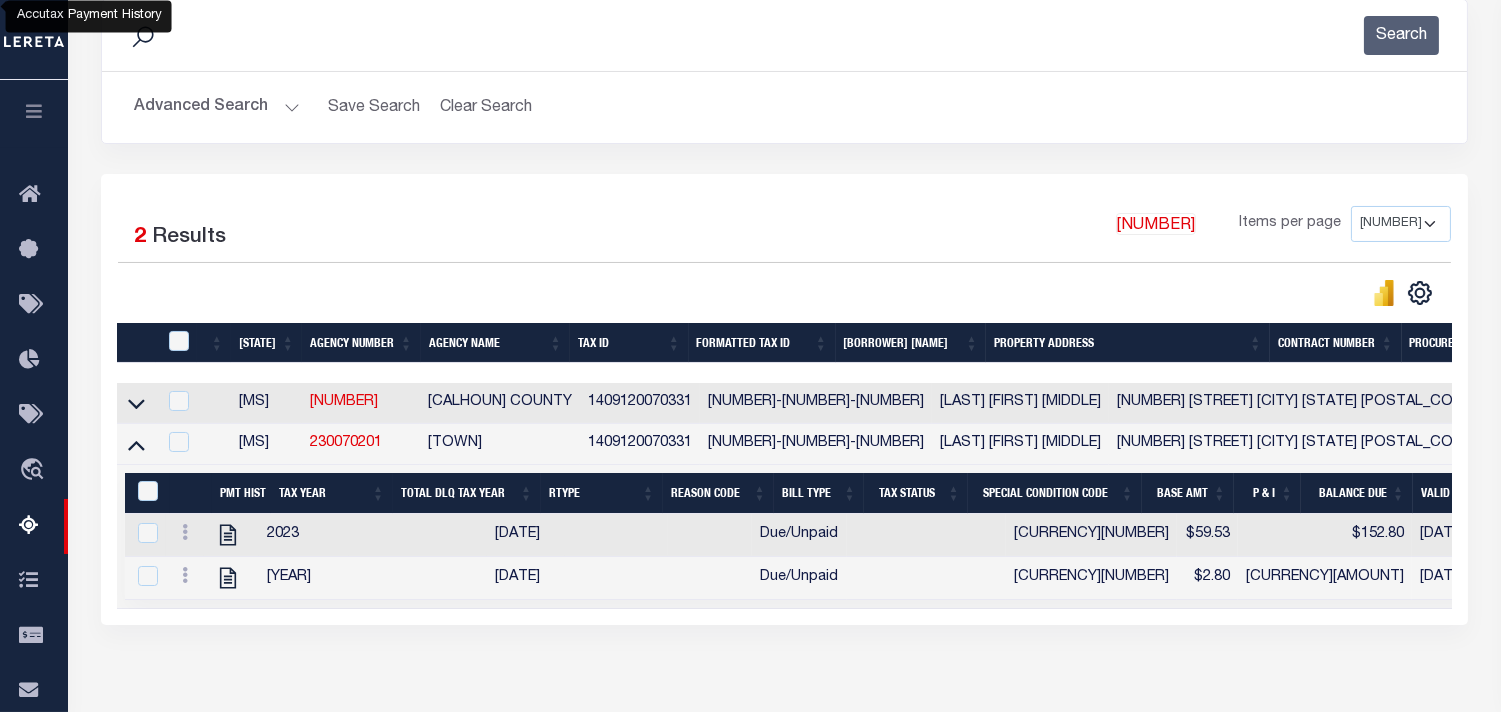 scroll, scrollTop: 274, scrollLeft: 0, axis: vertical 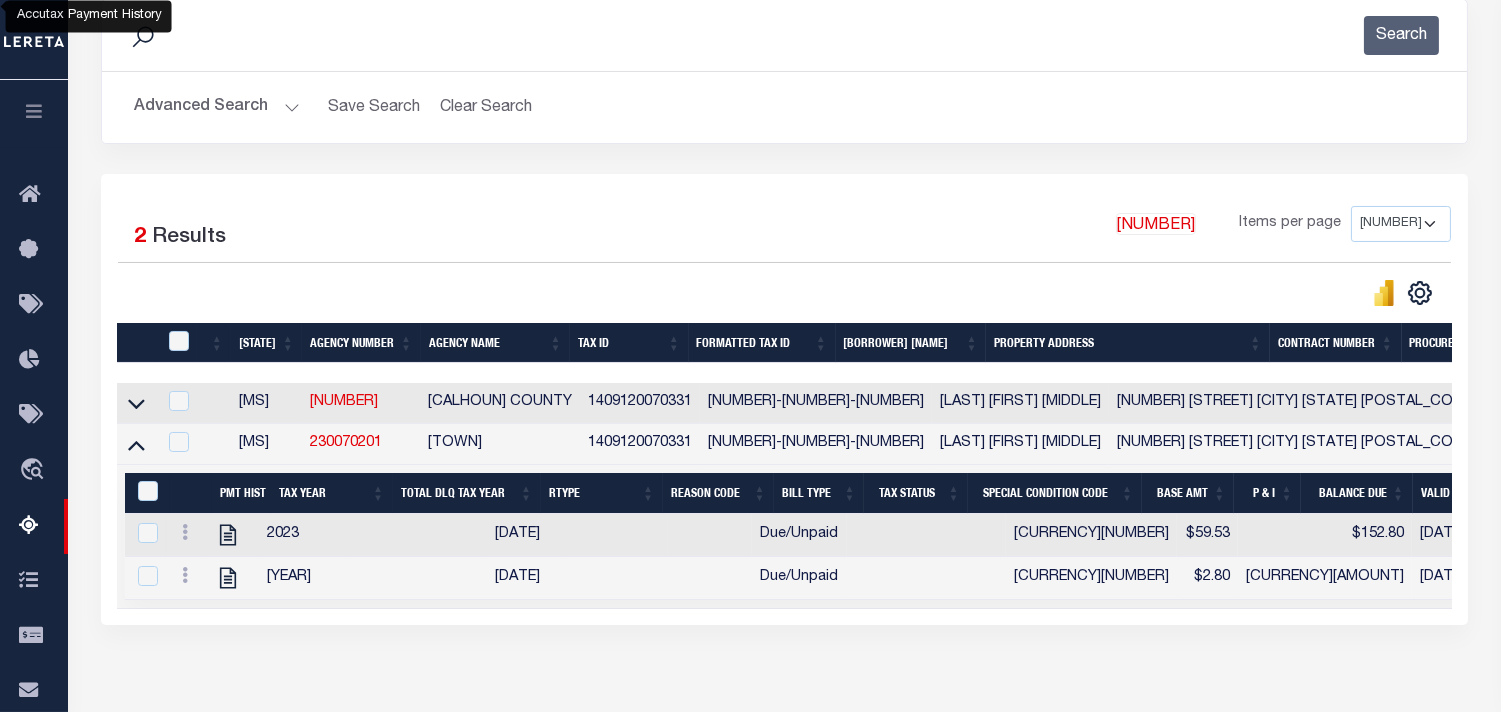 drag, startPoint x: 288, startPoint y: 105, endPoint x: 363, endPoint y: 136, distance: 81.154175 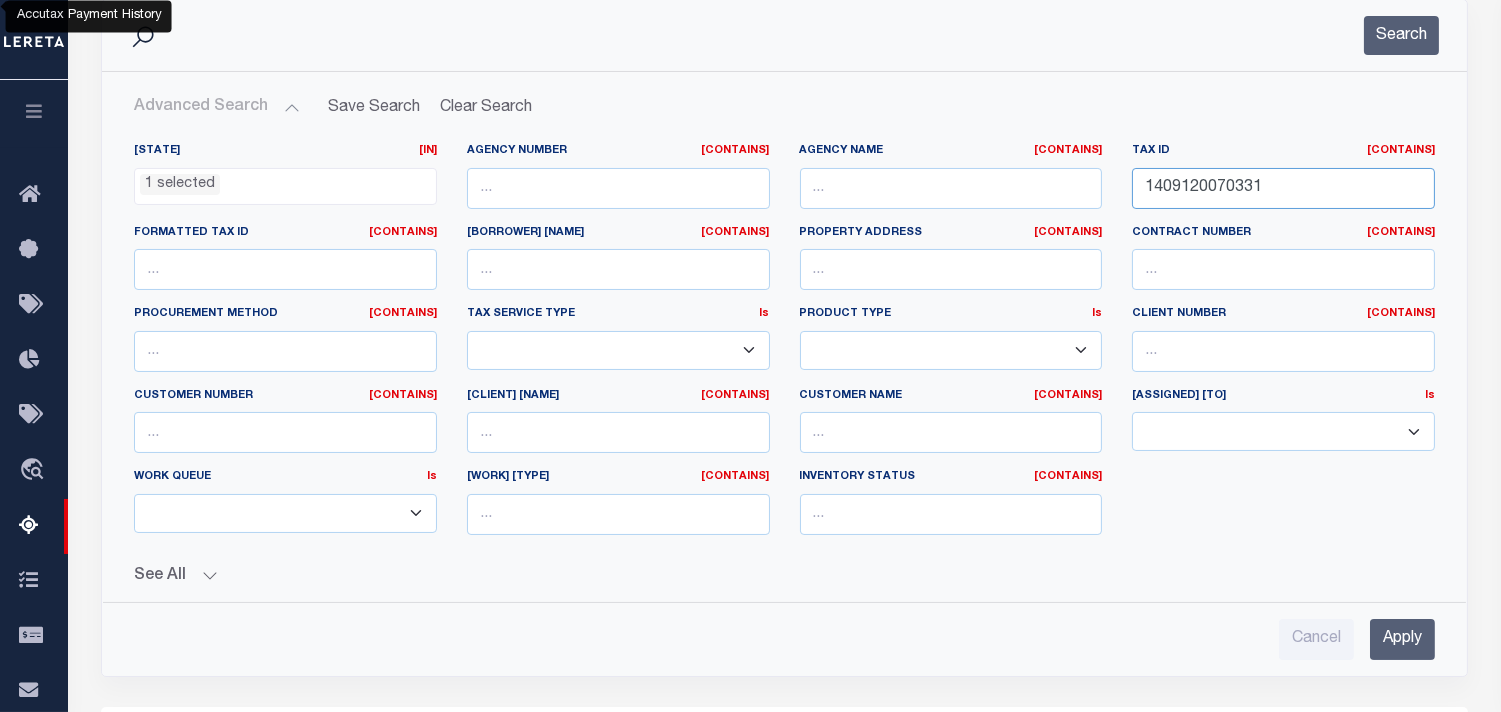 drag, startPoint x: 1091, startPoint y: 185, endPoint x: 1004, endPoint y: 185, distance: 87 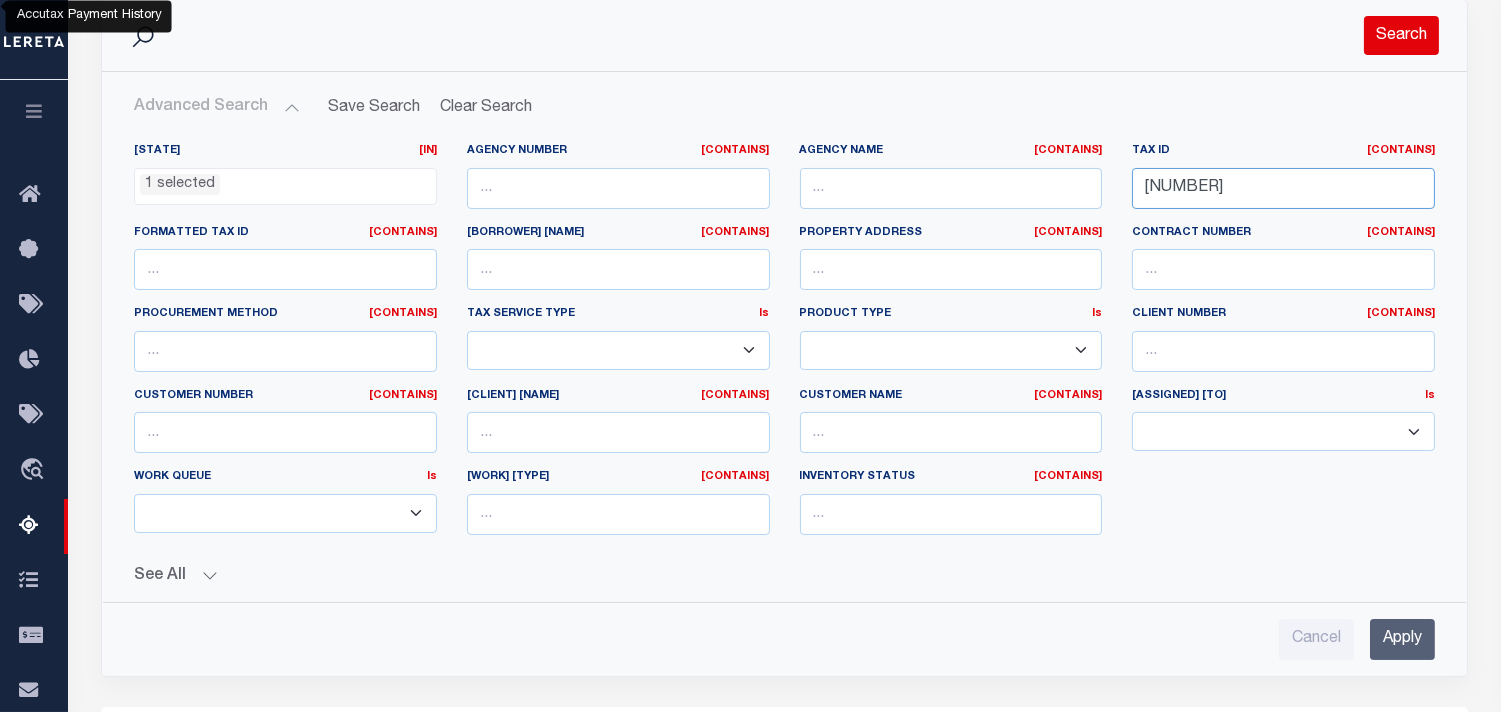type on "6104" 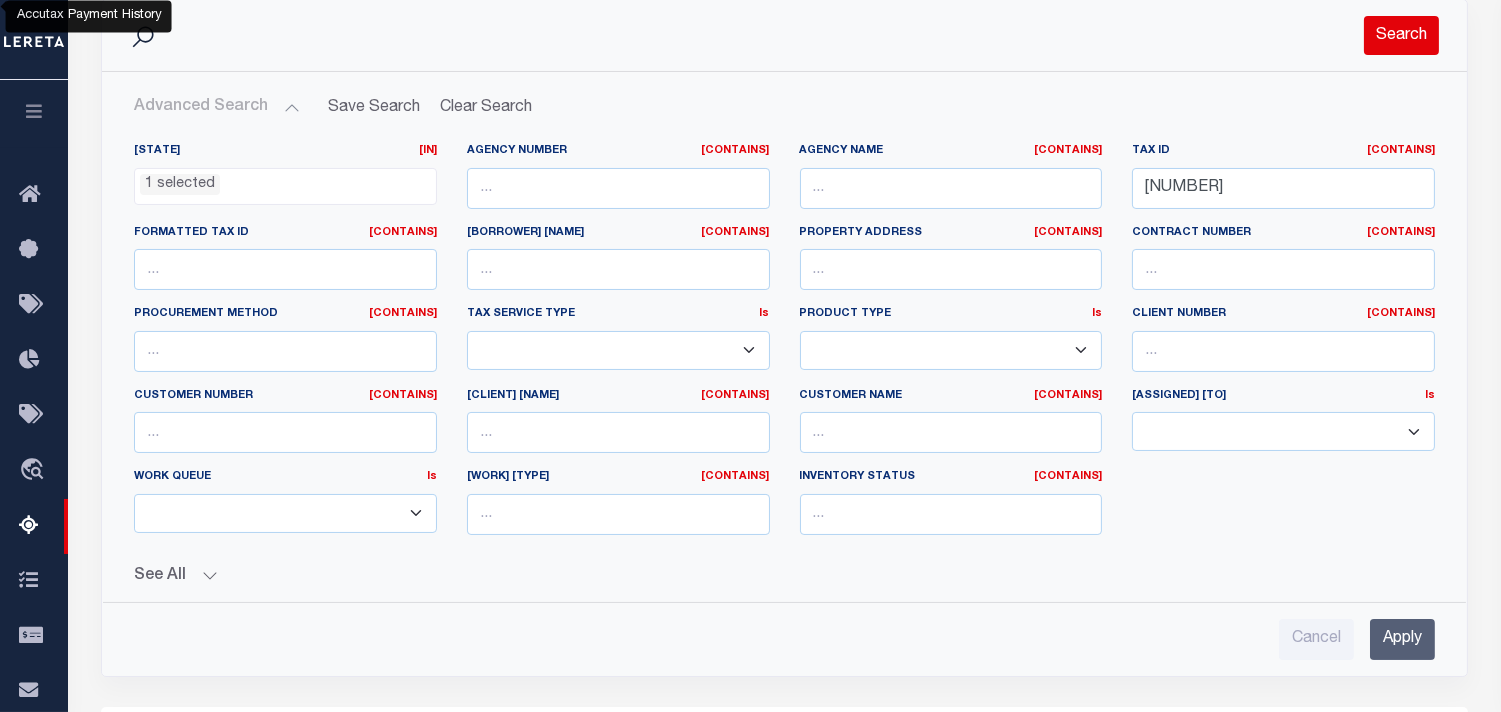 click on "Search" at bounding box center (1401, 35) 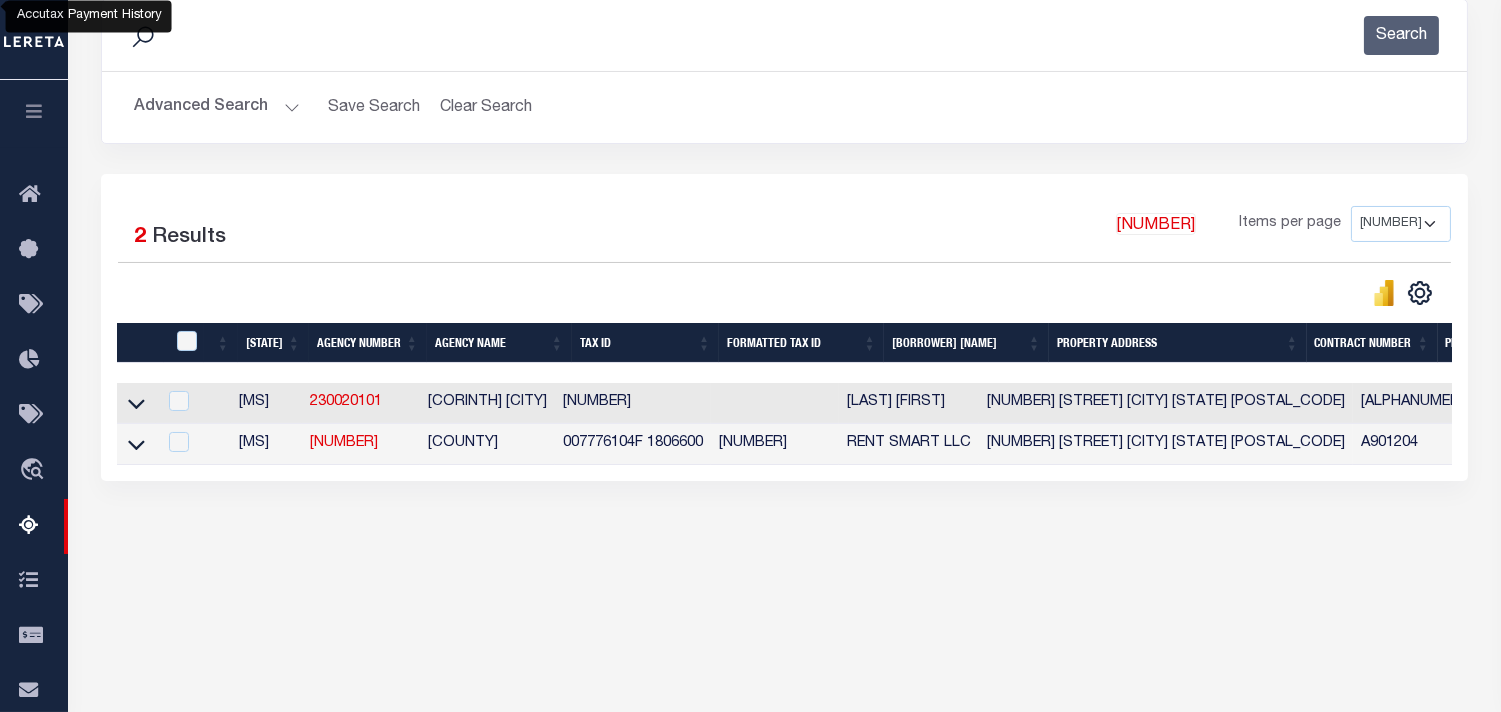 drag, startPoint x: 523, startPoint y: 564, endPoint x: 511, endPoint y: 562, distance: 12.165525 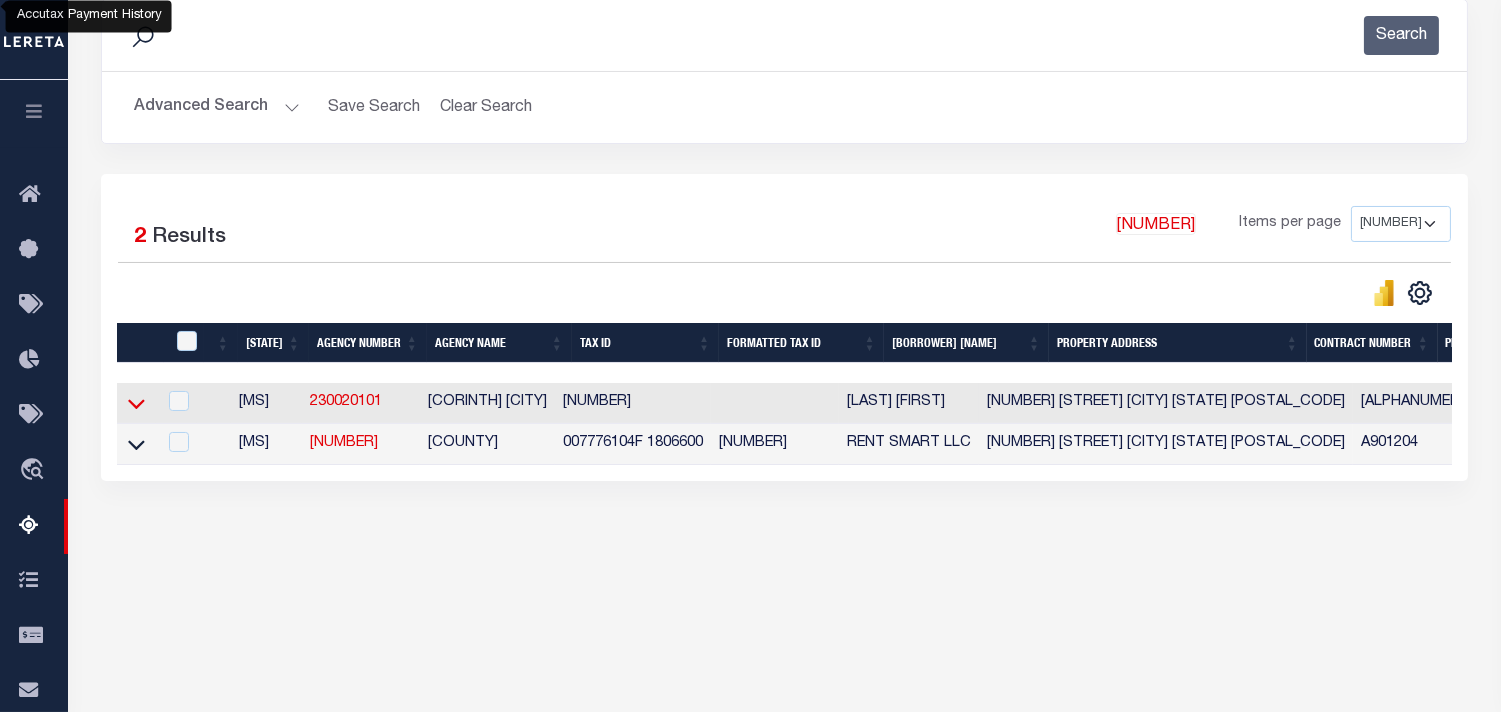 click at bounding box center (136, 405) 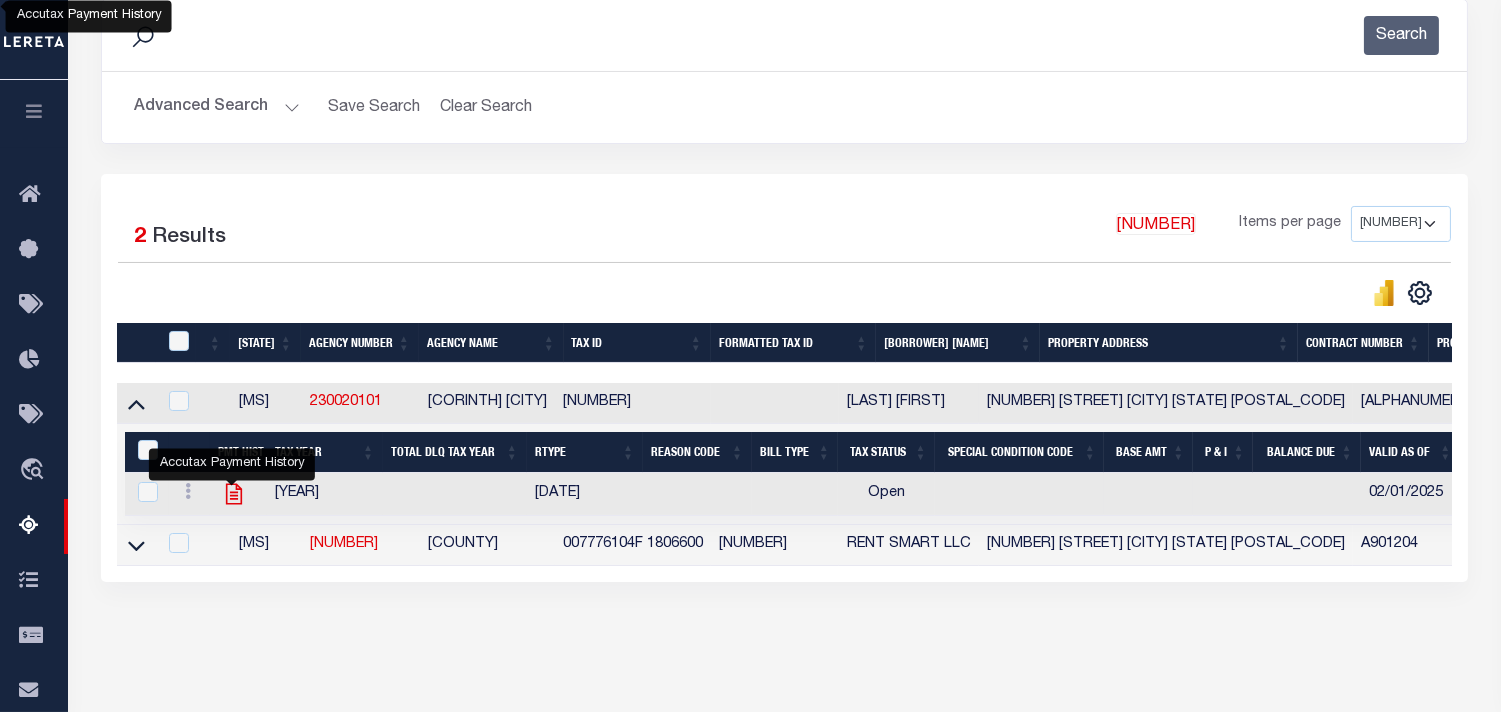 click at bounding box center (231, 494) 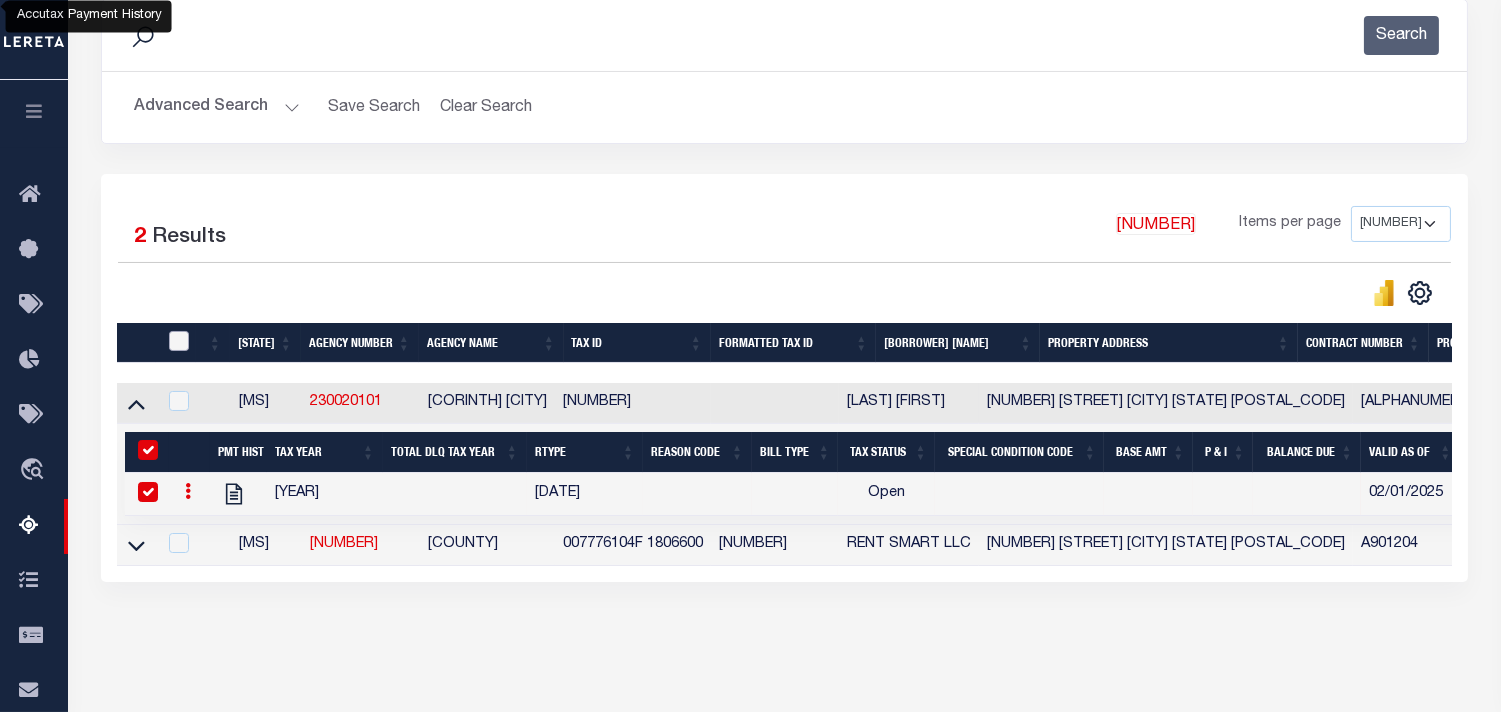 click at bounding box center (179, 341) 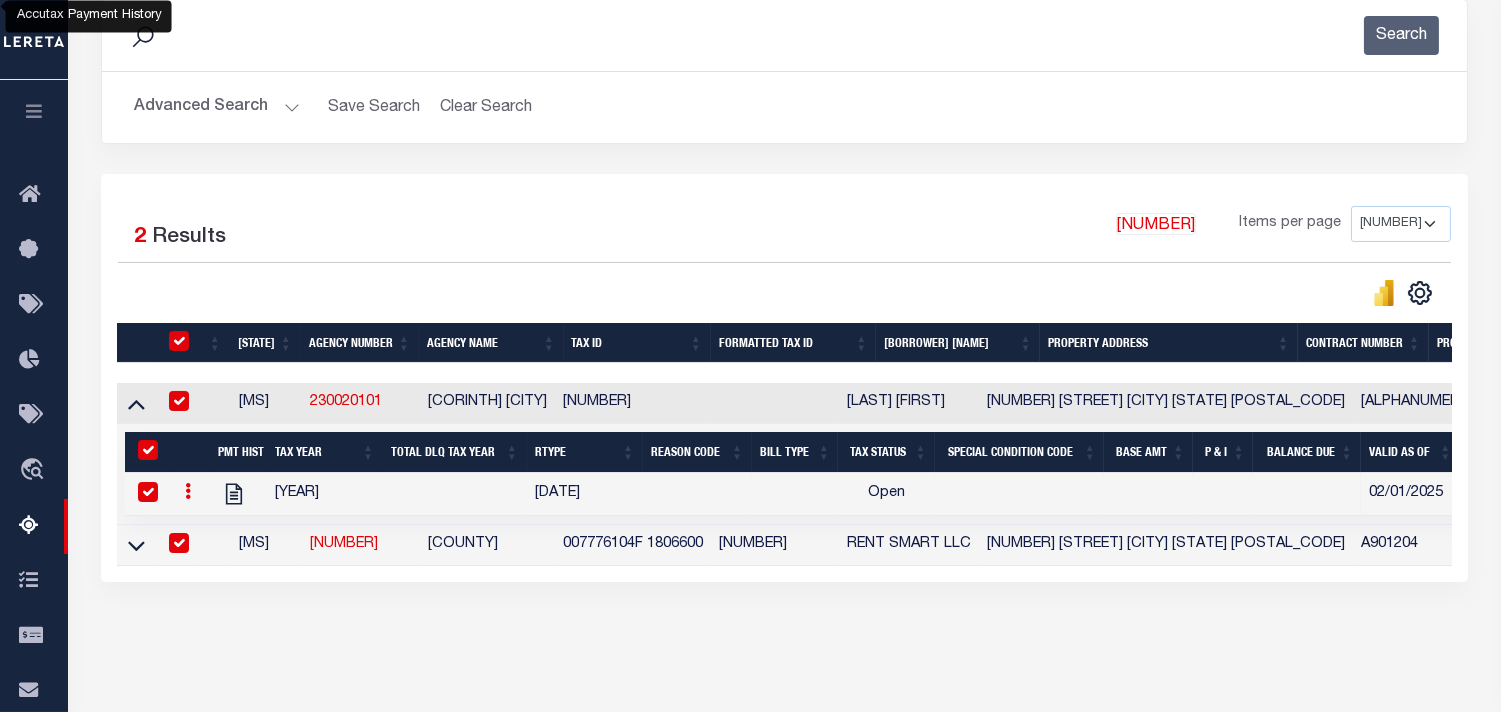 checkbox on "true" 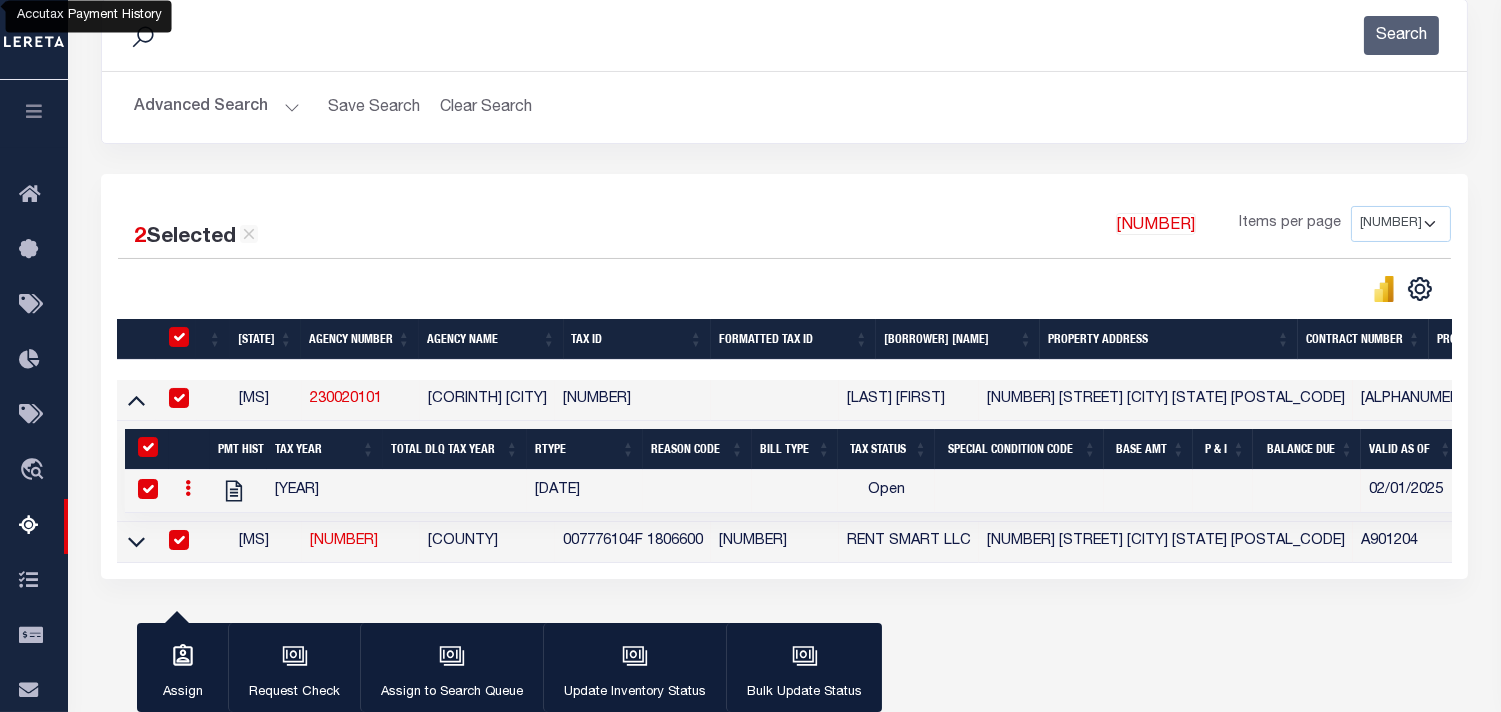 click at bounding box center [148, 489] 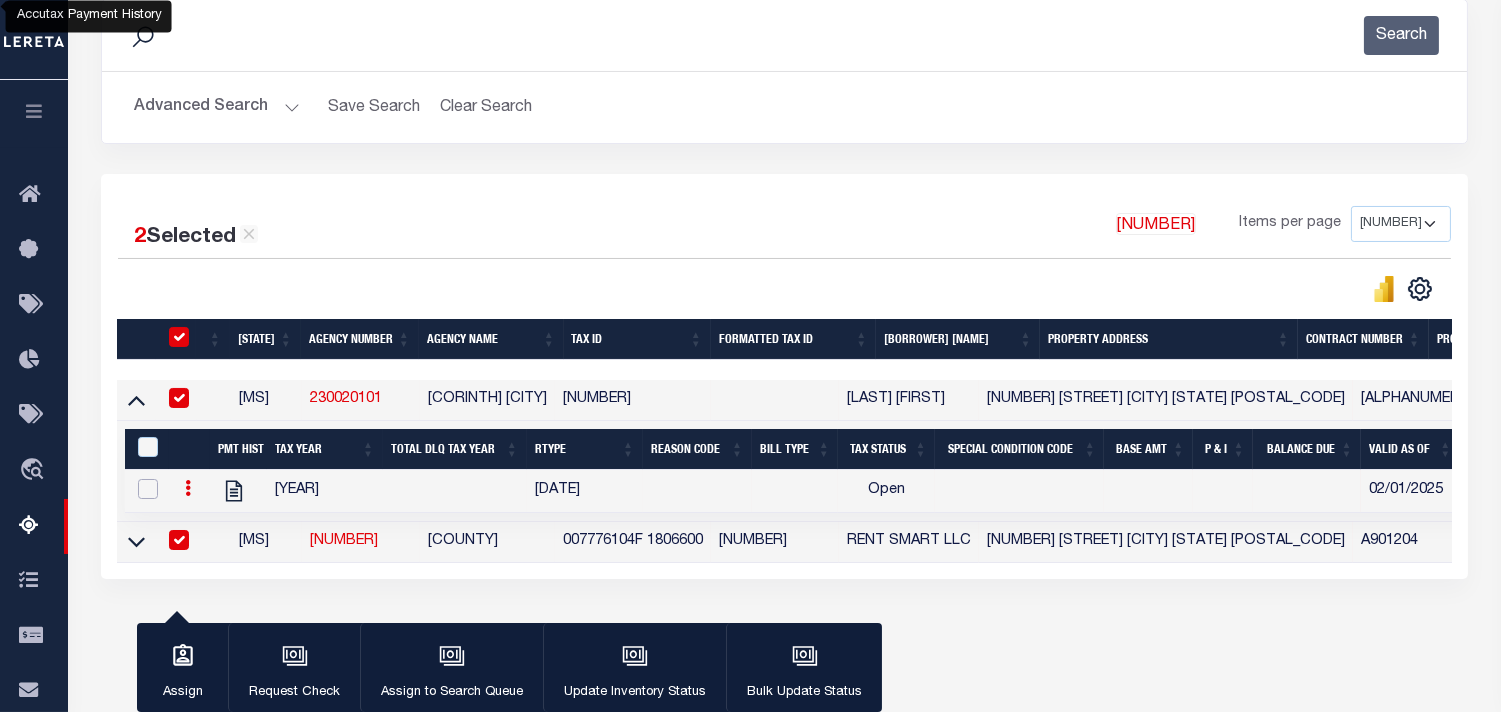 checkbox on "false" 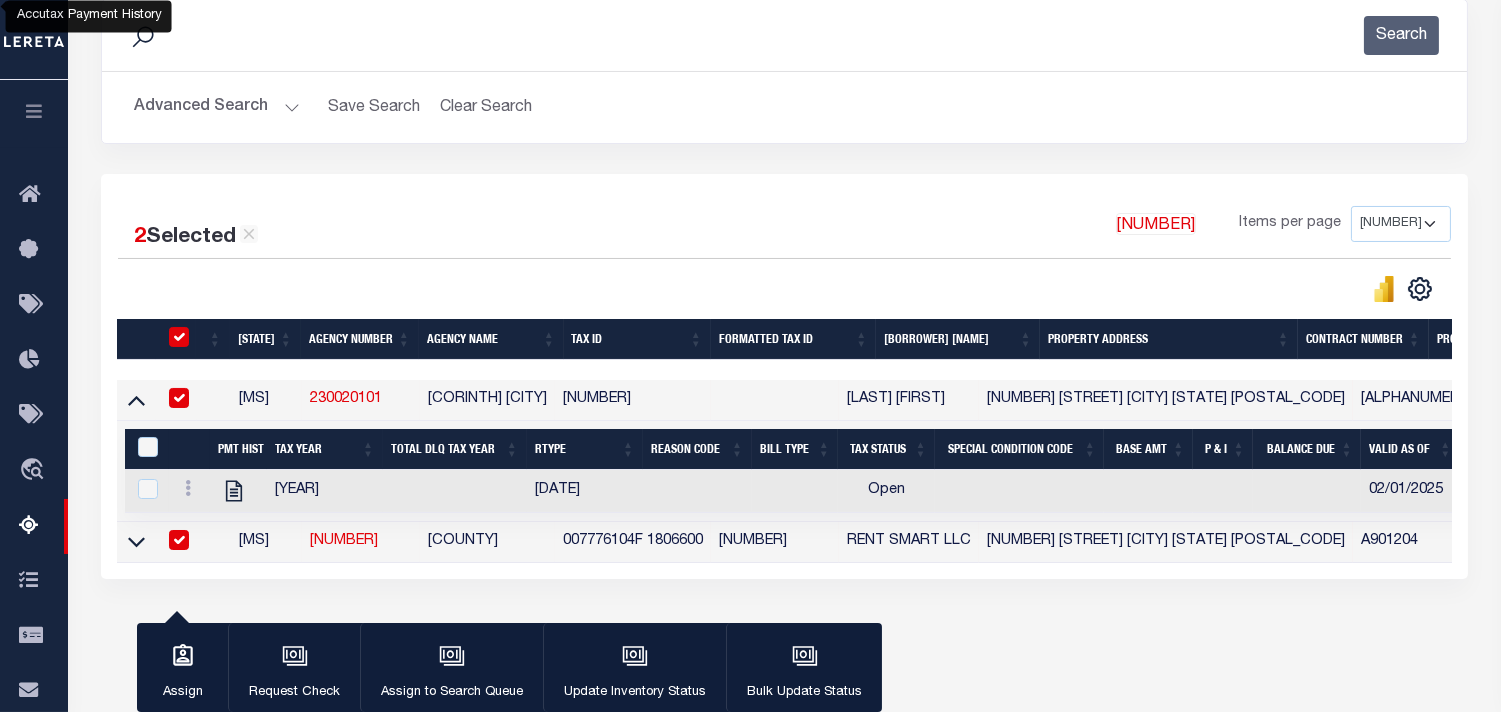 click at bounding box center (179, 540) 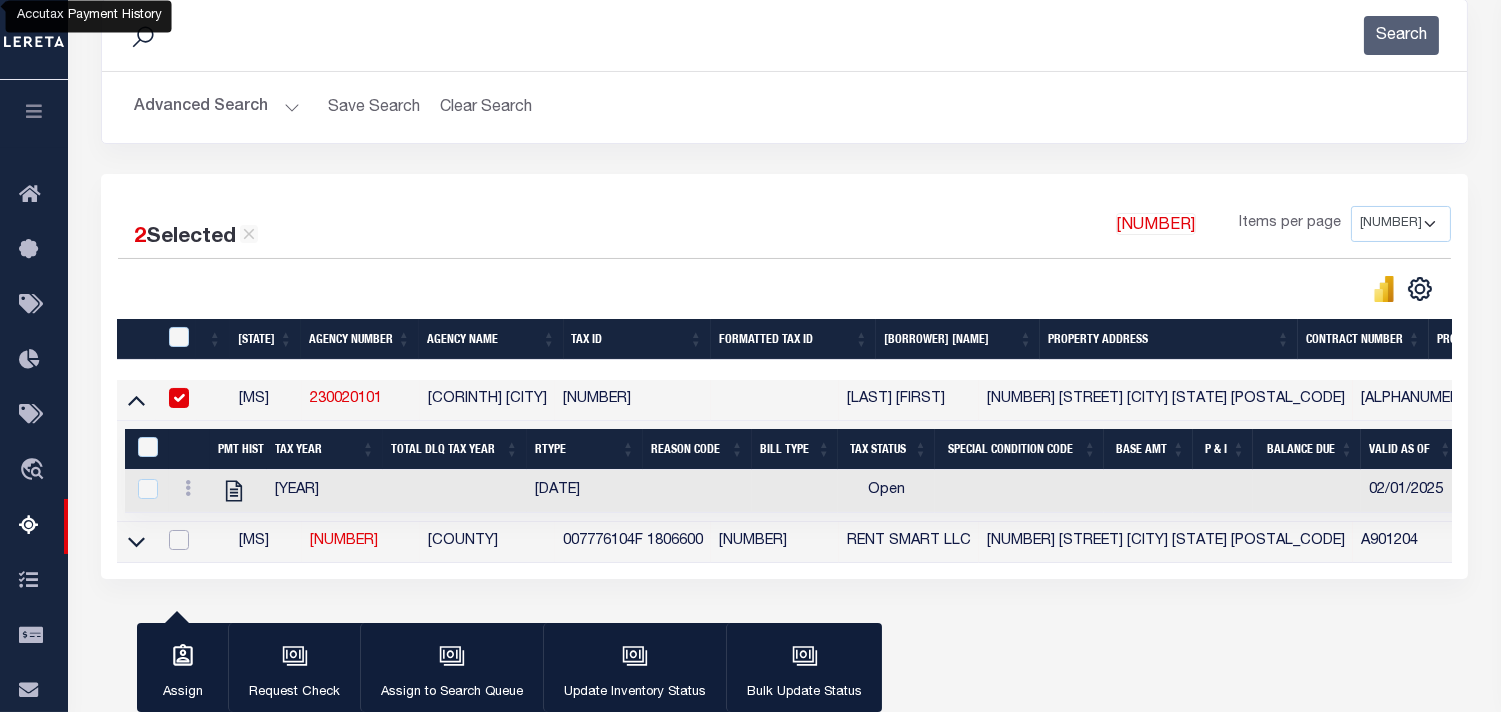 checkbox on "false" 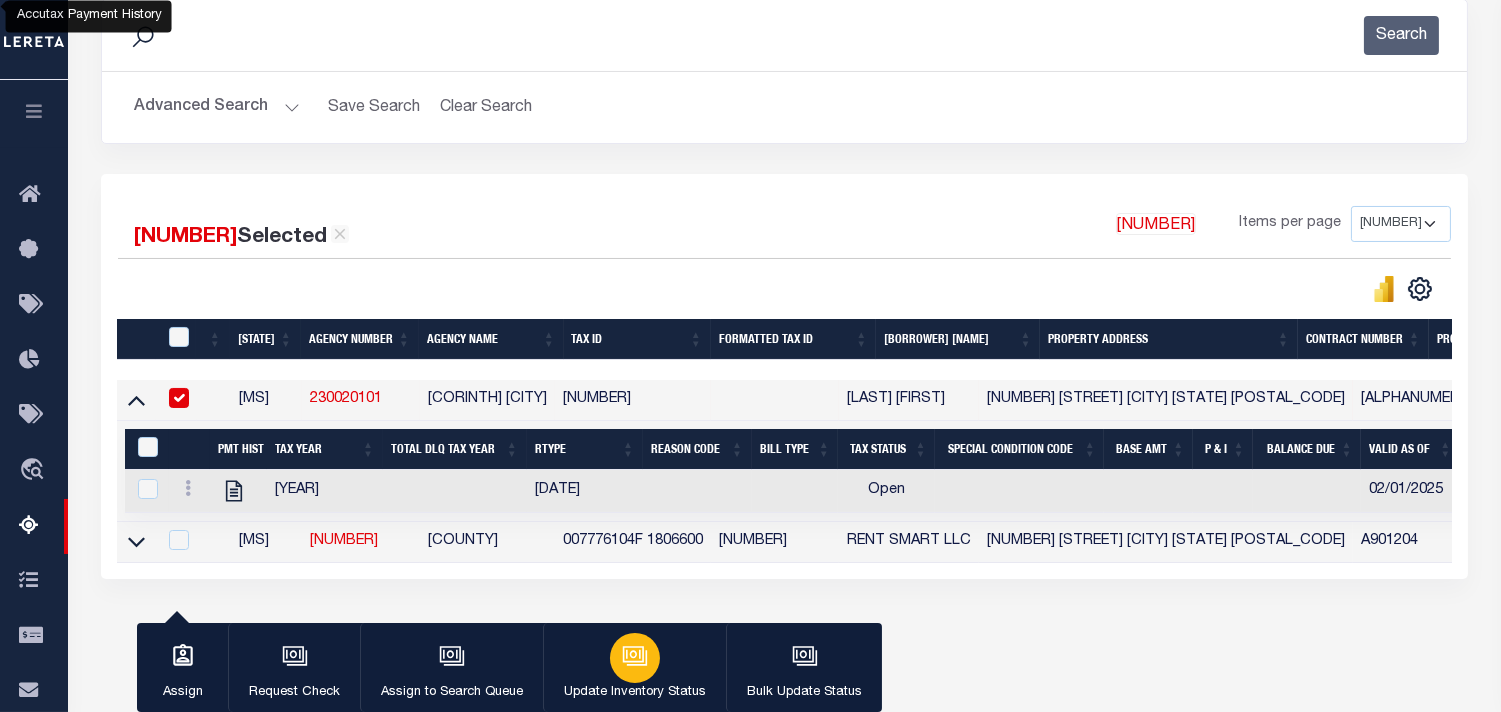 click at bounding box center (635, 656) 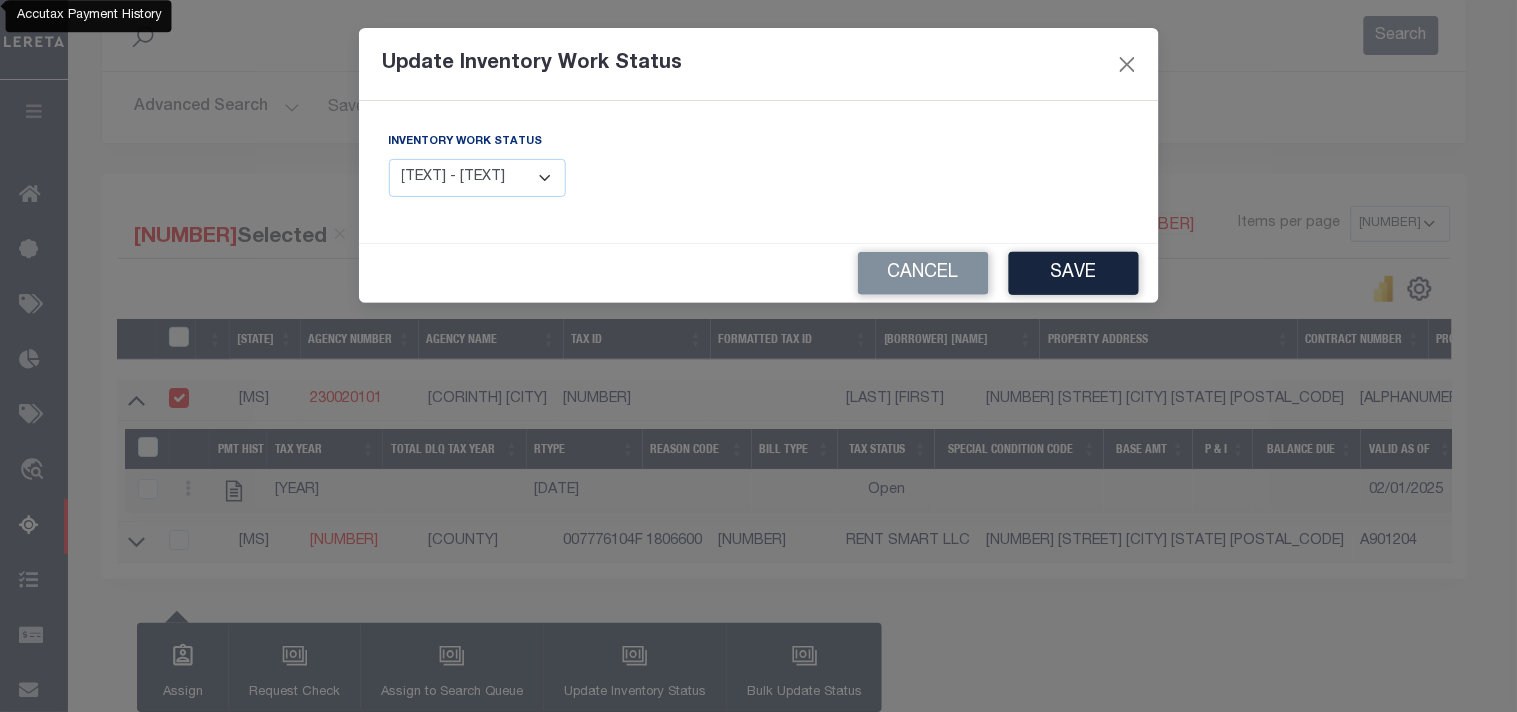 click on "Manual - Exception
Pended - Awaiting Search
Late Add Exception
Completed" at bounding box center (478, 178) 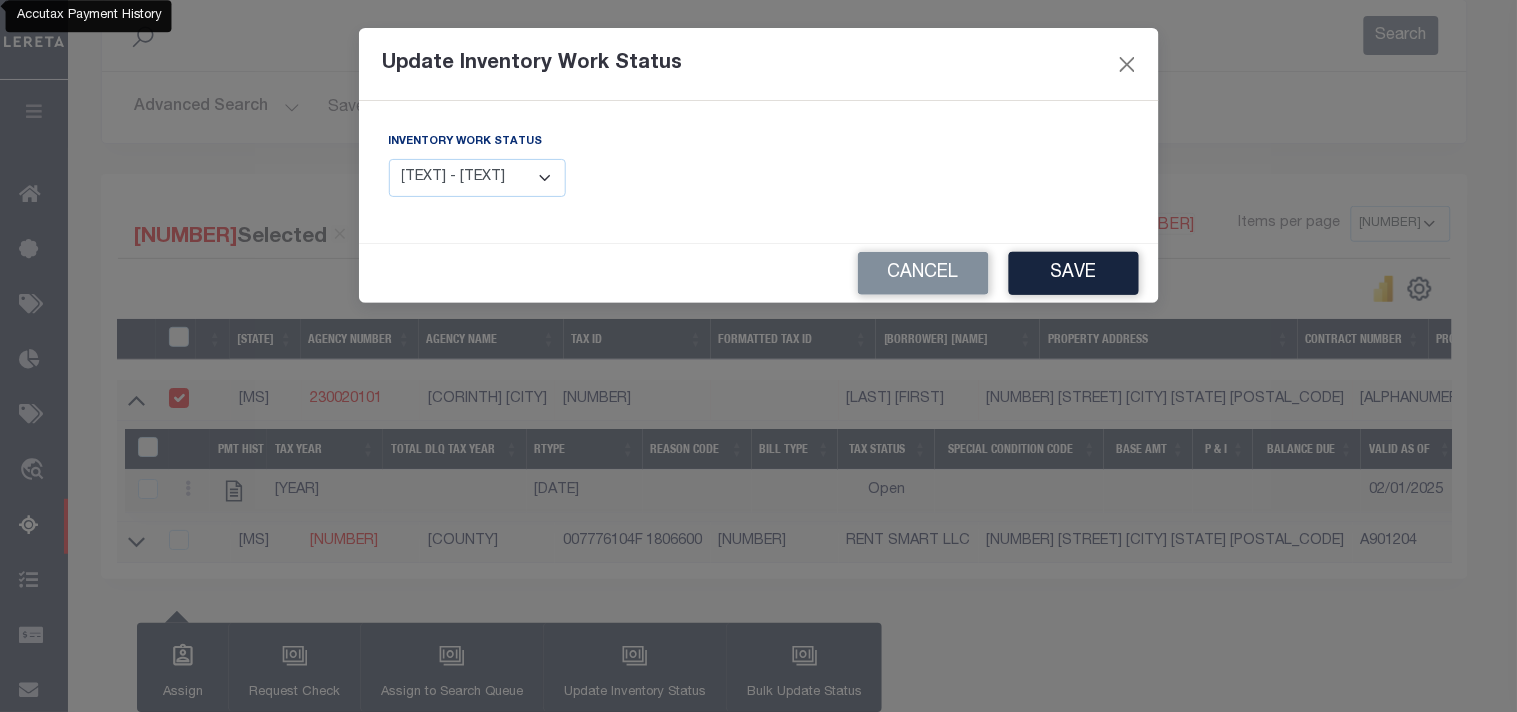 click on "Save" at bounding box center (1074, 273) 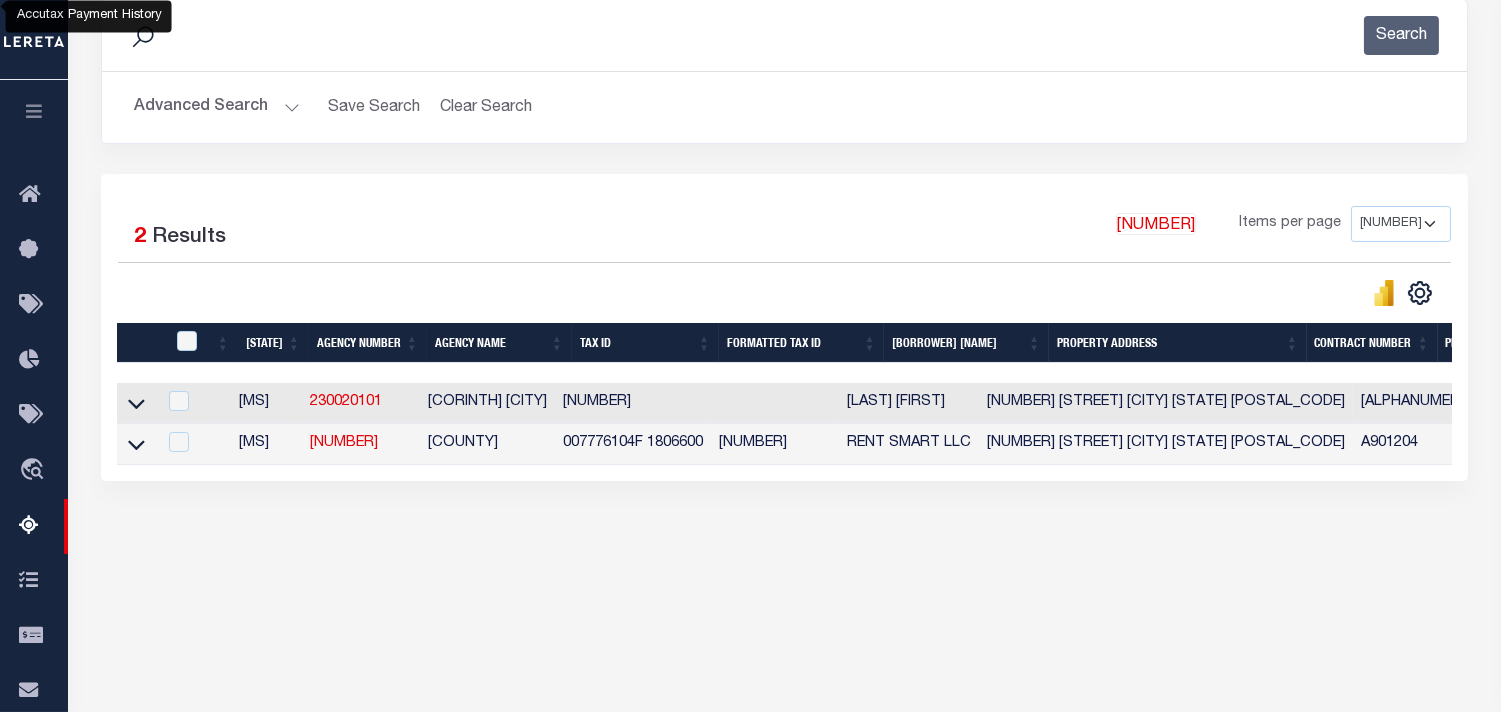 scroll, scrollTop: 0, scrollLeft: 332, axis: horizontal 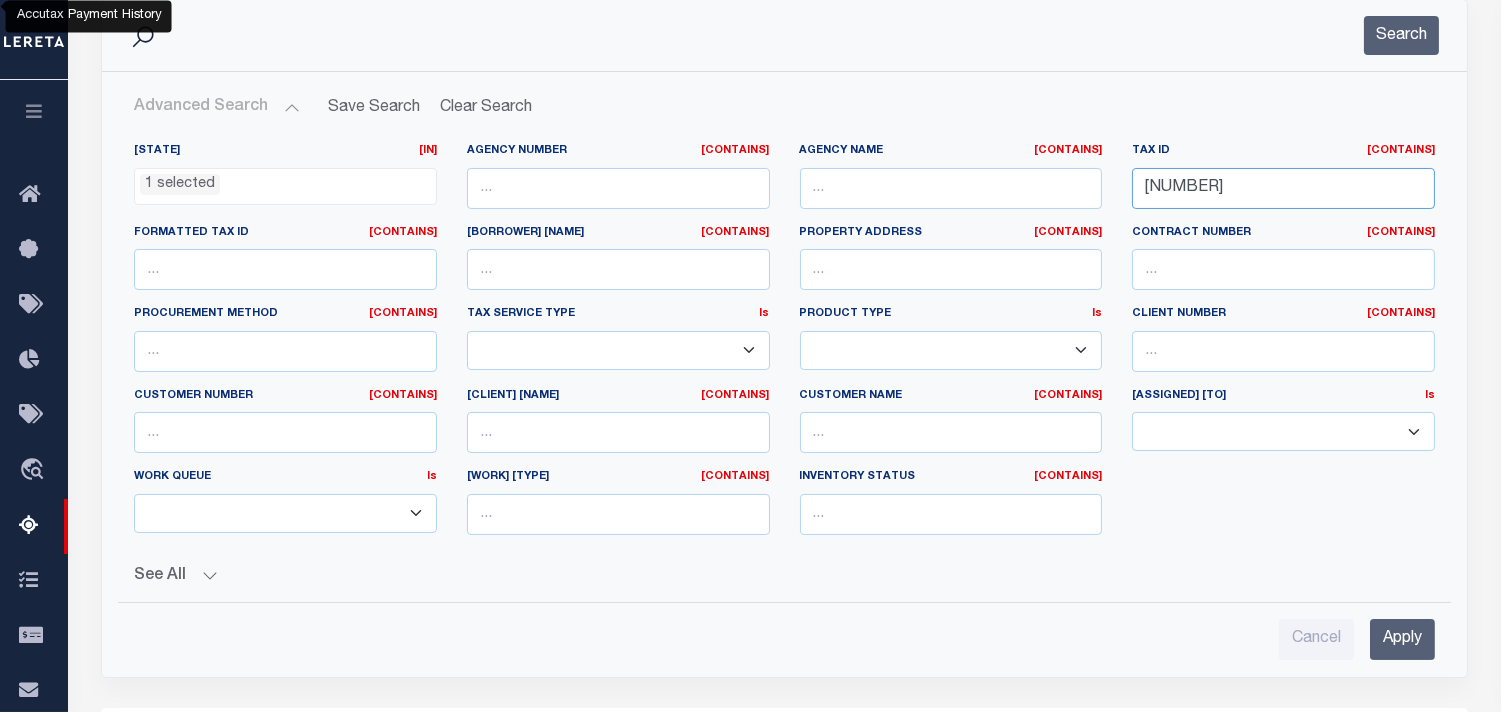 click on "State
In
In
AK AL AR AZ CA CO CT DC DE FL GA GU HI IA ID IL IN KS KY LA MA MD ME MI MN MO MS MT NC ND NE NH NJ NM NV NY OH OK OR PA PR RI SC SD TN TX UT VA VI VT WA WI WV WY 1 selected
Agency Number
Contains
Contains" at bounding box center [784, 347] 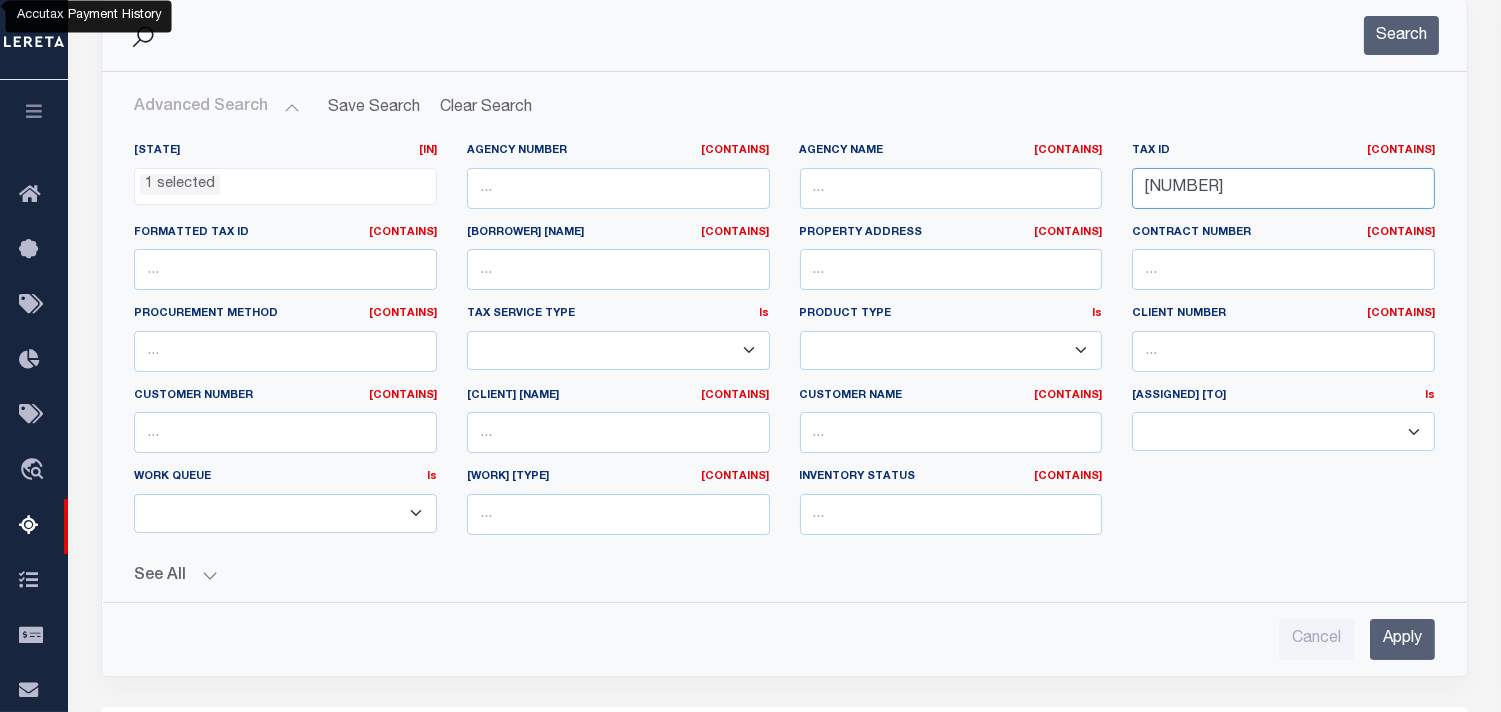 click on "State
In
In
AK AL AR AZ CA CO CT DC DE FL GA GU HI IA ID IL IN KS KY LA MA MD ME MI MN MO MS MT NC ND NE NH NJ NM NV NY OH OK OR PA PR RI SC SD TN TX UT VA VI VT WA WI WV WY 1 selected
Agency Number
Contains
Contains" at bounding box center (784, 347) 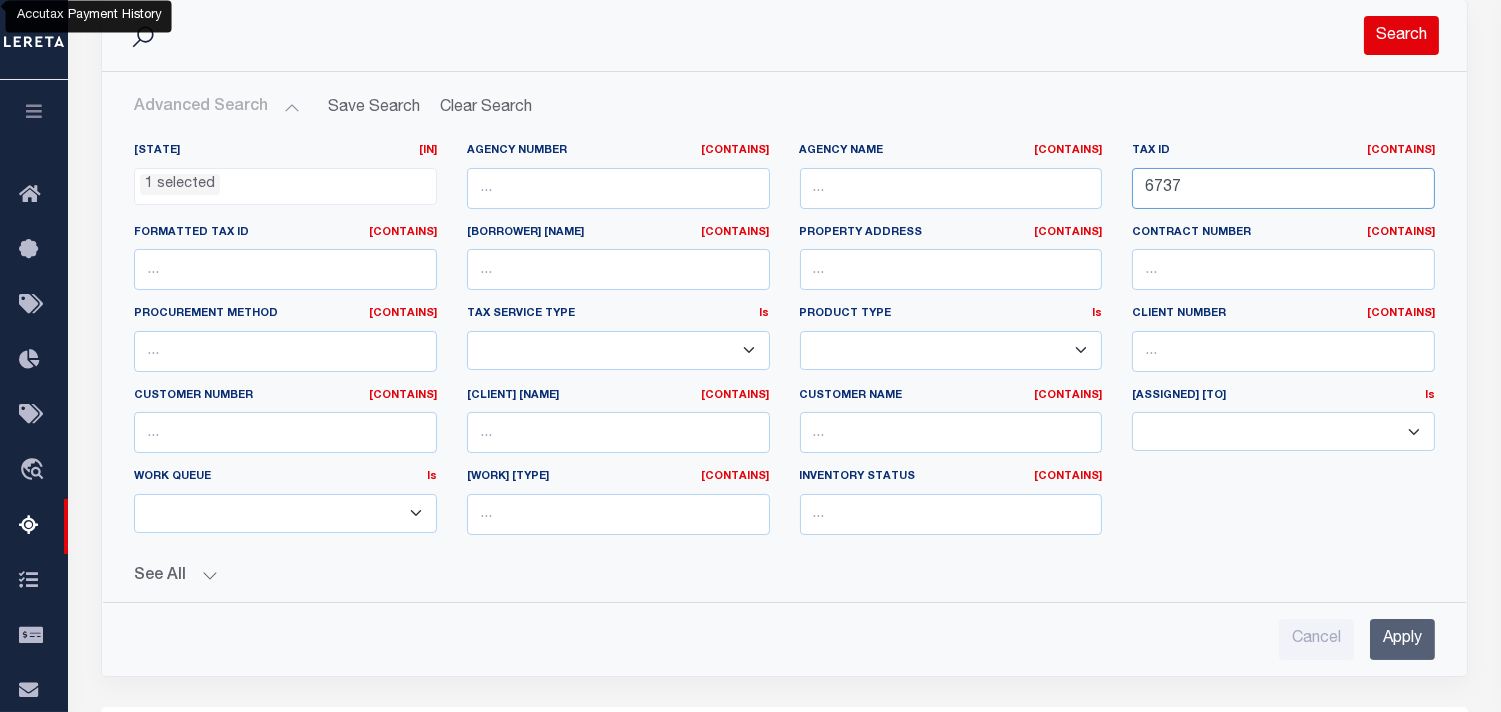 type on "6737" 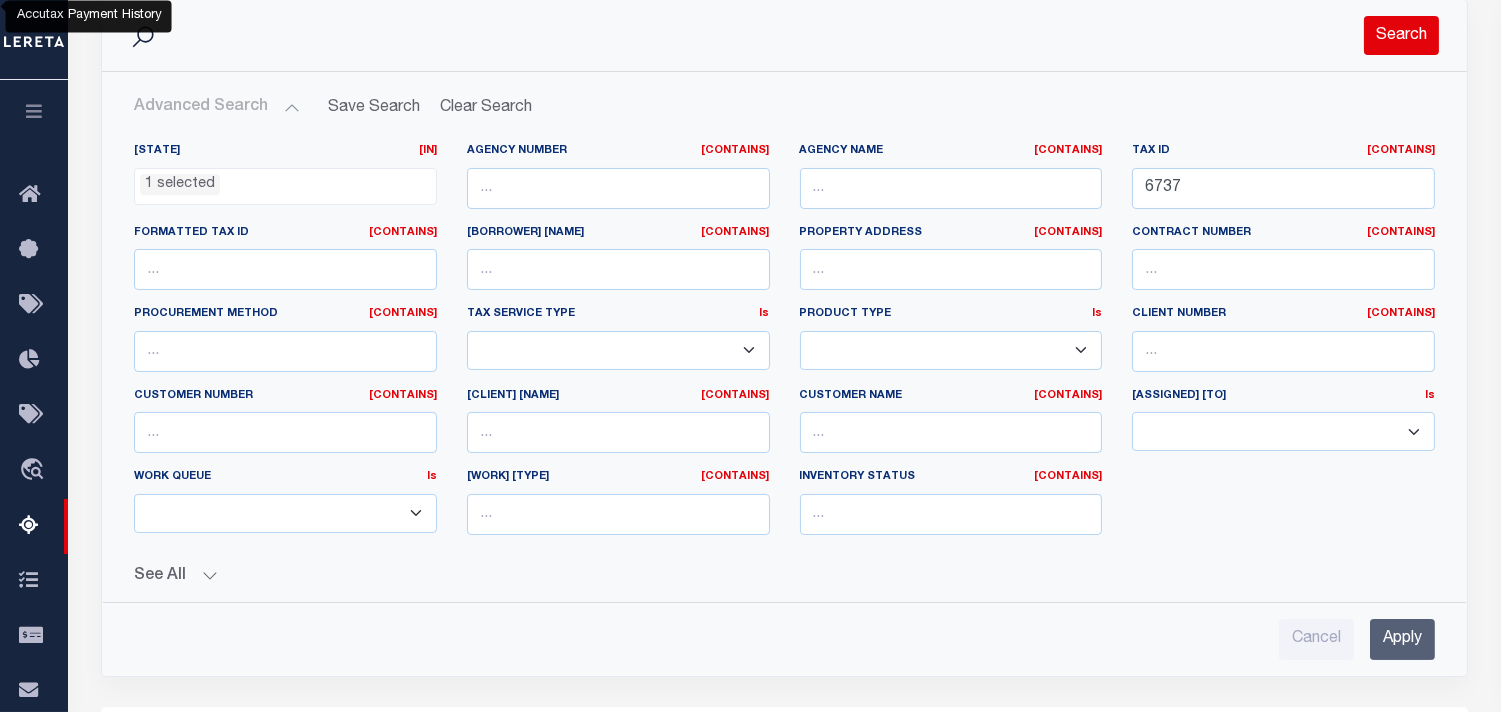 click on "Search" at bounding box center (1401, 35) 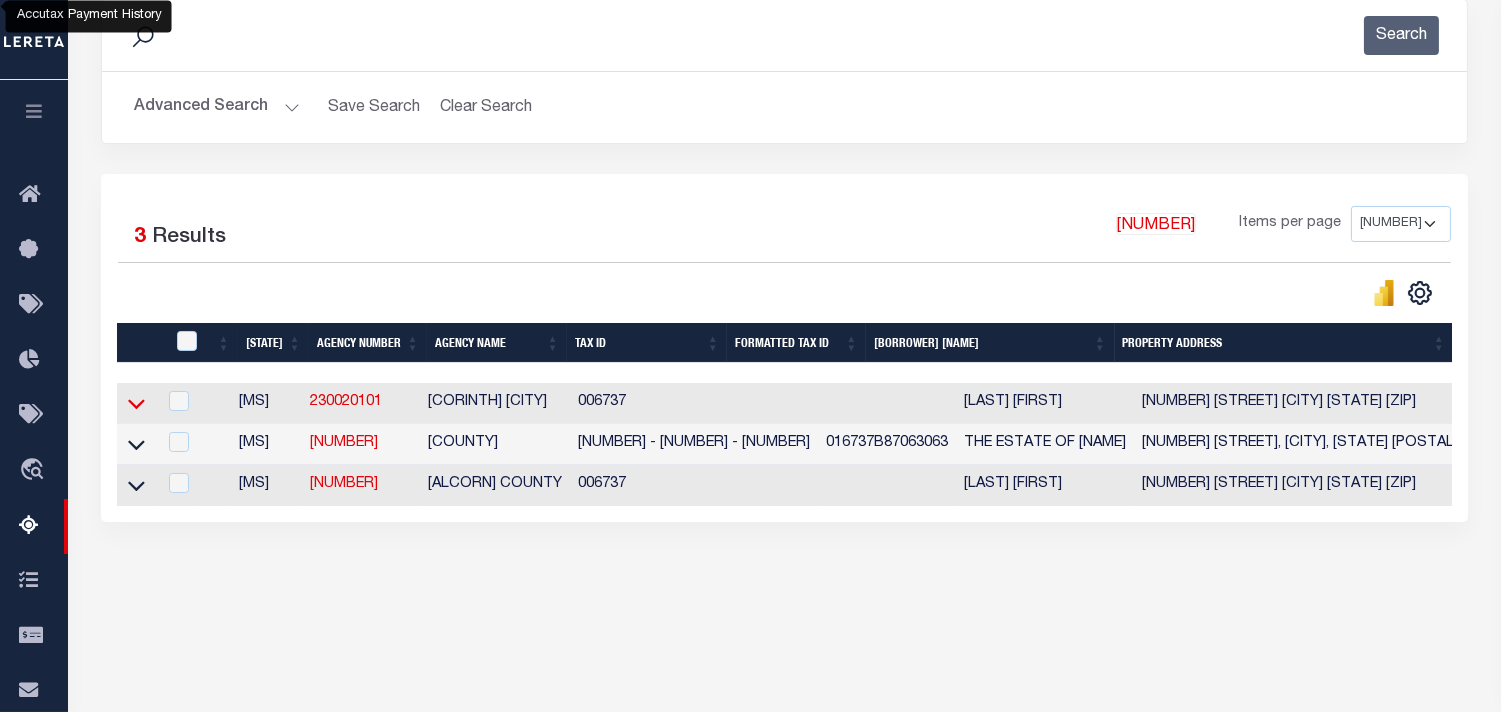 click at bounding box center (136, 405) 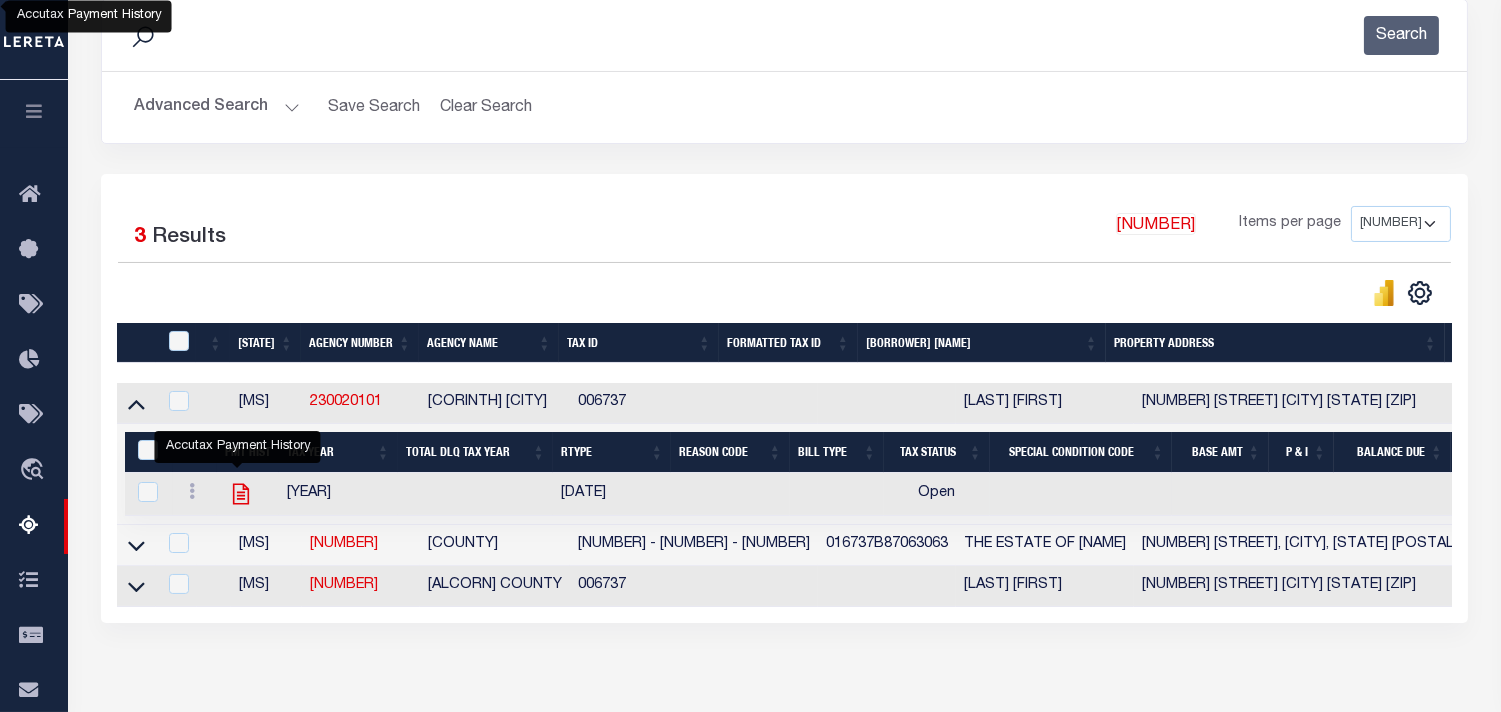 click at bounding box center (238, 494) 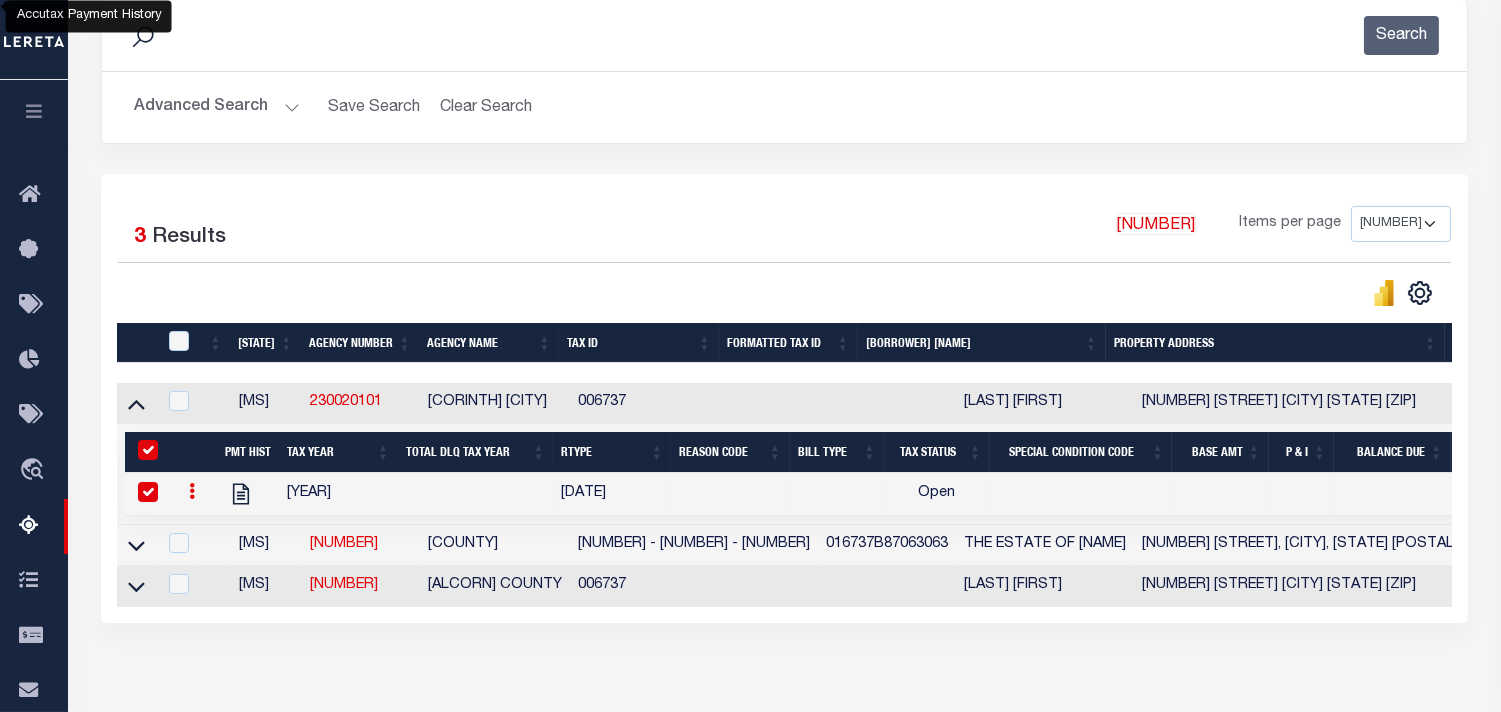 drag, startPoint x: 286, startPoint y: 108, endPoint x: 1037, endPoint y: 197, distance: 756.25525 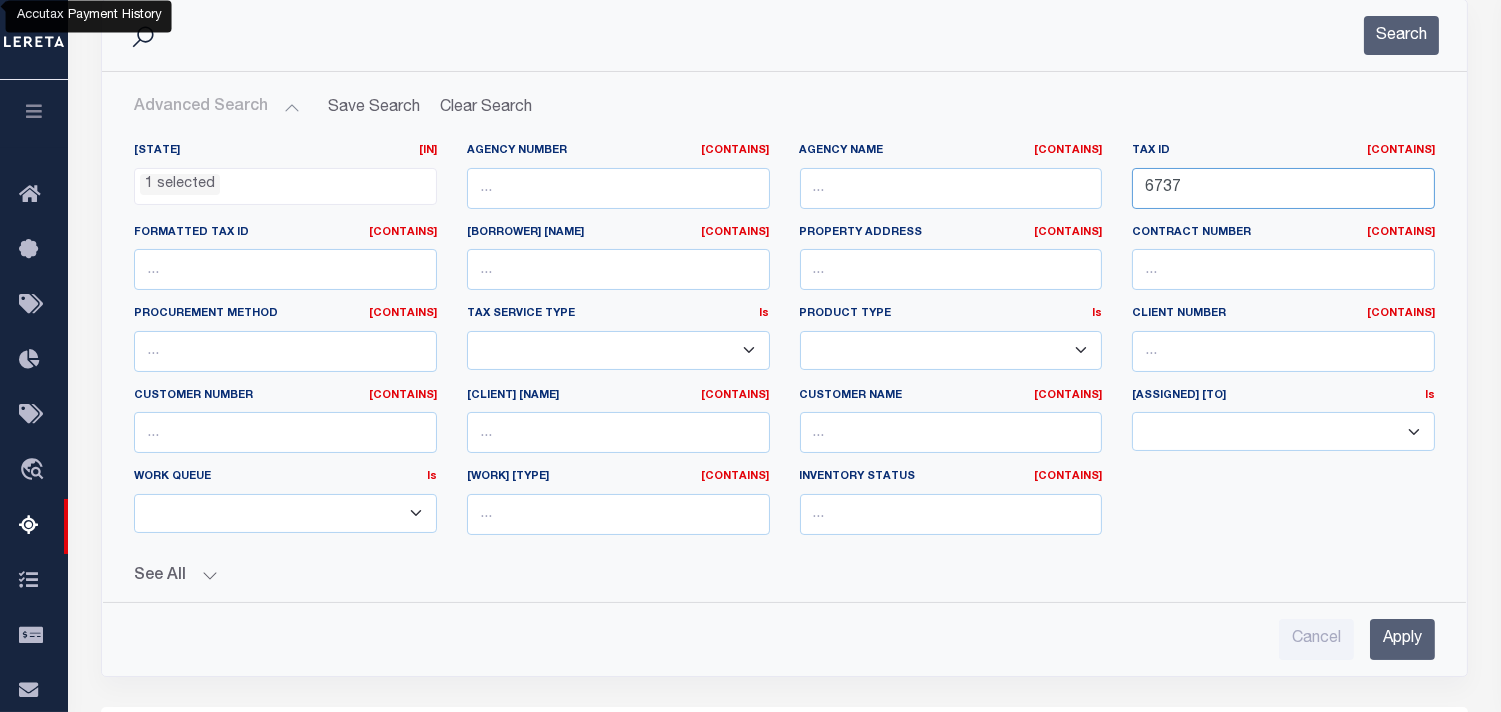 click on "State
In
In
AK AL AR AZ CA CO CT DC DE FL GA GU HI IA ID IL IN KS KY LA MA MD ME MI MN MO MS MT NC ND NE NH NJ NM NV NY OH OK OR PA PR RI SC SD TN TX UT VA VI VT WA WI WV WY 1 selected
Agency Number
Contains
Contains" at bounding box center (784, 347) 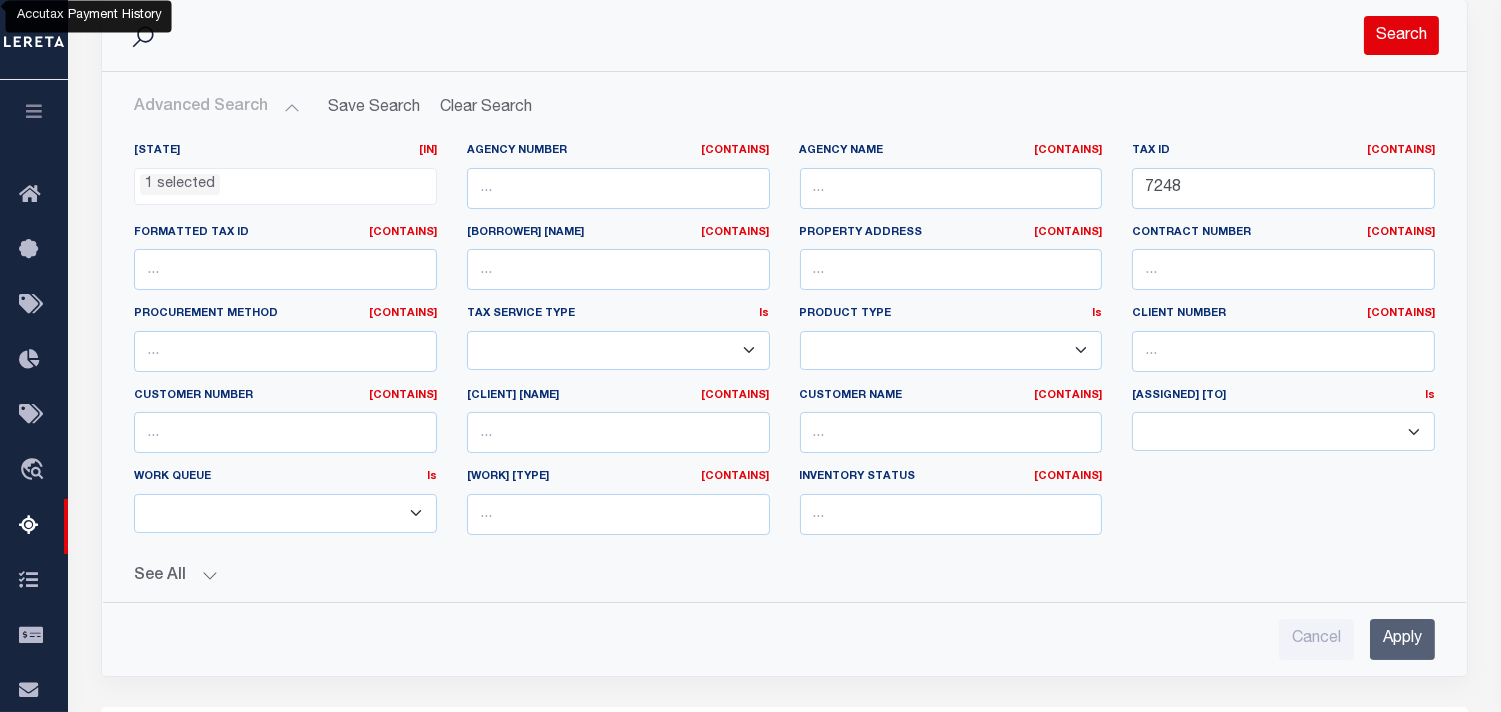 click on "Search" at bounding box center [1401, 35] 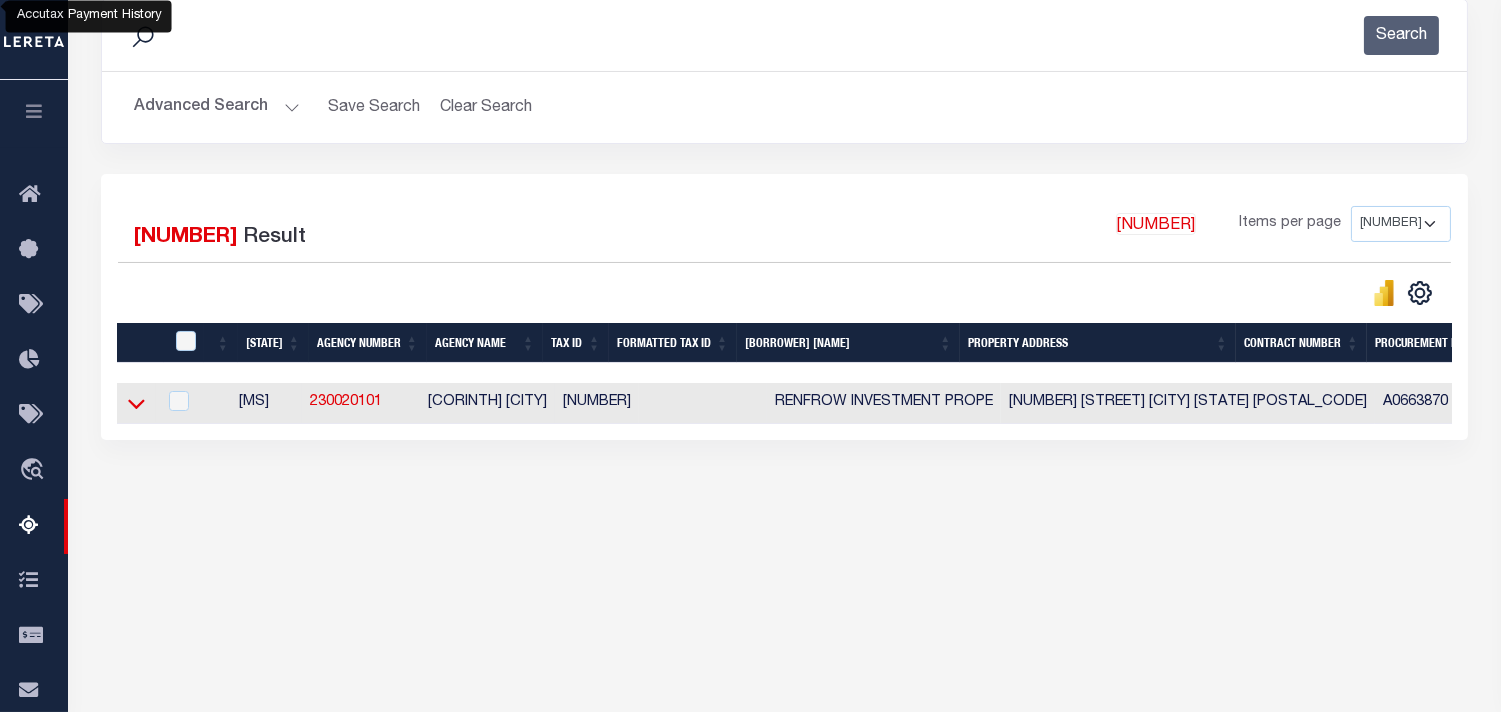 click at bounding box center (136, 403) 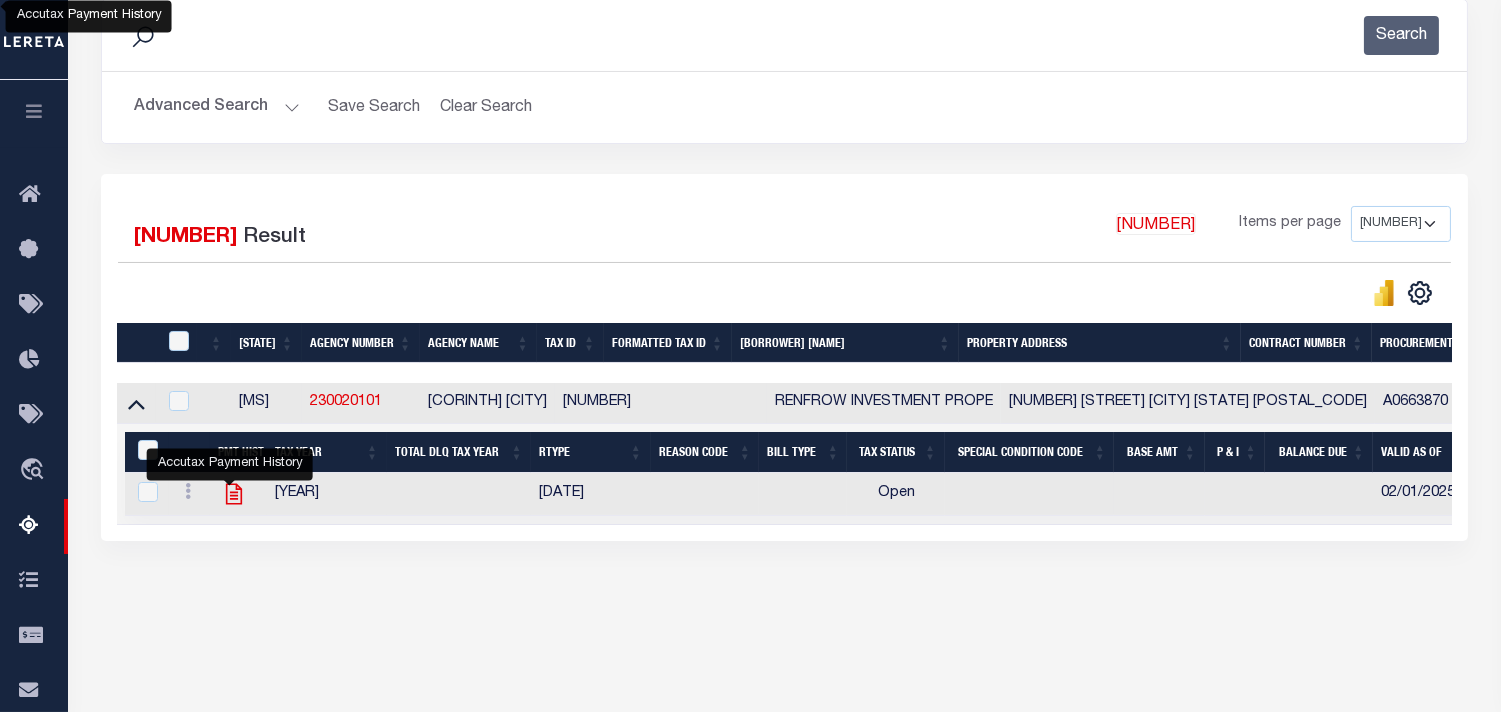 click at bounding box center [229, 494] 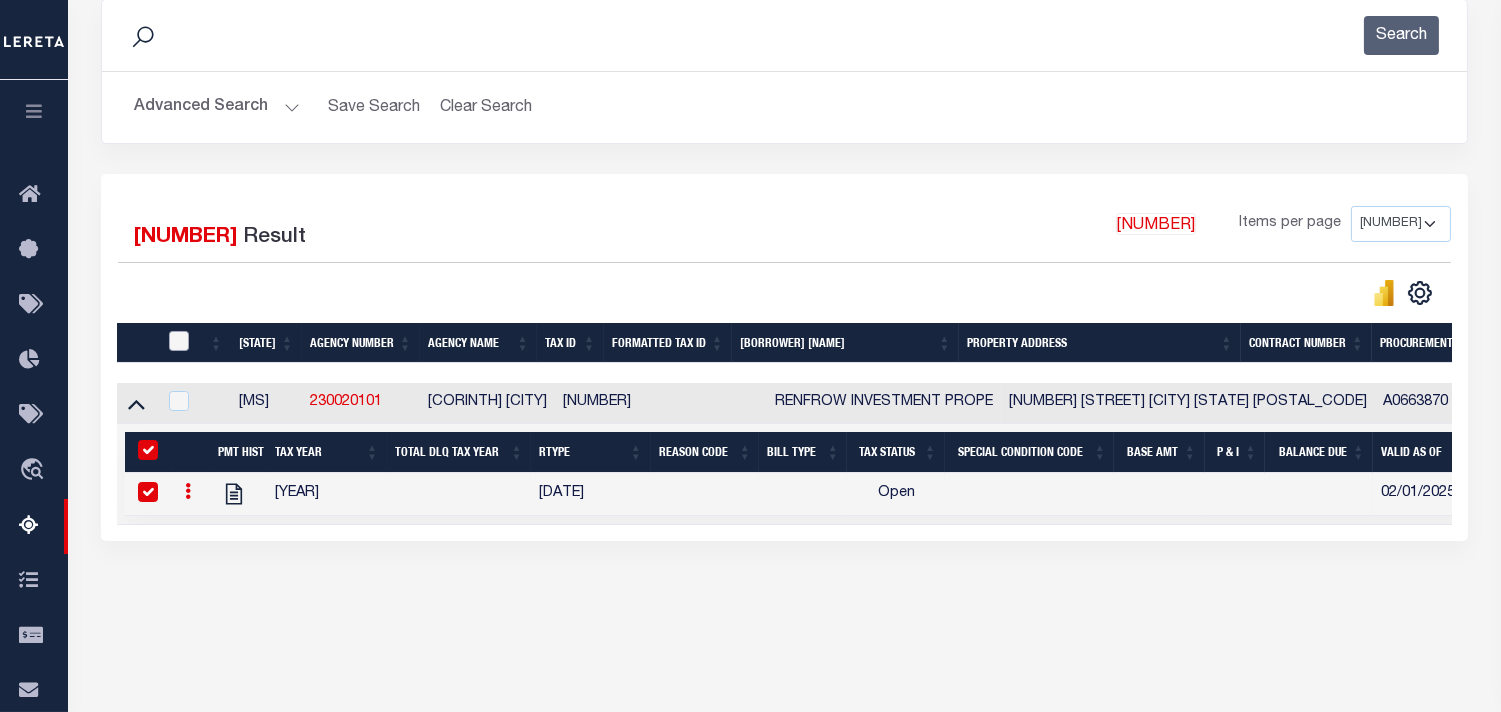 click at bounding box center (179, 341) 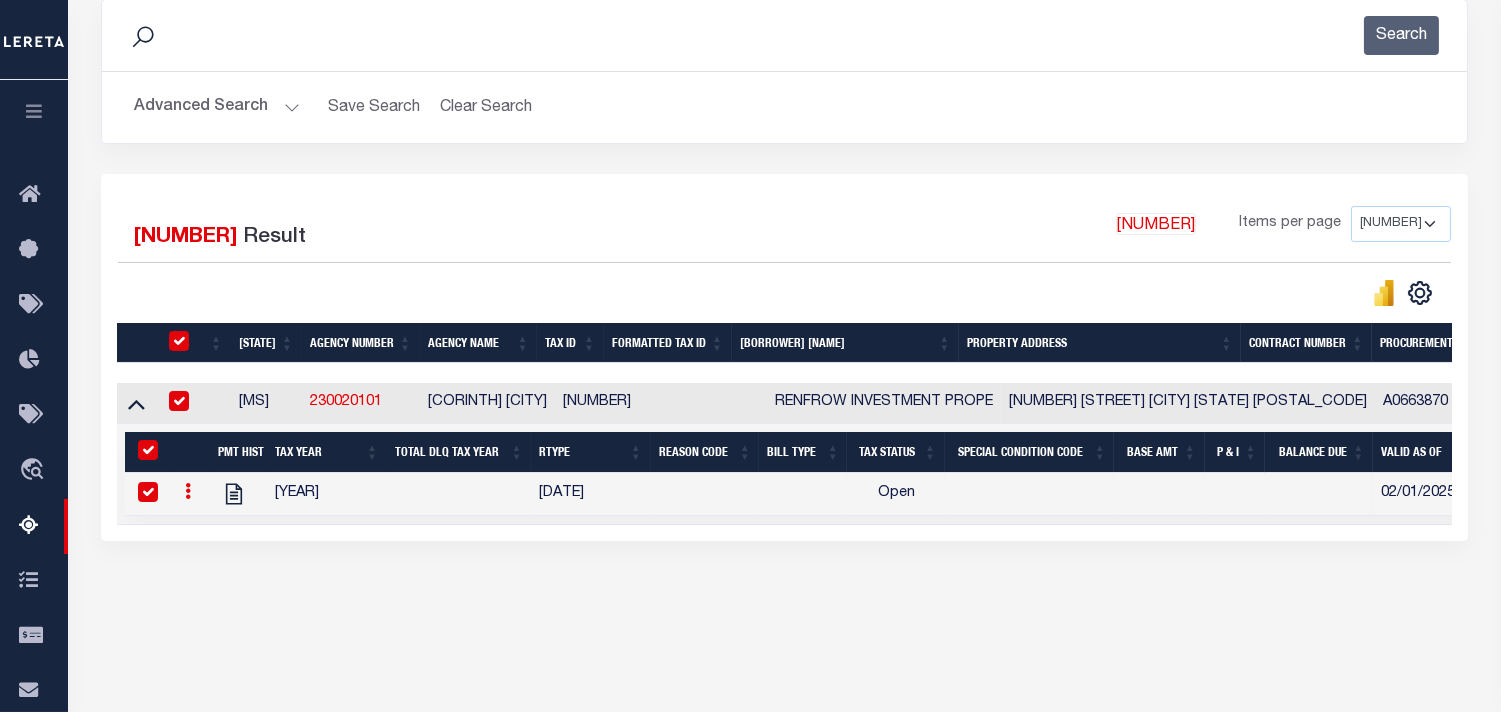 checkbox on "true" 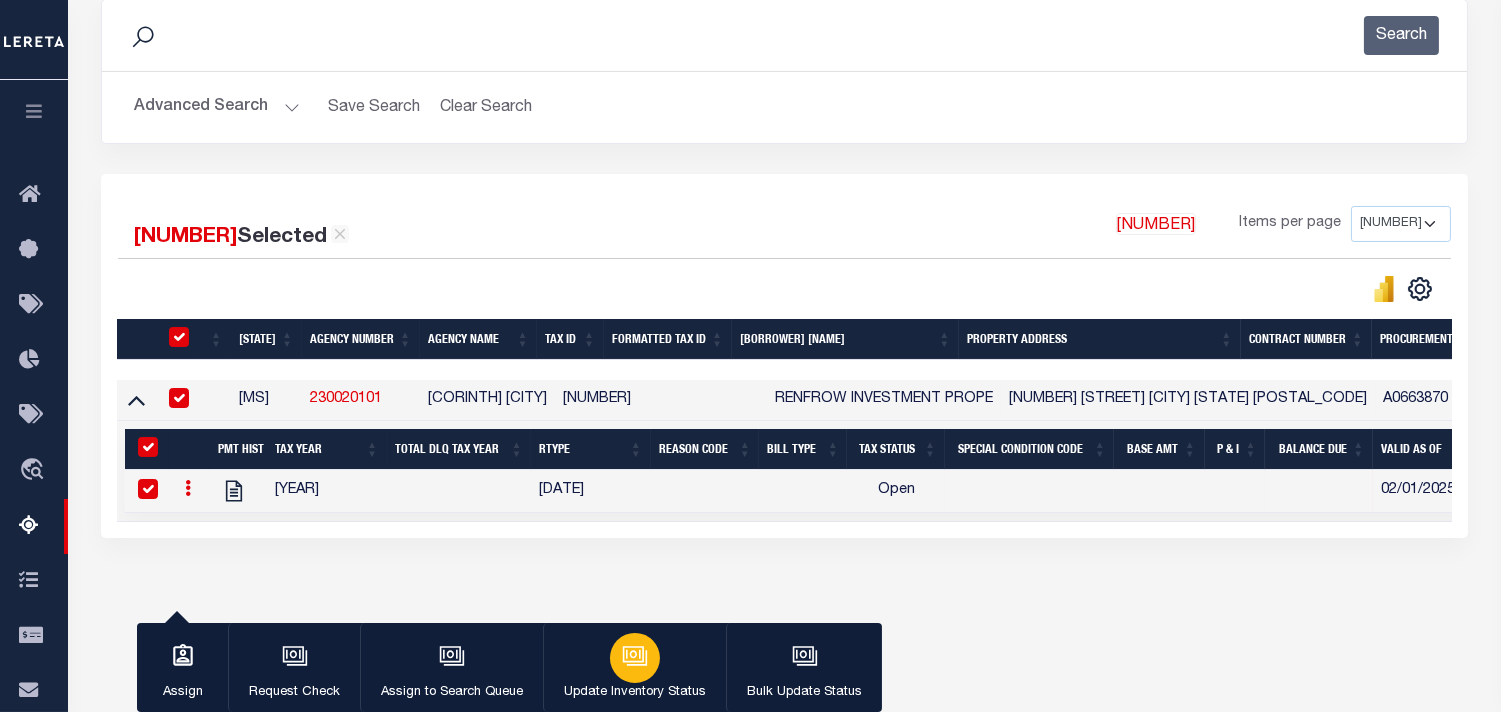 click at bounding box center [635, 656] 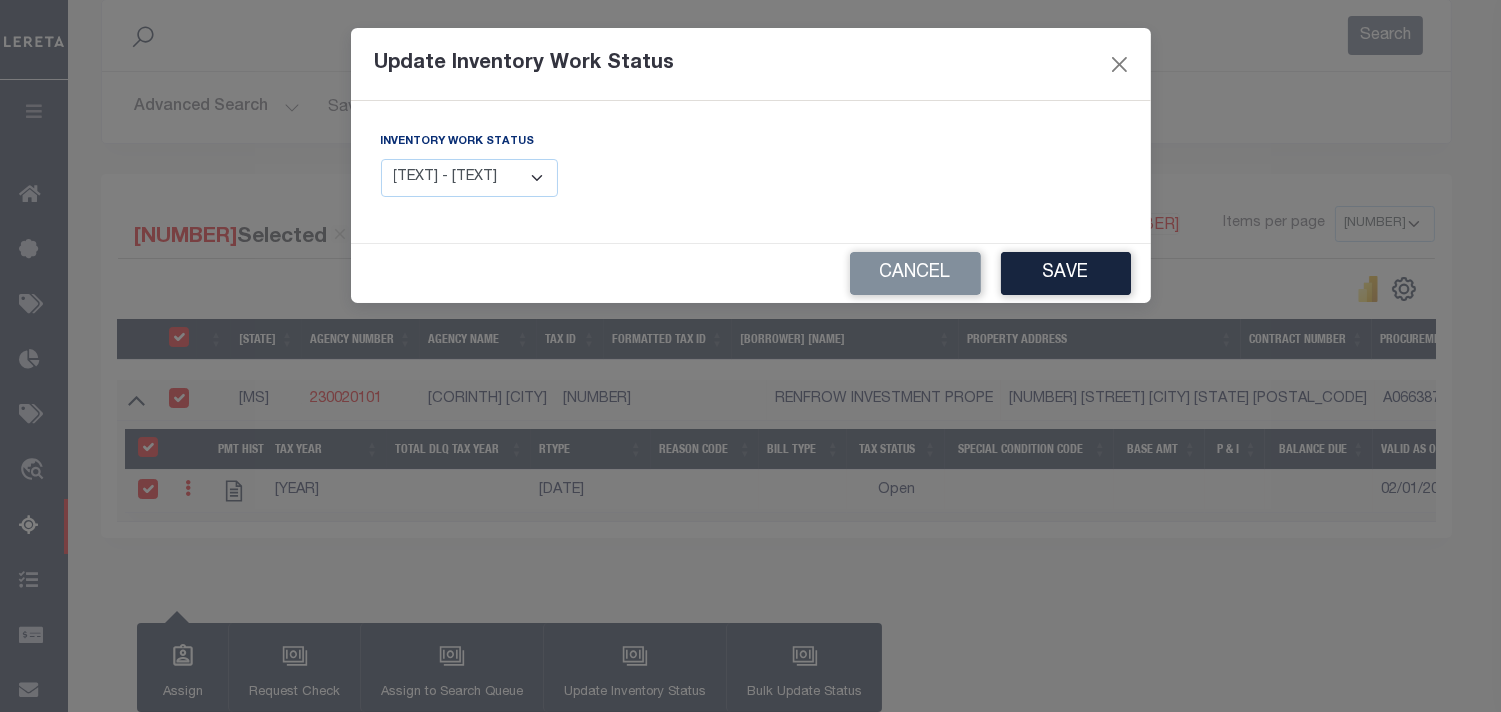 click on "Manual - Exception
Pended - Awaiting Search
Late Add Exception
Completed" at bounding box center [470, 178] 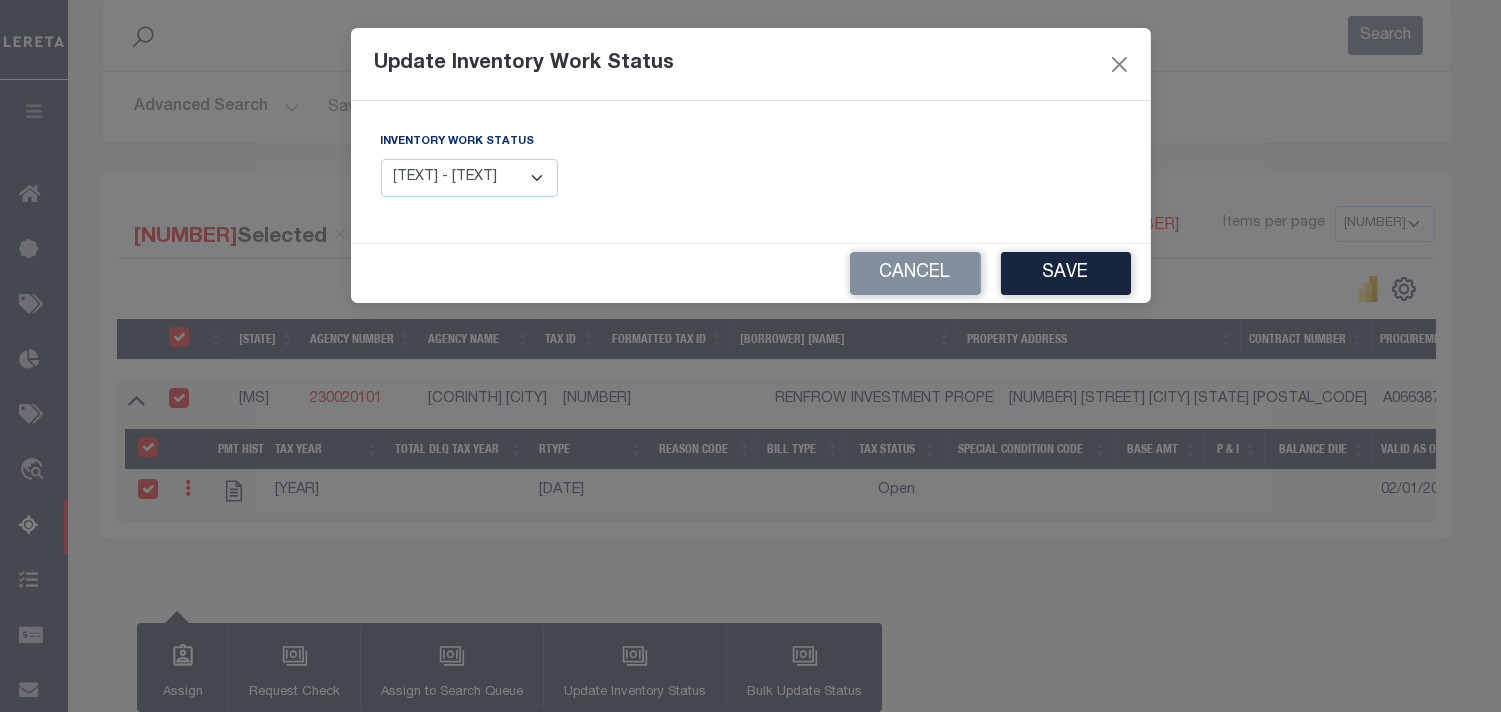 scroll, scrollTop: 163, scrollLeft: 0, axis: vertical 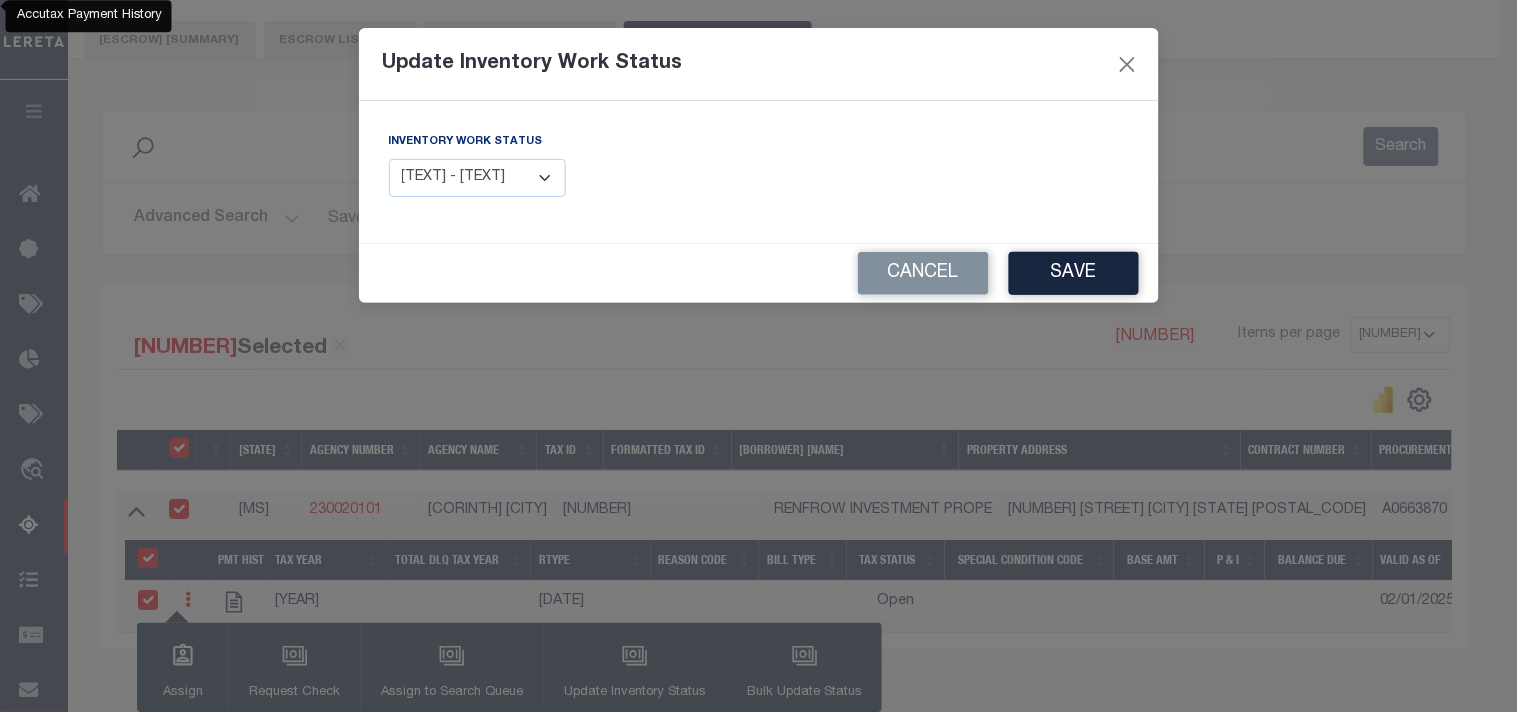 drag, startPoint x: 641, startPoint y: 173, endPoint x: 471, endPoint y: 165, distance: 170.18813 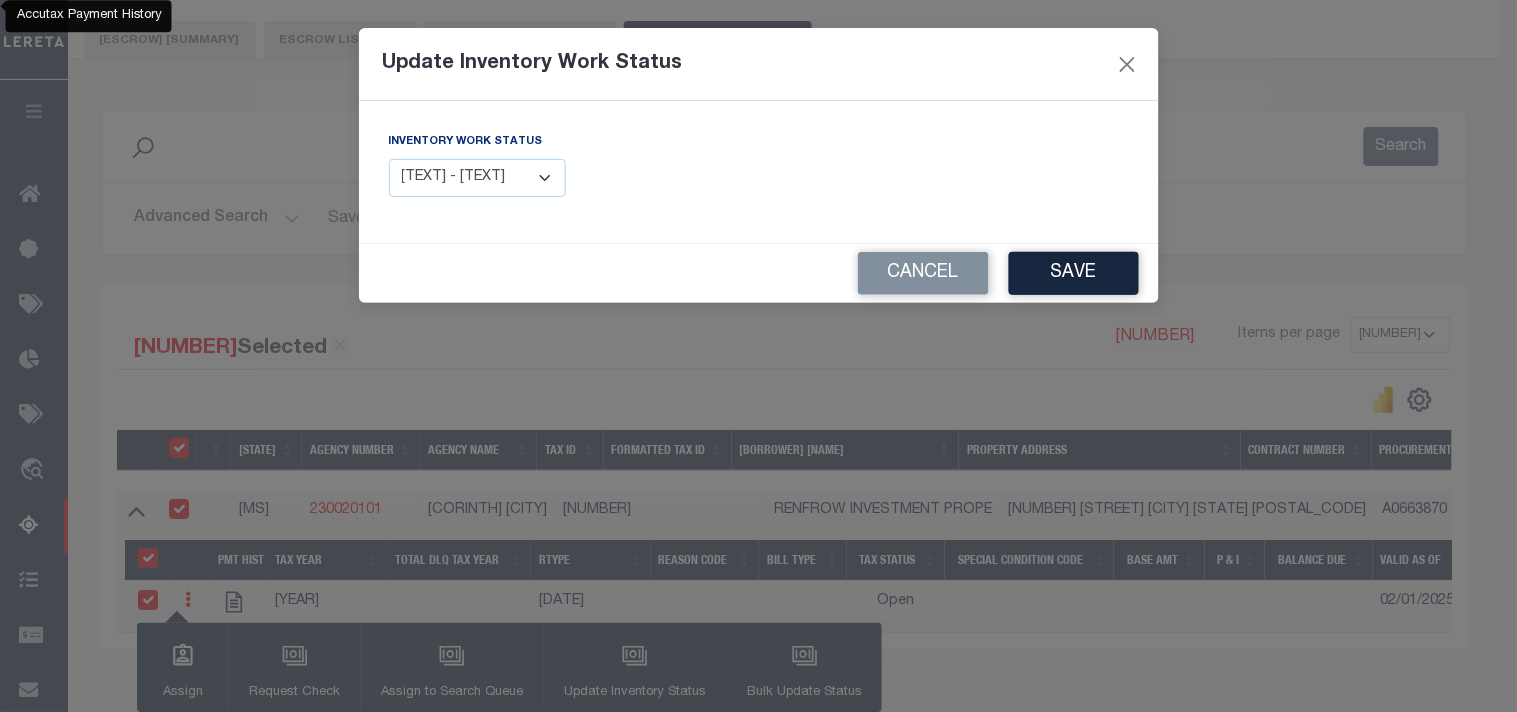 drag, startPoint x: 471, startPoint y: 165, endPoint x: 473, endPoint y: 195, distance: 30.066593 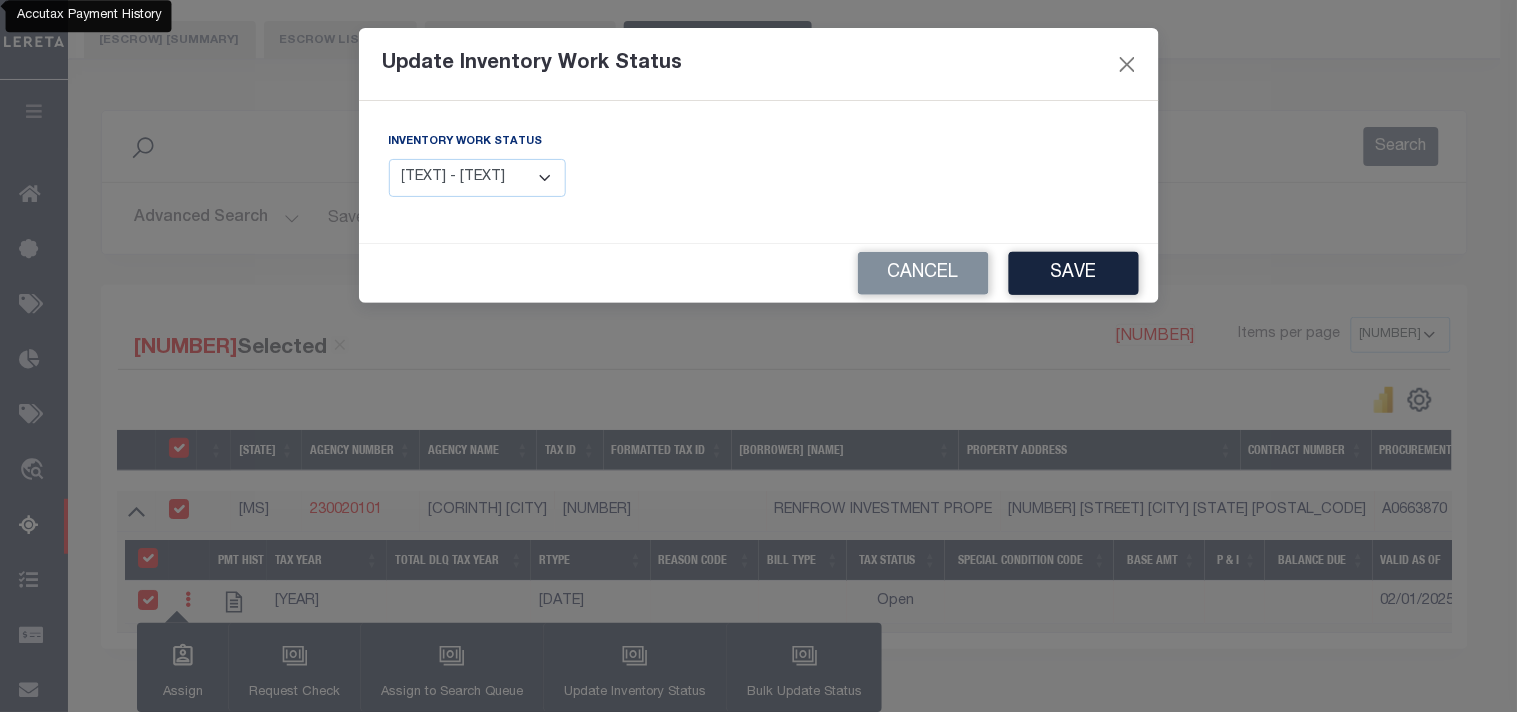 click on "Manual - Exception
Pended - Awaiting Search
Late Add Exception
Completed" at bounding box center (478, 178) 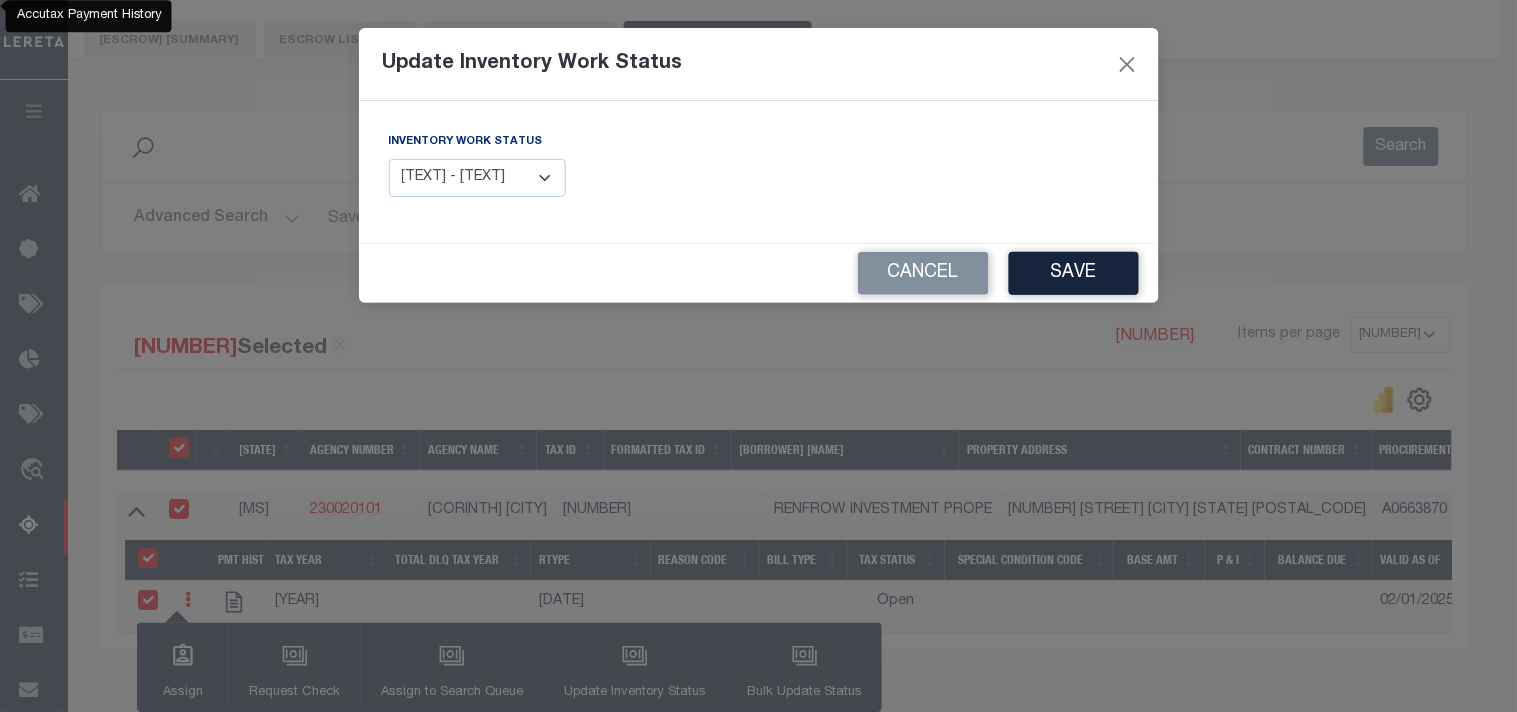 select on "4" 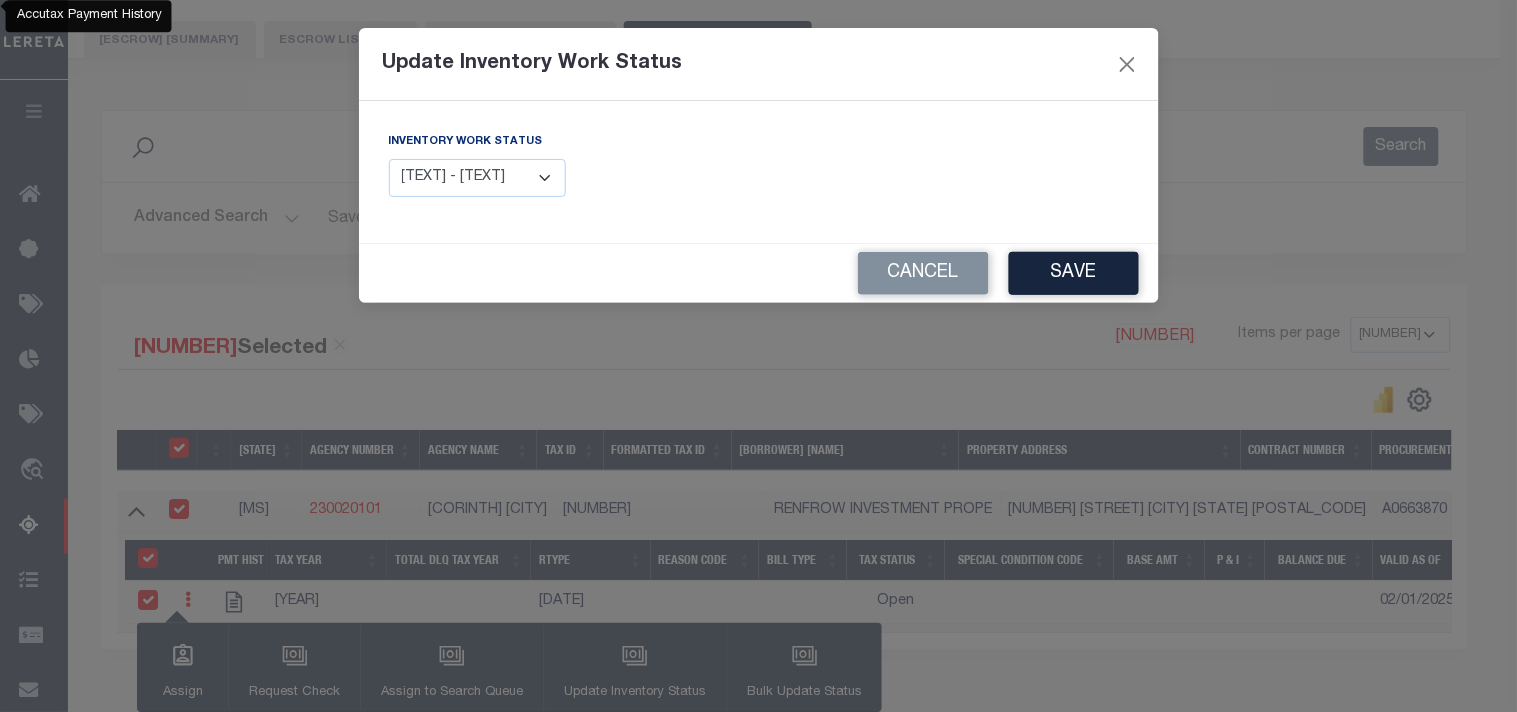 click on "Manual - Exception
Pended - Awaiting Search
Late Add Exception
Completed" at bounding box center [478, 178] 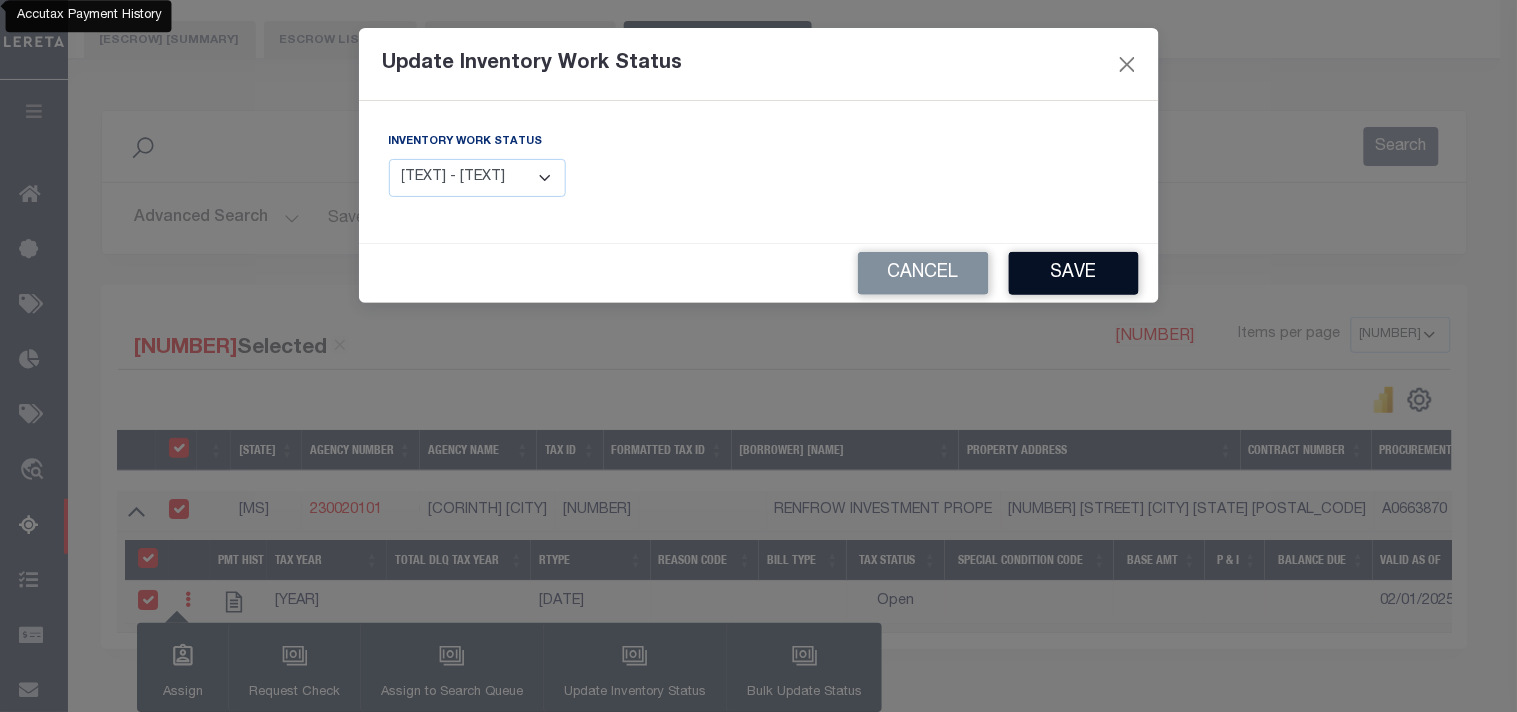 click on "Save" at bounding box center [1074, 273] 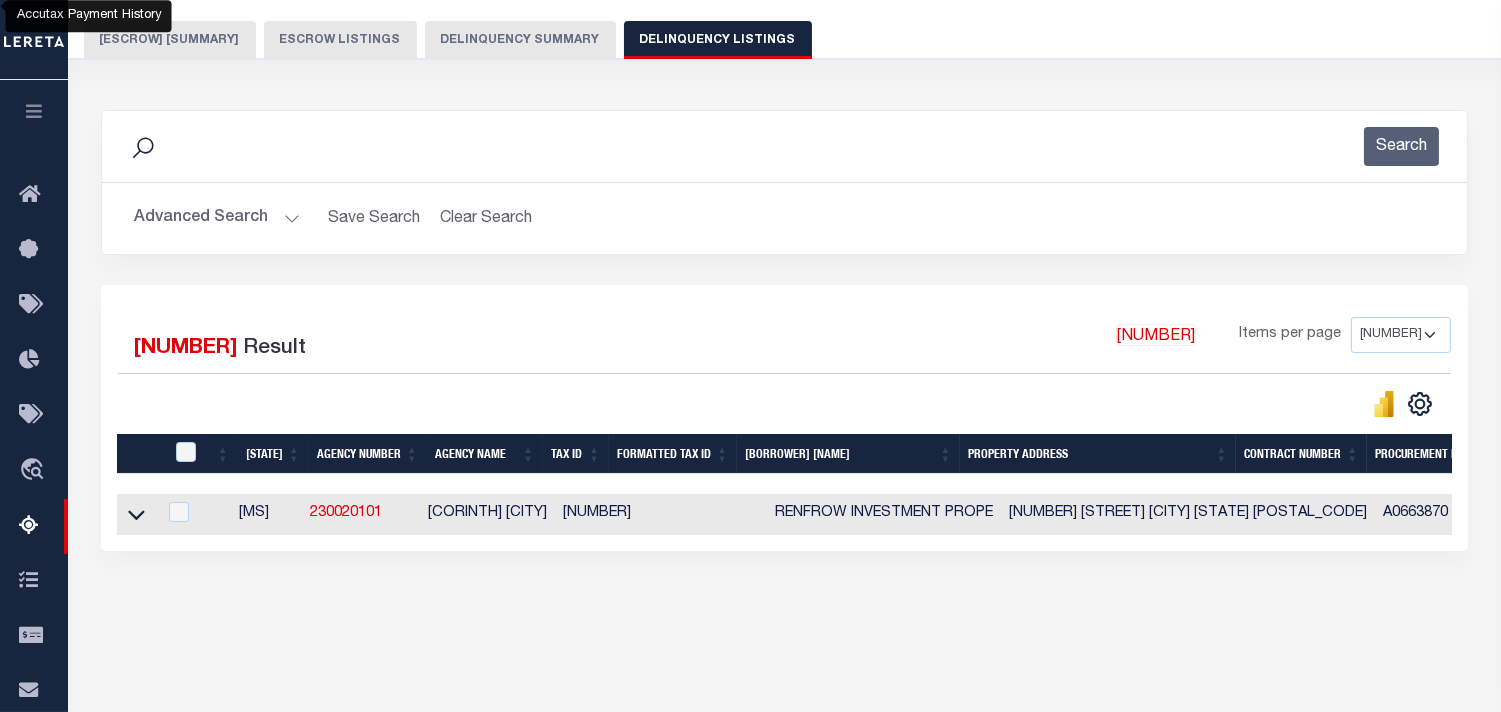 scroll, scrollTop: 0, scrollLeft: 687, axis: horizontal 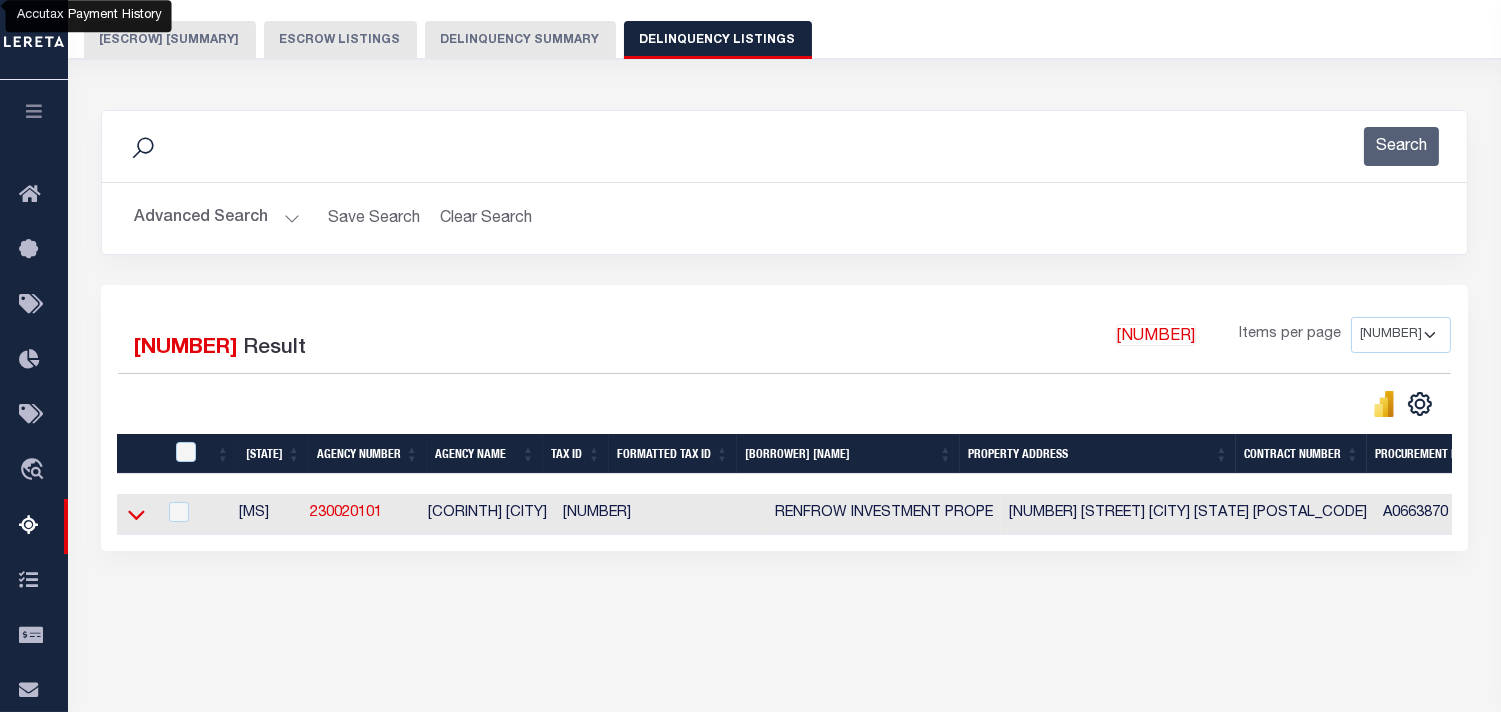 click at bounding box center [136, 514] 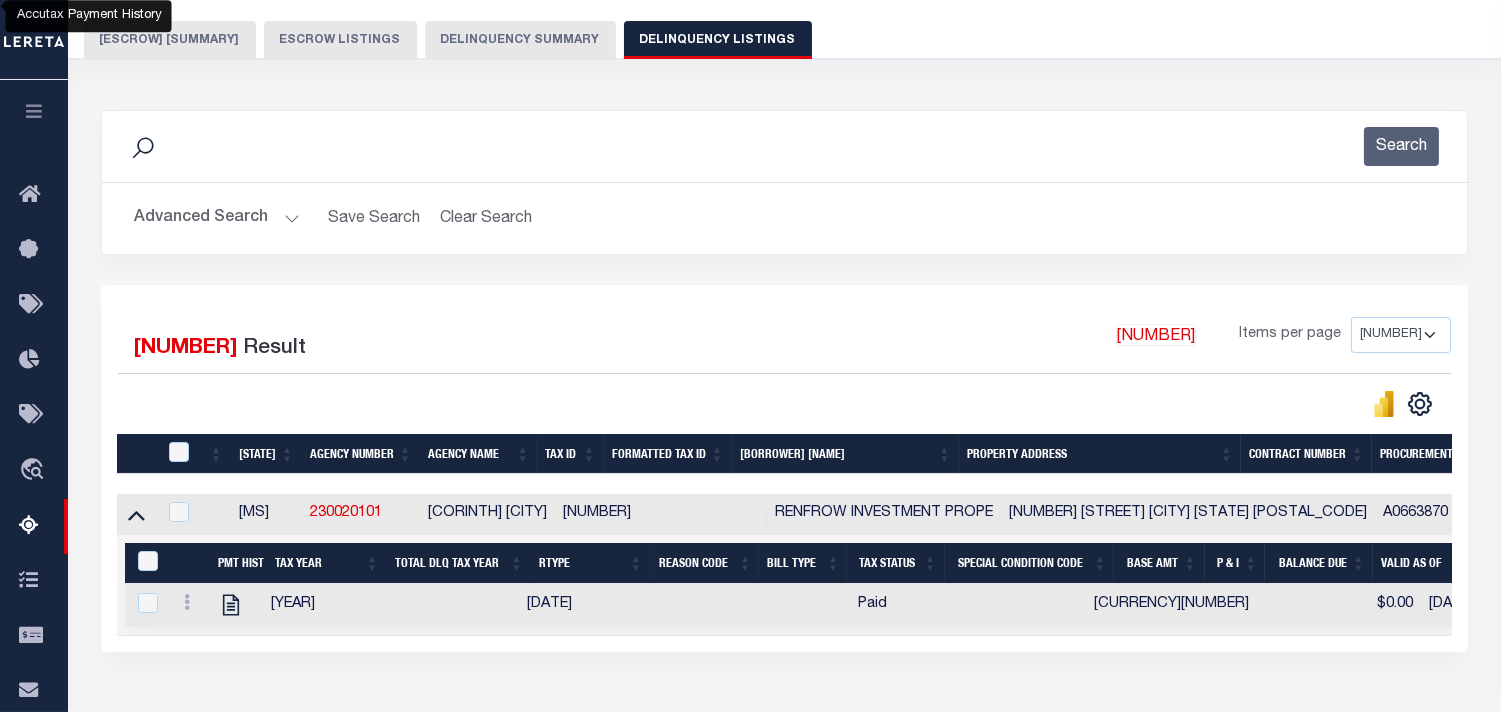 click on "Advanced Search" at bounding box center (217, 218) 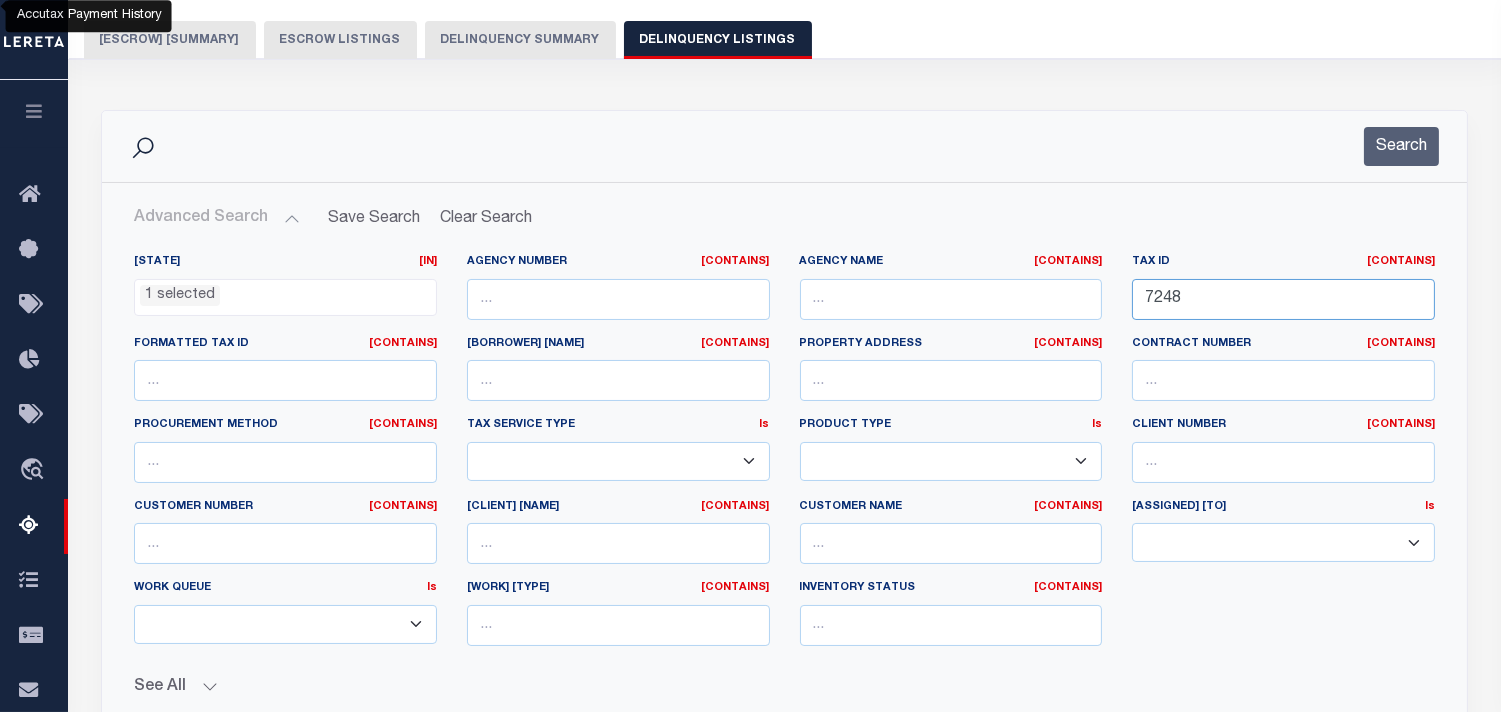 drag, startPoint x: 1258, startPoint y: 295, endPoint x: 1127, endPoint y: 301, distance: 131.13733 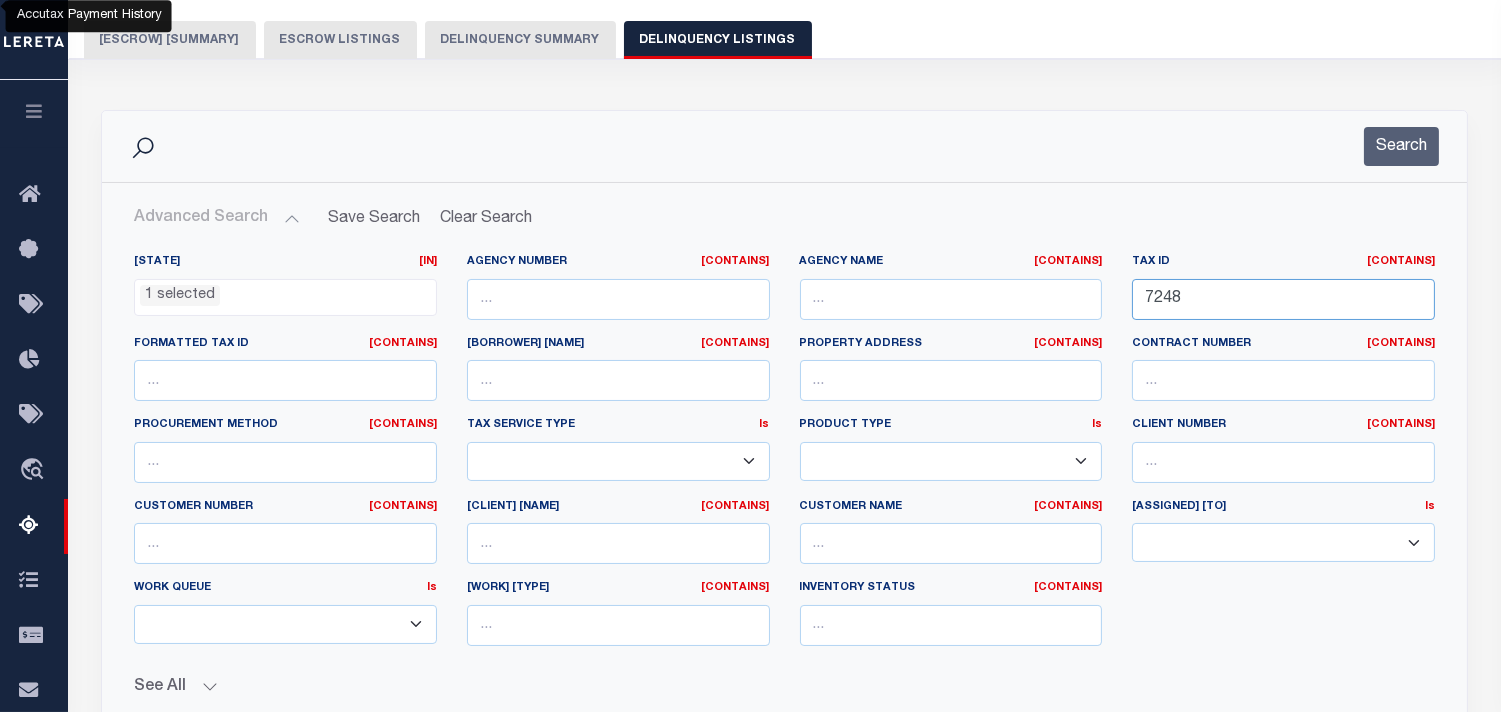 paste on "202850" 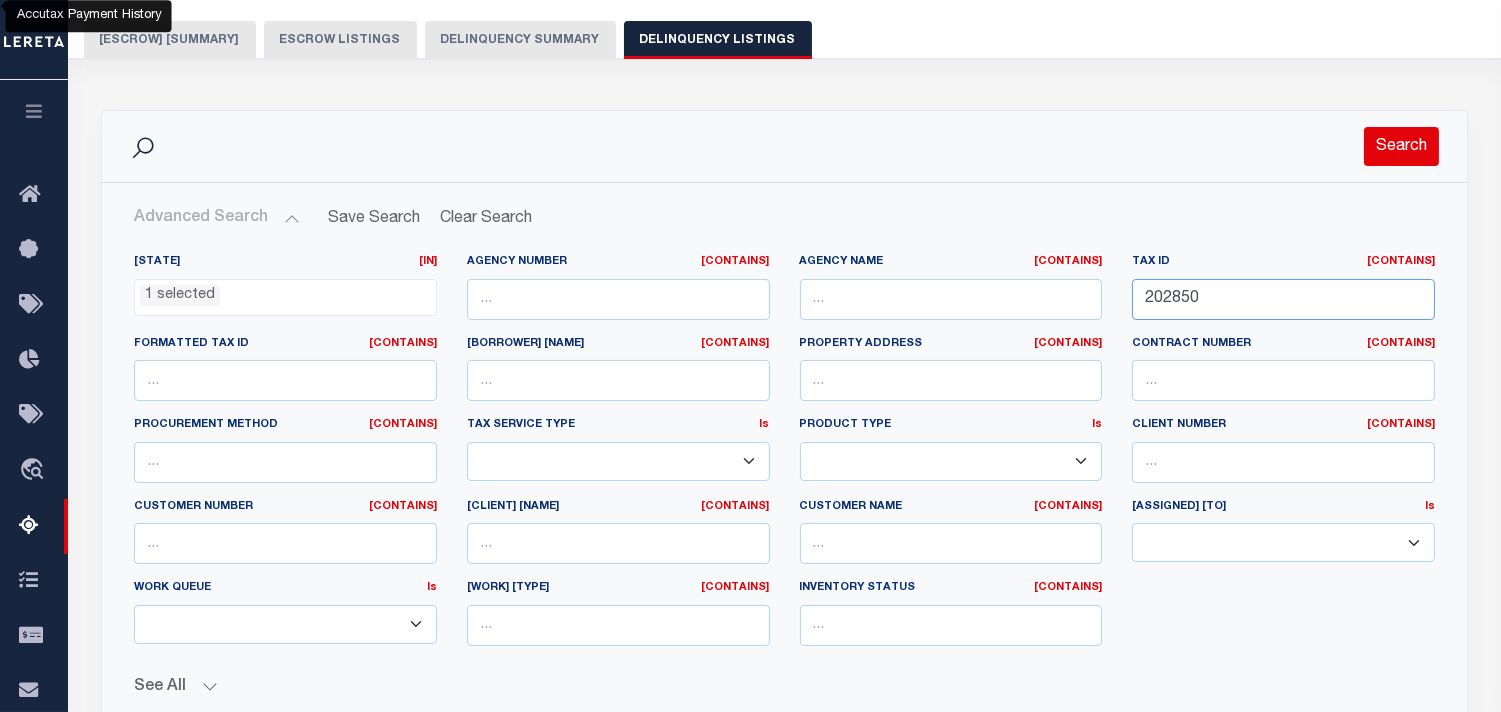 type on "202850" 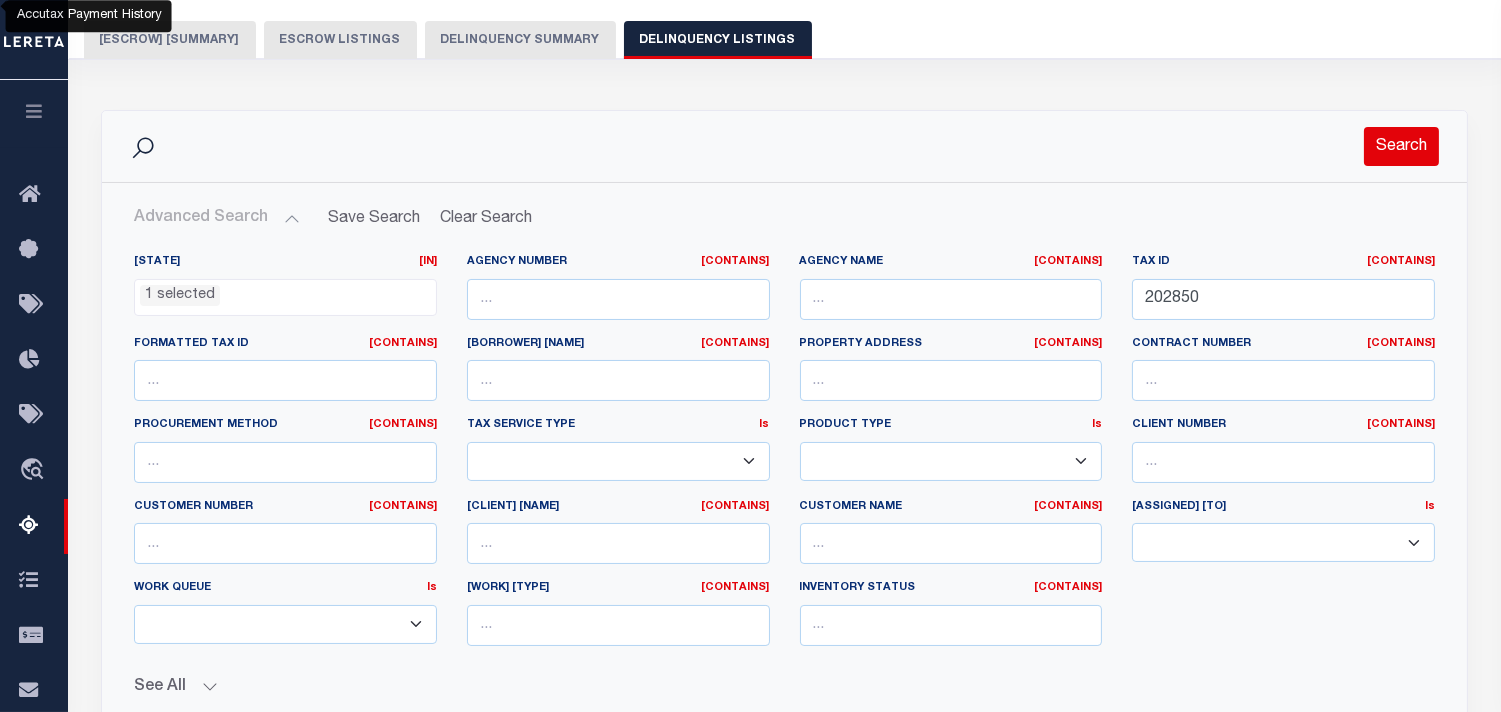 click on "Search" at bounding box center [1401, 146] 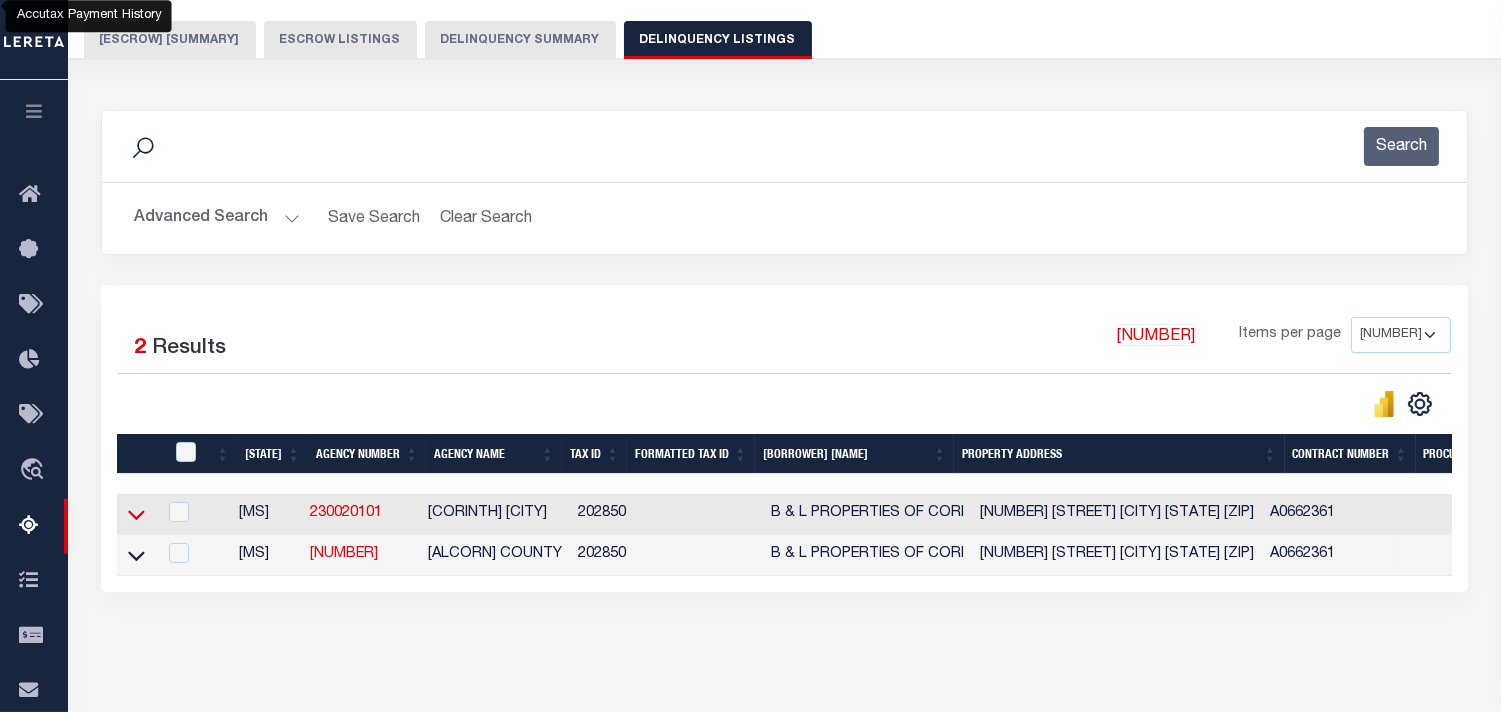 drag, startPoint x: 134, startPoint y: 518, endPoint x: 1446, endPoint y: 520, distance: 1312.0015 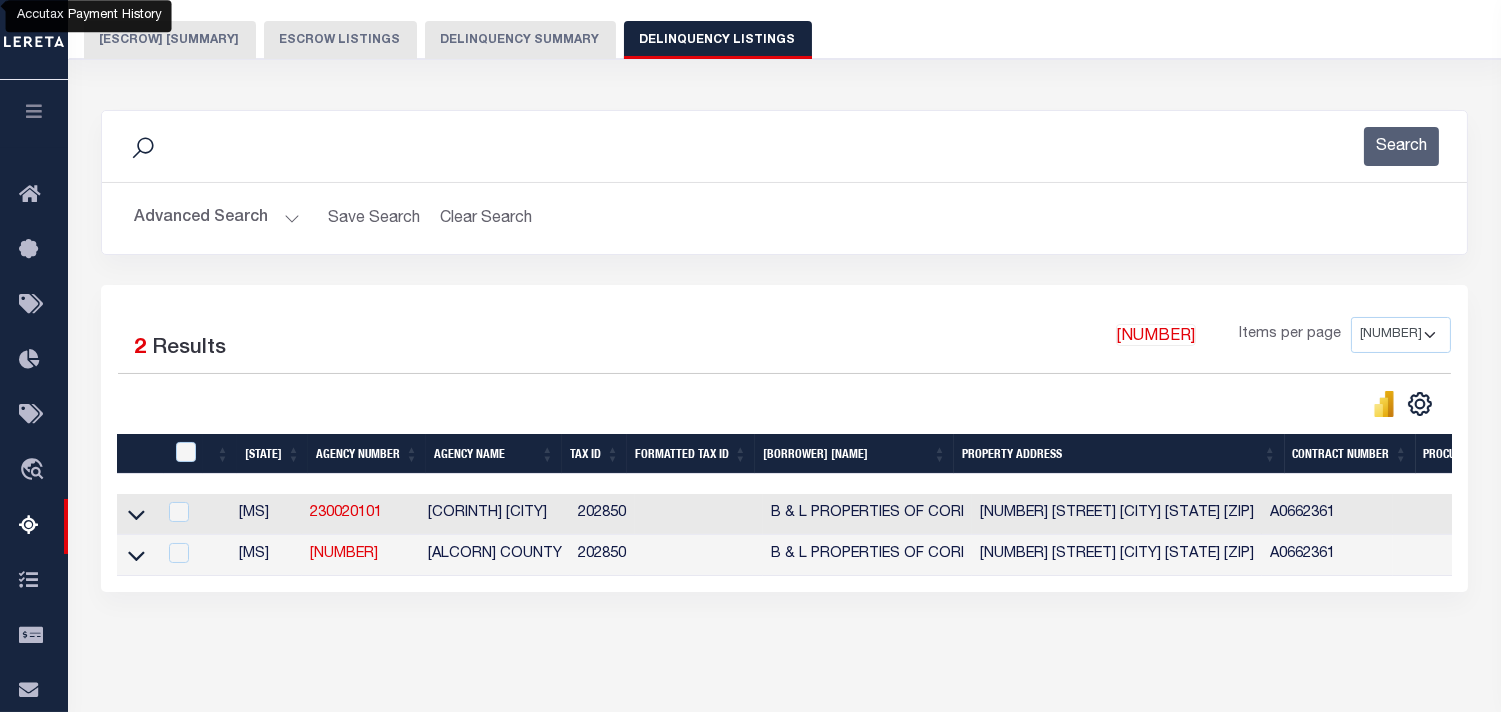click at bounding box center [136, 514] 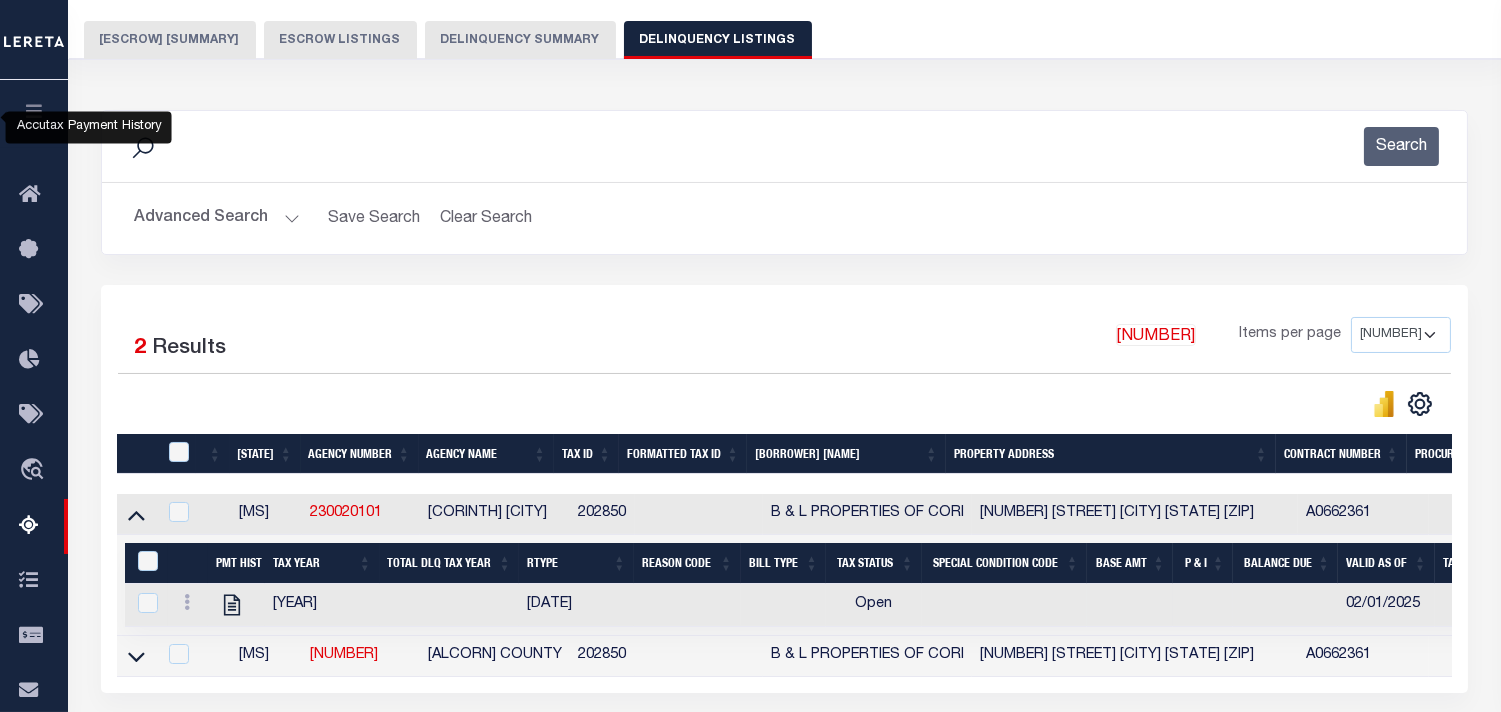 scroll, scrollTop: 274, scrollLeft: 0, axis: vertical 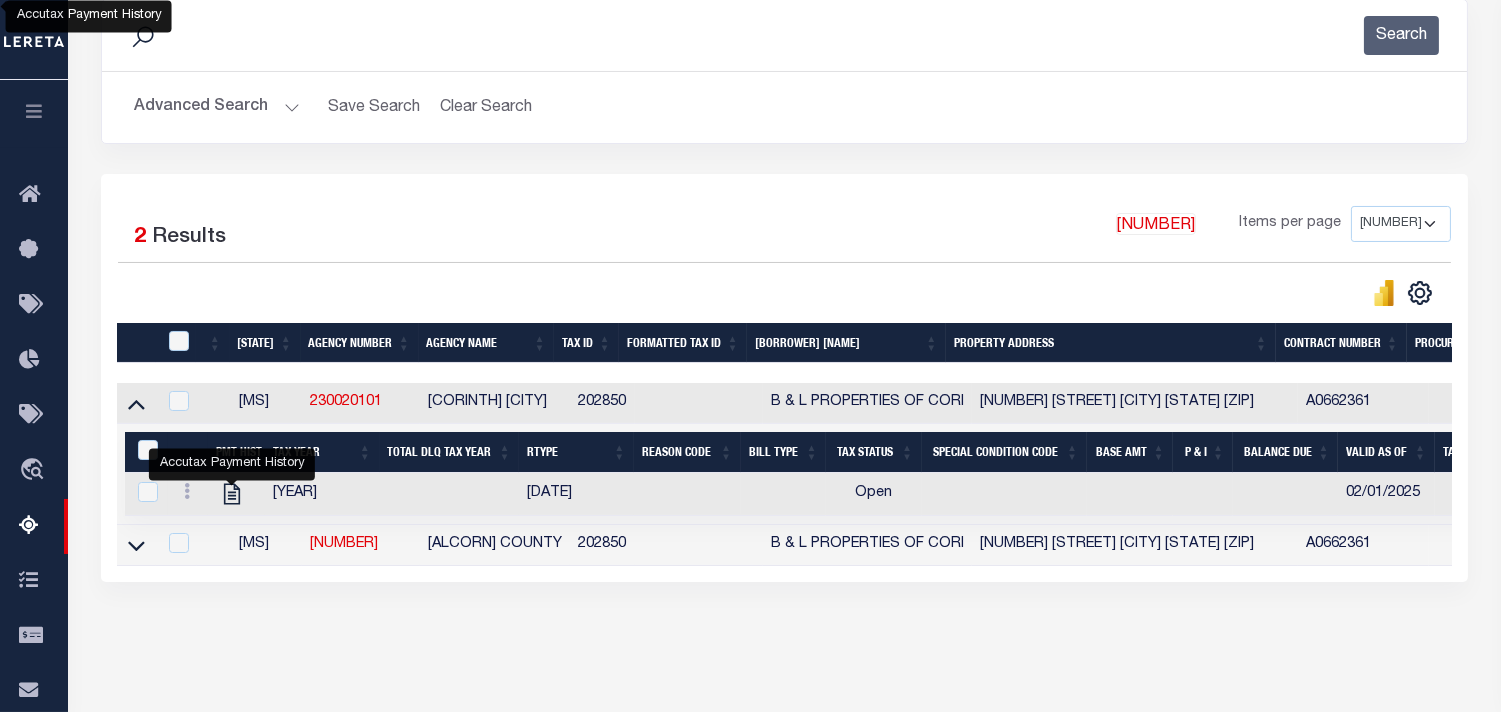 drag, startPoint x: 232, startPoint y: 502, endPoint x: 380, endPoint y: 371, distance: 197.64868 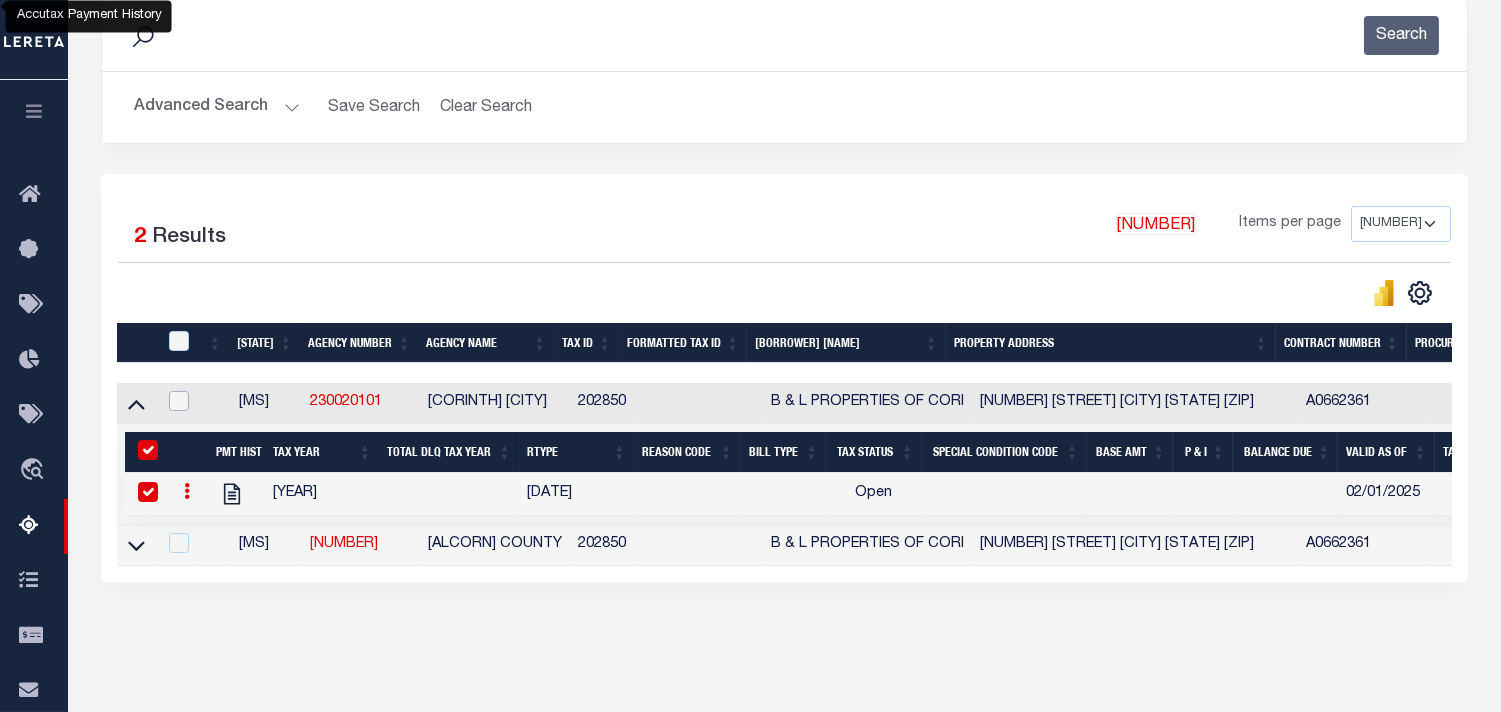 click at bounding box center [179, 401] 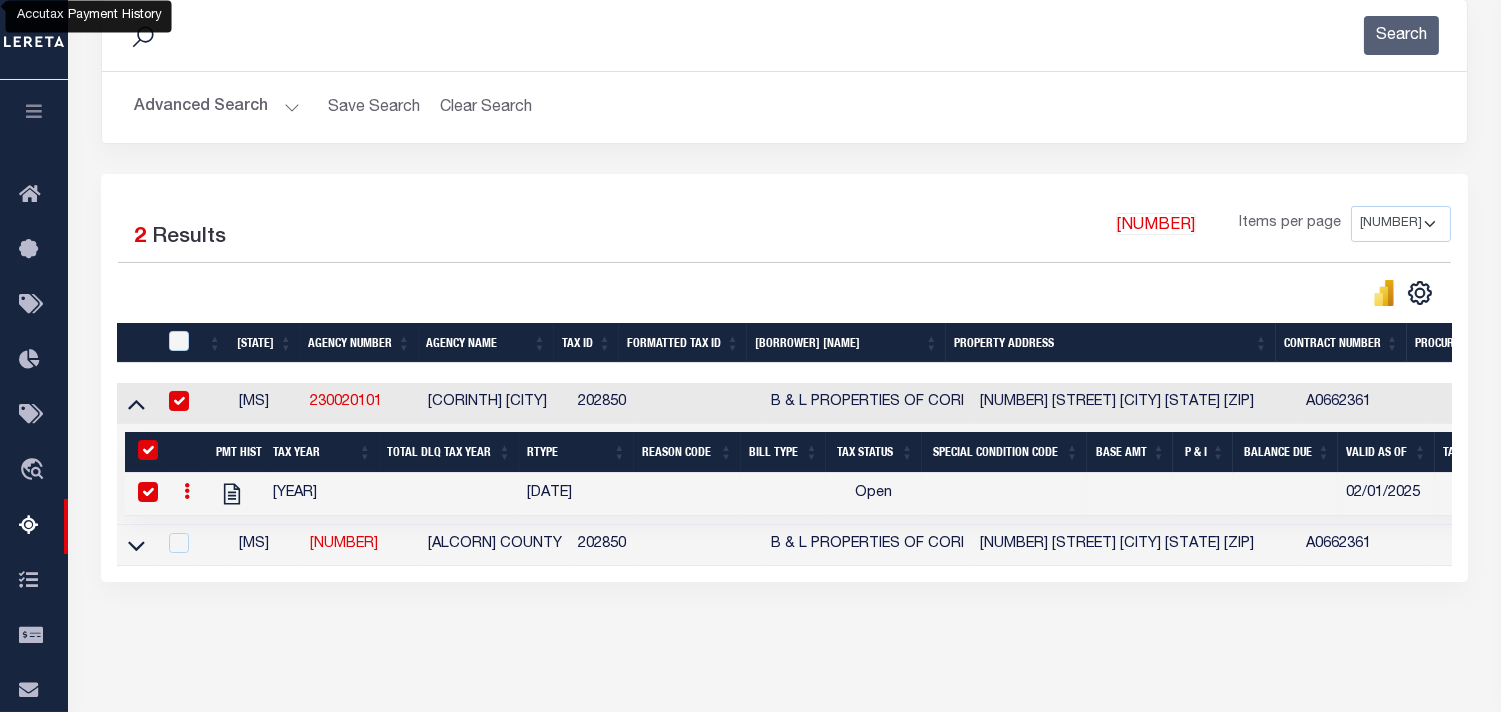 checkbox on "true" 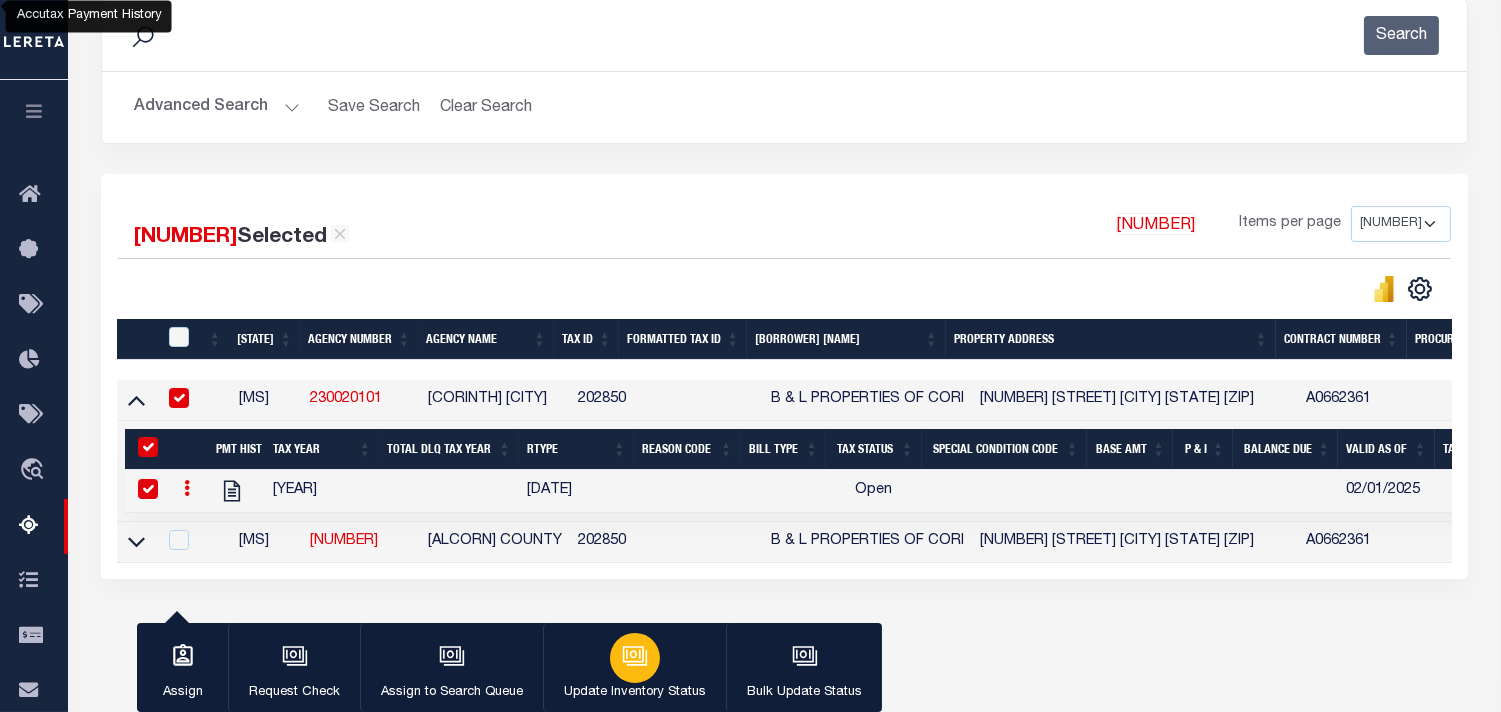 click at bounding box center [635, 658] 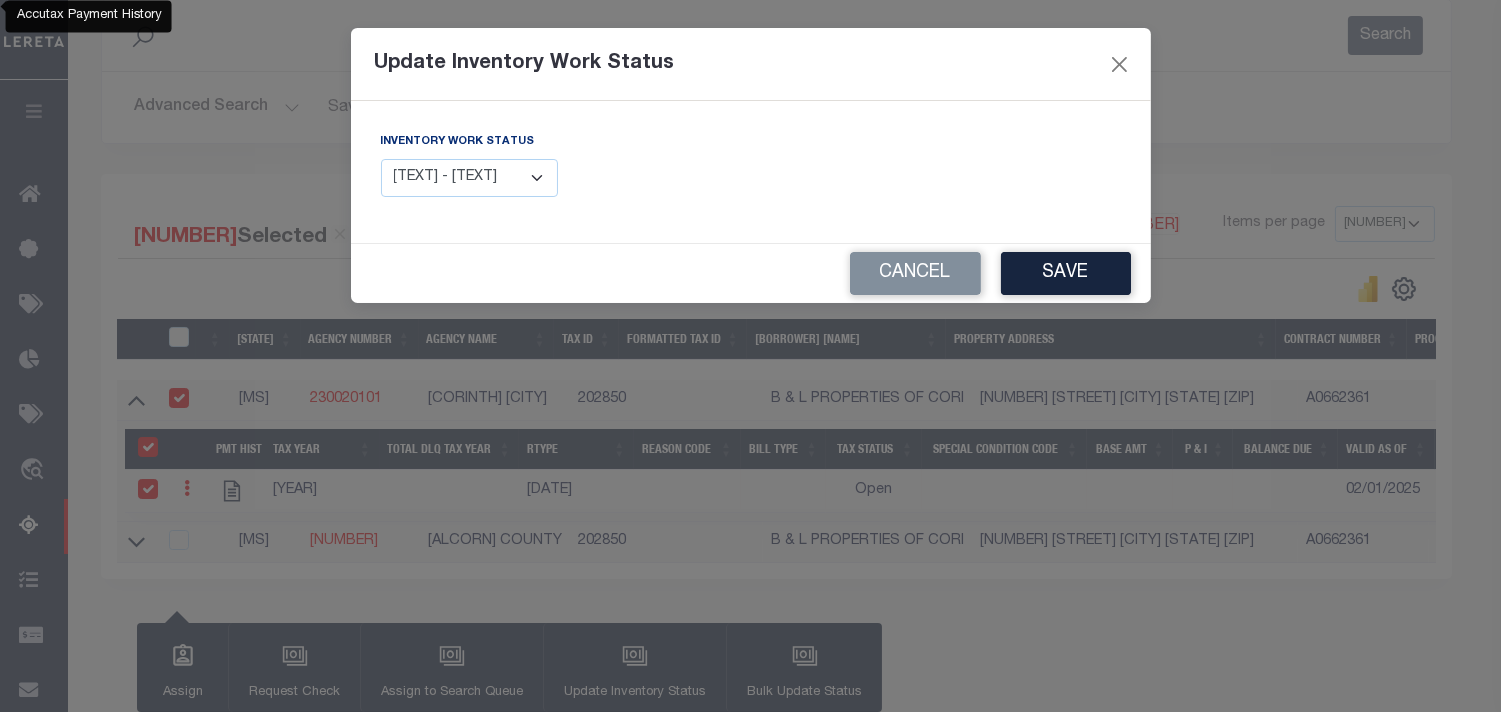 click on "Manual - Exception
Pended - Awaiting Search
Late Add Exception
Completed" at bounding box center [470, 178] 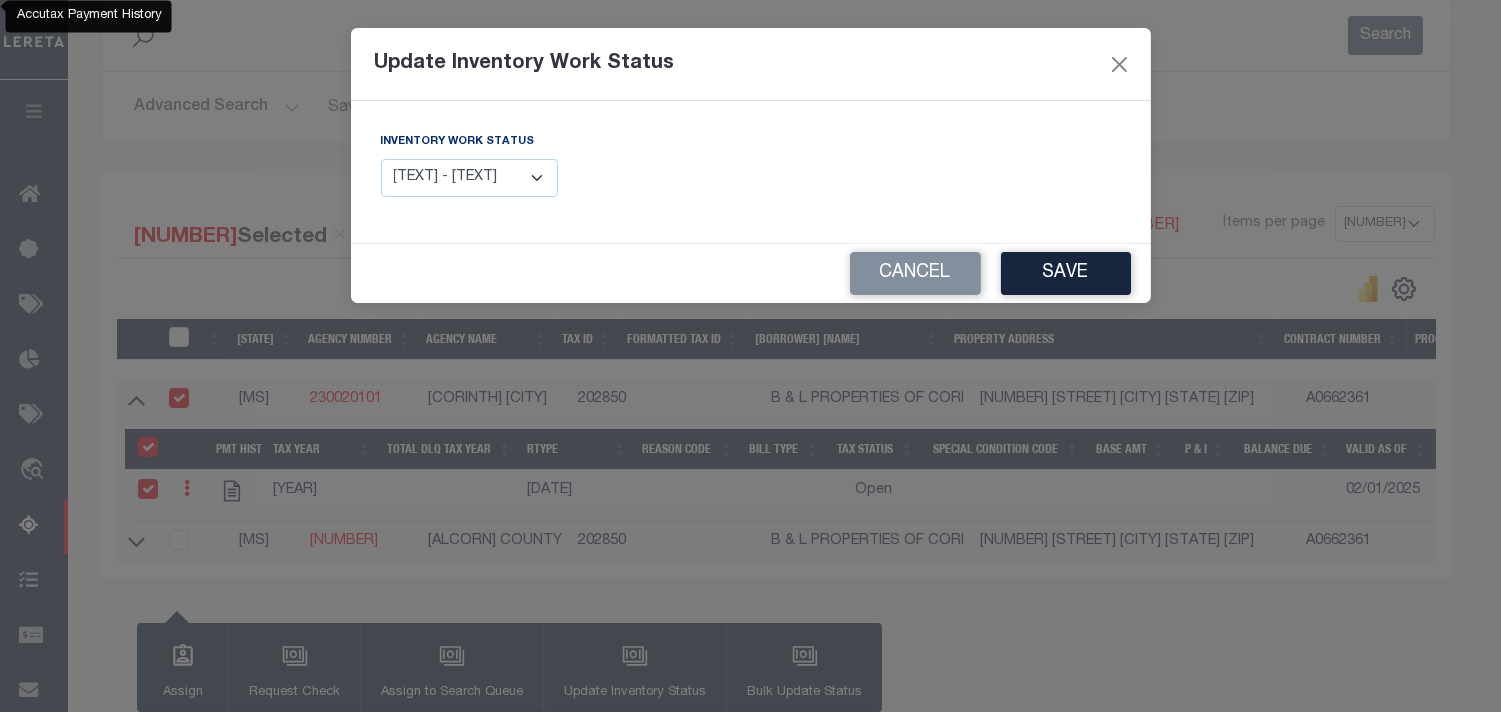 click on "Inventory Work Status
Manual - Exception
Pended - Awaiting Search
Late Add Exception
Completed" at bounding box center (558, 164) 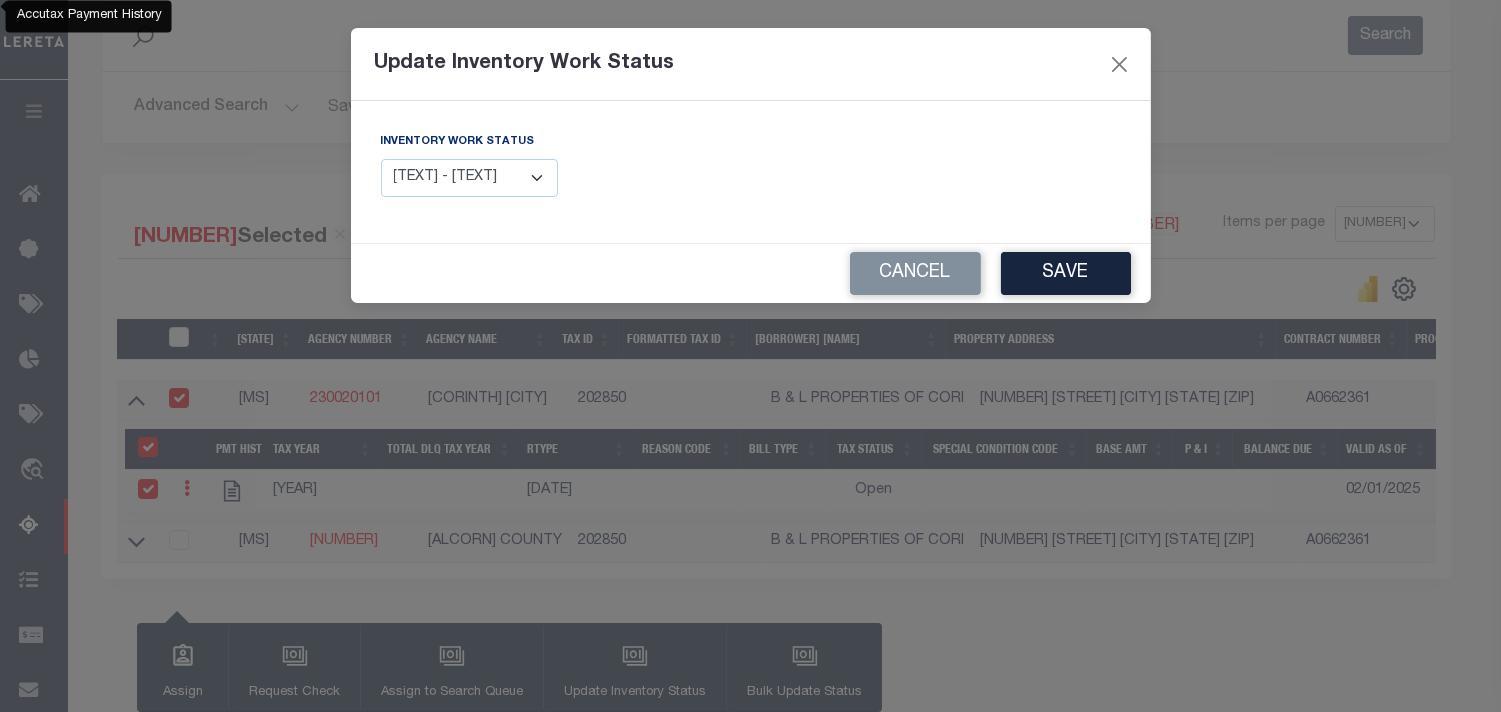 click on "Manual - Exception
Pended - Awaiting Search
Late Add Exception
Completed" at bounding box center [470, 178] 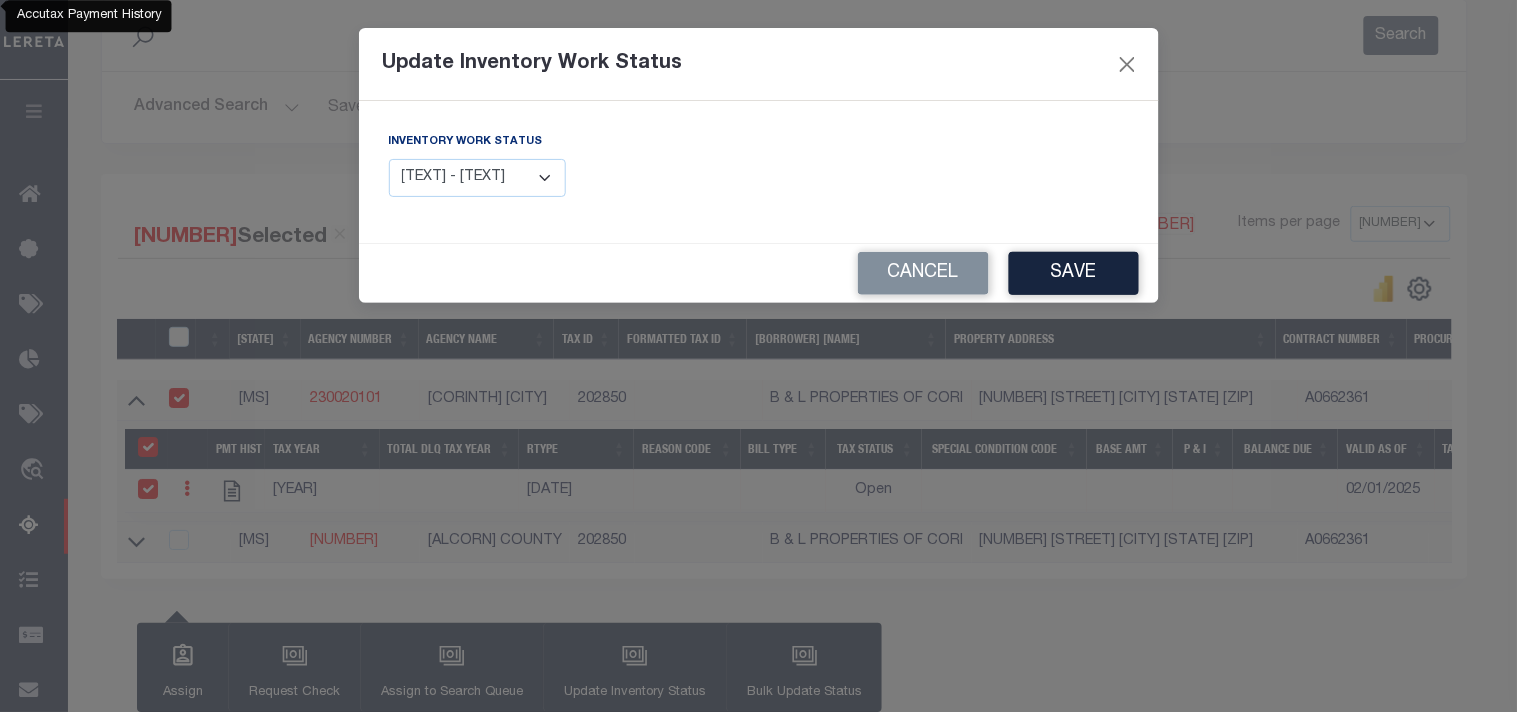 select on "4" 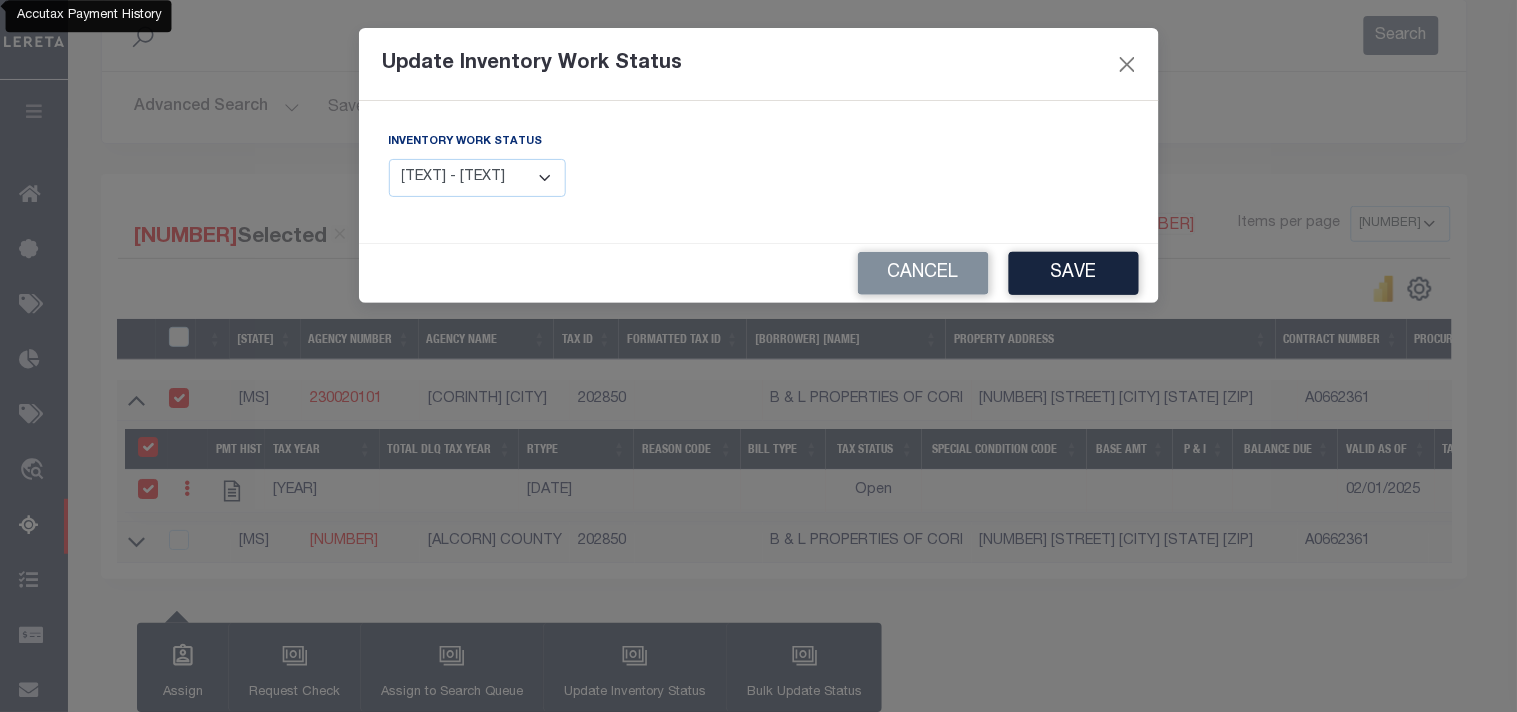 click on "Manual - Exception
Pended - Awaiting Search
Late Add Exception
Completed" at bounding box center (478, 178) 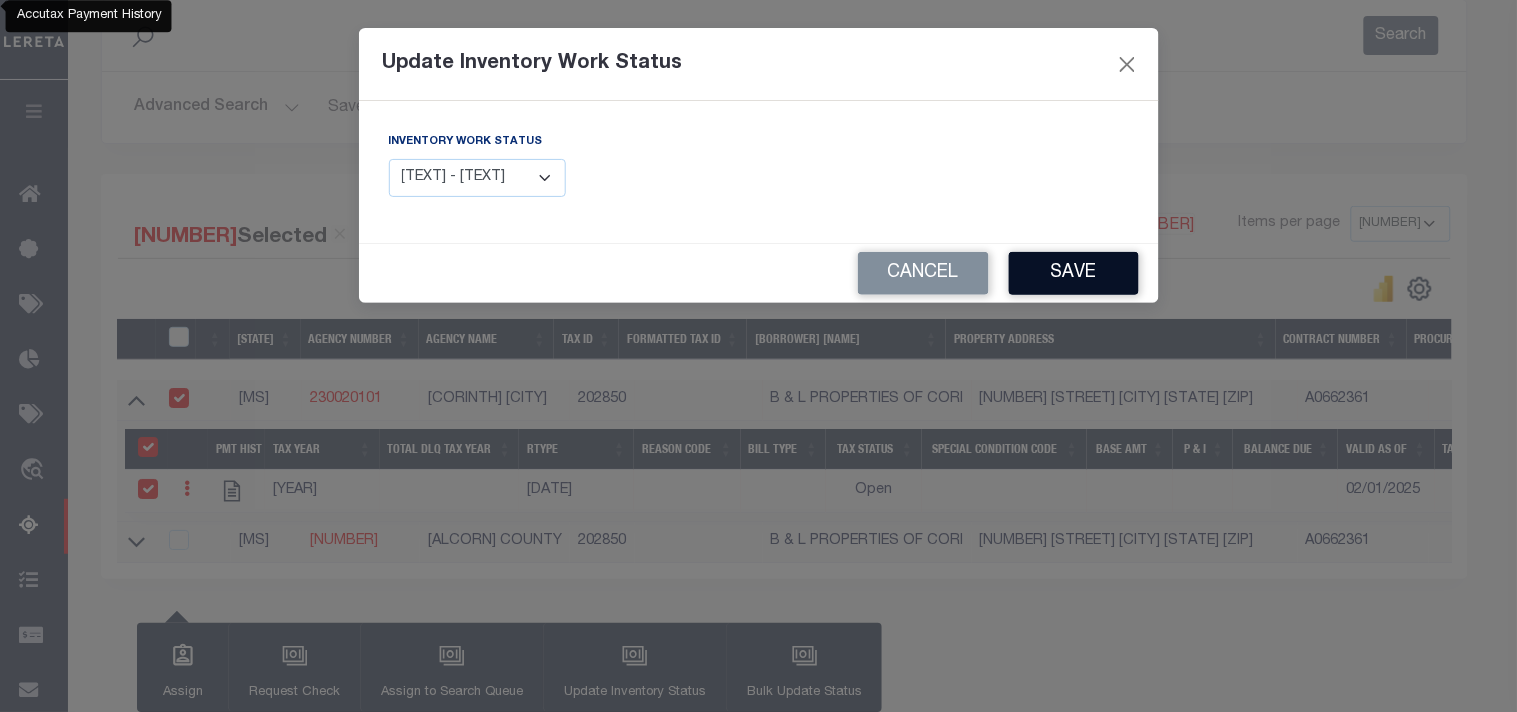 click on "Save" at bounding box center [1074, 273] 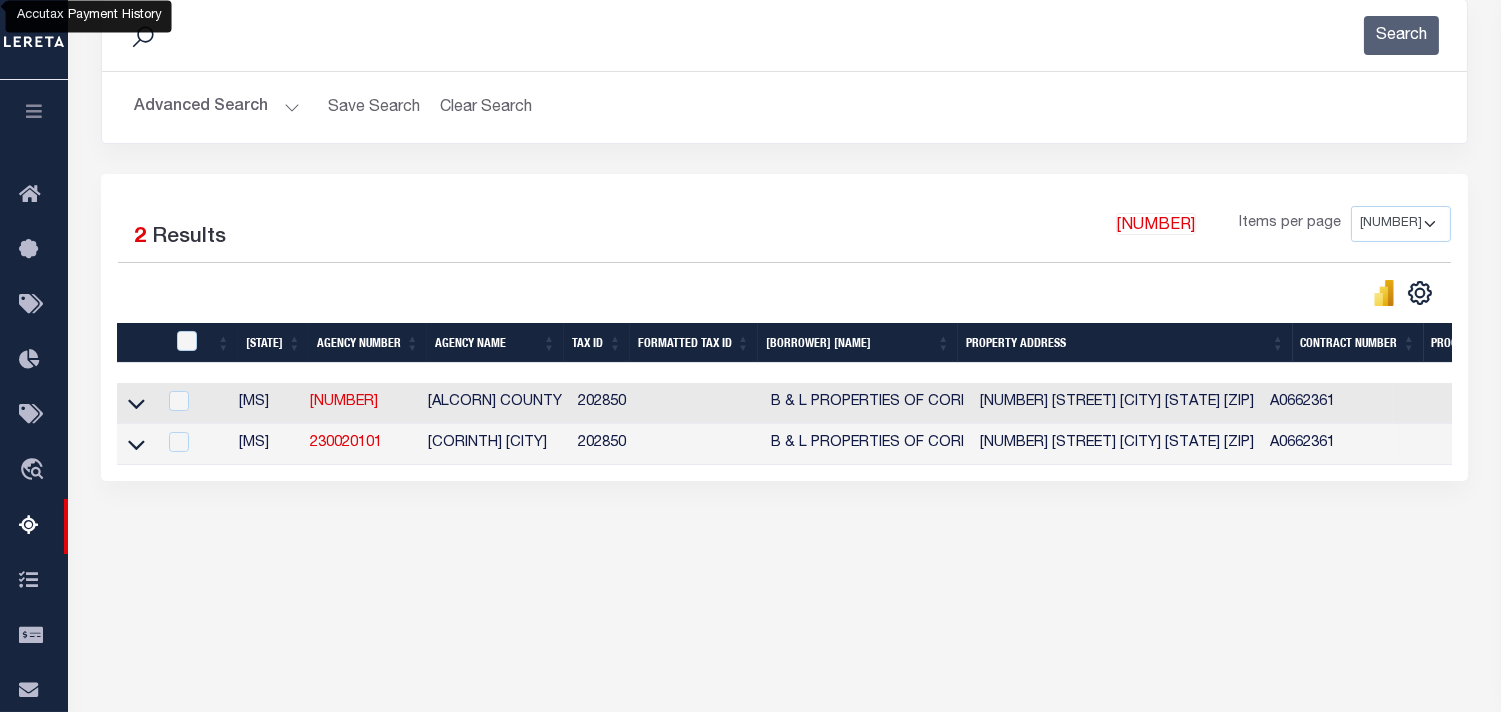 scroll, scrollTop: 0, scrollLeft: 1353, axis: horizontal 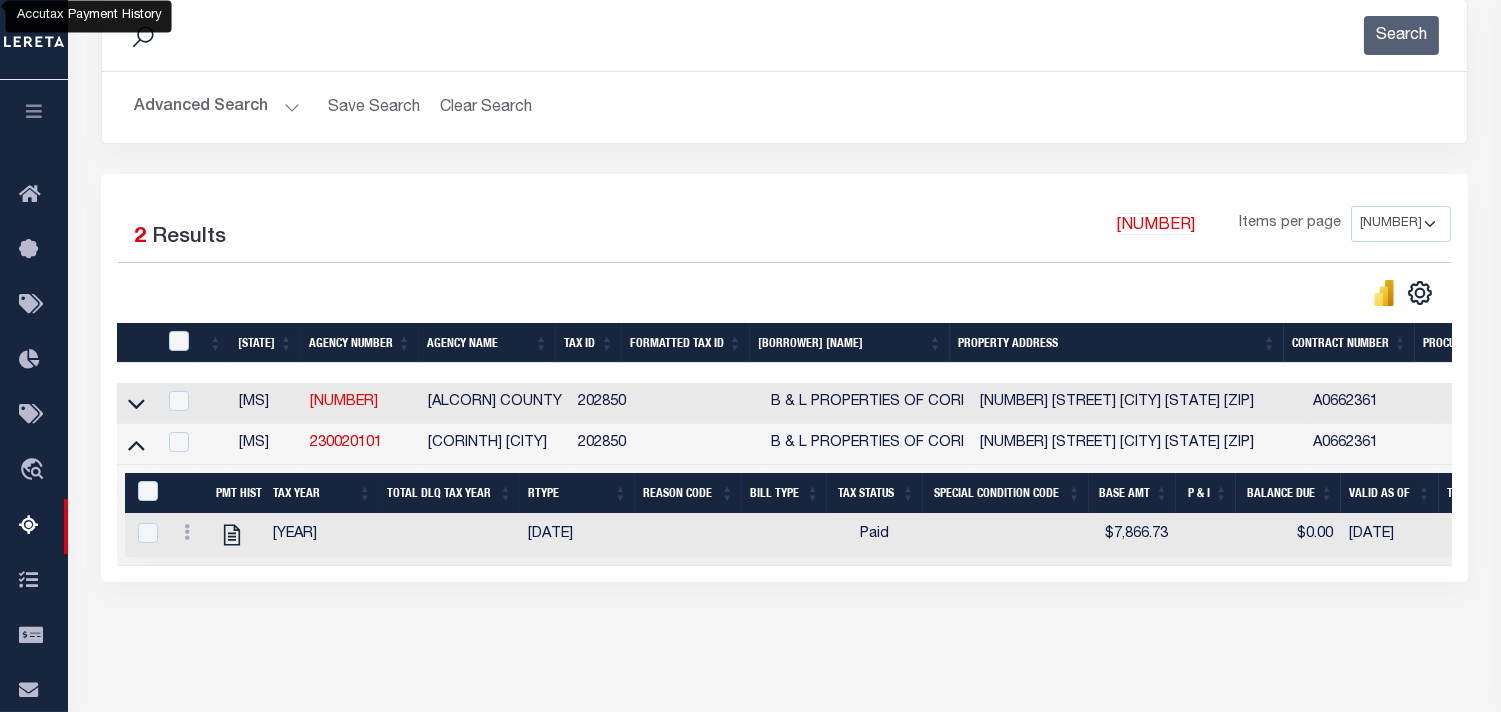 click on "Advanced Search" at bounding box center (217, 107) 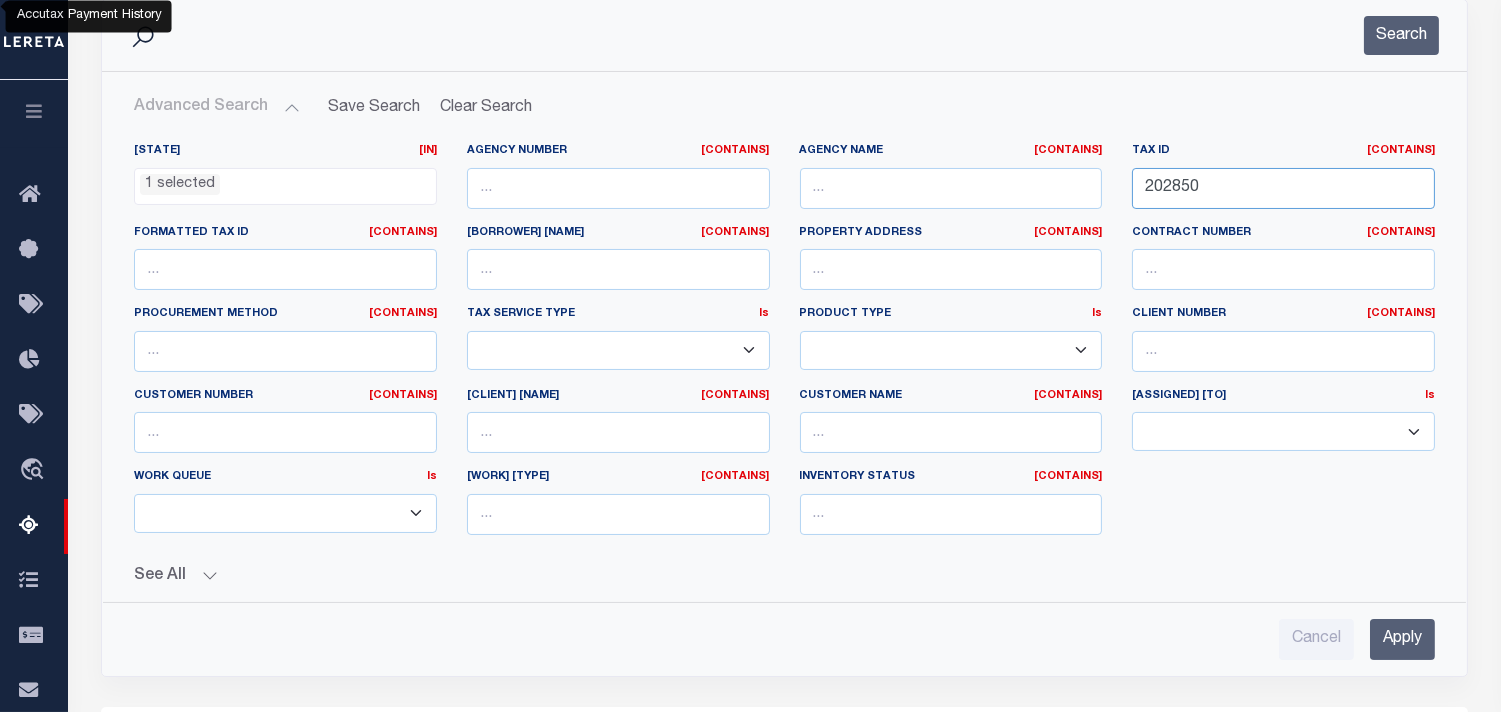 drag, startPoint x: 1217, startPoint y: 182, endPoint x: 1087, endPoint y: 182, distance: 130 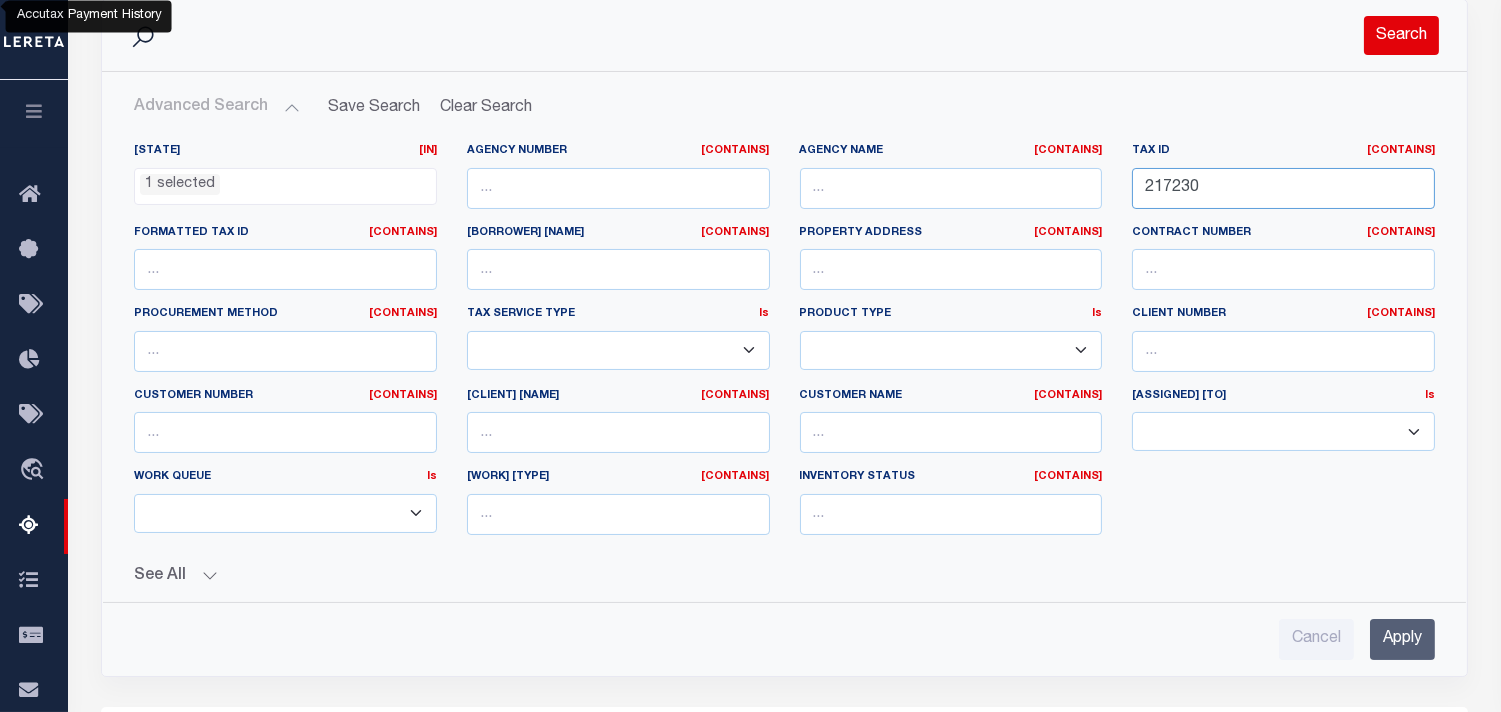 type on "217230" 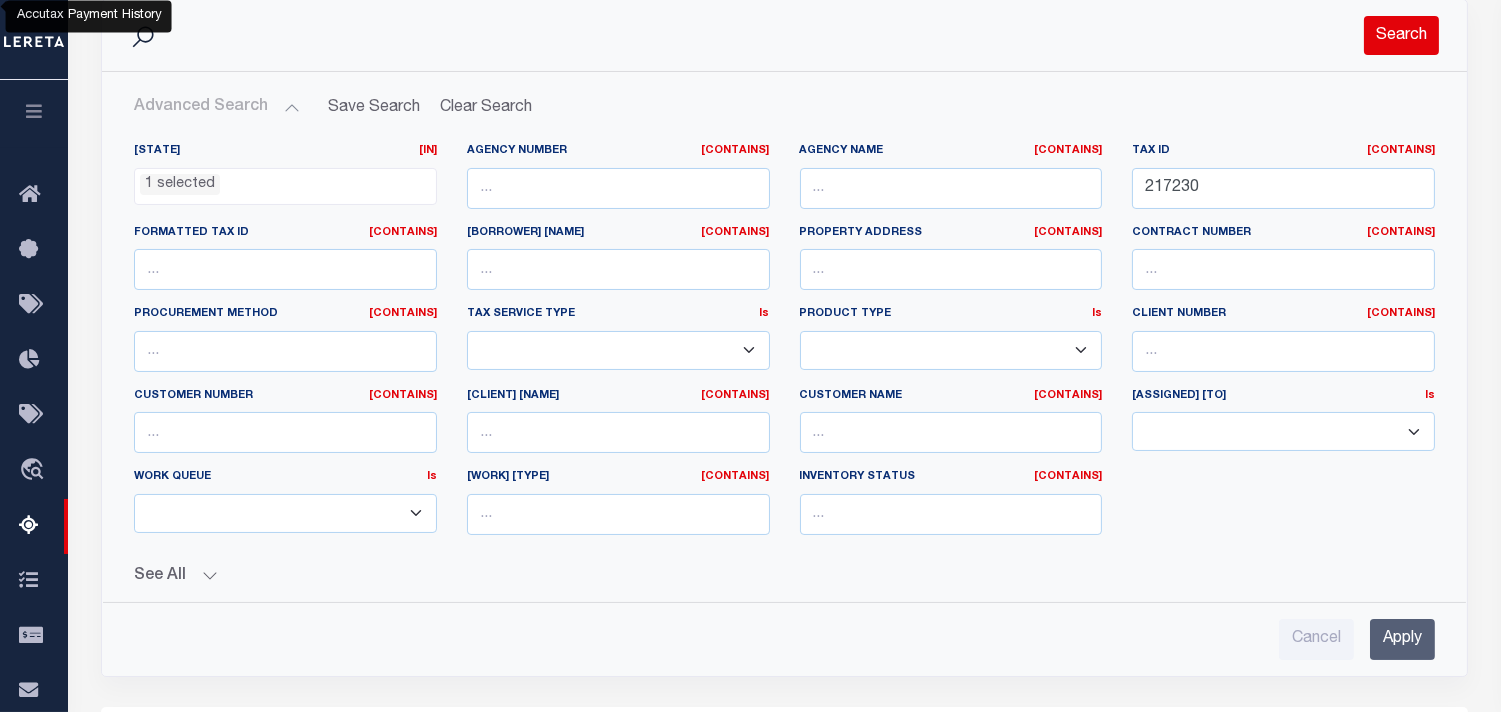 drag, startPoint x: 1425, startPoint y: 35, endPoint x: 1406, endPoint y: 50, distance: 24.207438 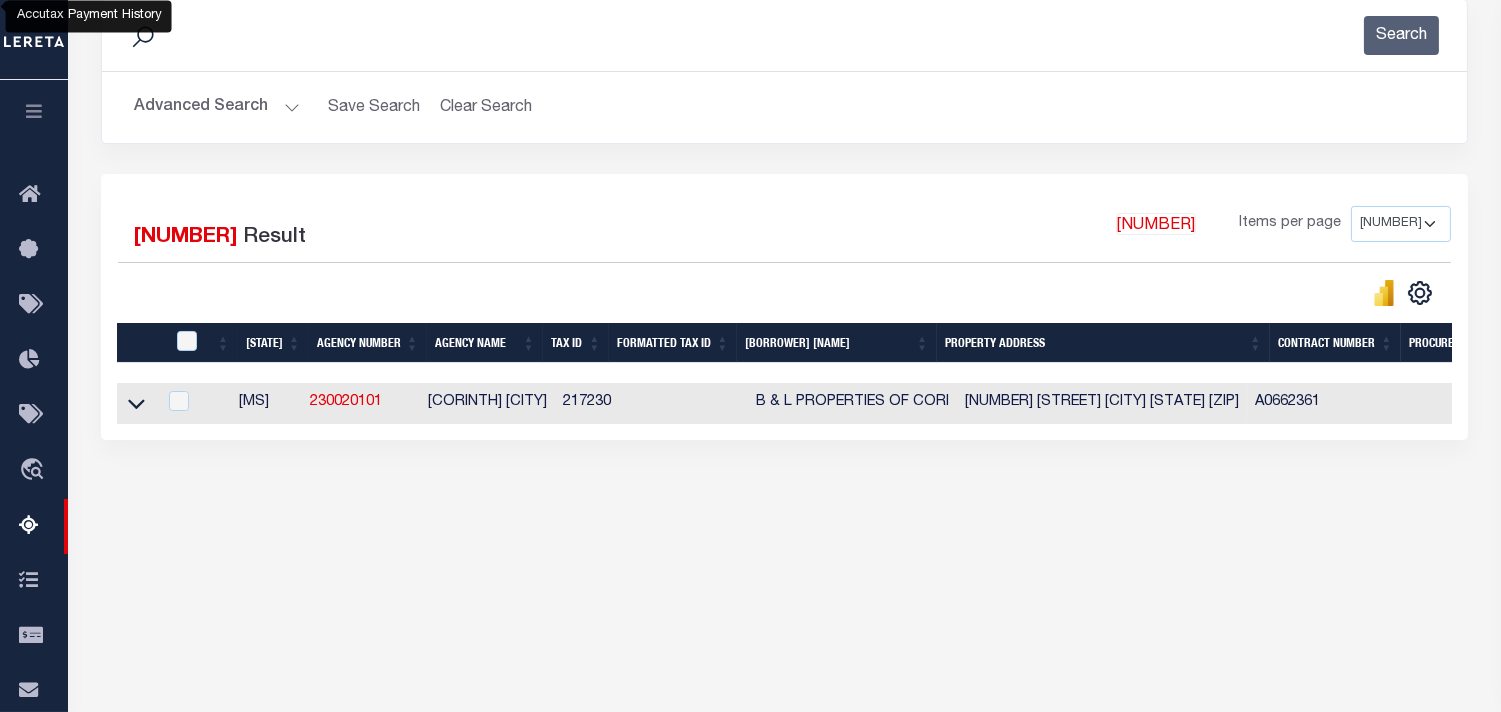 drag, startPoint x: 138, startPoint y: 413, endPoint x: 384, endPoint y: 2, distance: 478.99582 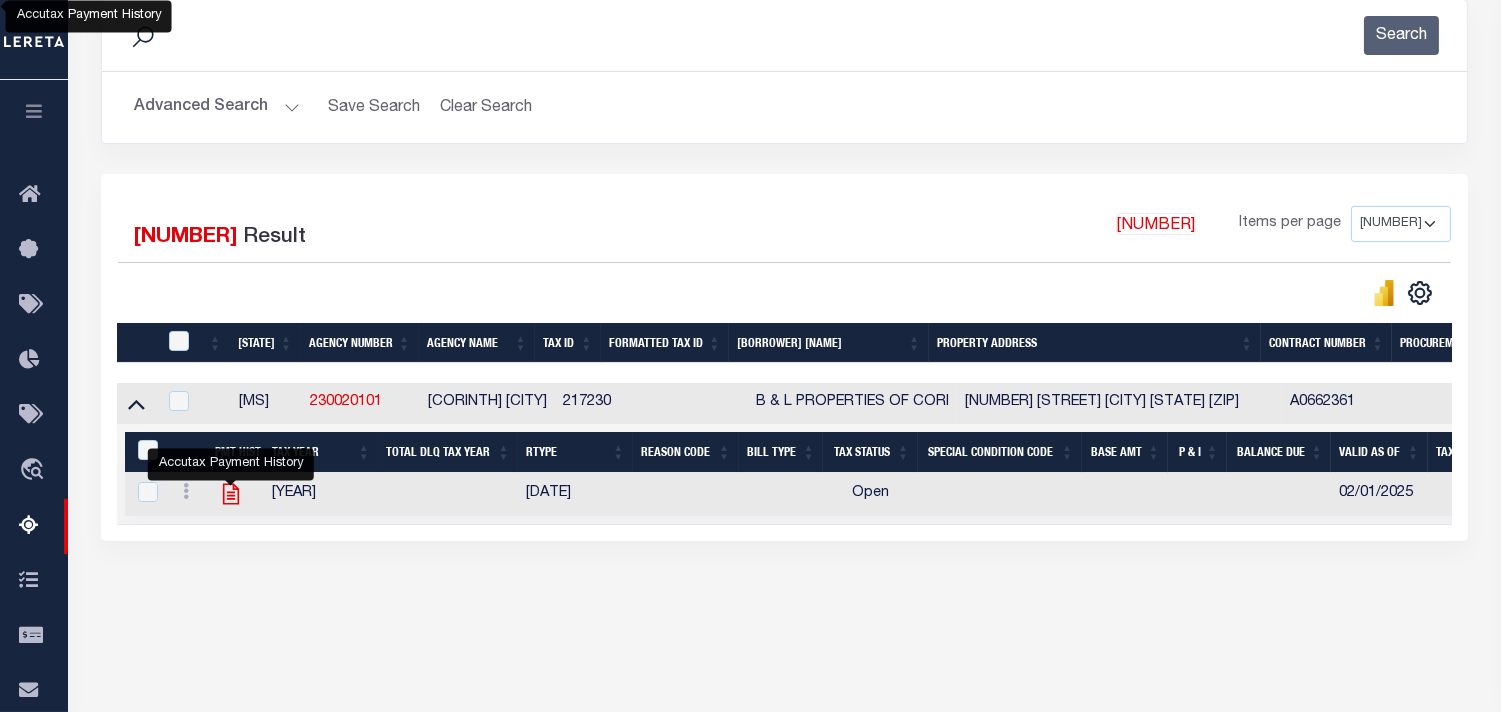 click at bounding box center (230, 494) 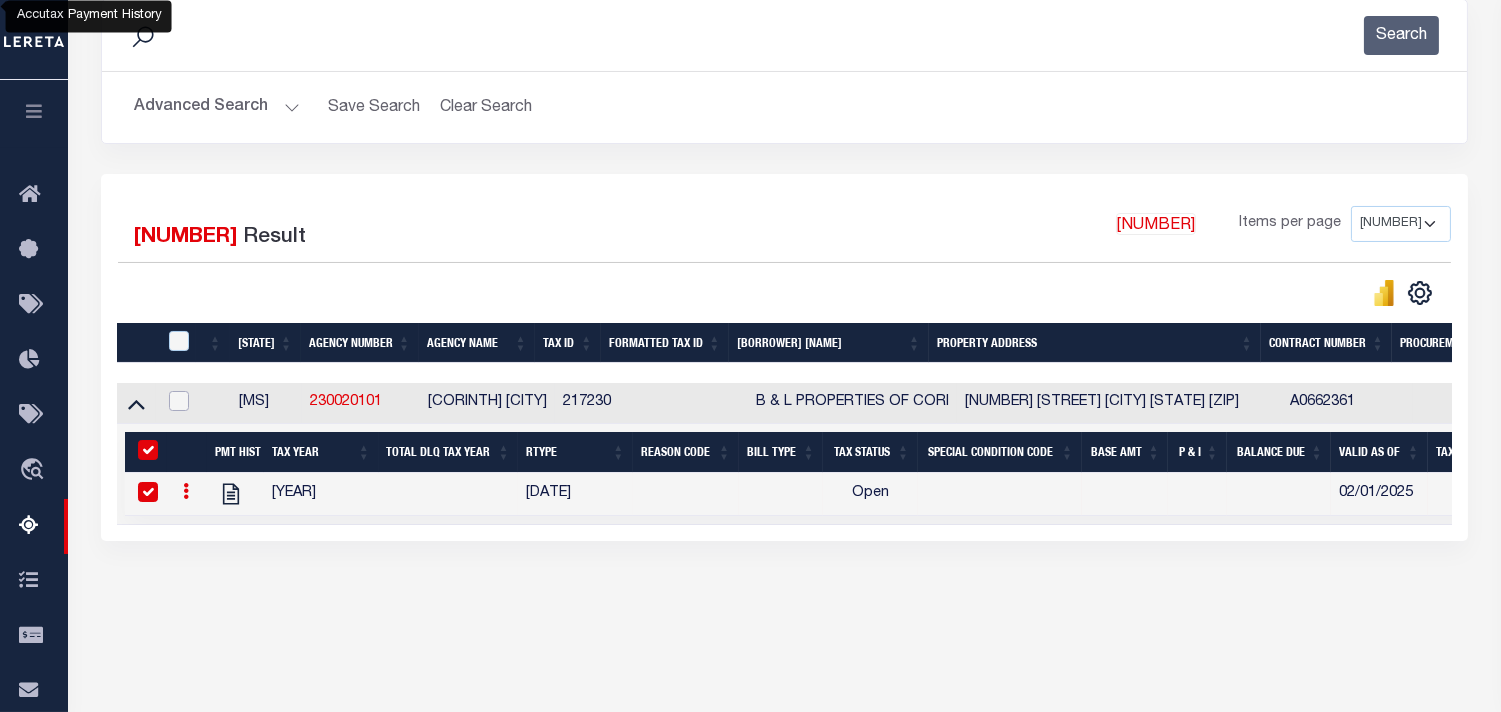 click at bounding box center [179, 401] 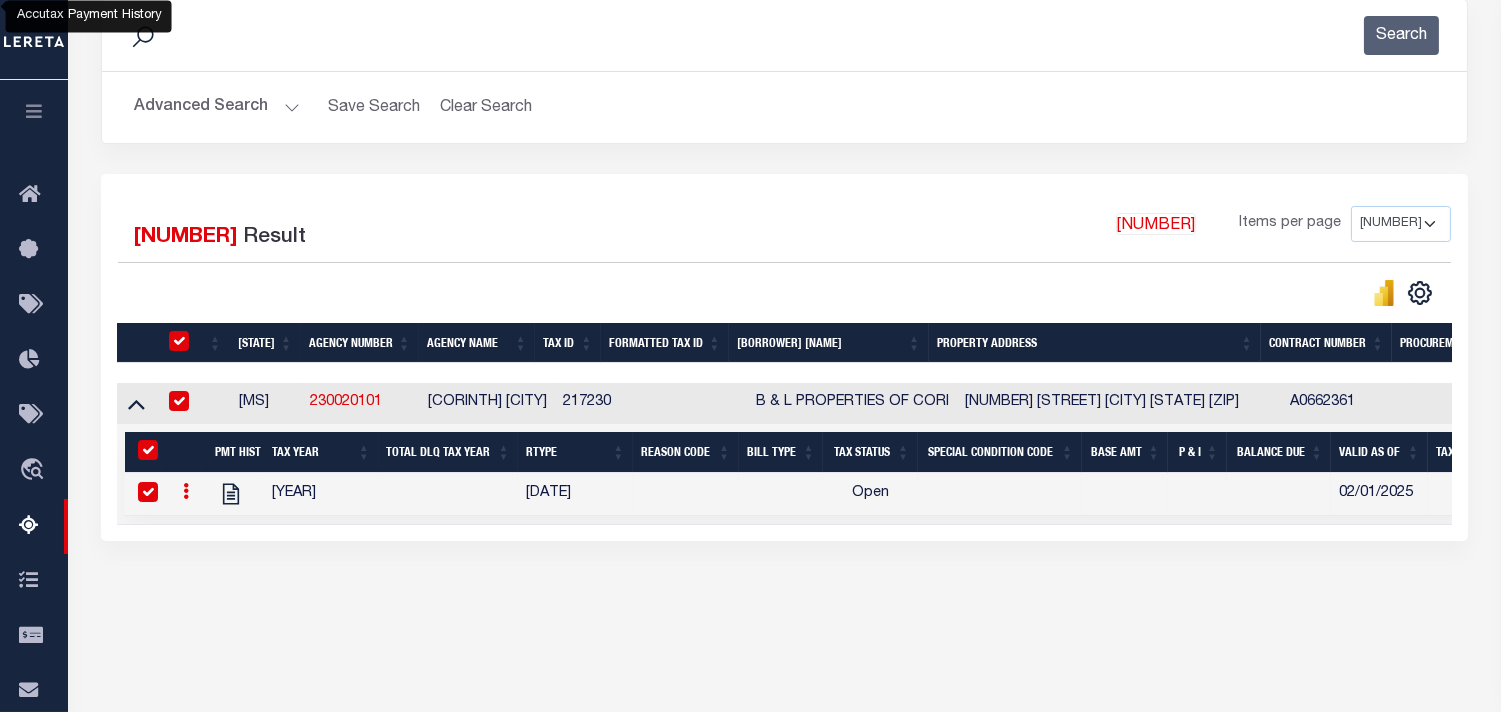 checkbox on "true" 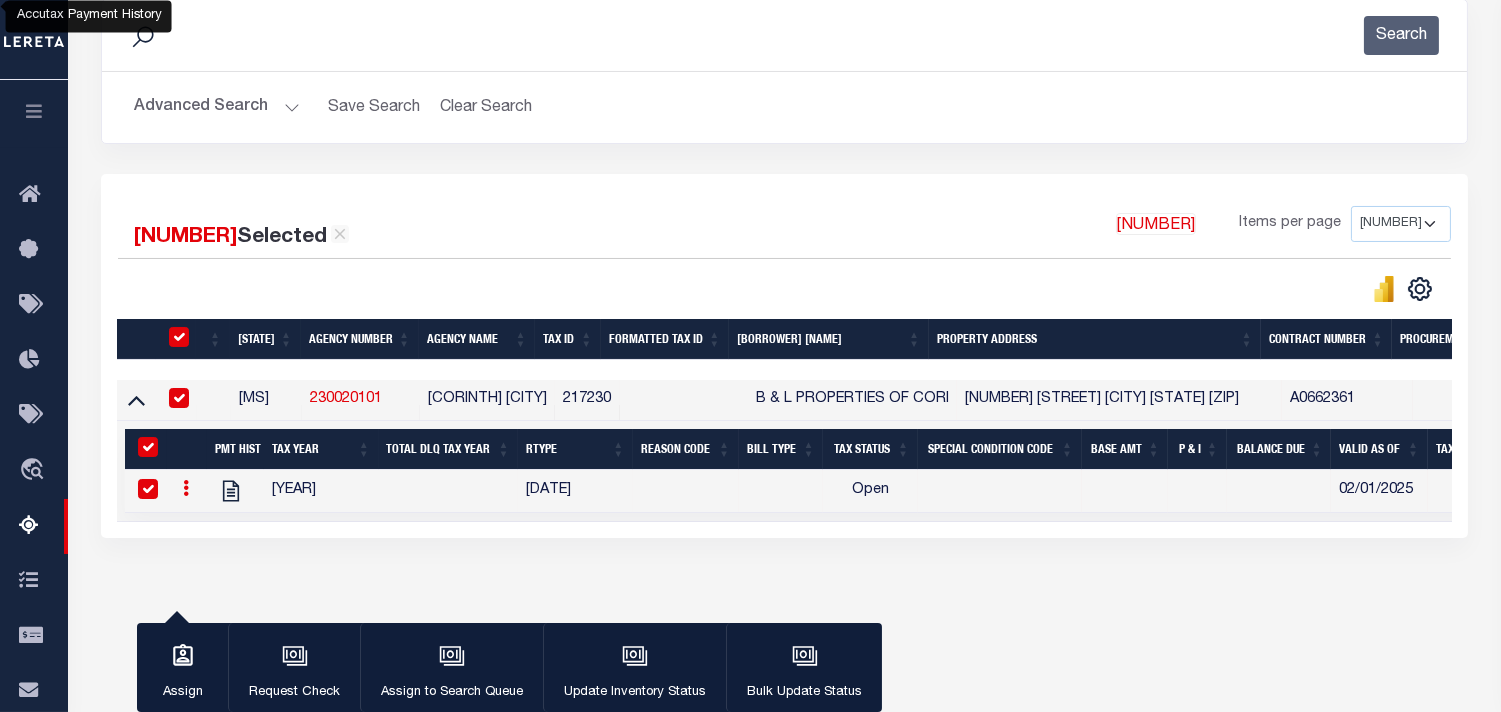 click at bounding box center (635, 658) 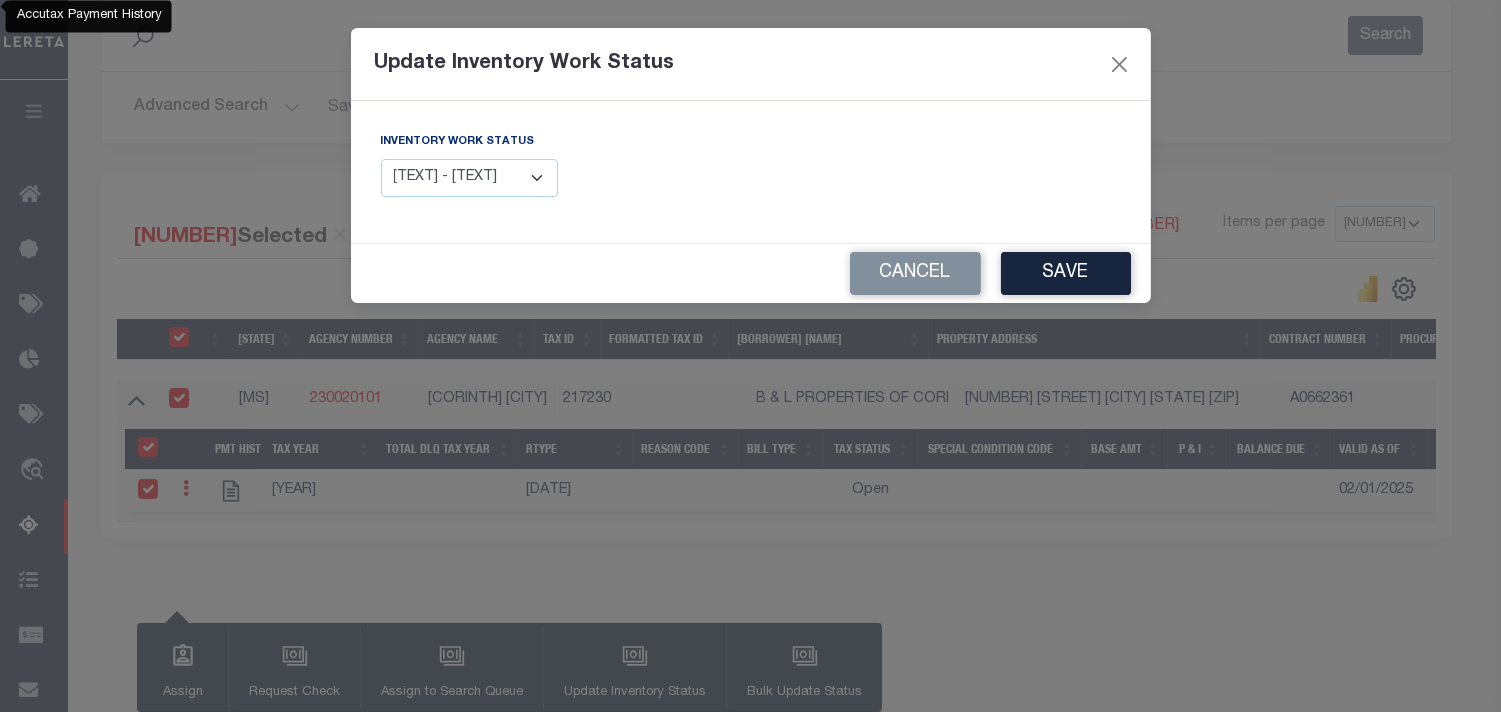 click on "Manual - Exception
Pended - Awaiting Search
Late Add Exception
Completed" at bounding box center [470, 178] 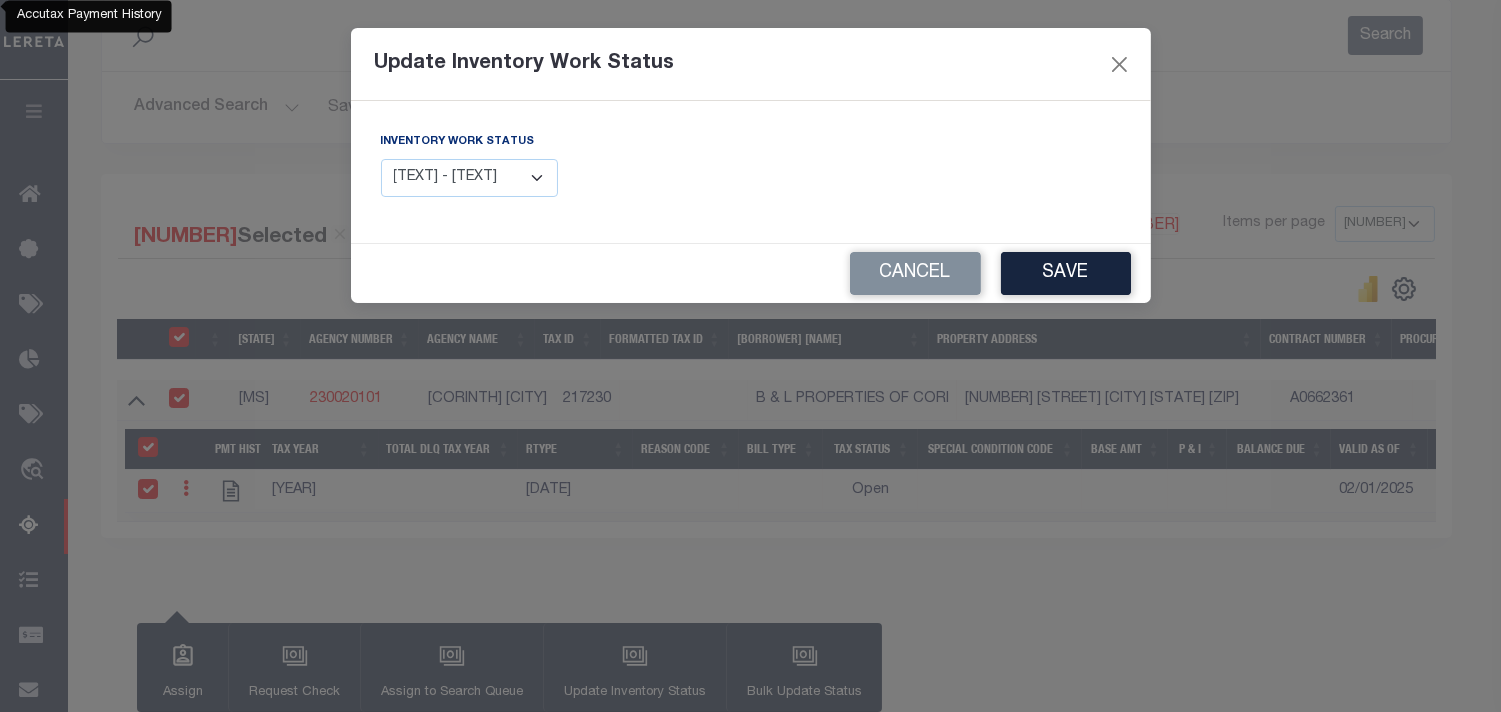 drag, startPoint x: 692, startPoint y: 216, endPoint x: 501, endPoint y: 181, distance: 194.18033 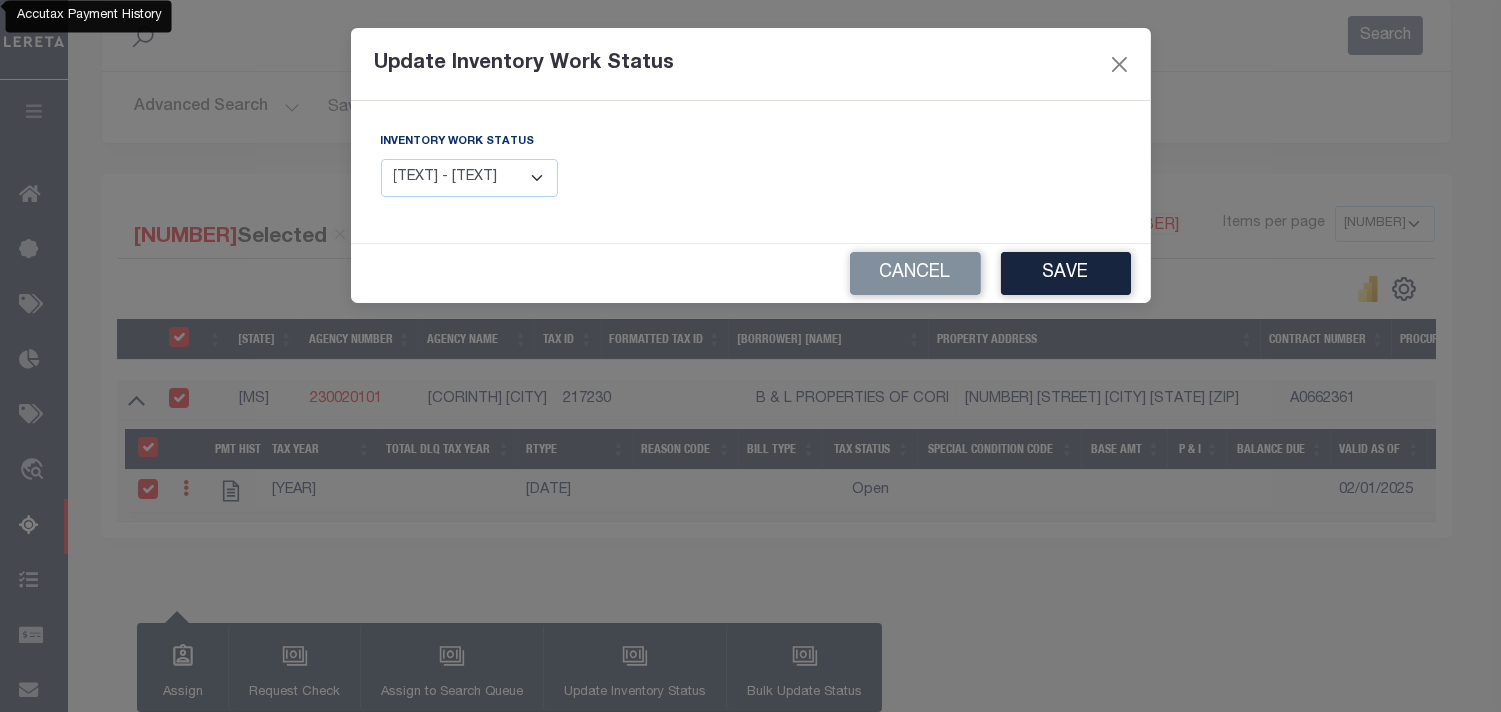 drag, startPoint x: 501, startPoint y: 181, endPoint x: 497, endPoint y: 192, distance: 11.7046995 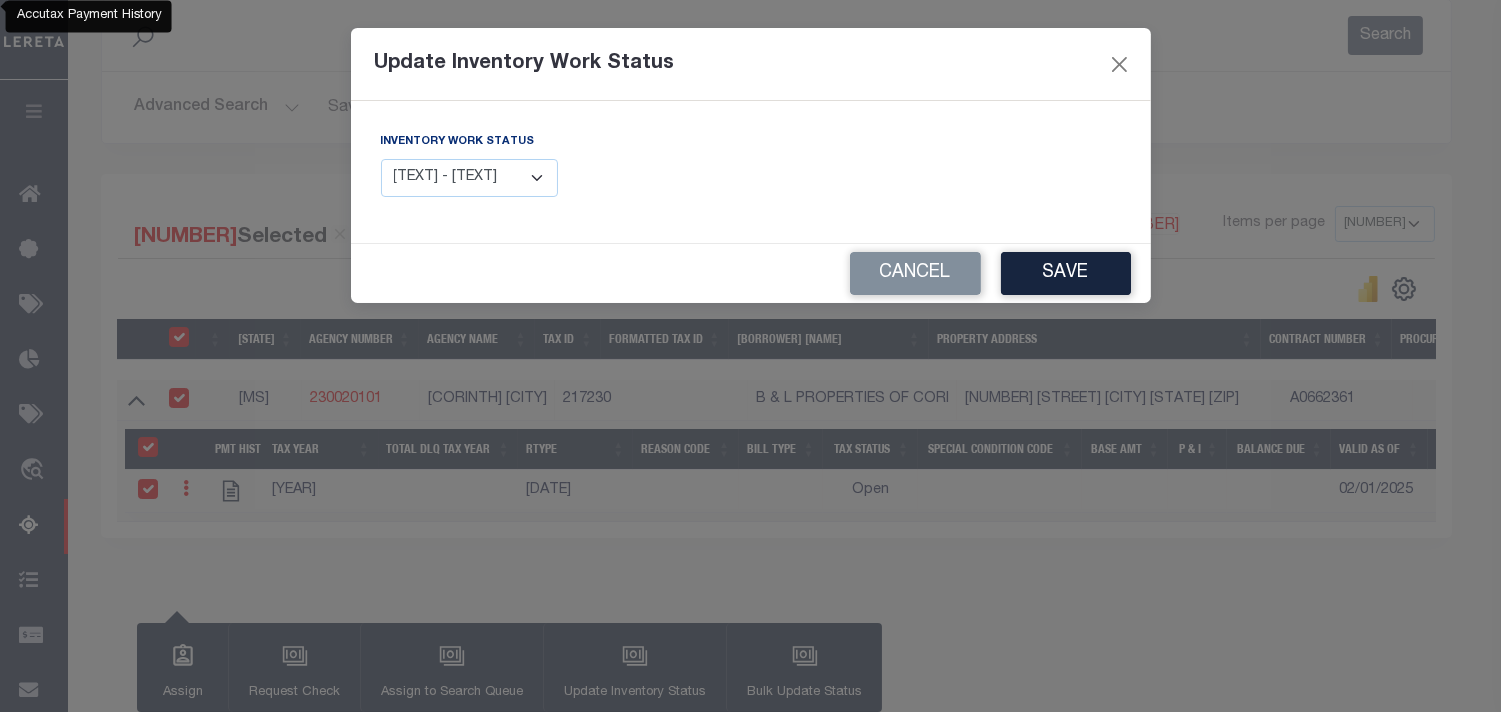 click on "Manual - Exception
Pended - Awaiting Search
Late Add Exception
Completed" at bounding box center [470, 178] 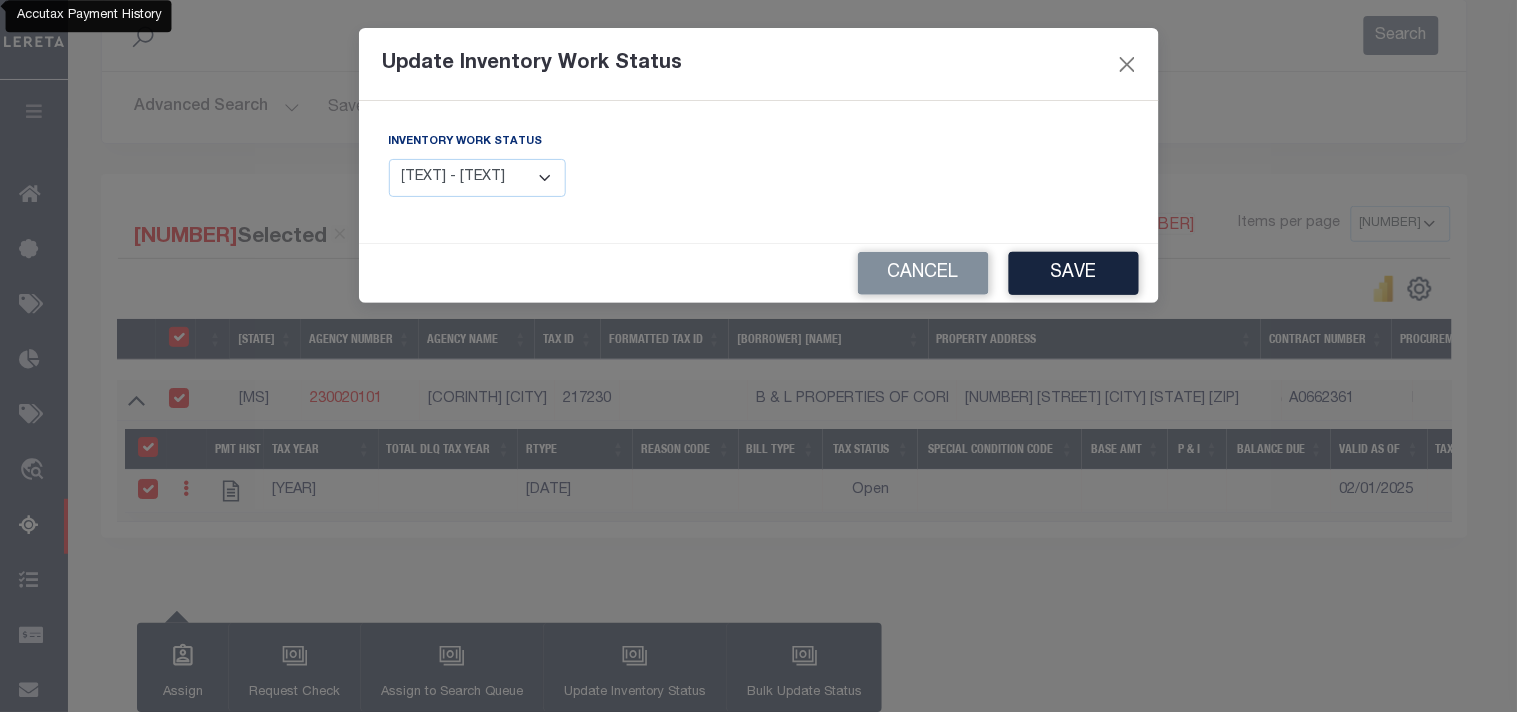 select on "4" 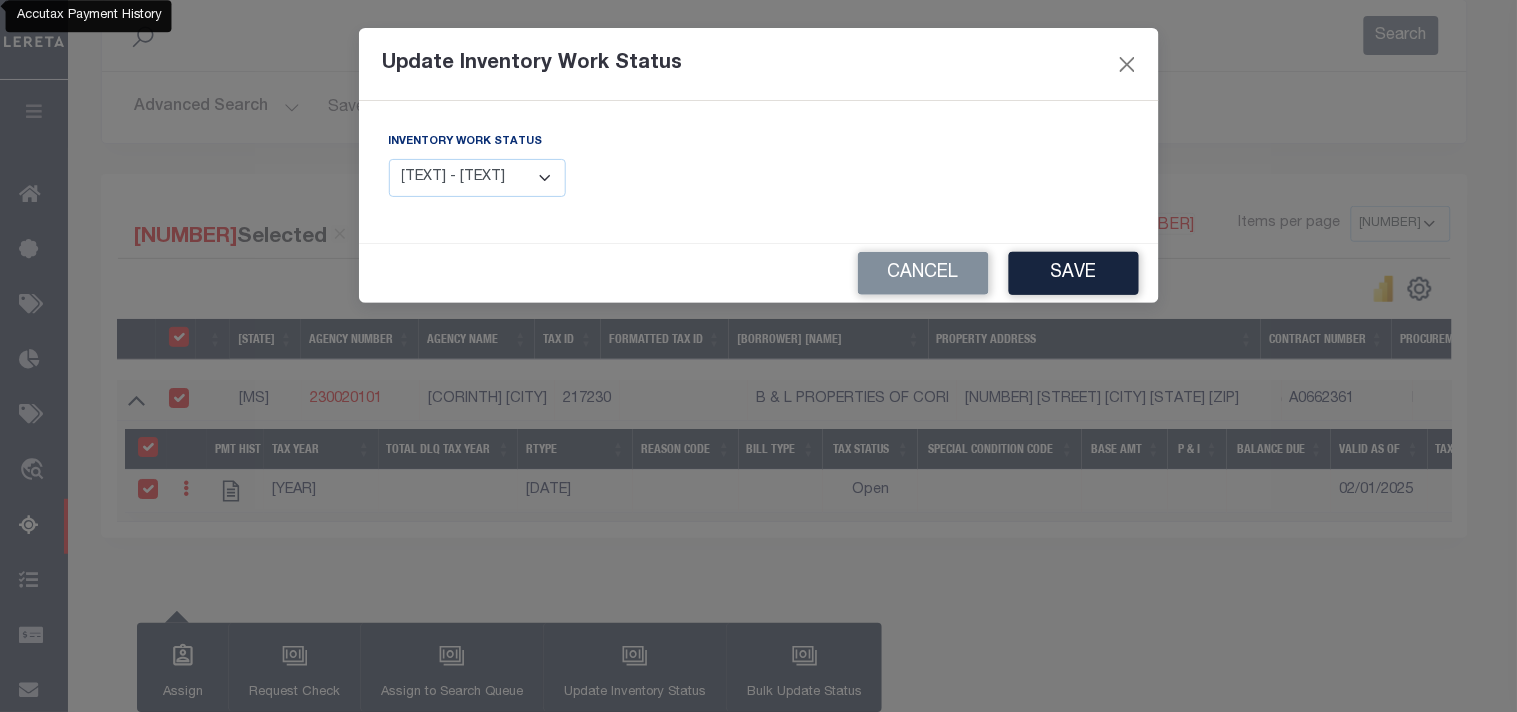 click on "Manual - Exception
Pended - Awaiting Search
Late Add Exception
Completed" at bounding box center [478, 178] 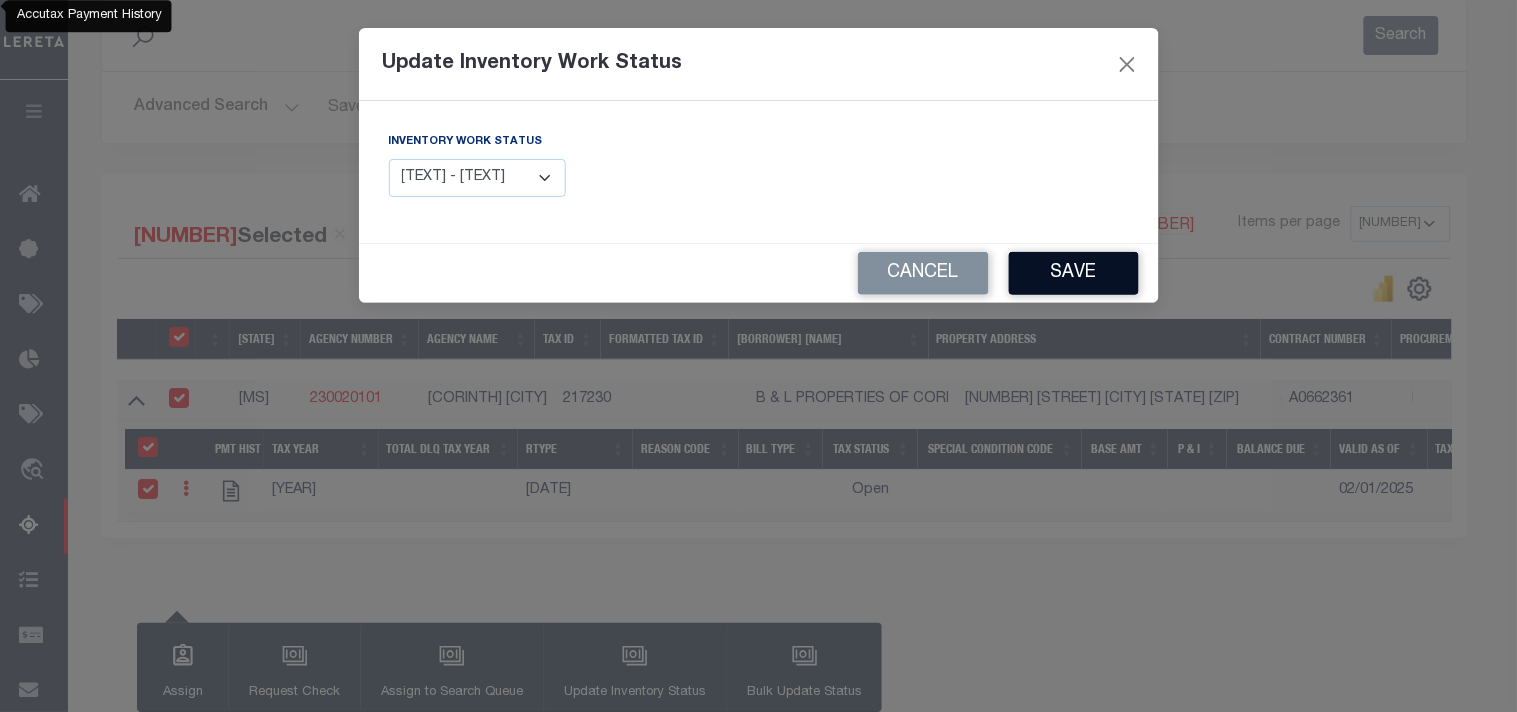 click on "Save" at bounding box center (1074, 273) 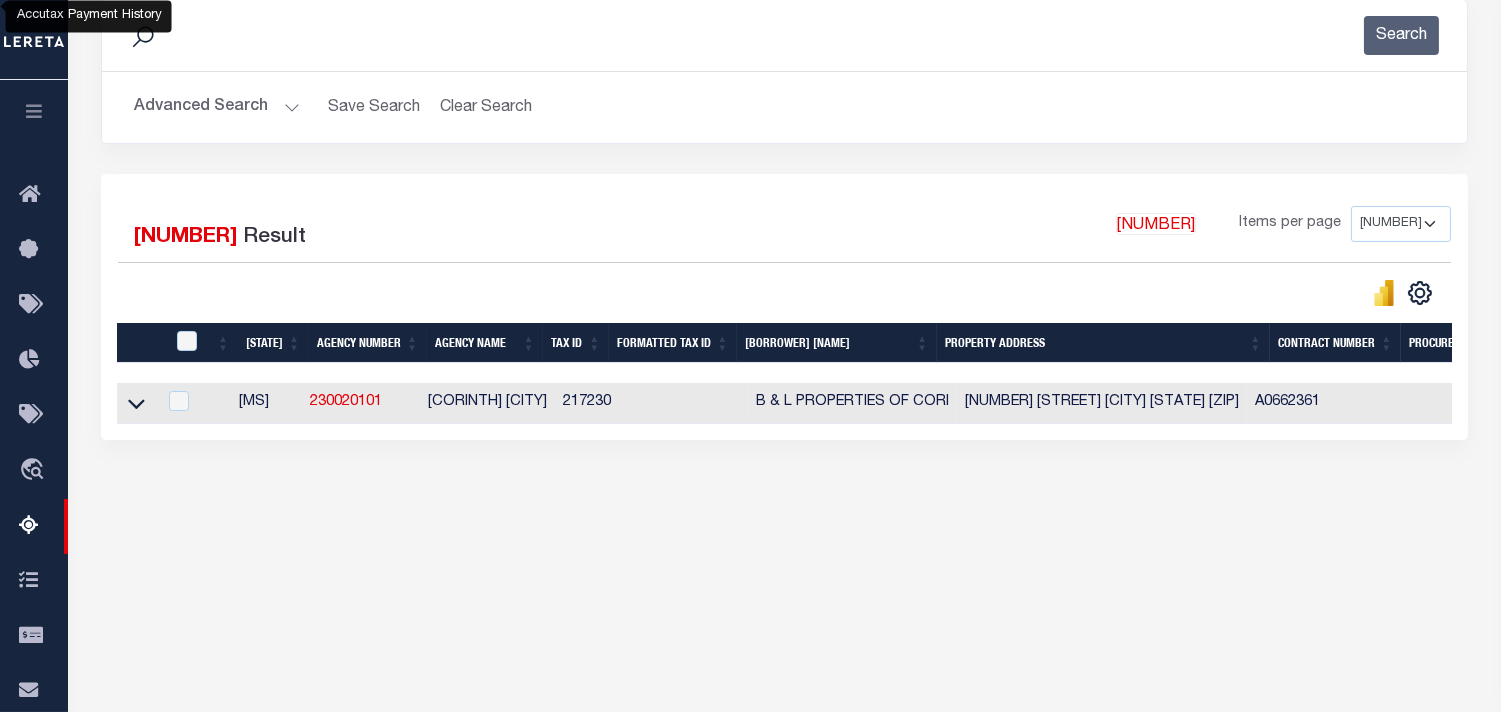 scroll, scrollTop: 0, scrollLeft: 15, axis: horizontal 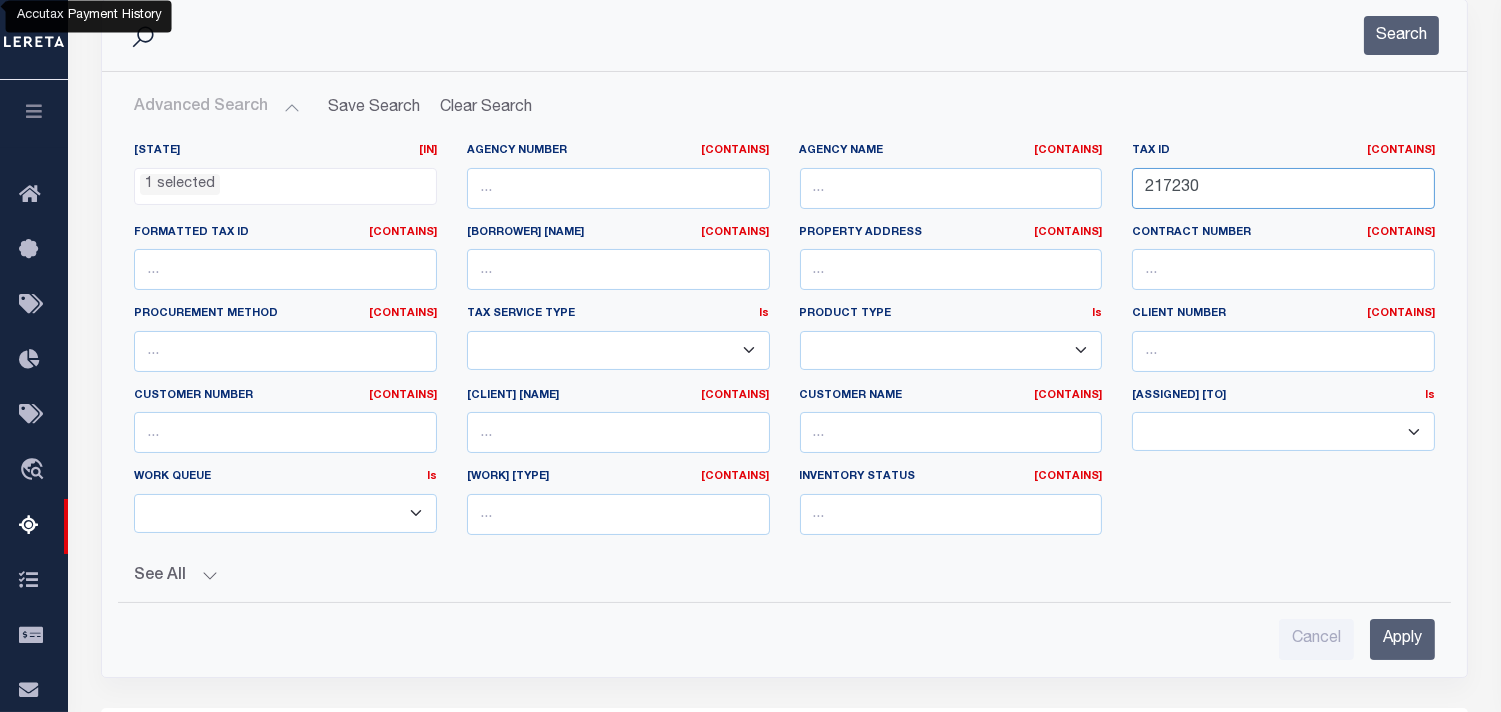 click on "State
In
In
AK AL AR AZ CA CO CT DC DE FL GA GU HI IA ID IL IN KS KY LA MA MD ME MI MN MO MS MT NC ND NE NH NJ NM NV NY OH OK OR PA PR RI SC SD TN TX UT VA VI VT WA WI WV WY 1 selected
Agency Number
Contains
Contains" at bounding box center (784, 347) 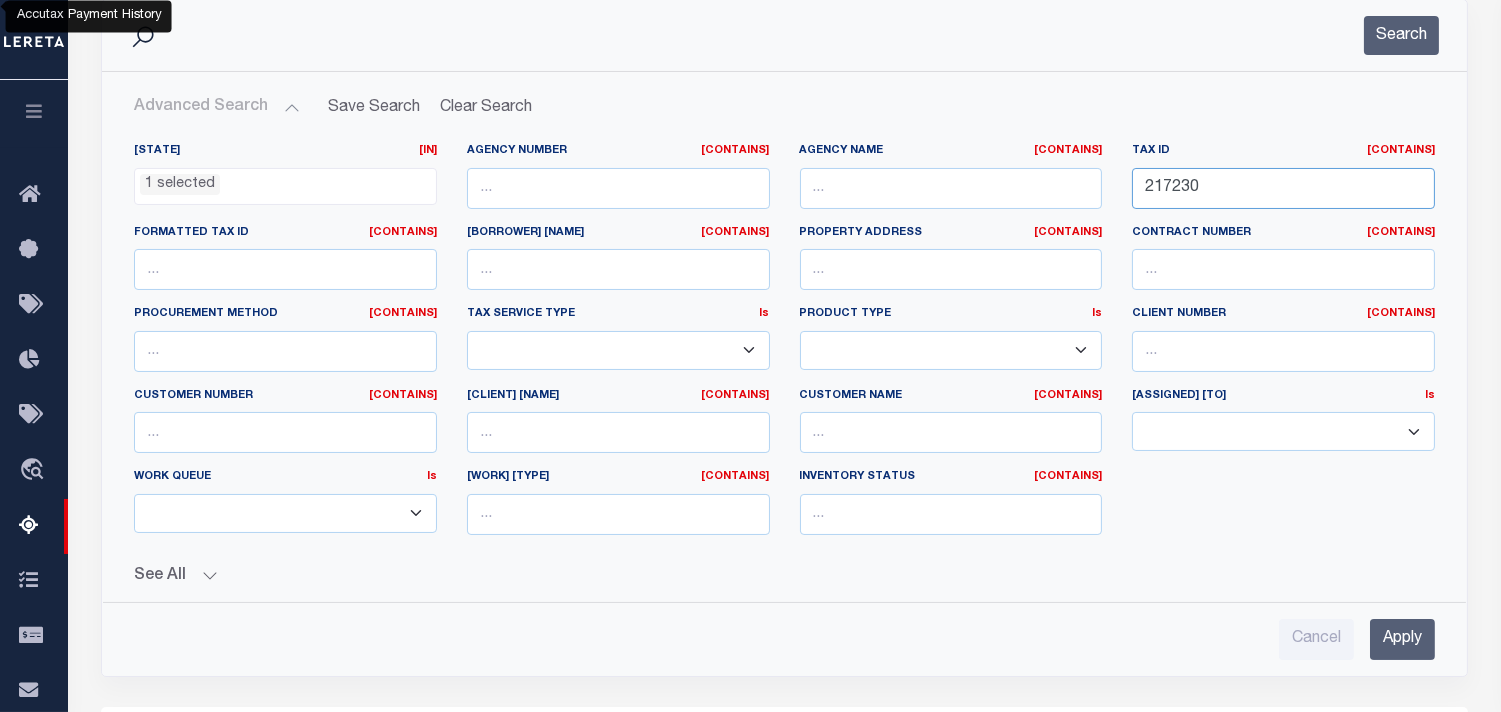 paste on "0015280209313B0290" 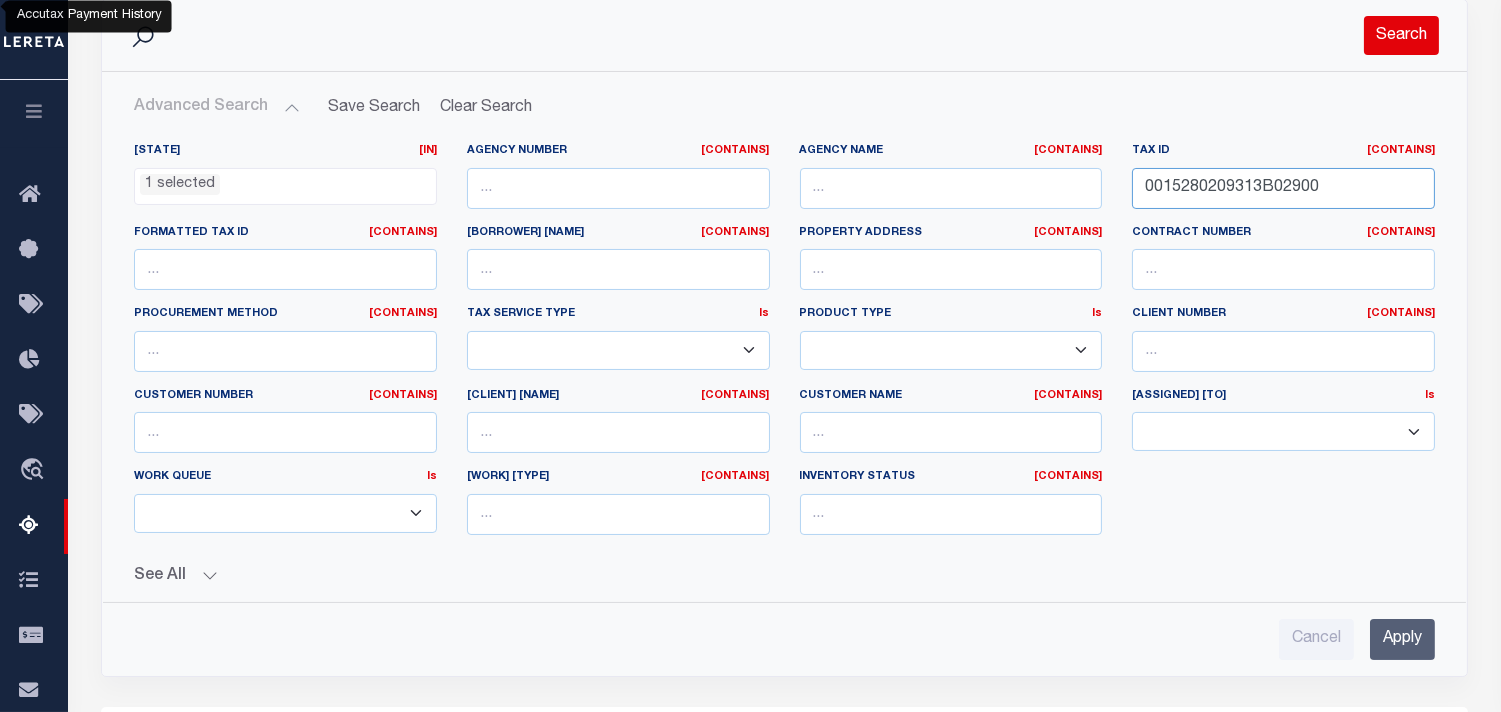 type on "0015280209313B02900" 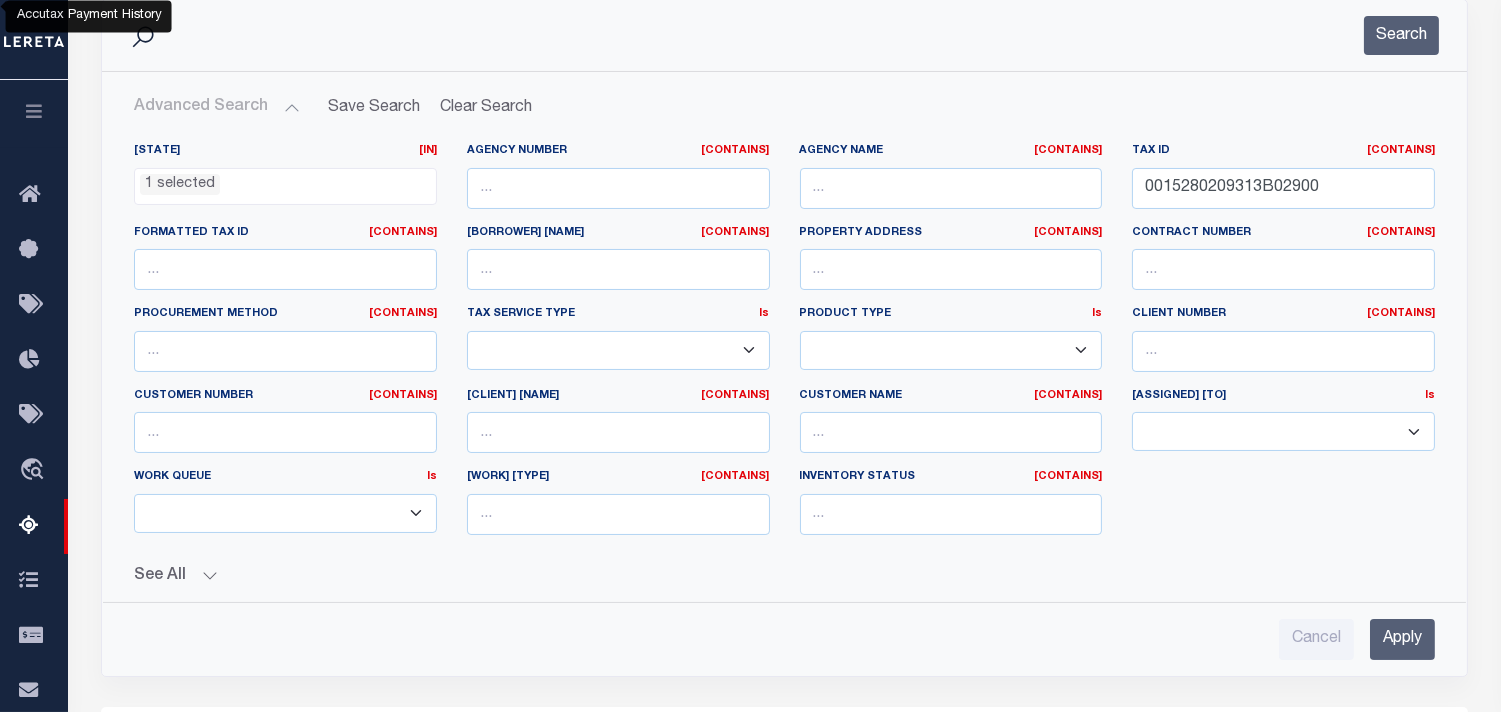 drag, startPoint x: 1406, startPoint y: 45, endPoint x: 1495, endPoint y: 60, distance: 90.255196 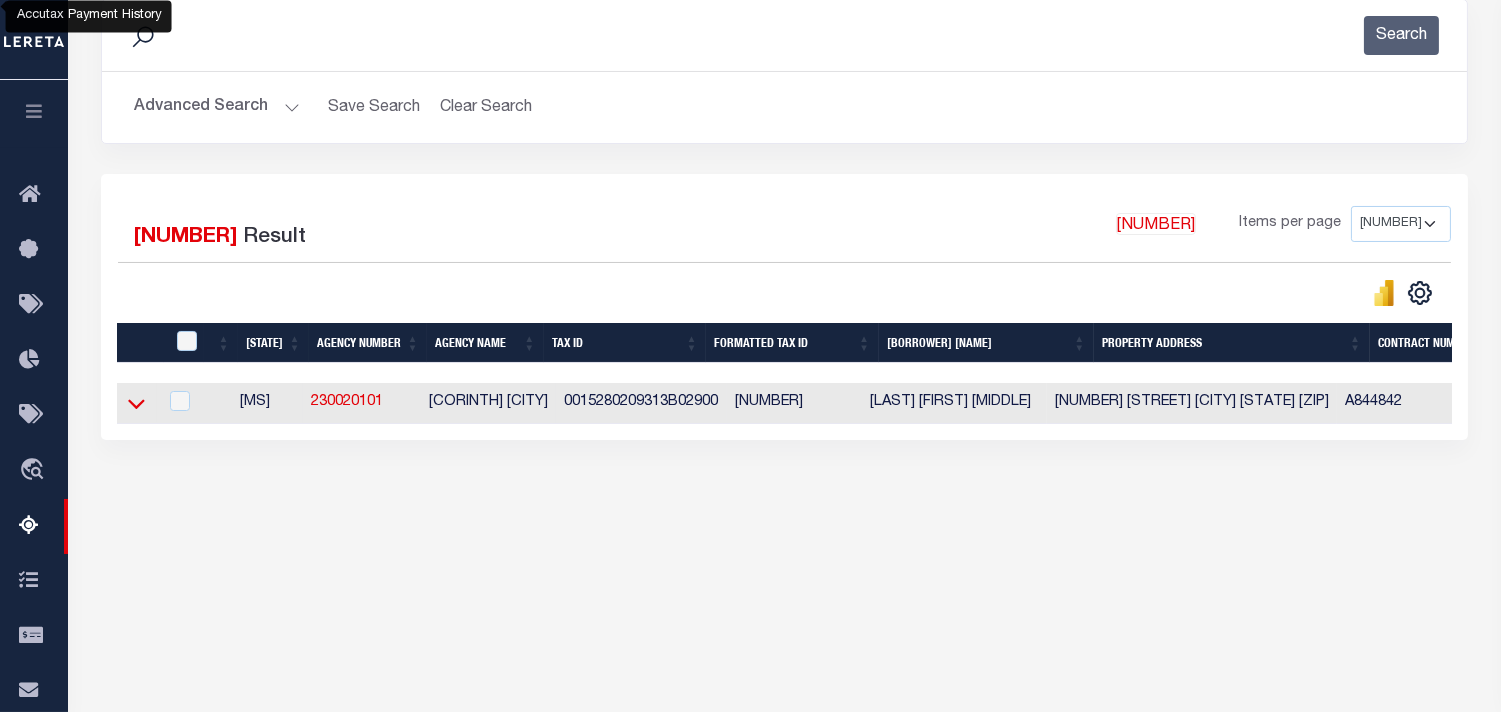 click at bounding box center (136, 405) 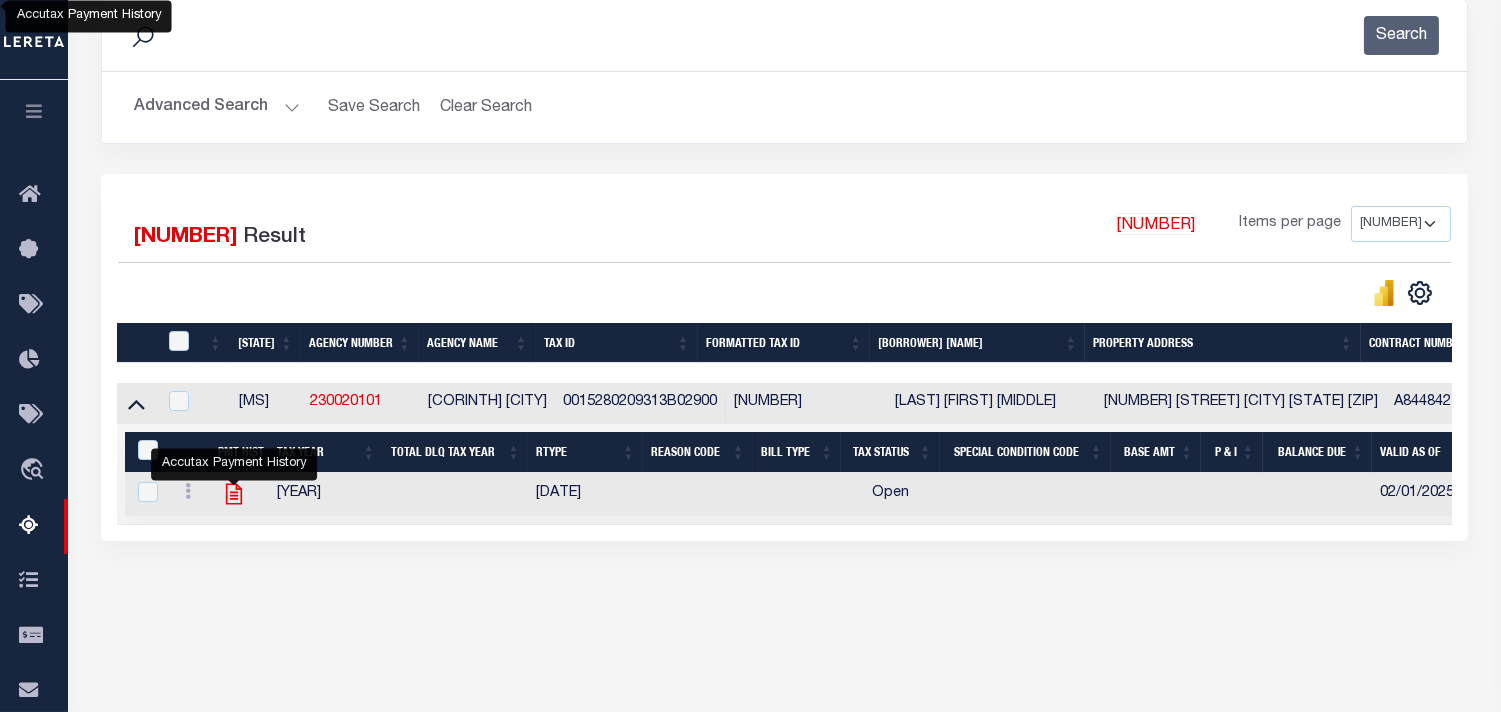click at bounding box center [233, 494] 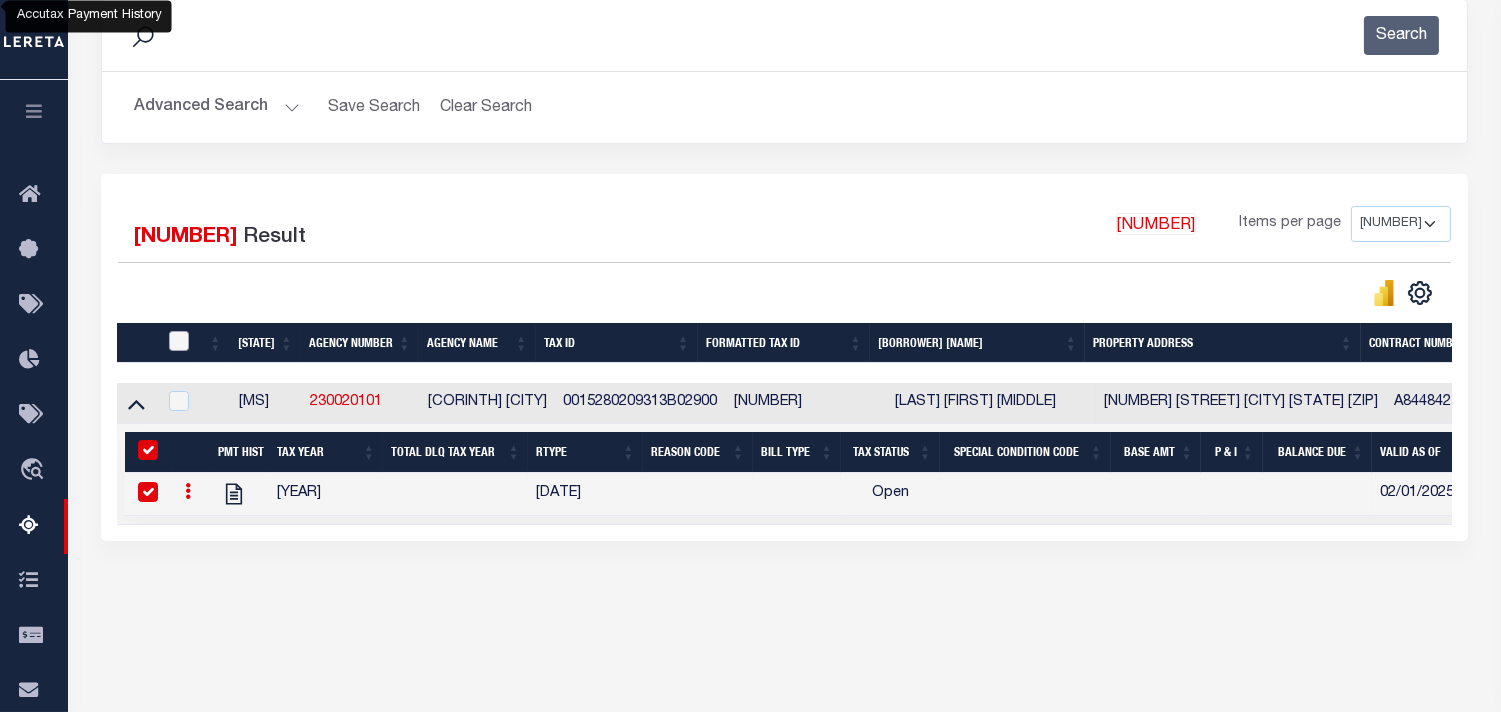 click at bounding box center [179, 341] 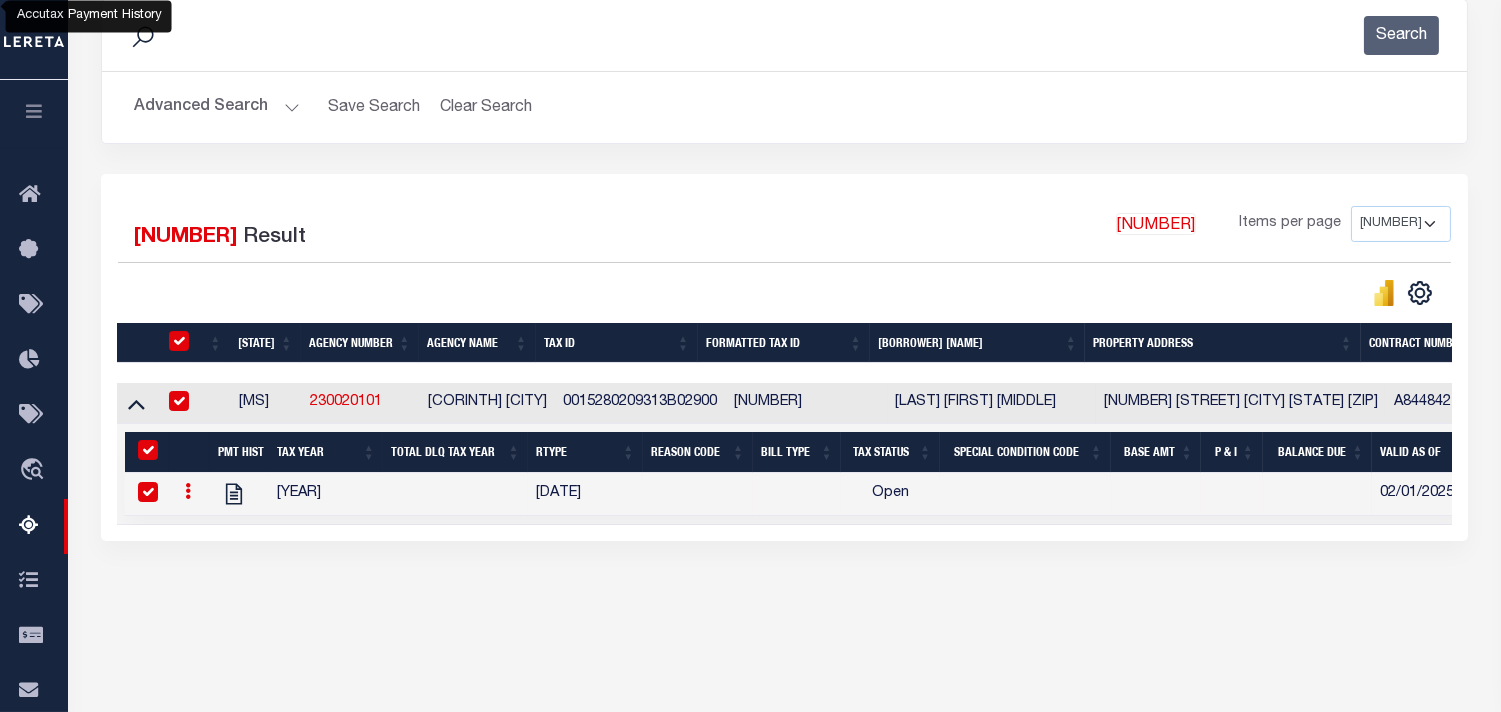 checkbox on "true" 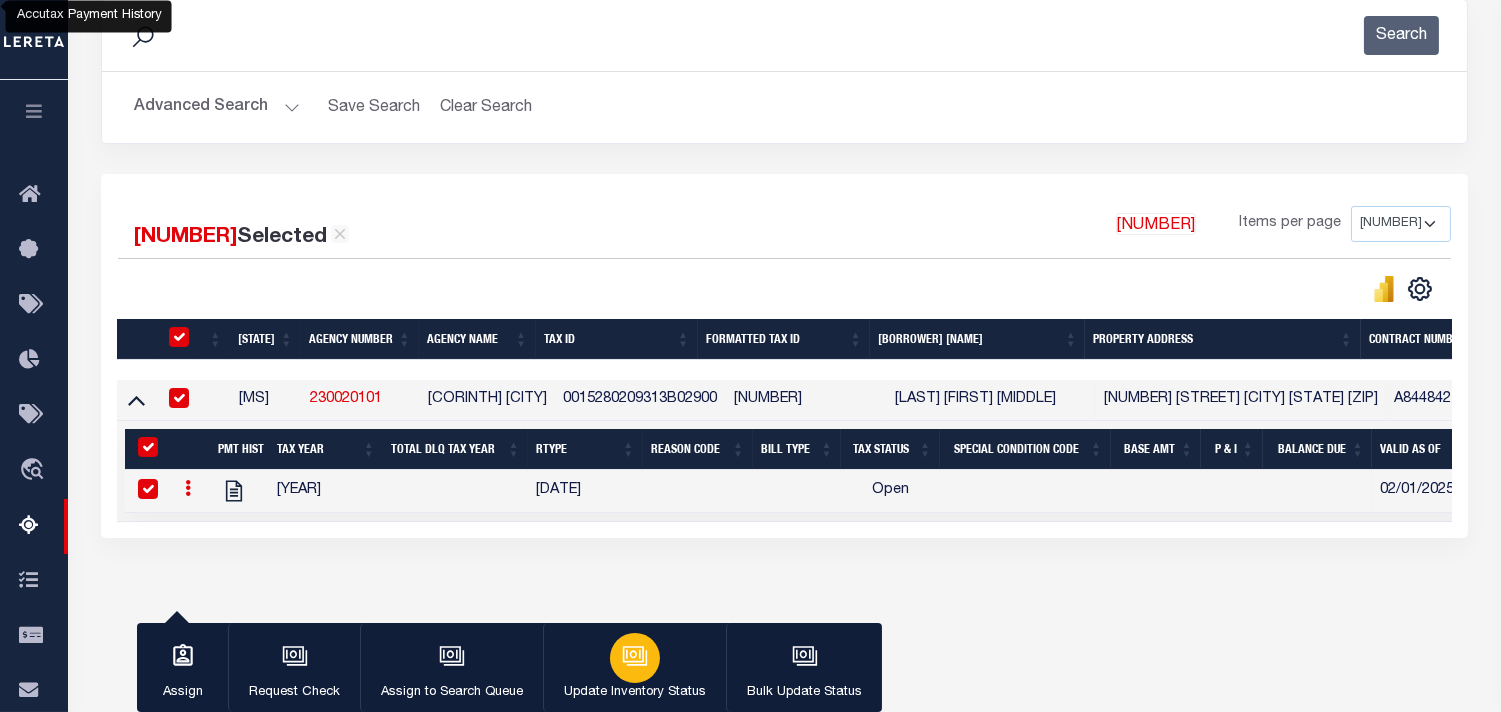click at bounding box center (635, 656) 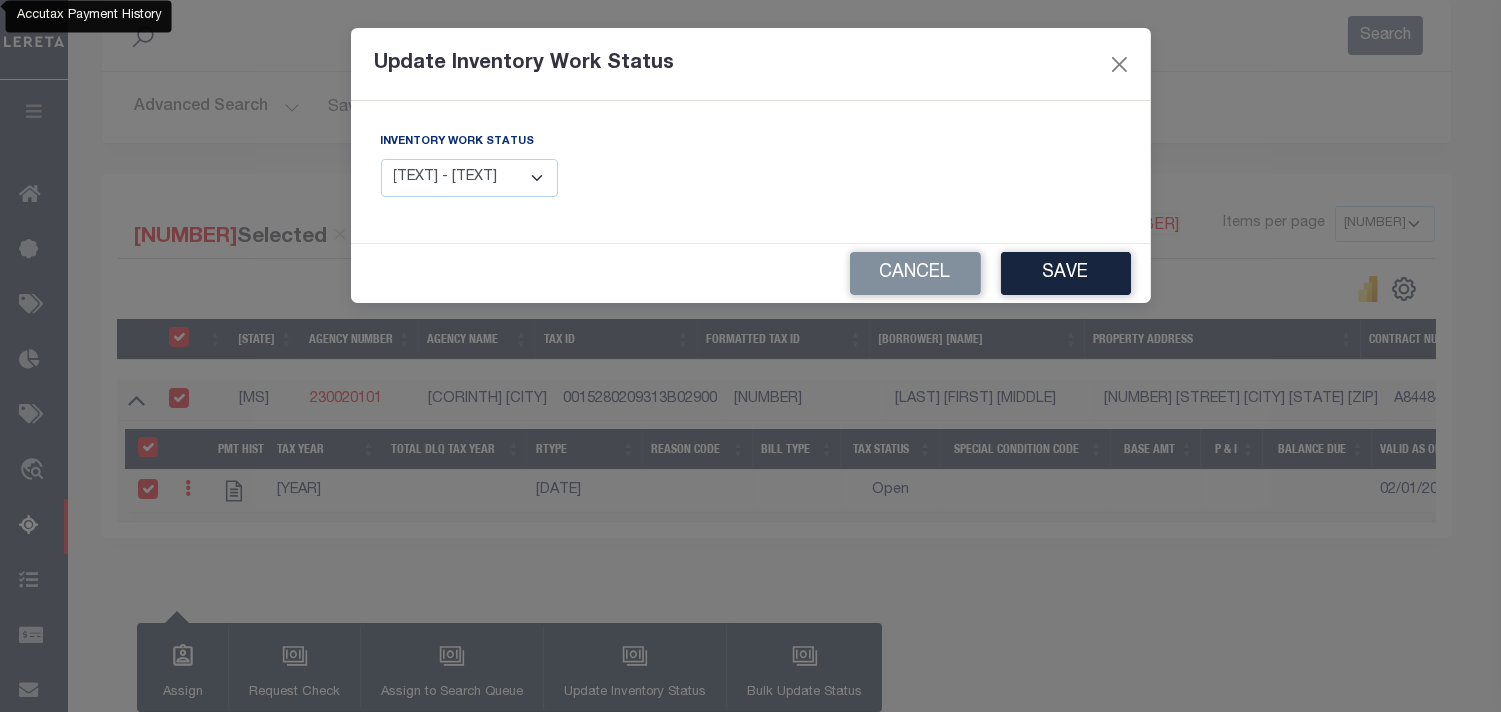click on "Manual - Exception
Pended - Awaiting Search
Late Add Exception
Completed" at bounding box center [470, 178] 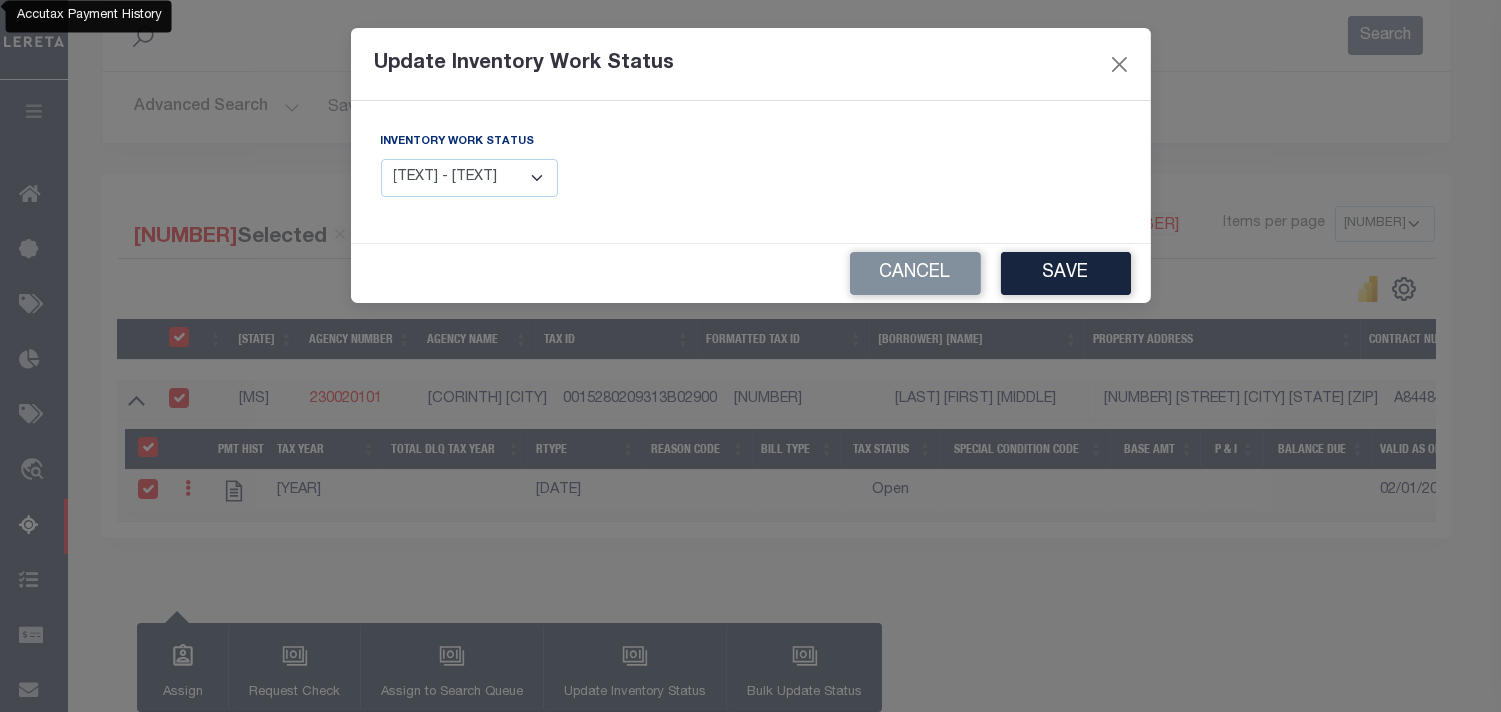 click on "Inventory Work Status
Manual - Exception
Pended - Awaiting Search
Late Add Exception
Completed" at bounding box center (558, 164) 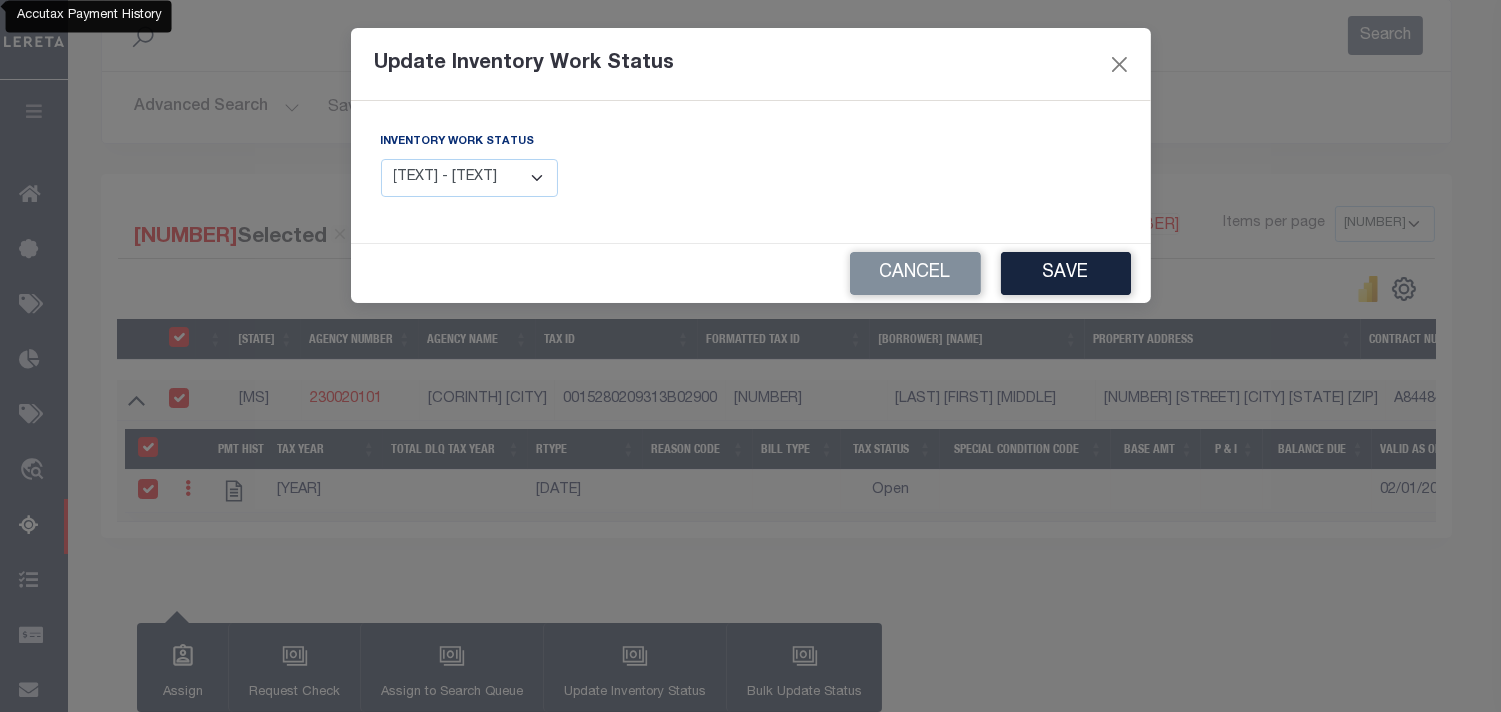 click on "Manual - Exception
Pended - Awaiting Search
Late Add Exception
Completed" at bounding box center [470, 178] 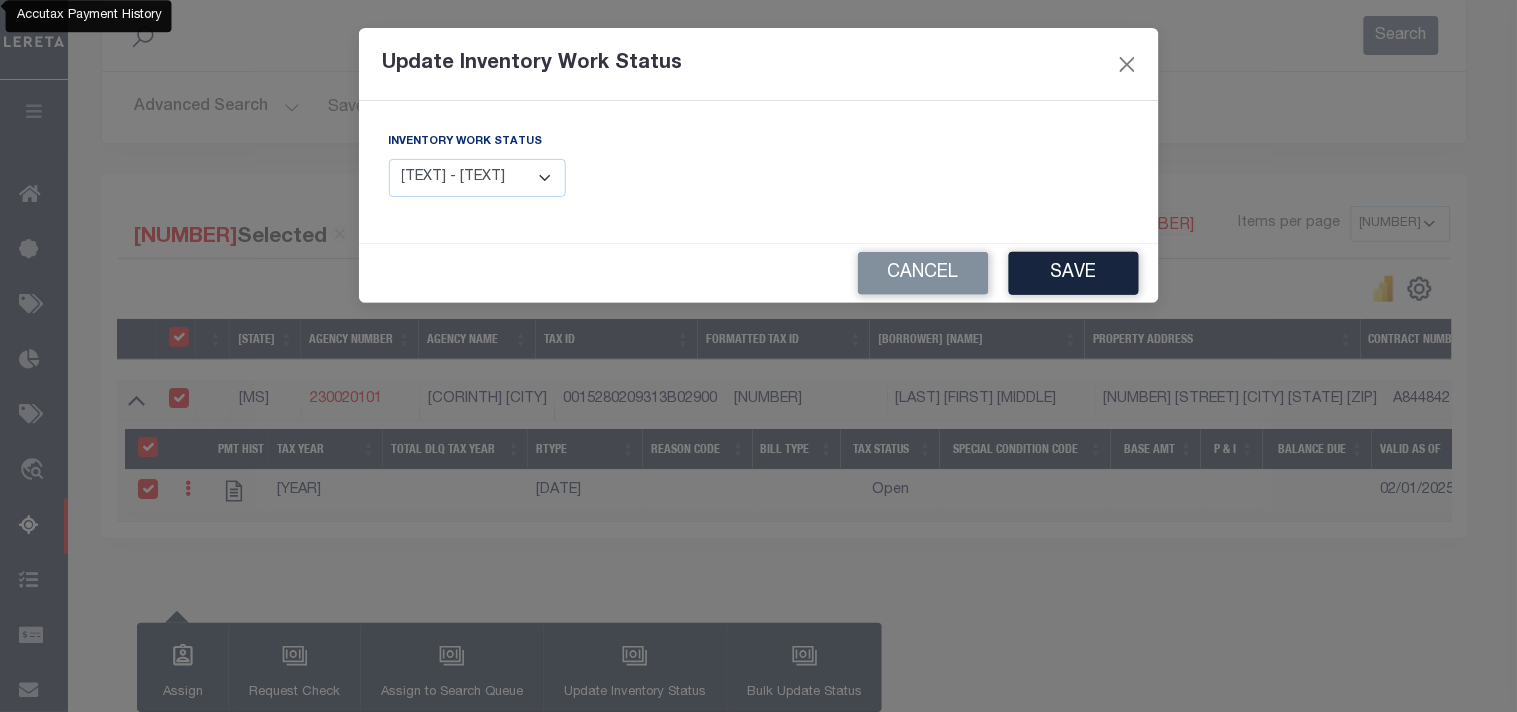 select on "4" 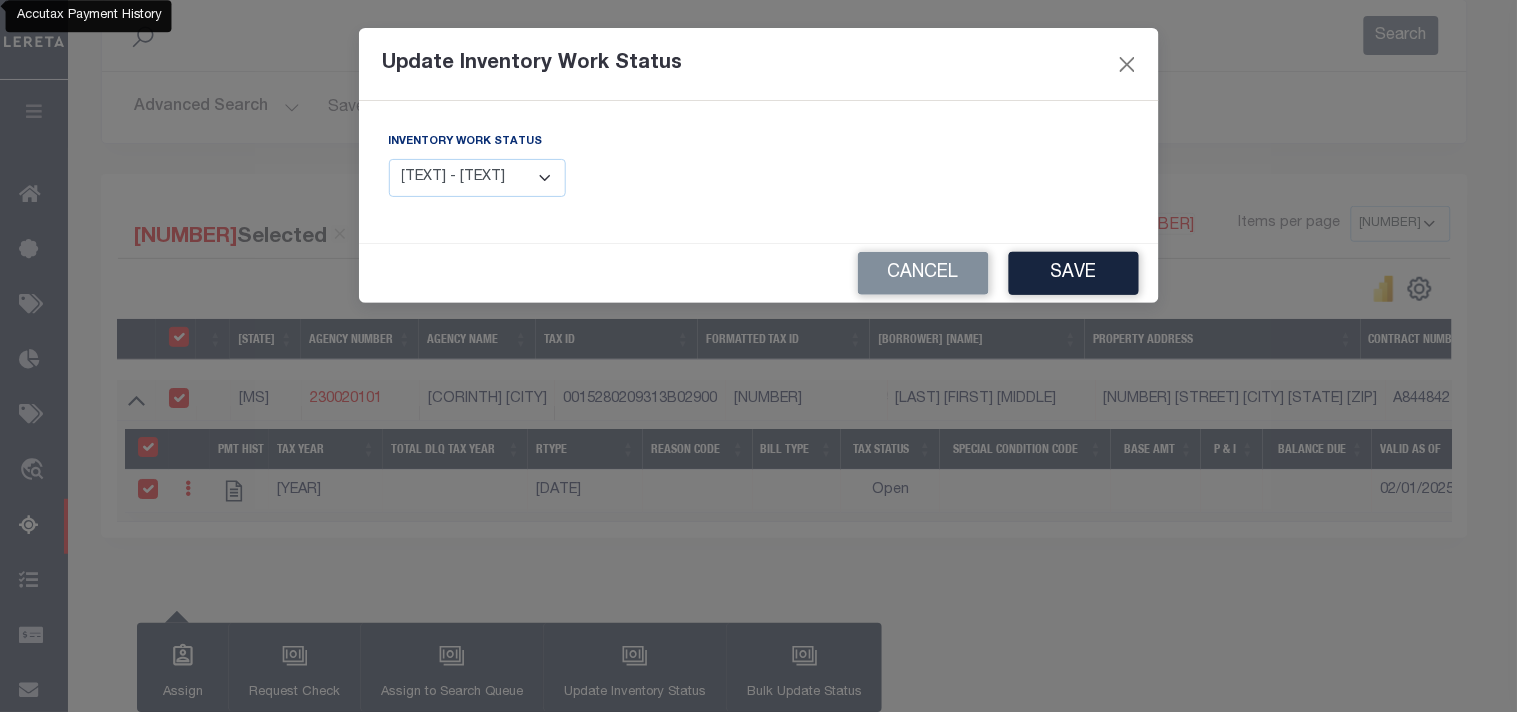 click on "Manual - Exception
Pended - Awaiting Search
Late Add Exception
Completed" at bounding box center (478, 178) 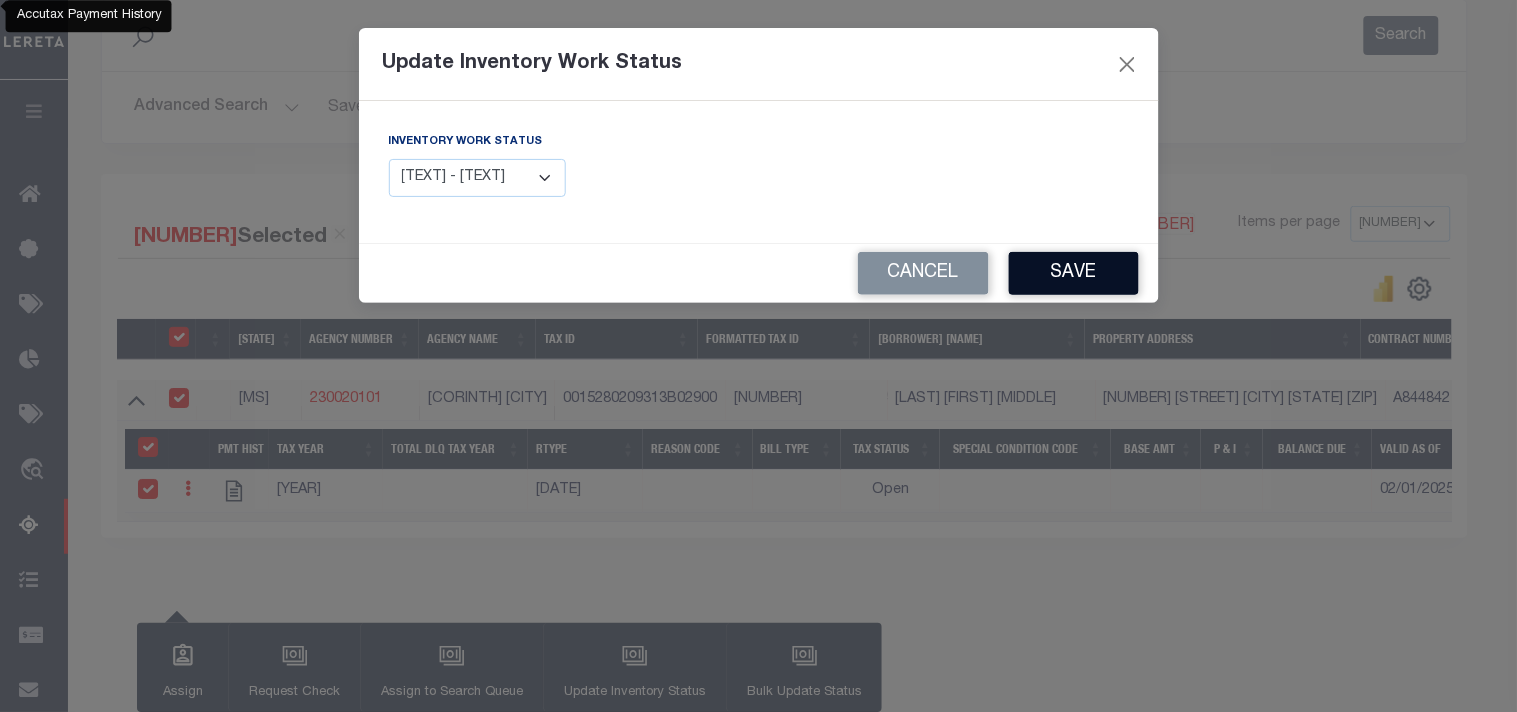 click on "Save" at bounding box center [1074, 273] 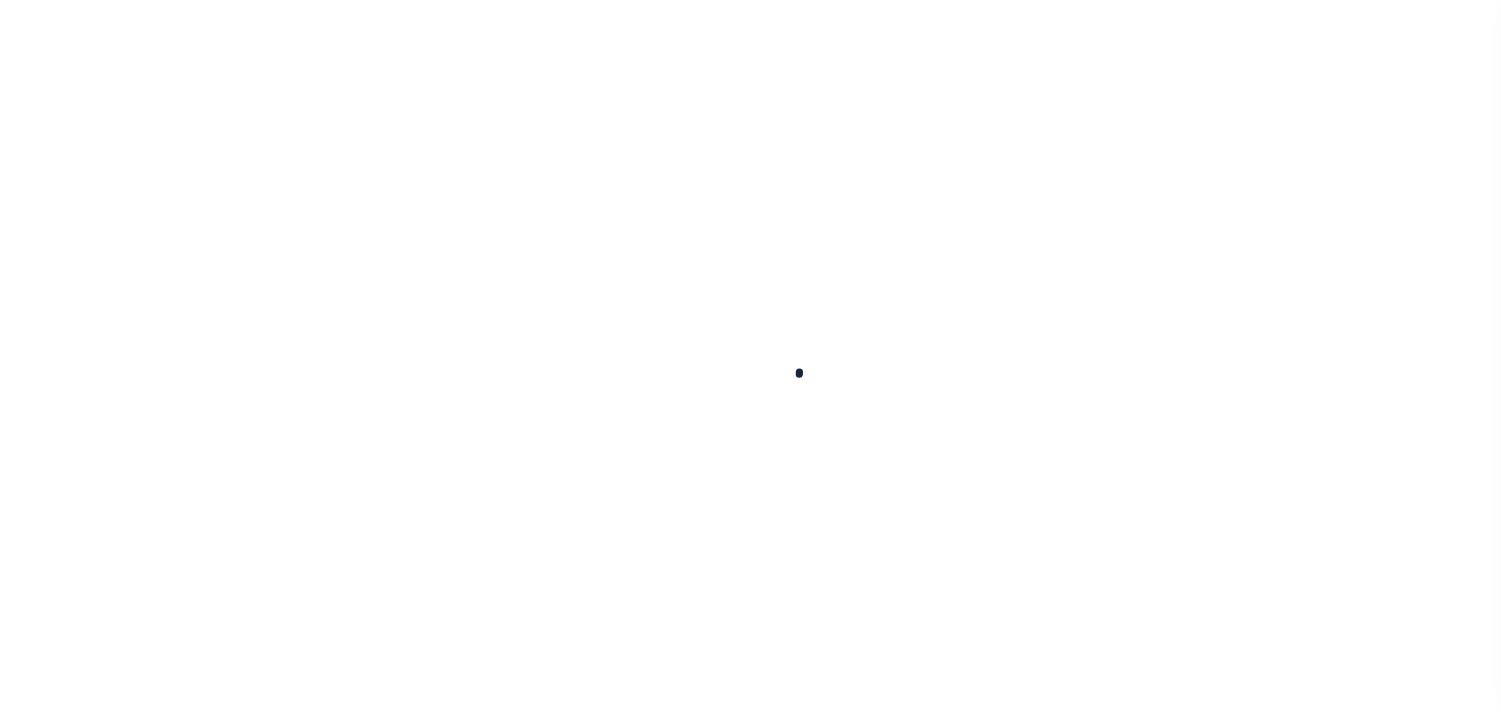 scroll, scrollTop: 0, scrollLeft: 0, axis: both 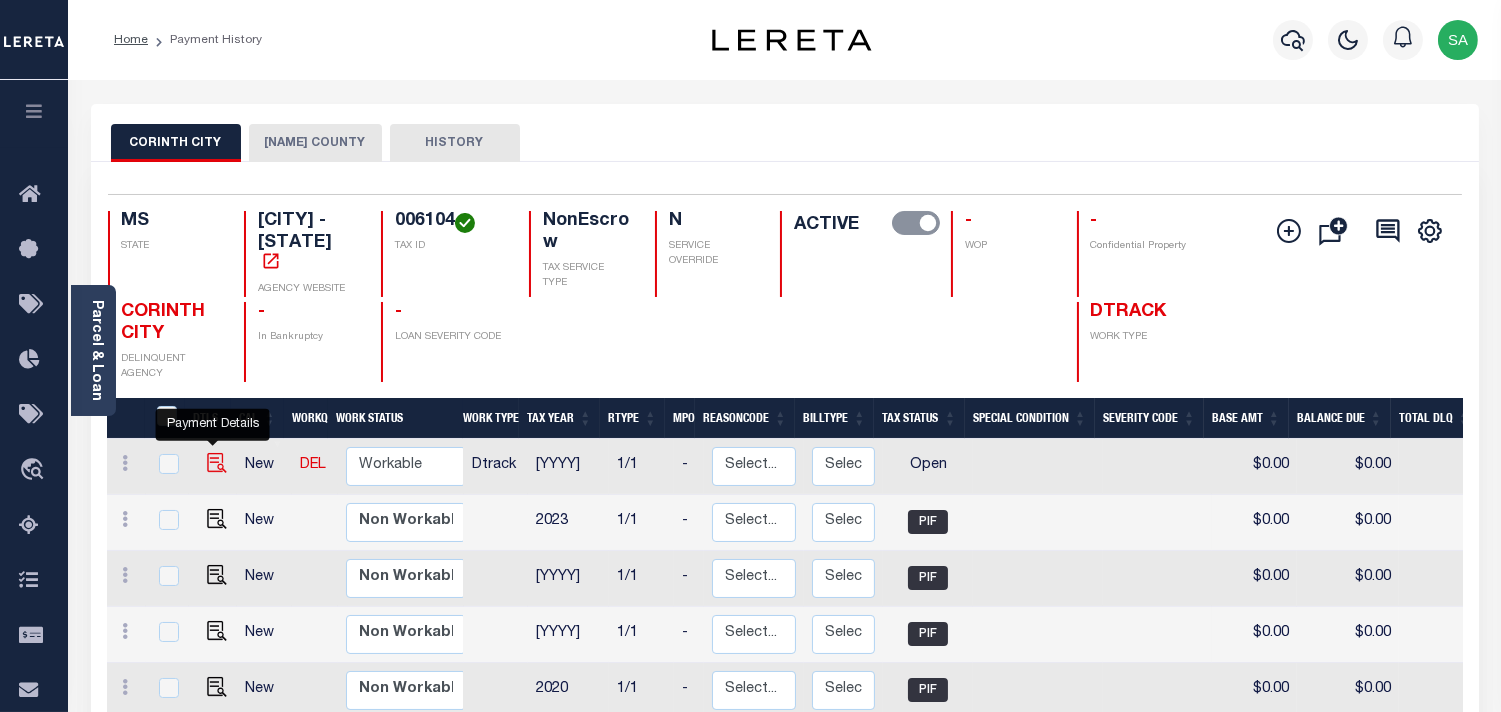 click at bounding box center (217, 463) 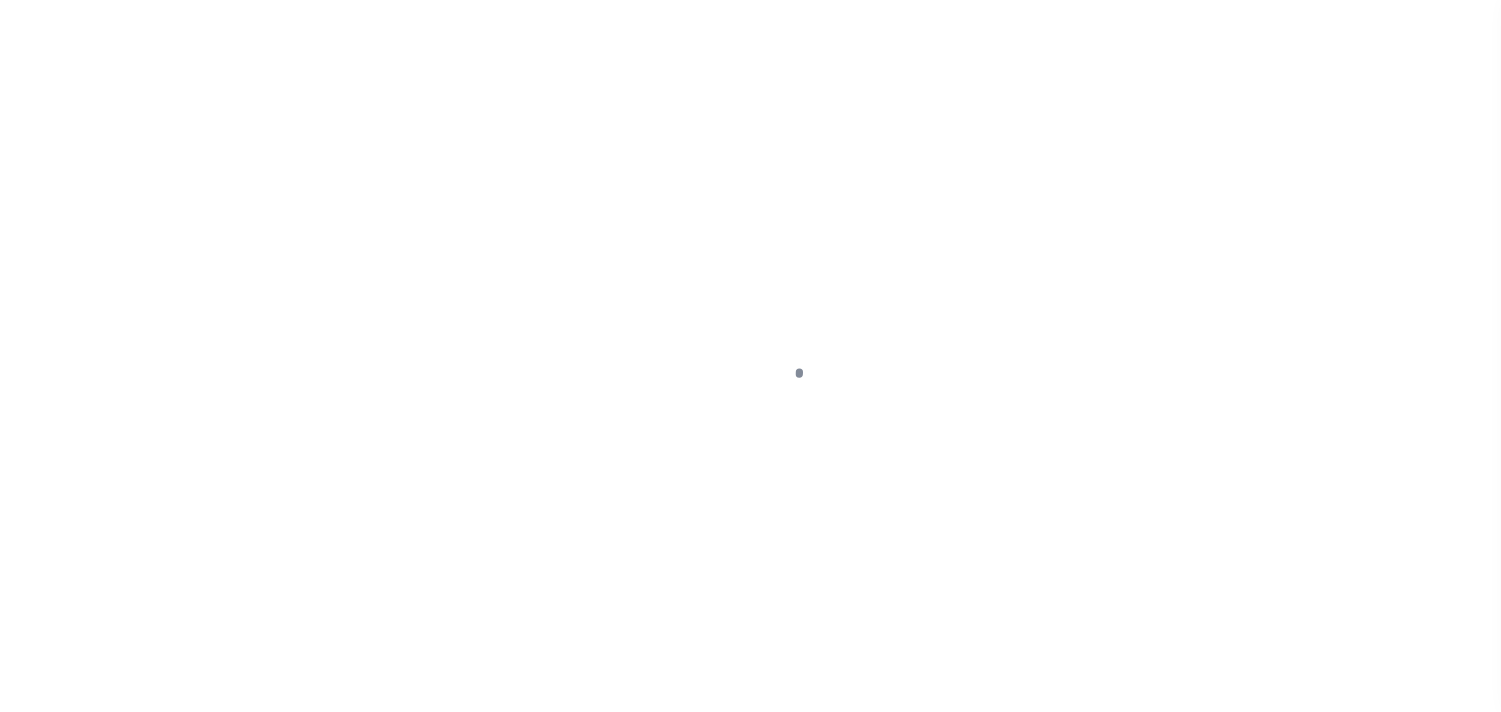 scroll, scrollTop: 0, scrollLeft: 0, axis: both 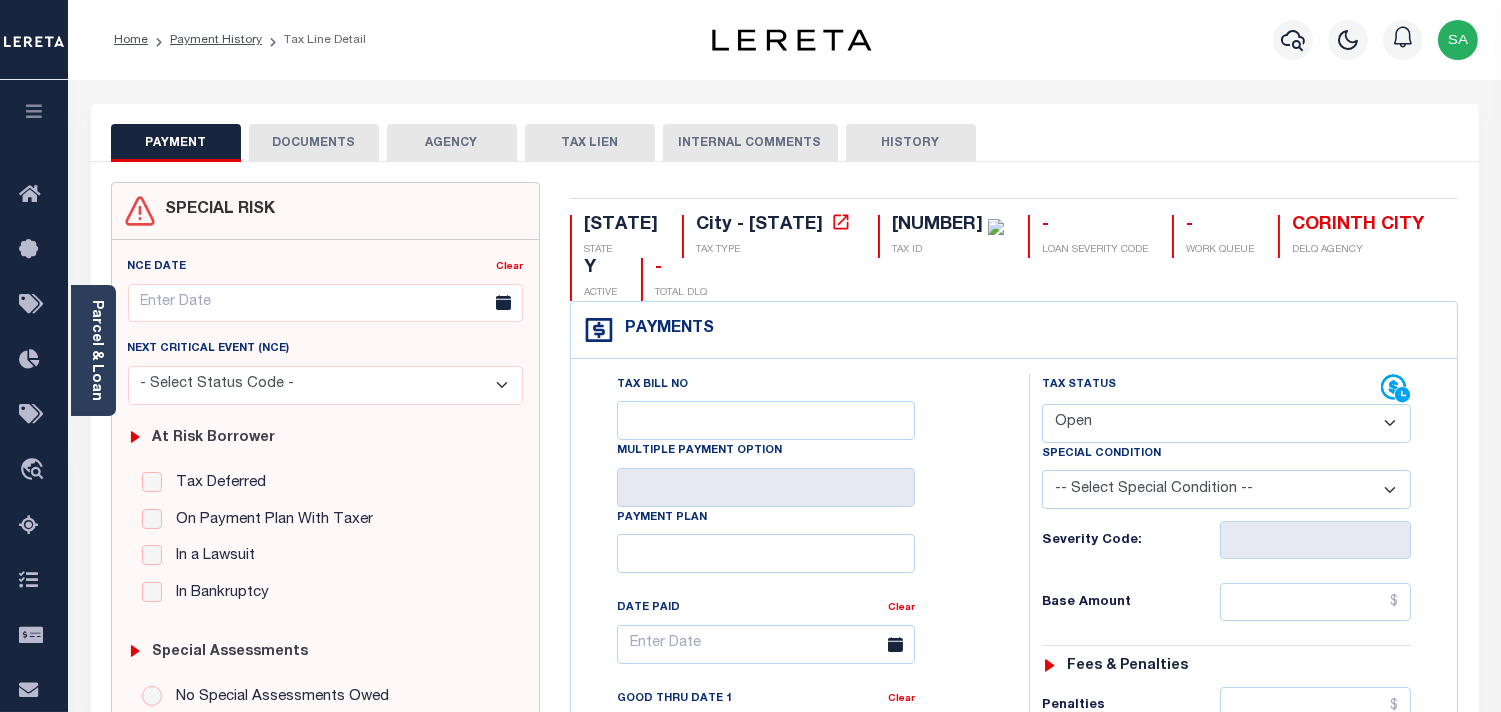 click on "- Select Status Code -
Open
Due/Unpaid
Paid
Incomplete
No Tax Due
Internal Refund Processed
New" at bounding box center (1226, 423) 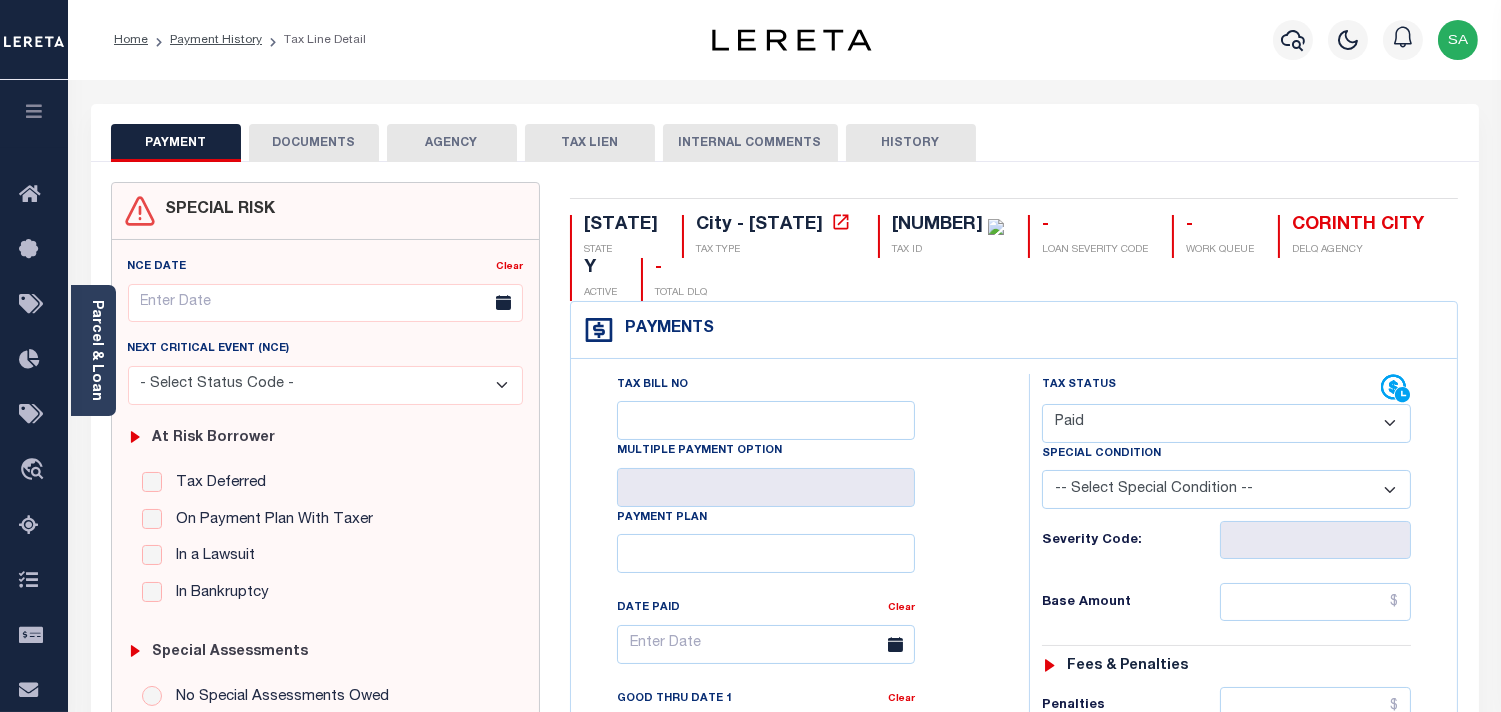 click on "- Select Status Code -
Open
Due/Unpaid
Paid
Incomplete
No Tax Due
Internal Refund Processed
New" at bounding box center (1226, 423) 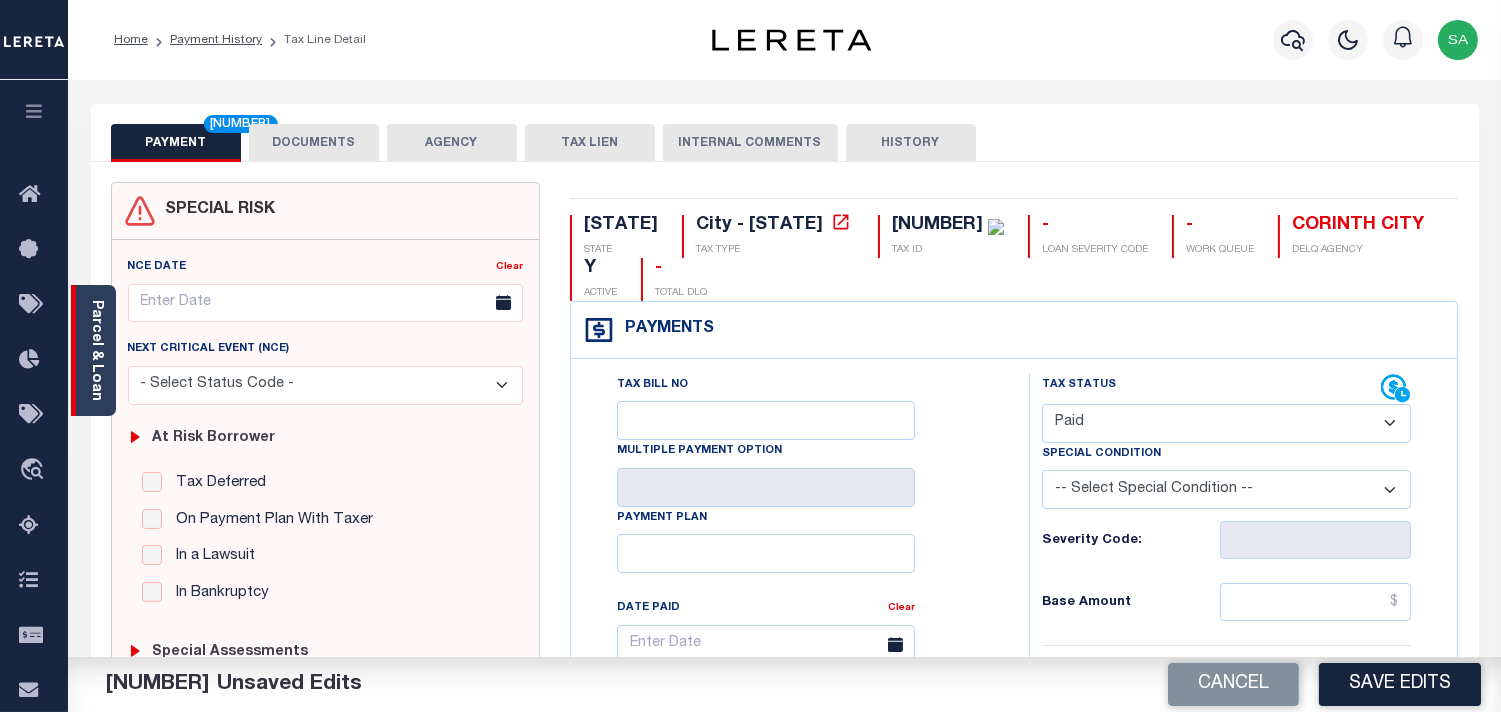 click on "Parcel & Loan" at bounding box center (96, 350) 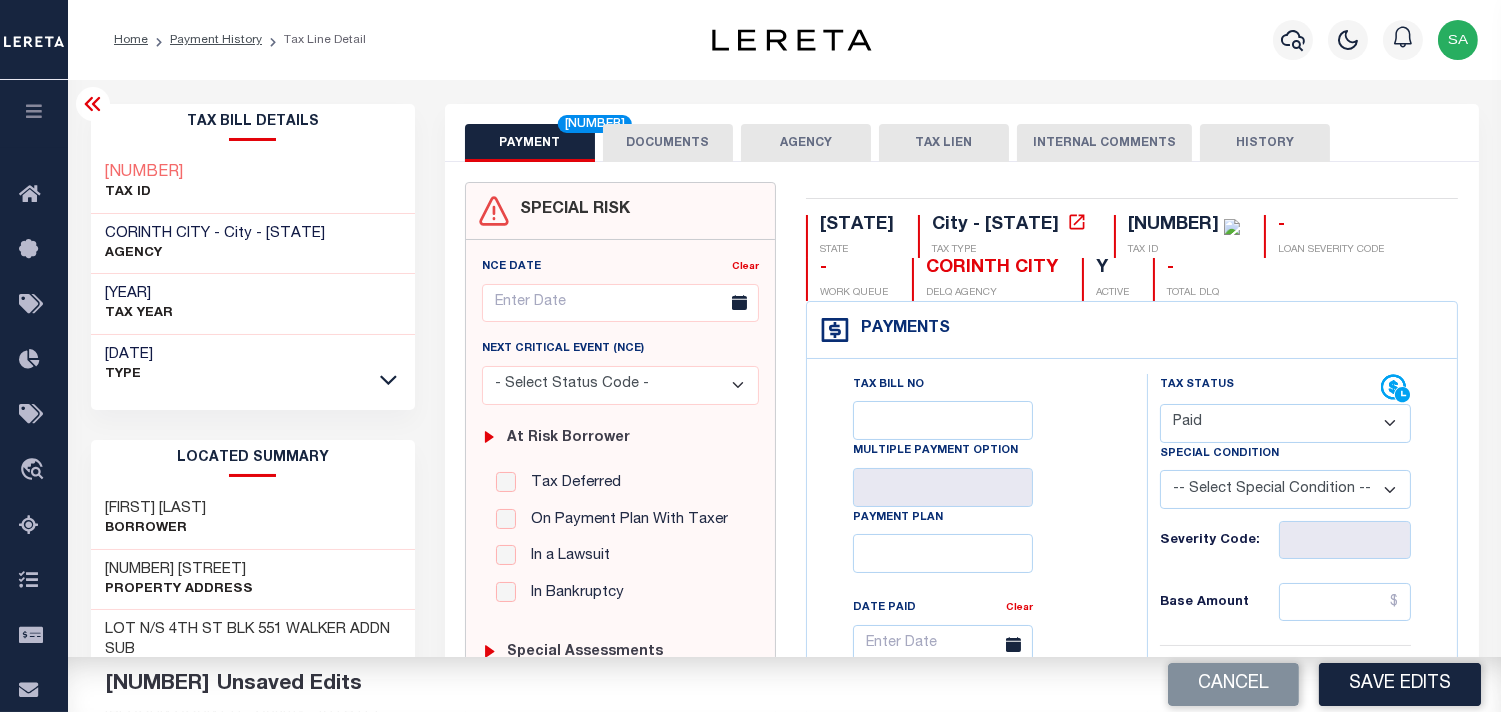 click on "DOCUMENTS" at bounding box center (668, 143) 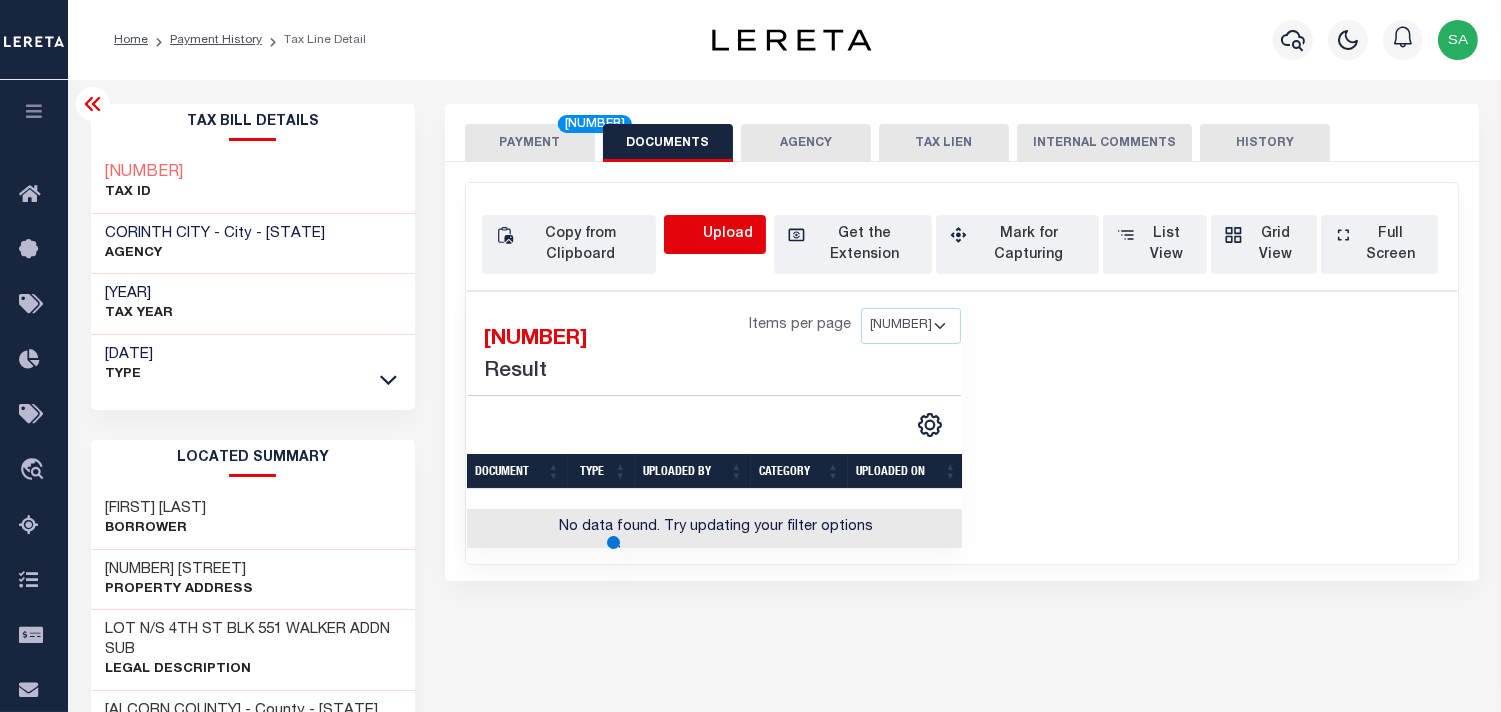 click at bounding box center [688, 235] 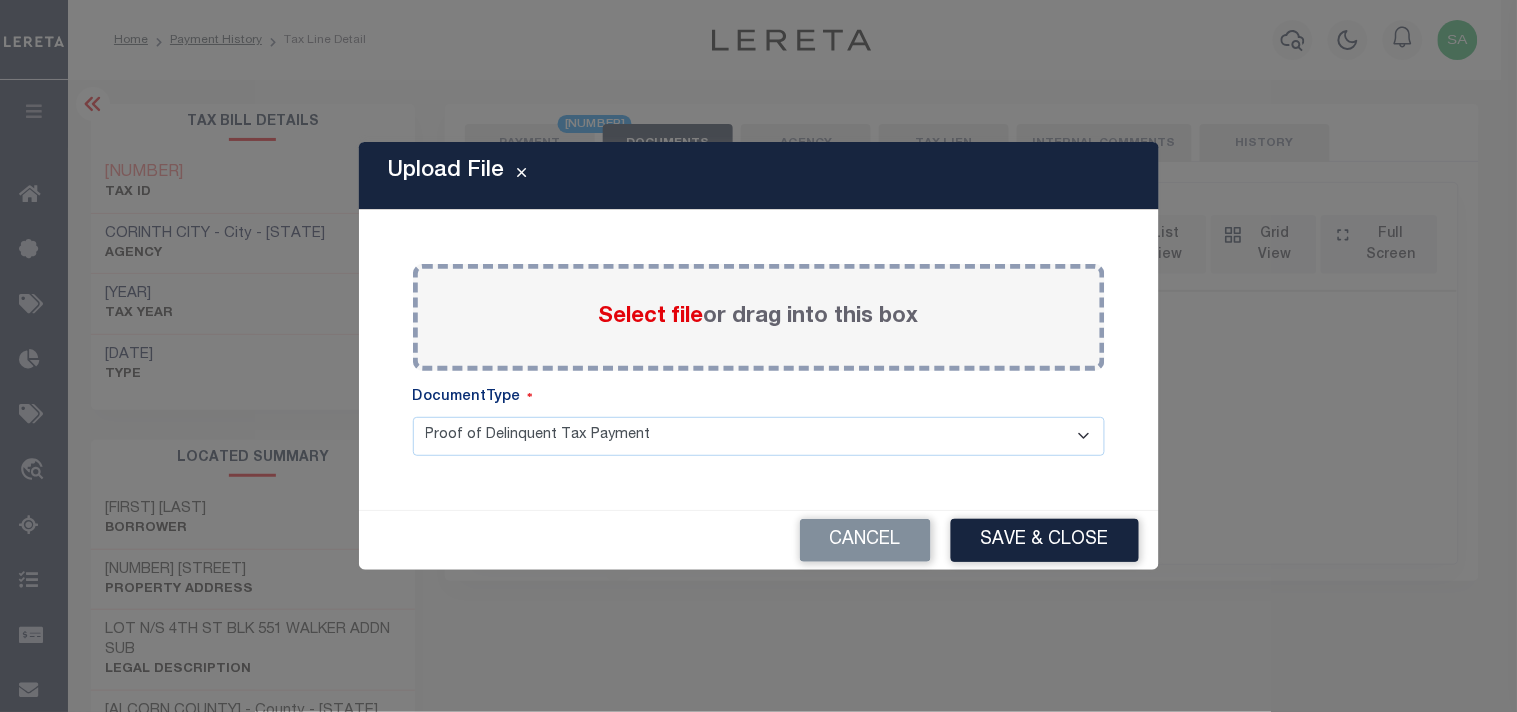 click on "Select file" at bounding box center [651, 317] 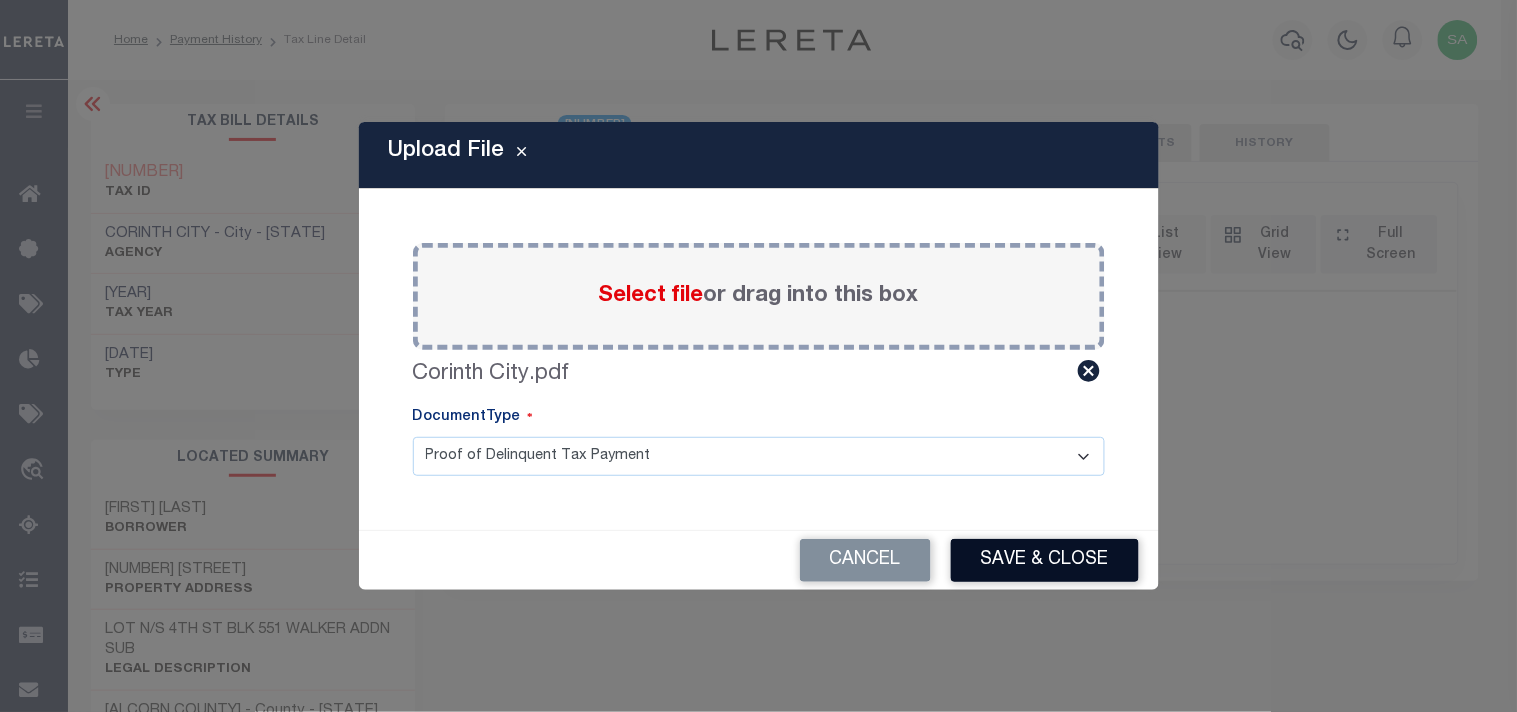 click on "Save & Close" at bounding box center (1045, 560) 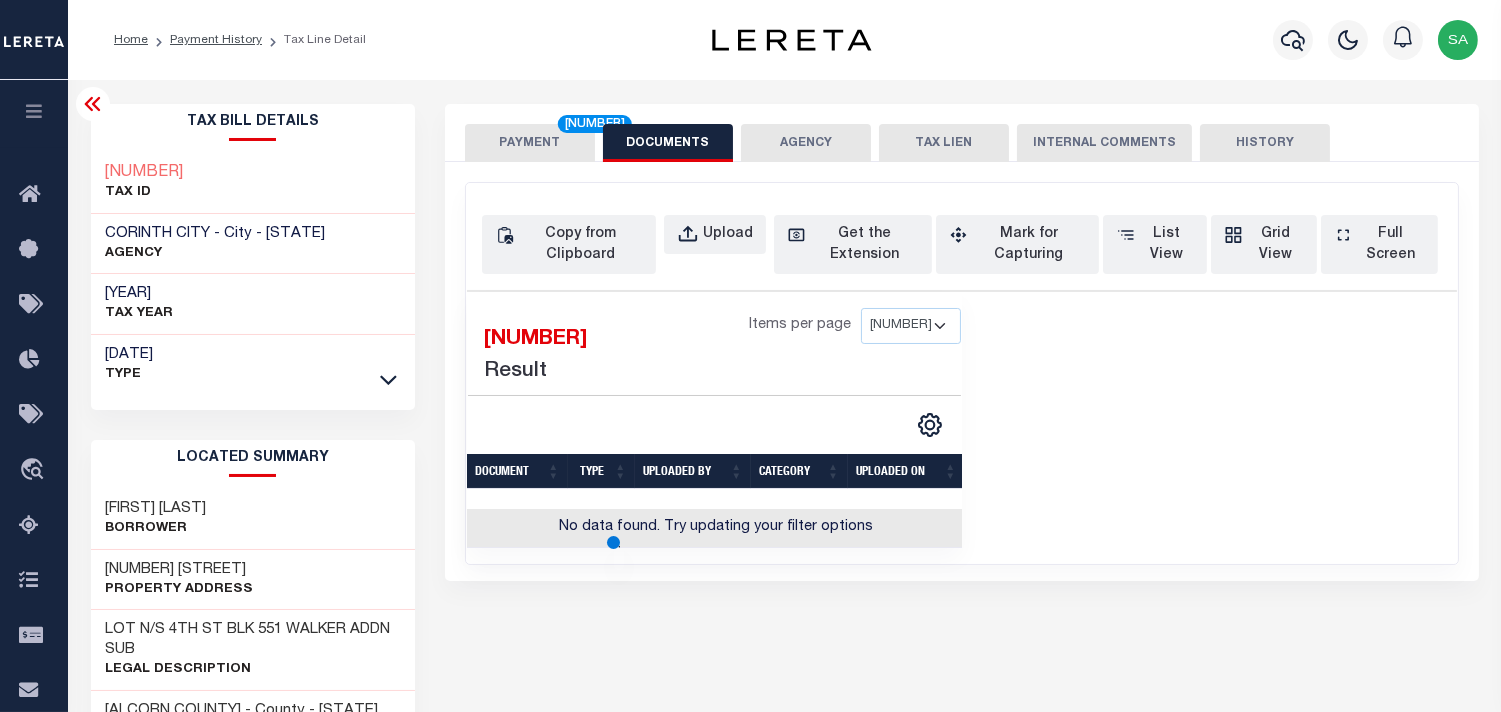 click on "PAYMENT
2" at bounding box center [530, 143] 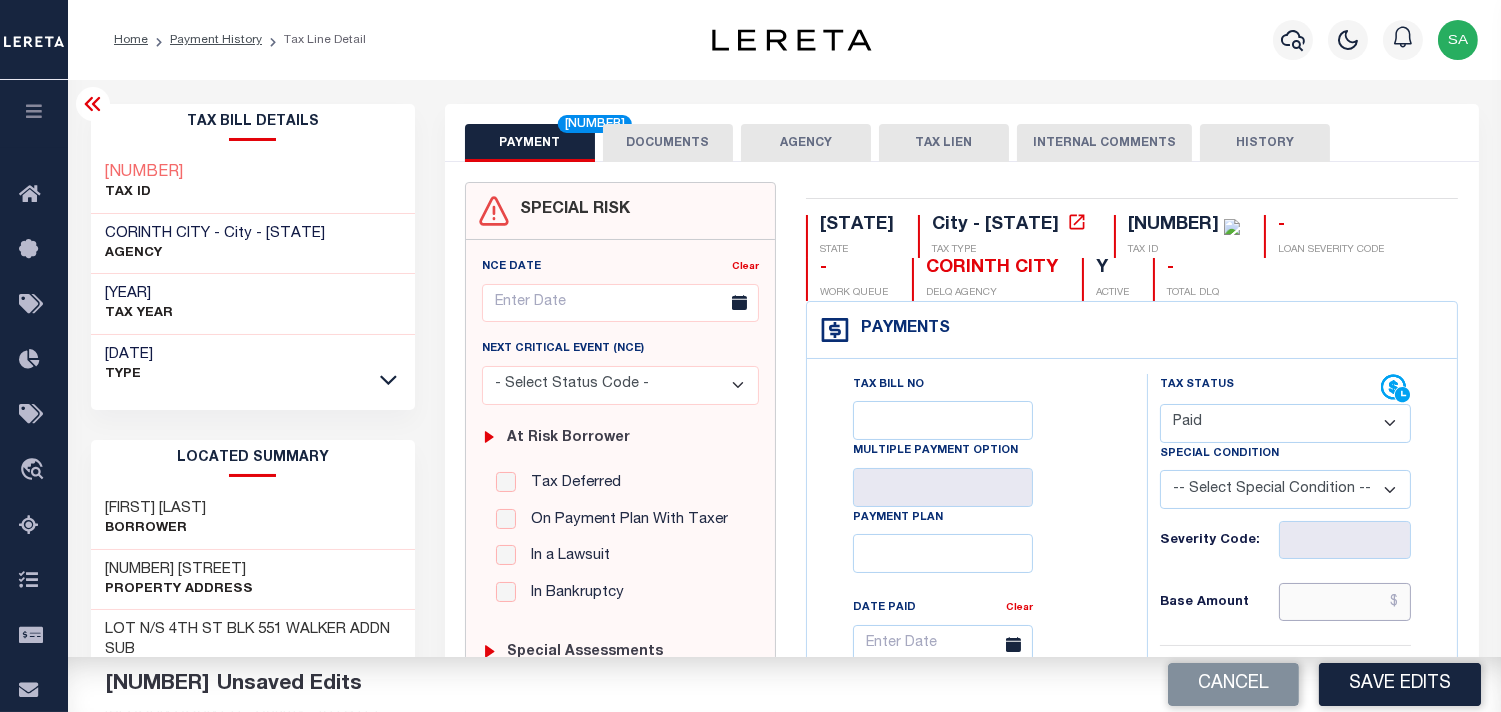 click at bounding box center [1345, 602] 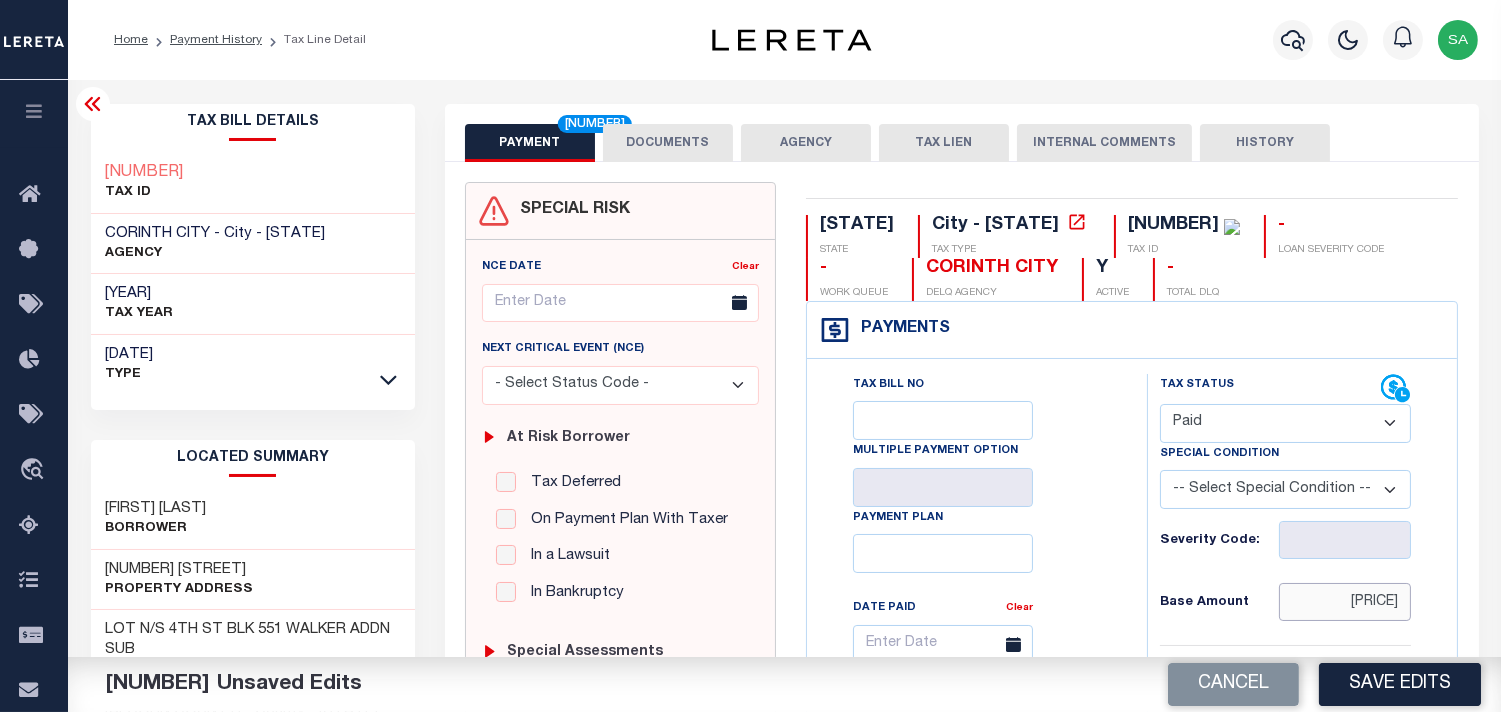 type on "$171" 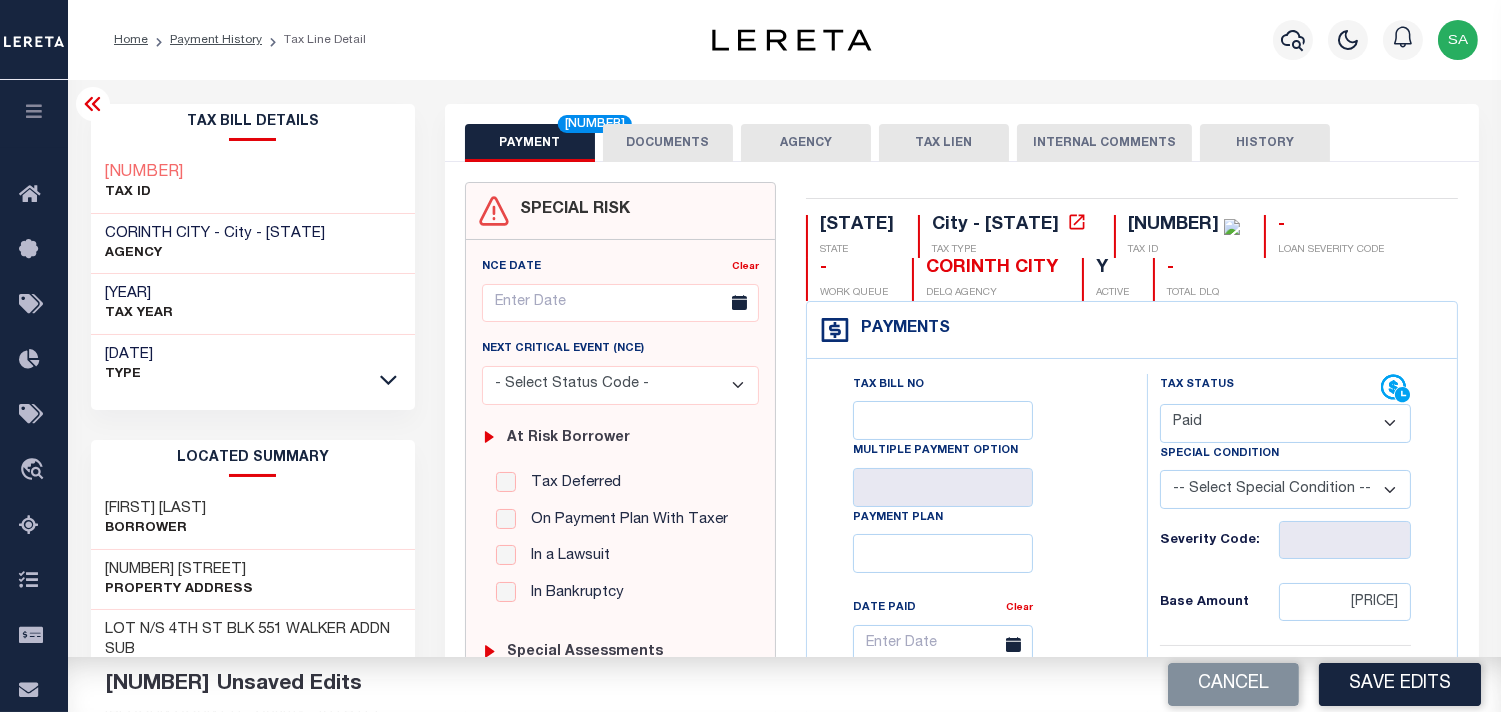 click on "Tax Bill No
Multiple Payment Option
Payment Plan
Clear" at bounding box center (972, 654) 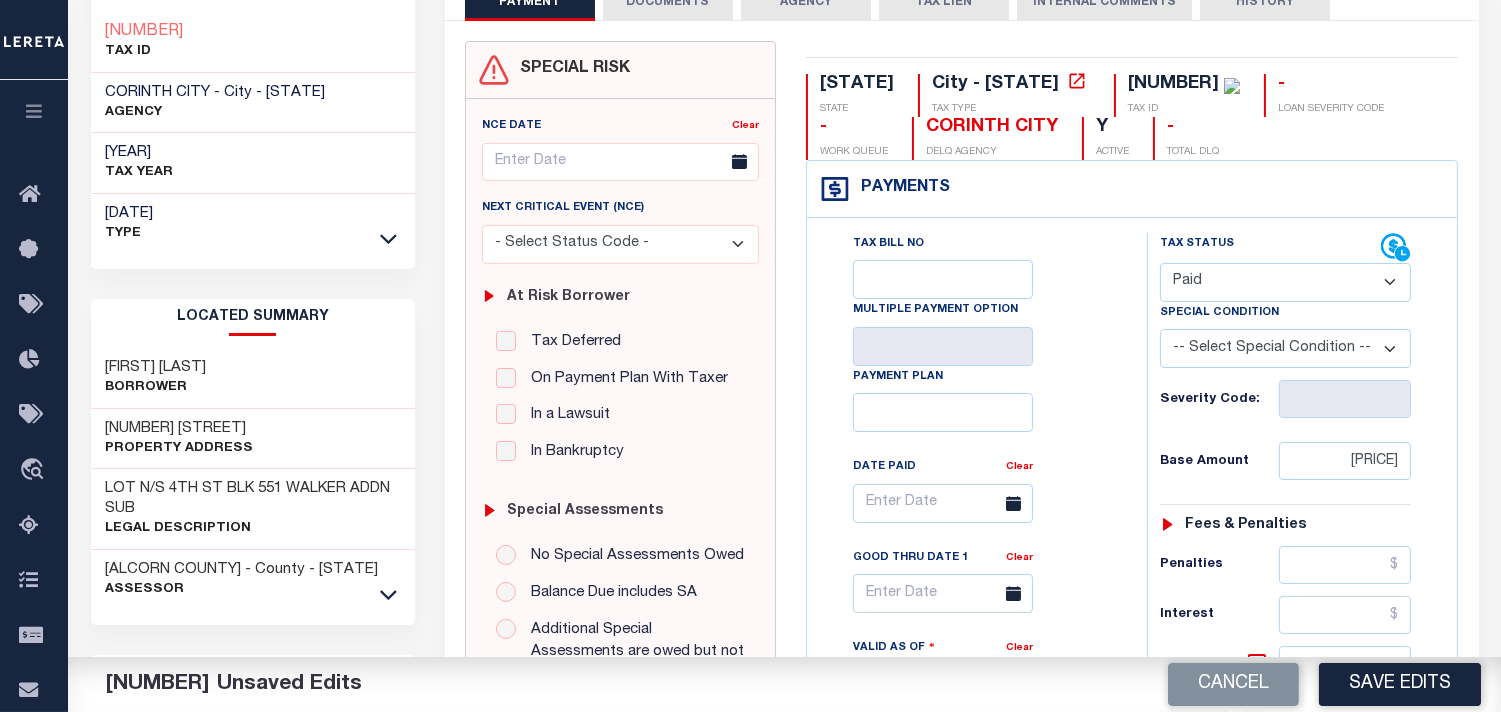 scroll, scrollTop: 555, scrollLeft: 0, axis: vertical 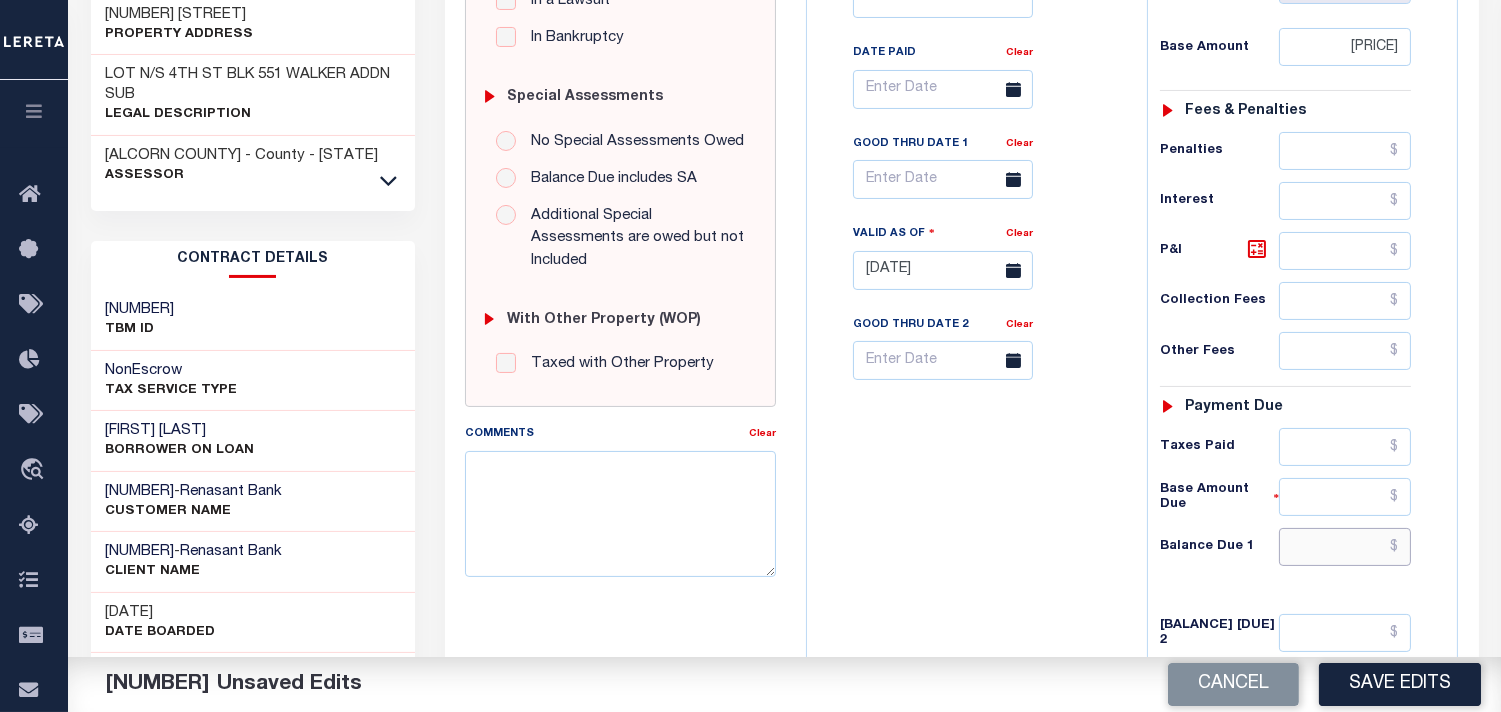 click at bounding box center (1345, 547) 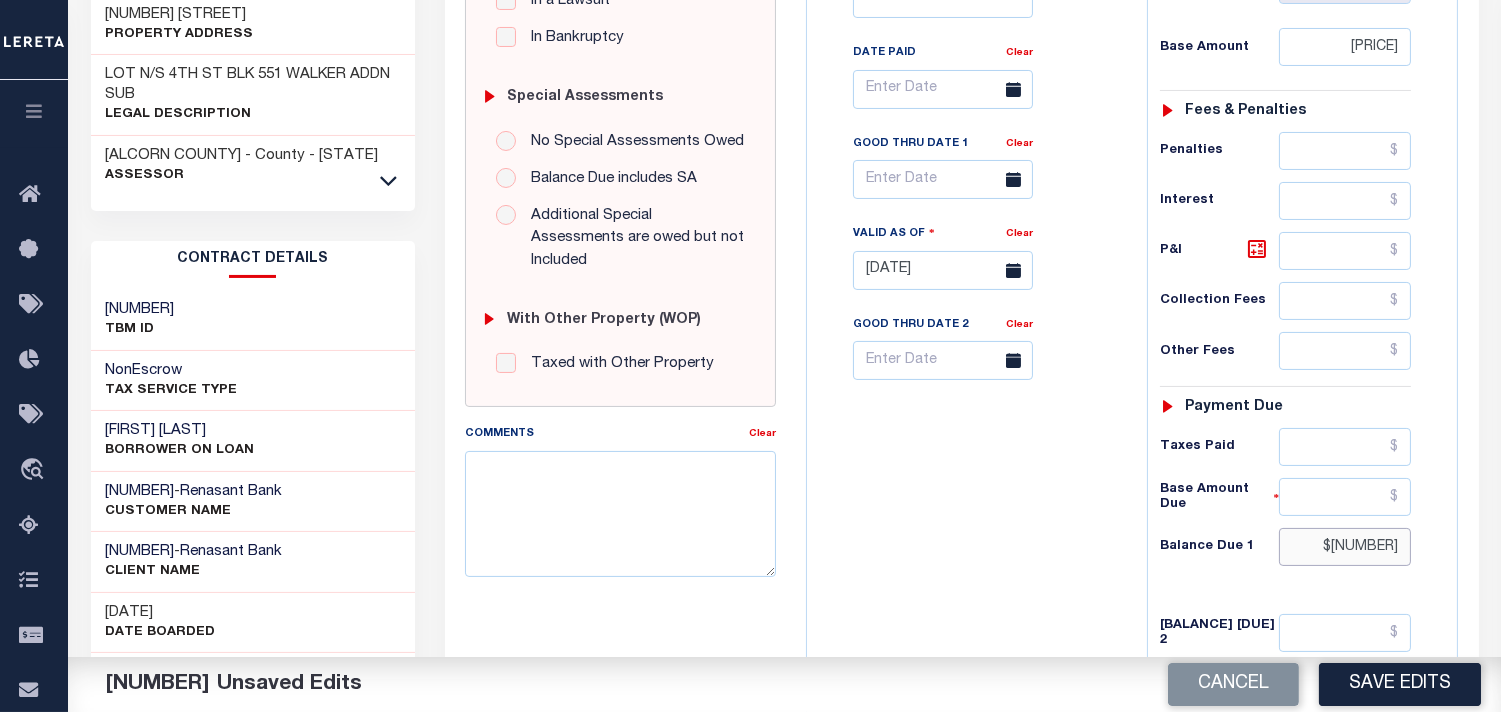 type on "$0" 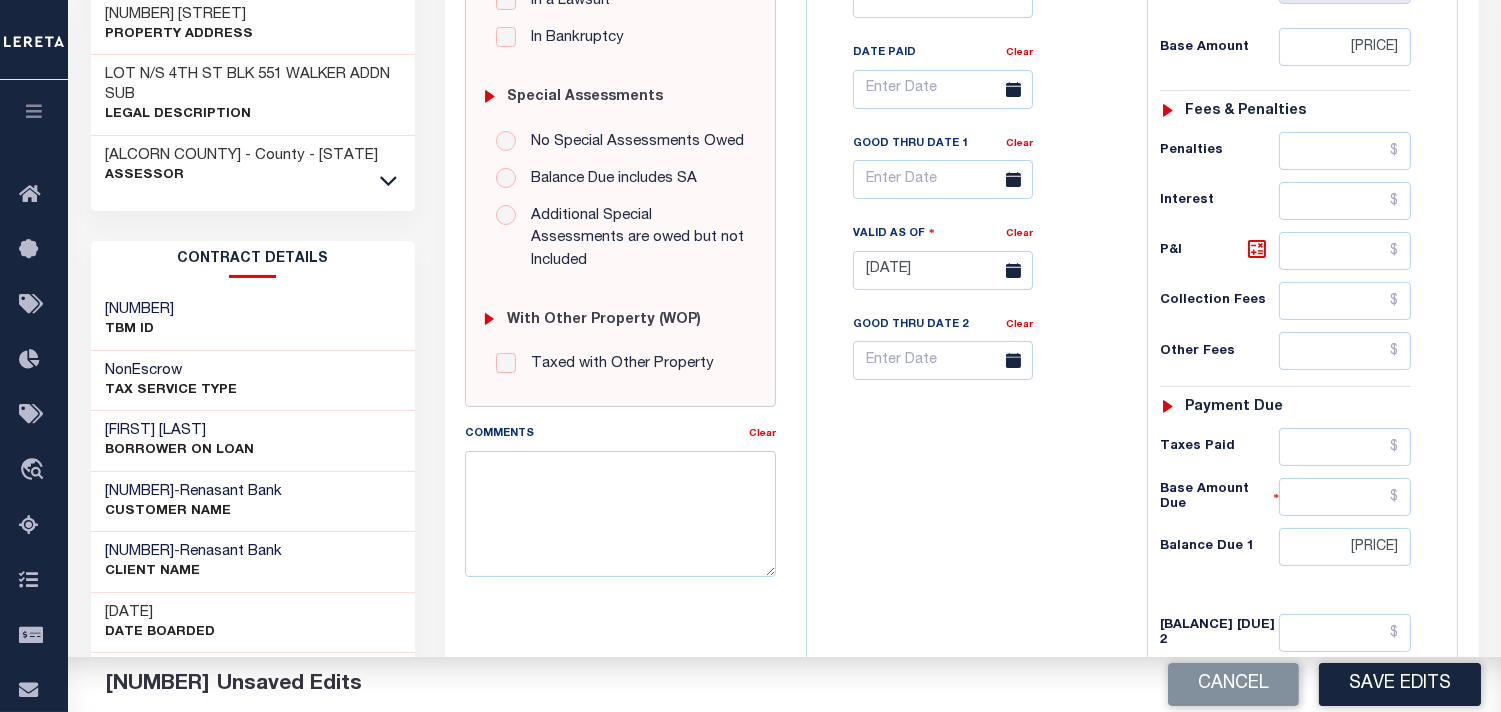 click on "Tax Status
Status" at bounding box center (1292, 260) 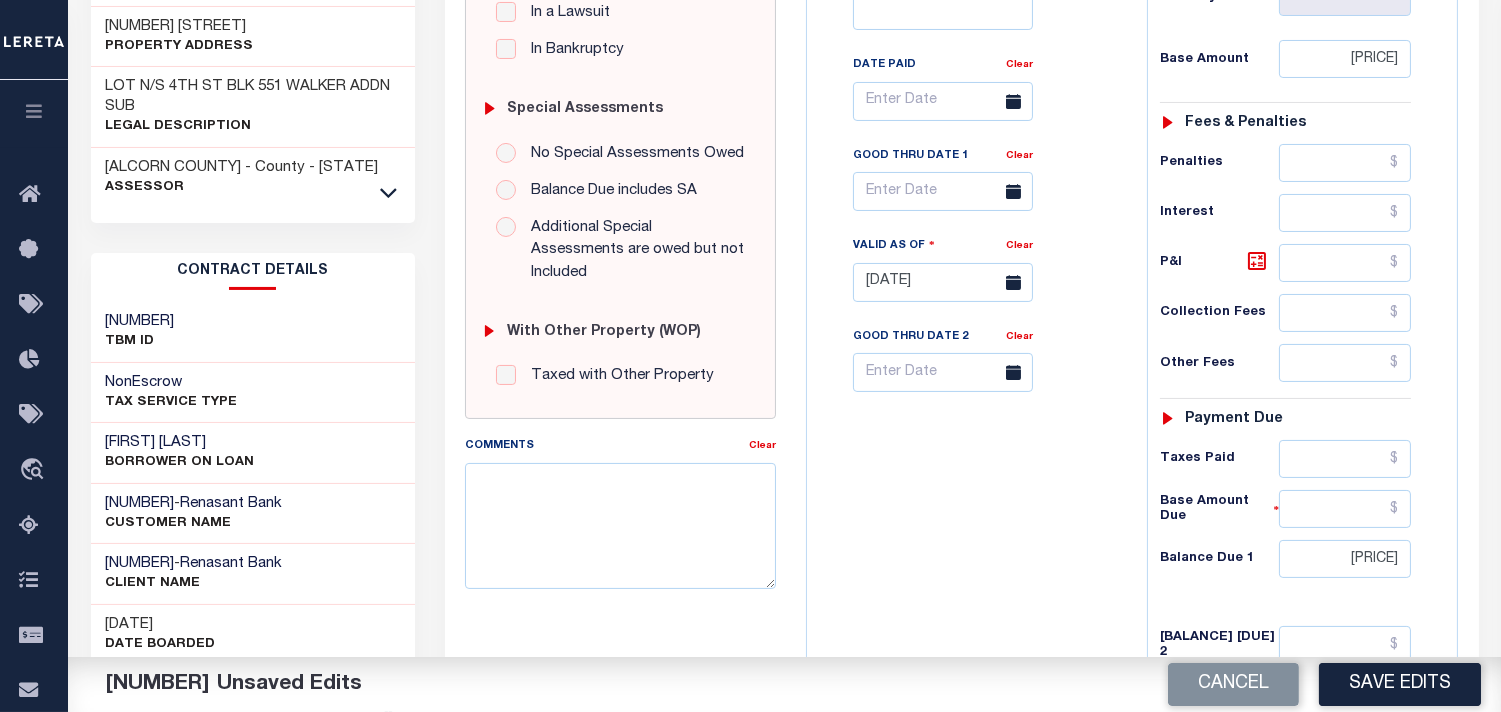 scroll, scrollTop: 688, scrollLeft: 0, axis: vertical 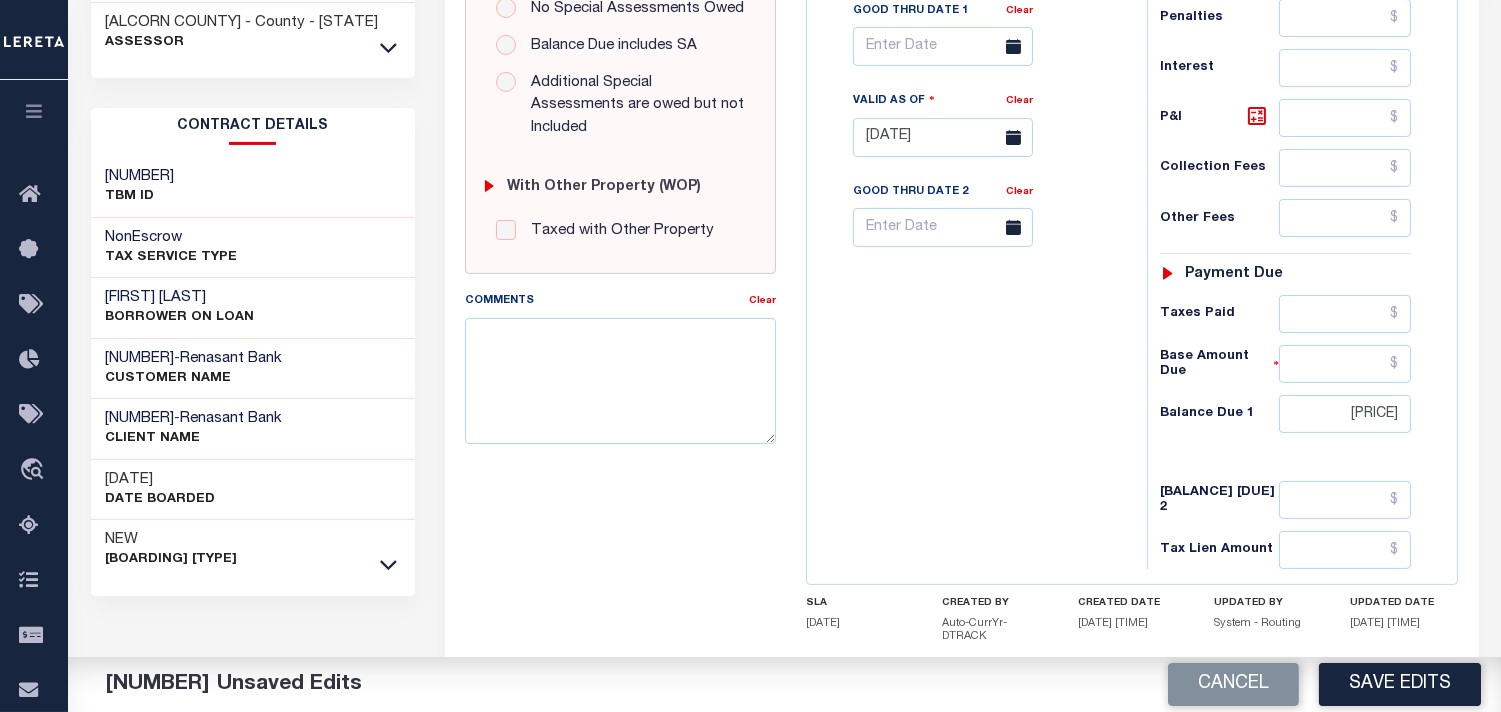 click on "Cancel
Save Edits" at bounding box center [1143, 685] 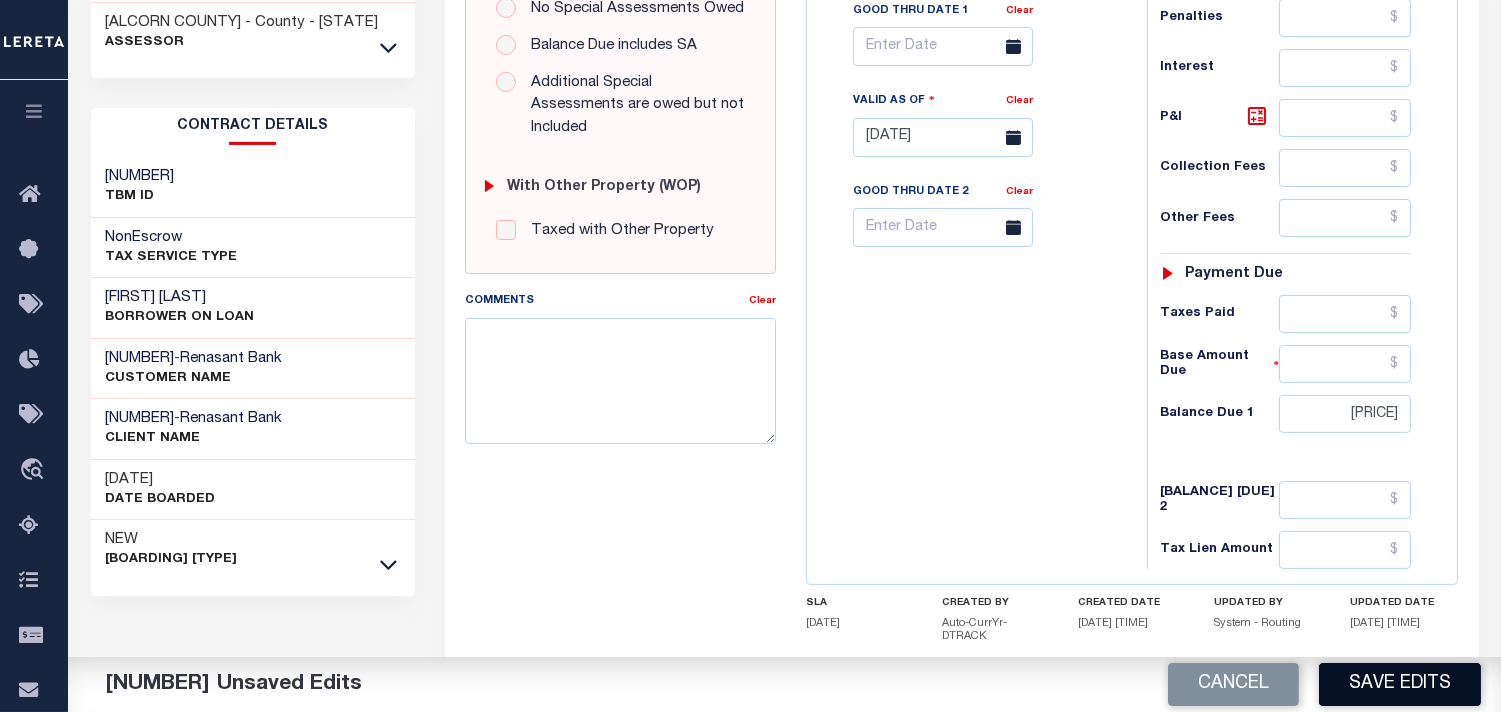 click on "Save Edits" at bounding box center (1400, 684) 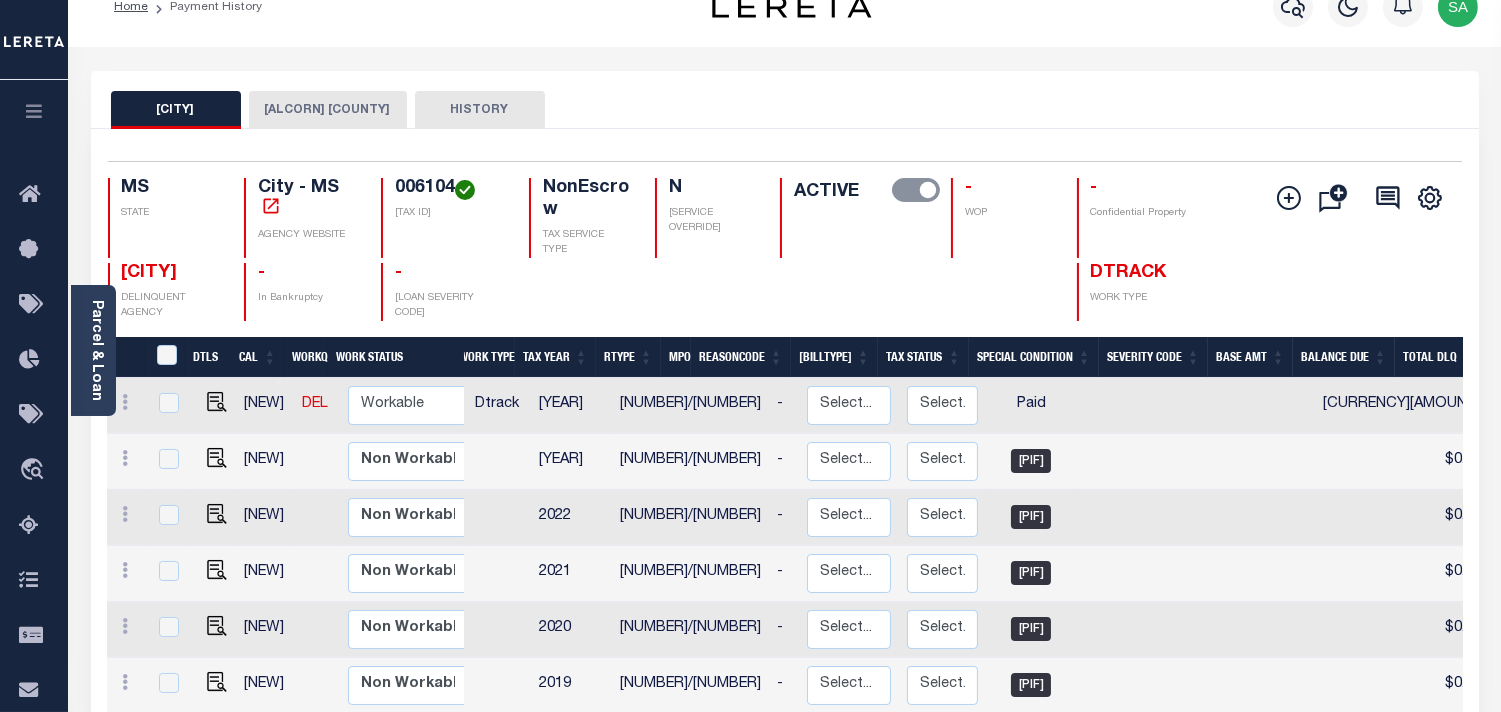 scroll, scrollTop: 0, scrollLeft: 0, axis: both 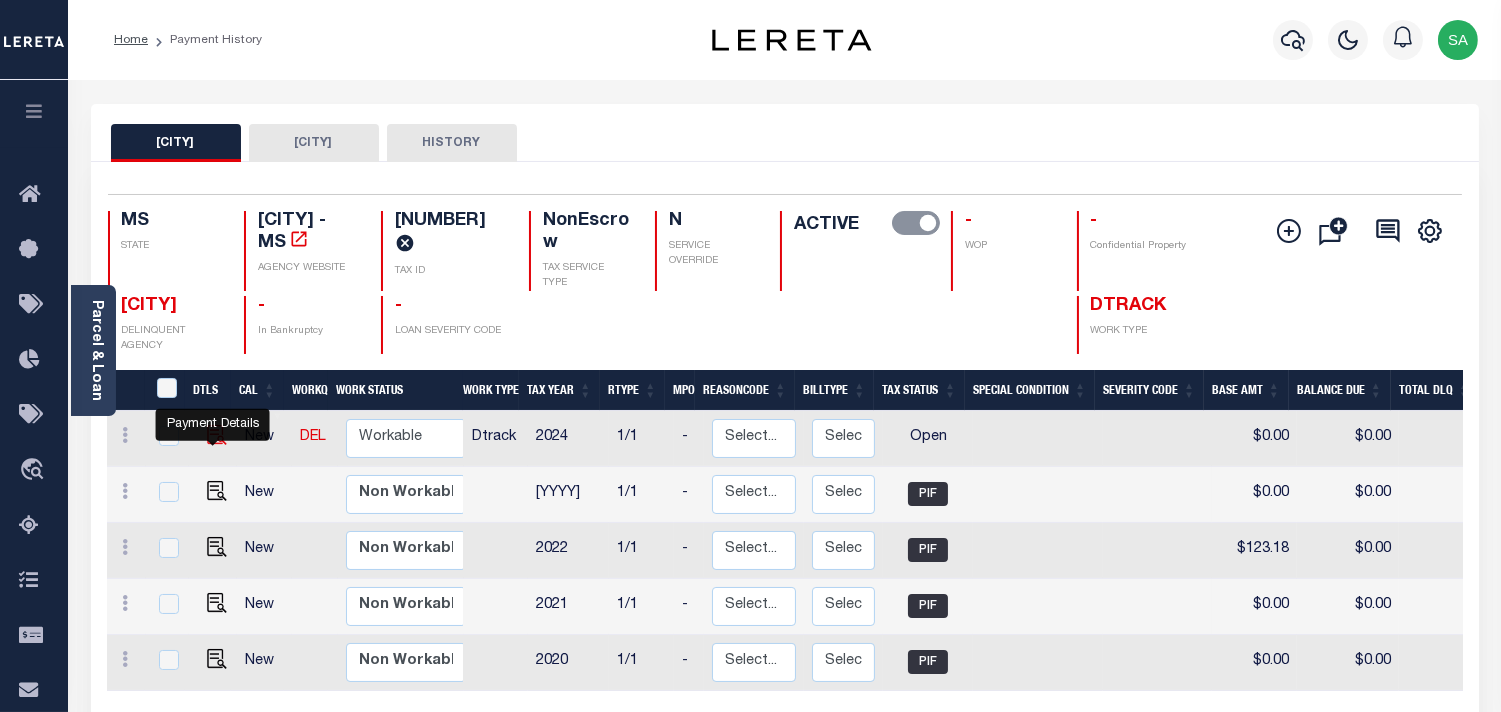 click at bounding box center (217, 435) 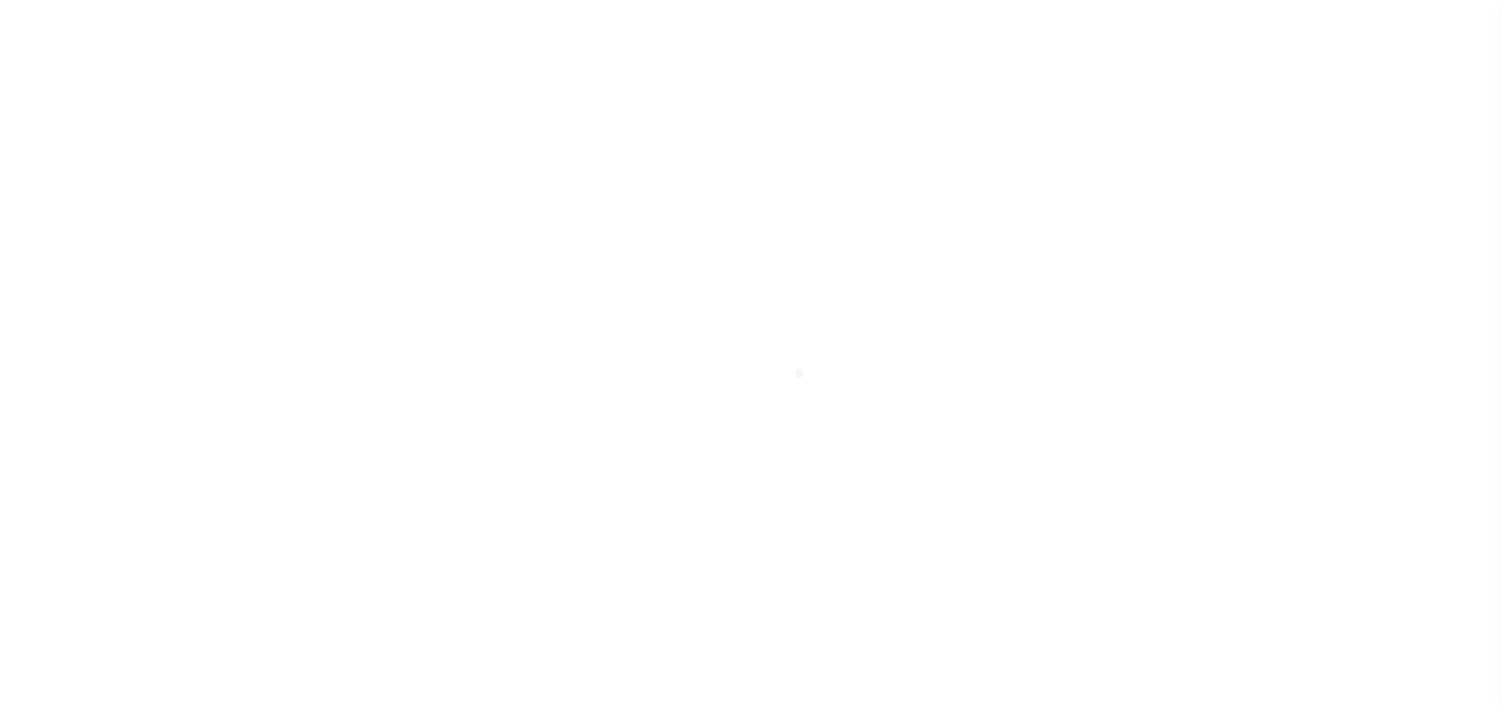 scroll, scrollTop: 0, scrollLeft: 0, axis: both 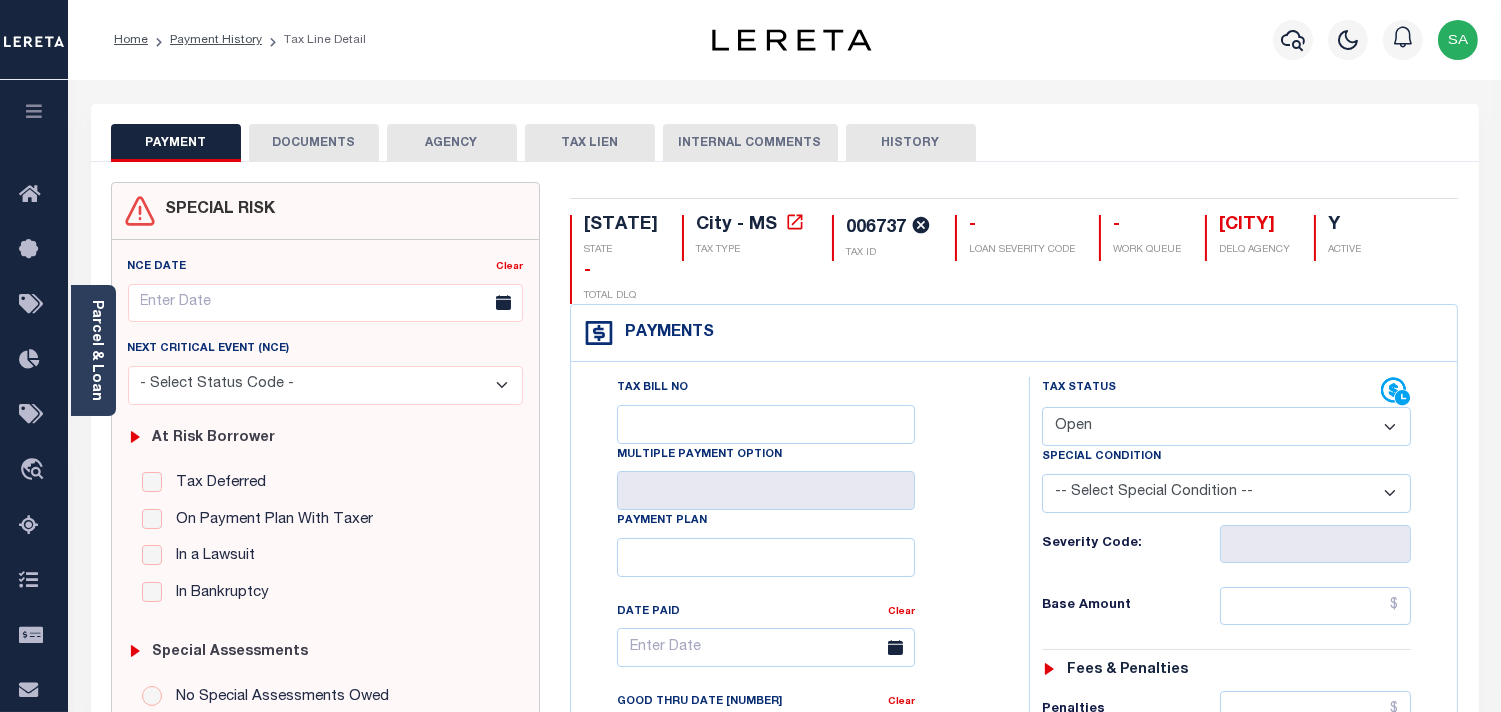 click on "- Select Status Code -
Open
Due/Unpaid
Paid
Incomplete
No Tax Due
Internal Refund Processed
New" at bounding box center (1226, 426) 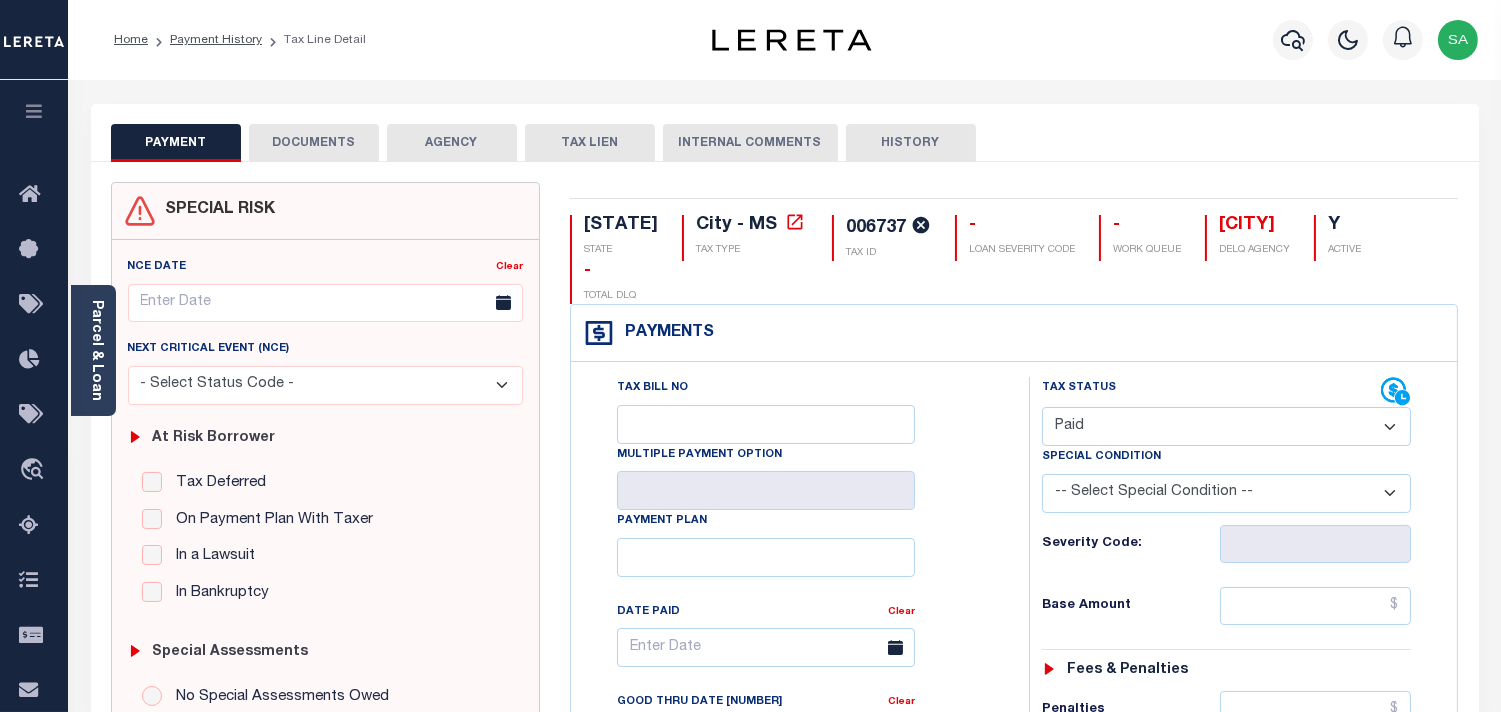 click on "- Select Status Code -
Open
Due/Unpaid
Paid
Incomplete
No Tax Due
Internal Refund Processed
New" at bounding box center (1226, 426) 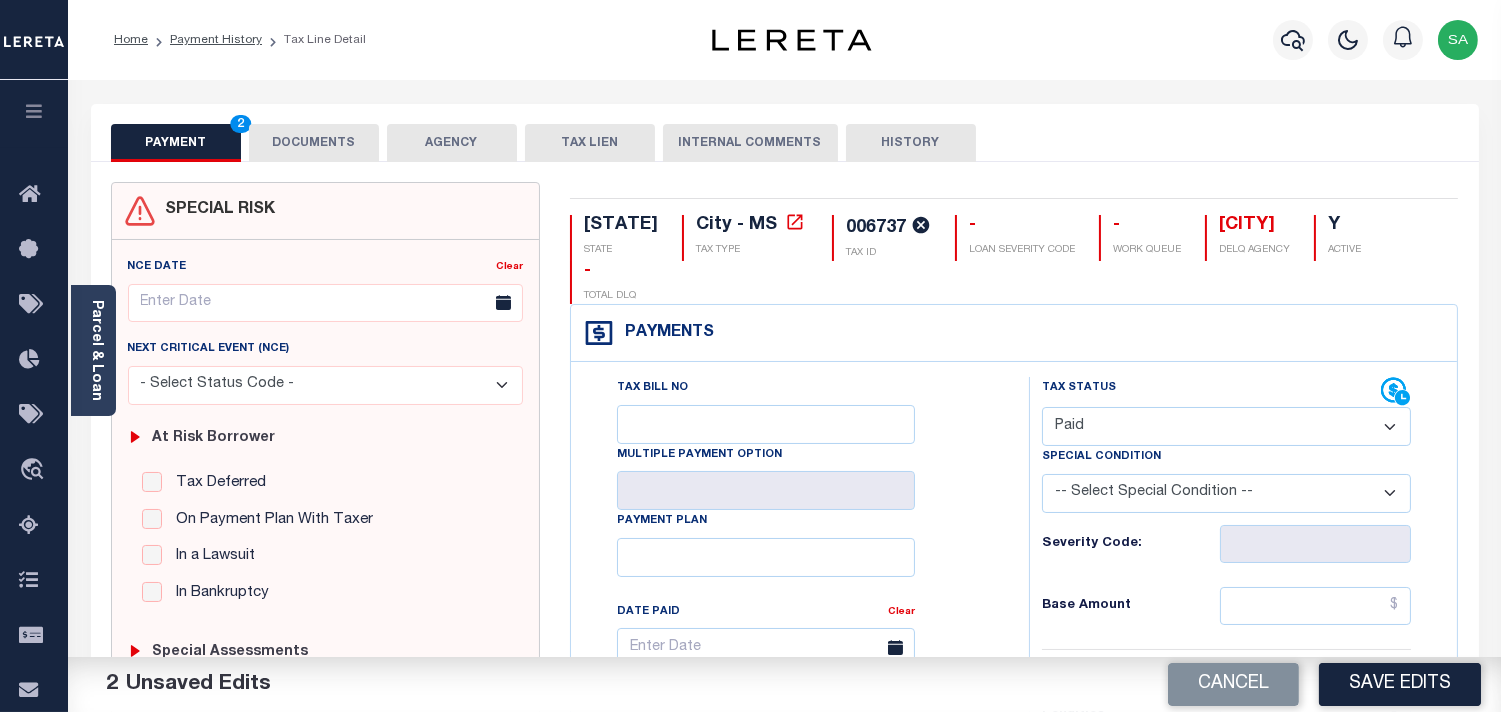 click on "Tax Status
Status
- Select Status Code -" at bounding box center (1233, 818) 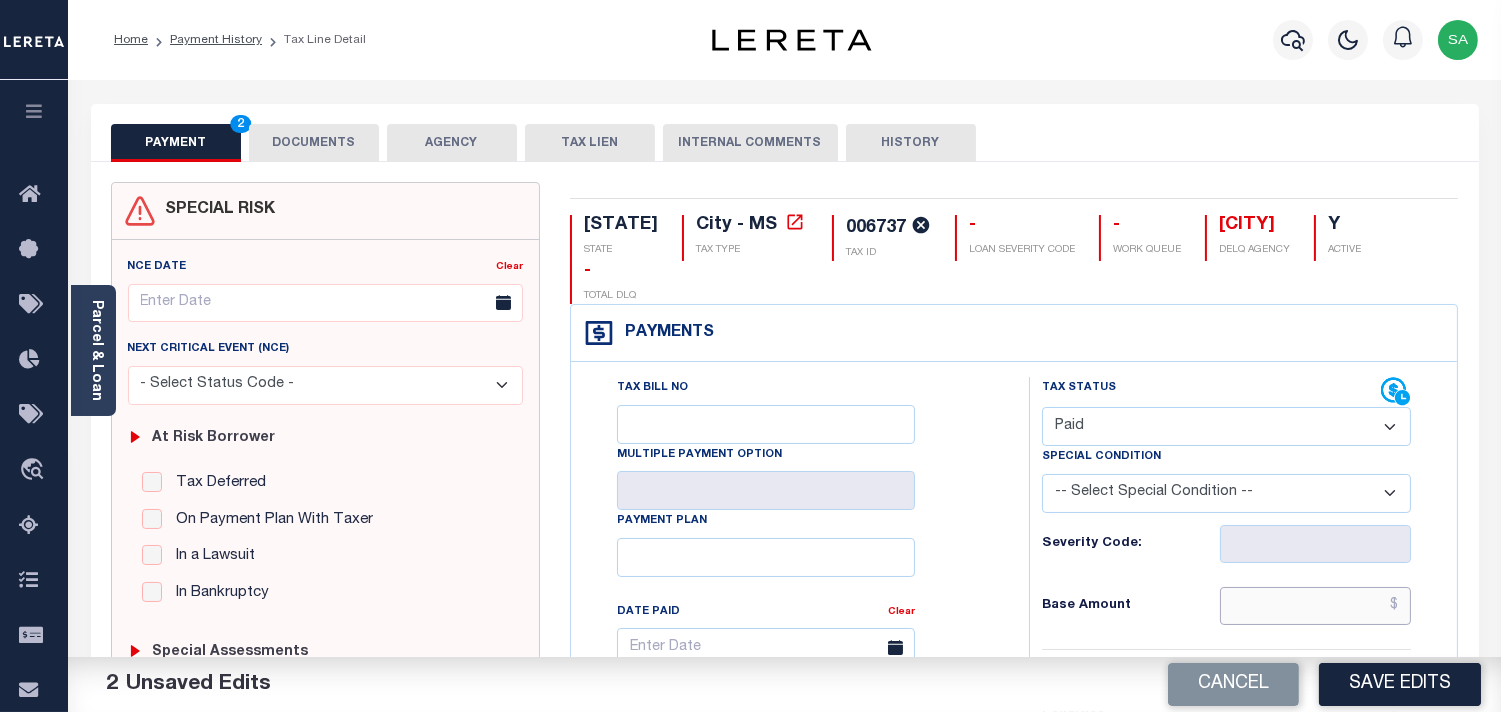 drag, startPoint x: 1307, startPoint y: 608, endPoint x: 1285, endPoint y: 606, distance: 22.090721 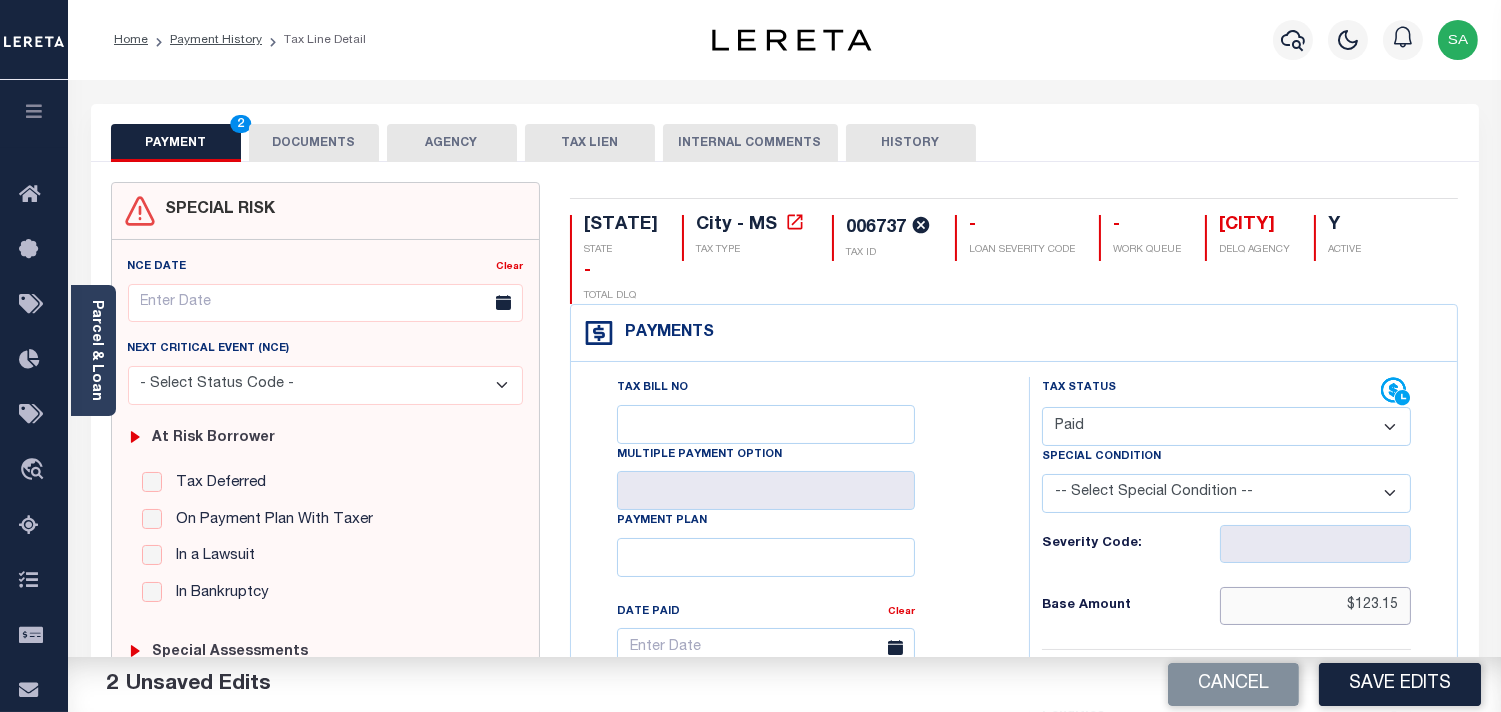 type on "$123.15" 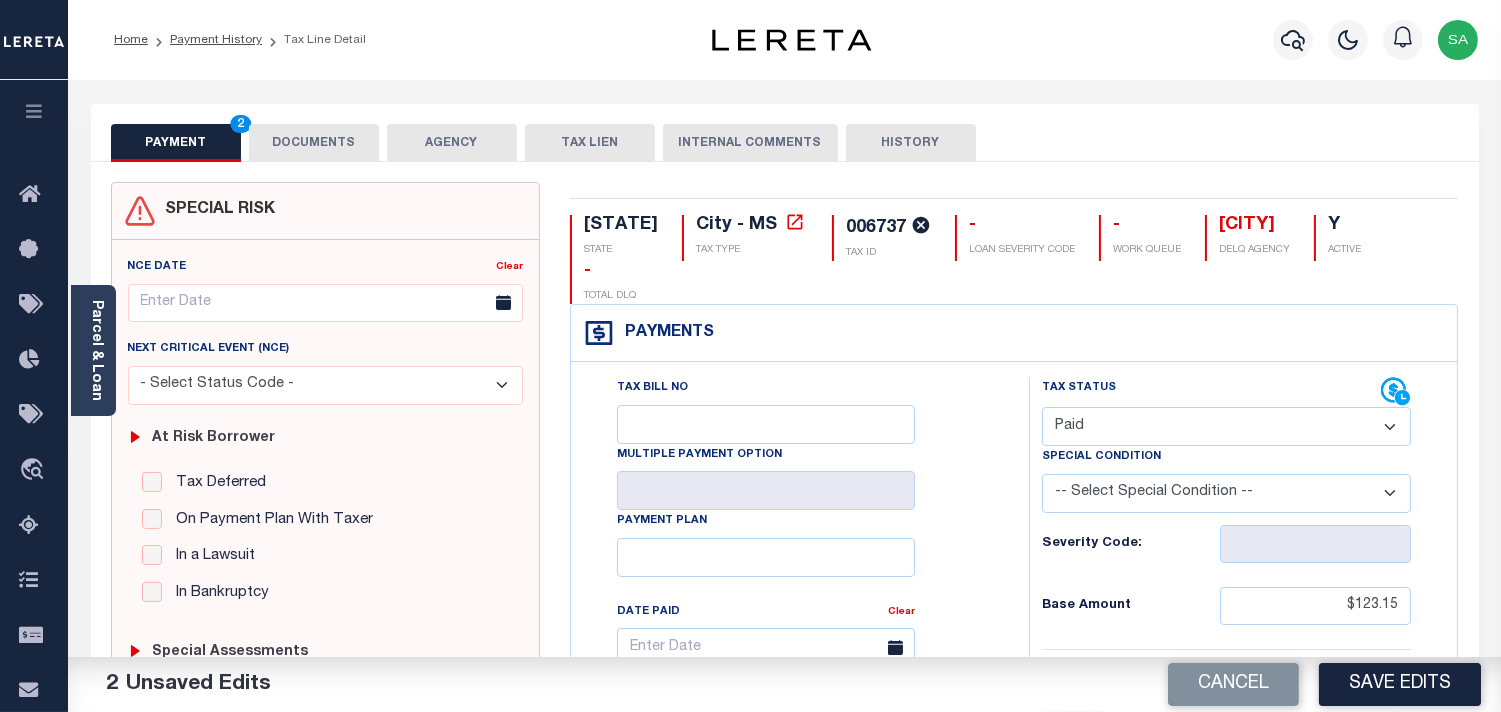 drag, startPoint x: 1125, startPoint y: 422, endPoint x: 1122, endPoint y: 440, distance: 18.248287 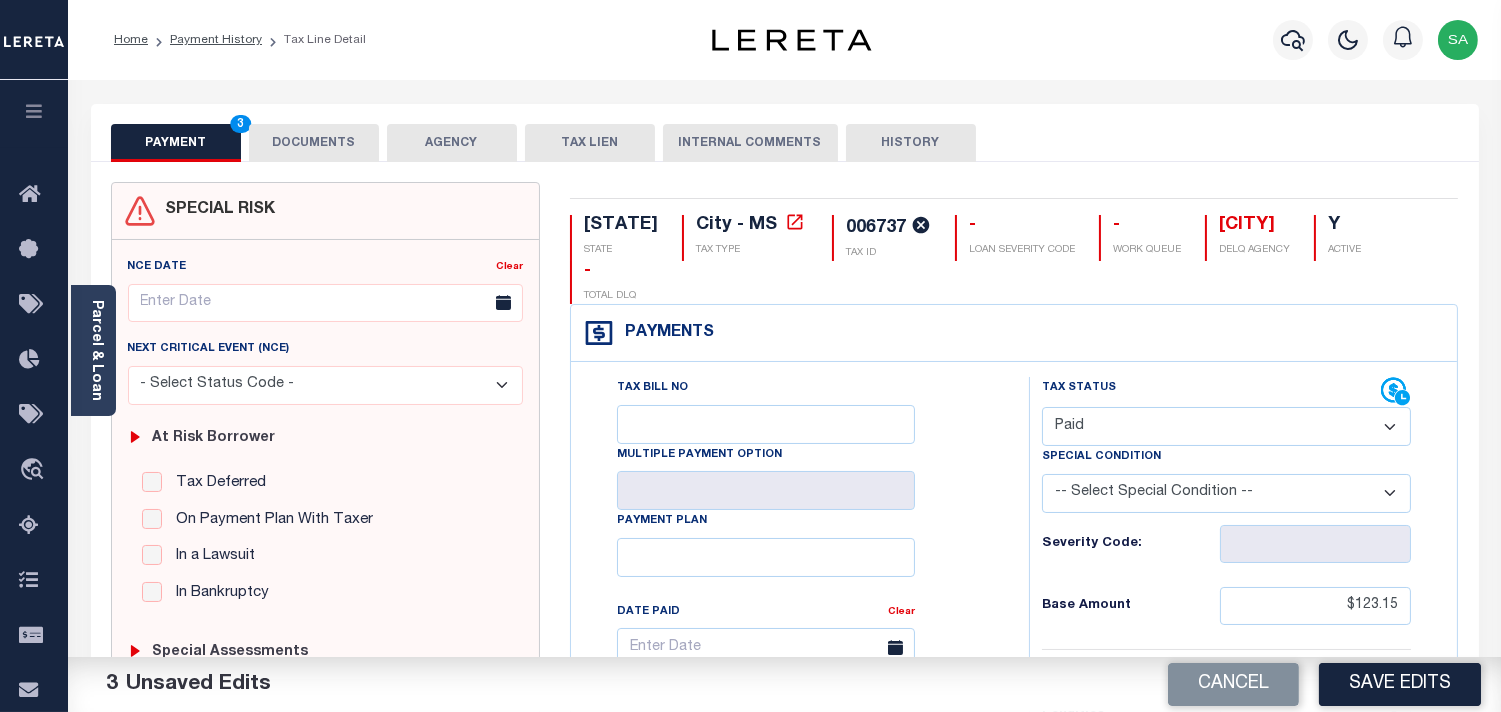 select on "DUE" 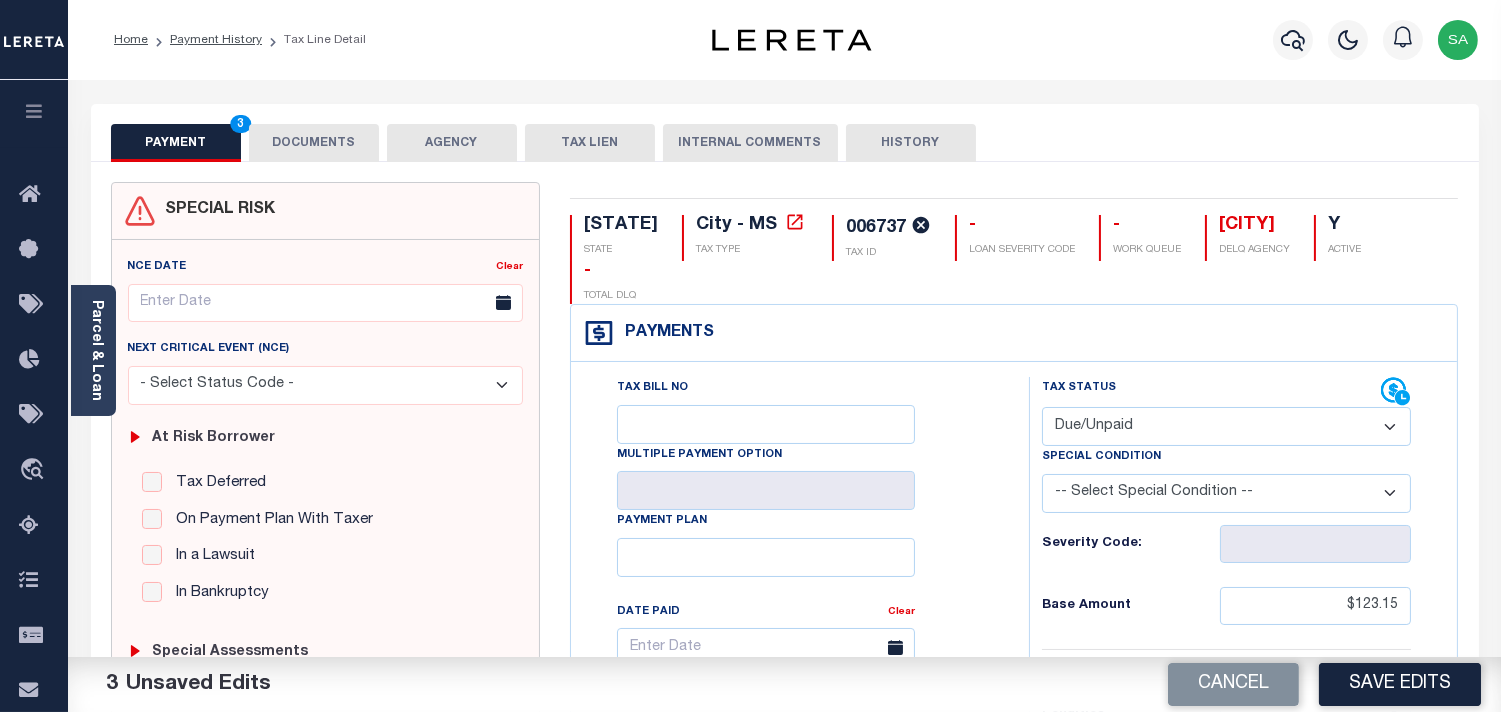 click on "- Select Status Code -
Open
Due/Unpaid
Paid
Incomplete
No Tax Due
Internal Refund Processed
New" at bounding box center [1226, 426] 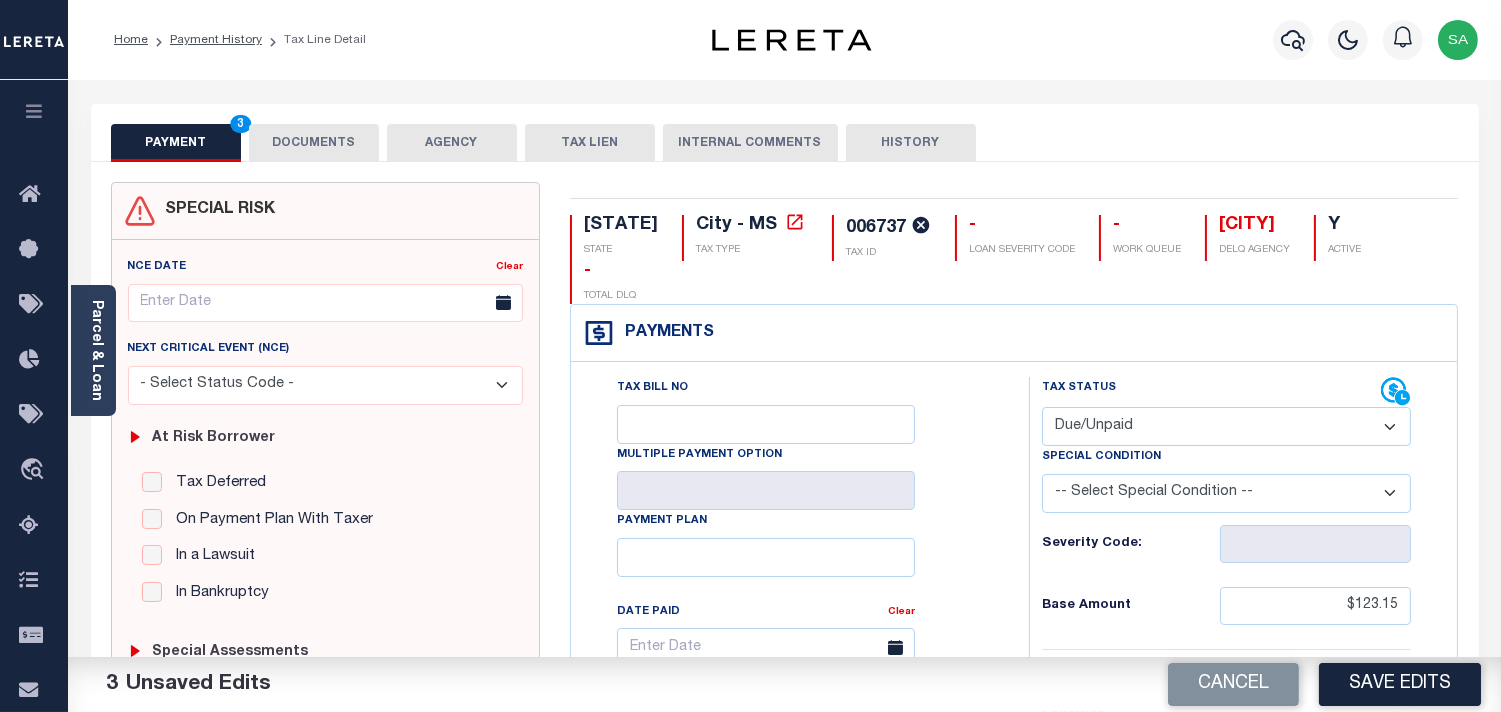 click on "DOCUMENTS" at bounding box center [314, 143] 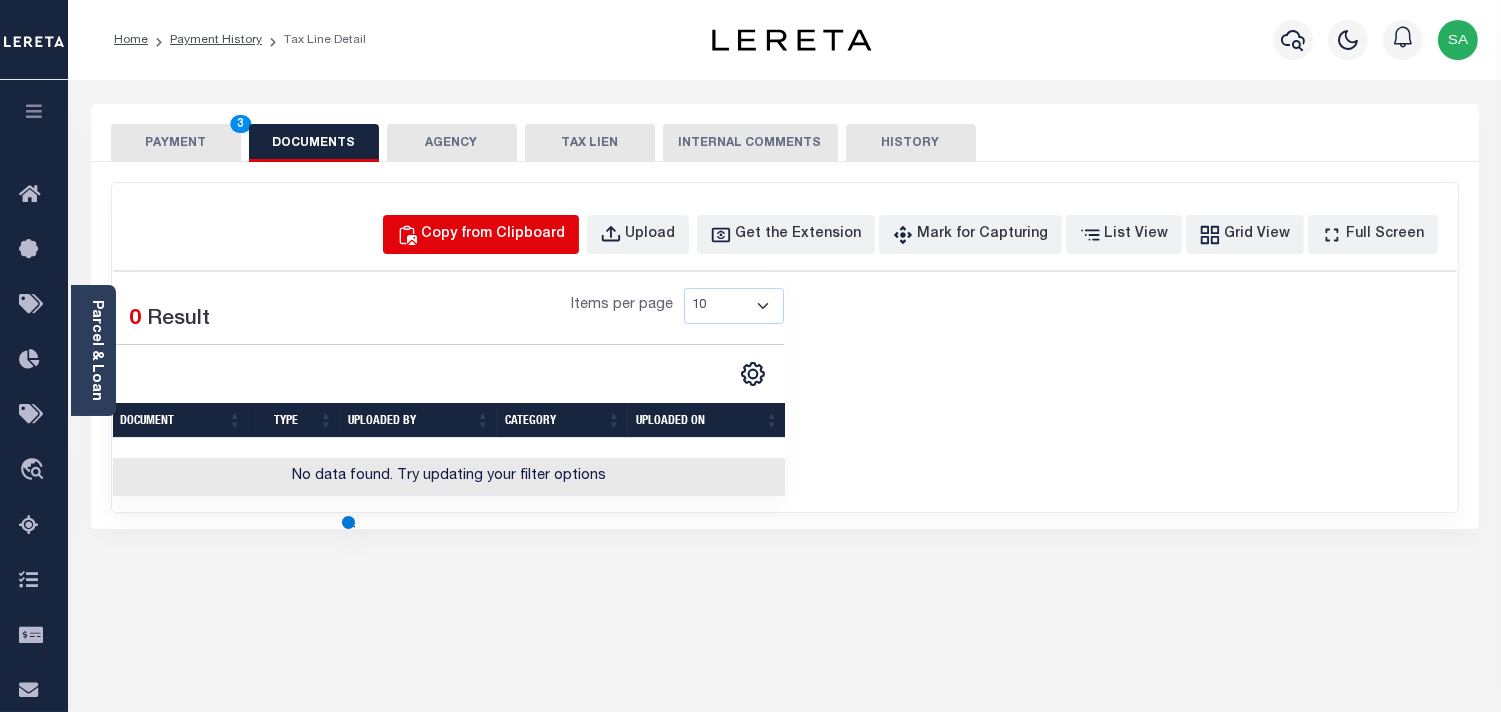 click on "Copy from Clipboard" at bounding box center (494, 235) 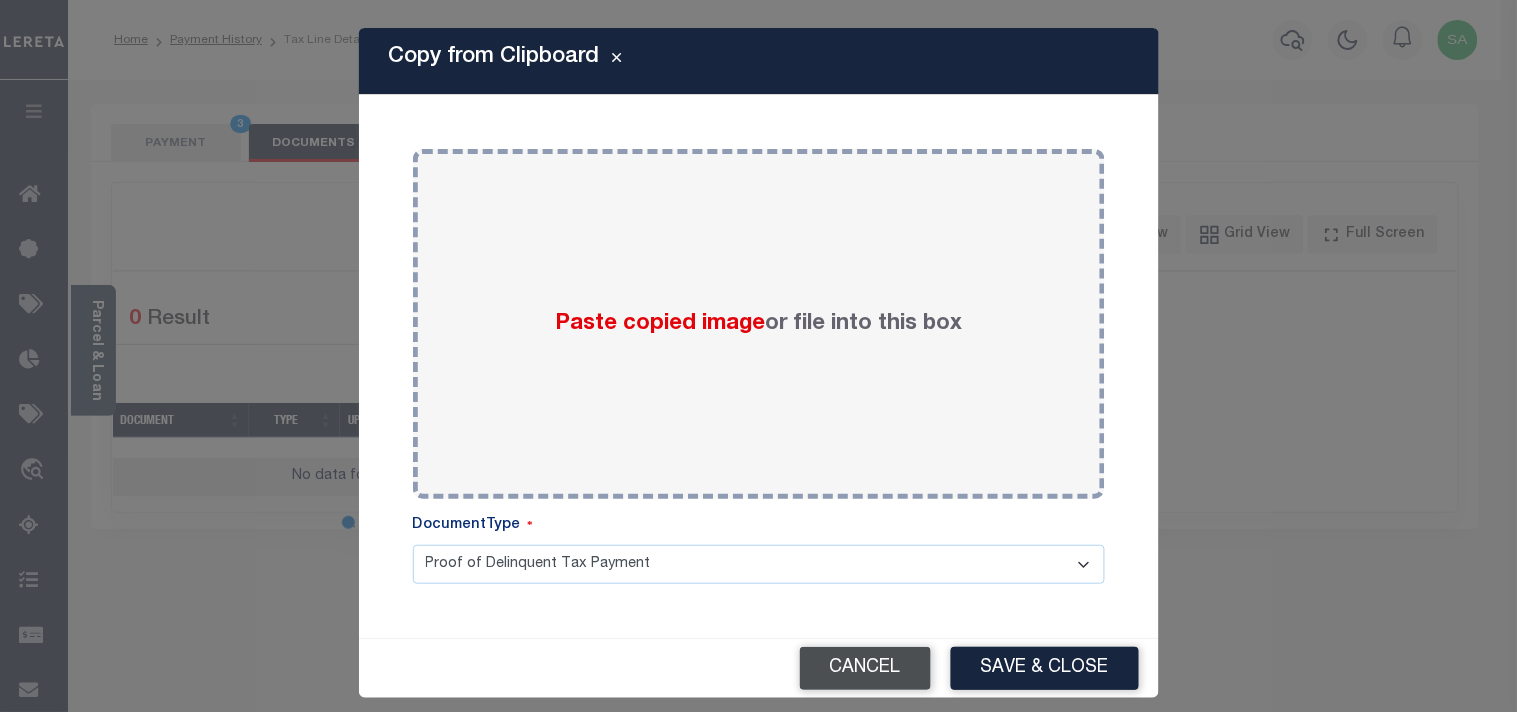 click on "Cancel" at bounding box center [865, 668] 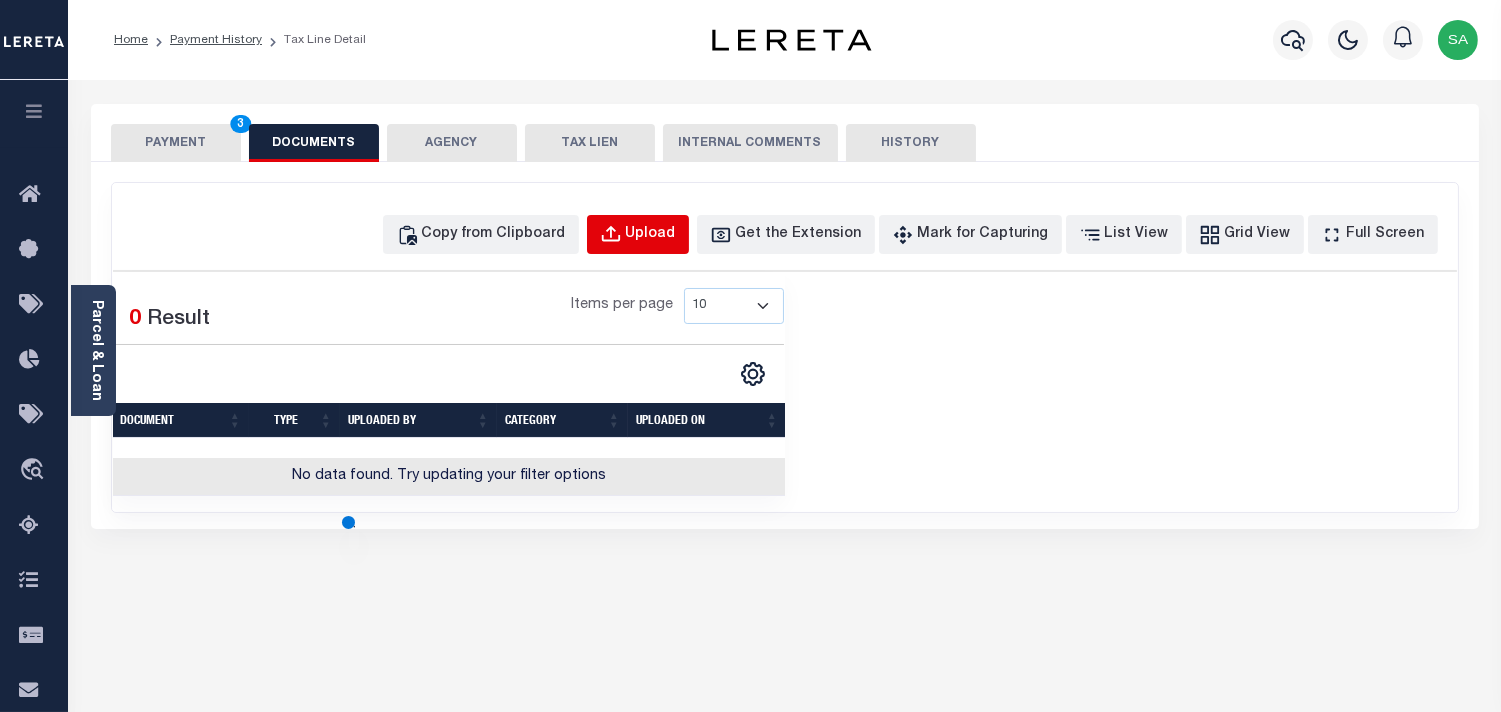 click on "Upload" at bounding box center [651, 235] 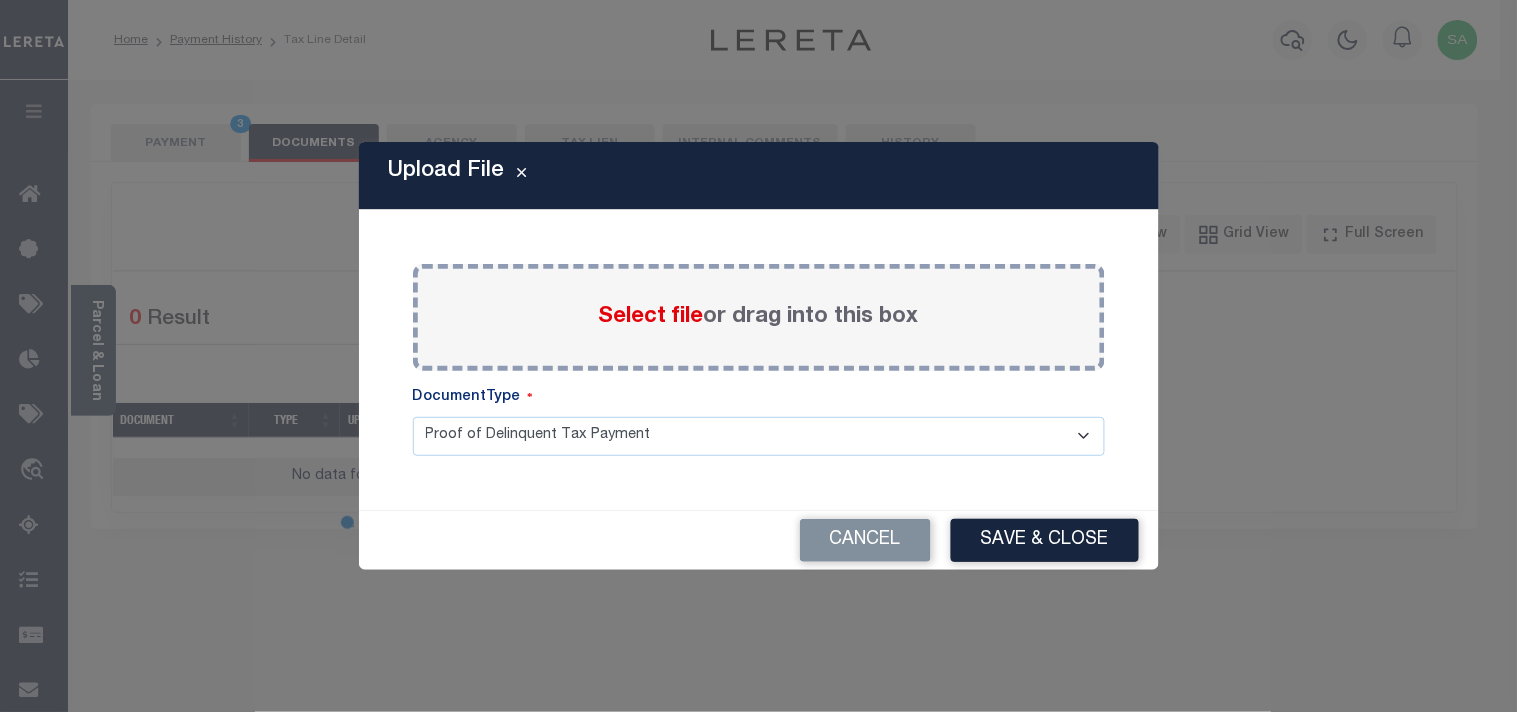 click on "Select file" at bounding box center (651, 317) 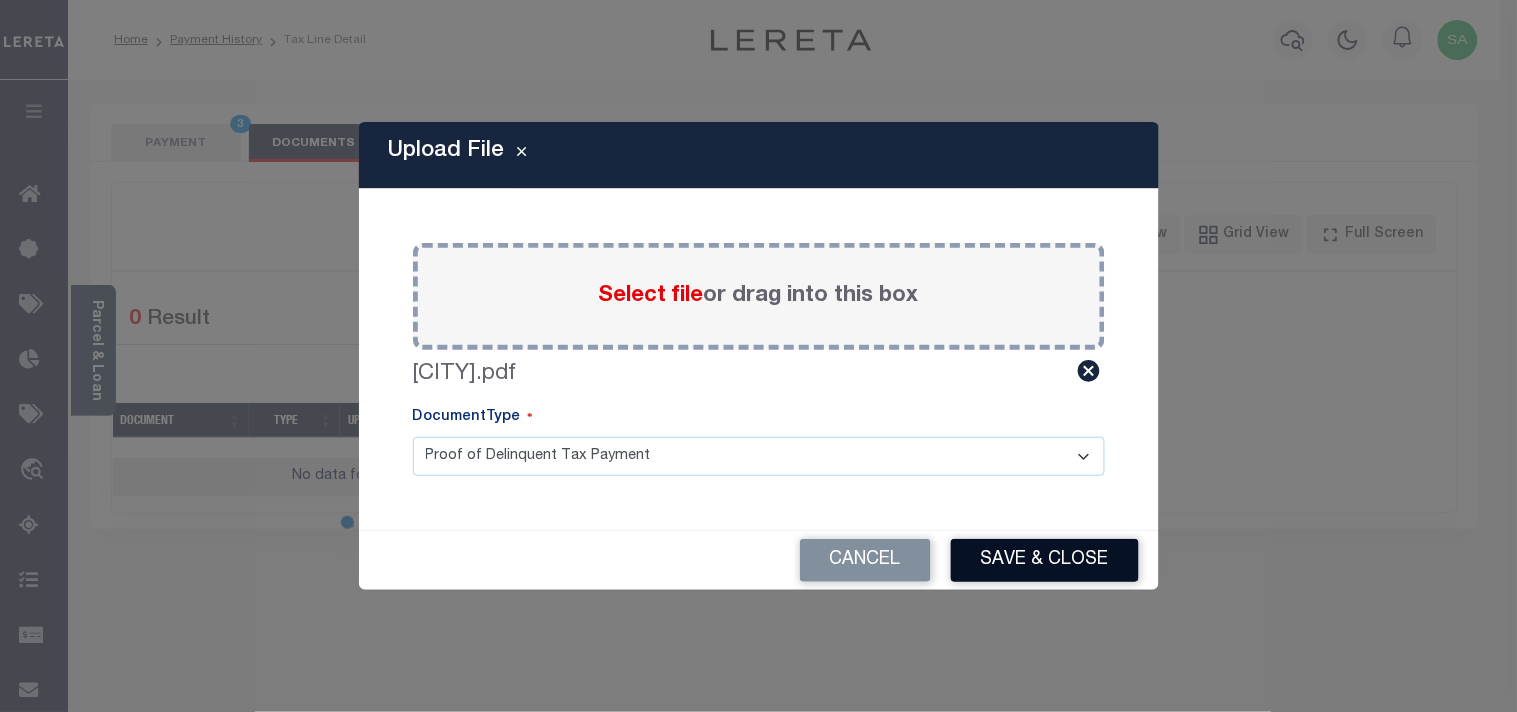 click on "Save & Close" at bounding box center (1045, 560) 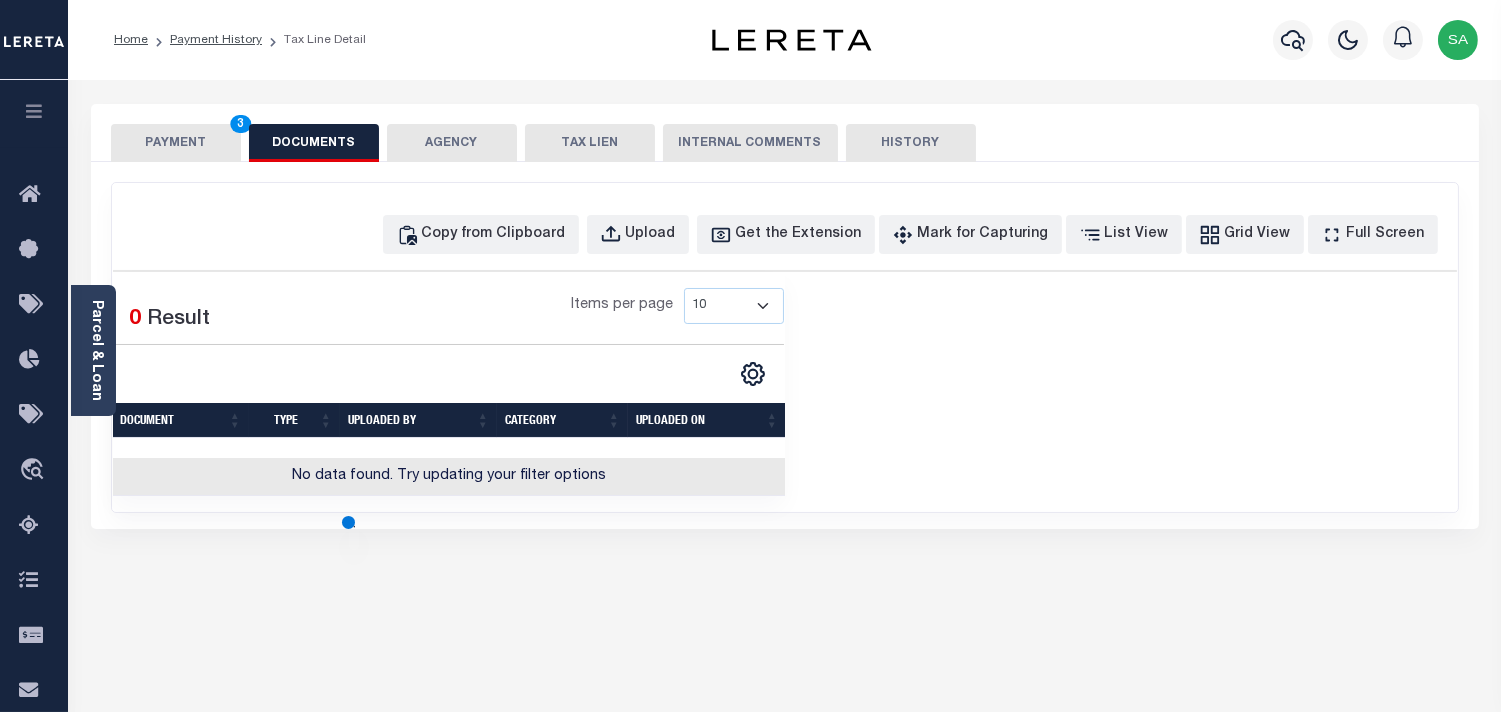click on "PAYMENT
3" at bounding box center (176, 143) 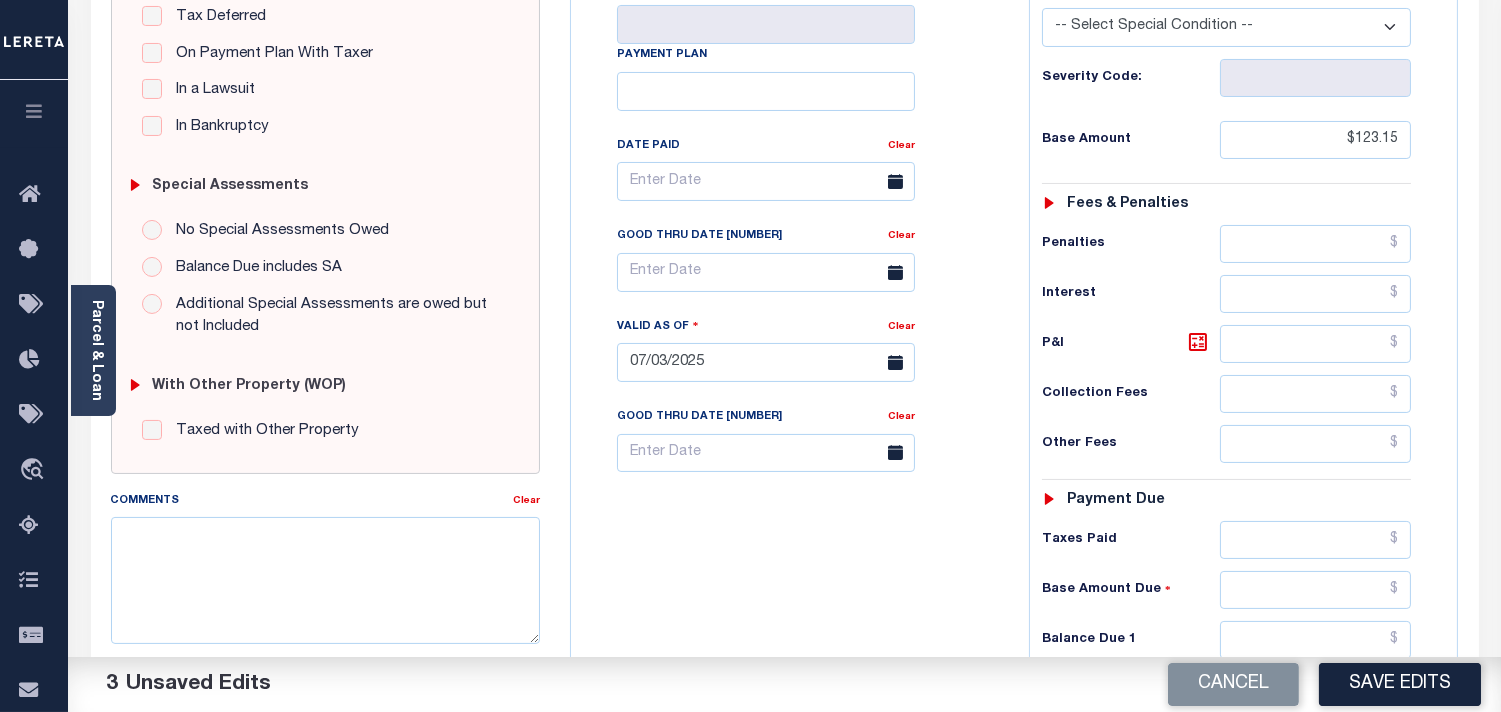 scroll, scrollTop: 555, scrollLeft: 0, axis: vertical 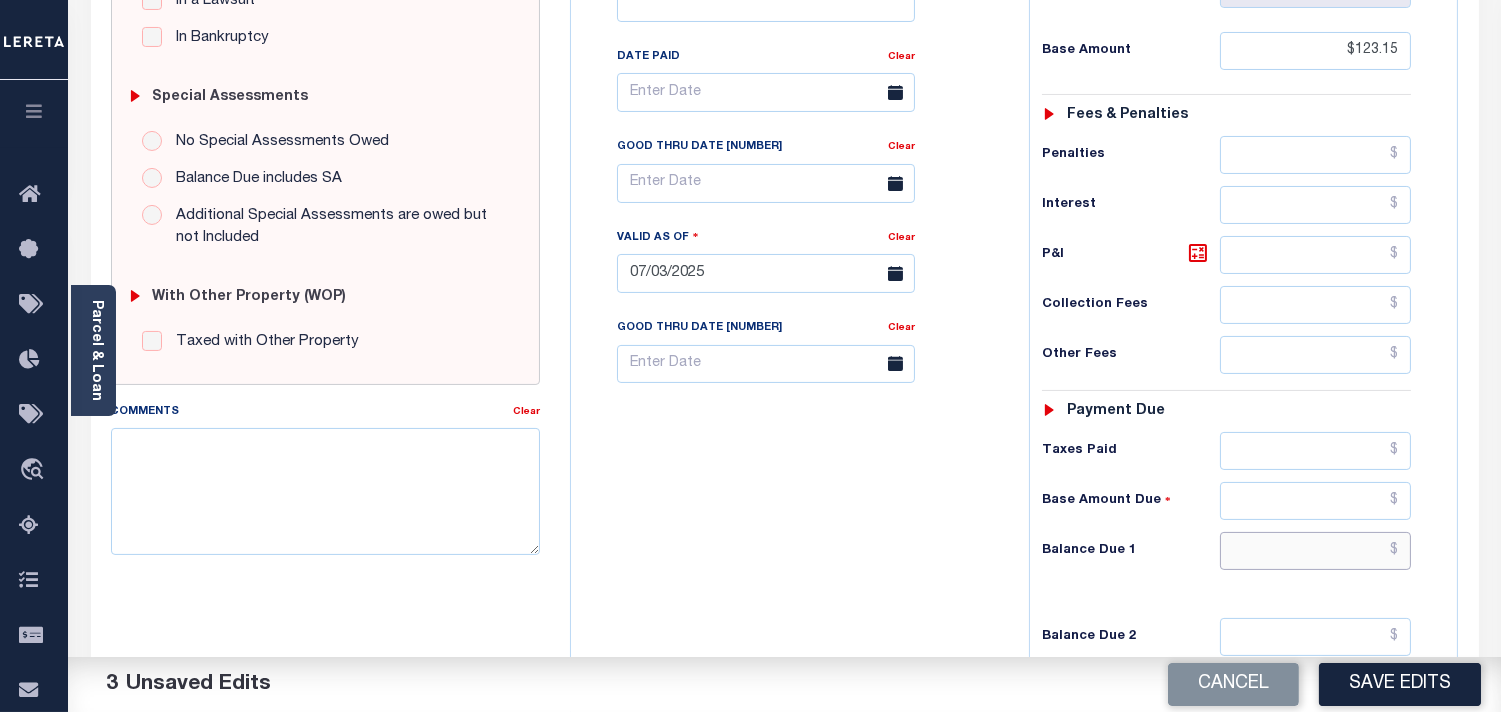 click at bounding box center [1315, 551] 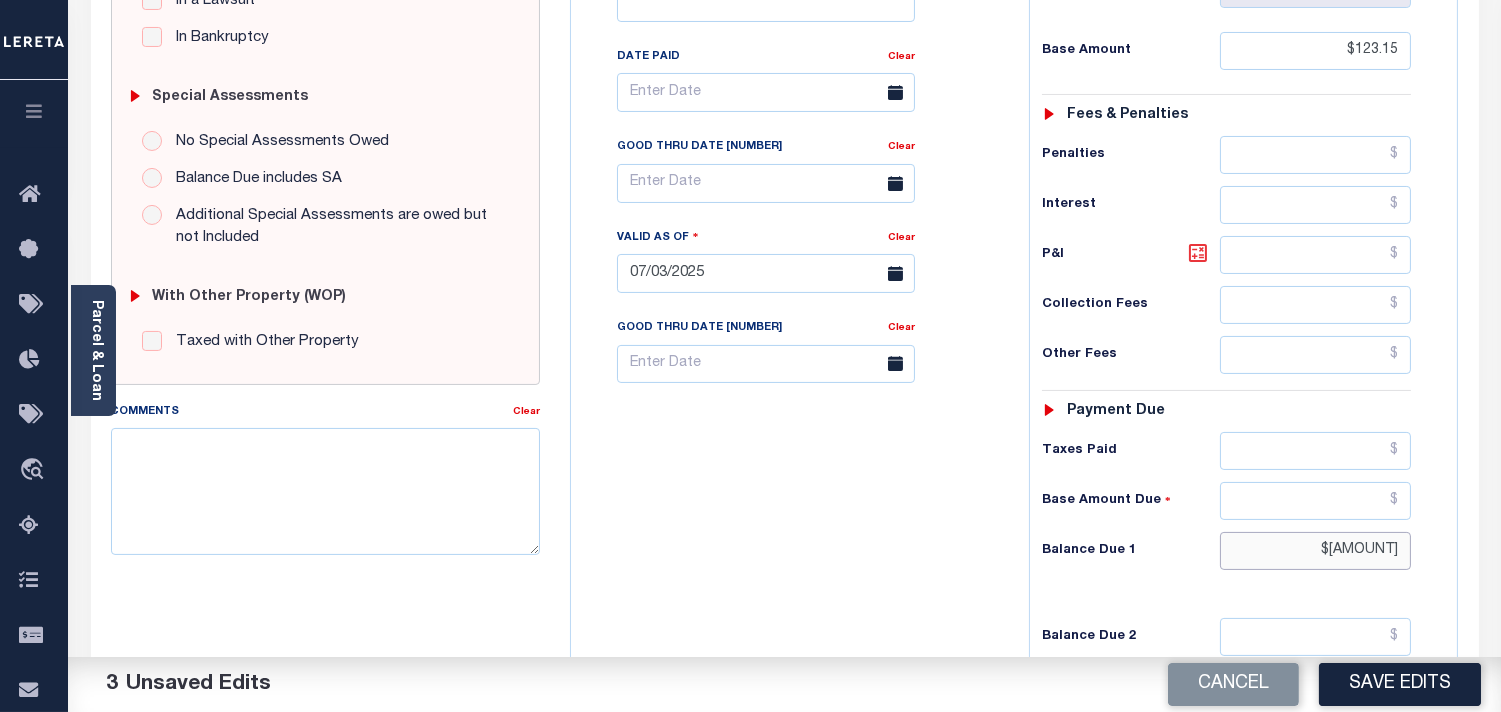 type on "$126.84" 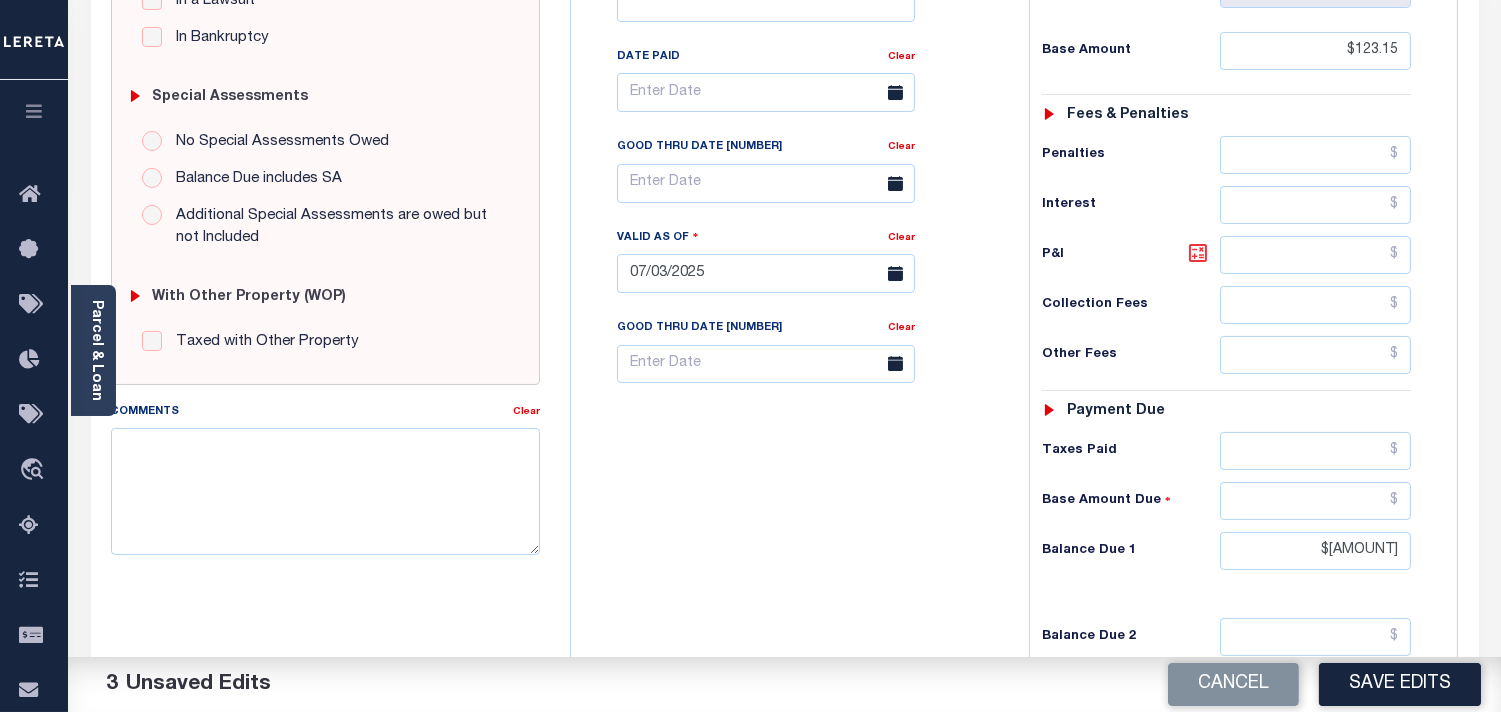 click at bounding box center [1198, 253] 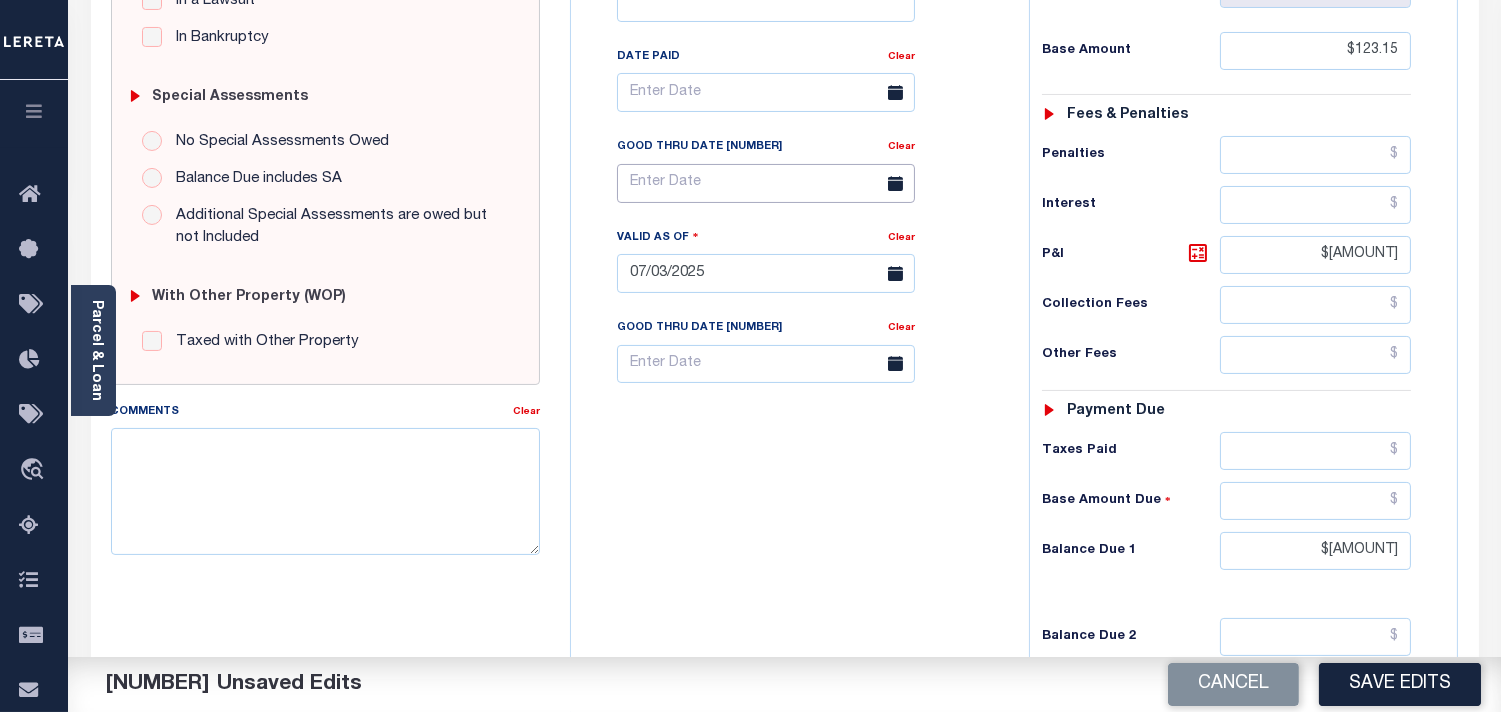 click at bounding box center [766, 183] 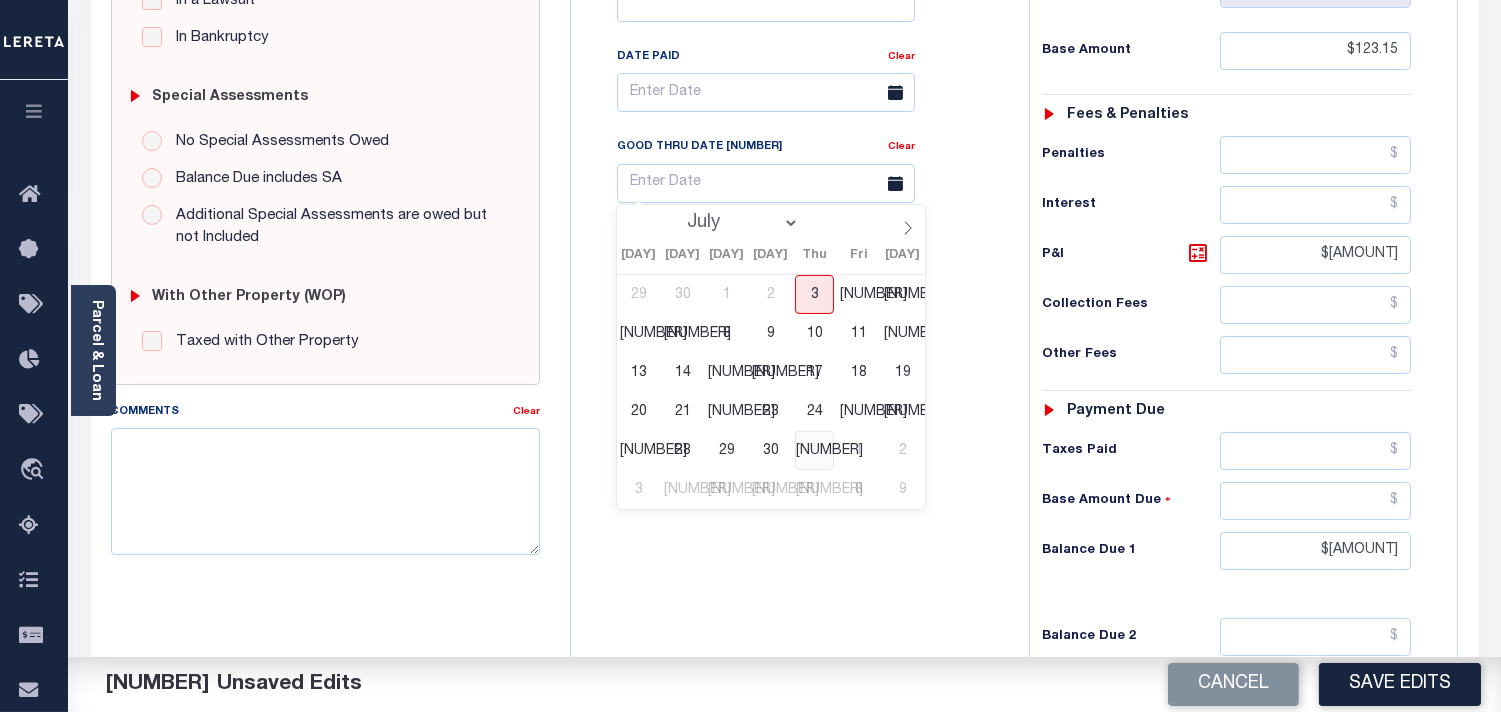 click on "31" at bounding box center (814, 450) 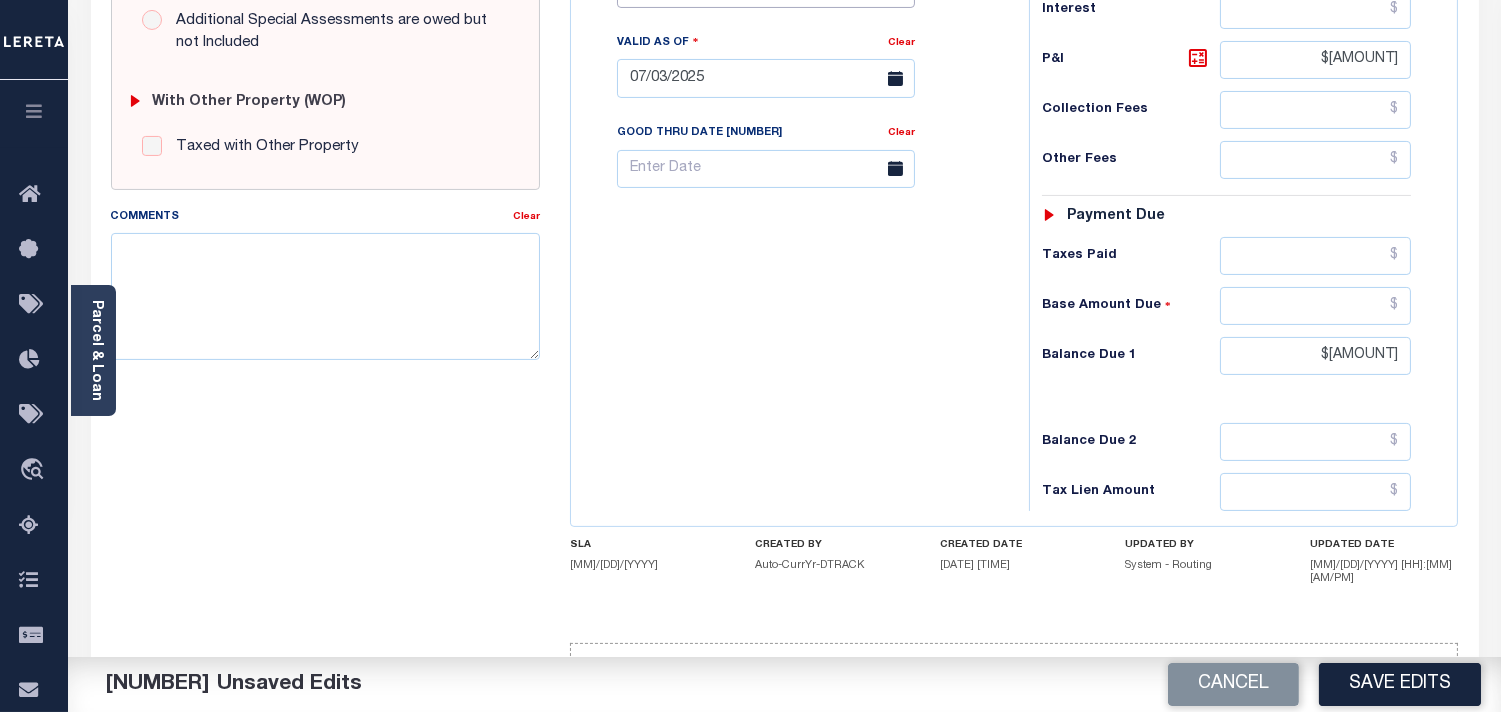 scroll, scrollTop: 777, scrollLeft: 0, axis: vertical 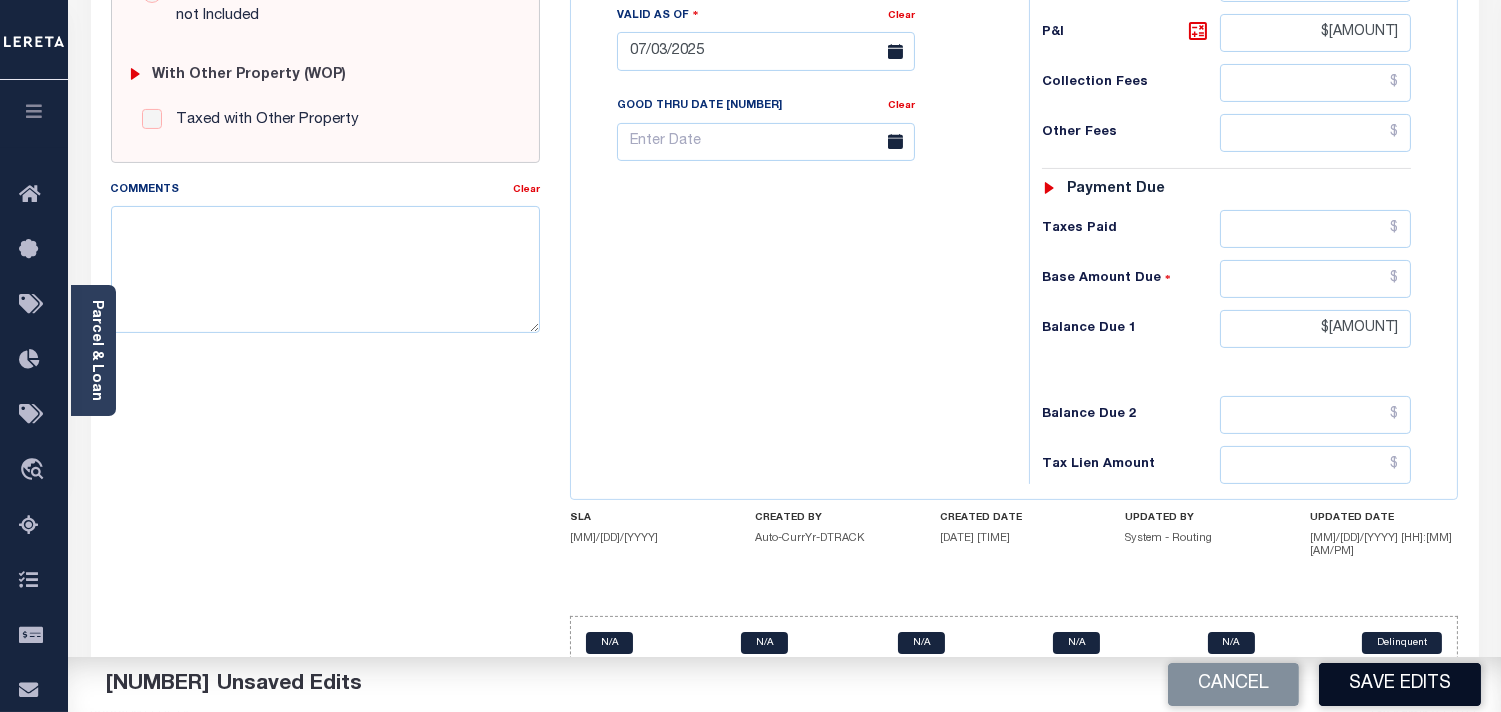 click on "Save Edits" at bounding box center (1400, 684) 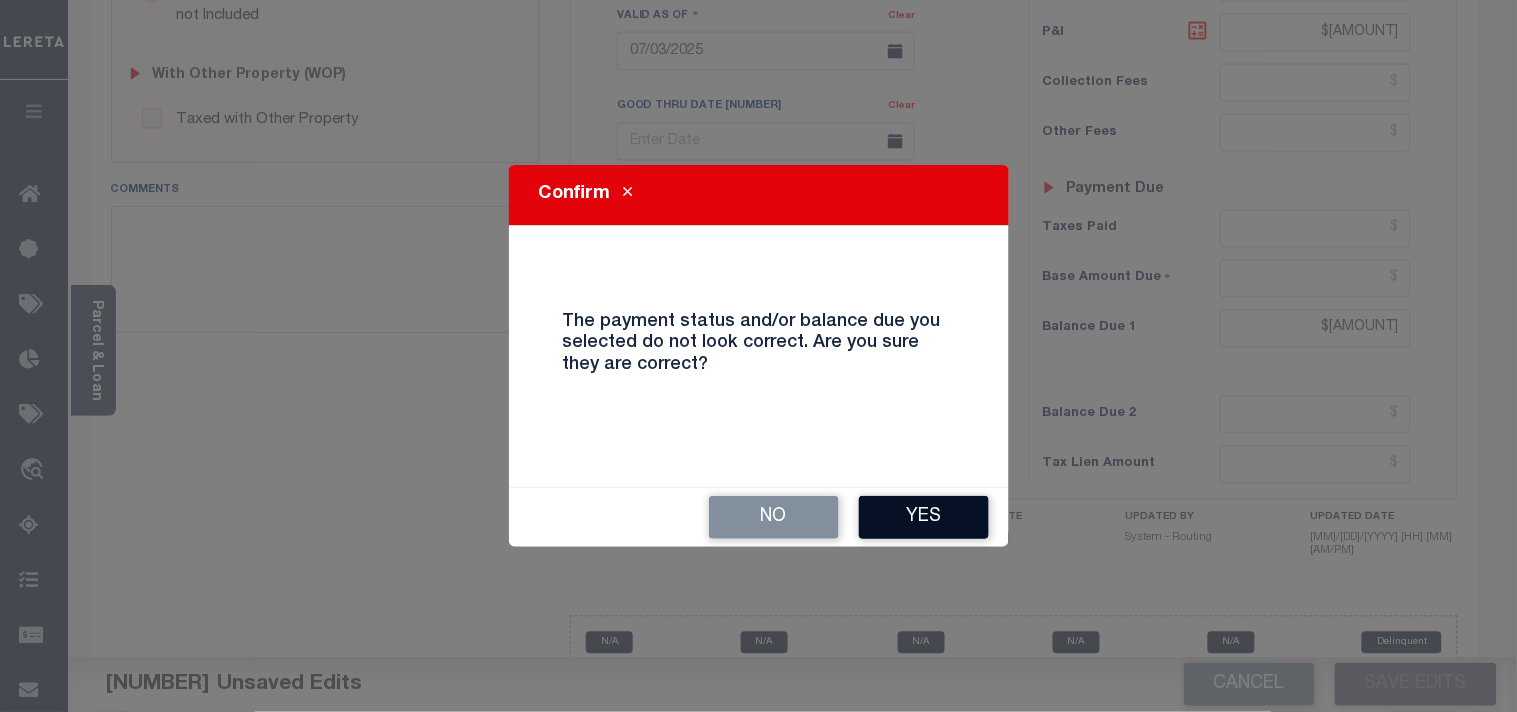click on "Yes" at bounding box center [924, 517] 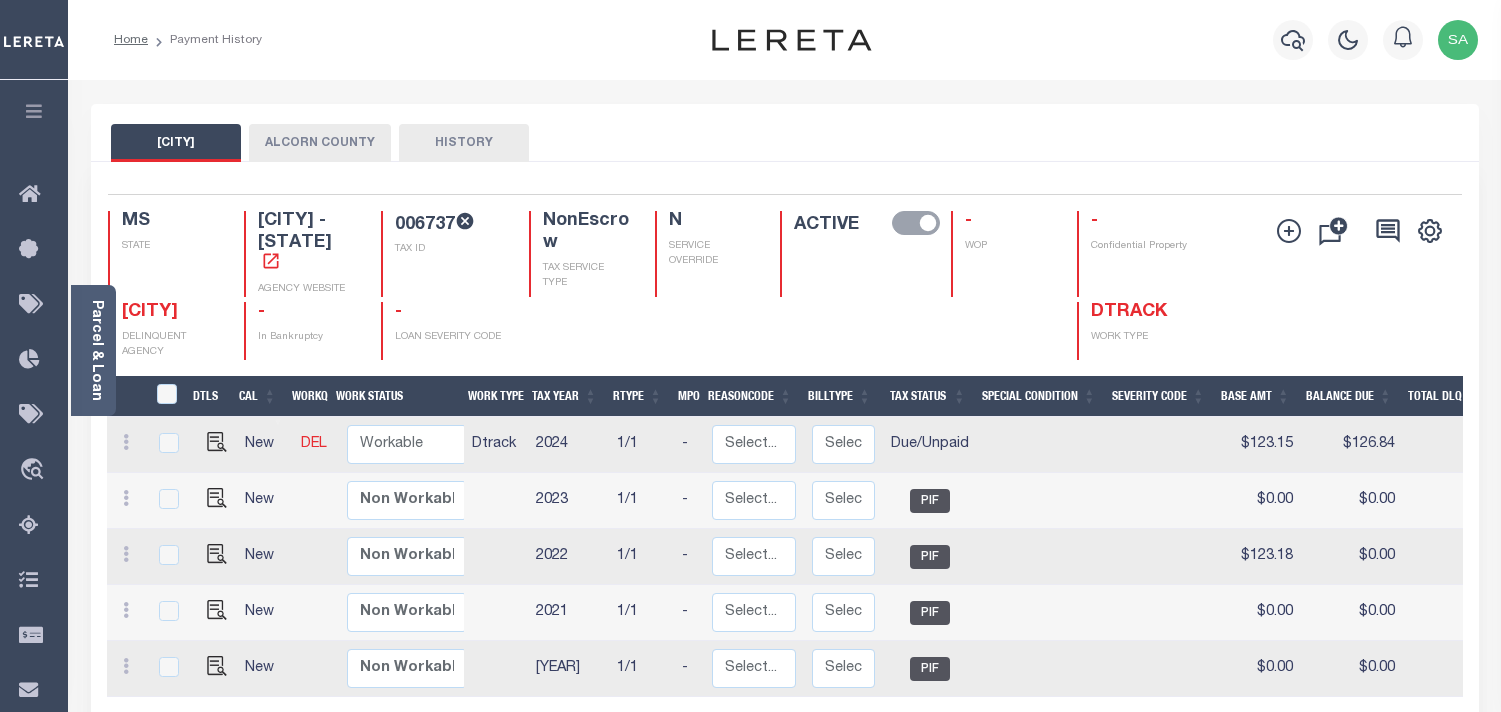 scroll, scrollTop: 0, scrollLeft: 0, axis: both 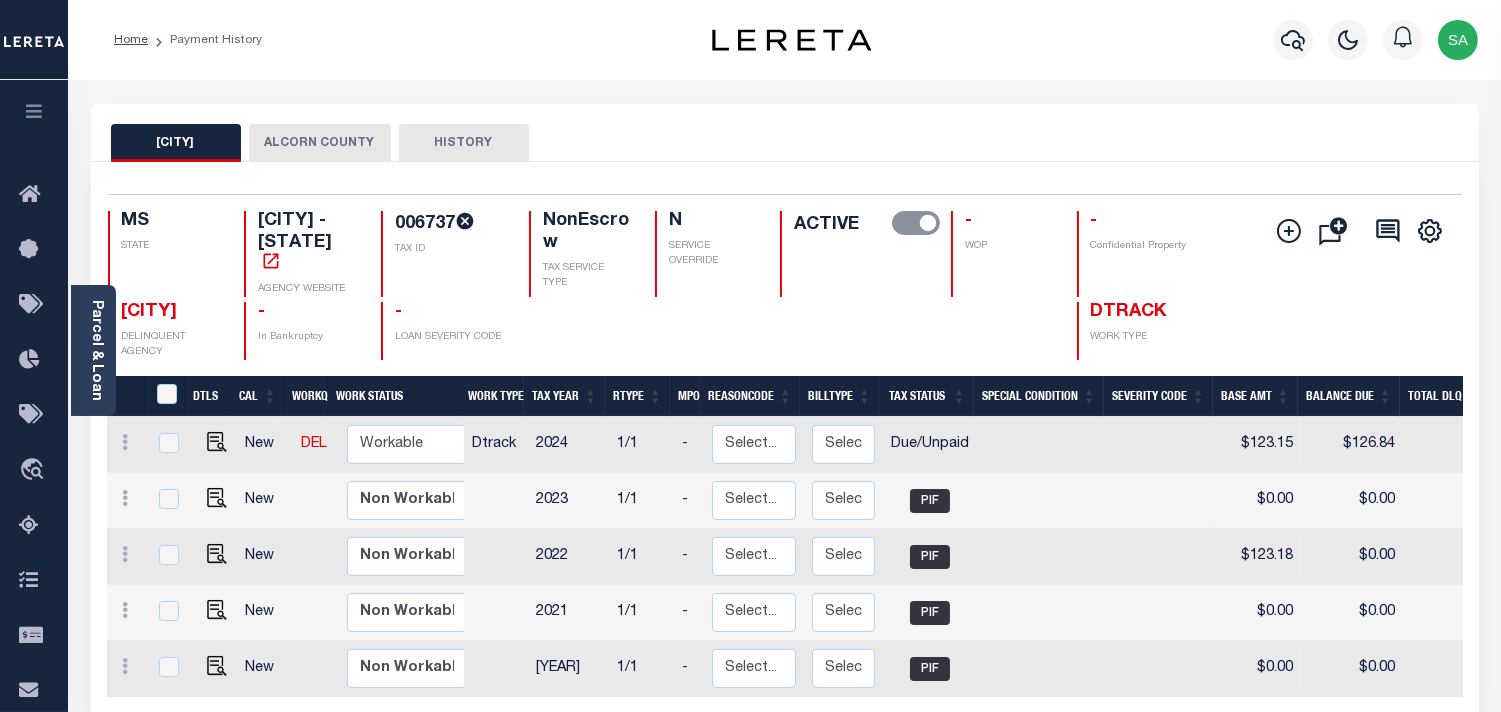 click on "[ALCORN] COUNTY" at bounding box center (324, 143) 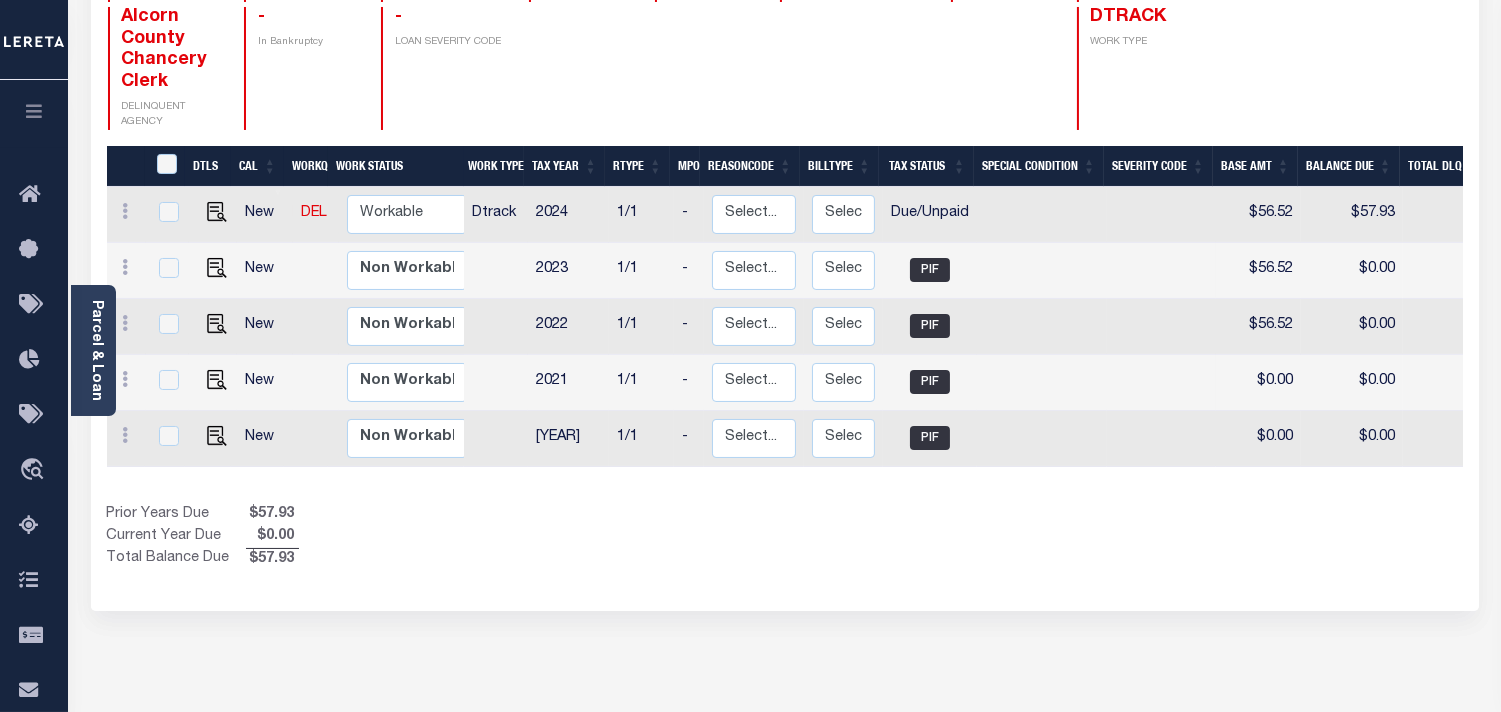 scroll, scrollTop: 333, scrollLeft: 0, axis: vertical 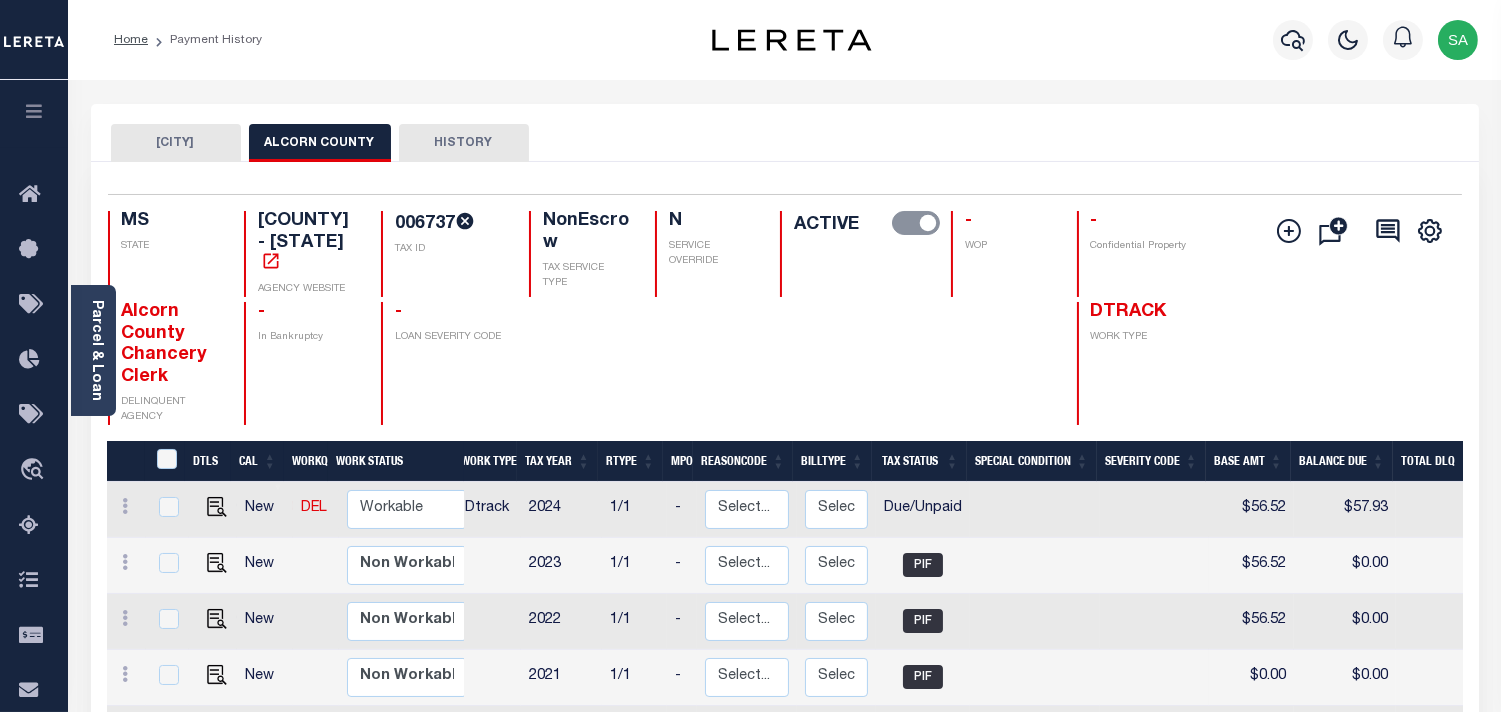 click on "CORINTH CITY" at bounding box center (176, 143) 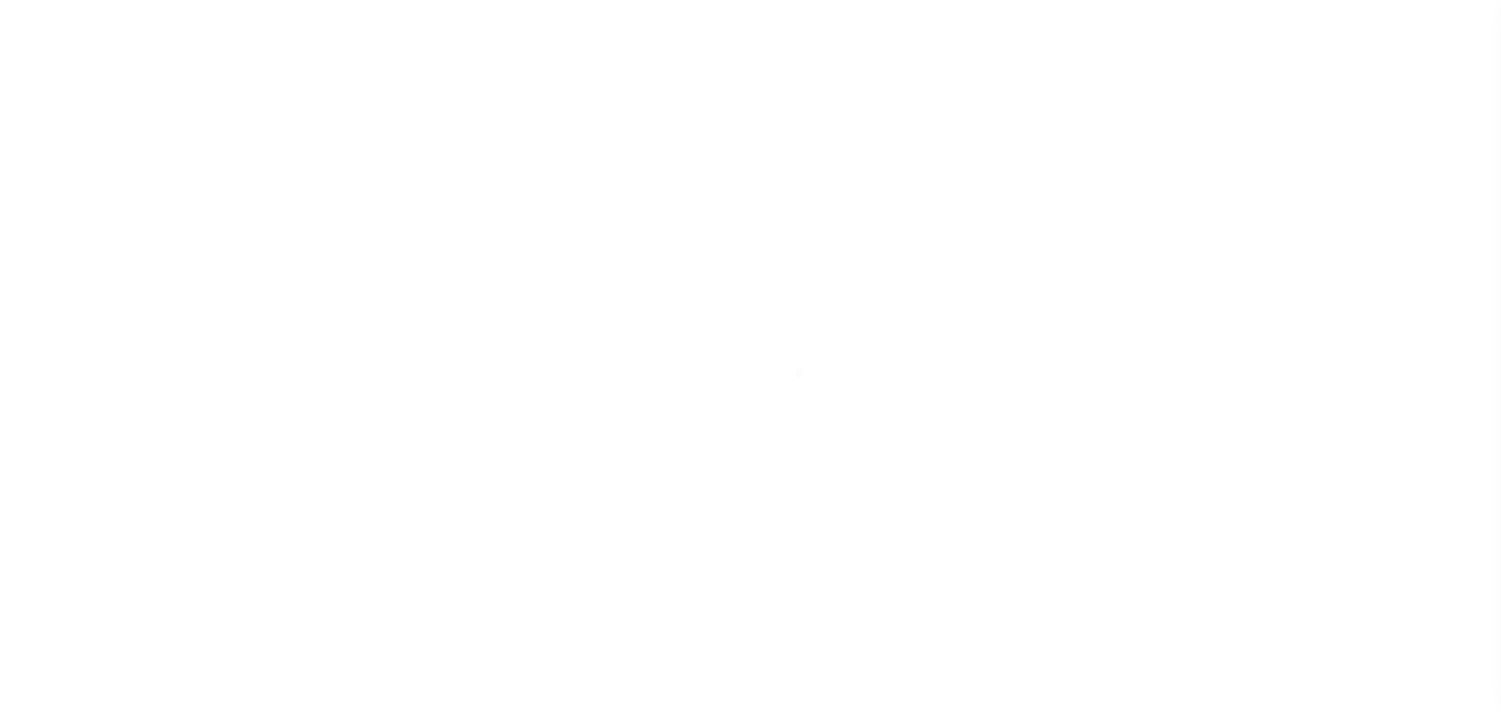 scroll, scrollTop: 0, scrollLeft: 0, axis: both 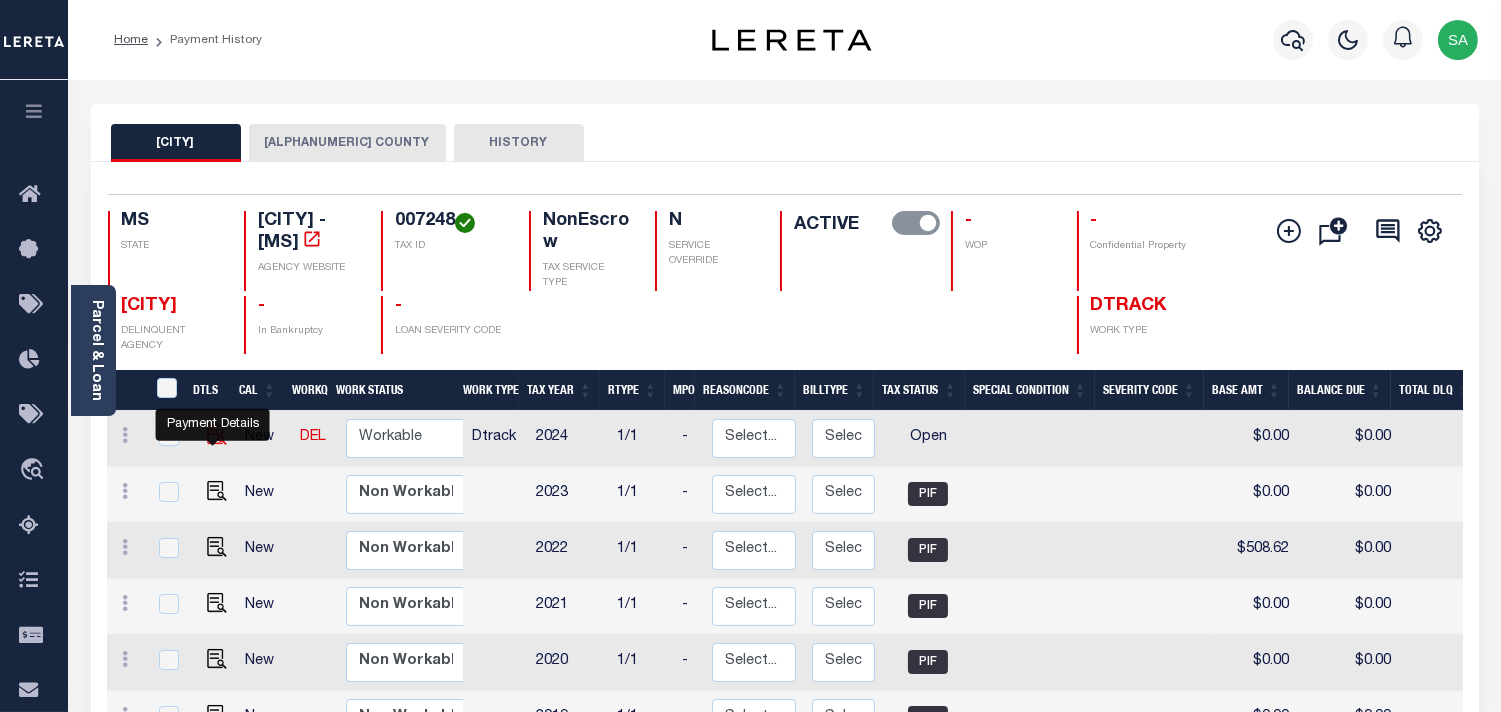 click at bounding box center (217, 457) 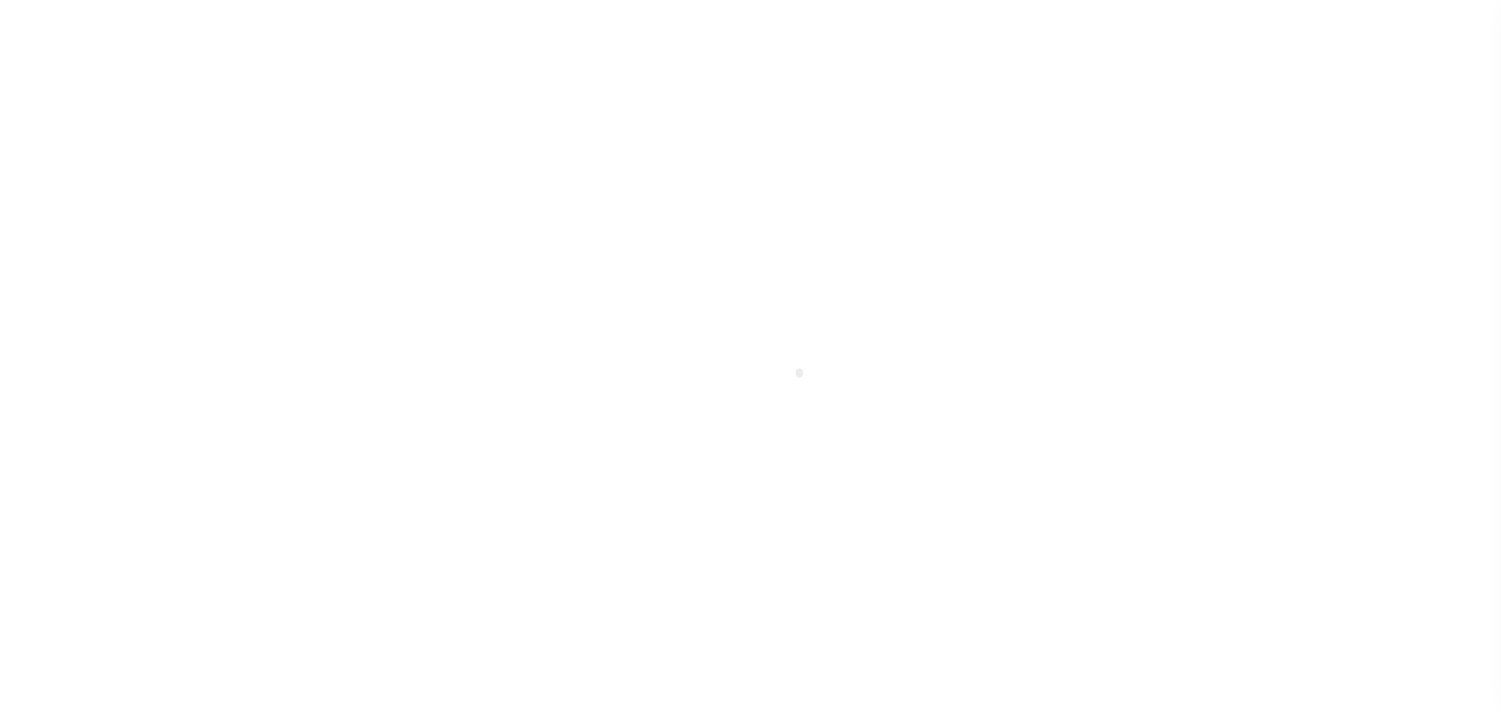 scroll, scrollTop: 0, scrollLeft: 0, axis: both 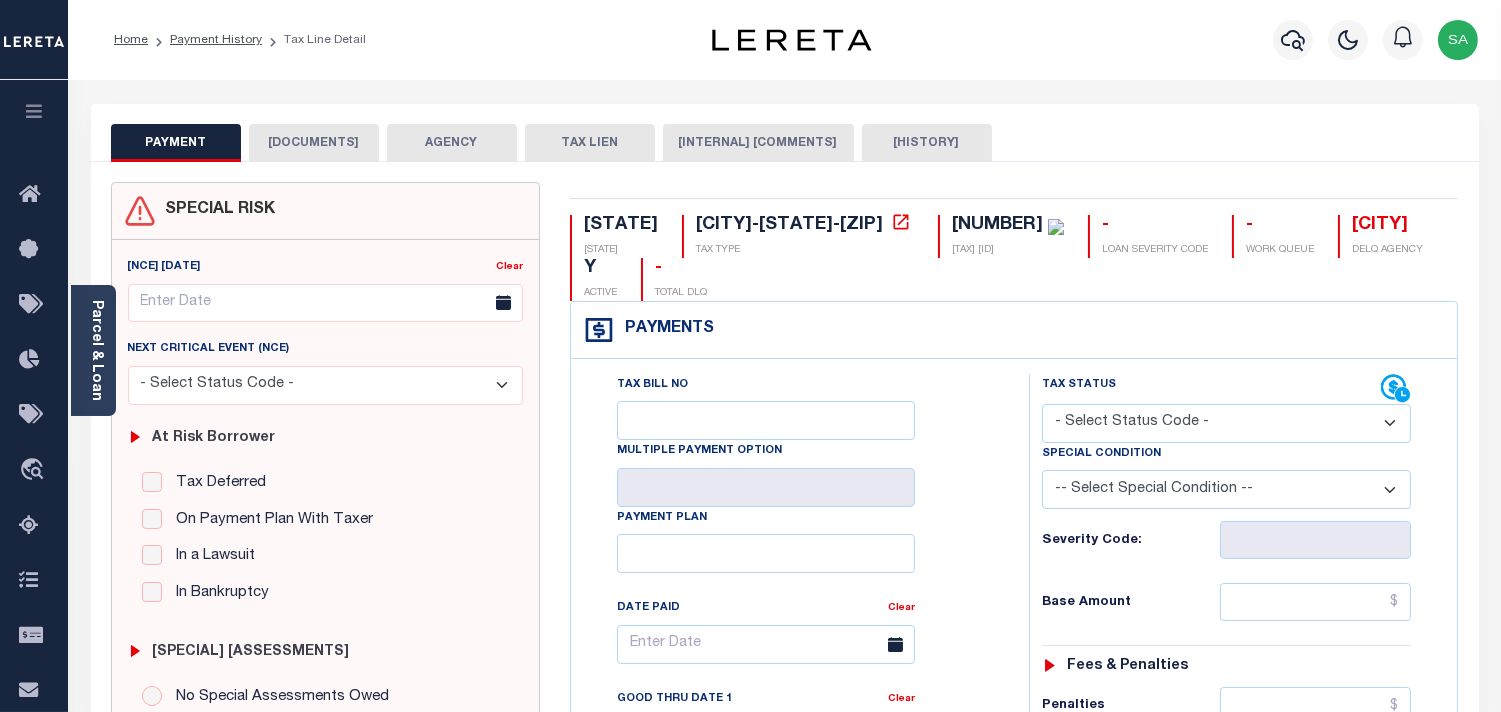 click on "DOCUMENTS" at bounding box center (314, 143) 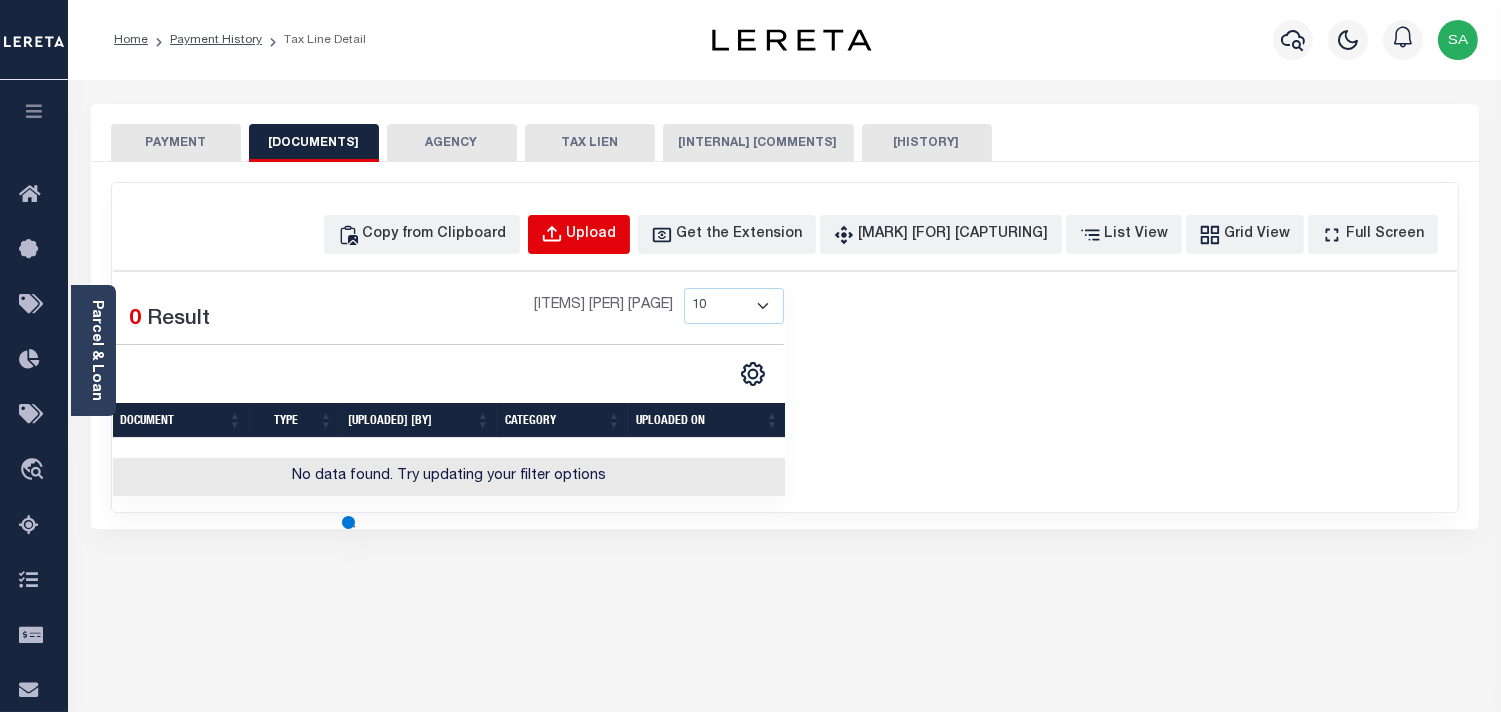 click on "Upload" at bounding box center (651, 235) 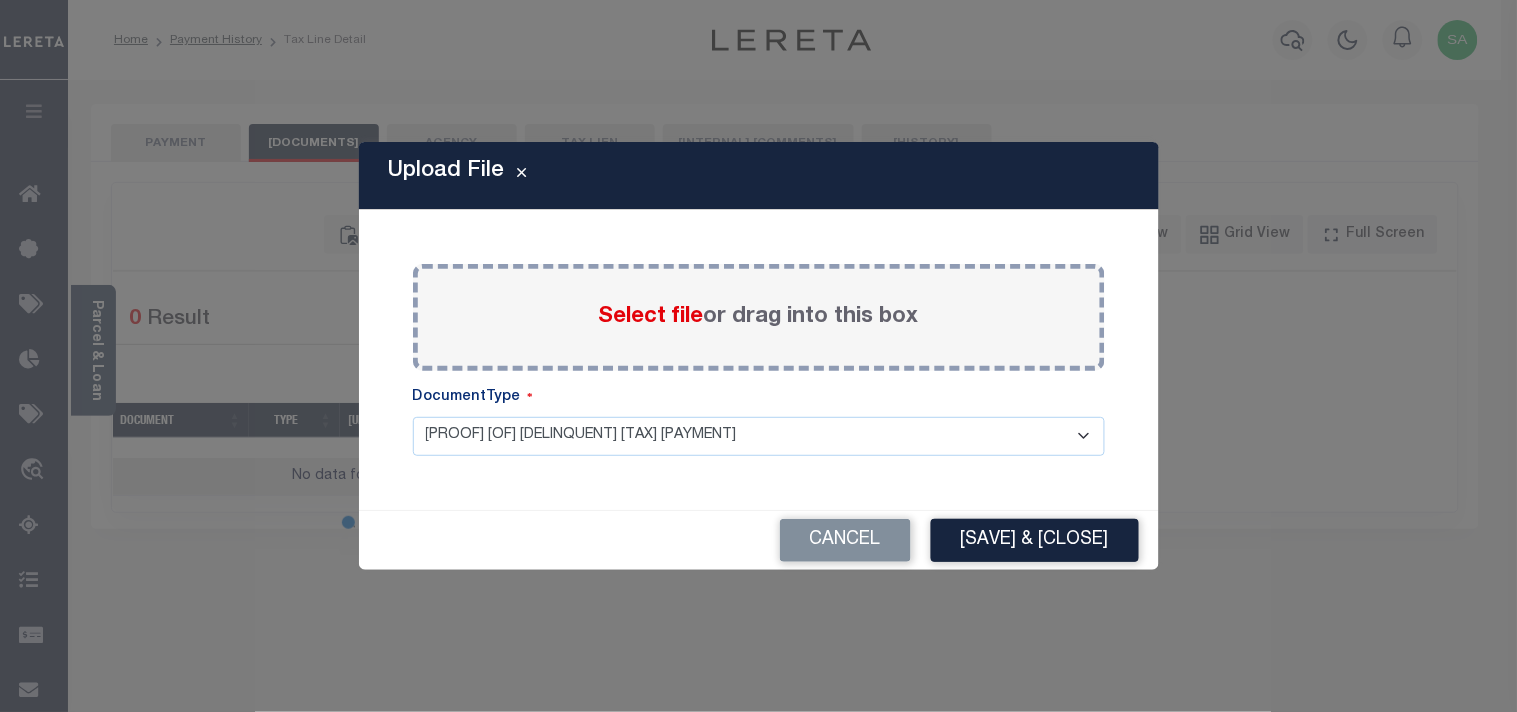 click on "Select file" at bounding box center [651, 317] 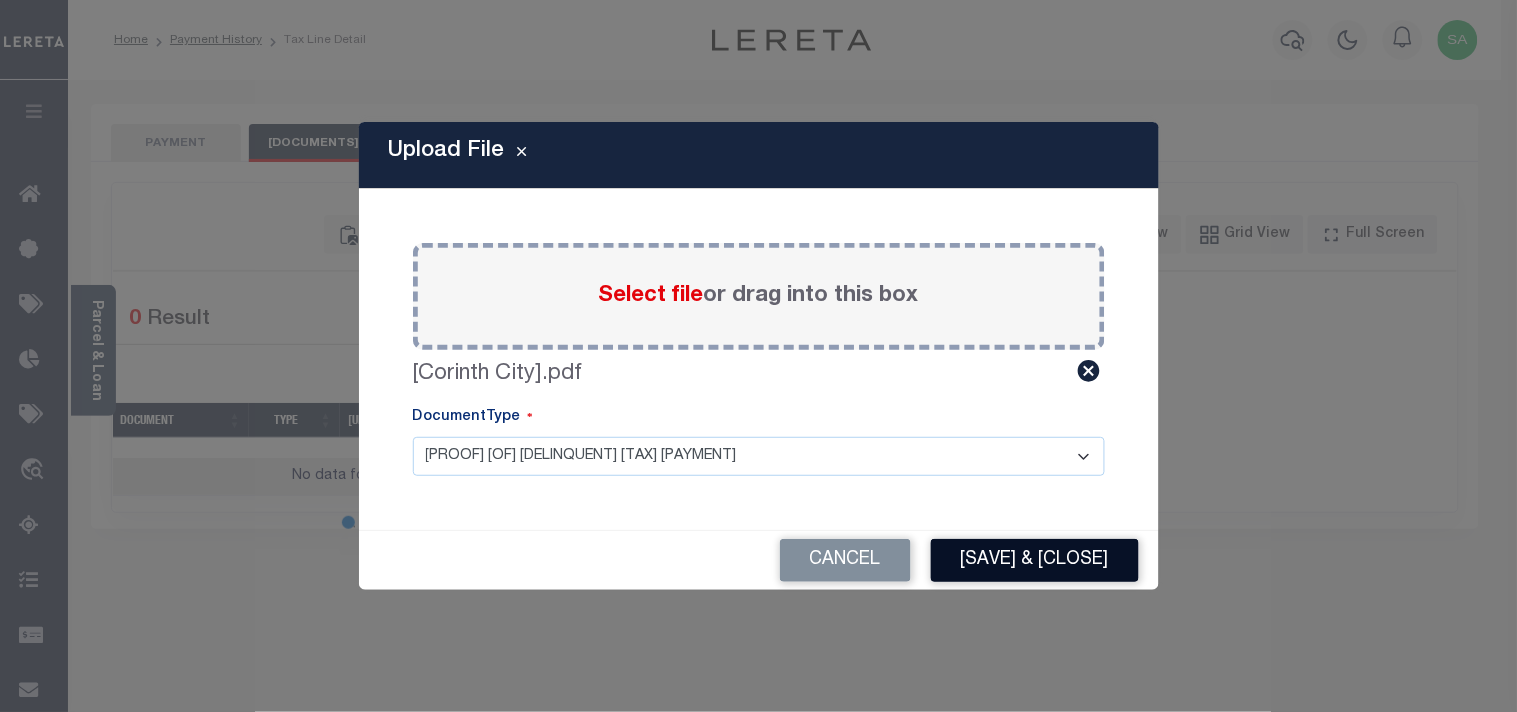 click on "Save & Close" at bounding box center (1045, 560) 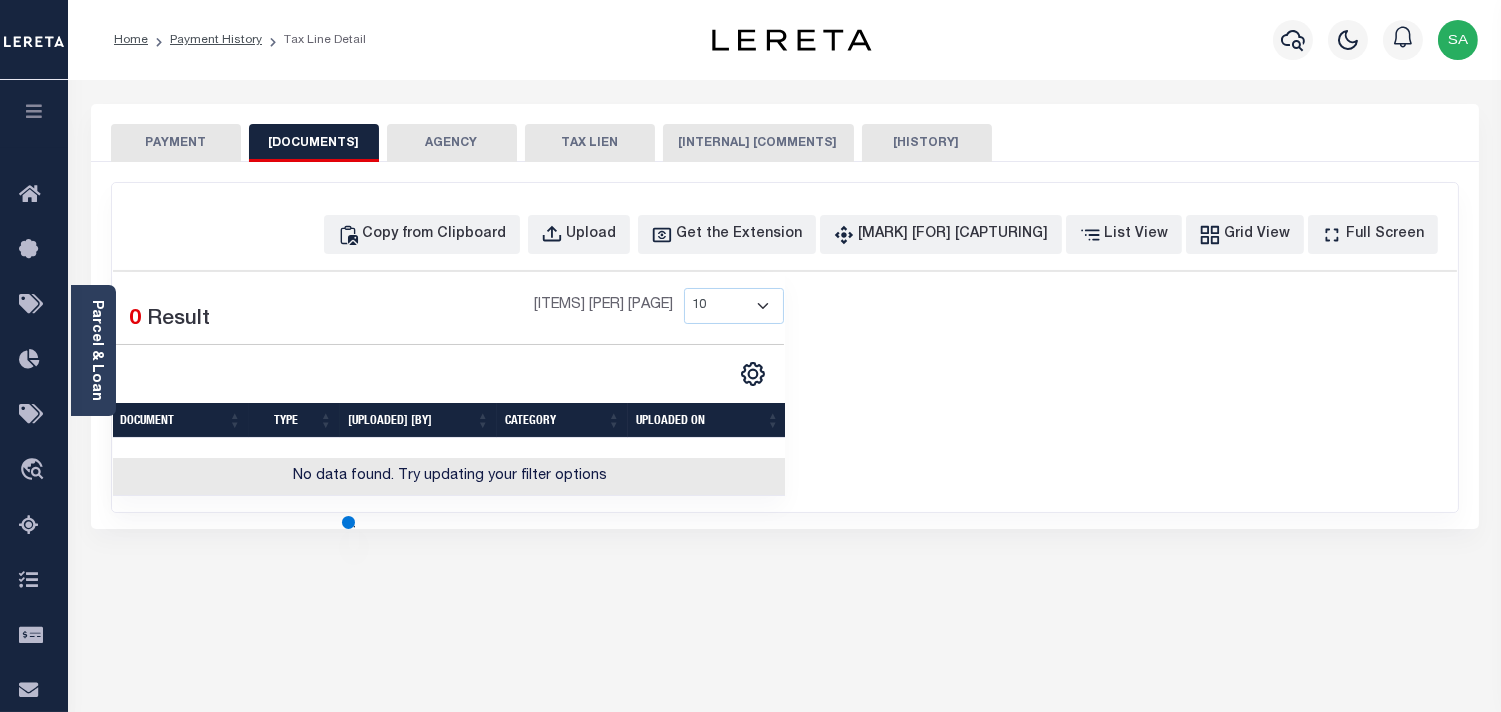 click on "PAYMENT" at bounding box center (176, 143) 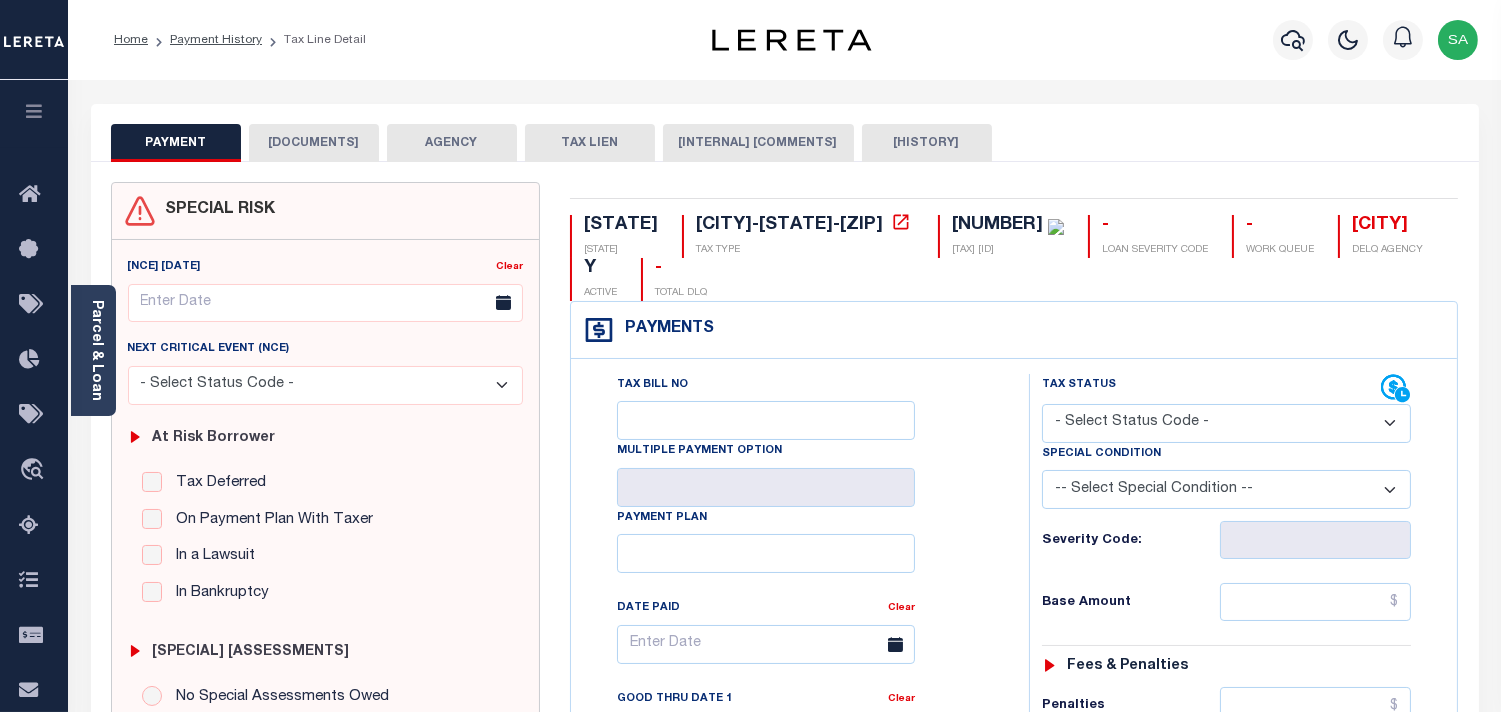drag, startPoint x: 1170, startPoint y: 413, endPoint x: 1165, endPoint y: 435, distance: 22.561028 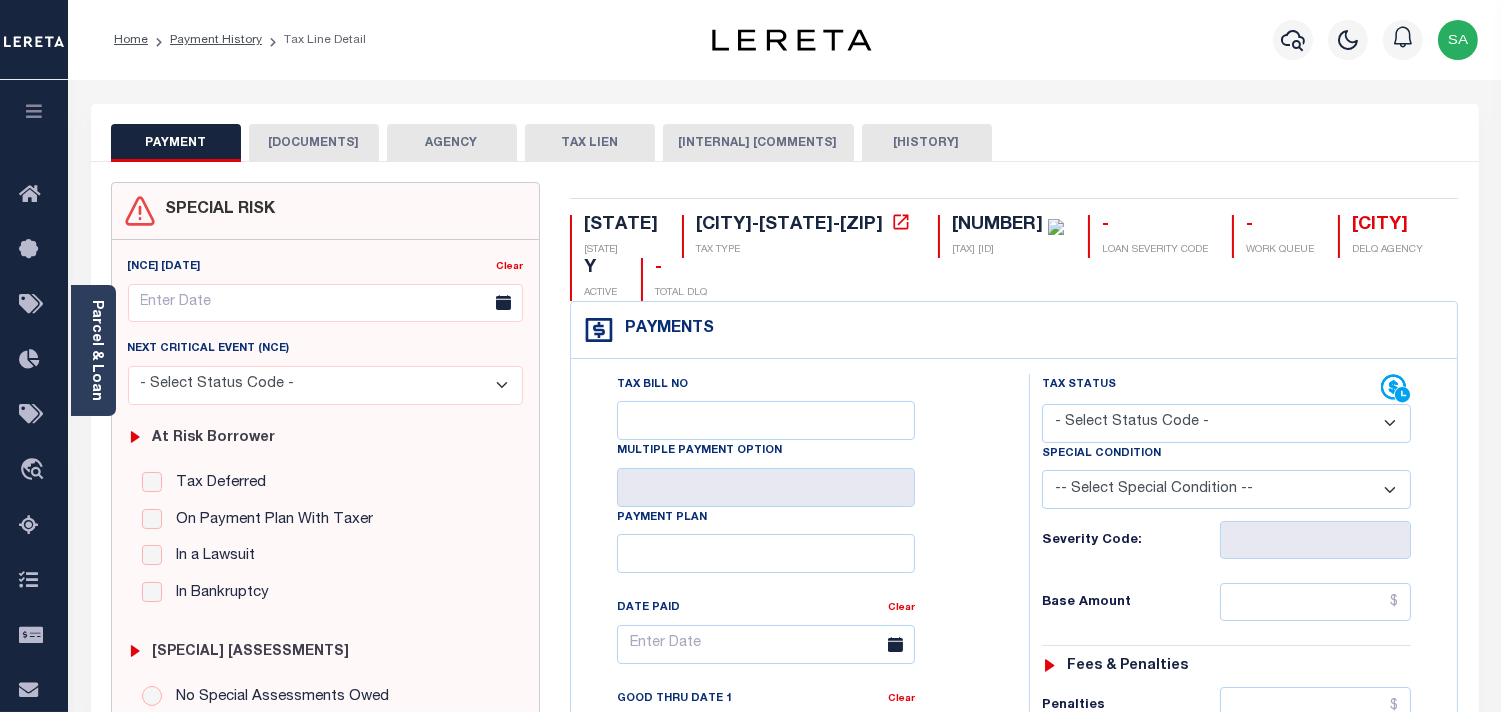 click on "- Select Status Code -
Open
Due/Unpaid
Paid
Incomplete
No Tax Due
Internal Refund Processed
New" at bounding box center (1226, 423) 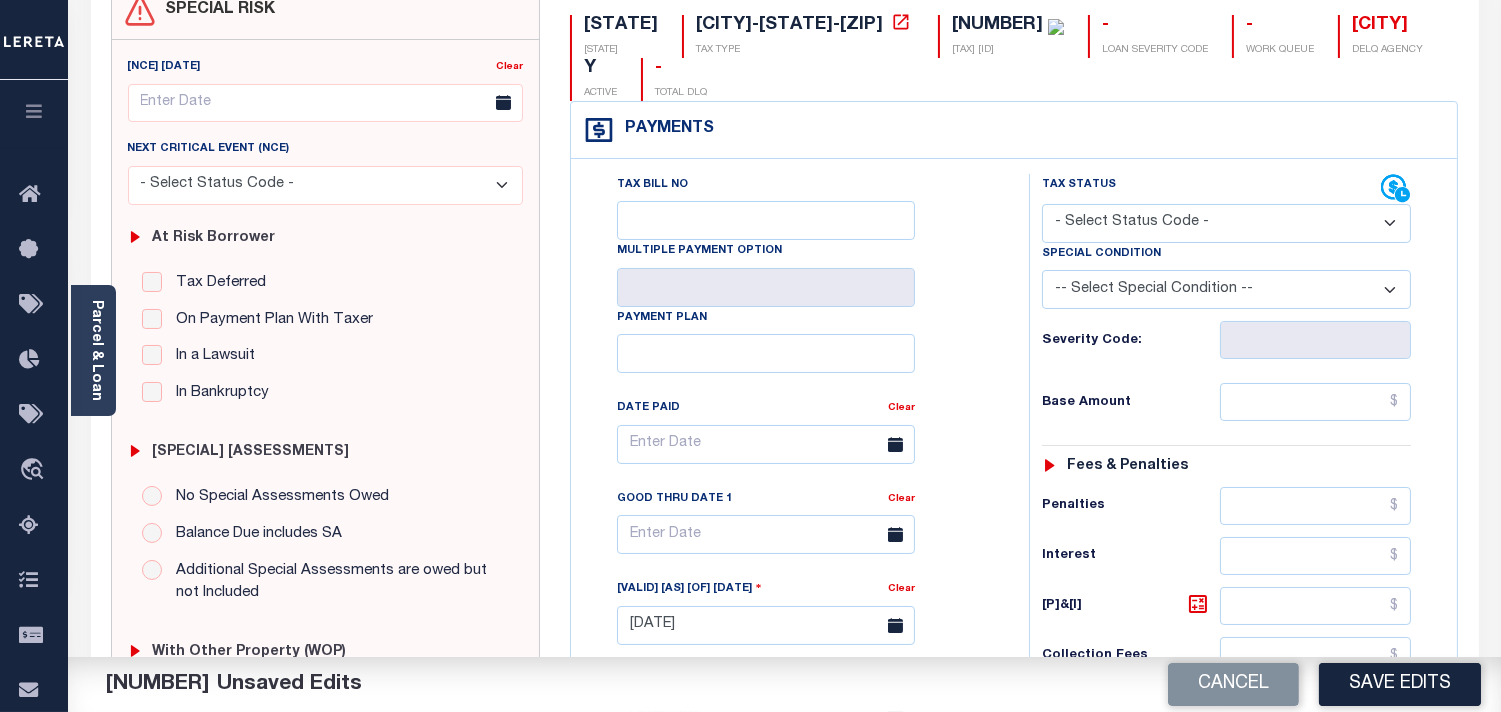 scroll, scrollTop: 222, scrollLeft: 0, axis: vertical 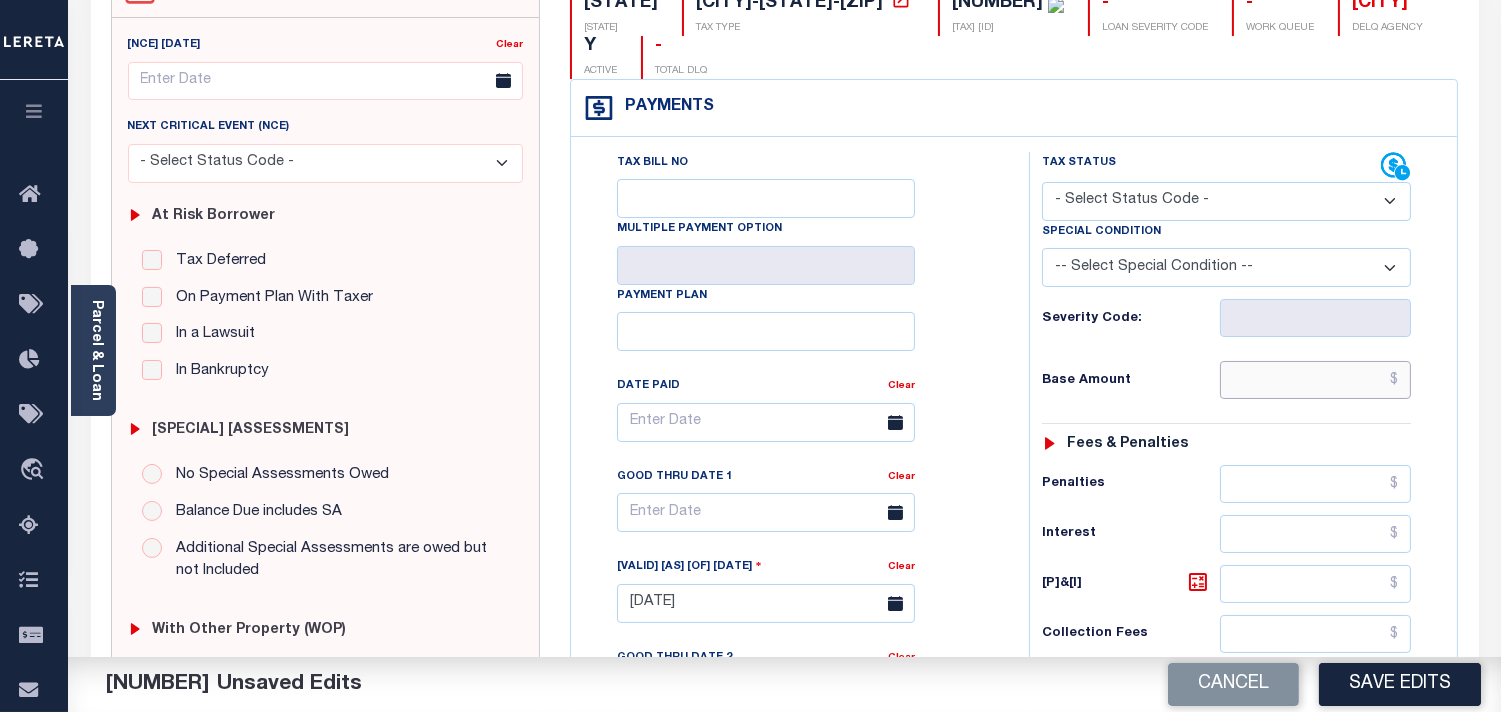click at bounding box center (1315, 380) 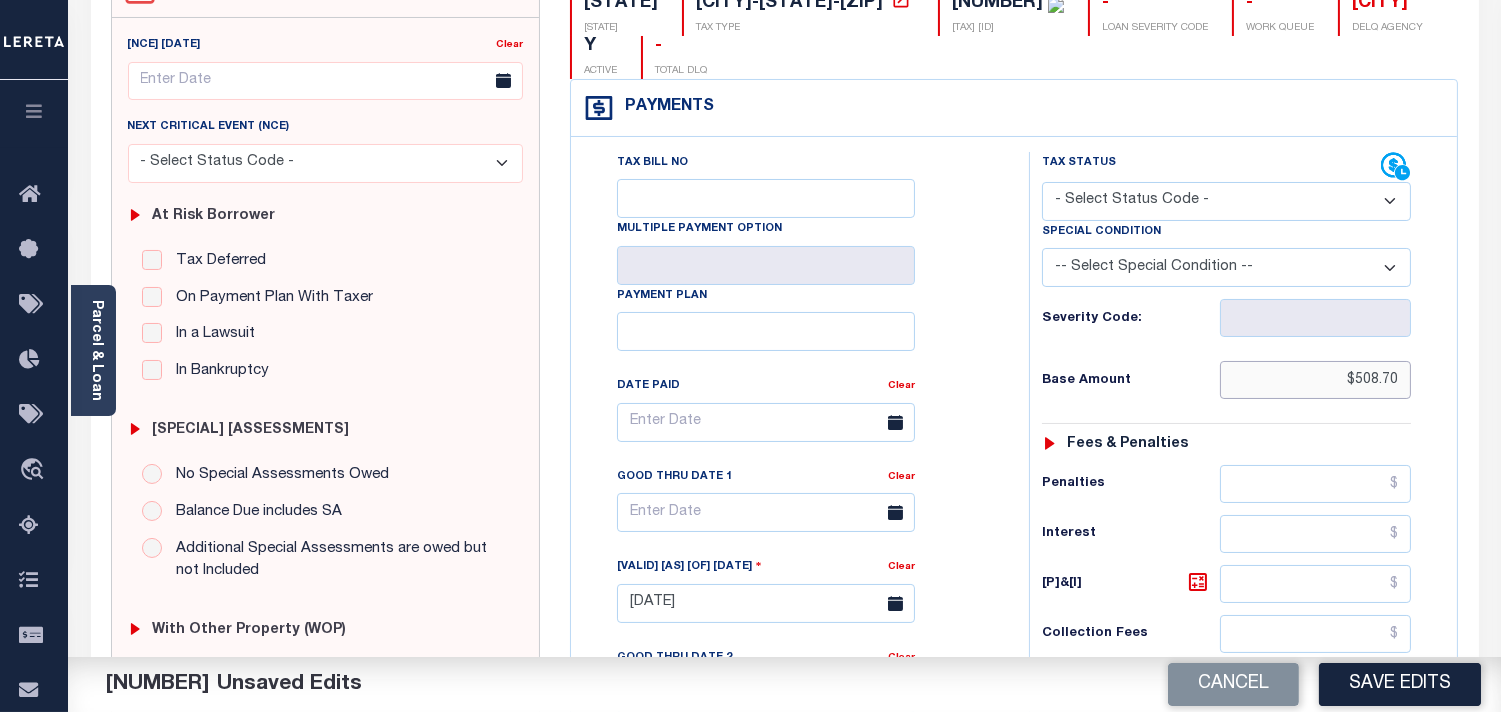click on "$508.70" at bounding box center [1315, 380] 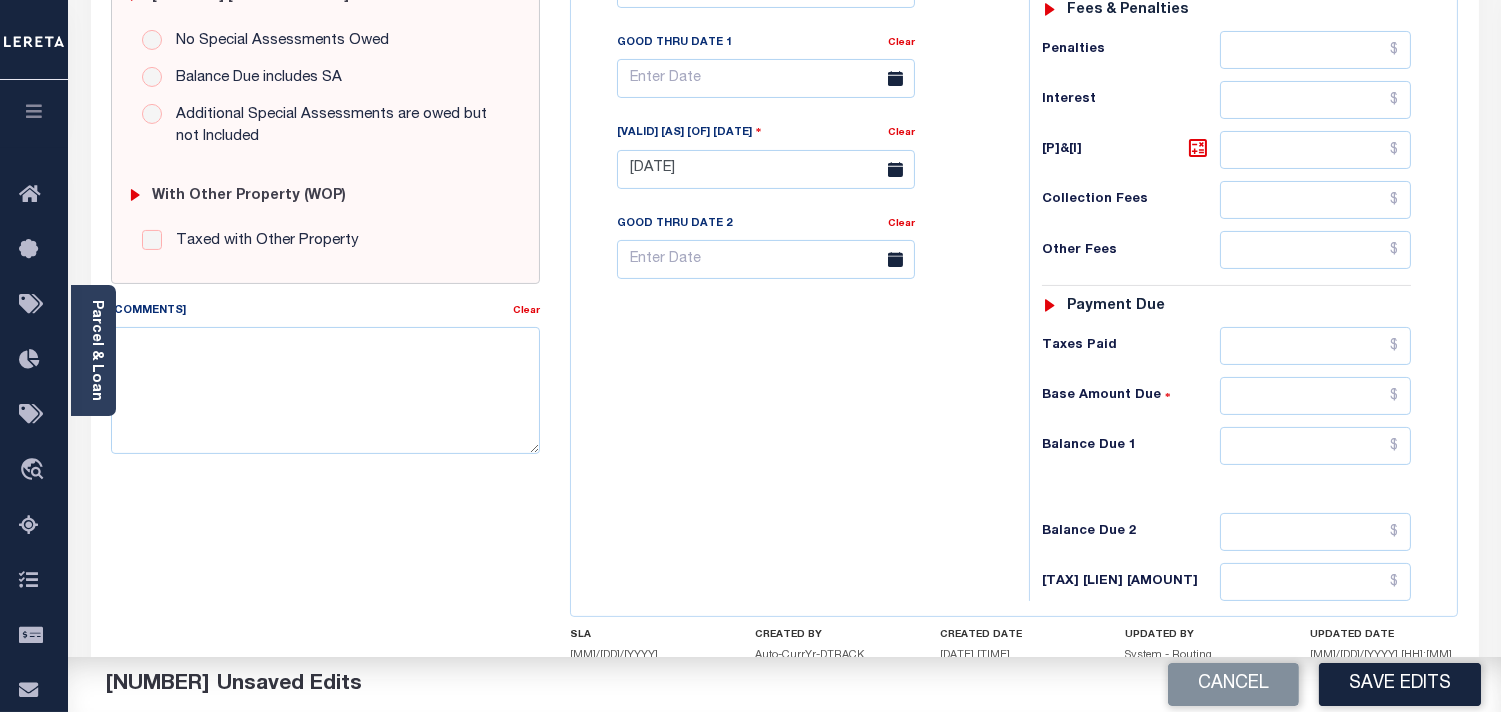 scroll, scrollTop: 666, scrollLeft: 0, axis: vertical 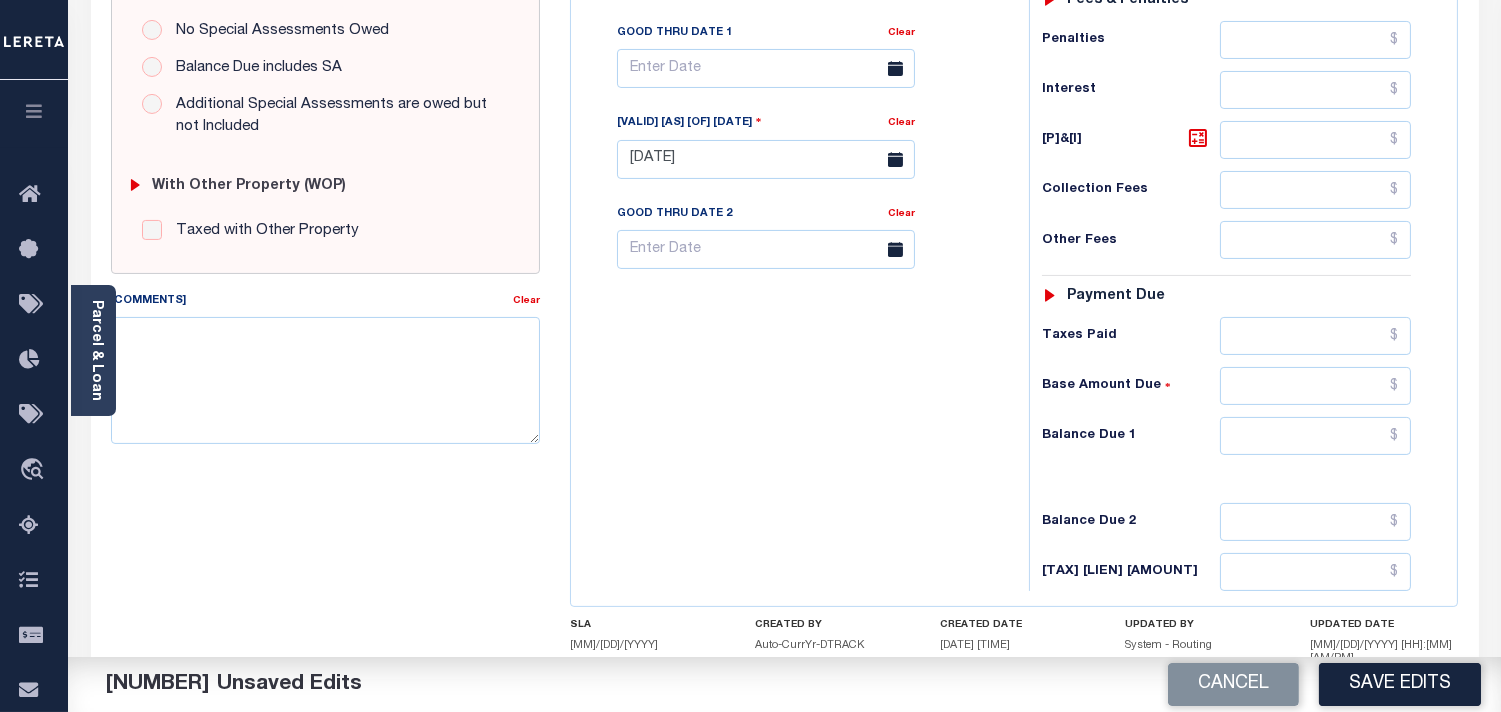 type on "$508.70" 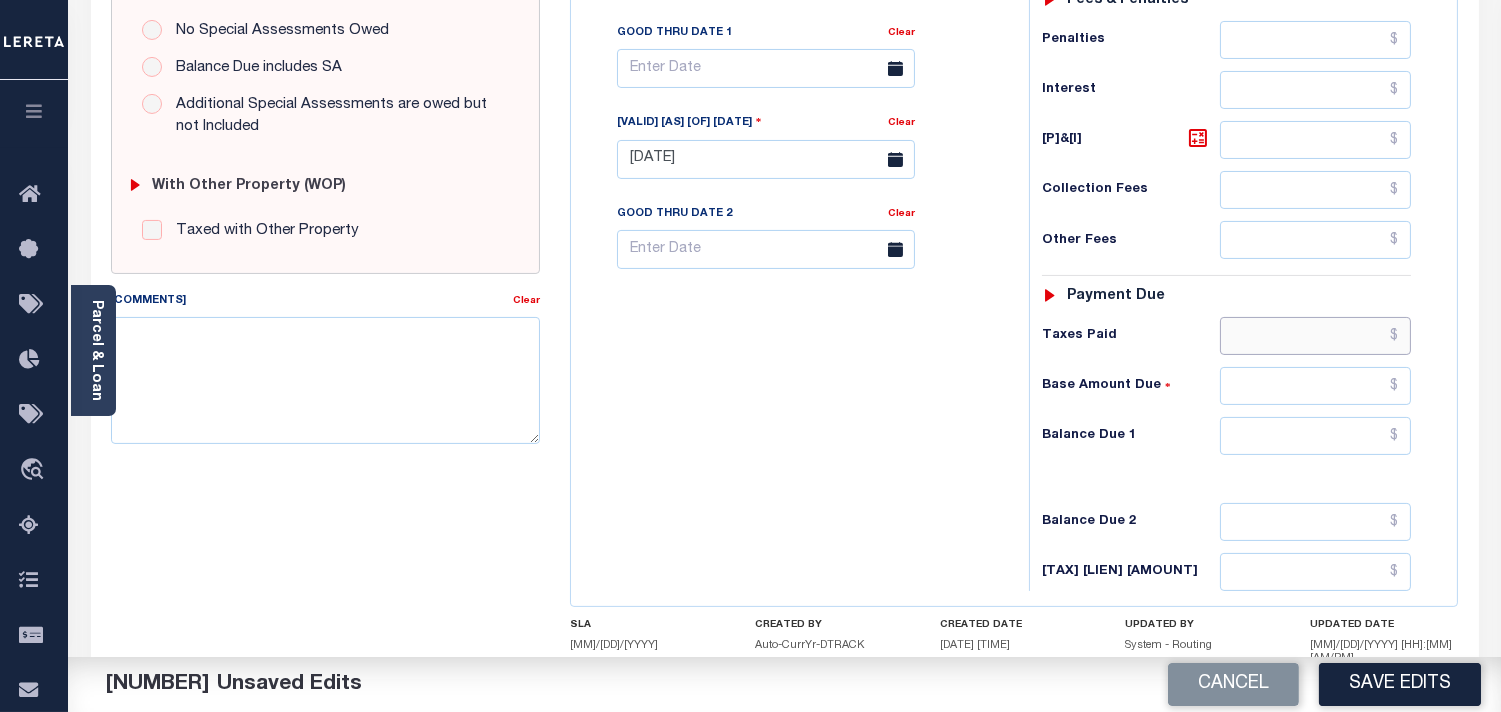 drag, startPoint x: 1312, startPoint y: 346, endPoint x: 1087, endPoint y: 347, distance: 225.00223 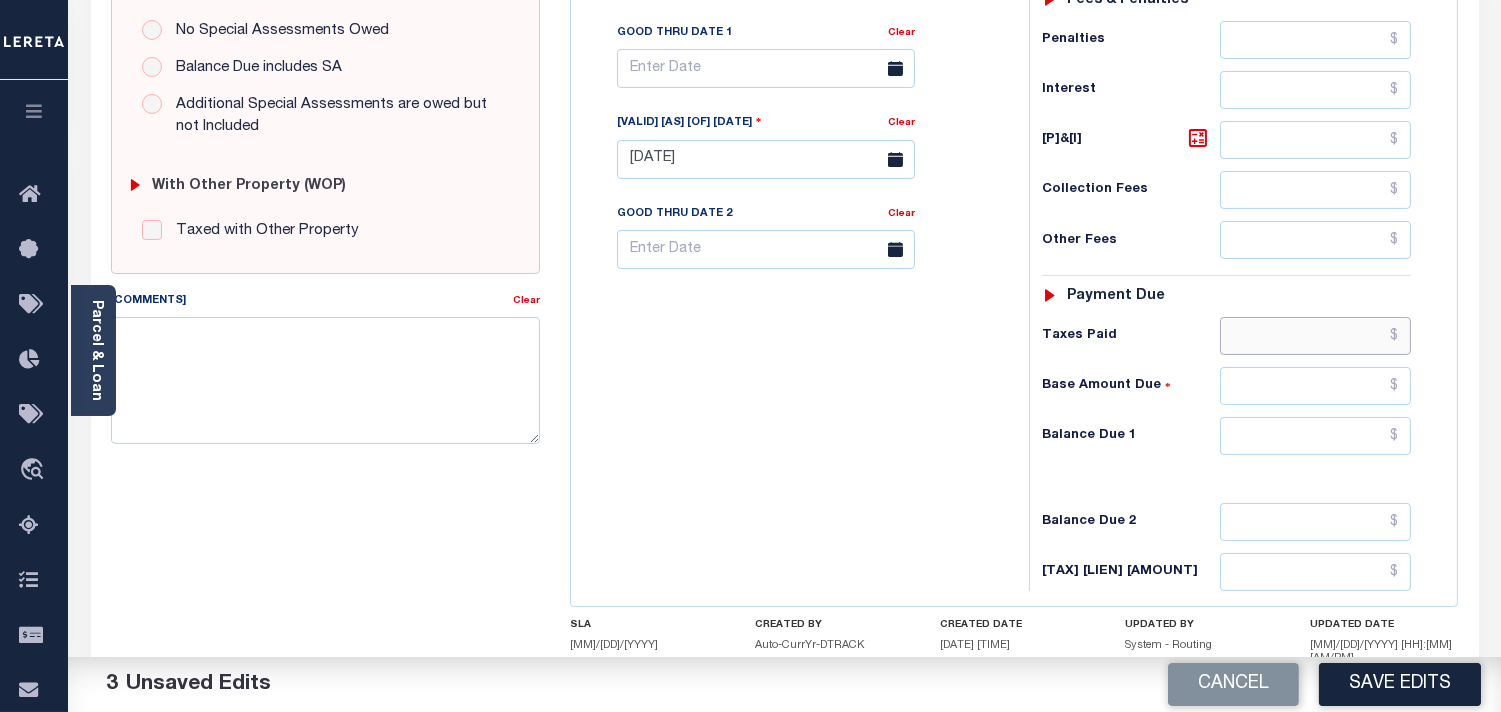 paste on "508.70" 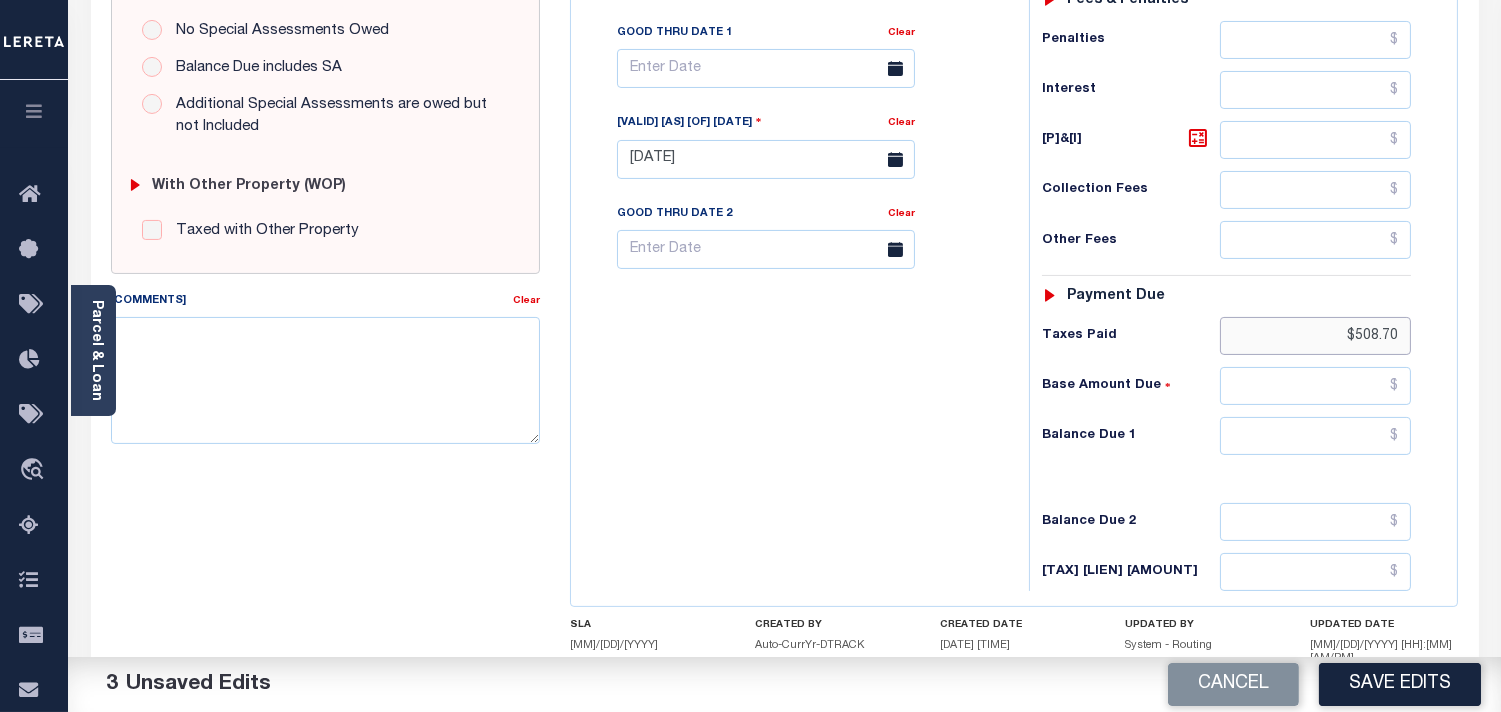 type on "$508.70" 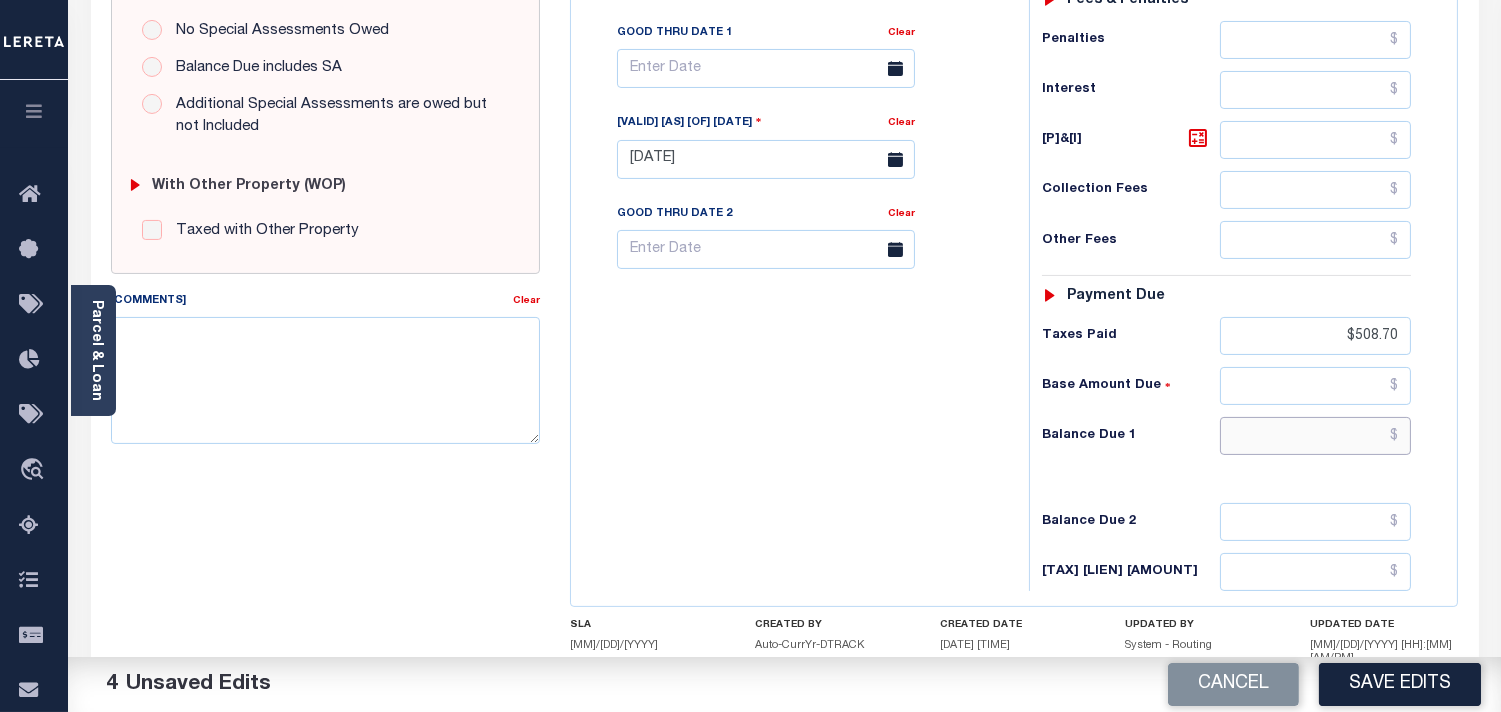 click at bounding box center [1315, 436] 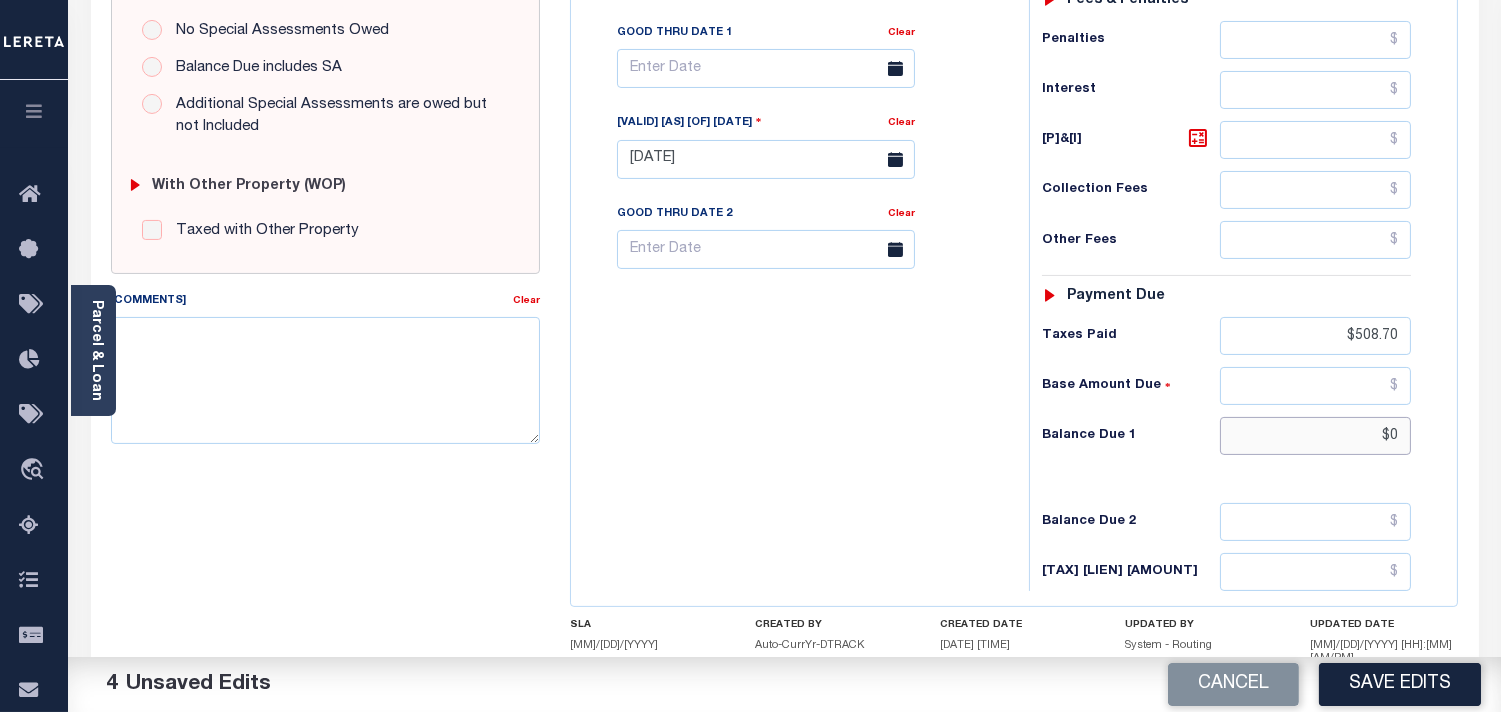 type on "$0" 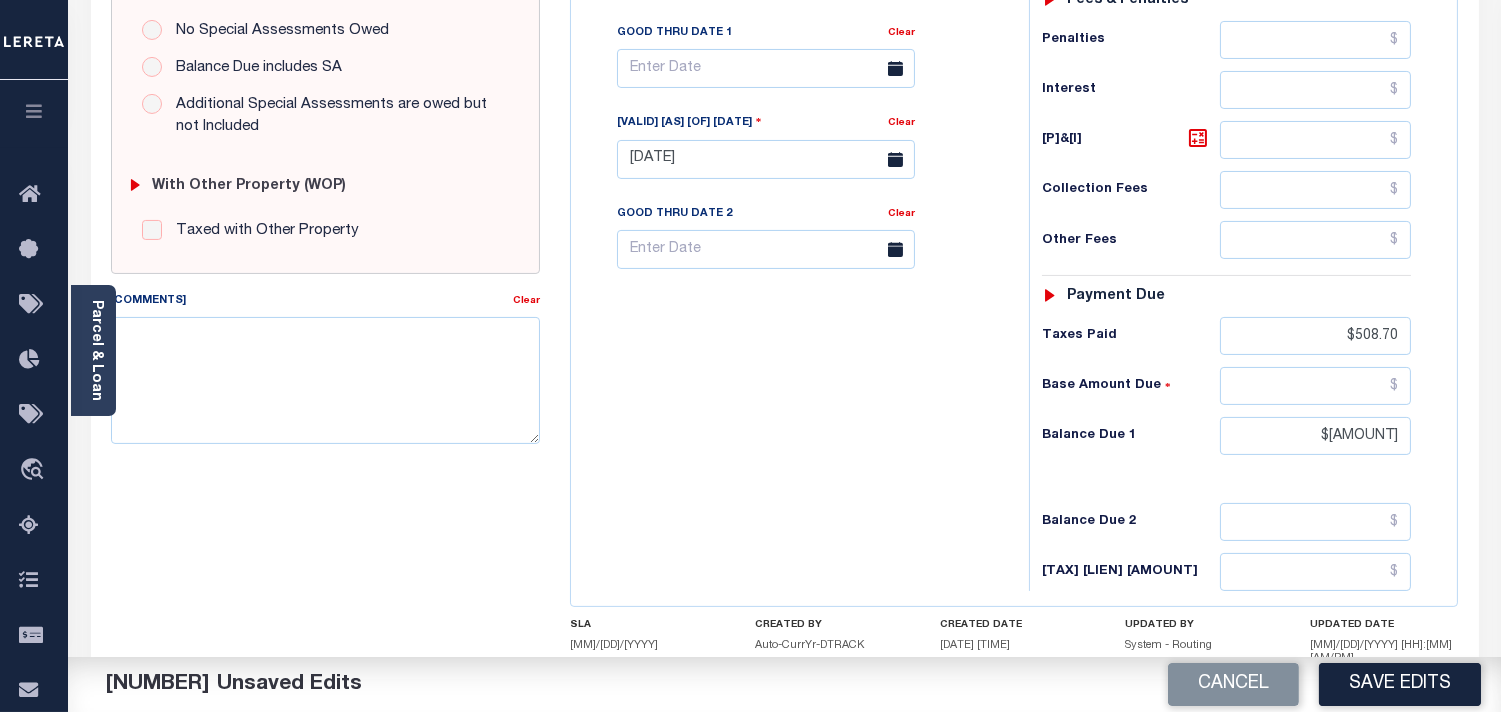 click on "Tax Status
Status" at bounding box center [1233, 149] 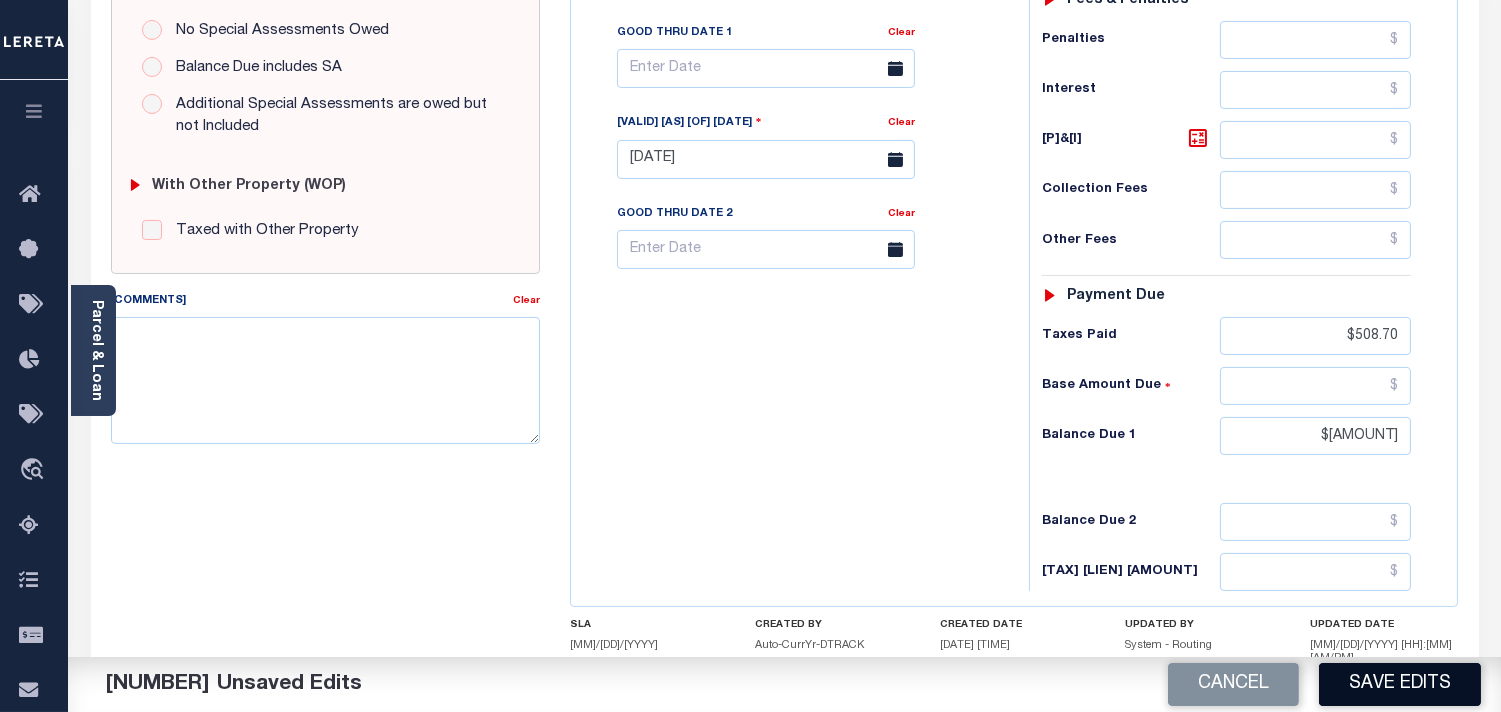 click on "Save Edits" at bounding box center [1400, 684] 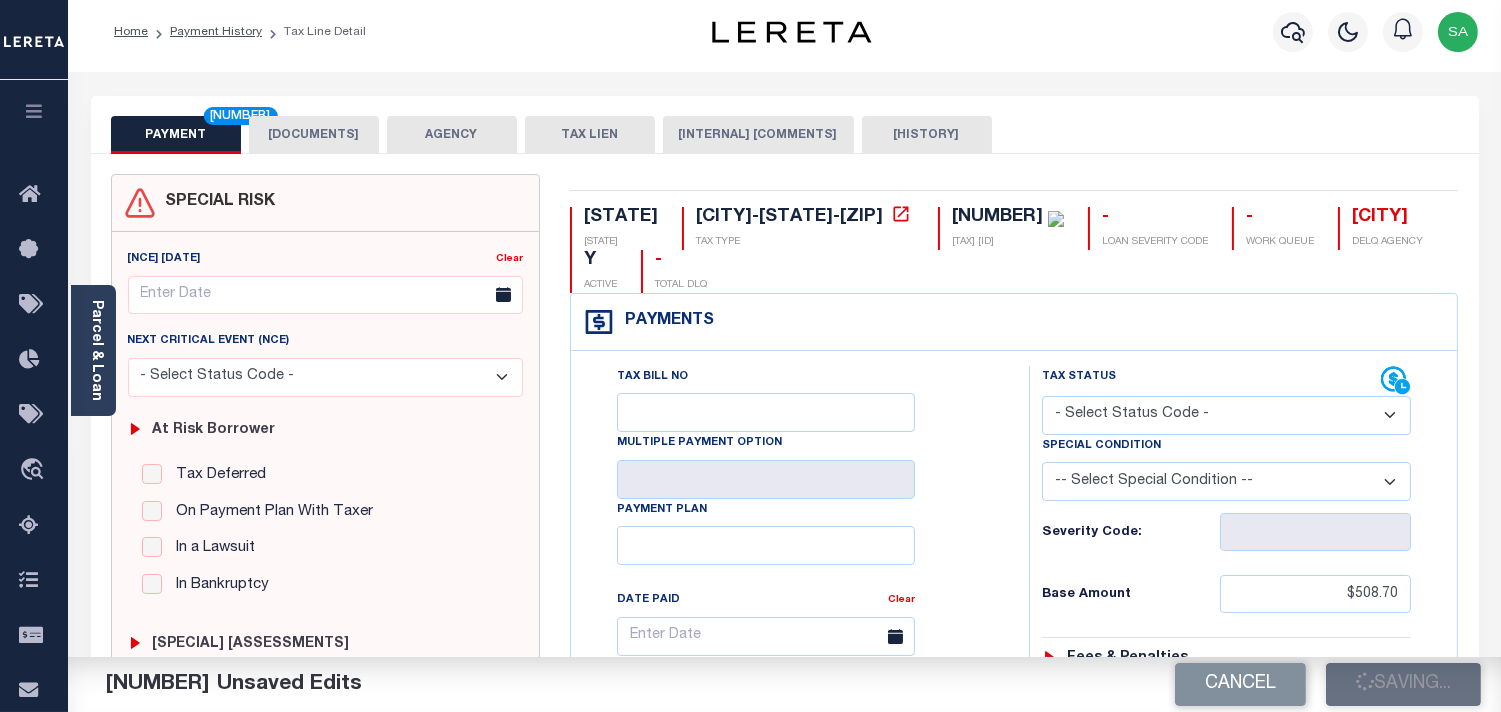 scroll, scrollTop: 0, scrollLeft: 0, axis: both 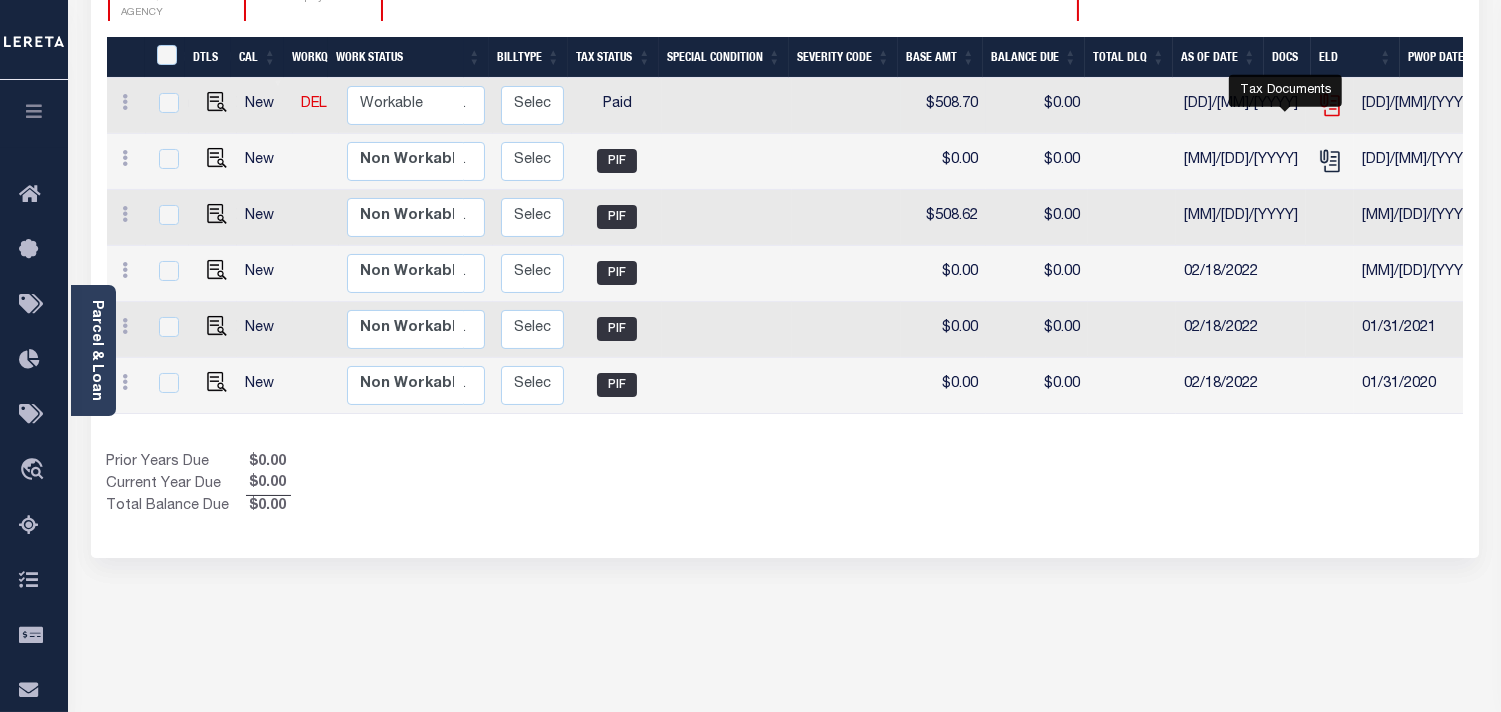 click at bounding box center [1330, 112] 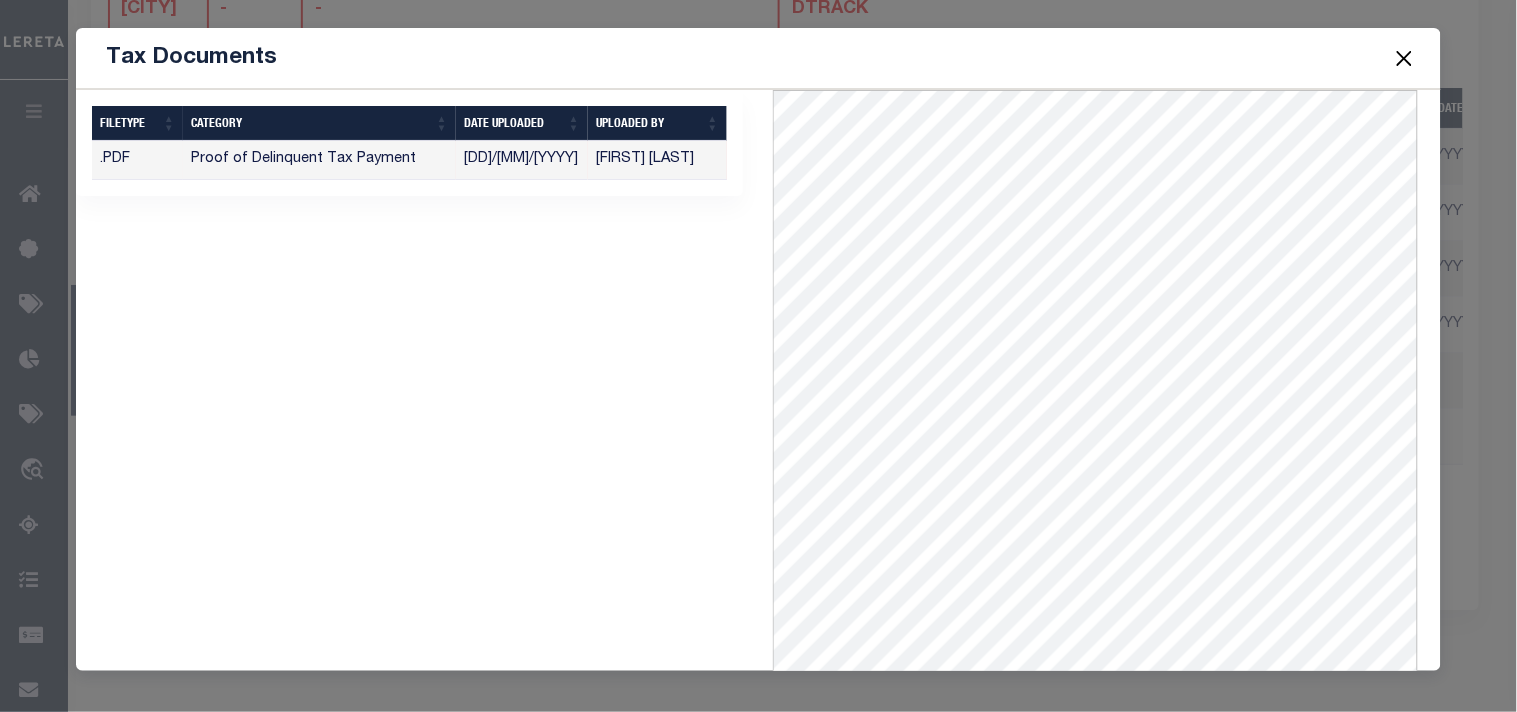 click at bounding box center [1404, 58] 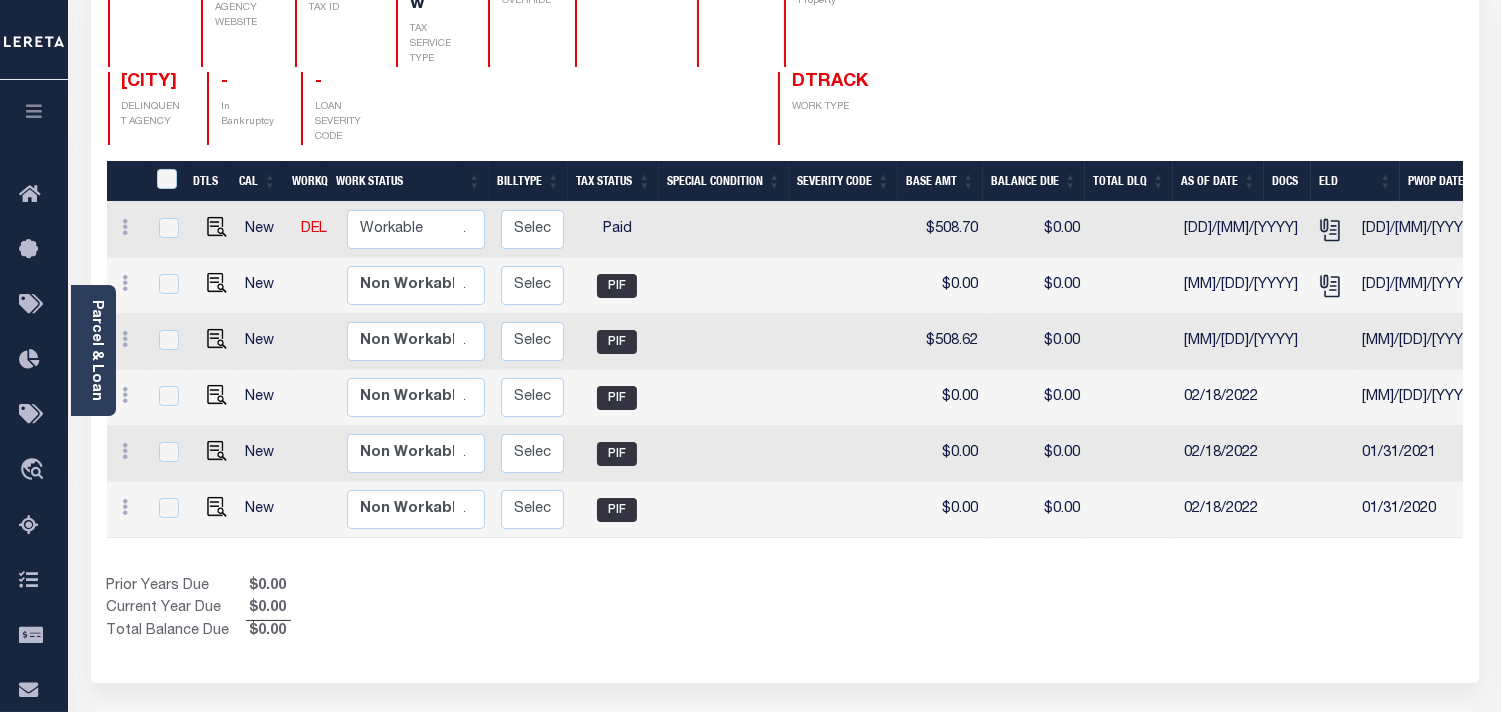scroll, scrollTop: 222, scrollLeft: 0, axis: vertical 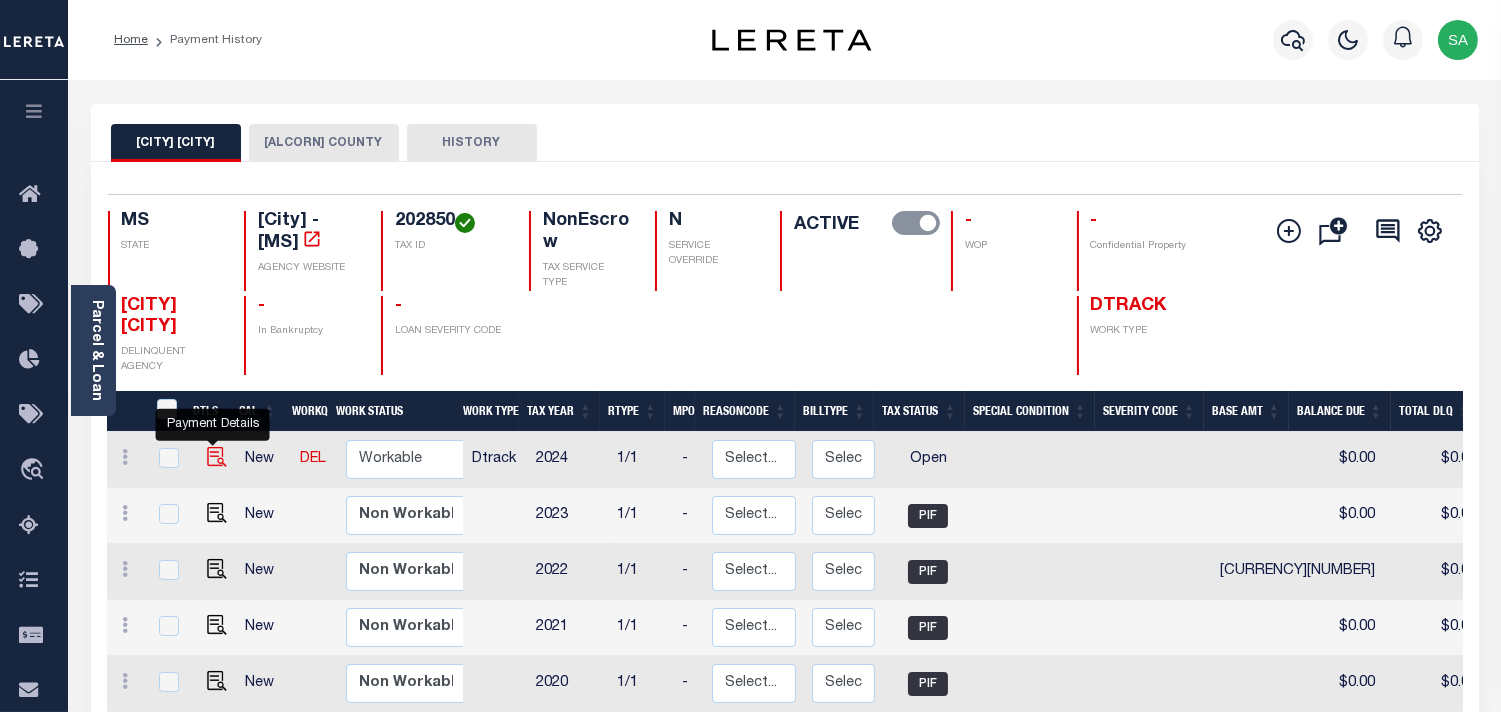 click at bounding box center (217, 463) 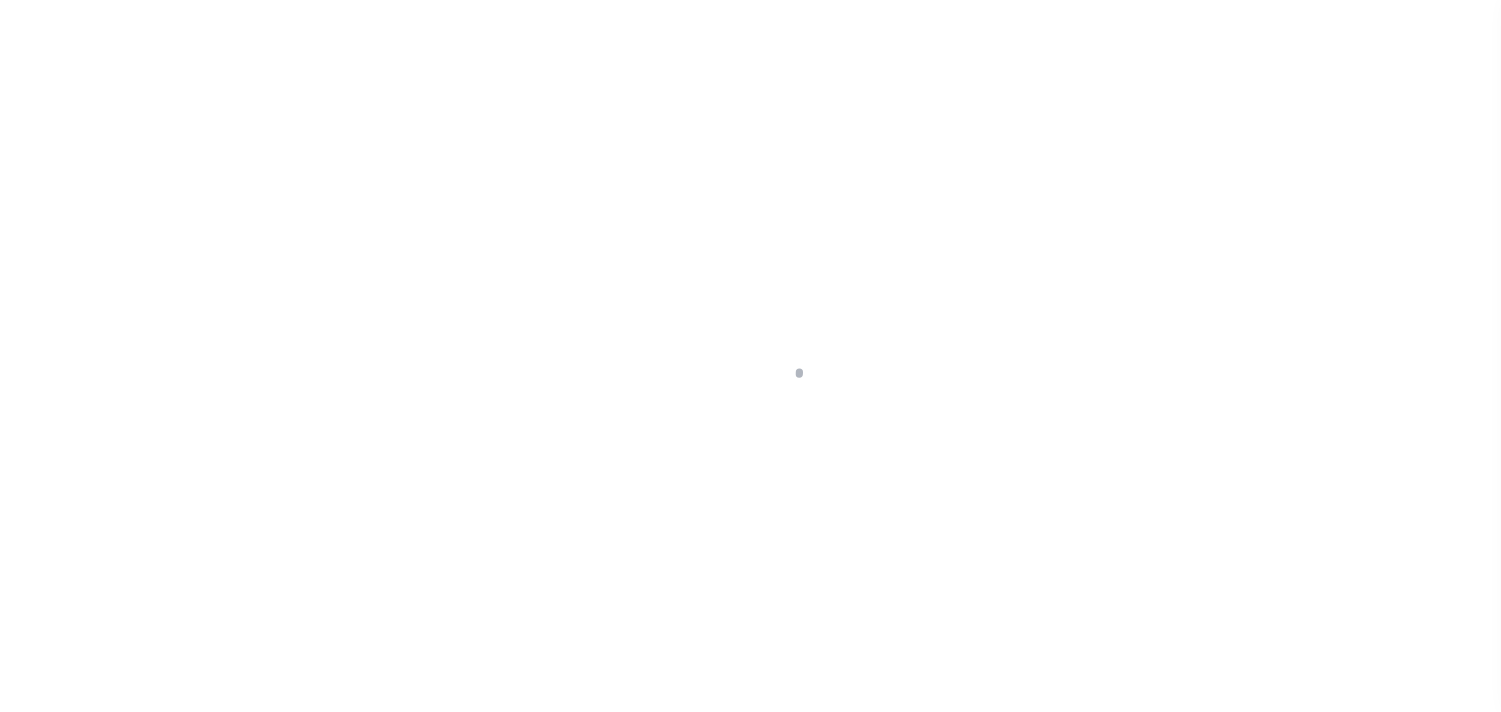 scroll, scrollTop: 0, scrollLeft: 0, axis: both 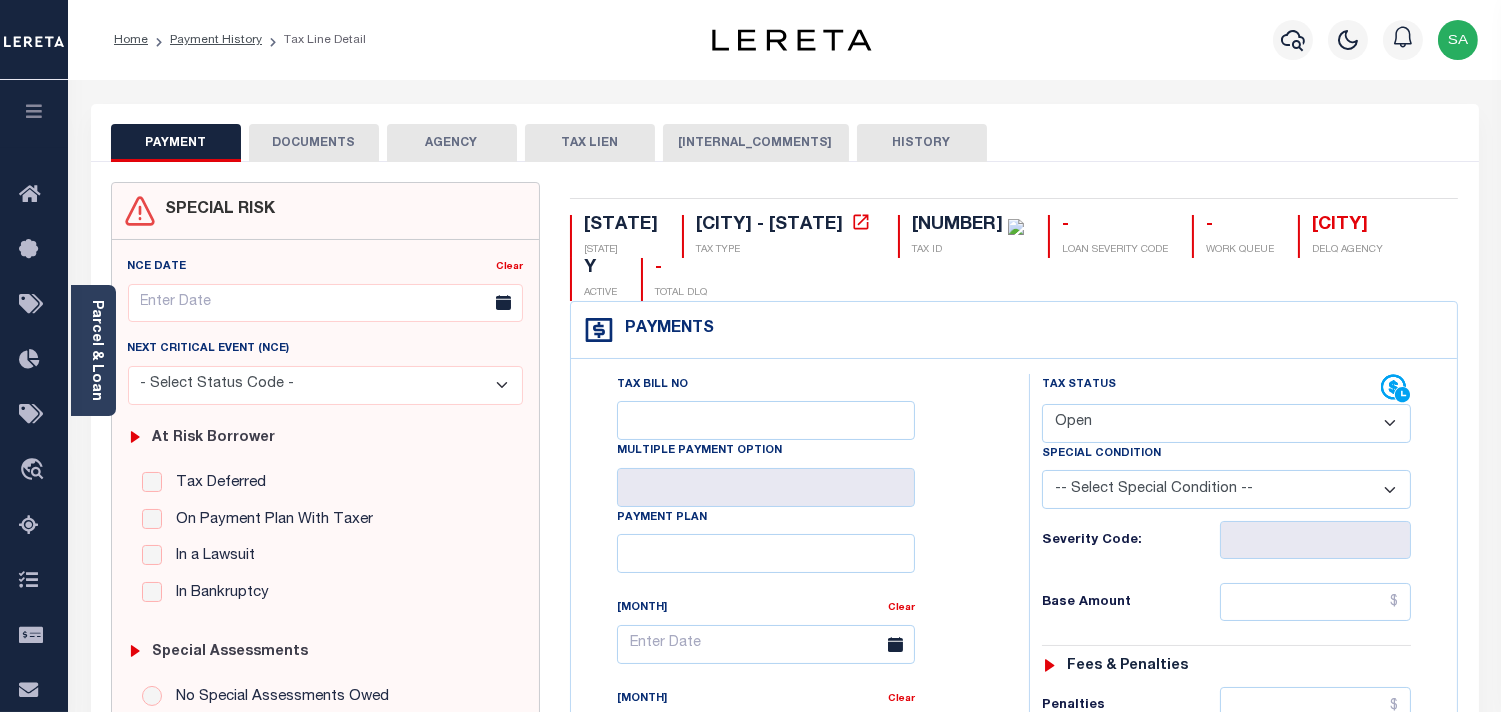 drag, startPoint x: 1147, startPoint y: 415, endPoint x: 1140, endPoint y: 437, distance: 23.086792 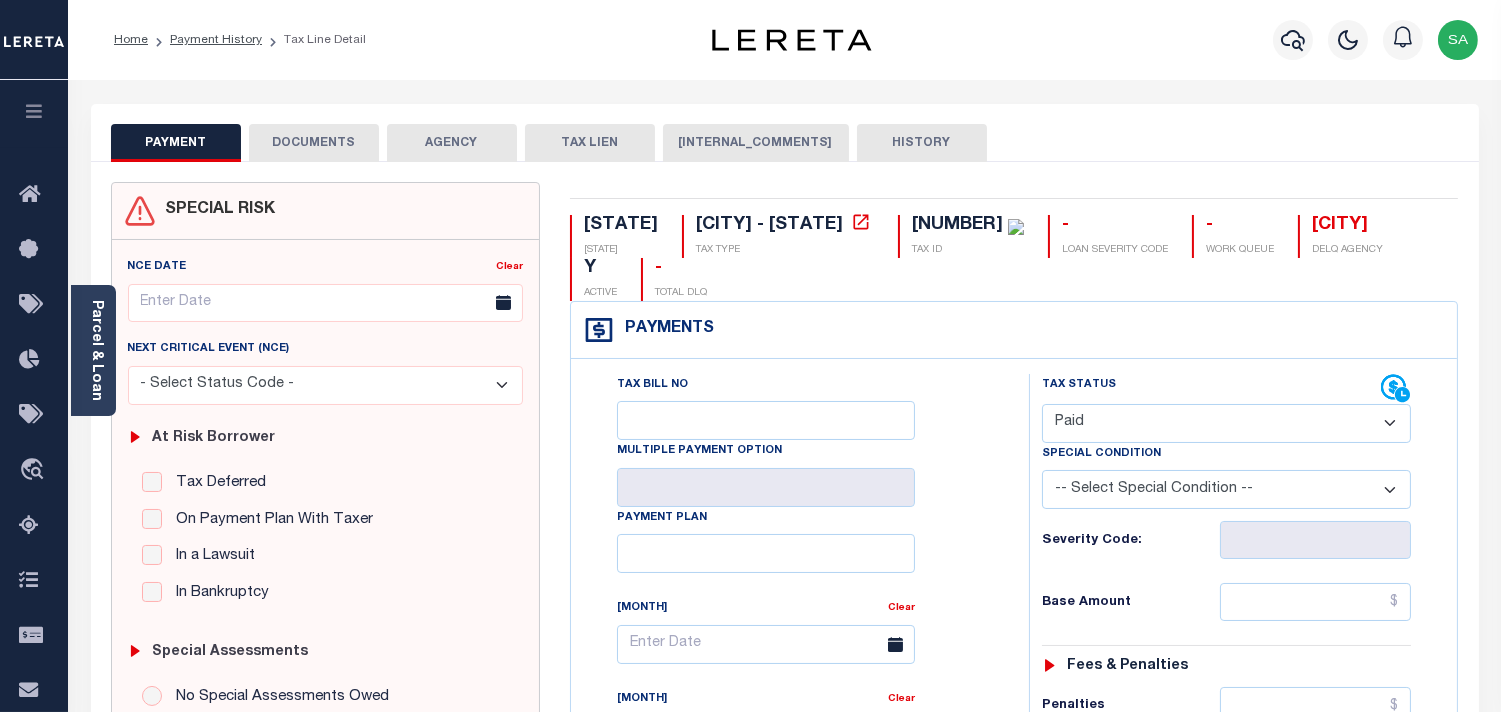 click on "- Select Status Code -
Open
Due/Unpaid
Paid
Incomplete
No Tax Due
Internal Refund Processed
New" at bounding box center [1226, 423] 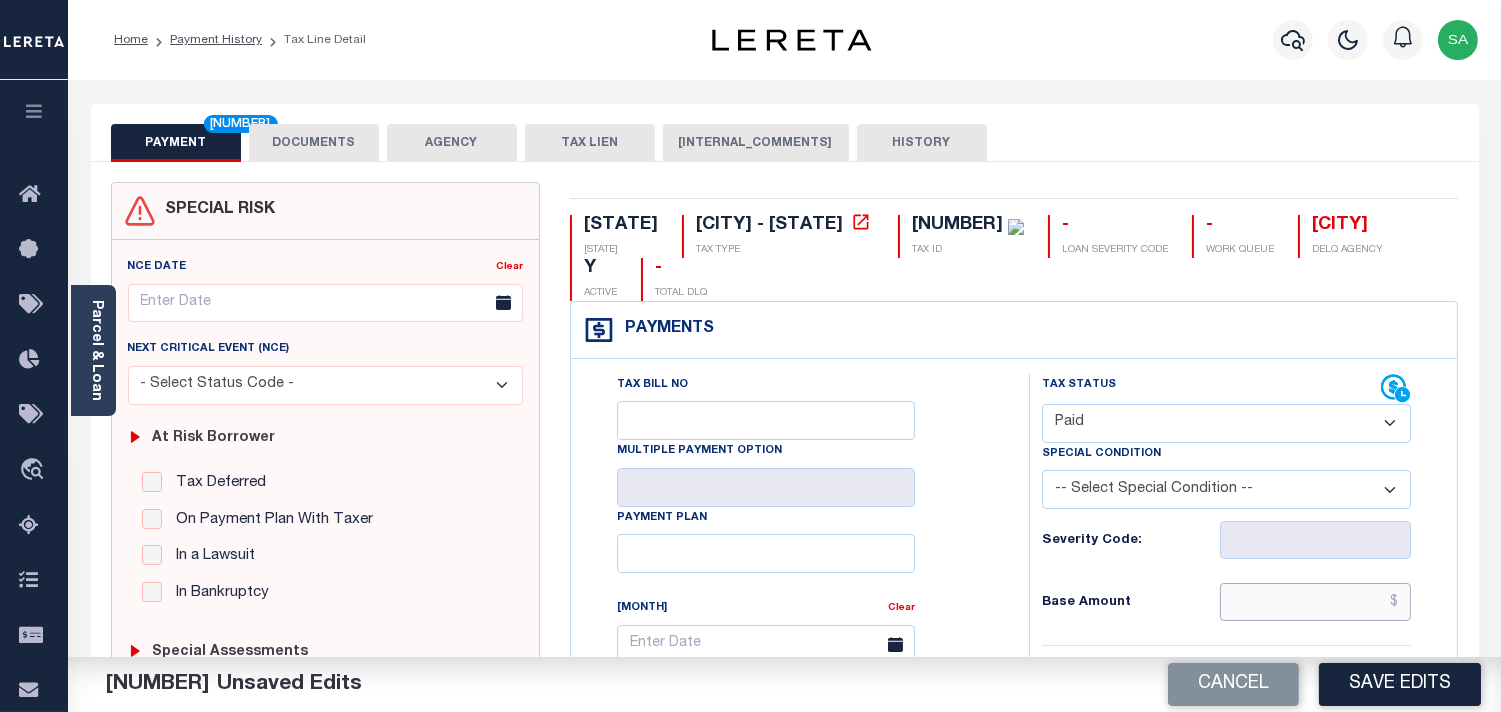 click at bounding box center [1315, 602] 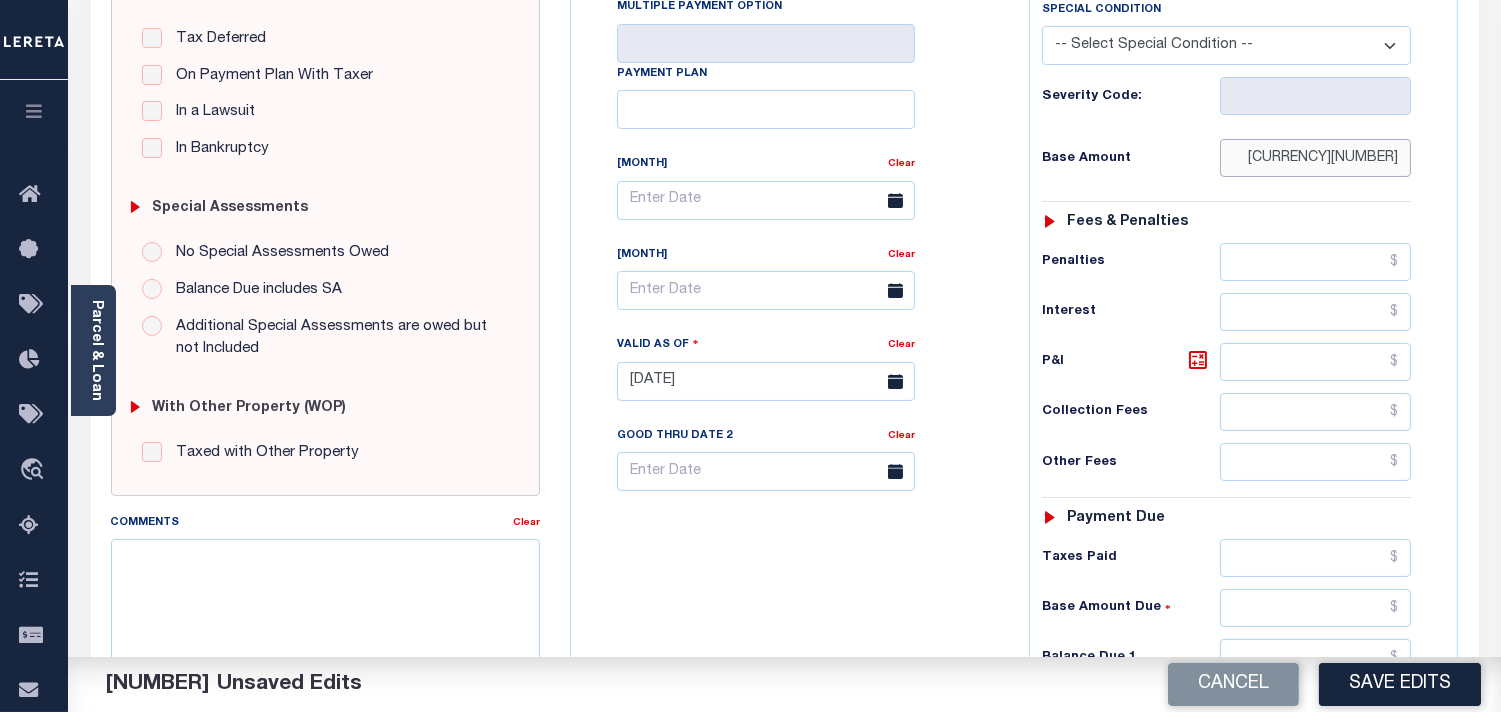 scroll, scrollTop: 555, scrollLeft: 0, axis: vertical 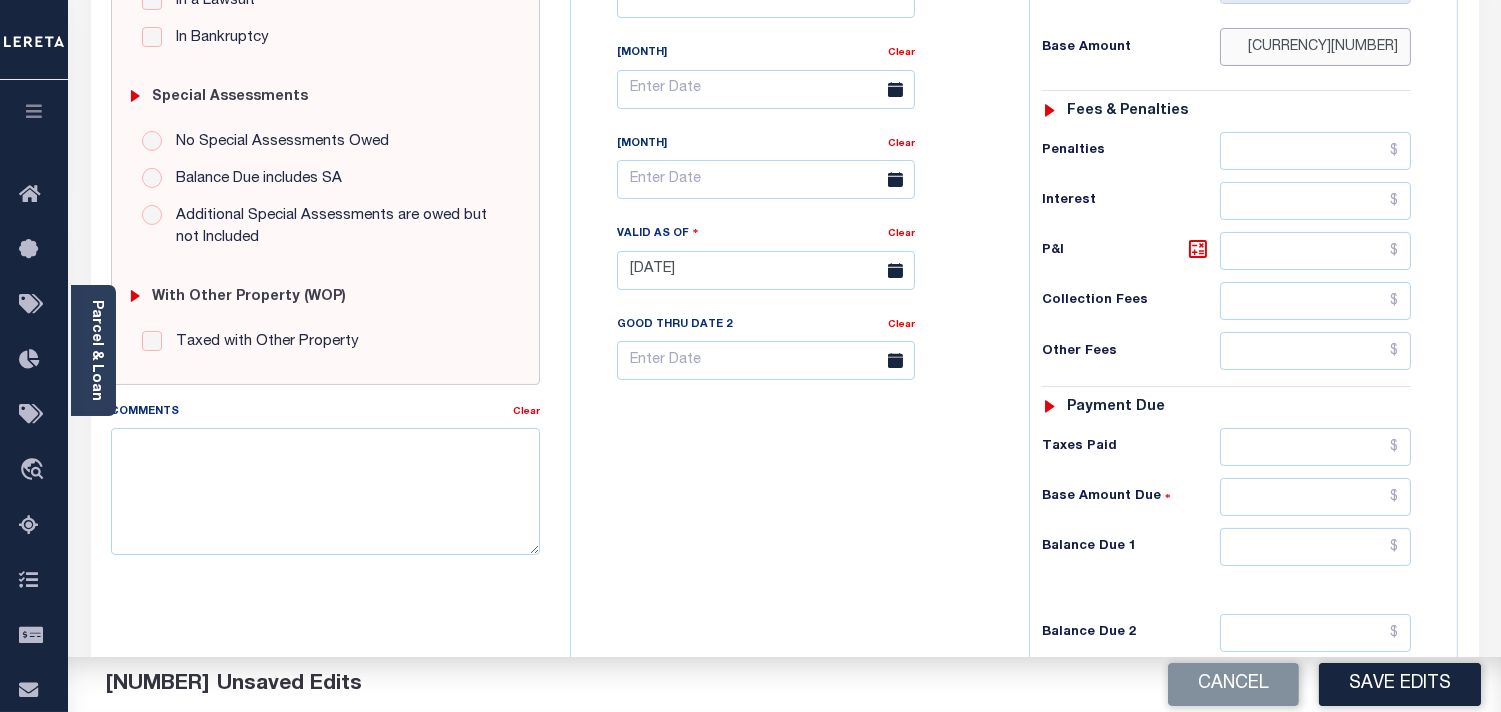 type on "$7,866.73" 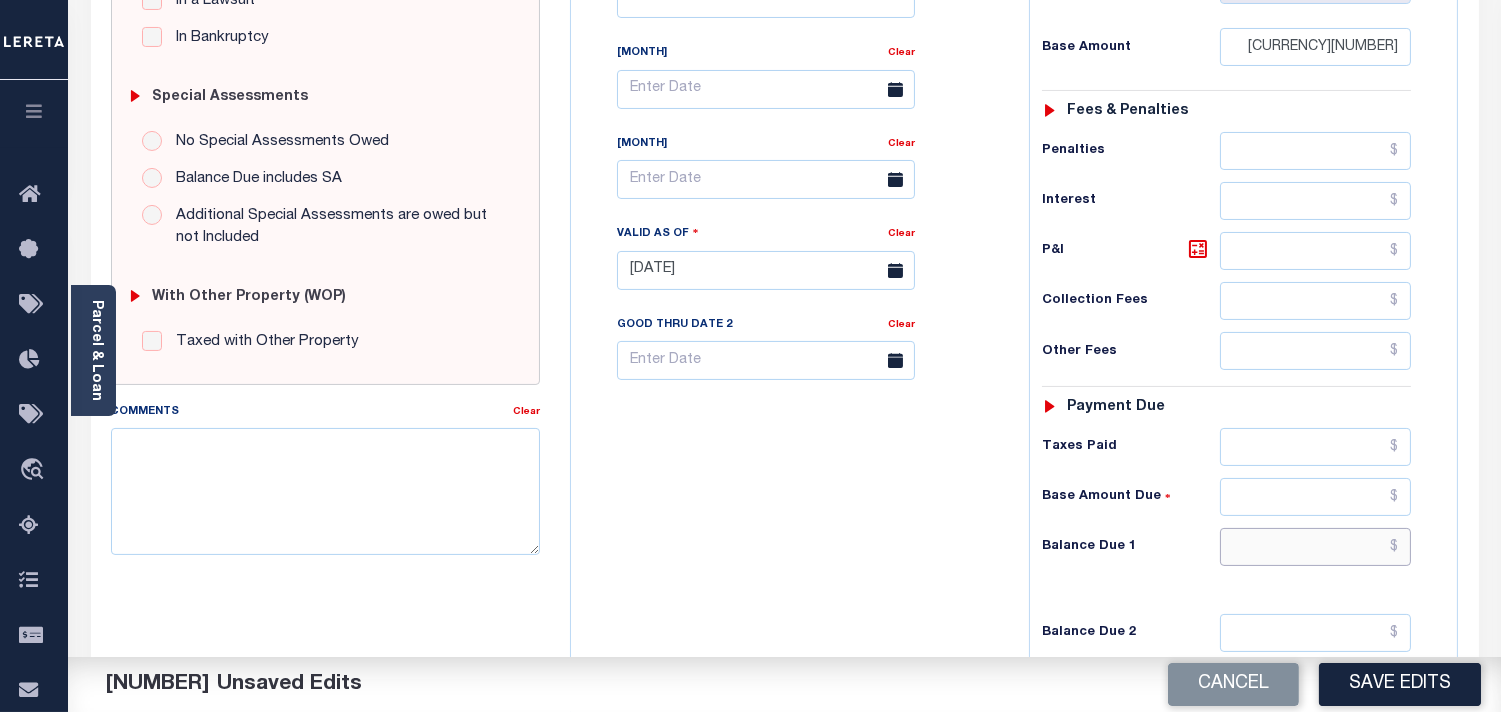 click at bounding box center (1315, 547) 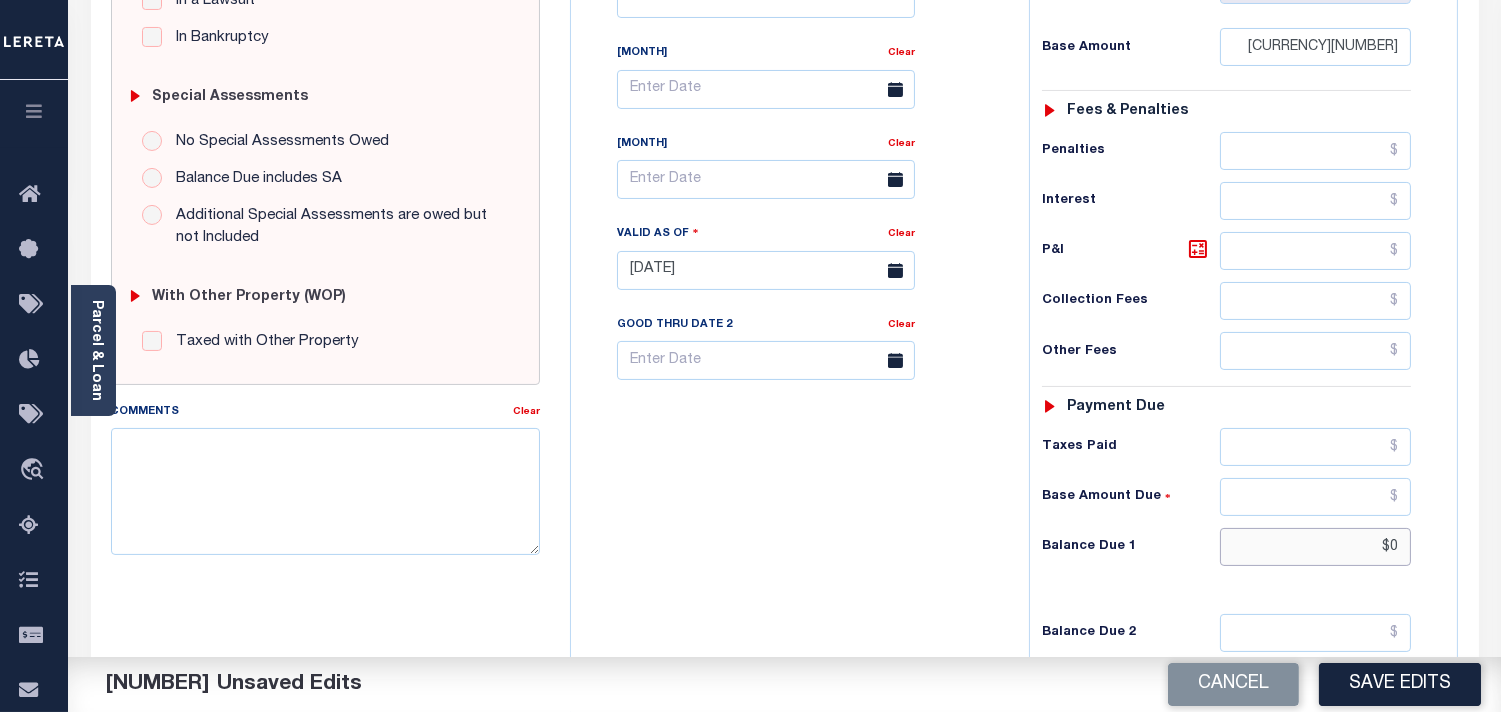 type on "$0" 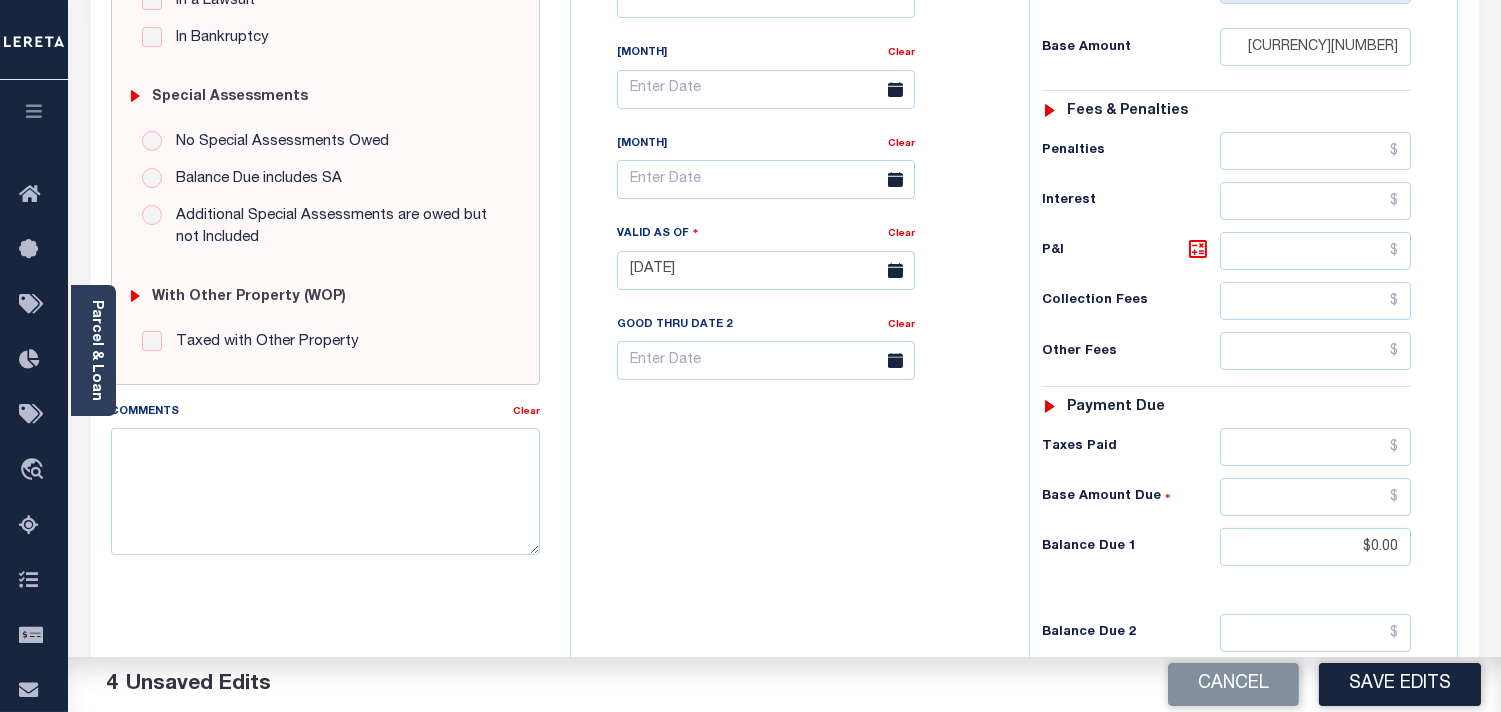 click on "Tax Status
Status
- Select Status Code -" at bounding box center [1233, 260] 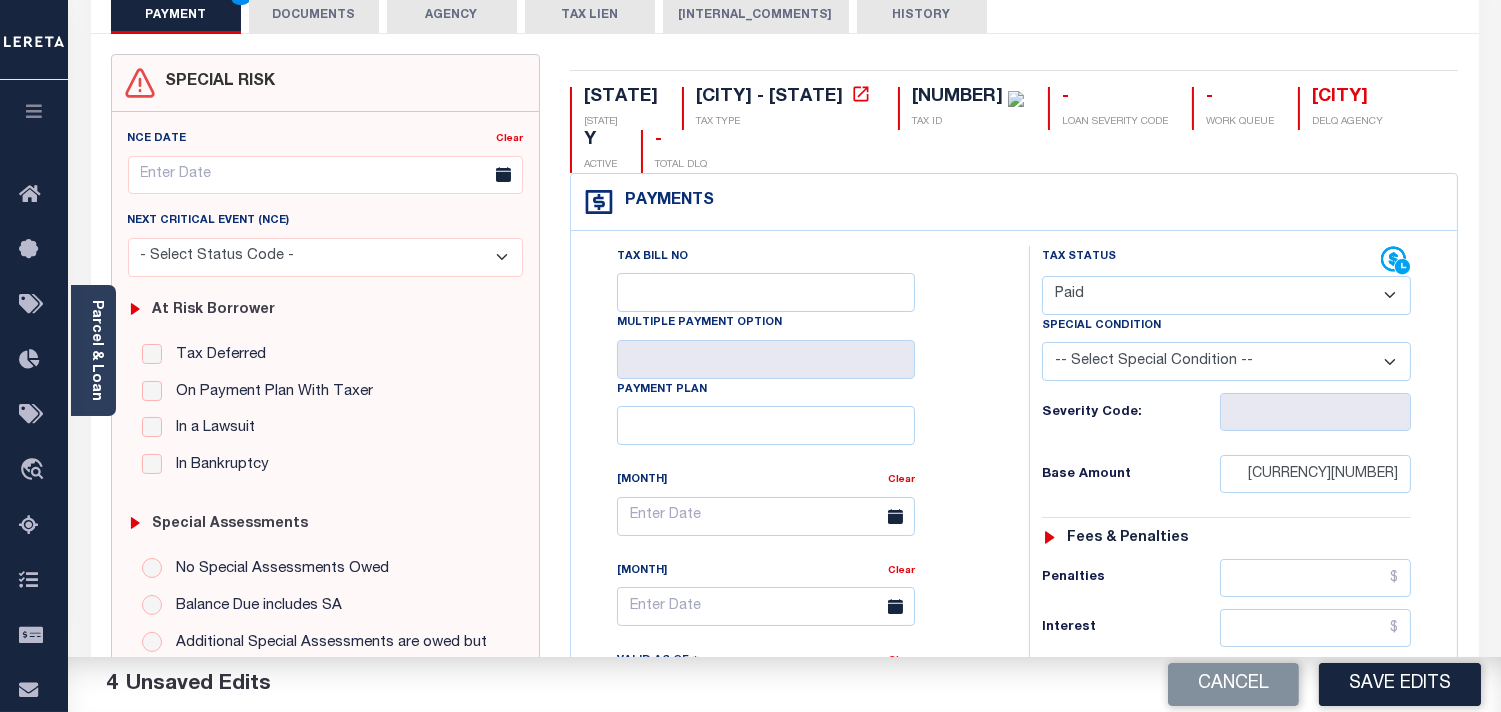scroll, scrollTop: 111, scrollLeft: 0, axis: vertical 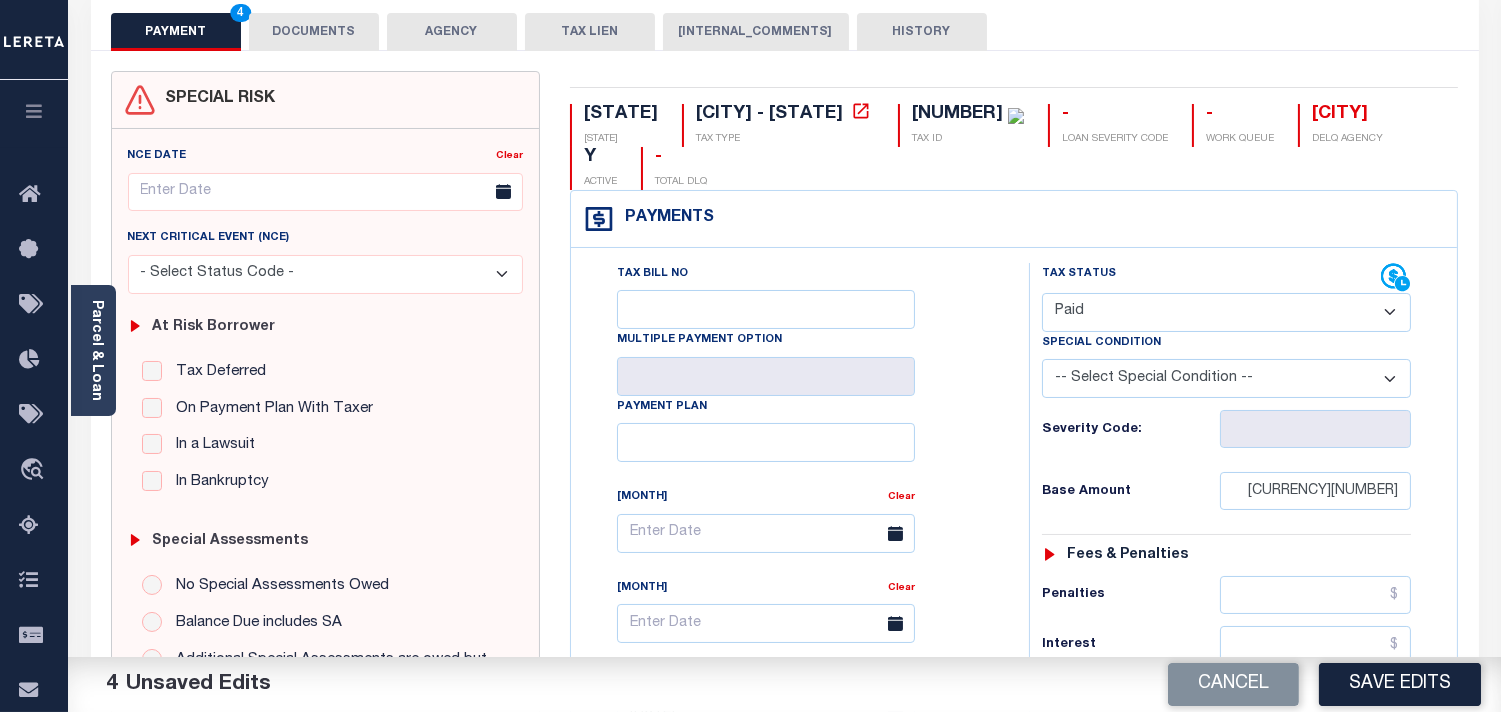 click on "Parcel & Loan" at bounding box center [96, 350] 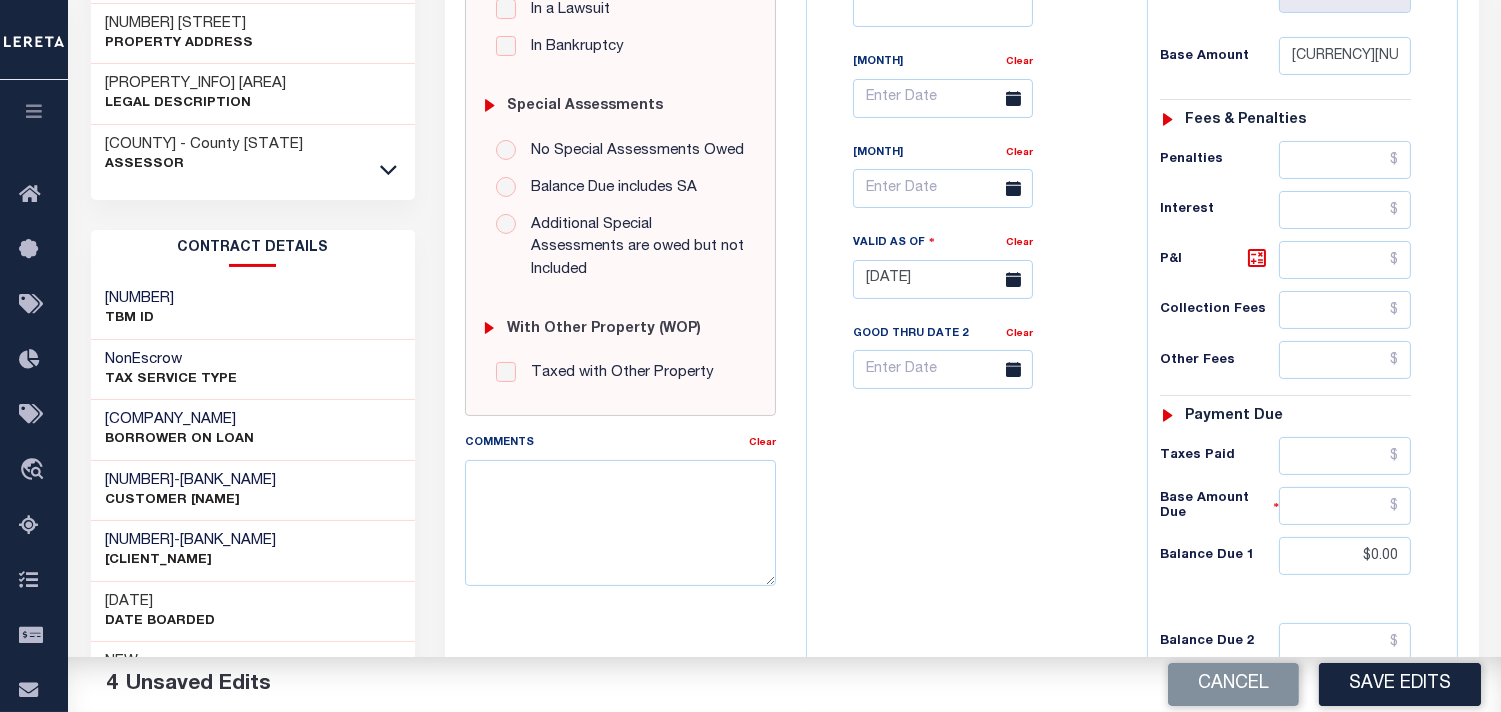 scroll, scrollTop: 555, scrollLeft: 0, axis: vertical 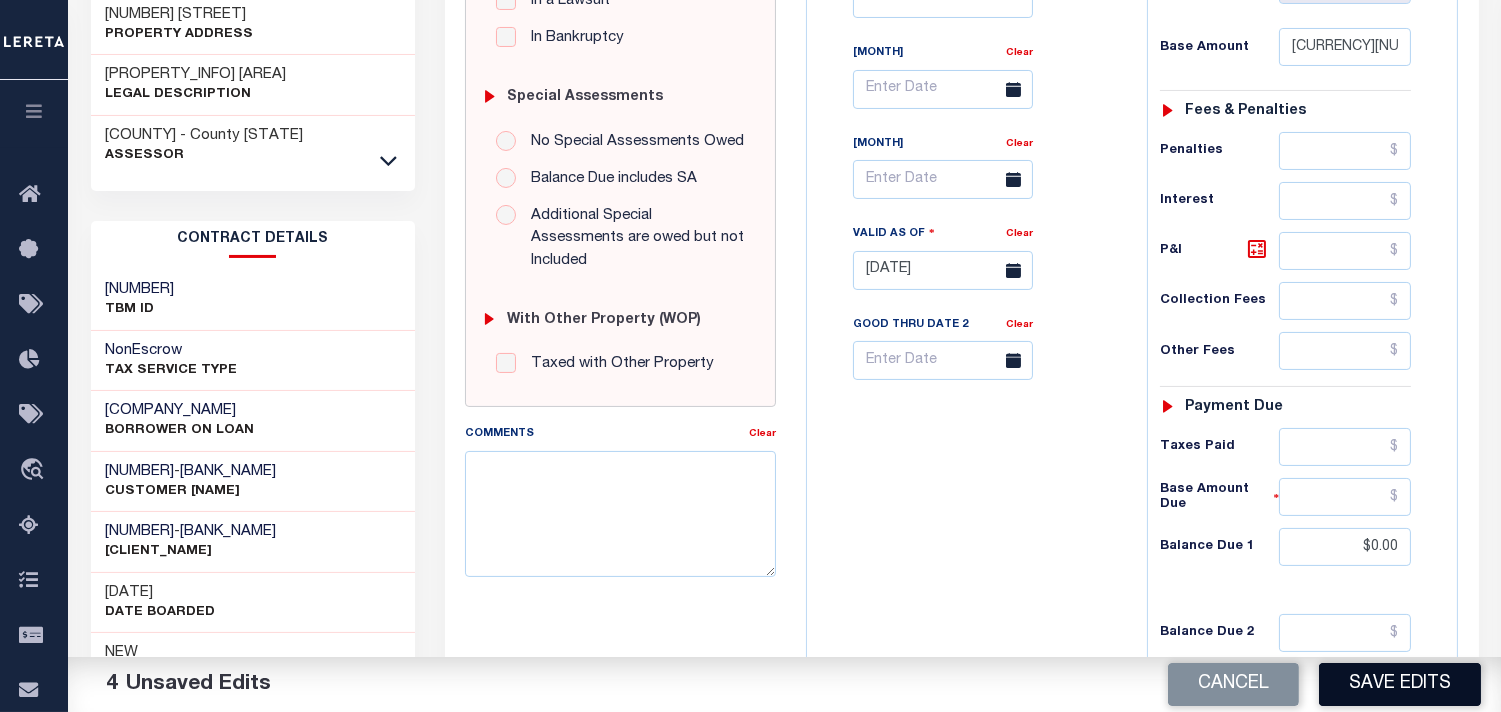 click on "Save Edits" at bounding box center [1400, 684] 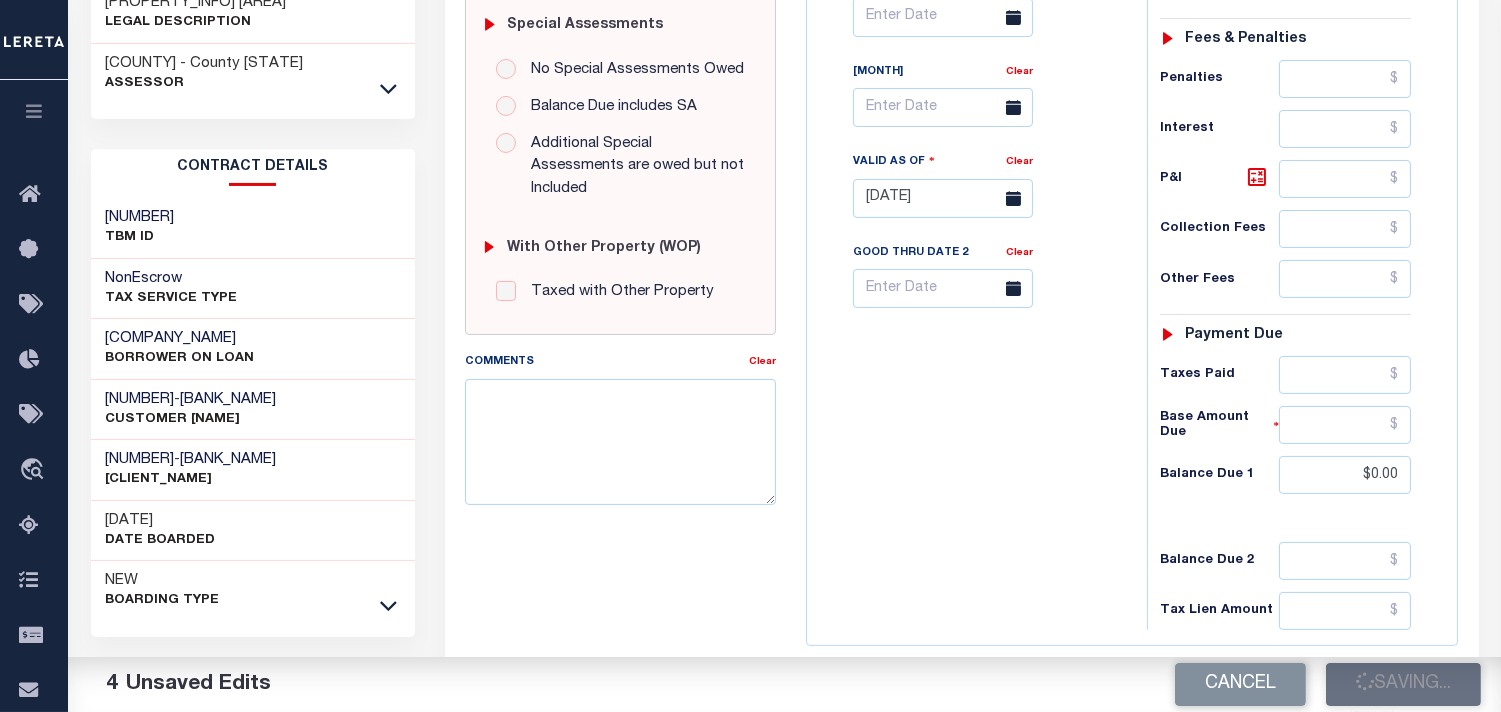 scroll, scrollTop: 666, scrollLeft: 0, axis: vertical 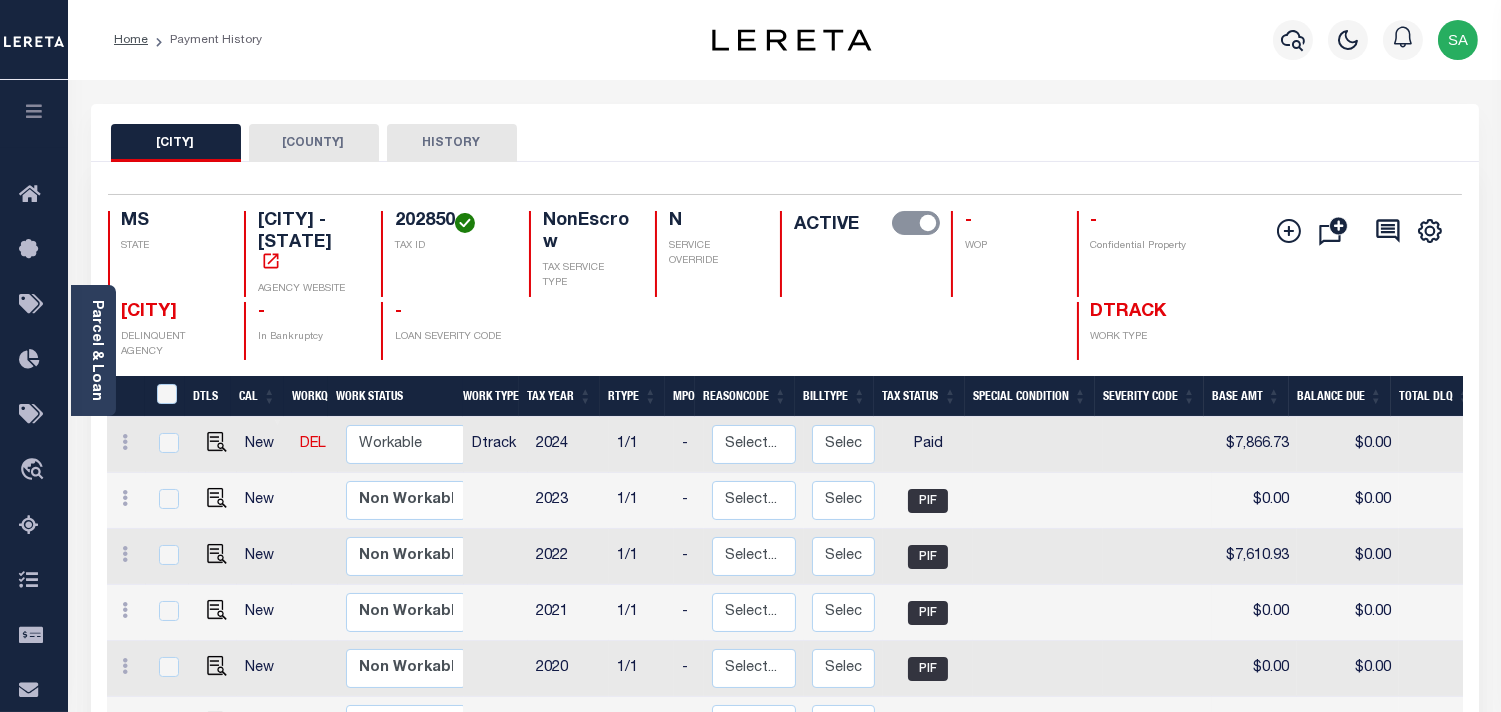 drag, startPoint x: 341, startPoint y: 143, endPoint x: 305, endPoint y: 146, distance: 36.124783 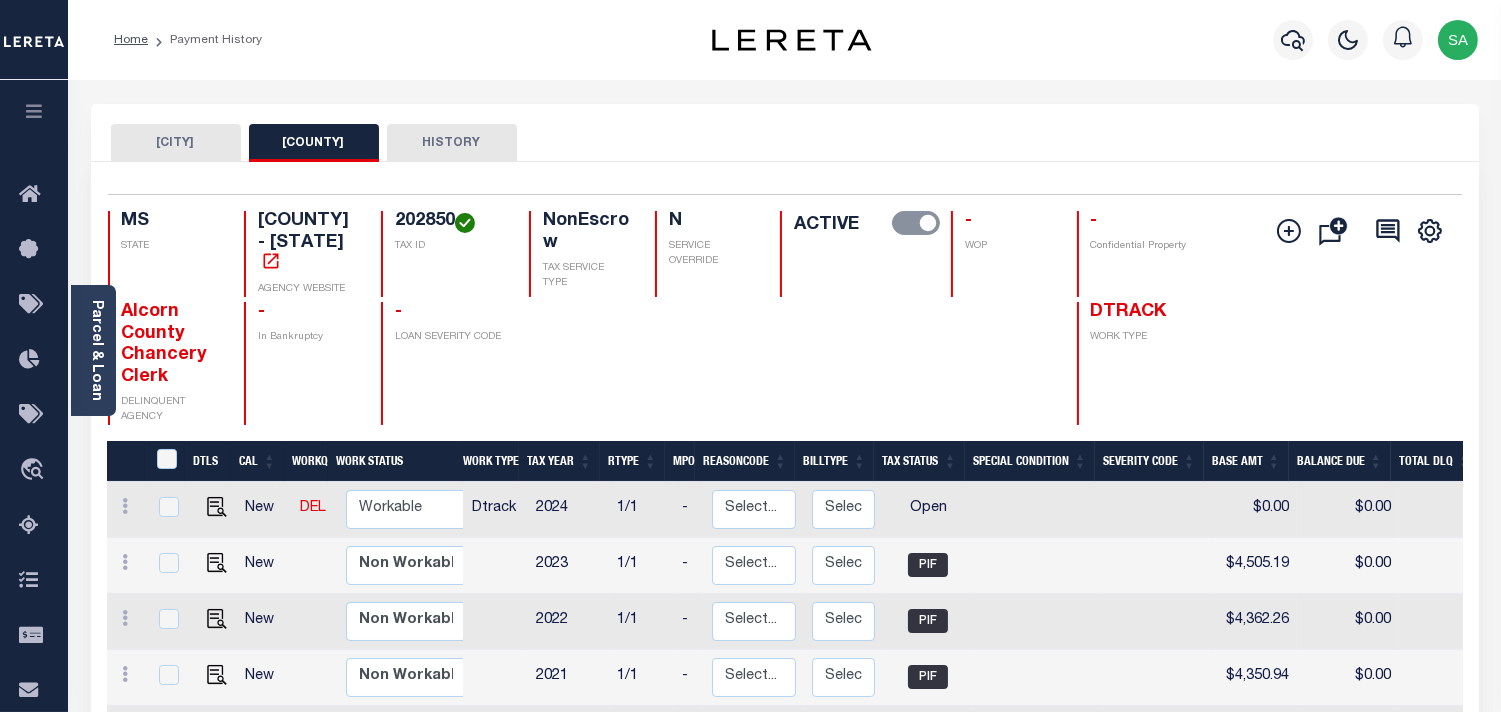 click on "CORINTH CITY" at bounding box center (176, 143) 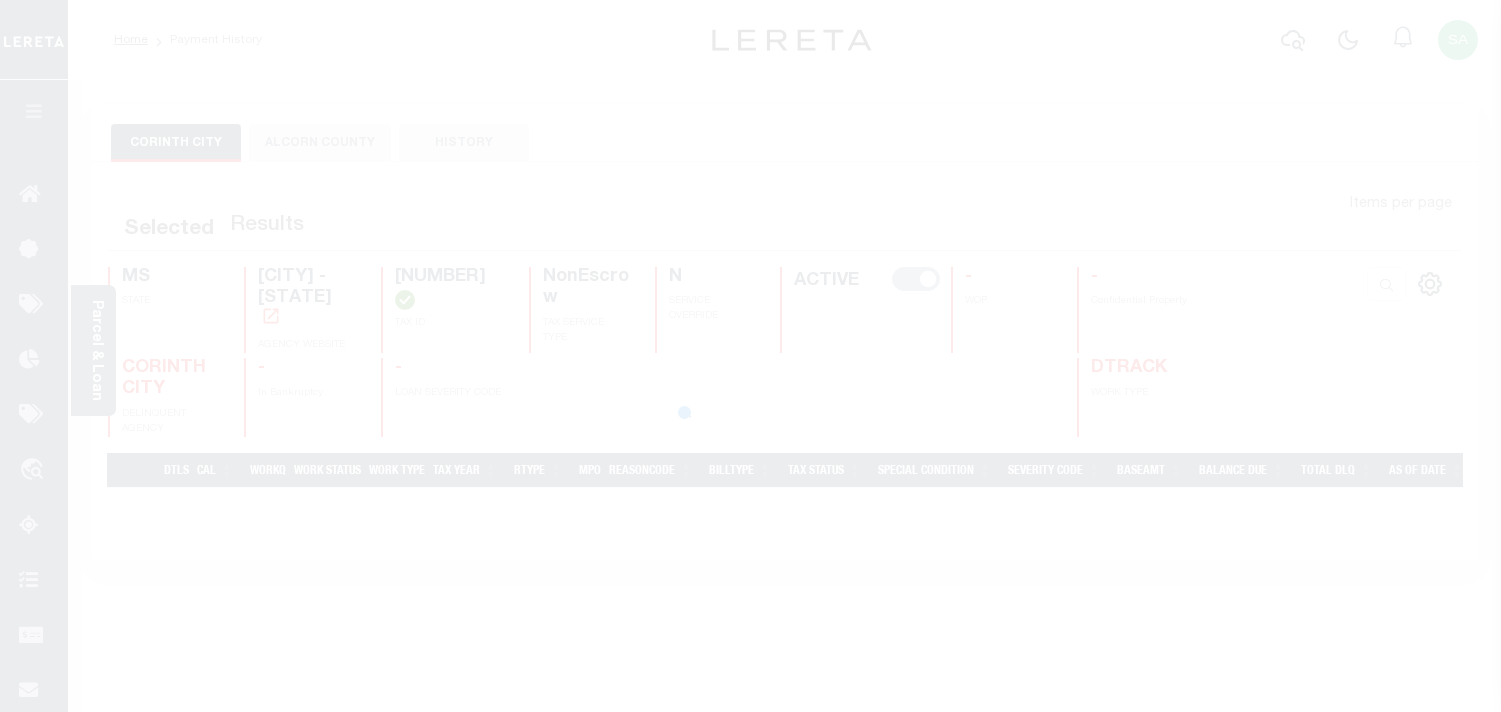 scroll, scrollTop: 0, scrollLeft: 0, axis: both 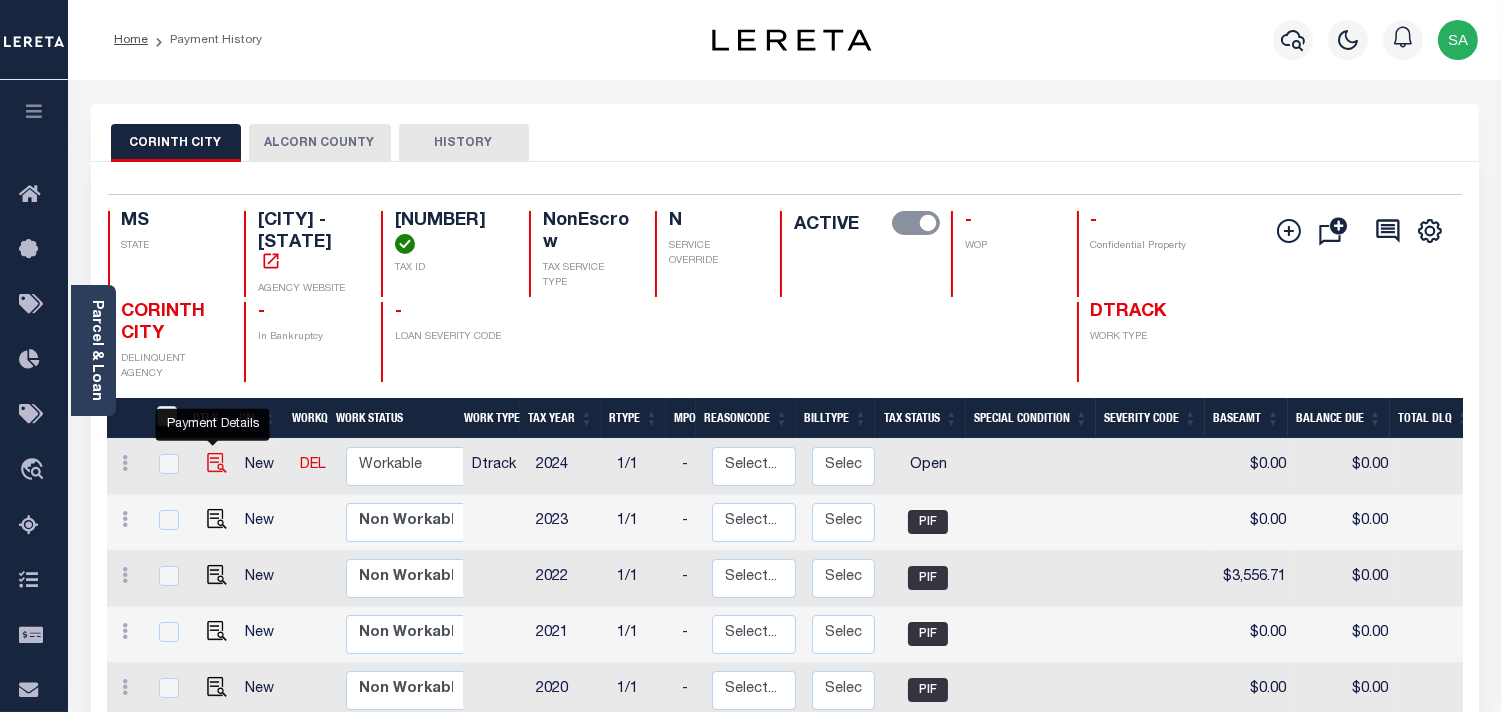 click at bounding box center [217, 442] 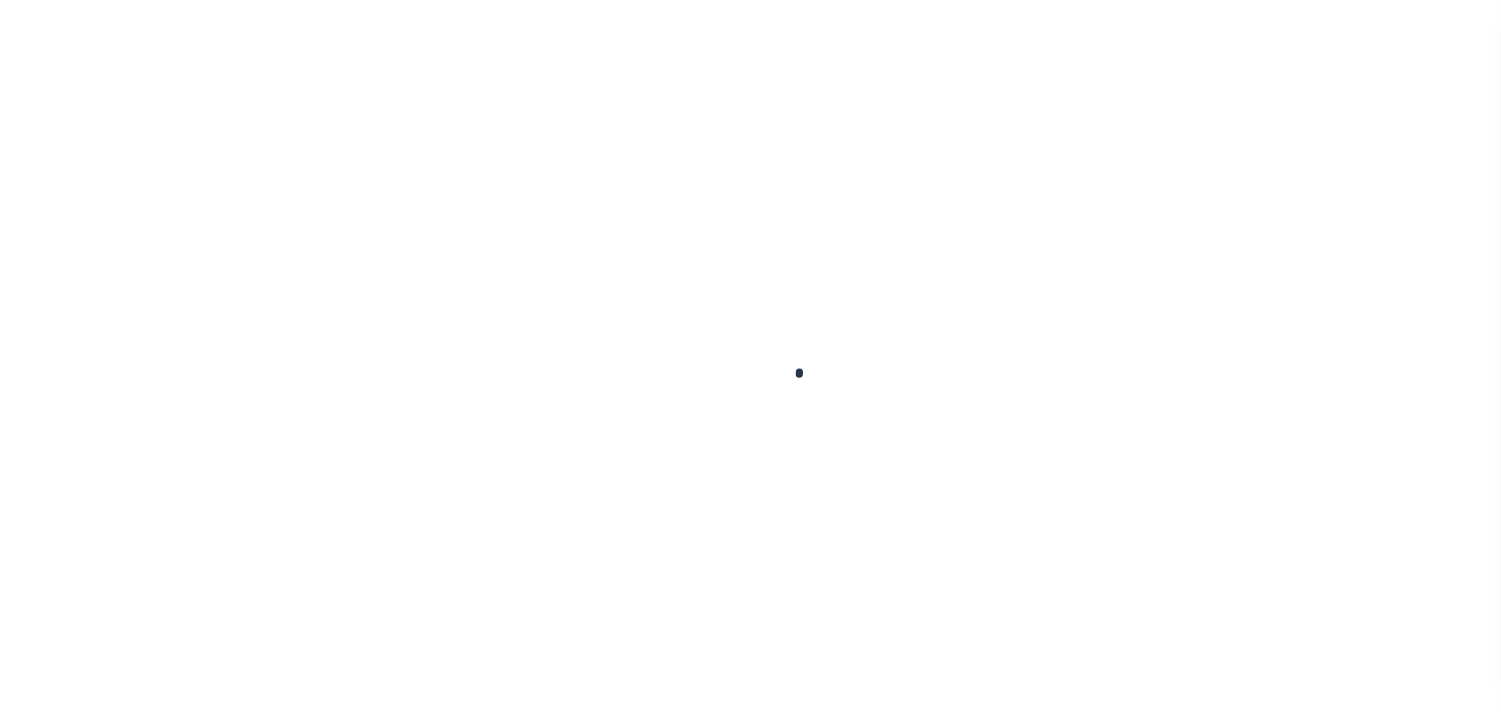 scroll, scrollTop: 0, scrollLeft: 0, axis: both 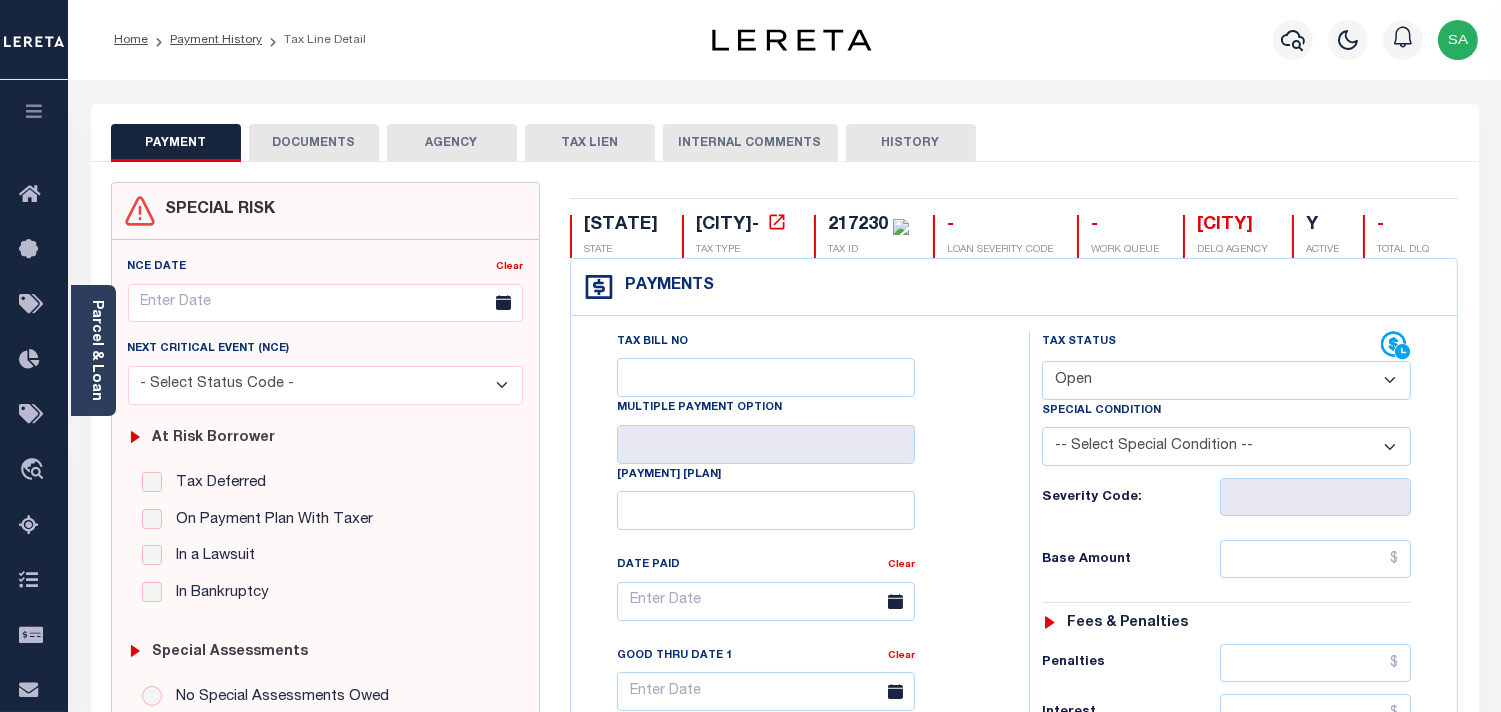 click on "- Select Status Code -
Open
Due/Unpaid
Paid
Incomplete
No Tax Due
Internal Refund Processed
New" at bounding box center [1226, 423] 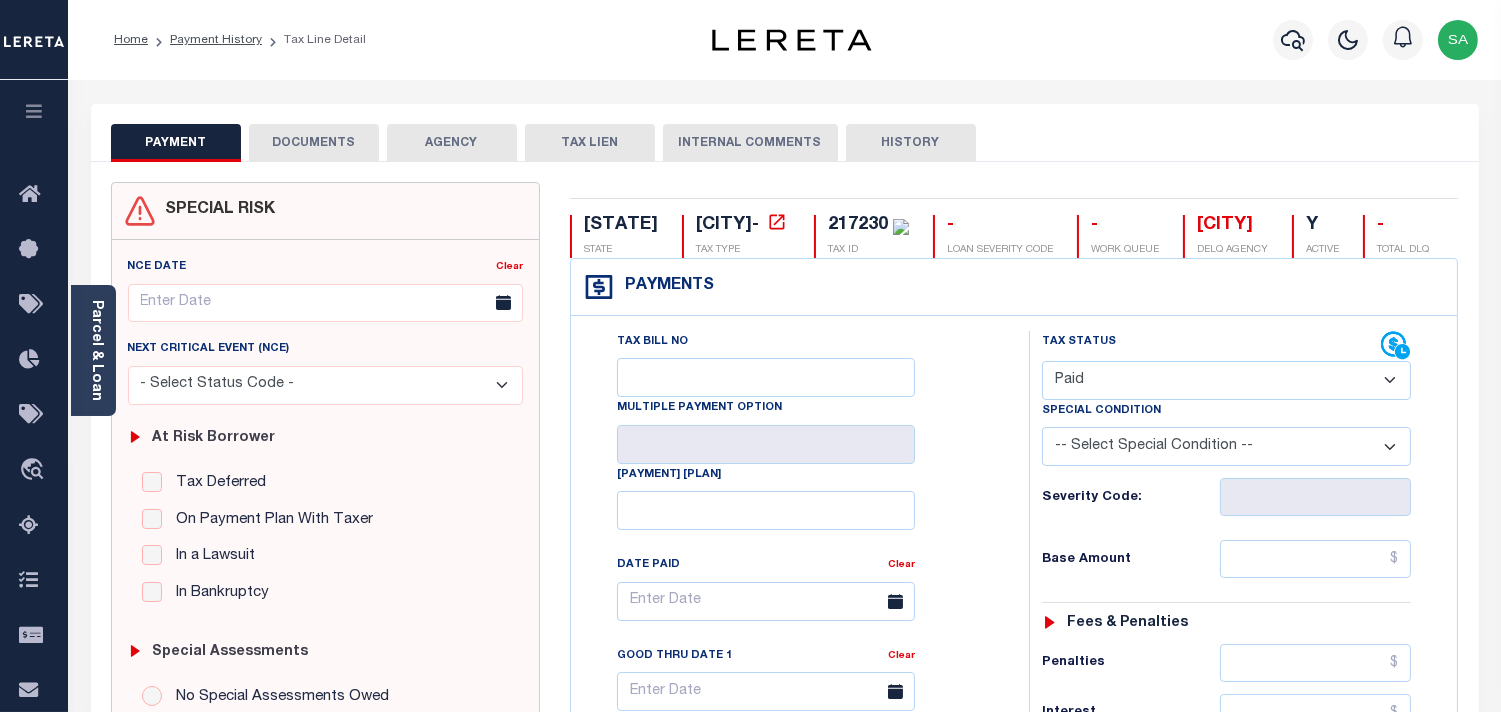 click on "- Select Status Code -
Open
Due/Unpaid
Paid
Incomplete
No Tax Due
Internal Refund Processed
New" at bounding box center (1226, 423) 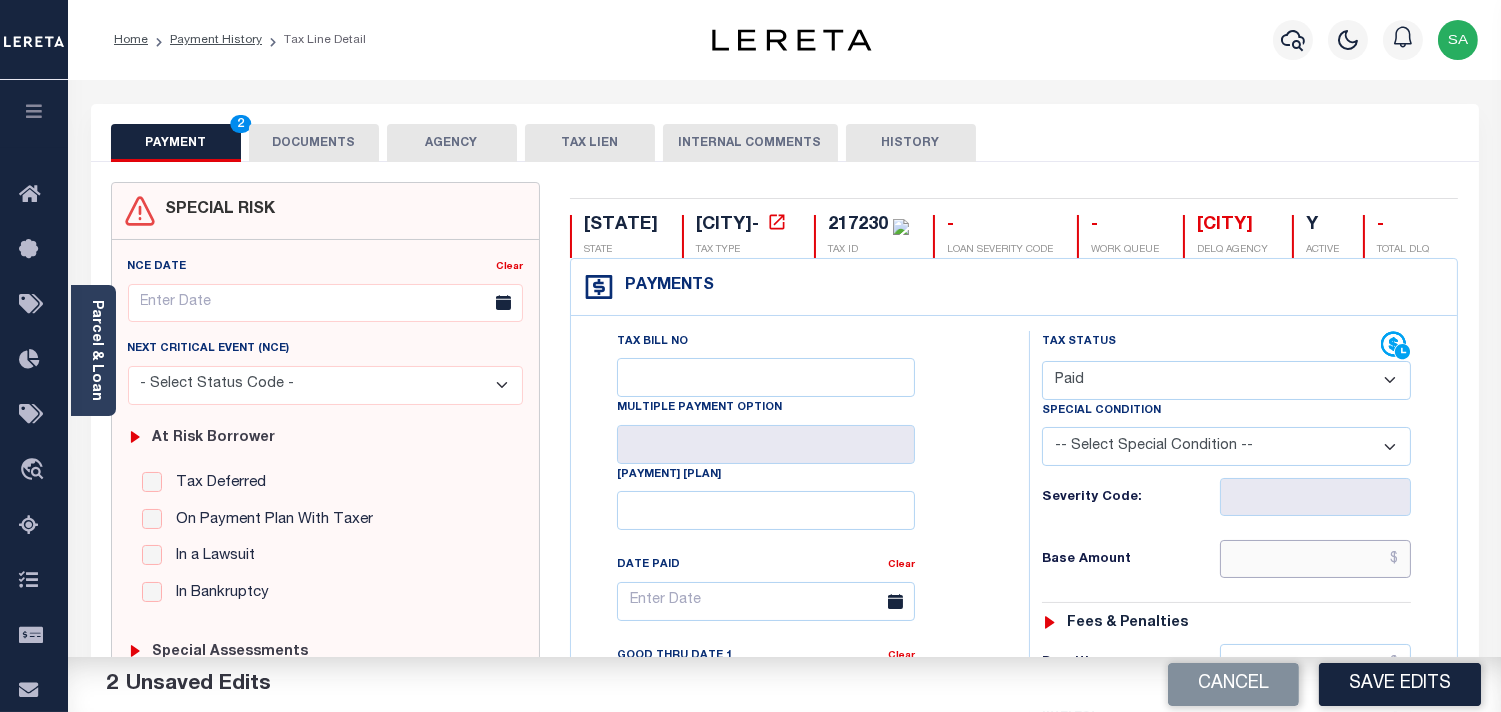 click at bounding box center (1315, 602) 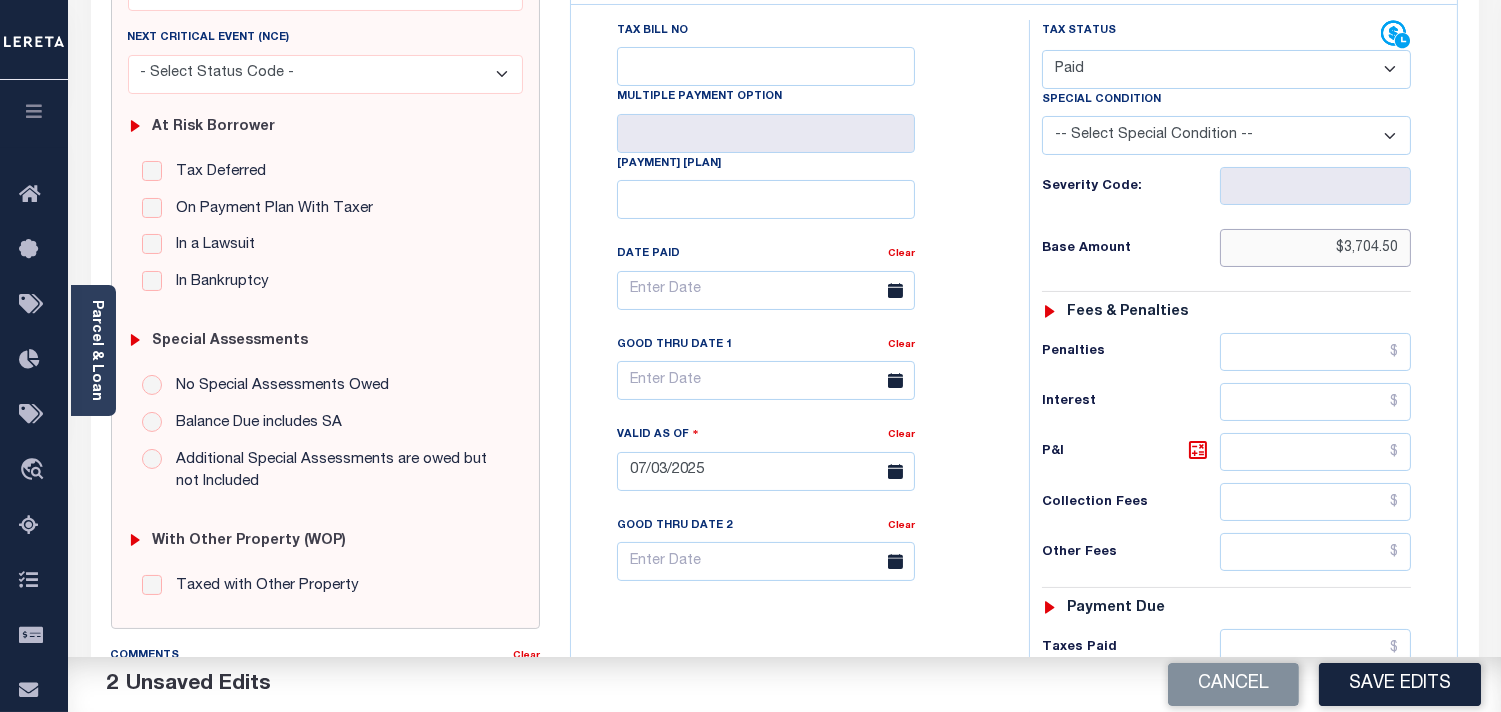scroll, scrollTop: 333, scrollLeft: 0, axis: vertical 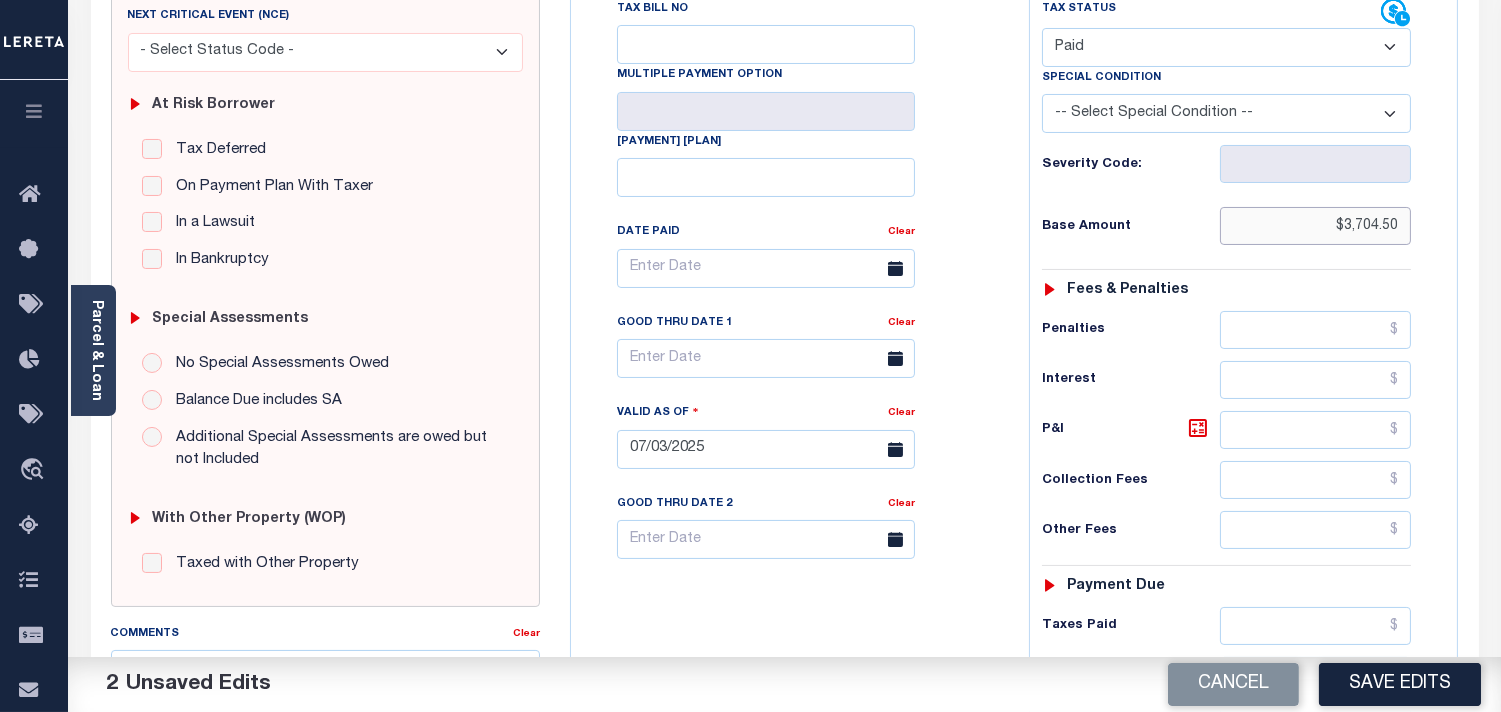 click on "$3,704.50" at bounding box center (1315, 269) 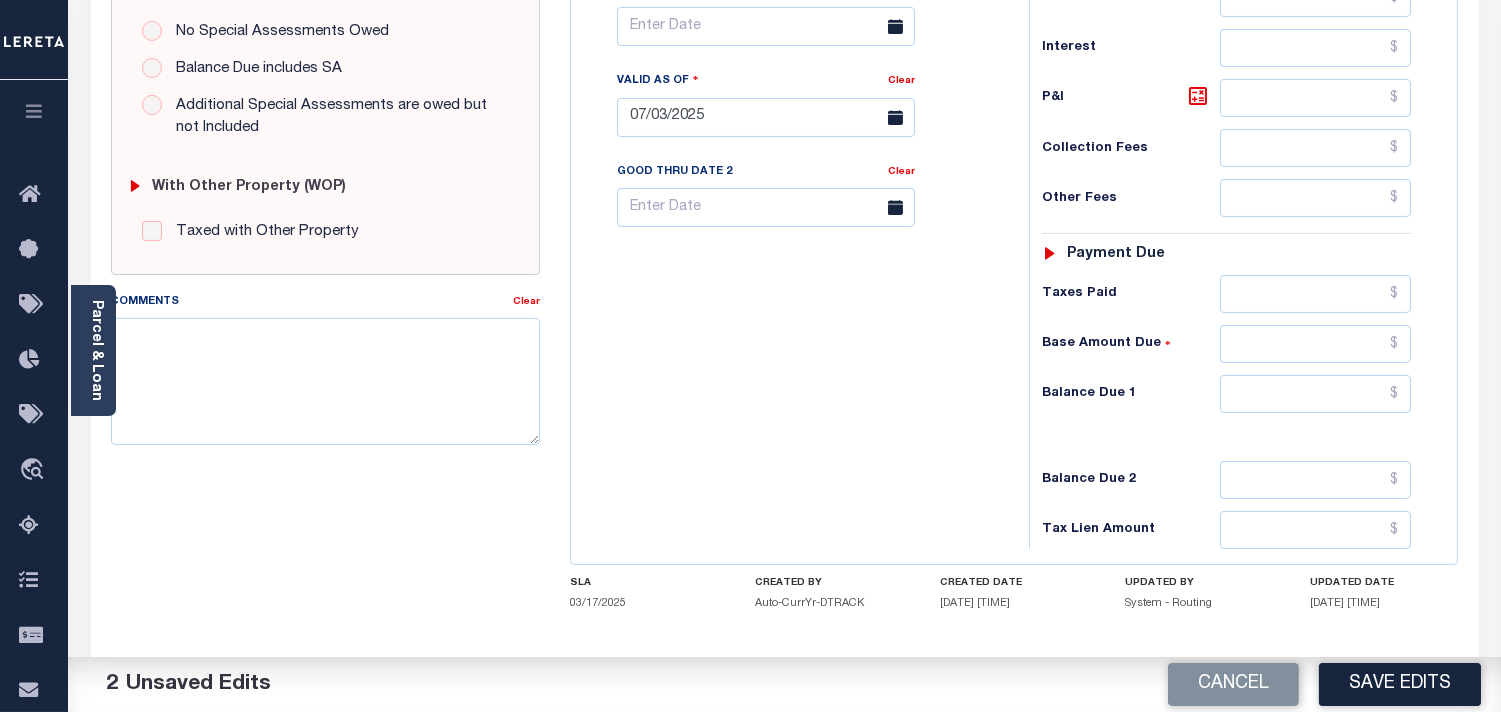 scroll, scrollTop: 666, scrollLeft: 0, axis: vertical 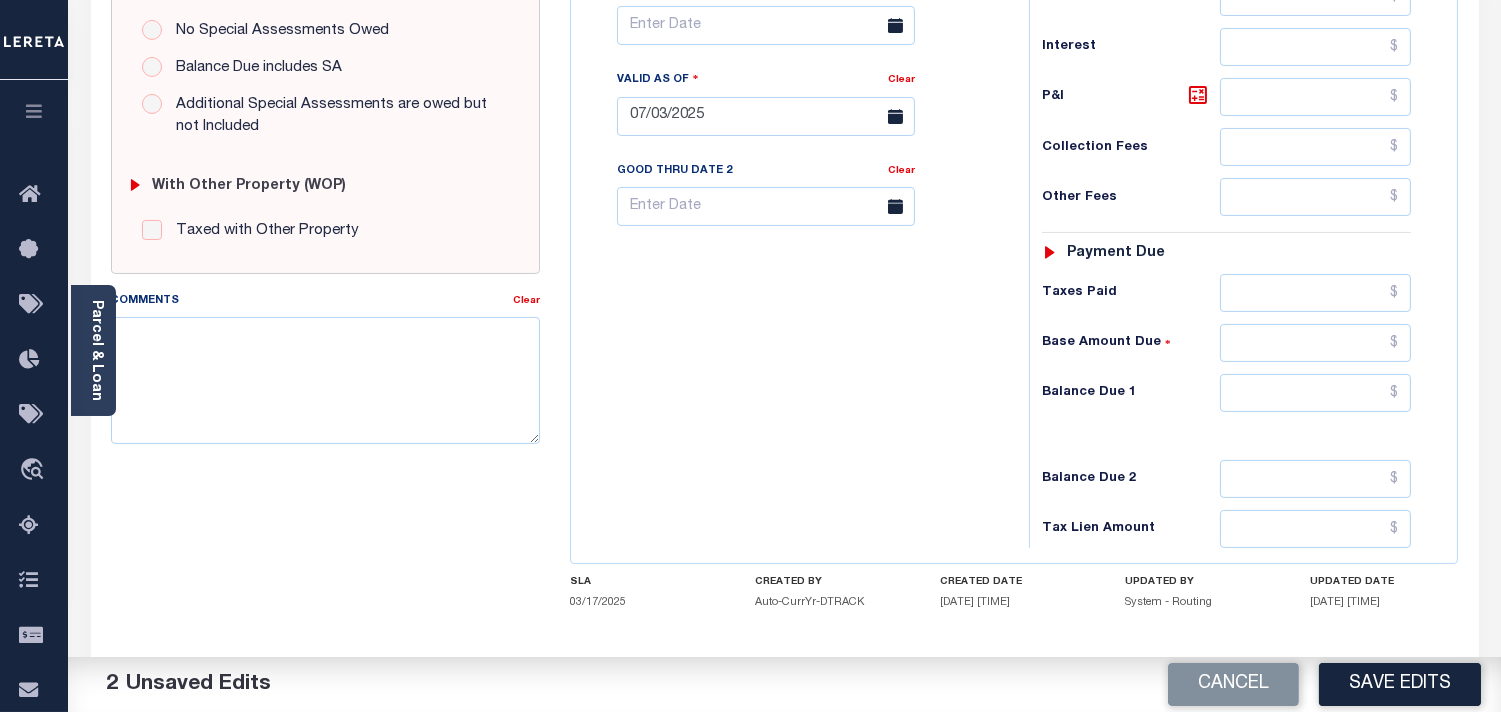 type on "$3,704.50" 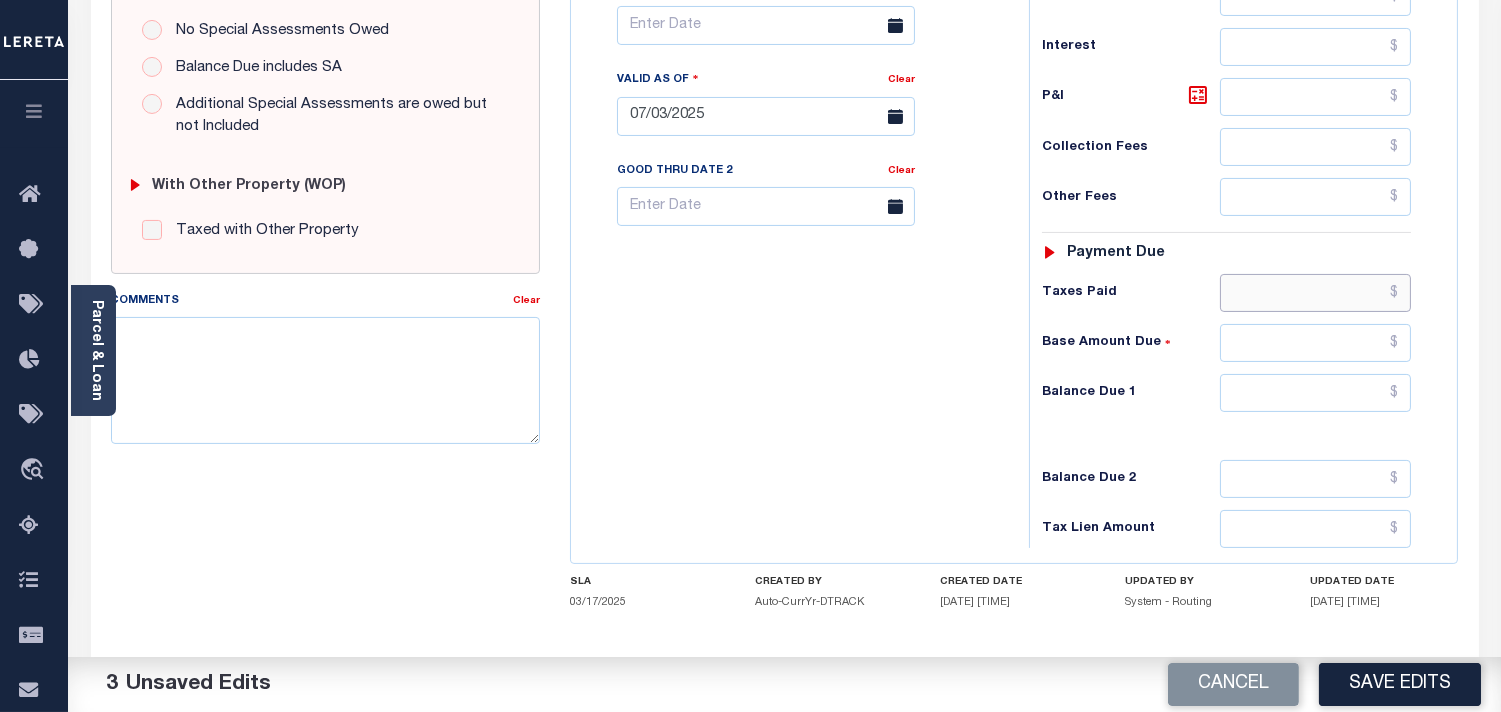 drag, startPoint x: 1296, startPoint y: 341, endPoint x: 1180, endPoint y: 350, distance: 116.34862 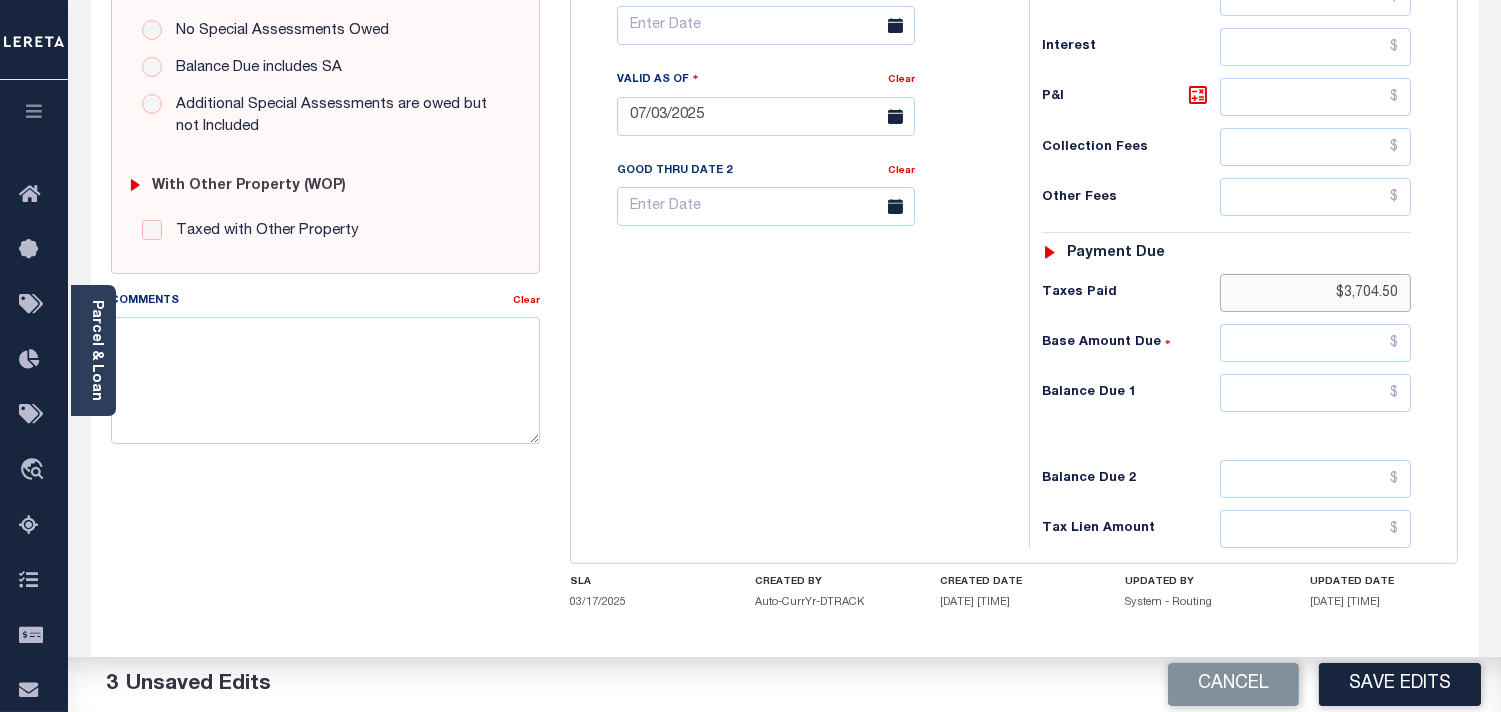 type on "$3,704.50" 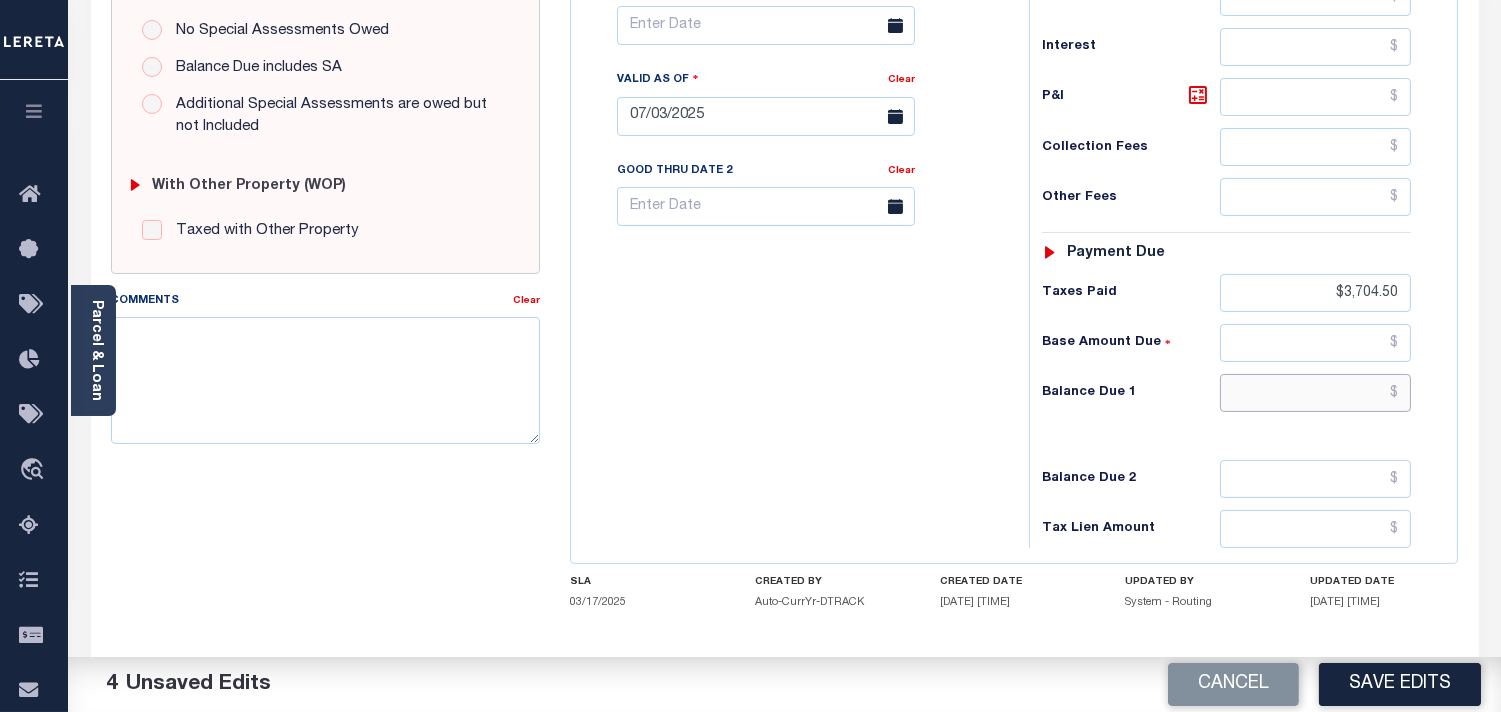 click at bounding box center (1315, 436) 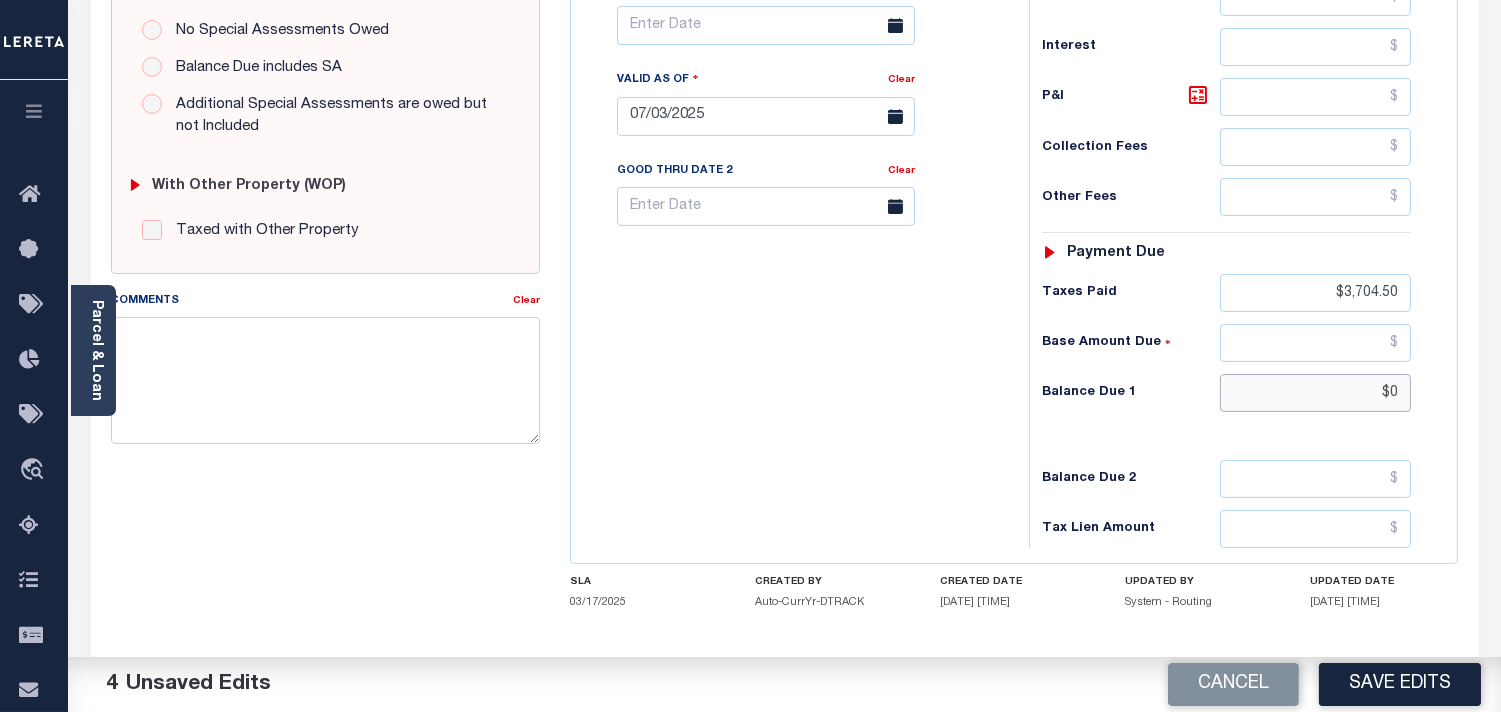 type on "$0" 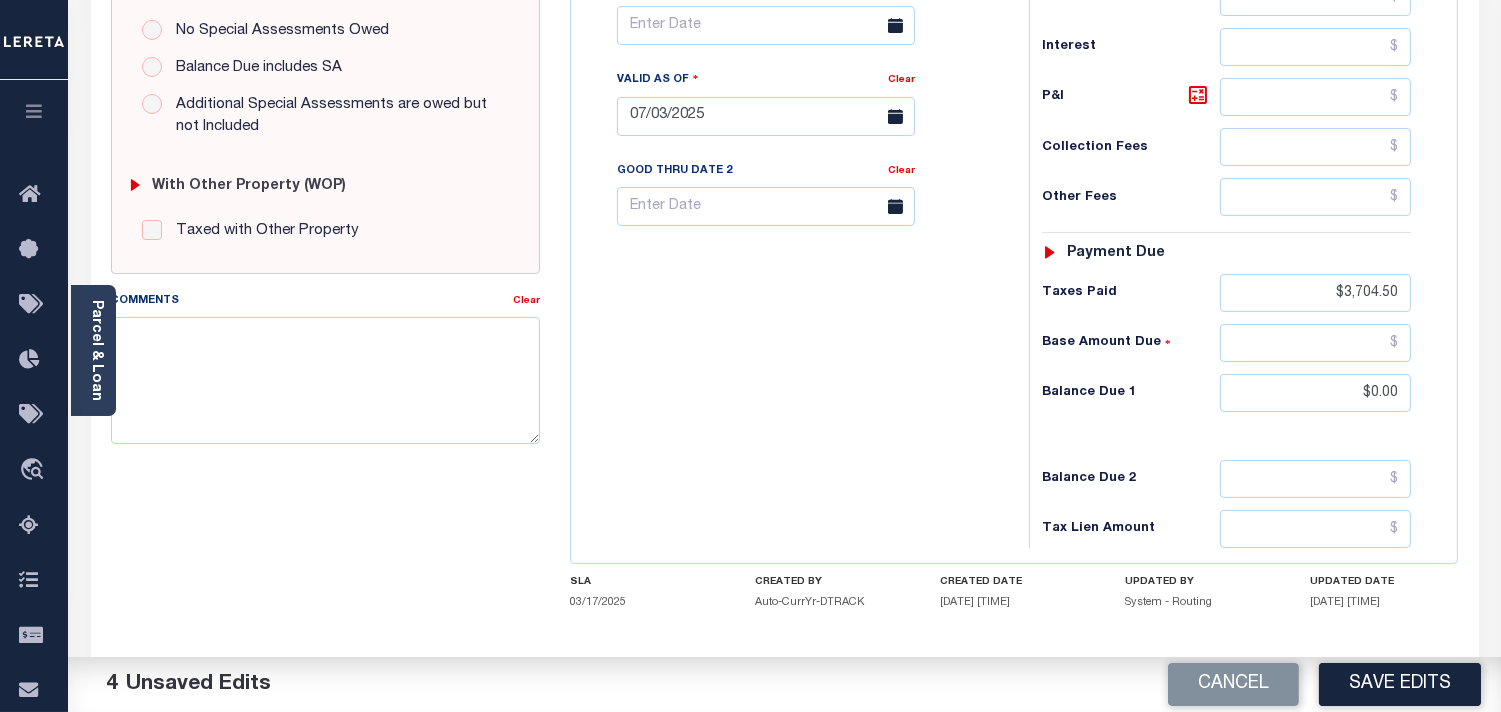 click on "Tax Status
Status
- Select Status Code -" at bounding box center (1233, 149) 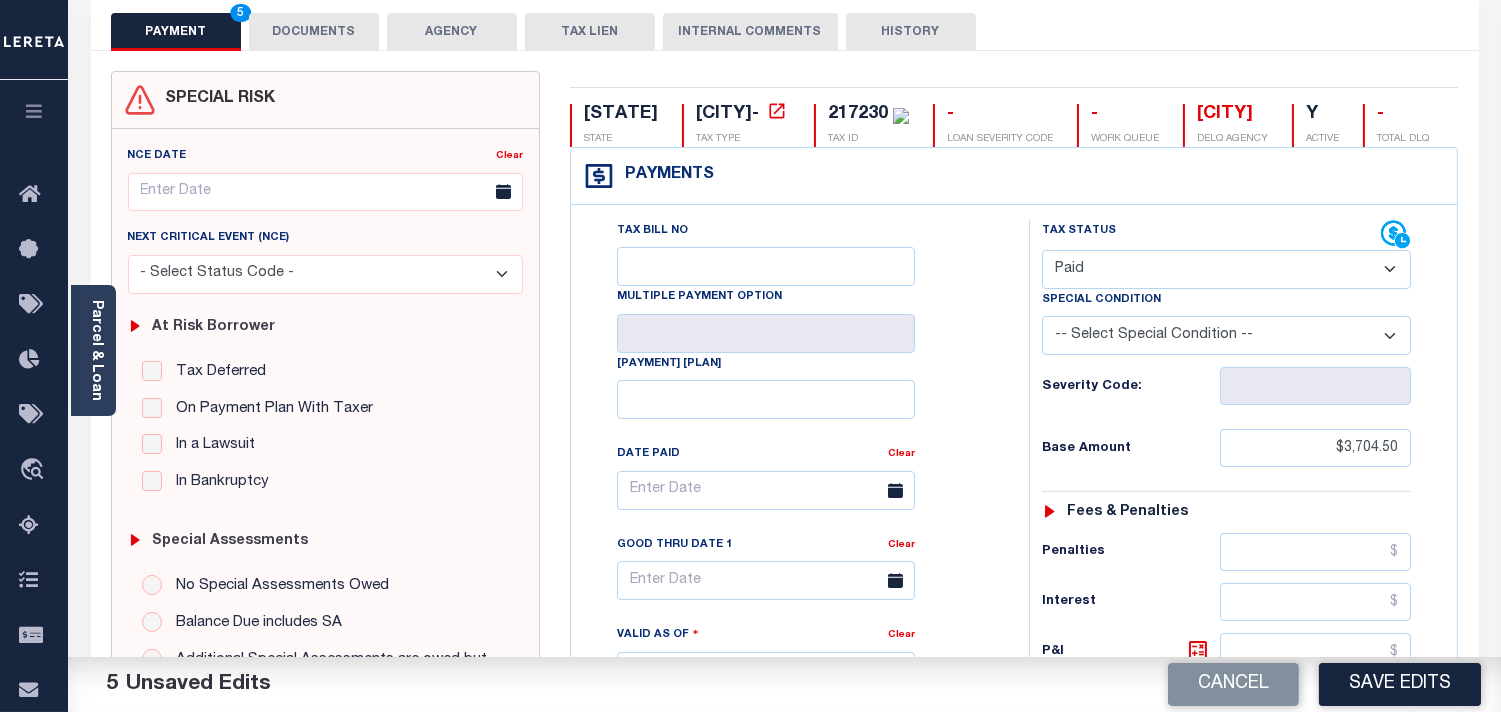 scroll, scrollTop: 0, scrollLeft: 0, axis: both 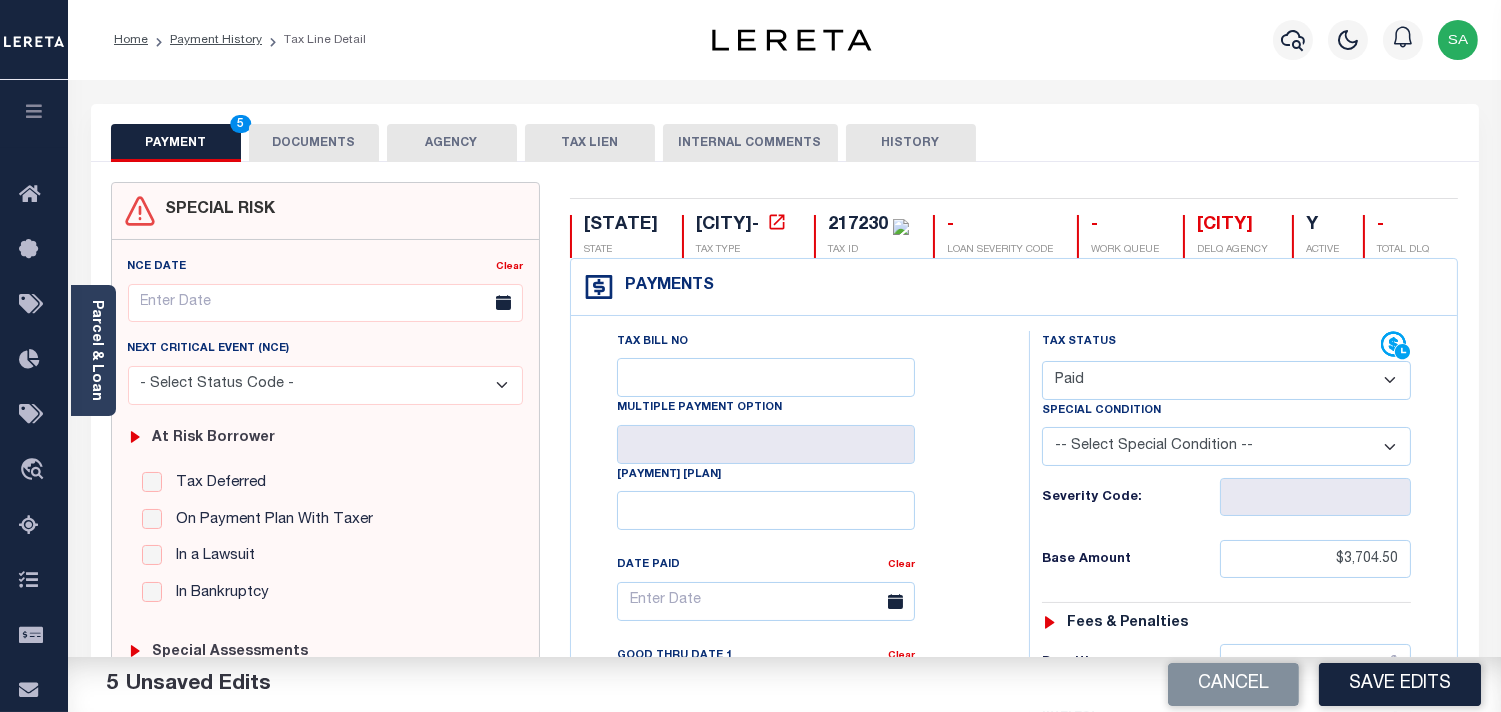 click on "DOCUMENTS" at bounding box center [314, 143] 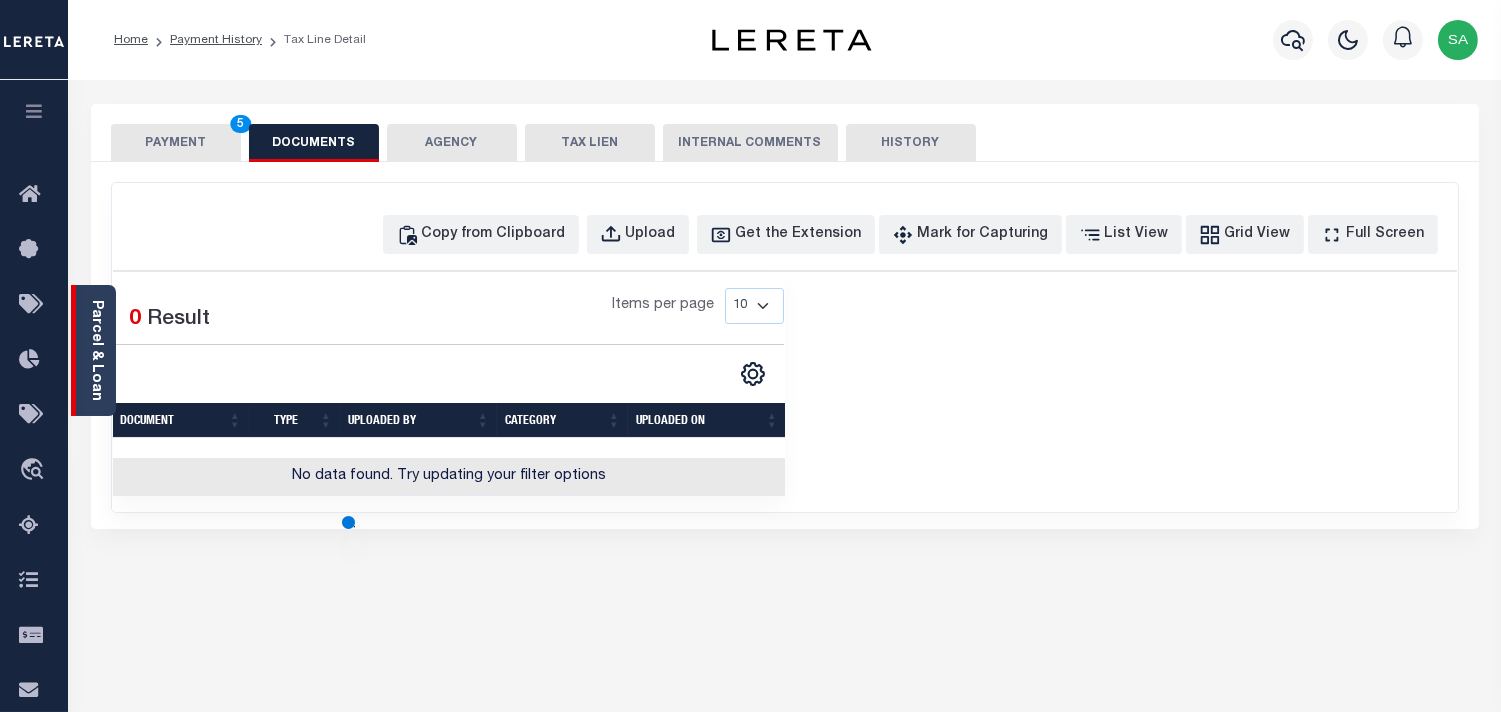 click on "Parcel & Loan" at bounding box center (96, 350) 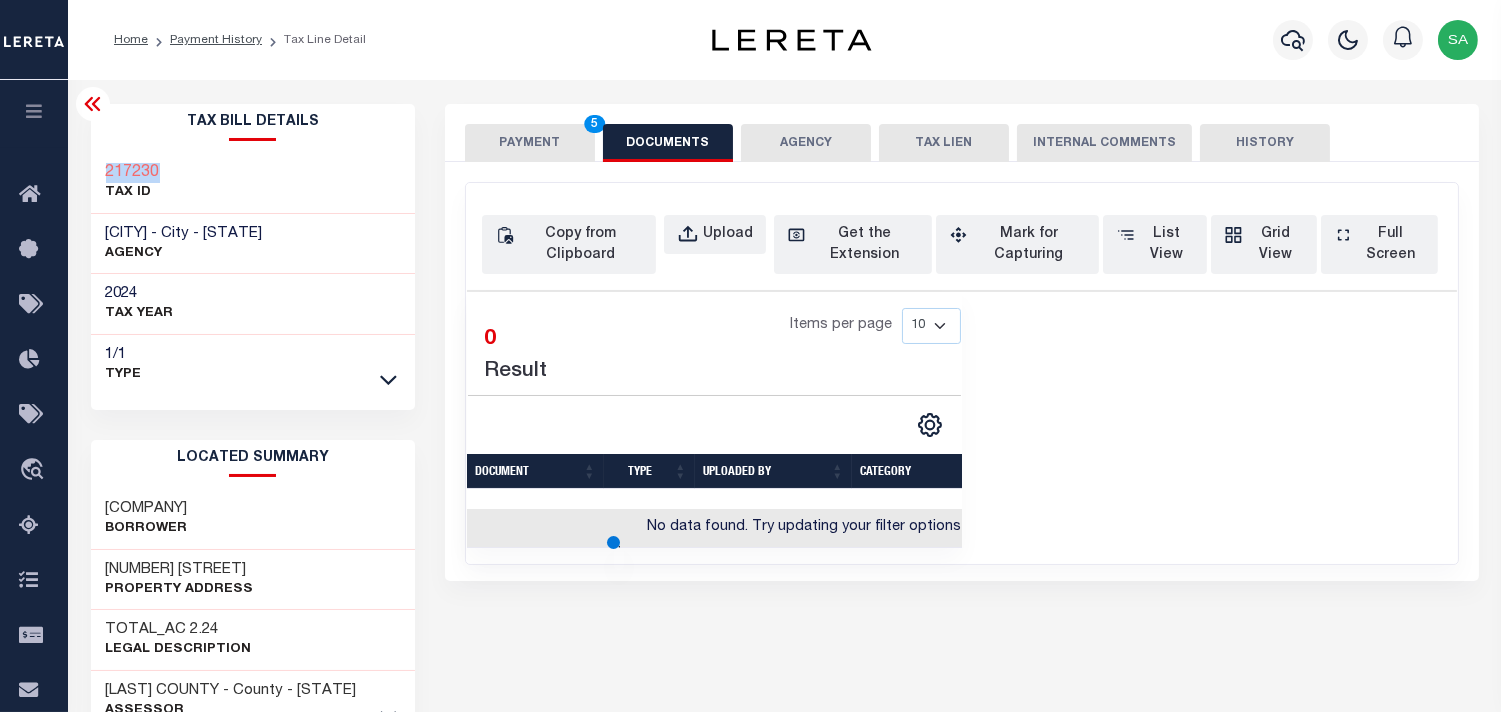 drag, startPoint x: 132, startPoint y: 166, endPoint x: 107, endPoint y: 168, distance: 25.079872 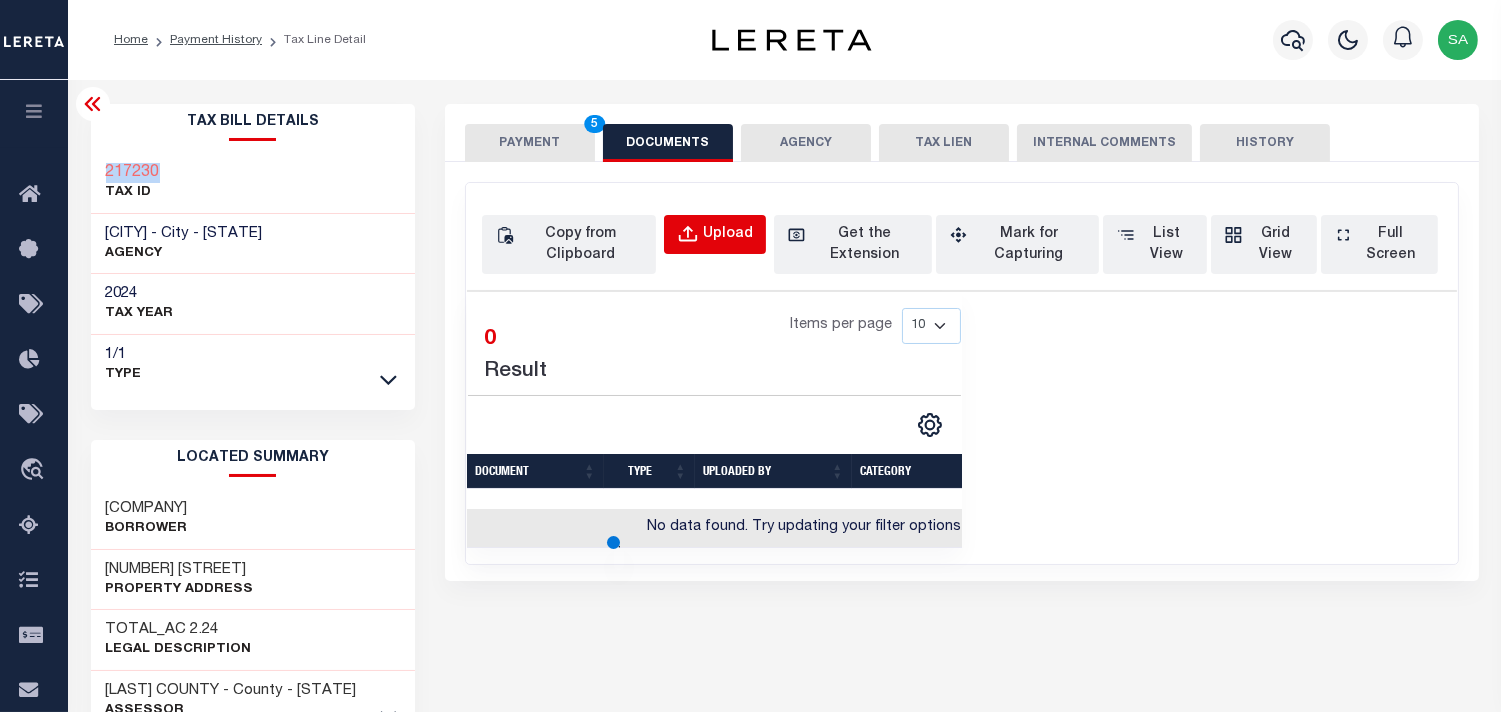 click on "Upload" at bounding box center [728, 235] 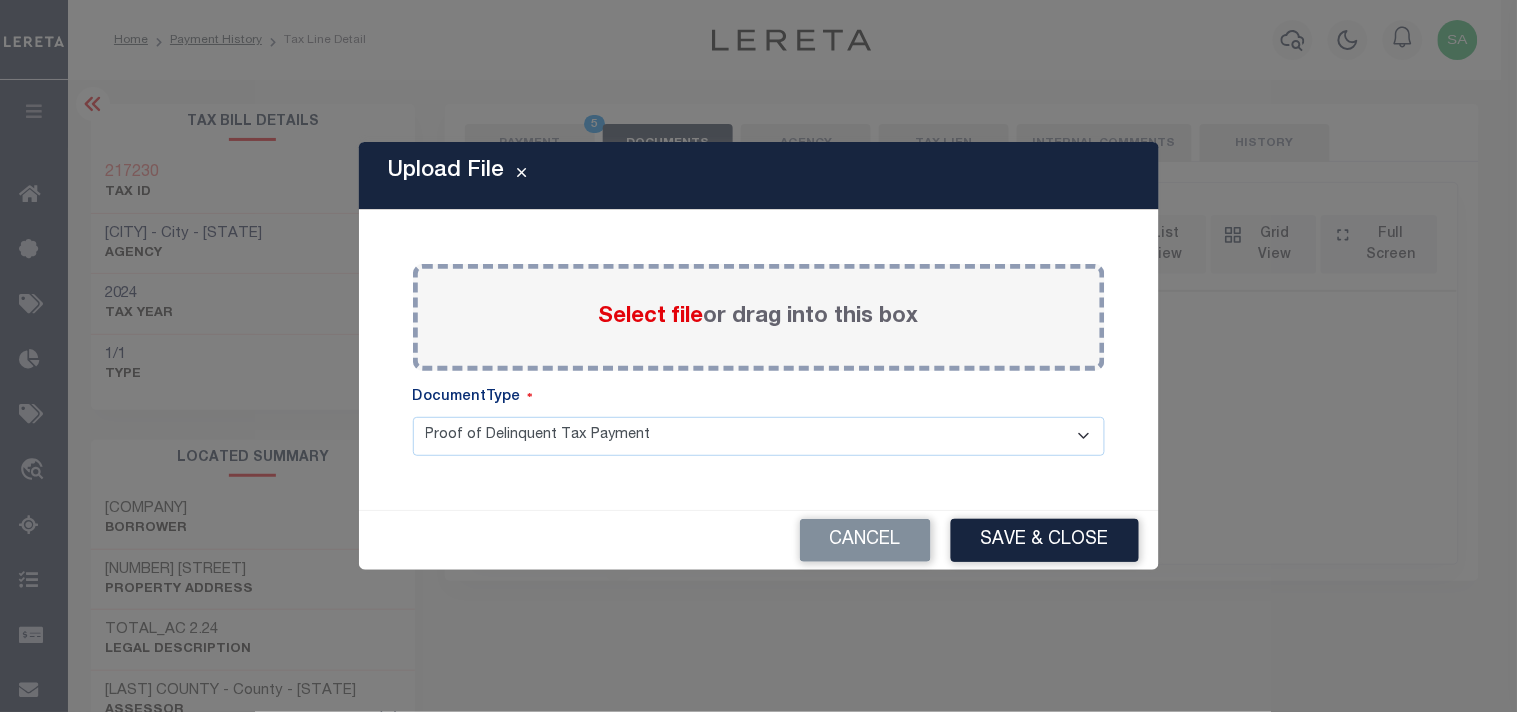 click on "Select file" at bounding box center (651, 317) 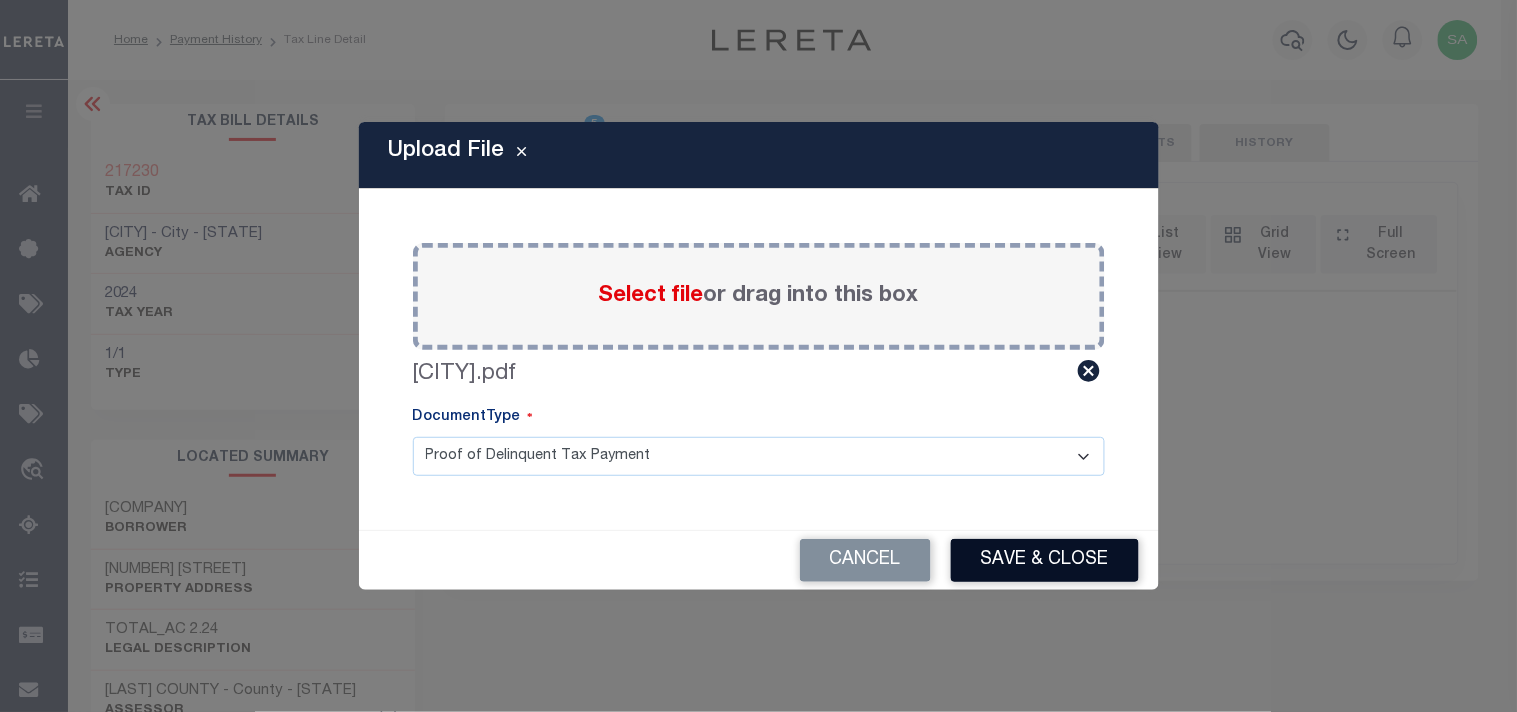 click on "Save & Close" at bounding box center [1045, 560] 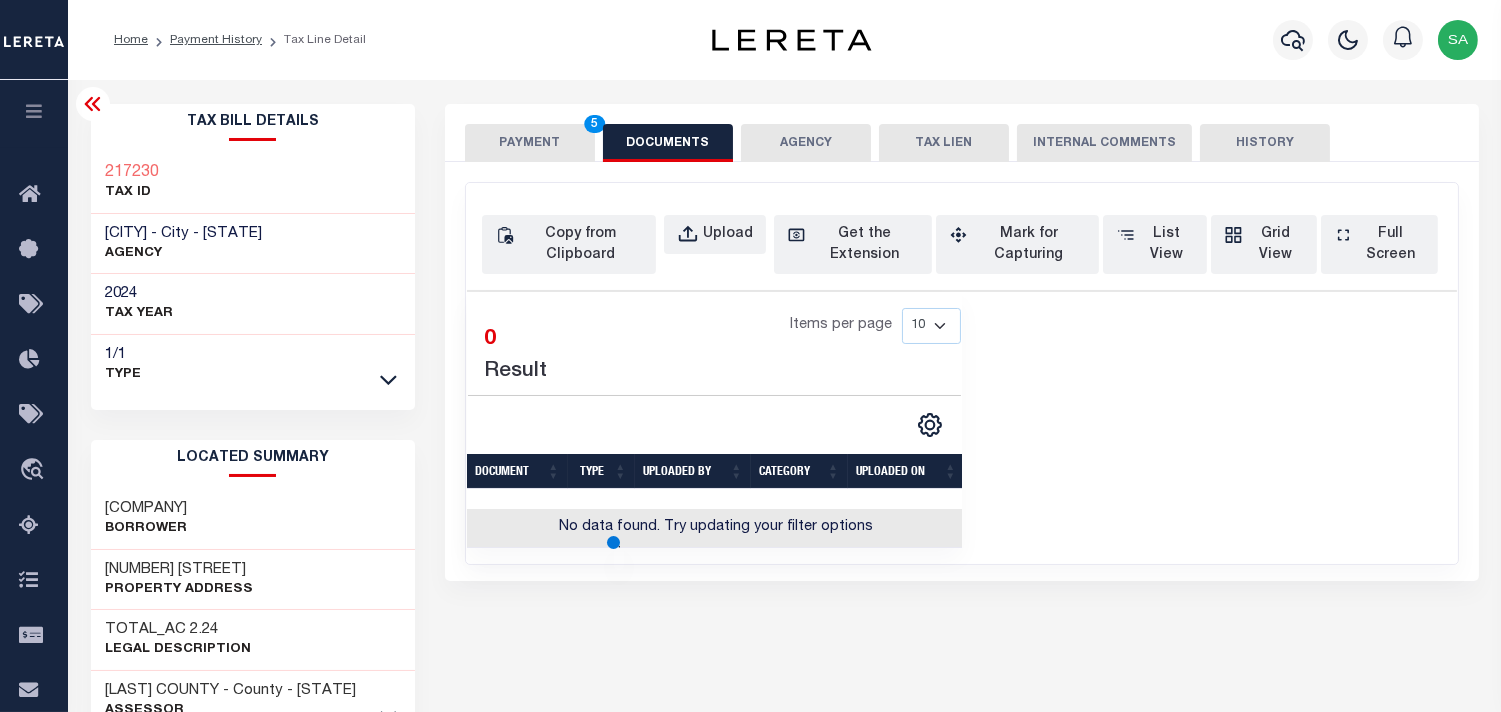 click on "PAYMENT
5" at bounding box center (530, 143) 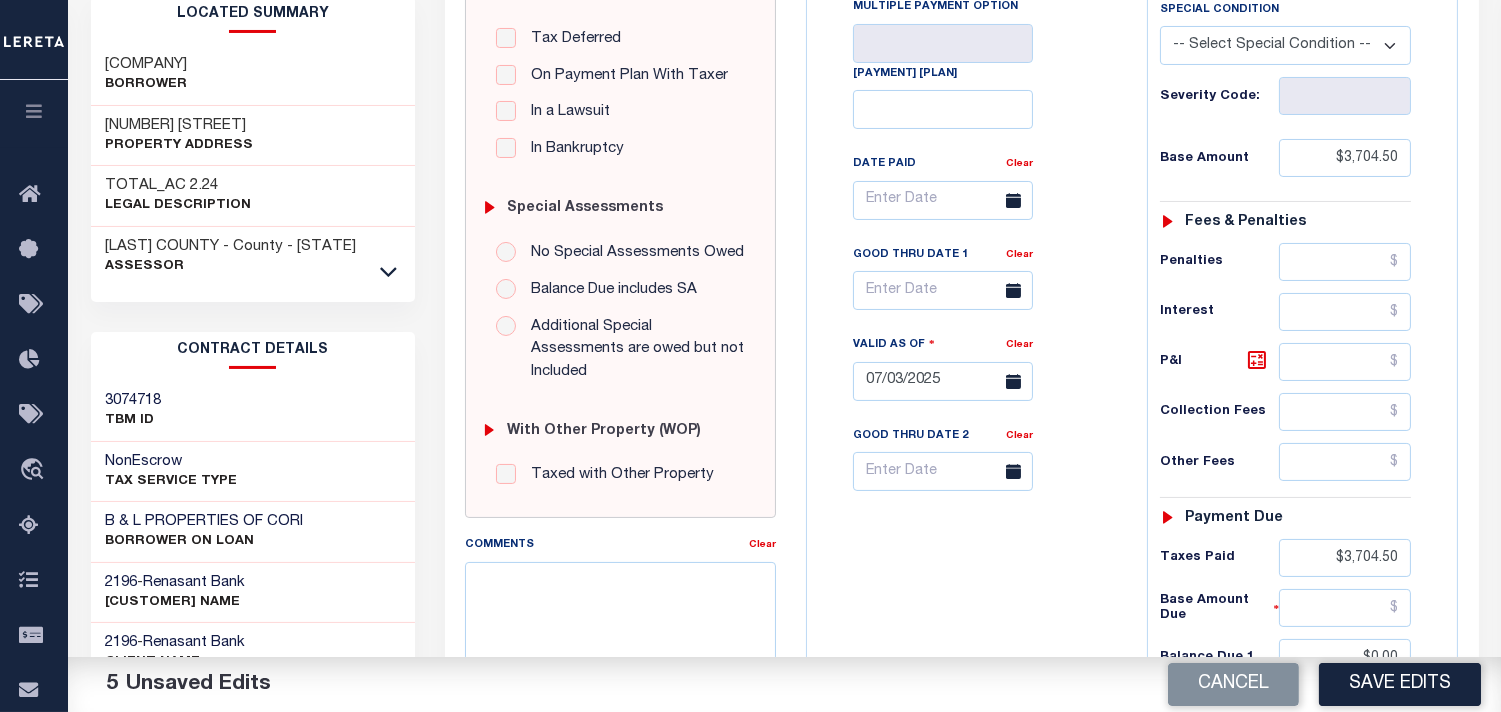scroll, scrollTop: 111, scrollLeft: 0, axis: vertical 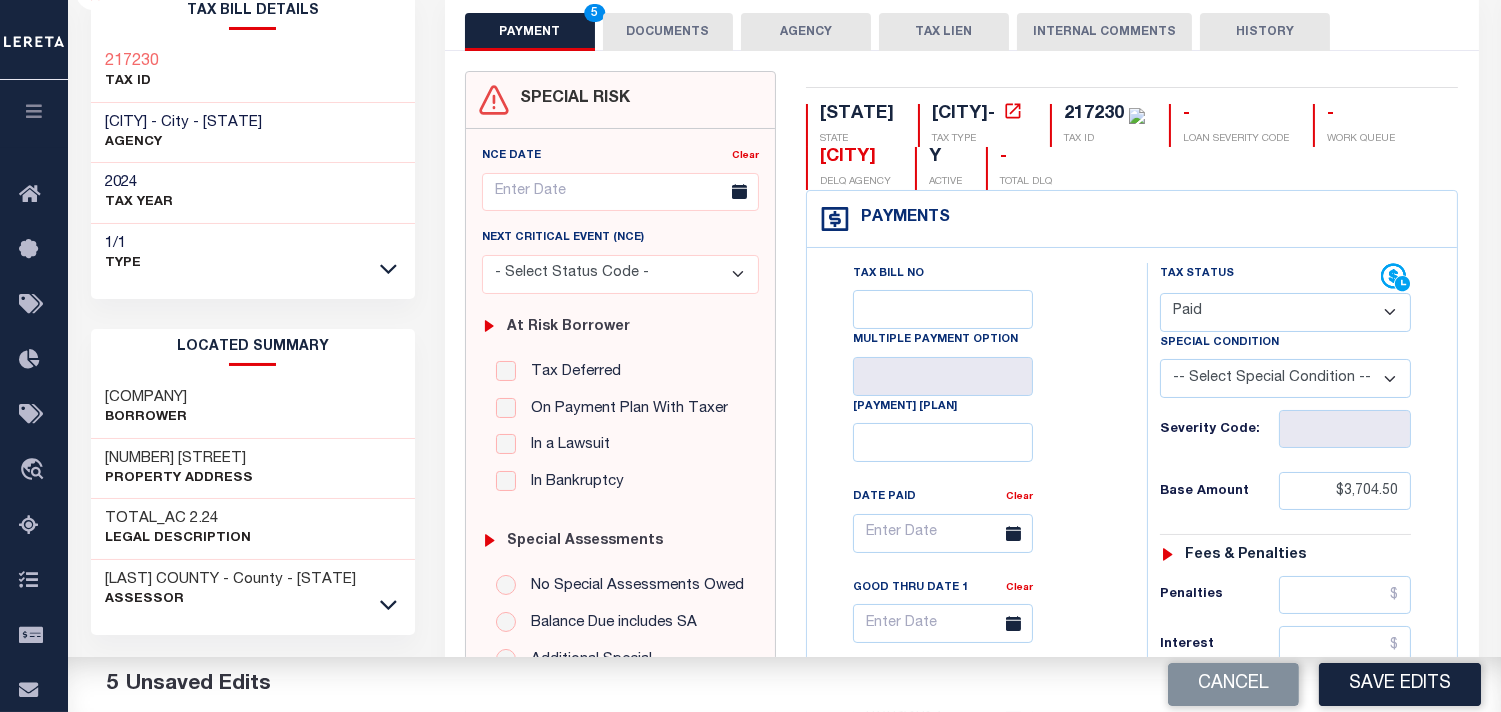 click on "DOCUMENTS" at bounding box center [668, 32] 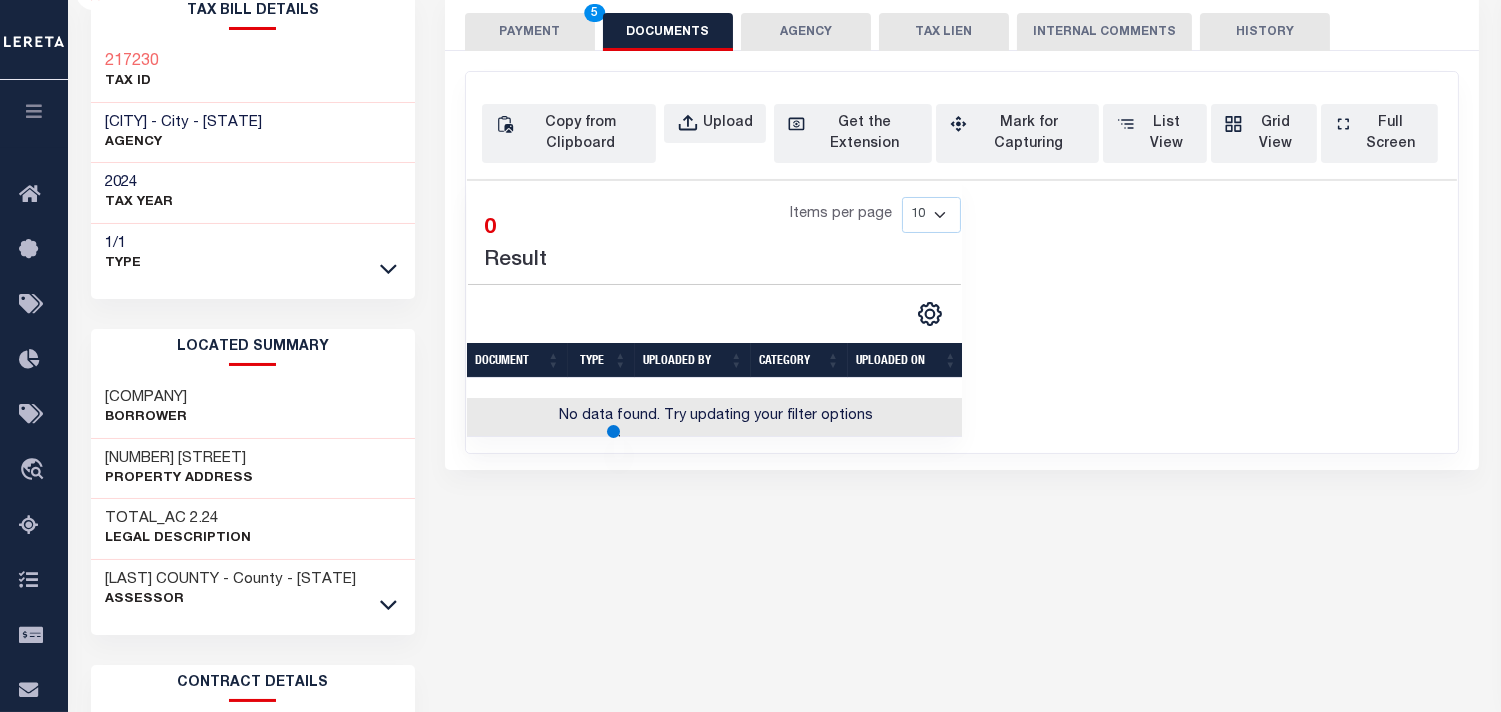 click on "PAYMENT
5" at bounding box center [530, 32] 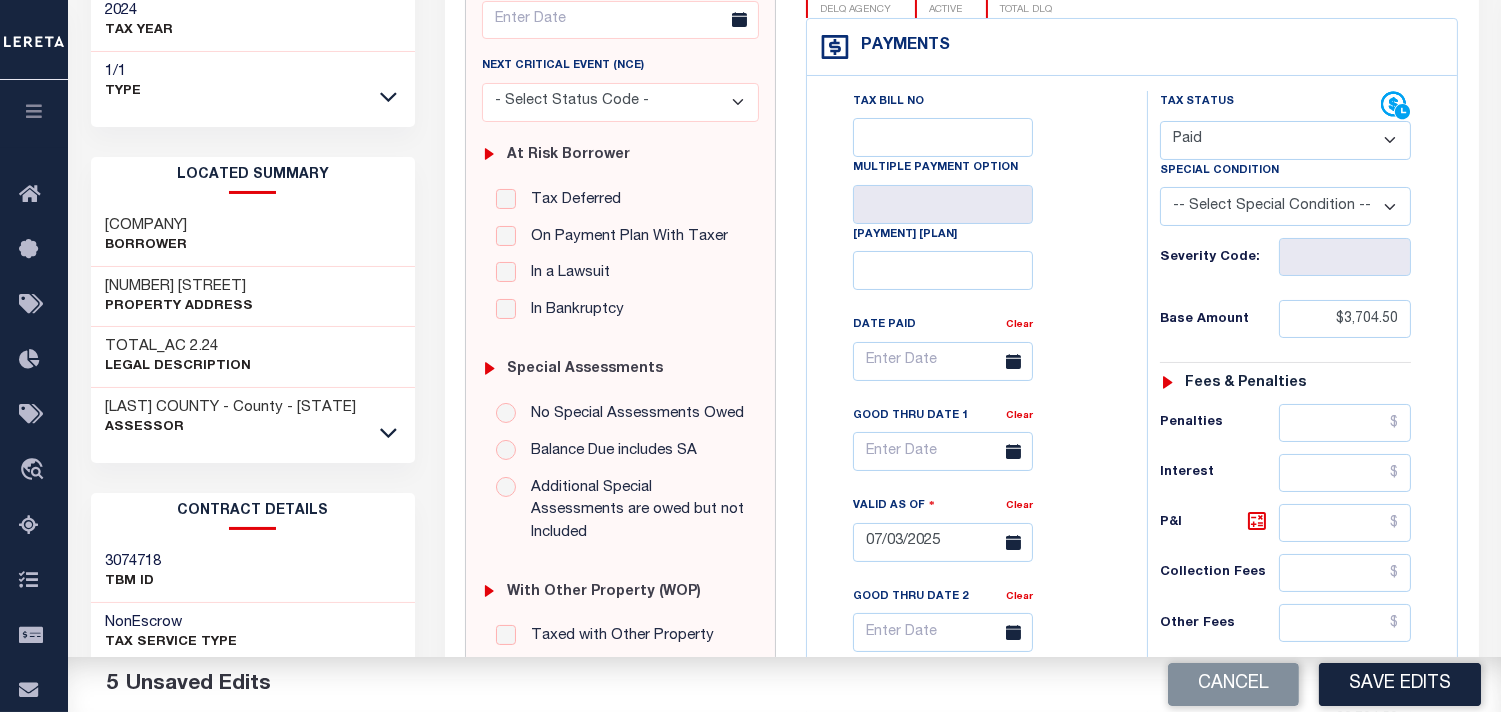 scroll, scrollTop: 444, scrollLeft: 0, axis: vertical 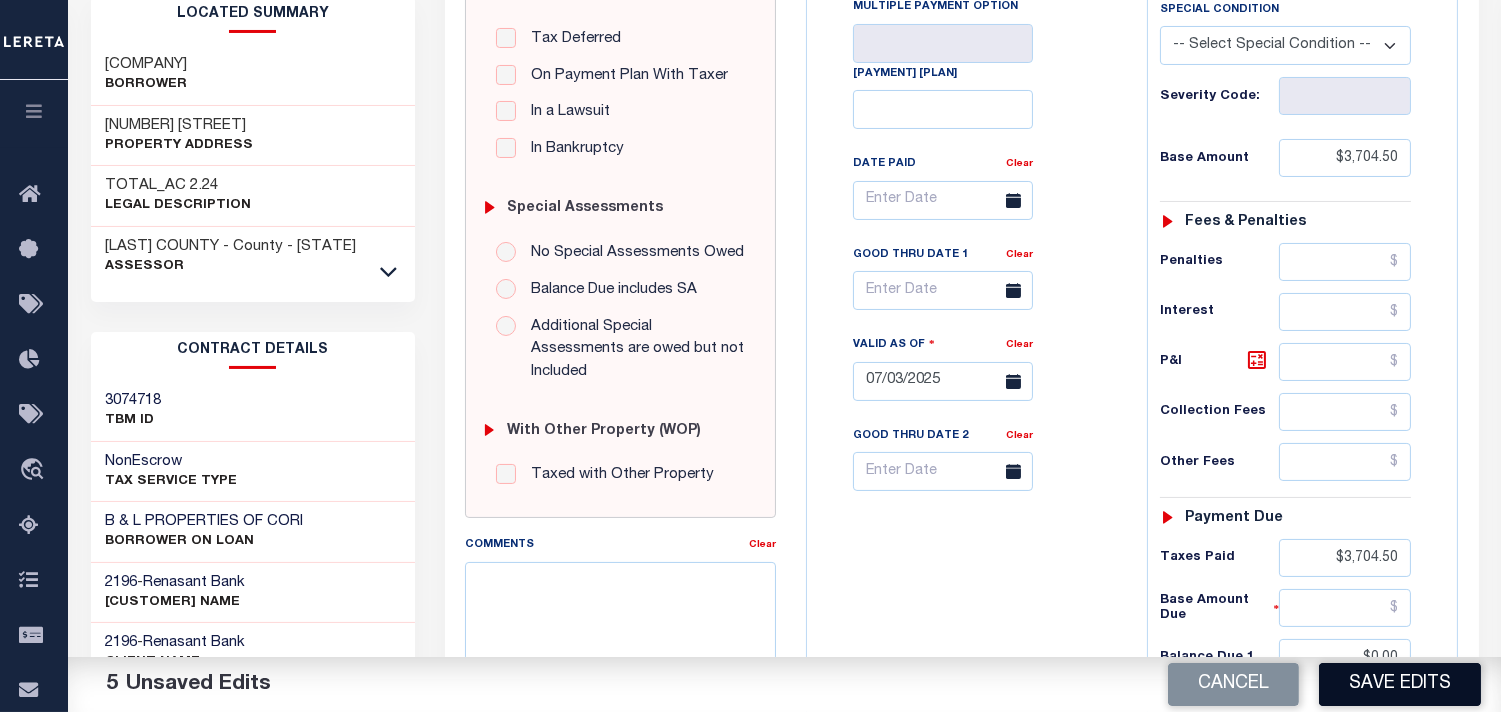 click on "Save Edits" at bounding box center [1400, 684] 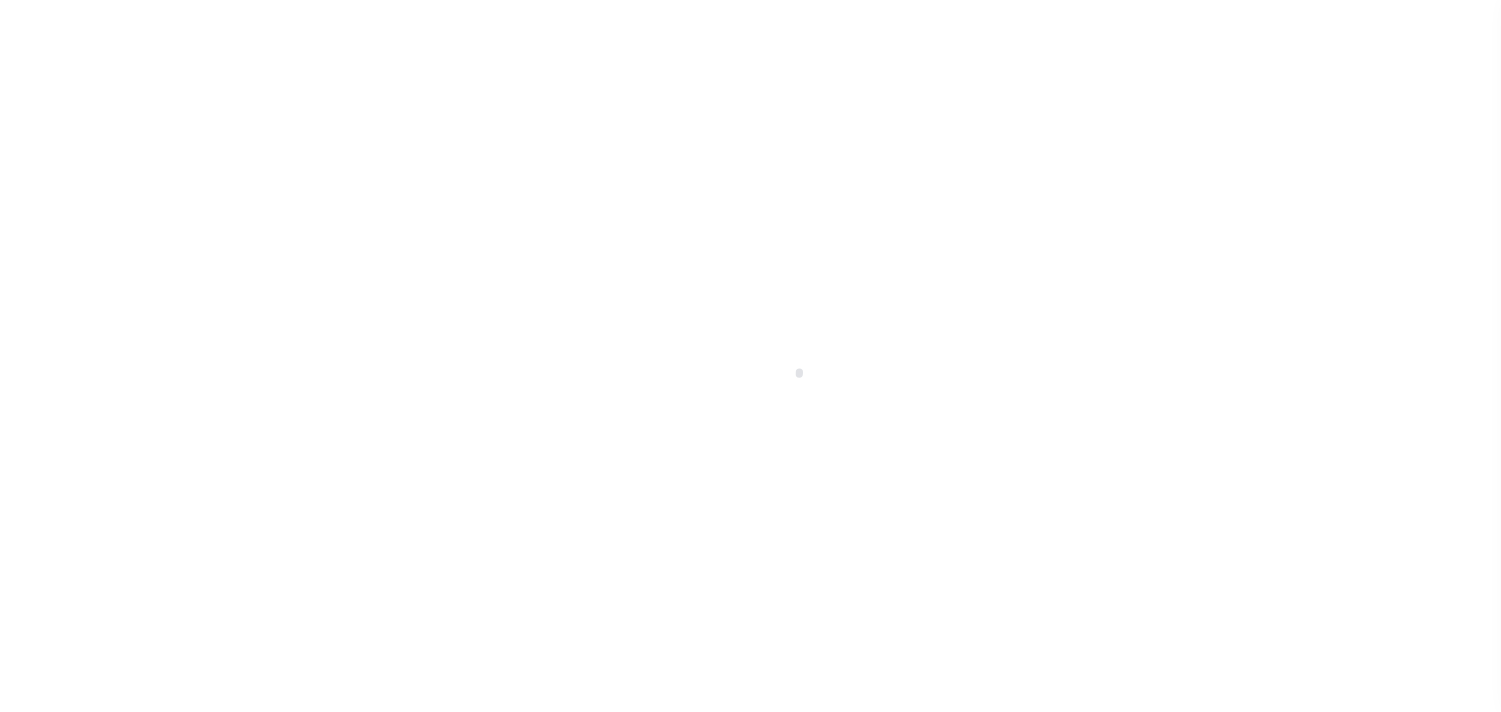 scroll, scrollTop: 0, scrollLeft: 0, axis: both 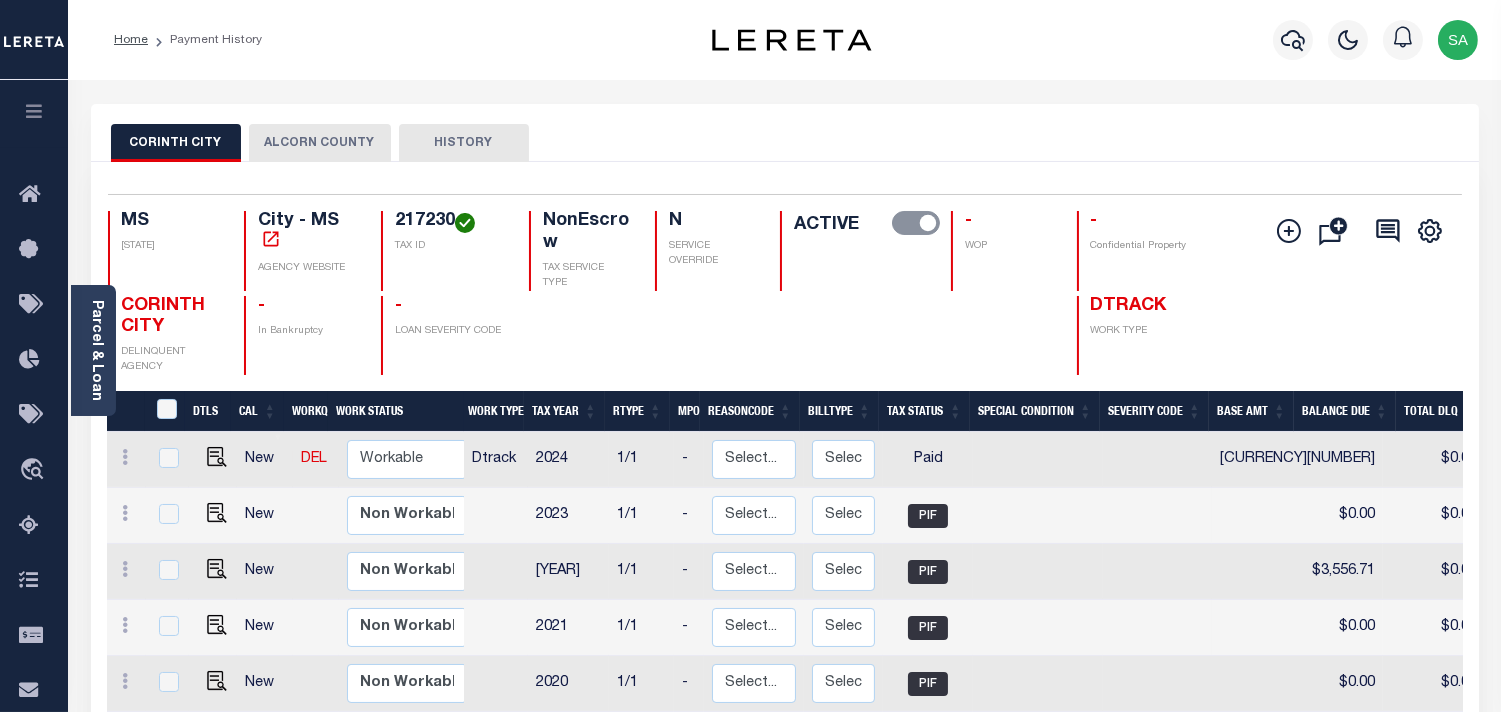 click on "[COUNTY]" at bounding box center [320, 143] 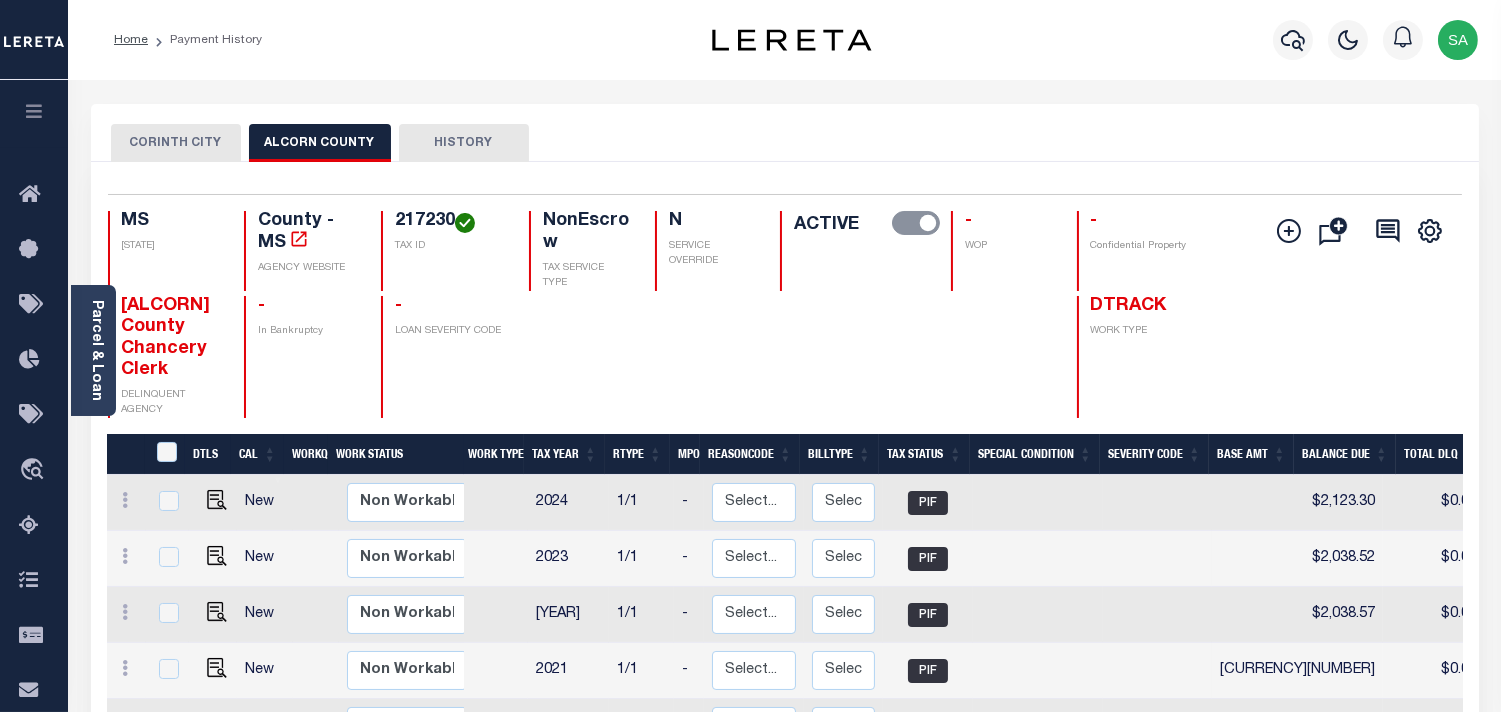 click on "CORINTH CITY" at bounding box center [176, 143] 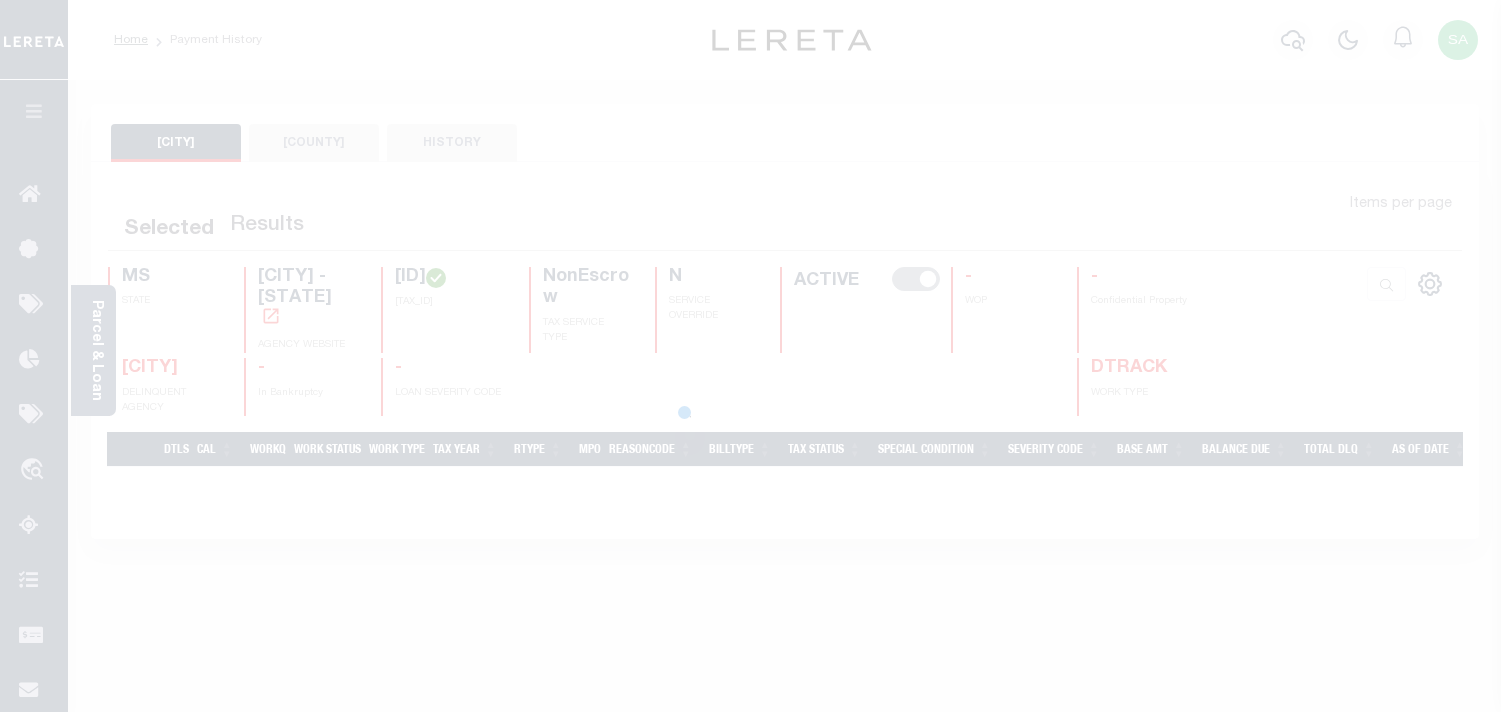 scroll, scrollTop: 0, scrollLeft: 0, axis: both 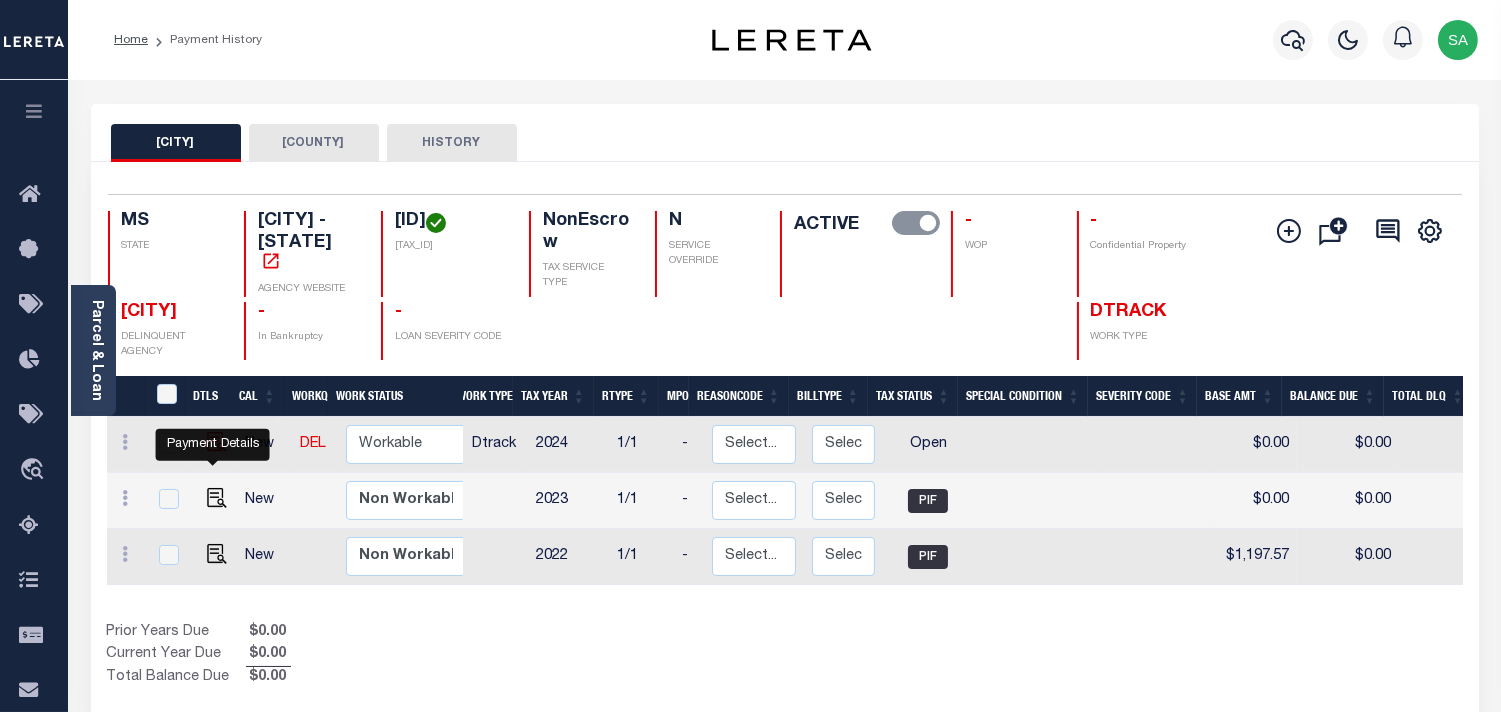 click at bounding box center (217, 457) 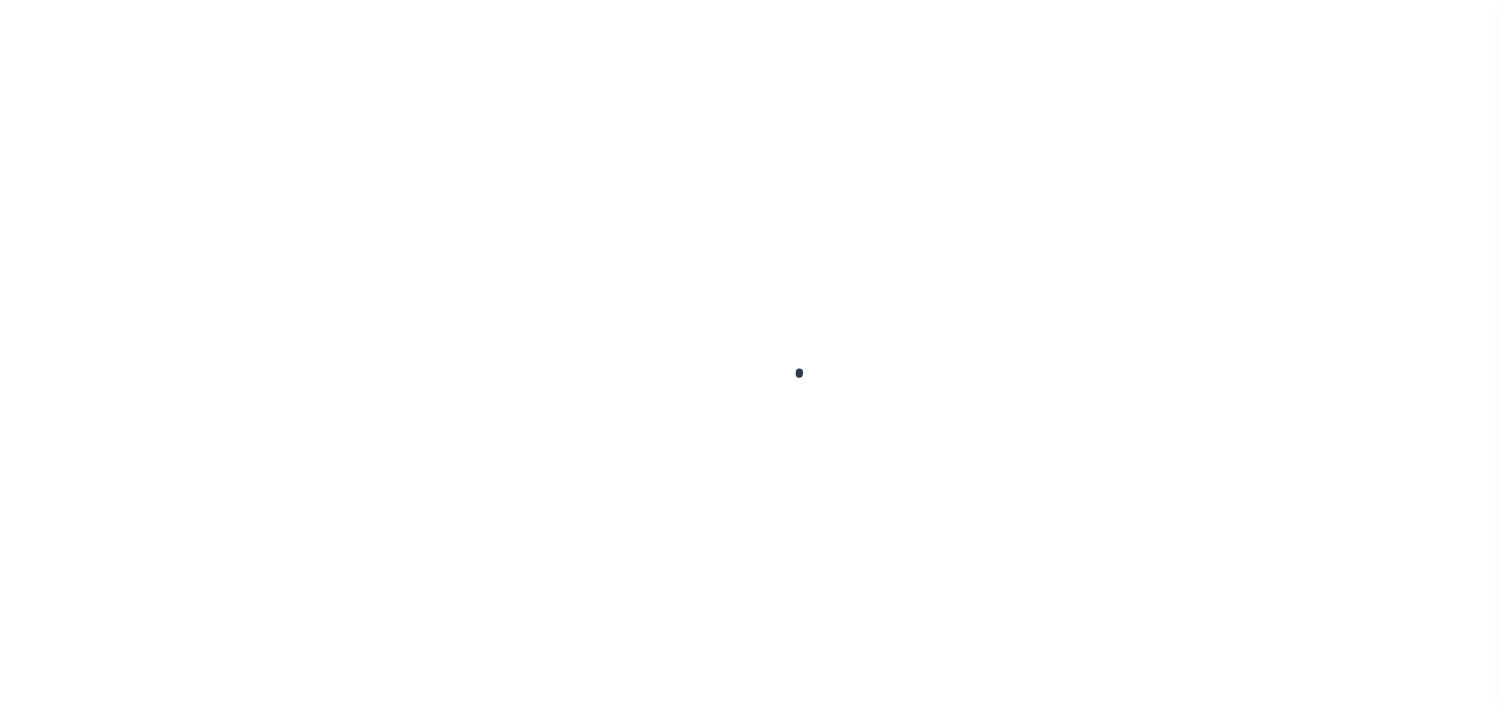 scroll, scrollTop: 0, scrollLeft: 0, axis: both 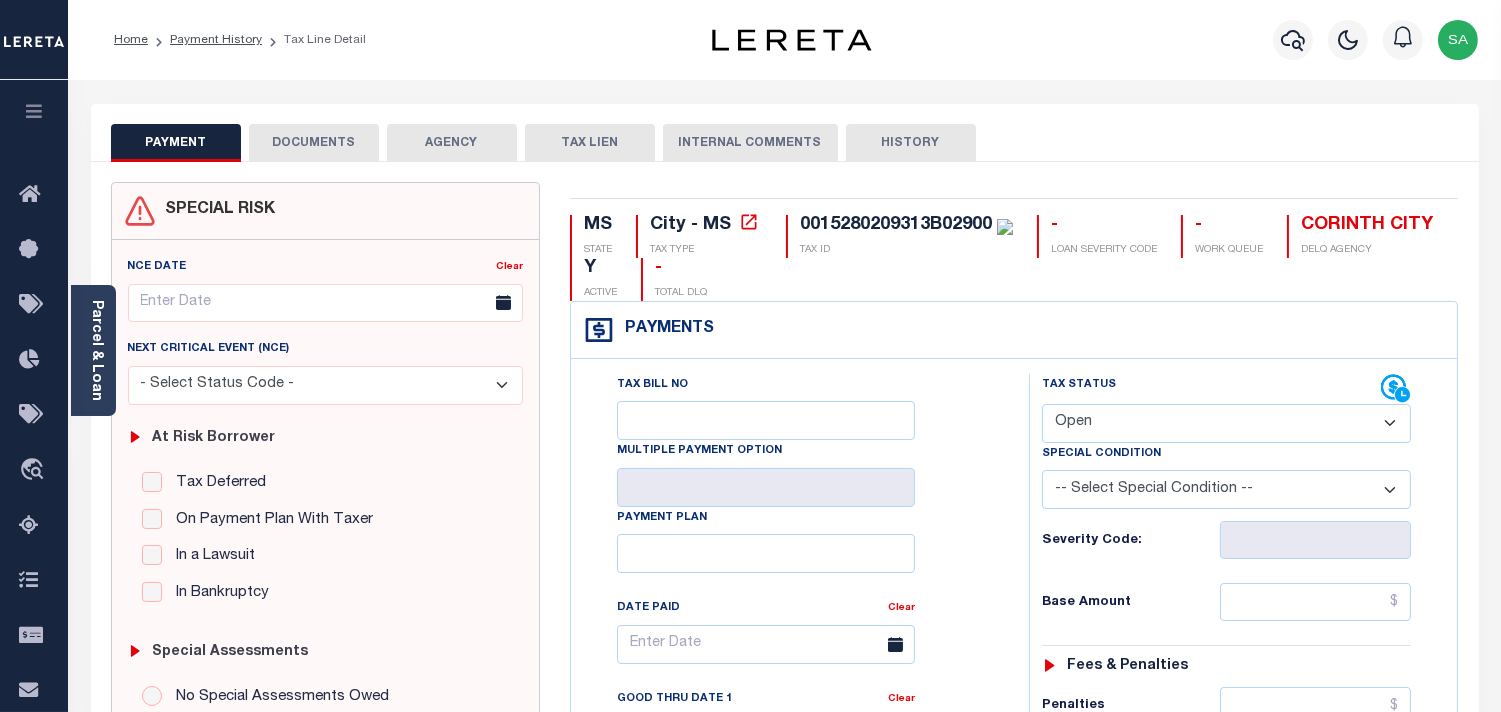 click on "NCE Date
Clear
Next Critical Event (NCE)" at bounding box center (325, 589) 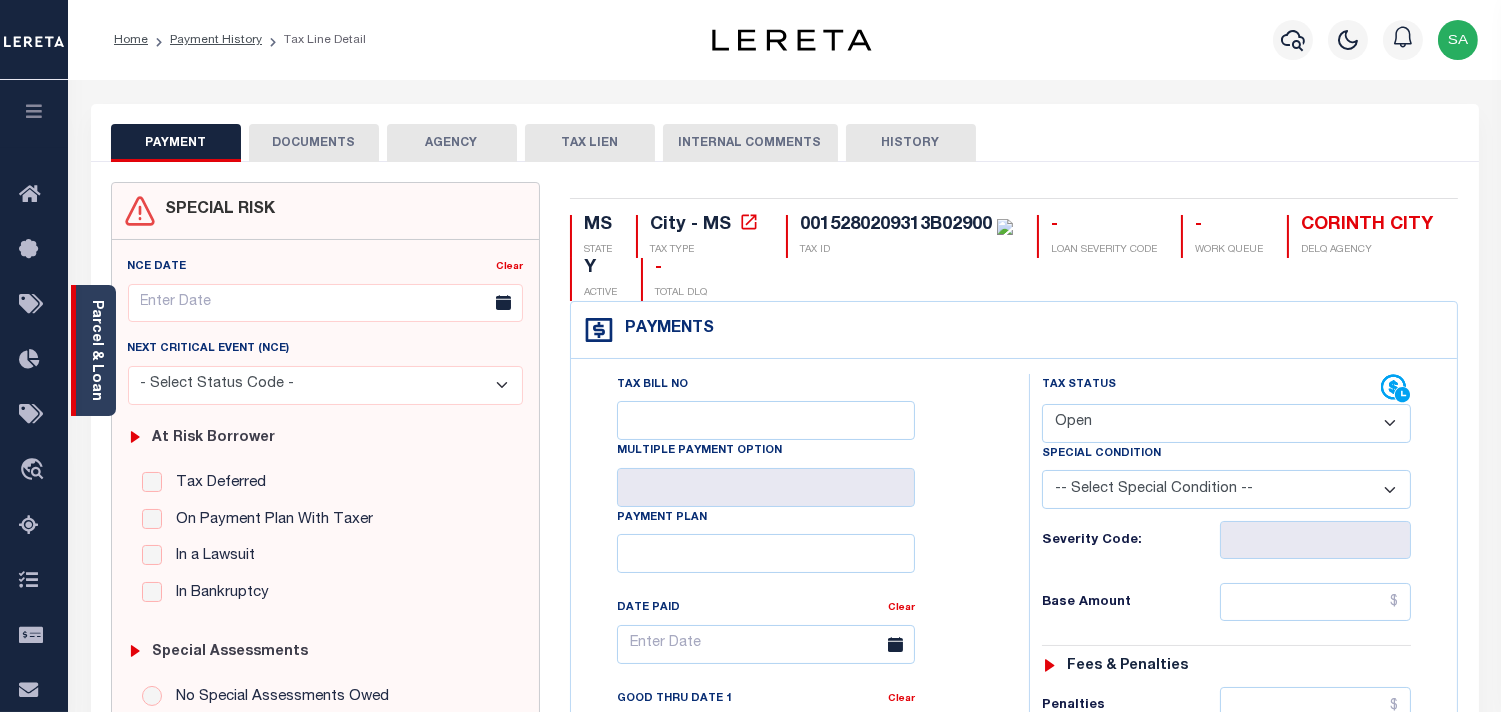 click on "Parcel & Loan" at bounding box center [93, 350] 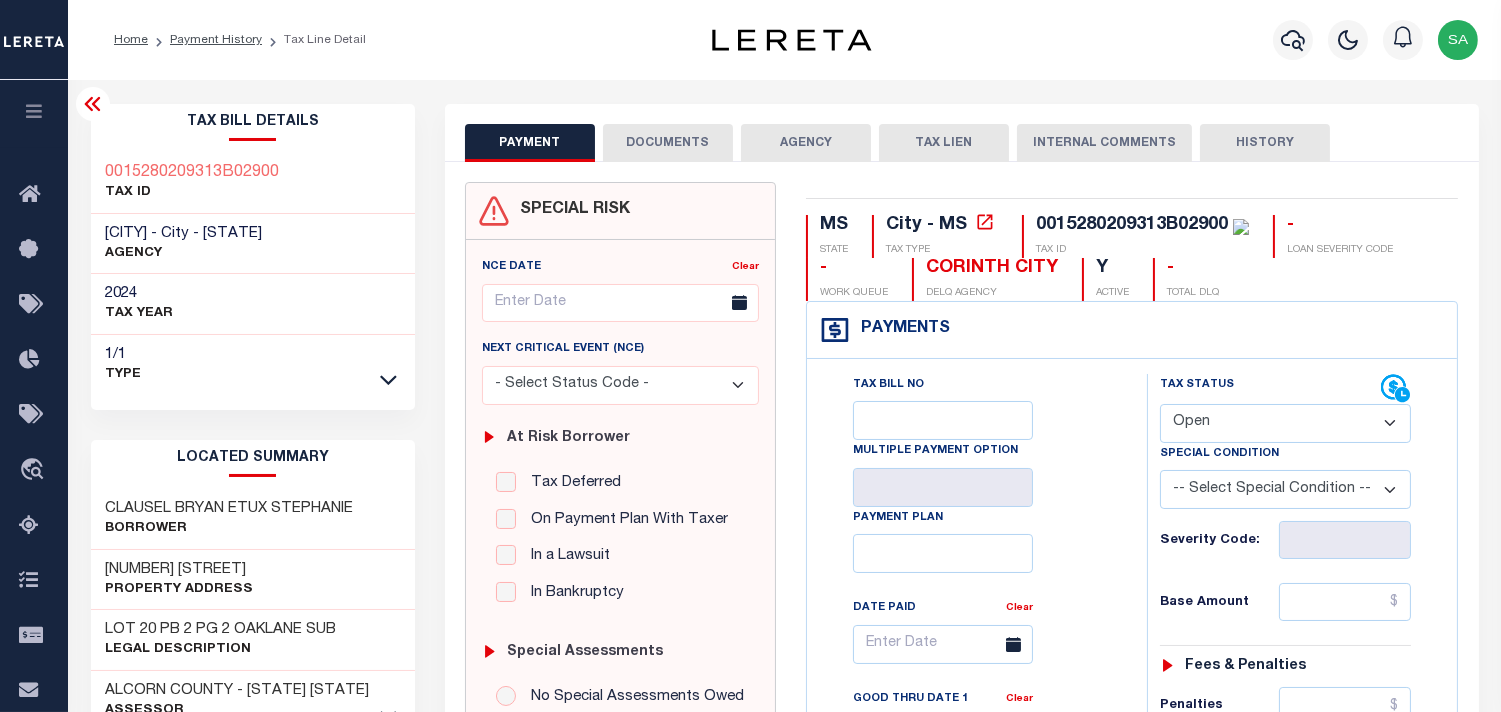 drag, startPoint x: 695, startPoint y: 150, endPoint x: 684, endPoint y: 200, distance: 51.1957 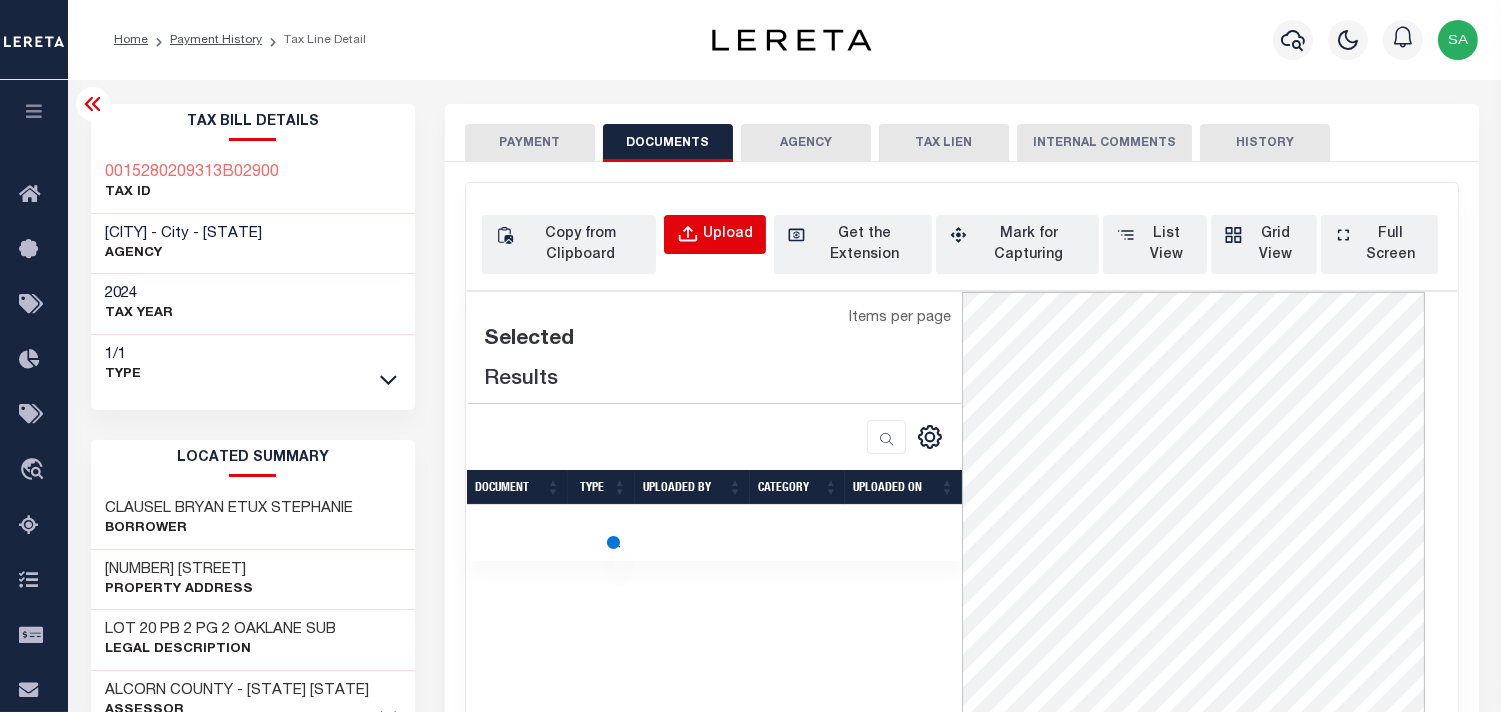 click on "Upload" at bounding box center (715, 234) 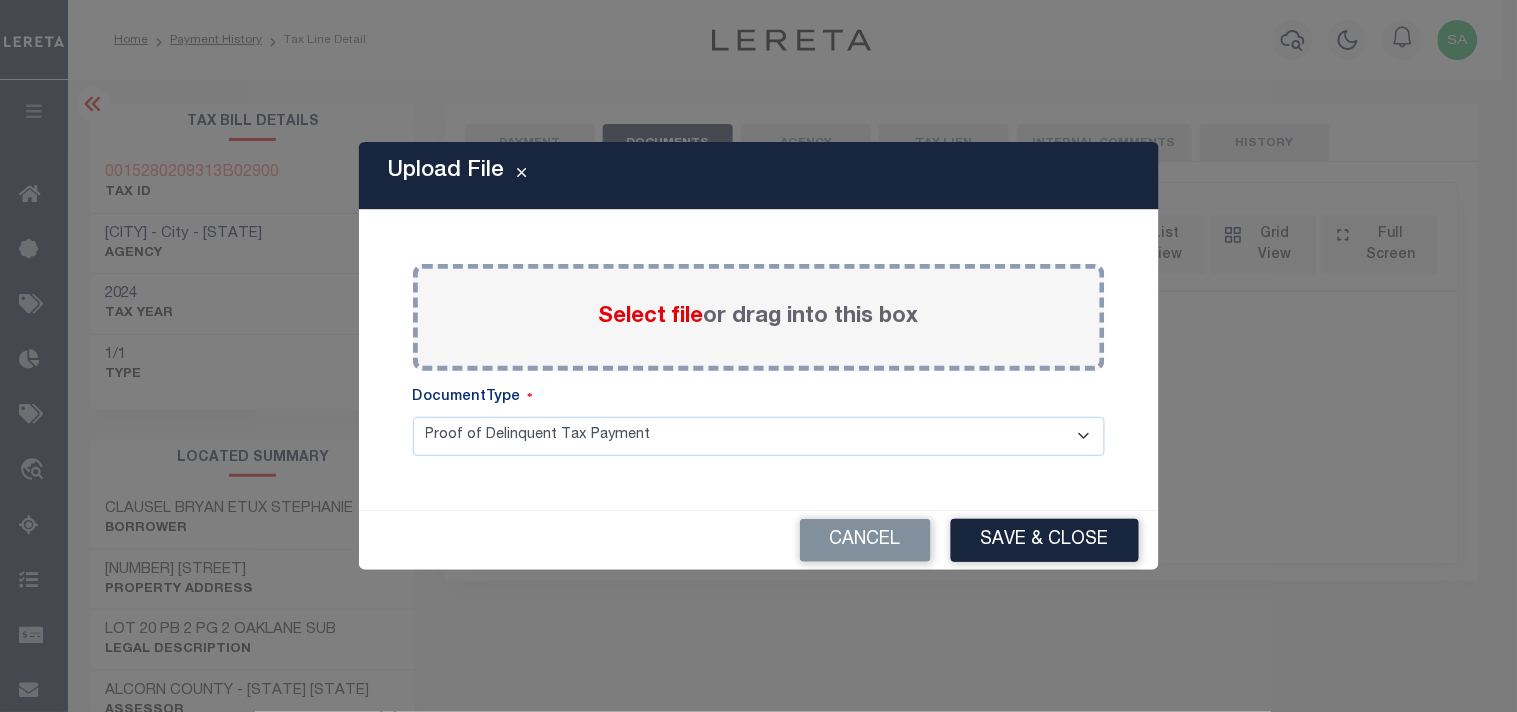 click on "Select file" at bounding box center (651, 317) 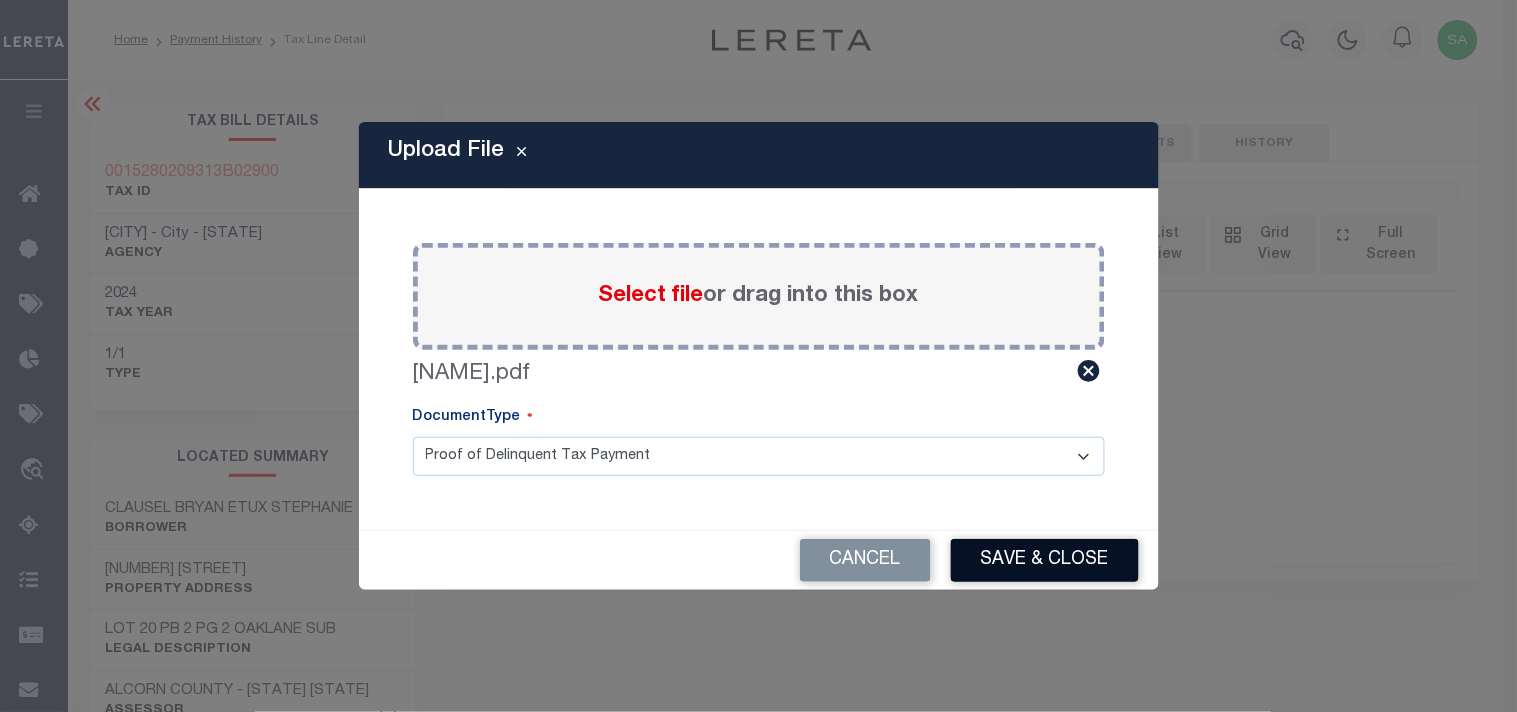 click on "Save & Close" at bounding box center (1045, 560) 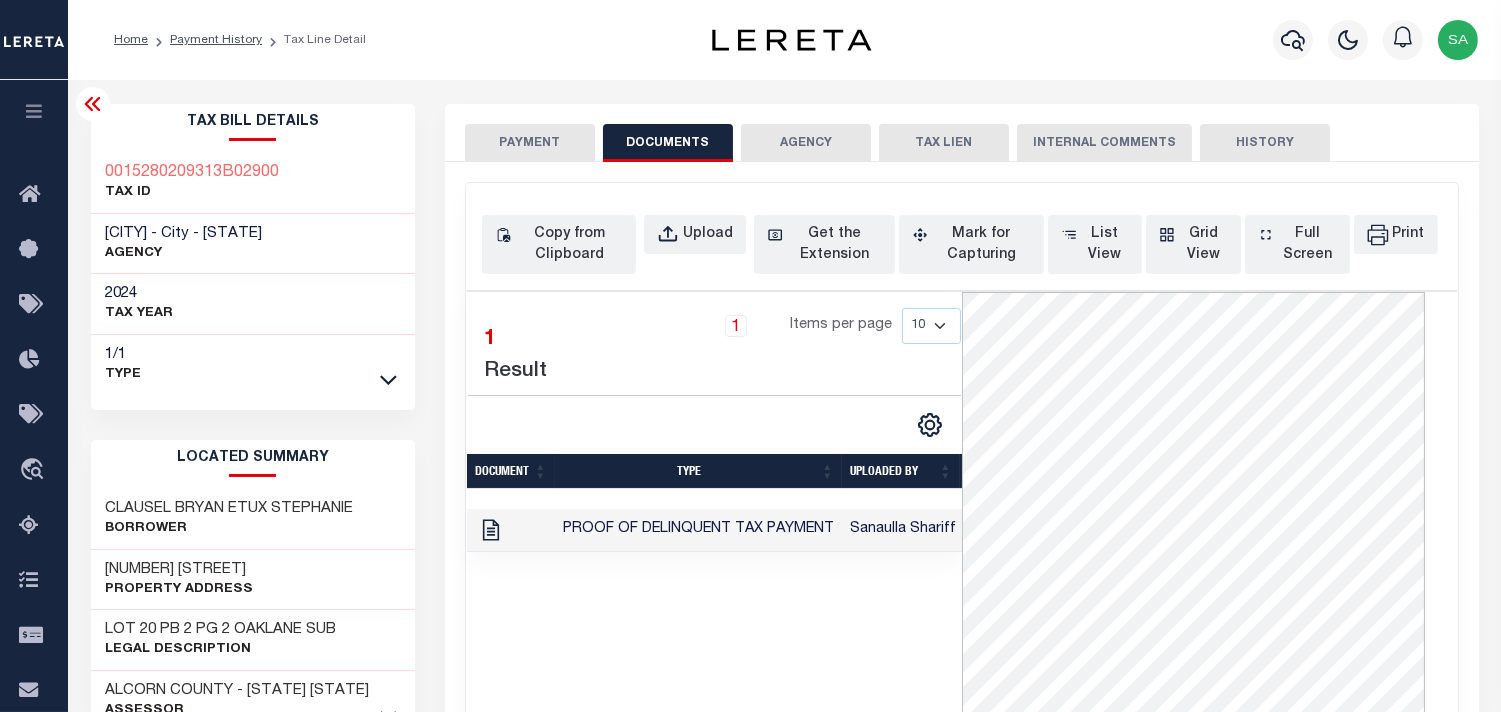click on "PAYMENT" at bounding box center (530, 143) 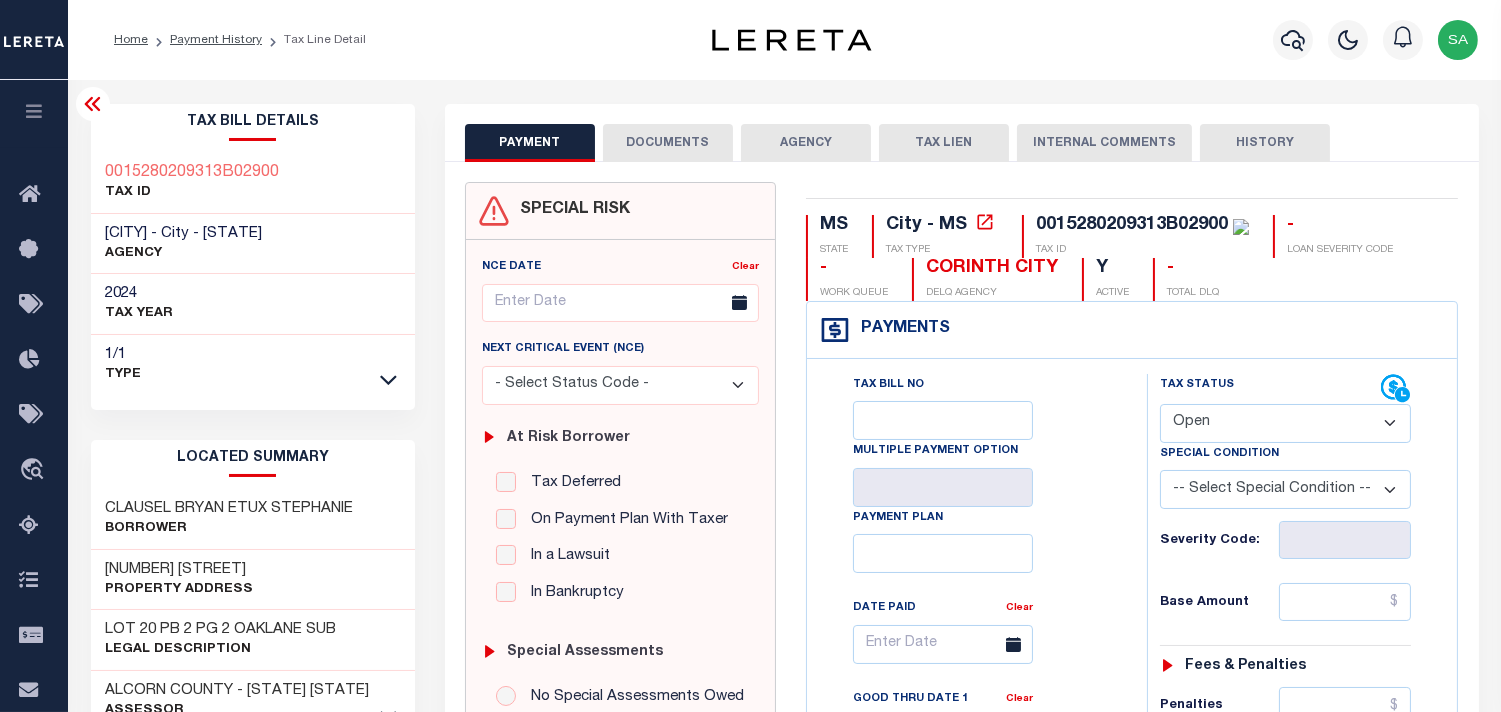 click on "- Select Status Code -
Open
Due/Unpaid
Paid
Incomplete
No Tax Due
Internal Refund Processed
New" at bounding box center [1285, 423] 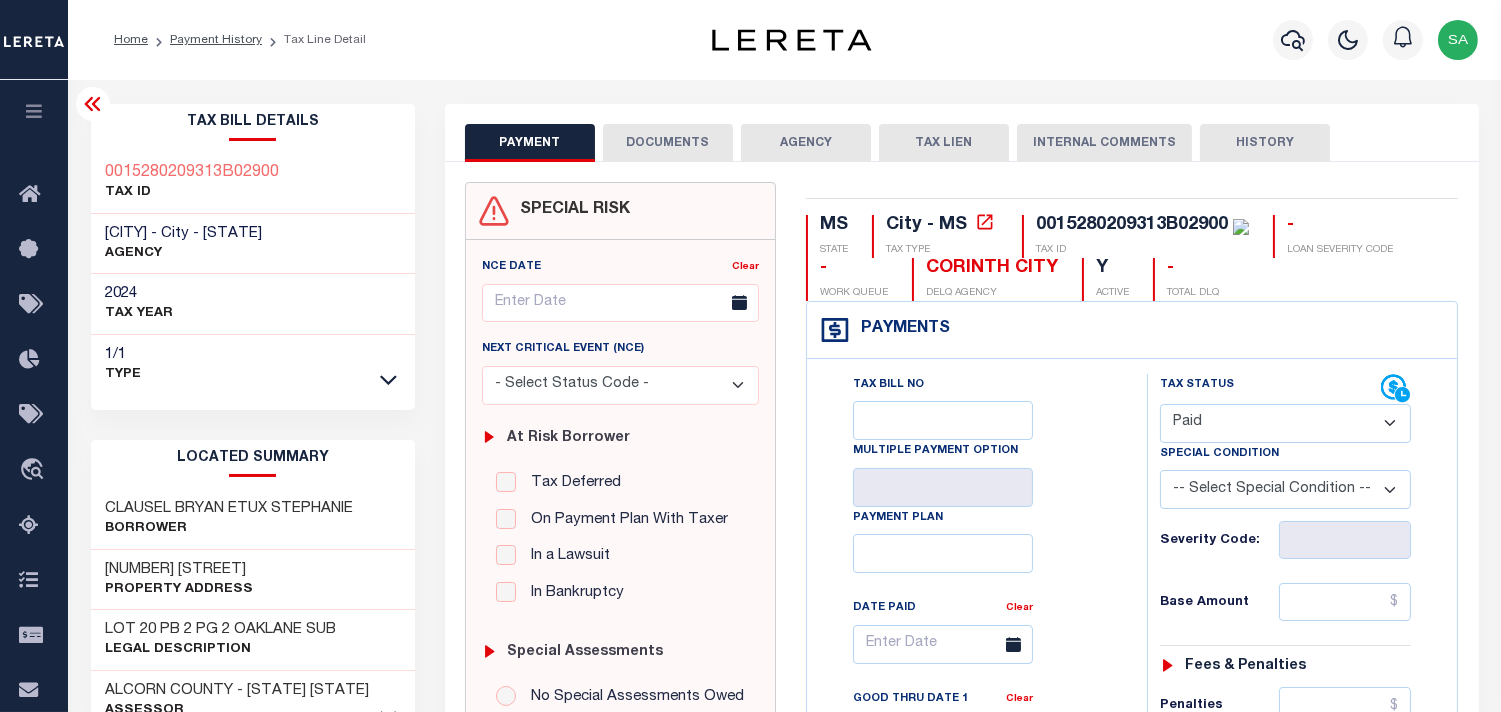 click on "- Select Status Code -
Open
Due/Unpaid
Paid
Incomplete
No Tax Due
Internal Refund Processed
New" at bounding box center (1285, 423) 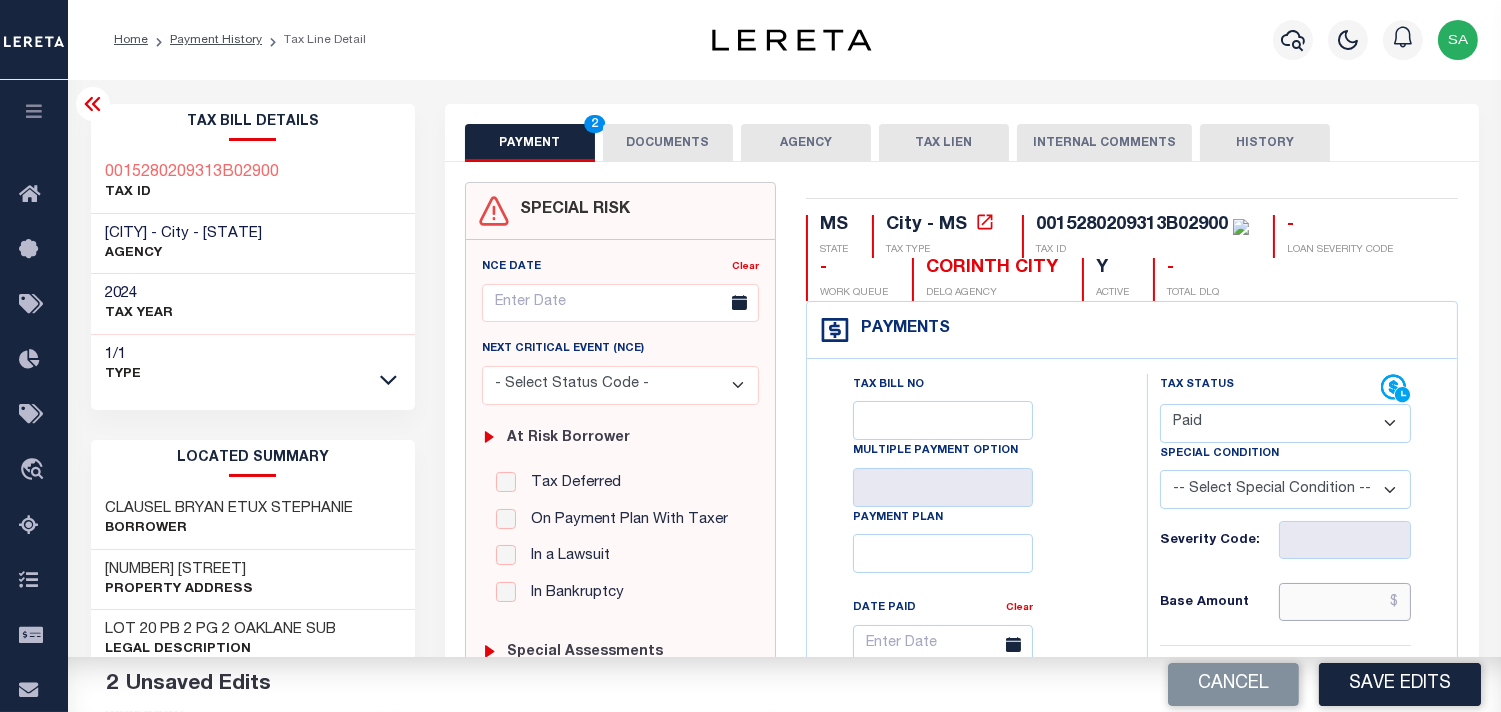 click at bounding box center (1345, 602) 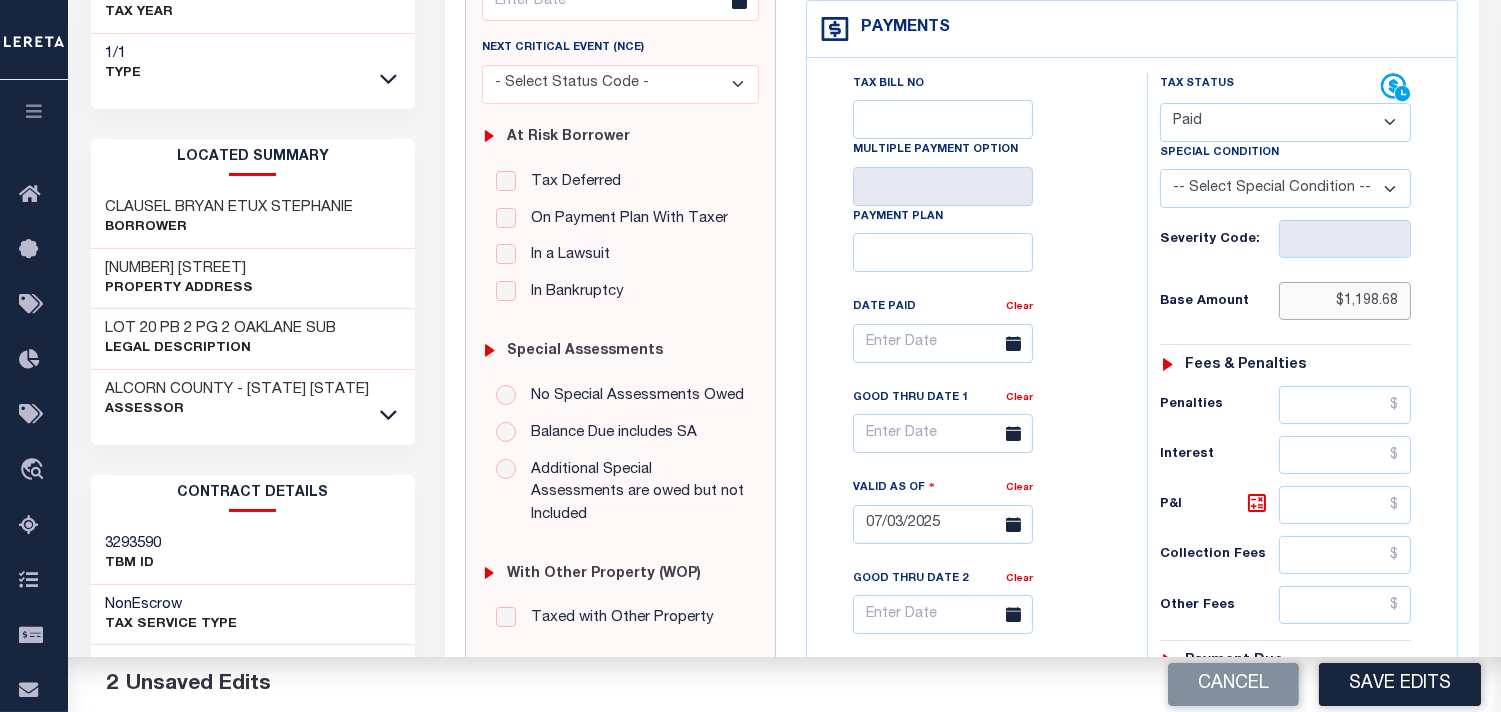 scroll, scrollTop: 333, scrollLeft: 0, axis: vertical 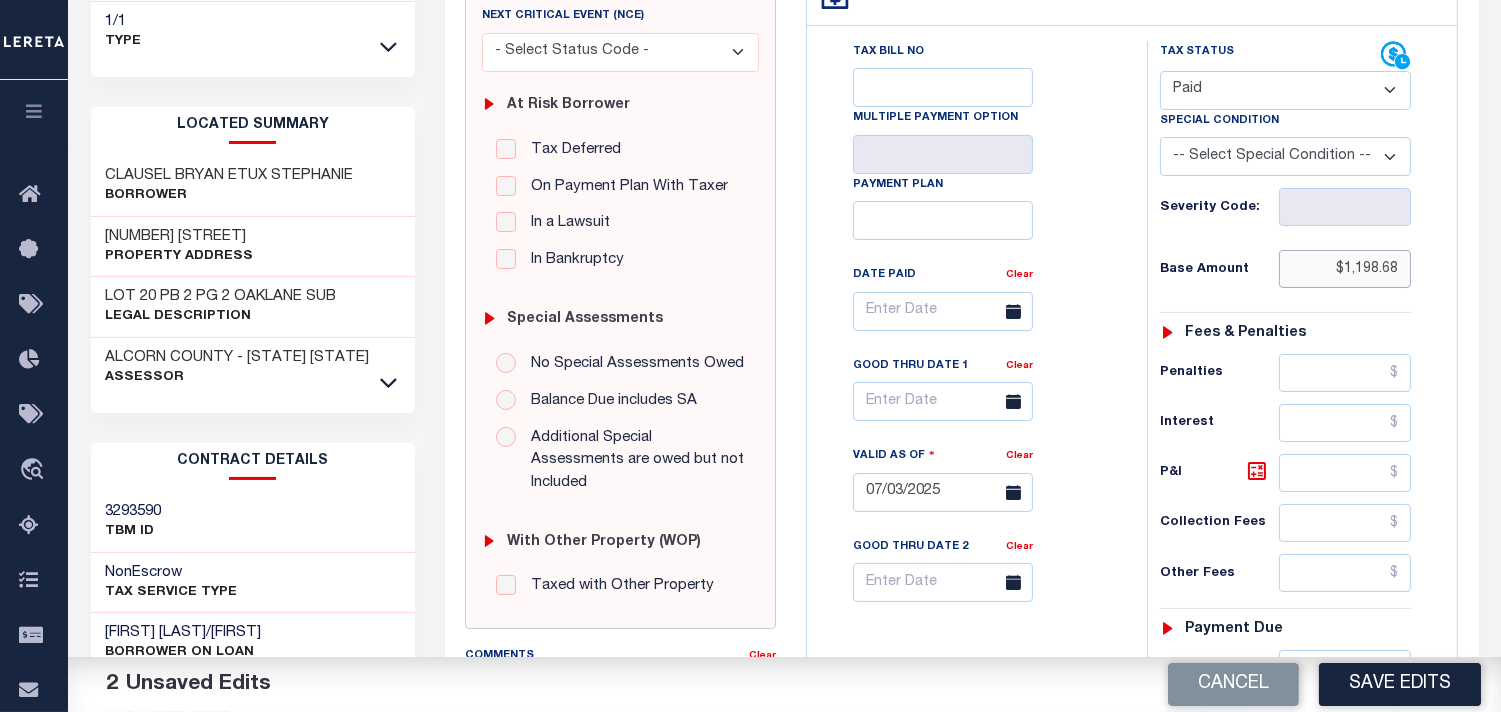 click on "$1,198.68" at bounding box center [1345, 269] 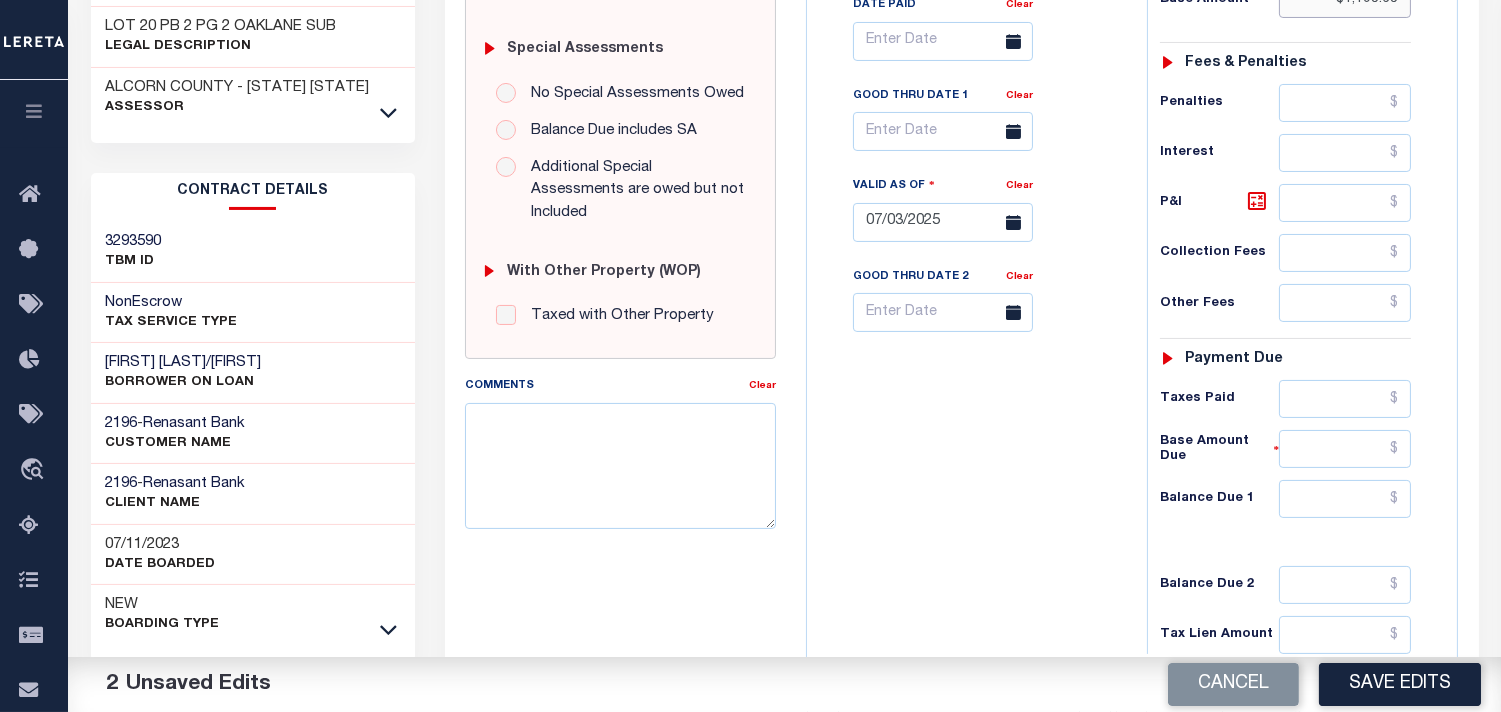 scroll, scrollTop: 666, scrollLeft: 0, axis: vertical 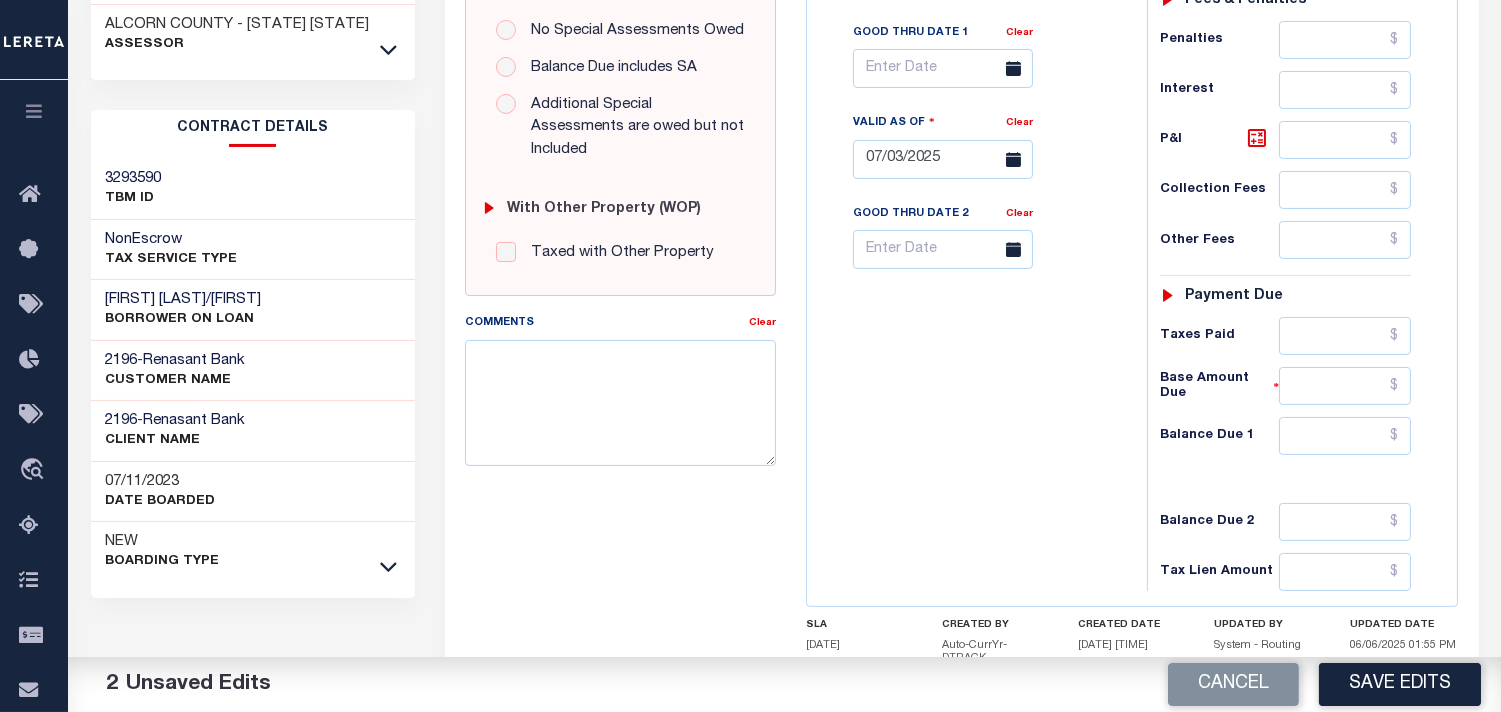type on "$1,198.68" 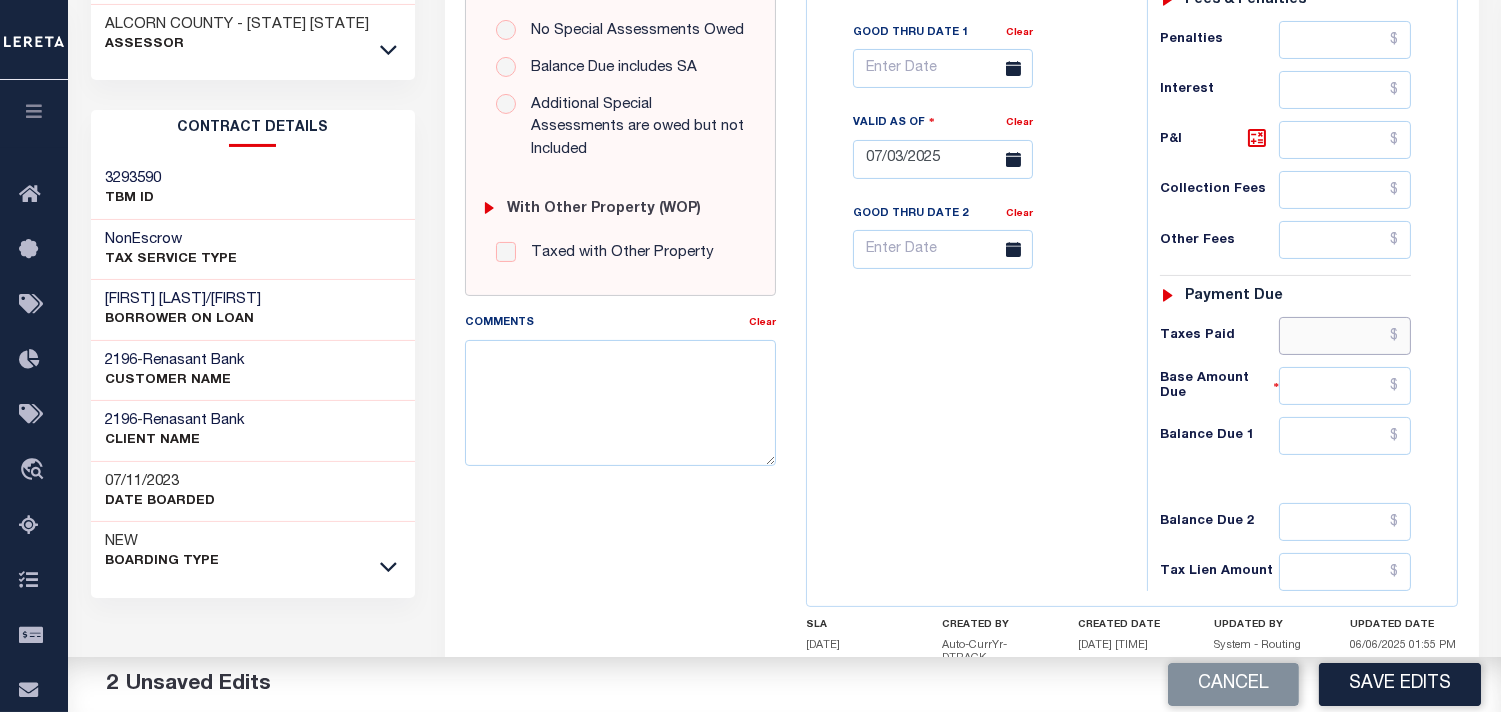 drag, startPoint x: 1294, startPoint y: 324, endPoint x: 1228, endPoint y: 352, distance: 71.693794 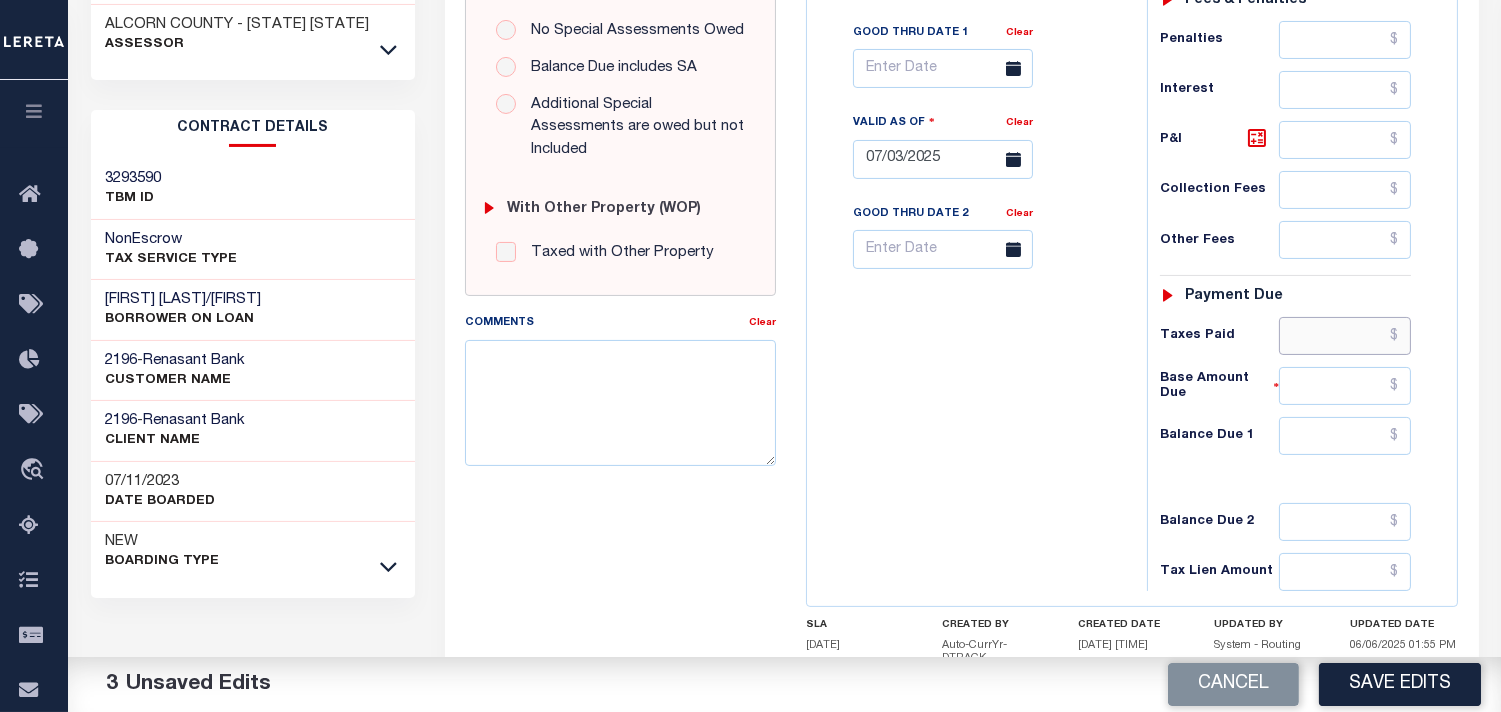 paste on "1,198.68" 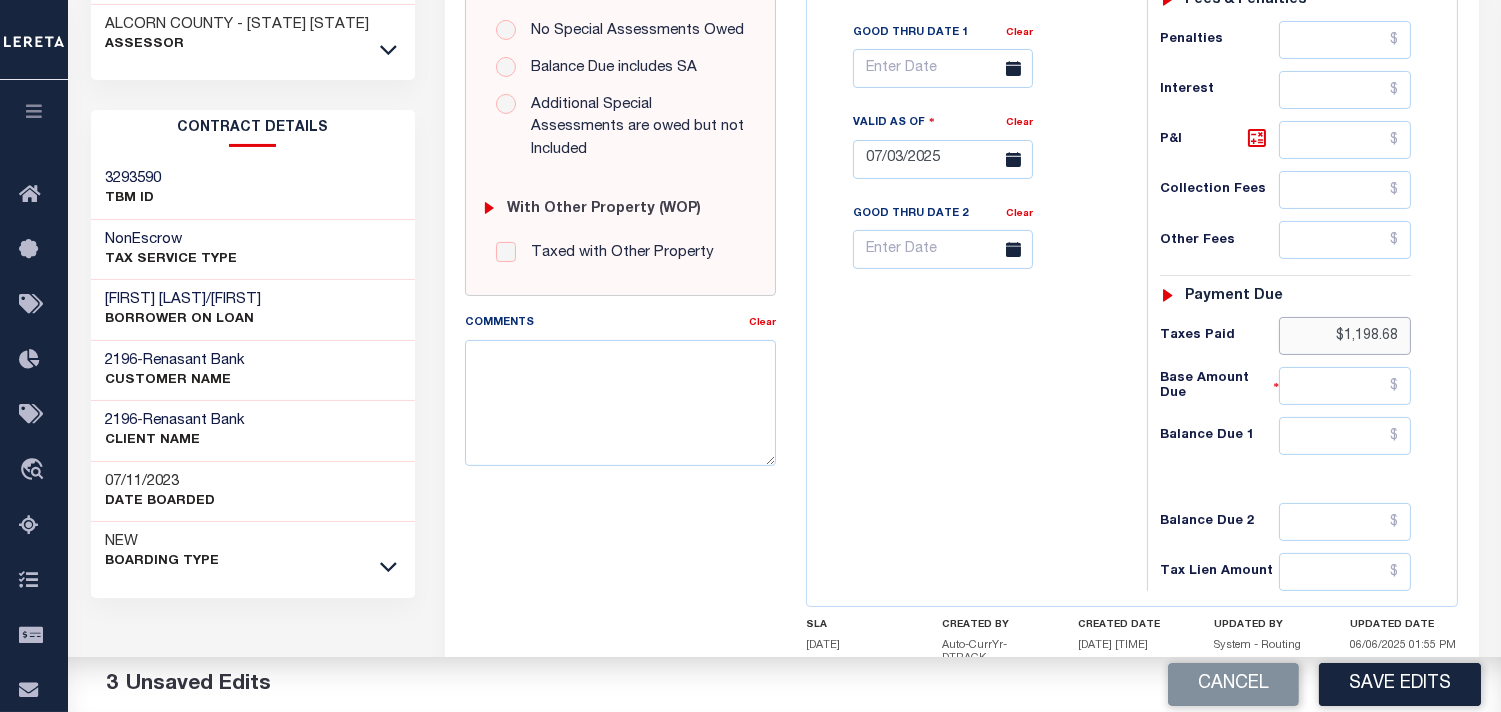 type on "$1,198.68" 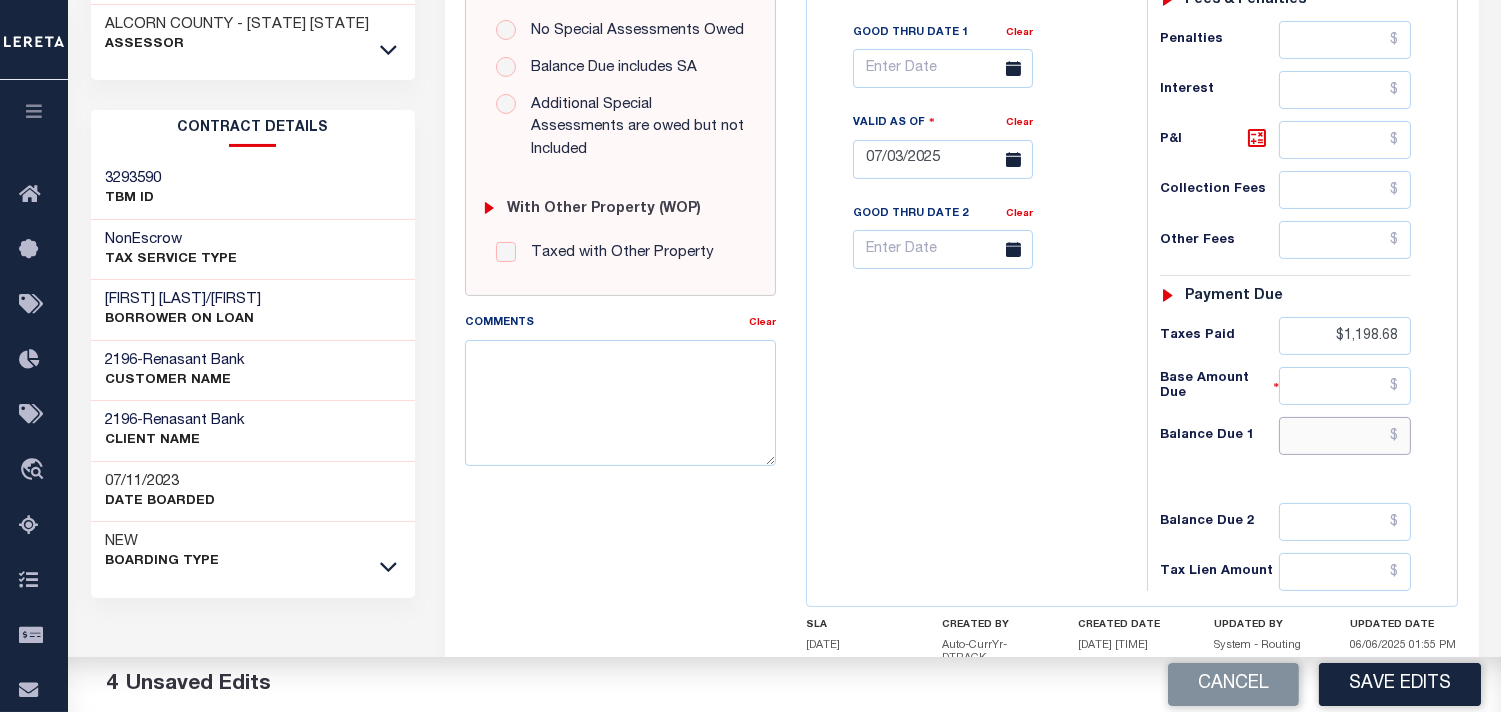click at bounding box center (1345, 436) 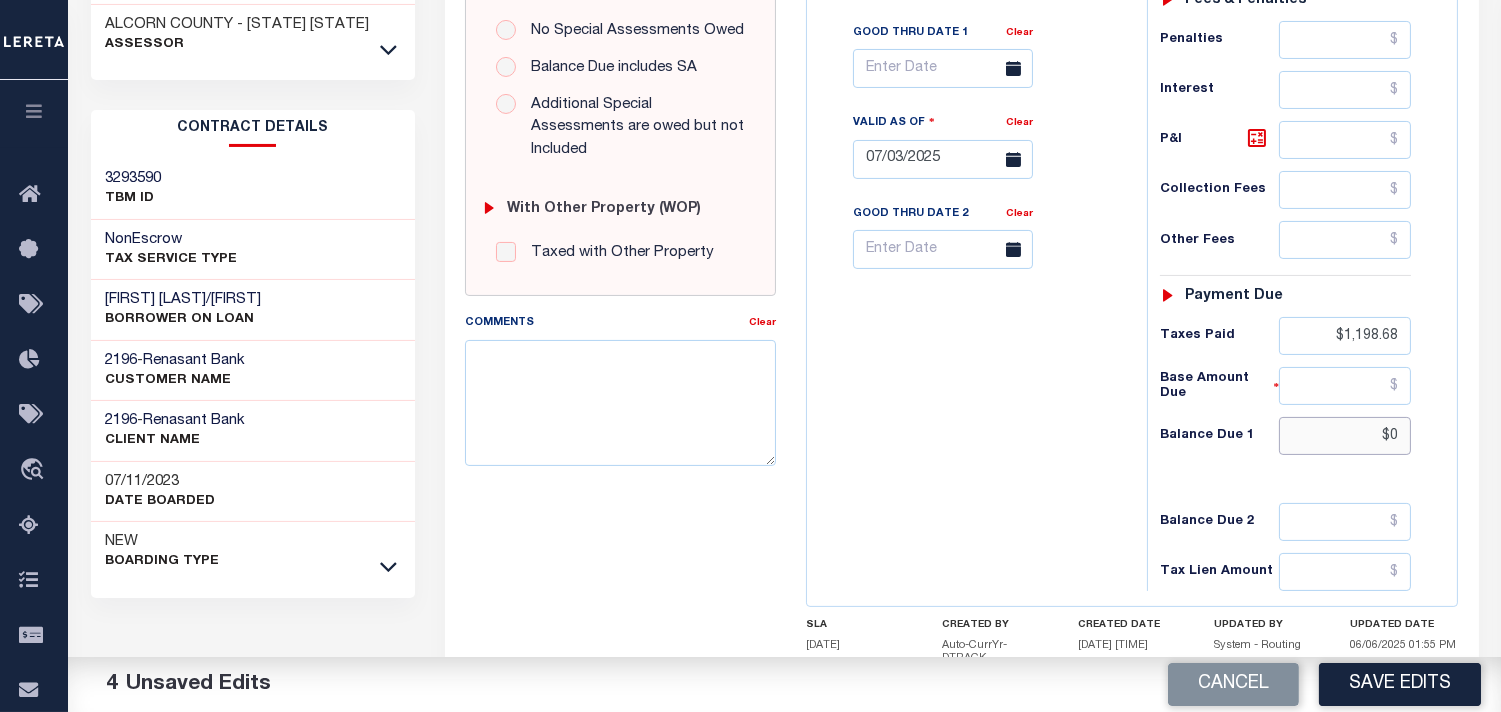 type on "$0" 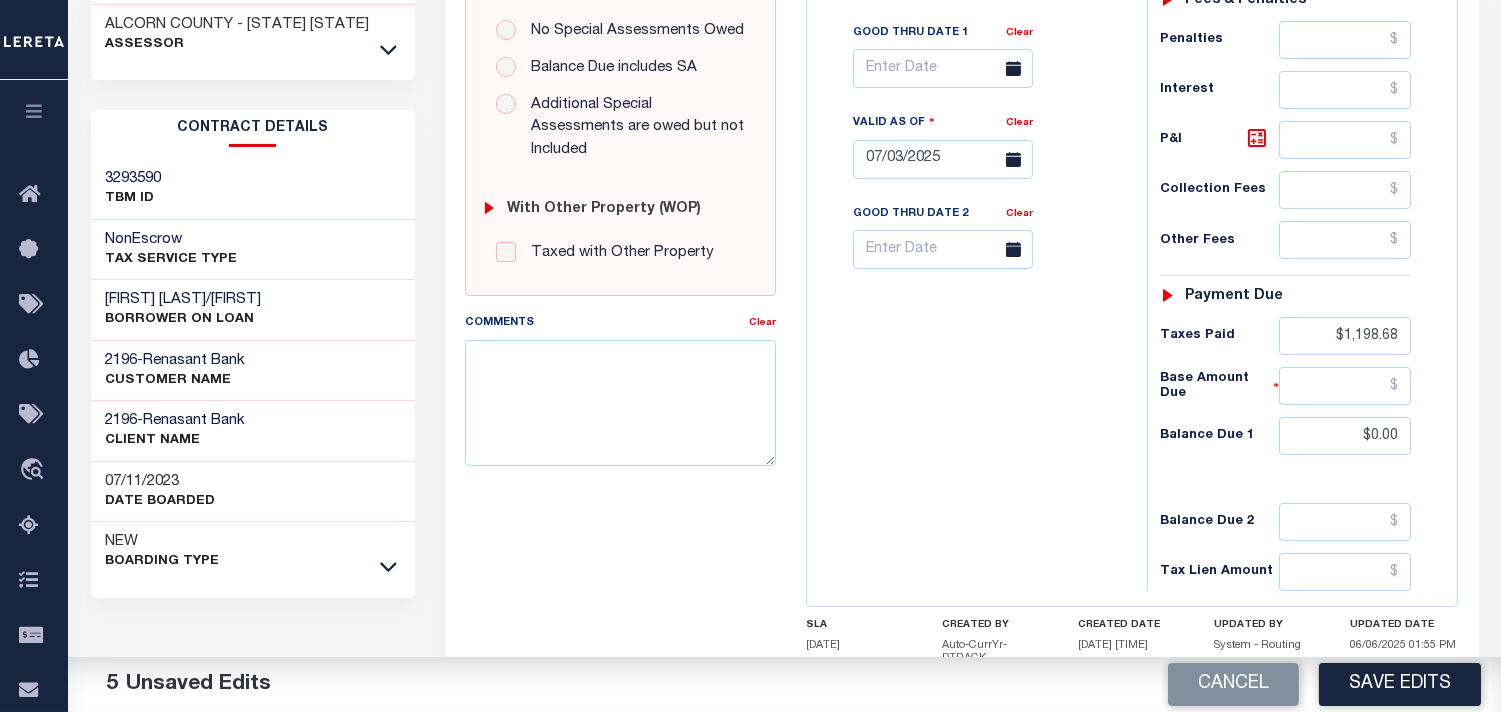 click on "Tax Bill No
Multiple Payment Option
Payment Plan
Clear" at bounding box center [972, 149] 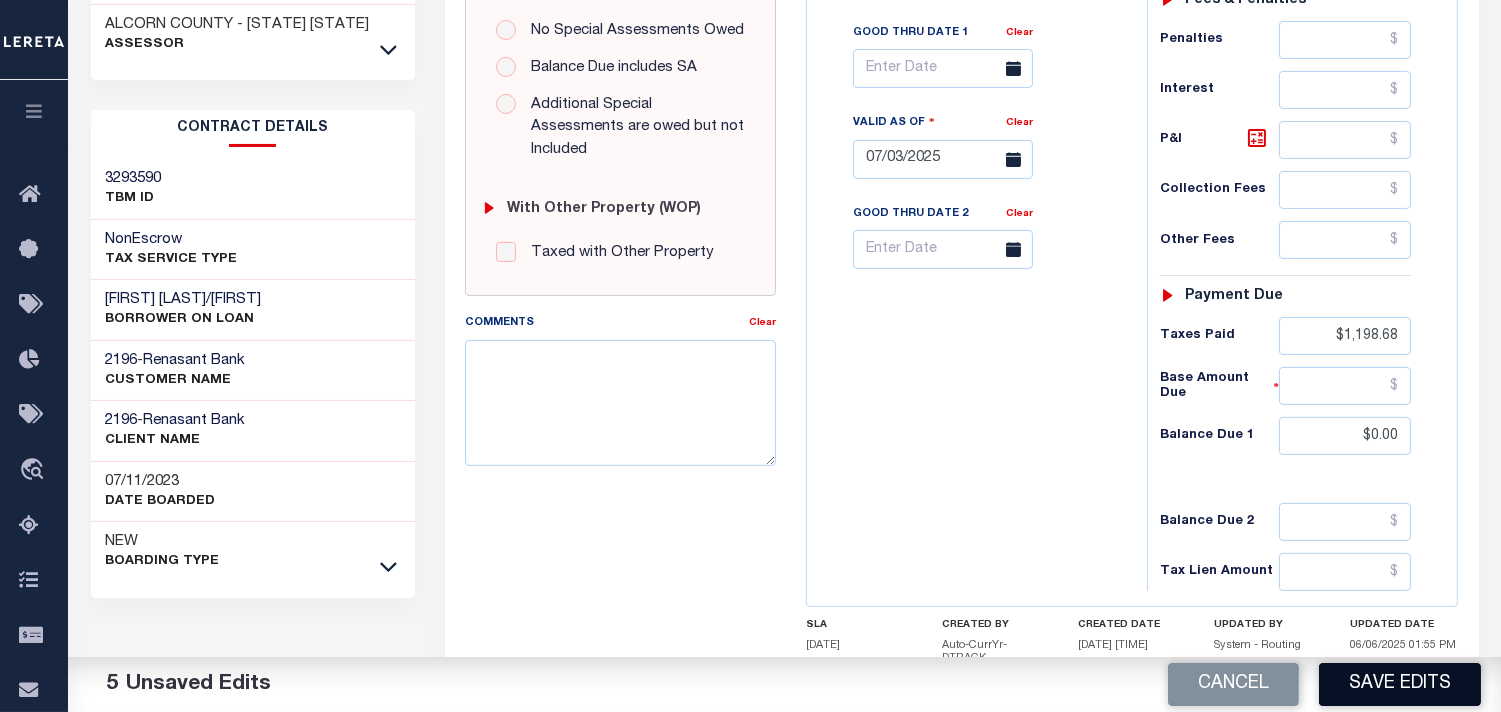 click on "Save Edits" at bounding box center [1400, 684] 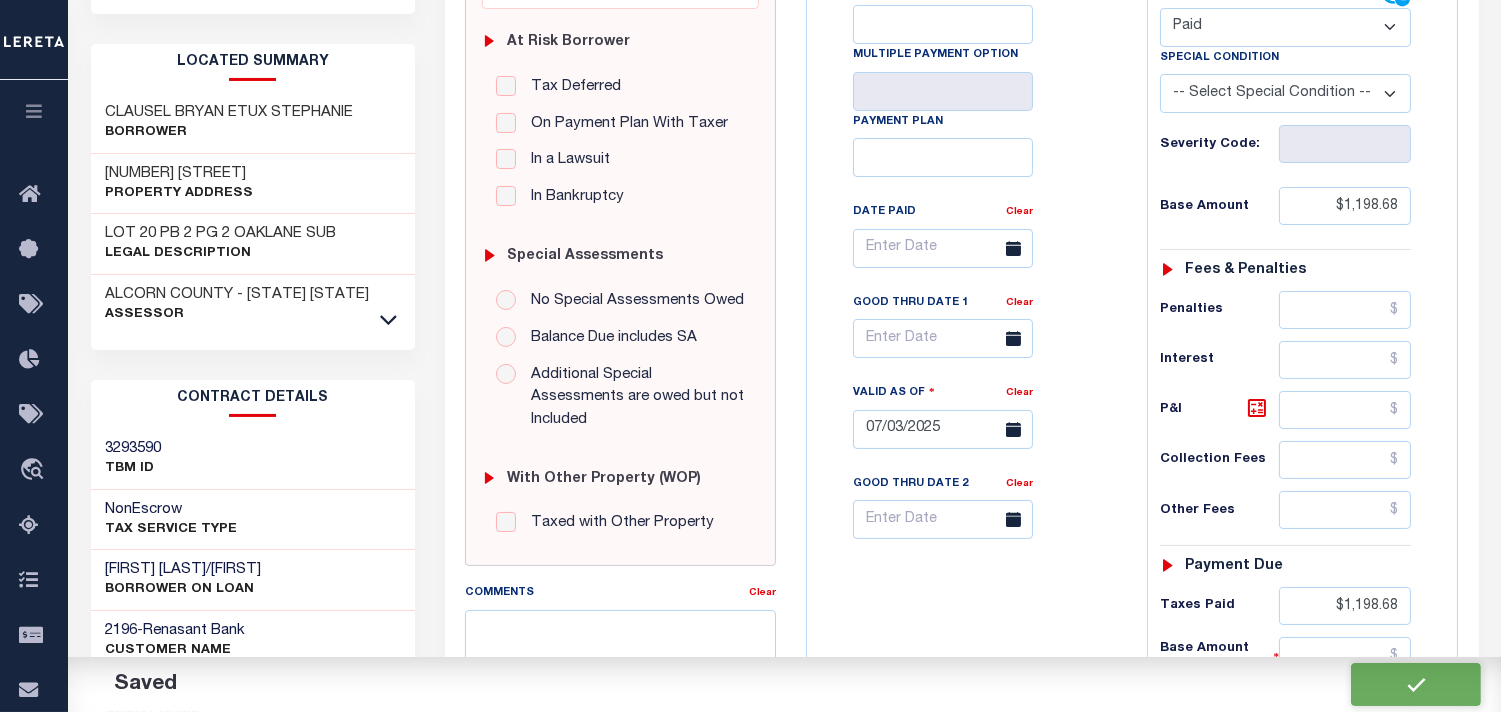 scroll, scrollTop: 244, scrollLeft: 0, axis: vertical 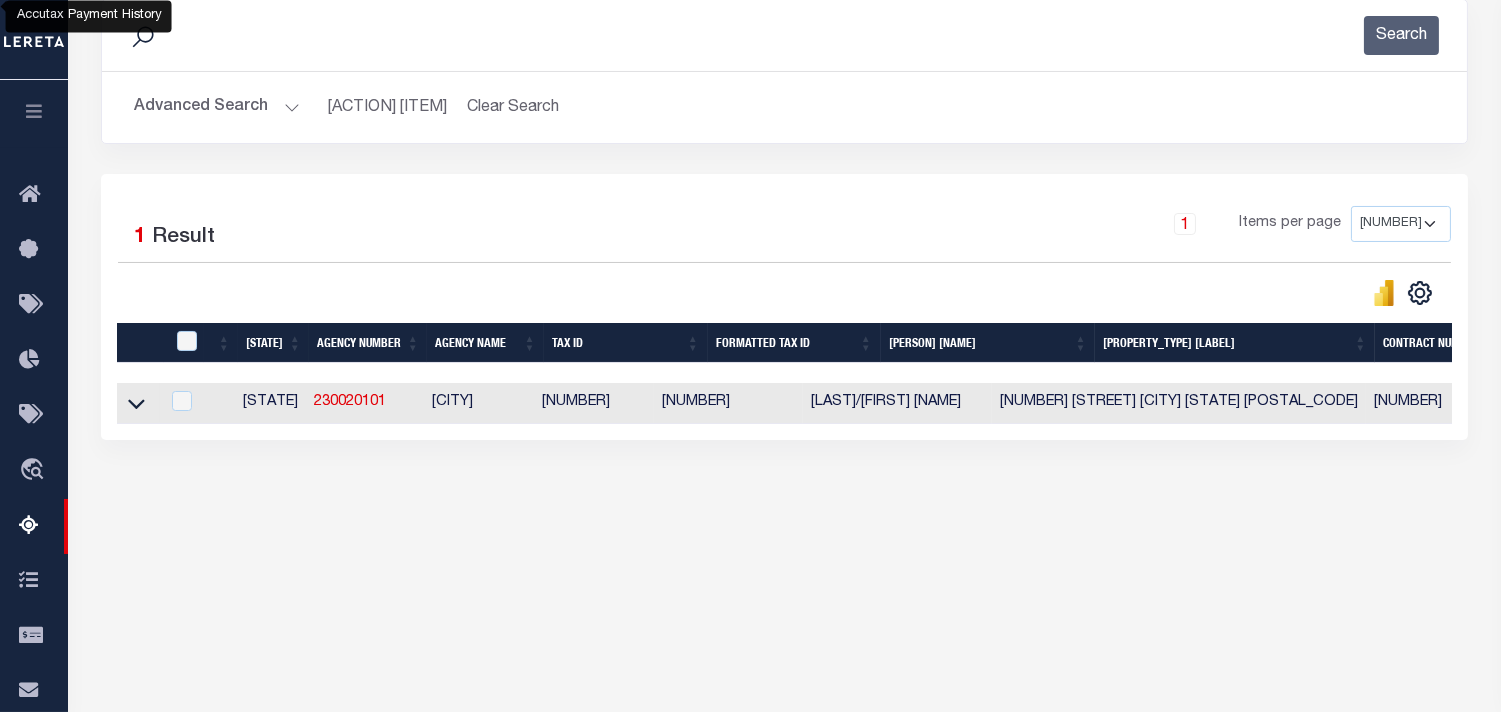 click on "Advanced Search" at bounding box center [215, 107] 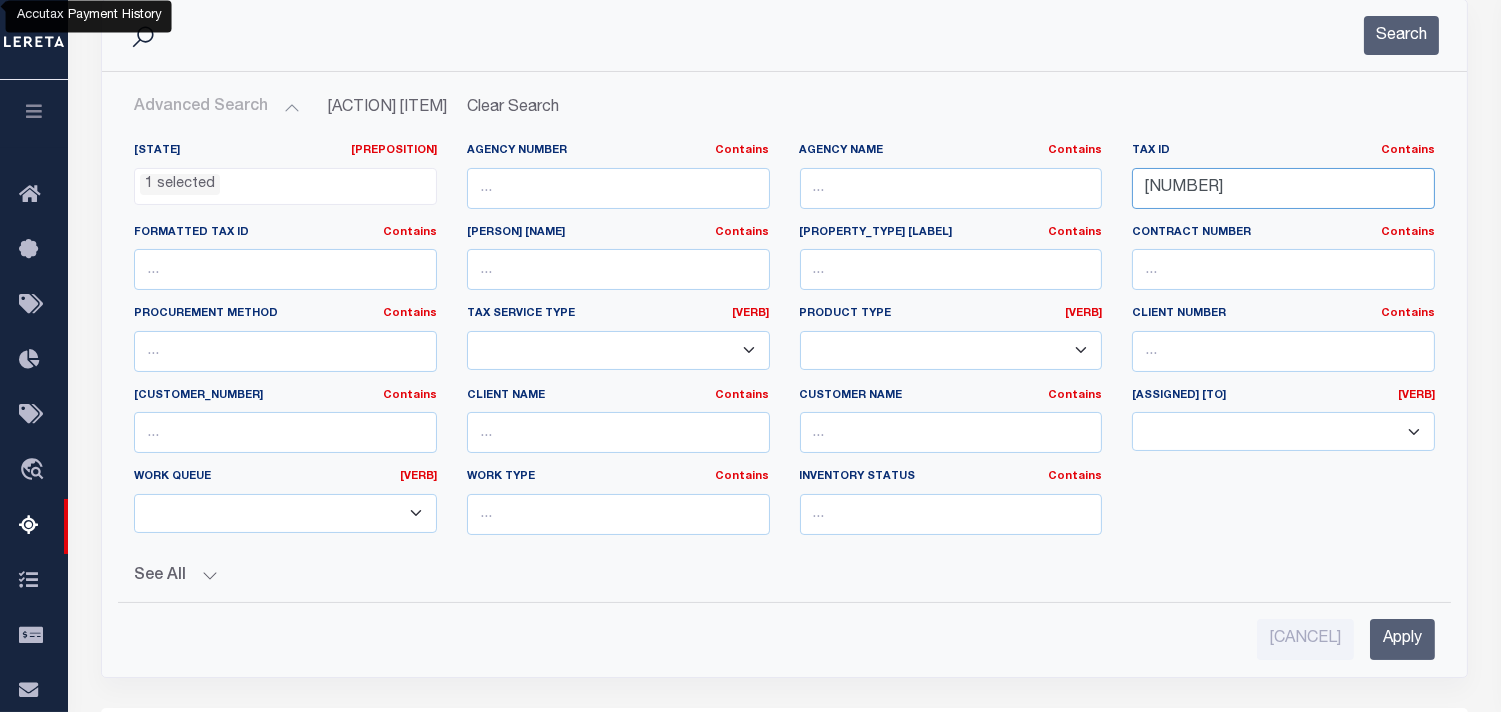 click on "0015280209313B02900" at bounding box center [1283, 188] 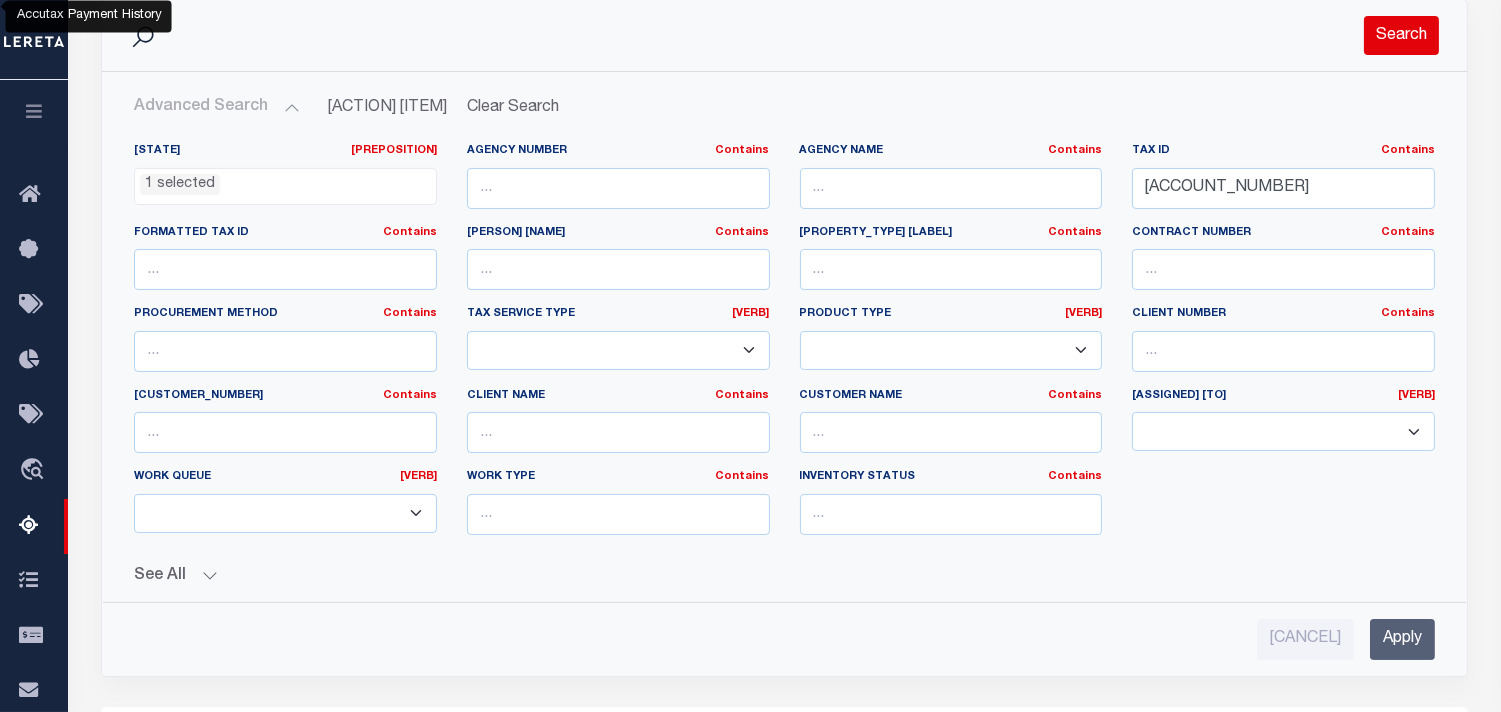 click on "Search" at bounding box center [1401, 35] 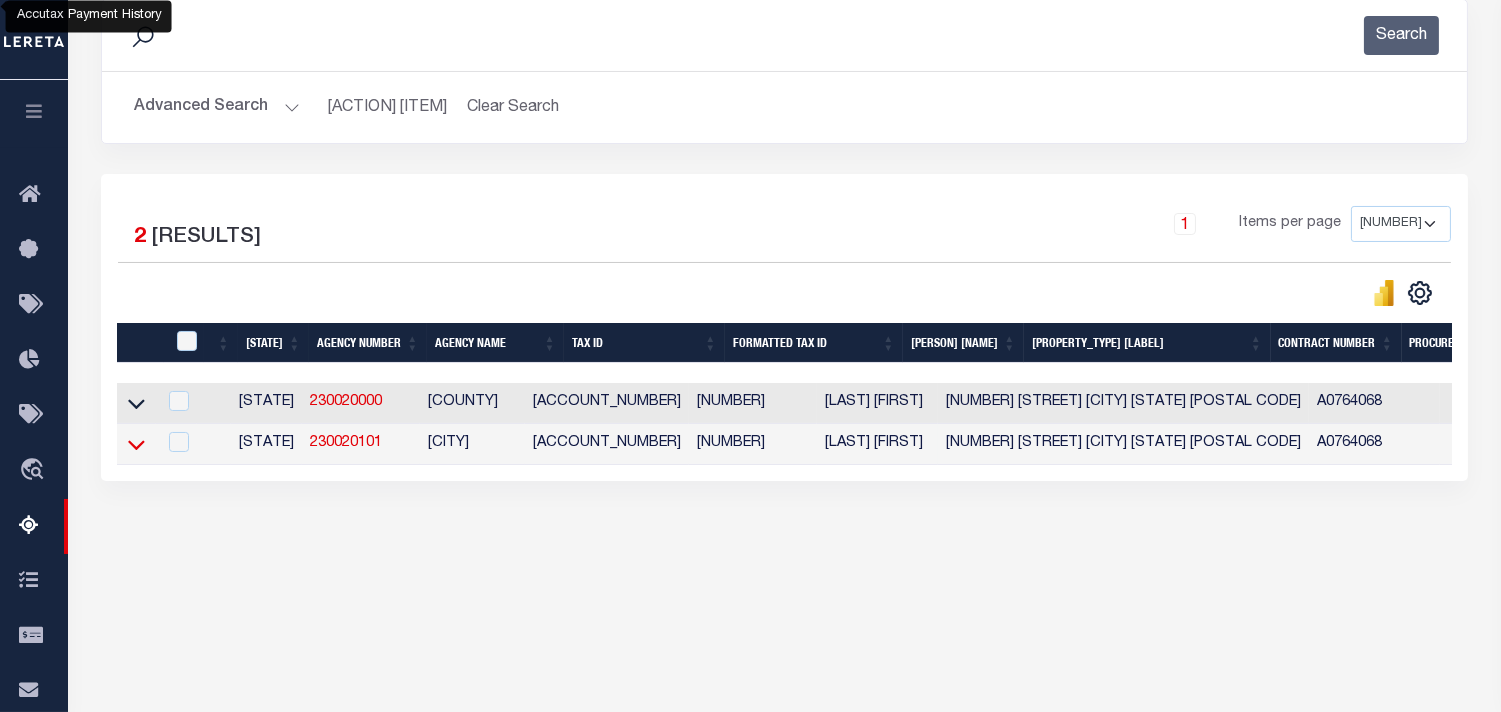click at bounding box center (136, 445) 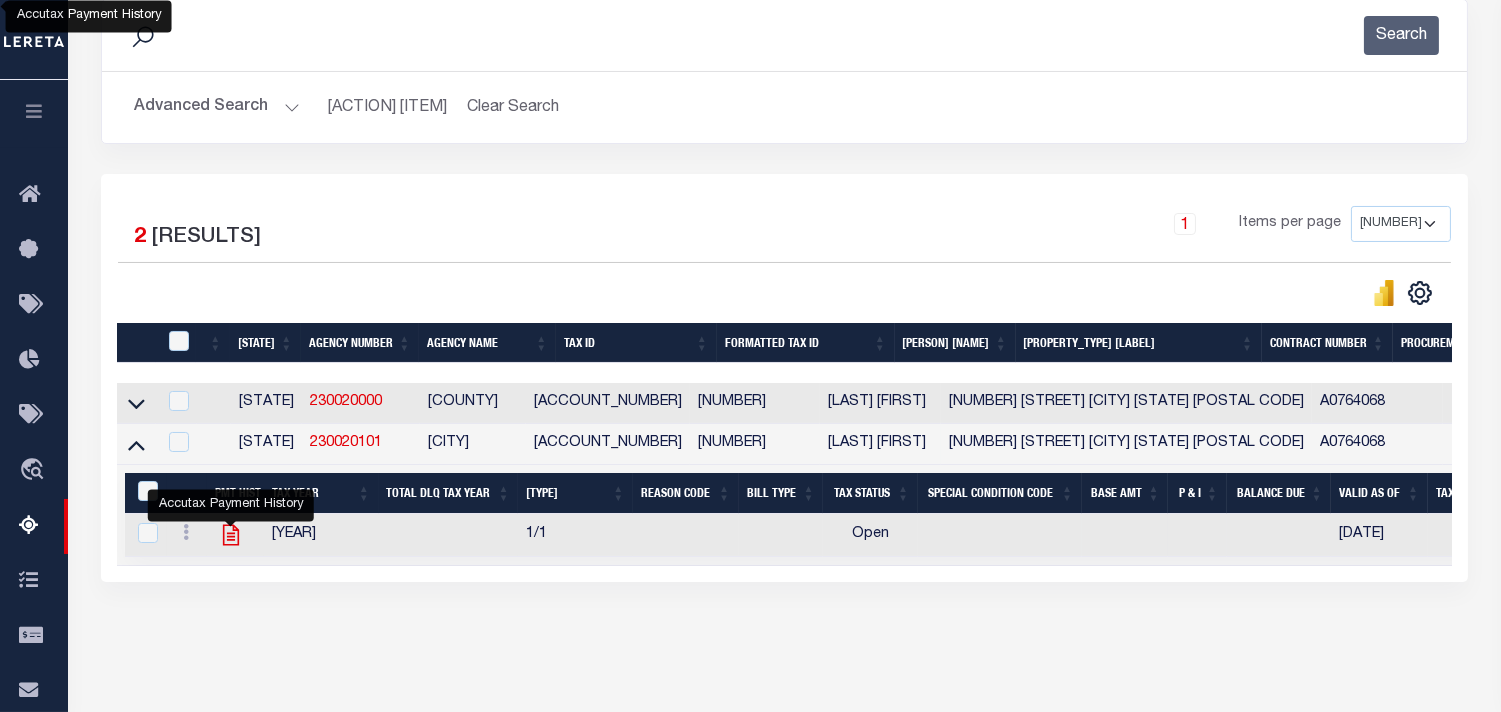 click at bounding box center [228, 535] 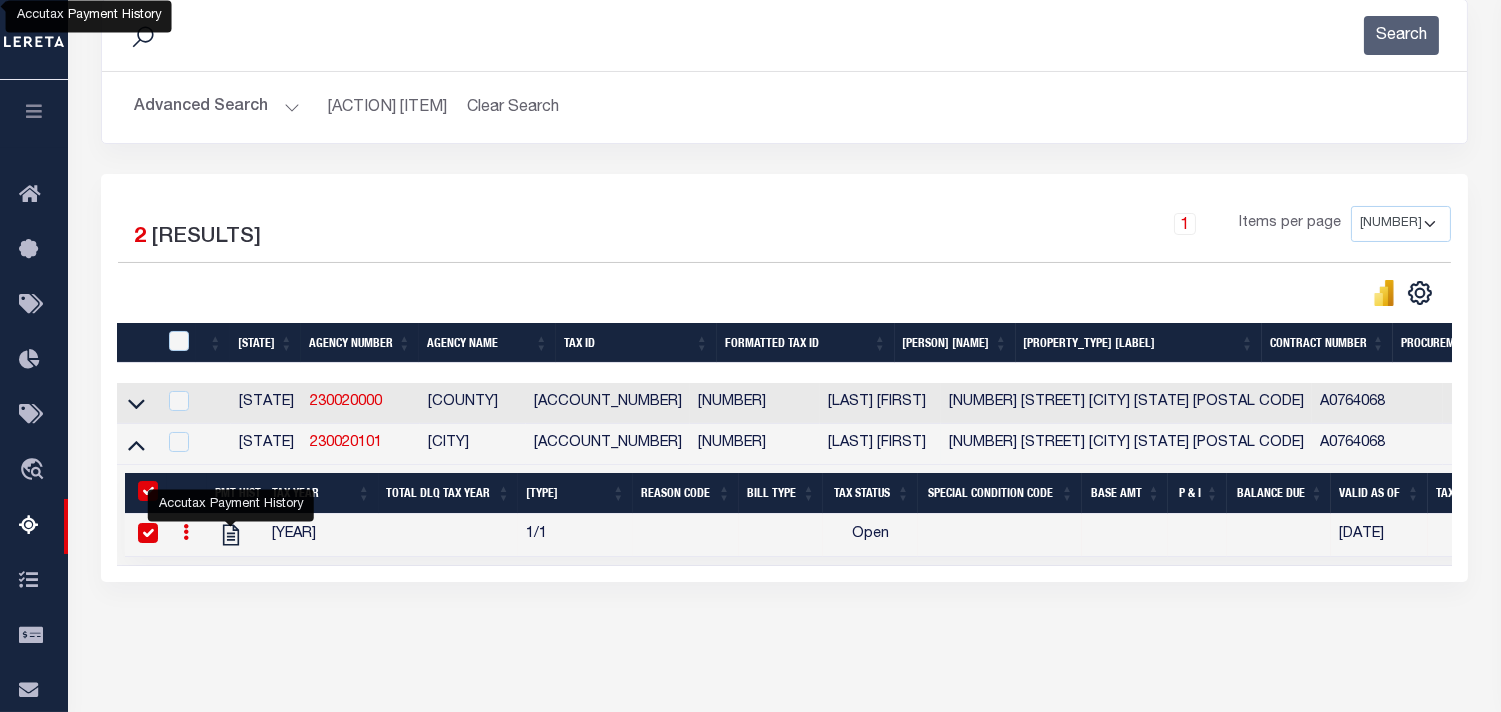 click on "Advanced Search" at bounding box center [215, 107] 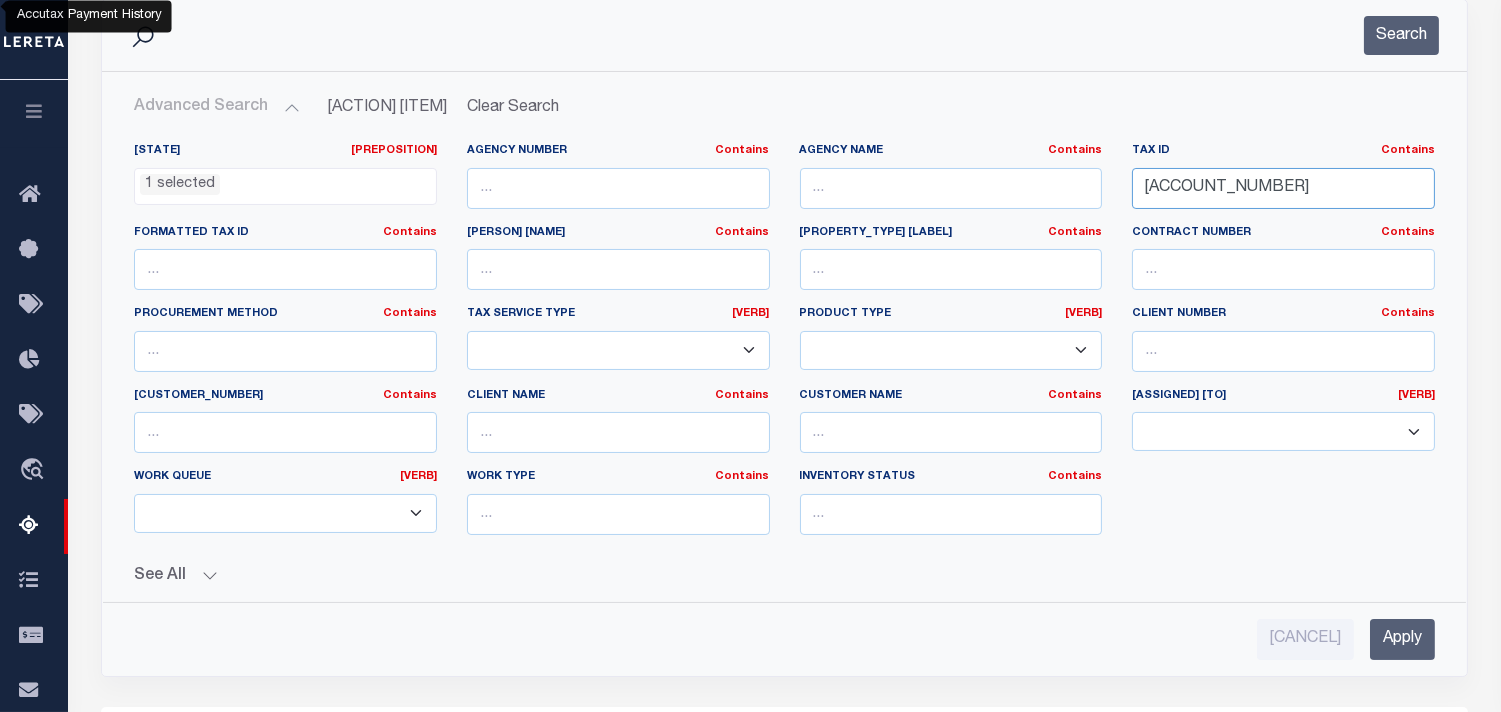 click on "0016140209314A02300" at bounding box center [1283, 188] 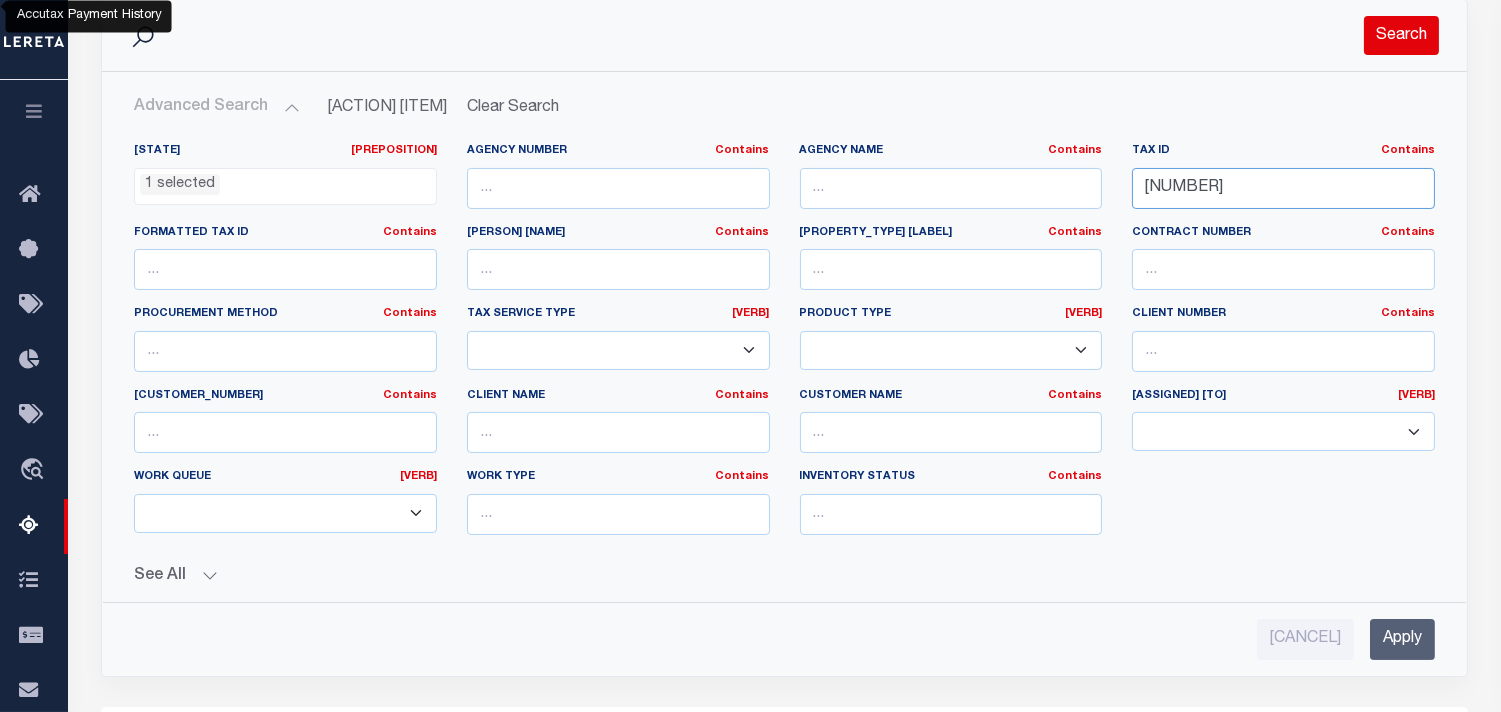 type on "0082450801124A03100" 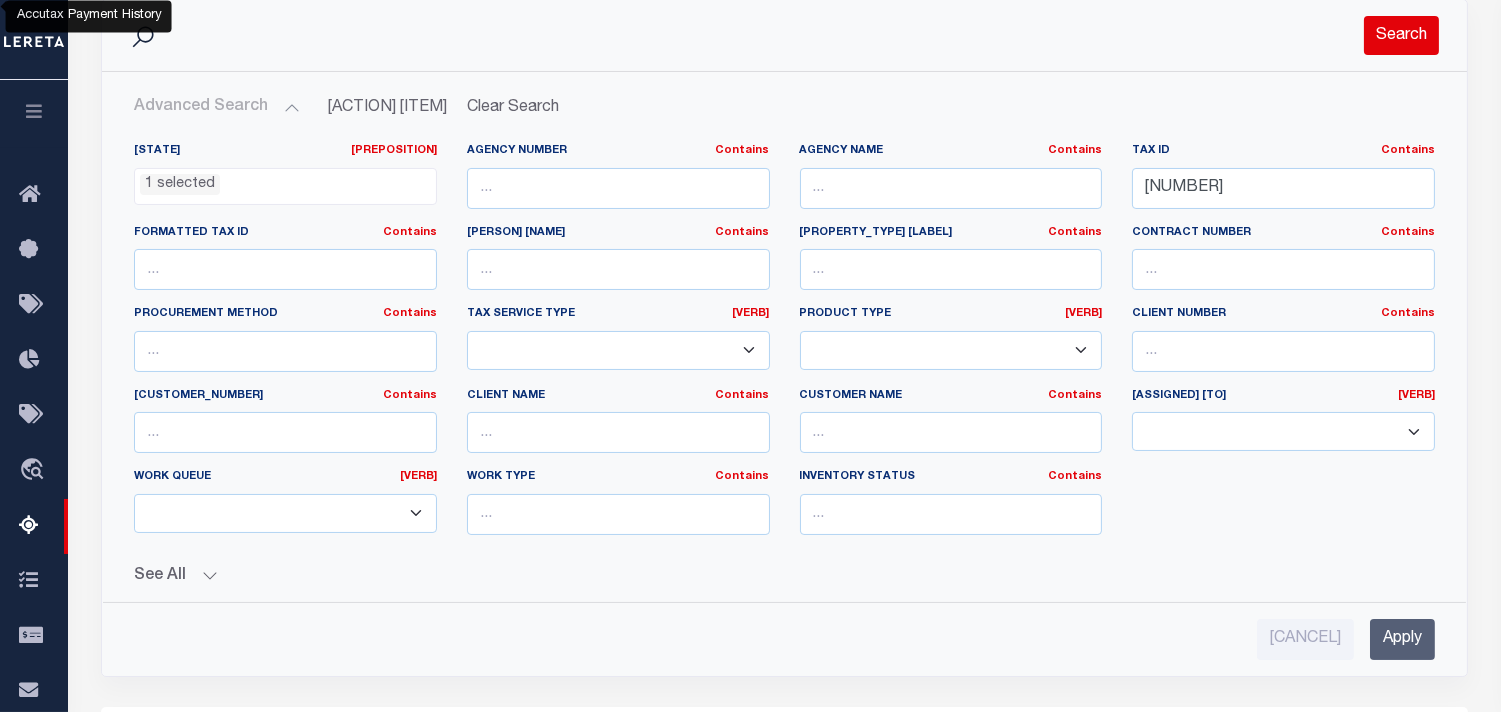 click on "Search" at bounding box center (1401, 35) 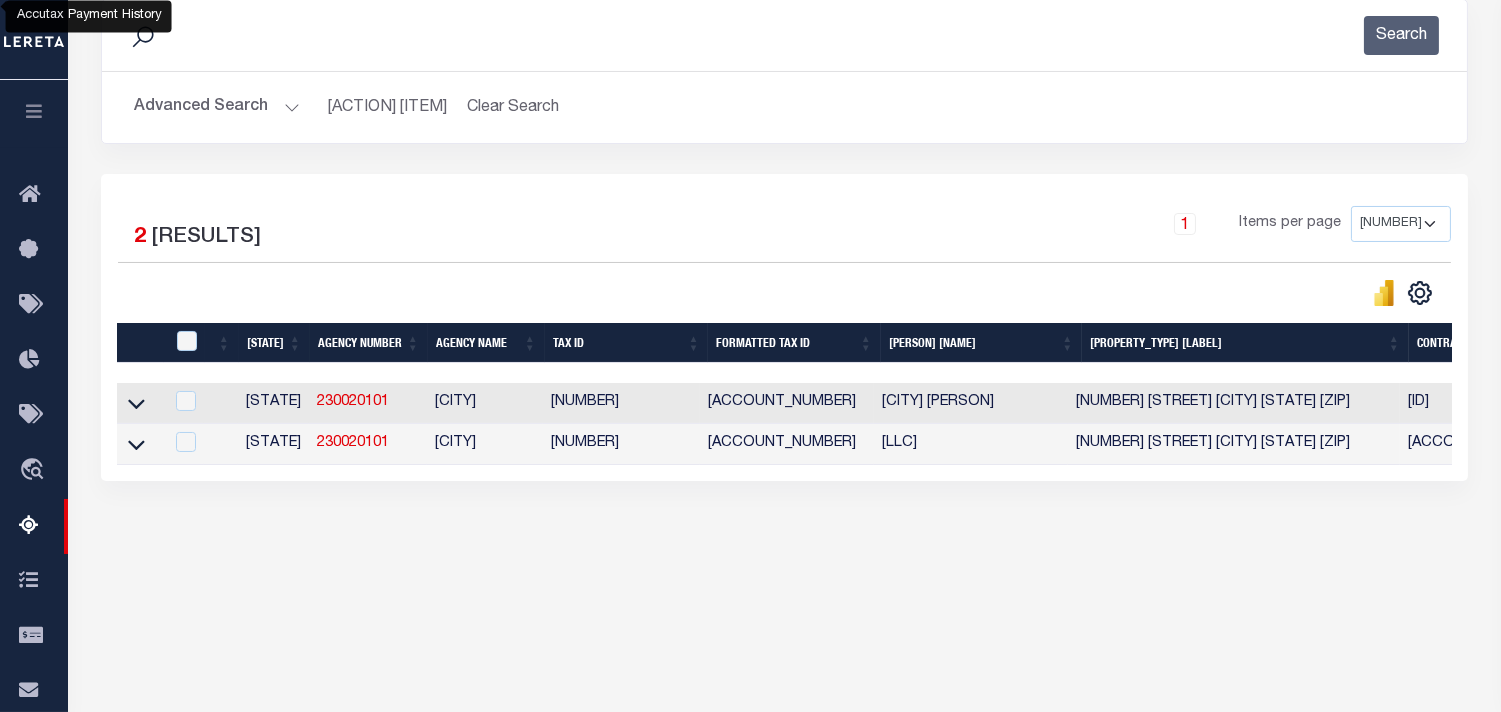 scroll, scrollTop: 0, scrollLeft: 265, axis: horizontal 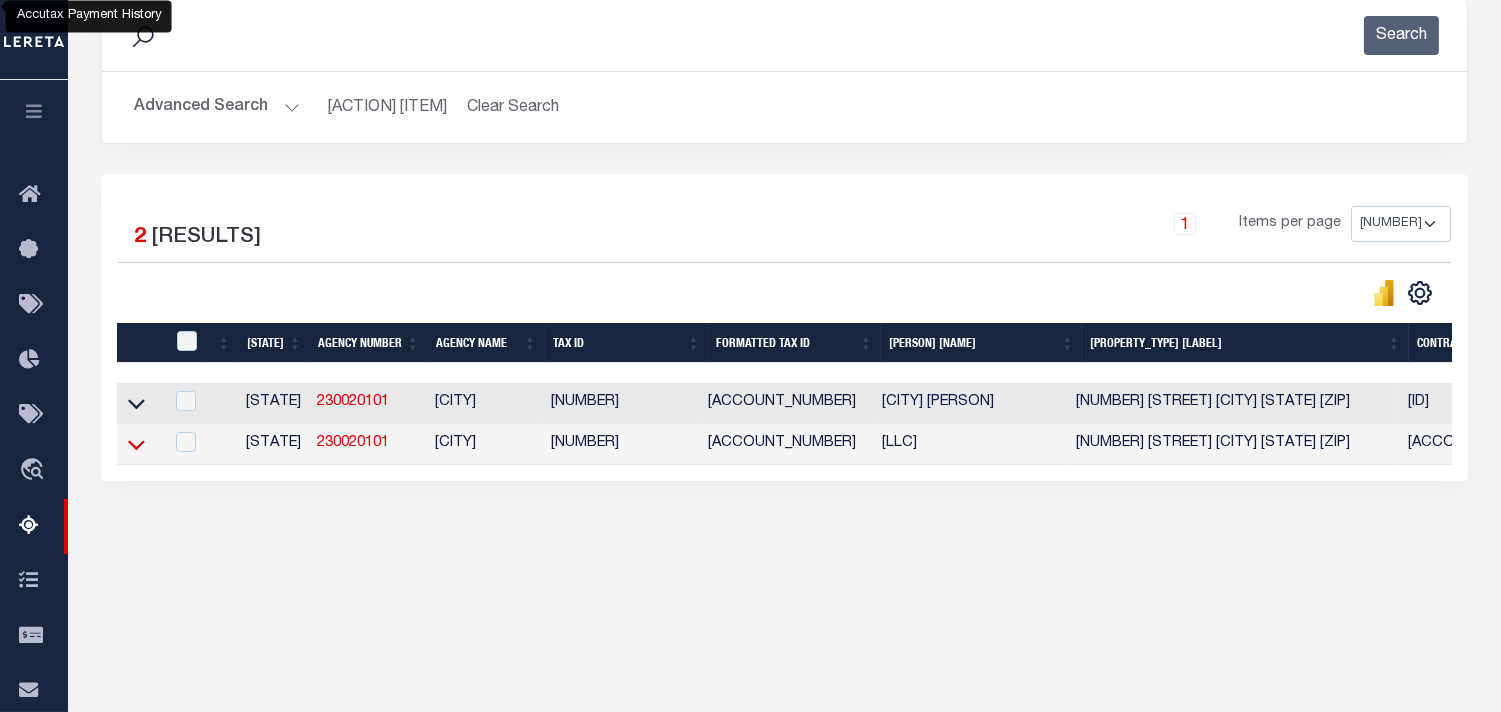 click at bounding box center (136, 445) 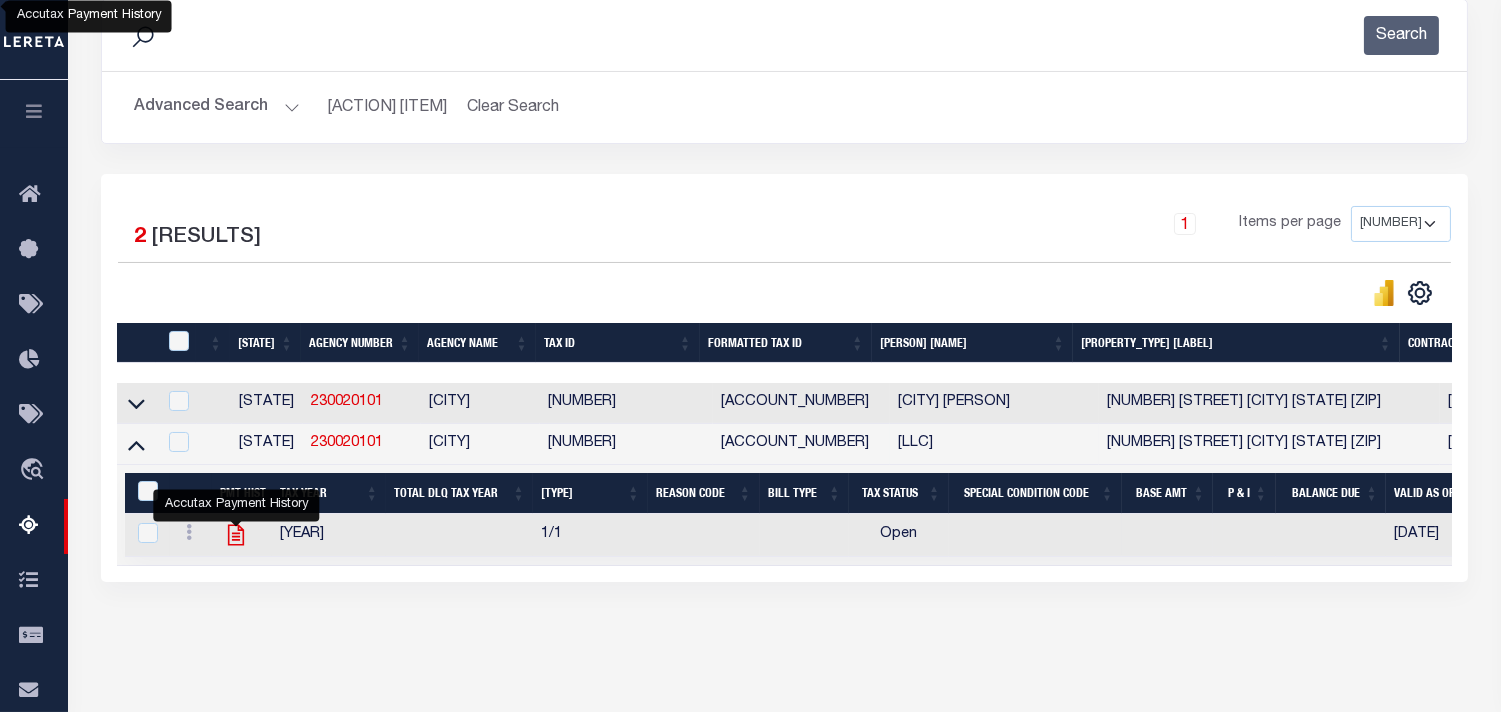 click at bounding box center [232, 535] 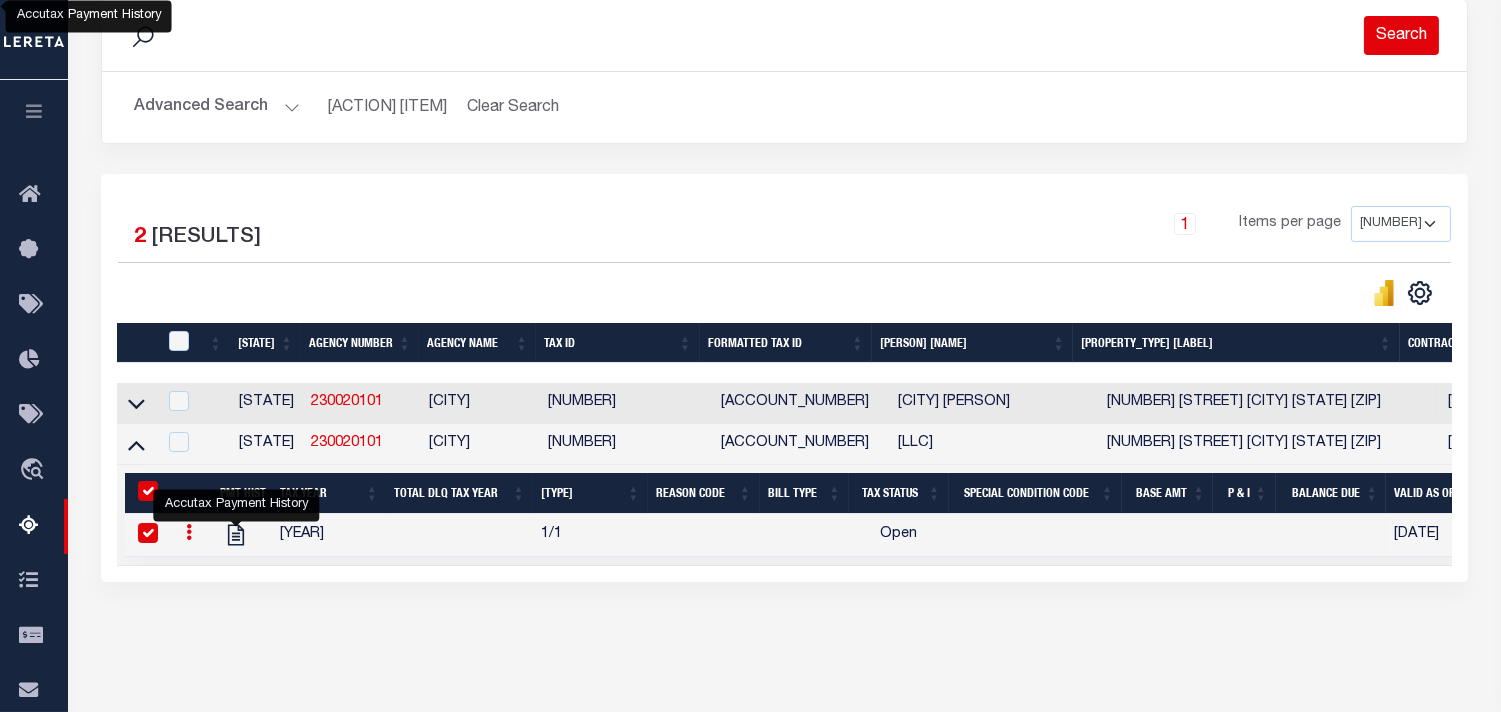 click on "Search" at bounding box center (784, 35) 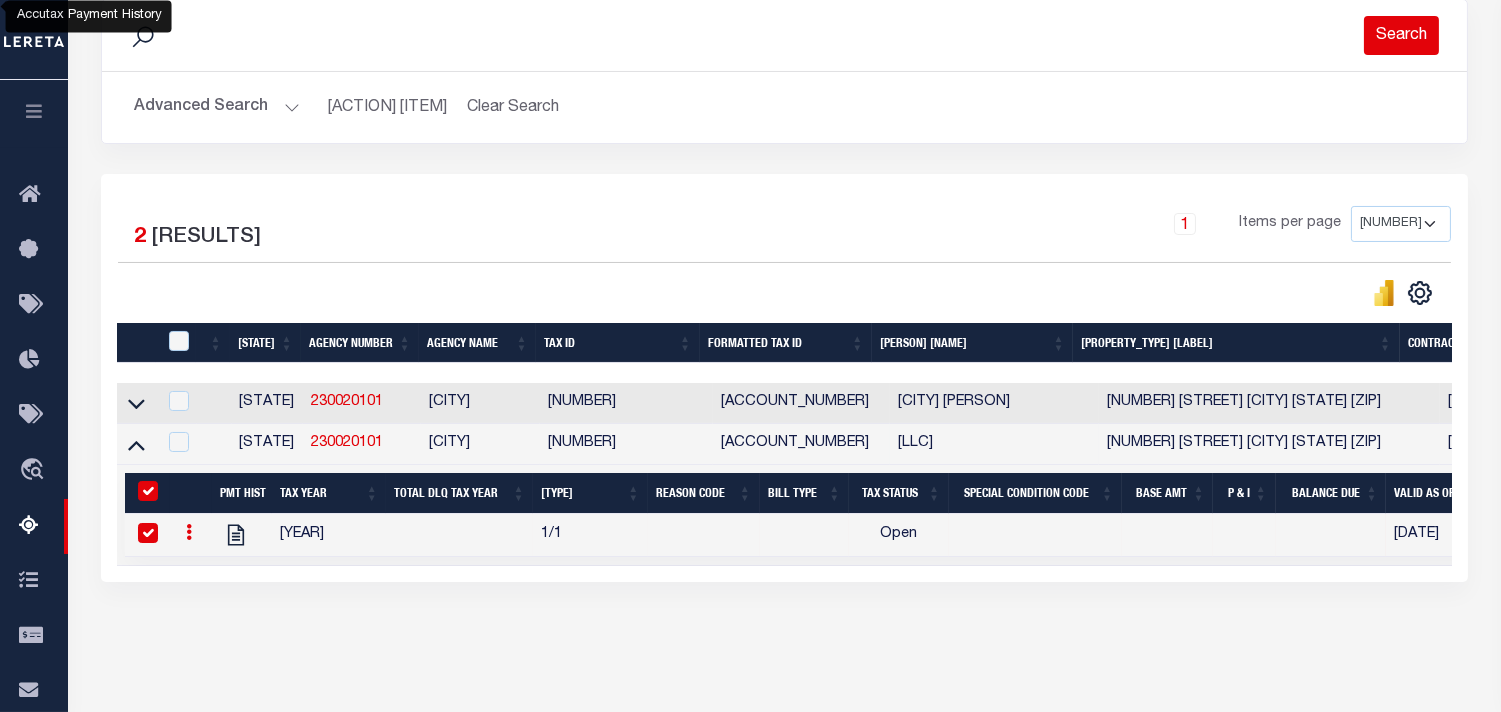 click on "Search" at bounding box center [1401, 35] 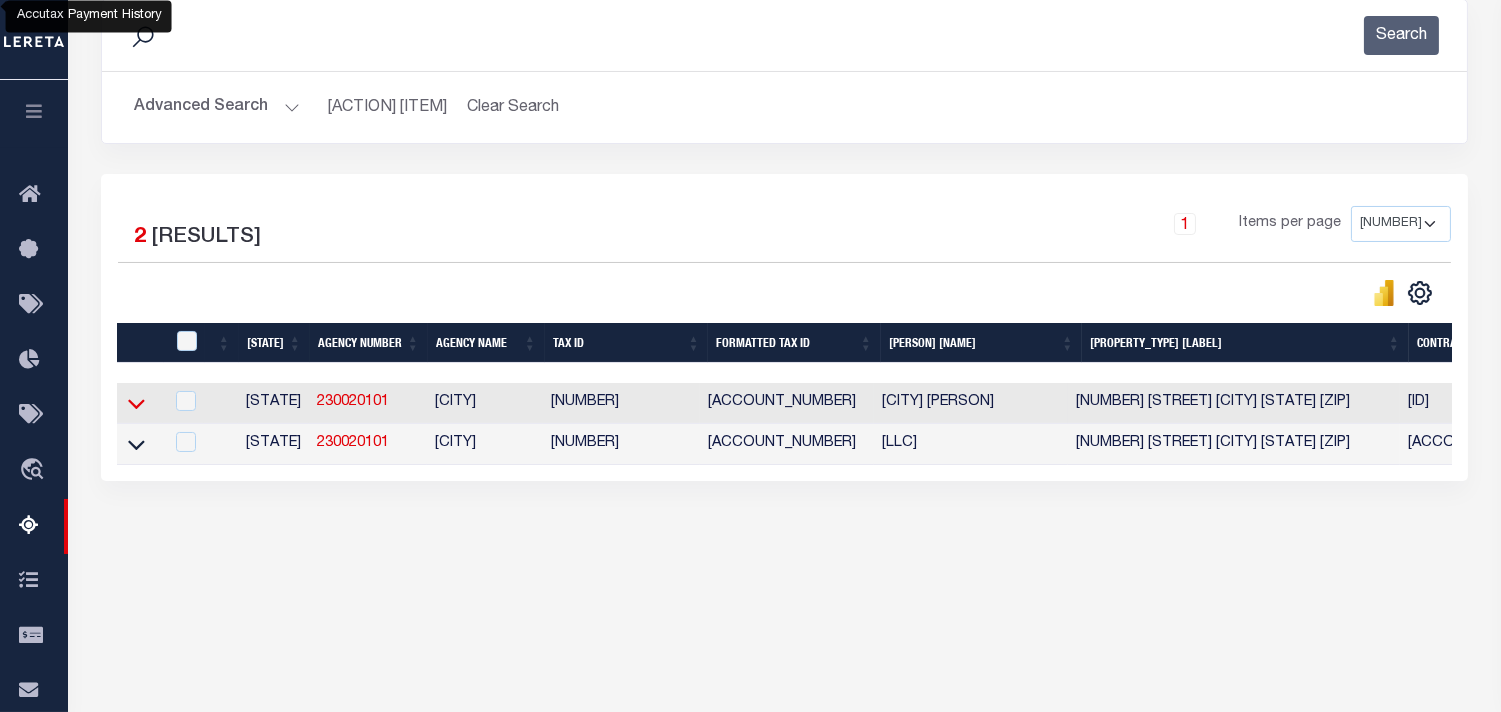click at bounding box center (136, 403) 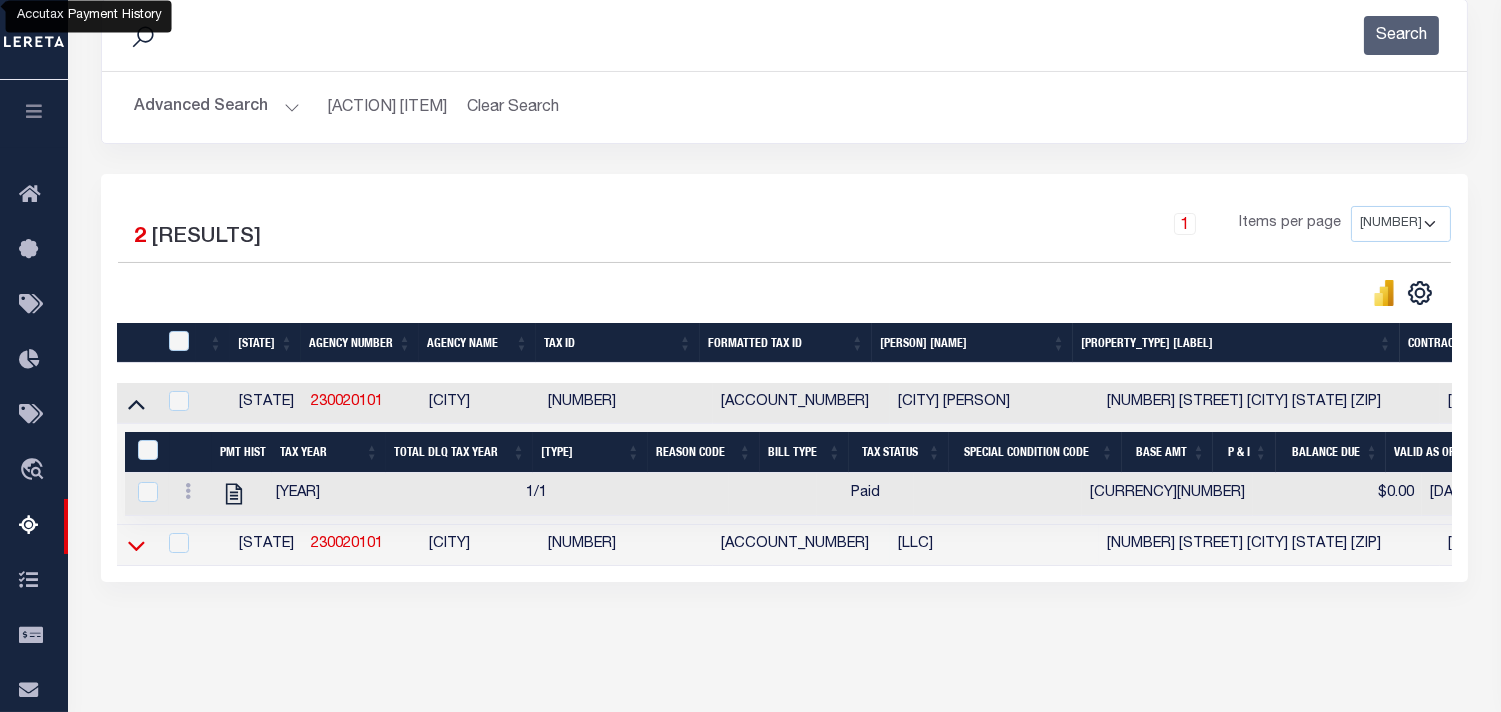 click at bounding box center [136, 545] 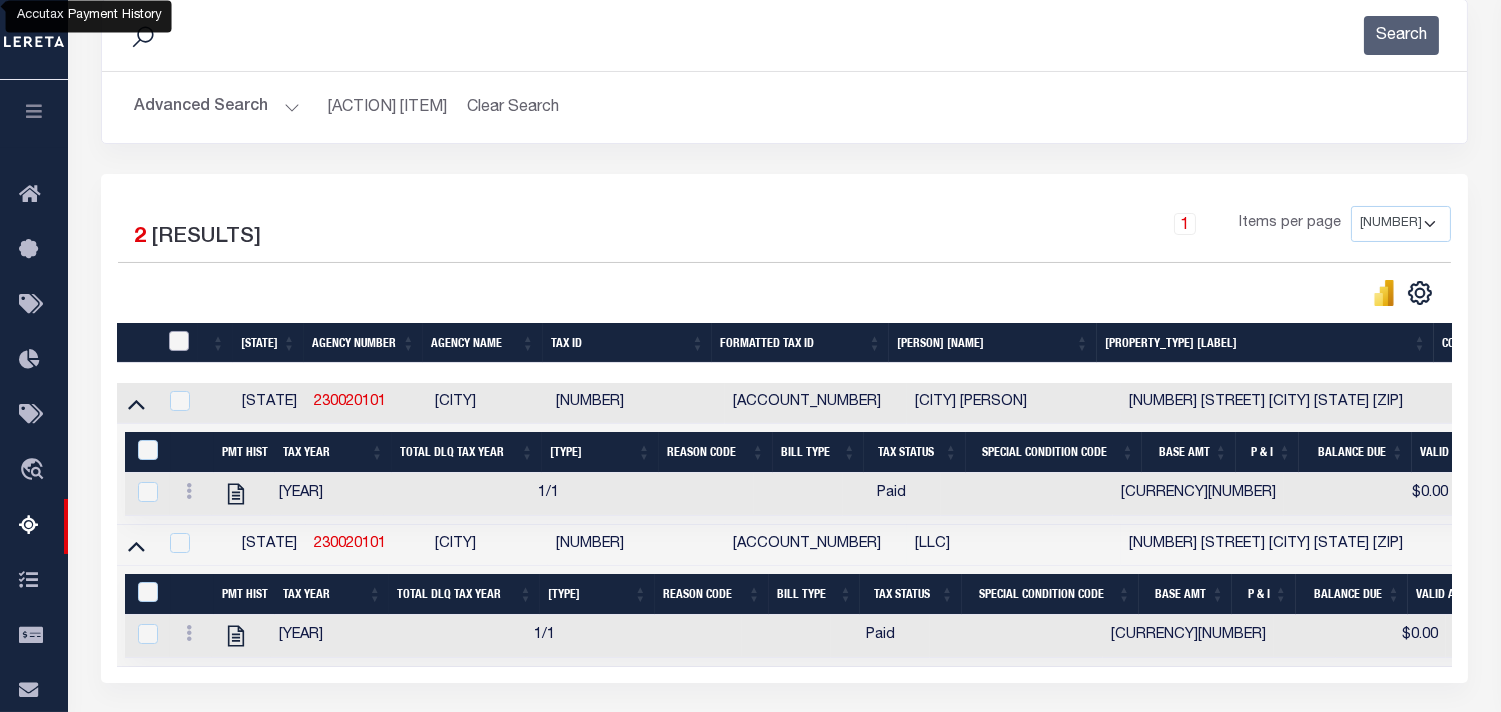 click at bounding box center (179, 341) 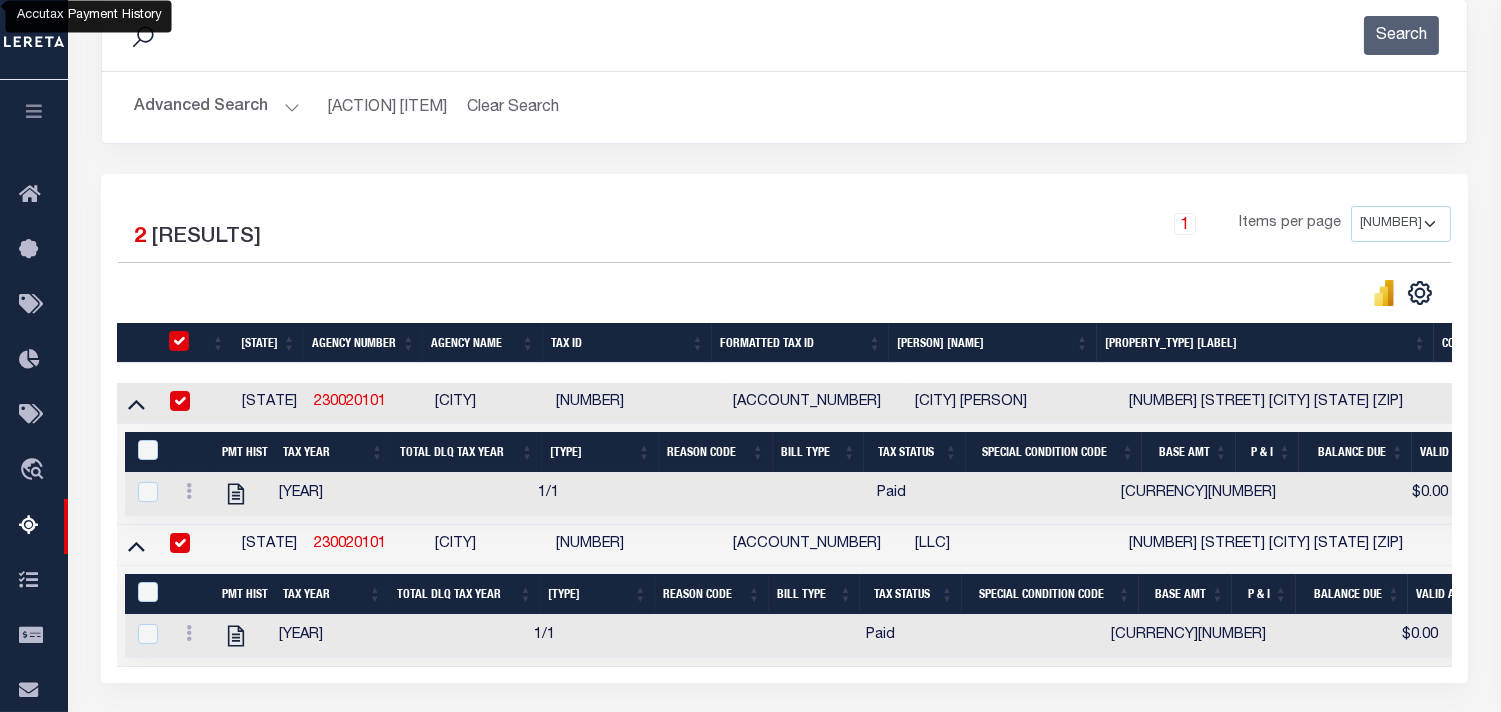 checkbox on "true" 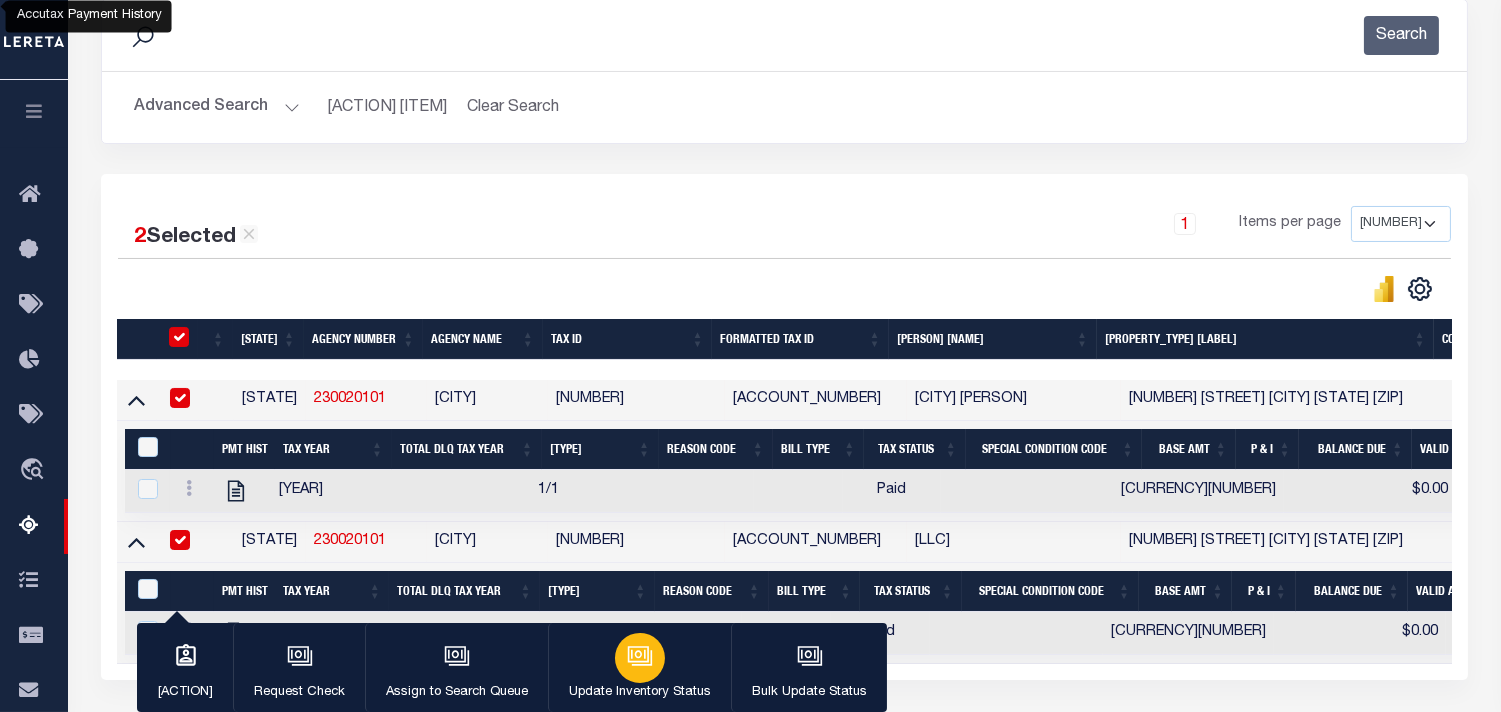 click at bounding box center [635, 656] 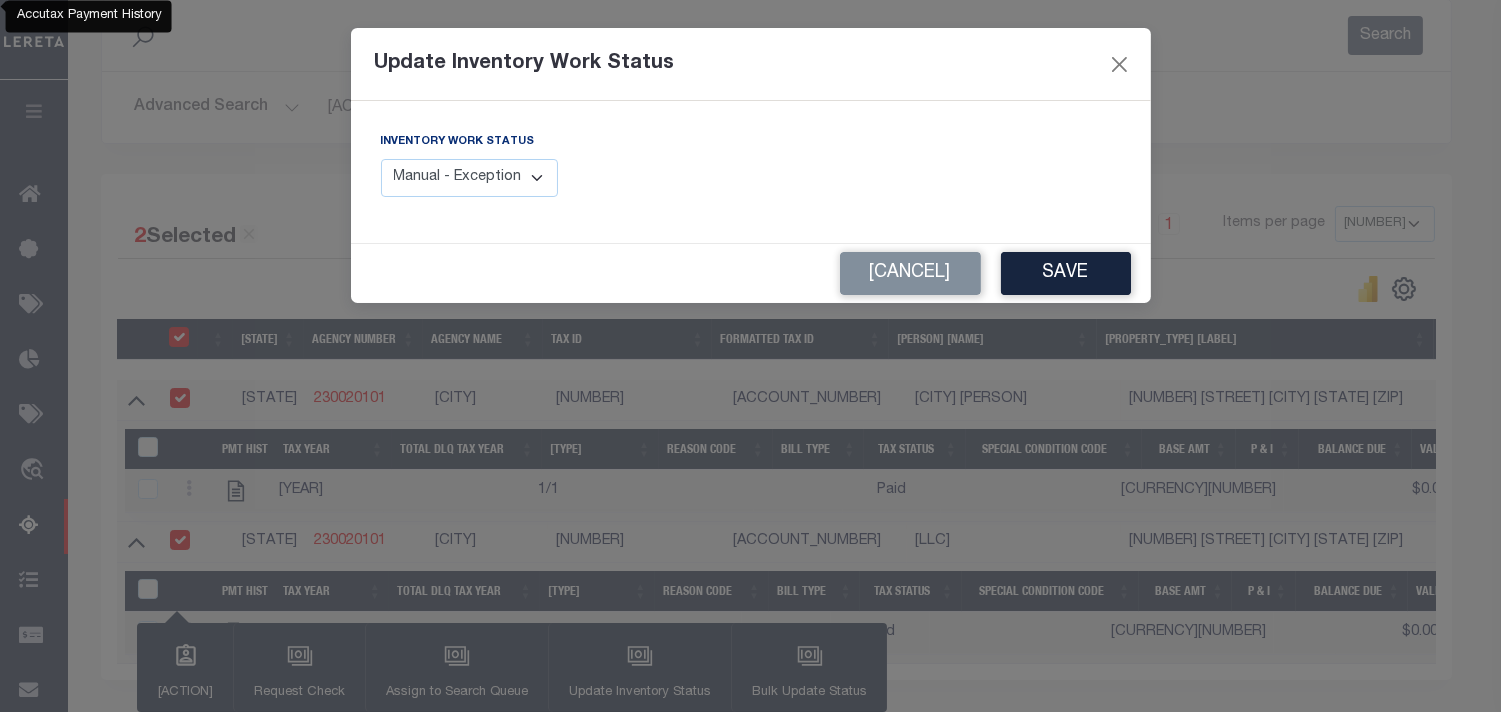 click on "Manual - Exception
Pended - Awaiting Search
Late Add Exception
Completed" at bounding box center [470, 178] 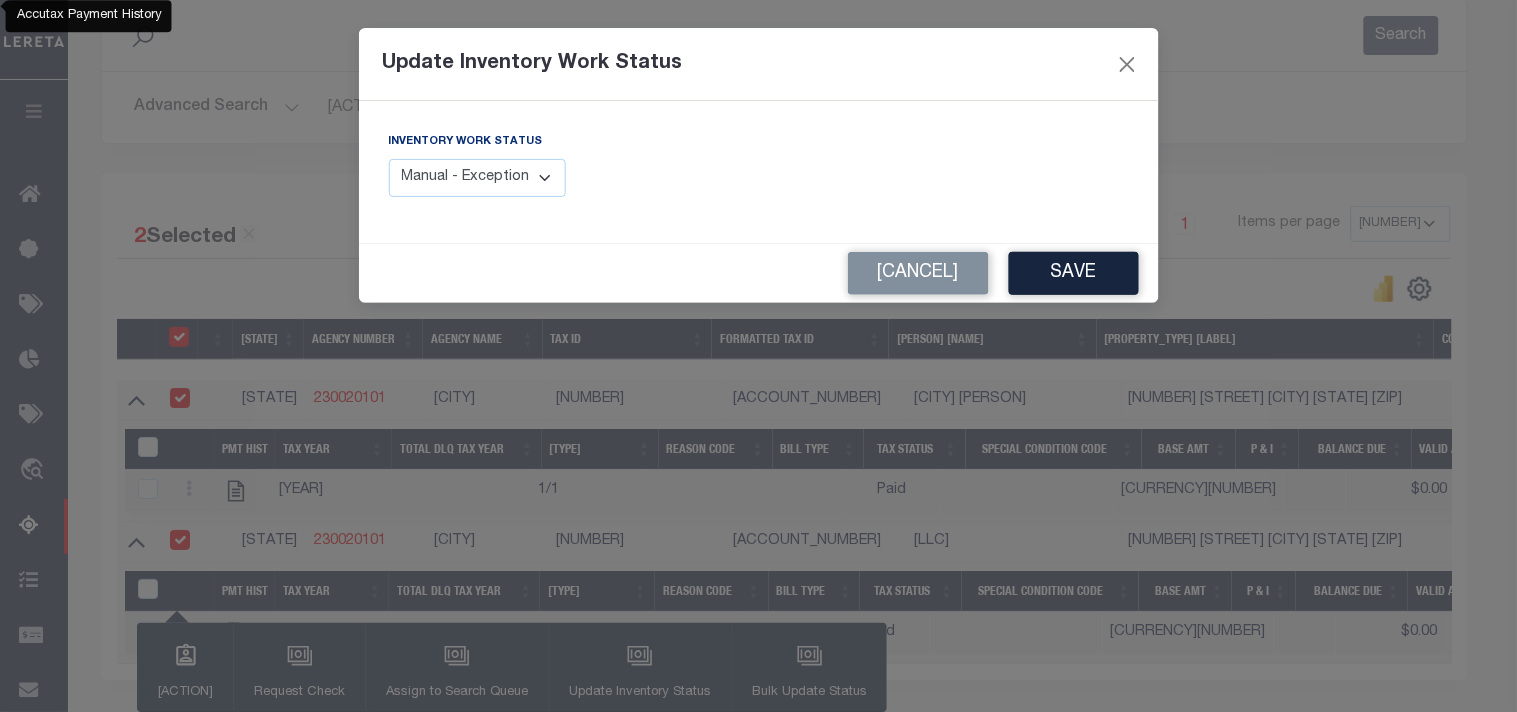 select on "4" 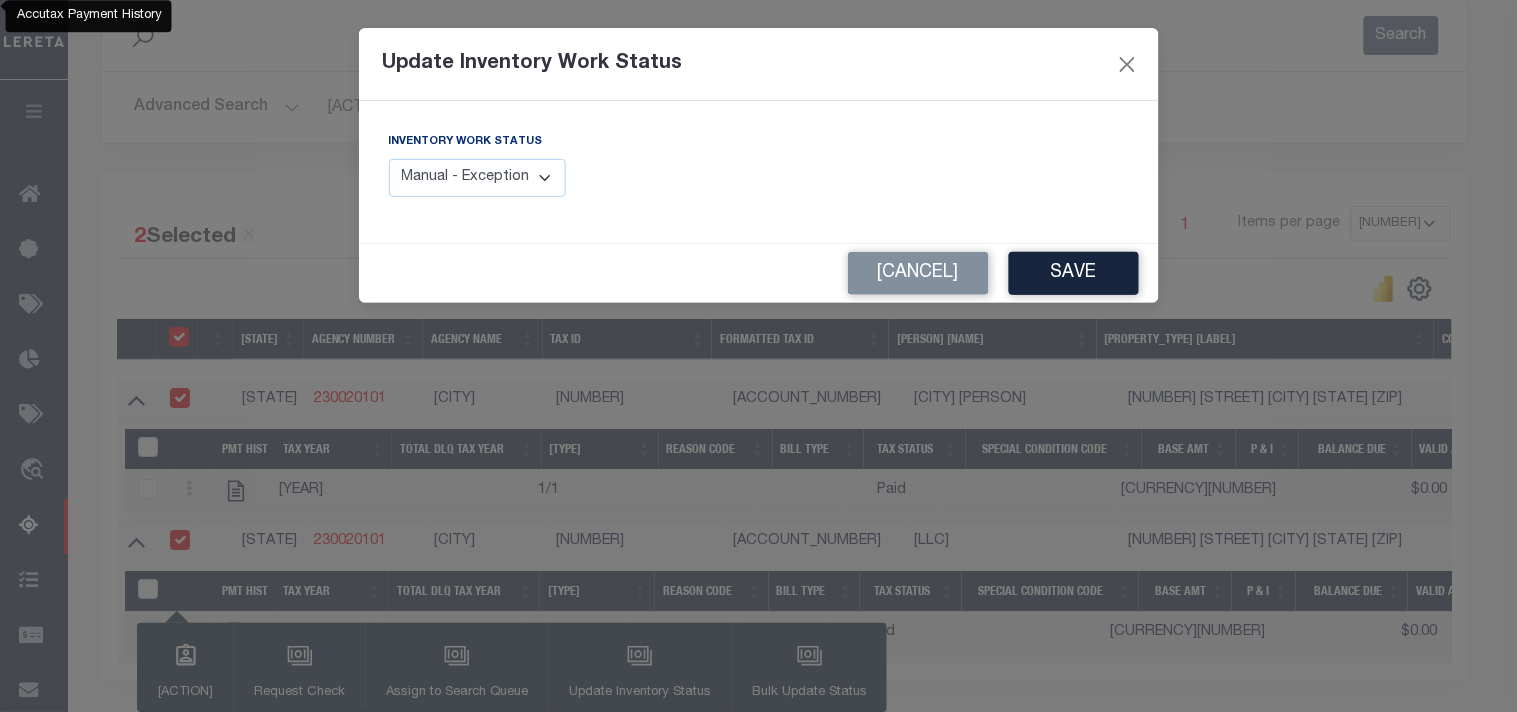 click on "Manual - Exception
Pended - Awaiting Search
Late Add Exception
Completed" at bounding box center [478, 178] 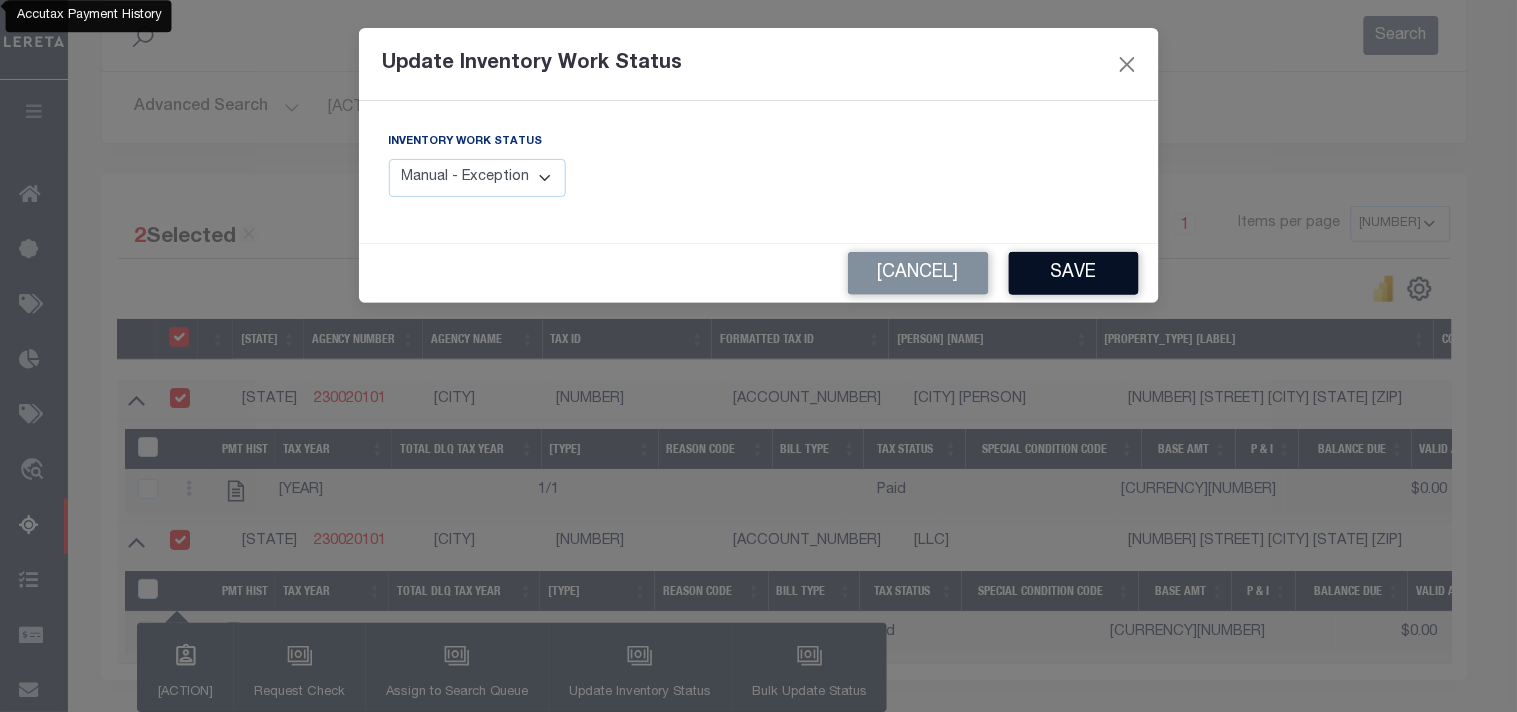 click on "Save" at bounding box center [1074, 273] 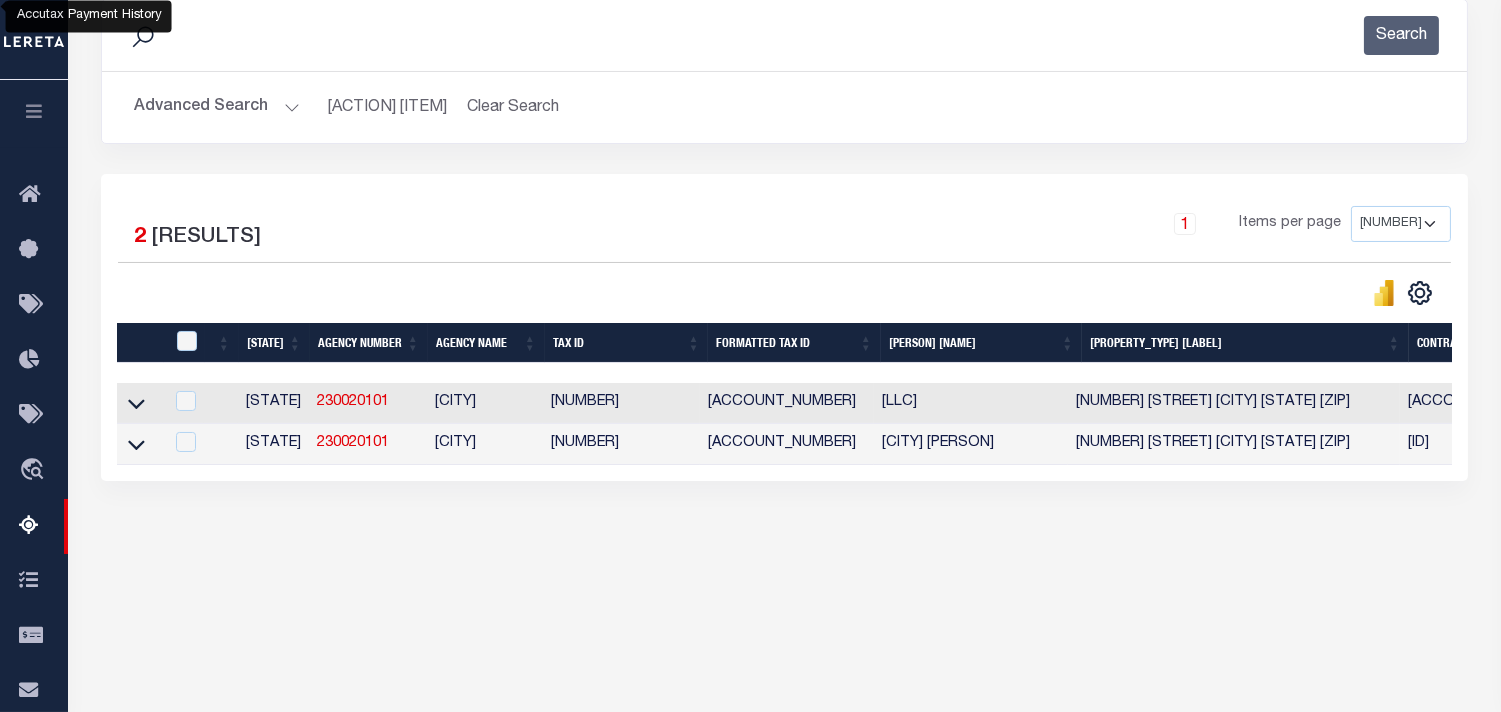 click on "Advanced Search" at bounding box center (215, 107) 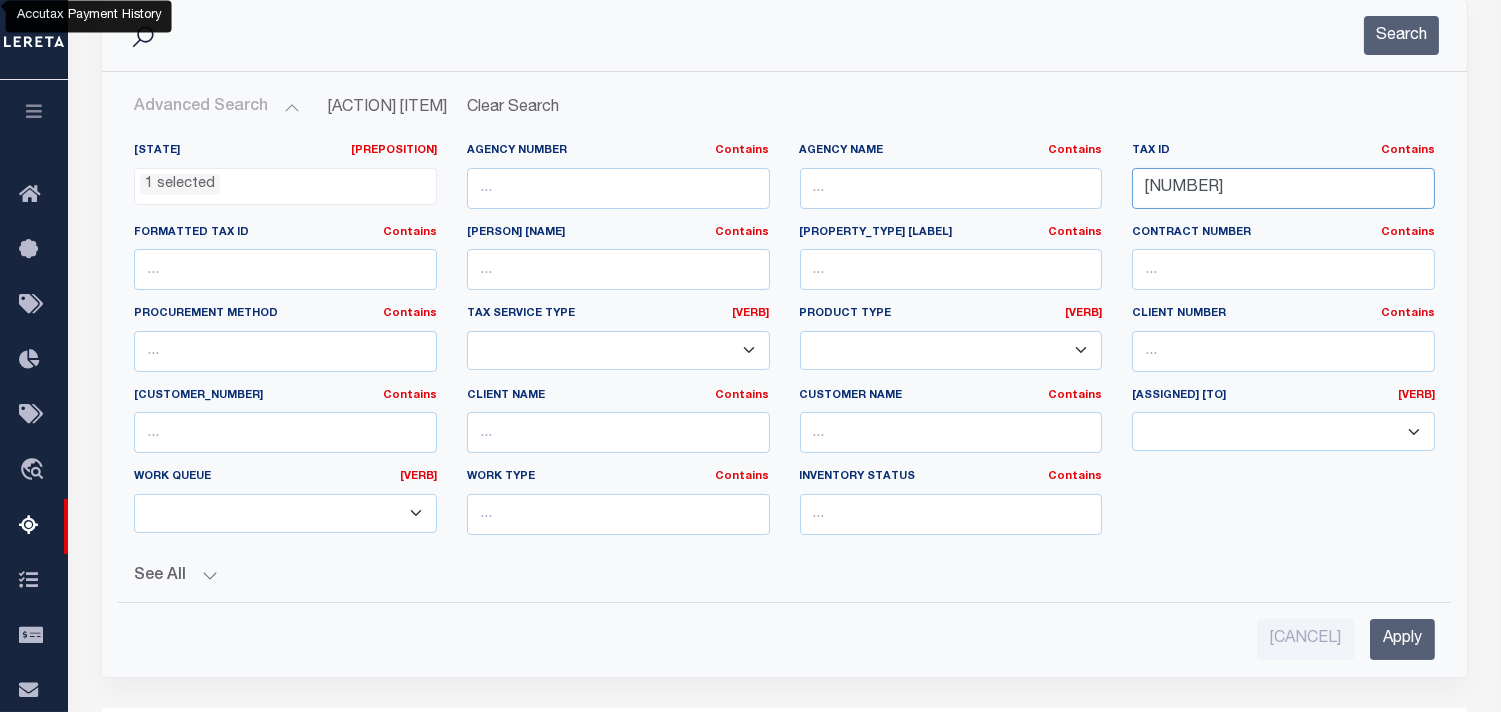 drag, startPoint x: 1342, startPoint y: 185, endPoint x: 1000, endPoint y: 188, distance: 342.01315 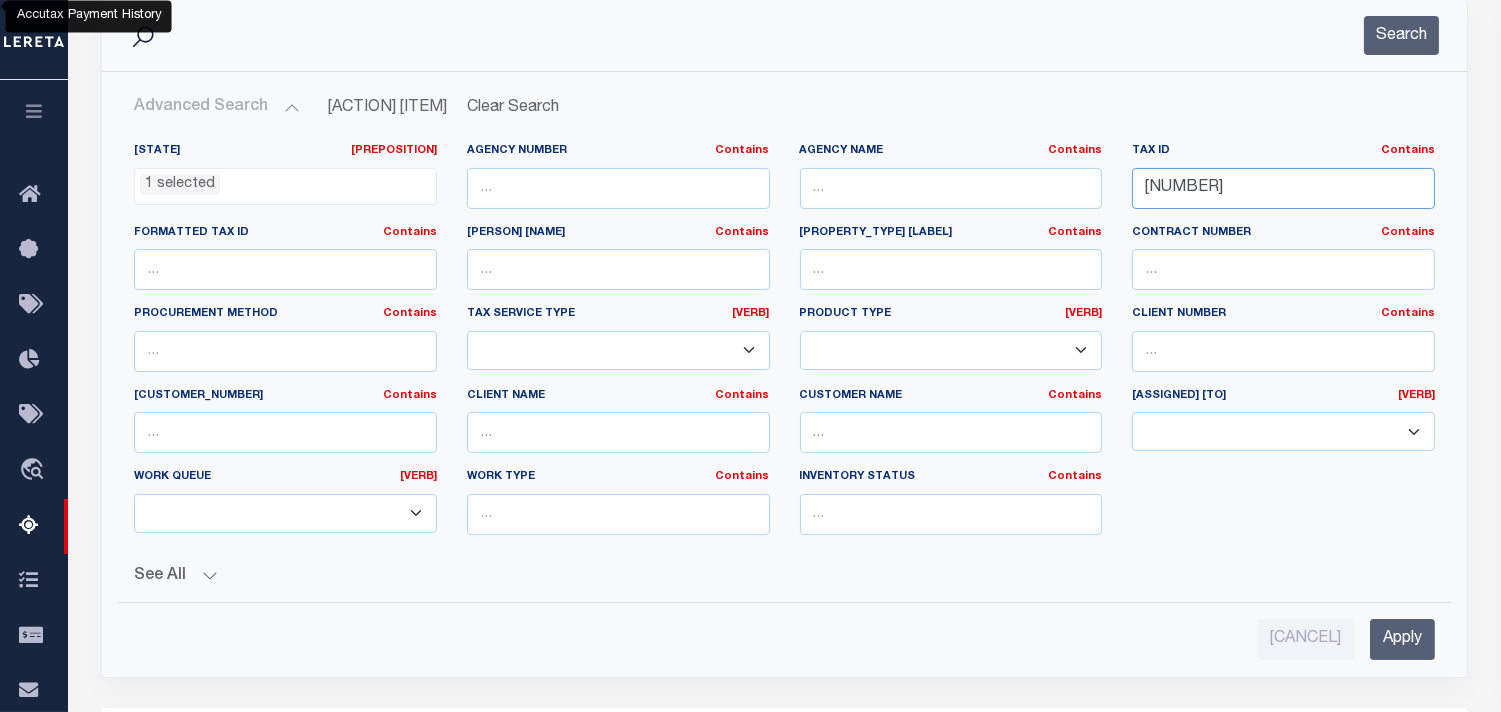 click on "State
In
In
AK AL AR AZ CA CO CT DC DE FL GA GU HI IA ID IL IN KS KY LA MA MD ME MI MN MO MS MT NC ND NE NH NJ NM NV NY OH OK OR PA PR RI SC SD TN TX UT VA VI VT WA WI WV WY 1 selected
Agency Number
Contains
Contains" at bounding box center [784, 347] 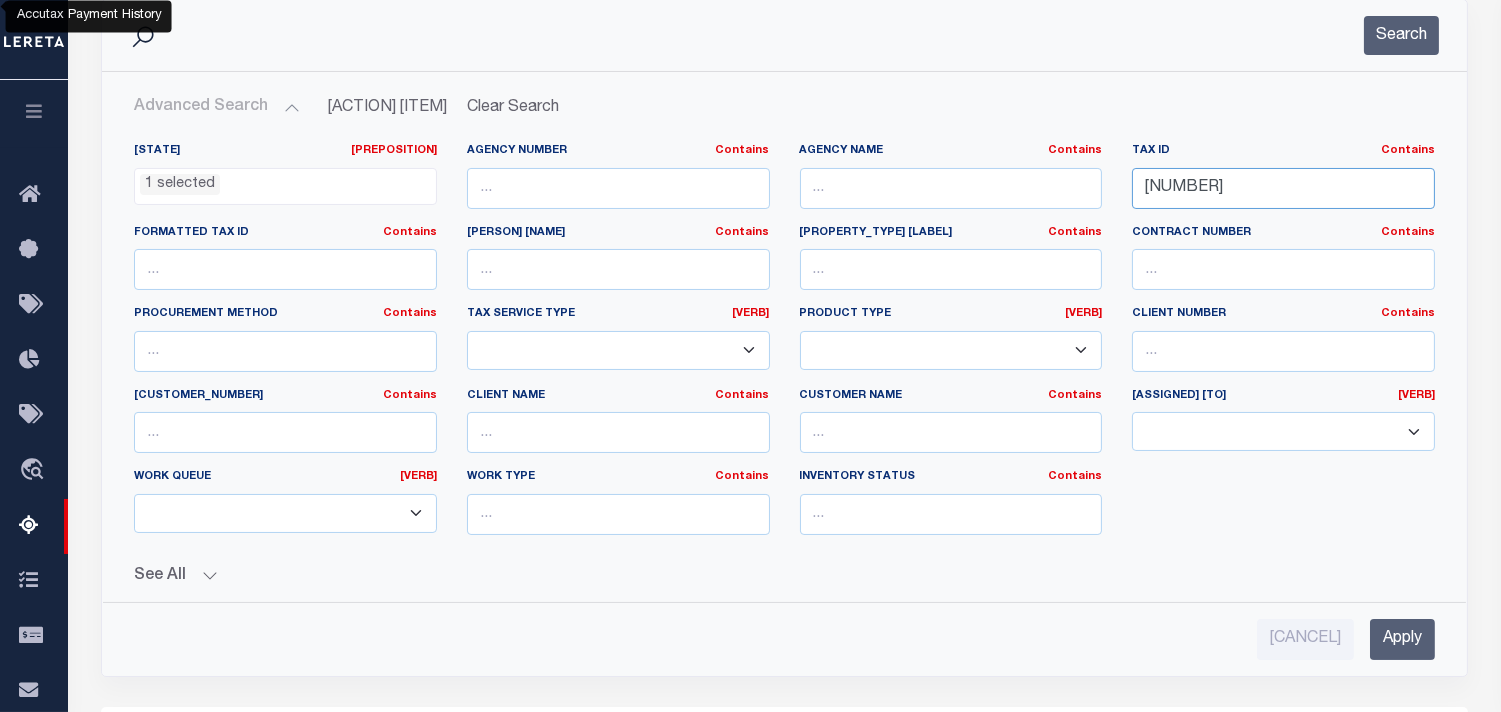 type on "0084930802034 00300" 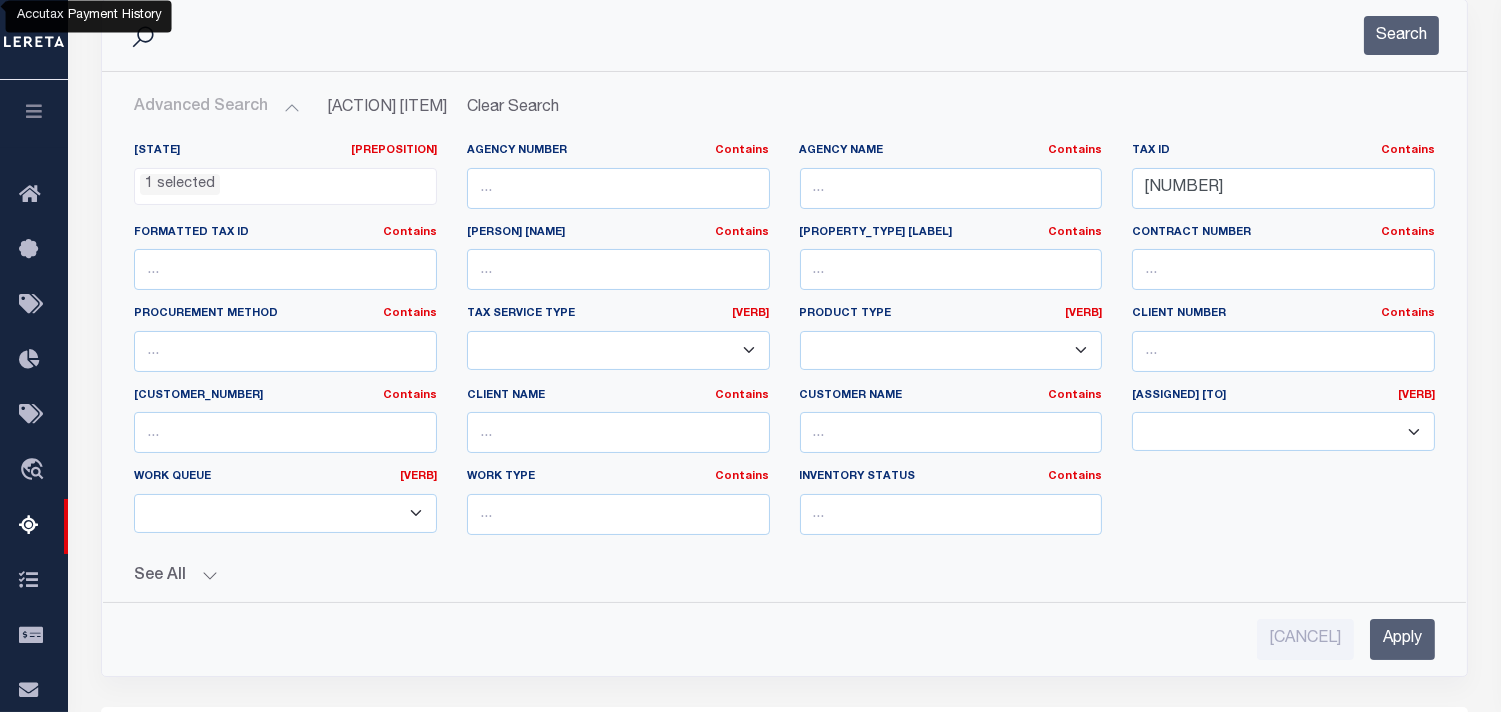 click on "Search" at bounding box center [1401, 35] 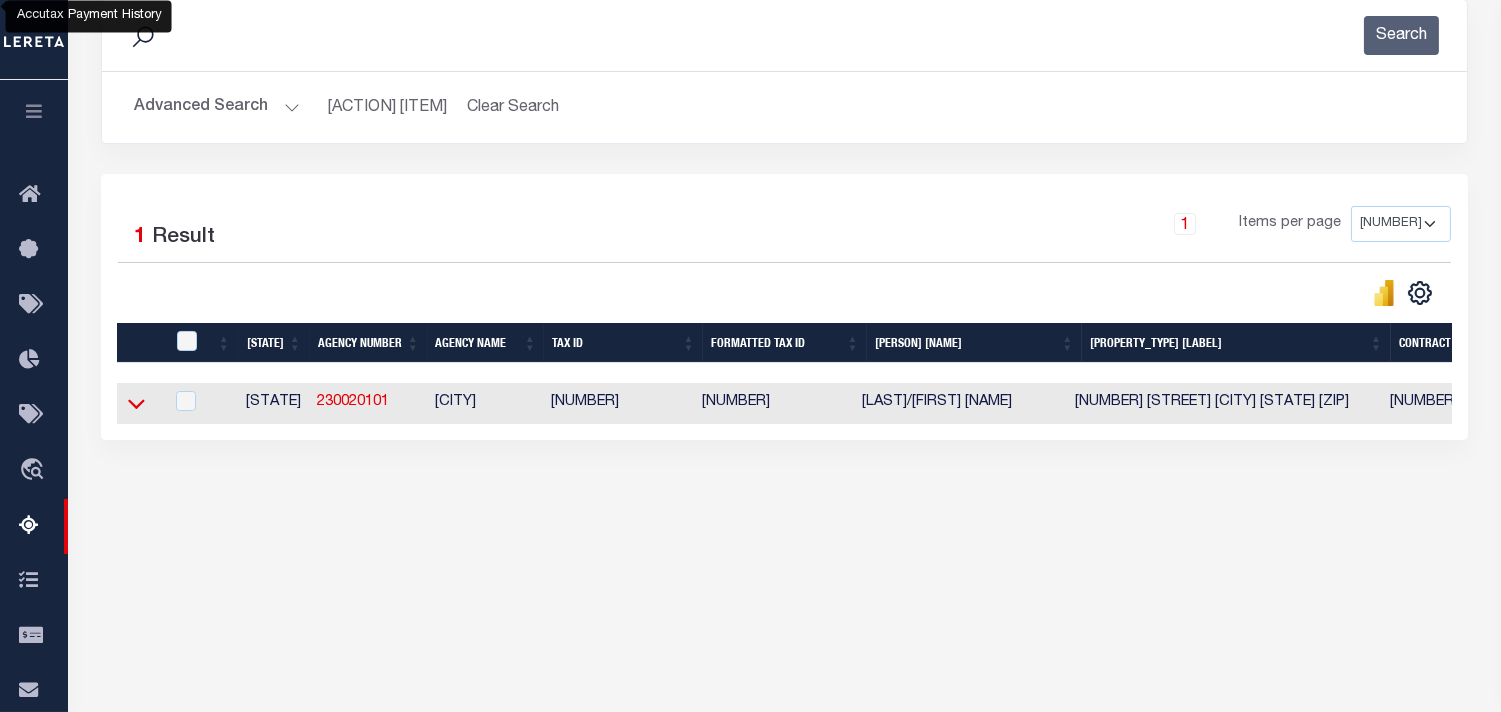click at bounding box center [136, 403] 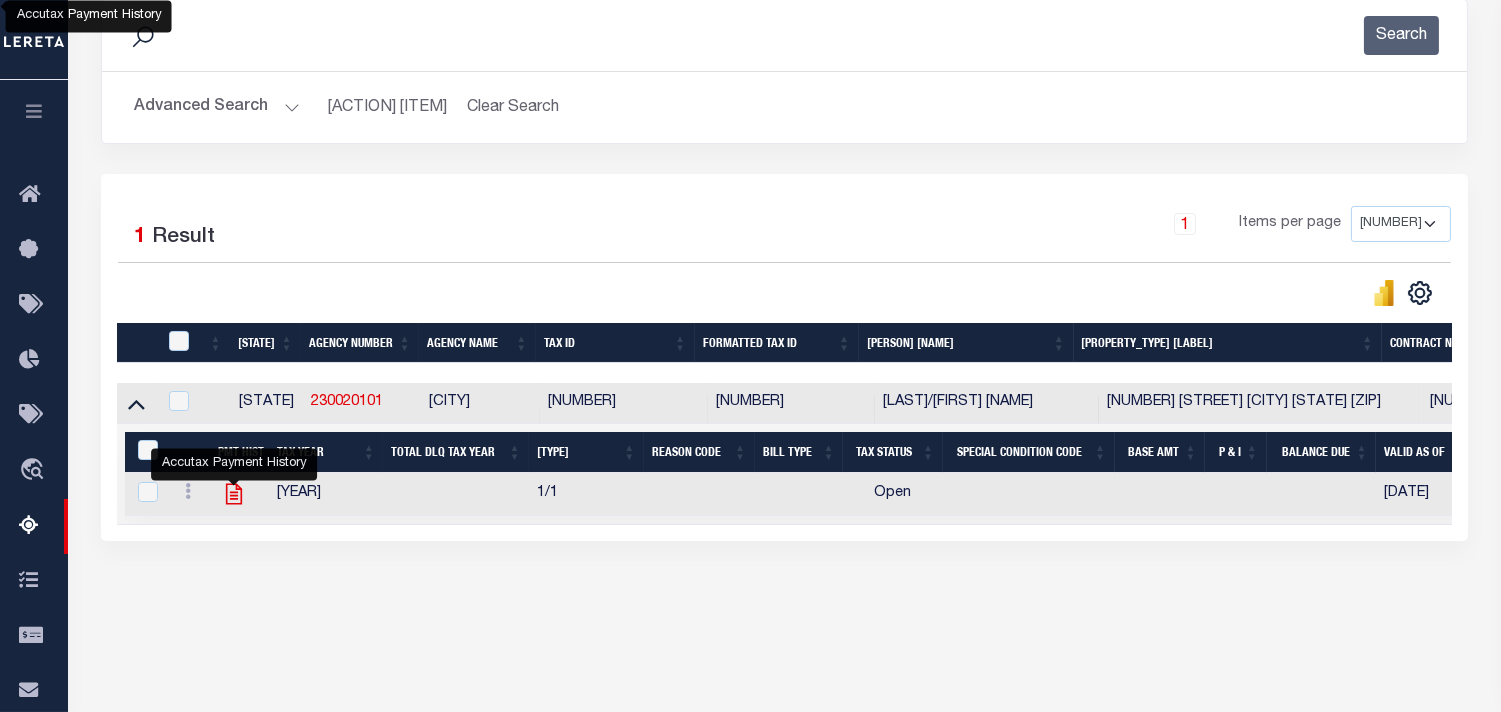 click at bounding box center (230, 494) 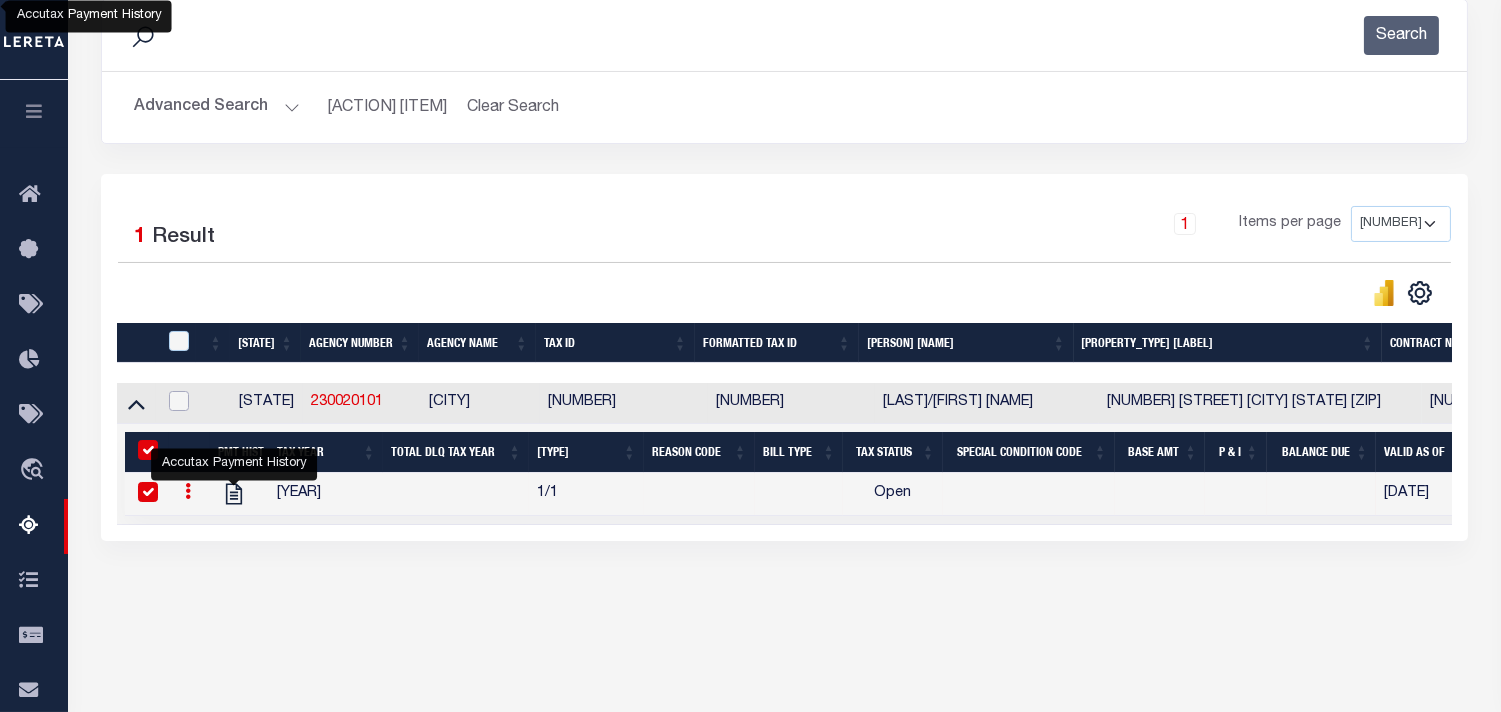 click at bounding box center (179, 401) 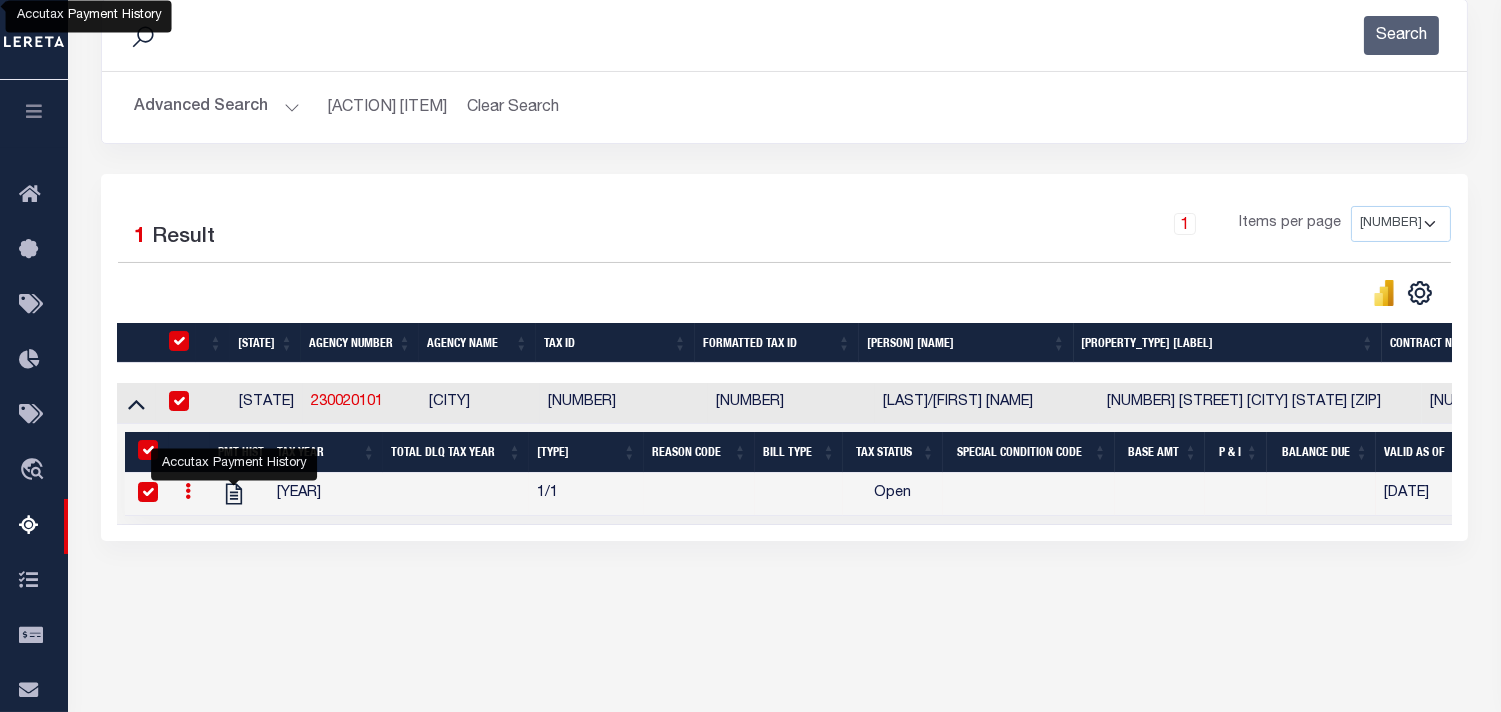 checkbox on "true" 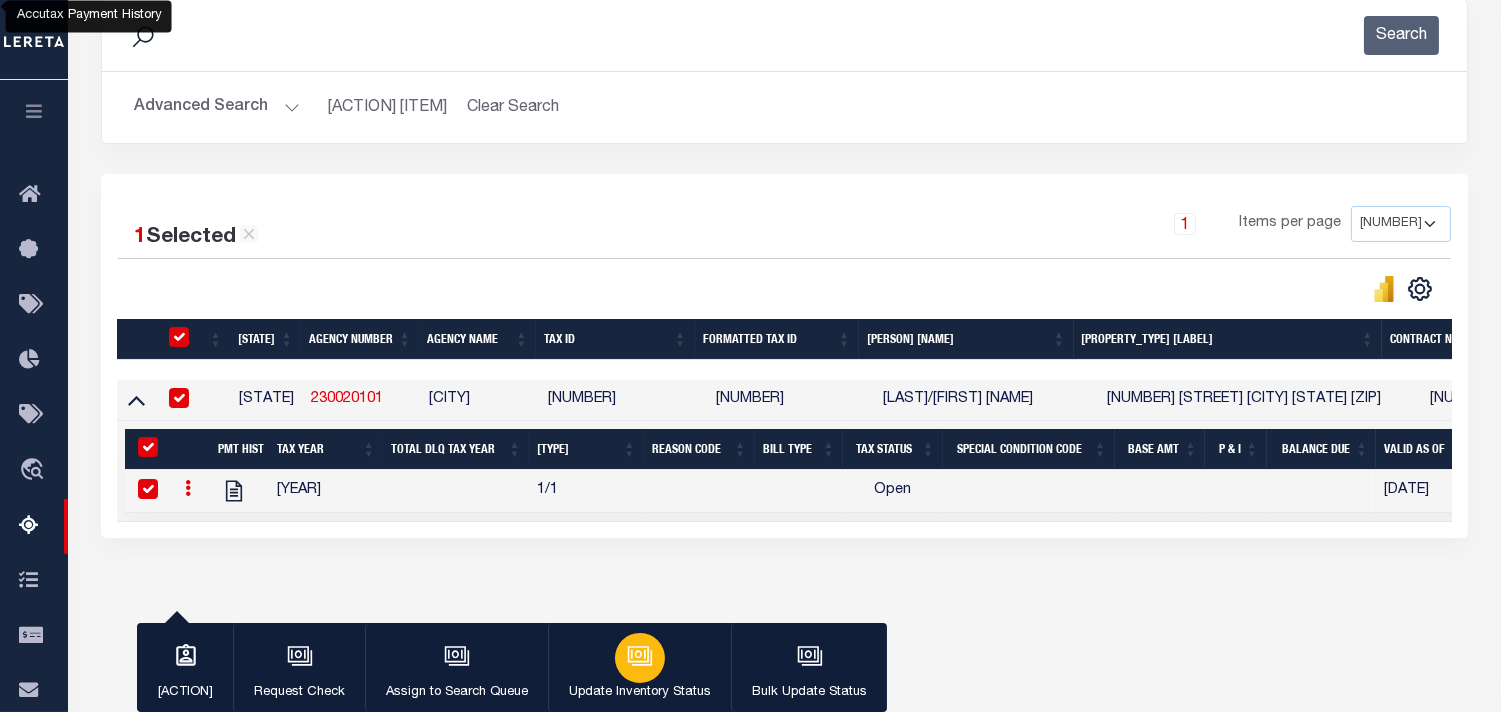 click at bounding box center [635, 658] 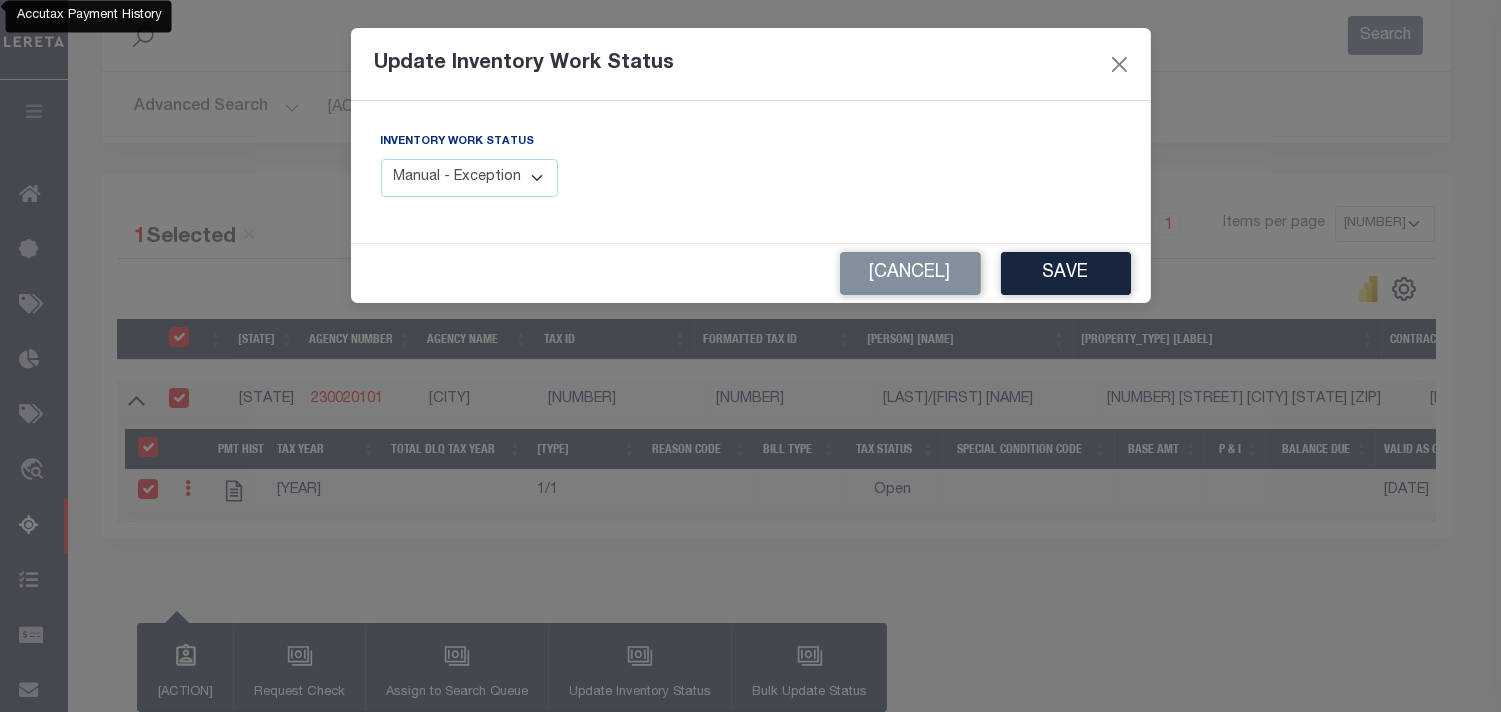 click on "Manual - Exception
Pended - Awaiting Search
Late Add Exception
Completed" at bounding box center [470, 178] 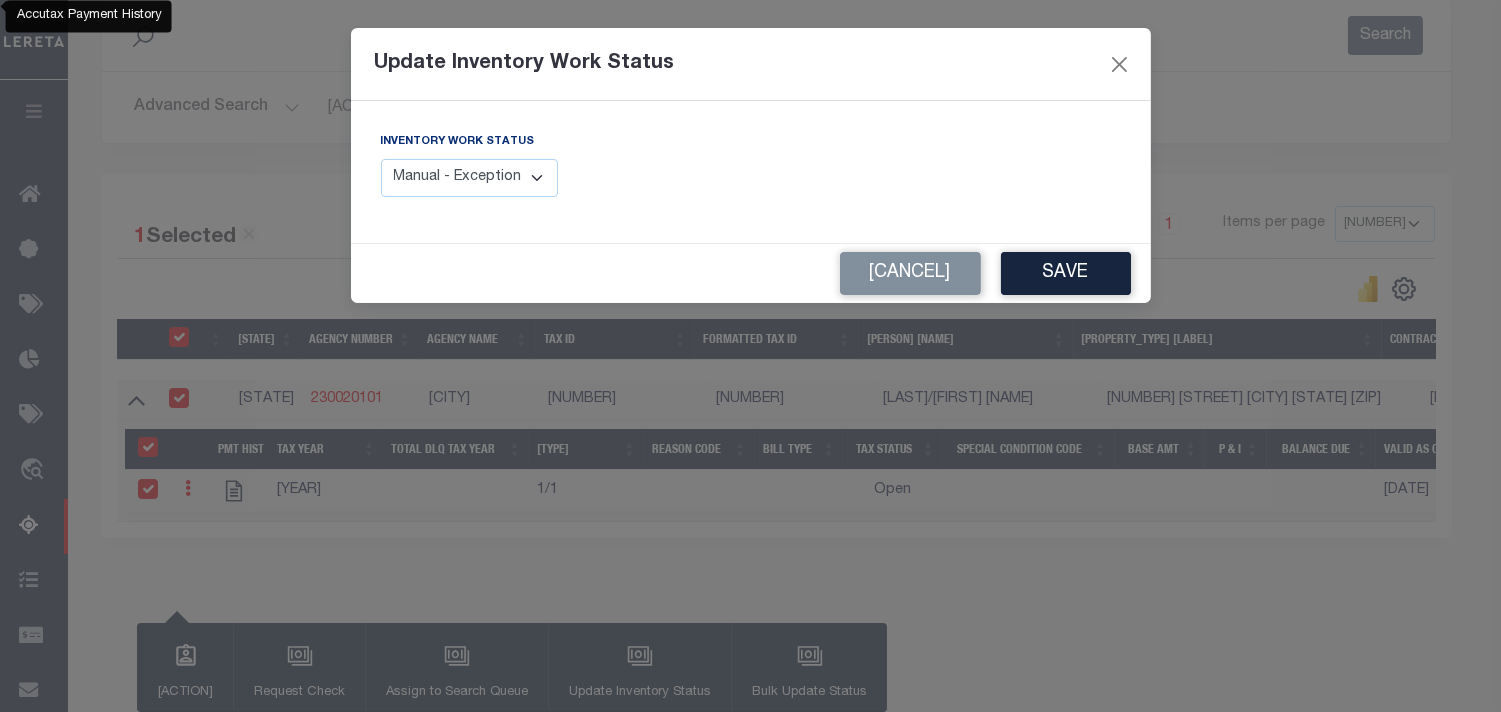 click on "Manual - Exception
Pended - Awaiting Search
Late Add Exception
Completed" at bounding box center [470, 178] 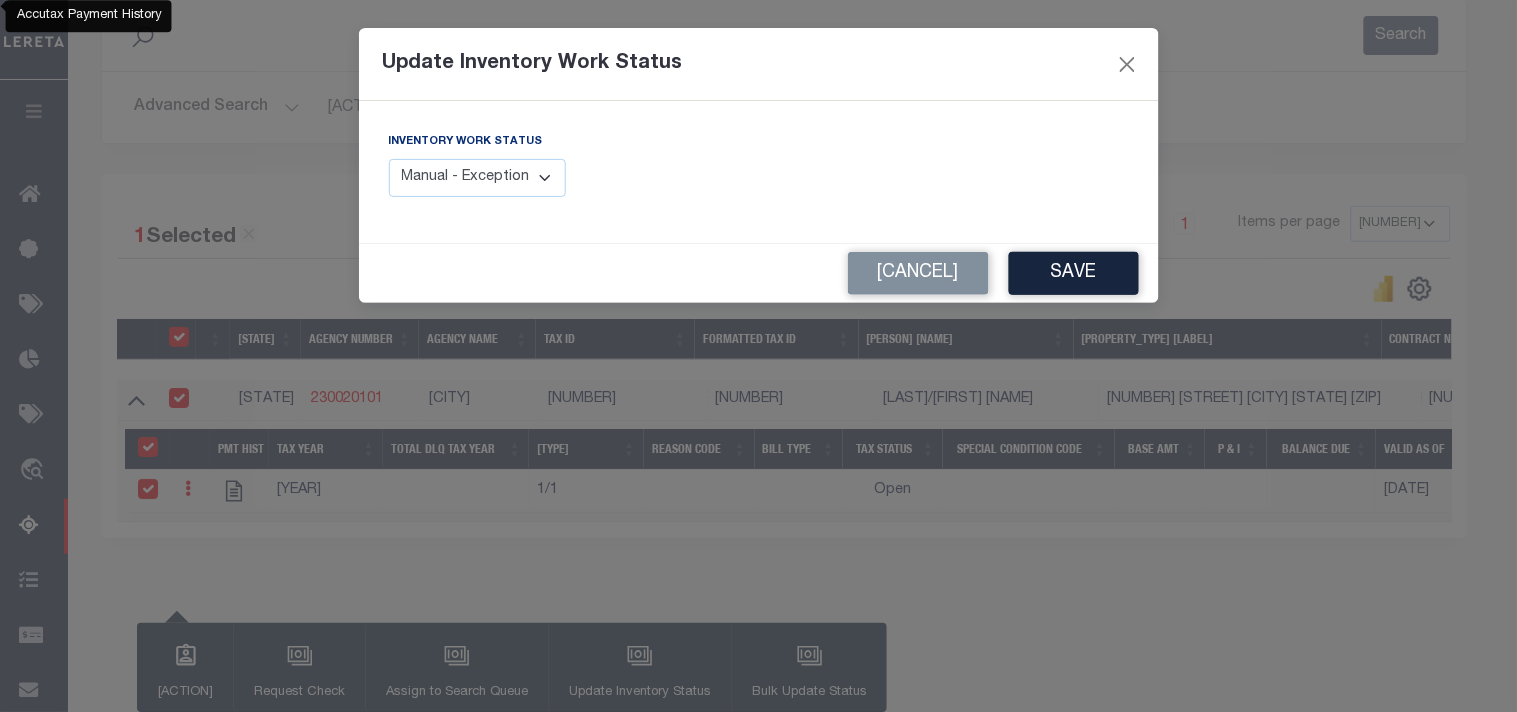 select on "4" 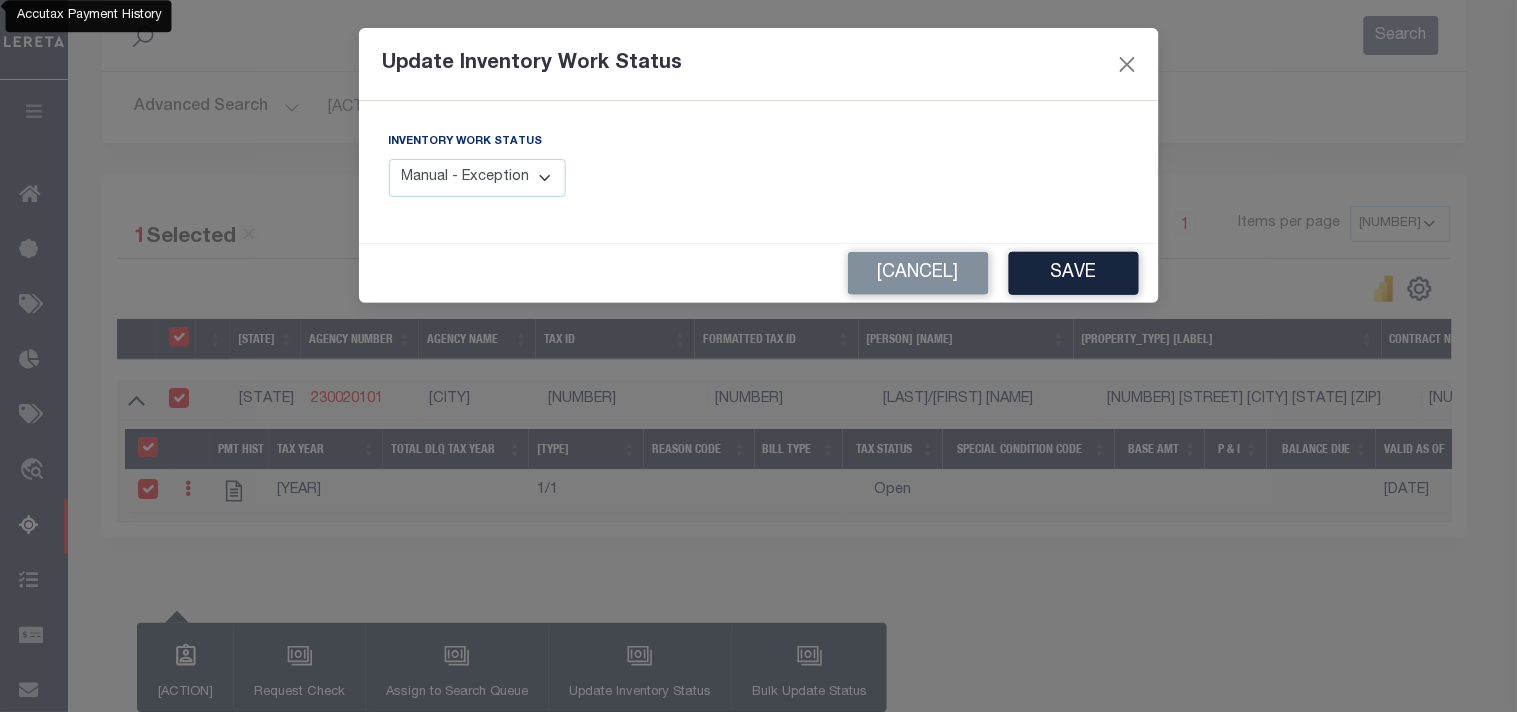 click on "Manual - Exception
Pended - Awaiting Search
Late Add Exception
Completed" at bounding box center (478, 178) 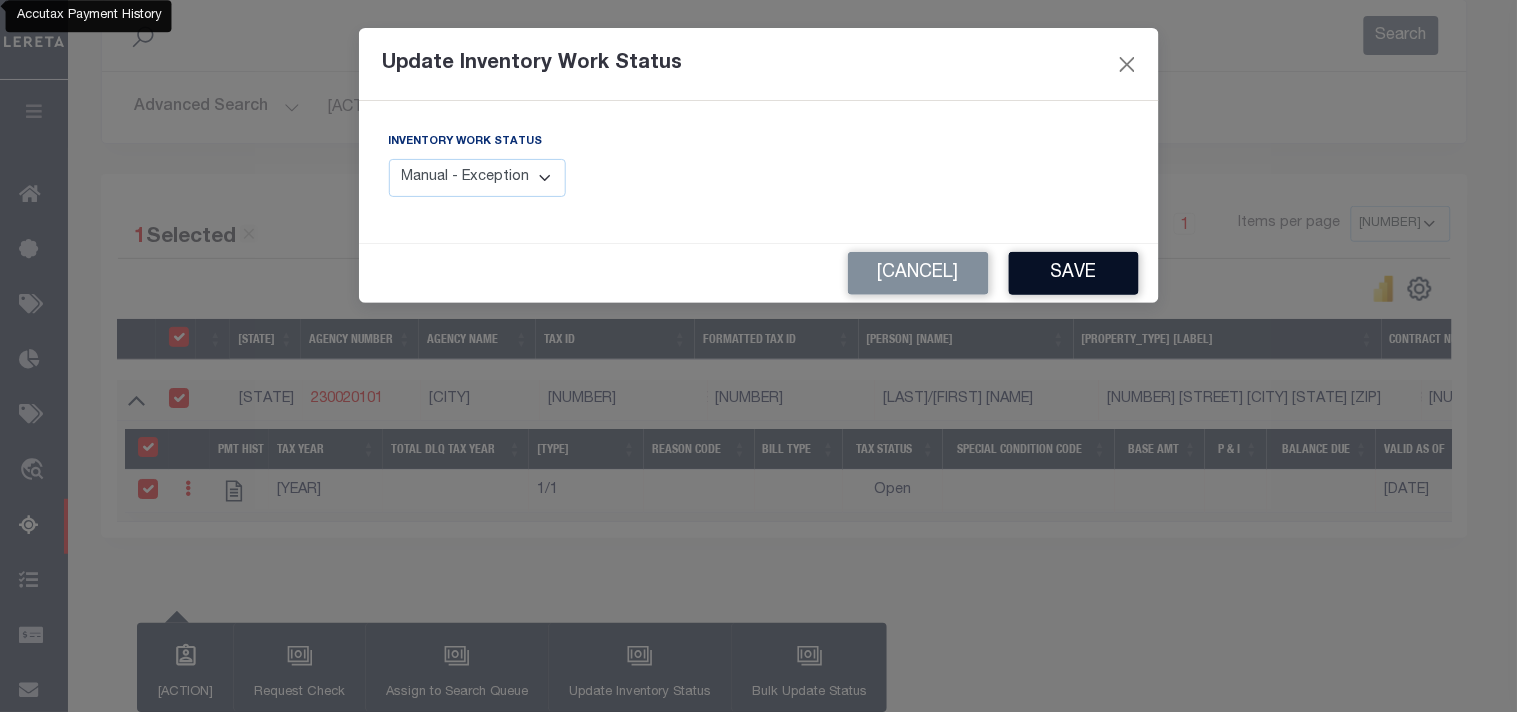 click on "Save" at bounding box center [1074, 273] 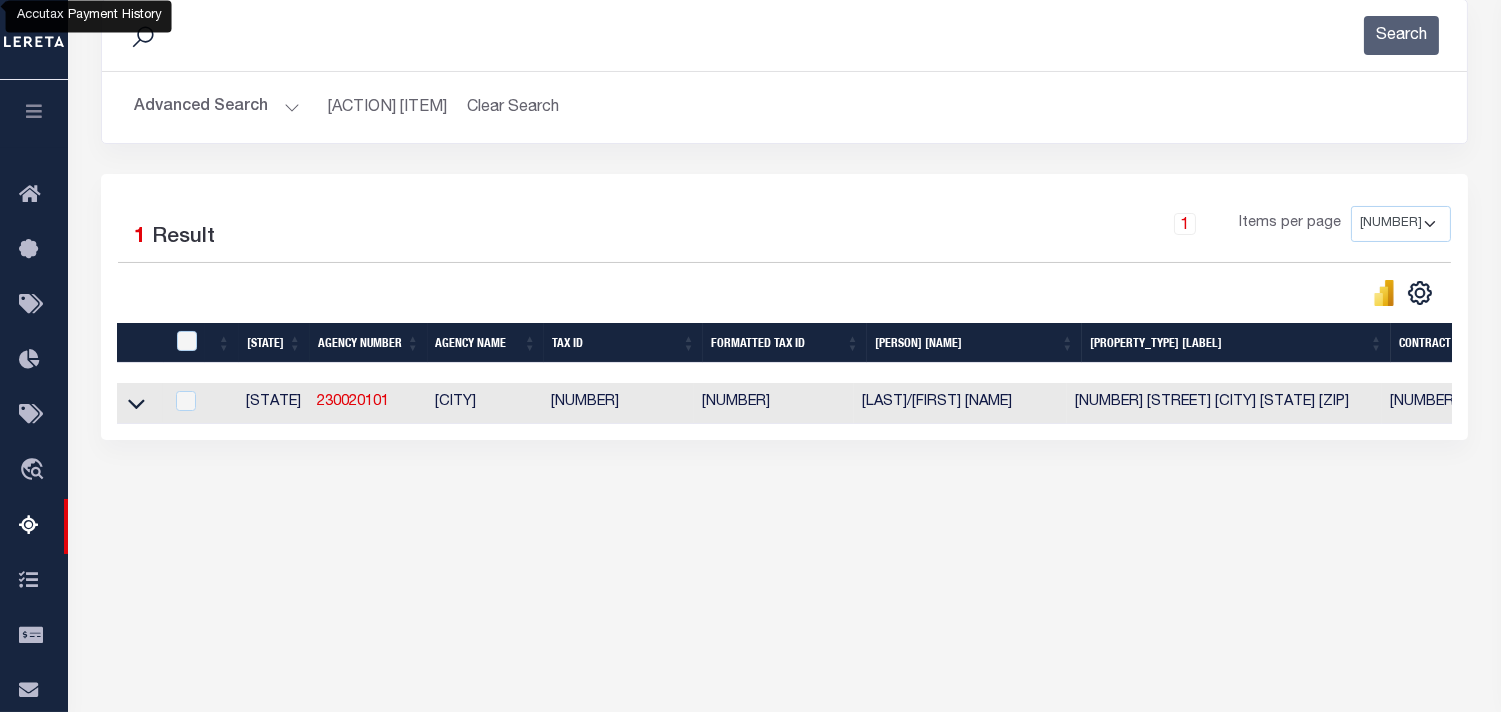 scroll, scrollTop: 0, scrollLeft: 1350, axis: horizontal 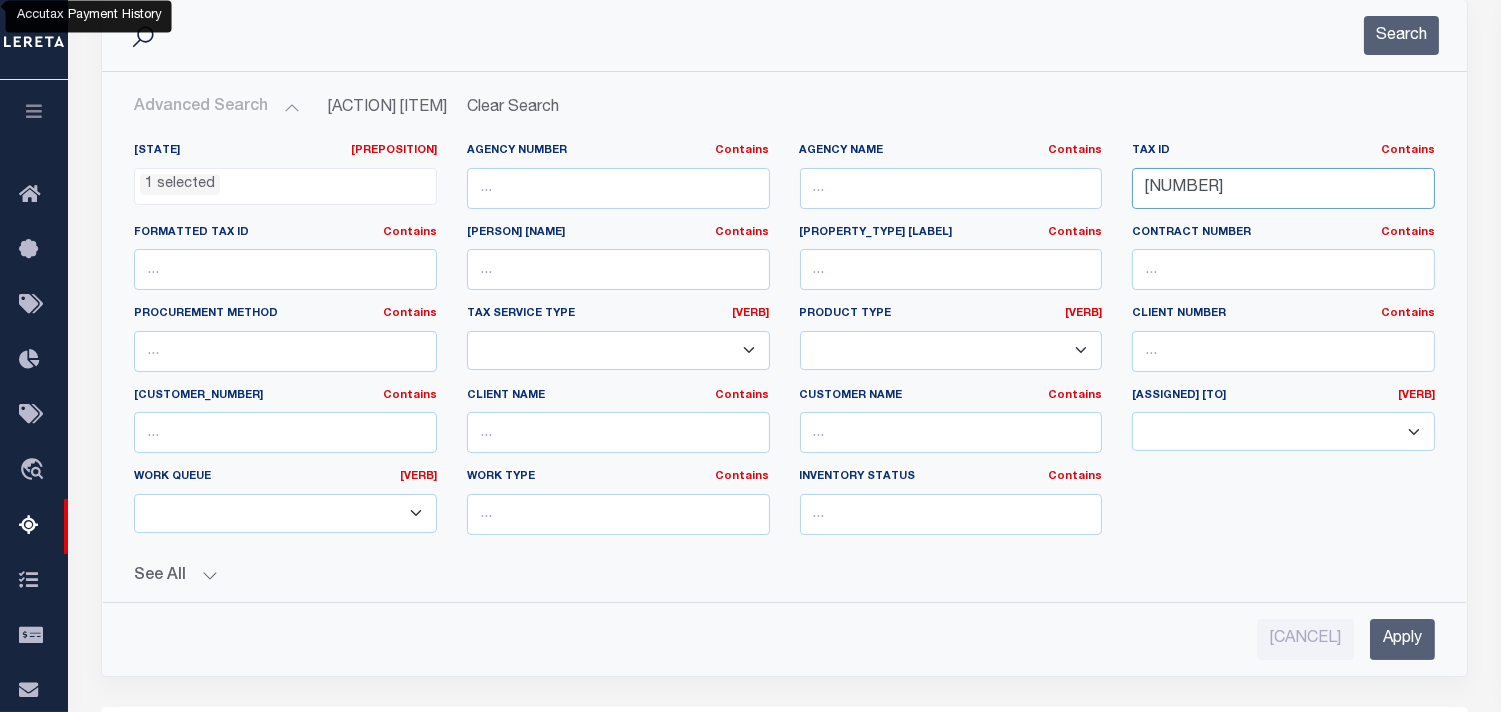 drag, startPoint x: 1314, startPoint y: 185, endPoint x: 1050, endPoint y: 185, distance: 264 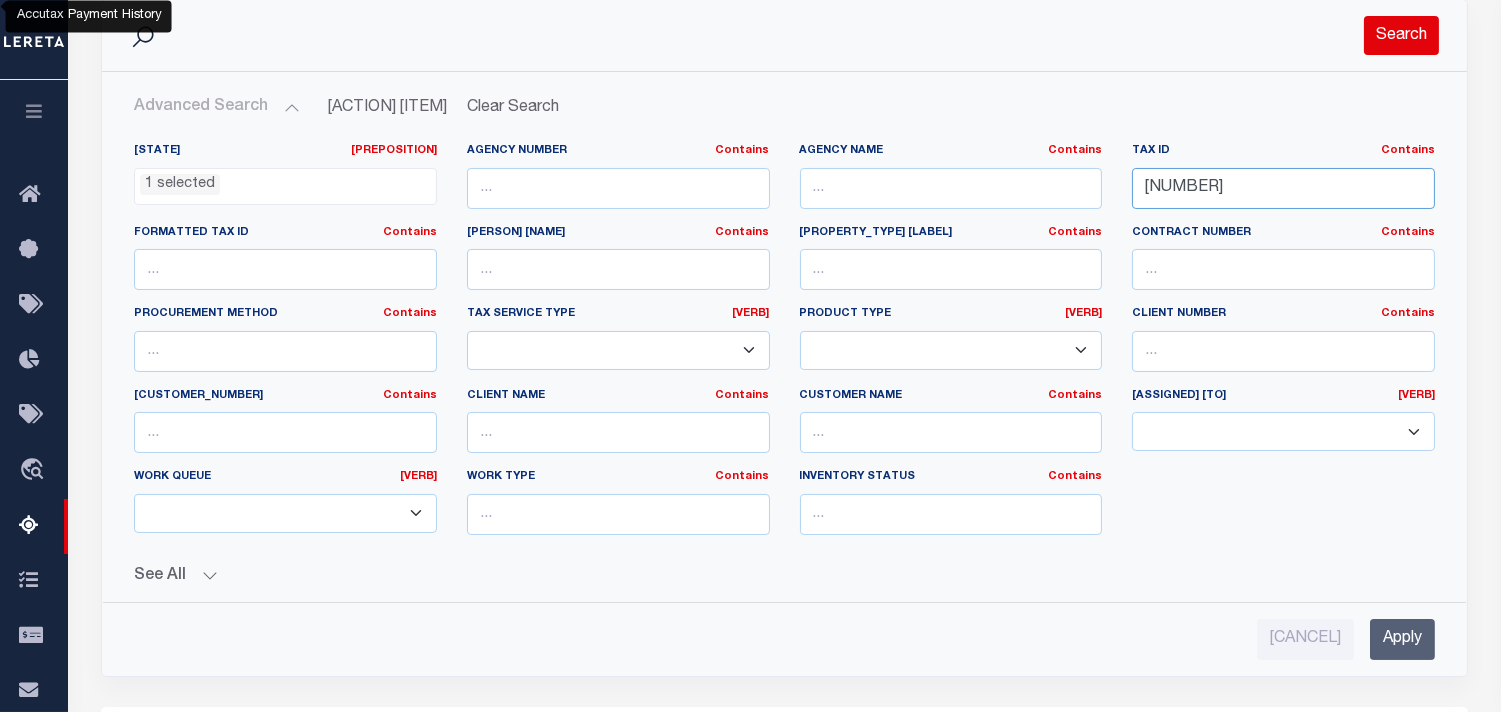 type on "0298910802103 00604" 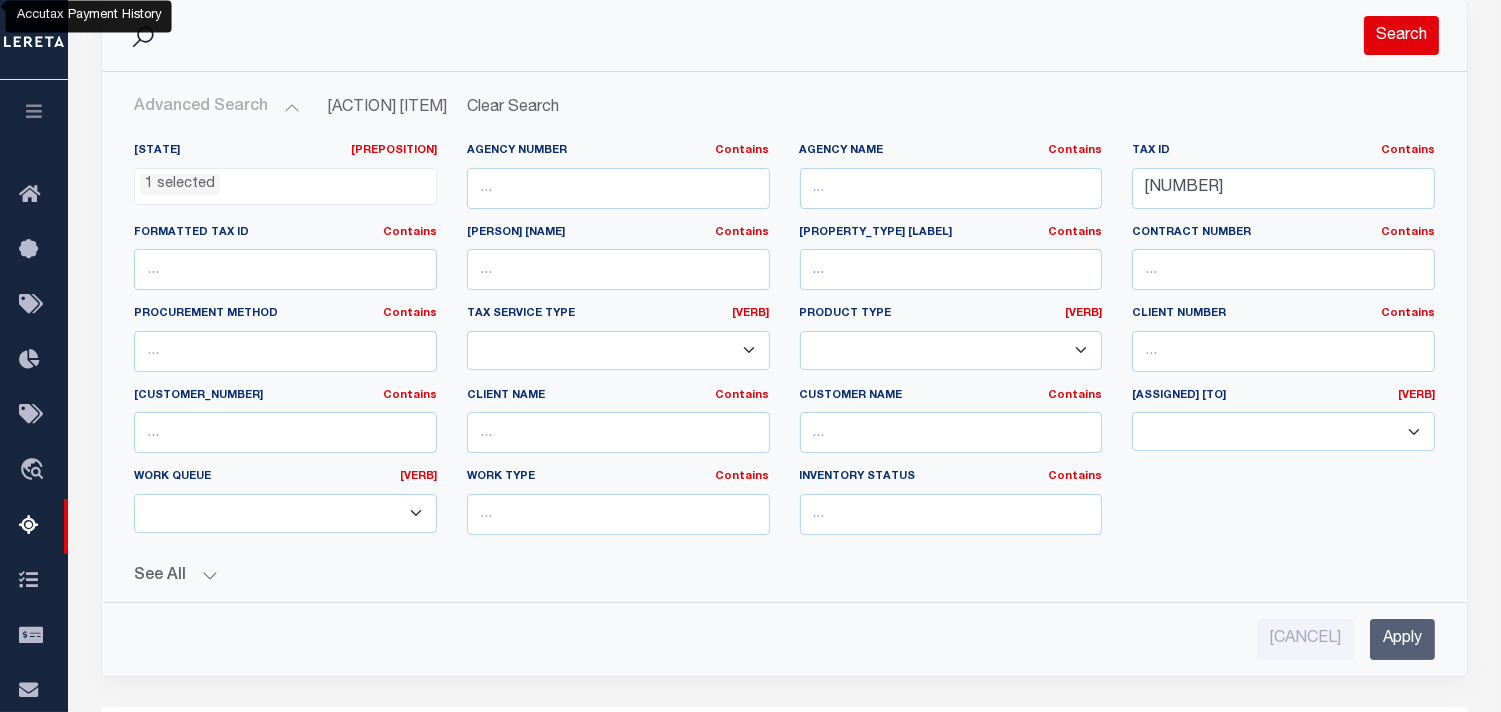 click on "Search" at bounding box center [1401, 35] 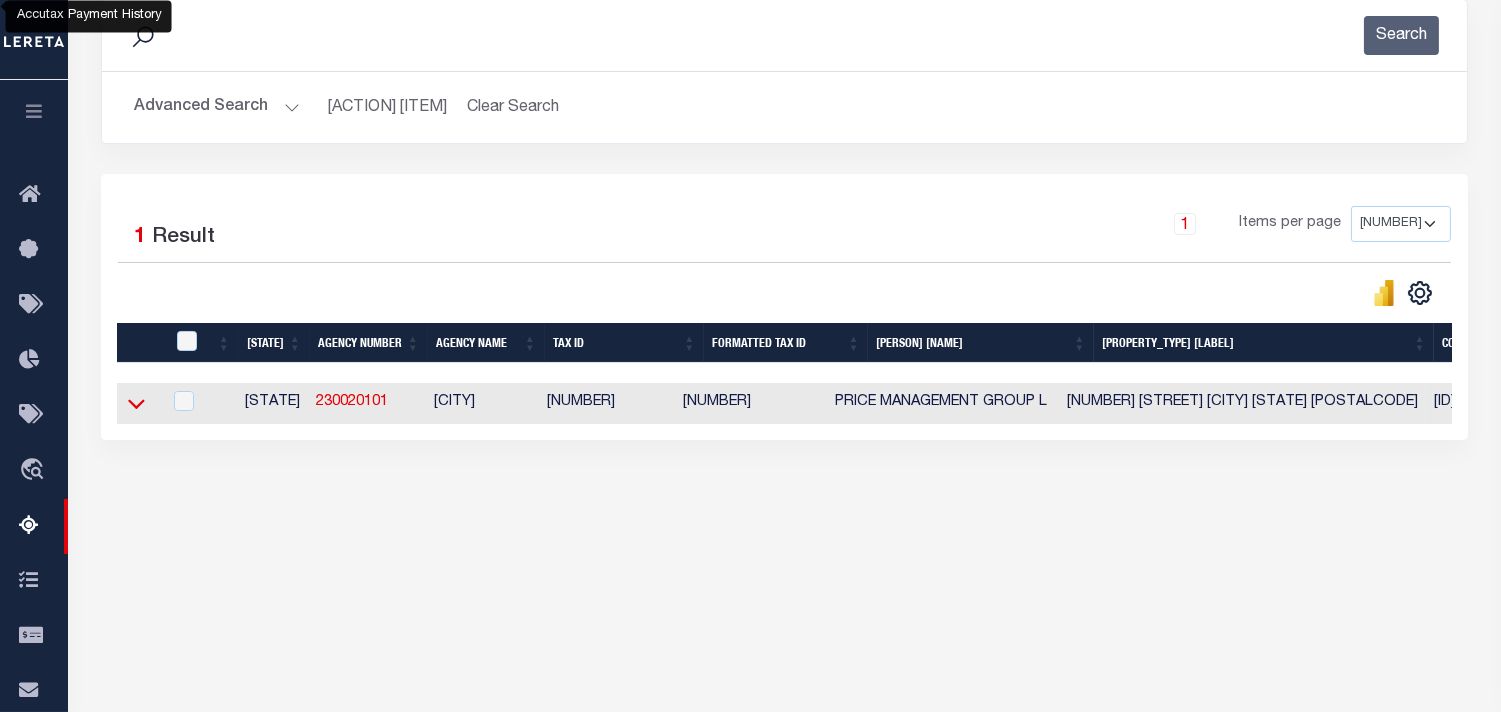 click at bounding box center [136, 403] 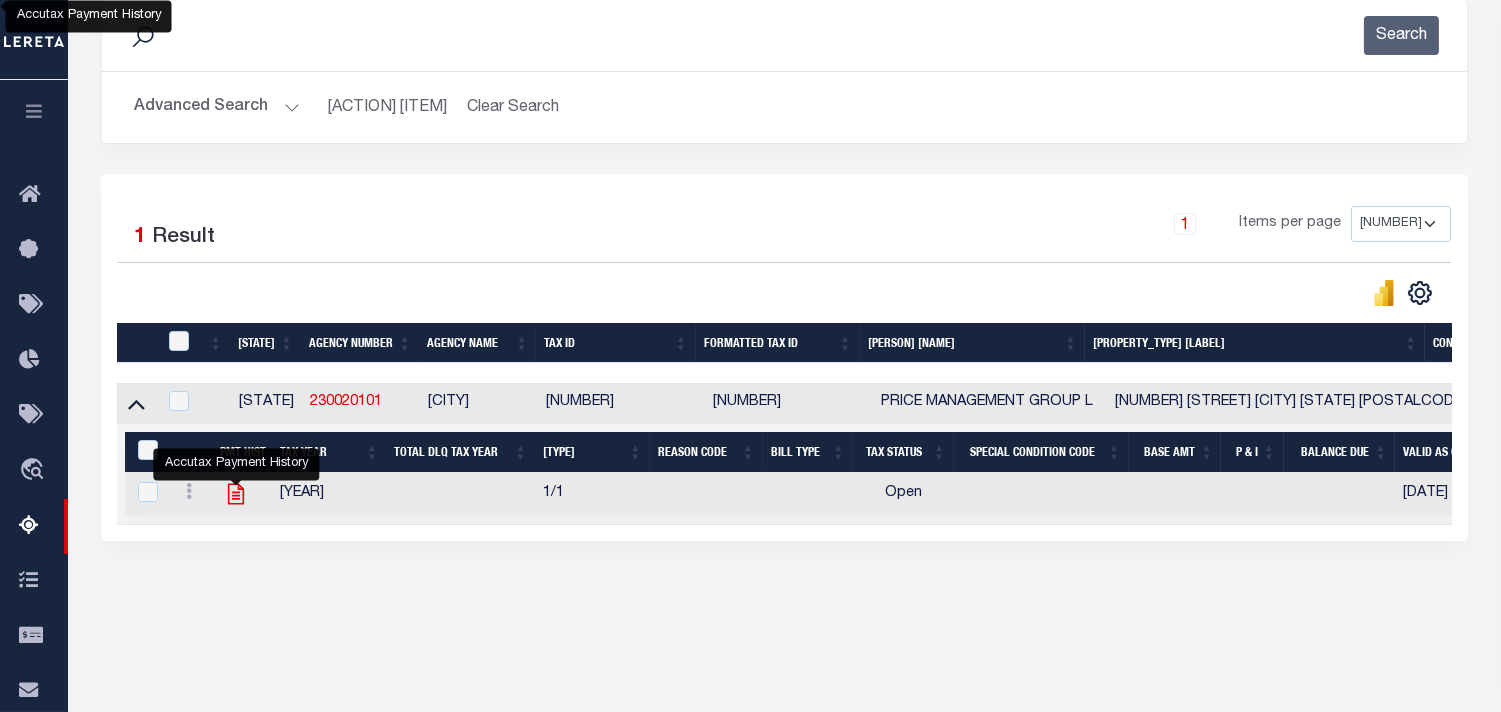 click at bounding box center [232, 494] 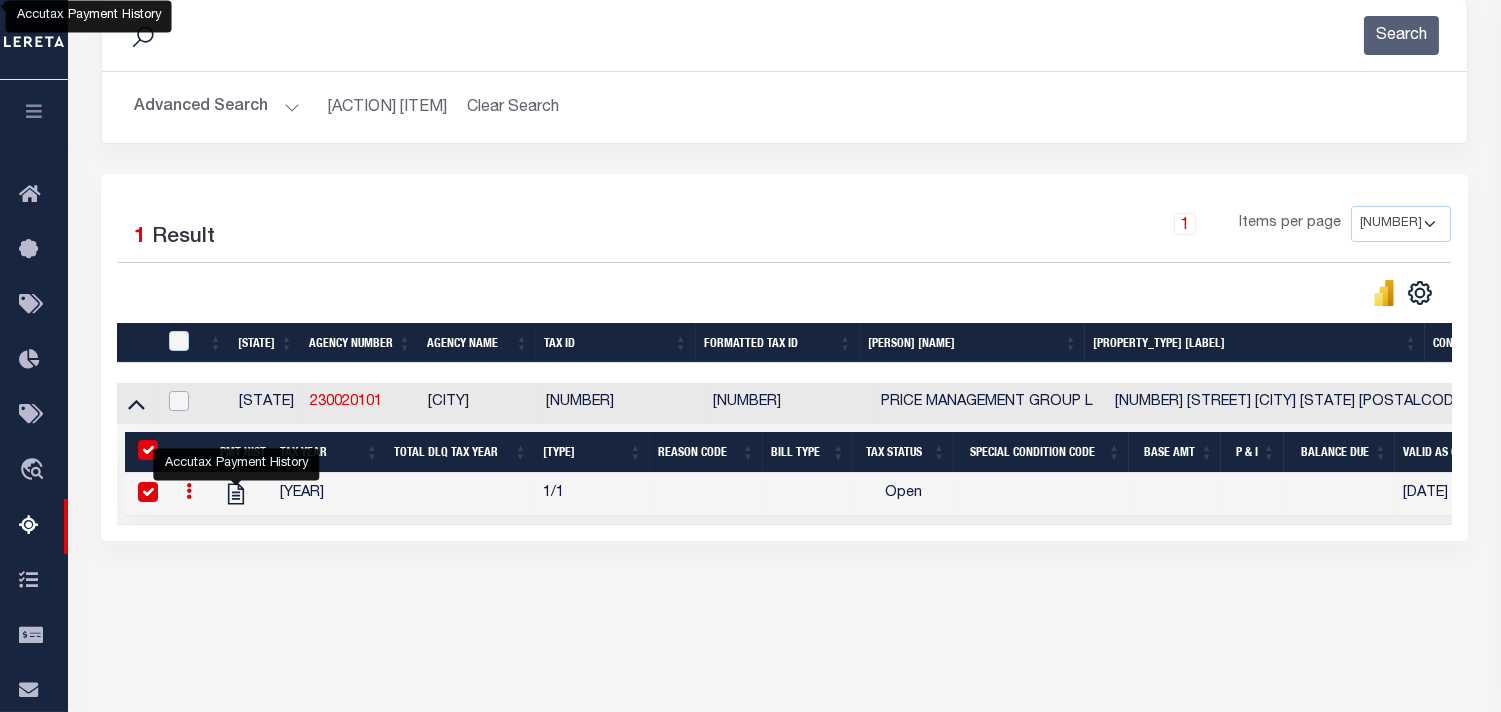 click at bounding box center [179, 401] 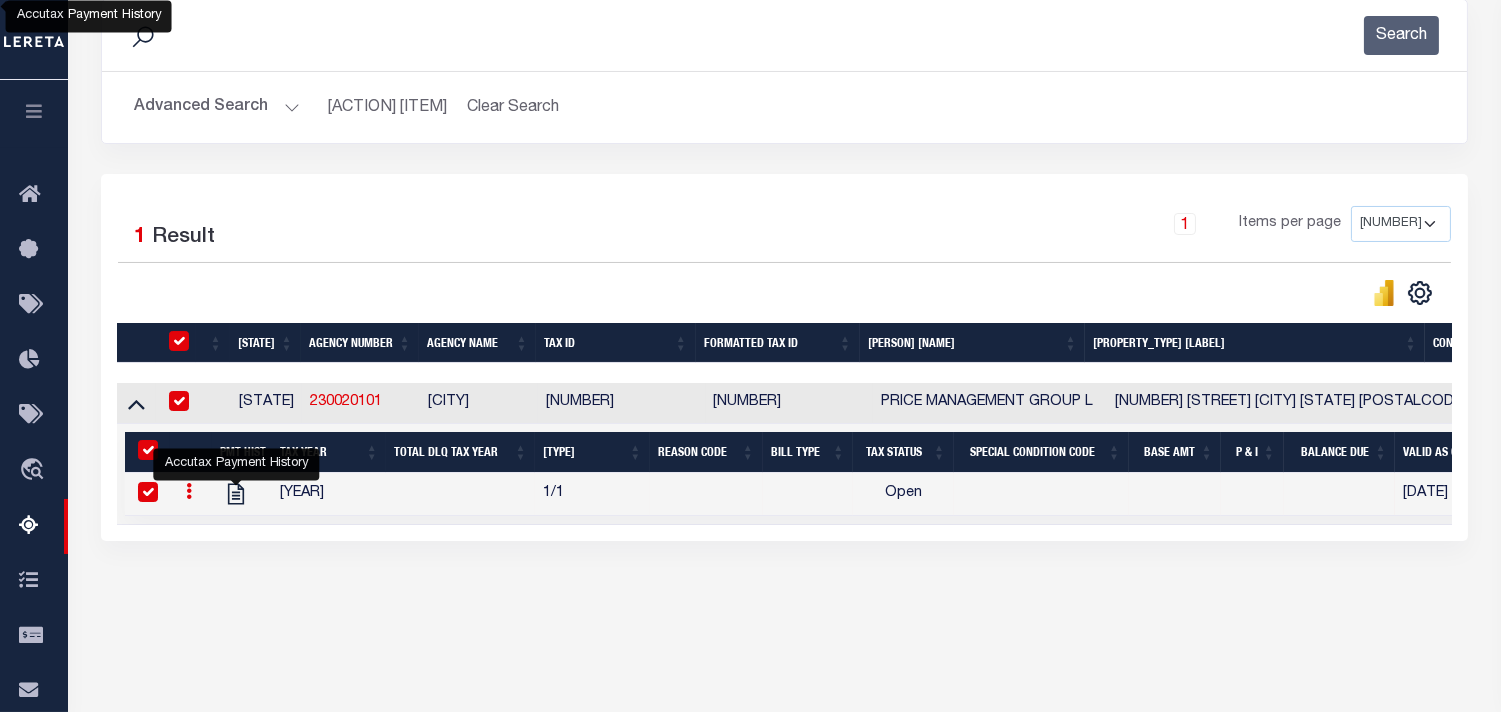 checkbox on "true" 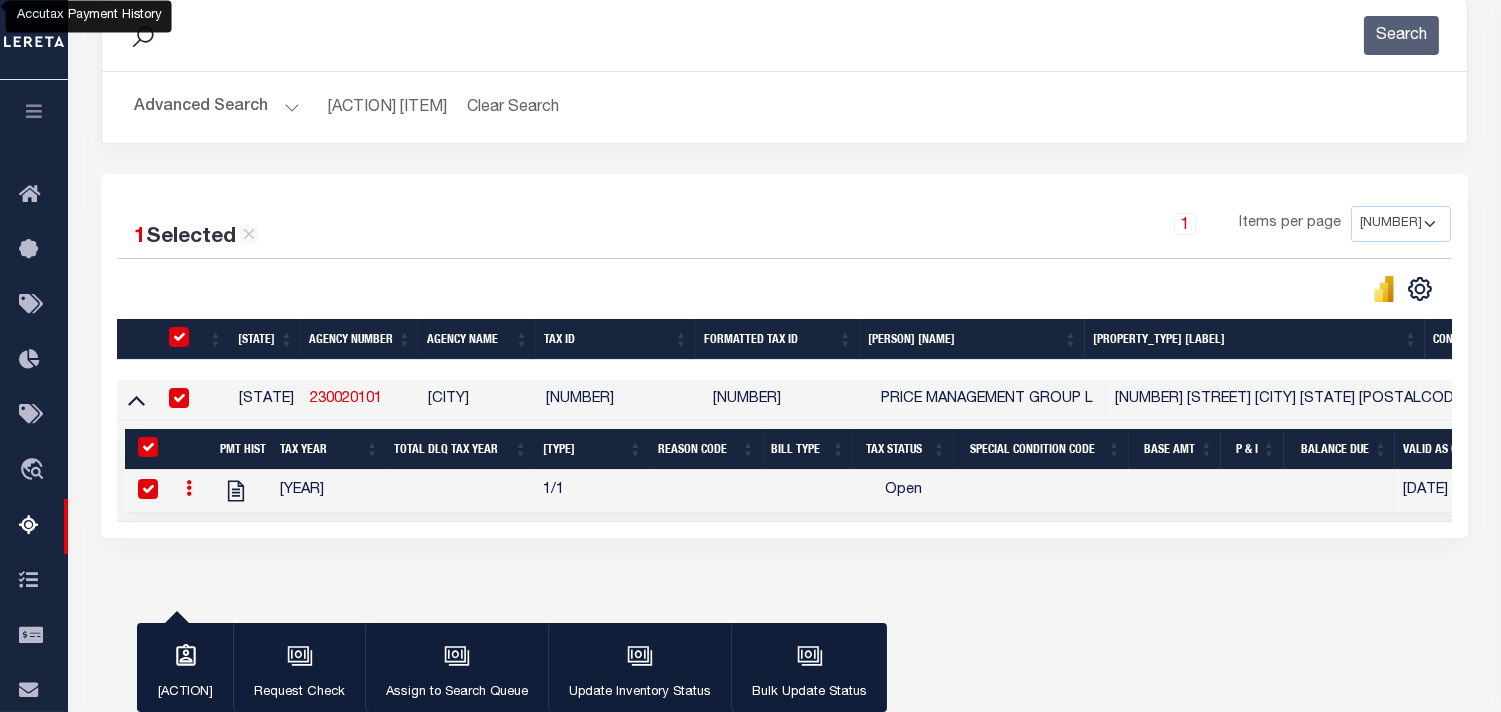 click at bounding box center (635, 656) 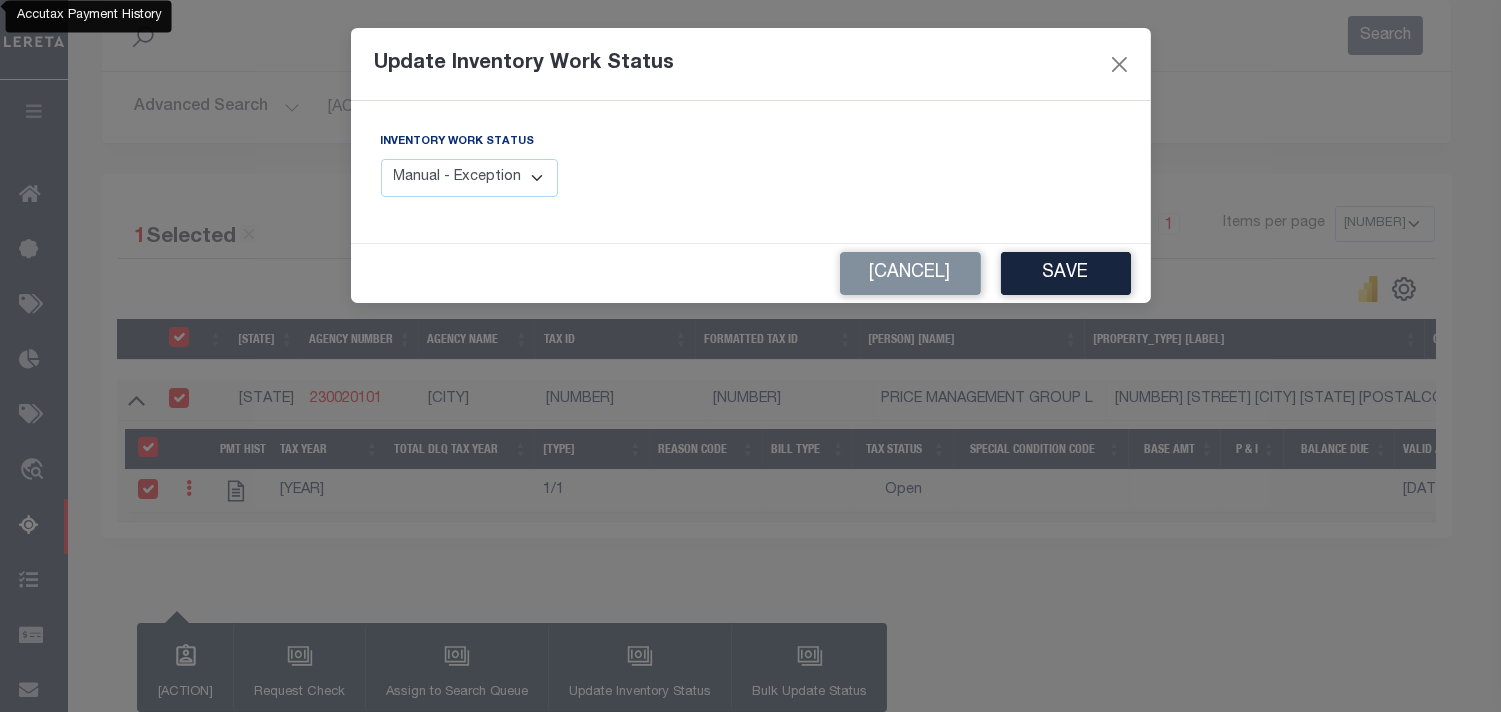 click on "Manual - Exception
Pended - Awaiting Search
Late Add Exception
Completed" at bounding box center (470, 178) 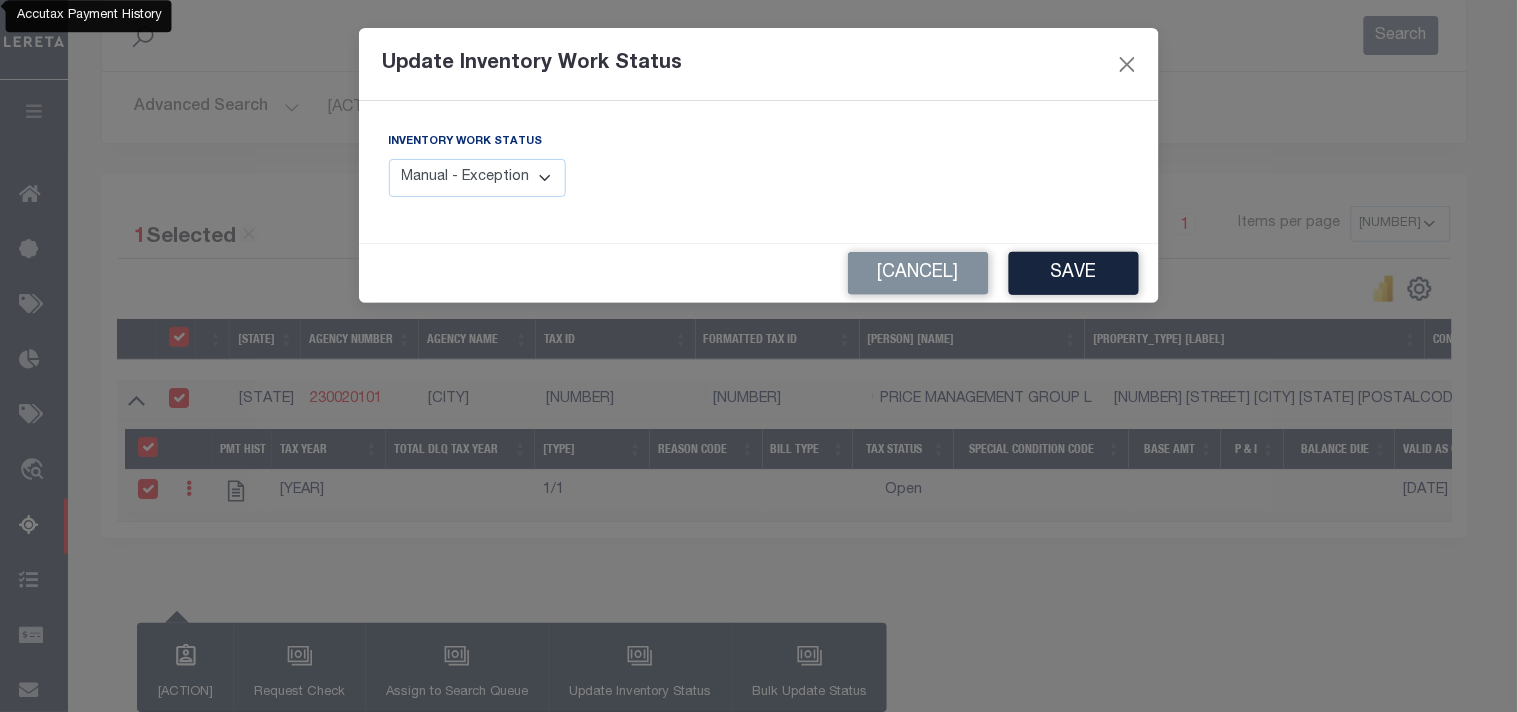 select on "4" 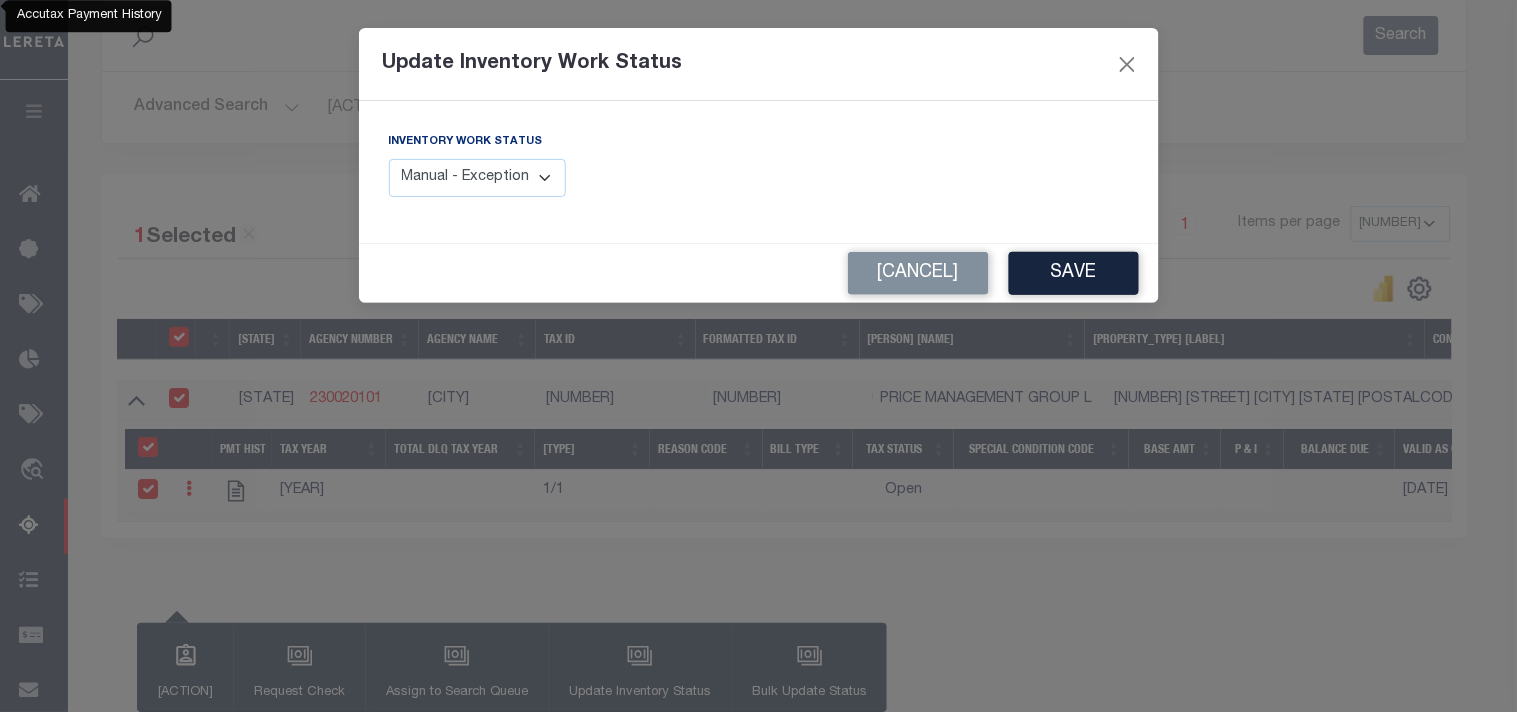 click on "Manual - Exception
Pended - Awaiting Search
Late Add Exception
Completed" at bounding box center [478, 178] 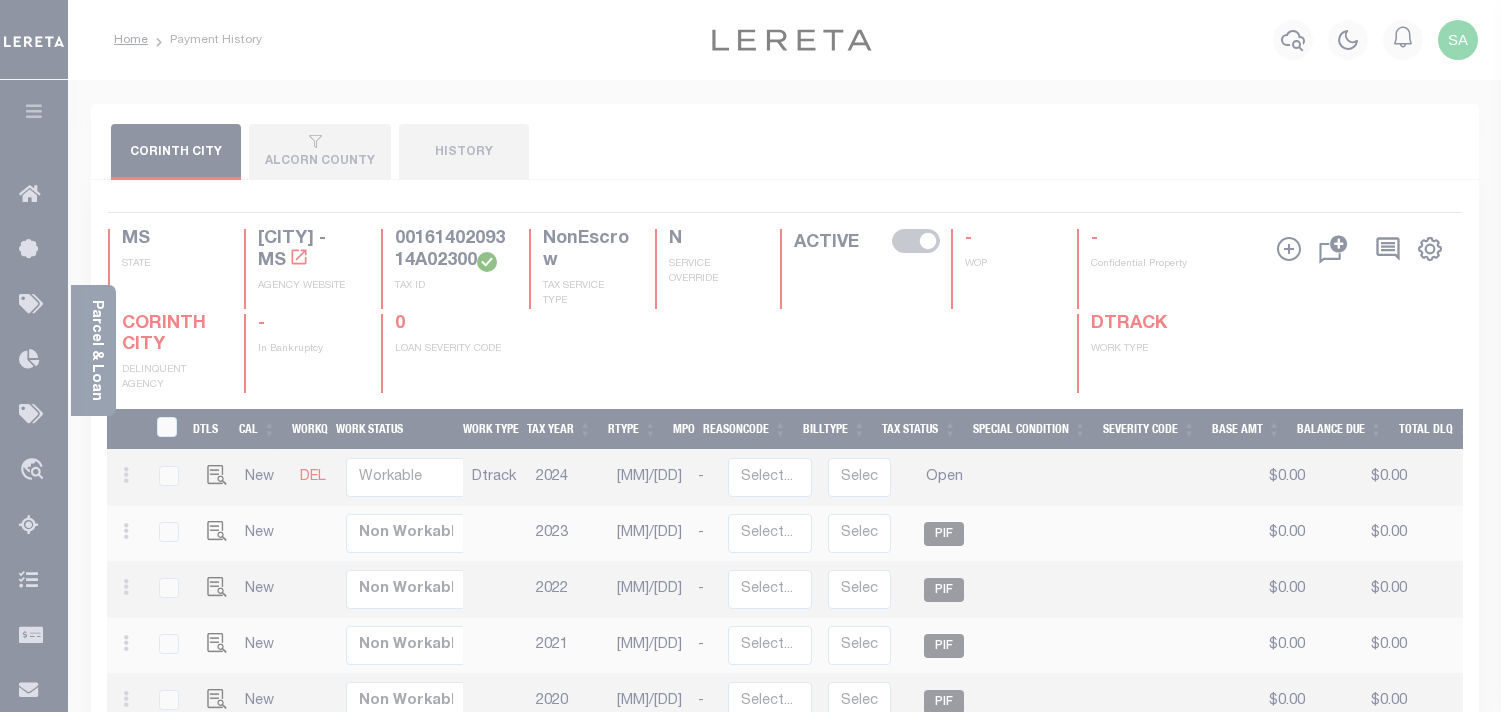 scroll, scrollTop: 0, scrollLeft: 0, axis: both 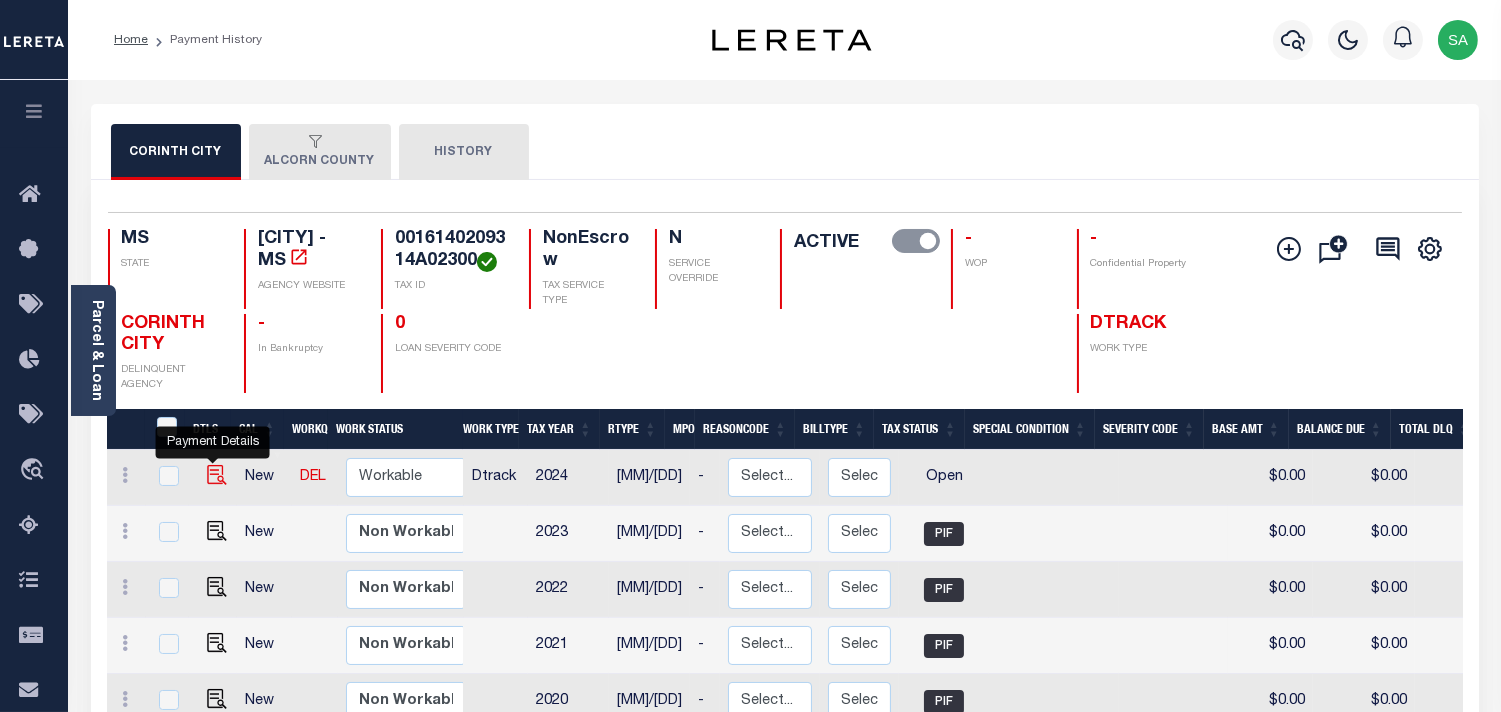 click at bounding box center [217, 460] 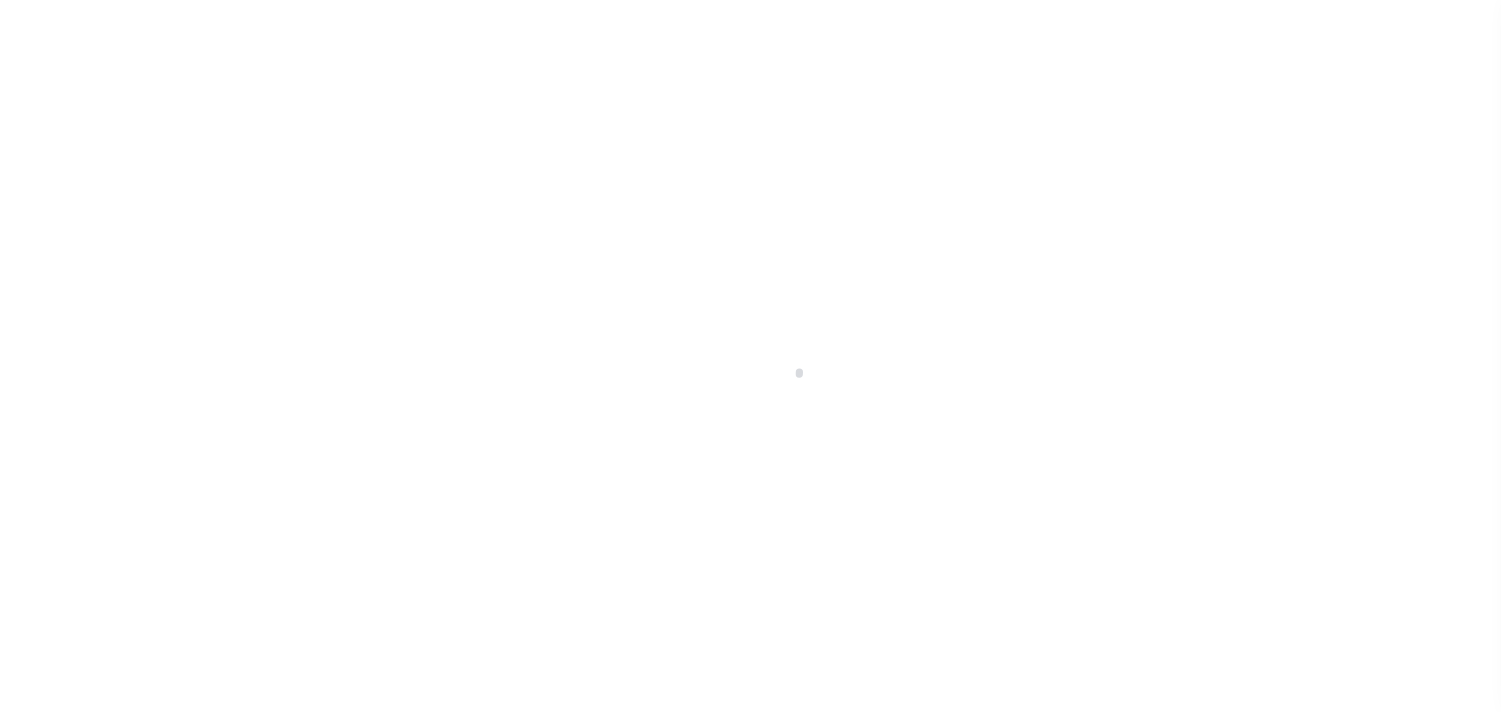 scroll, scrollTop: 0, scrollLeft: 0, axis: both 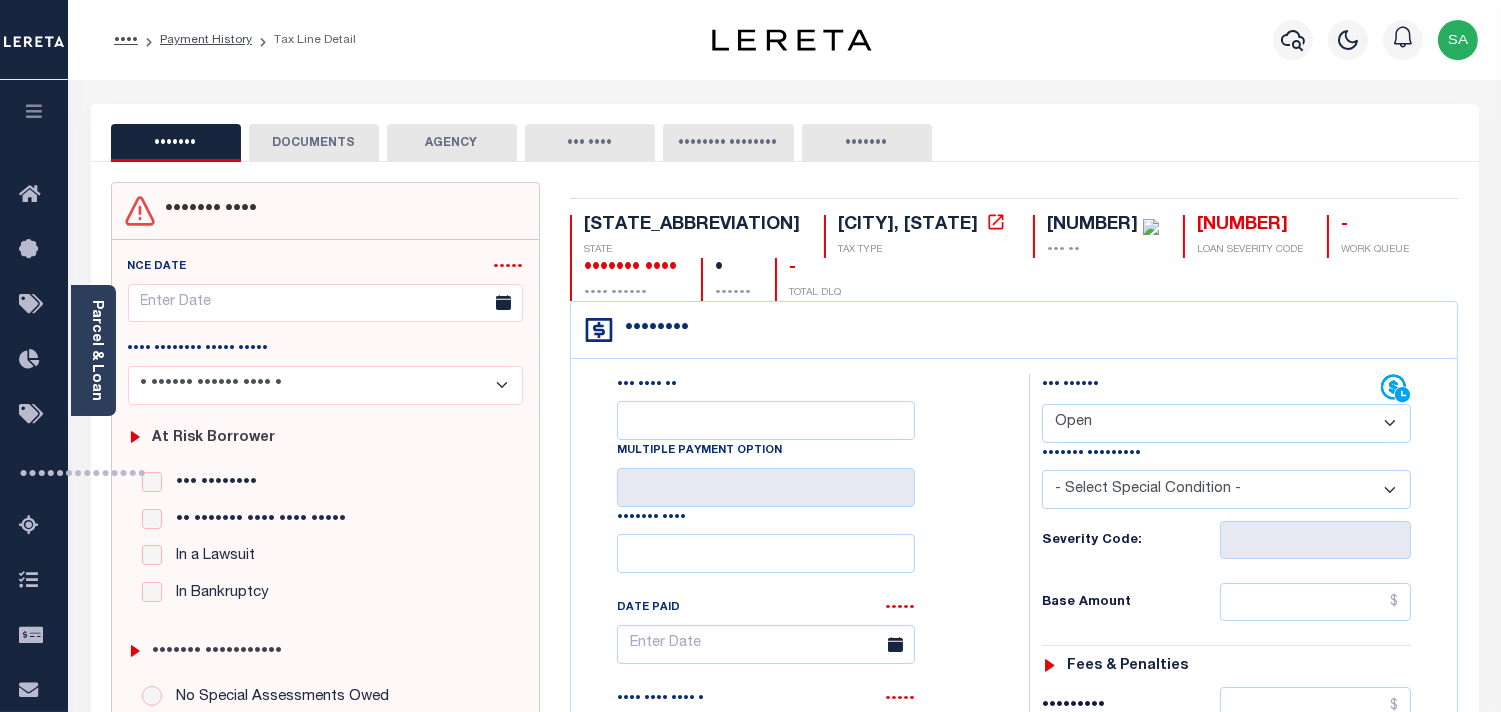 click on "- Select Status Code -
Open
Due/Unpaid
Paid
Incomplete
No Tax Due
Internal Refund Processed
New" at bounding box center (1226, 423) 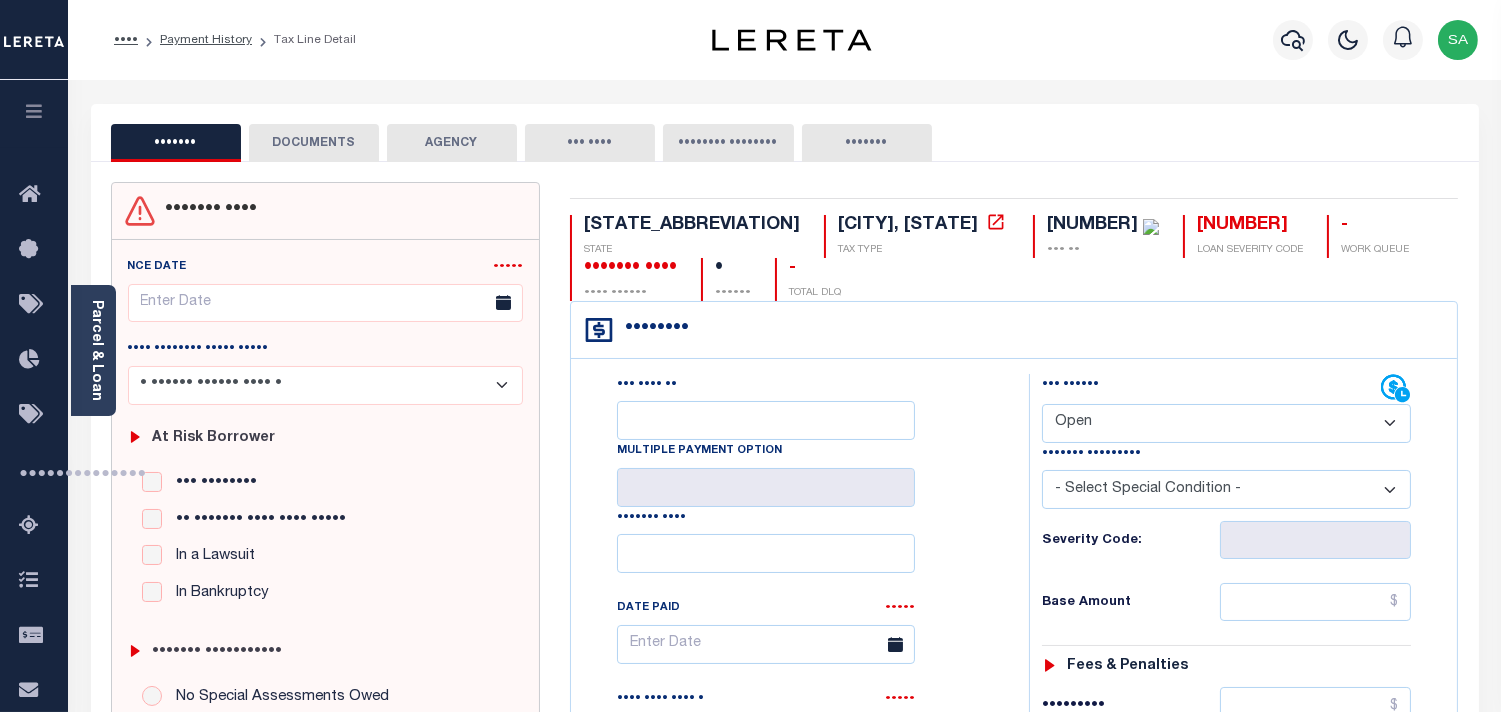 click on "- Select Status Code -
Open
Due/Unpaid
Paid
Incomplete
No Tax Due
Internal Refund Processed
New" at bounding box center [1226, 423] 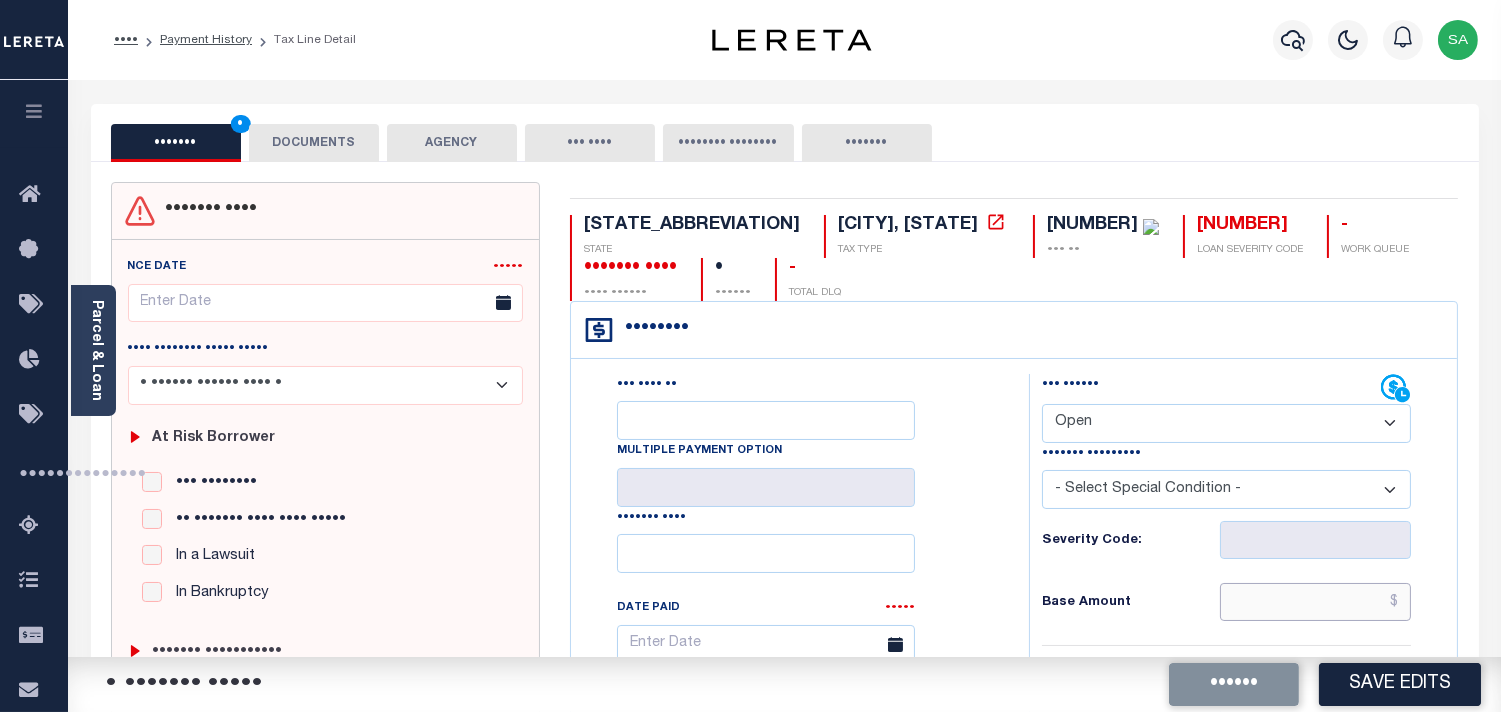 click at bounding box center (1315, 602) 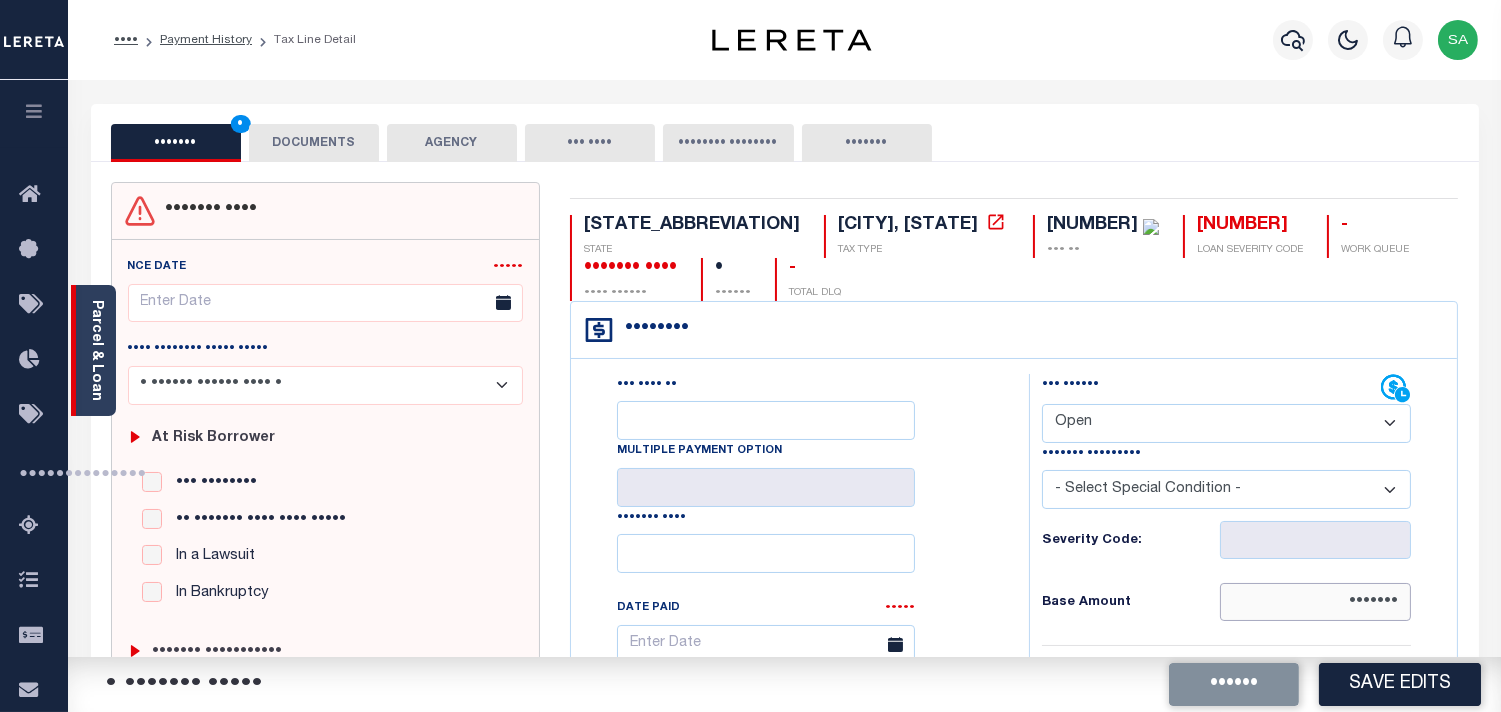 type on "$841.48" 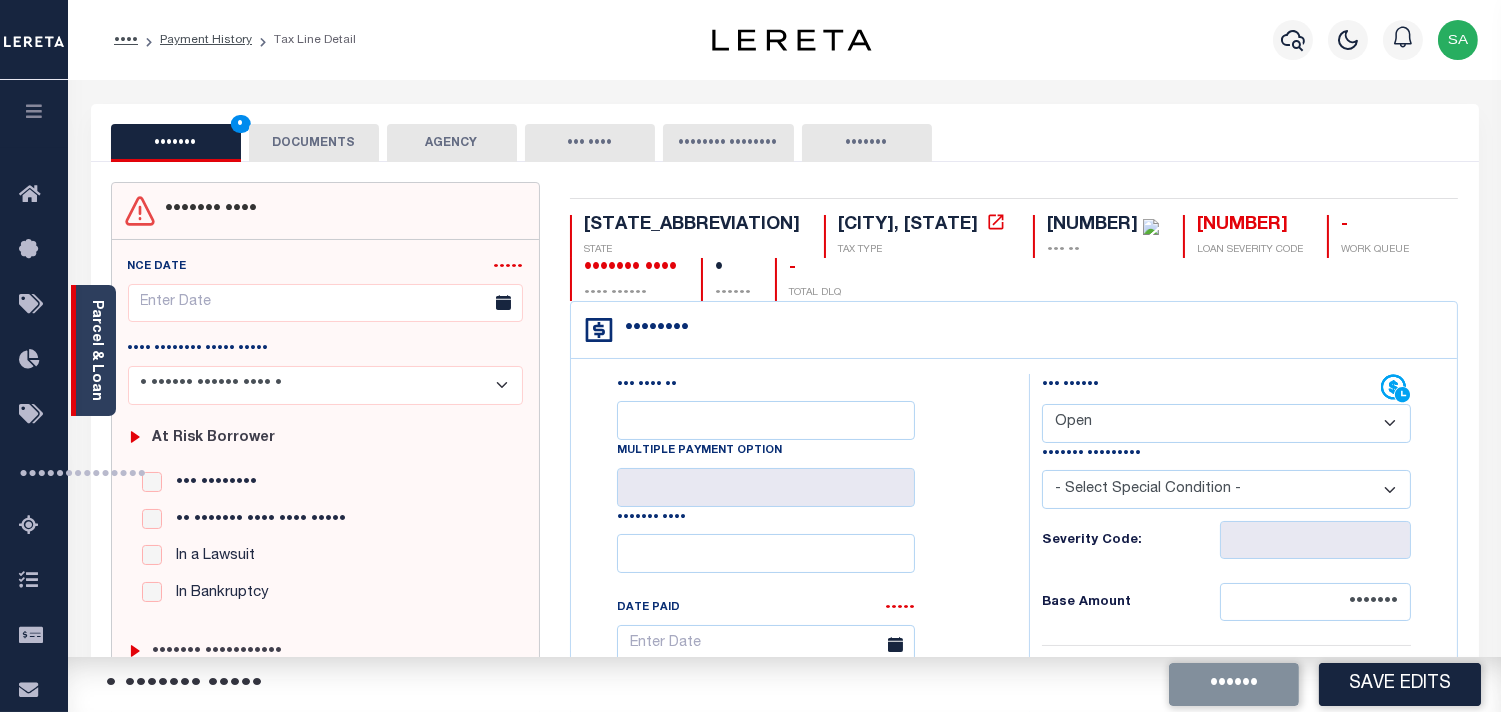 click on "Parcel & Loan" at bounding box center [96, 350] 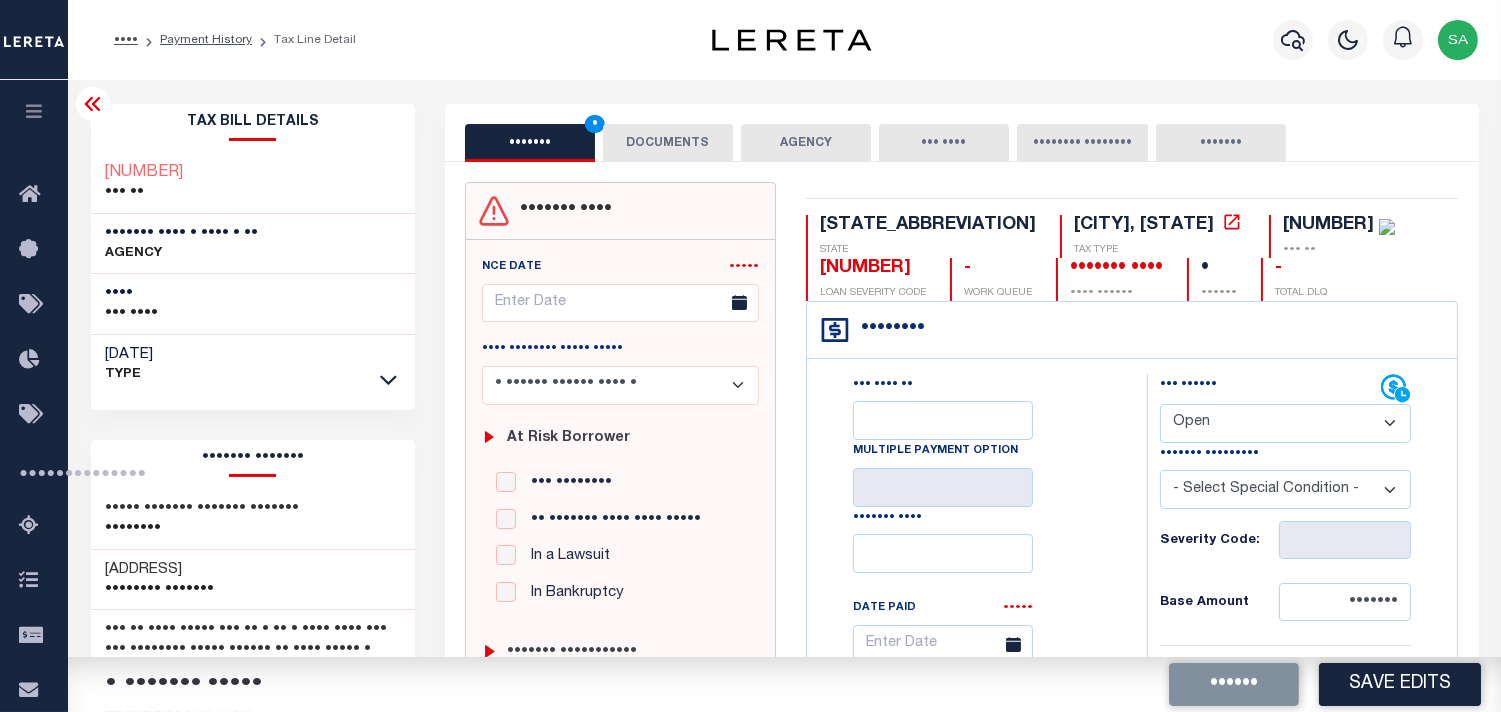 click on "DOCUMENTS" at bounding box center (668, 143) 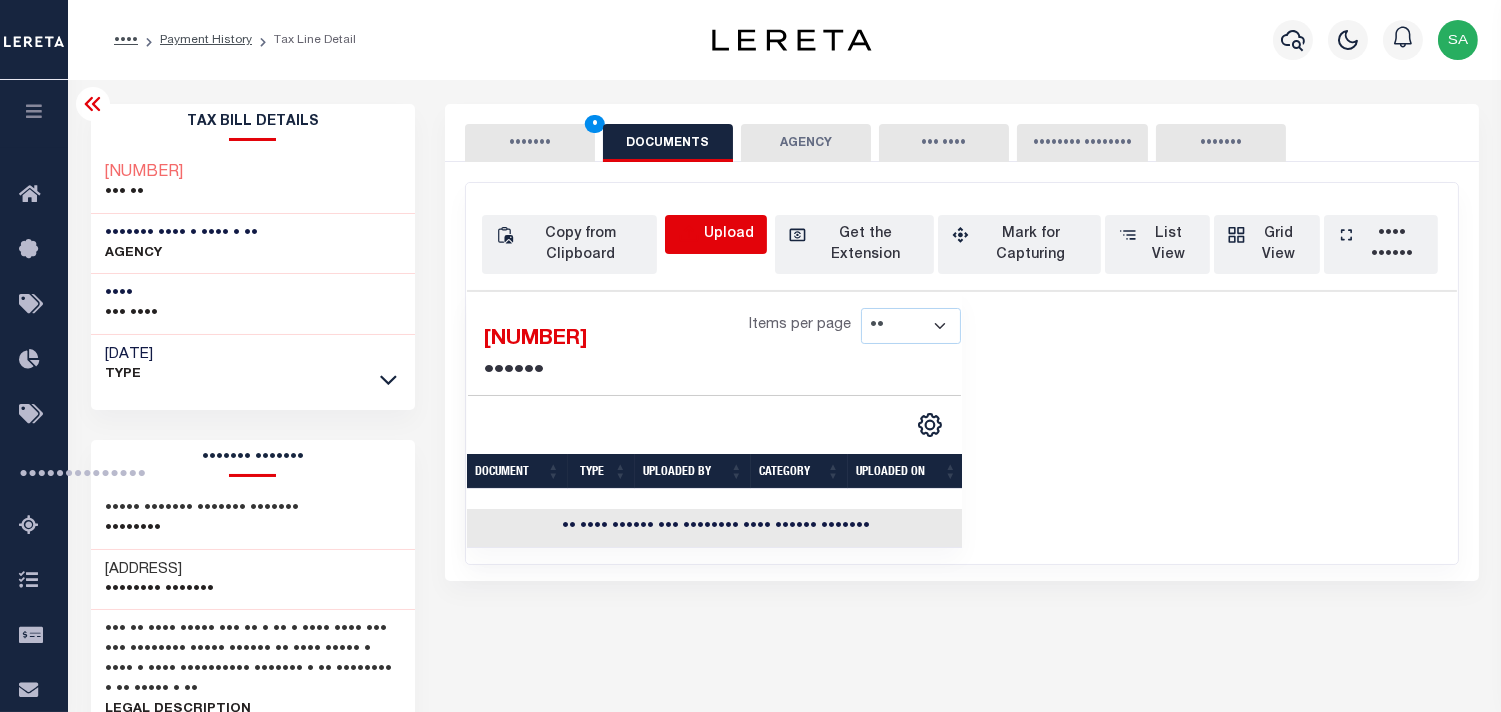 click at bounding box center (688, 235) 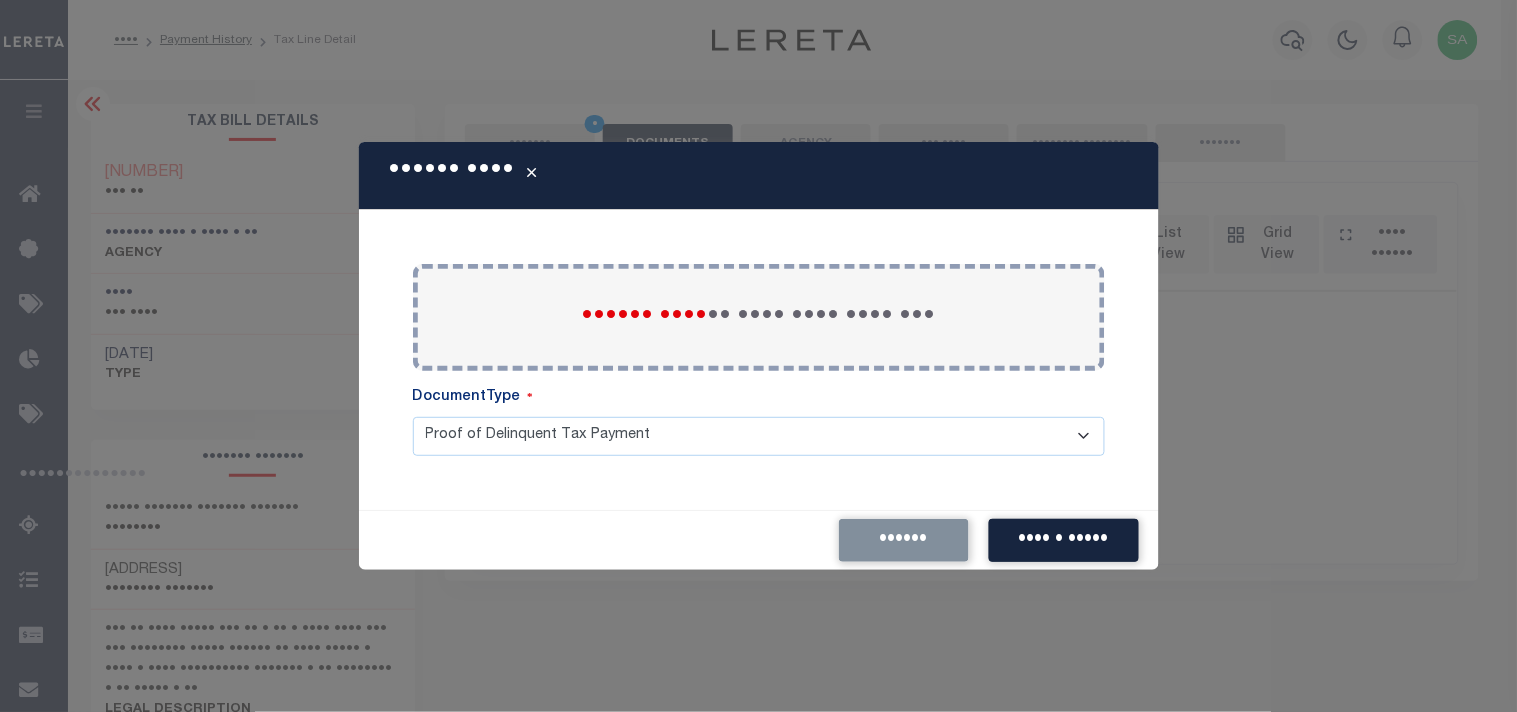 click on "Select file" at bounding box center (651, 317) 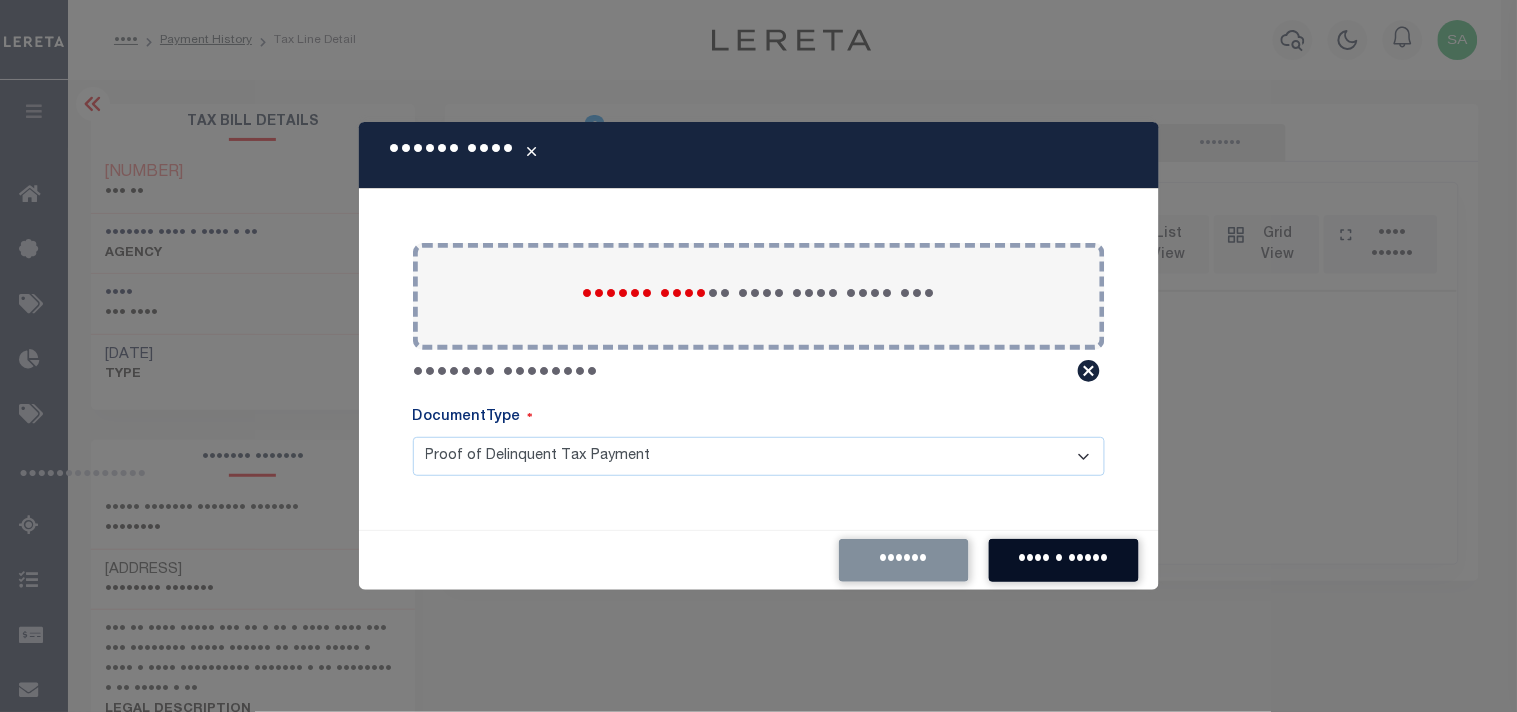 click on "Save & Close" at bounding box center (1045, 560) 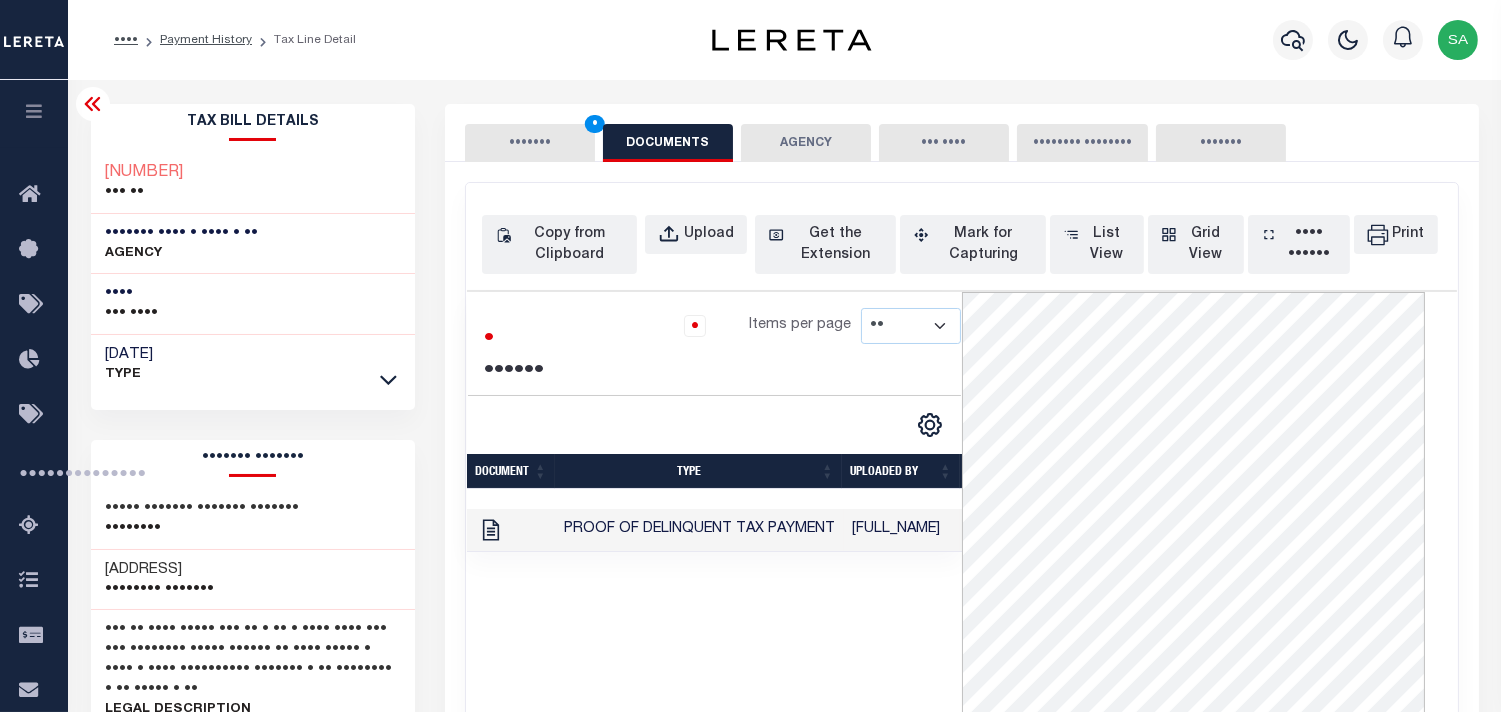 click on "PAYMENT
3" at bounding box center [530, 143] 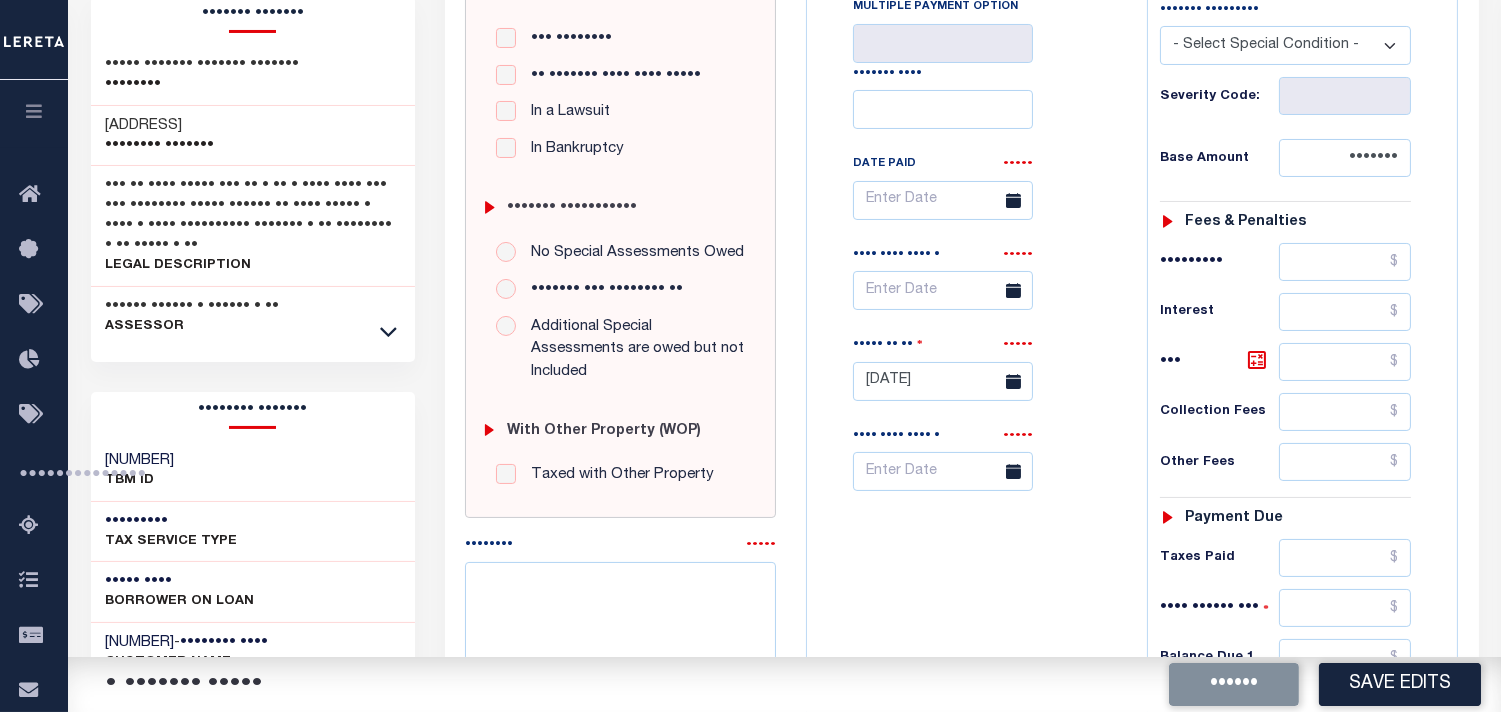 scroll, scrollTop: 555, scrollLeft: 0, axis: vertical 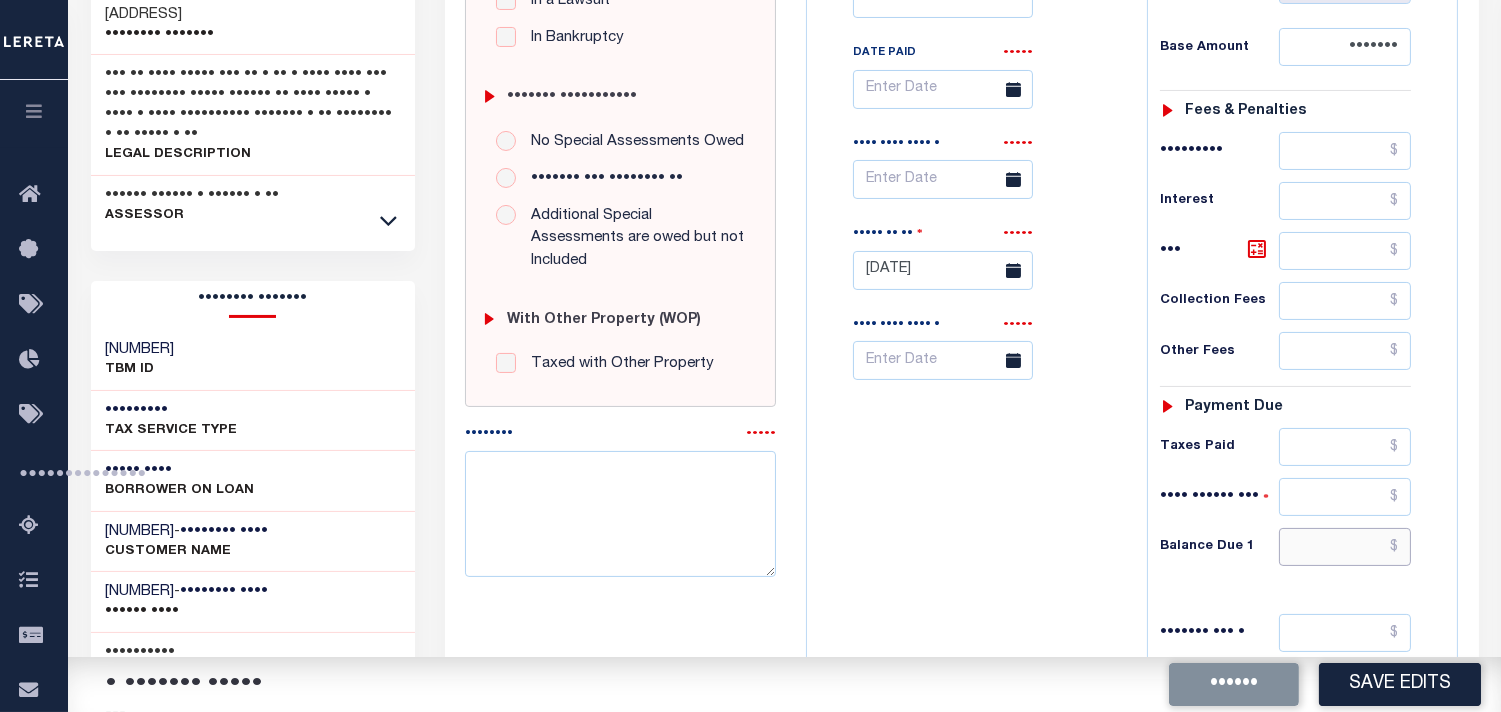 click at bounding box center [1345, 547] 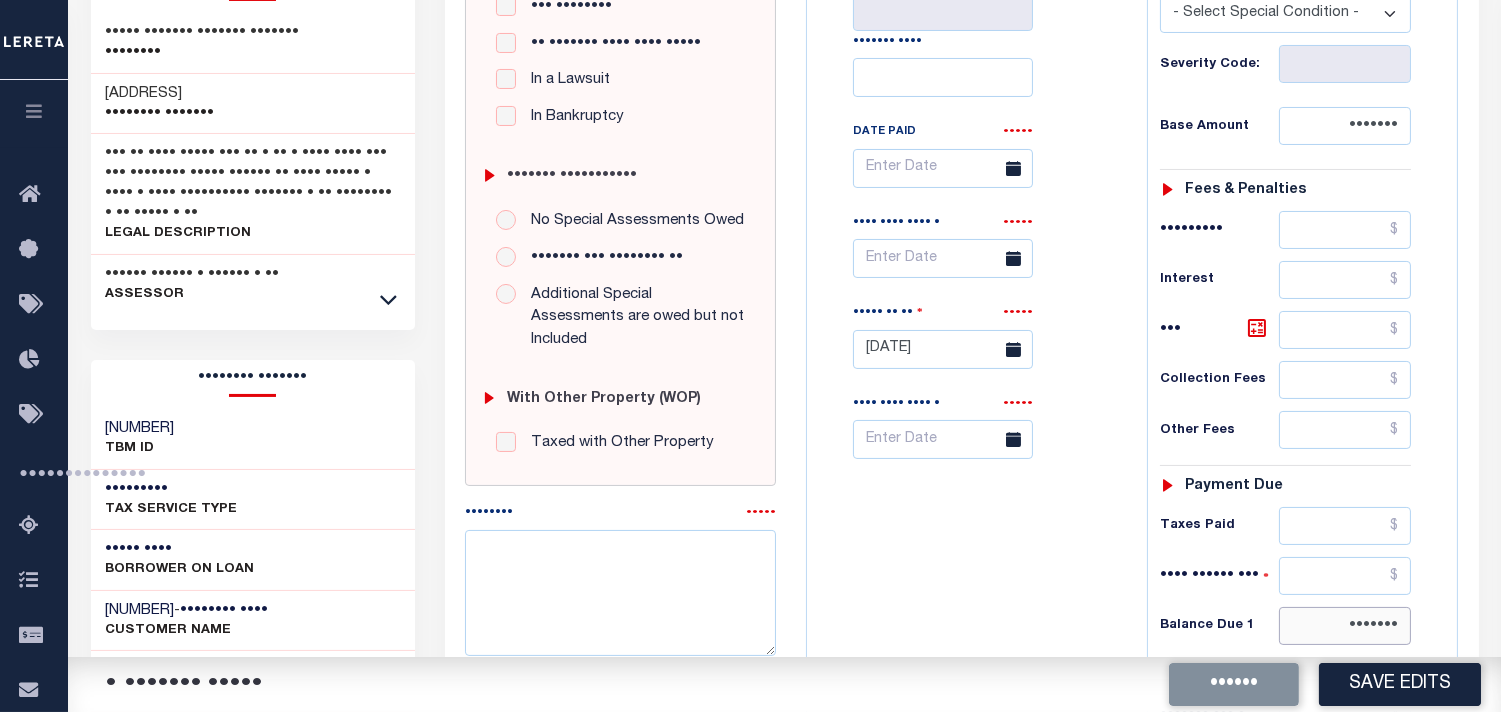 scroll, scrollTop: 444, scrollLeft: 0, axis: vertical 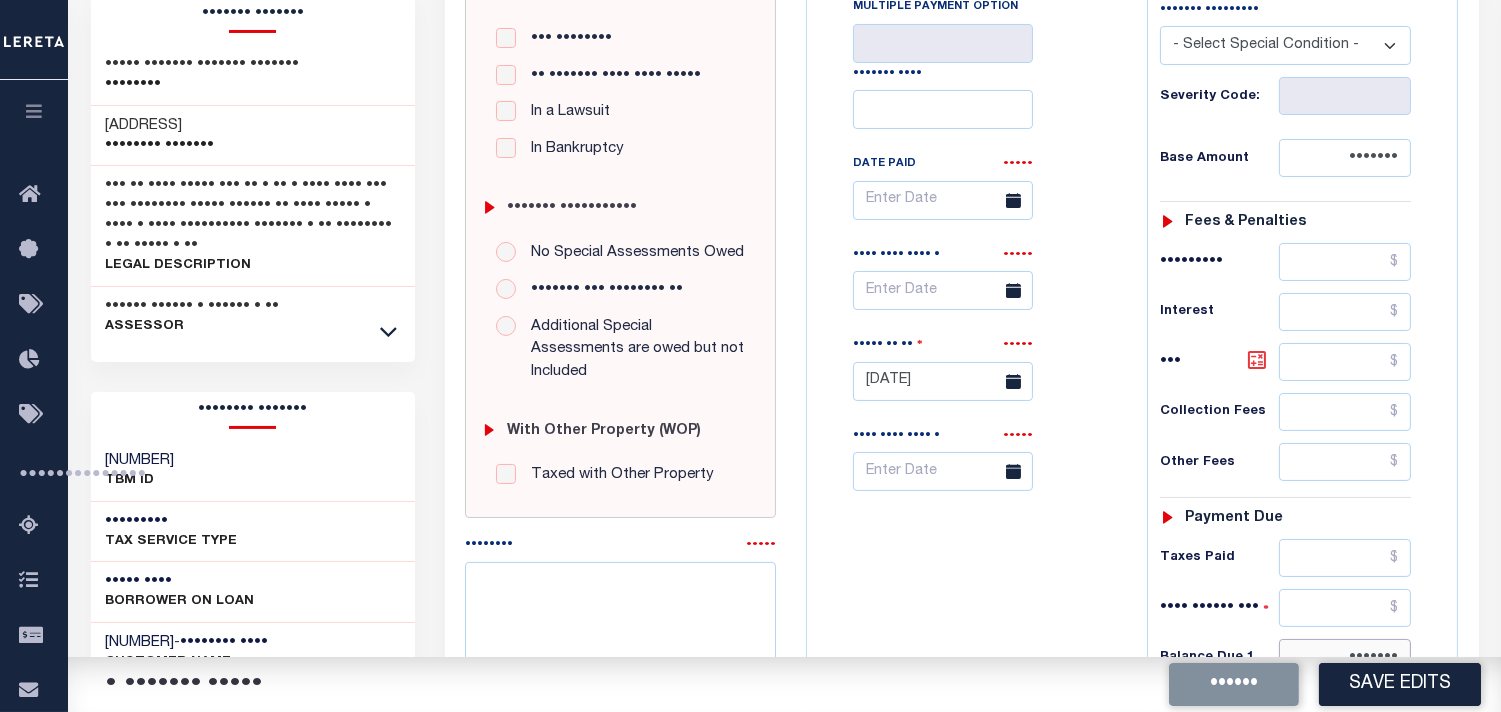 type on "$866.72" 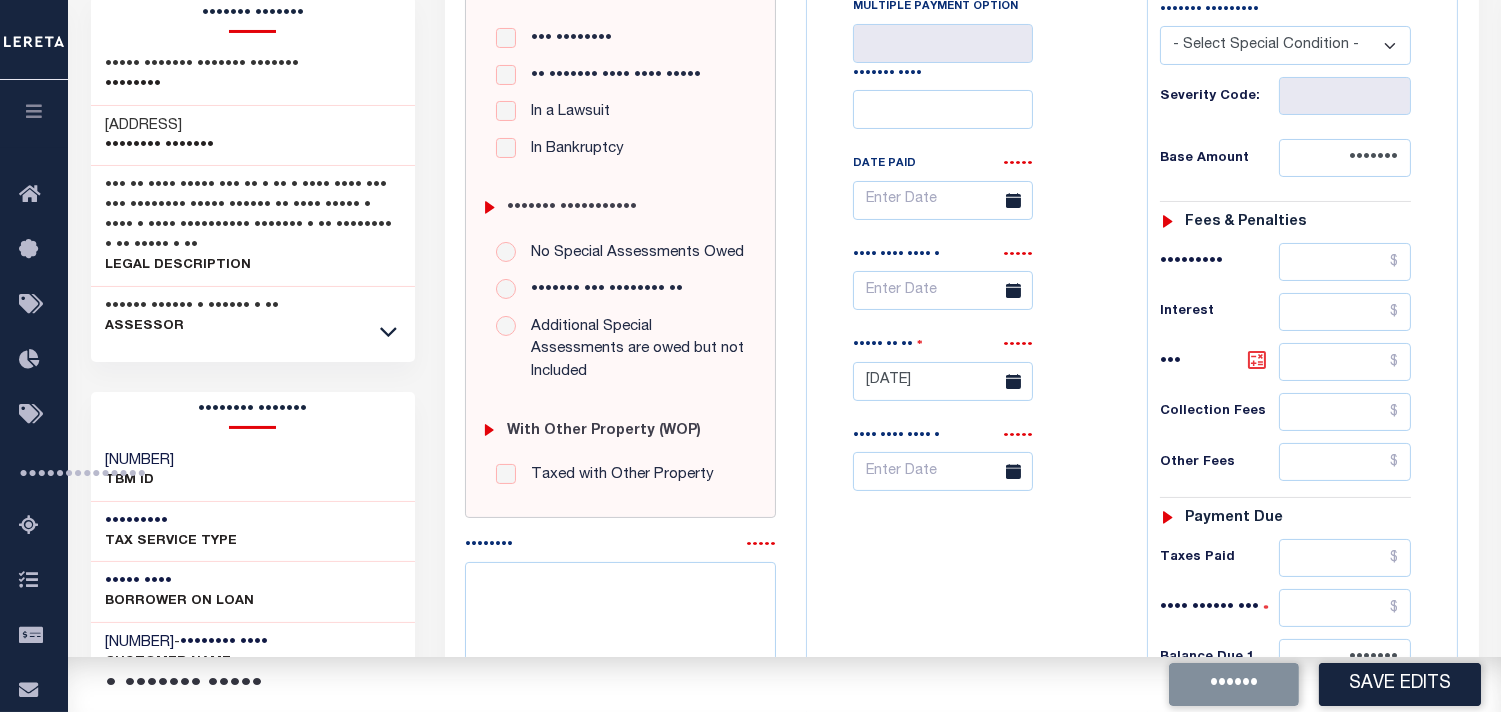 click at bounding box center (1257, 360) 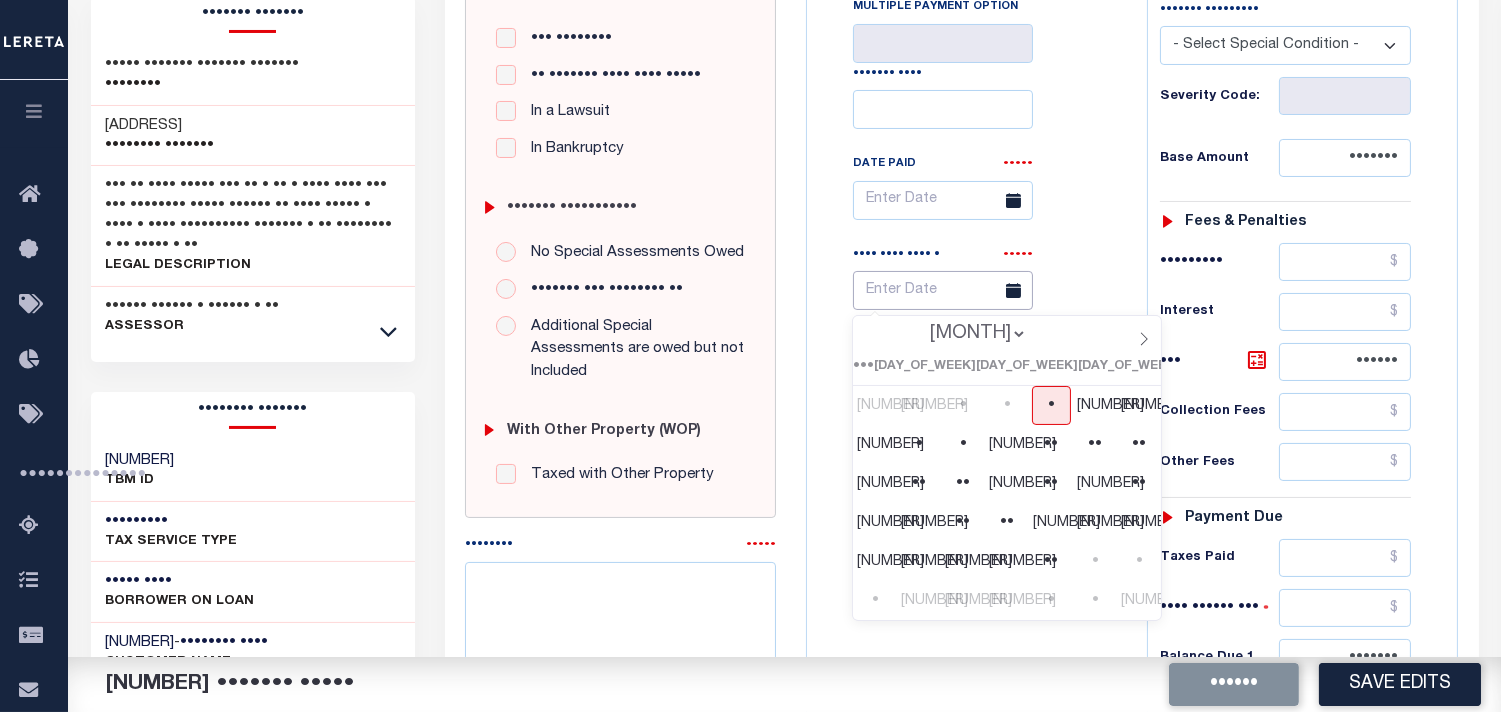 click at bounding box center [943, 290] 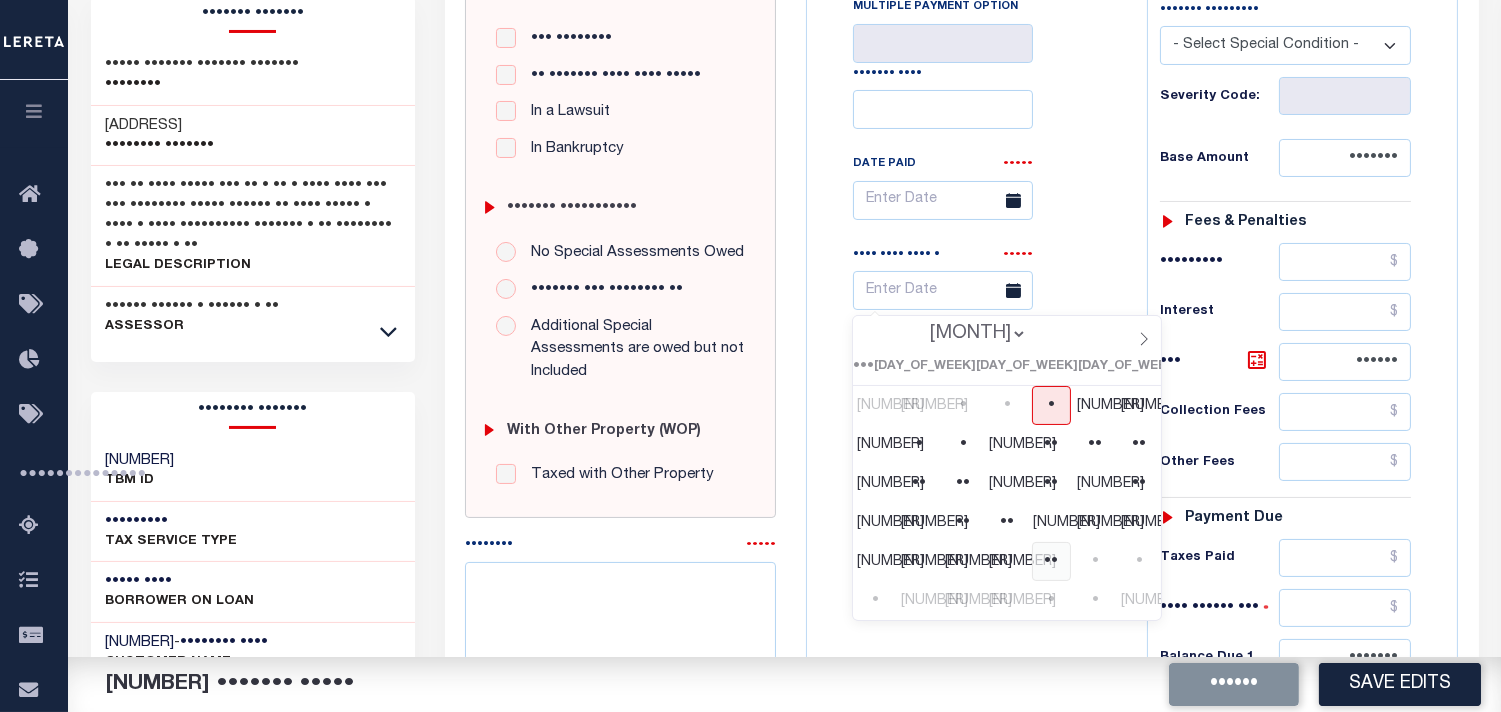 click on "31" at bounding box center (1051, 561) 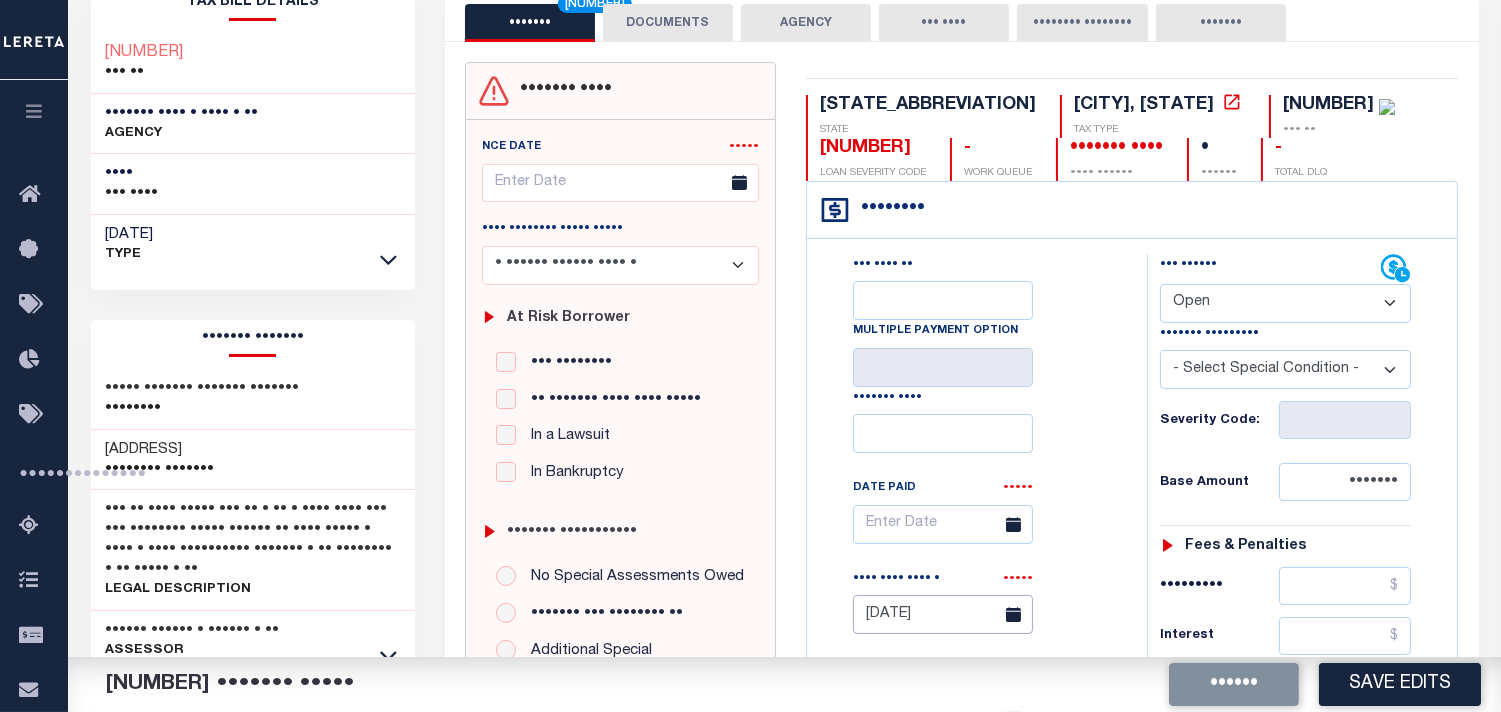 scroll, scrollTop: 111, scrollLeft: 0, axis: vertical 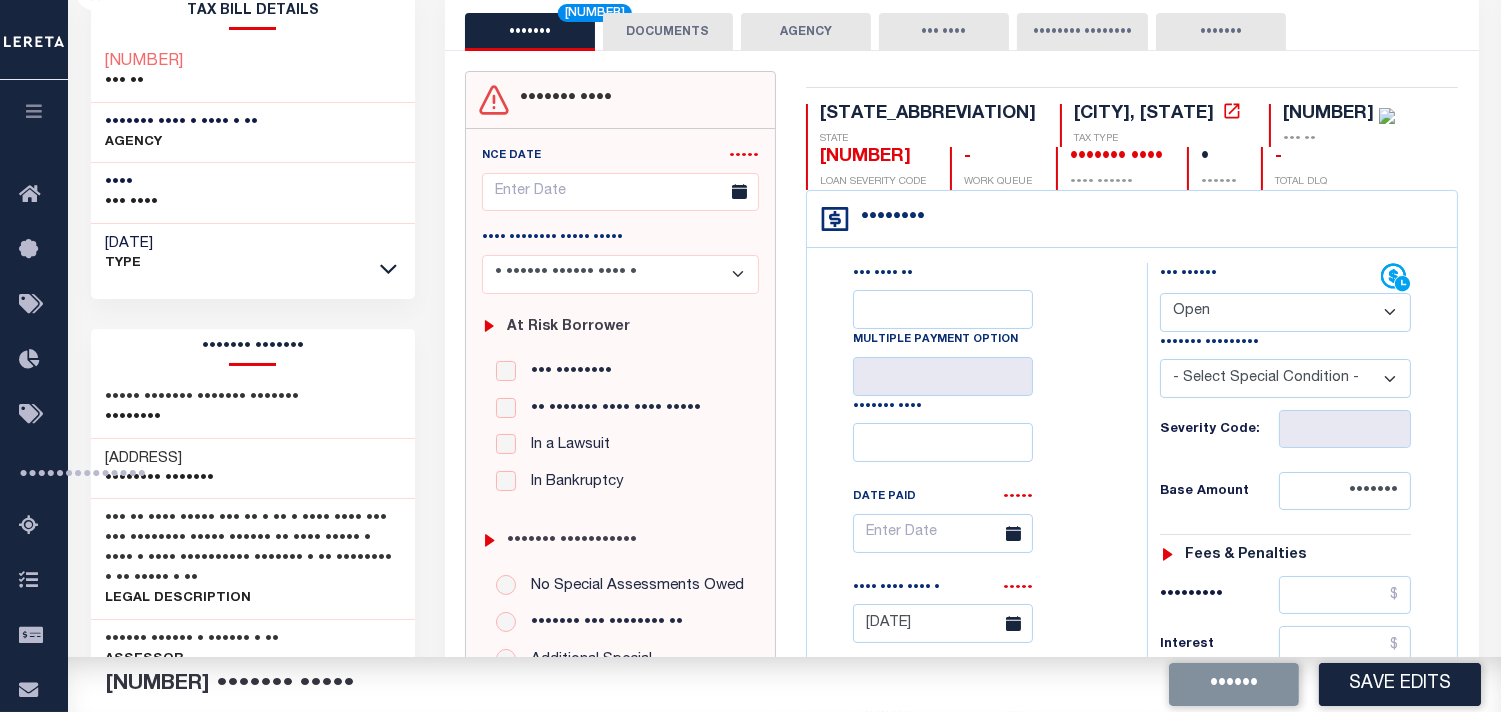 click on "DOCUMENTS" at bounding box center [668, 32] 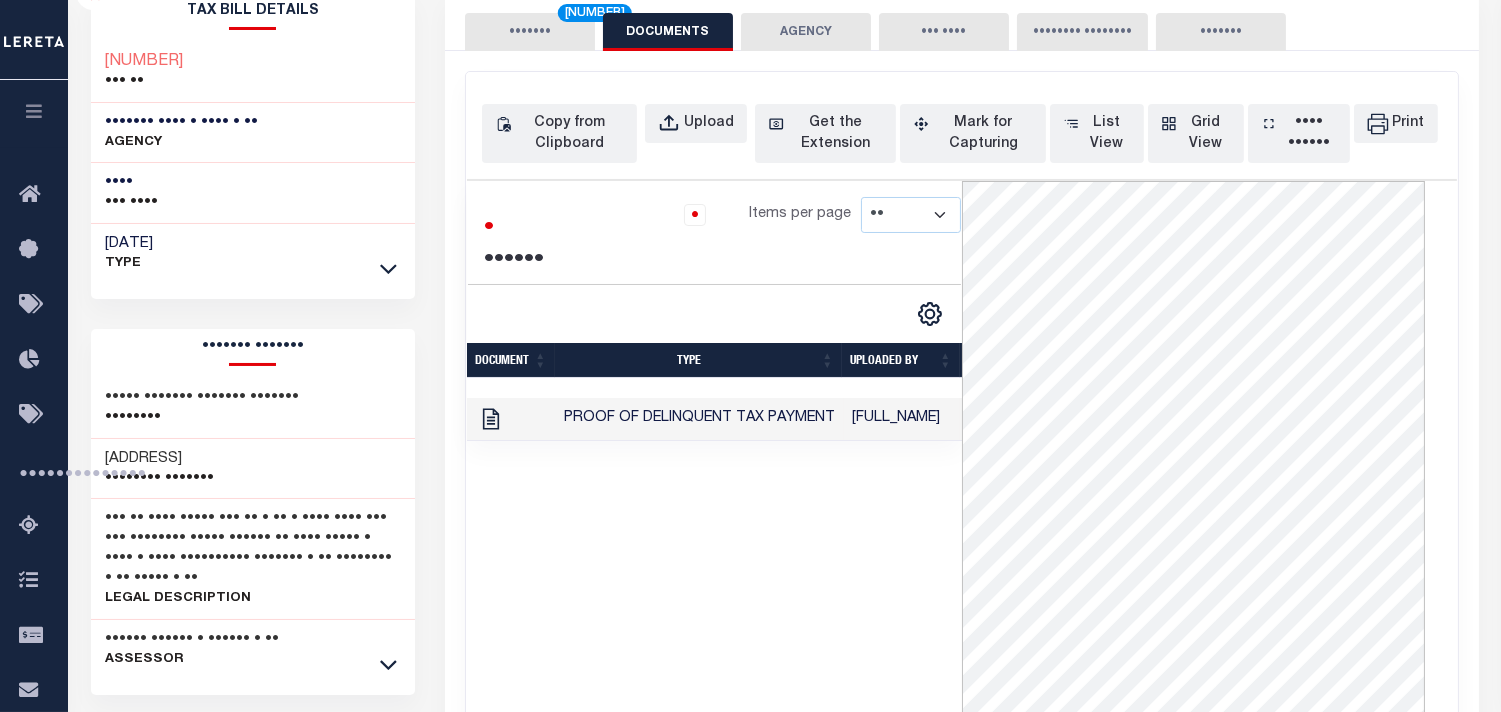 click on "PAYMENT
6" at bounding box center [530, 32] 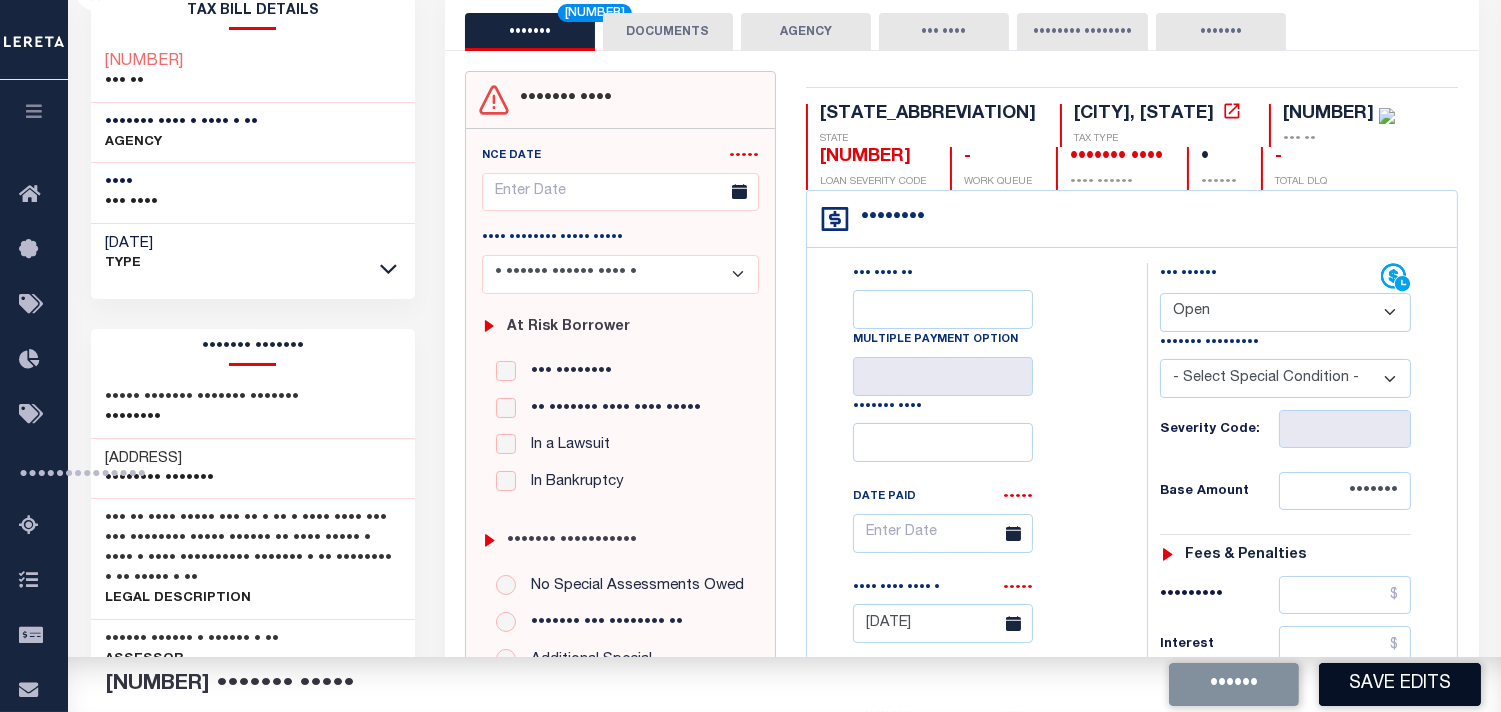 click on "Save Edits" at bounding box center (1400, 684) 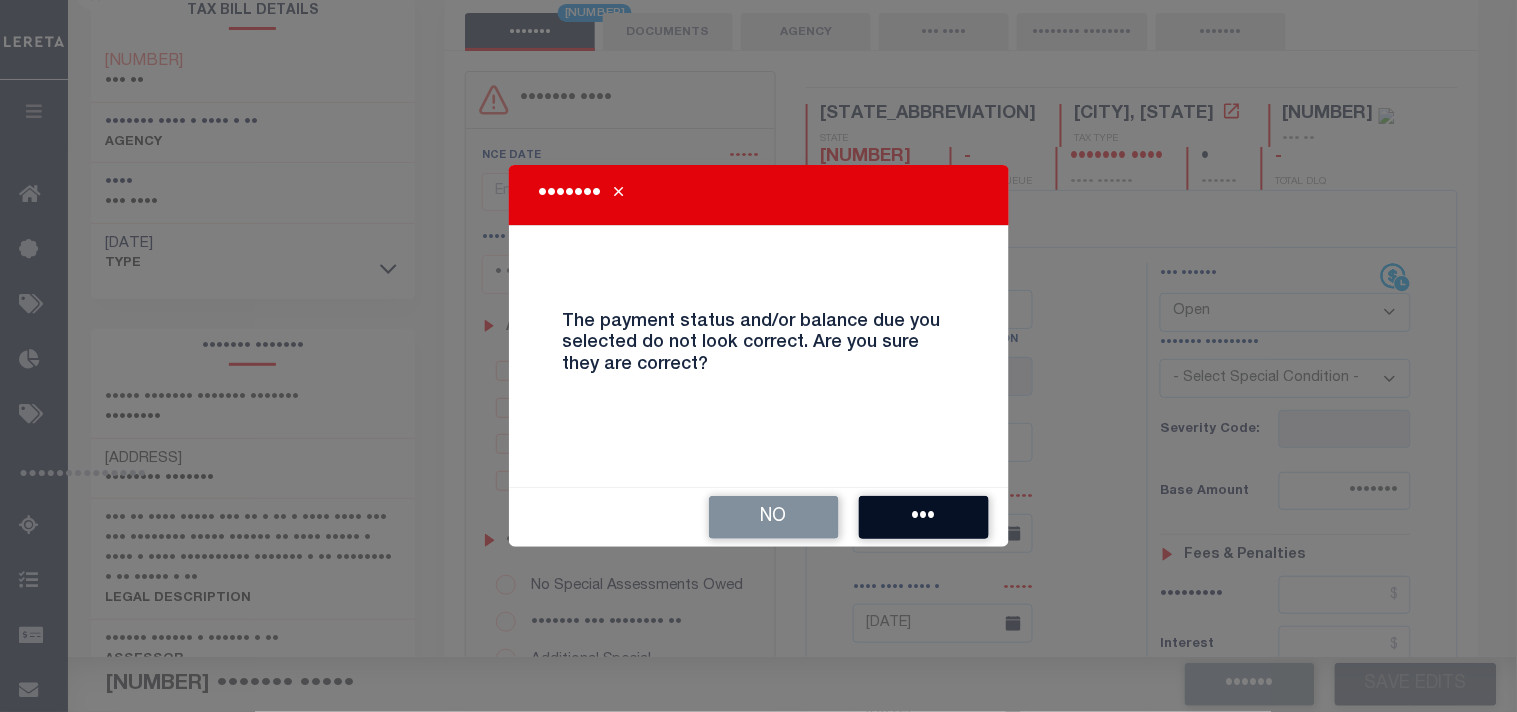 click on "Yes" at bounding box center (924, 517) 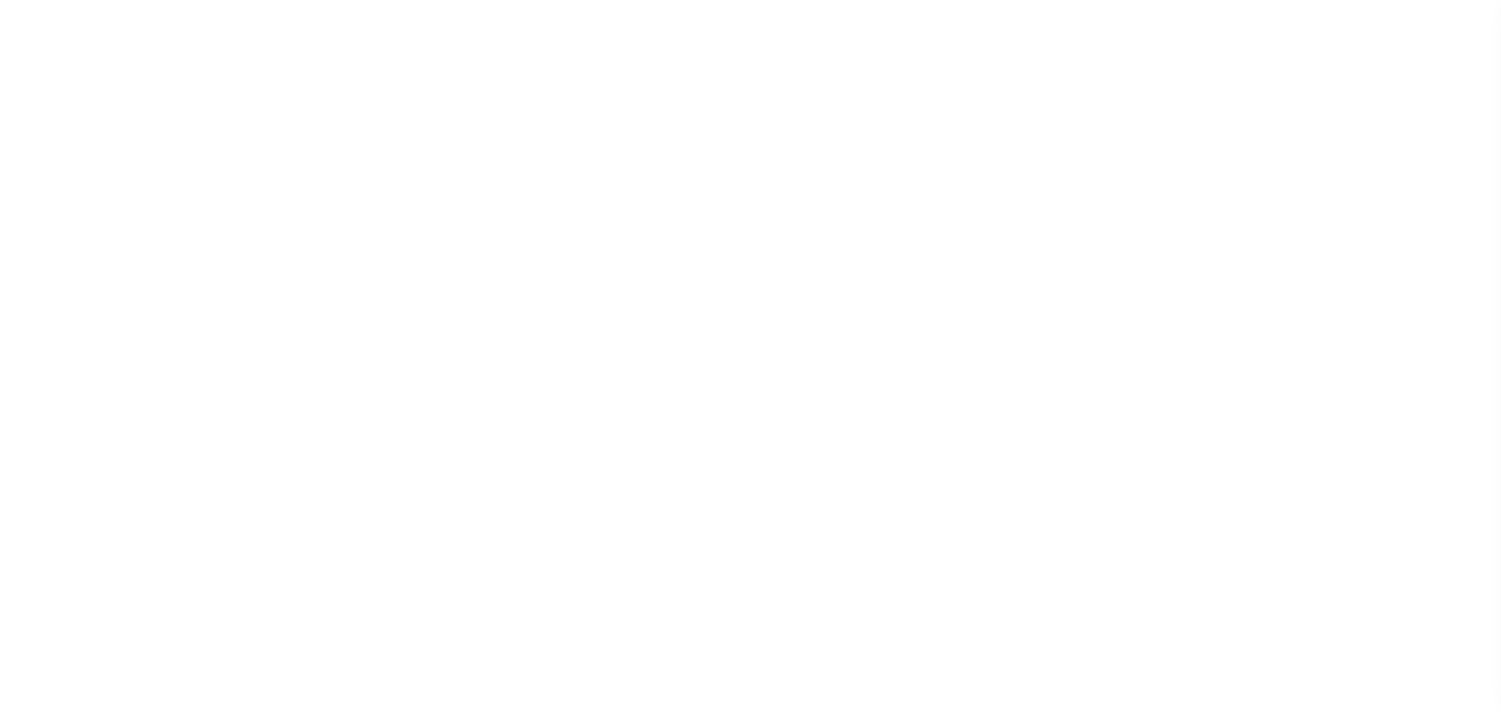 scroll, scrollTop: 0, scrollLeft: 0, axis: both 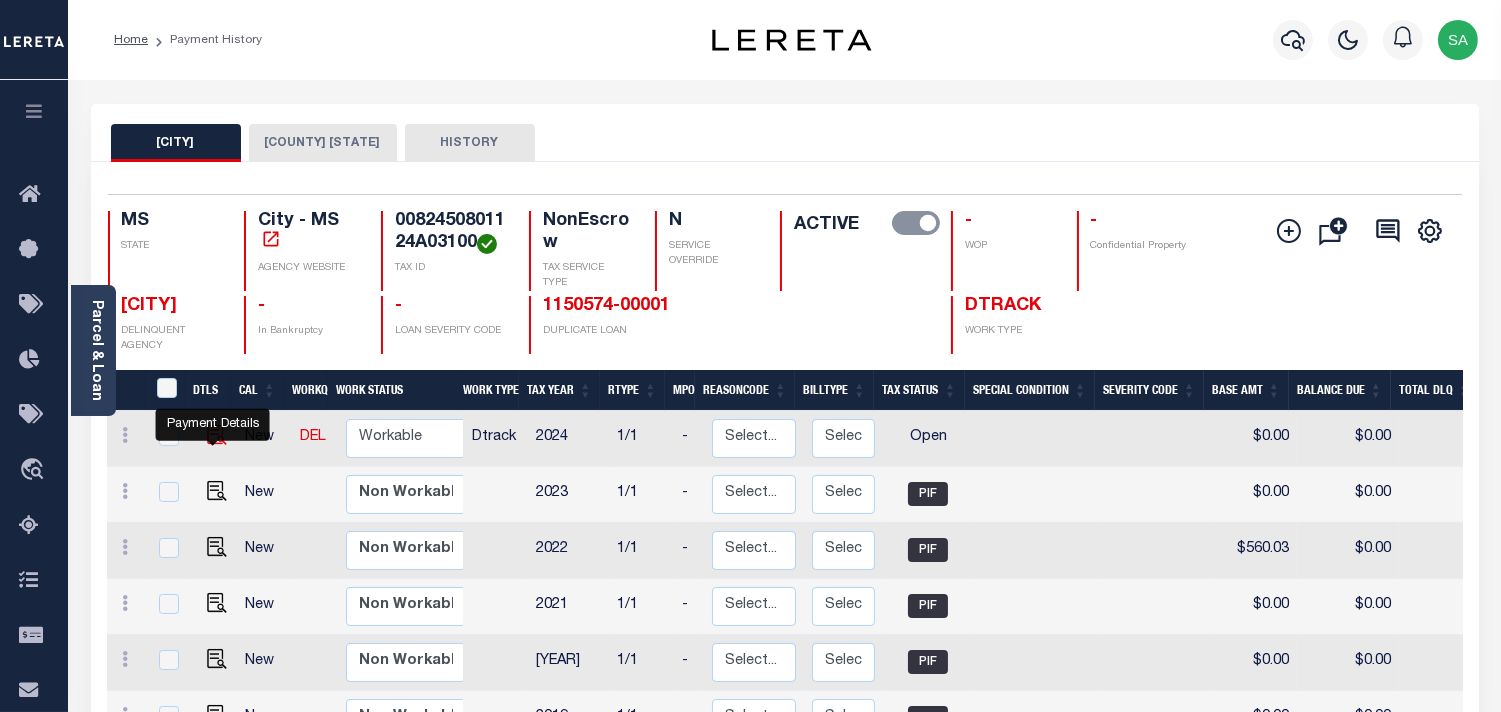 click at bounding box center [217, 442] 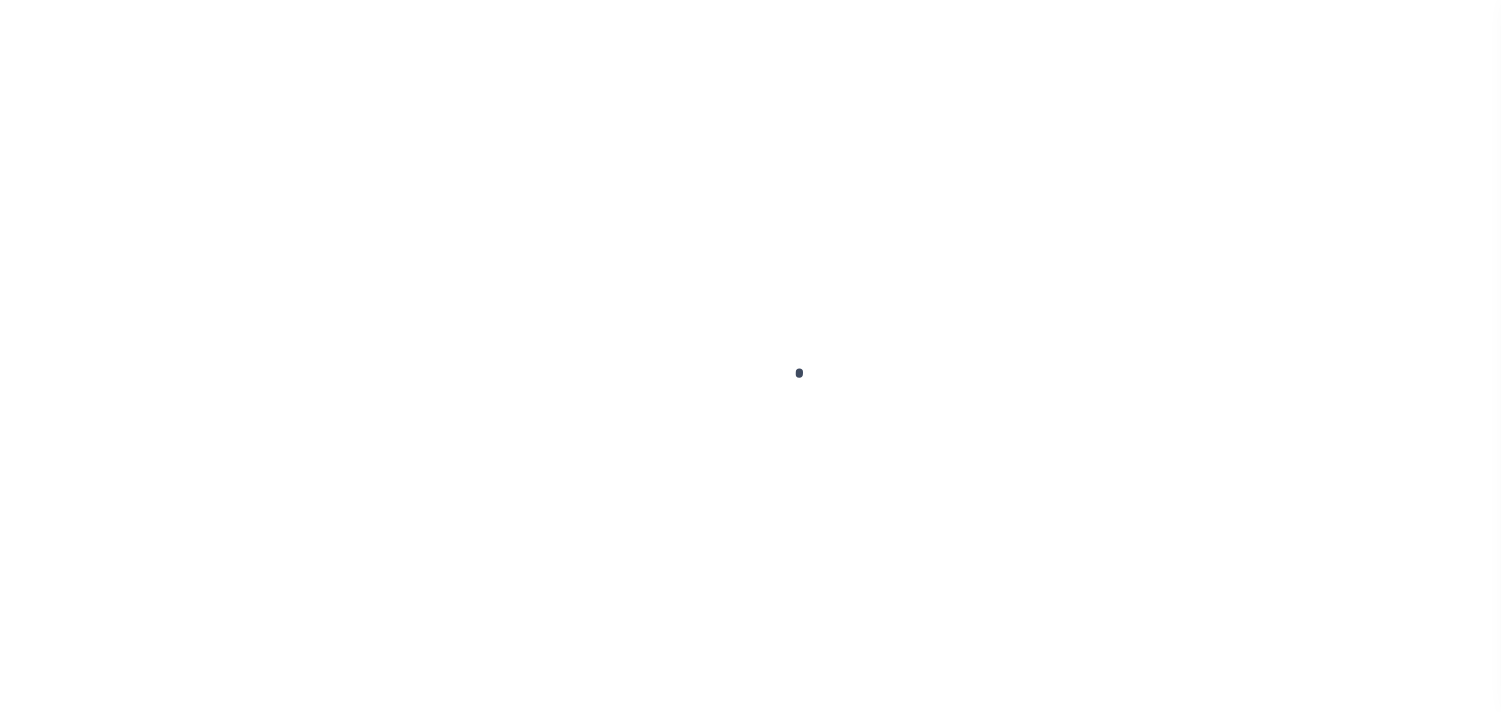 scroll, scrollTop: 0, scrollLeft: 0, axis: both 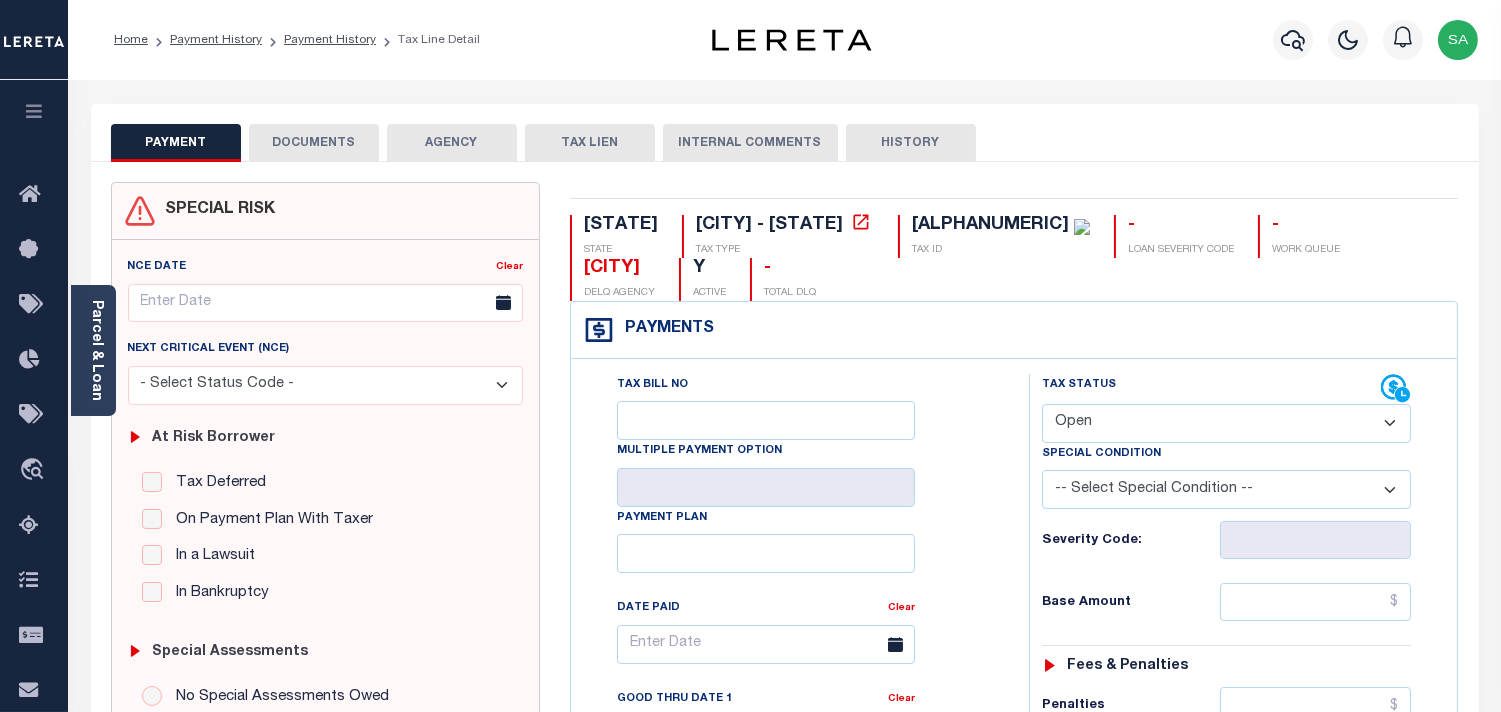 drag, startPoint x: 1158, startPoint y: 425, endPoint x: 1147, endPoint y: 440, distance: 18.601076 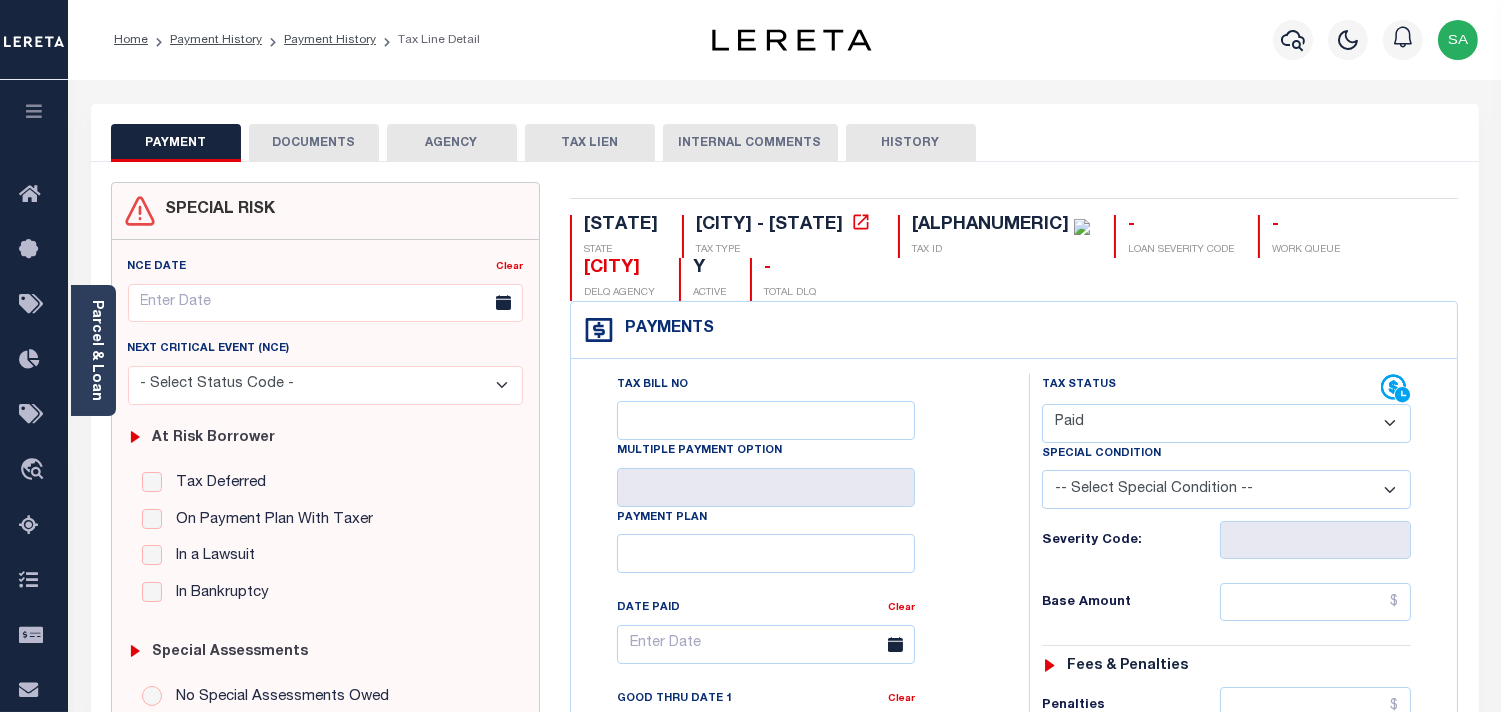 click on "- Select Status Code -
Open
Due/Unpaid
Paid
Incomplete
No Tax Due
Internal Refund Processed
New" at bounding box center [1226, 423] 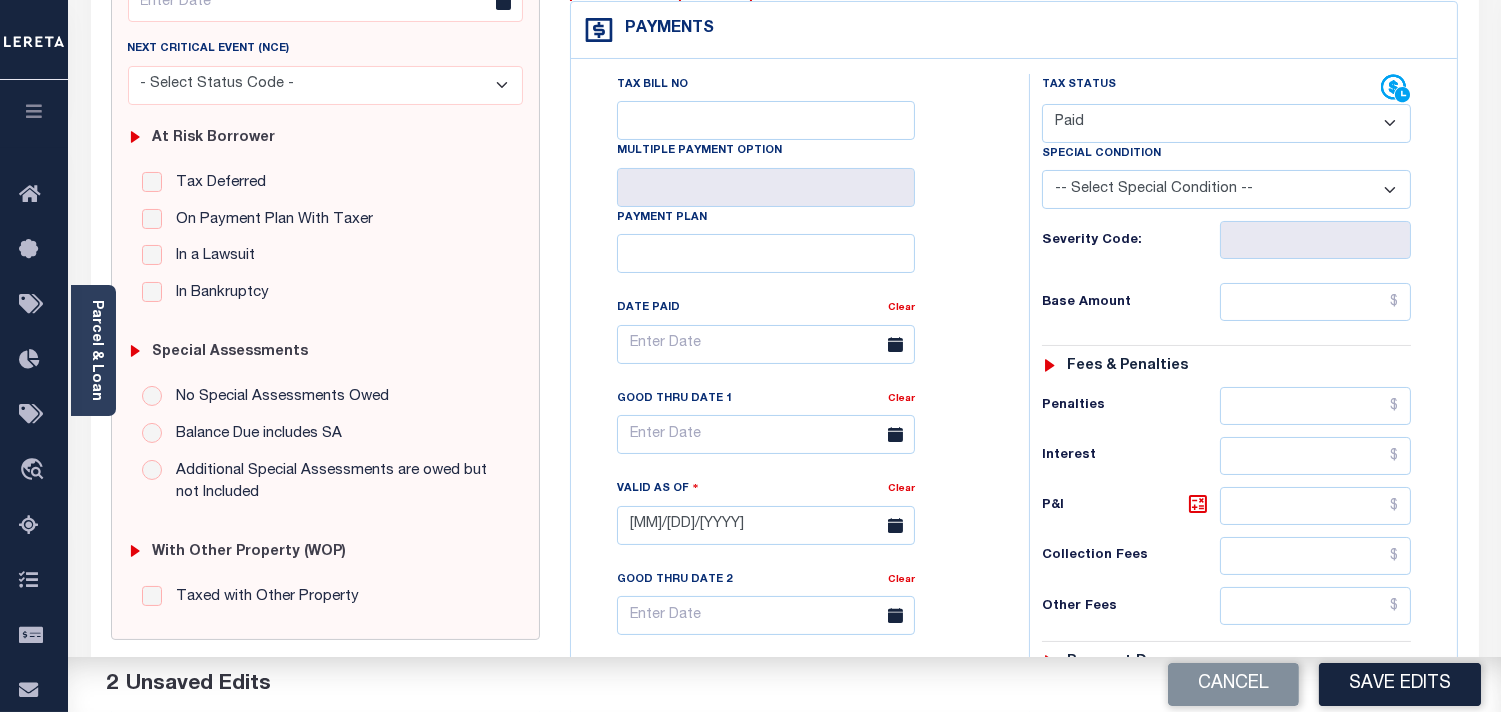 scroll, scrollTop: 333, scrollLeft: 0, axis: vertical 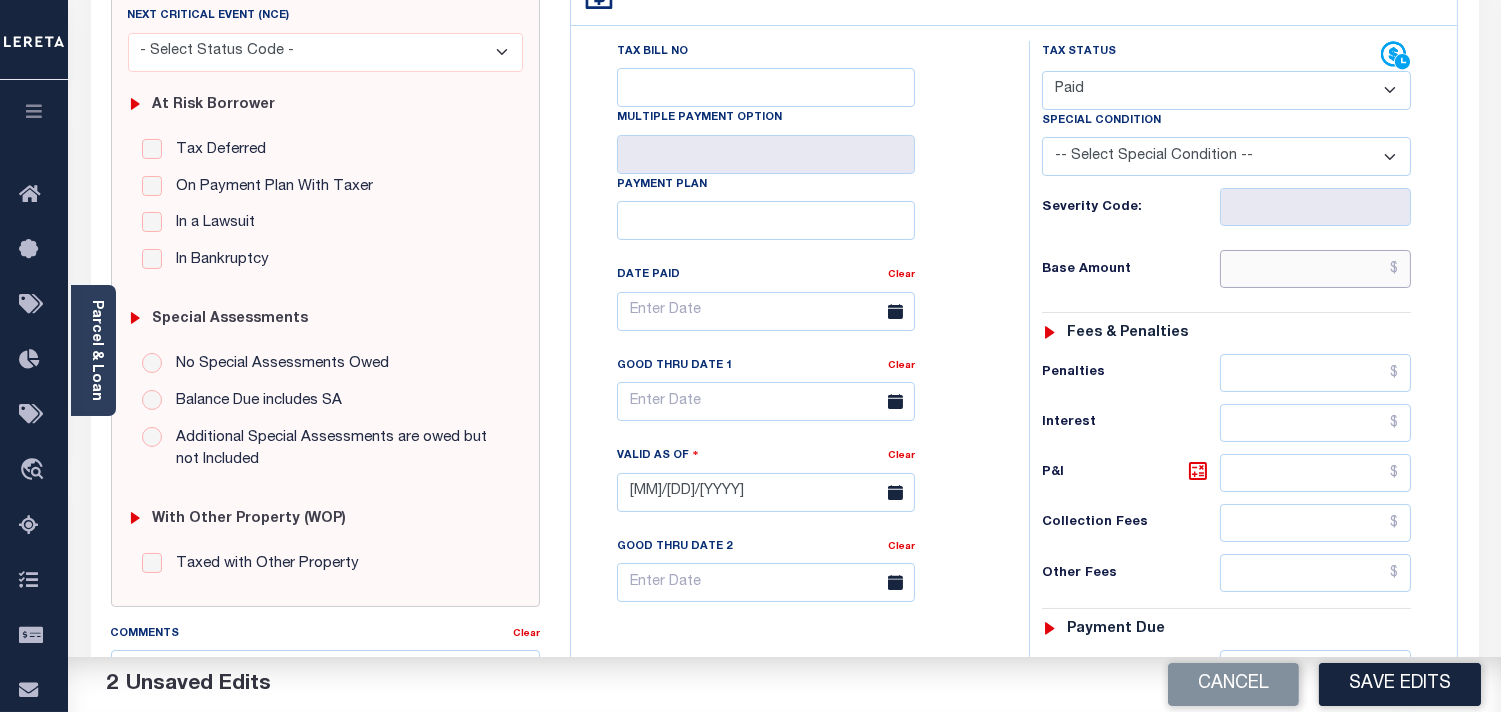 click at bounding box center (1315, 269) 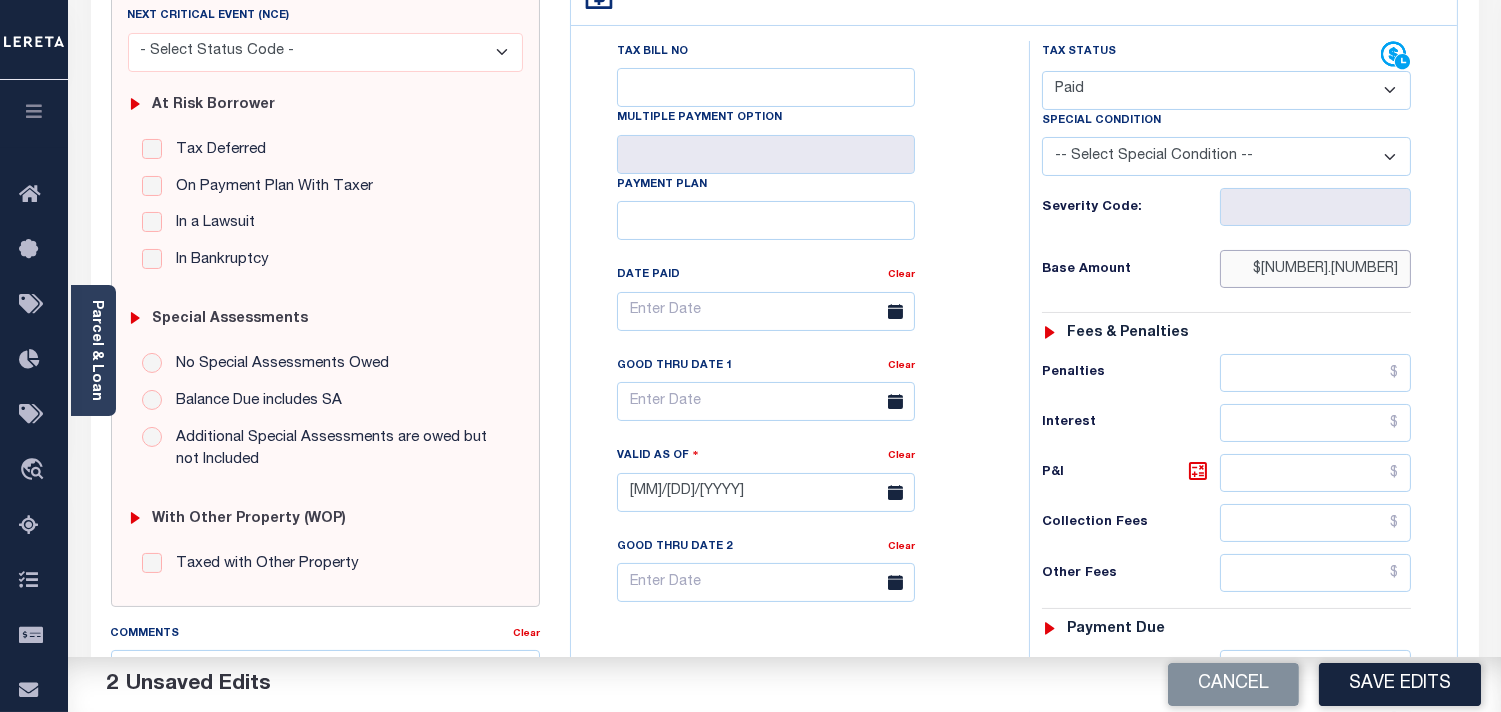 click on "$560.18" at bounding box center (1315, 269) 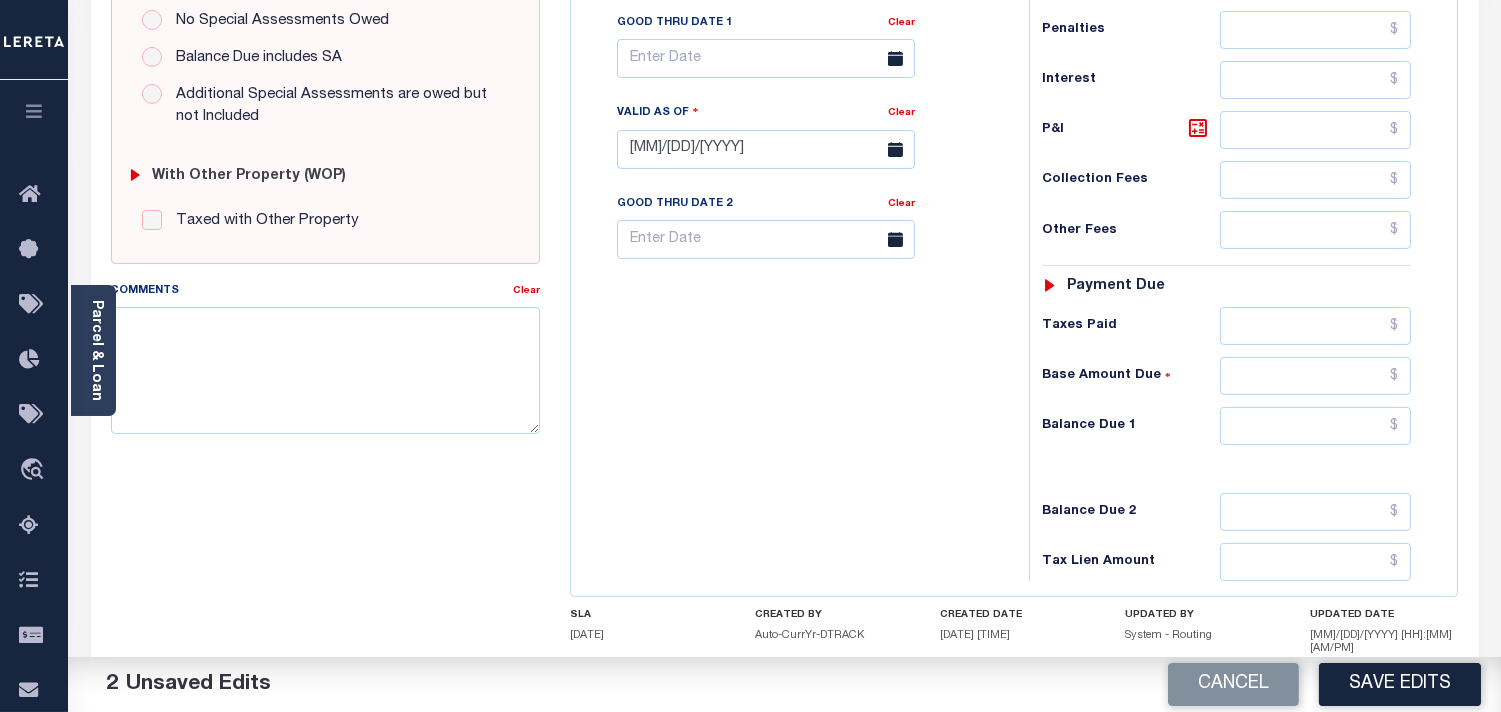 scroll, scrollTop: 777, scrollLeft: 0, axis: vertical 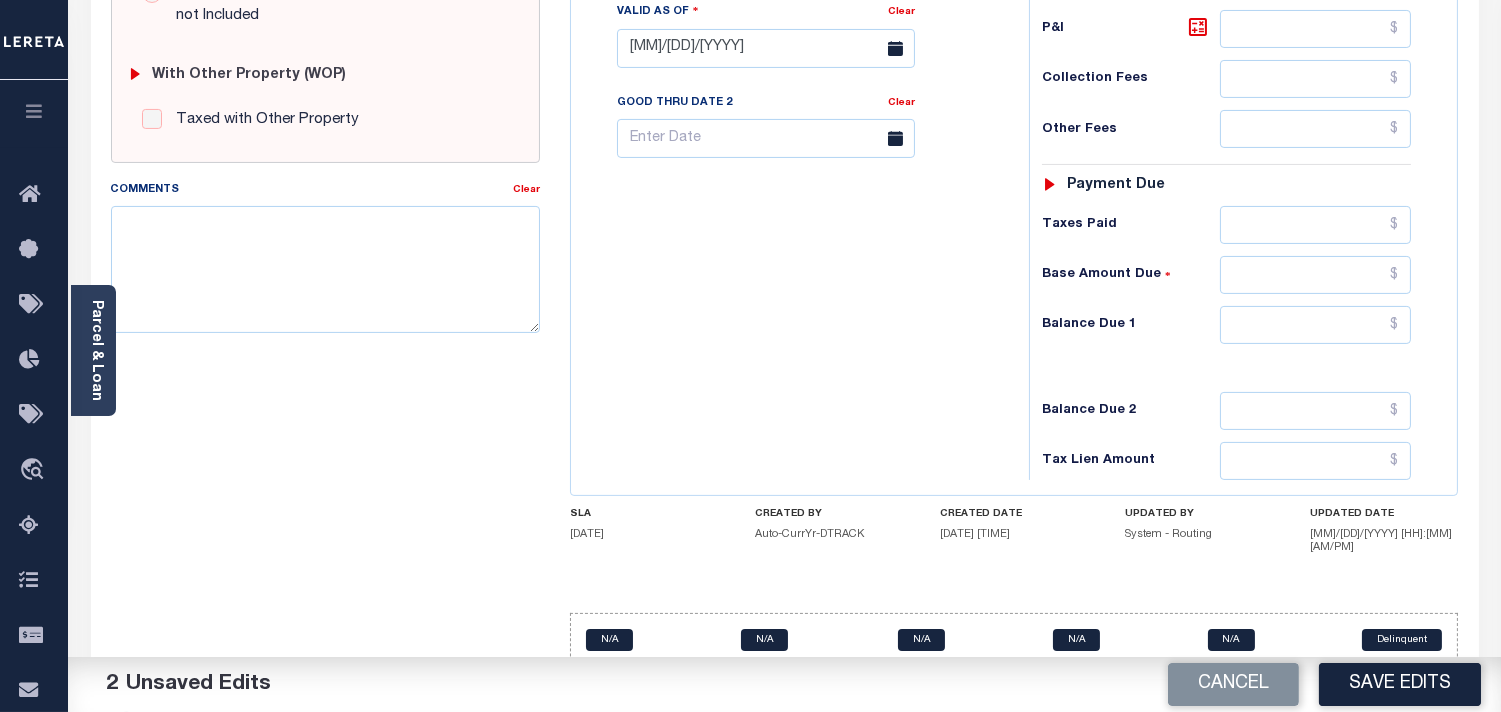 type on "$560.18" 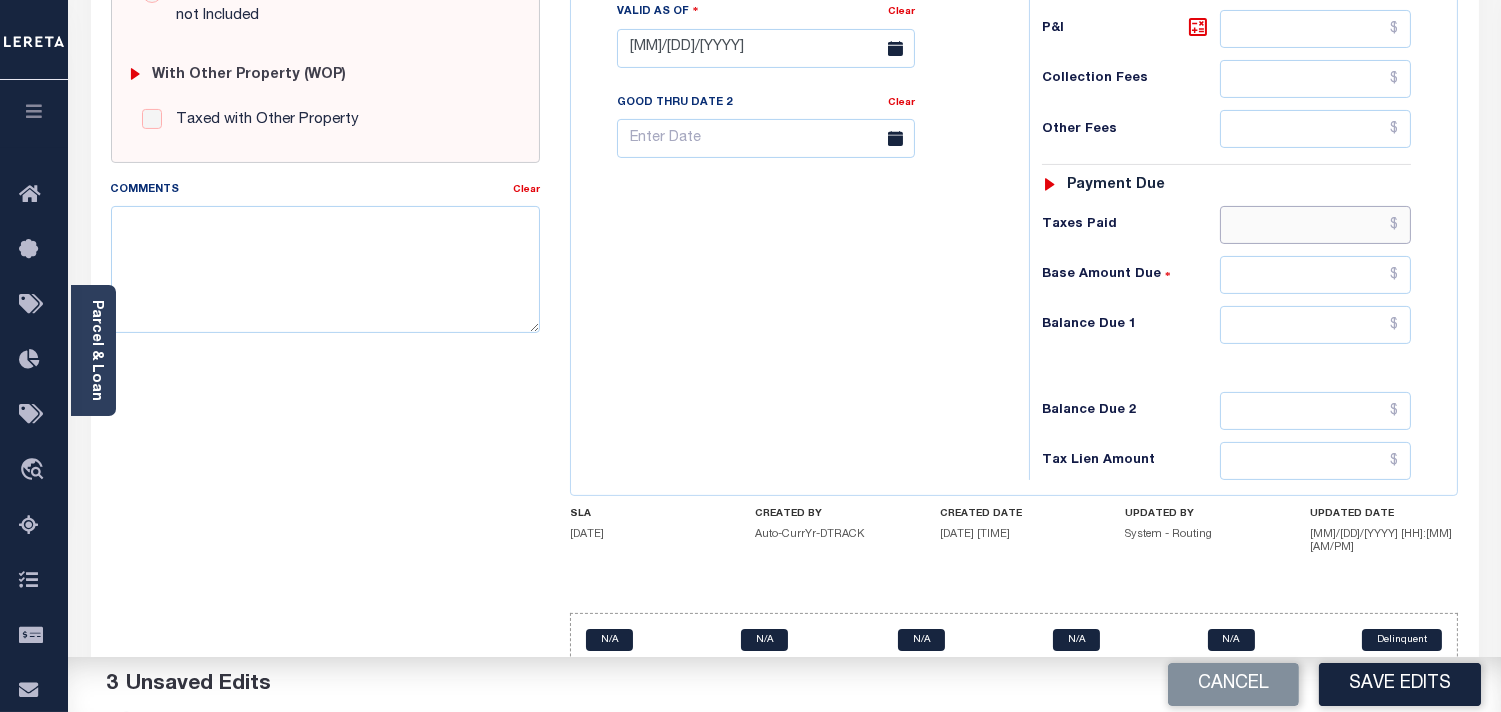 drag, startPoint x: 1312, startPoint y: 226, endPoint x: 1124, endPoint y: 245, distance: 188.95767 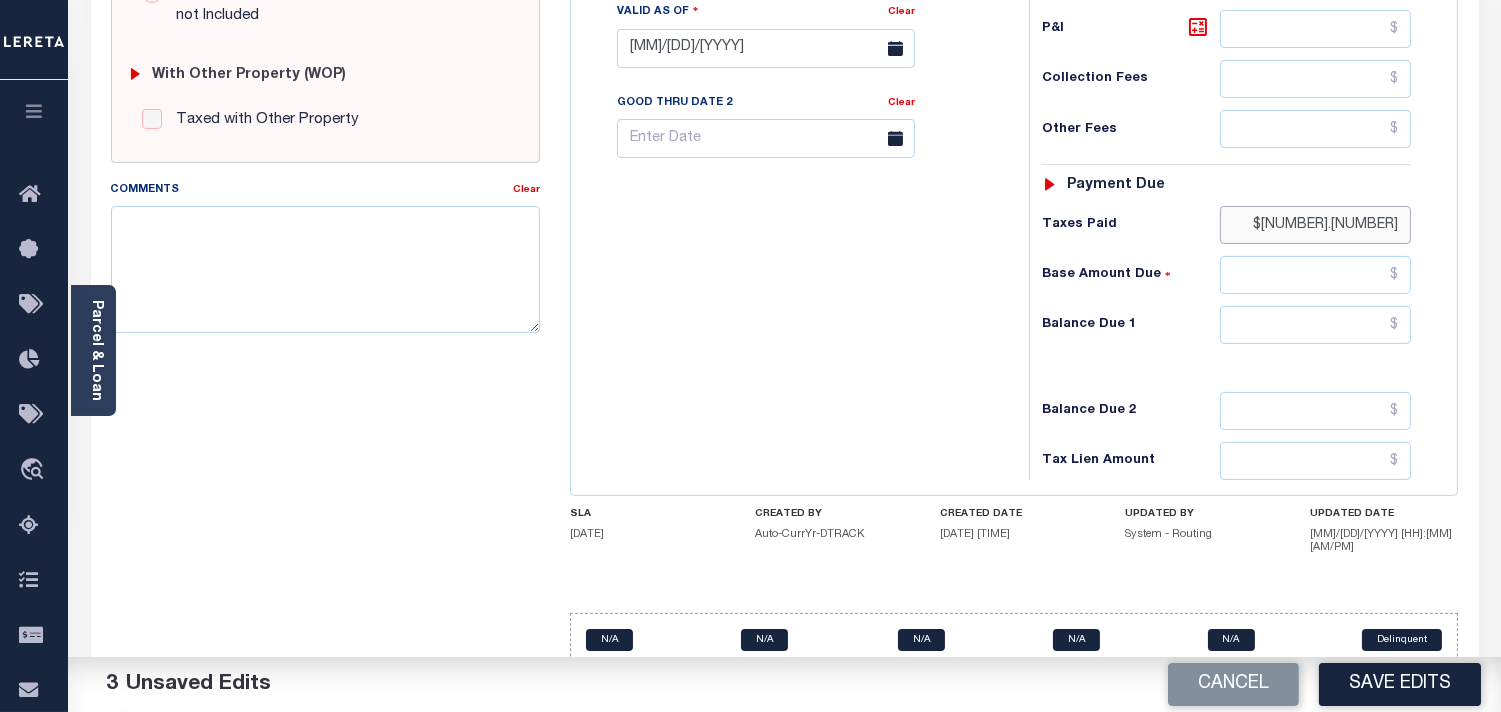 type on "$560.18" 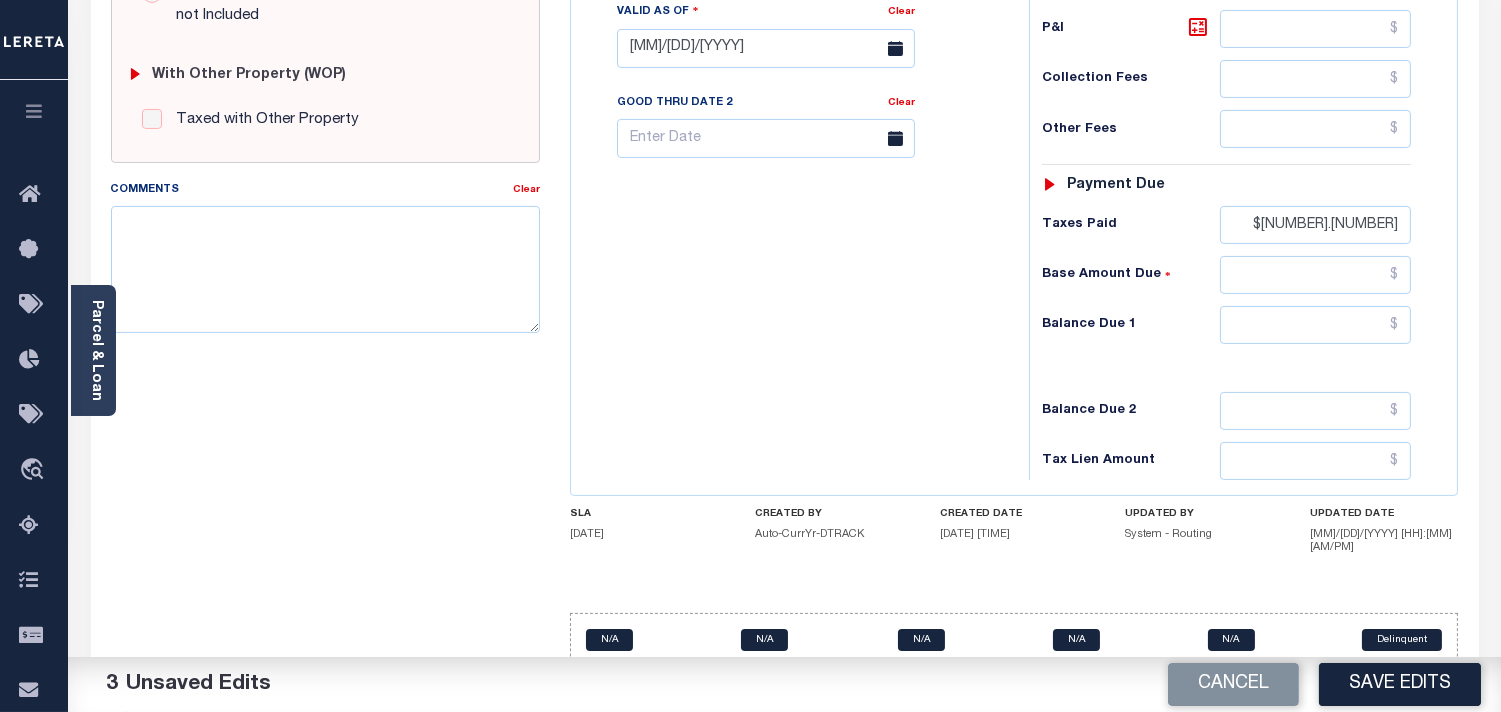 drag, startPoint x: 975, startPoint y: 288, endPoint x: 1020, endPoint y: 302, distance: 47.127487 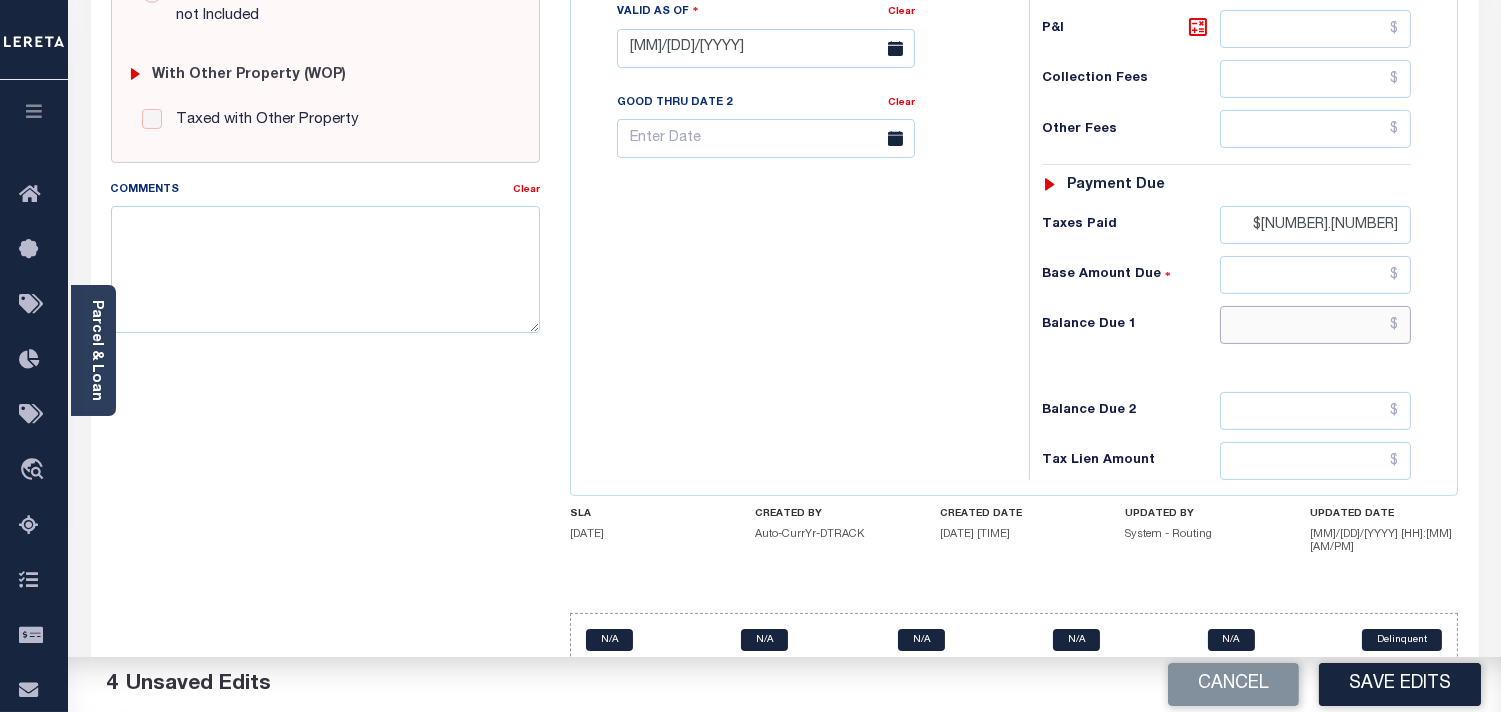 click at bounding box center [1315, 325] 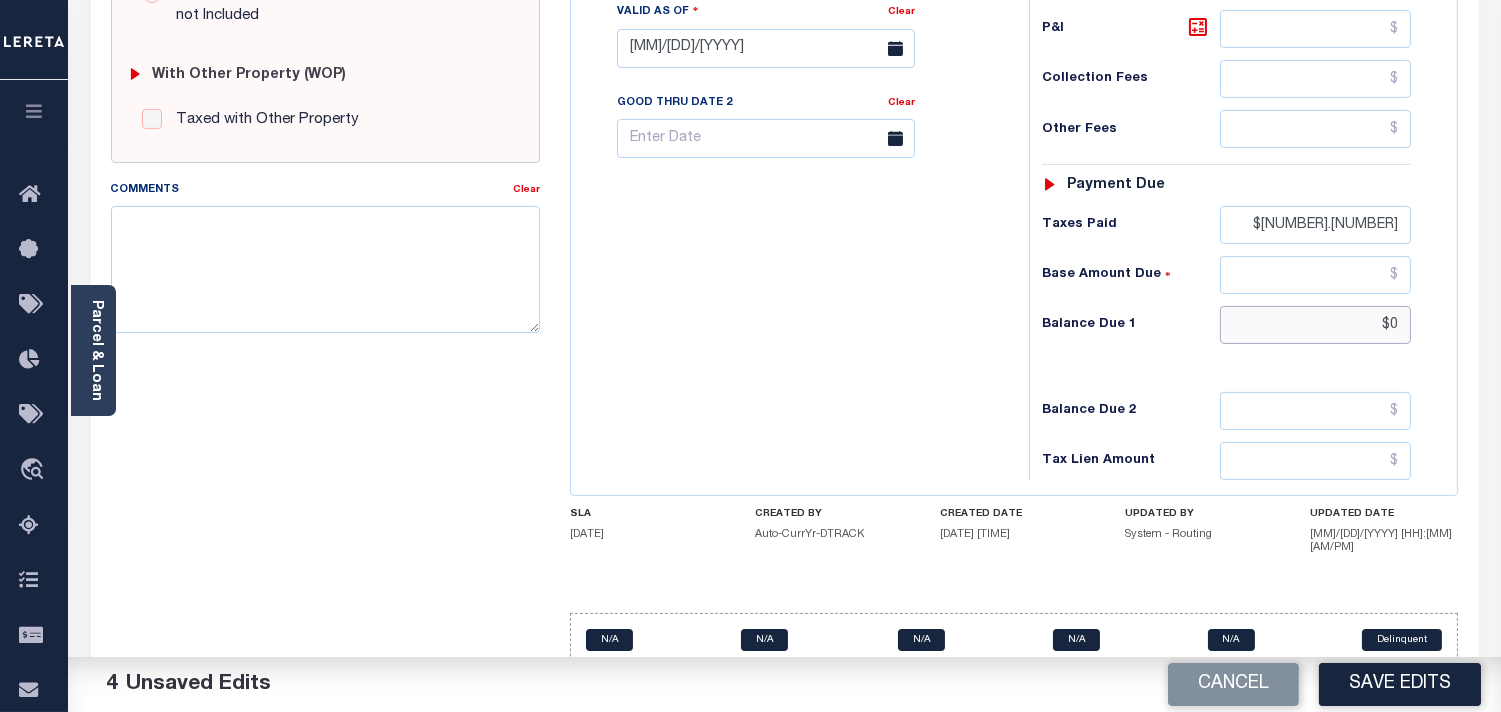 type on "$0" 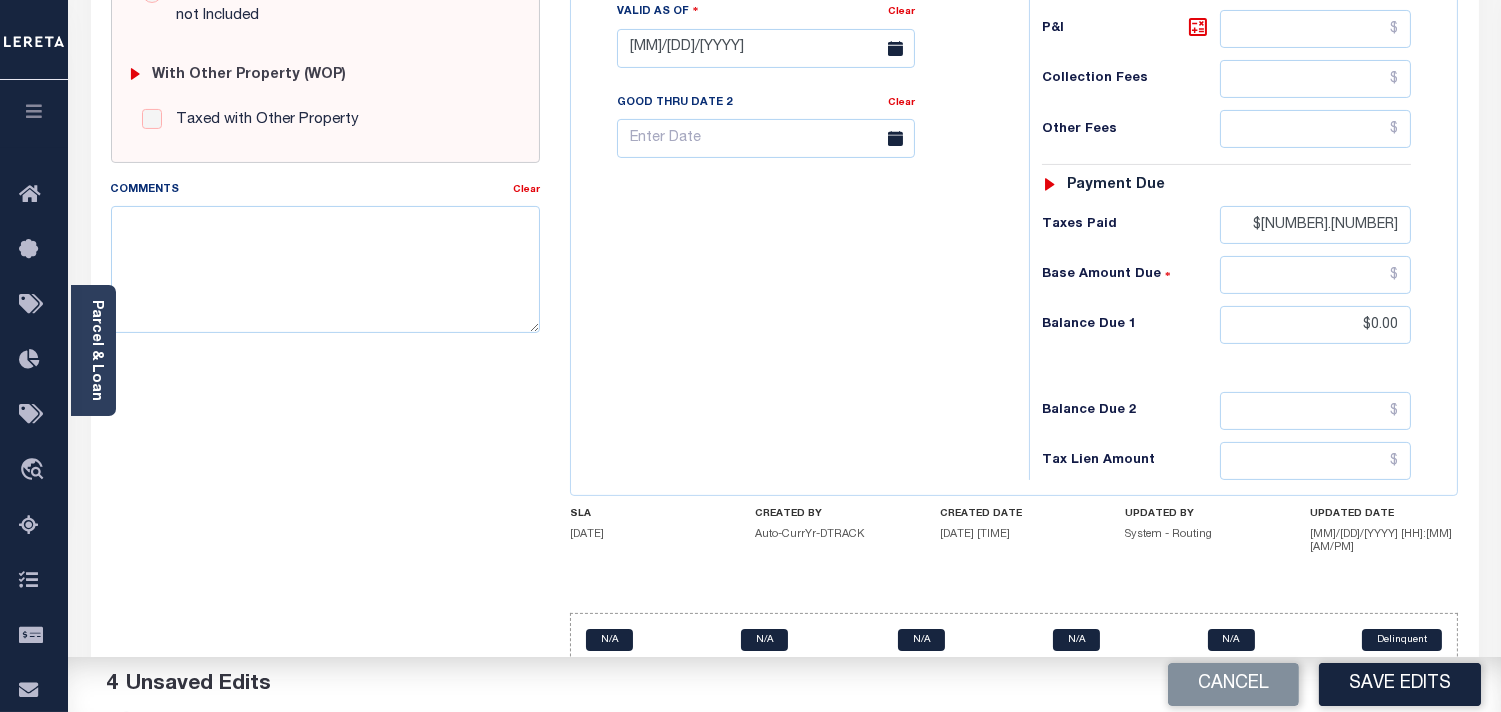 click on "Tax Bill No
Multiple Payment Option
Payment Plan
Clear" at bounding box center (795, 38) 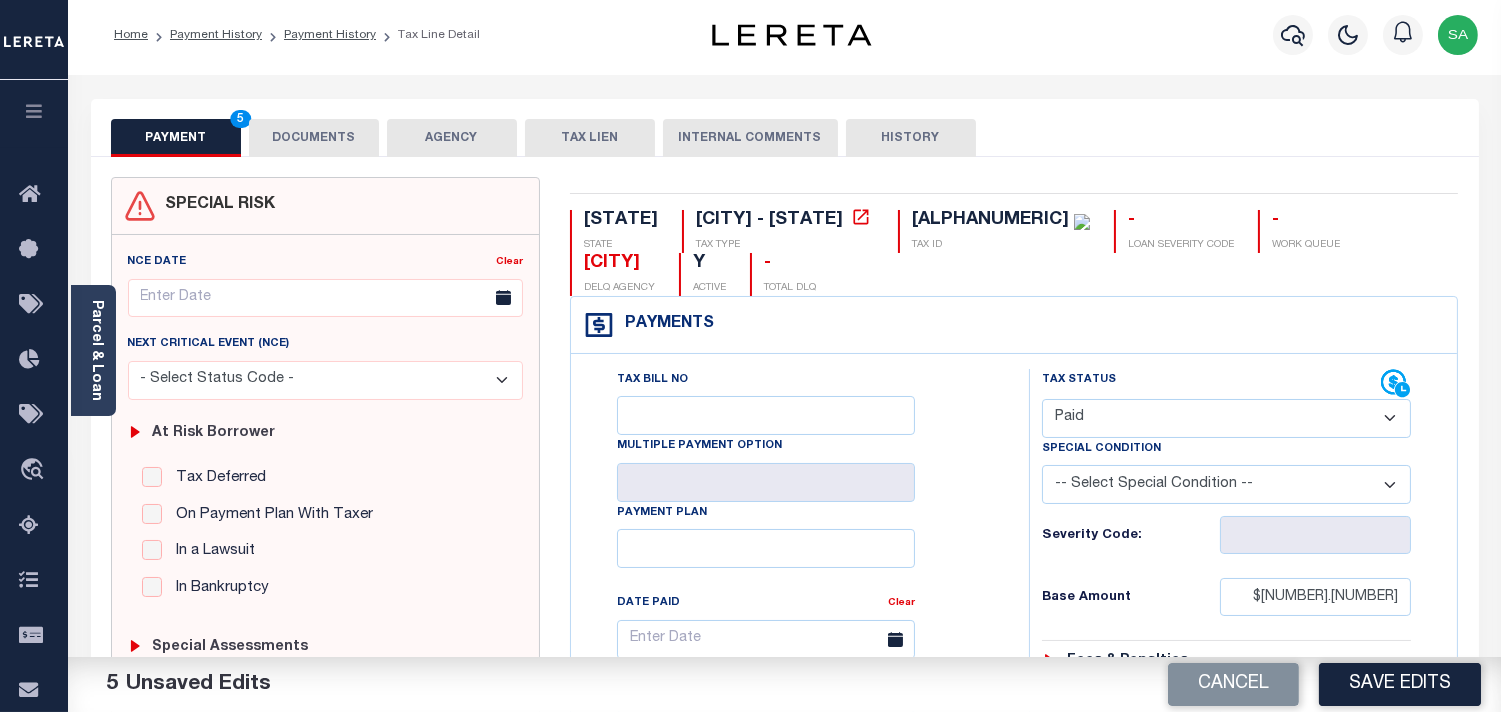 scroll, scrollTop: 0, scrollLeft: 0, axis: both 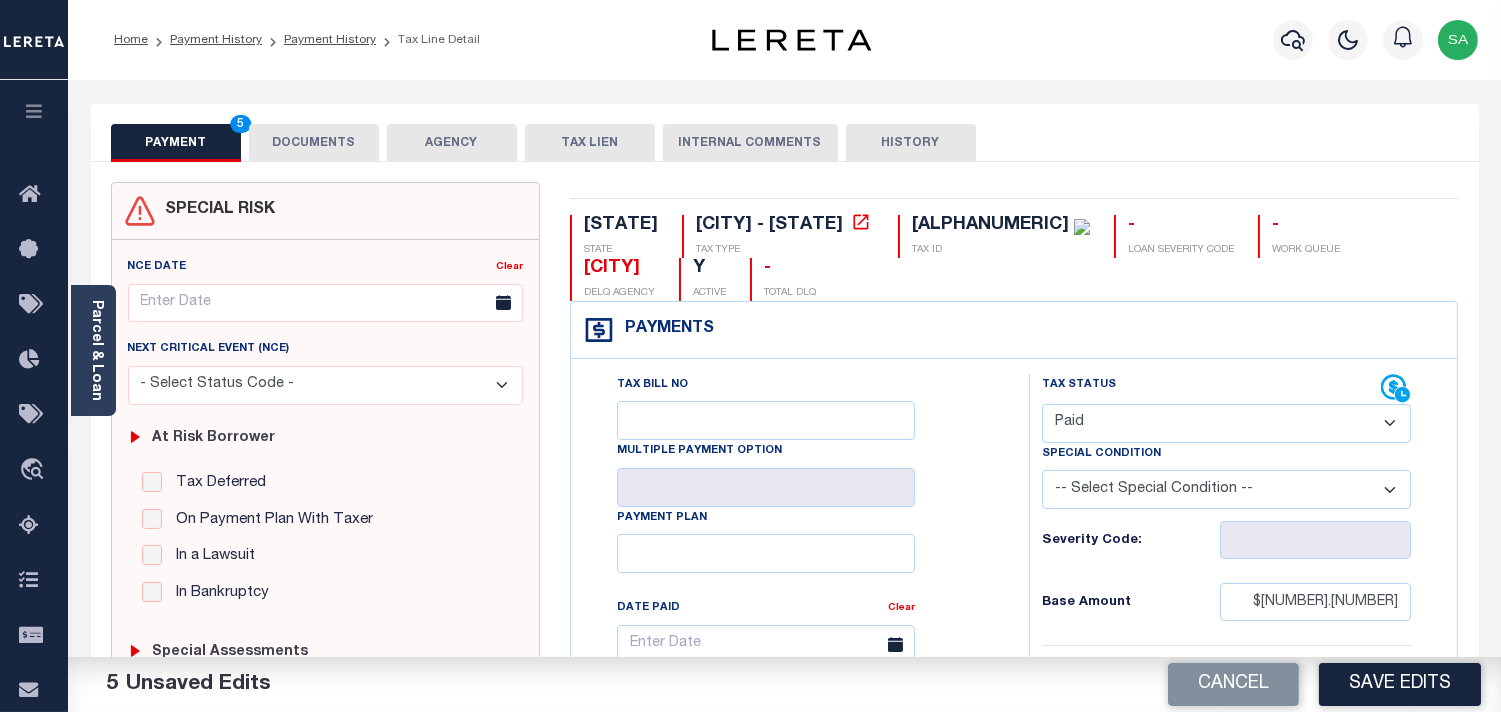 click on "DOCUMENTS" at bounding box center [314, 143] 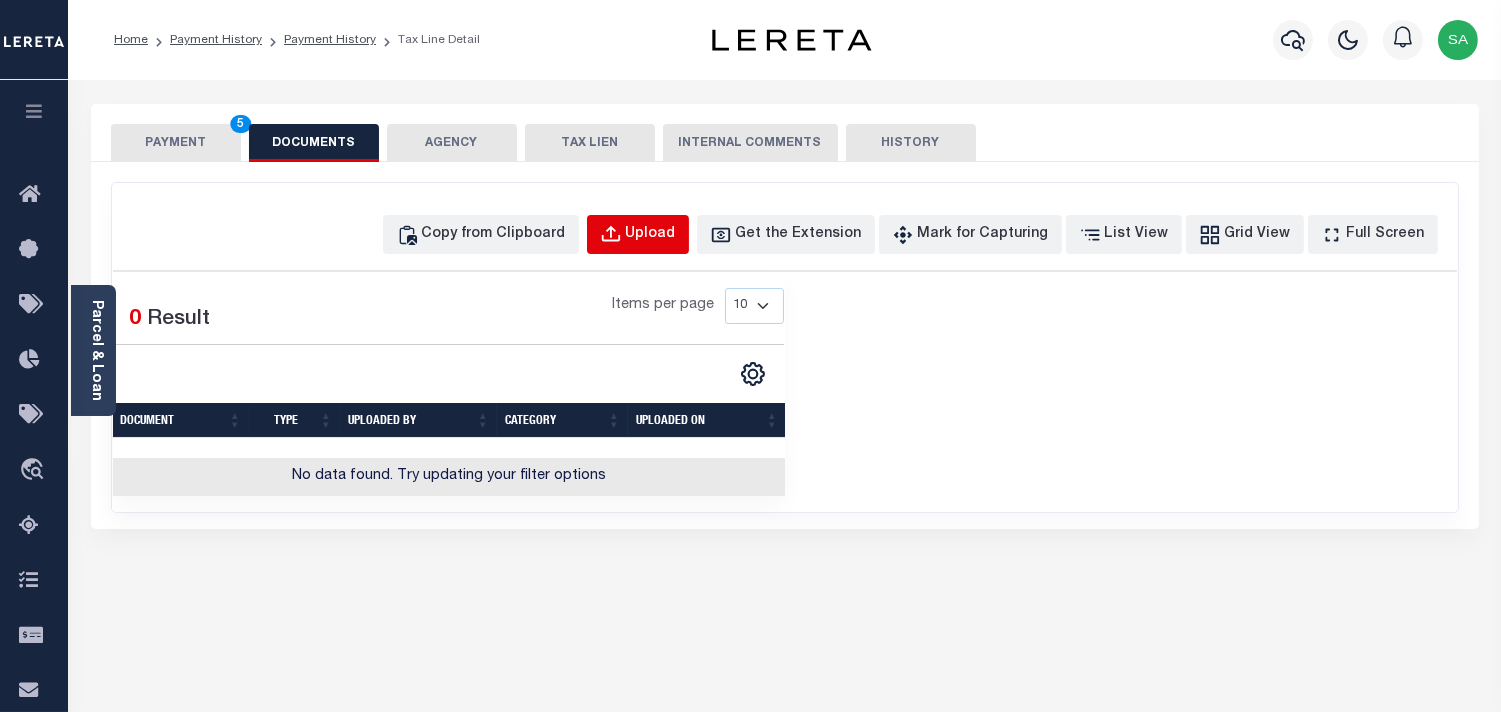 click on "Upload" at bounding box center (639, 235) 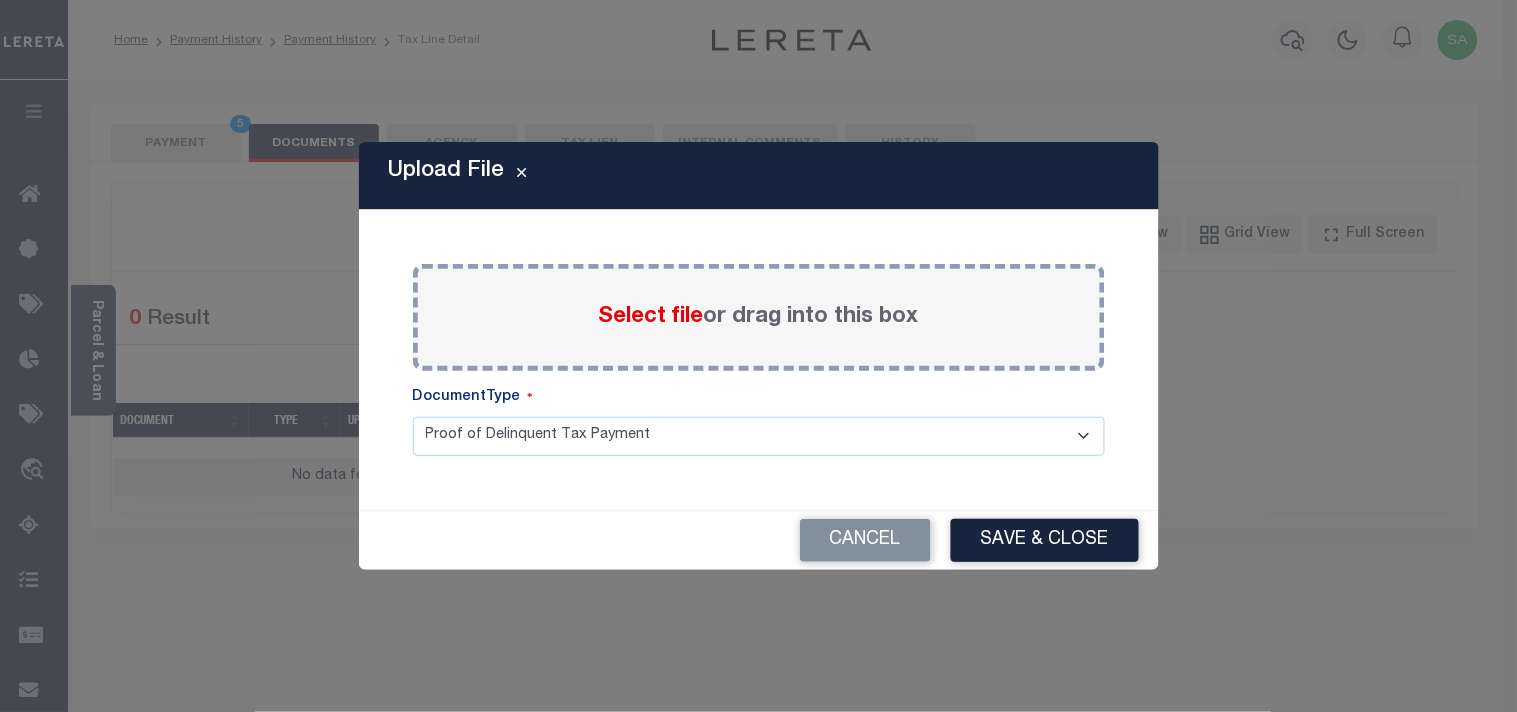click on "Select file" at bounding box center [651, 317] 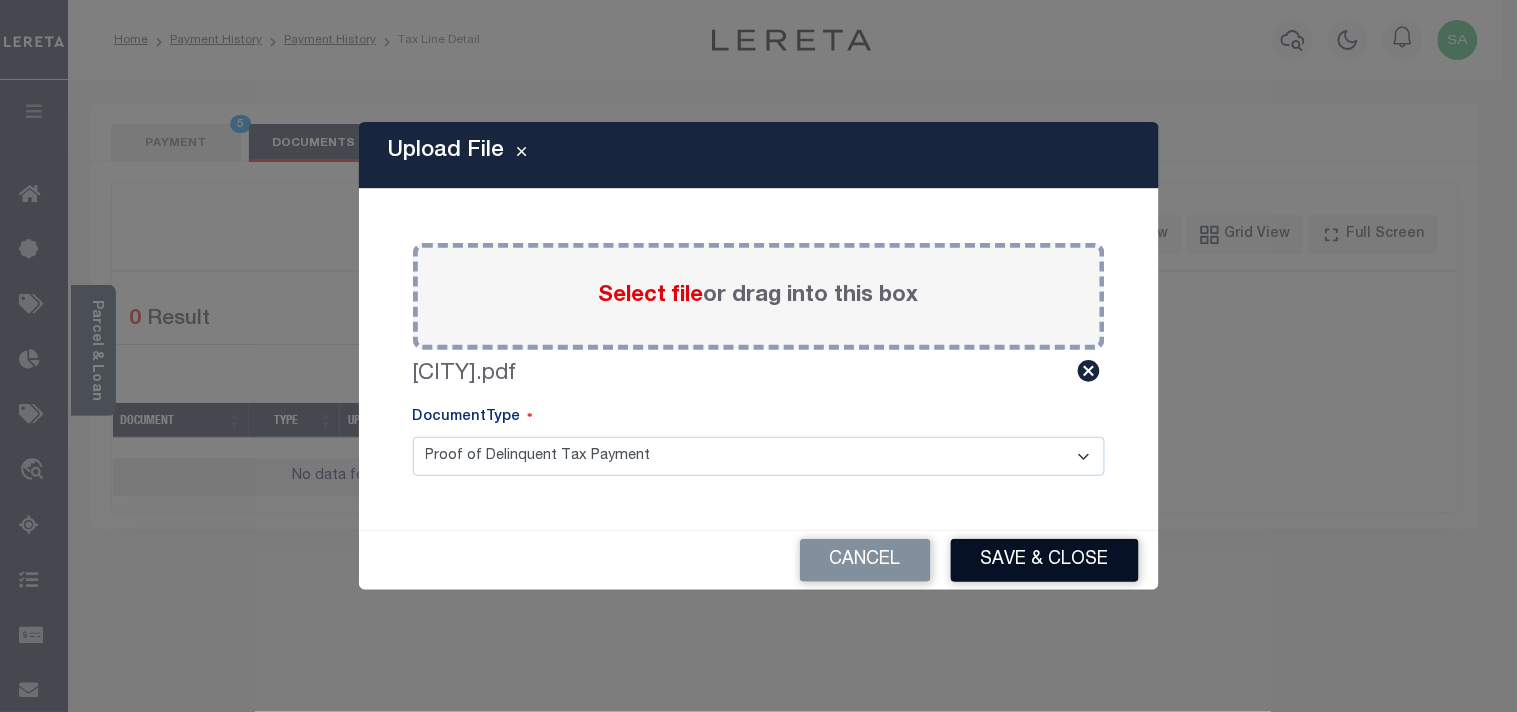 click on "Save & Close" at bounding box center [1045, 560] 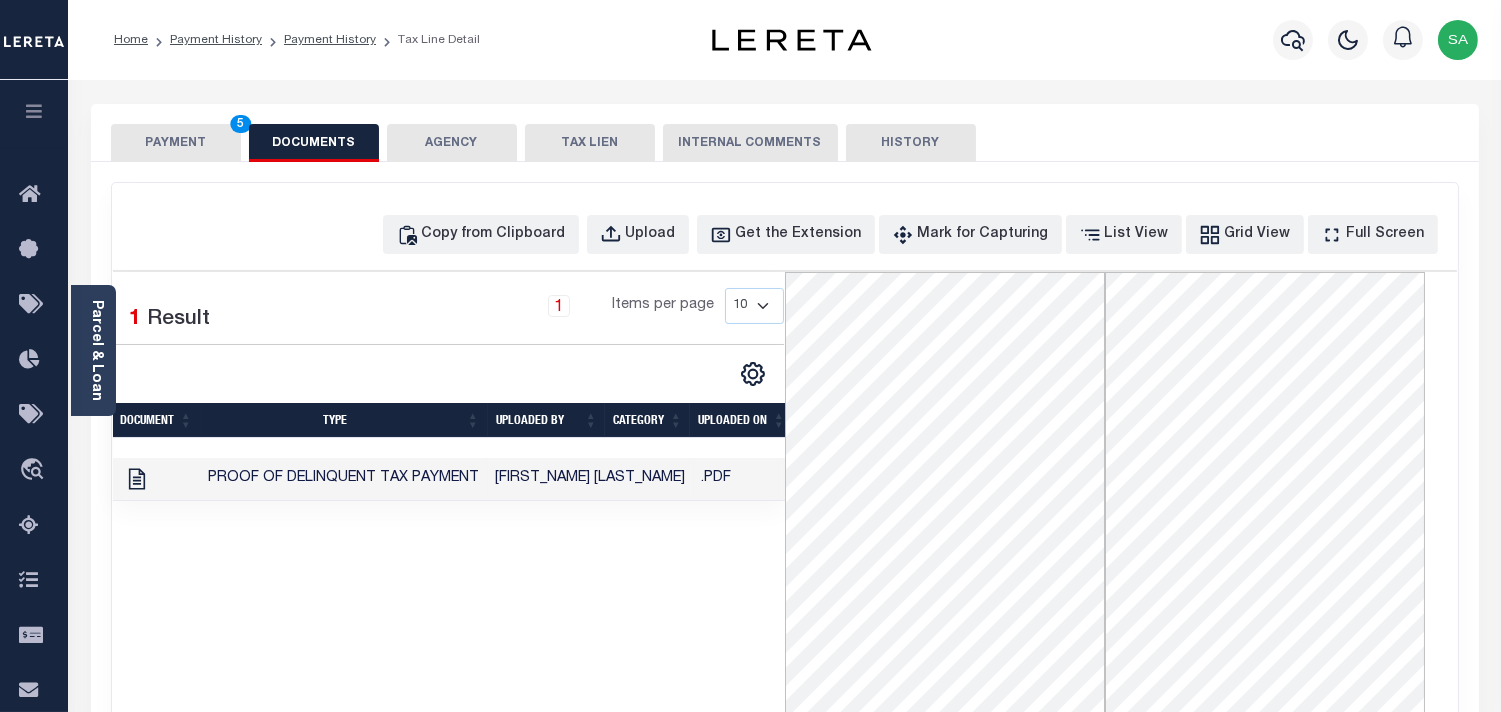 click on "PAYMENT
5" at bounding box center (176, 143) 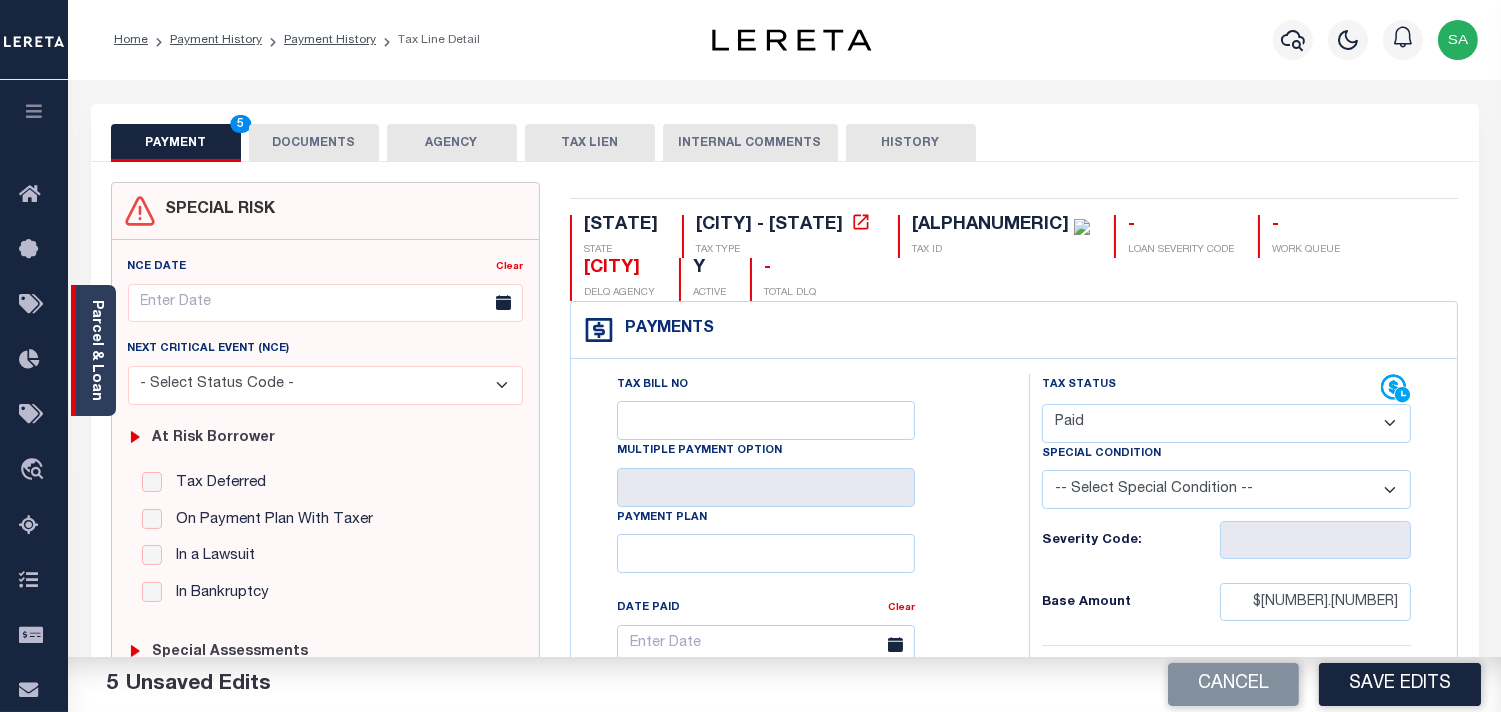 click on "Parcel & Loan" at bounding box center (96, 358) 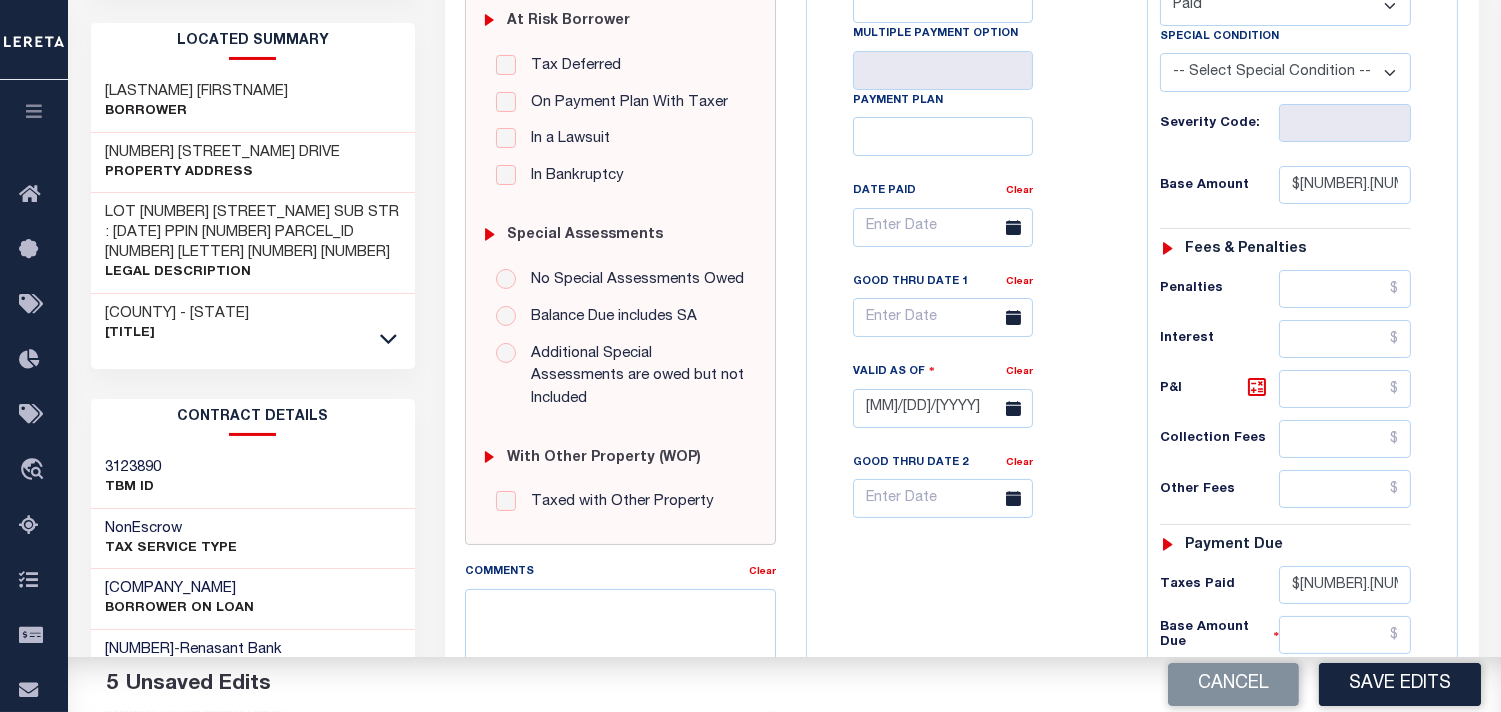 scroll, scrollTop: 555, scrollLeft: 0, axis: vertical 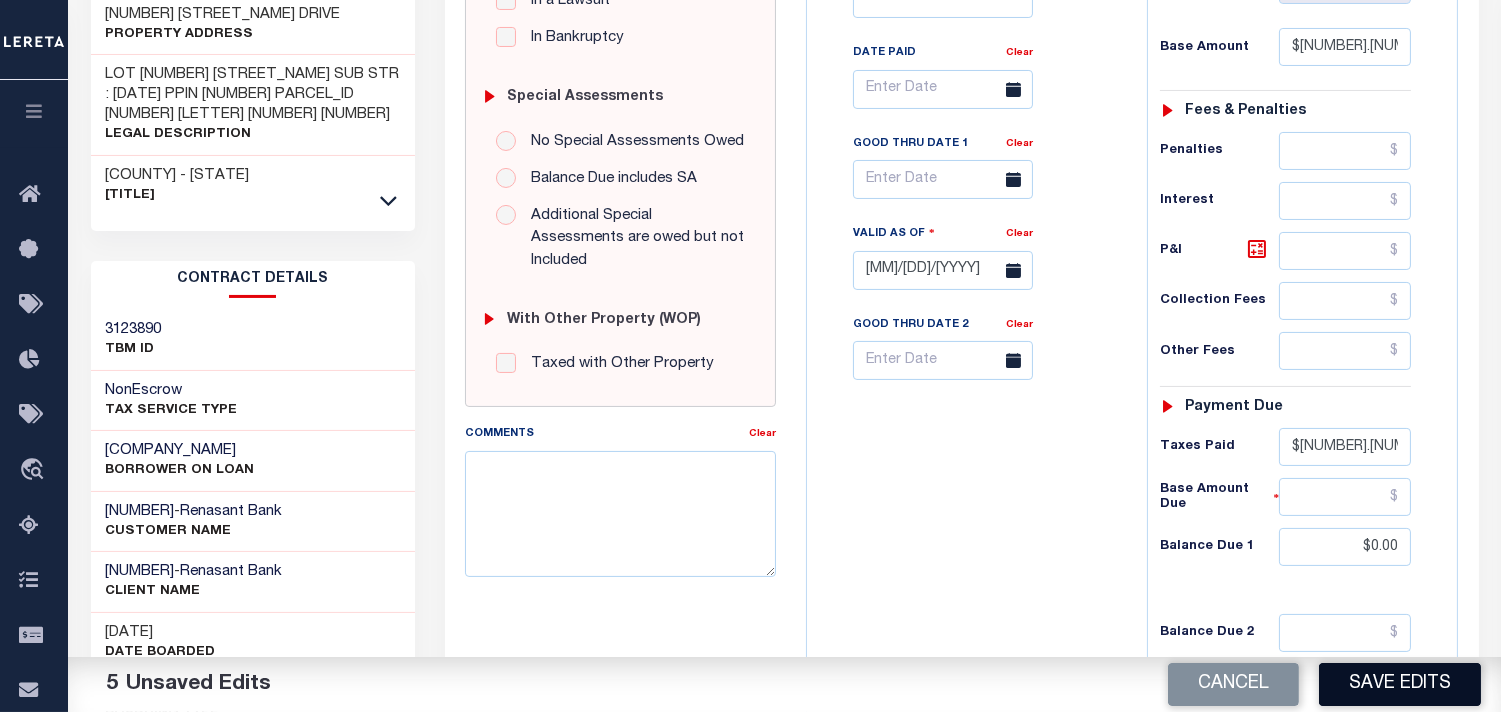 click on "Save Edits" at bounding box center [1393, 684] 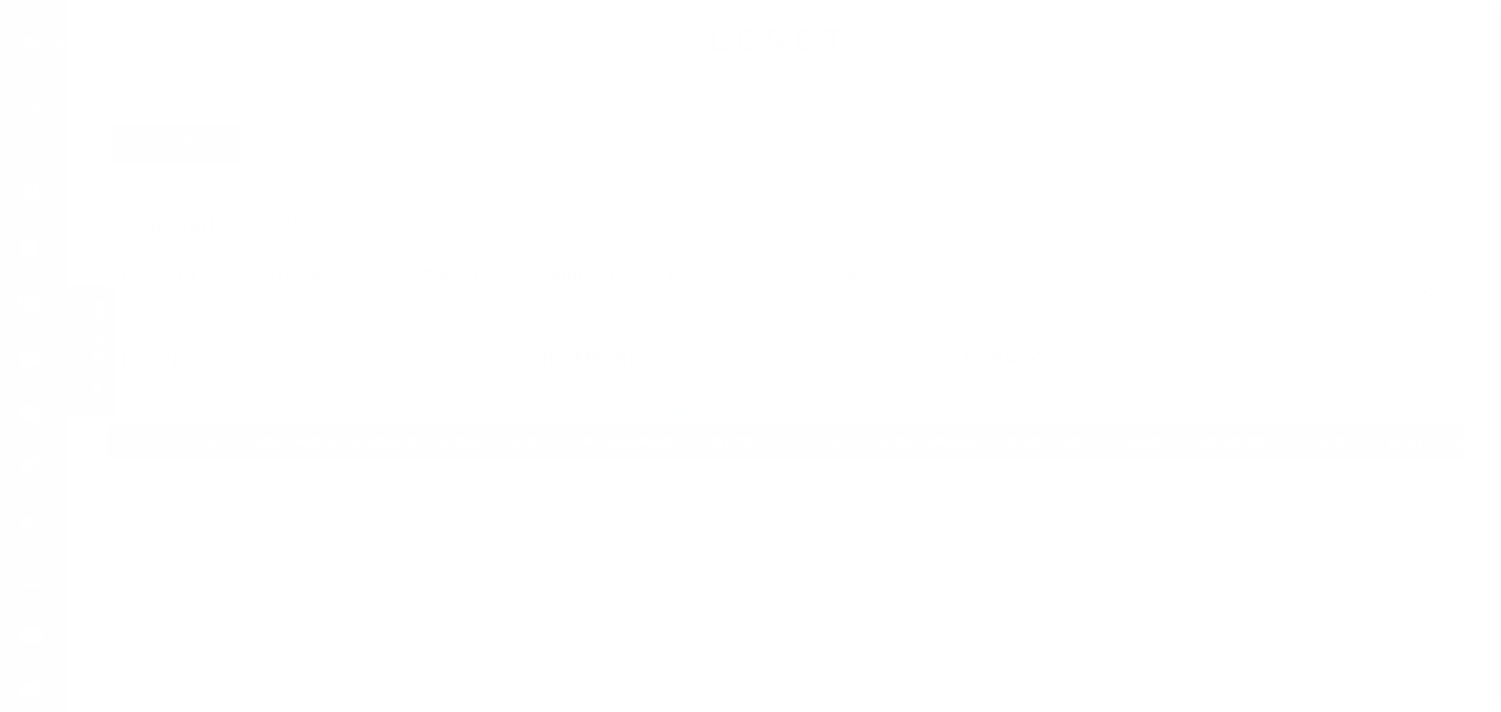 scroll, scrollTop: 0, scrollLeft: 0, axis: both 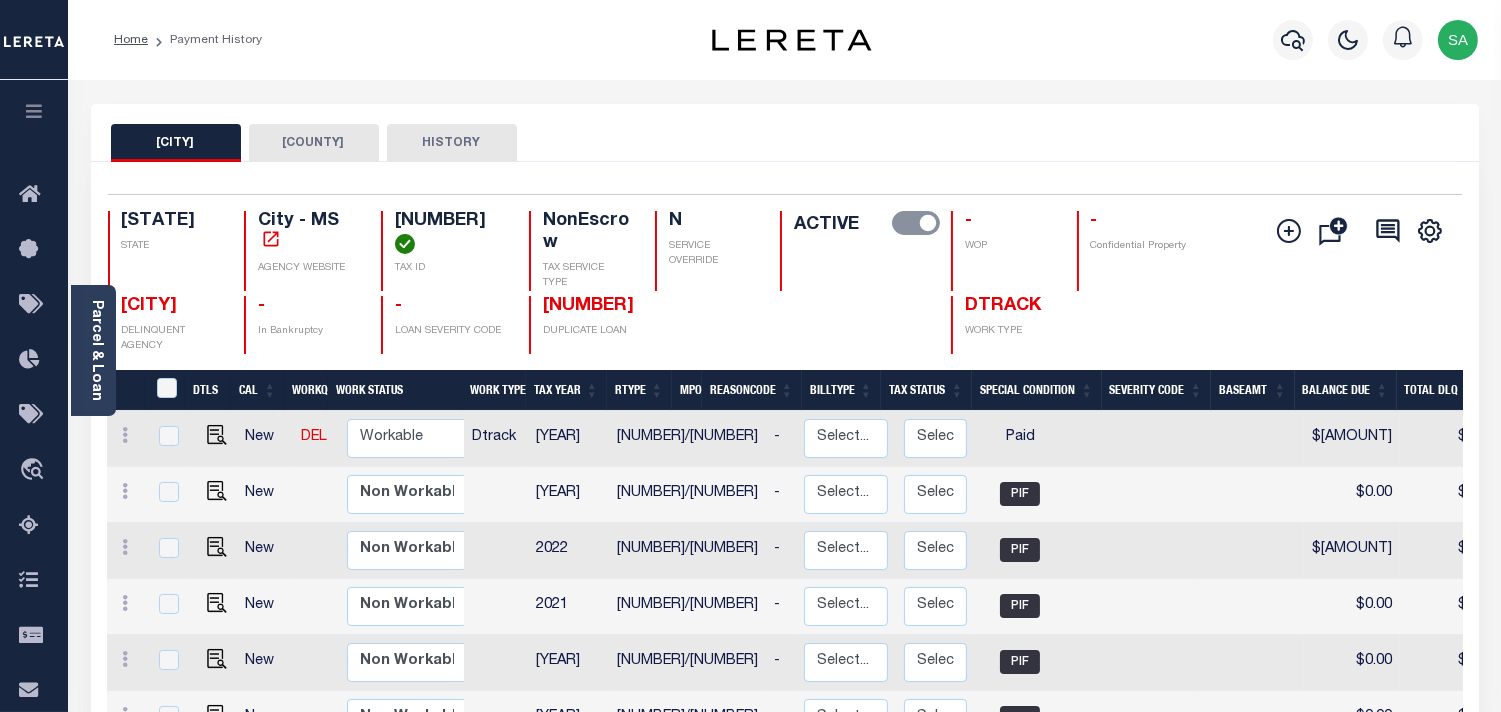 drag, startPoint x: 104, startPoint y: 334, endPoint x: 115, endPoint y: 331, distance: 11.401754 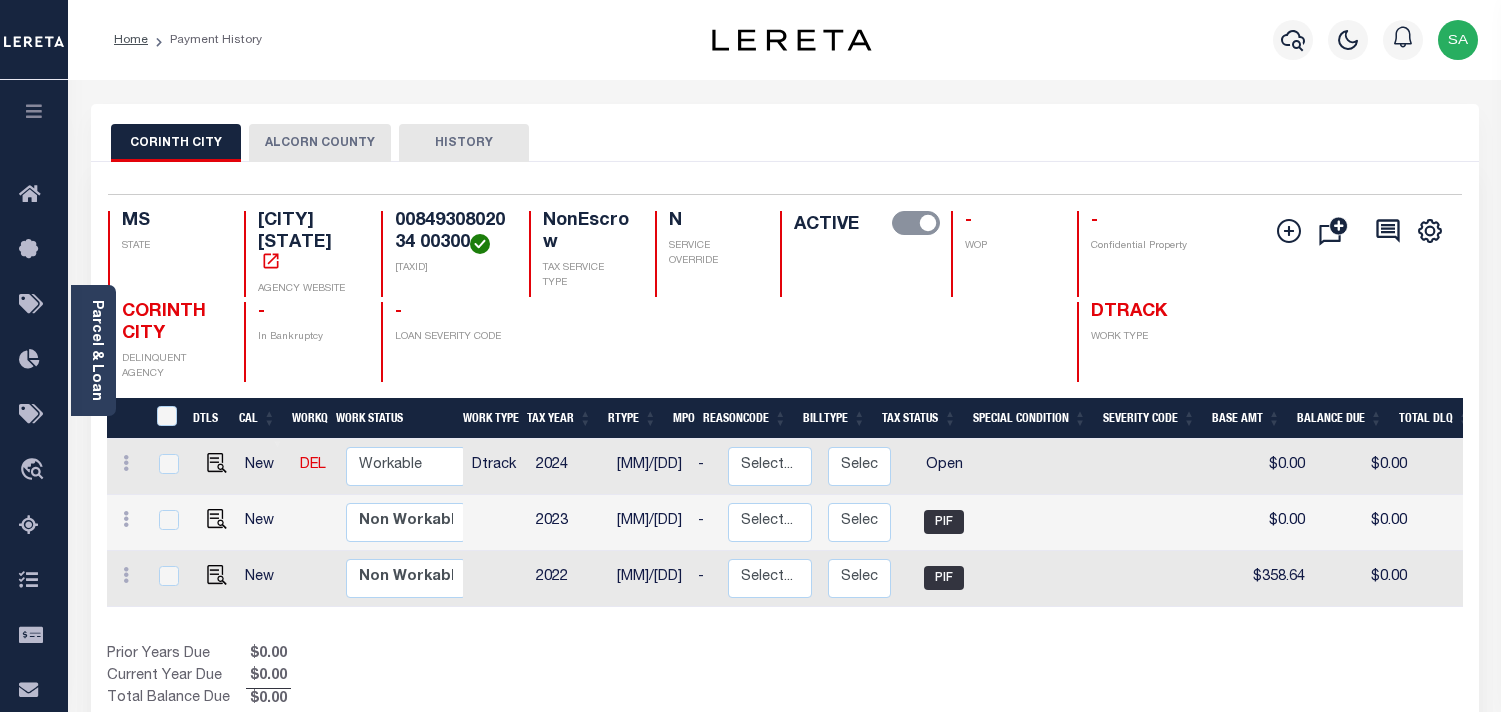 scroll, scrollTop: 0, scrollLeft: 0, axis: both 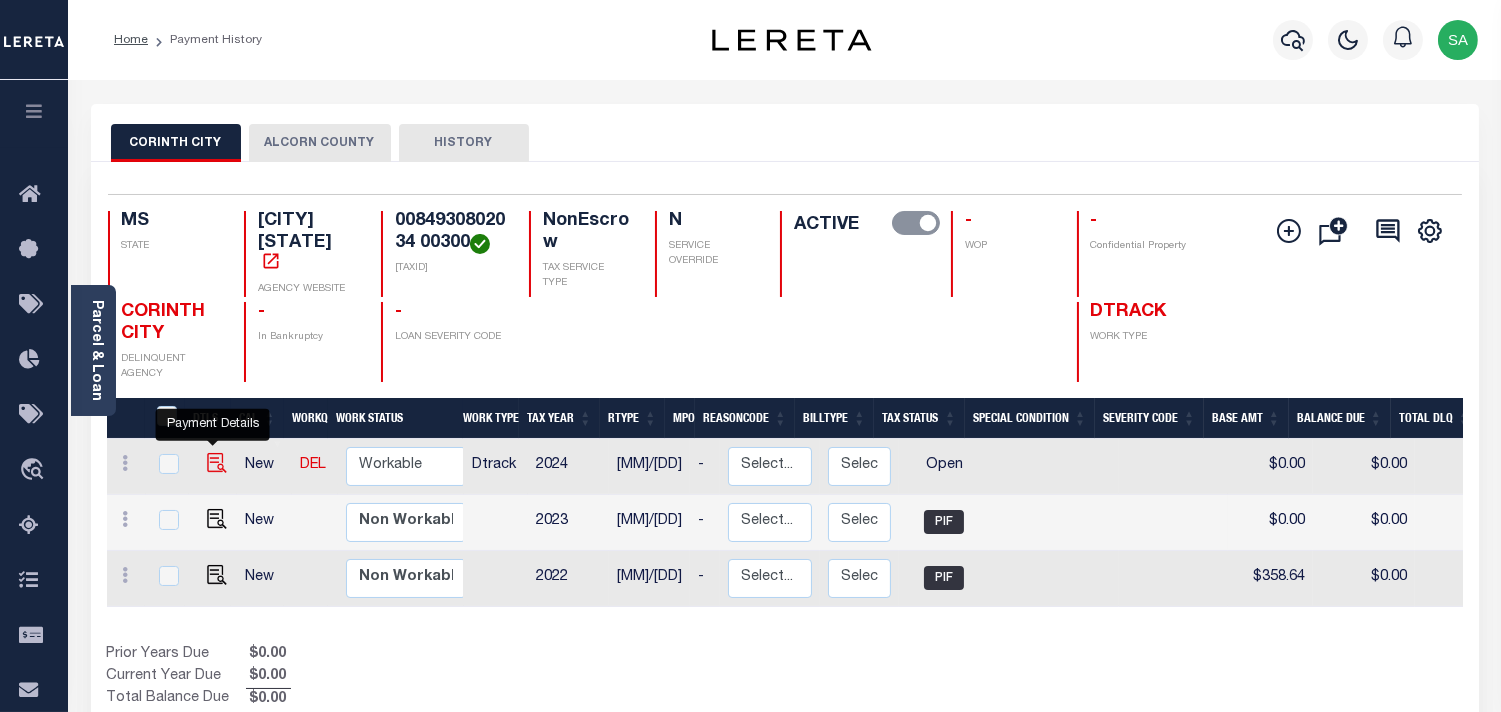 click at bounding box center (217, 435) 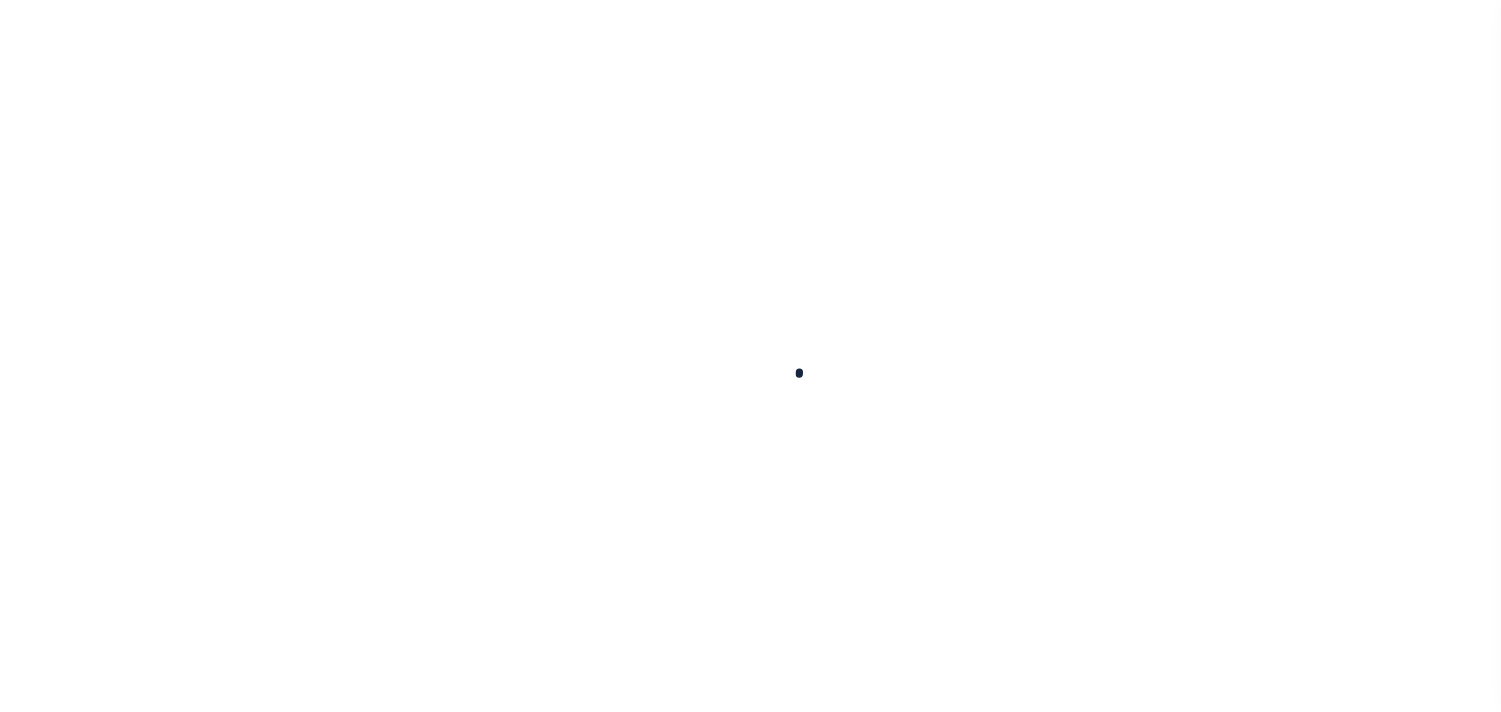 scroll, scrollTop: 0, scrollLeft: 0, axis: both 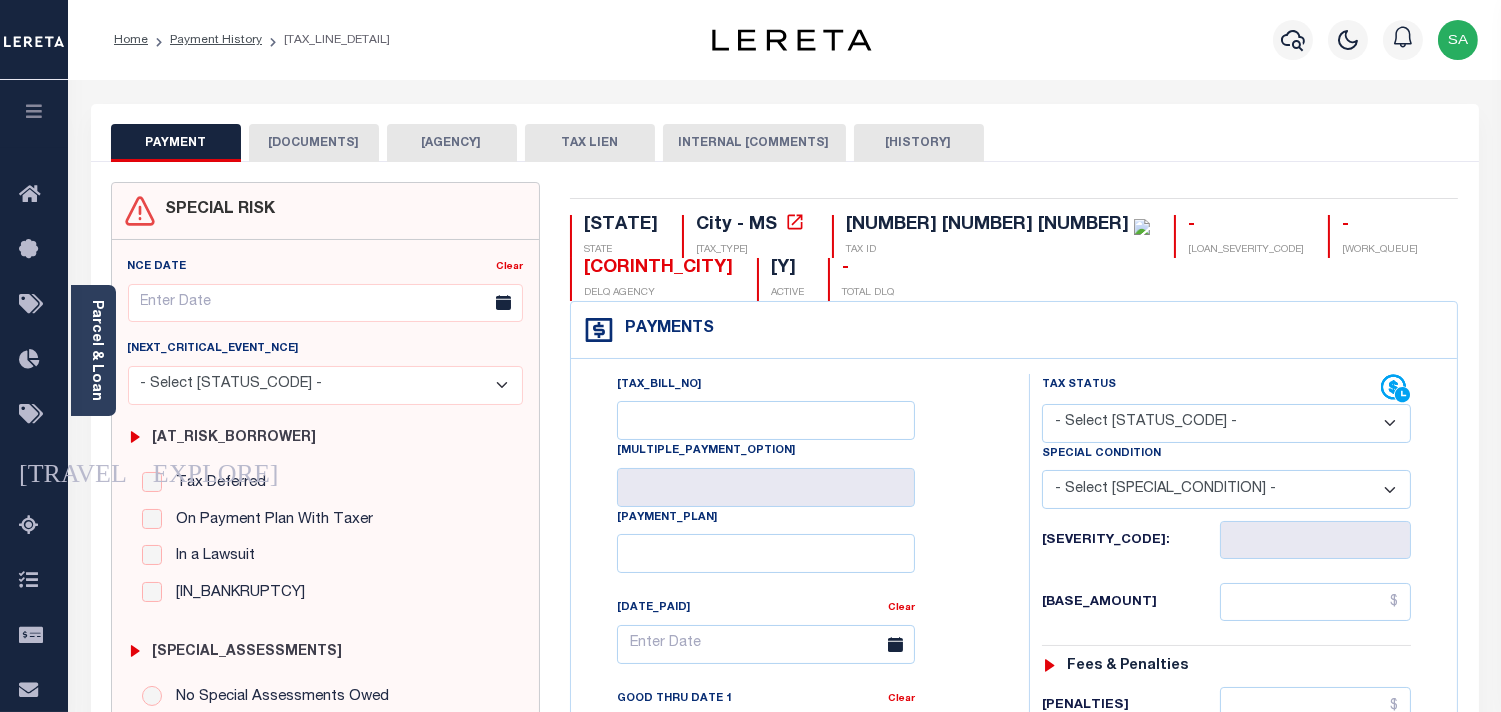 click on "- Select Status Code -
Open
Due/Unpaid
Paid
Incomplete
No Tax Due
Internal Refund Processed
New" at bounding box center (1226, 423) 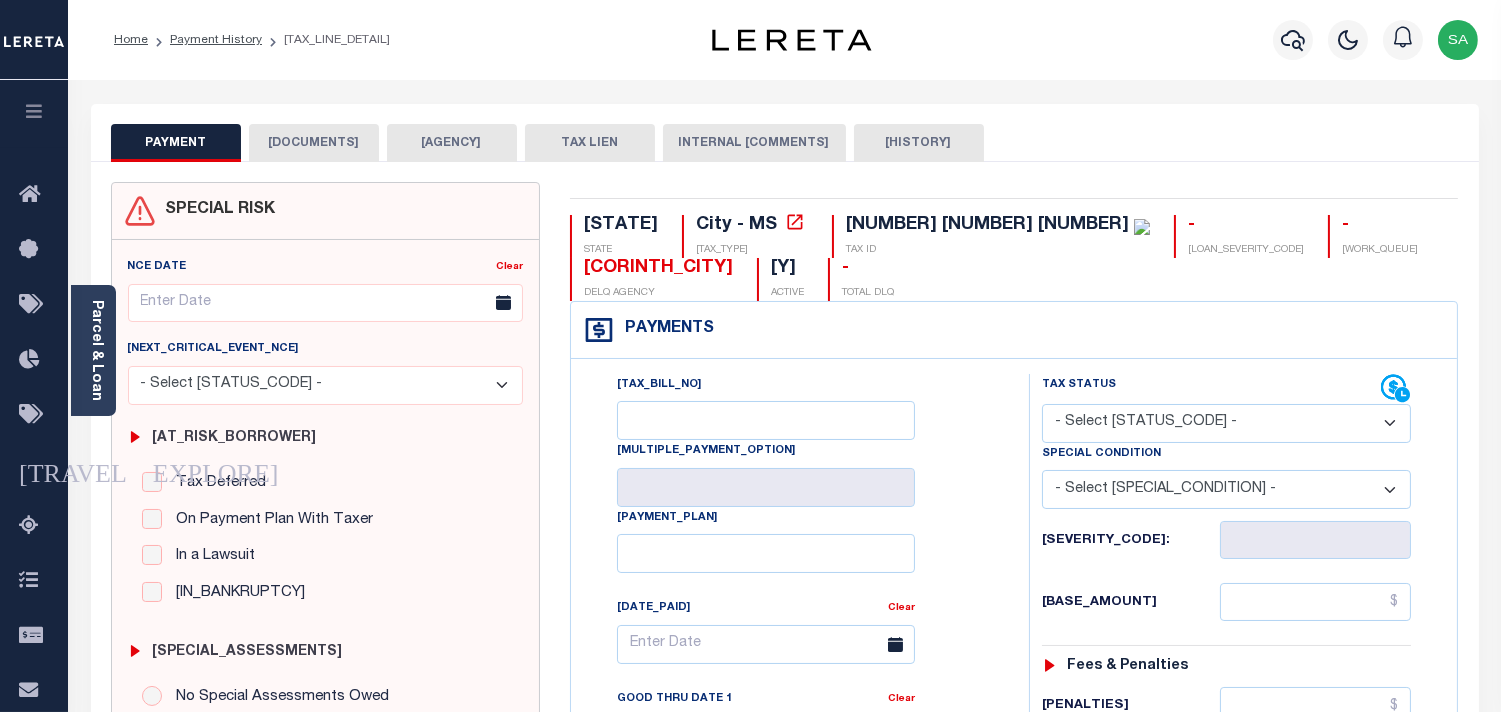 select on "PYD" 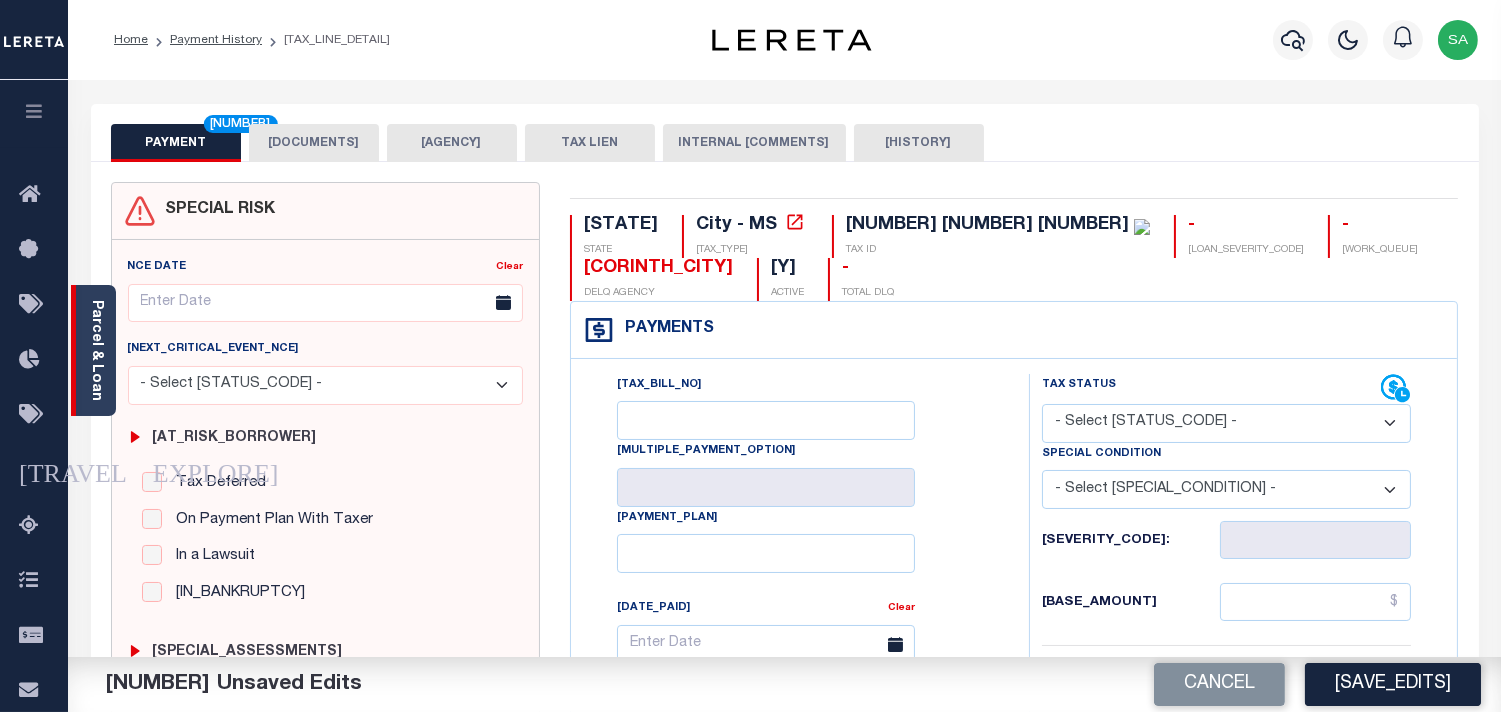 click on "Parcel & Loan" at bounding box center (93, 350) 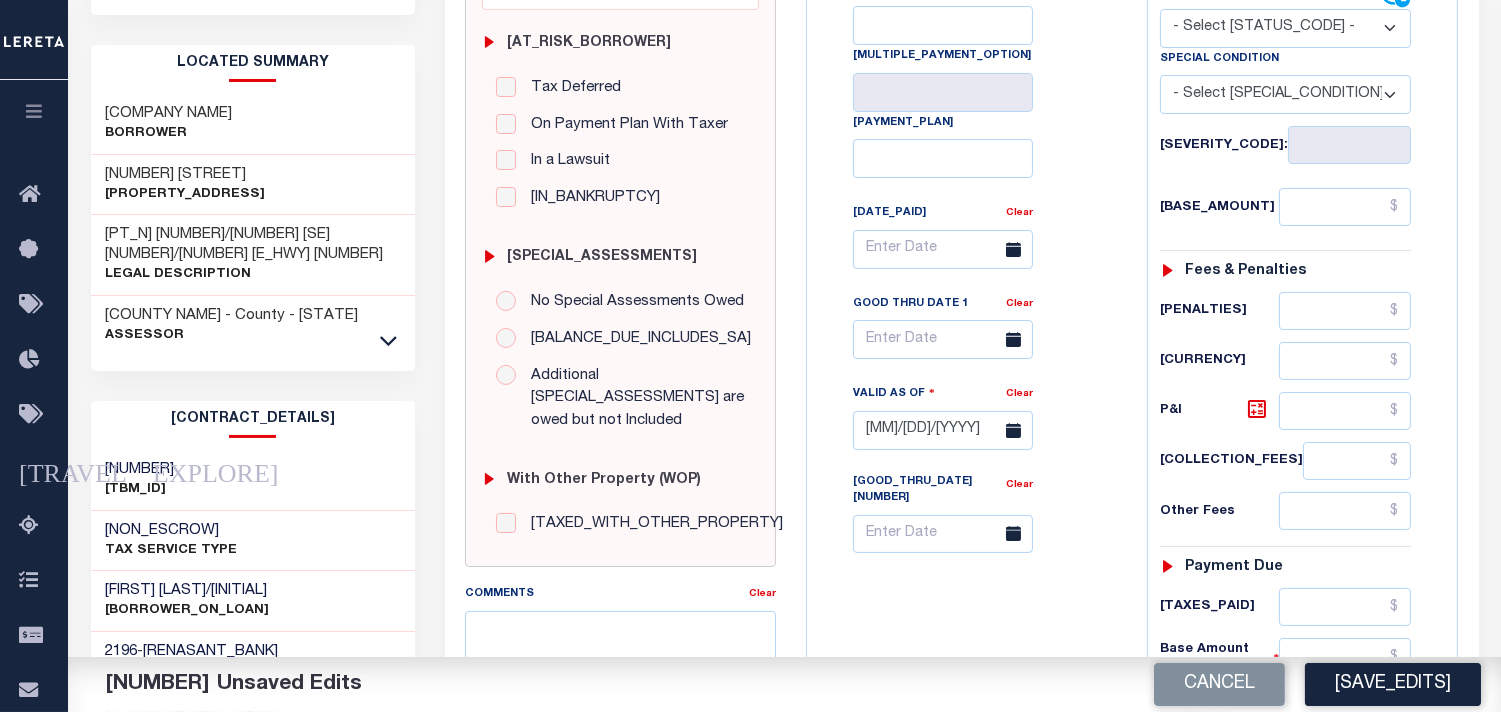 scroll, scrollTop: 444, scrollLeft: 0, axis: vertical 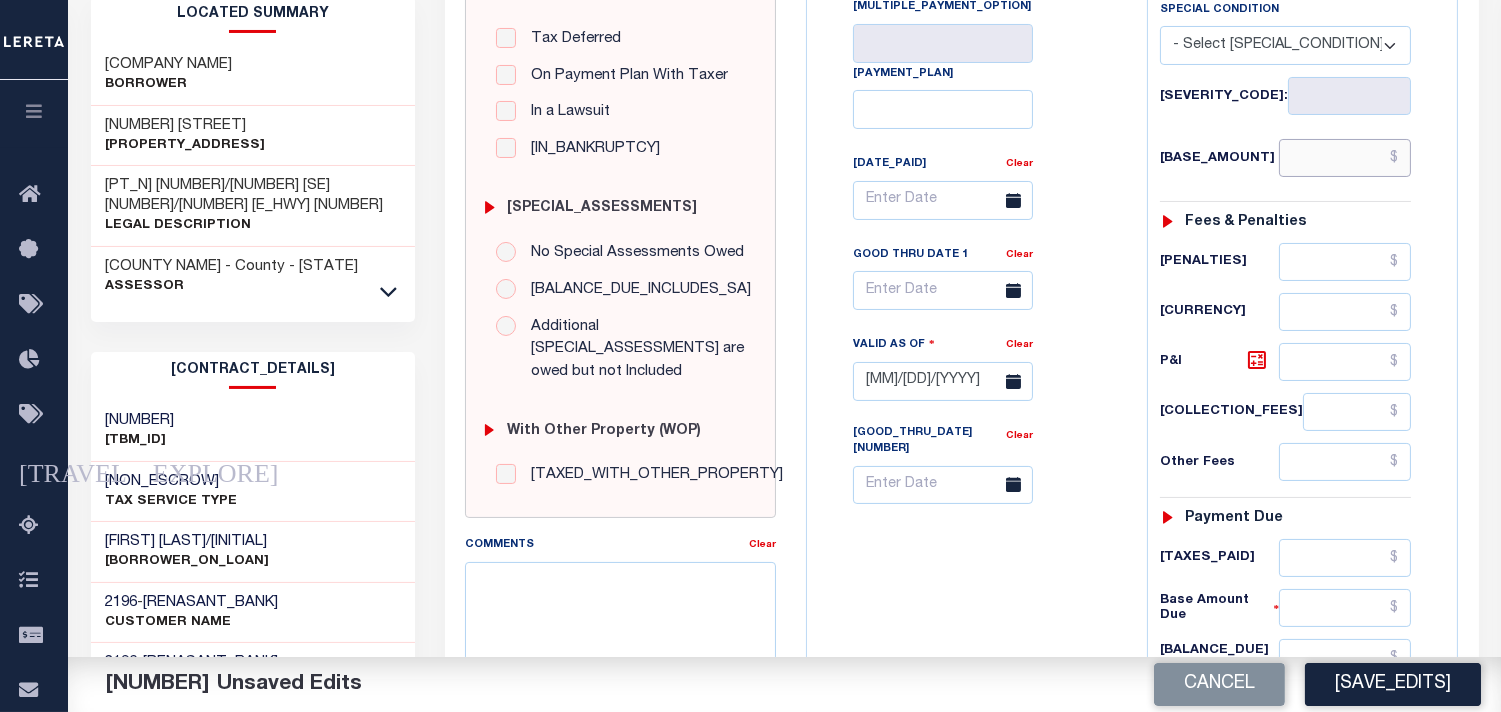 drag, startPoint x: 1350, startPoint y: 162, endPoint x: 1340, endPoint y: 177, distance: 18.027756 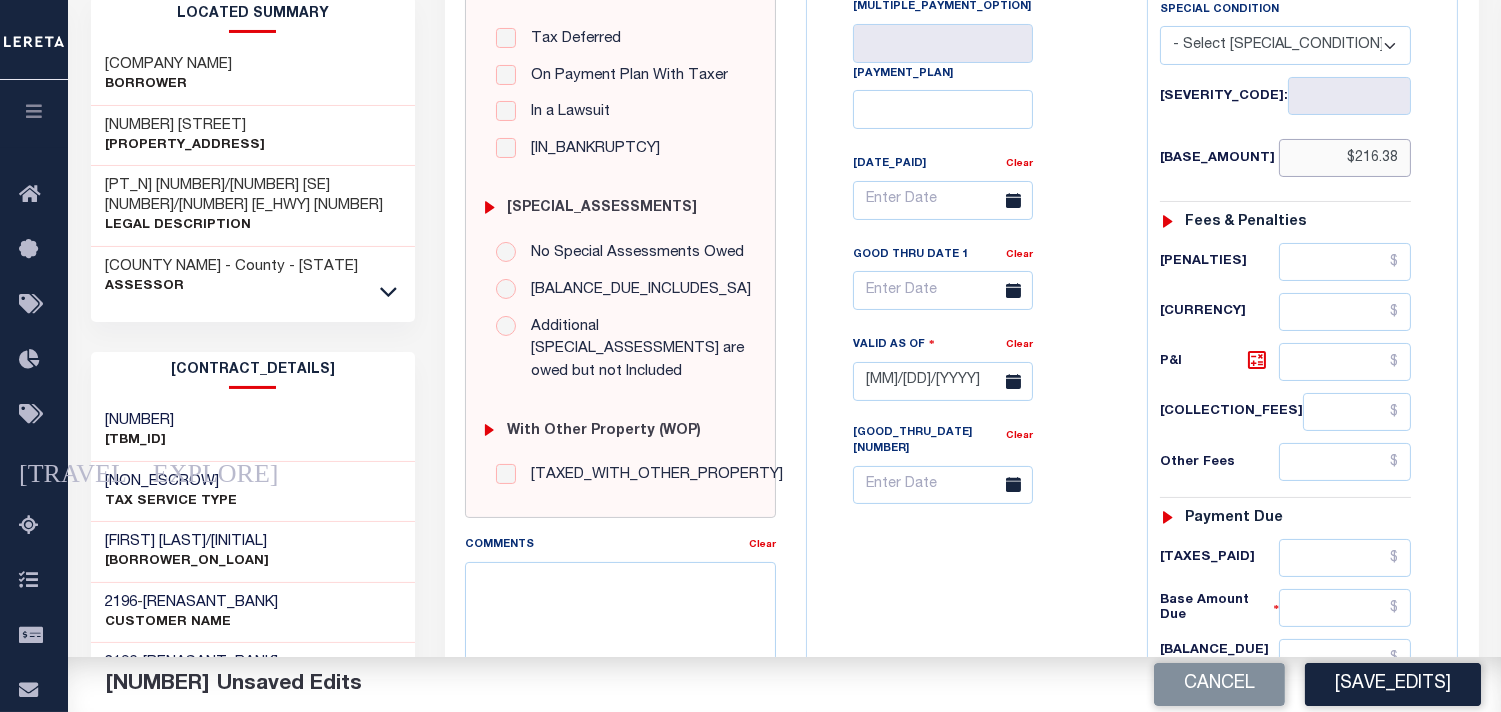 scroll, scrollTop: 333, scrollLeft: 0, axis: vertical 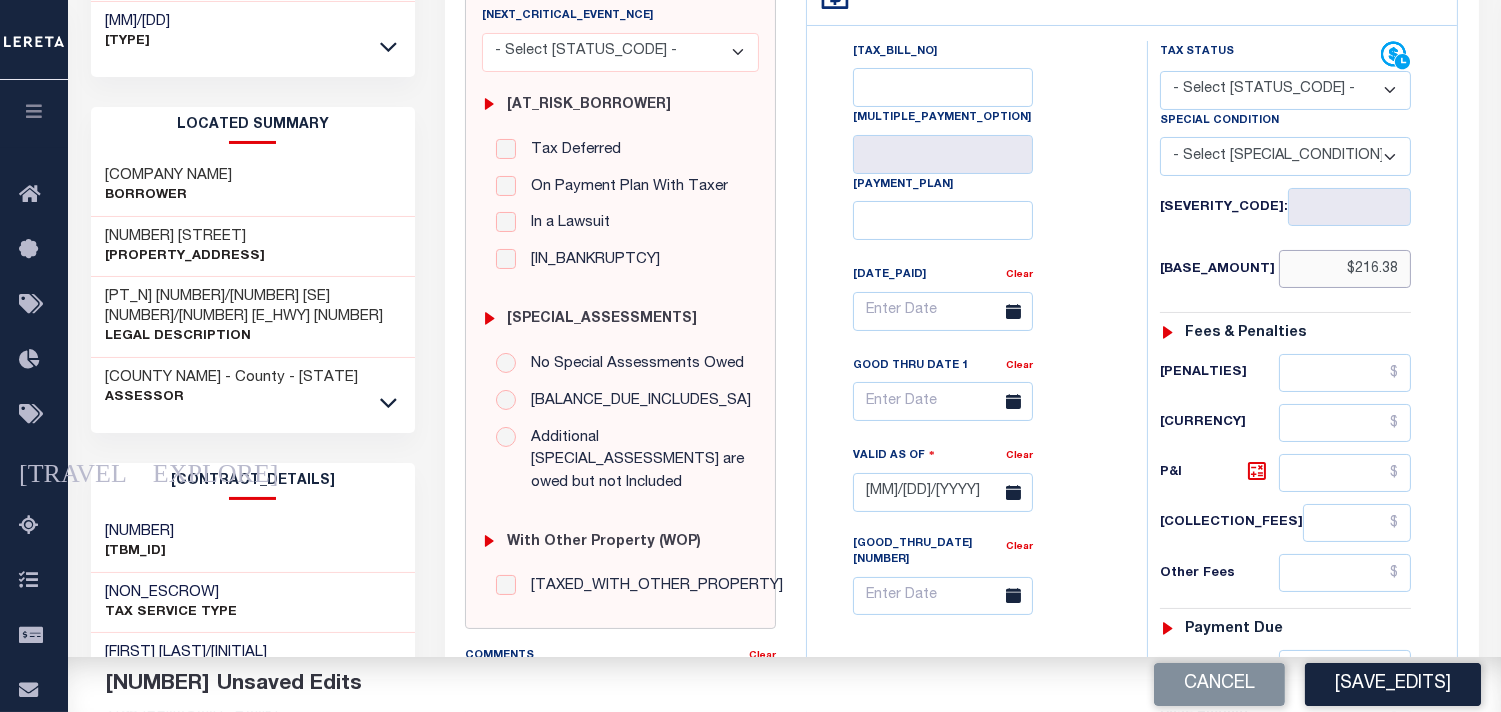 click on "$216.38" at bounding box center (1345, 269) 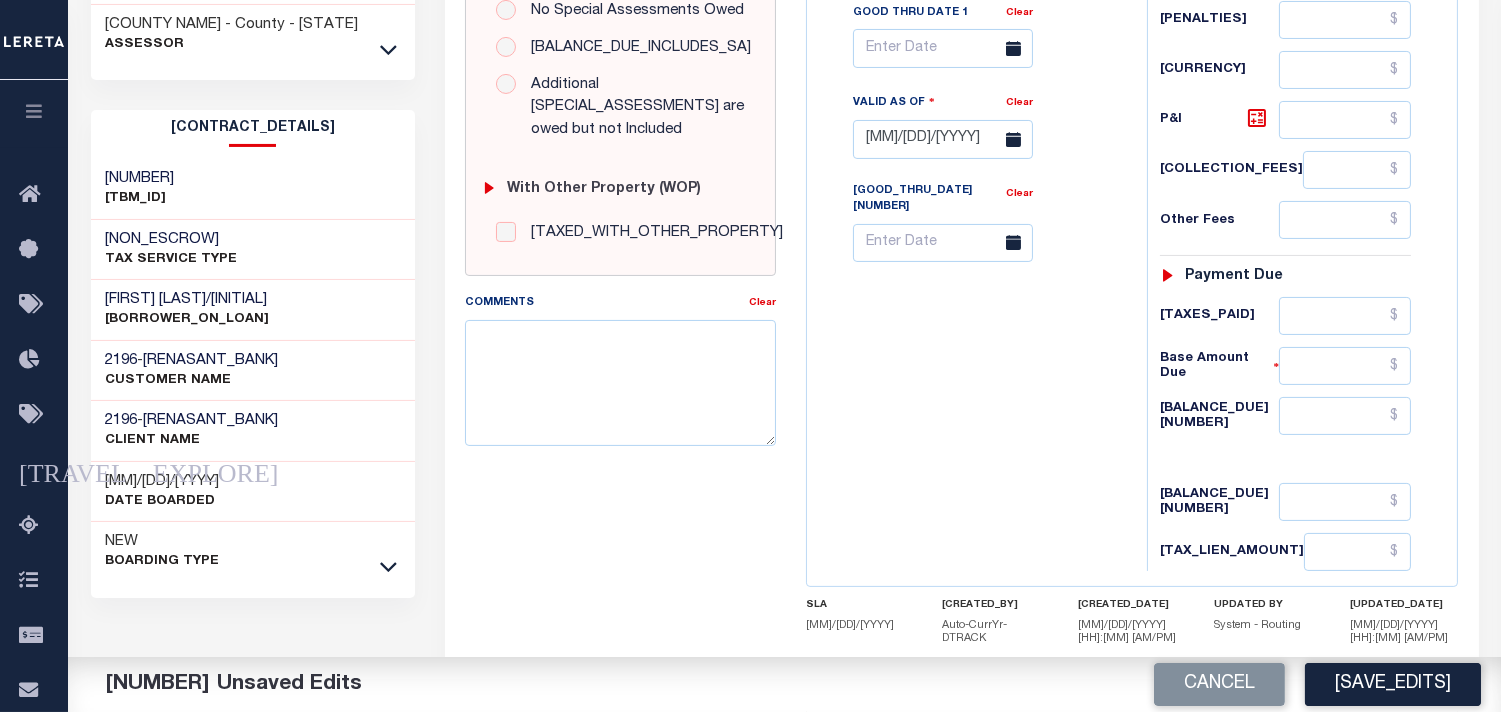 scroll, scrollTop: 777, scrollLeft: 0, axis: vertical 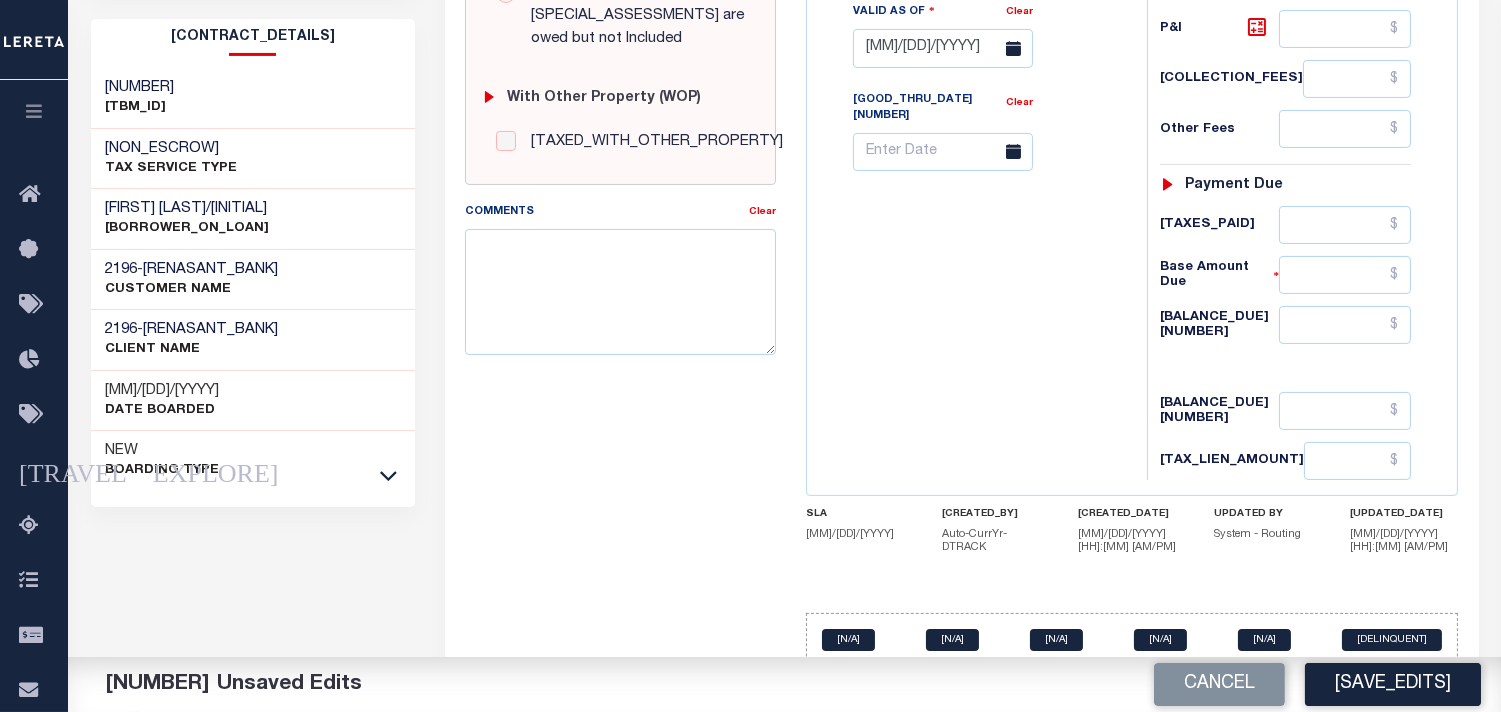 type on "$216.38" 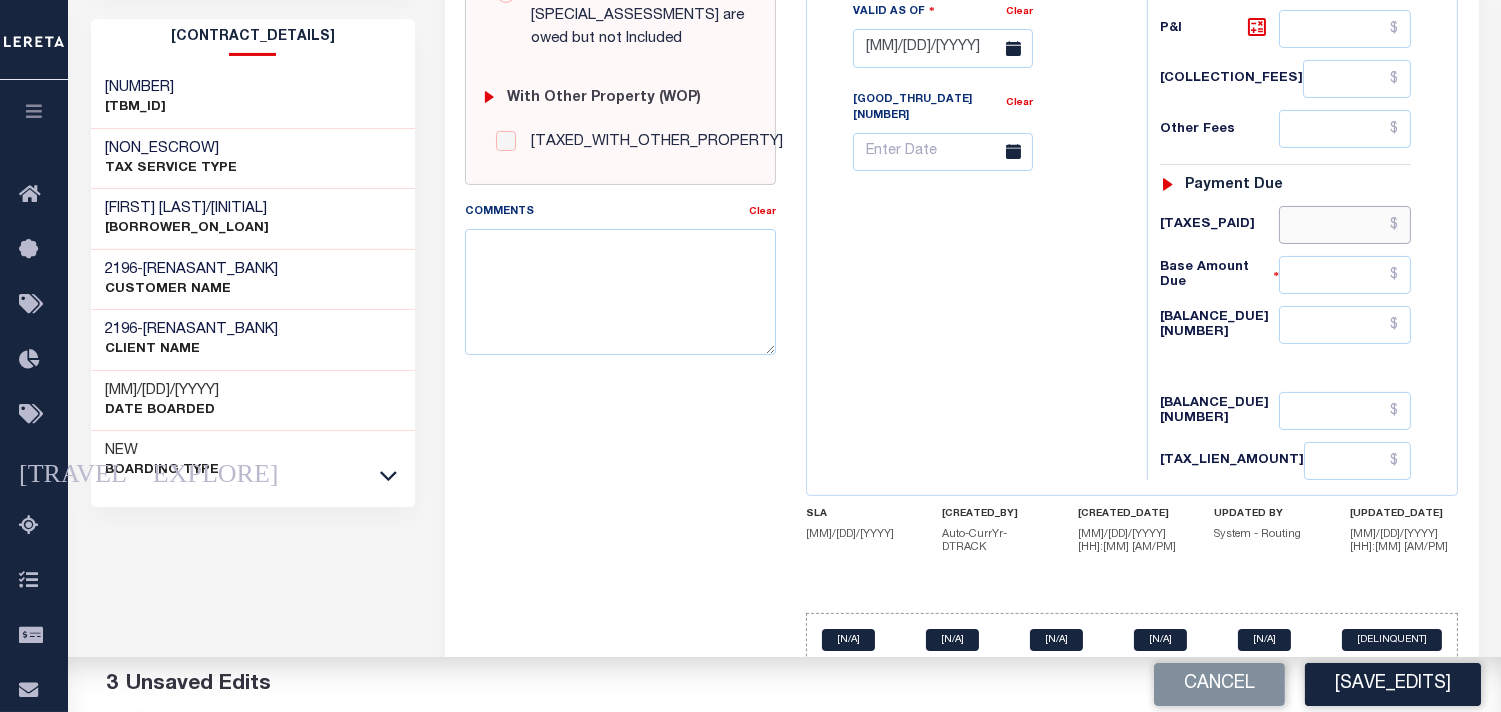 drag, startPoint x: 1371, startPoint y: 212, endPoint x: 1225, endPoint y: 234, distance: 147.64822 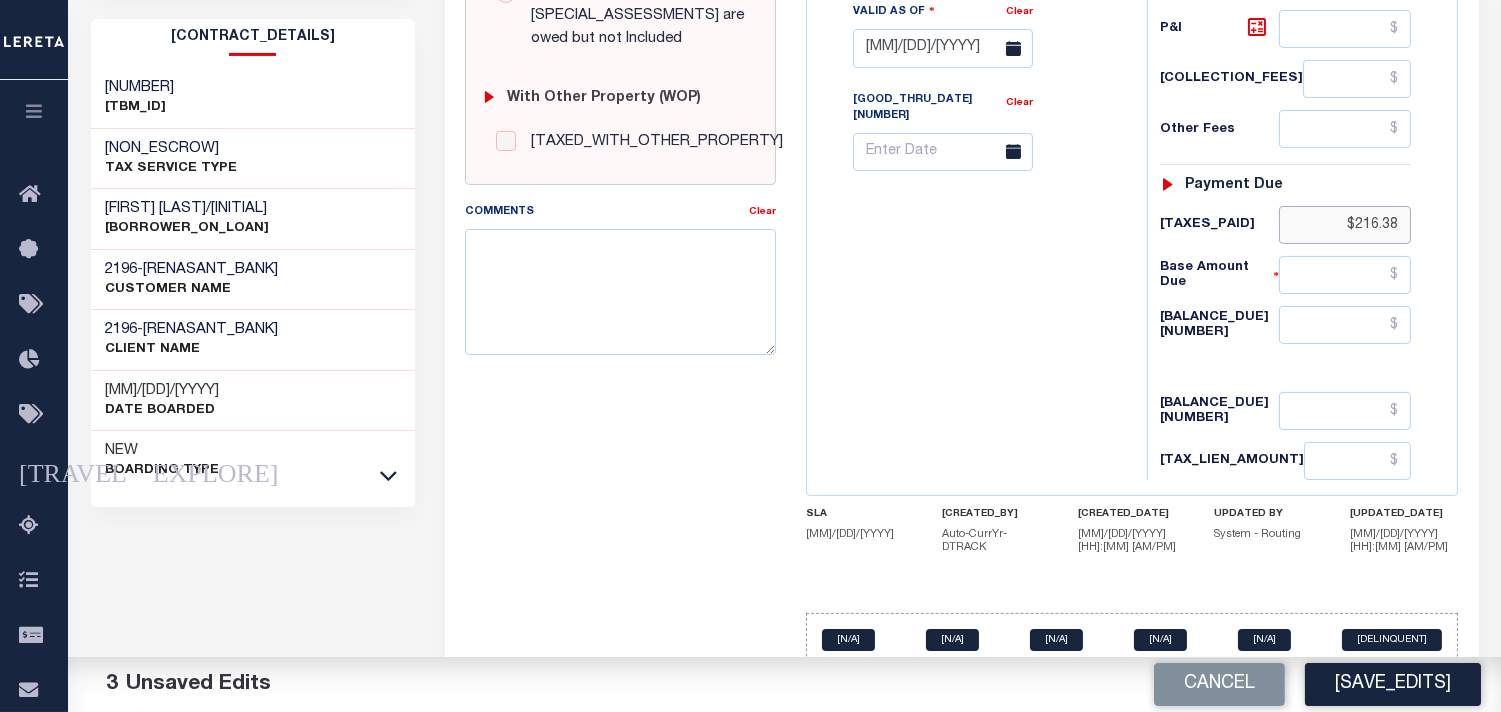 type on "$216.38" 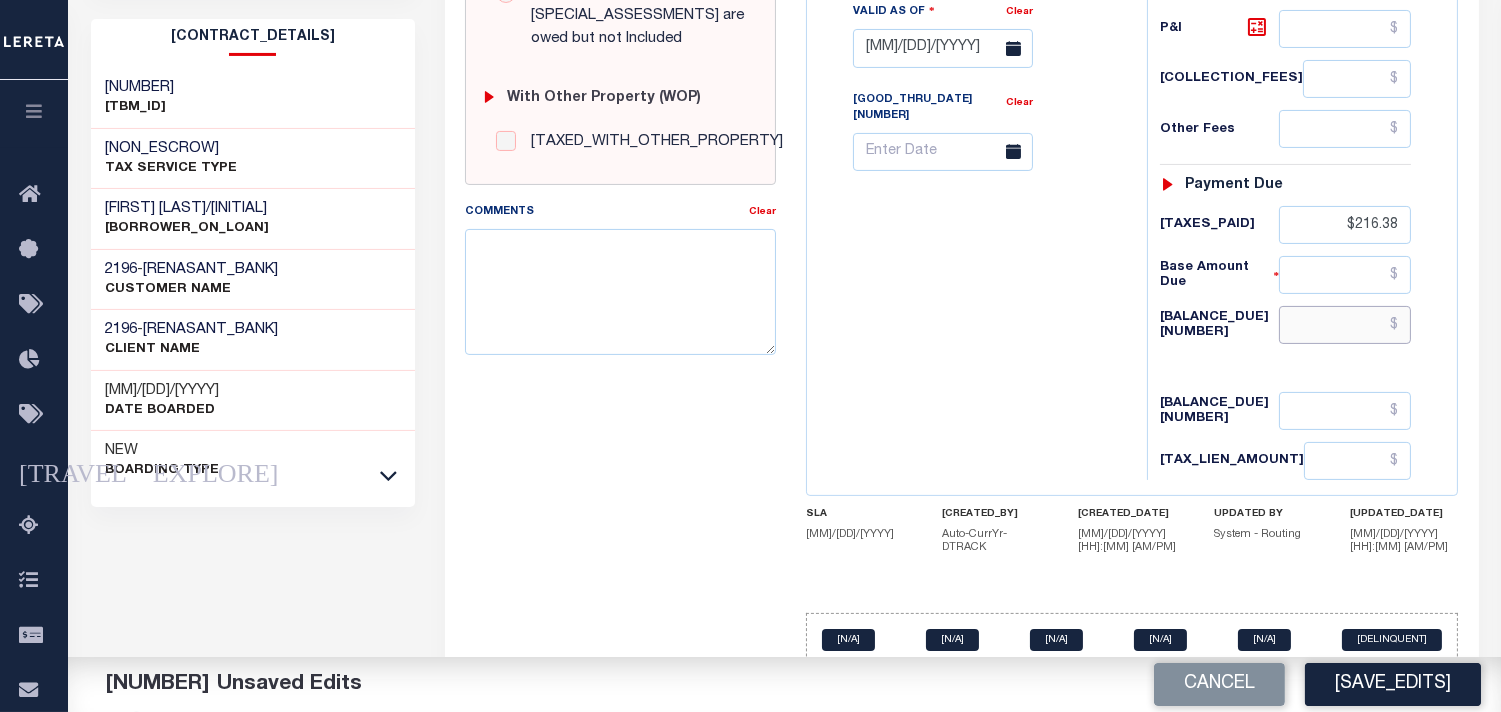 click at bounding box center (1345, 325) 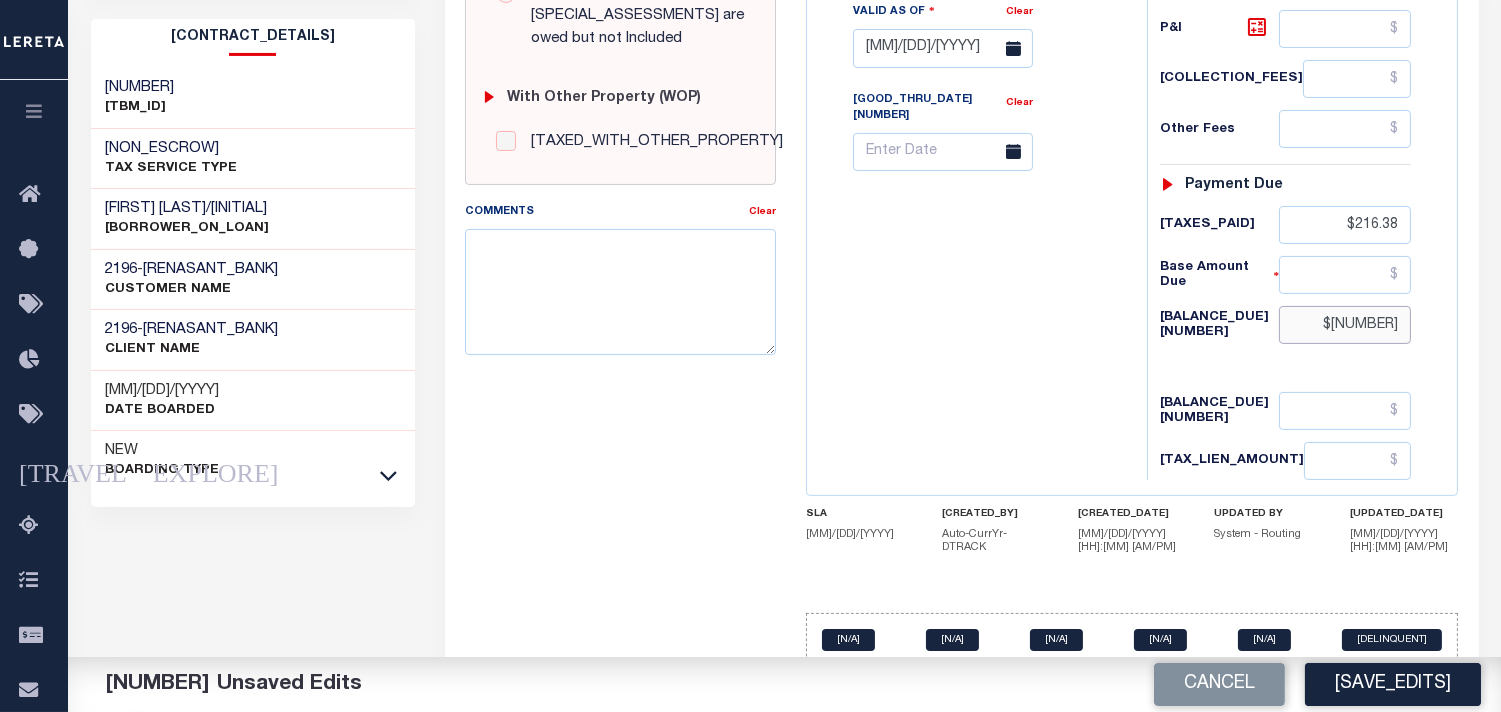 type on "$0" 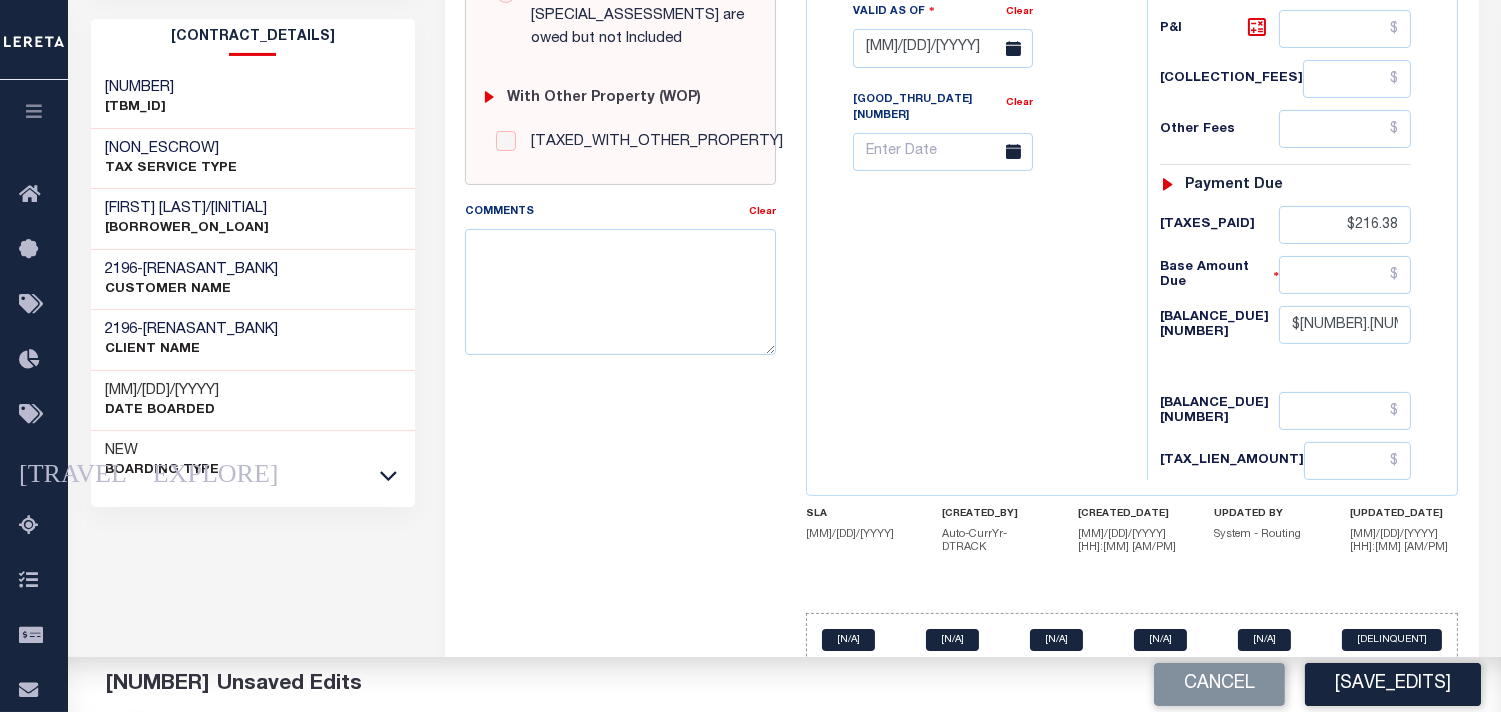 click on "Tax Bill No
Multiple Payment Option
Payment Plan
Clear" at bounding box center [972, 38] 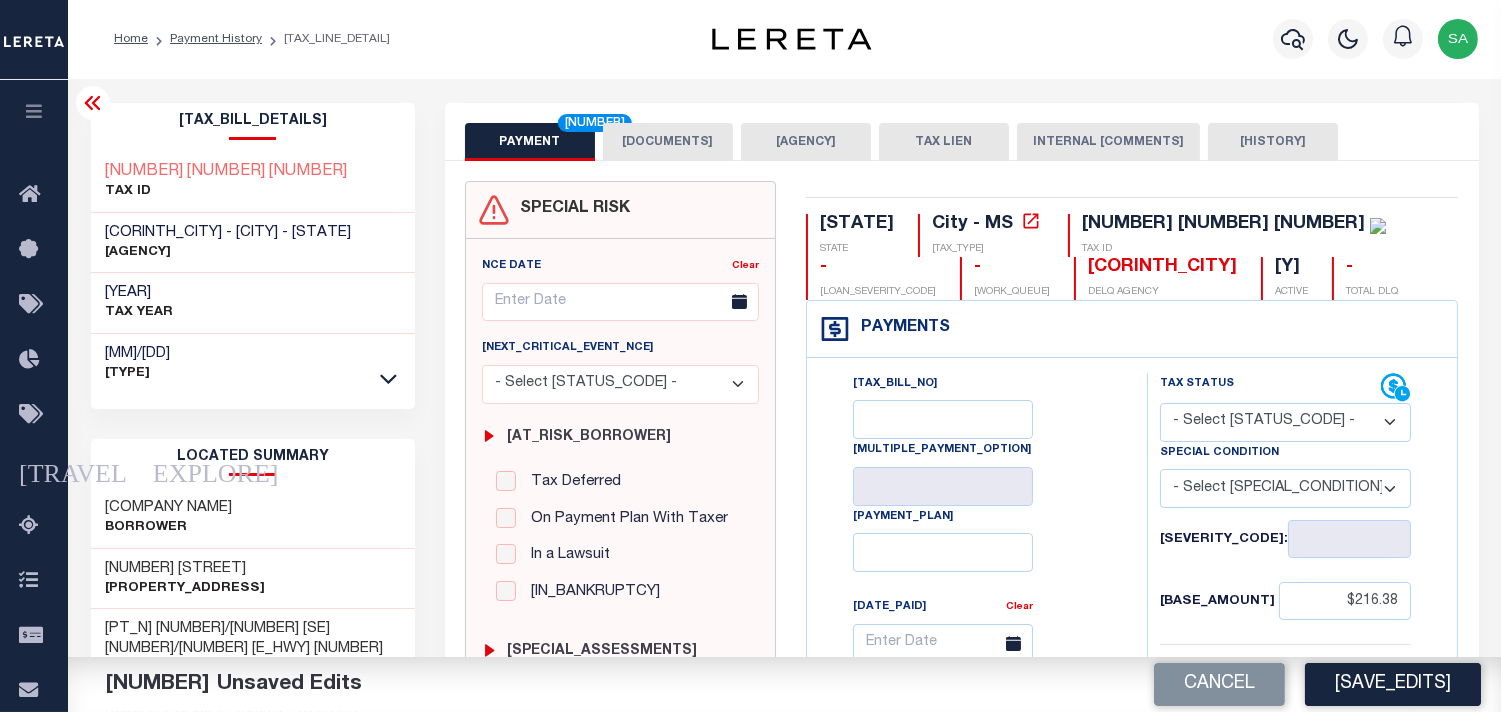scroll, scrollTop: 0, scrollLeft: 0, axis: both 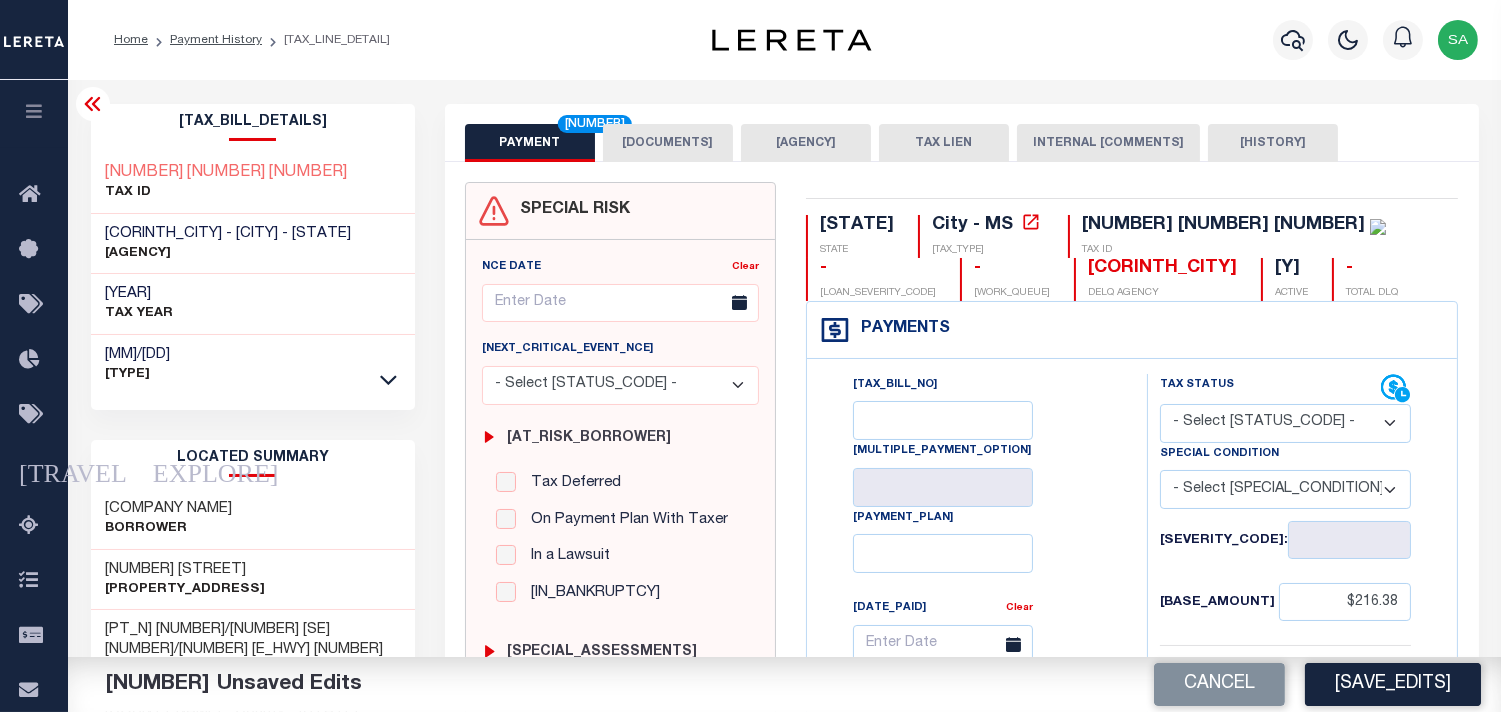 click on "[DOCUMENTS]" at bounding box center (668, 143) 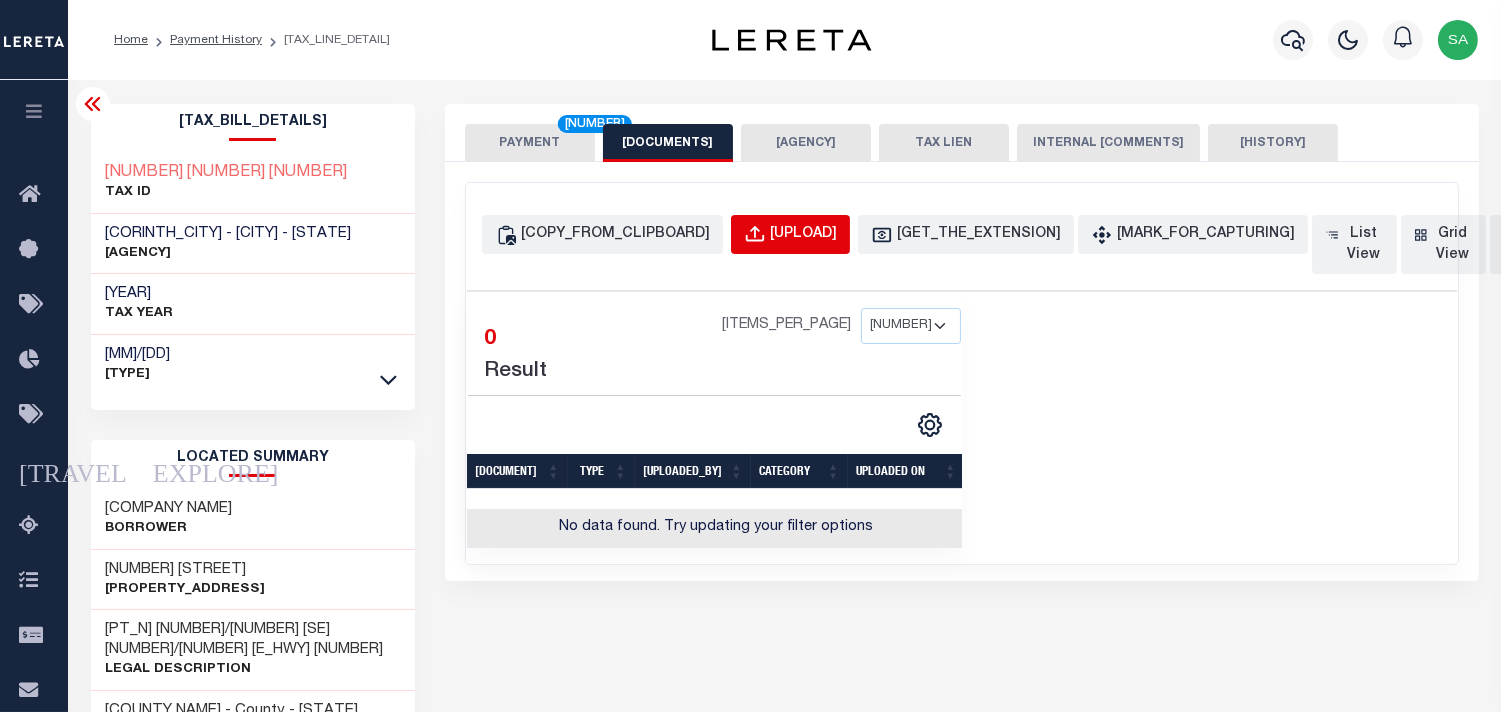 click on "Upload" at bounding box center [728, 235] 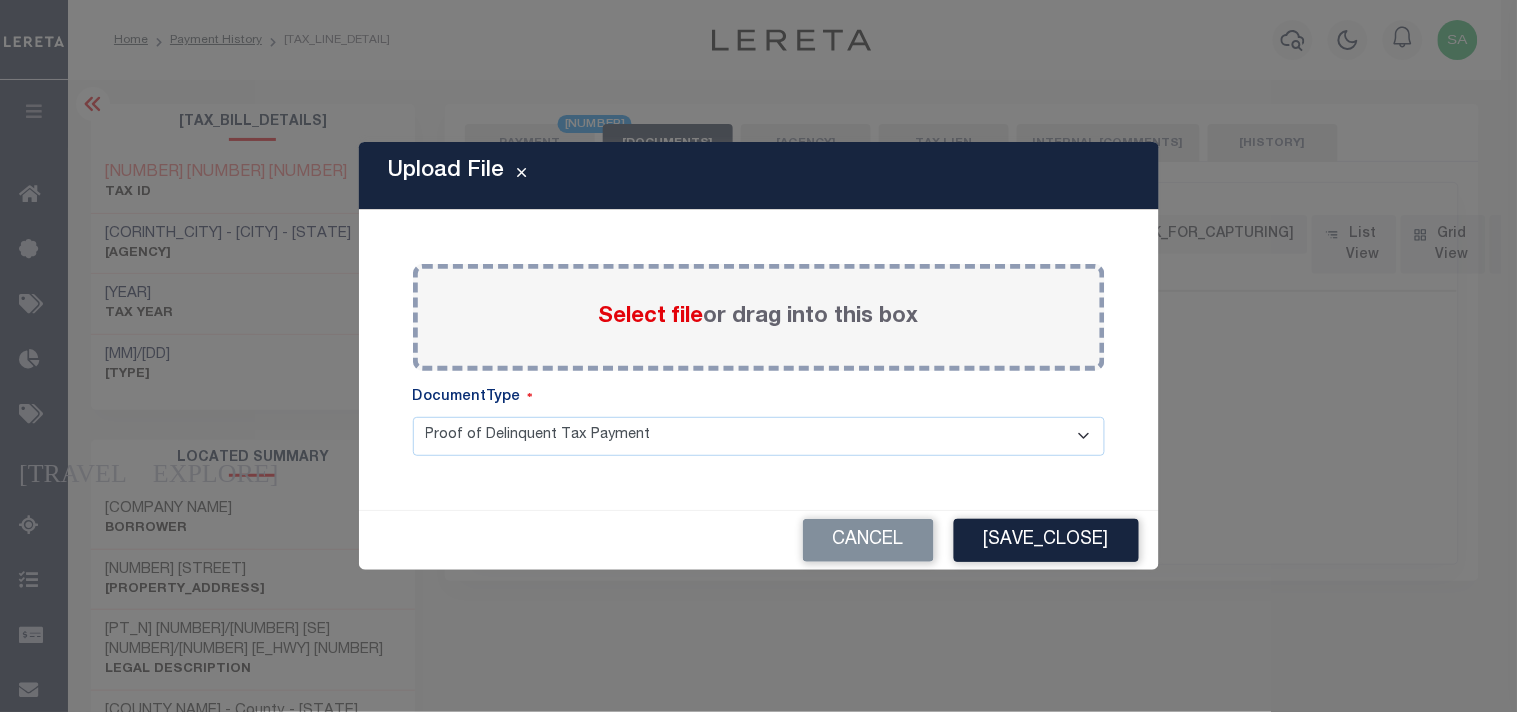 click on "Select file" at bounding box center (651, 317) 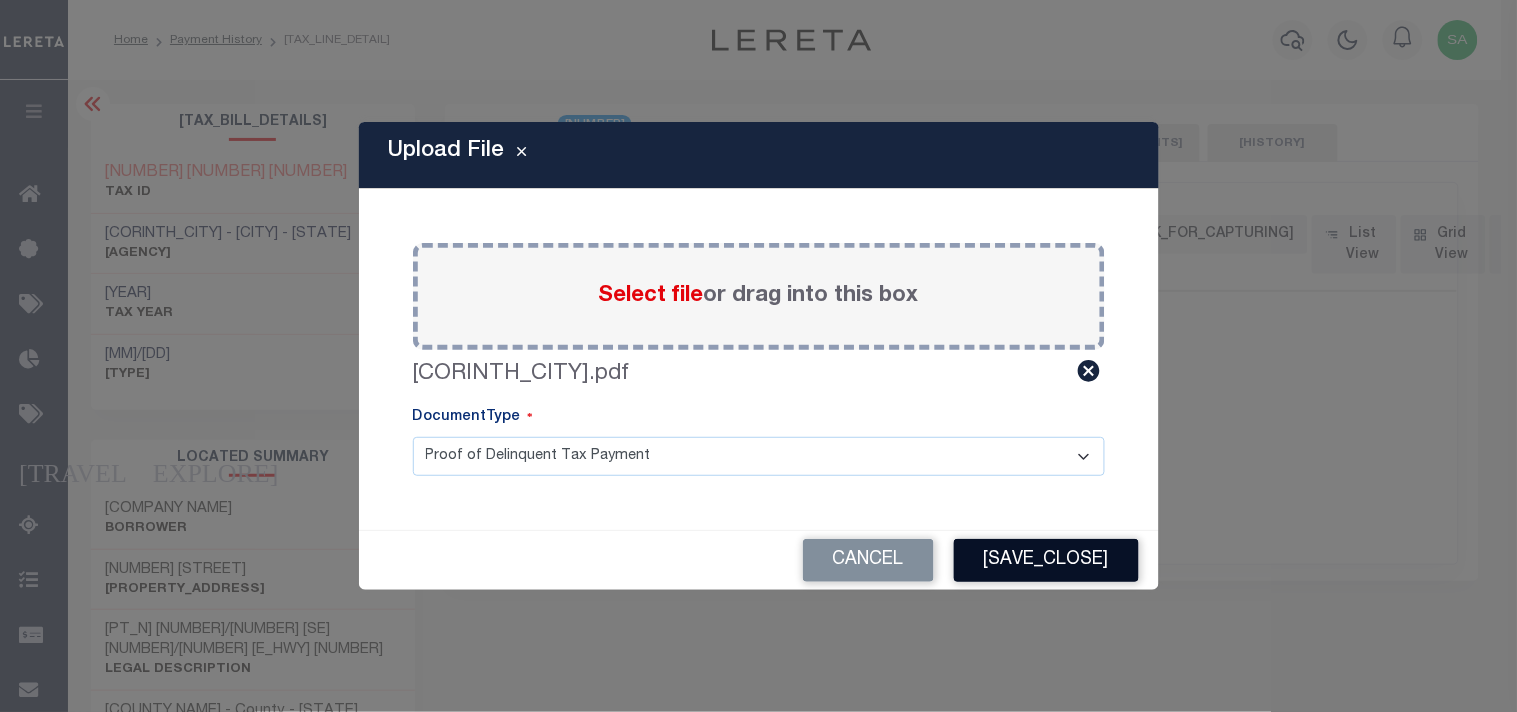click on "Save & Close" at bounding box center [1045, 560] 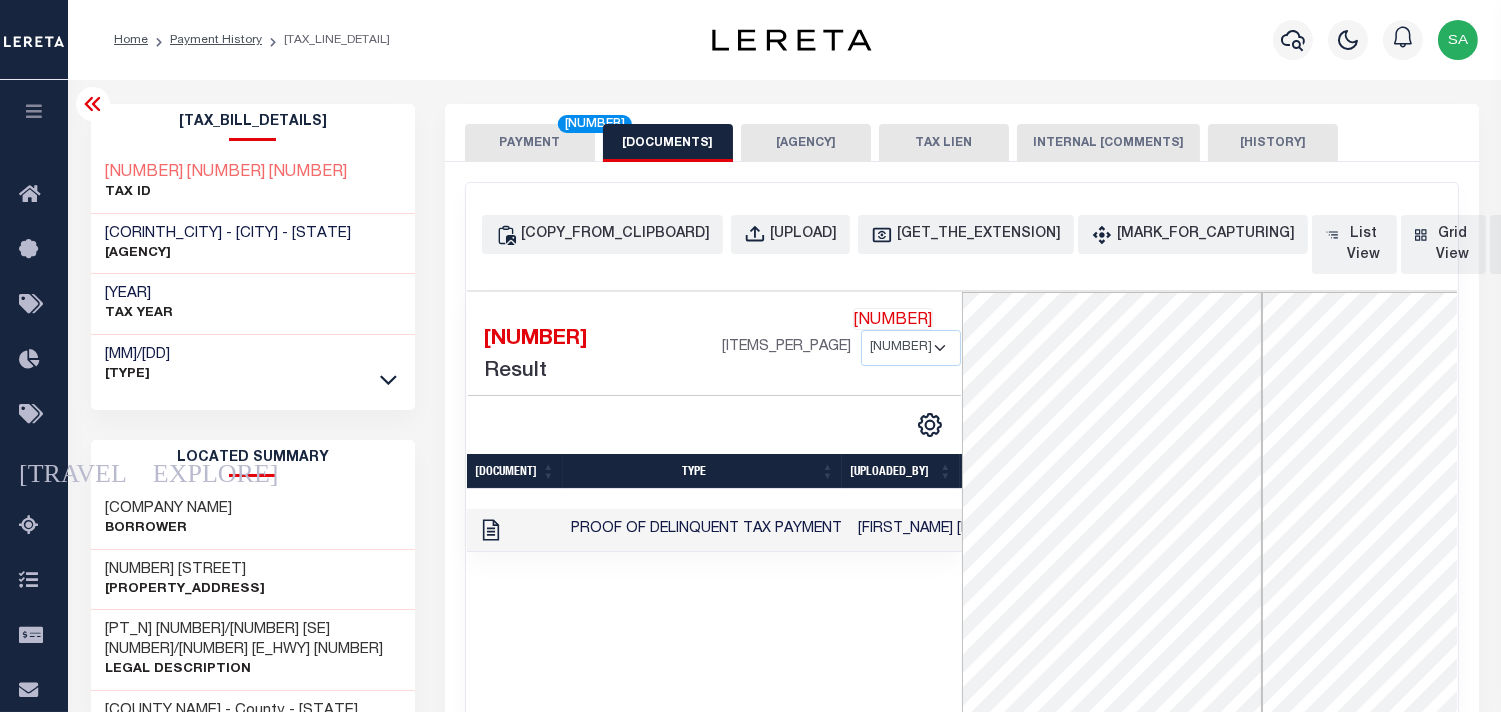 click on "PAYMENT
5" at bounding box center (530, 143) 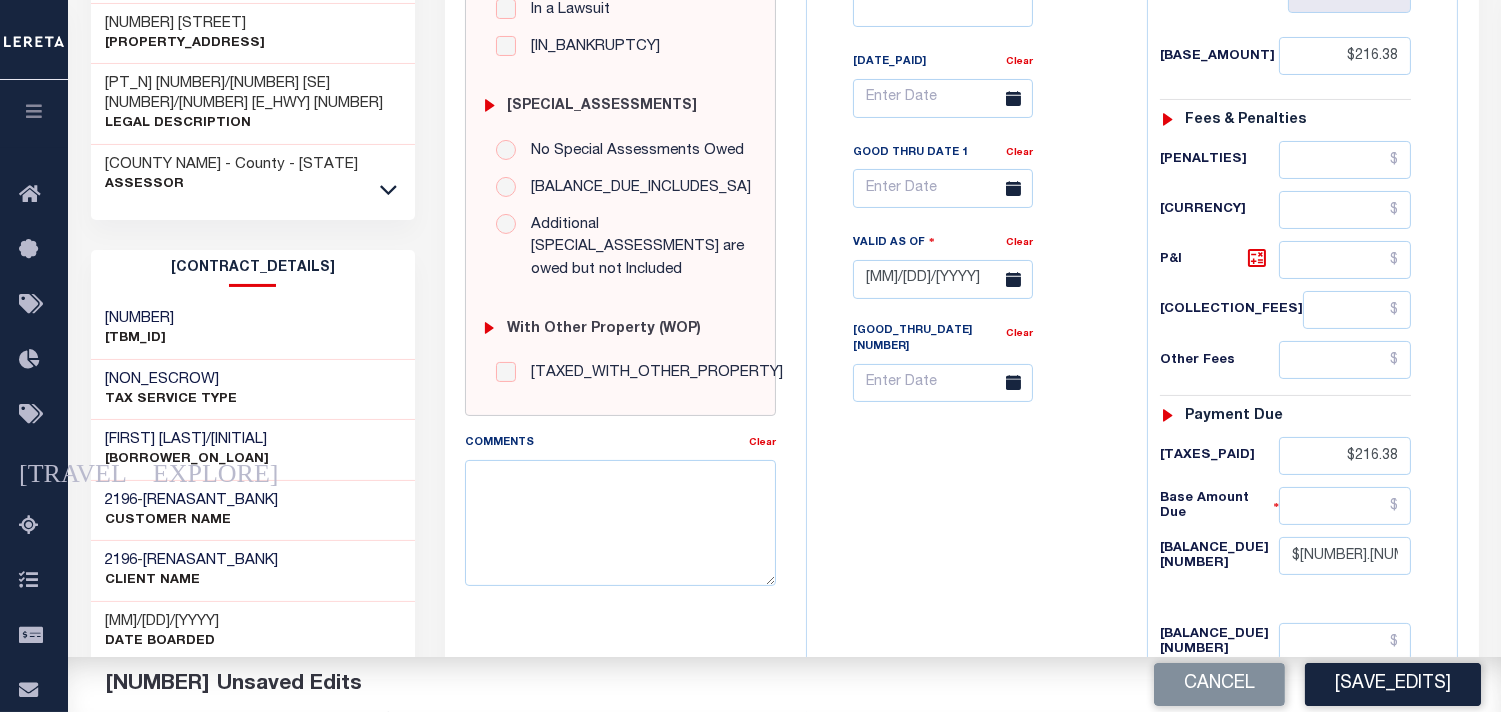 scroll, scrollTop: 555, scrollLeft: 0, axis: vertical 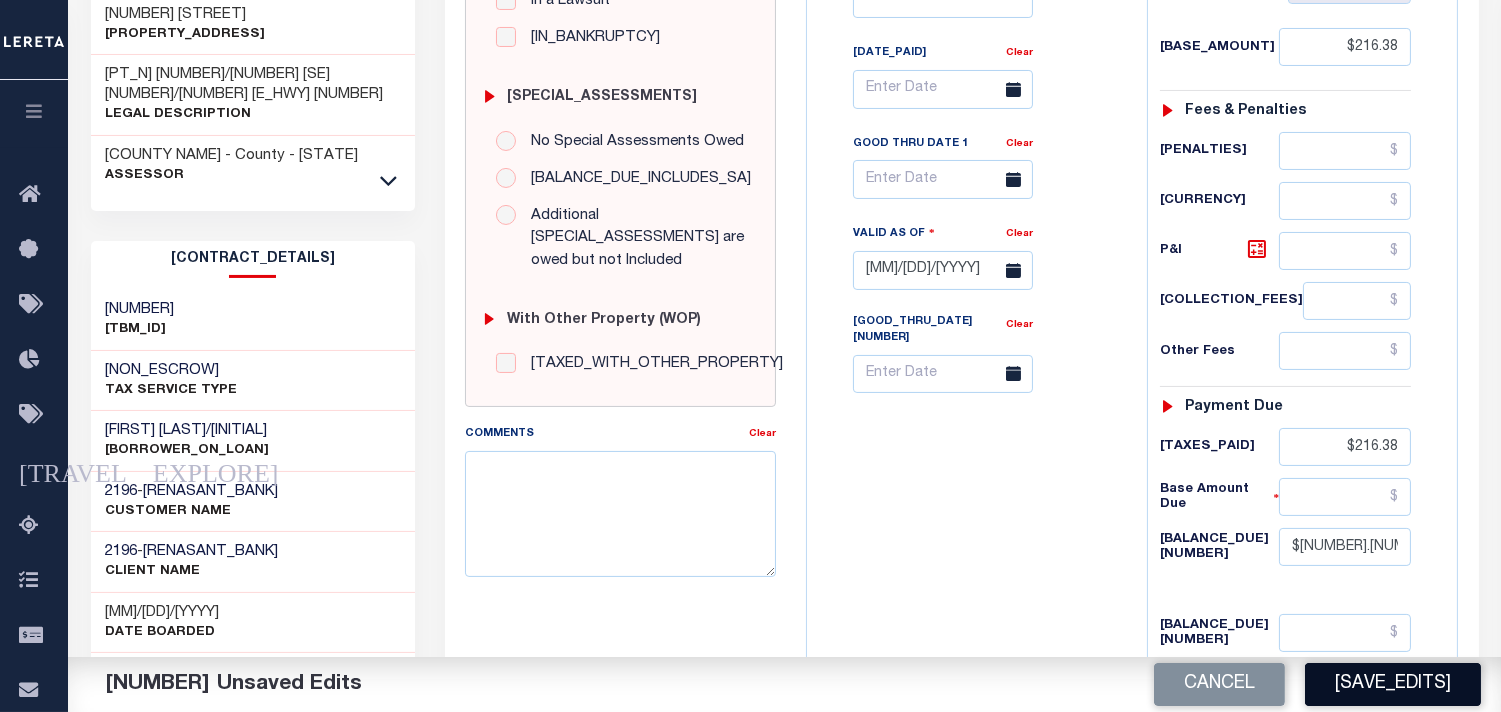 click on "Save Edits" at bounding box center (1400, 684) 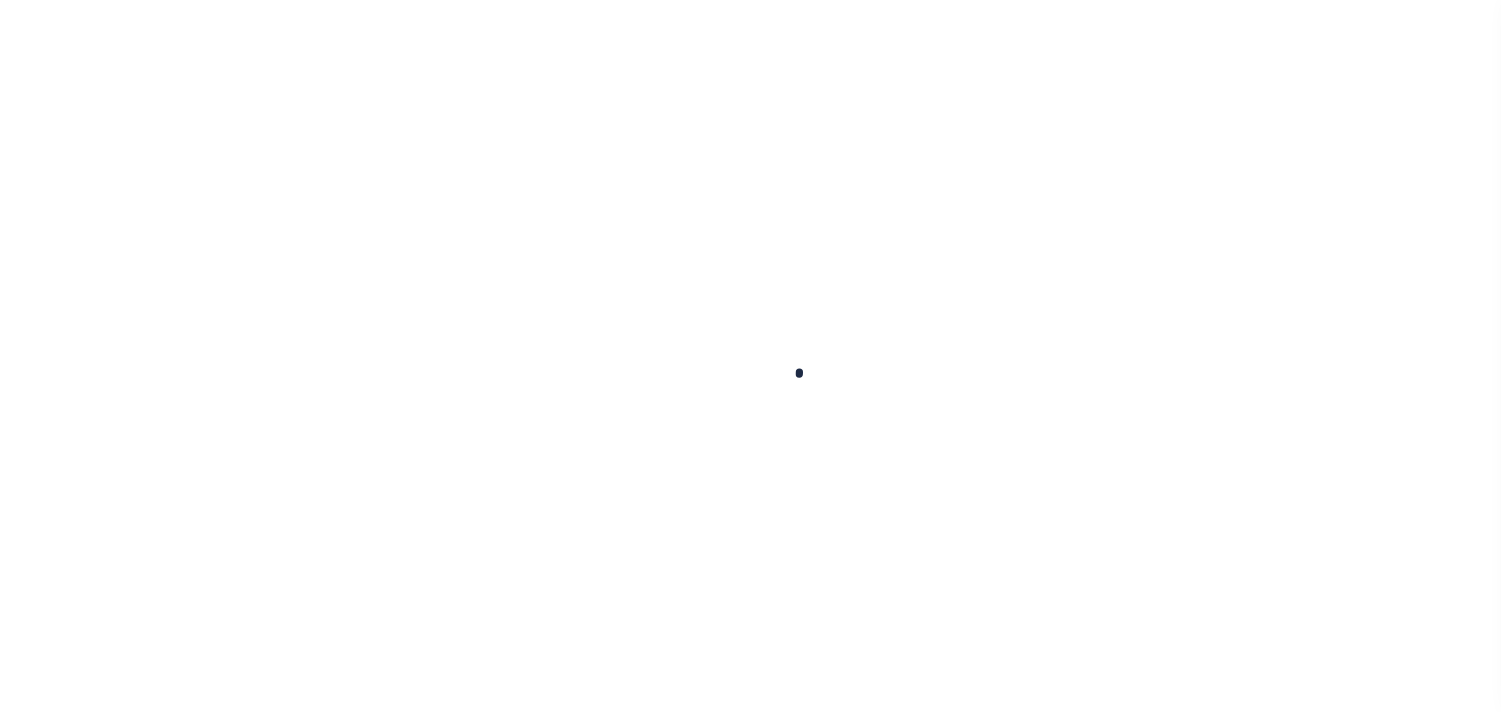 scroll, scrollTop: 0, scrollLeft: 0, axis: both 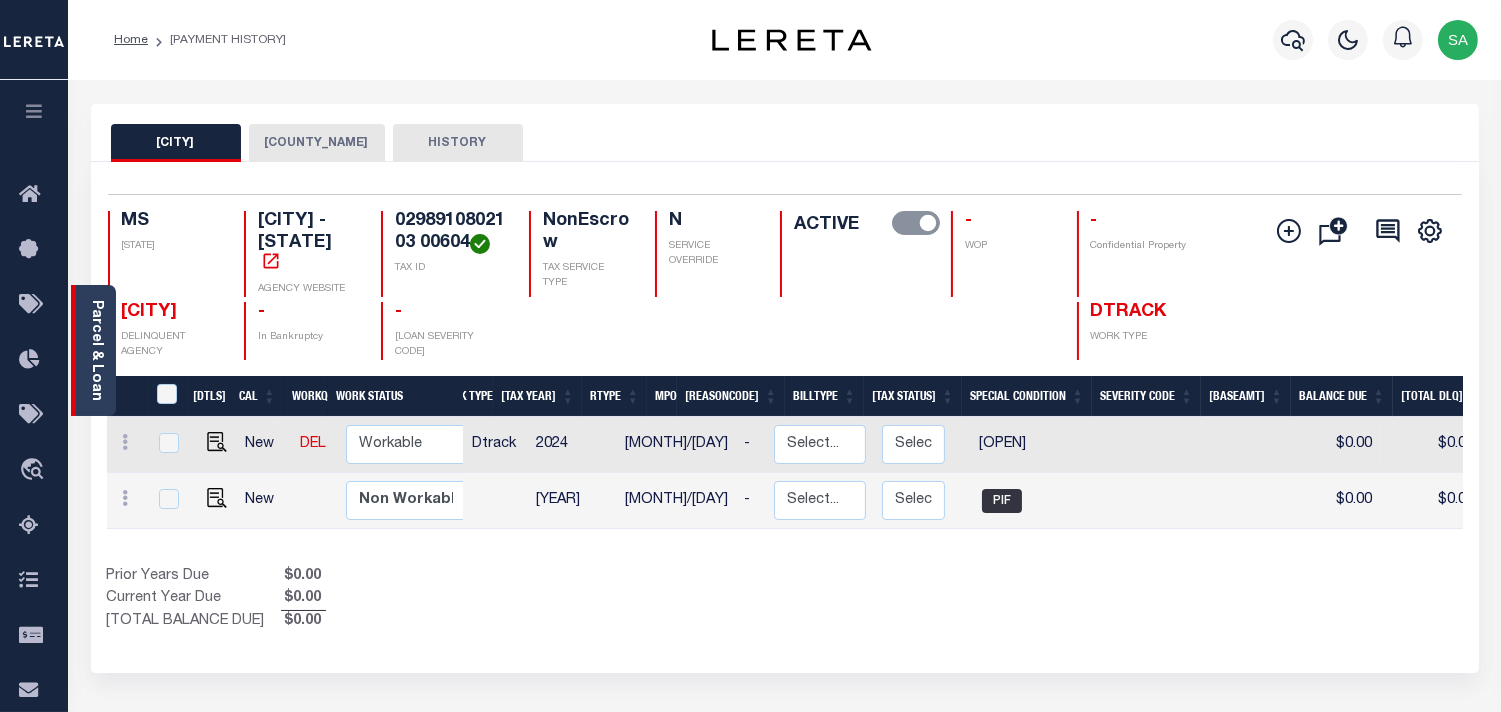 click on "[PARCEL] & [LOAN]" at bounding box center (96, 368) 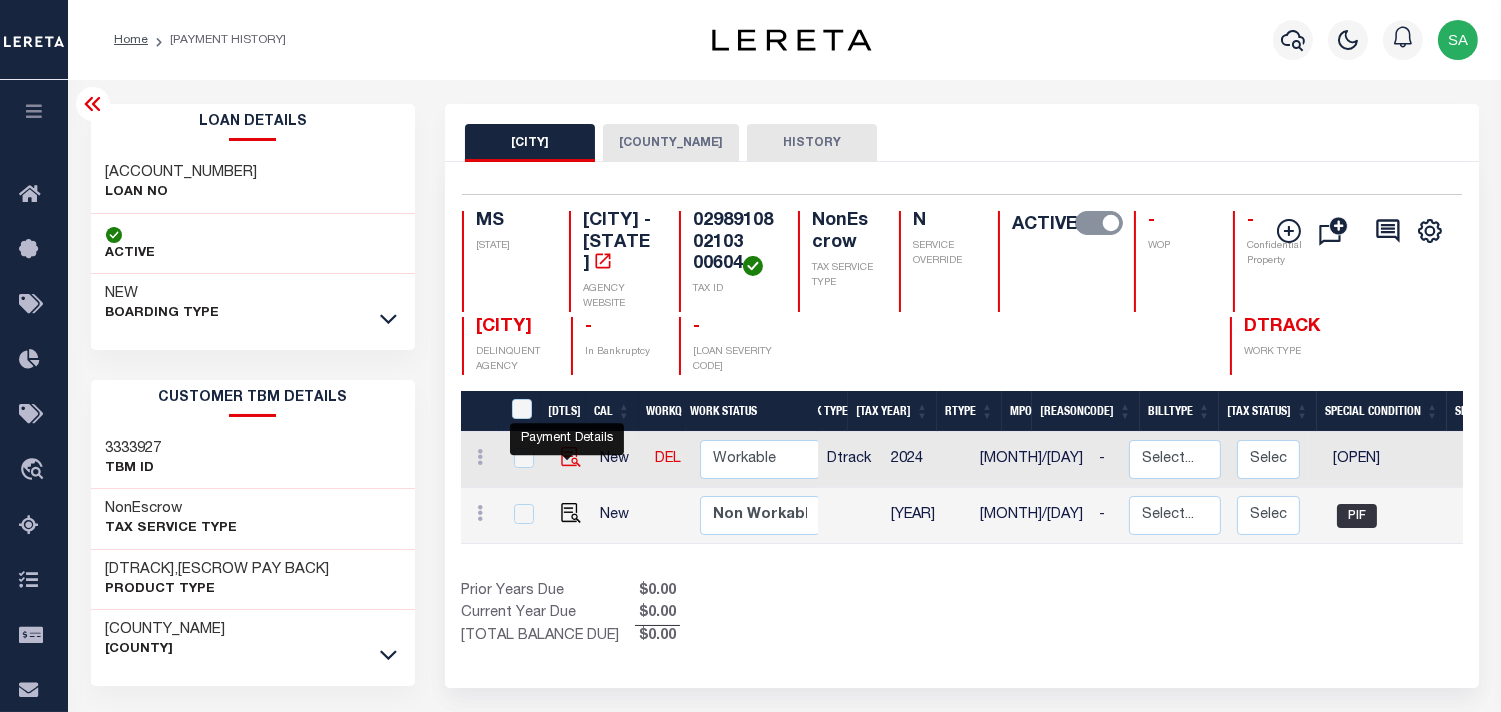 click at bounding box center [571, 493] 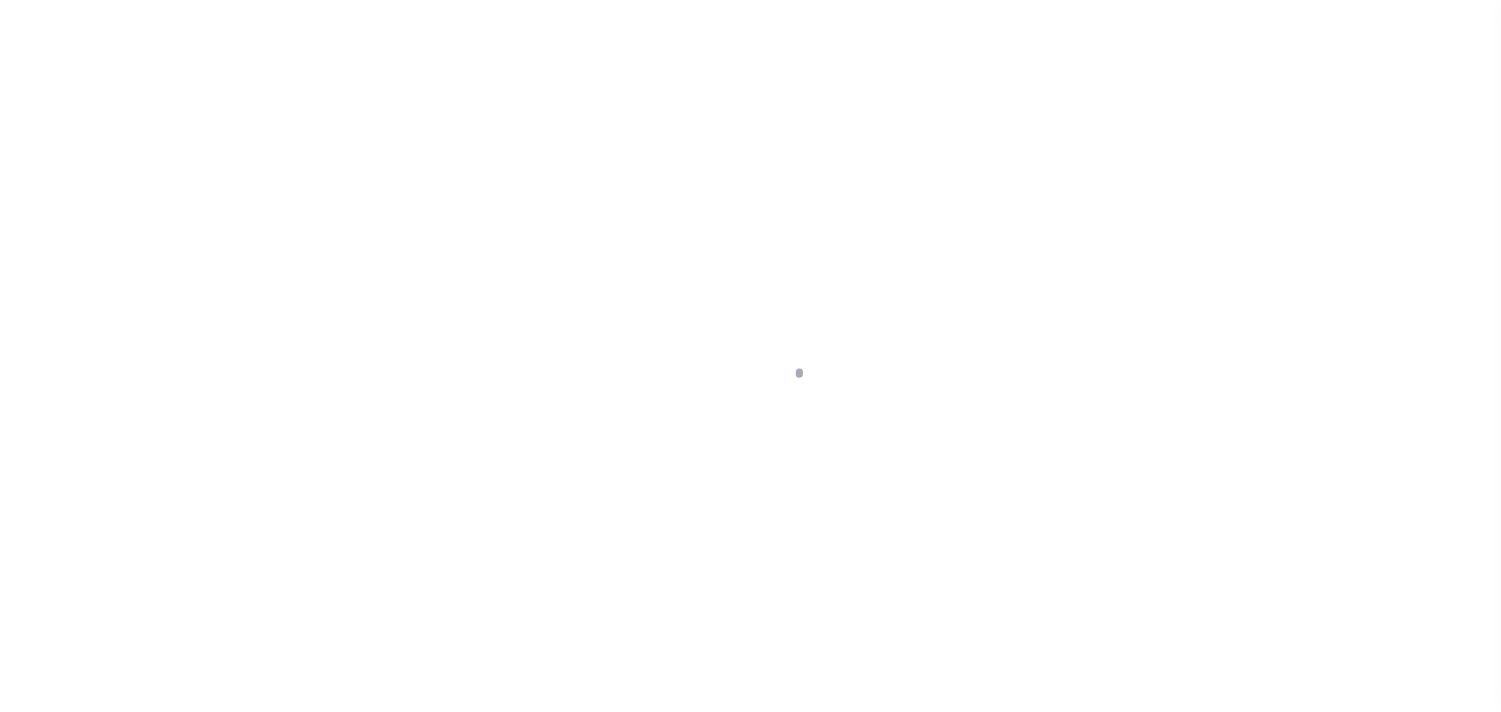 scroll, scrollTop: 0, scrollLeft: 0, axis: both 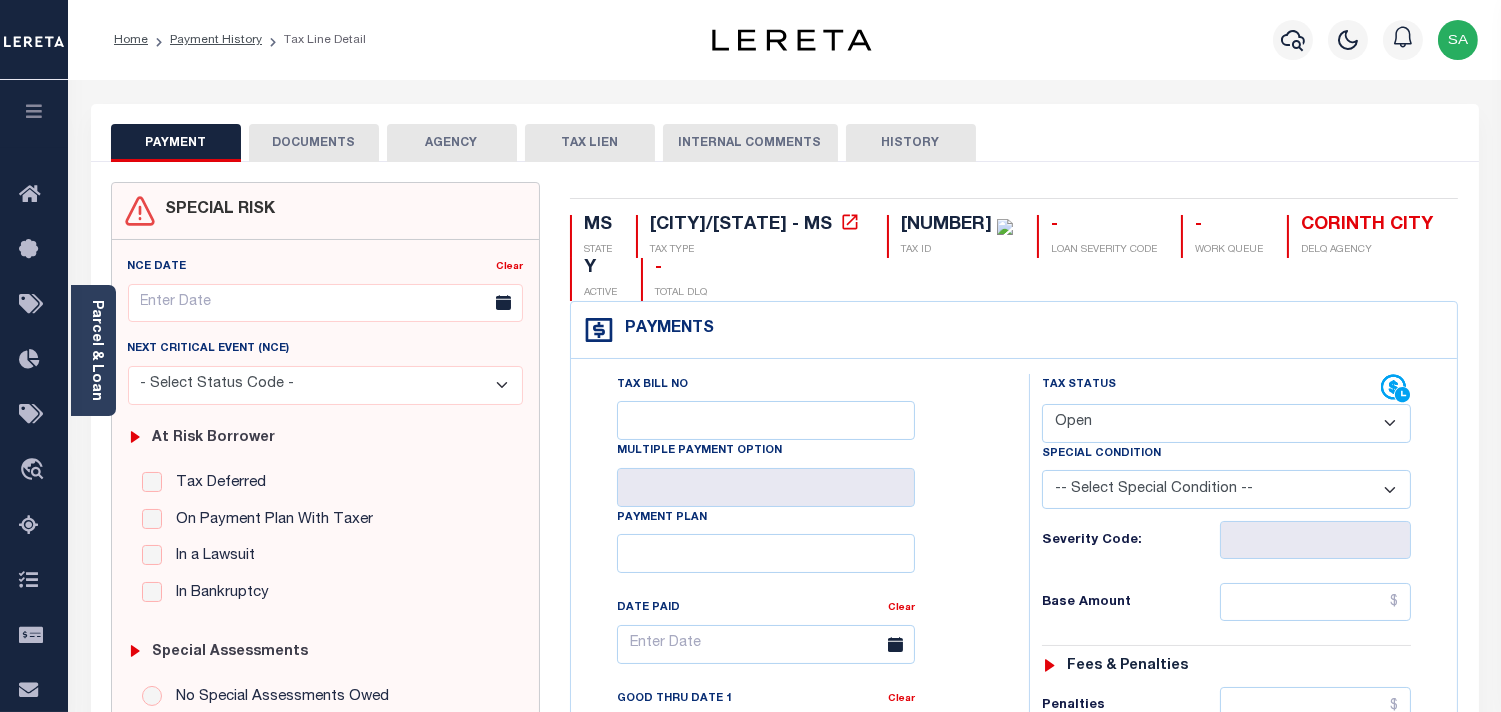 drag, startPoint x: 1107, startPoint y: 424, endPoint x: 1106, endPoint y: 441, distance: 17.029387 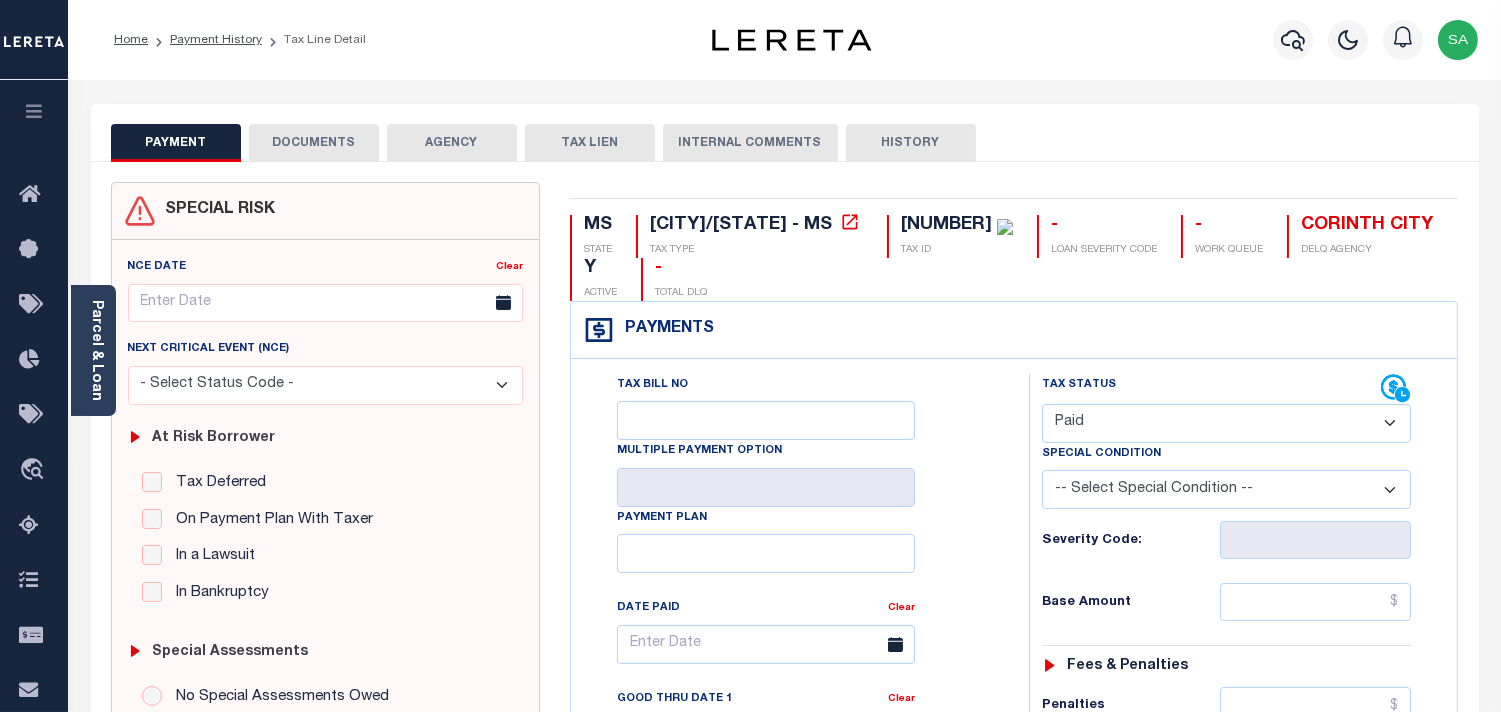 click on "- Select Status Code -
Open
Due/Unpaid
Paid
Incomplete
No Tax Due
Internal Refund Processed
New" at bounding box center [1226, 423] 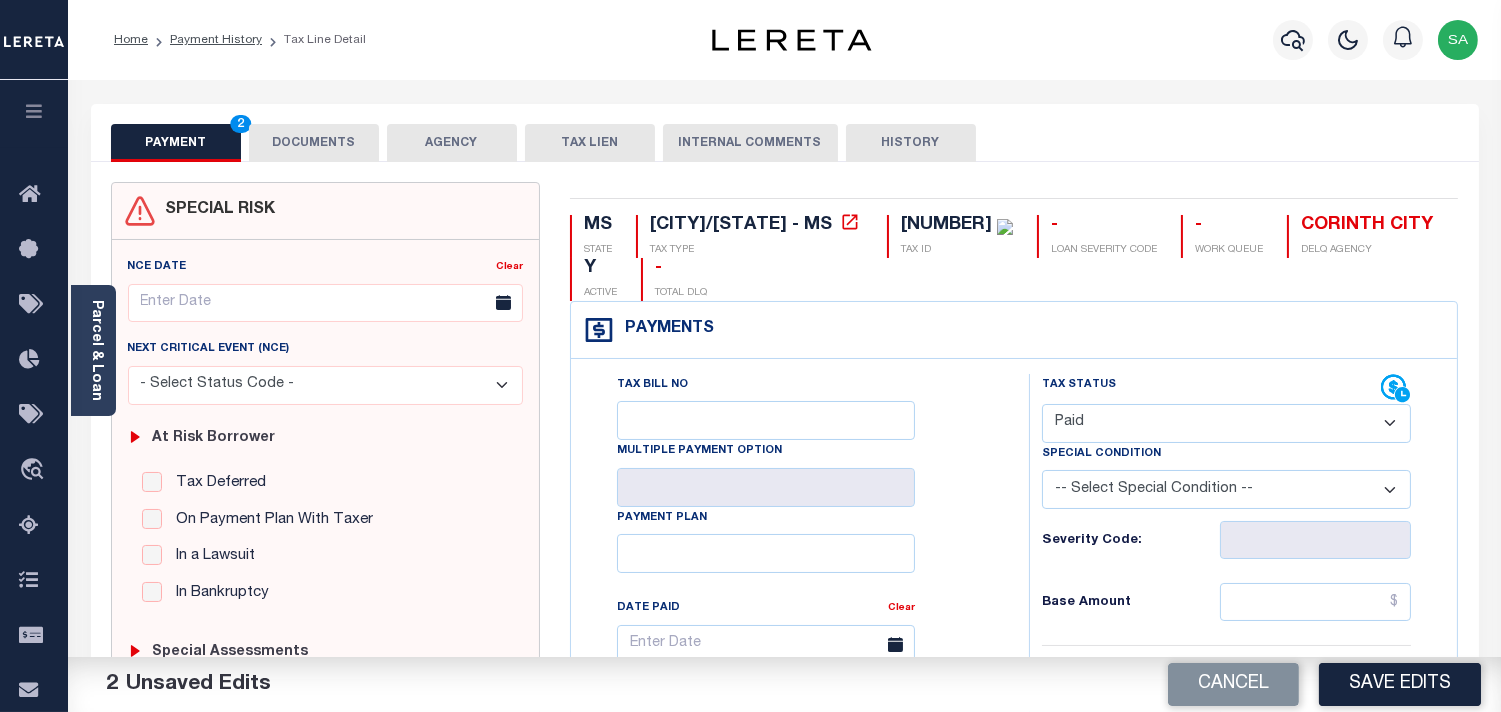 click on "DOCUMENTS" at bounding box center (314, 143) 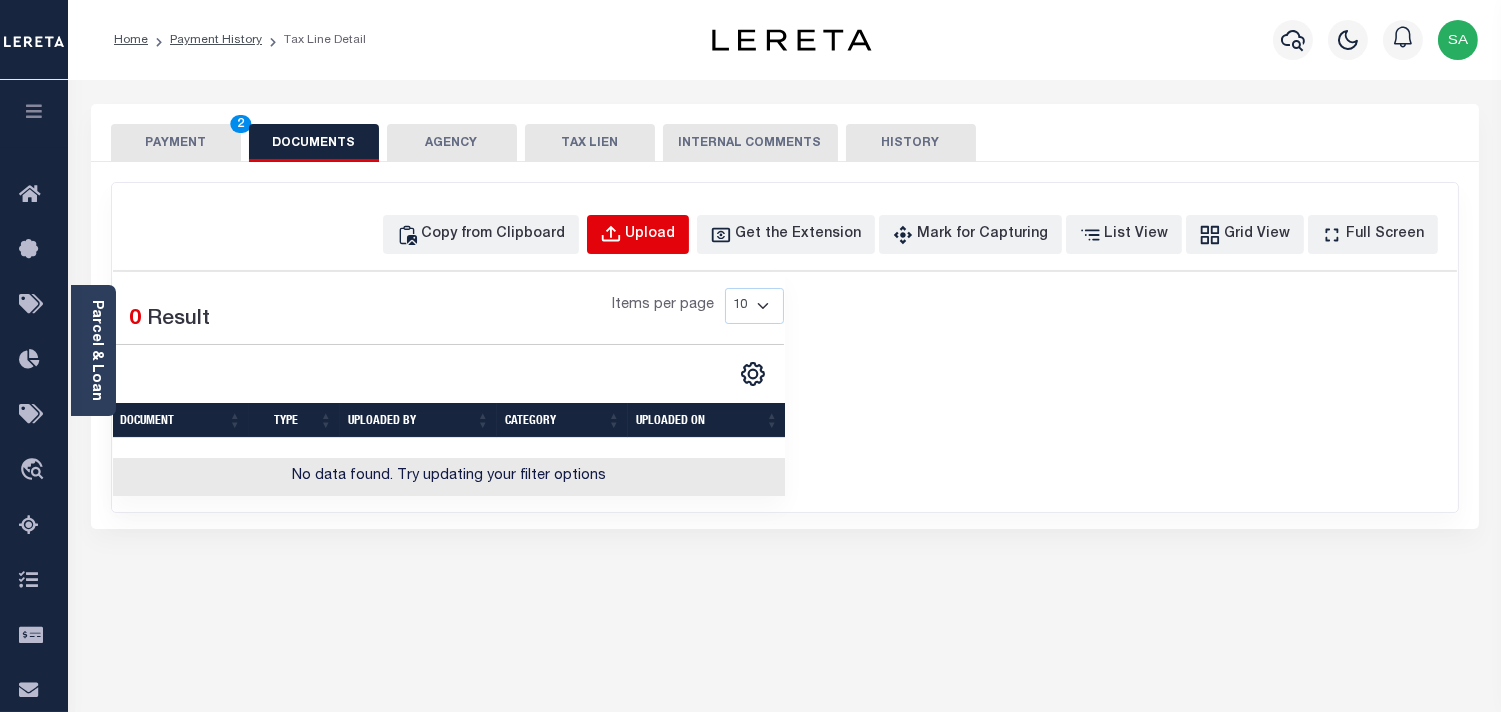 click on "Upload" at bounding box center (638, 234) 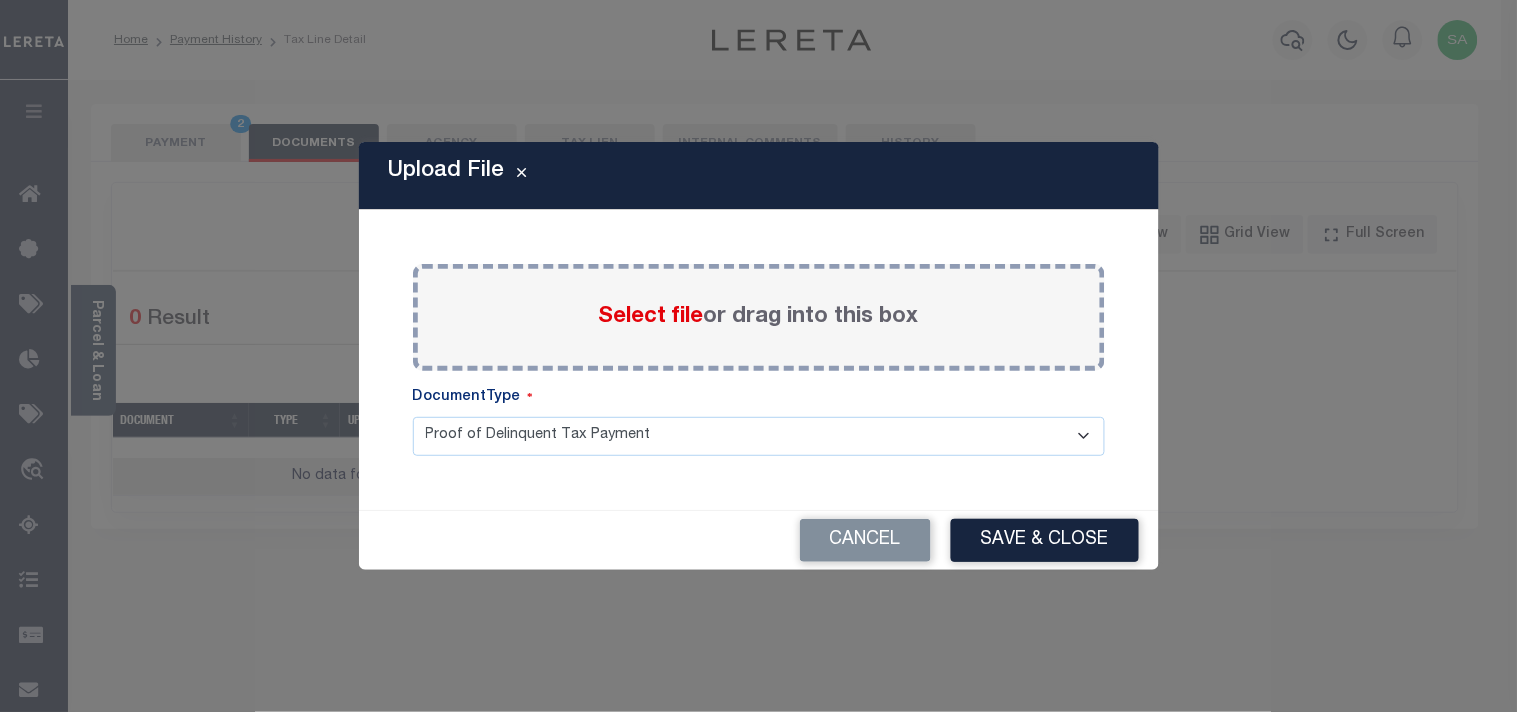 click on "Select file" at bounding box center [651, 317] 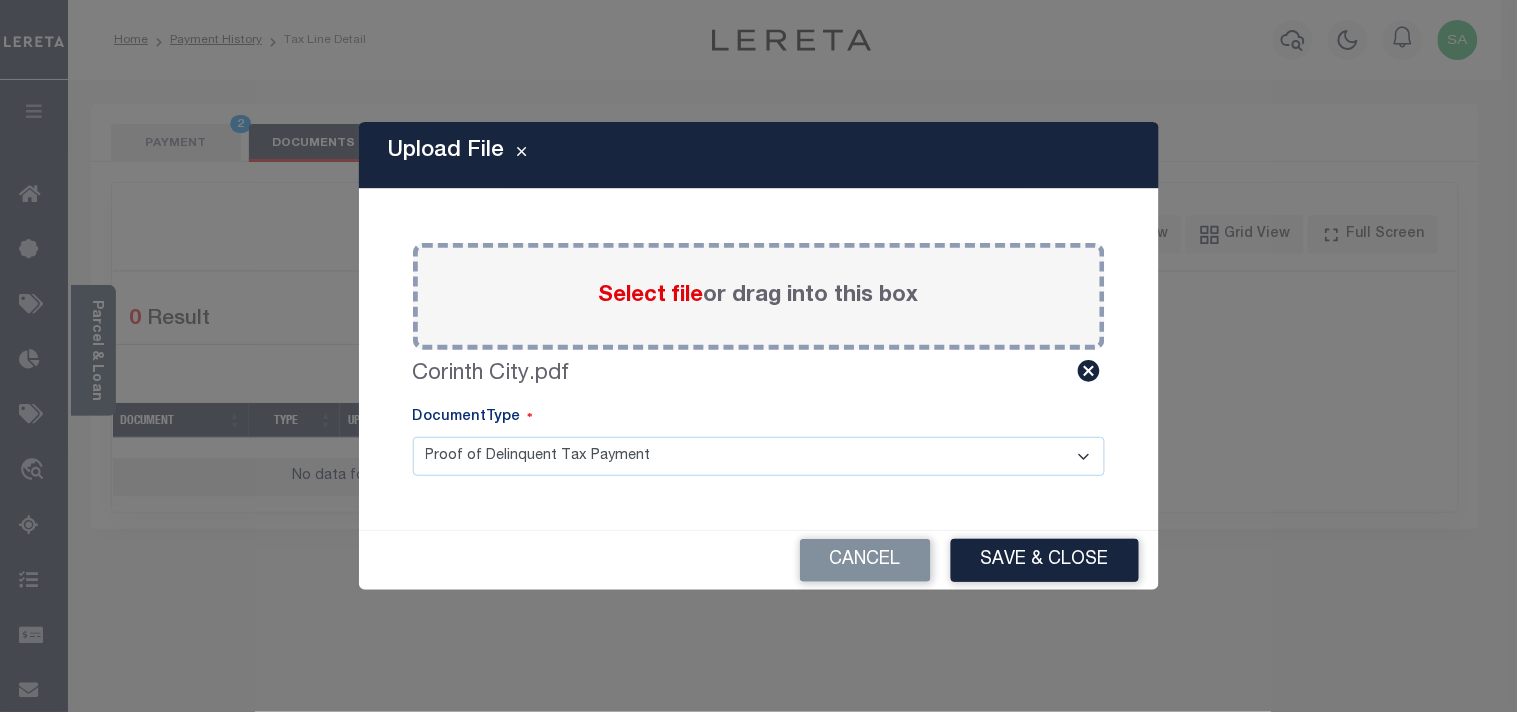 click on "Save & Close" at bounding box center [1045, 560] 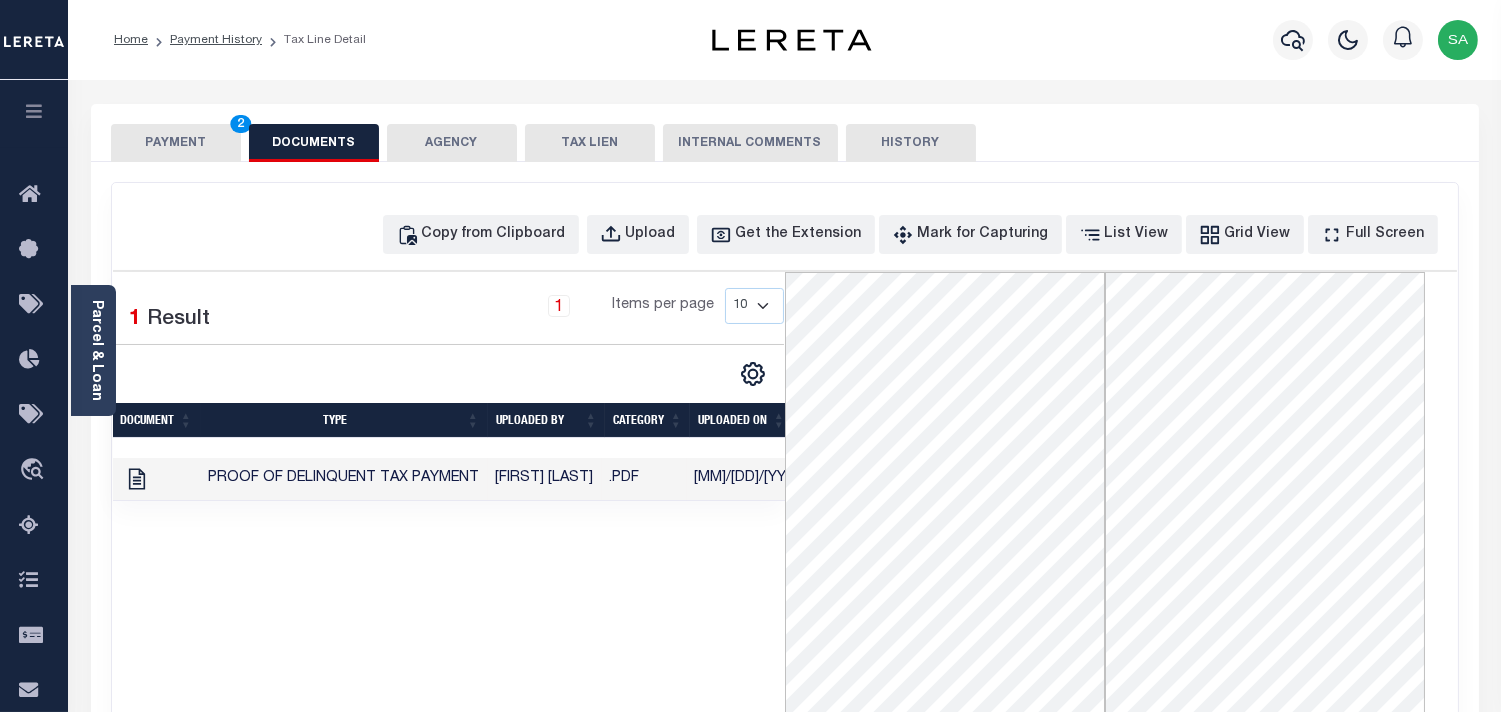 click on "PAYMENT
2" at bounding box center (176, 143) 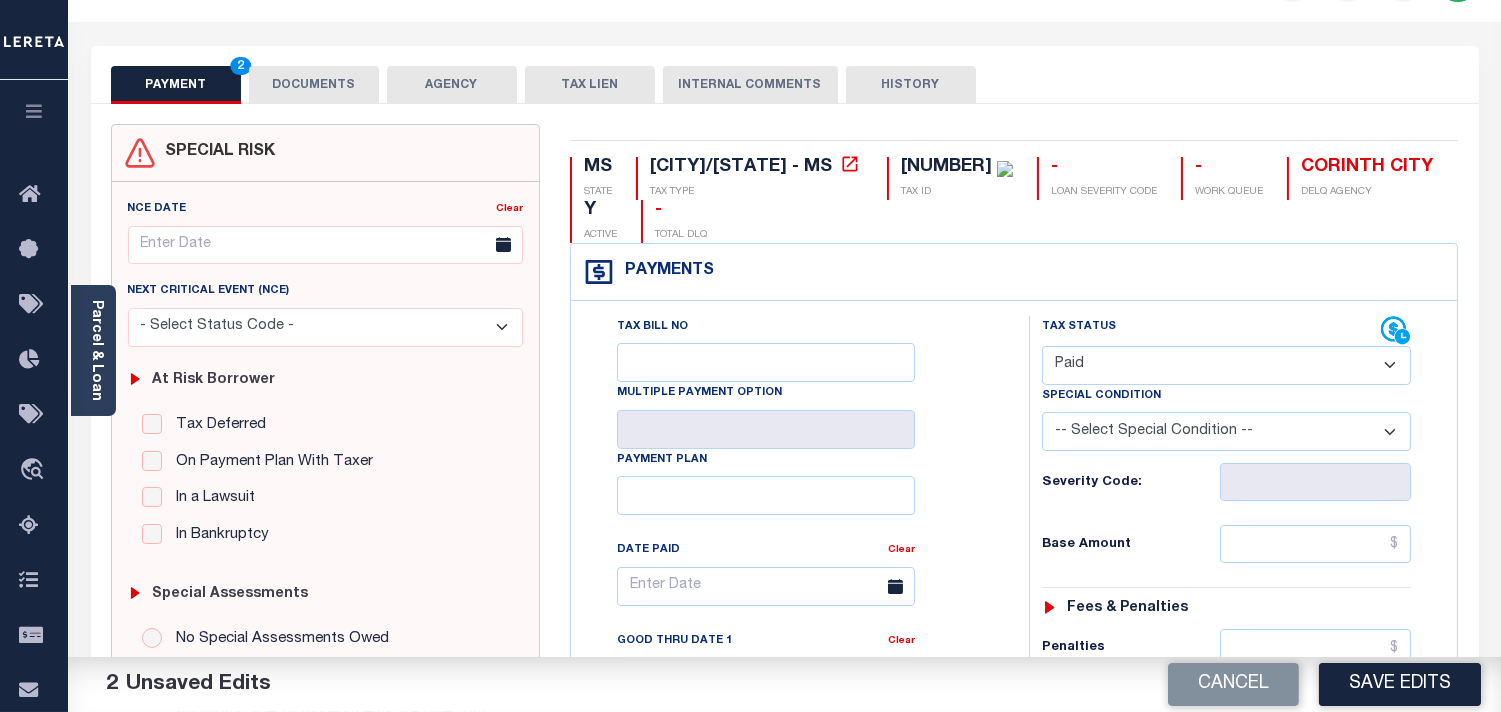 scroll, scrollTop: 111, scrollLeft: 0, axis: vertical 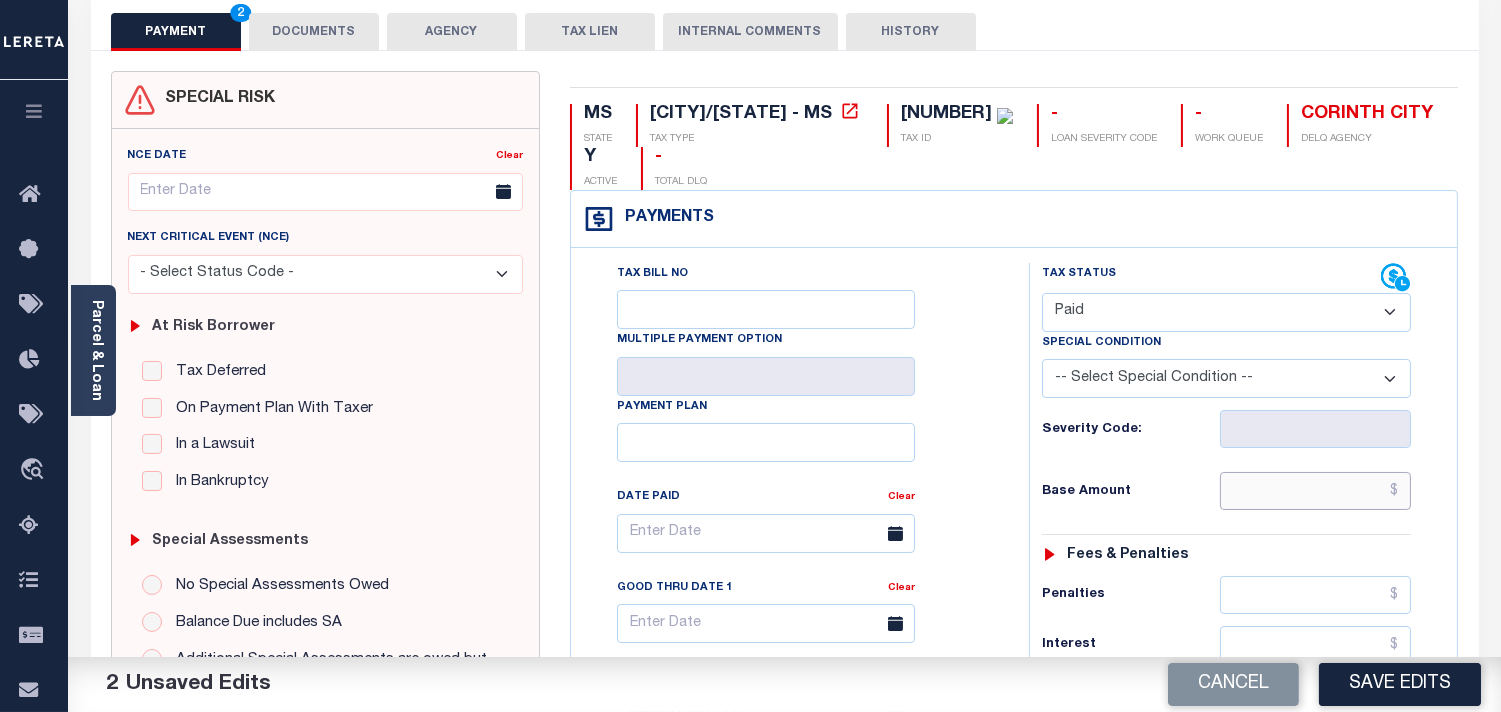 click at bounding box center [1315, 491] 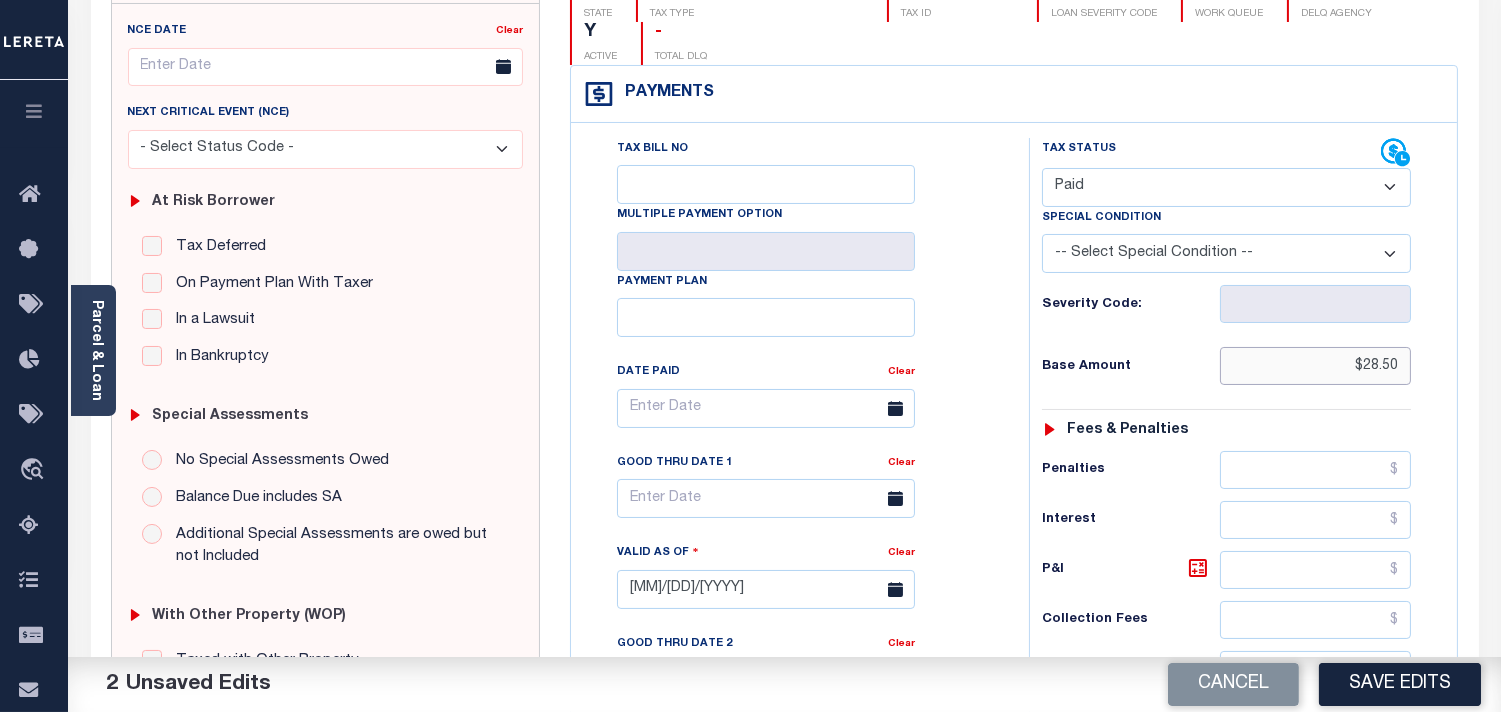 scroll, scrollTop: 666, scrollLeft: 0, axis: vertical 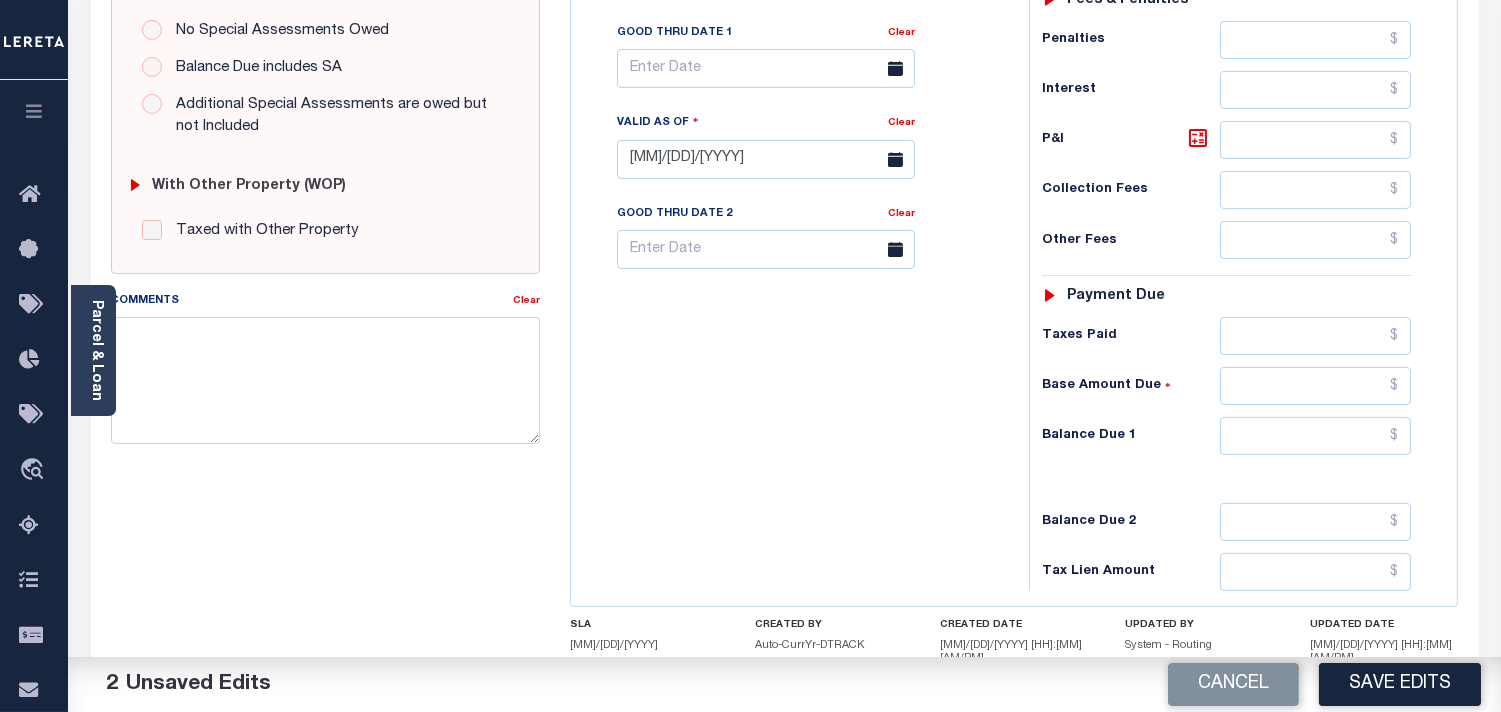 type on "$28.50" 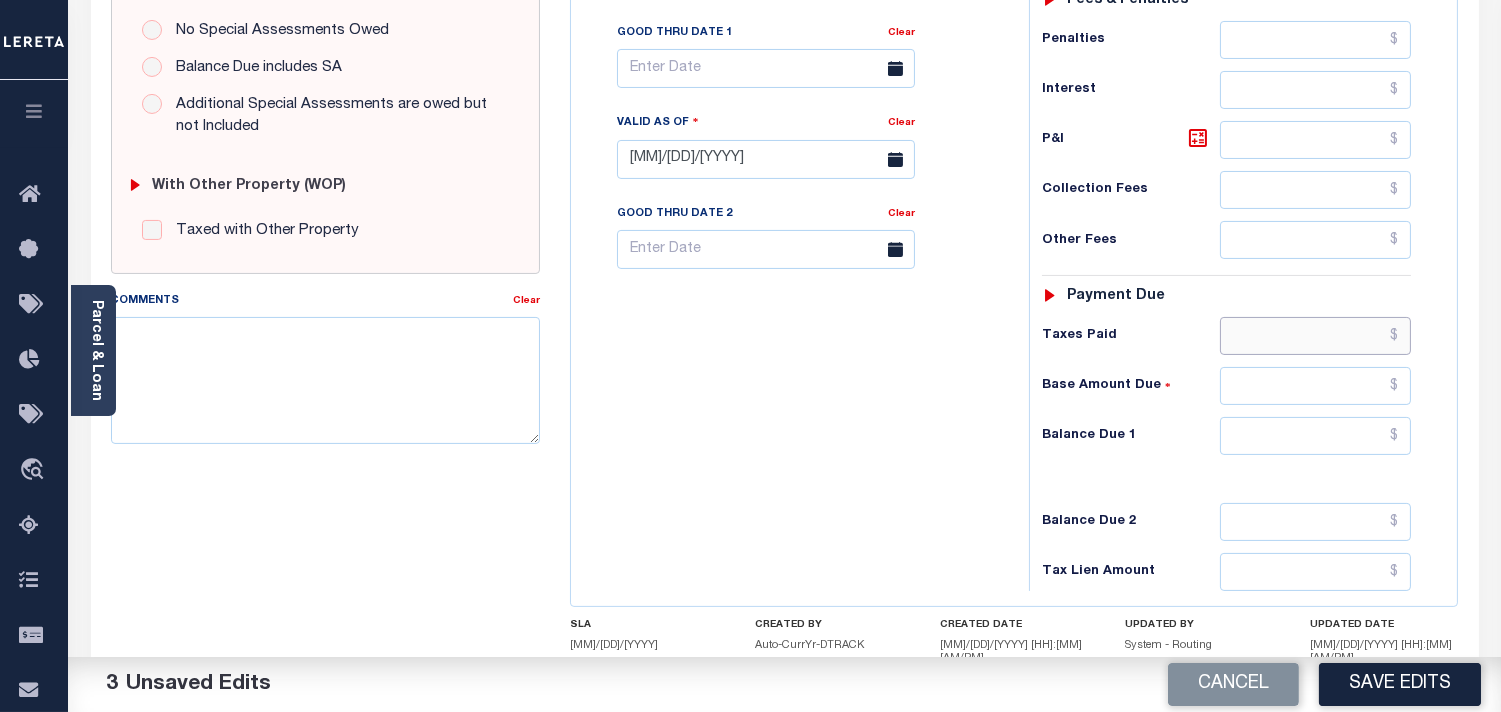 click at bounding box center [1315, 336] 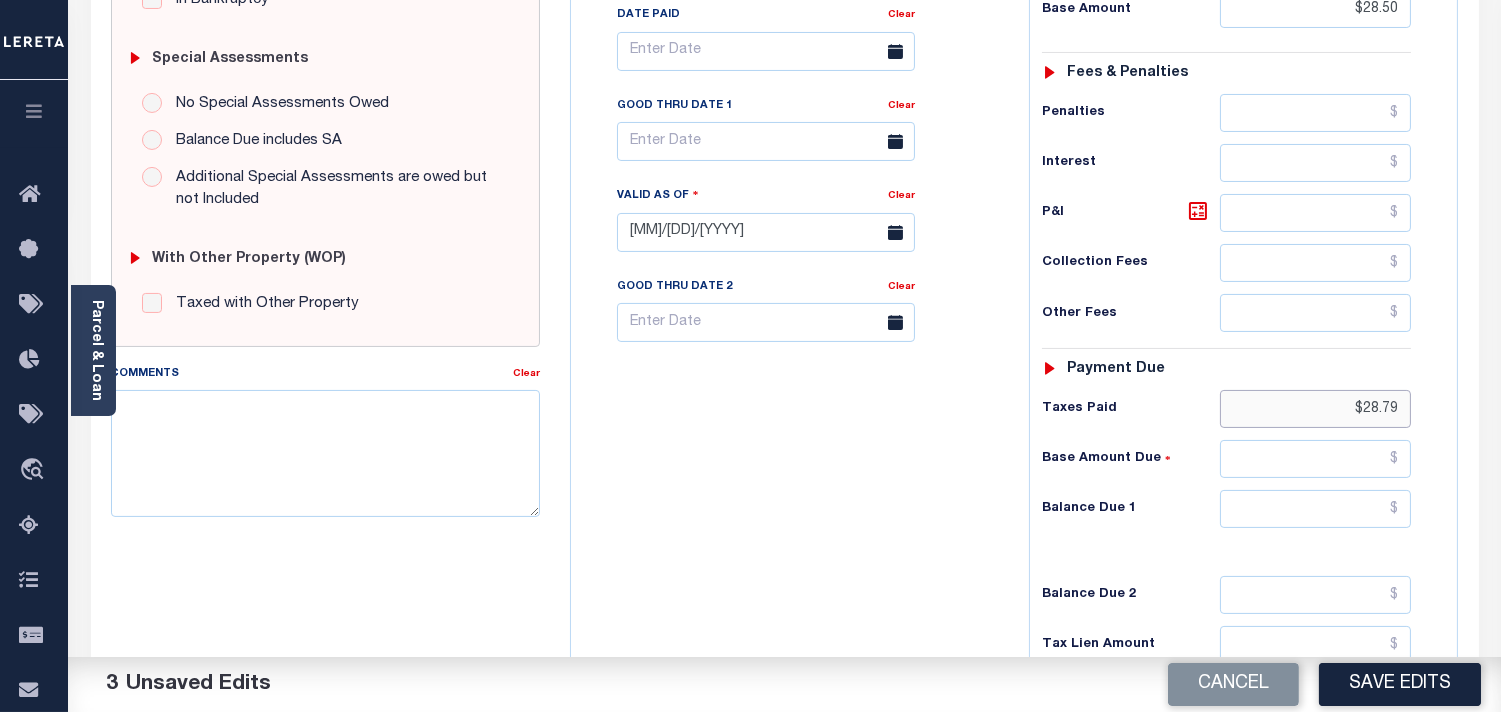 scroll, scrollTop: 555, scrollLeft: 0, axis: vertical 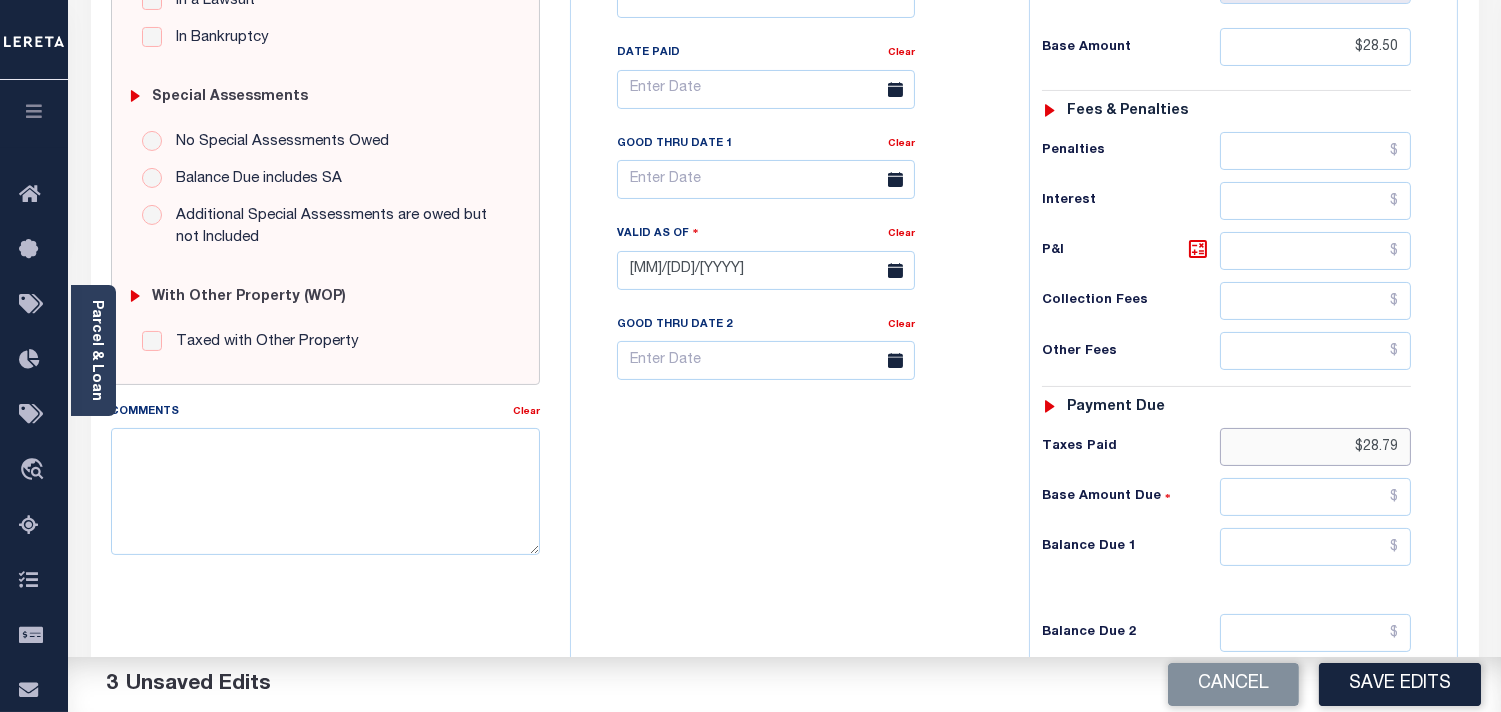 type on "$28.79" 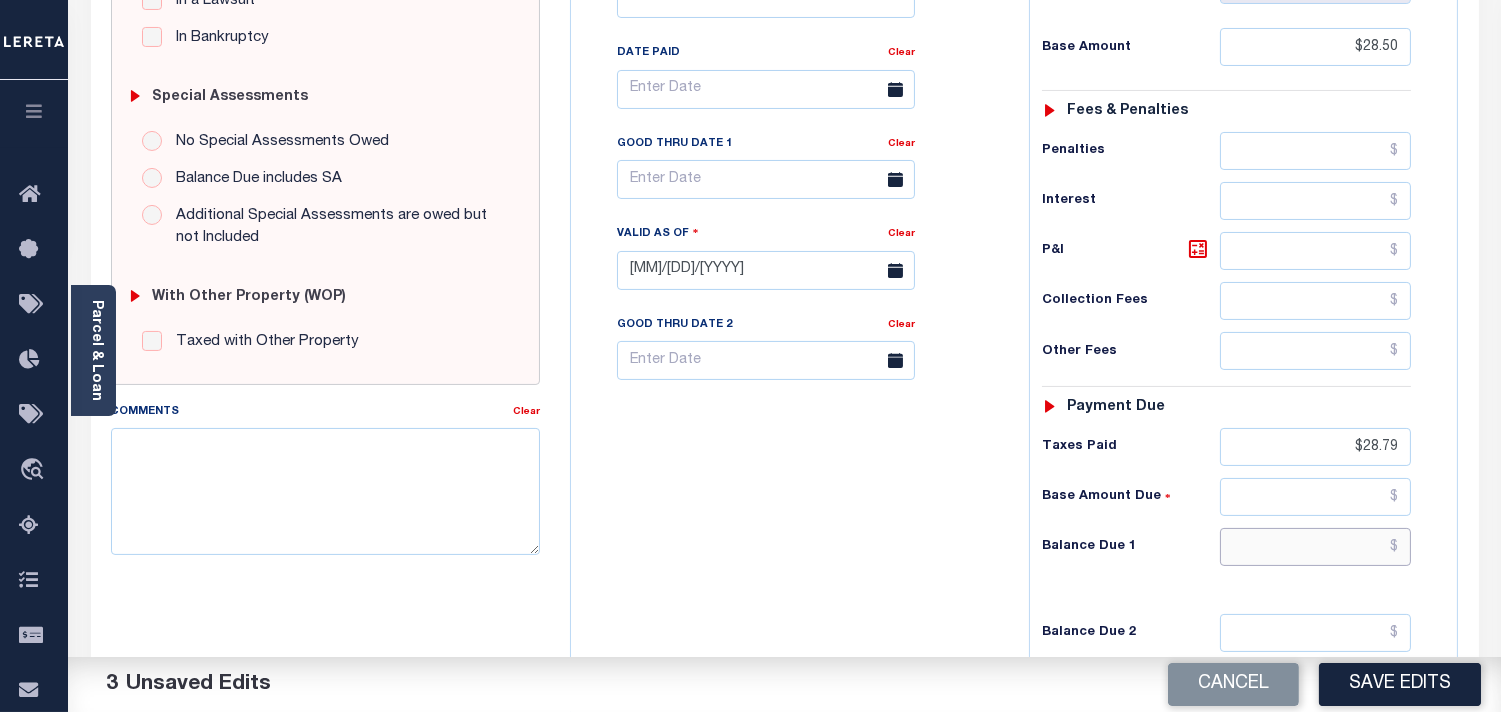 click at bounding box center [1315, 547] 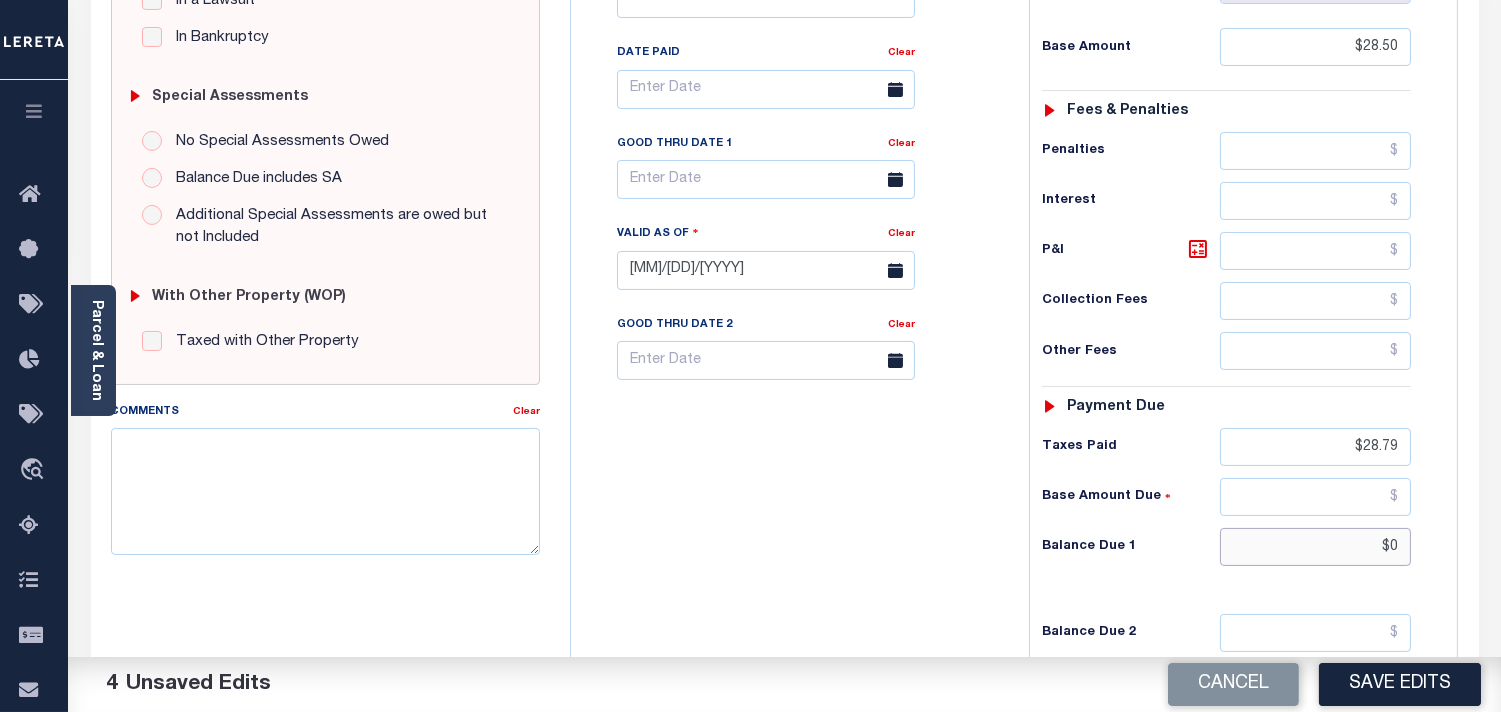 type on "$0" 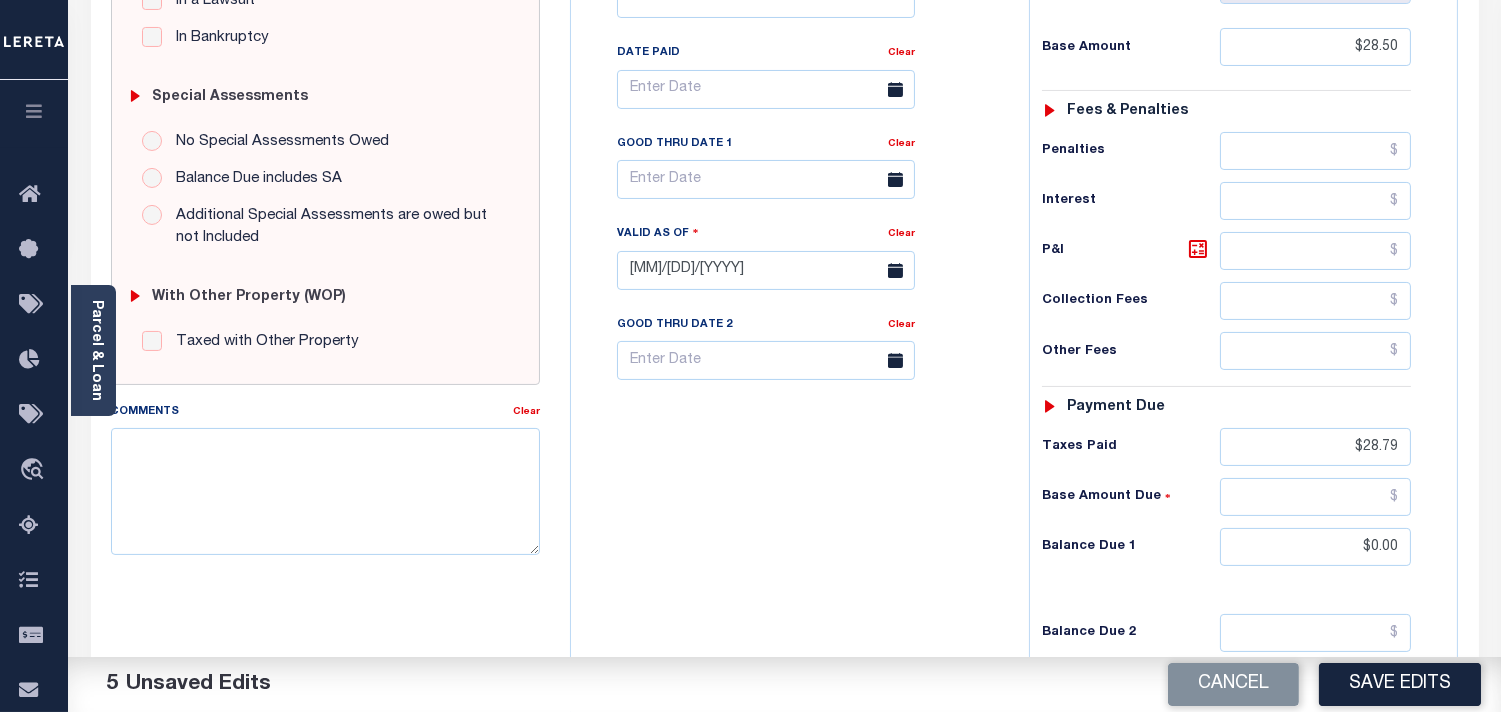 click on "Tax Bill No
Multiple Payment Option
Payment Plan
Clear" at bounding box center [795, 260] 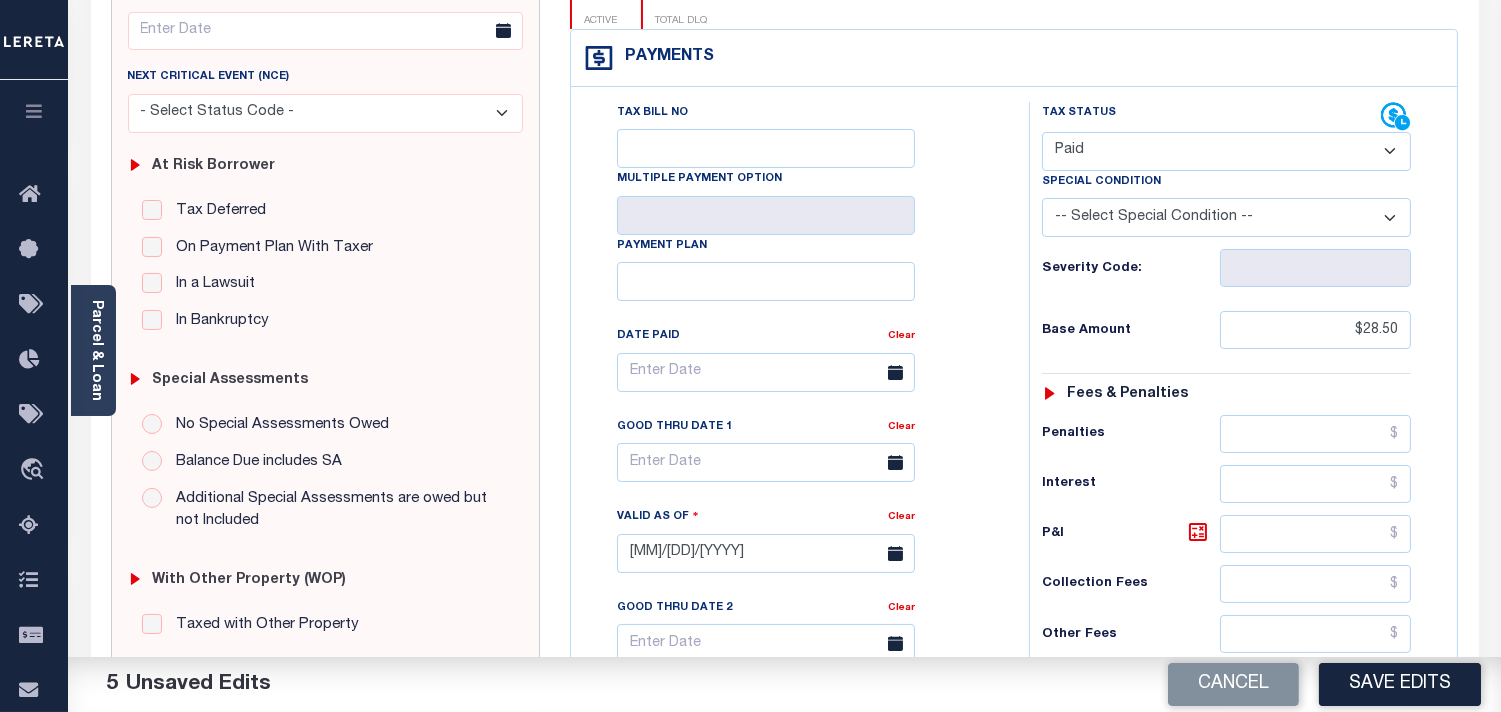 scroll, scrollTop: 222, scrollLeft: 0, axis: vertical 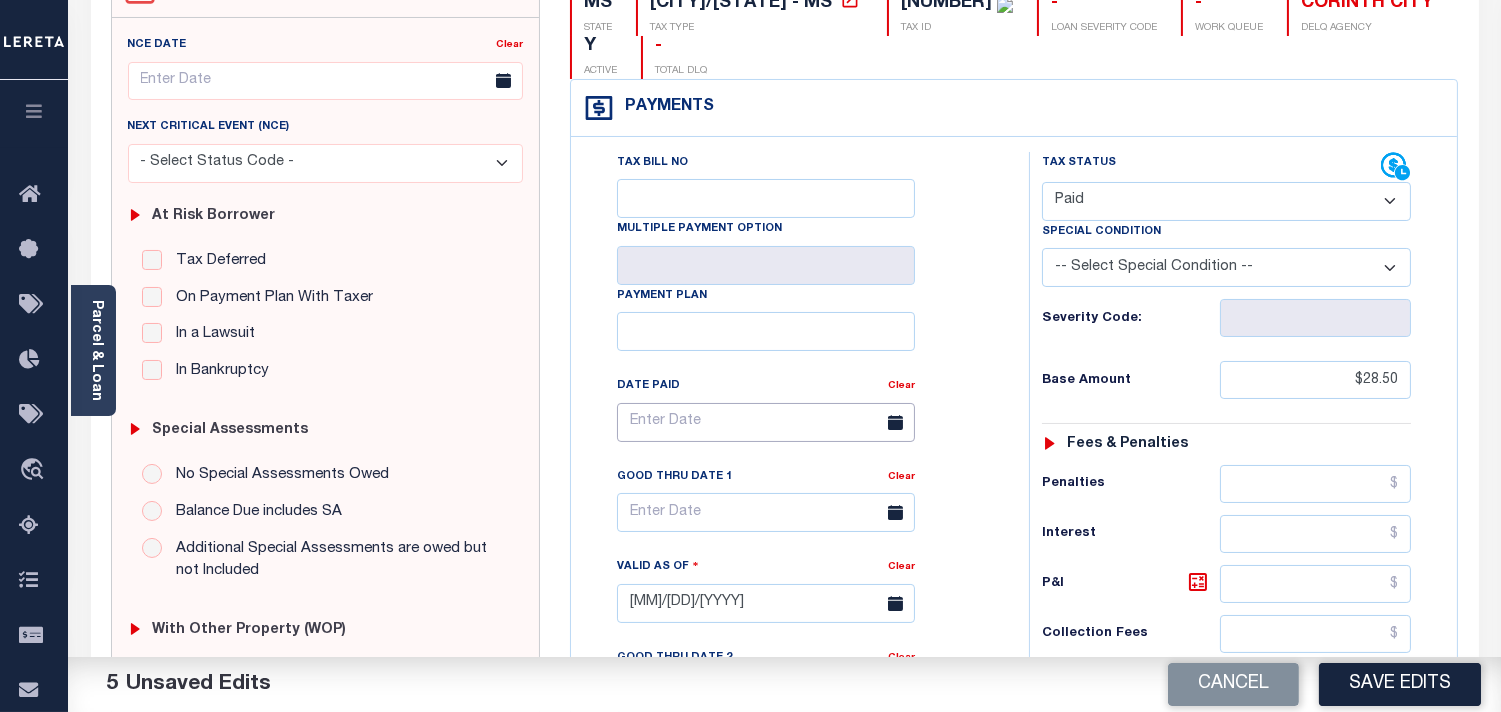 click at bounding box center (766, 422) 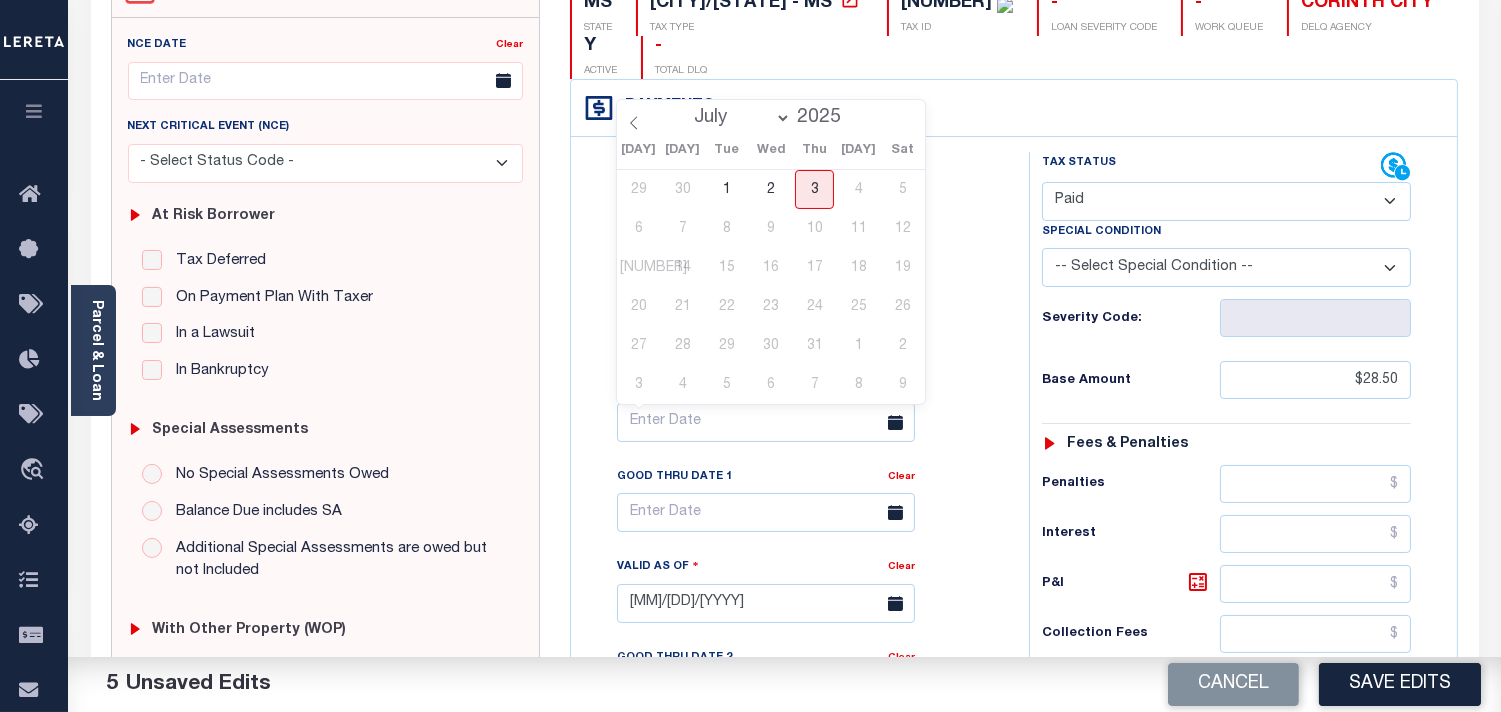 click on "January February March April May June July" at bounding box center [738, 118] 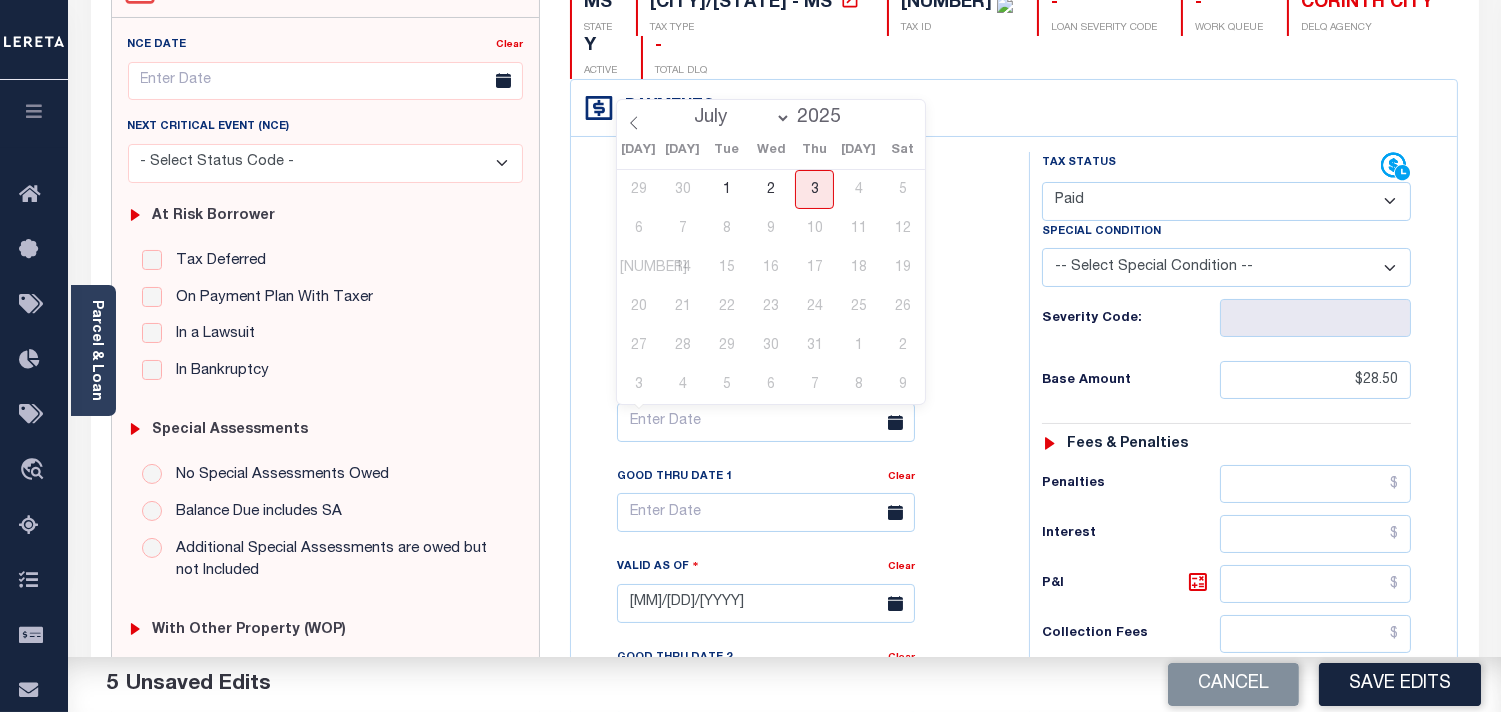 select on "2" 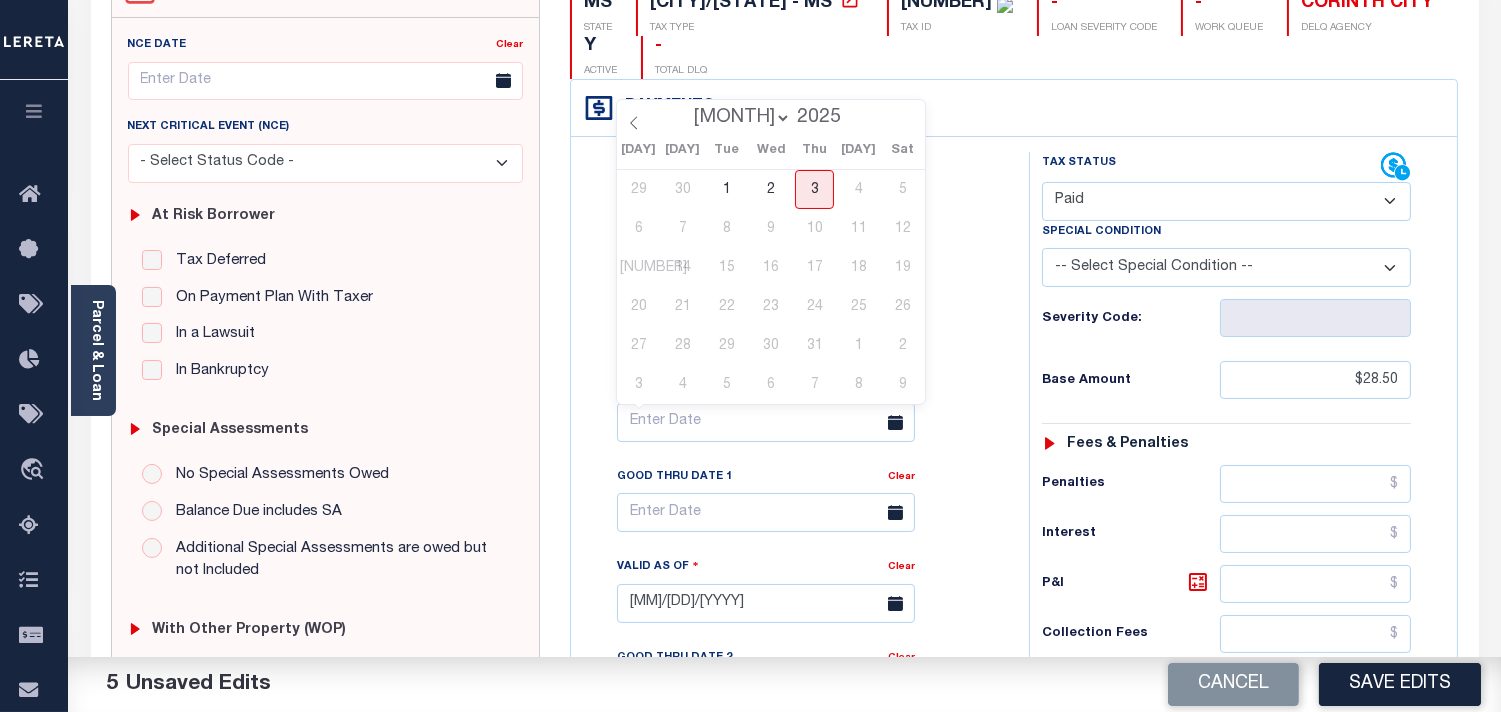 click on "January February March April May June July" at bounding box center (738, 118) 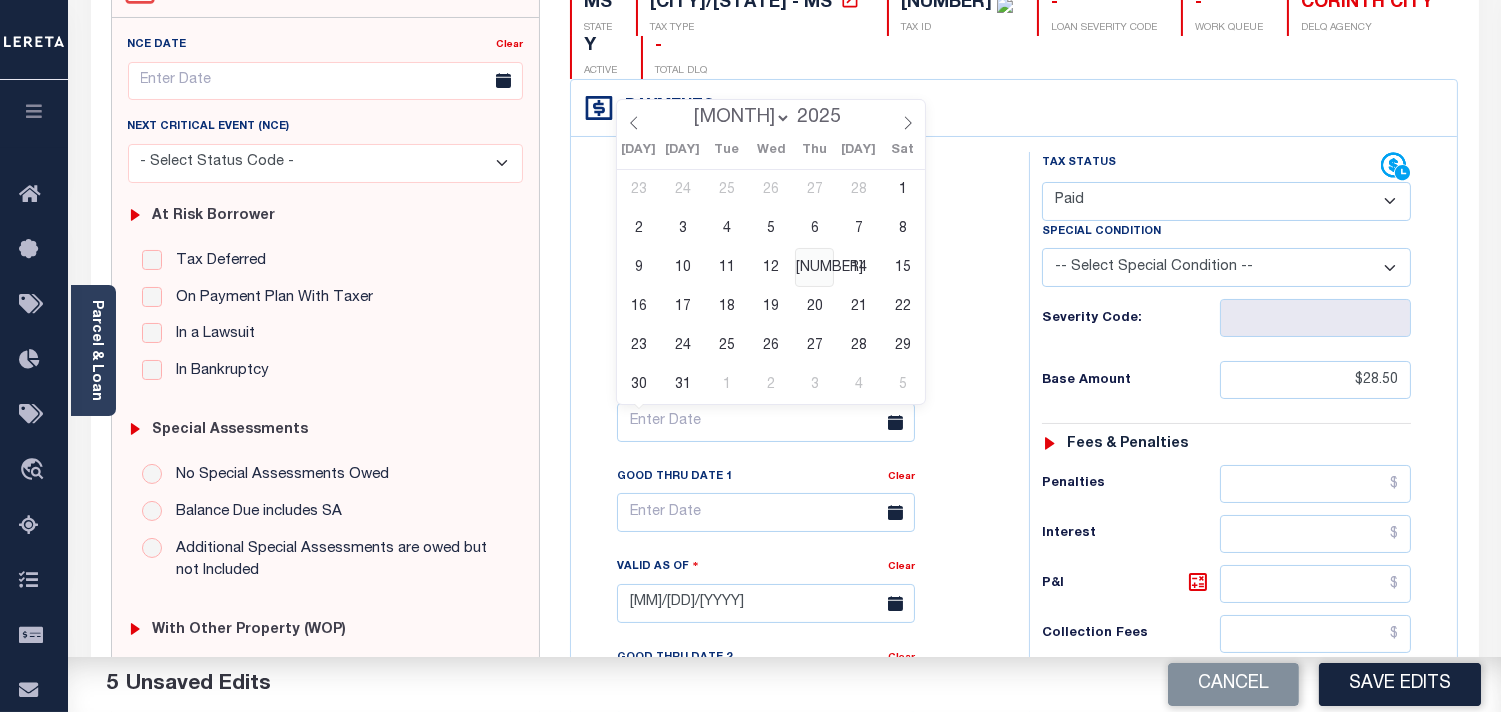 click on "13" at bounding box center (814, 267) 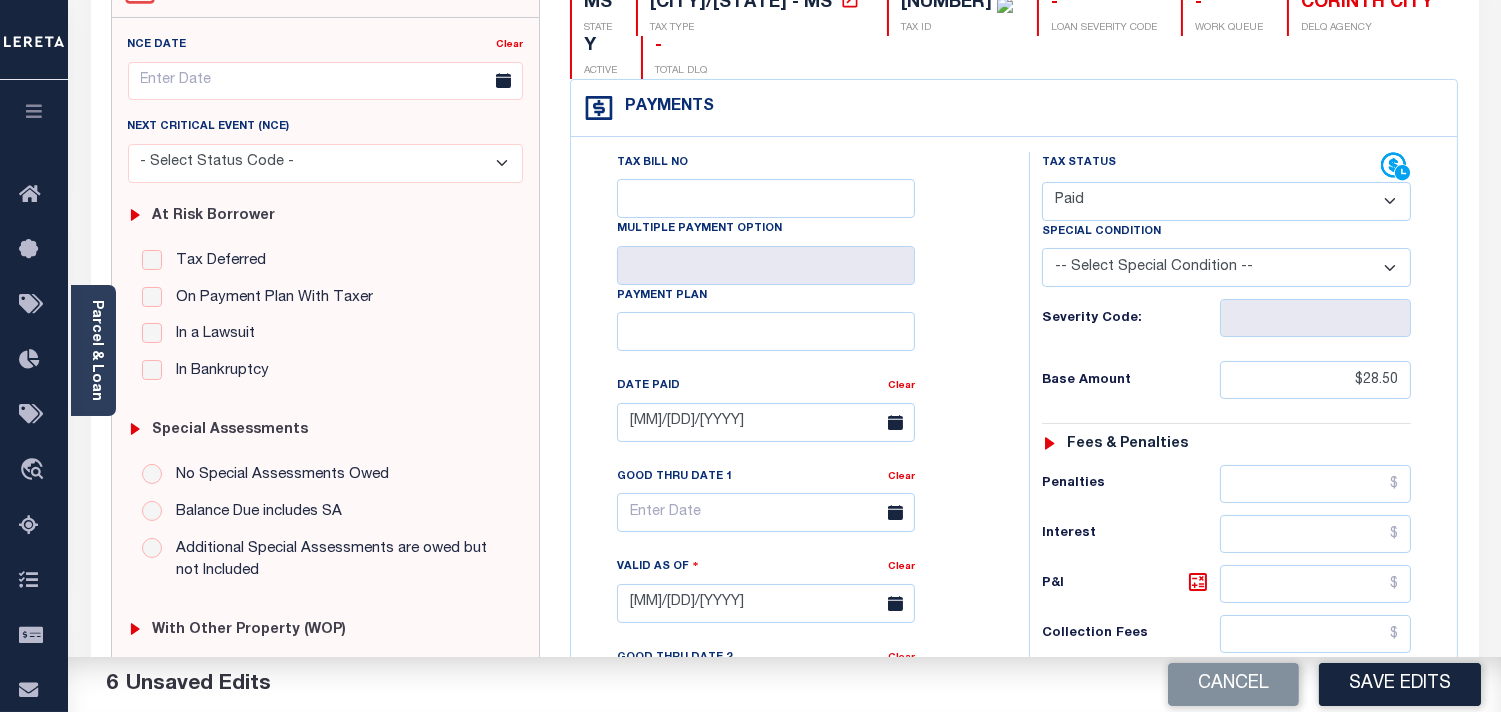 click on "Tax Bill No
Multiple Payment Option
Payment Plan
Clear 03/13/2025 Clear Valid as Of  Clear" at bounding box center (795, 432) 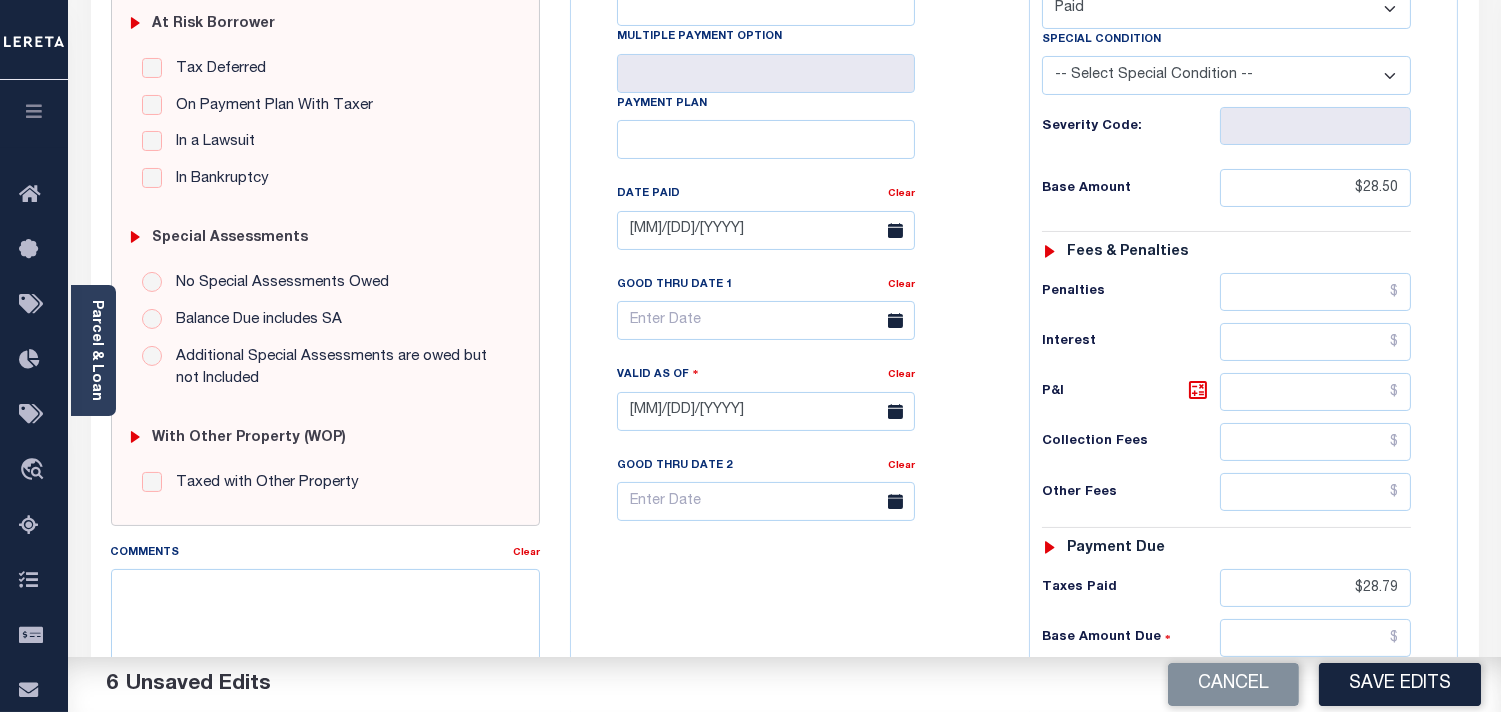 scroll, scrollTop: 777, scrollLeft: 0, axis: vertical 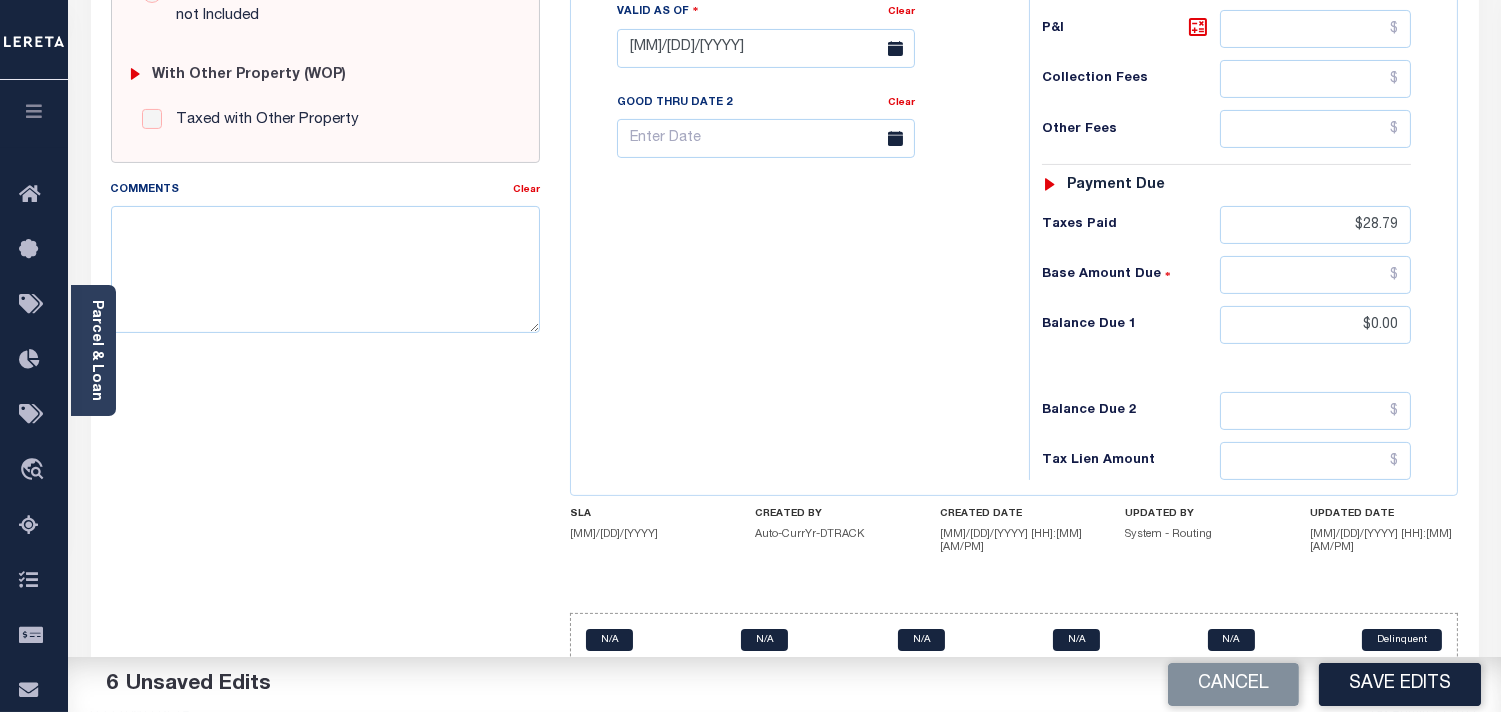 click on "Save Edits" at bounding box center (1400, 684) 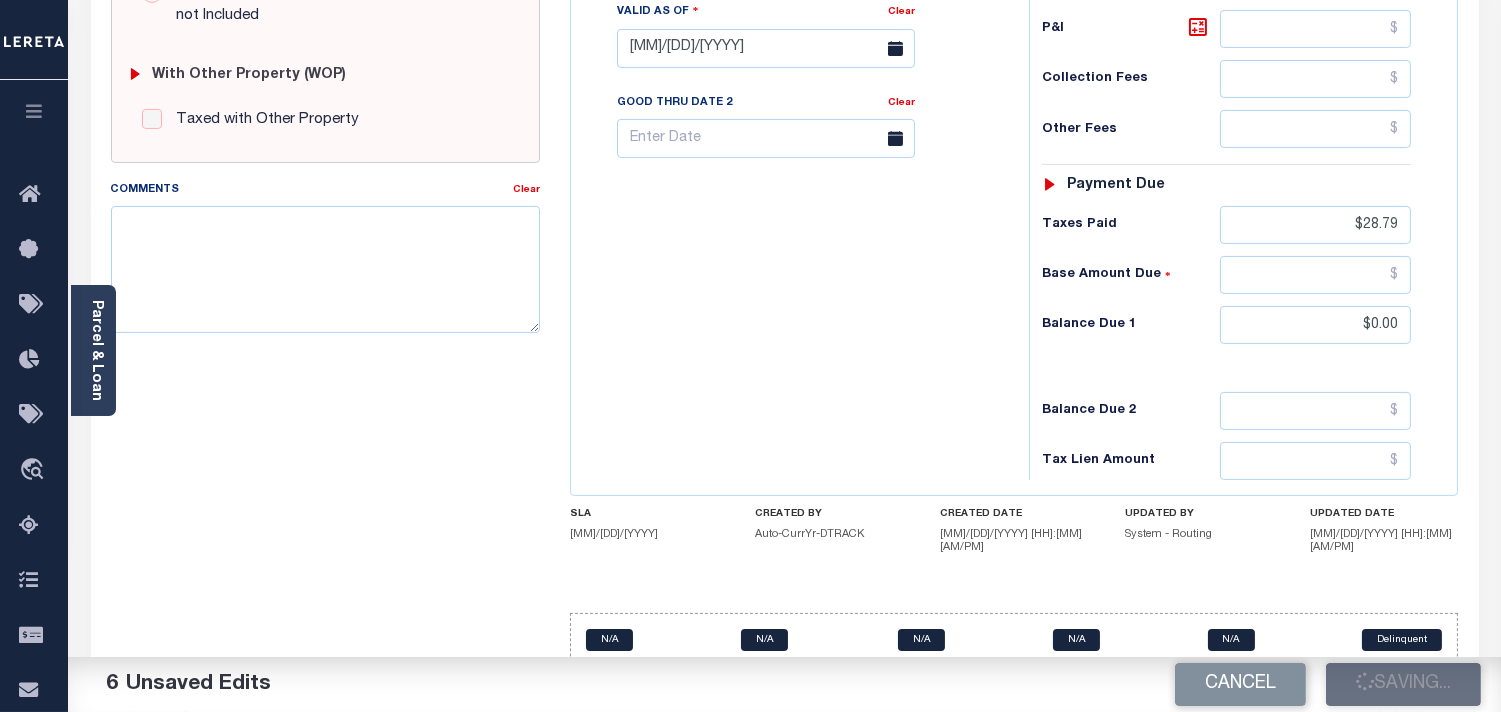 scroll, scrollTop: 444, scrollLeft: 0, axis: vertical 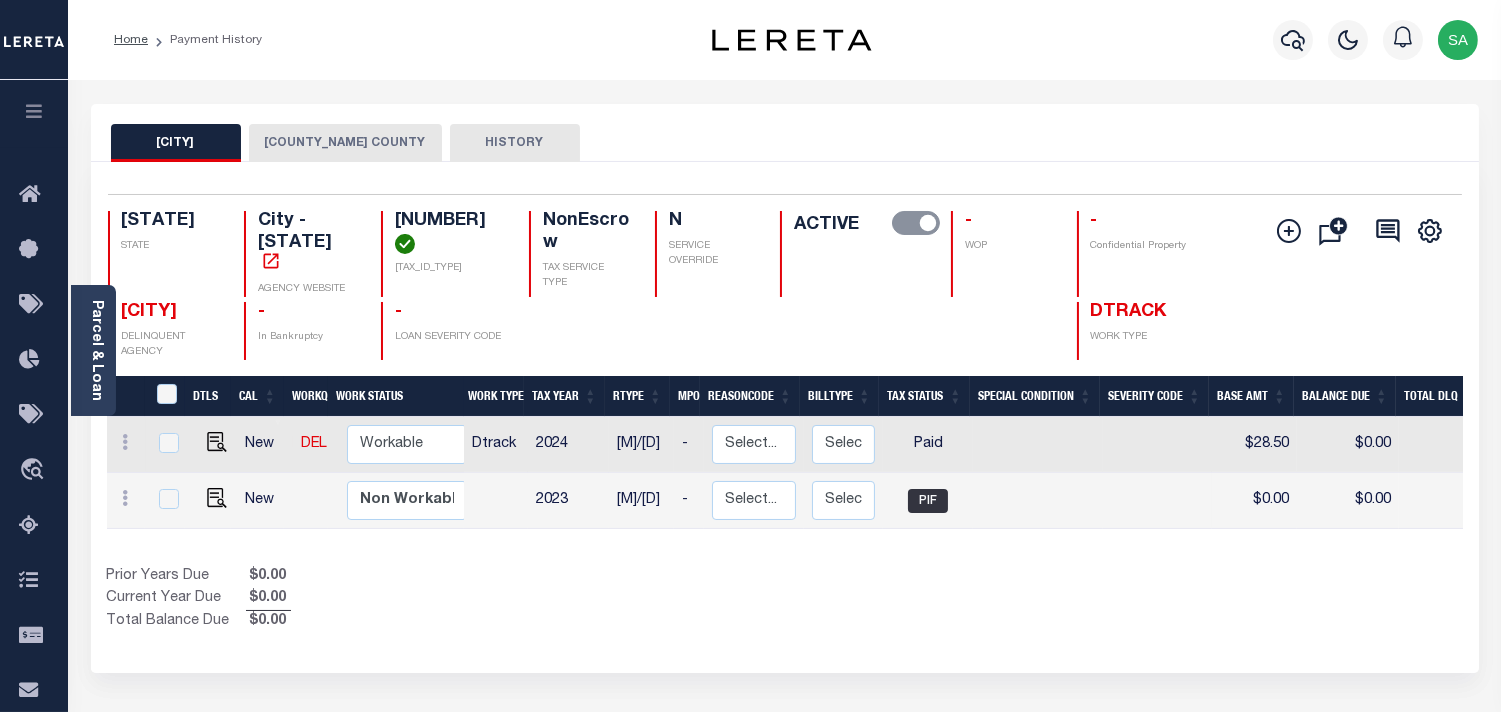 click on "[COUNTY]" at bounding box center [314, 143] 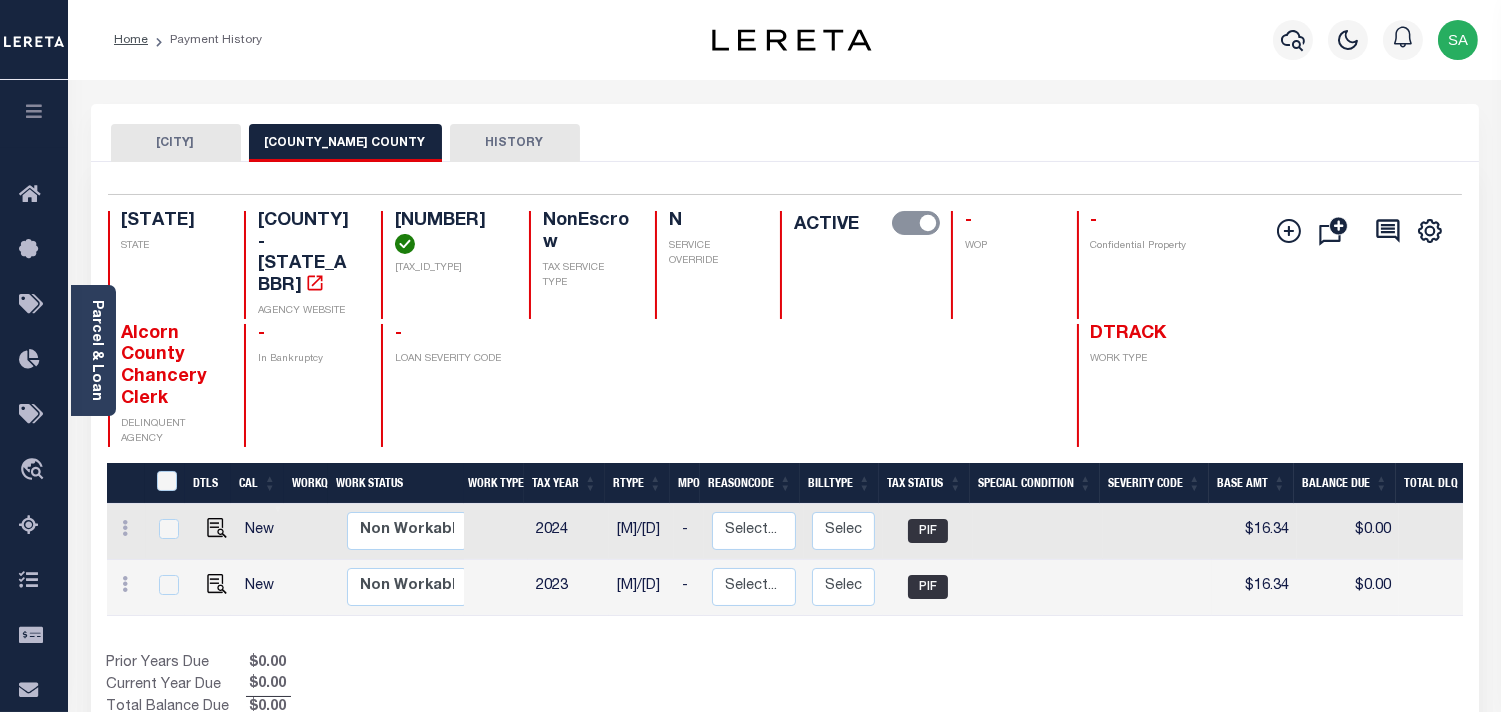 scroll, scrollTop: 0, scrollLeft: 110, axis: horizontal 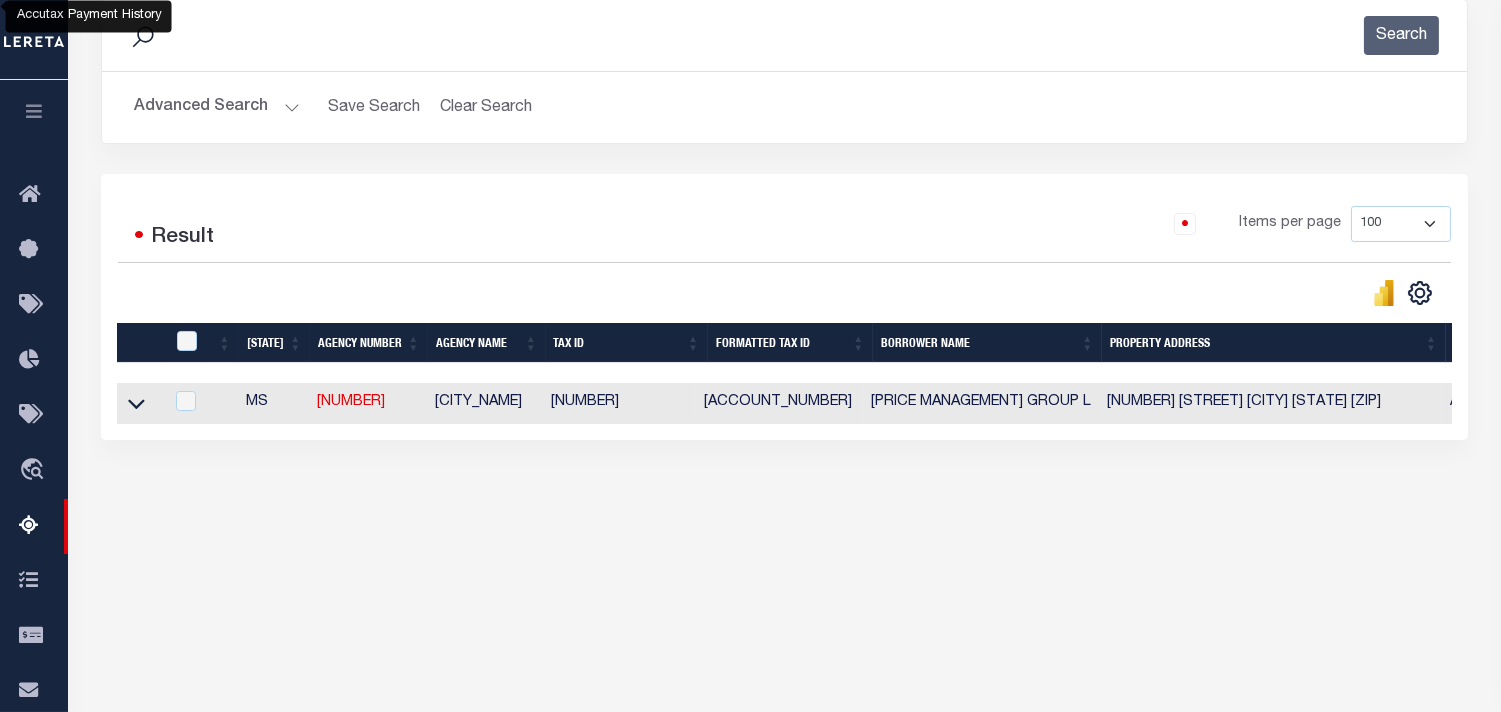 click on "Advanced Search" at bounding box center [217, 107] 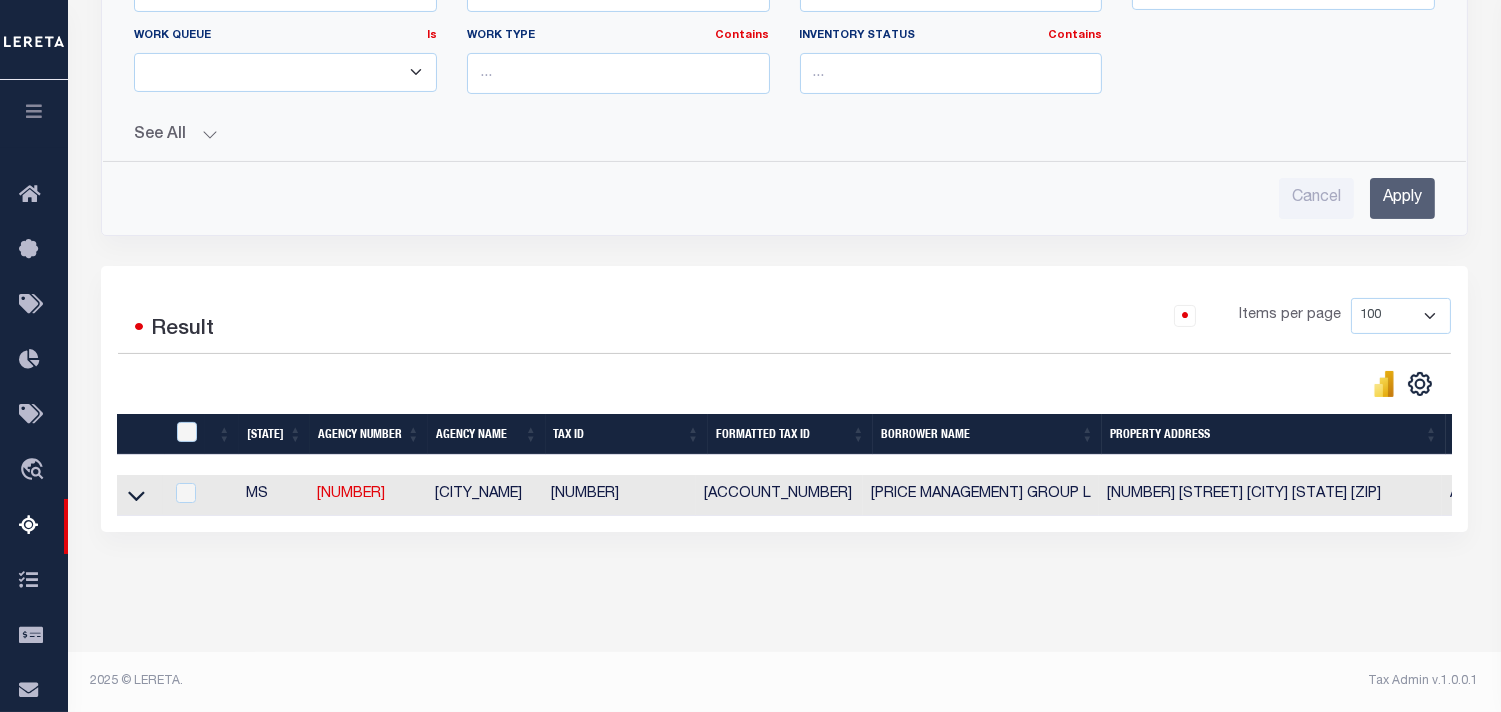 scroll, scrollTop: 287, scrollLeft: 0, axis: vertical 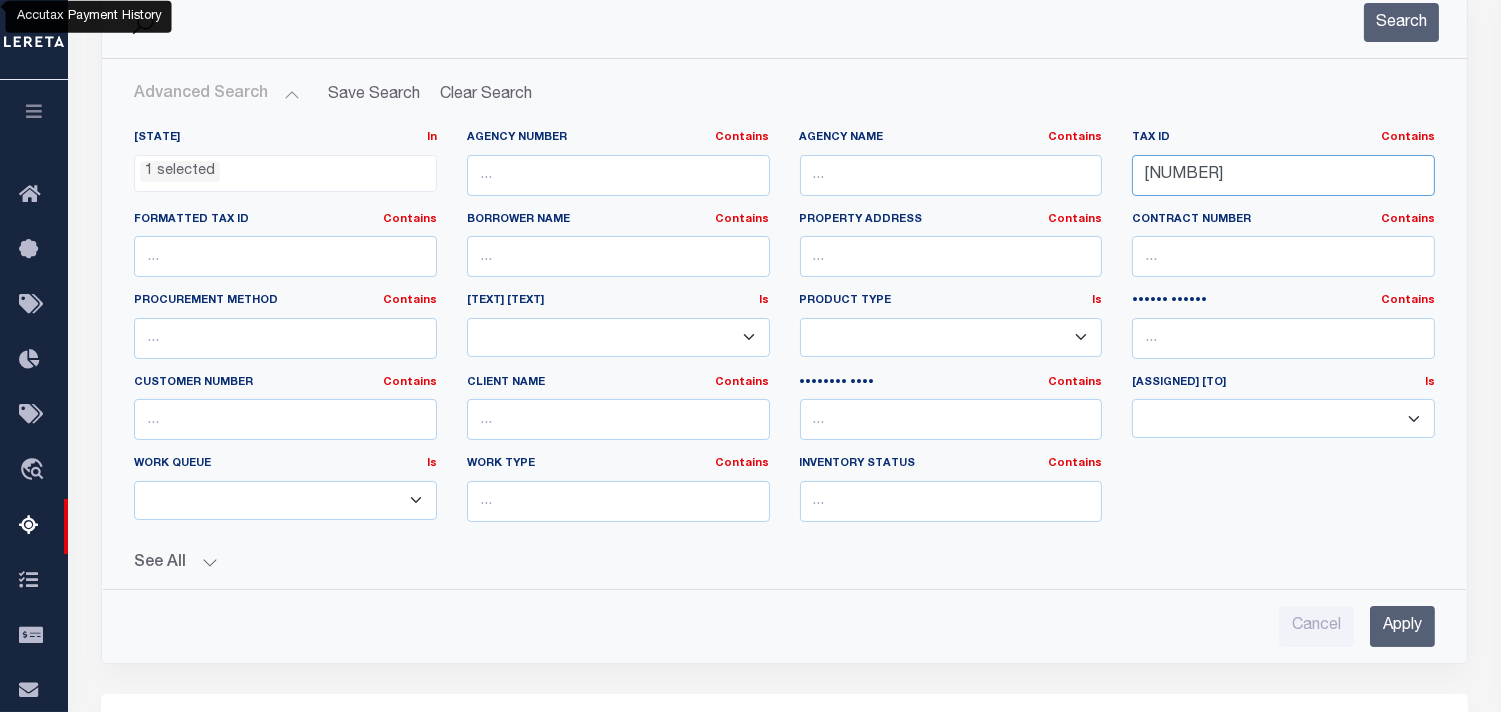 drag, startPoint x: 1314, startPoint y: 174, endPoint x: 961, endPoint y: 174, distance: 353 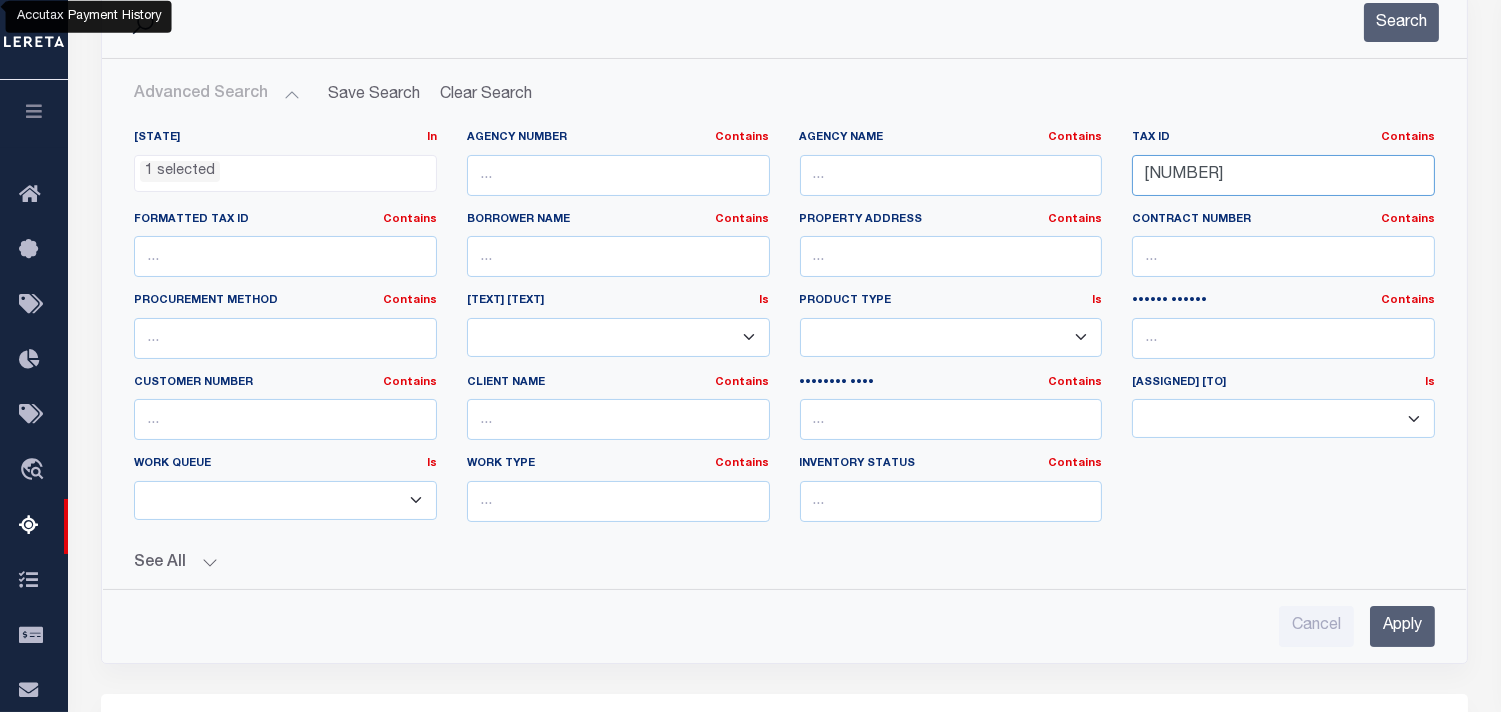 click on "State
In
In
AK AL AR AZ CA CO CT DC DE FL GA GU HI IA ID IL IN KS KY LA MA MD ME MI MN MO MS MT NC ND NE NH NJ NM NV NY OH OK OR PA PR RI SC SD TN TX UT VA VI VT WA WI WV WY 1 selected
Agency Number
Contains
Contains" at bounding box center (784, 334) 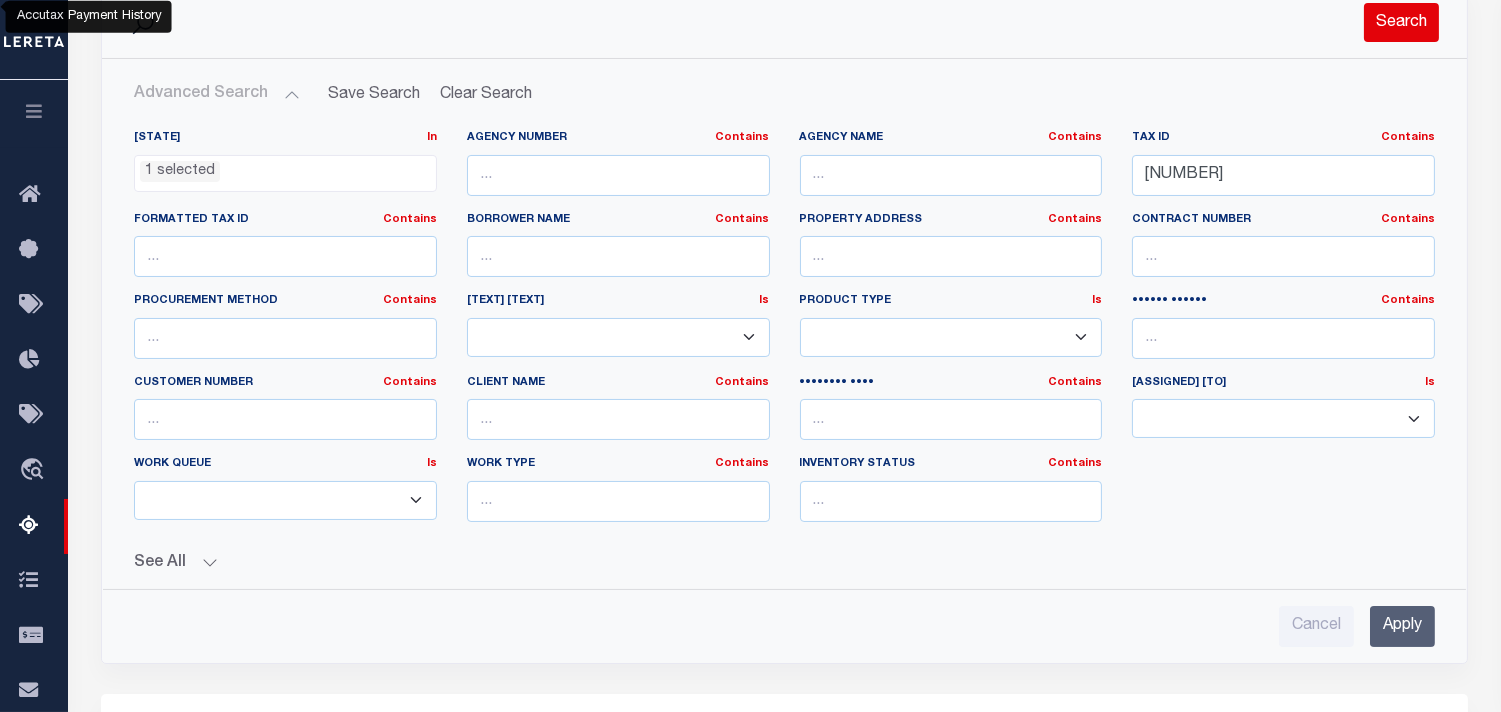 click on "Search" at bounding box center (1401, 22) 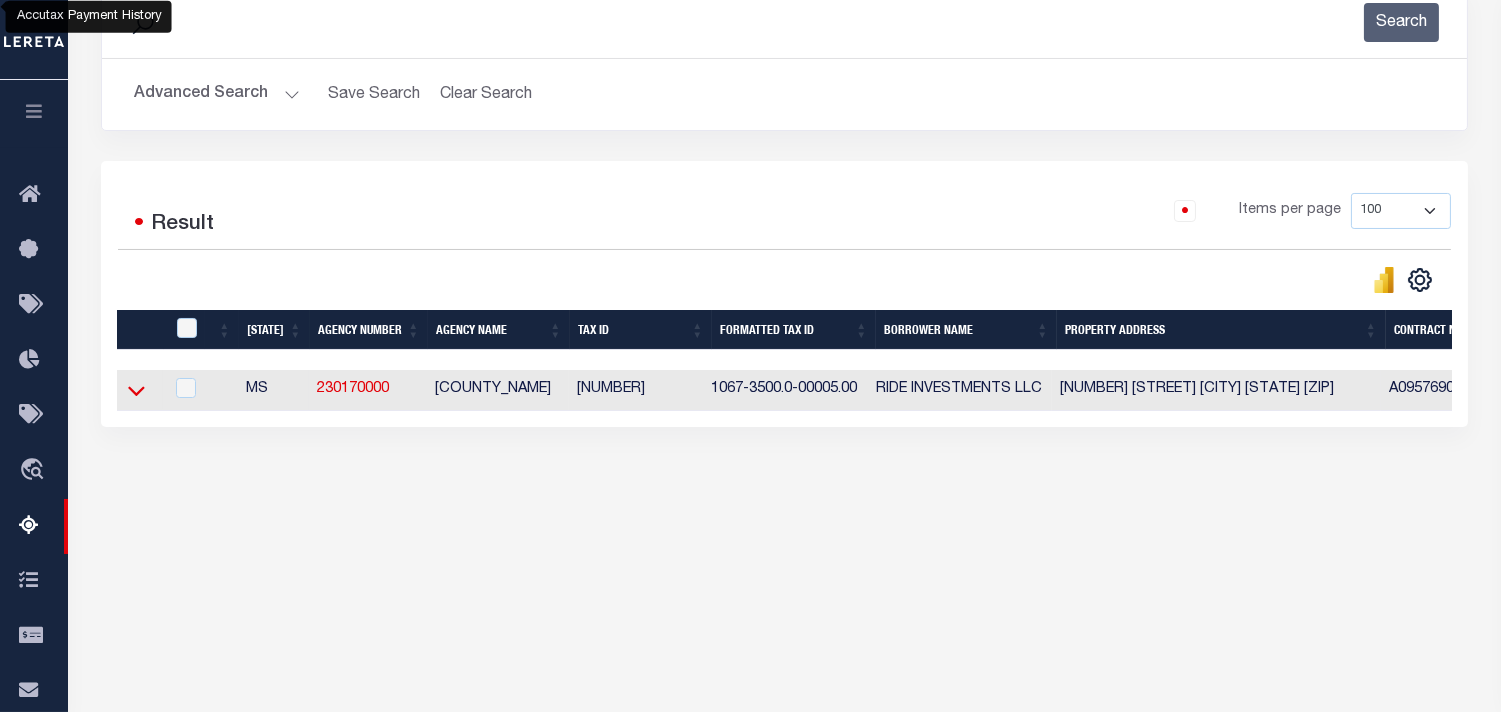 click at bounding box center [136, 390] 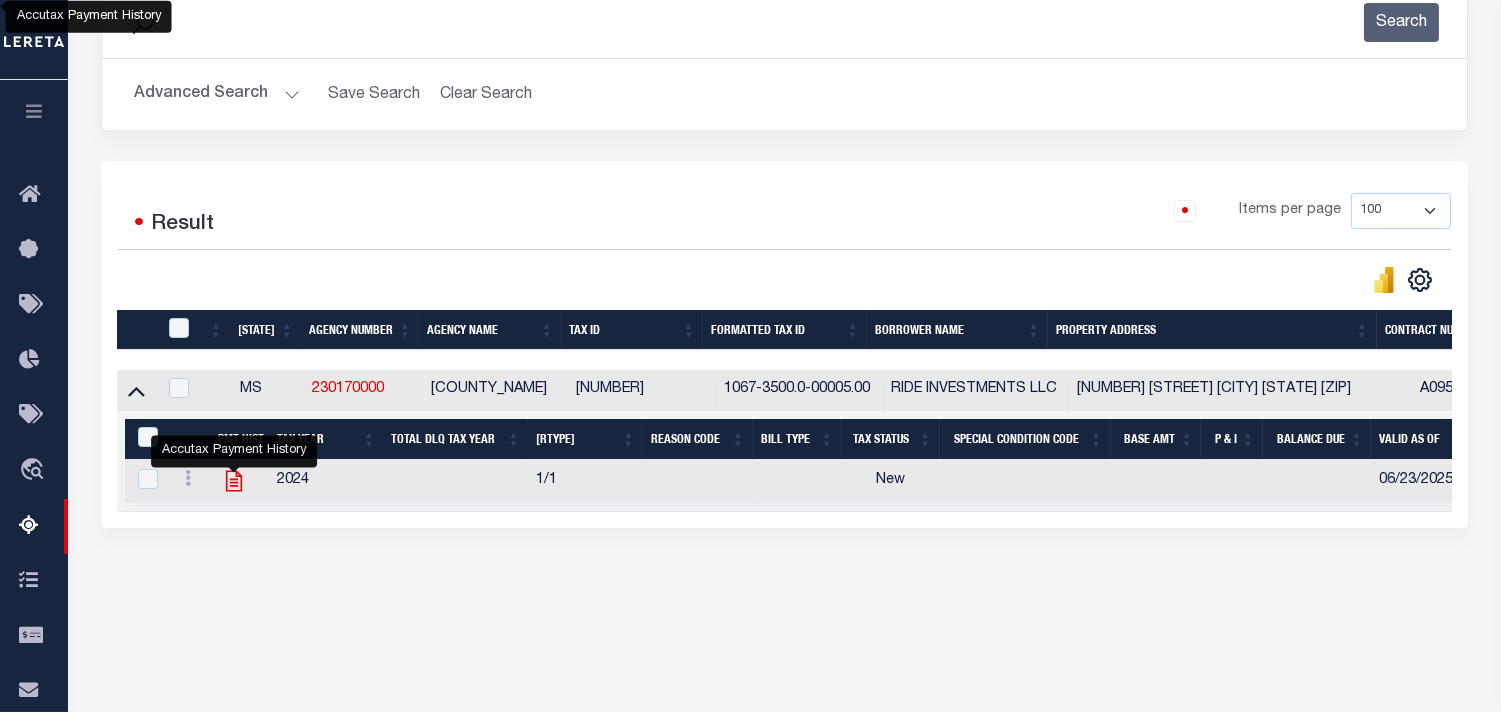 click at bounding box center [233, 481] 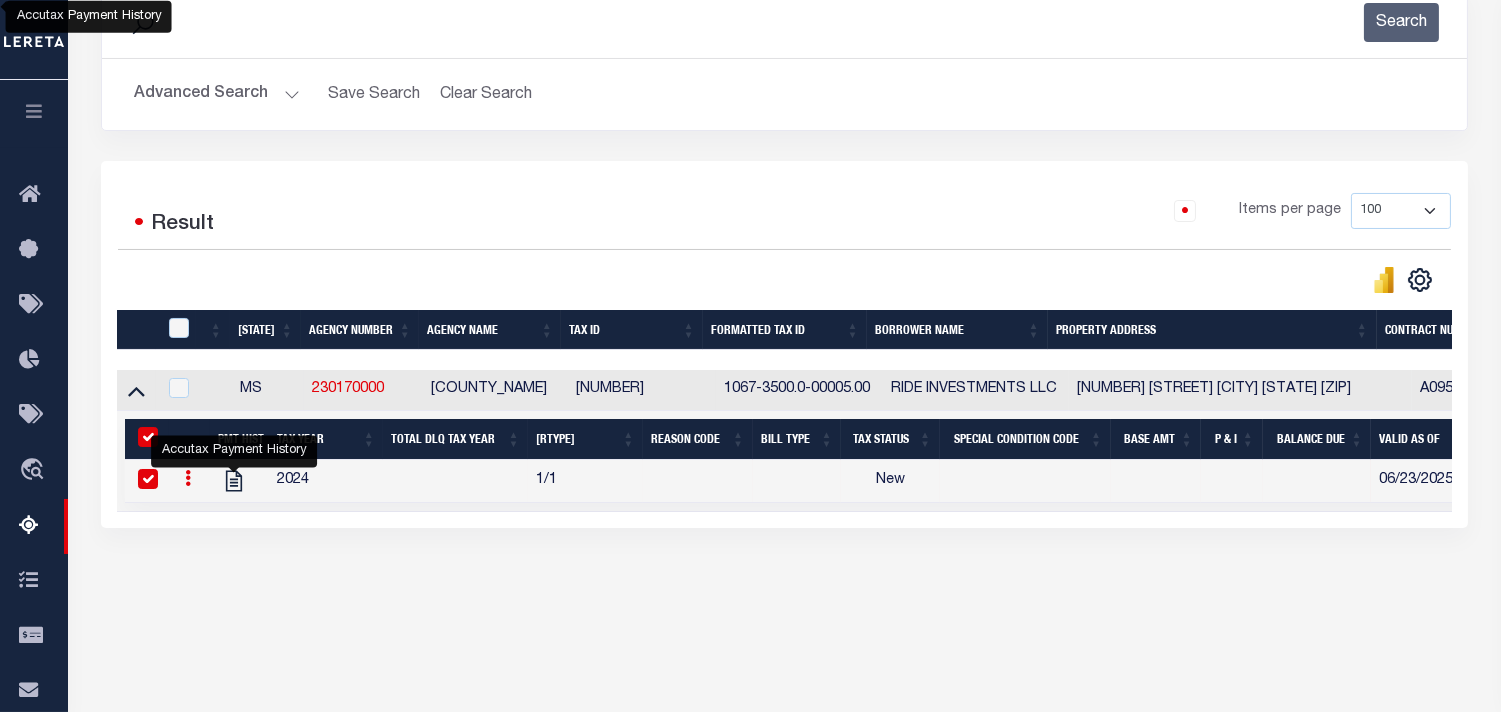 click on "Advanced Search" at bounding box center (217, 94) 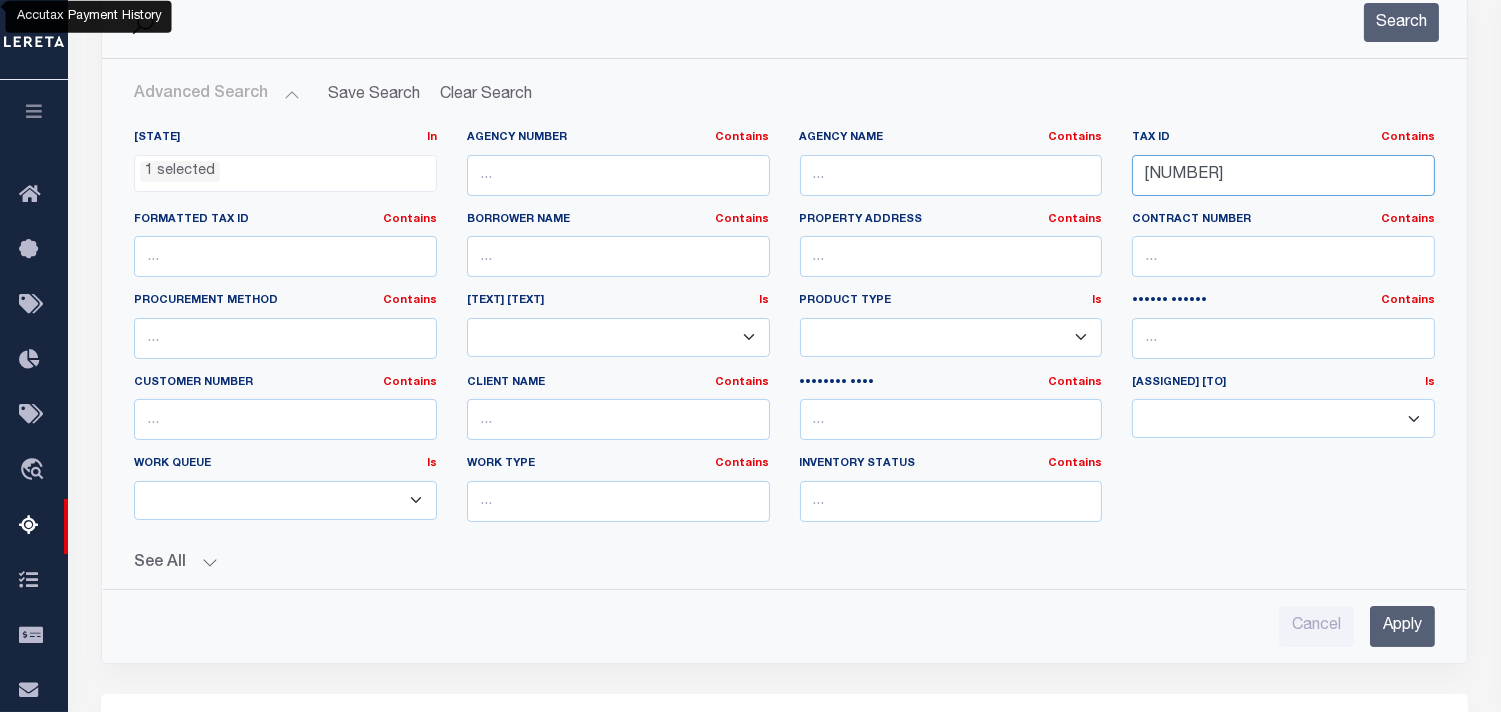 click on "1067350000000500" at bounding box center (1283, 175) 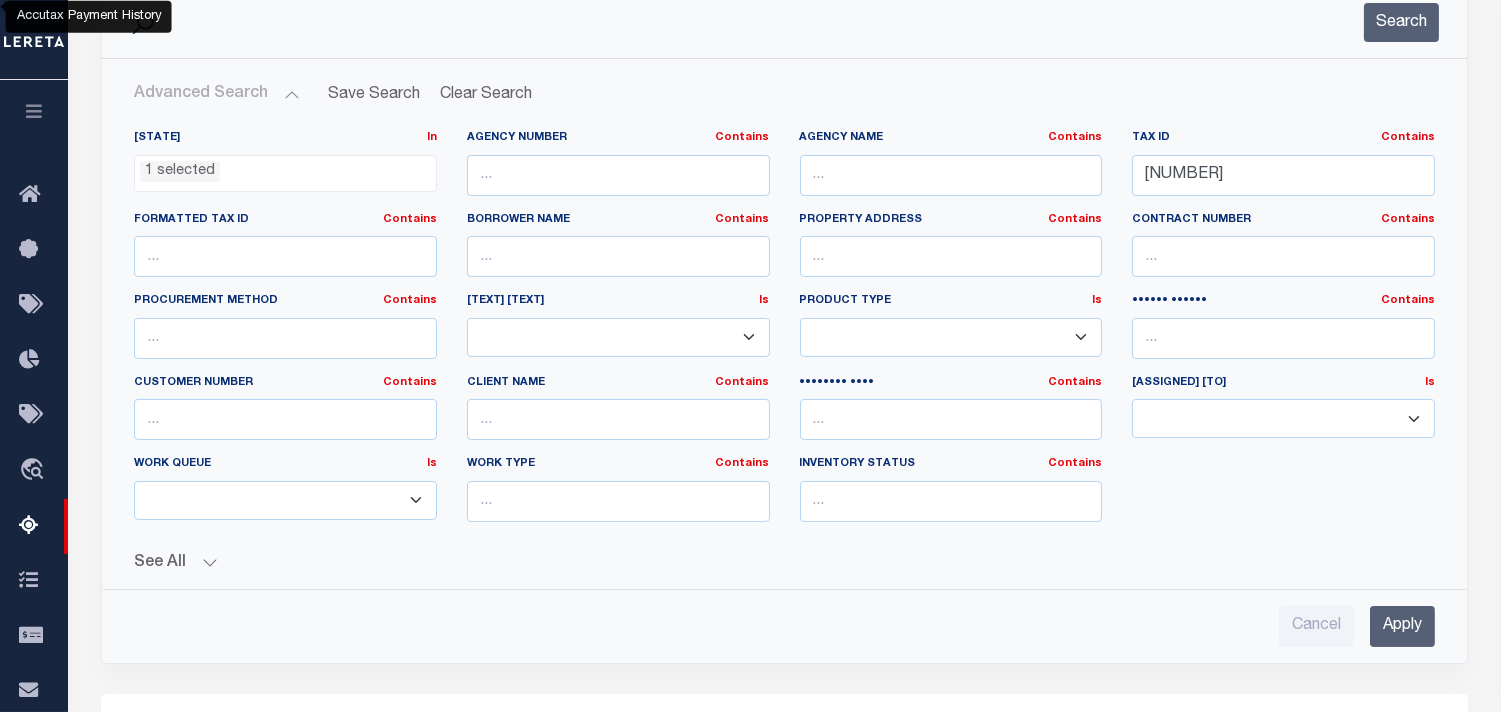 click on "Search" at bounding box center [1401, 22] 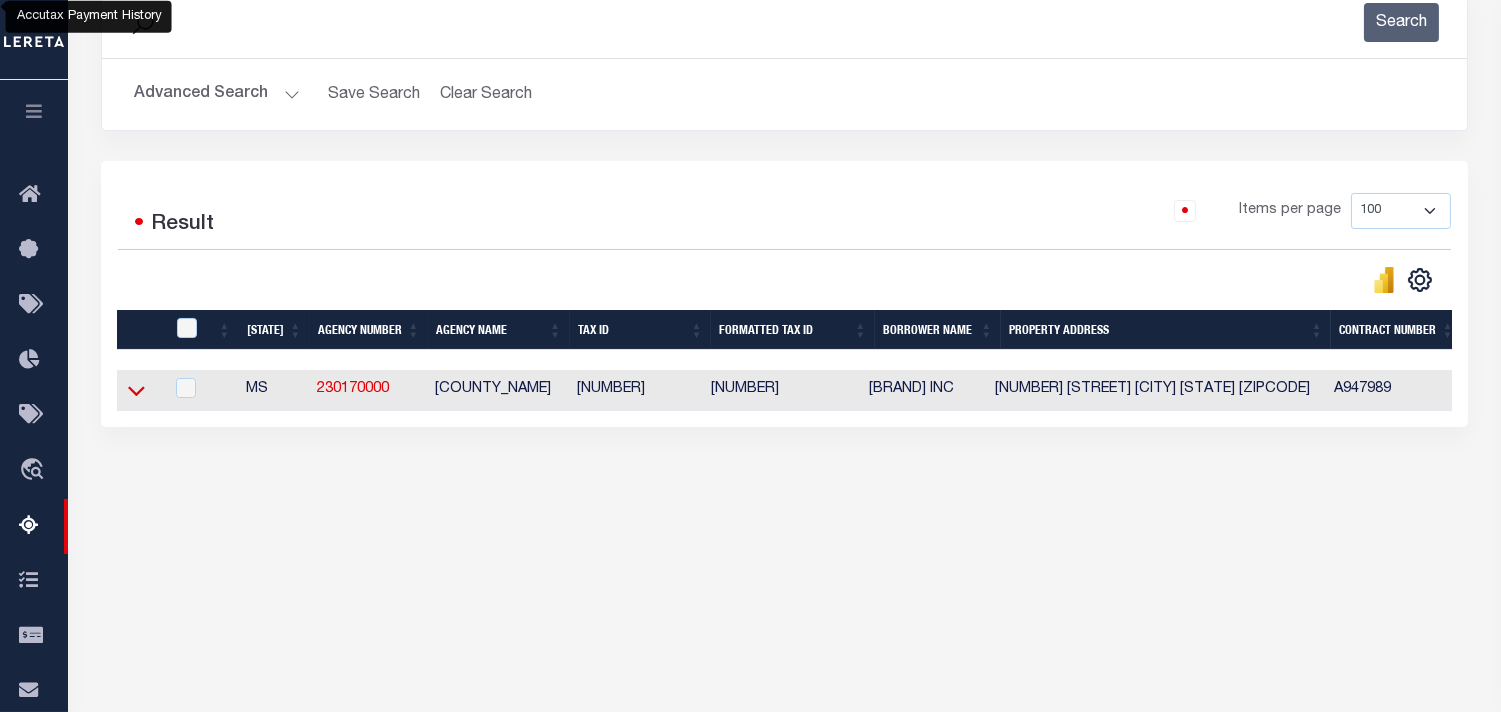click at bounding box center (136, 390) 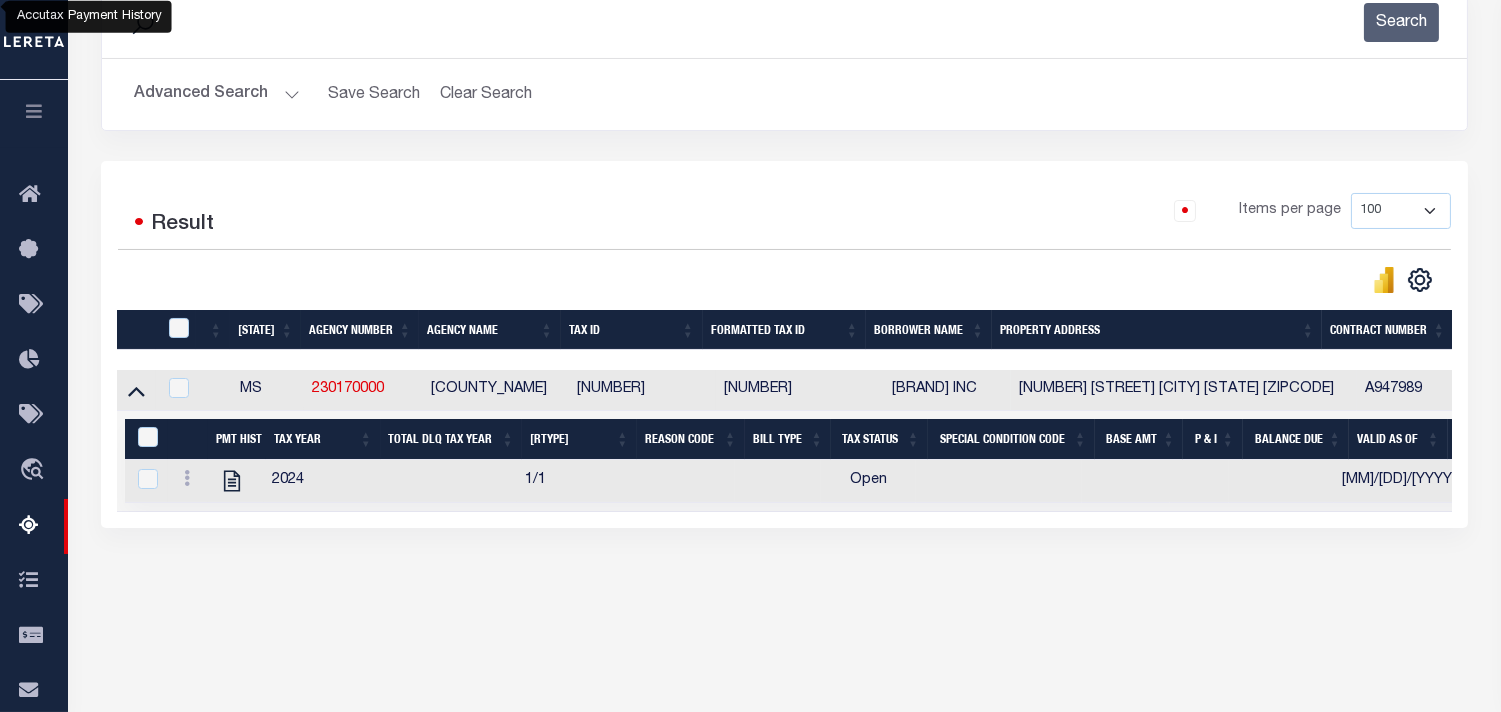 scroll, scrollTop: 0, scrollLeft: 1303, axis: horizontal 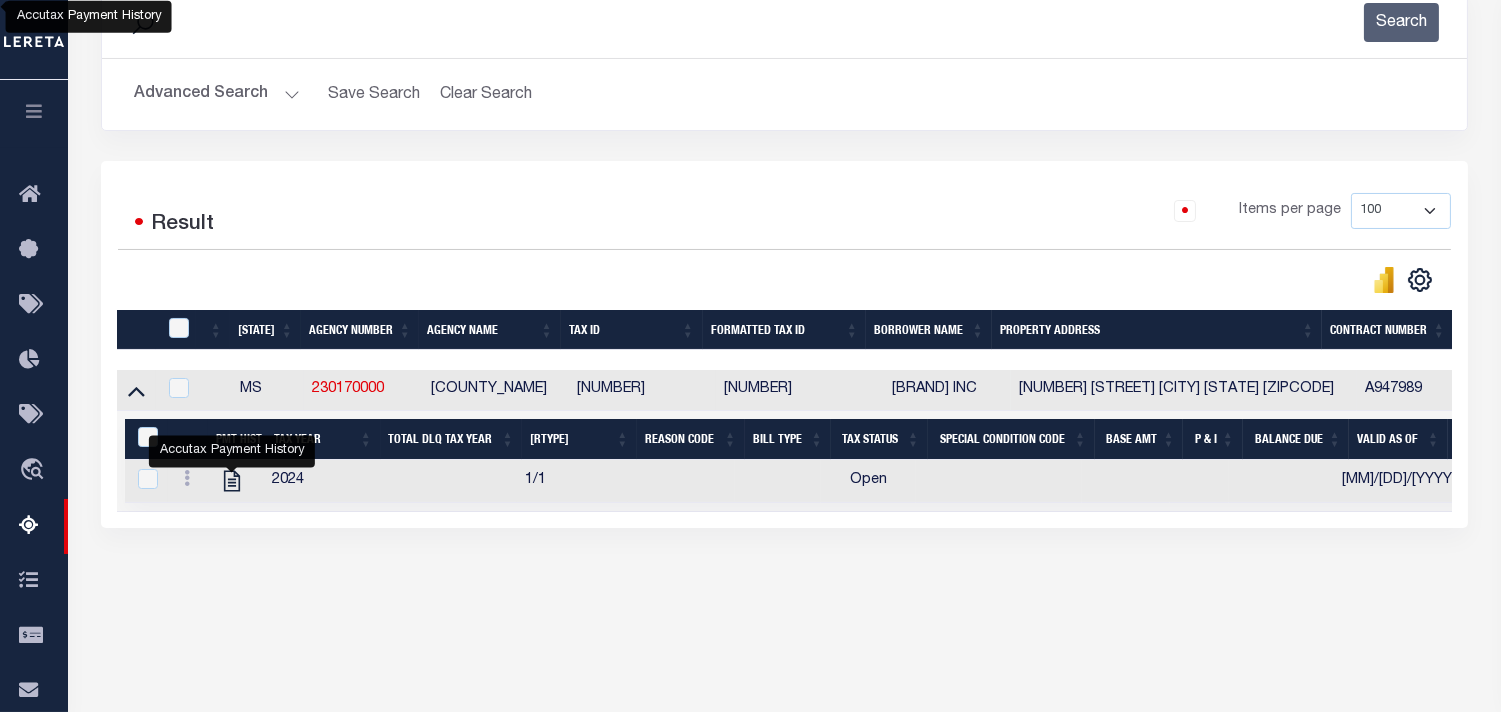 click on "Advanced Search" at bounding box center [217, 94] 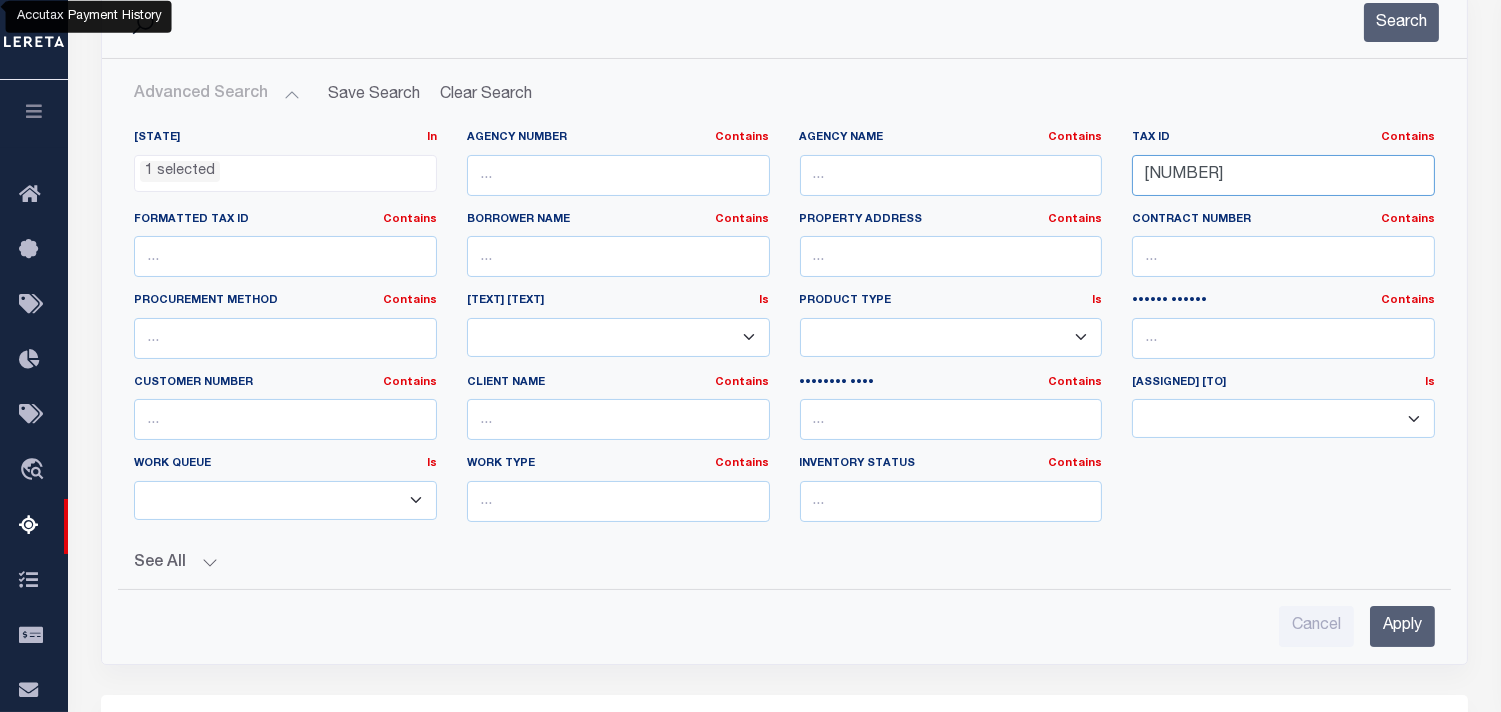 drag, startPoint x: 1040, startPoint y: 172, endPoint x: 1012, endPoint y: 172, distance: 28 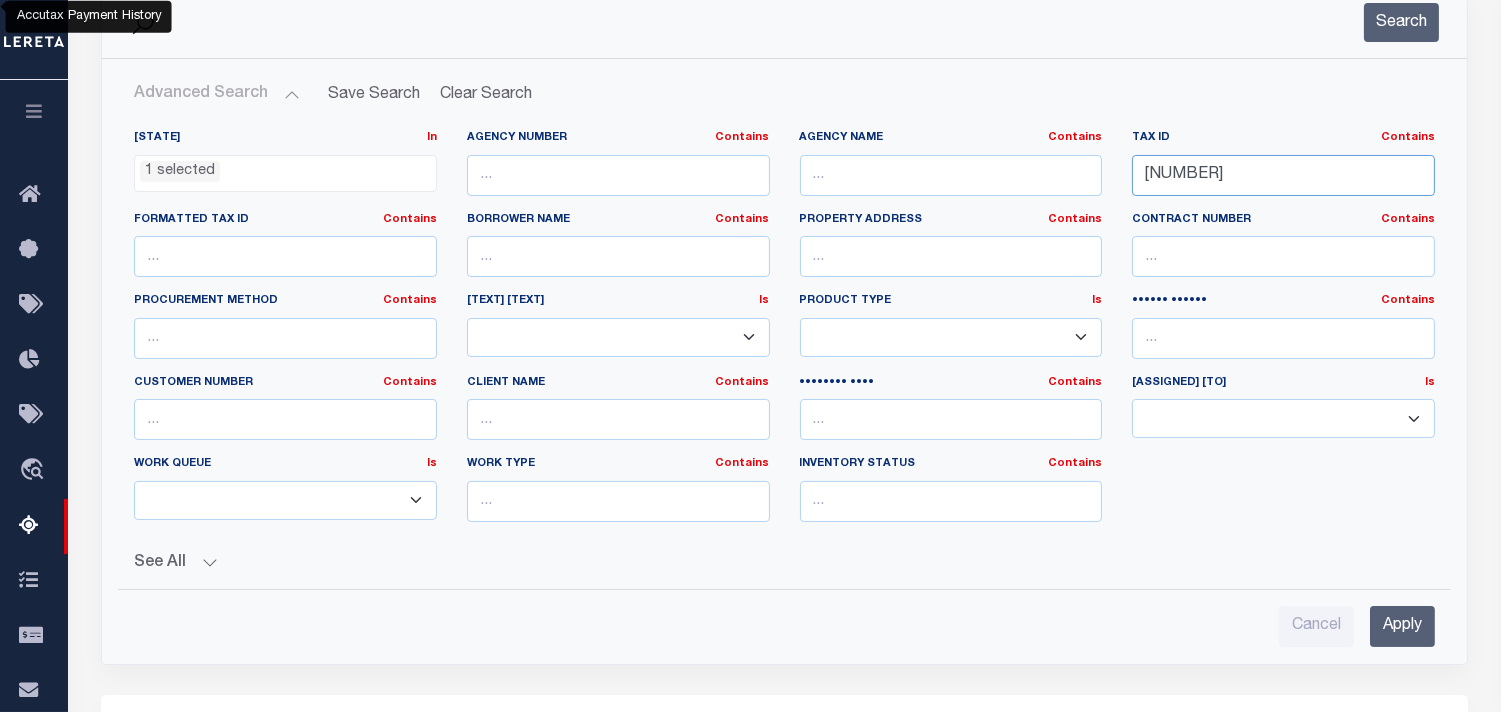 click on "State
In
In
AK AL AR AZ CA CO CT DC DE FL GA GU HI IA ID IL IN KS KY LA MA MD ME MI MN MO MS MT NC ND NE NH NJ NM NV NY OH OK OR PA PR RI SC SD TN TX UT VA VI VT WA WI WV WY 1 selected
Agency Number
Contains
Contains" at bounding box center [784, 334] 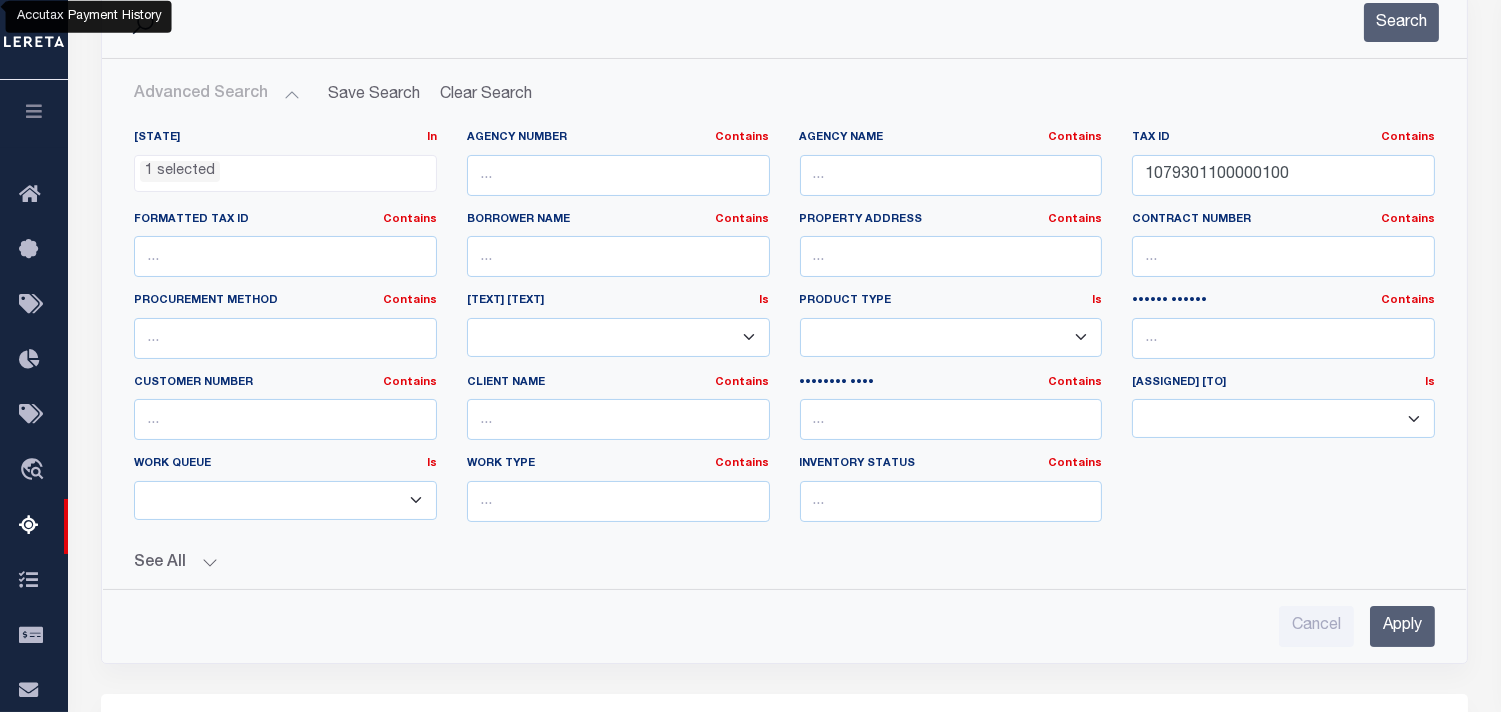click on "Search" at bounding box center [1401, 22] 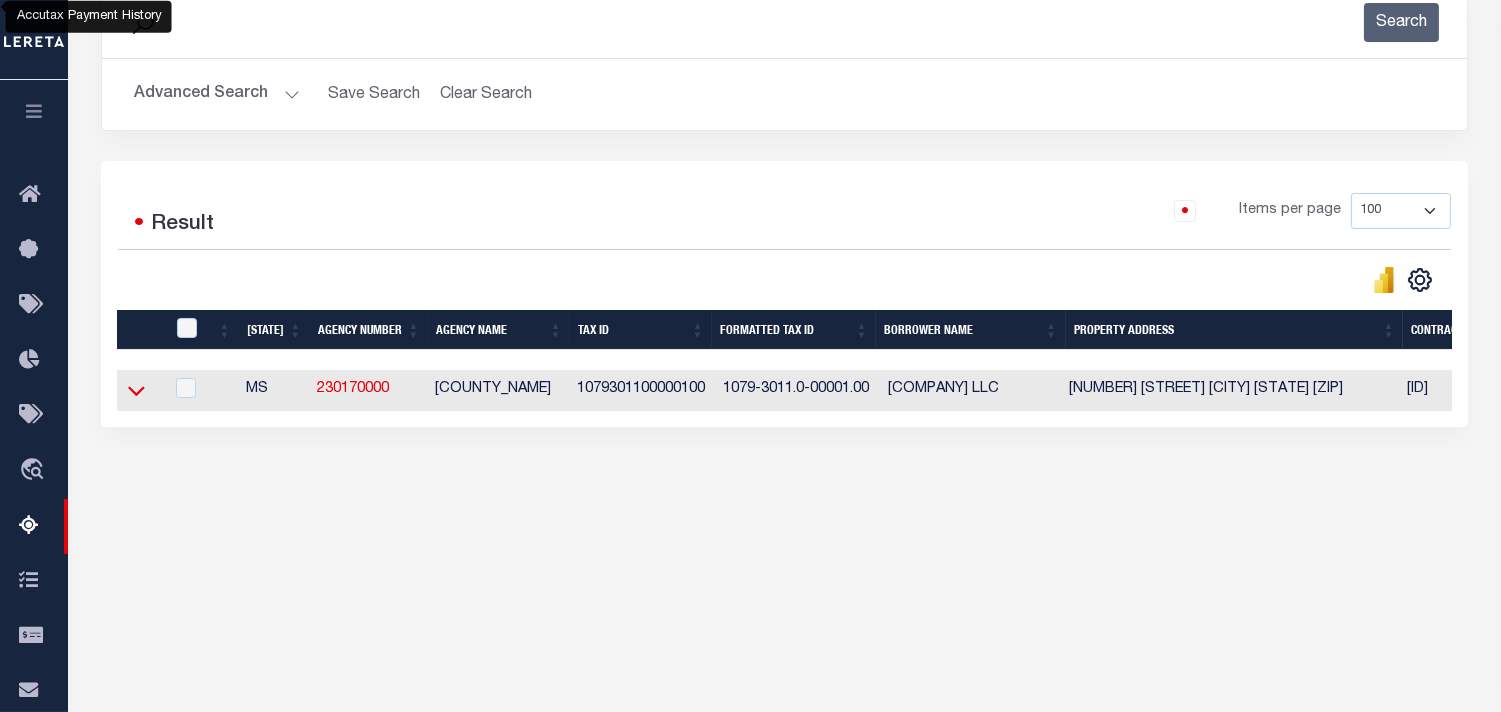 click at bounding box center [136, 390] 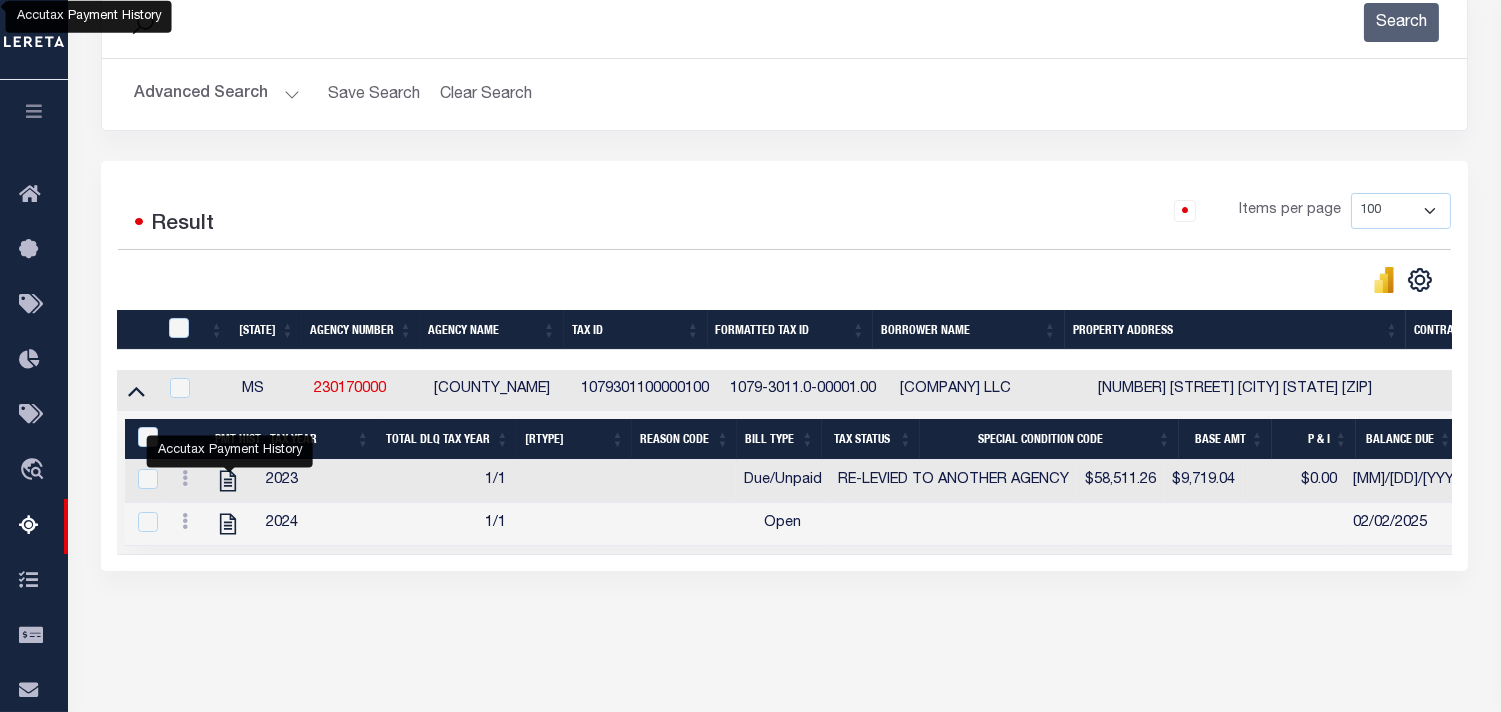 click on "Advanced Search" at bounding box center [217, 94] 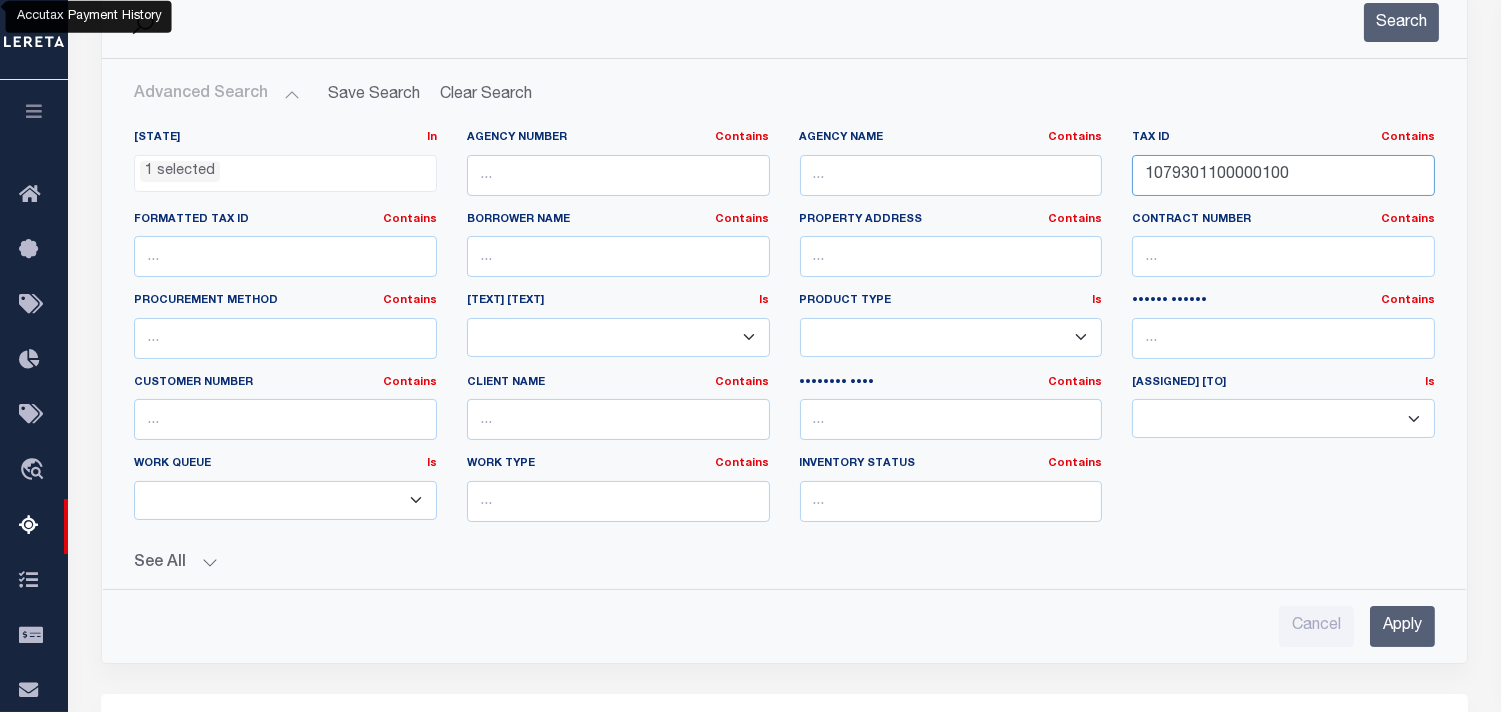 drag, startPoint x: 1288, startPoint y: 170, endPoint x: 1075, endPoint y: 193, distance: 214.23819 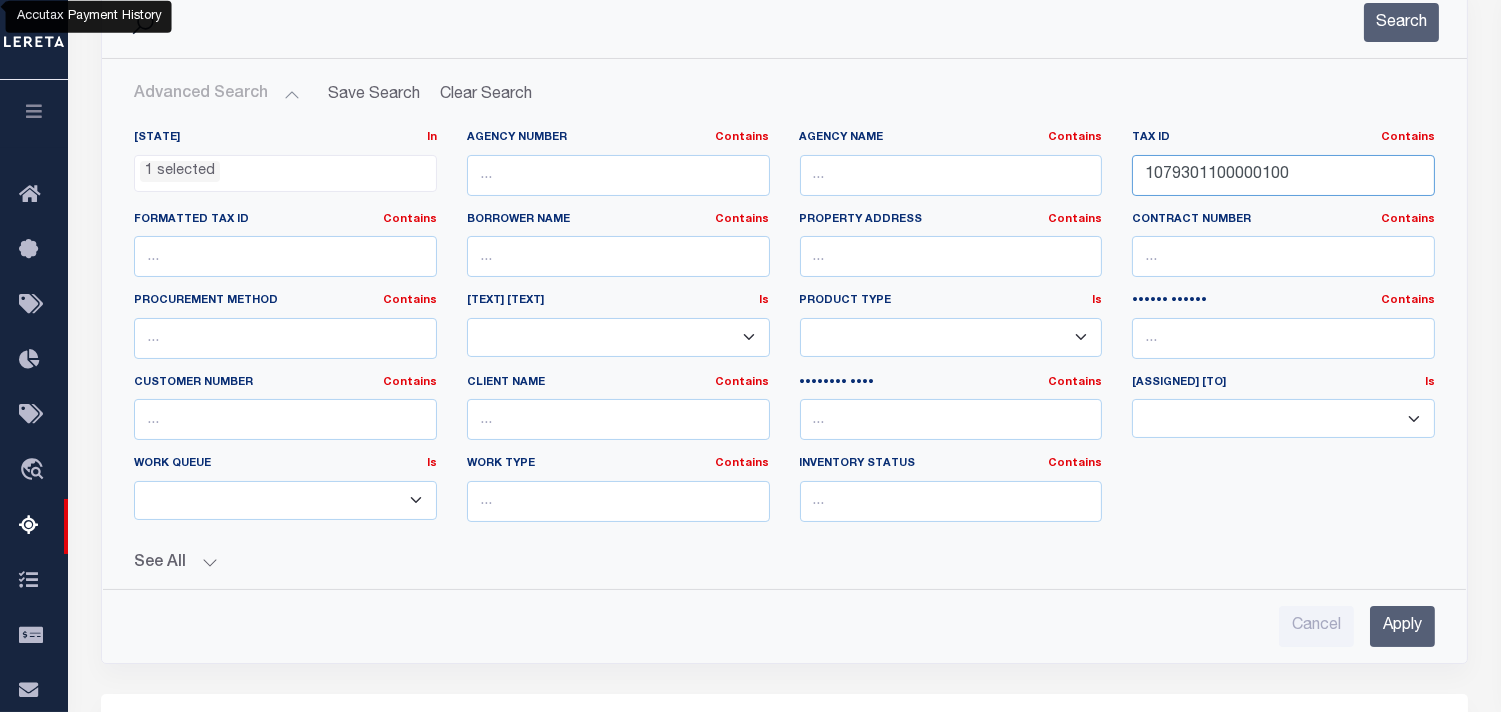 click on "State
In
In
AK AL AR AZ CA CO CT DC DE FL GA GU HI IA ID IL IN KS KY LA MA MD ME MI MN MO MS MT NC ND NE NH NJ NM NV NY OH OK OR PA PR RI SC SD TN TX UT VA VI VT WA WI WV WY 1 selected
Agency Number
Contains
Contains" at bounding box center (784, 334) 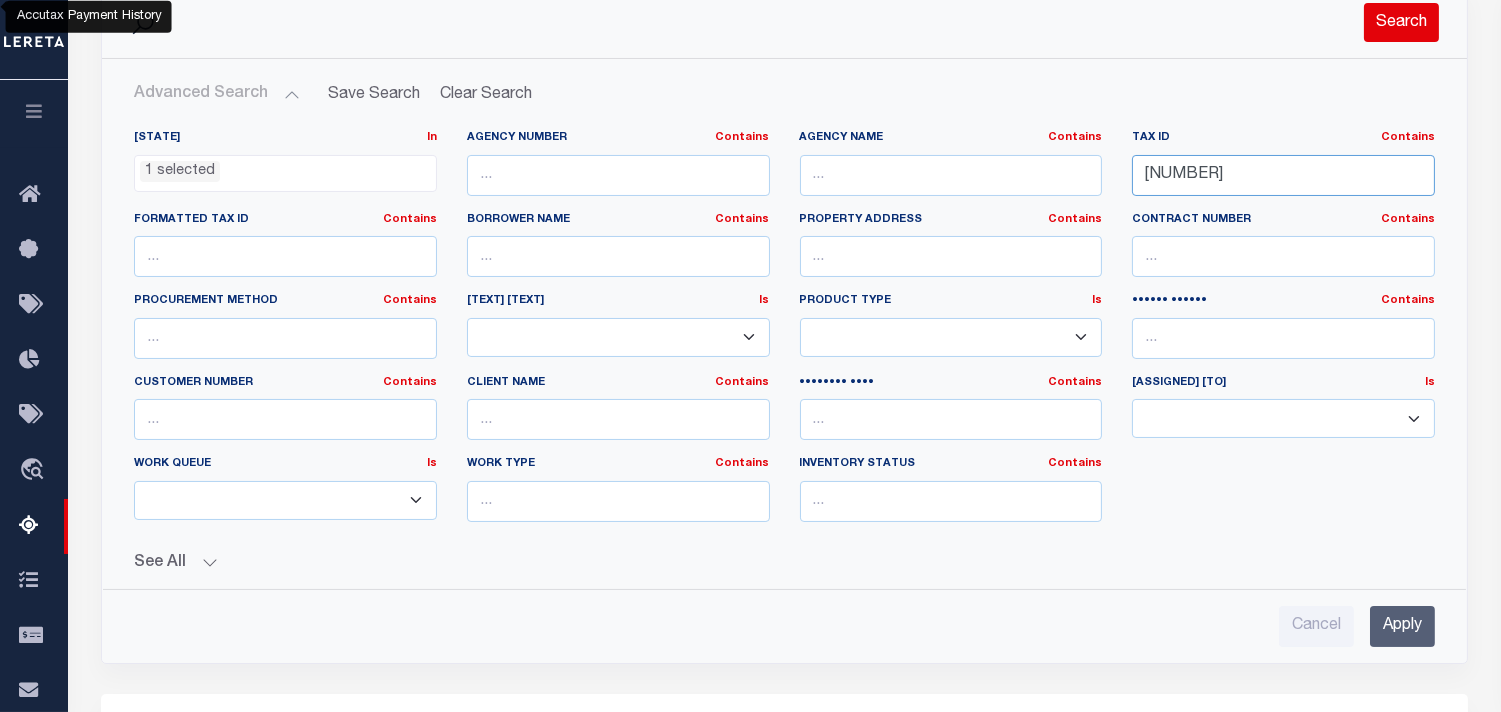 type on "091W 01 009.00" 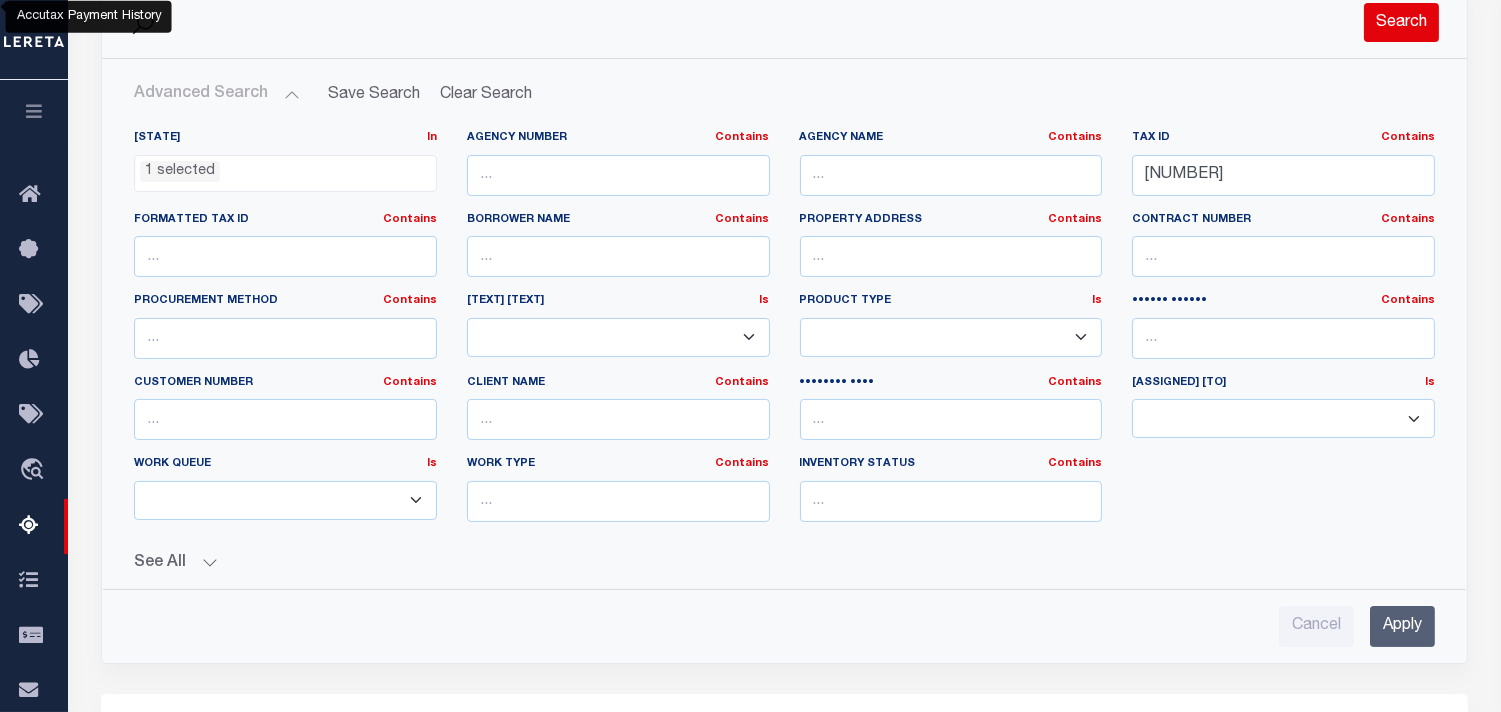 click on "Search" at bounding box center (1401, 22) 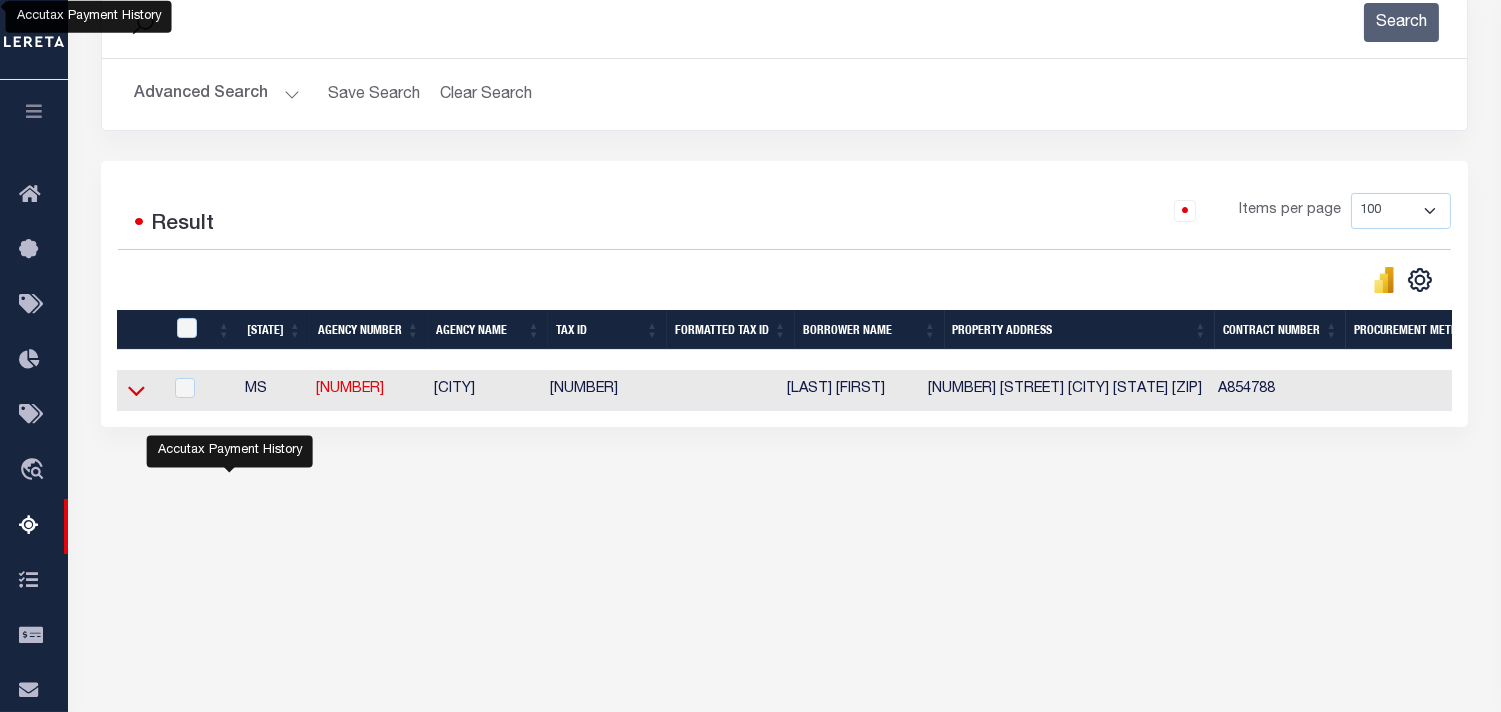 click at bounding box center [136, 390] 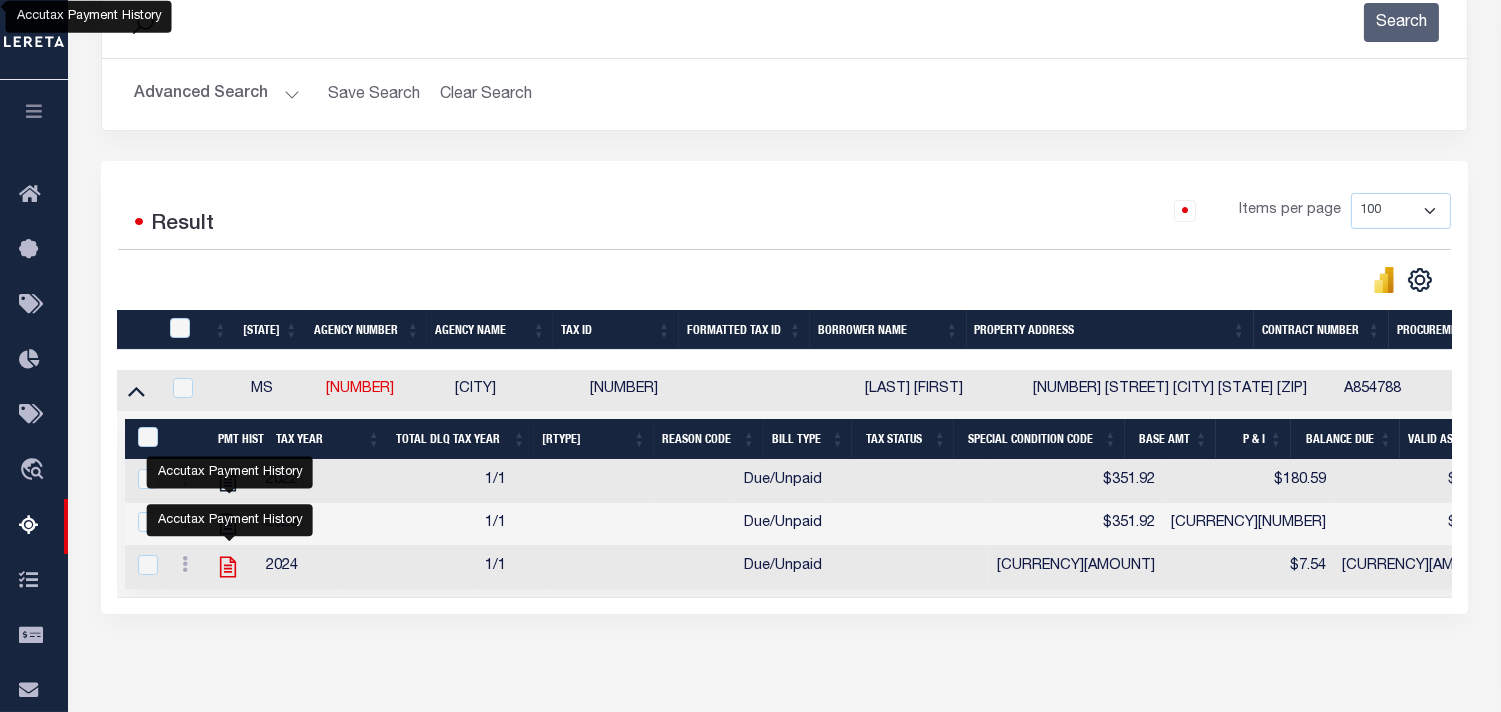 click at bounding box center [228, 567] 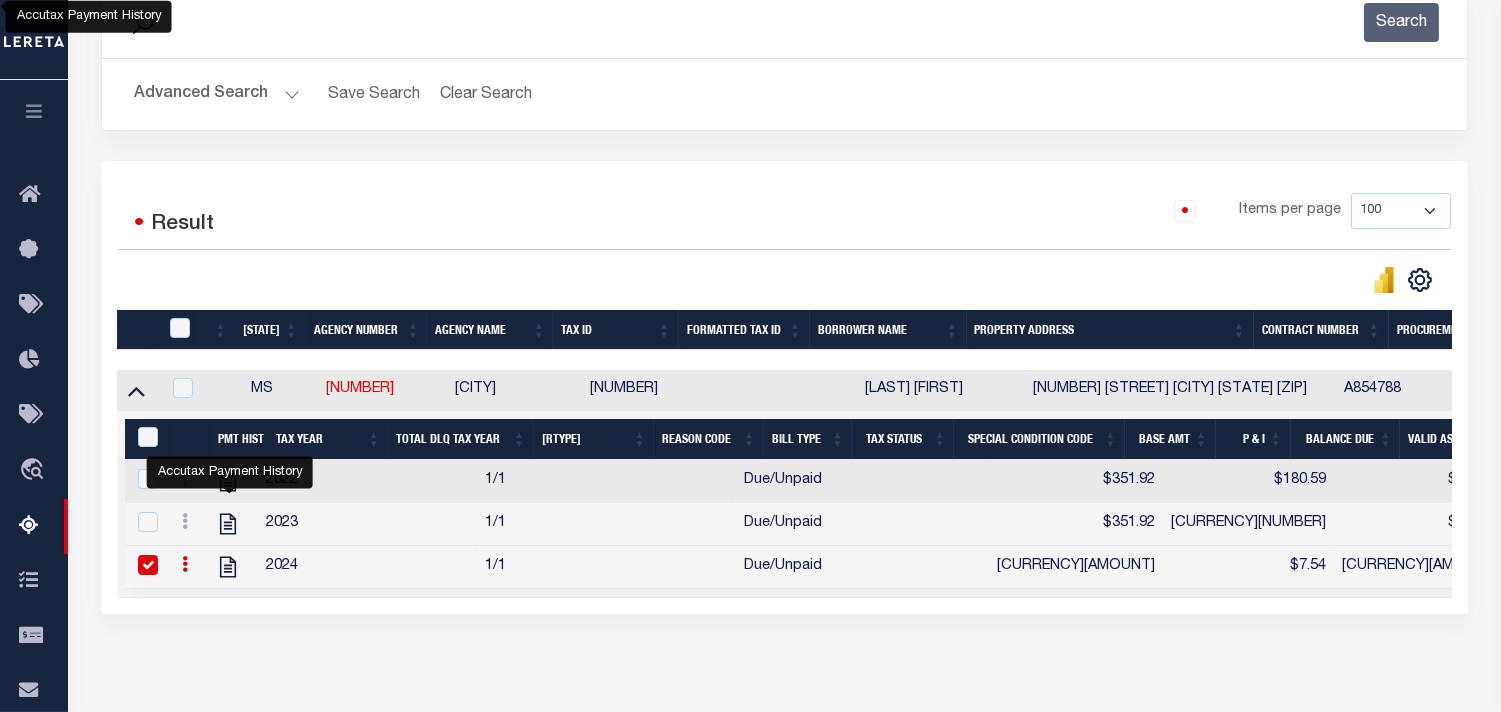 click on "Advanced Search" at bounding box center (217, 94) 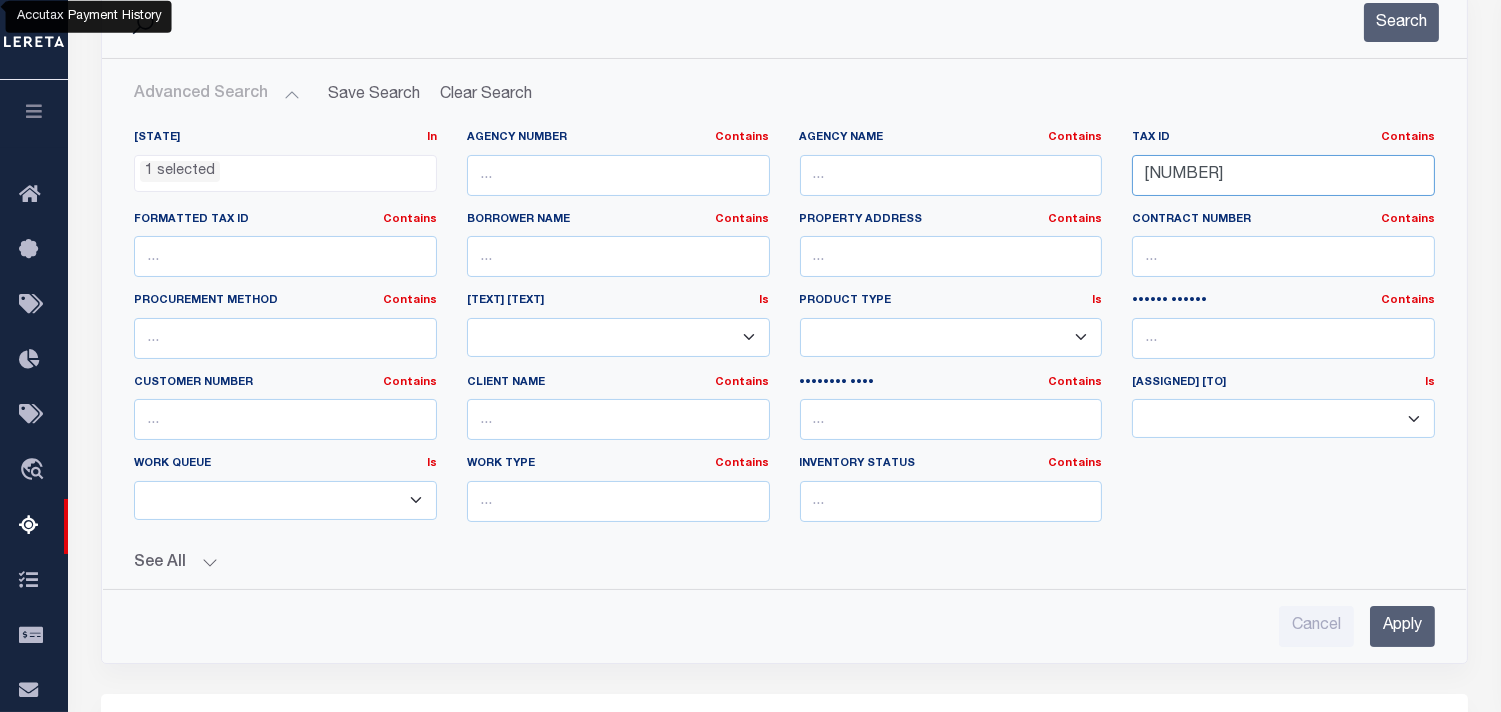 click on "State
In
In
AK AL AR AZ CA CO CT DC DE FL GA GU HI IA ID IL IN KS KY LA MA MD ME MI MN MO MS MT NC ND NE NH NJ NM NV NY OH OK OR PA PR RI SC SD TN TX UT VA VI VT WA WI WV WY 1 selected
Agency Number
Contains
Contains" at bounding box center (784, 334) 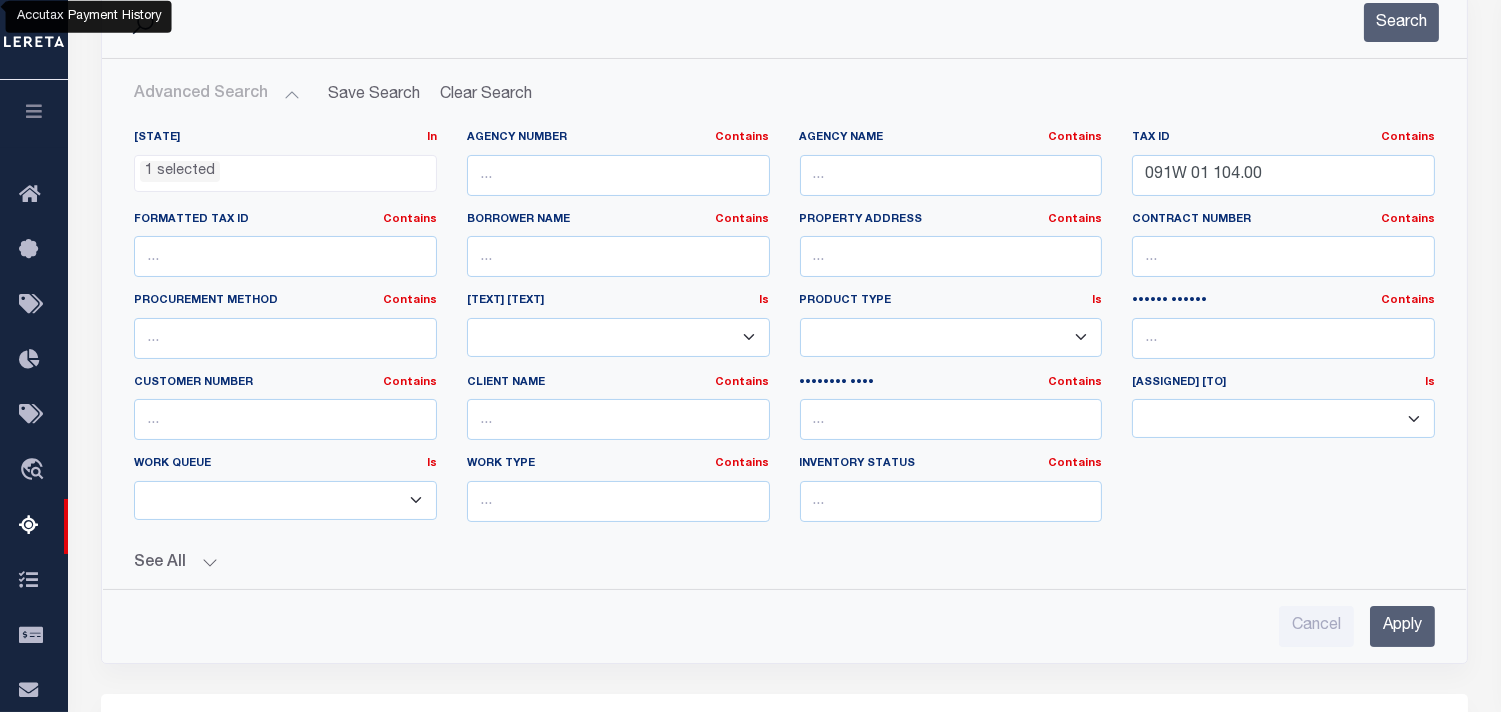 click on "Search" at bounding box center [1401, 22] 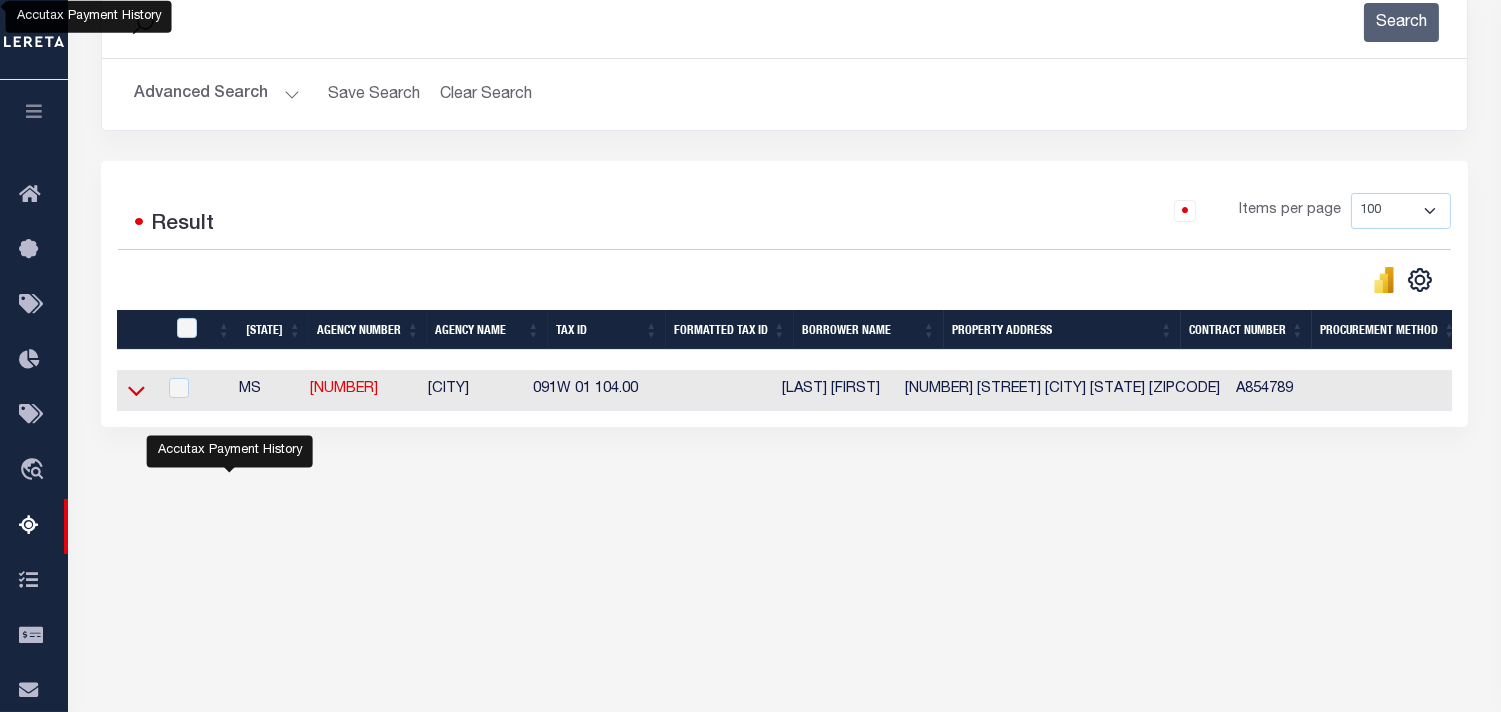 click at bounding box center (136, 392) 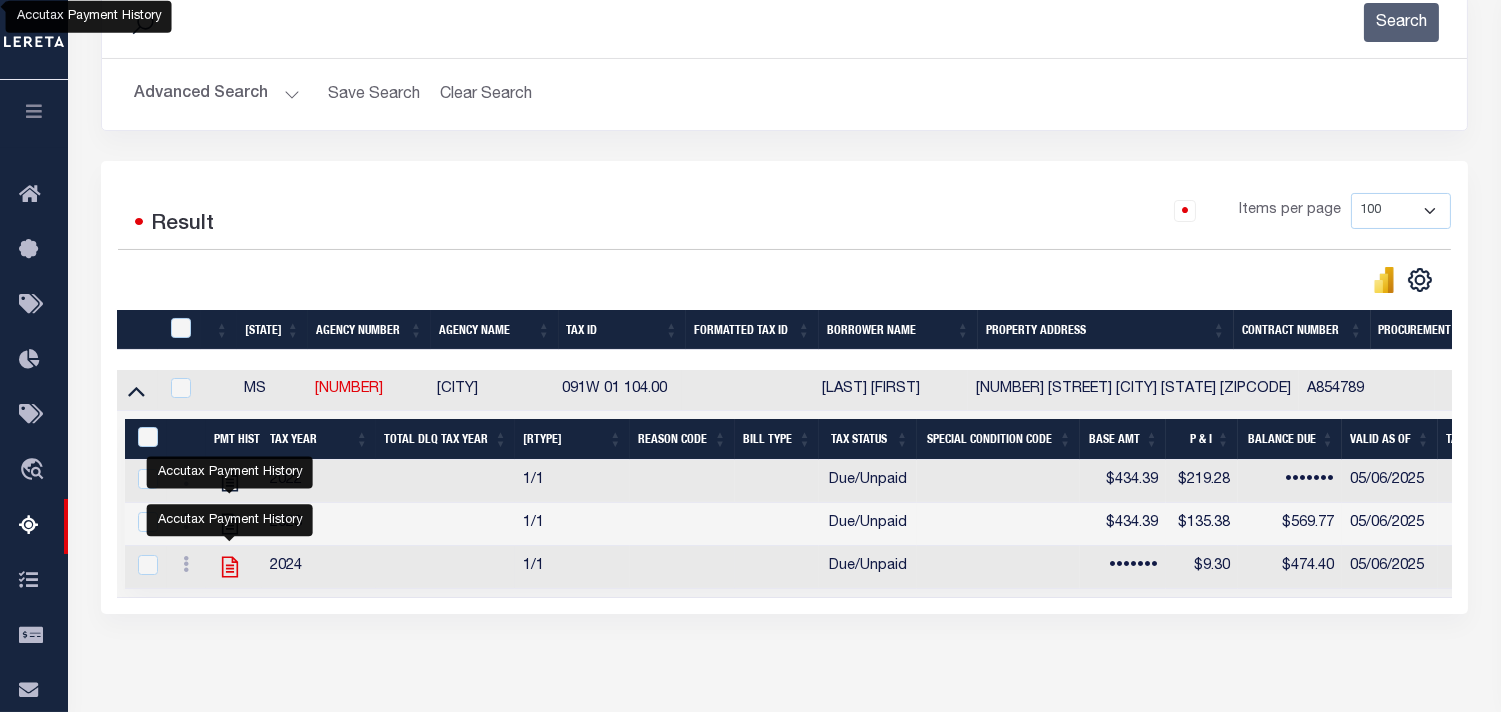 click at bounding box center (228, 567) 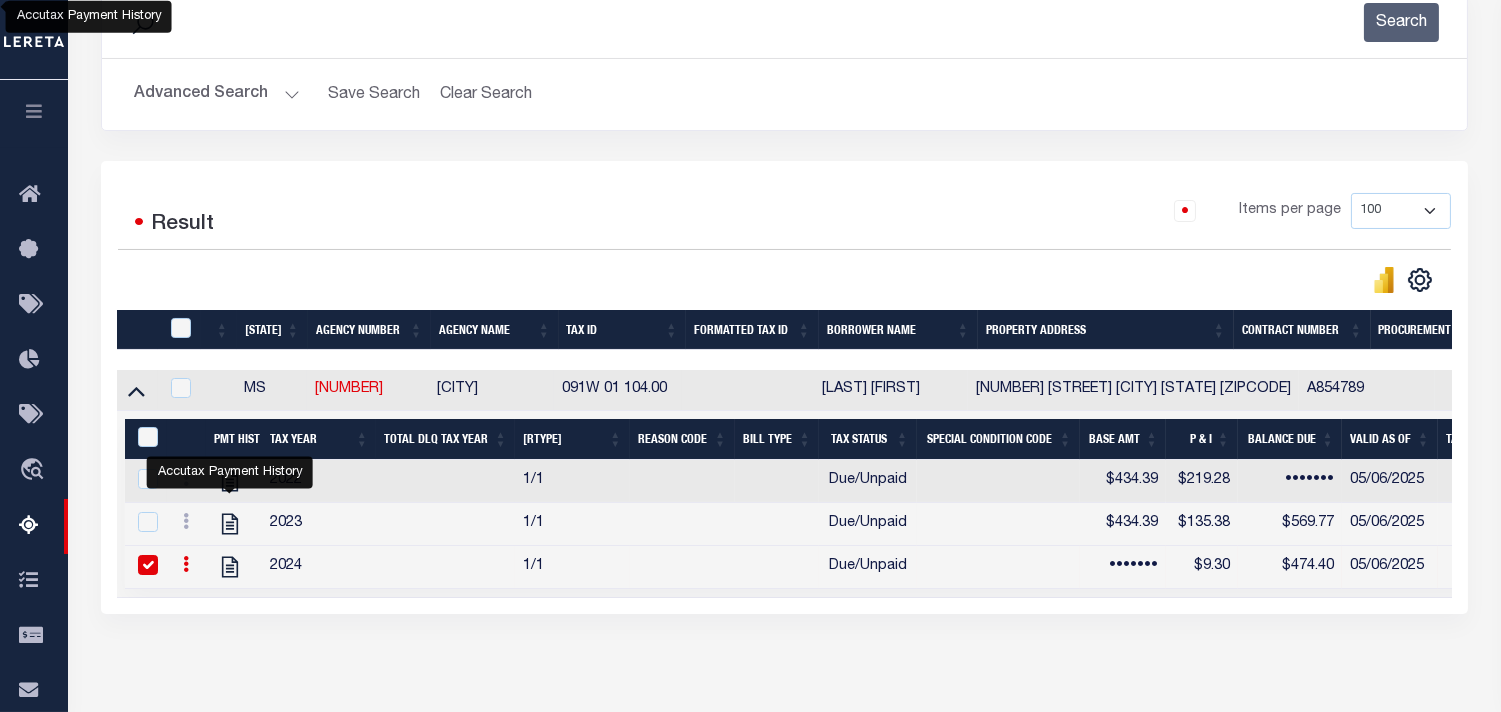 click on "Advanced Search" at bounding box center [217, 94] 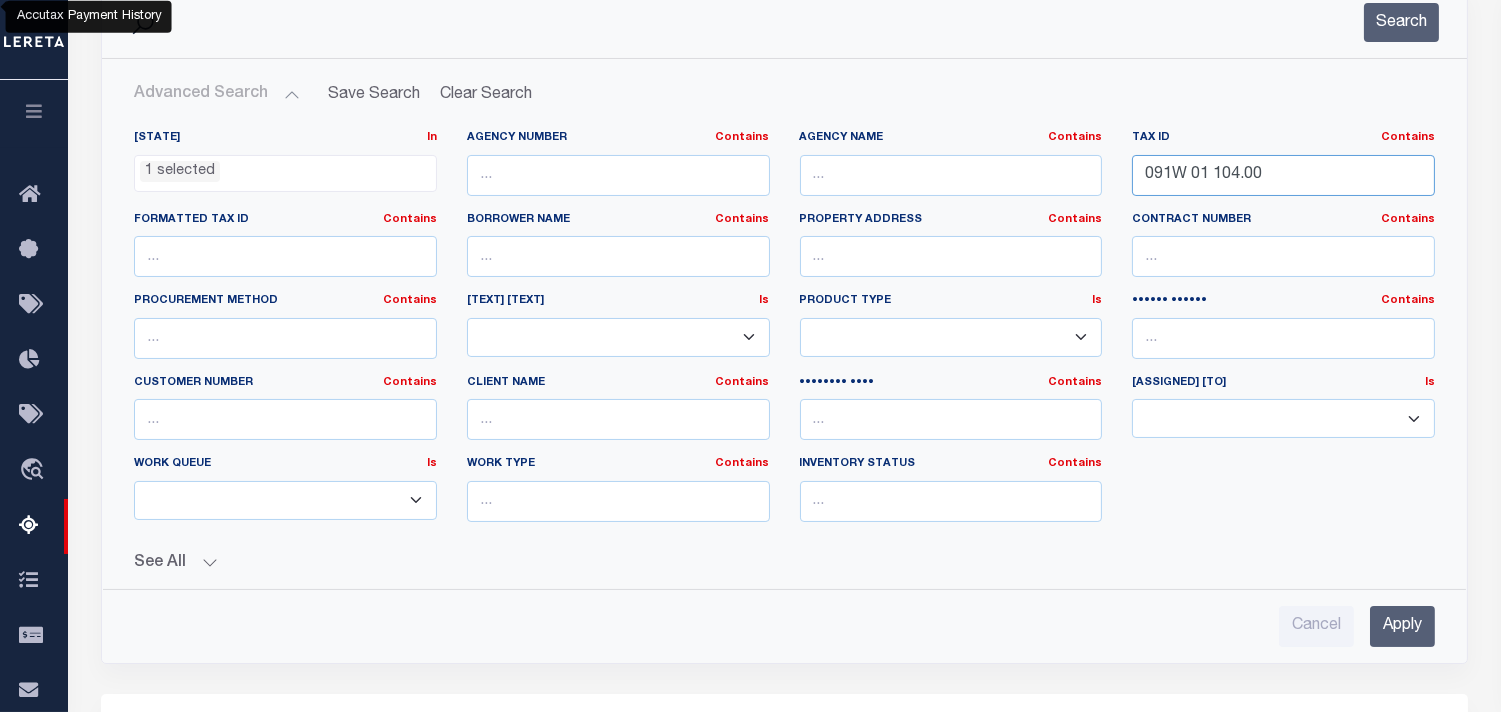 click on "State
In
In
AK AL AR AZ CA CO CT DC DE FL GA GU HI IA ID IL IN KS KY LA MA MD ME MI MN MO MS MT NC ND NE NH NJ NM NV NY OH OK OR PA PR RI SC SD TN TX UT VA VI VT WA WI WV WY 1 selected
Agency Number
Contains
Contains" at bounding box center (784, 334) 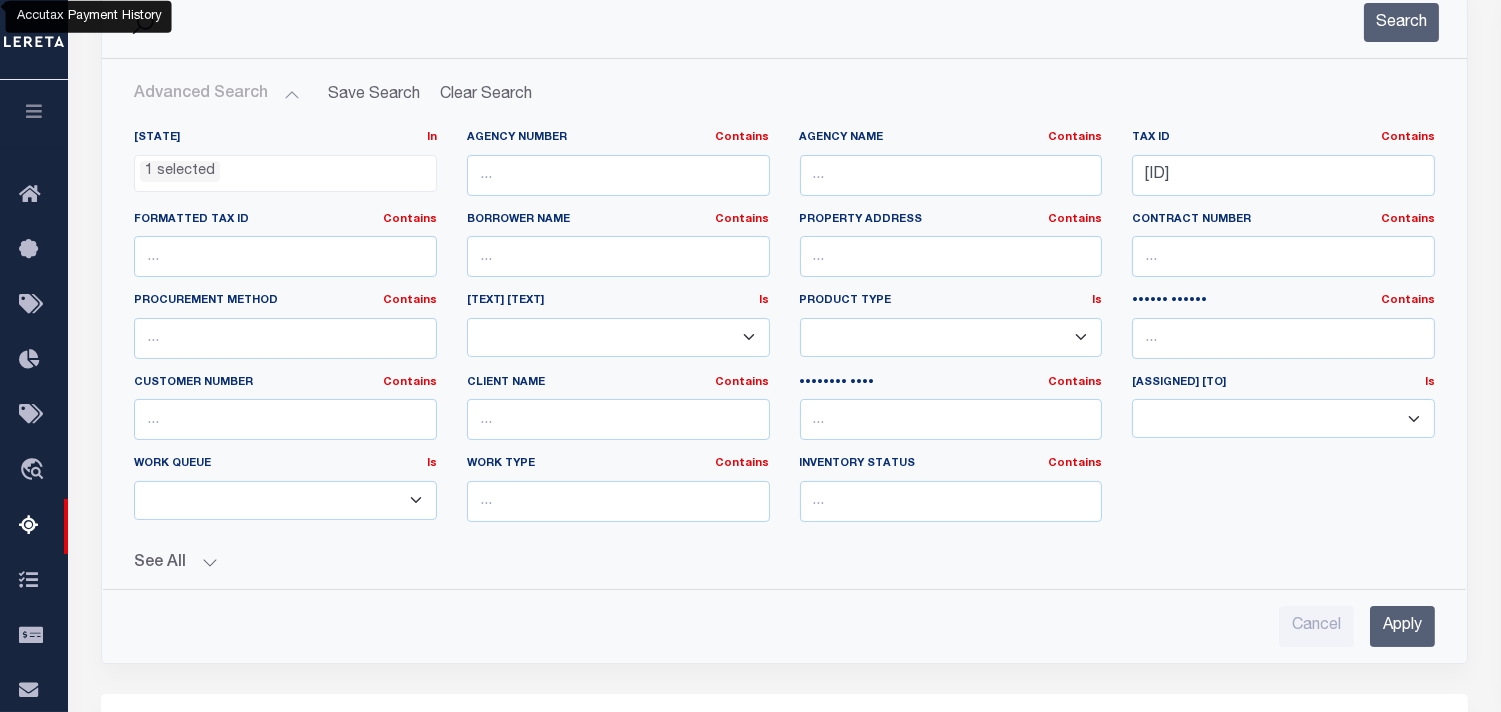 click on "Search" at bounding box center [1401, 22] 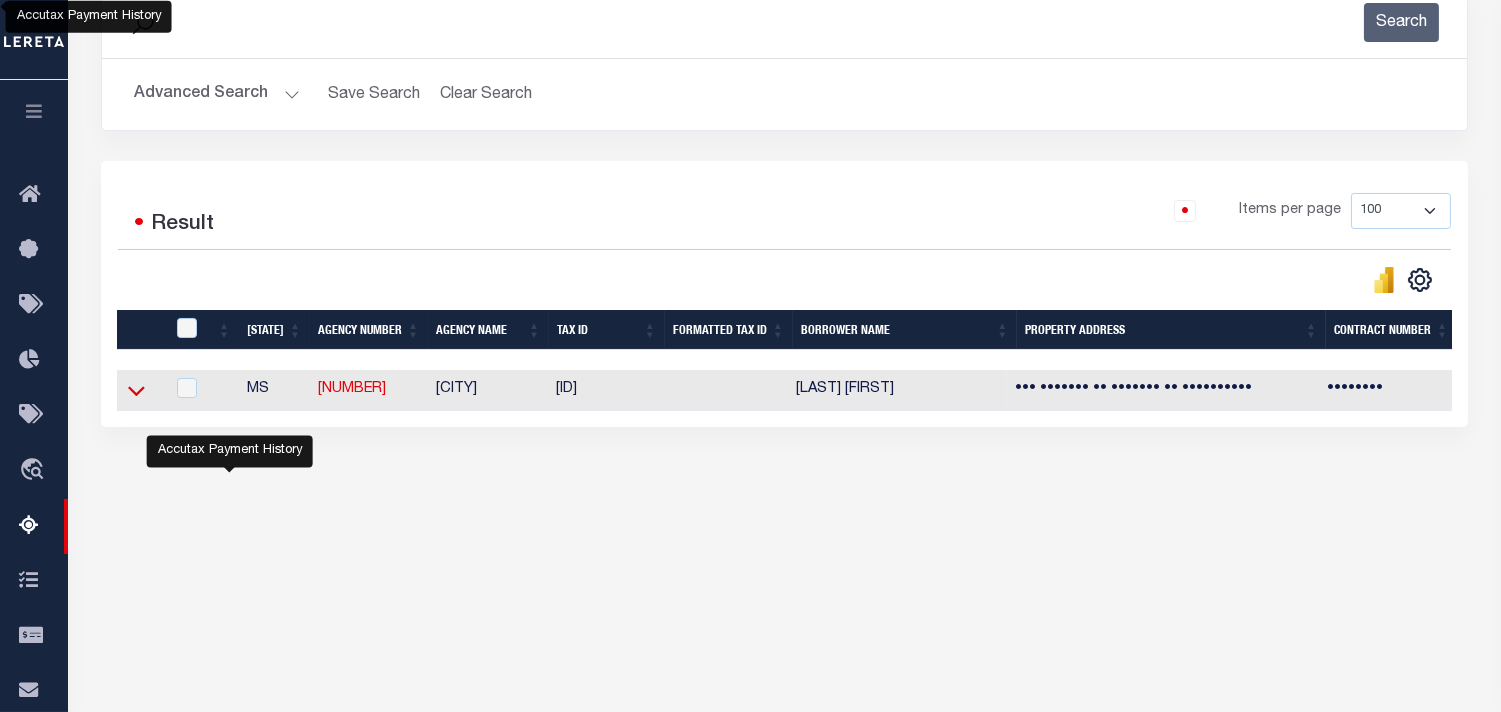 click at bounding box center [136, 390] 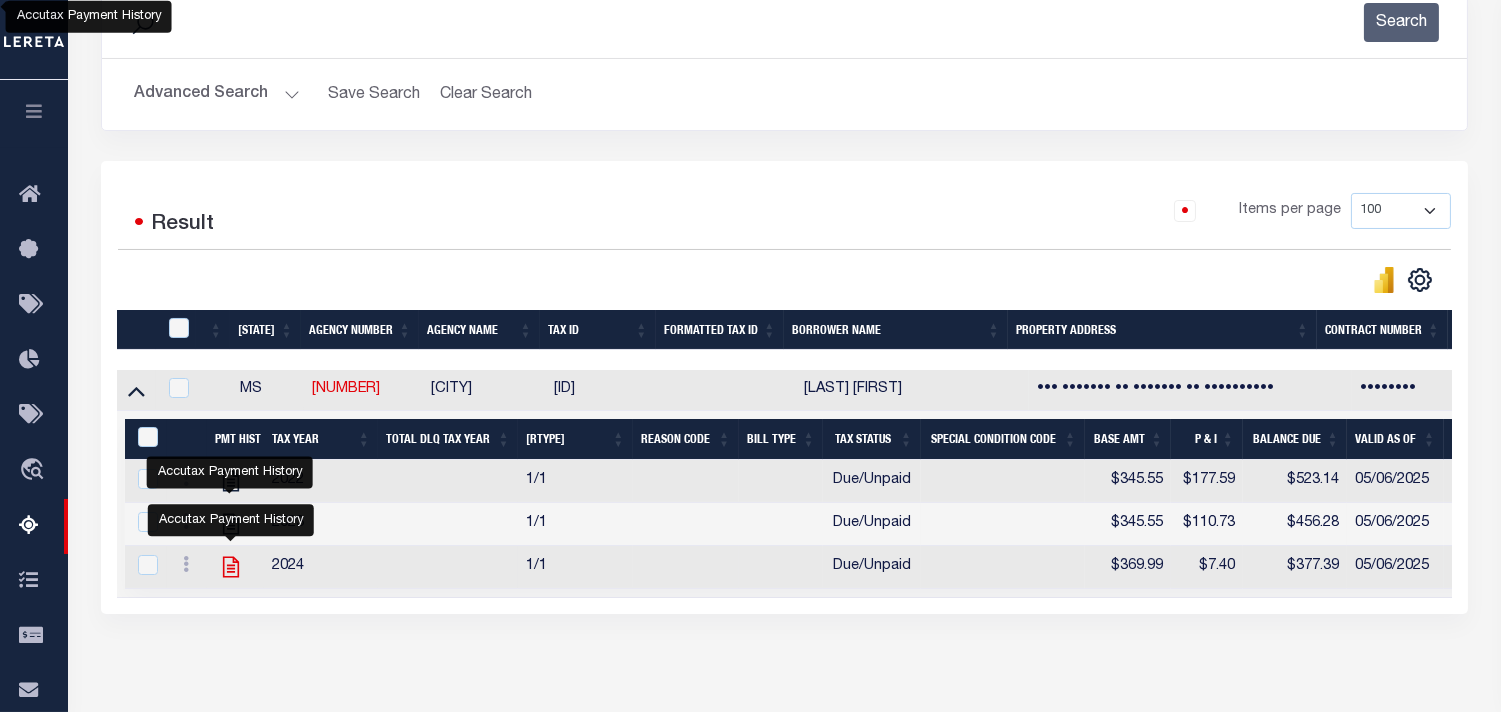 click at bounding box center (229, 567) 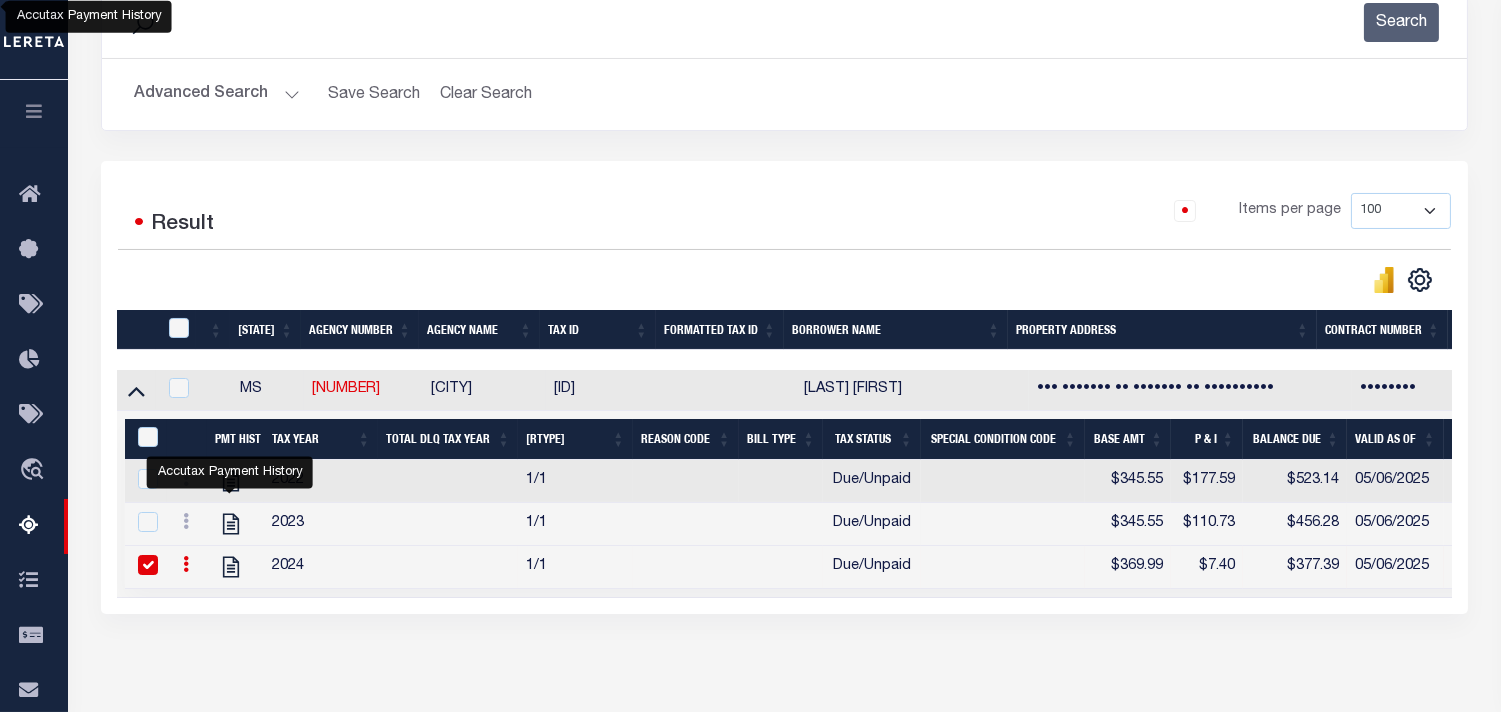 click on "Advanced Search" at bounding box center [217, 94] 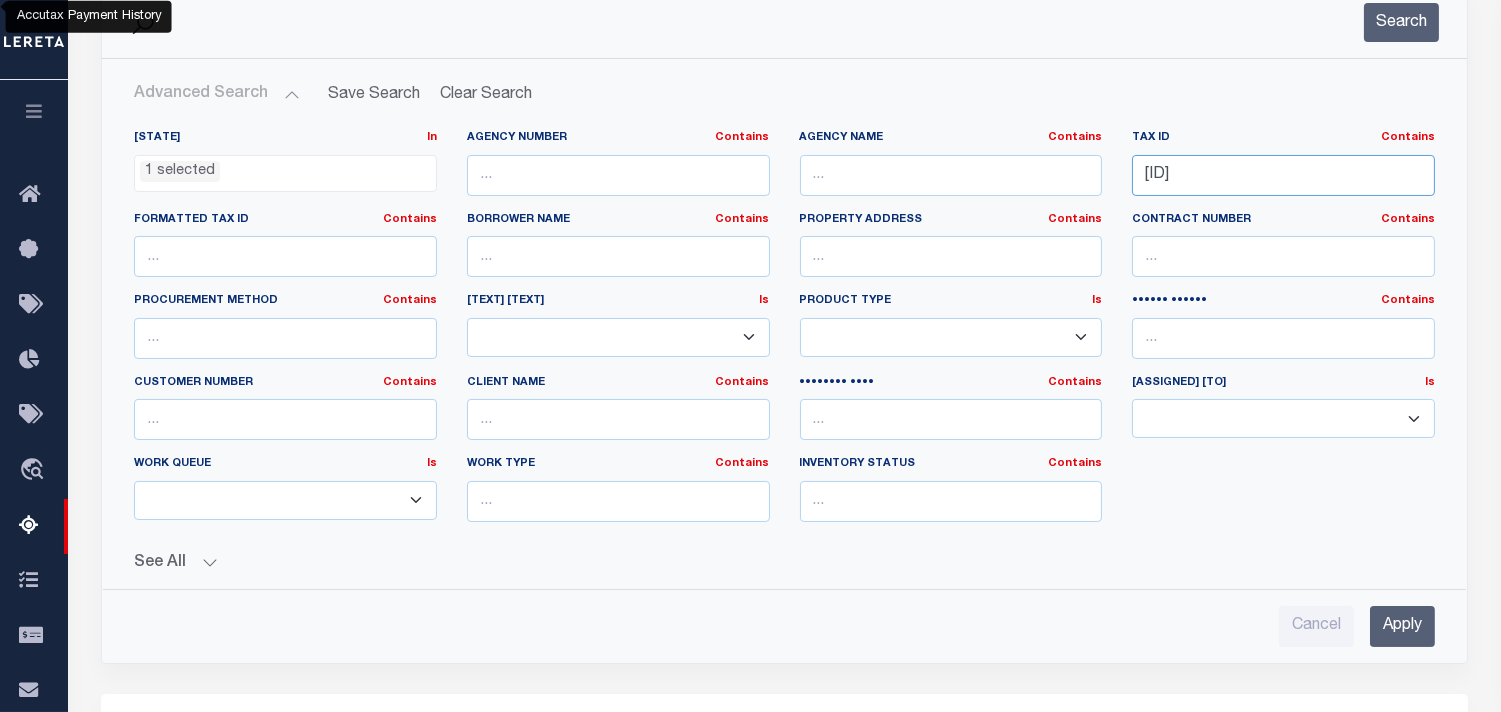 click on "091Z 12 099.00" at bounding box center [1283, 175] 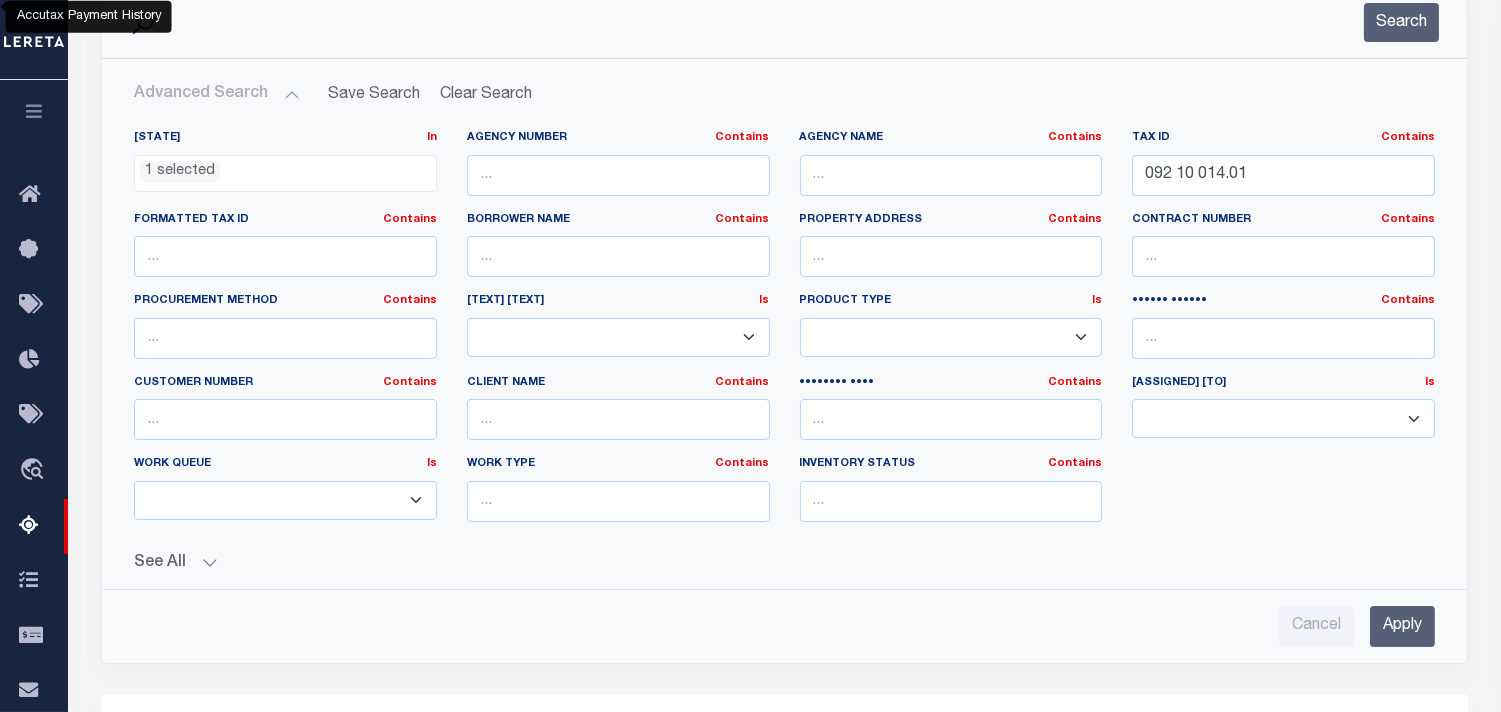 click on "Search" at bounding box center [1401, 22] 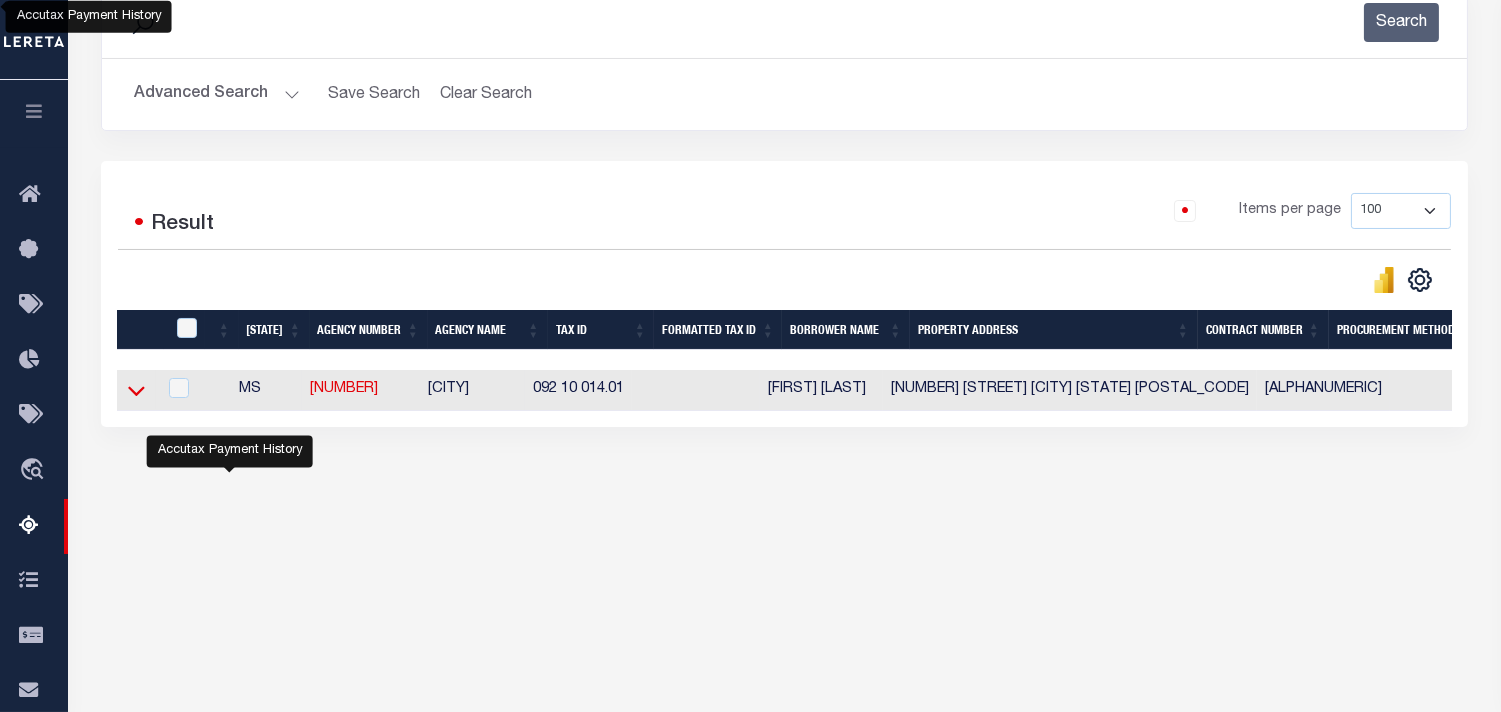 click at bounding box center [136, 392] 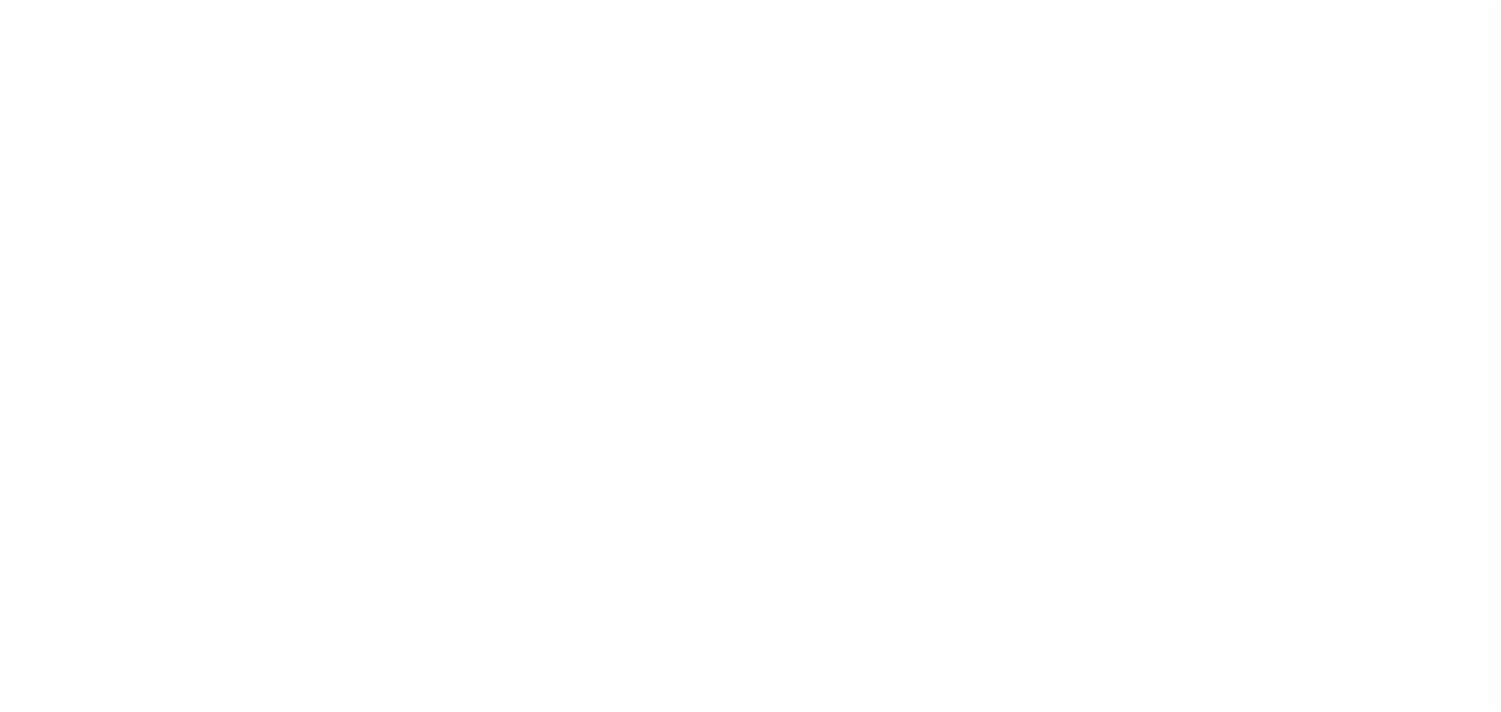 scroll, scrollTop: 0, scrollLeft: 0, axis: both 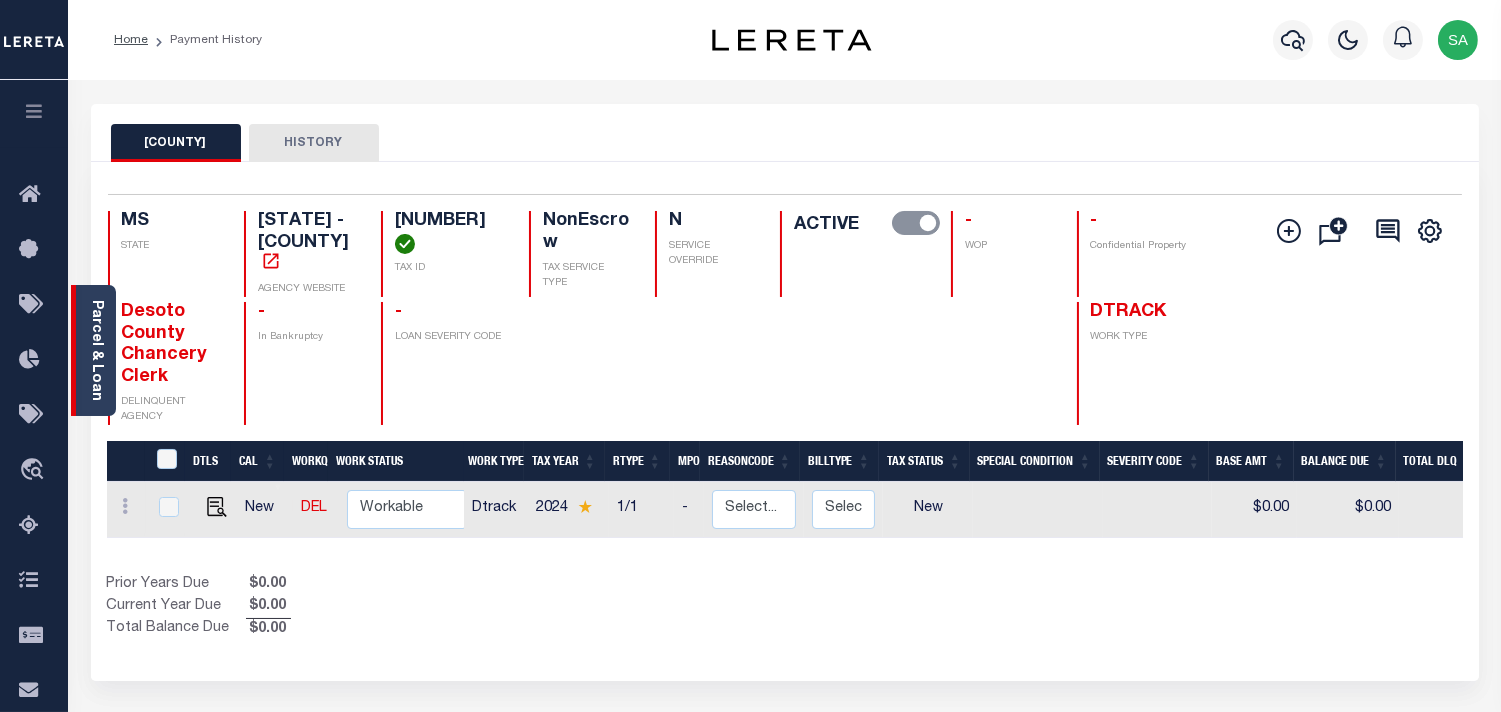 click on "Parcel & Loan" at bounding box center [96, 350] 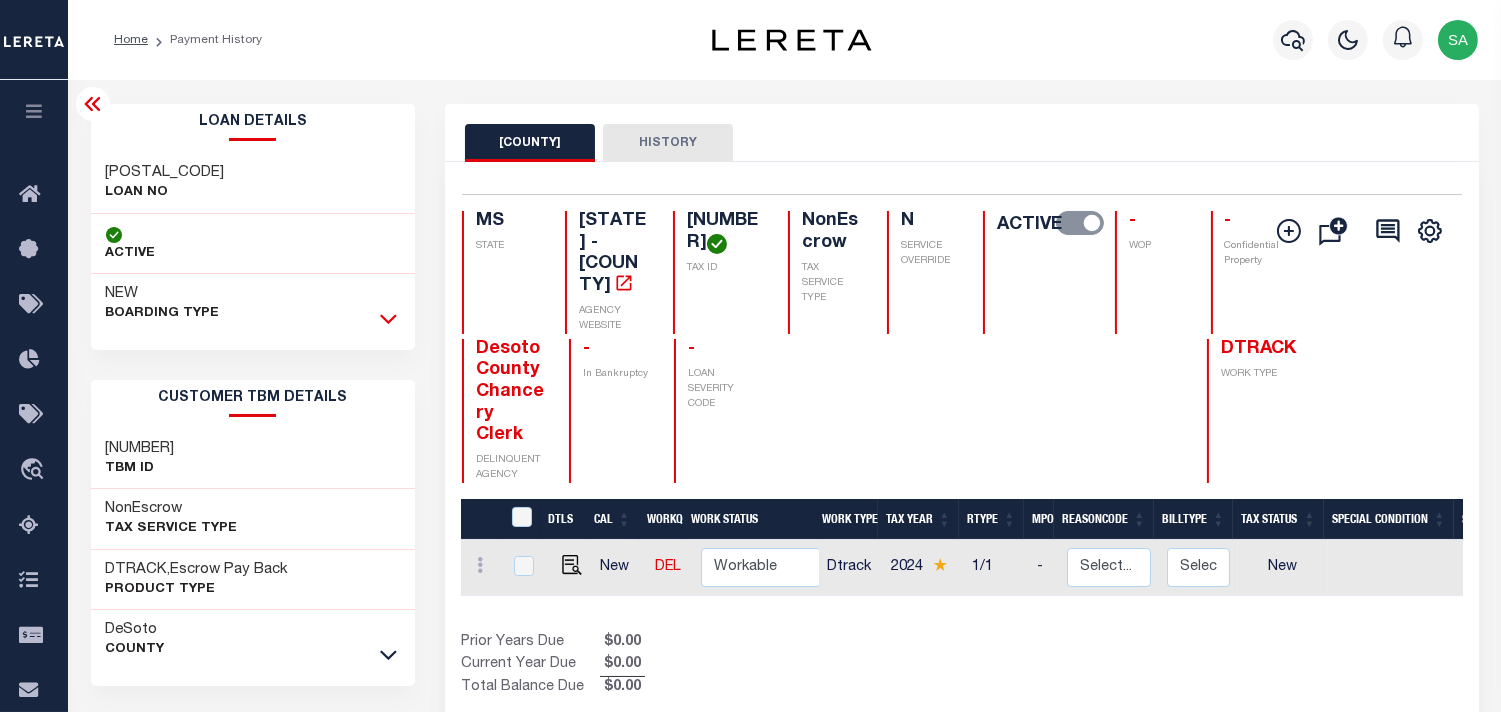 click at bounding box center [388, 318] 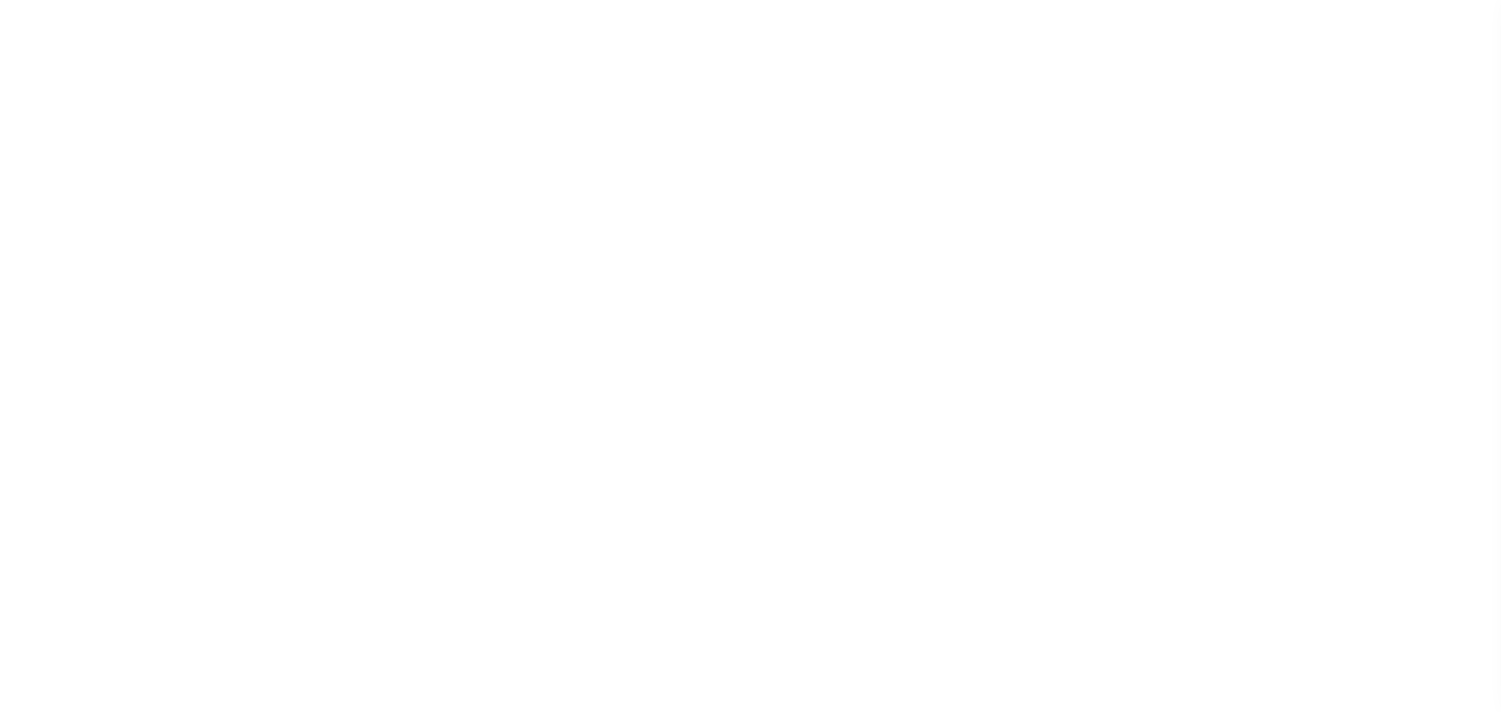 scroll, scrollTop: 0, scrollLeft: 0, axis: both 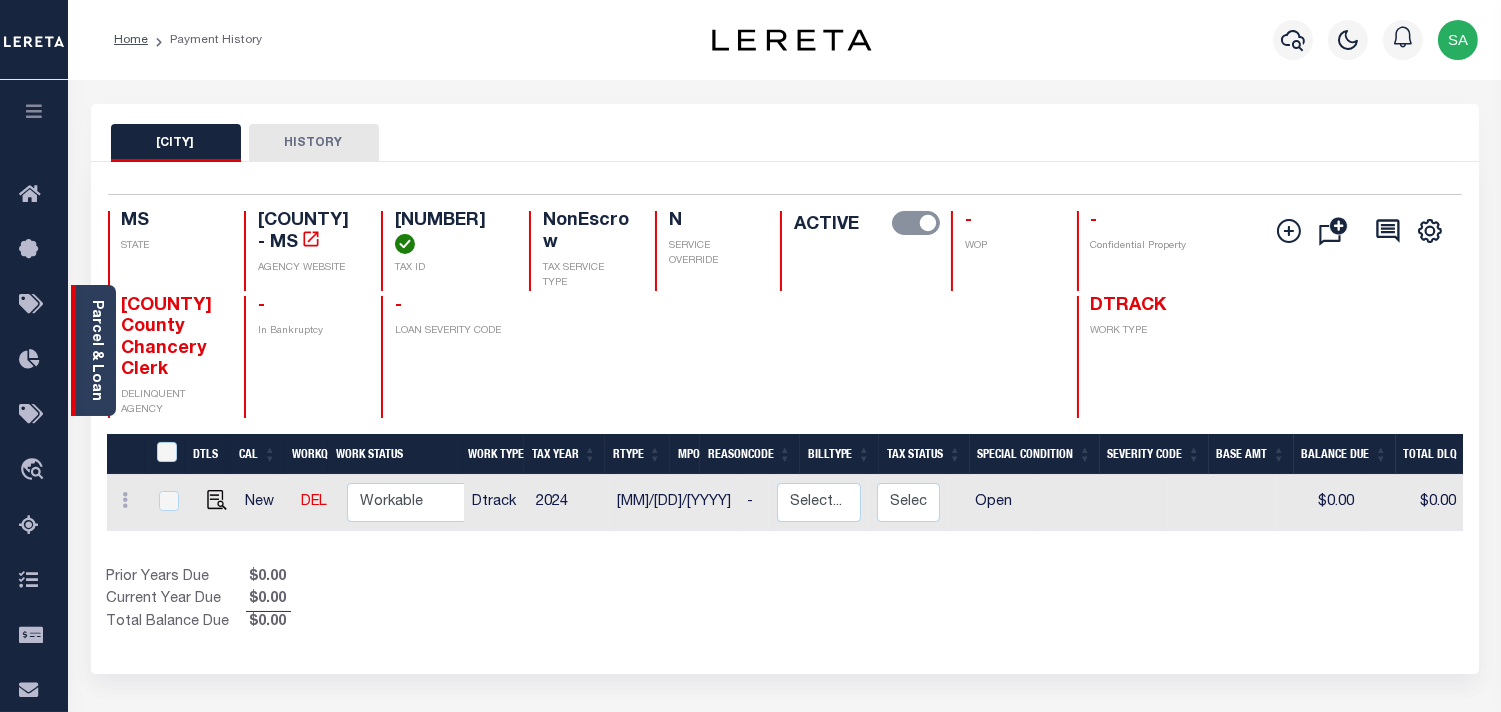 click on "Parcel & Loan" at bounding box center (96, 350) 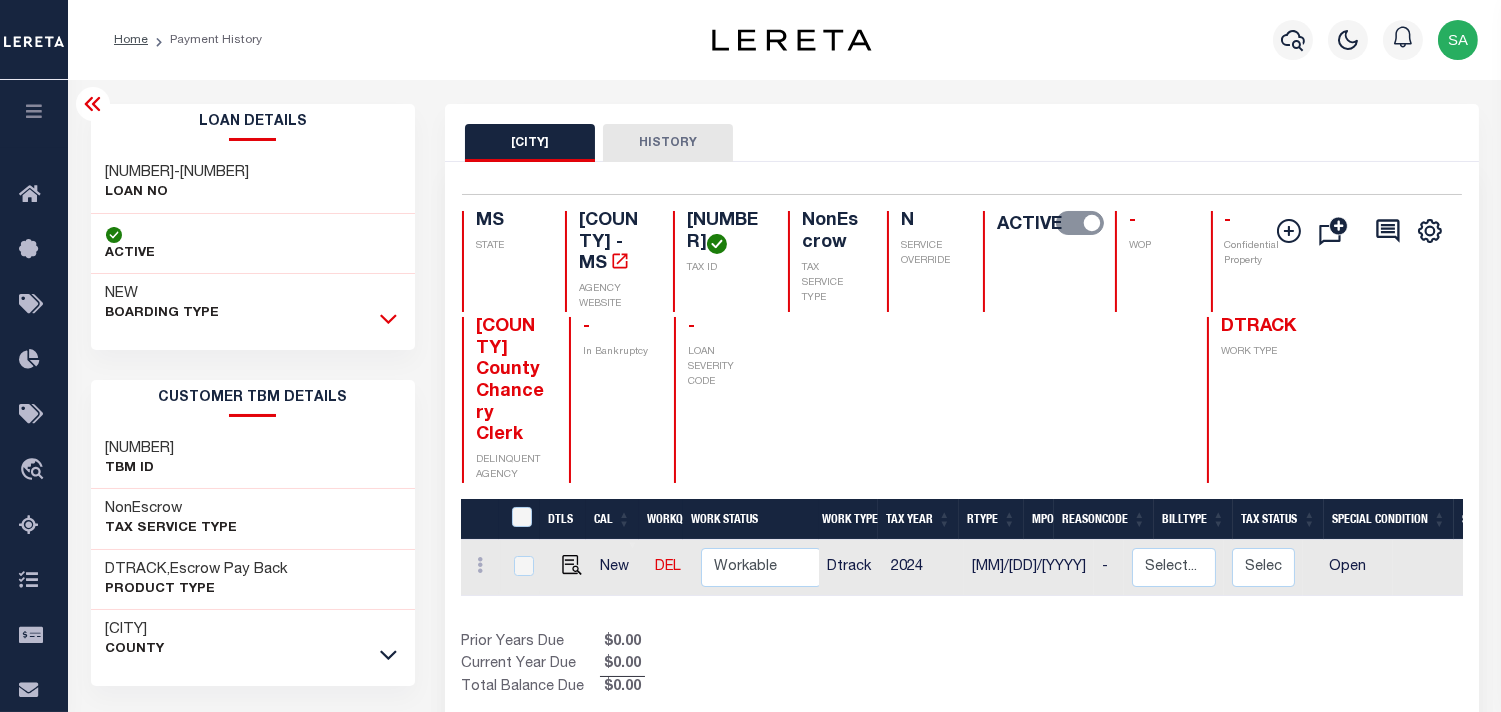 click at bounding box center [388, 318] 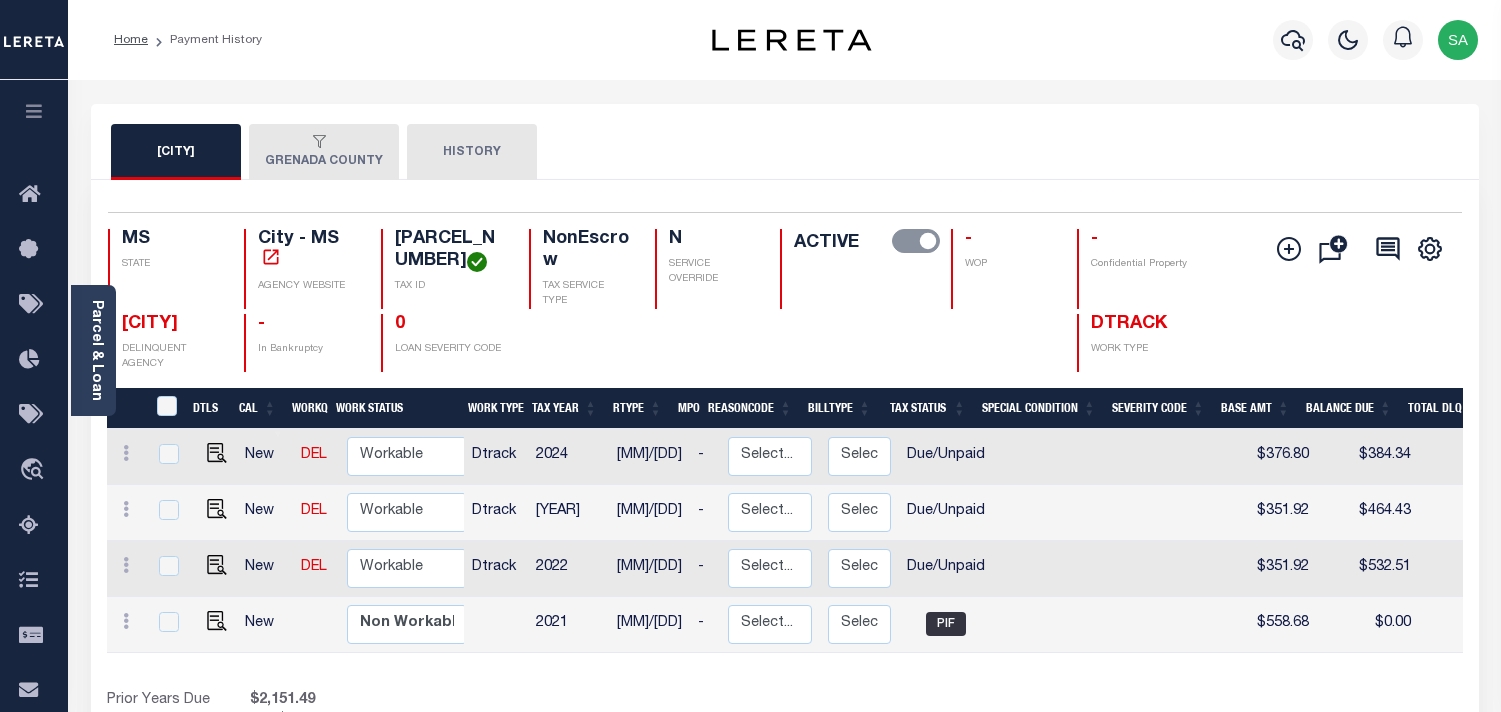scroll, scrollTop: 0, scrollLeft: 0, axis: both 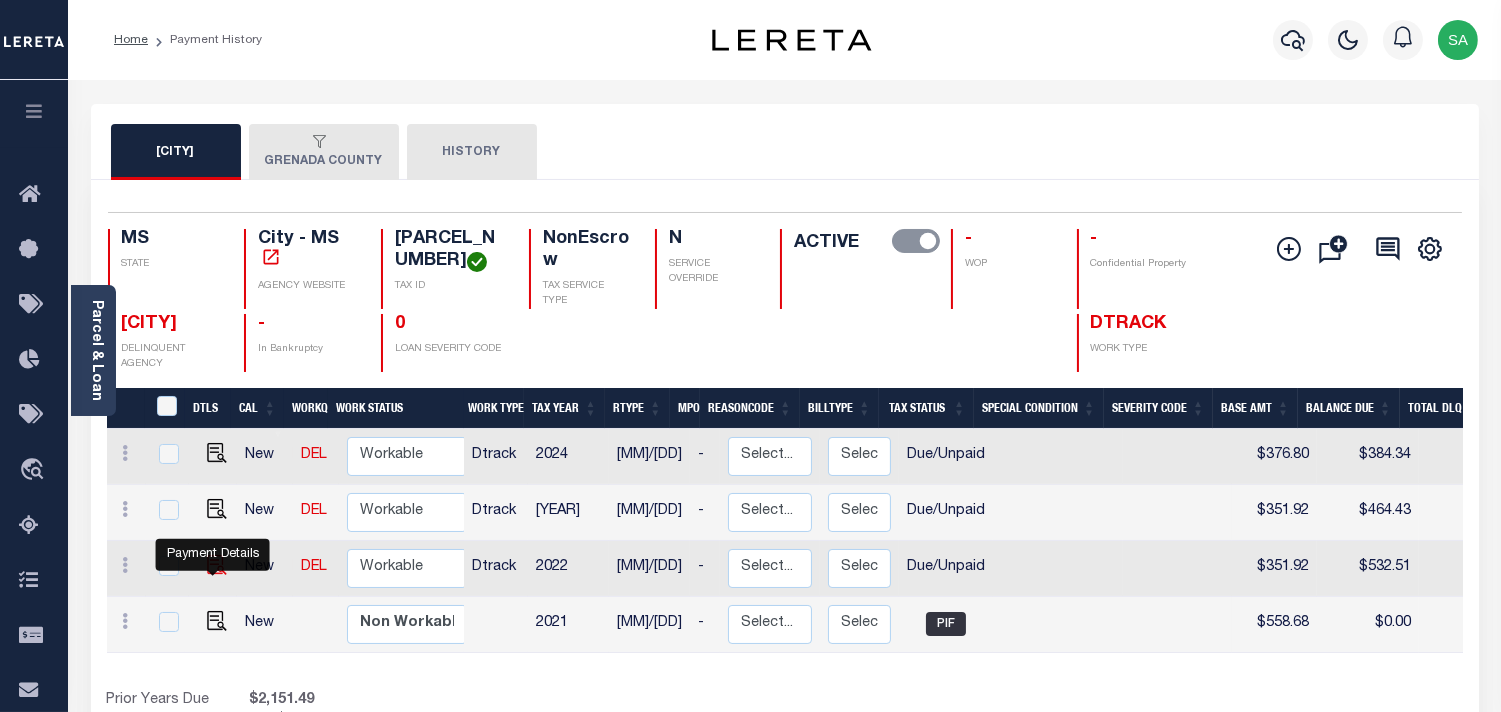 click at bounding box center [217, 587] 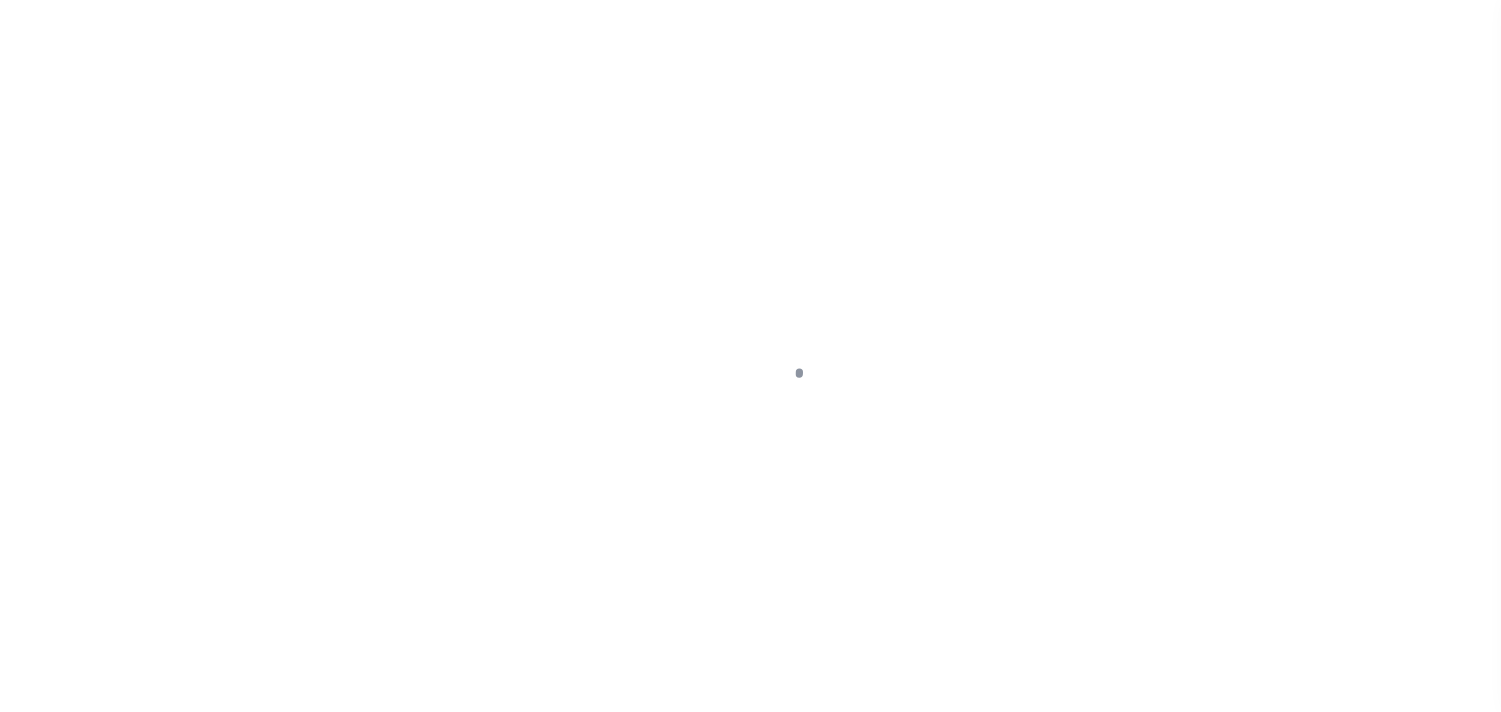scroll, scrollTop: 0, scrollLeft: 0, axis: both 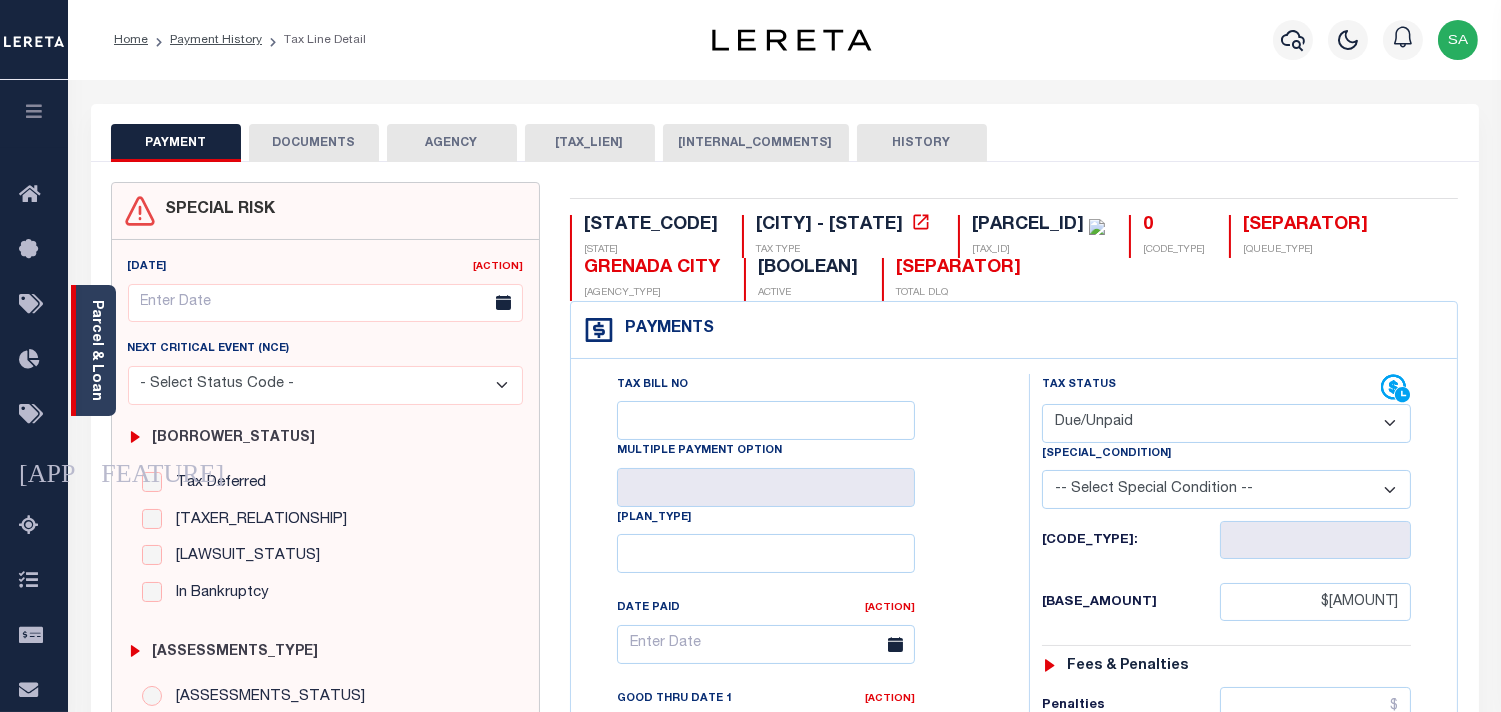 click on "Parcel & Loan" at bounding box center (96, 350) 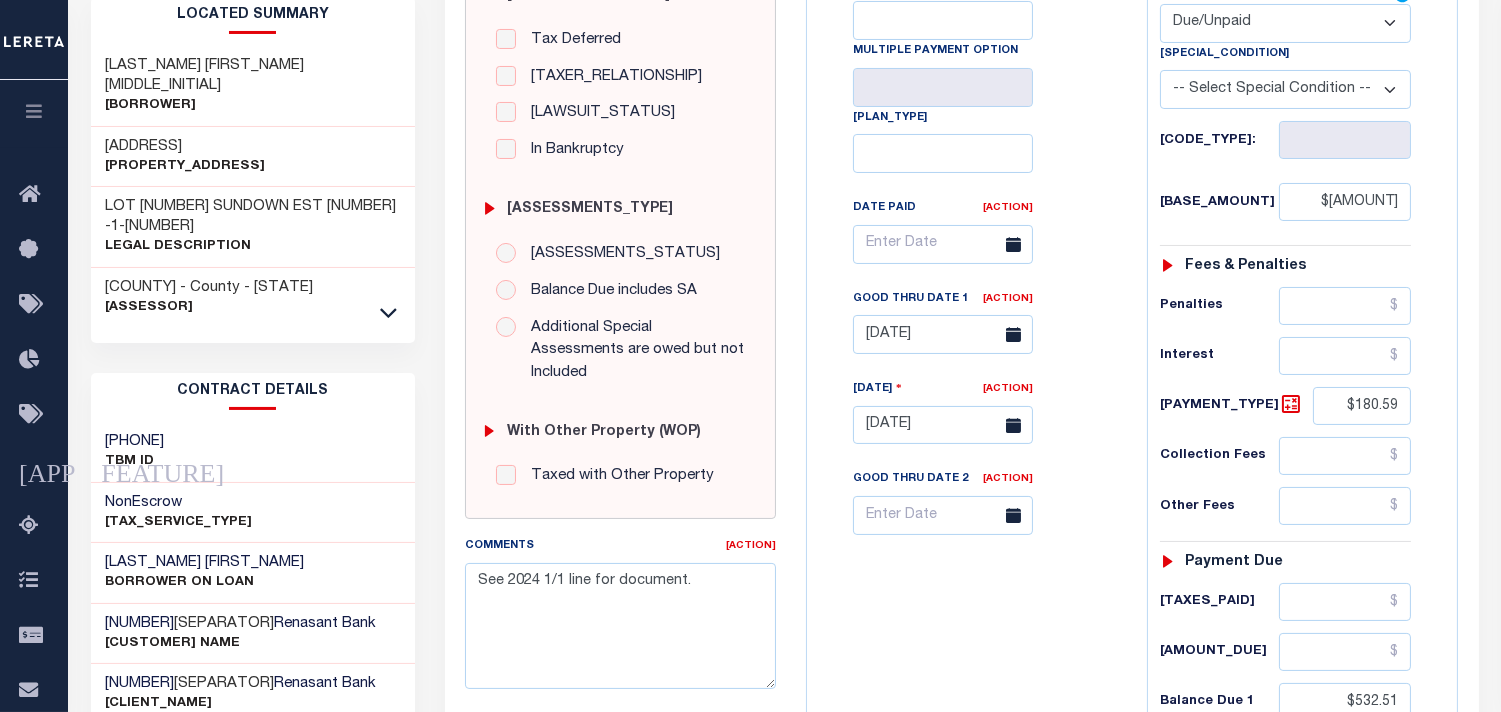 scroll, scrollTop: 444, scrollLeft: 0, axis: vertical 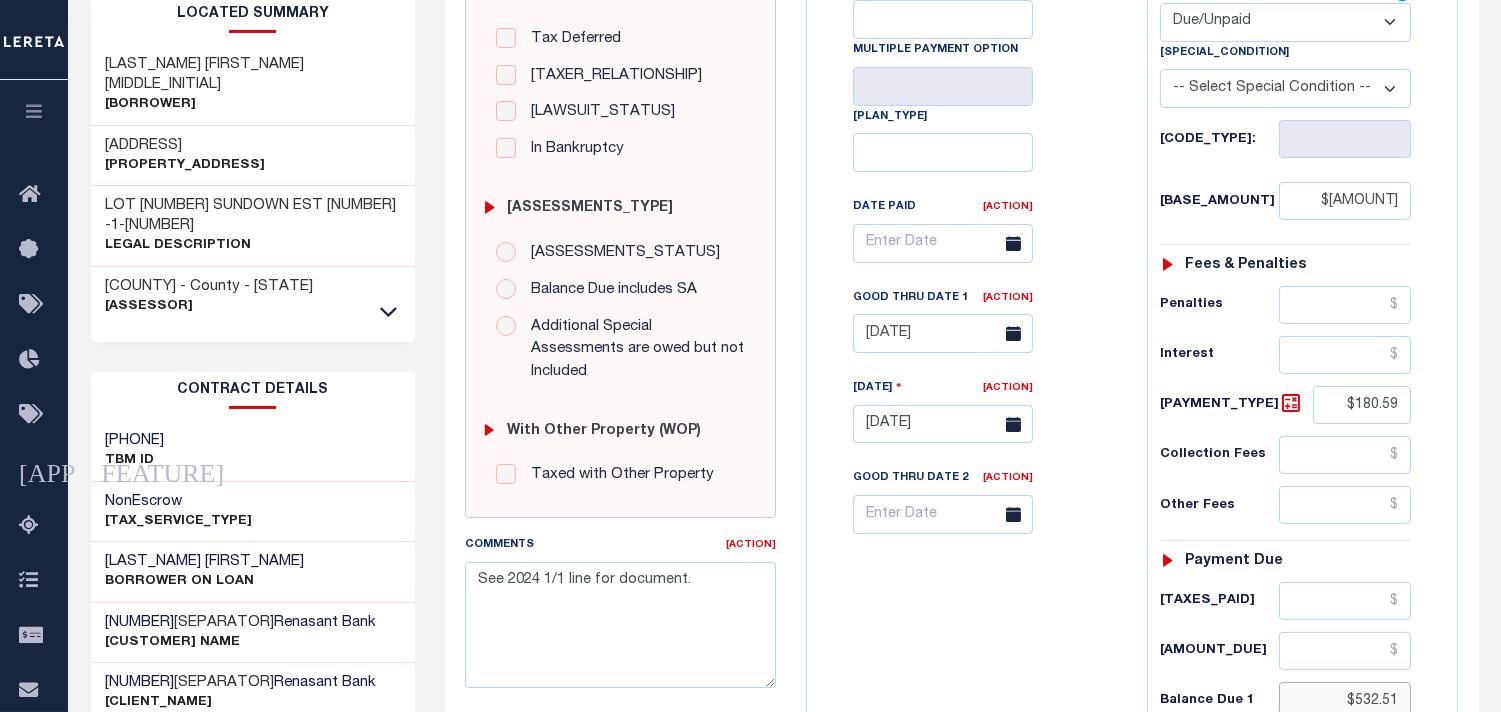 drag, startPoint x: 1358, startPoint y: 658, endPoint x: 1387, endPoint y: 658, distance: 29 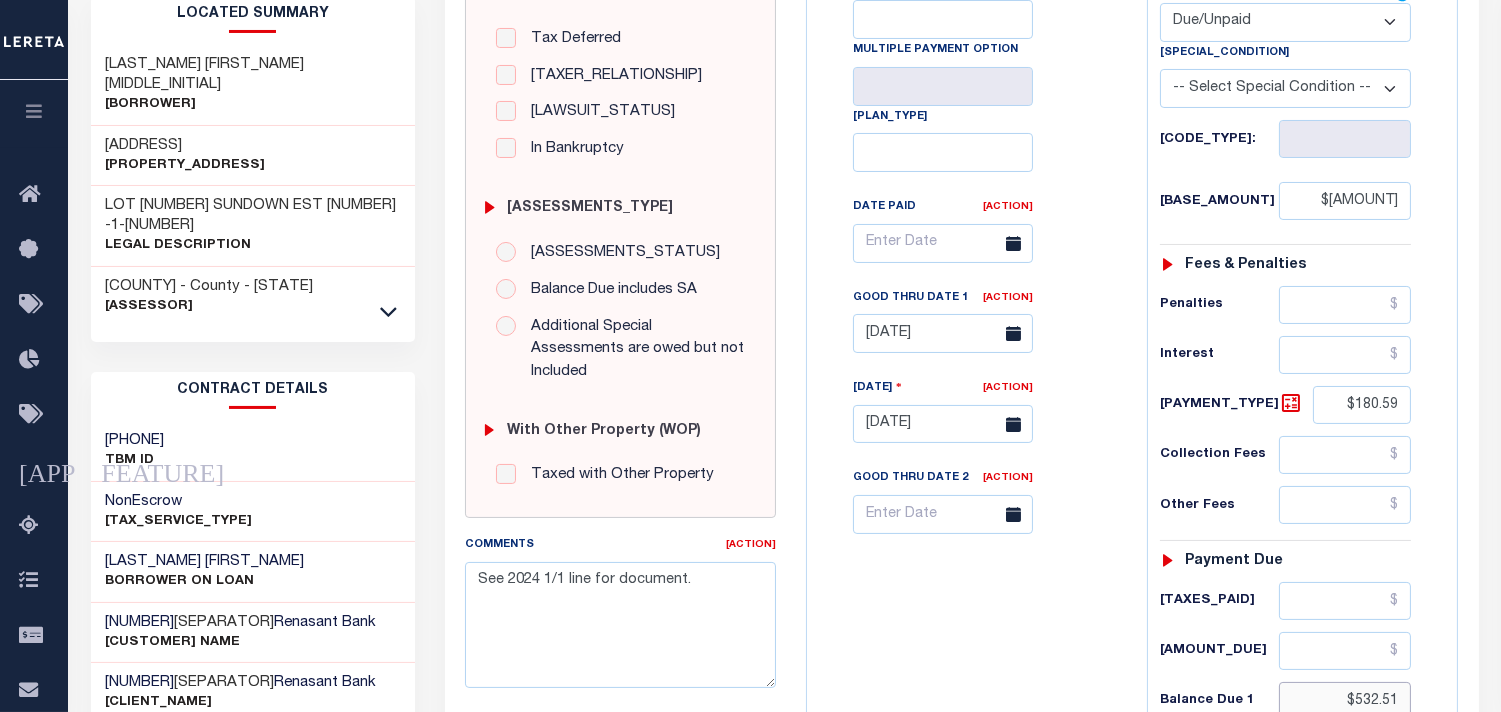 paste on "43.86" 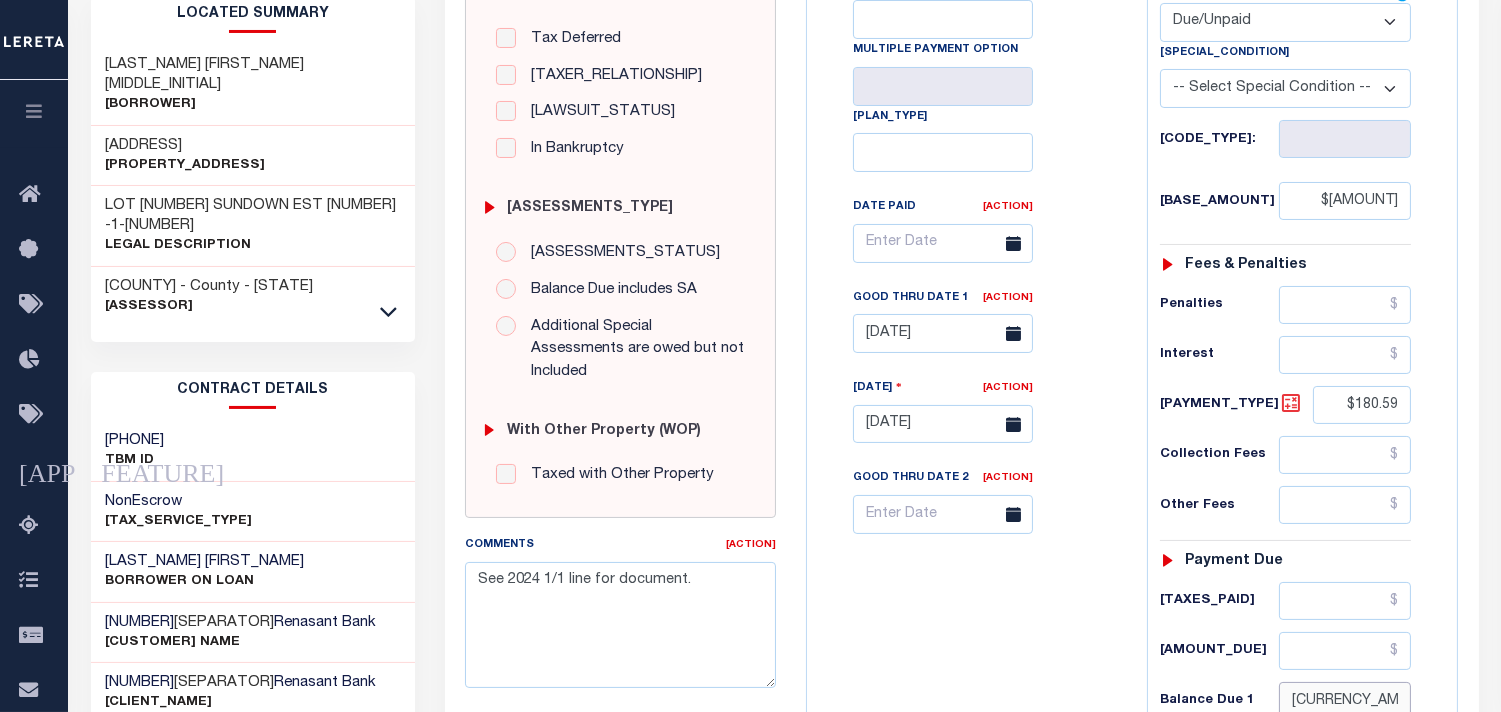 type on "$543.86" 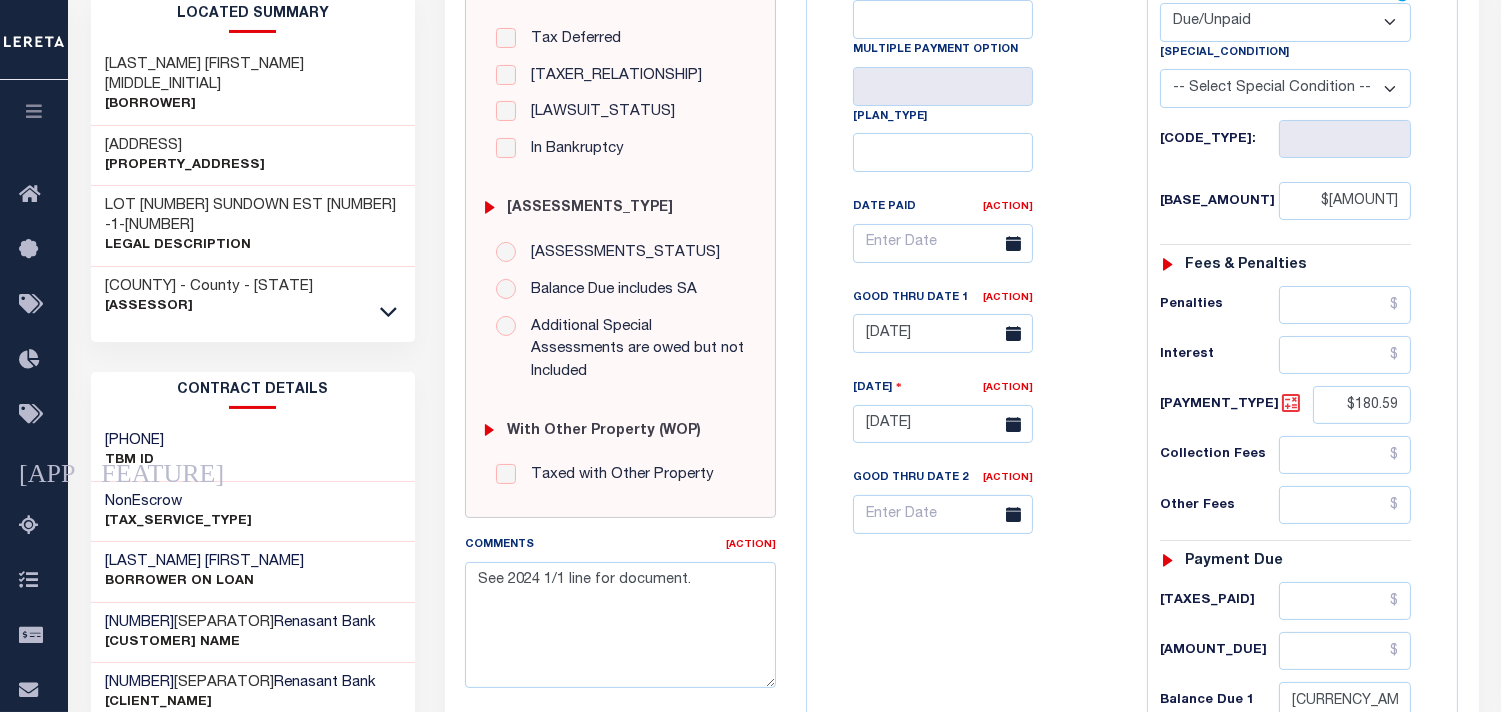 click at bounding box center [1257, 360] 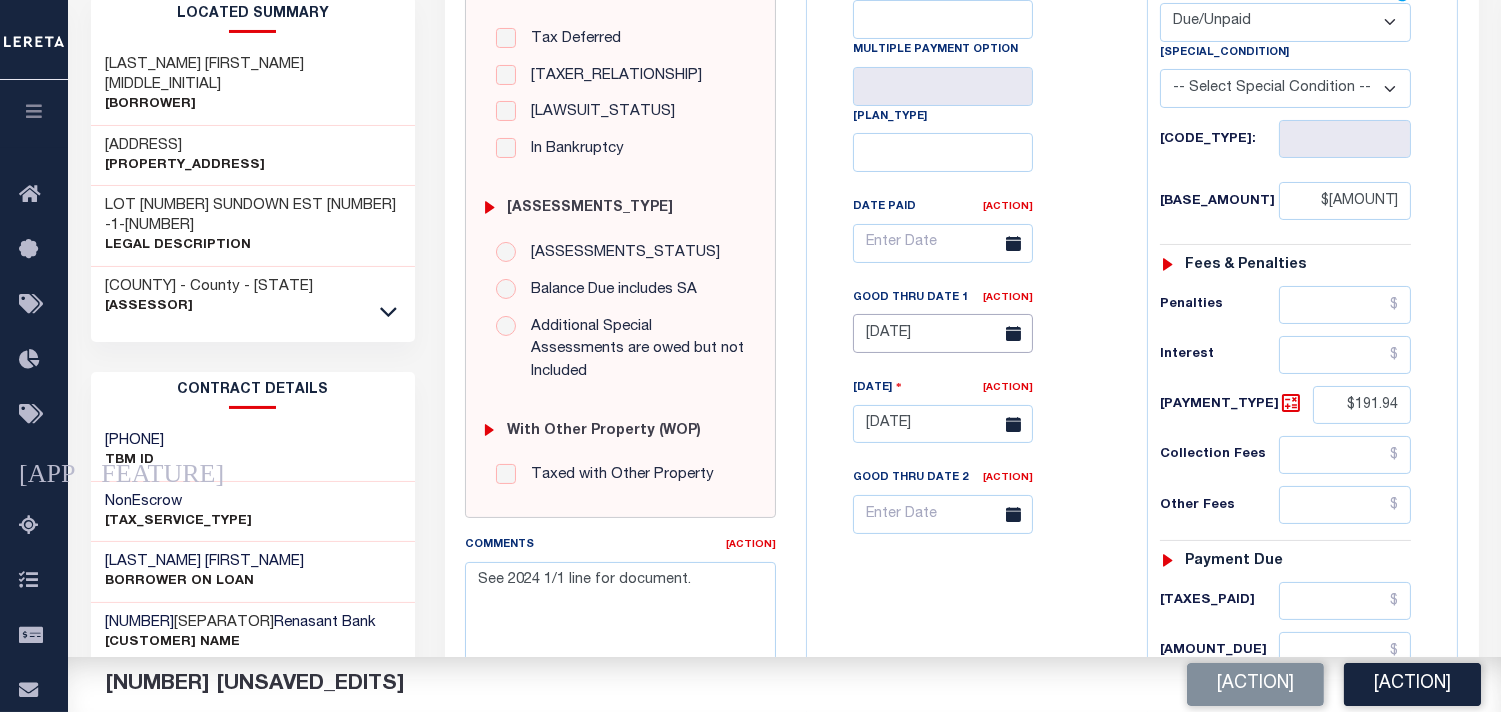 click on "05/31/2025" at bounding box center [943, 290] 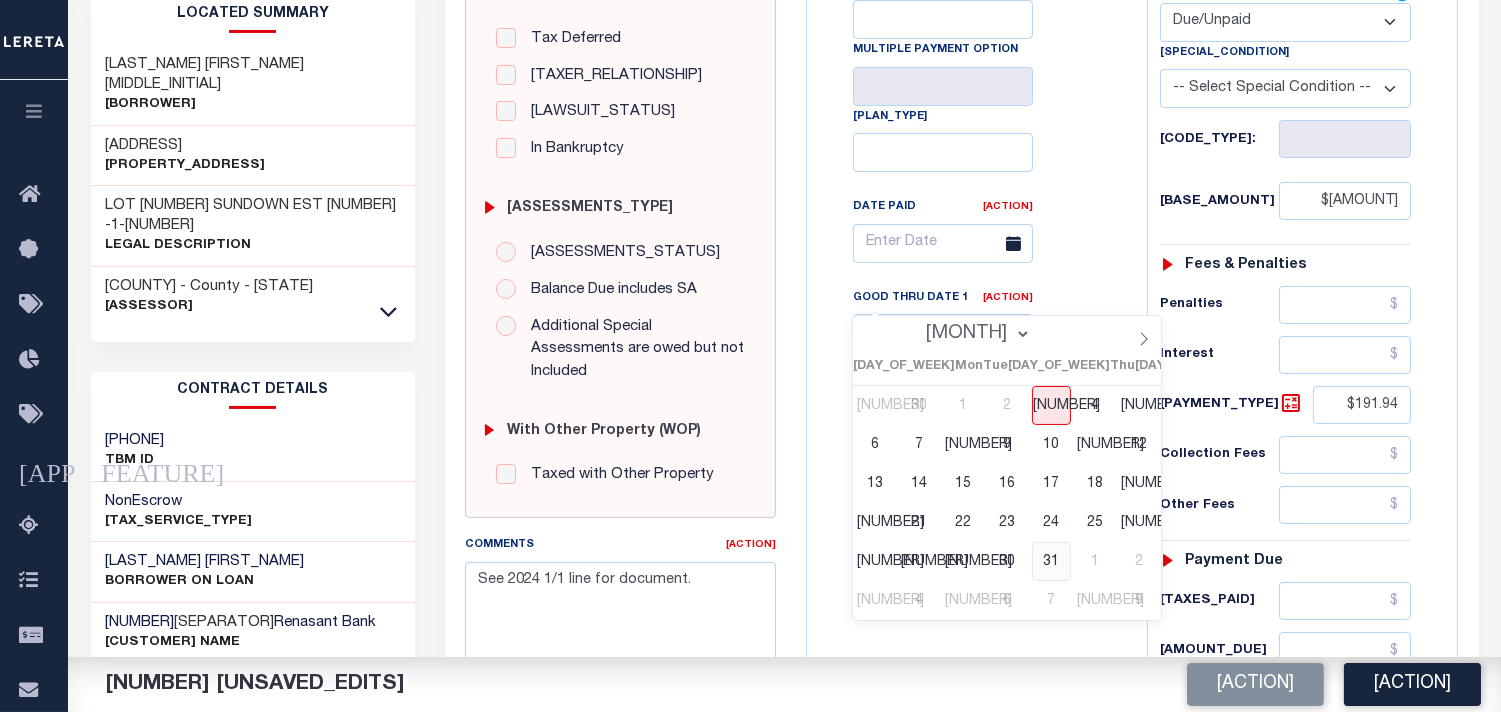 click on "31" at bounding box center [1051, 561] 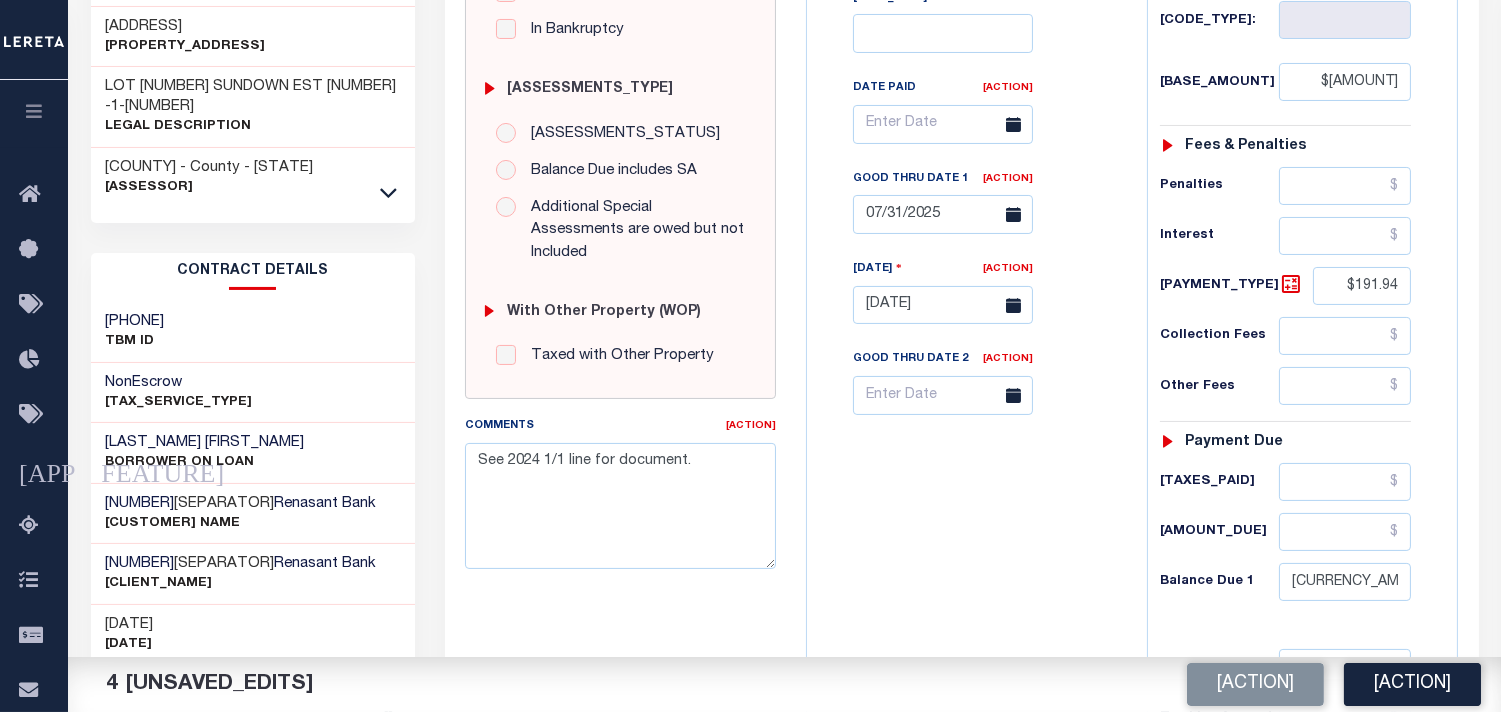 scroll, scrollTop: 666, scrollLeft: 0, axis: vertical 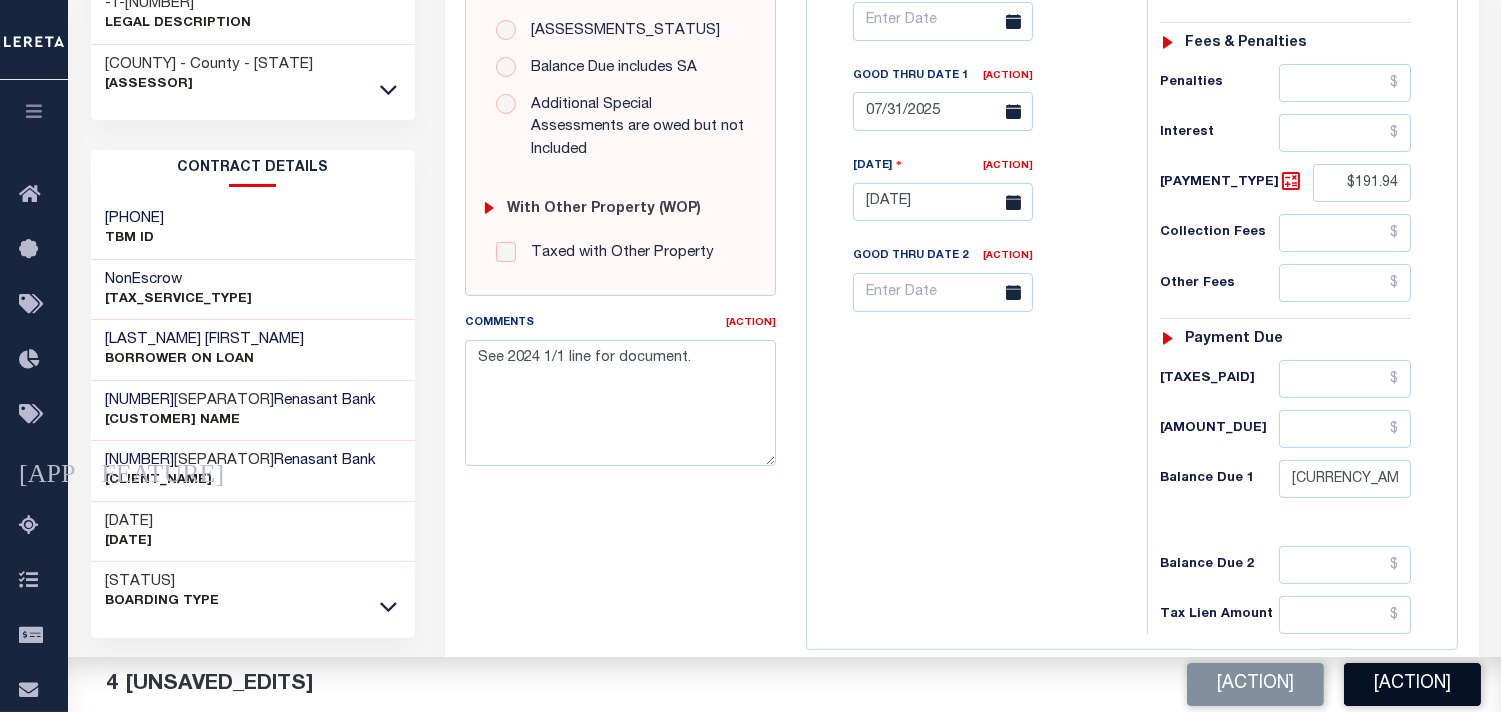 click on "Save Edits" at bounding box center [1400, 684] 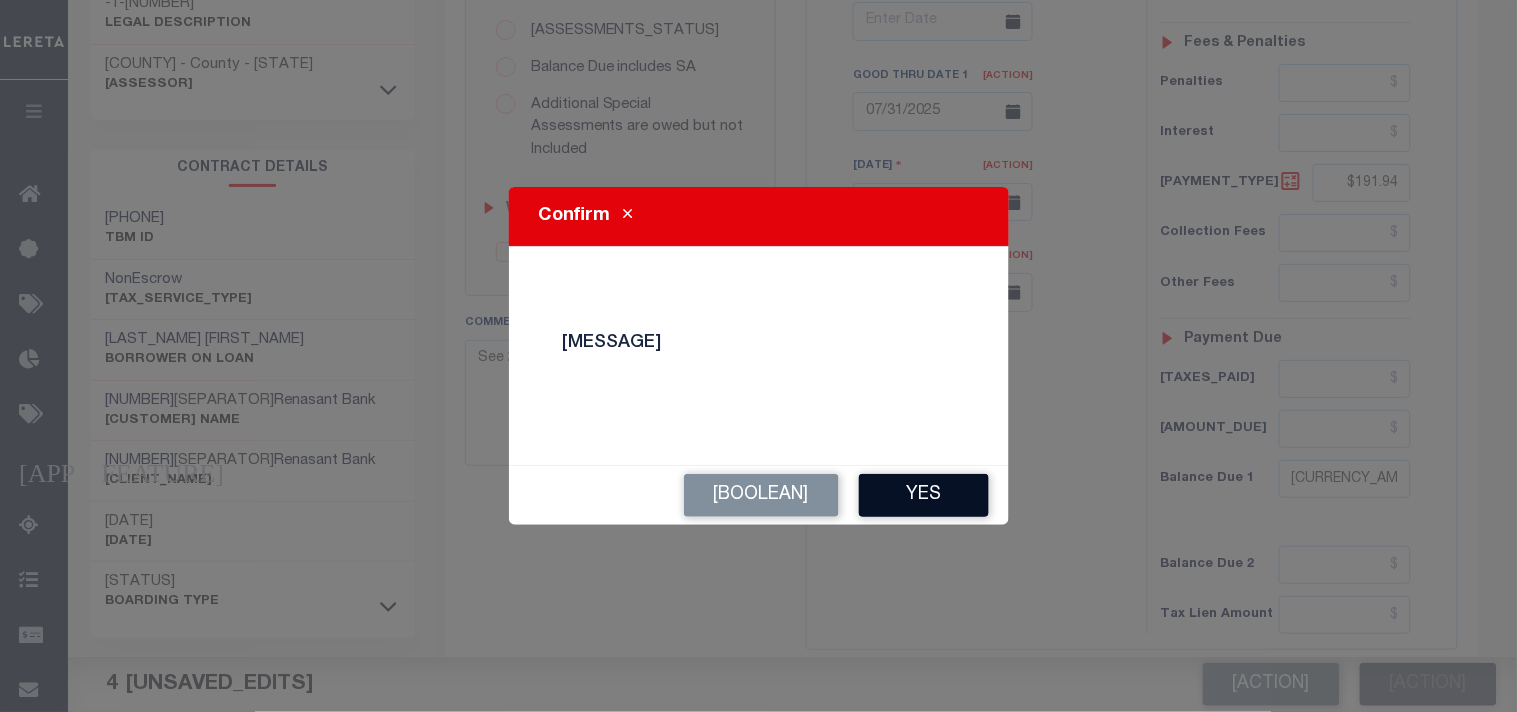 click on "Yes" at bounding box center (924, 517) 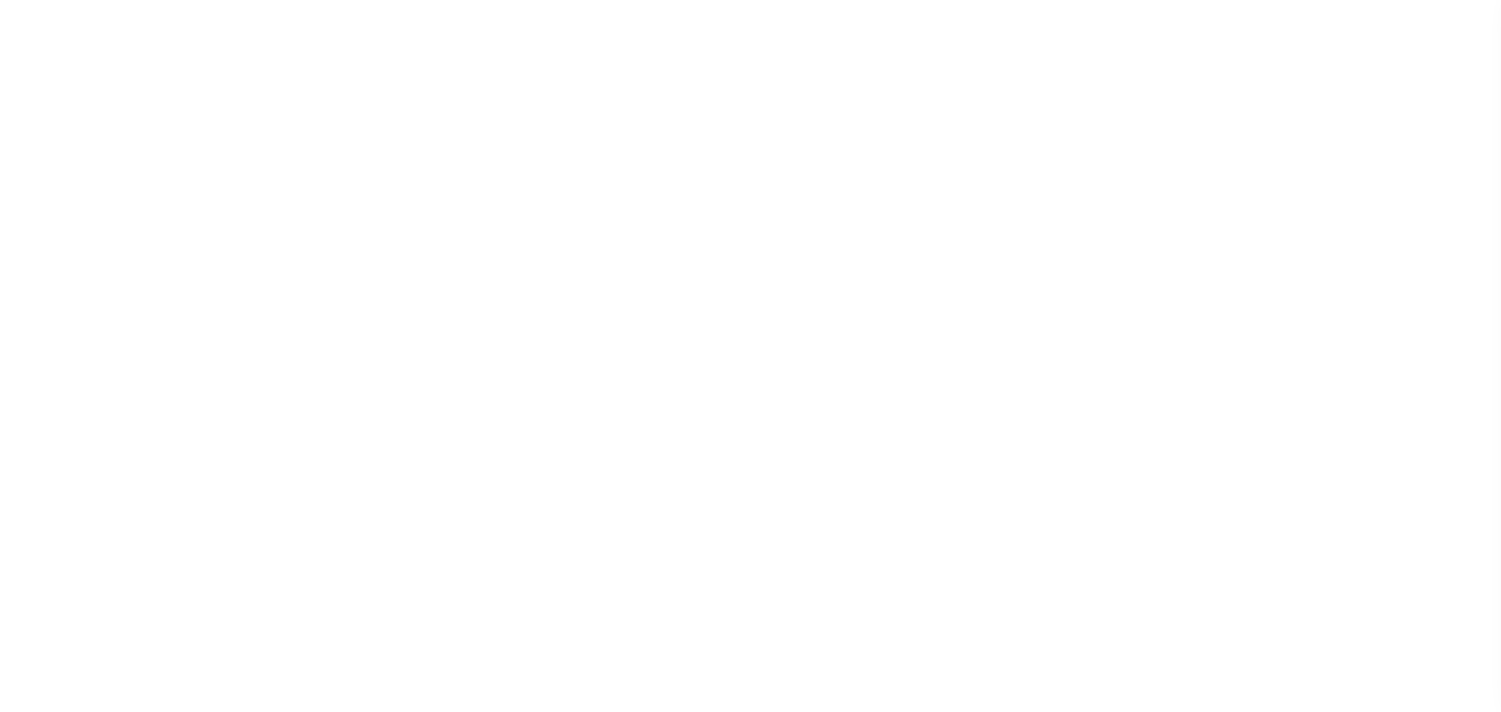 scroll, scrollTop: 0, scrollLeft: 0, axis: both 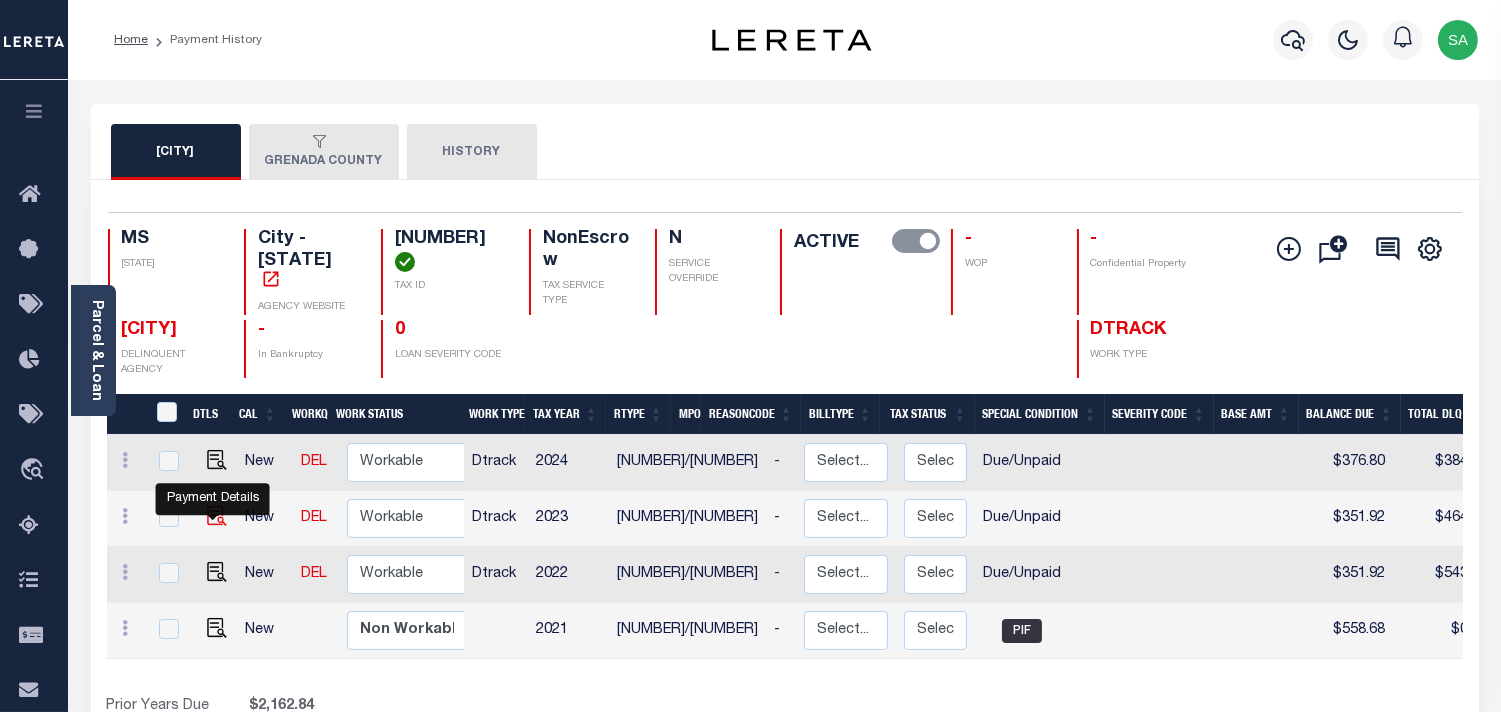 click at bounding box center (217, 516) 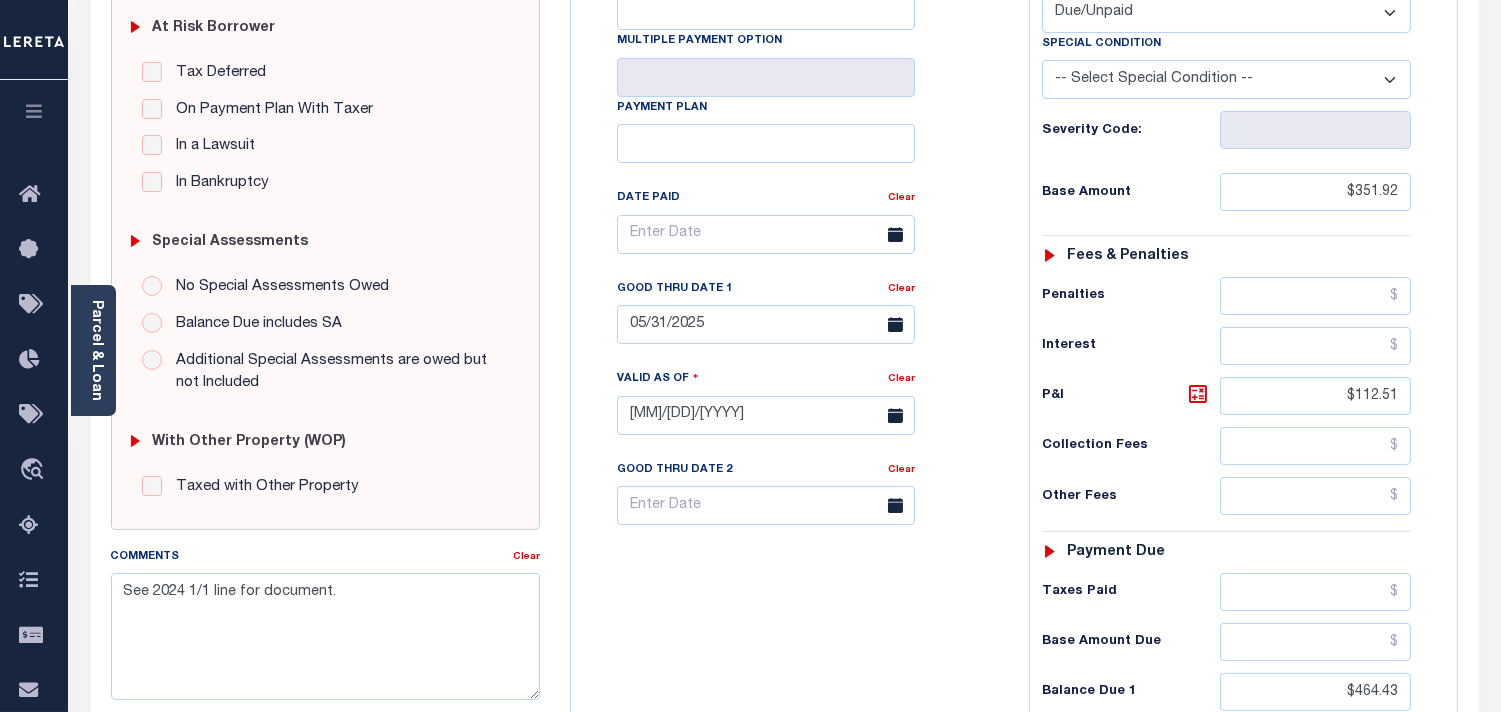 scroll, scrollTop: 444, scrollLeft: 0, axis: vertical 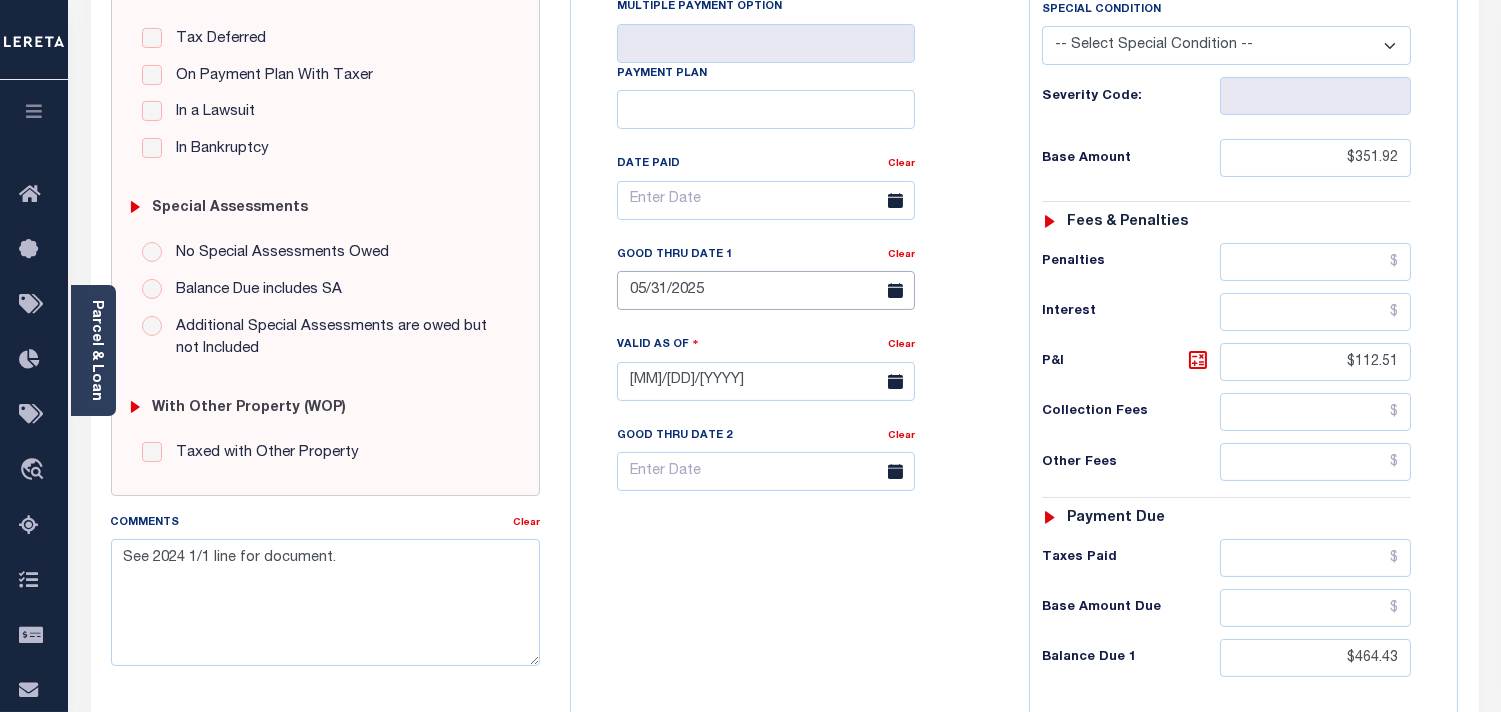 click on "[DATE]" at bounding box center (766, 290) 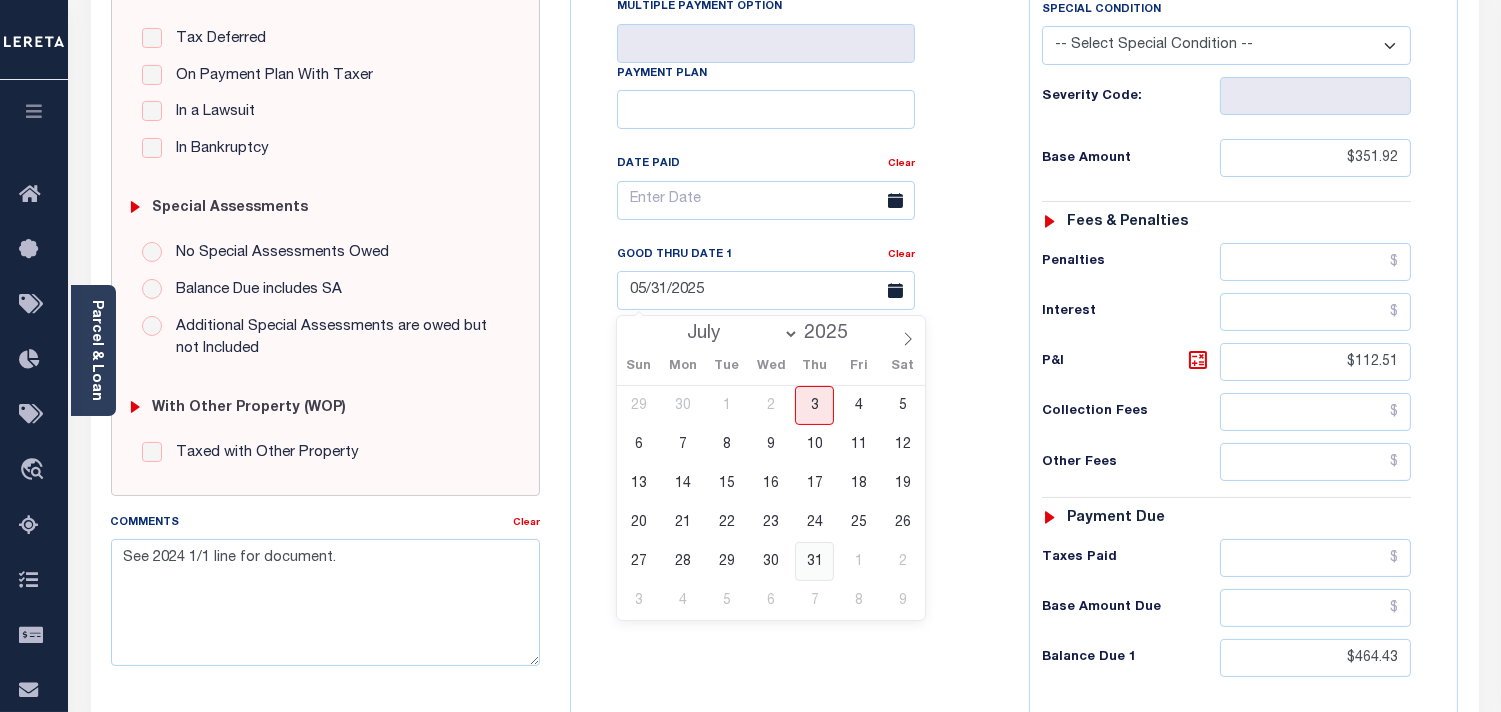 click on "31" at bounding box center [814, 561] 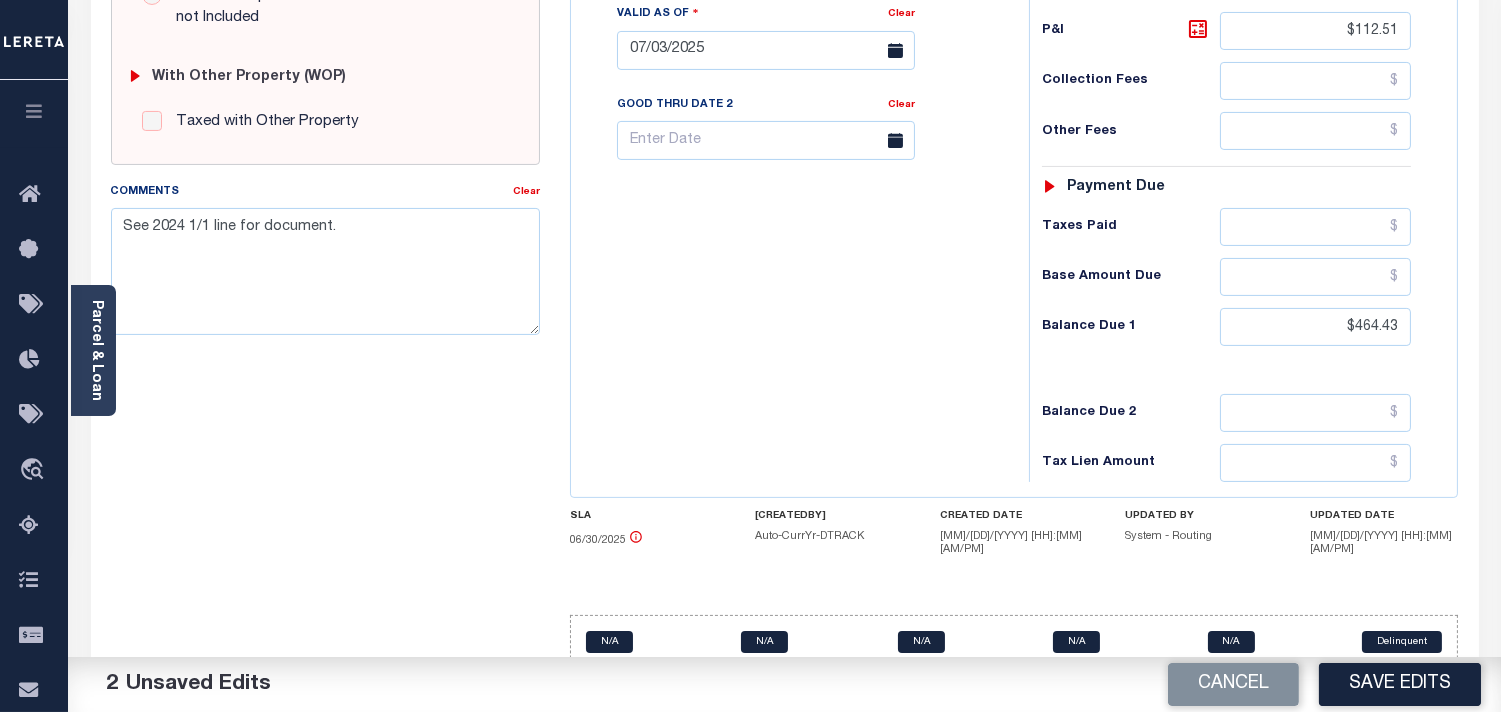scroll, scrollTop: 777, scrollLeft: 0, axis: vertical 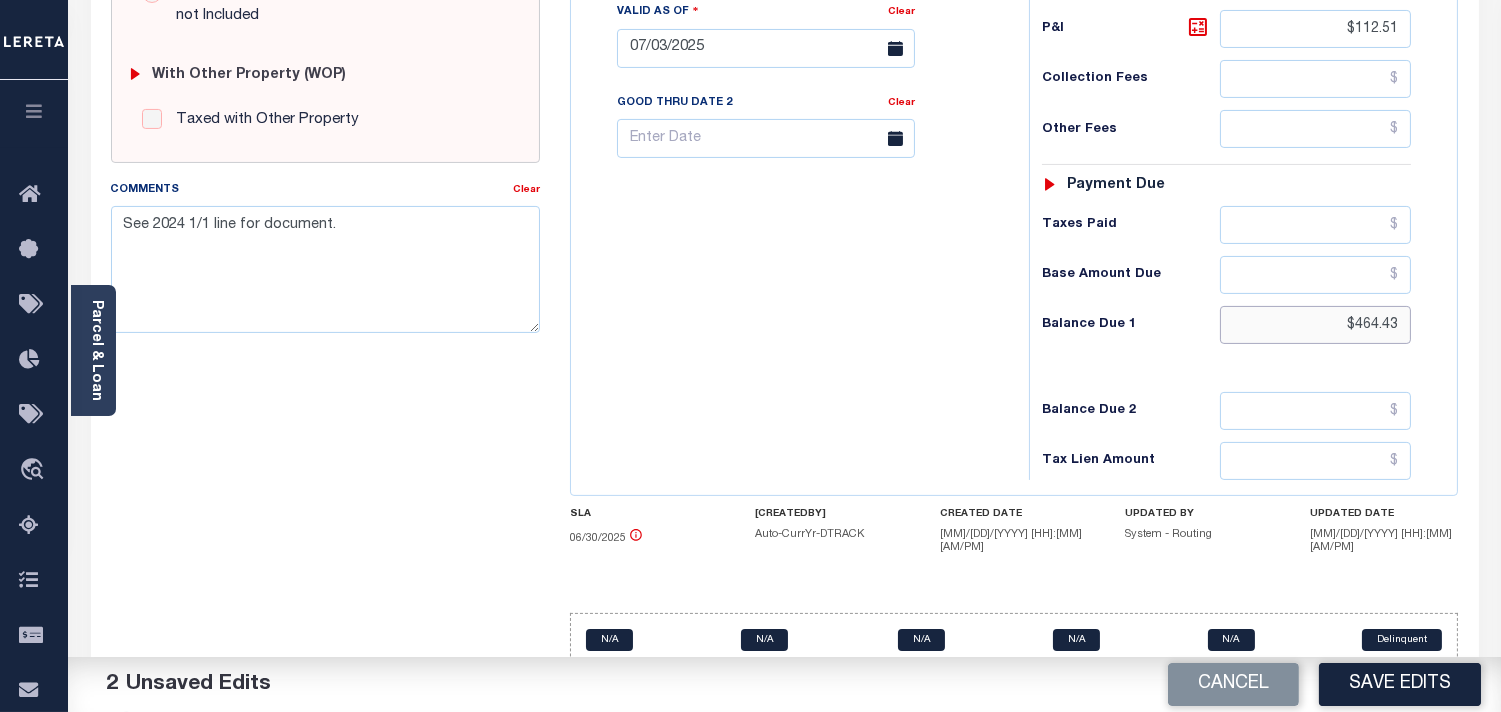 click on "Tax Status
Status
- Select Status Code -" at bounding box center [1233, 38] 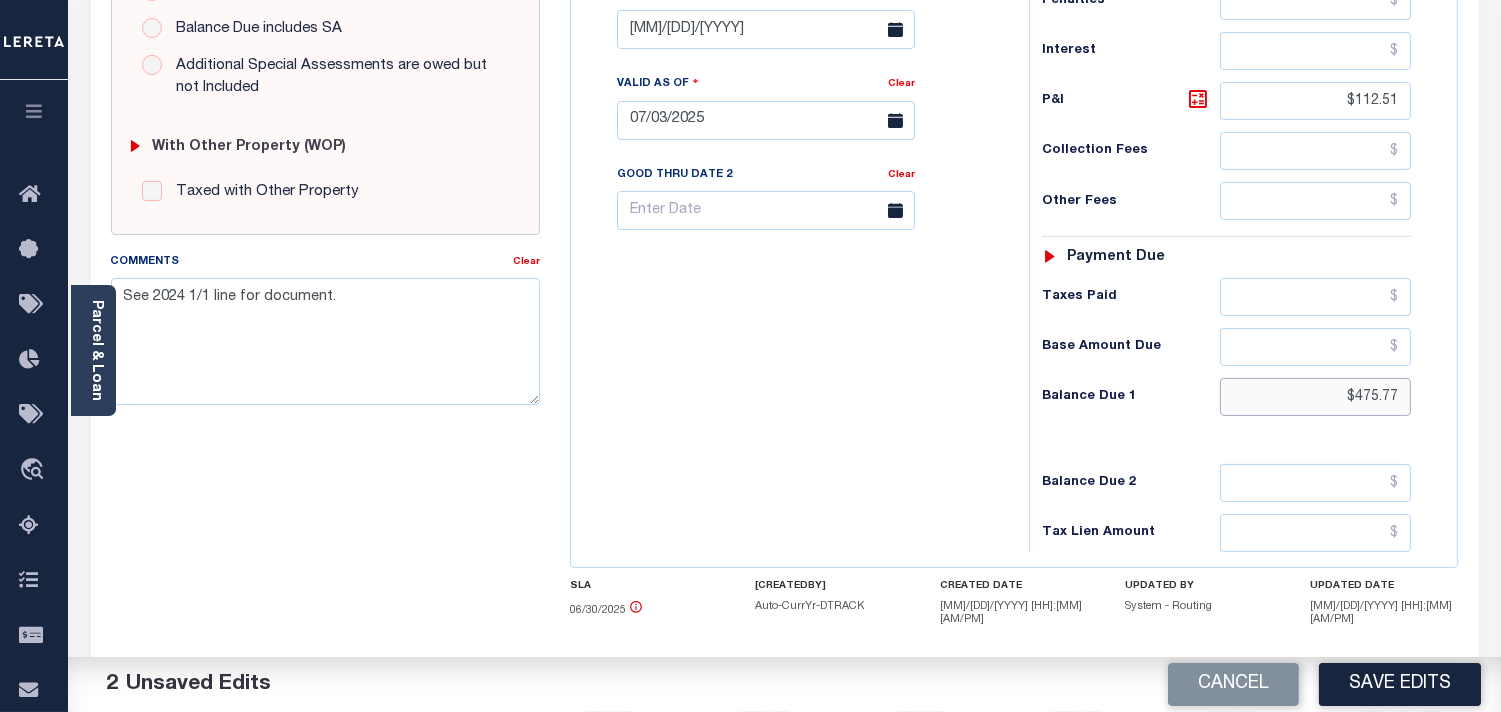scroll, scrollTop: 666, scrollLeft: 0, axis: vertical 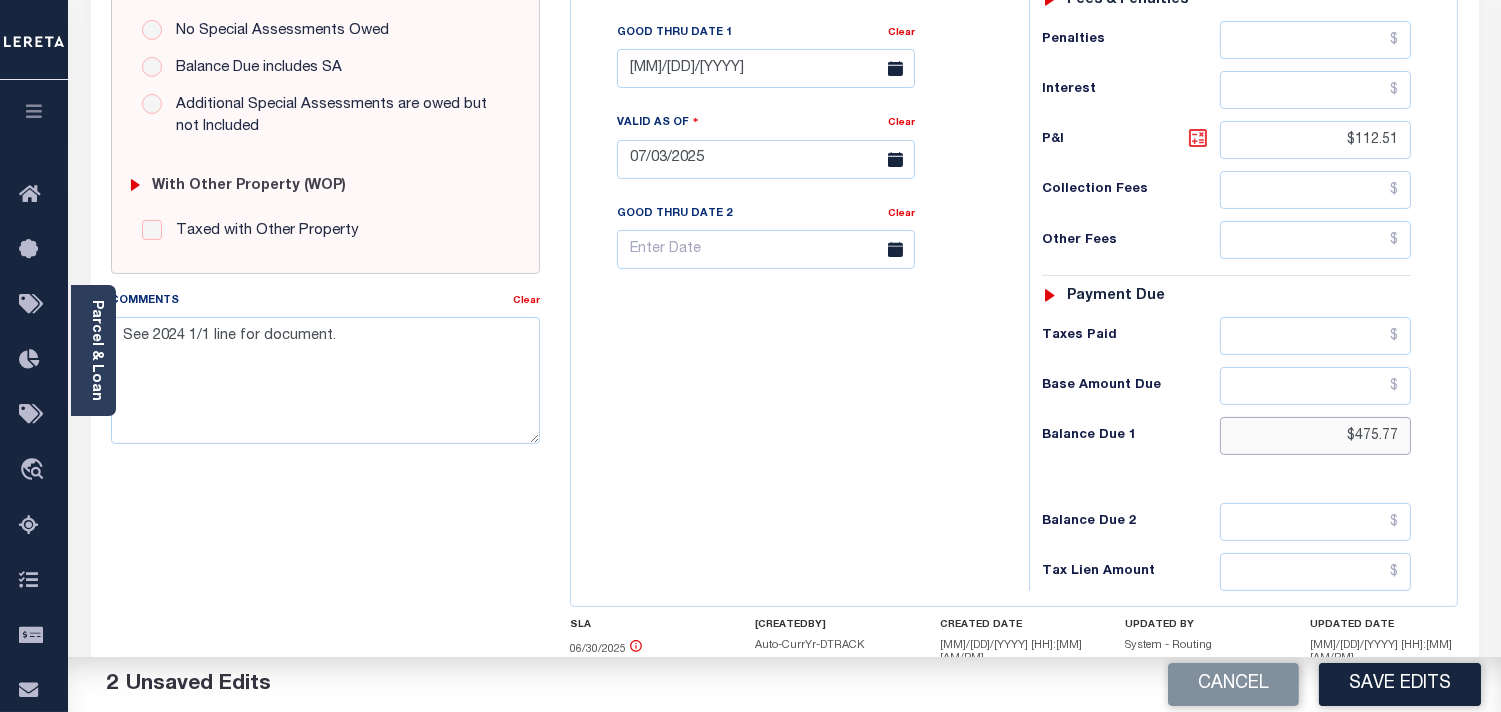 type on "$475.77" 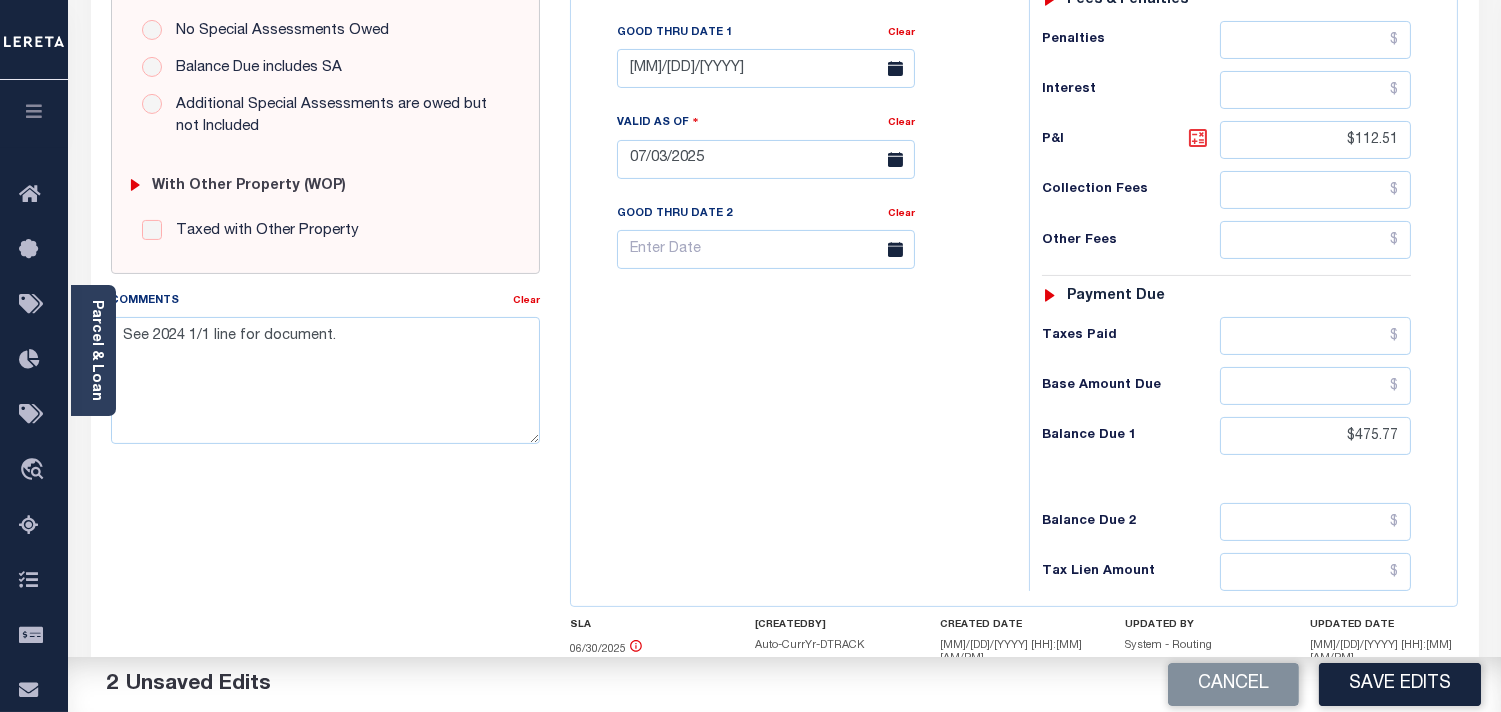 click at bounding box center (1198, 138) 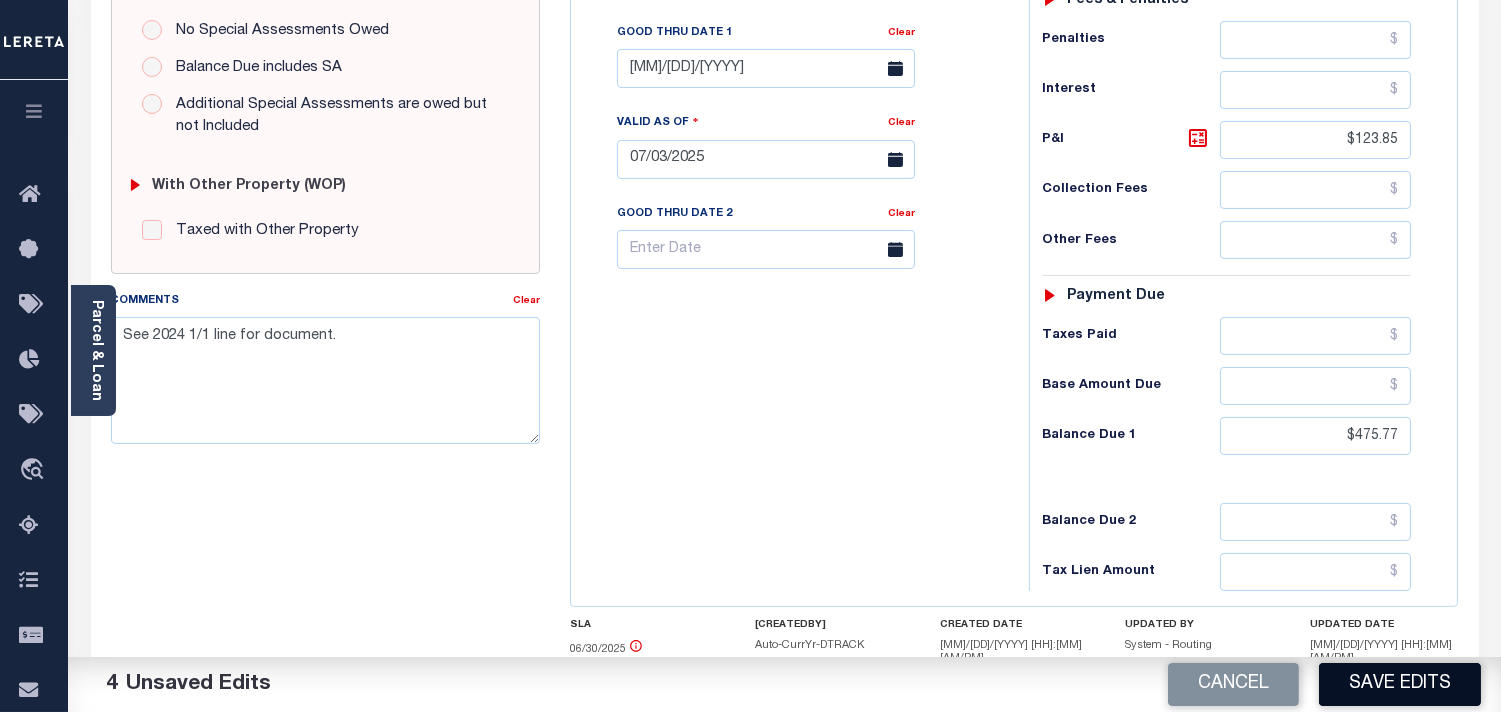 click on "Save Edits" at bounding box center (1400, 684) 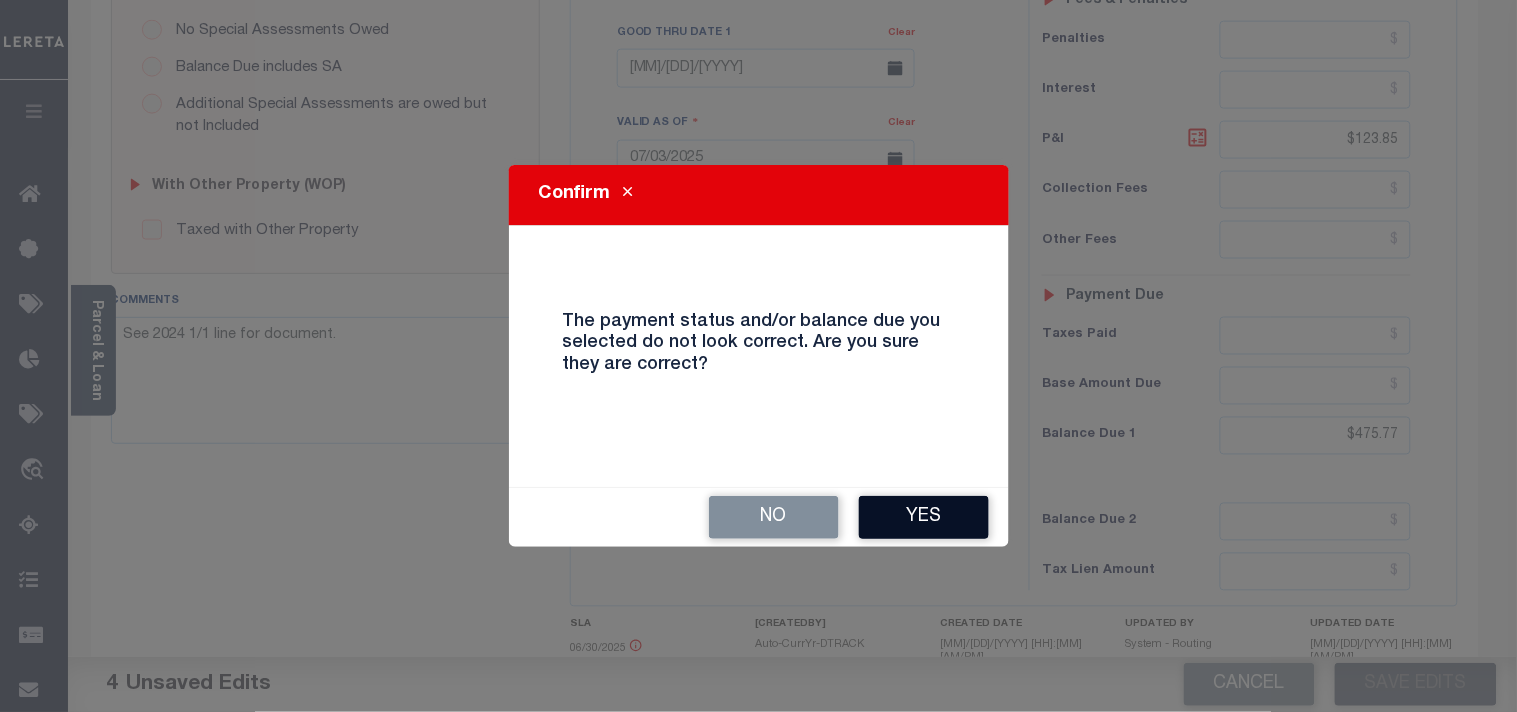 click on "Yes" at bounding box center (924, 517) 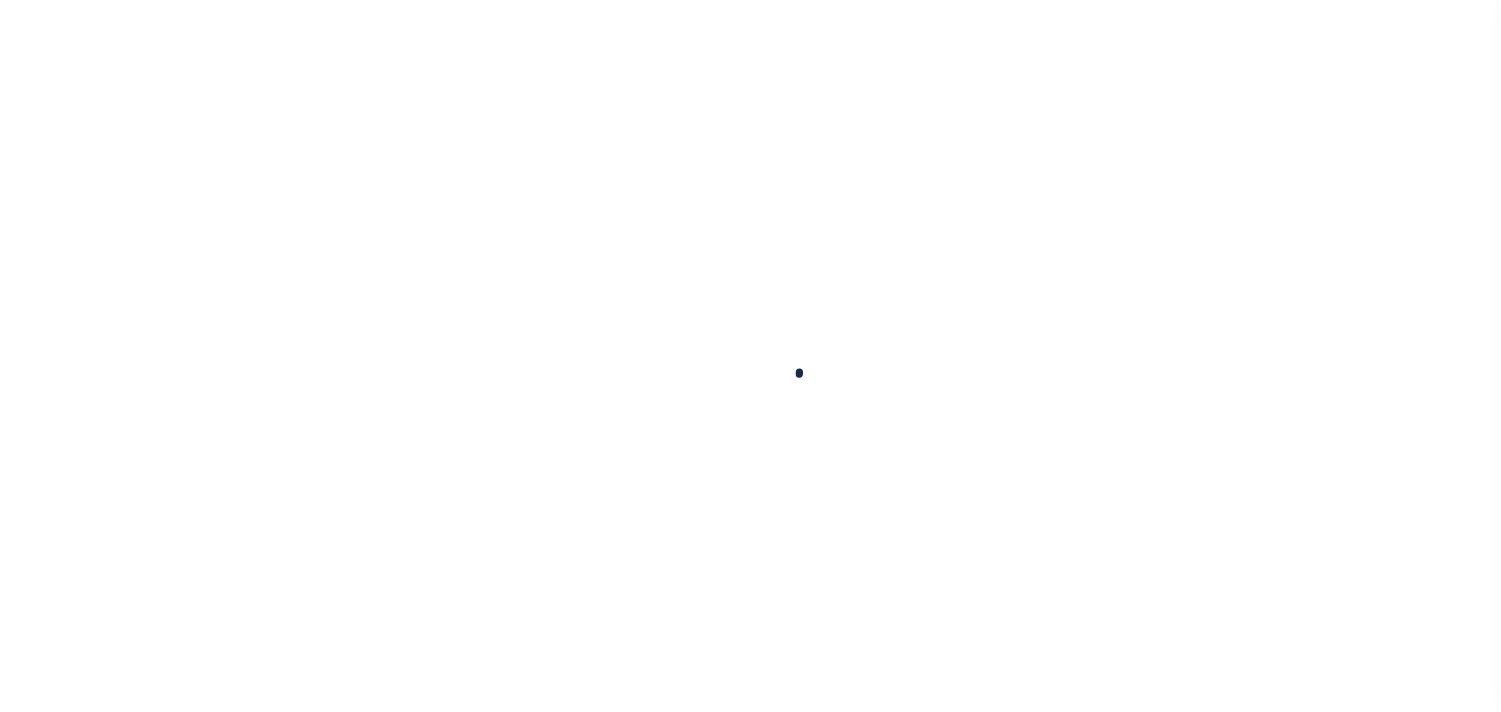 scroll, scrollTop: 0, scrollLeft: 0, axis: both 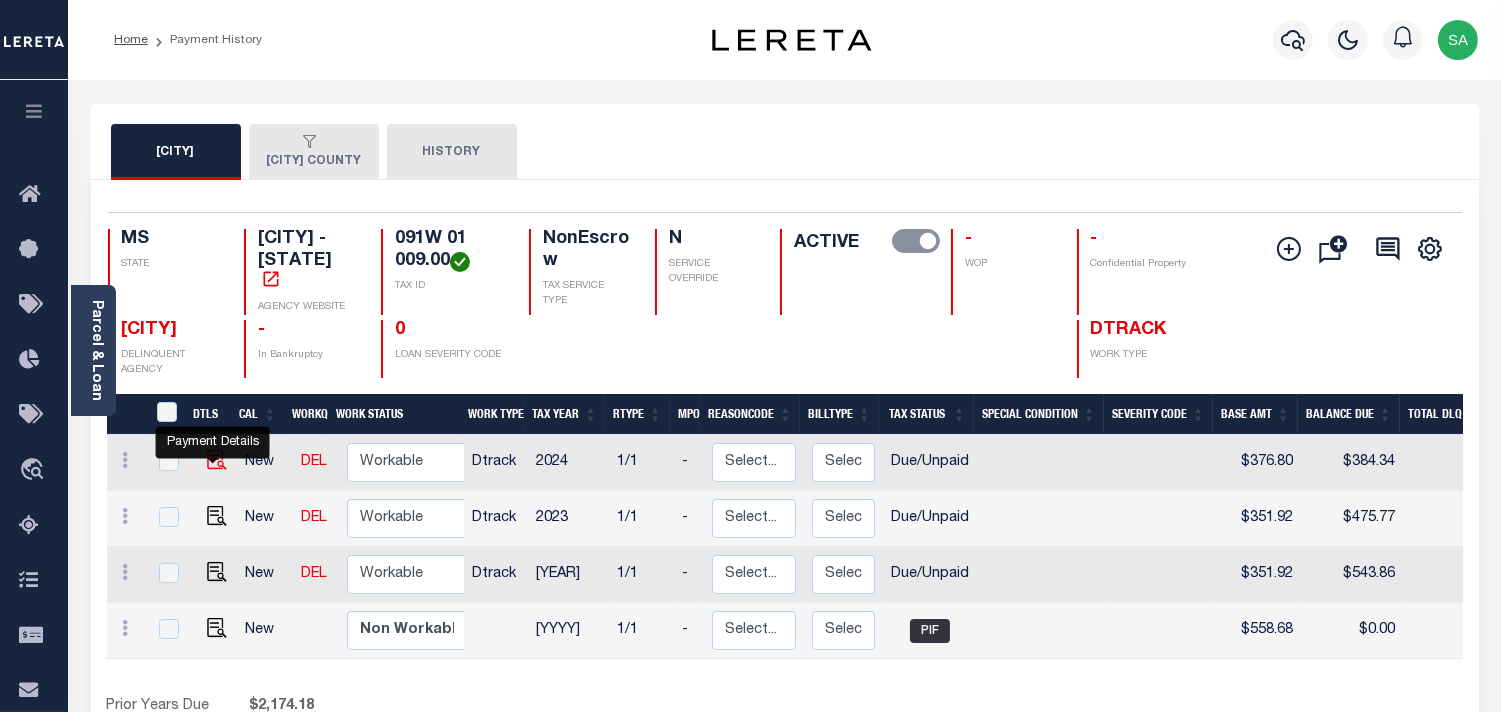 click at bounding box center (217, 475) 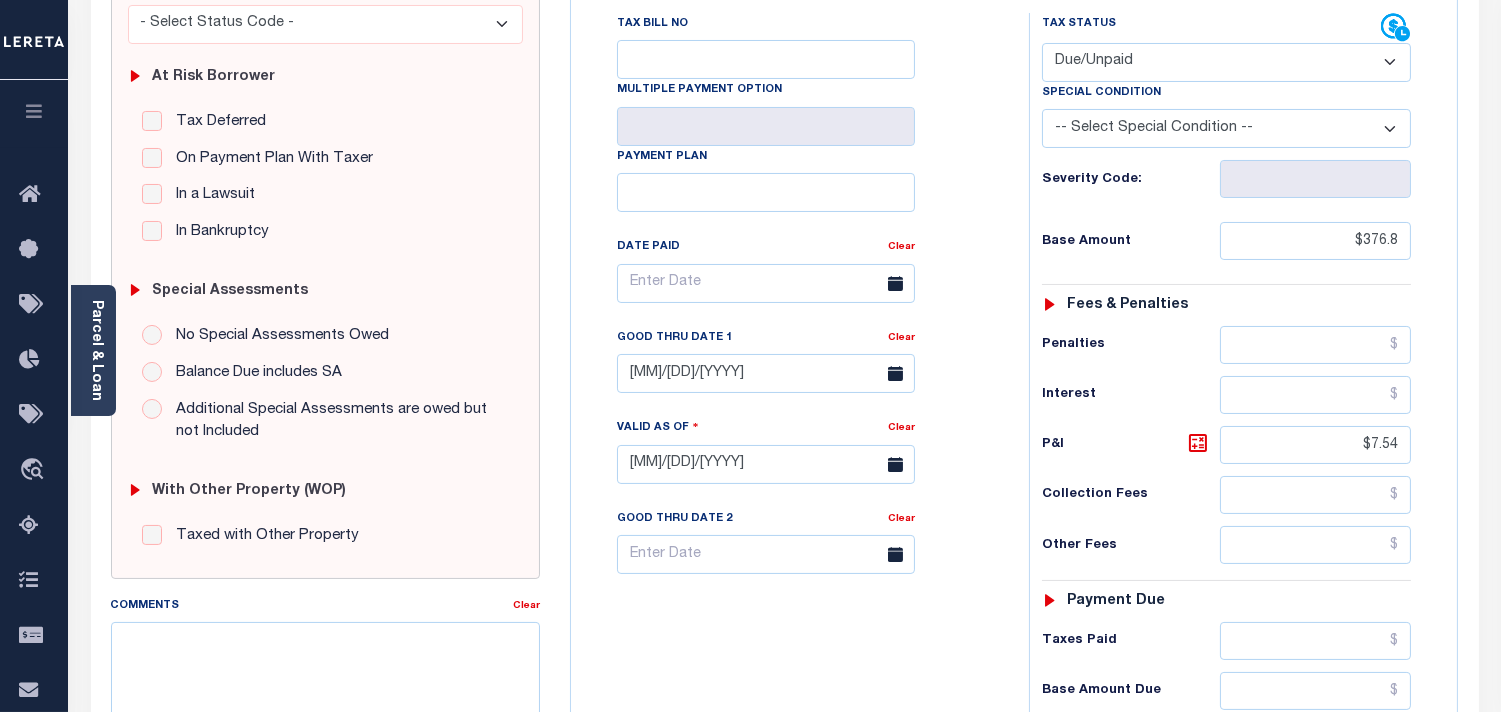 scroll, scrollTop: 444, scrollLeft: 0, axis: vertical 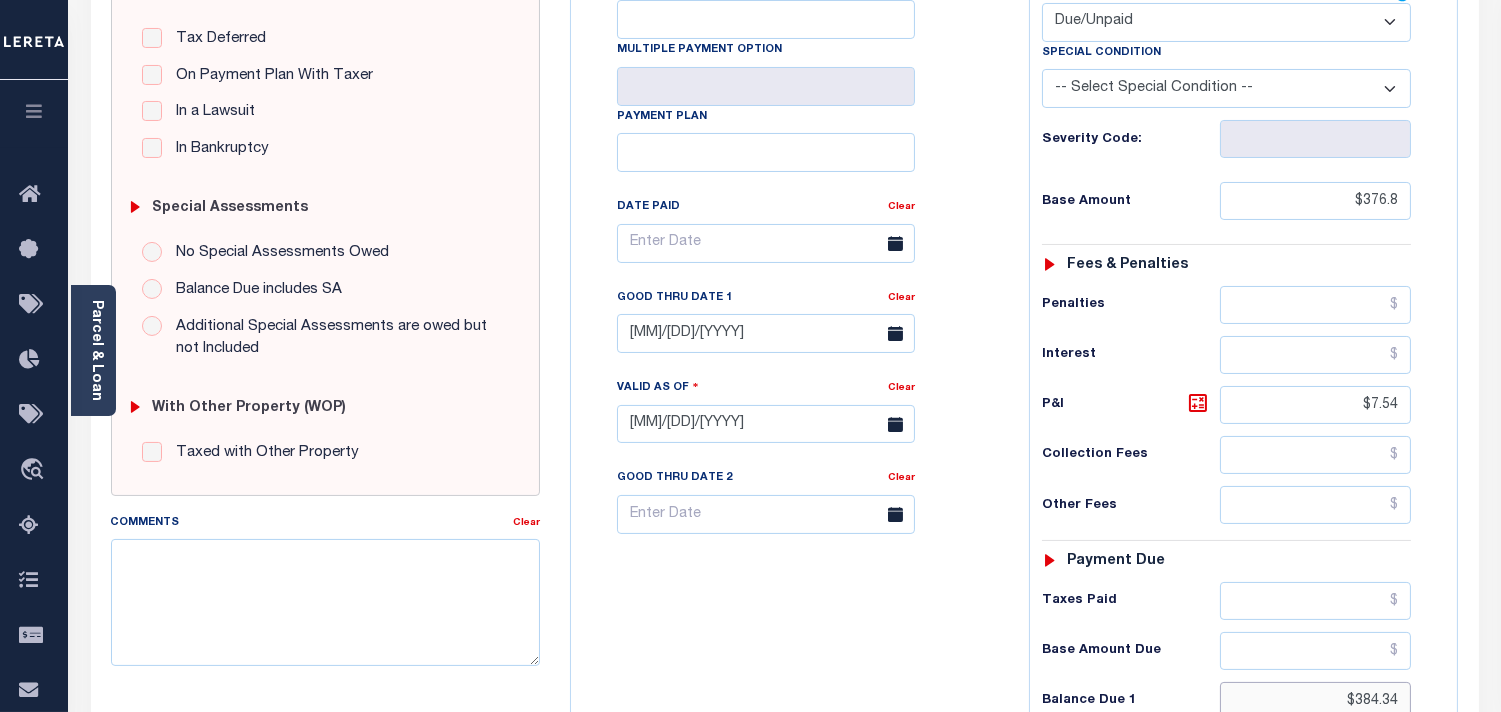 drag, startPoint x: 1364, startPoint y: 661, endPoint x: 1336, endPoint y: 658, distance: 28.160255 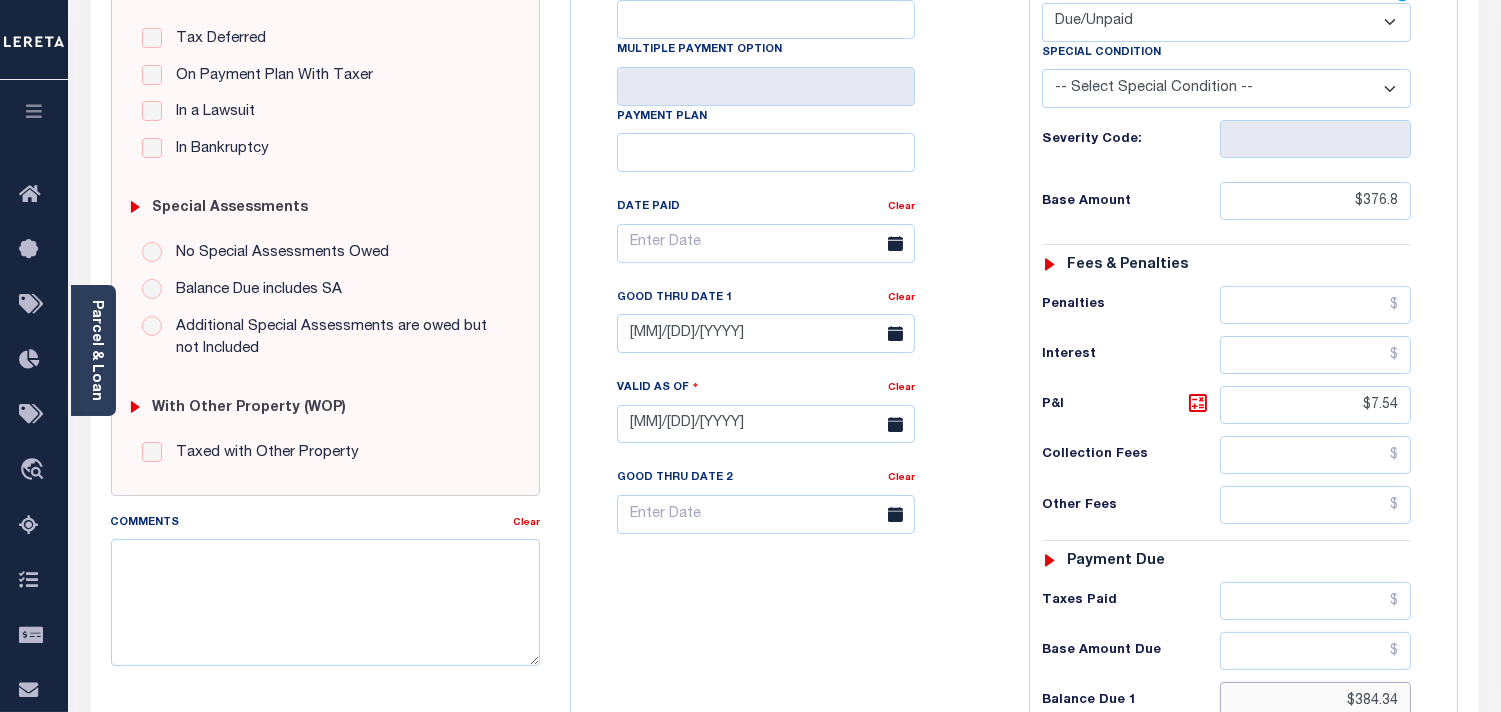 paste on "388.10" 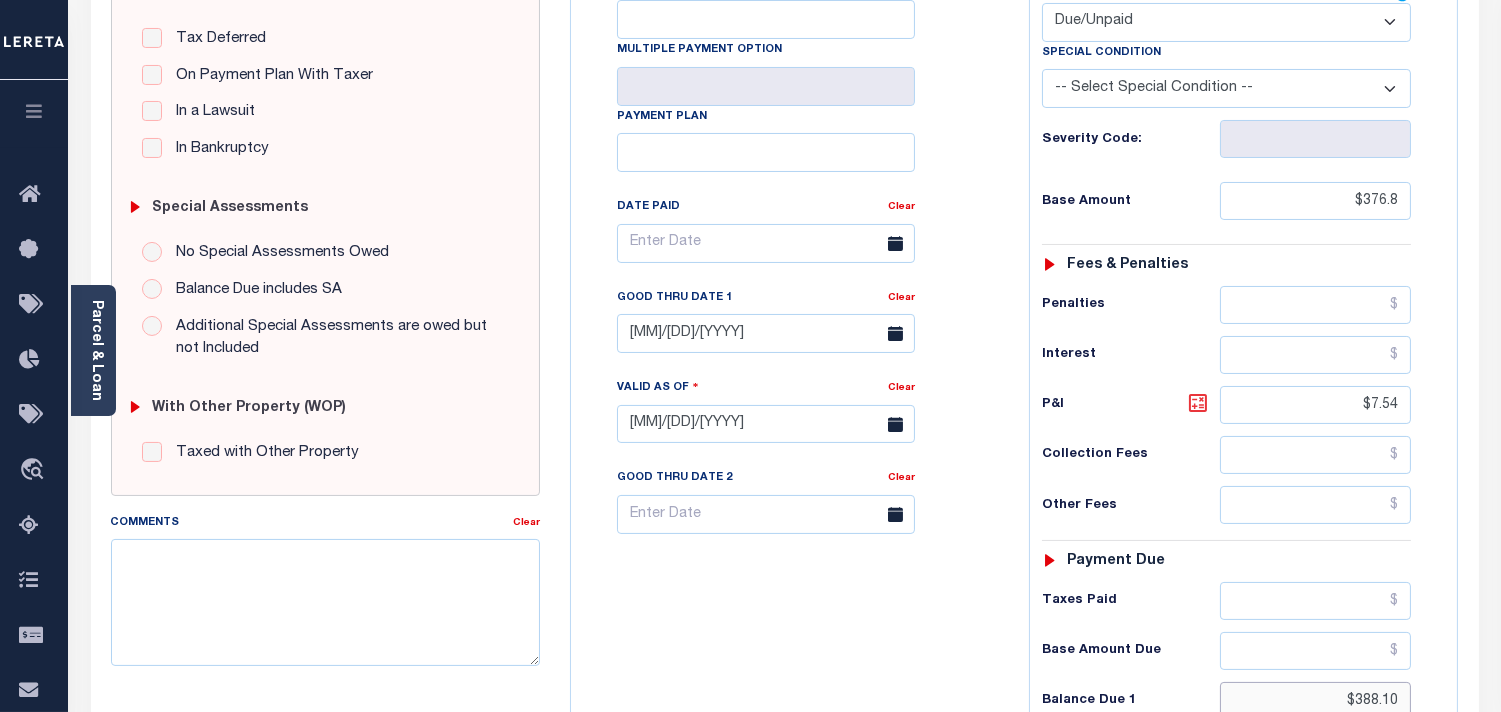 type on "$388.10" 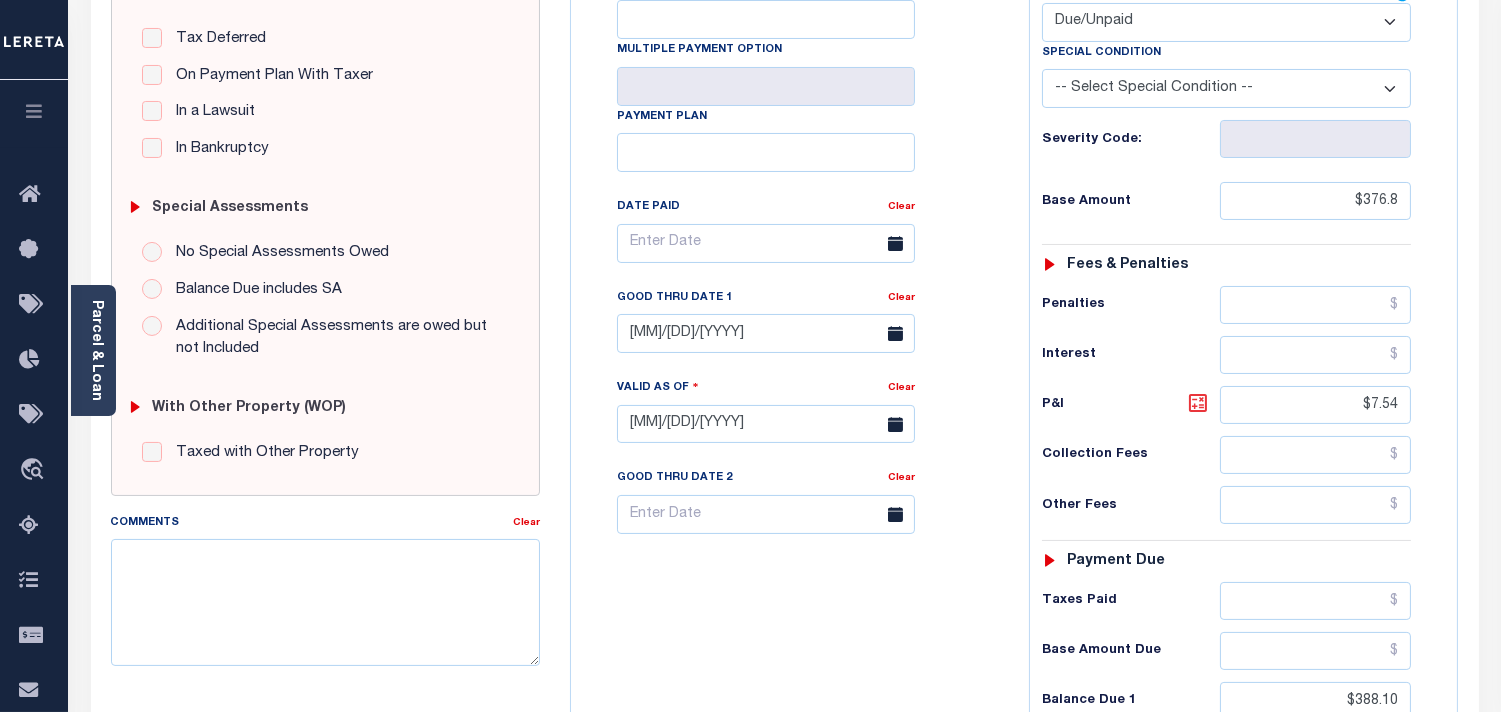click at bounding box center [1198, 360] 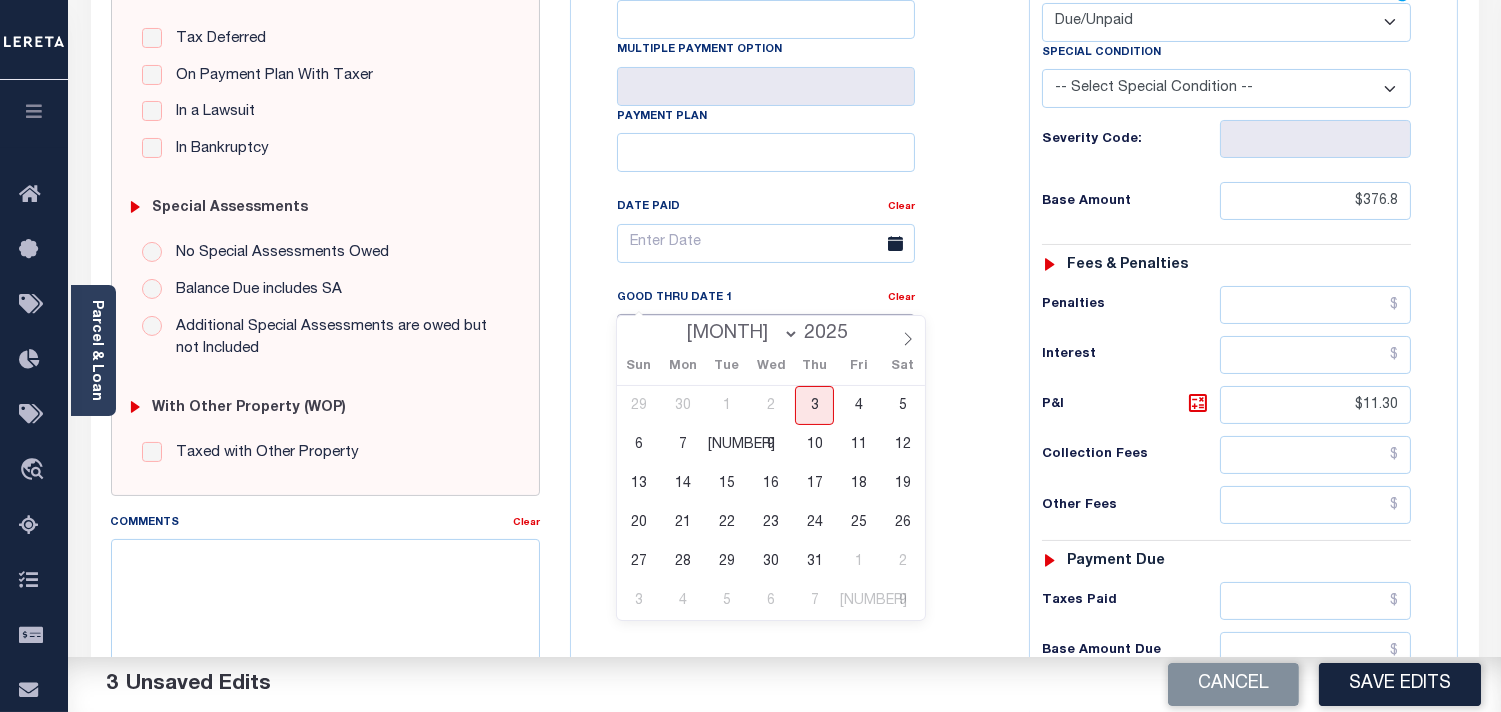 click on "05/31/2025" at bounding box center (766, 290) 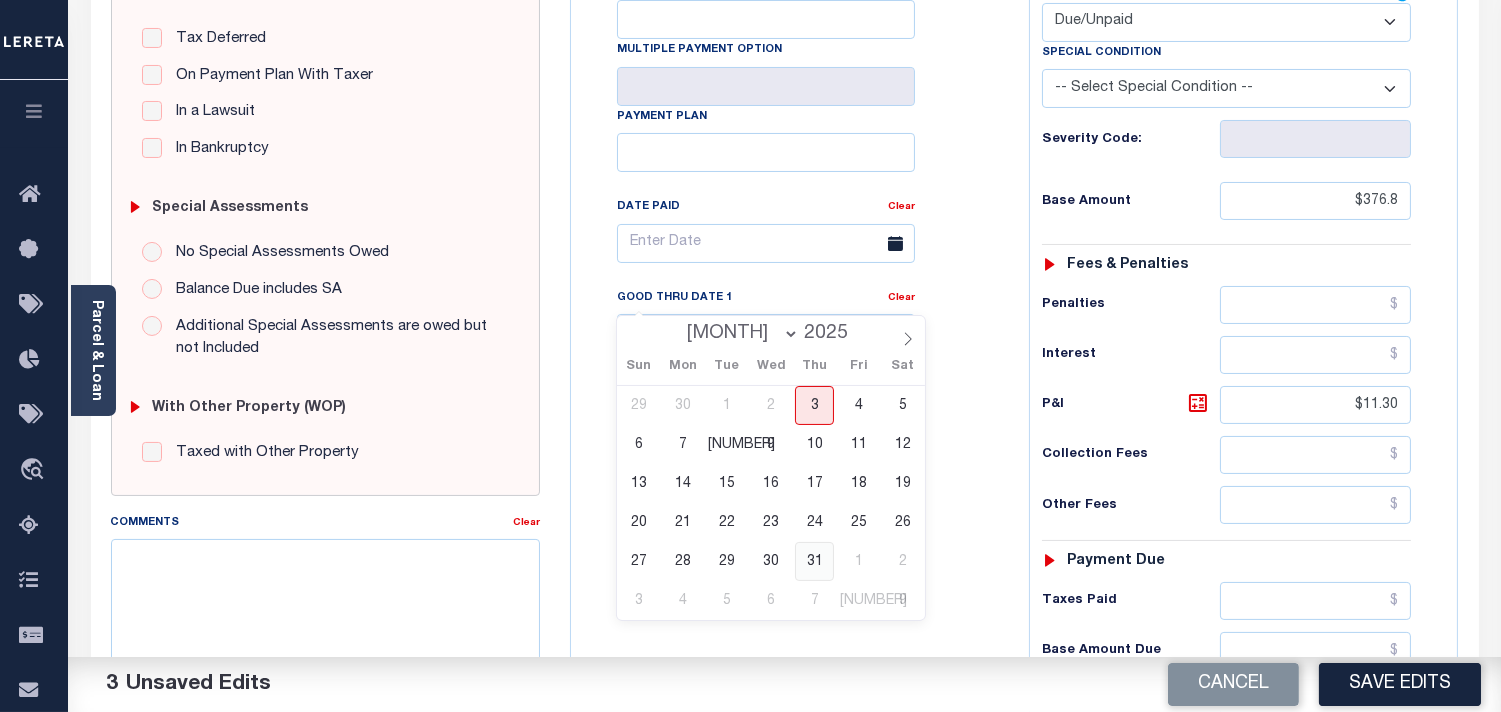 click on "31" at bounding box center (814, 561) 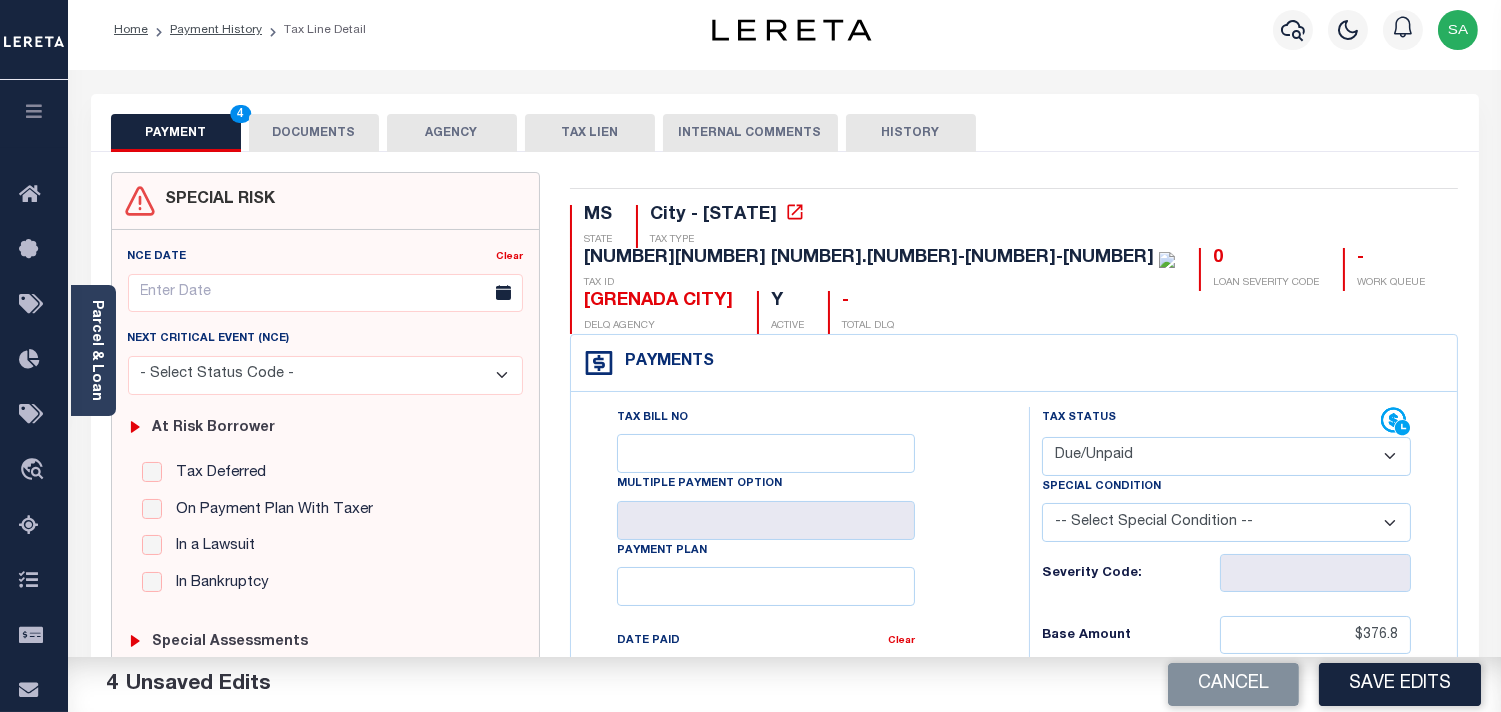 scroll, scrollTop: 0, scrollLeft: 0, axis: both 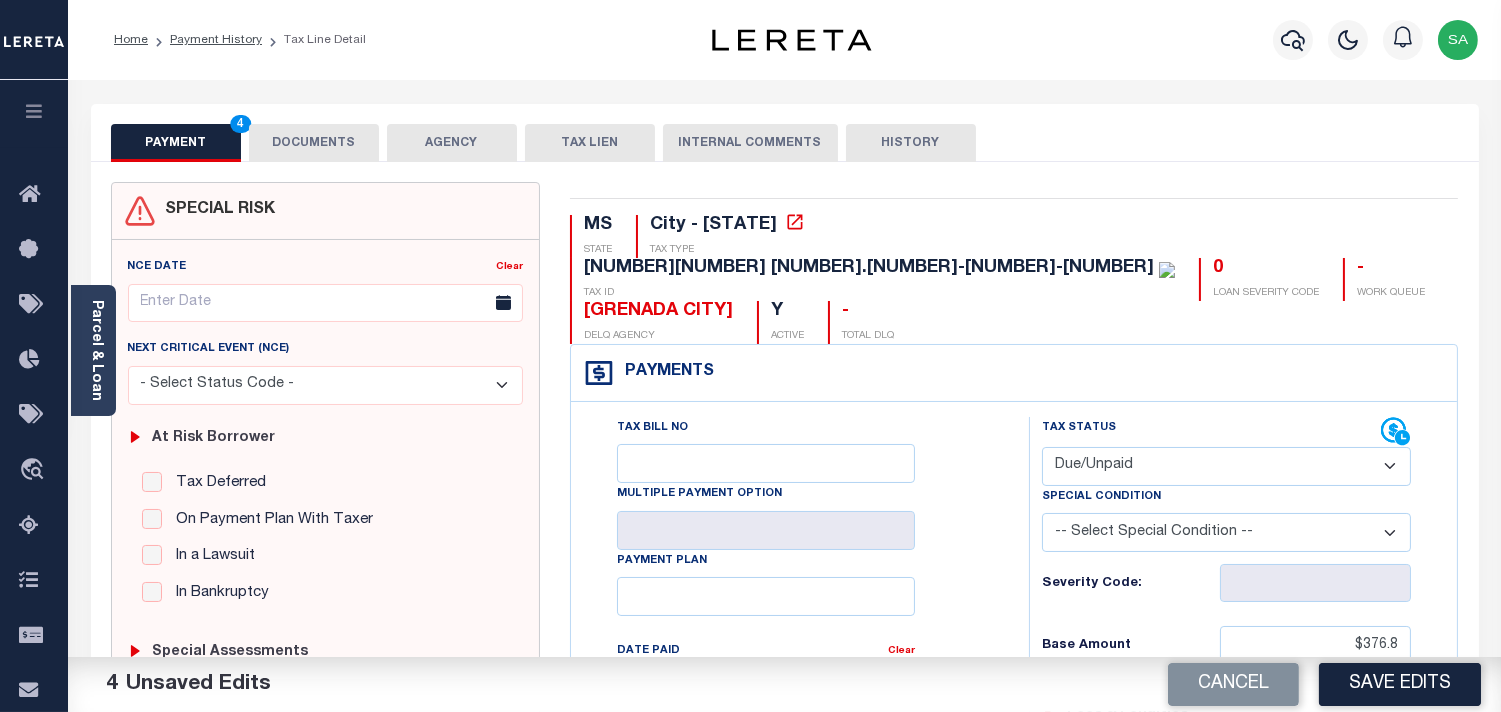 click on "DOCUMENTS" at bounding box center [314, 143] 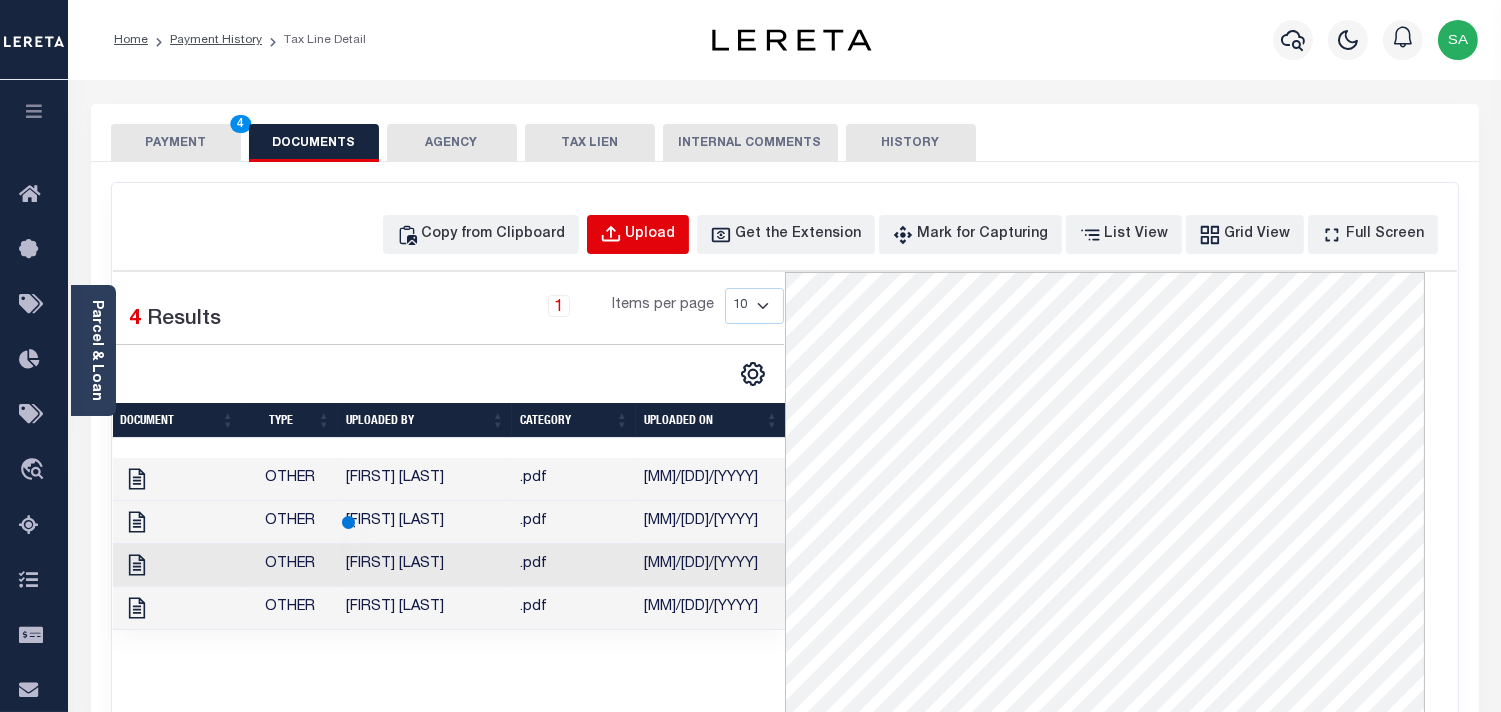 click on "Upload" at bounding box center [679, 235] 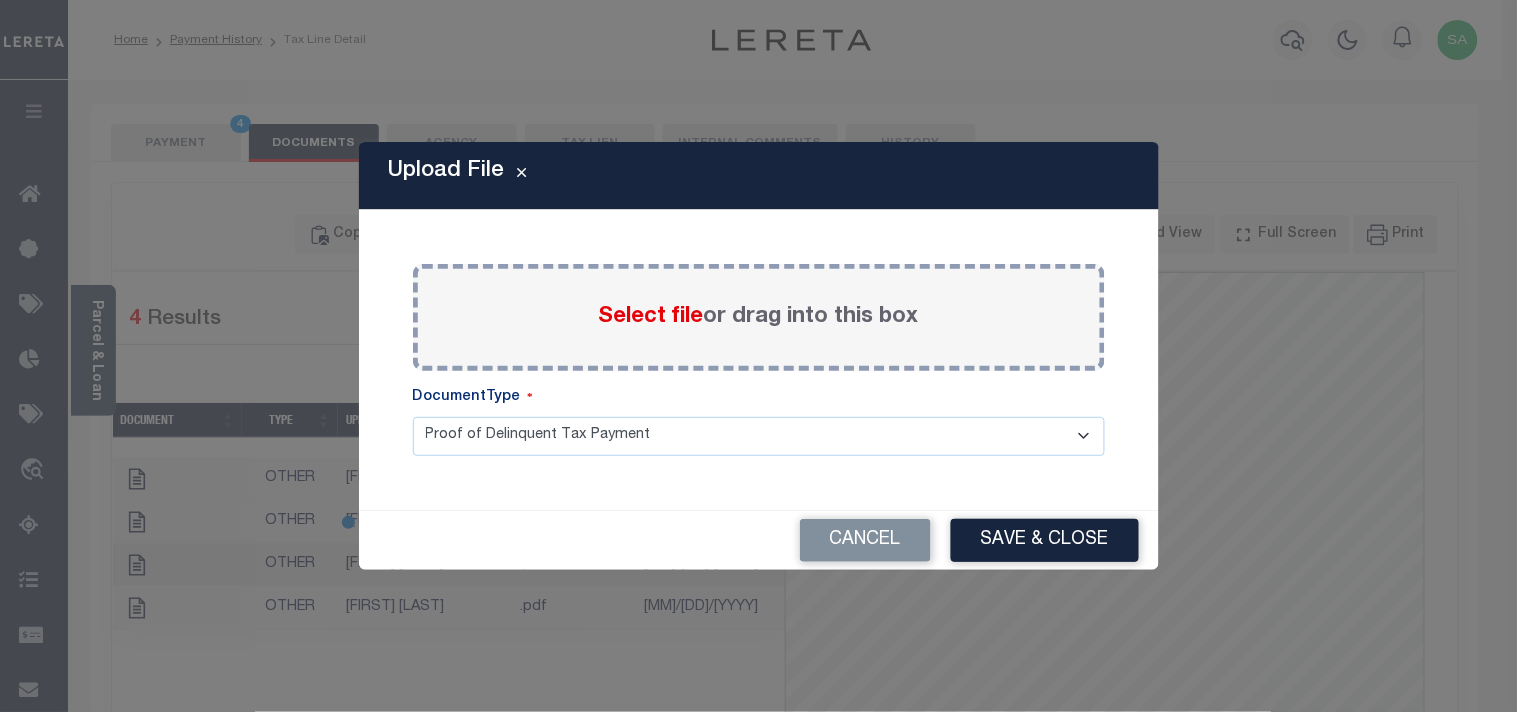 click on "Select file" at bounding box center [651, 317] 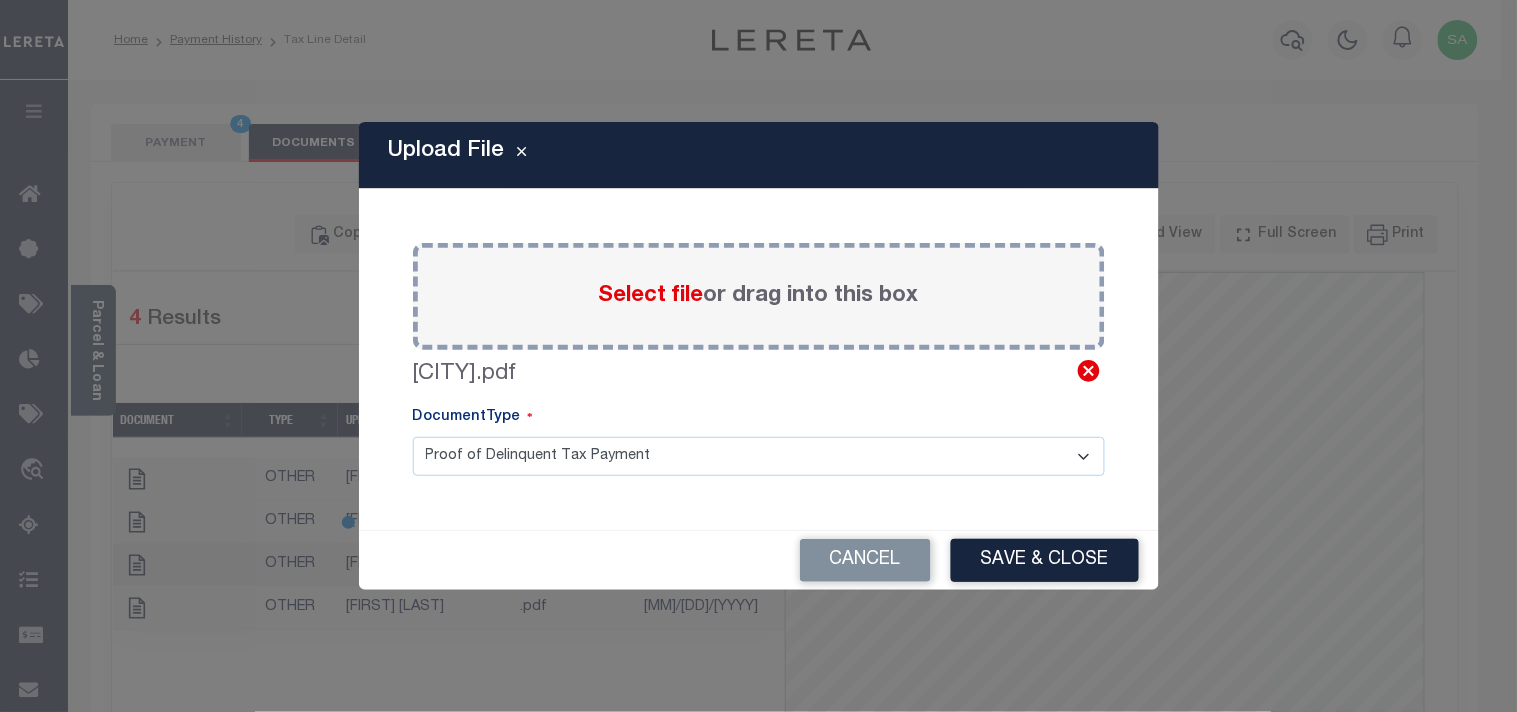click at bounding box center [1089, 371] 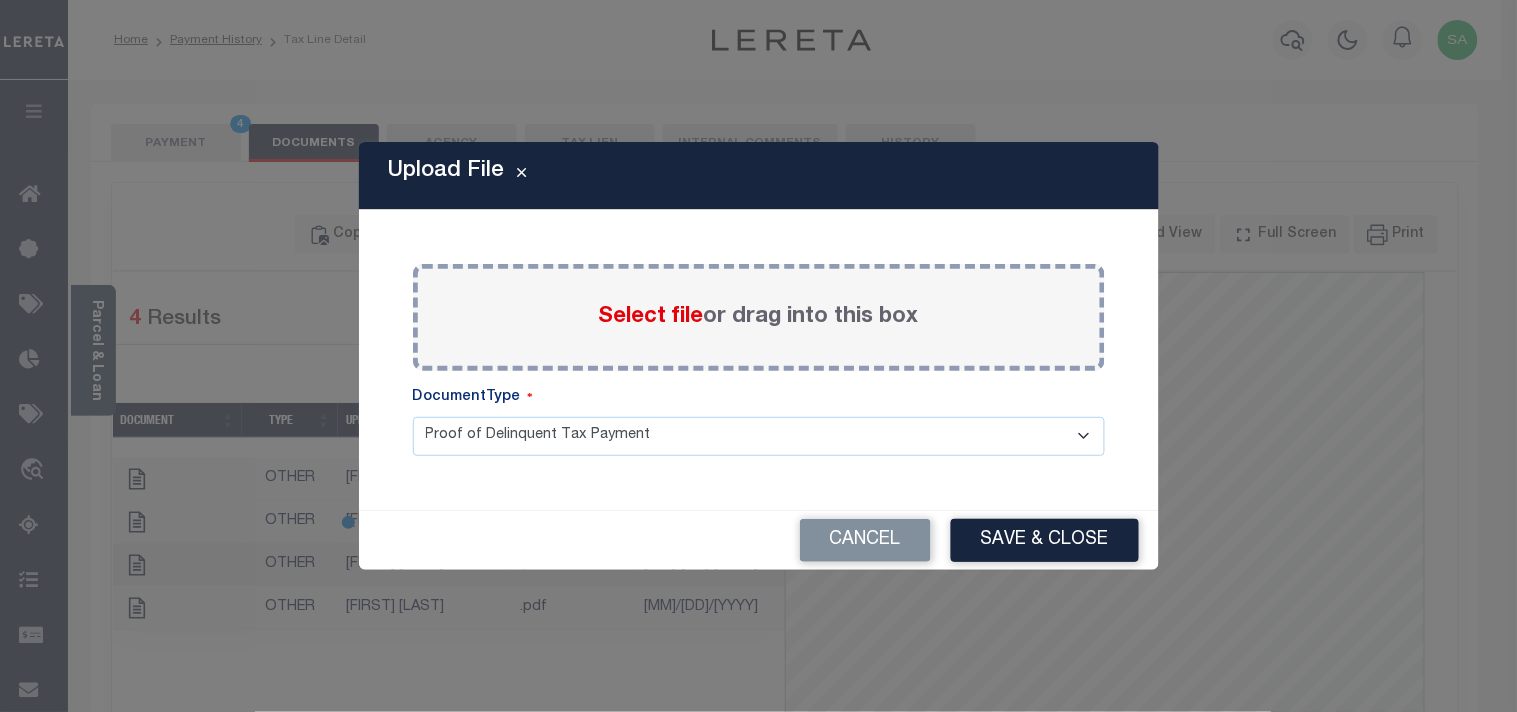 click on "Select file" at bounding box center [651, 317] 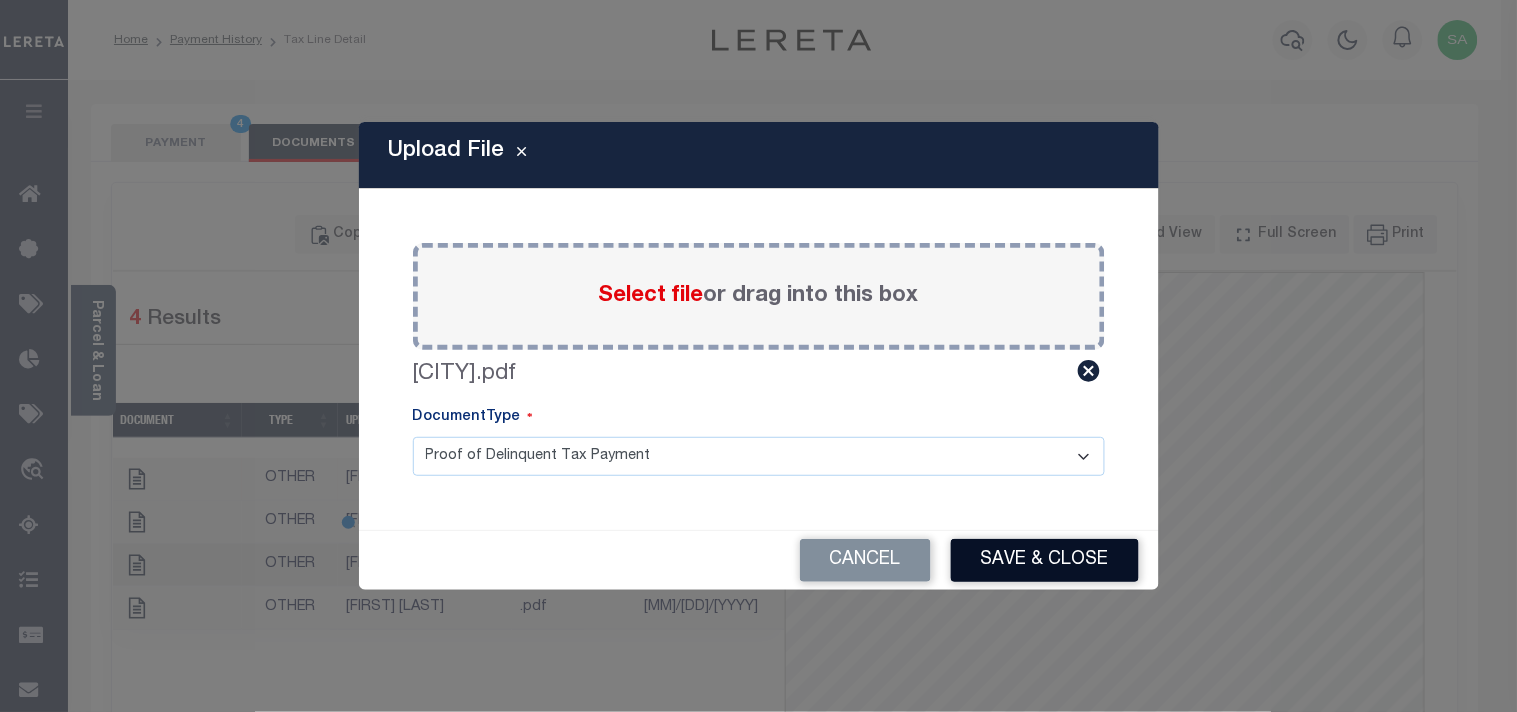 click on "Save & Close" at bounding box center (1045, 560) 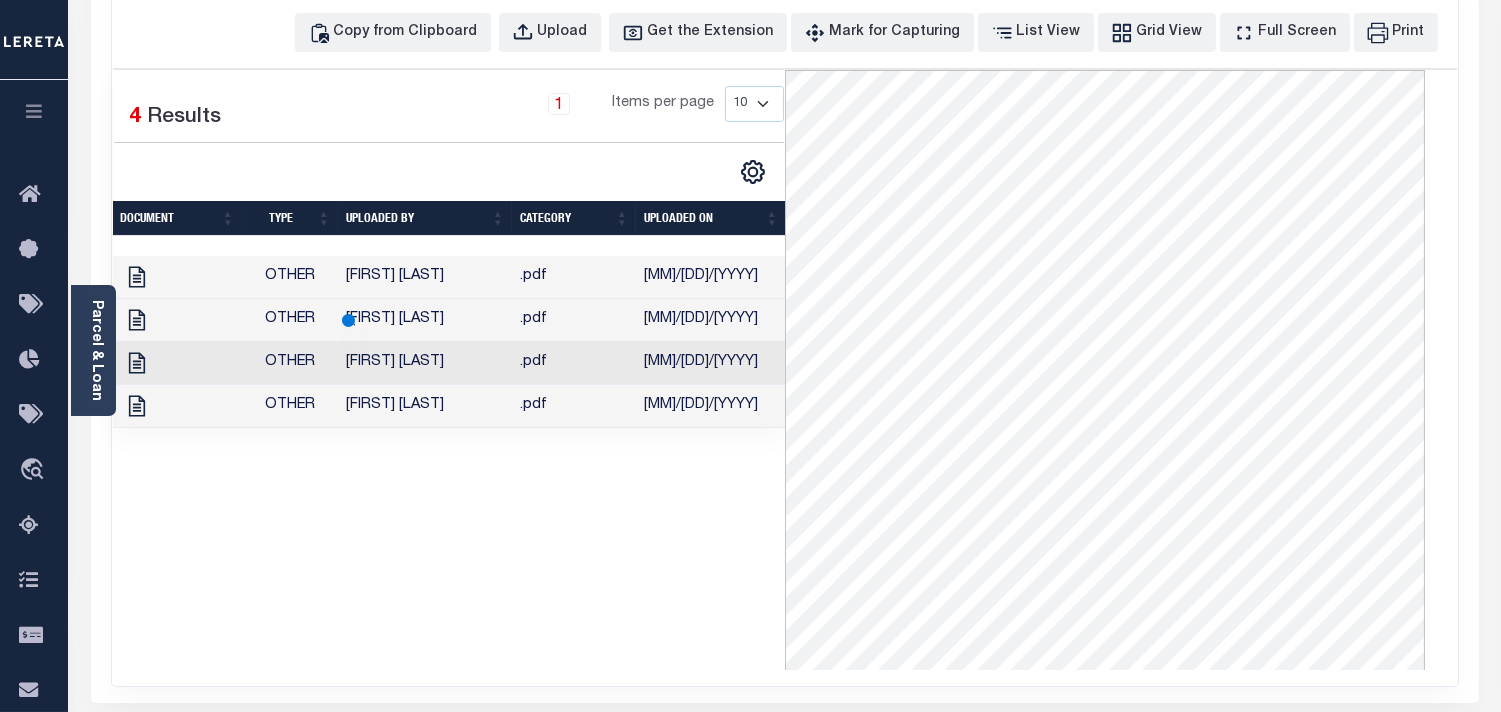 scroll, scrollTop: 222, scrollLeft: 0, axis: vertical 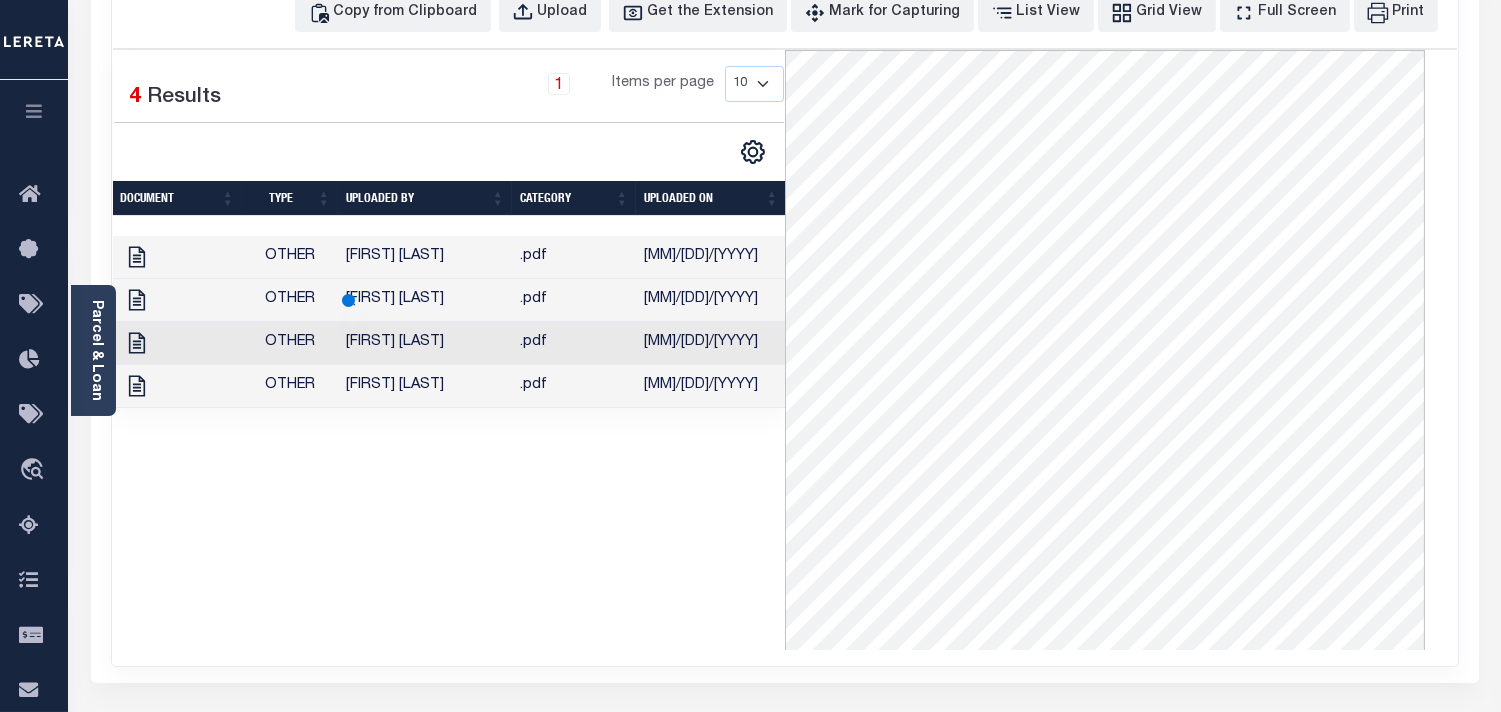 click on "[MM]/[DD]/[YYYY]" at bounding box center (711, 300) 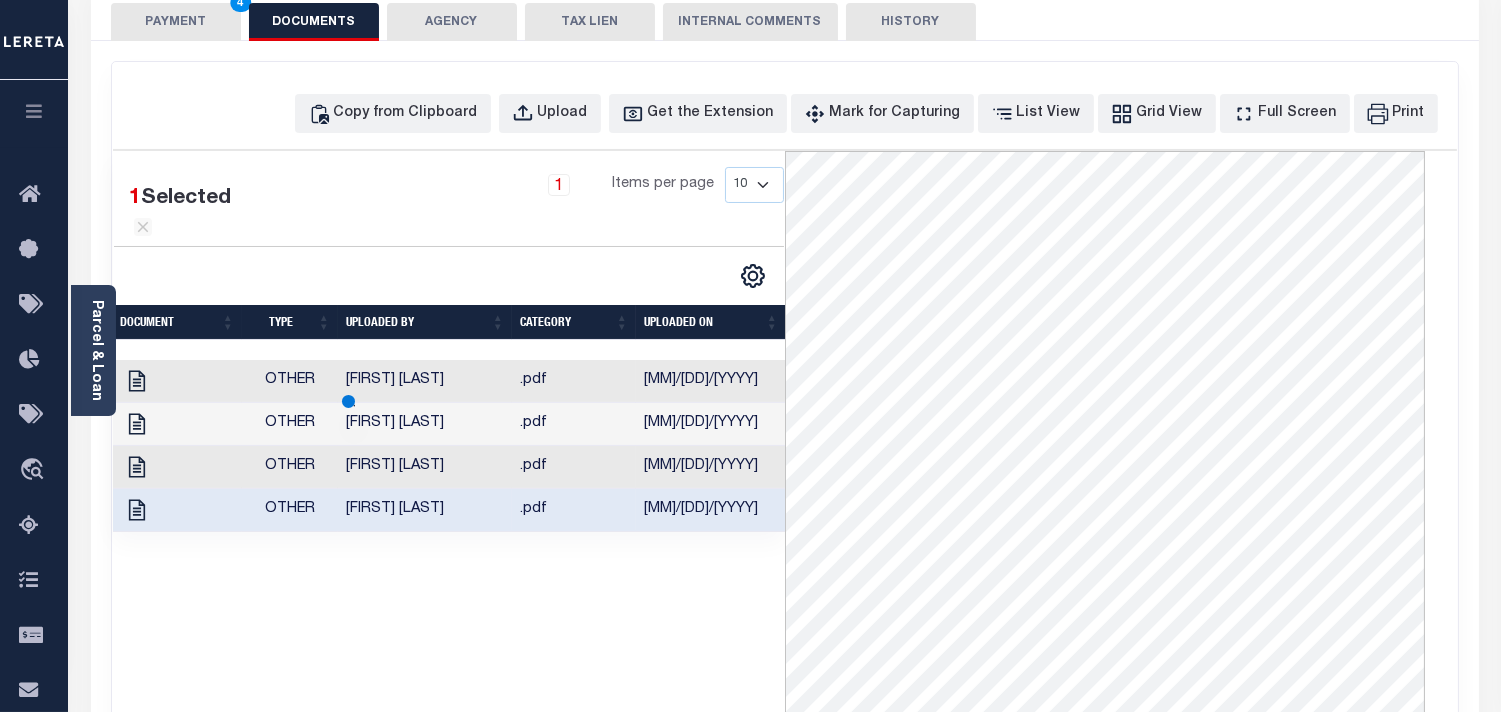 scroll, scrollTop: 0, scrollLeft: 0, axis: both 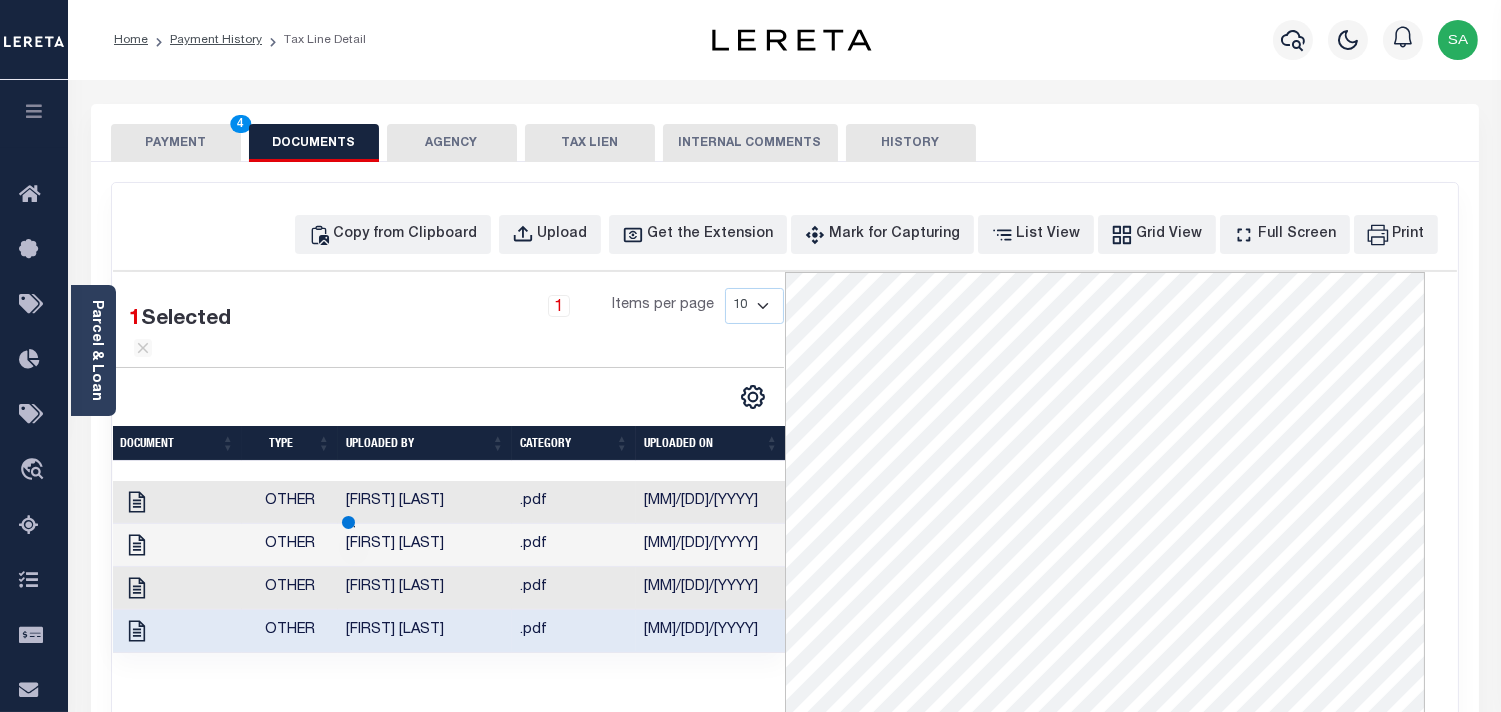 click on "PAYMENT
4" at bounding box center (176, 143) 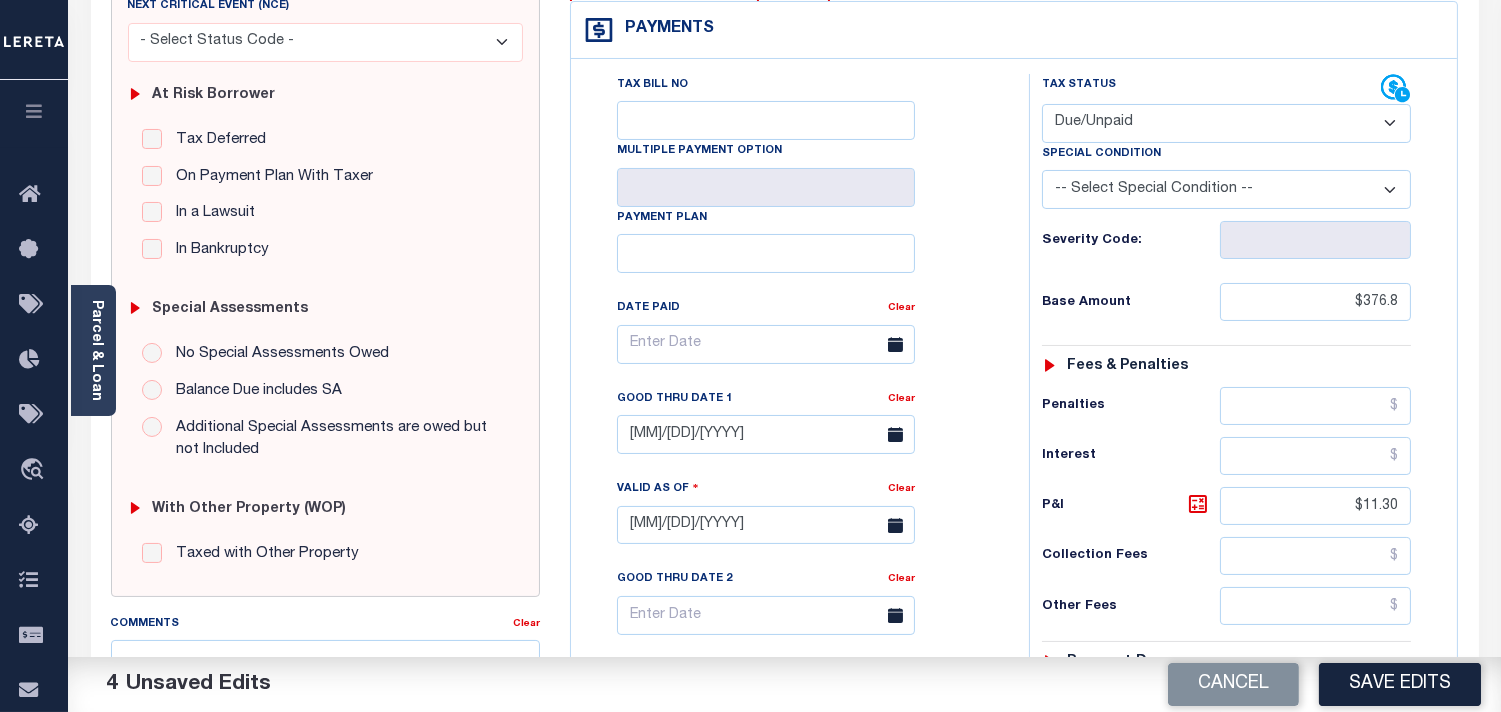 scroll, scrollTop: 444, scrollLeft: 0, axis: vertical 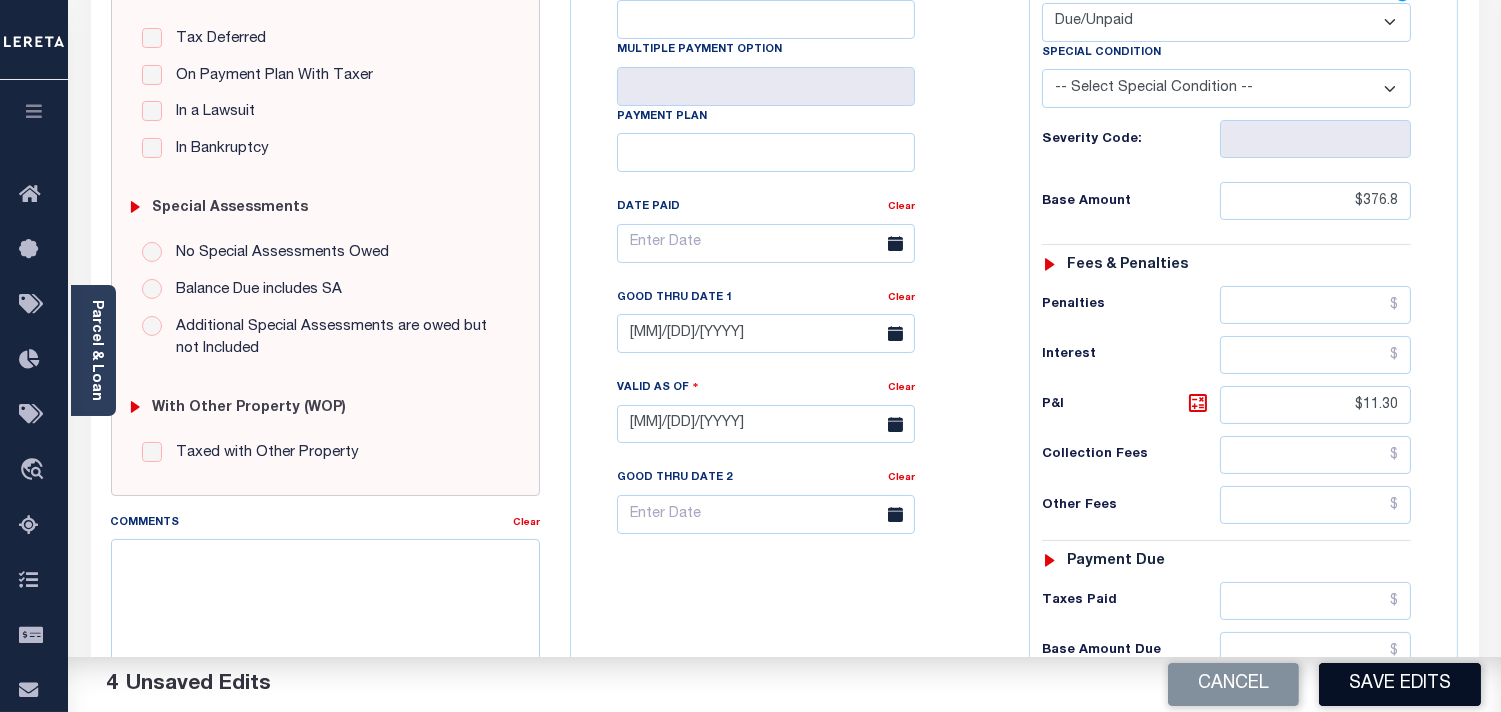 click on "Save Edits" at bounding box center (1400, 684) 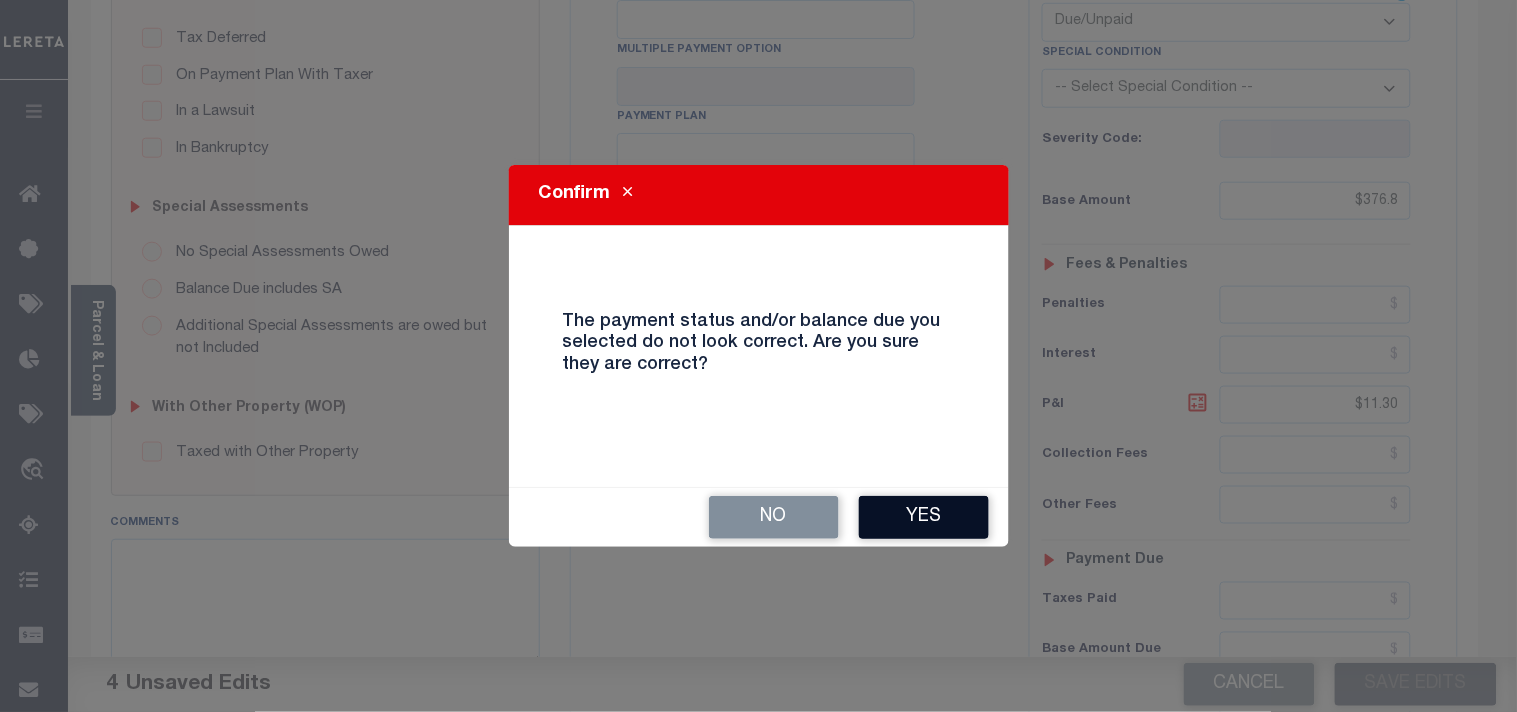click on "Yes" at bounding box center (924, 517) 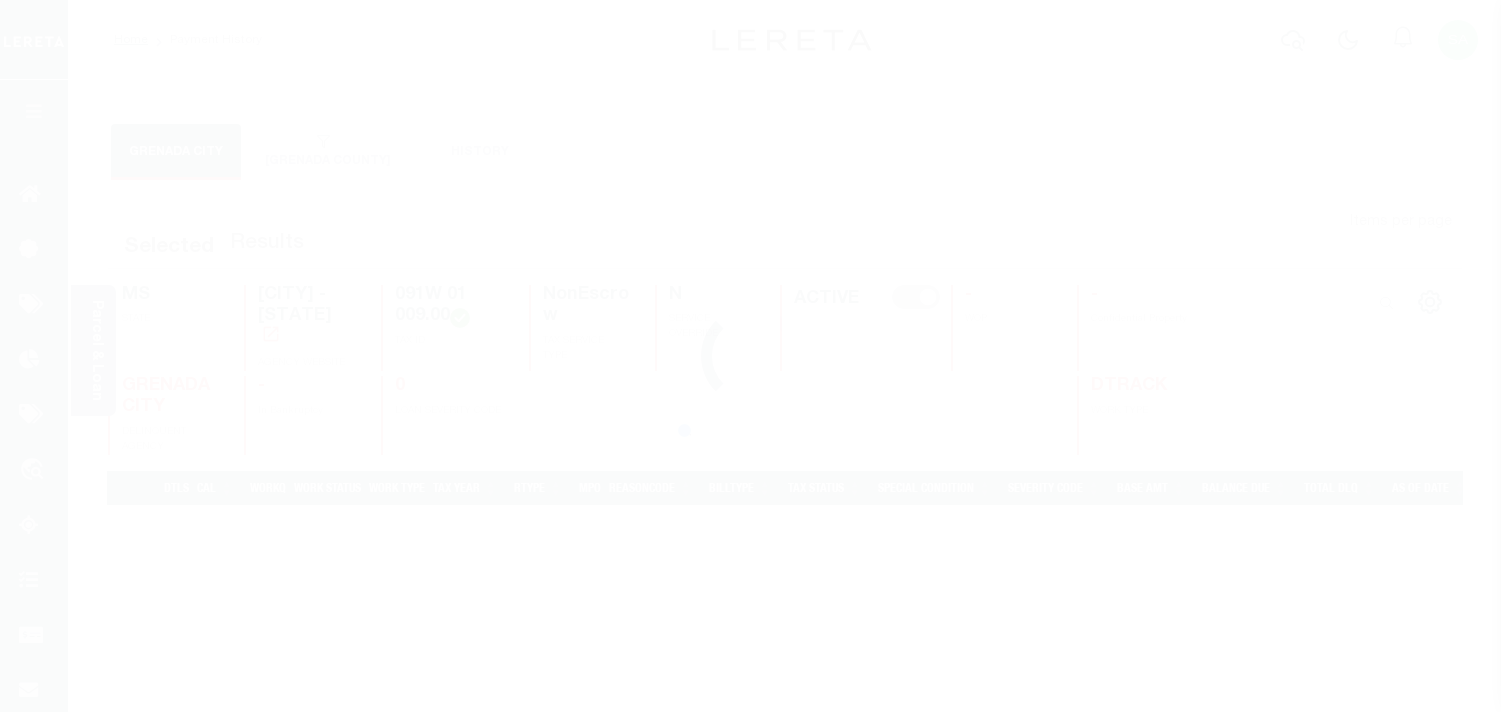 scroll, scrollTop: 0, scrollLeft: 0, axis: both 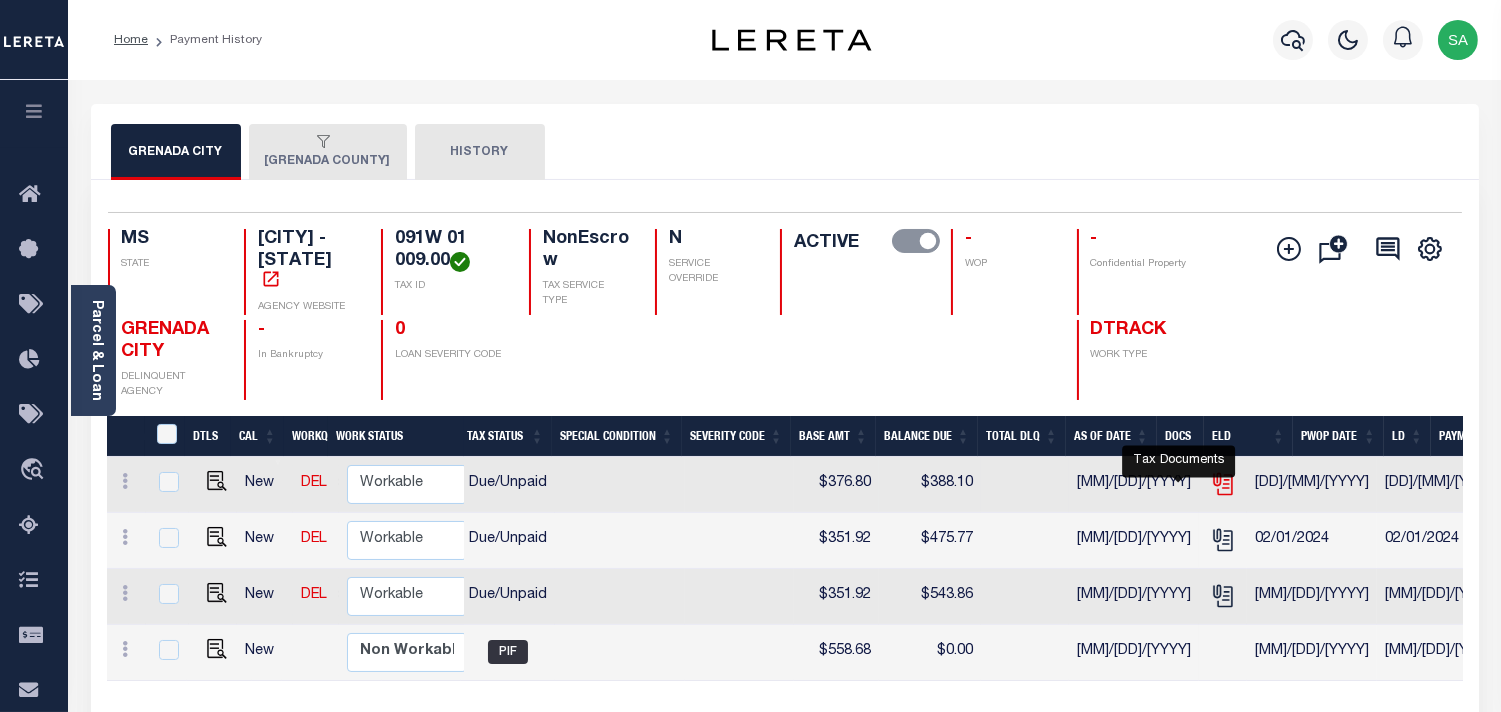 click at bounding box center (1312, 456) 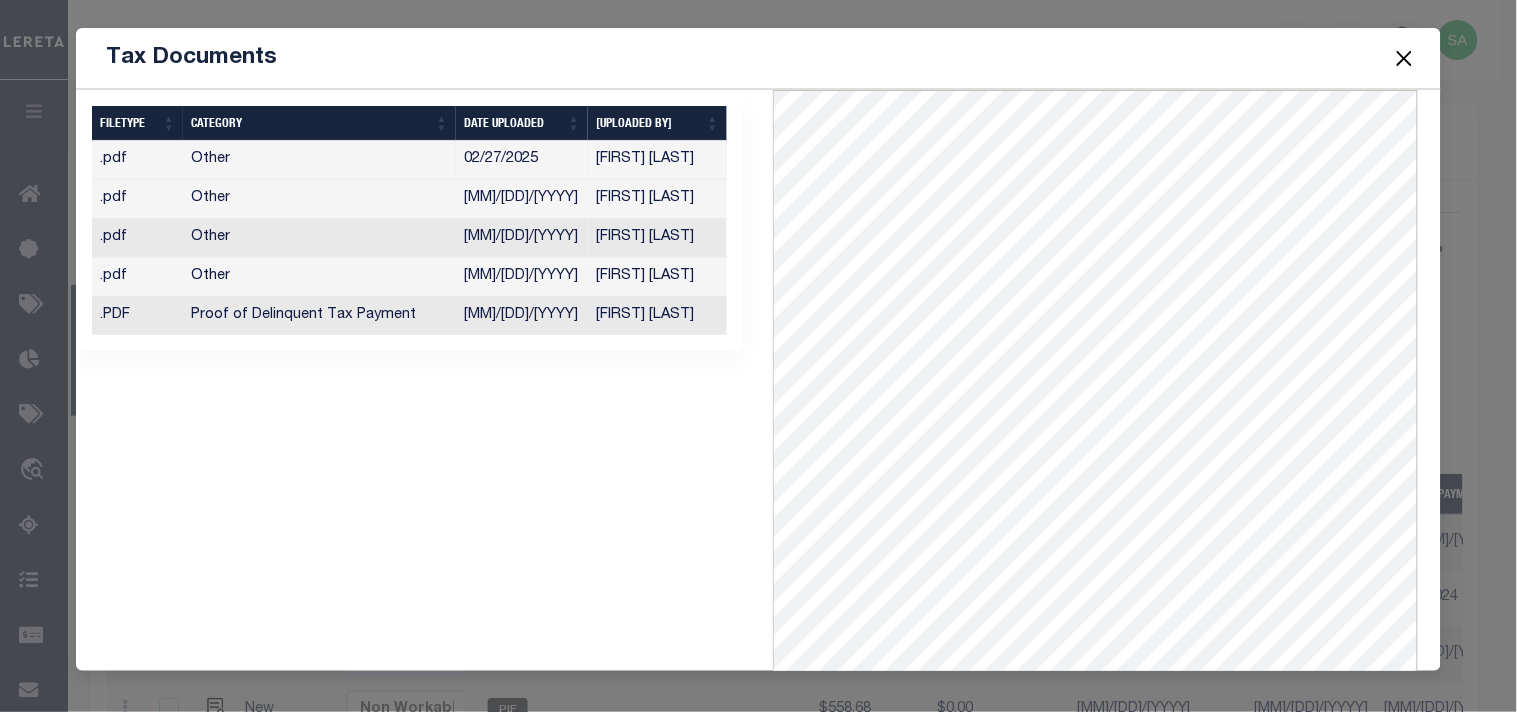 click on "[FIRST] [LAST]" at bounding box center [657, 160] 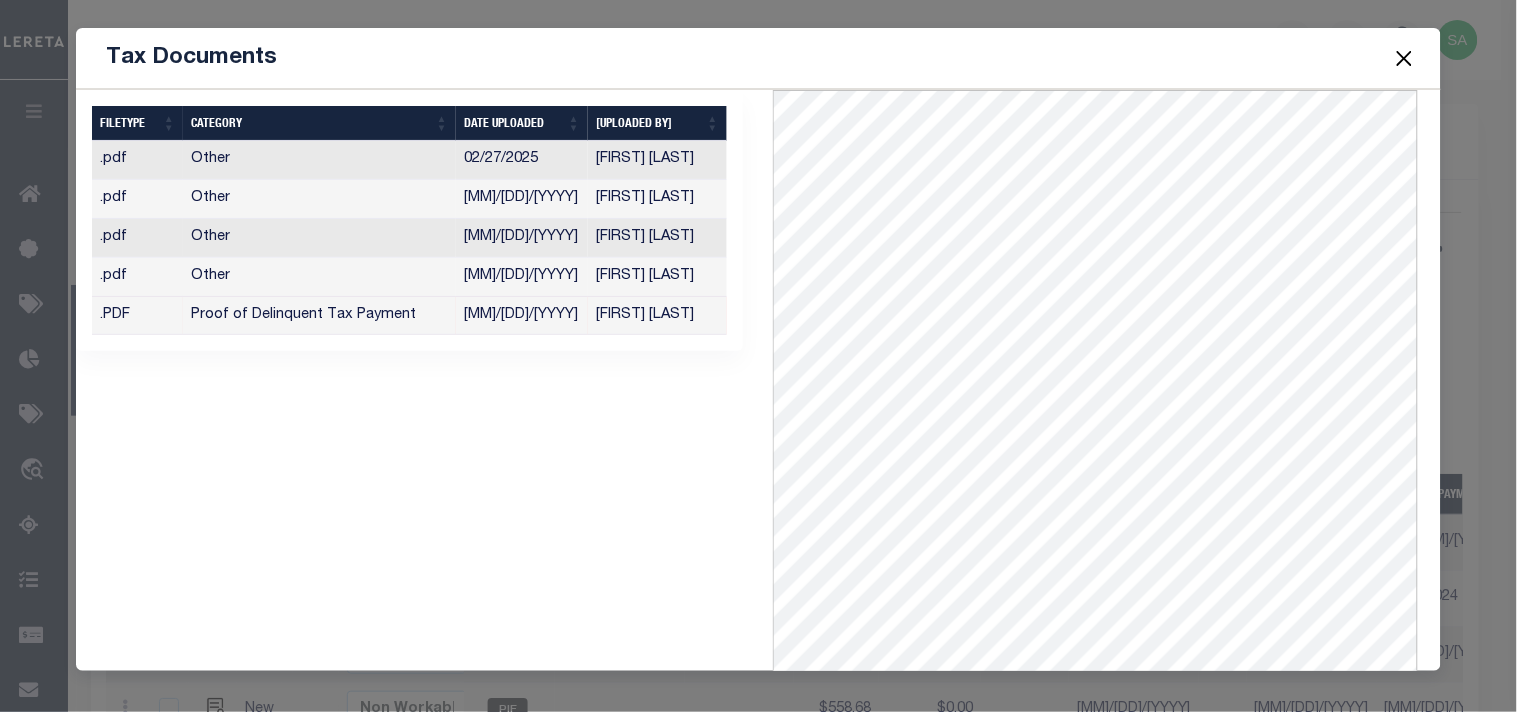 click at bounding box center [1404, 58] 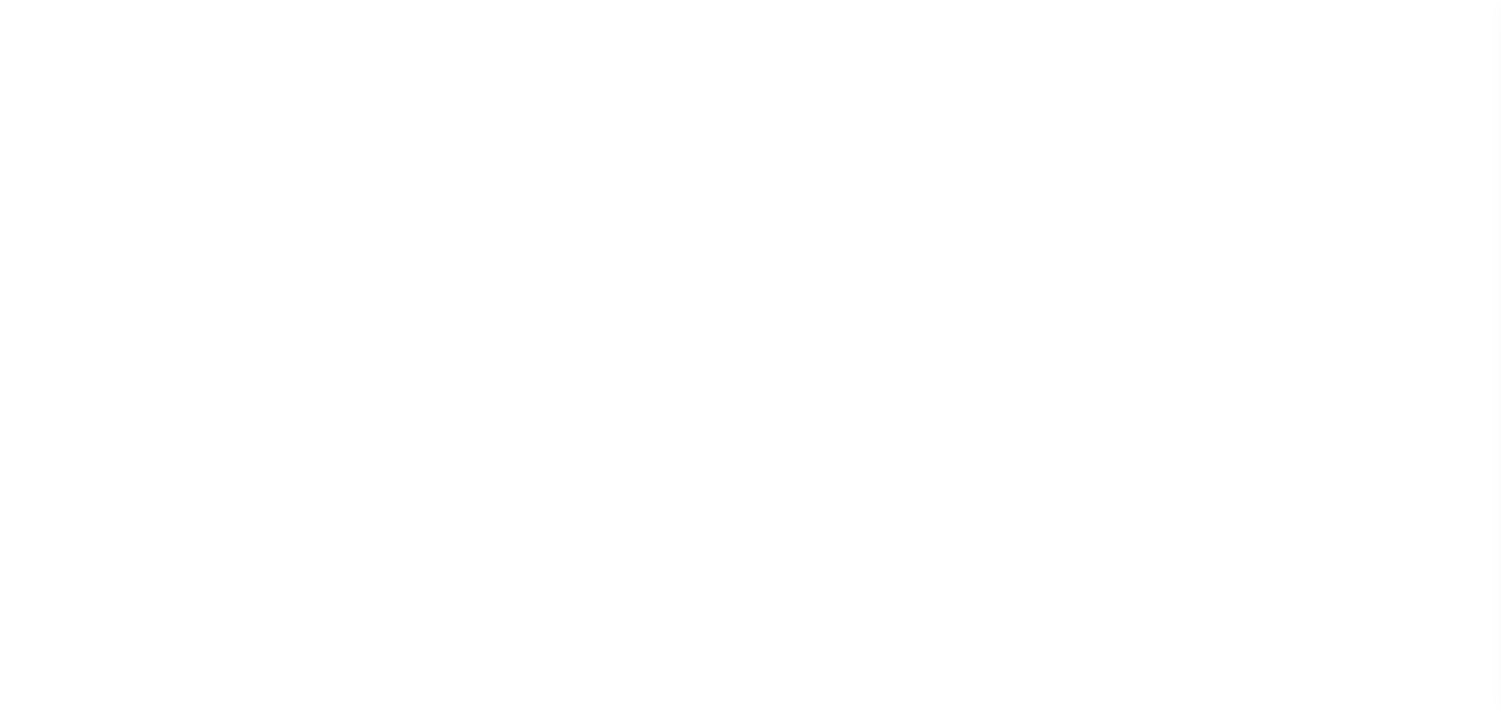 scroll, scrollTop: 0, scrollLeft: 0, axis: both 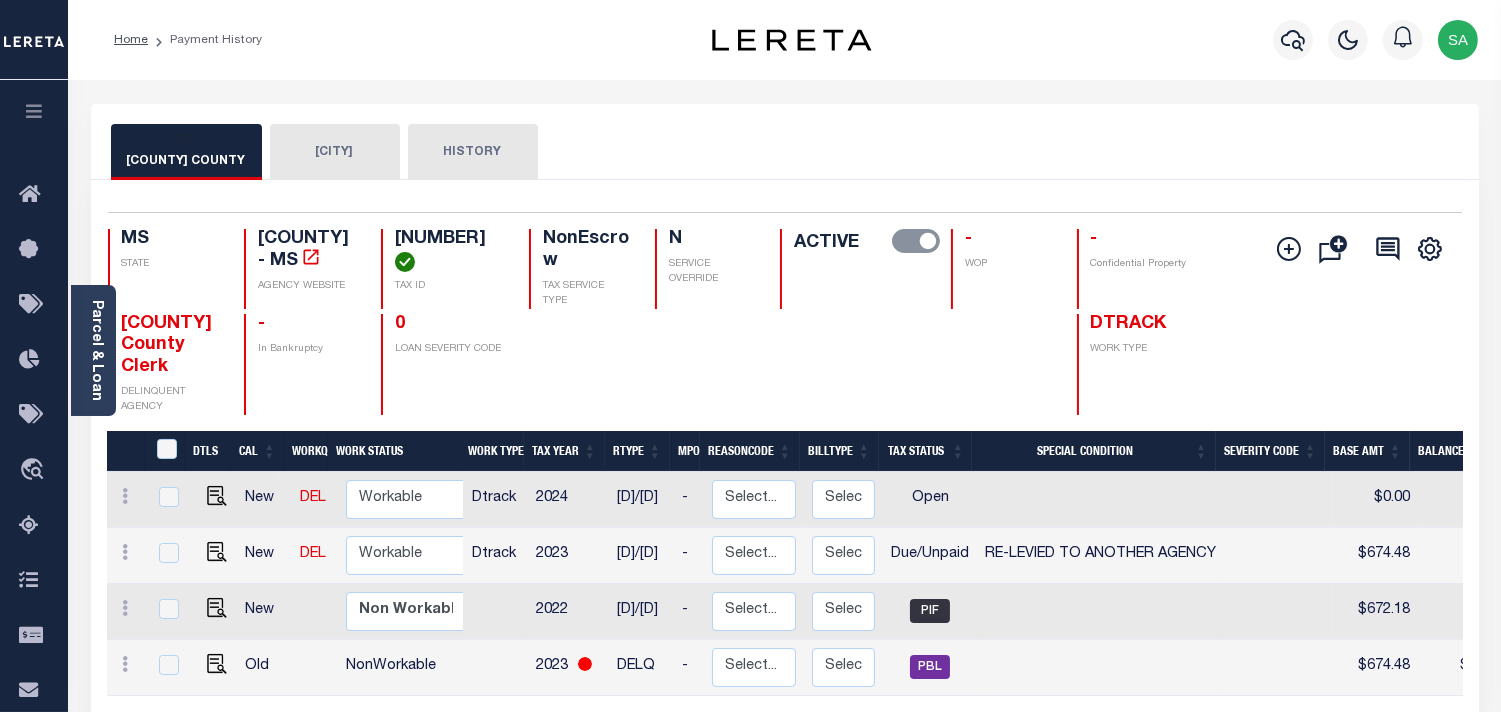 click on "[CITY]" at bounding box center (314, 152) 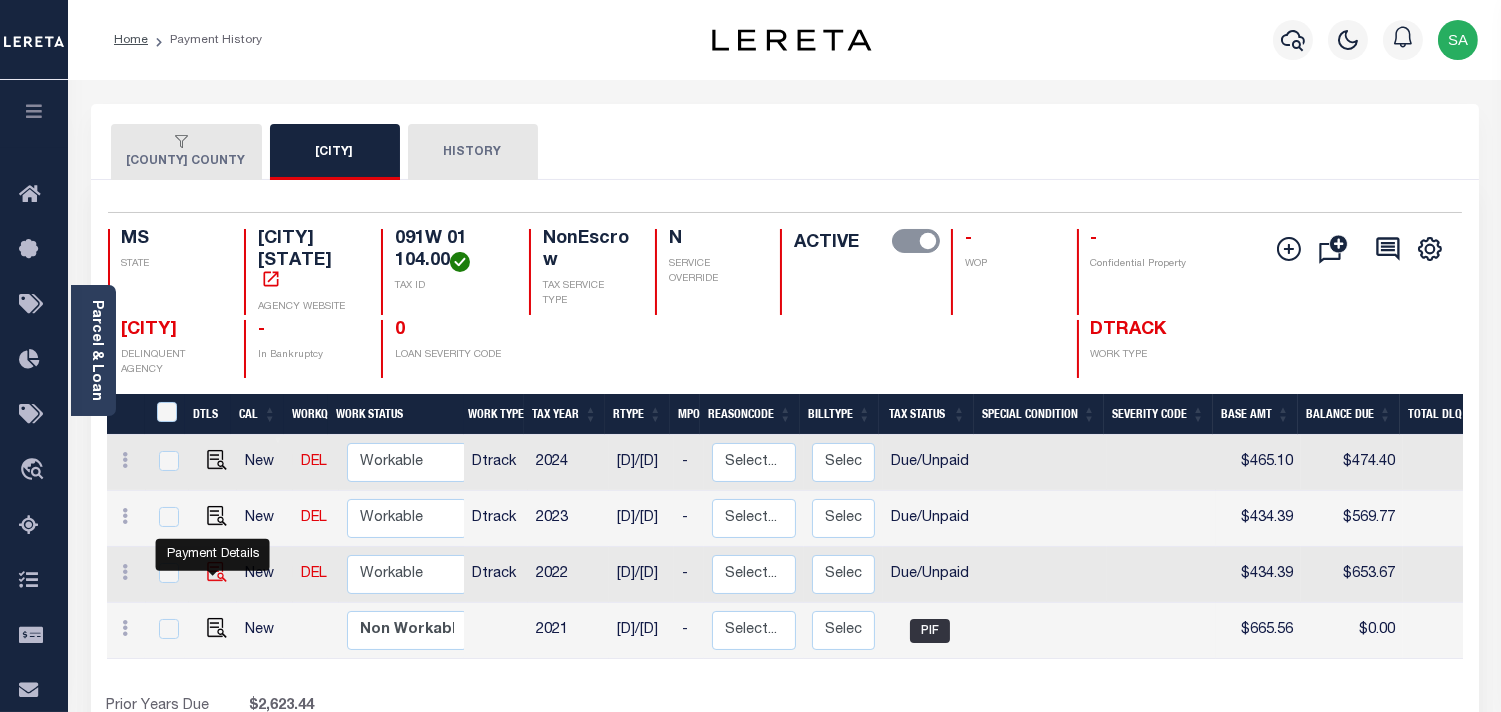 click at bounding box center [217, 565] 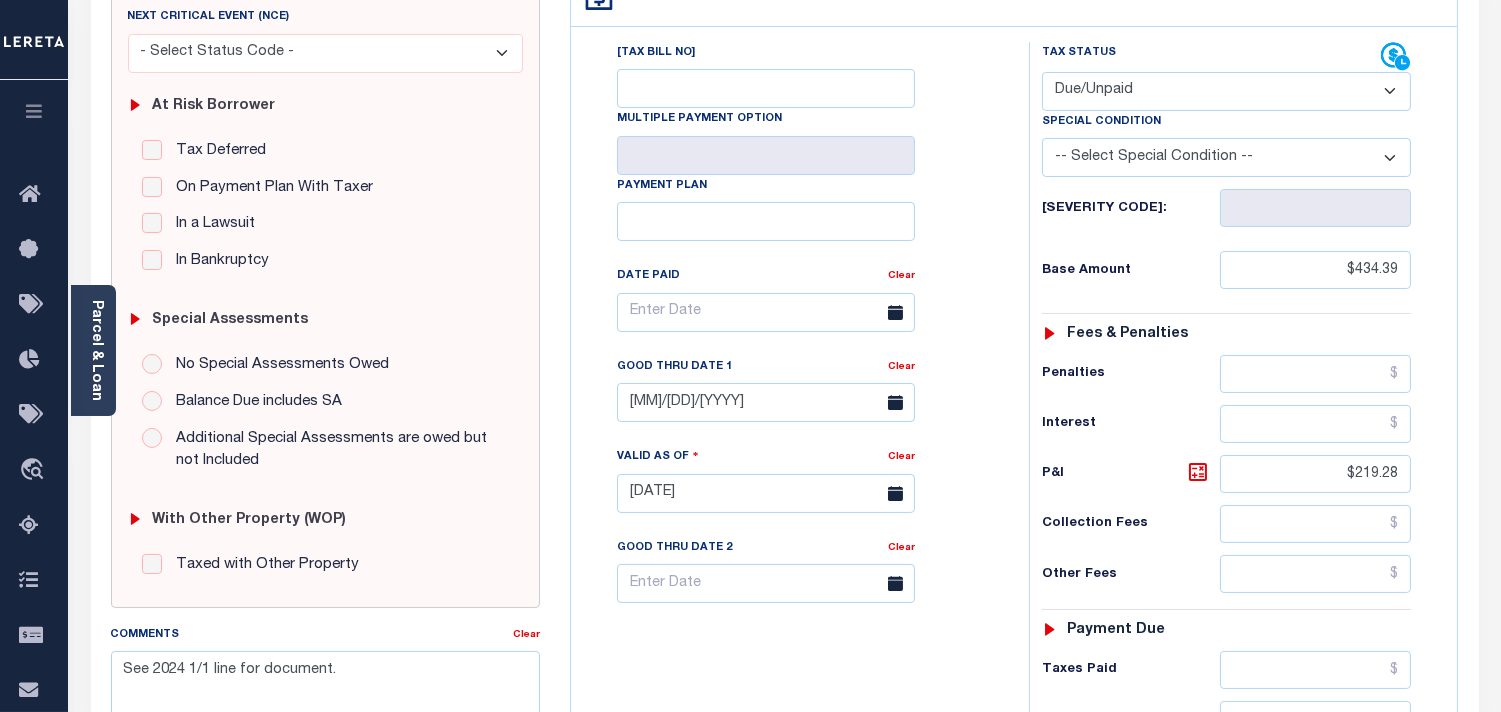 scroll, scrollTop: 333, scrollLeft: 0, axis: vertical 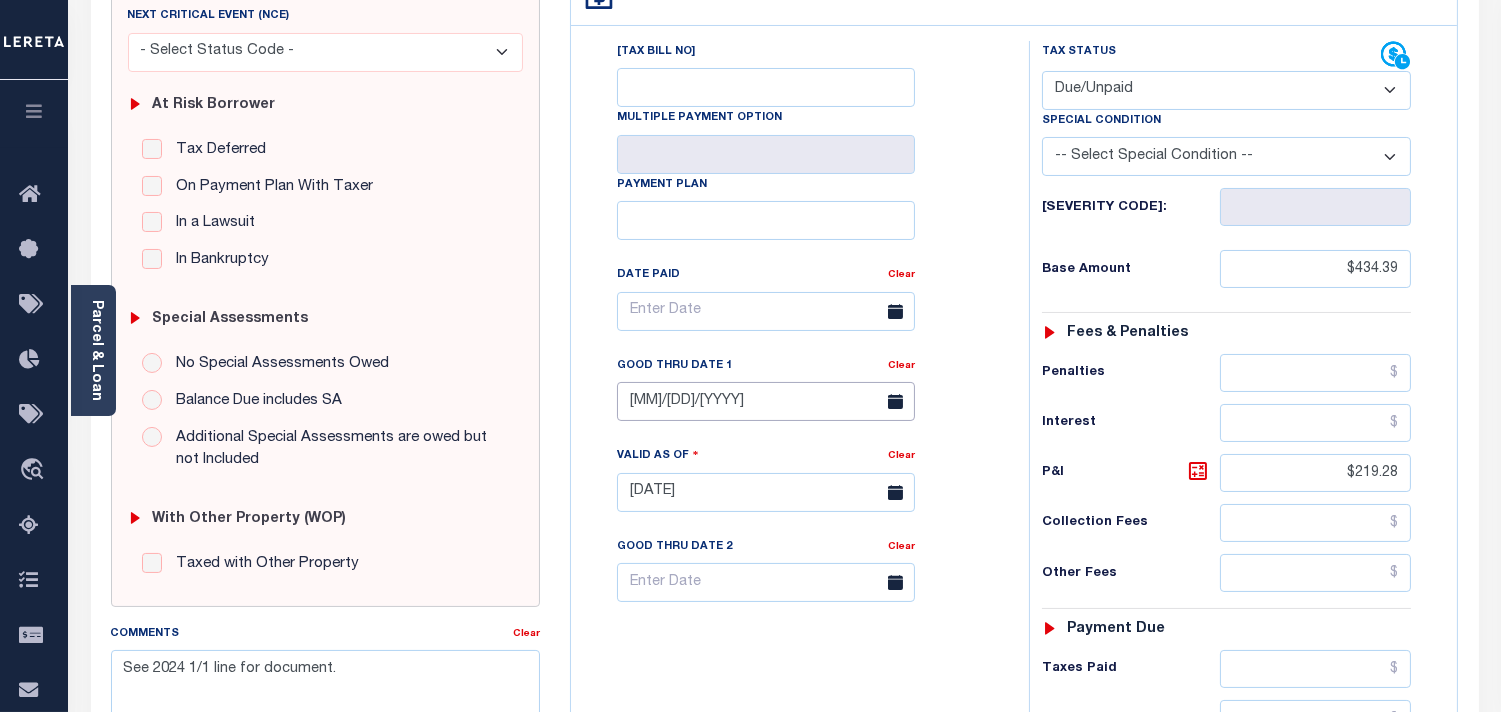 click on "[MONTH]/[DAY]/[YEAR]" at bounding box center [766, 401] 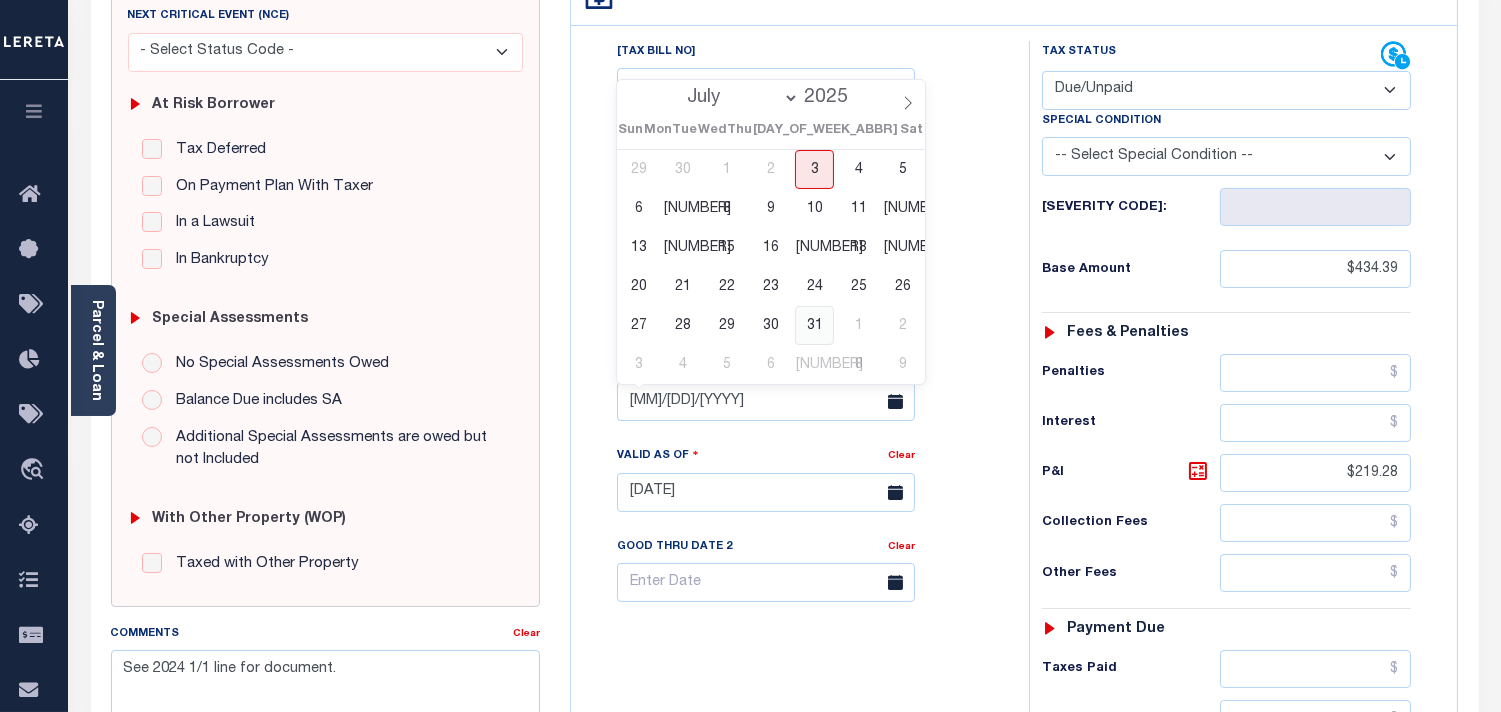 click on "31" at bounding box center (814, 325) 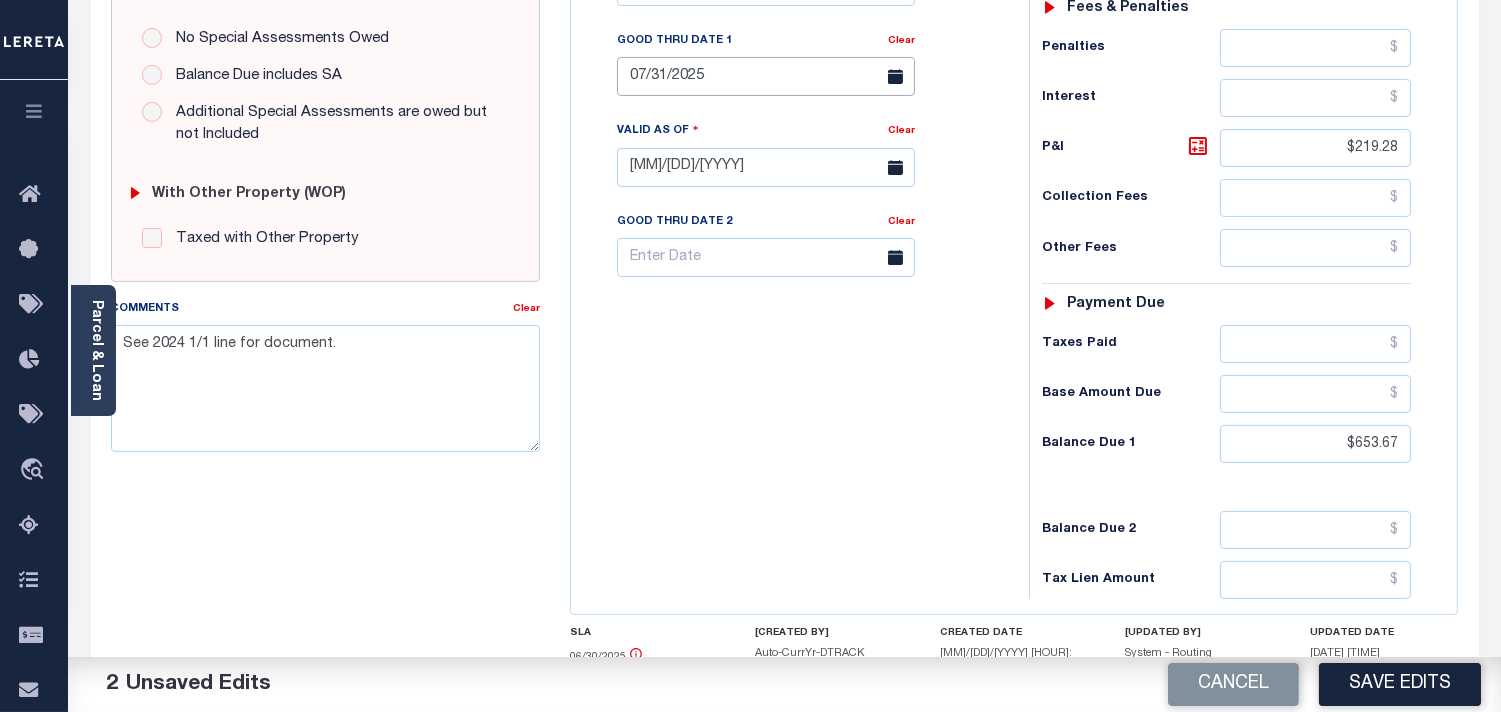 scroll, scrollTop: 666, scrollLeft: 0, axis: vertical 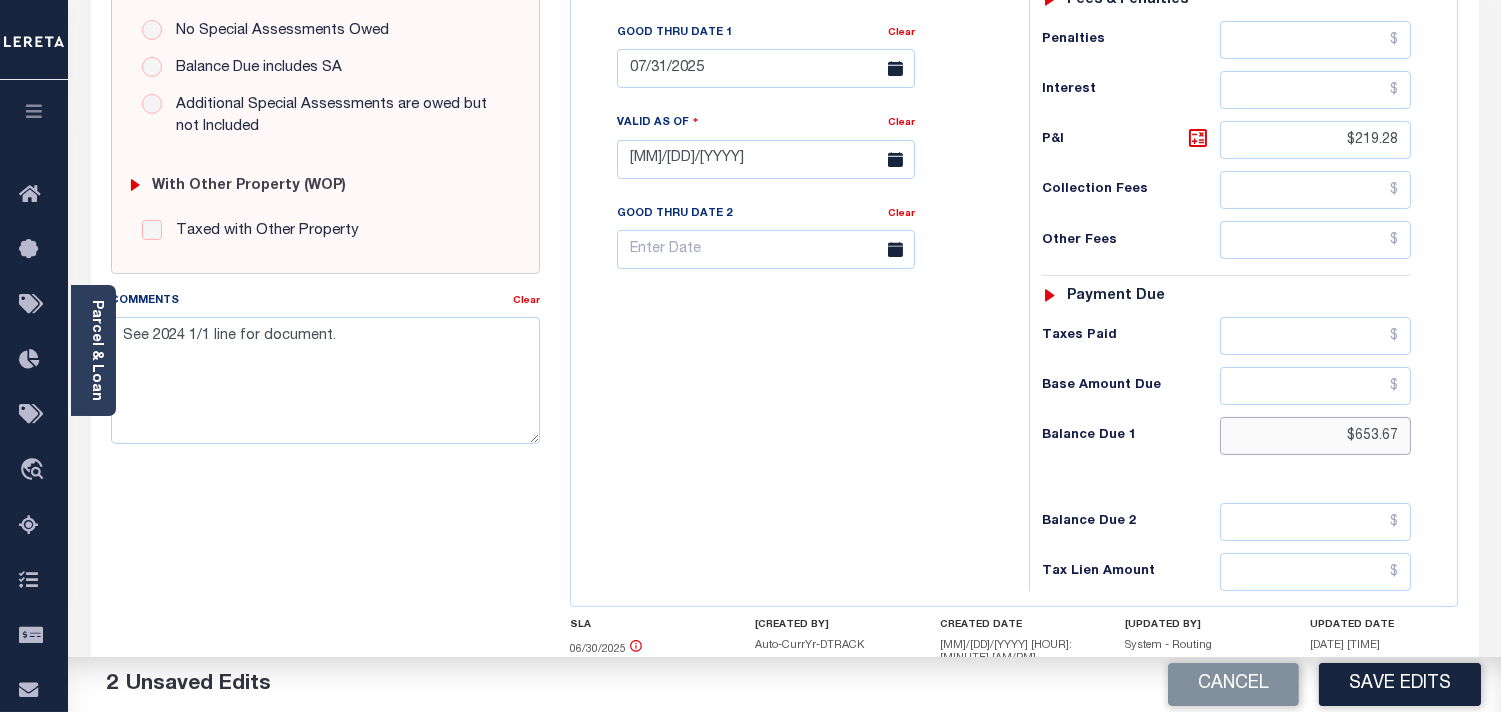 drag, startPoint x: 1304, startPoint y: 438, endPoint x: 1374, endPoint y: 466, distance: 75.39231 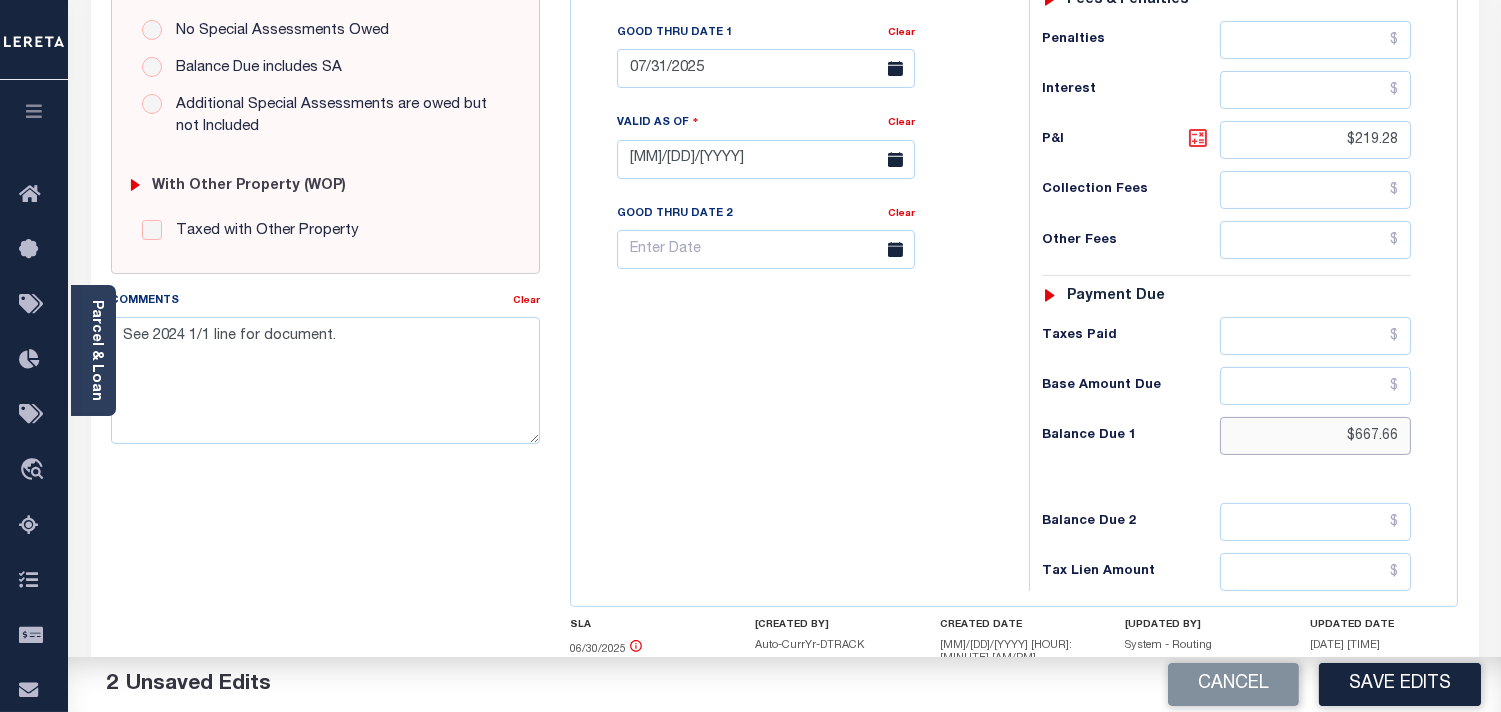 type on "$667.66" 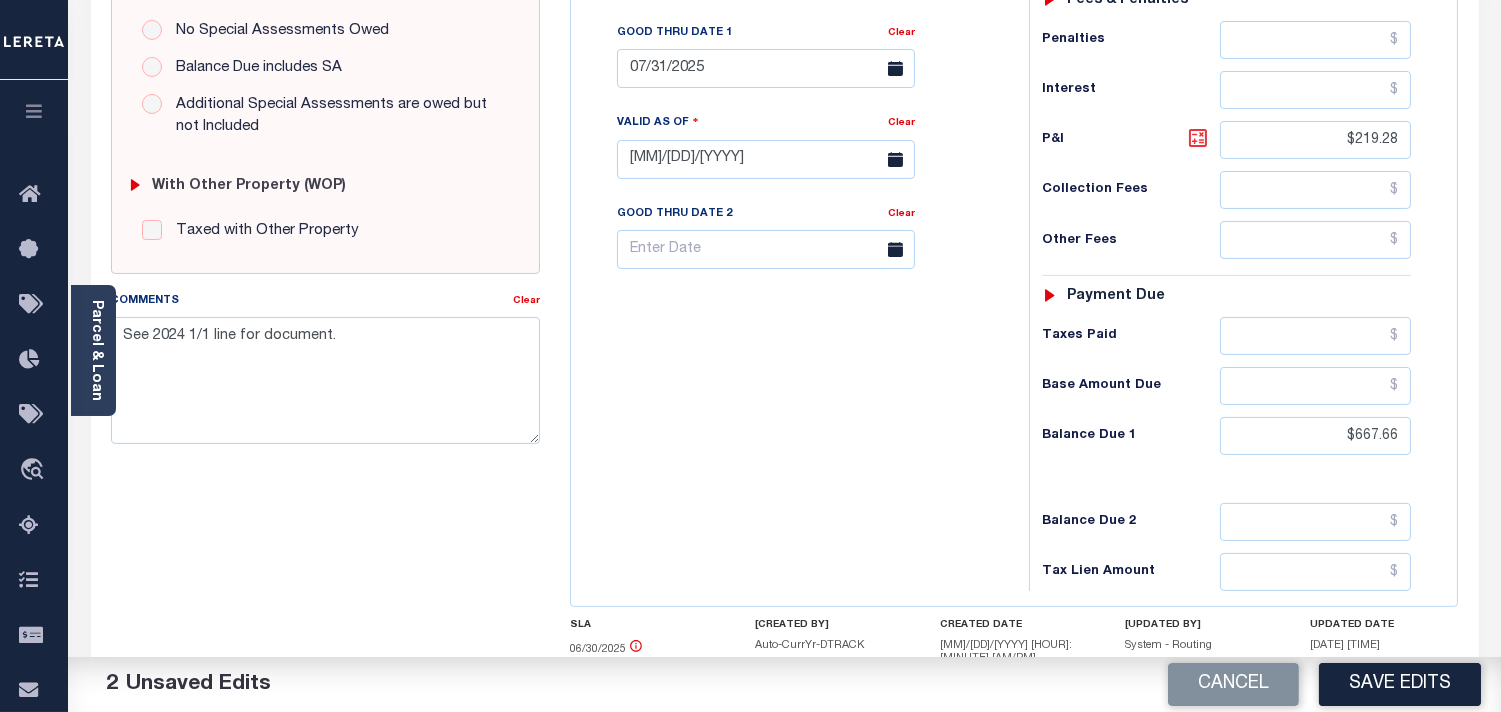 click at bounding box center [1198, 138] 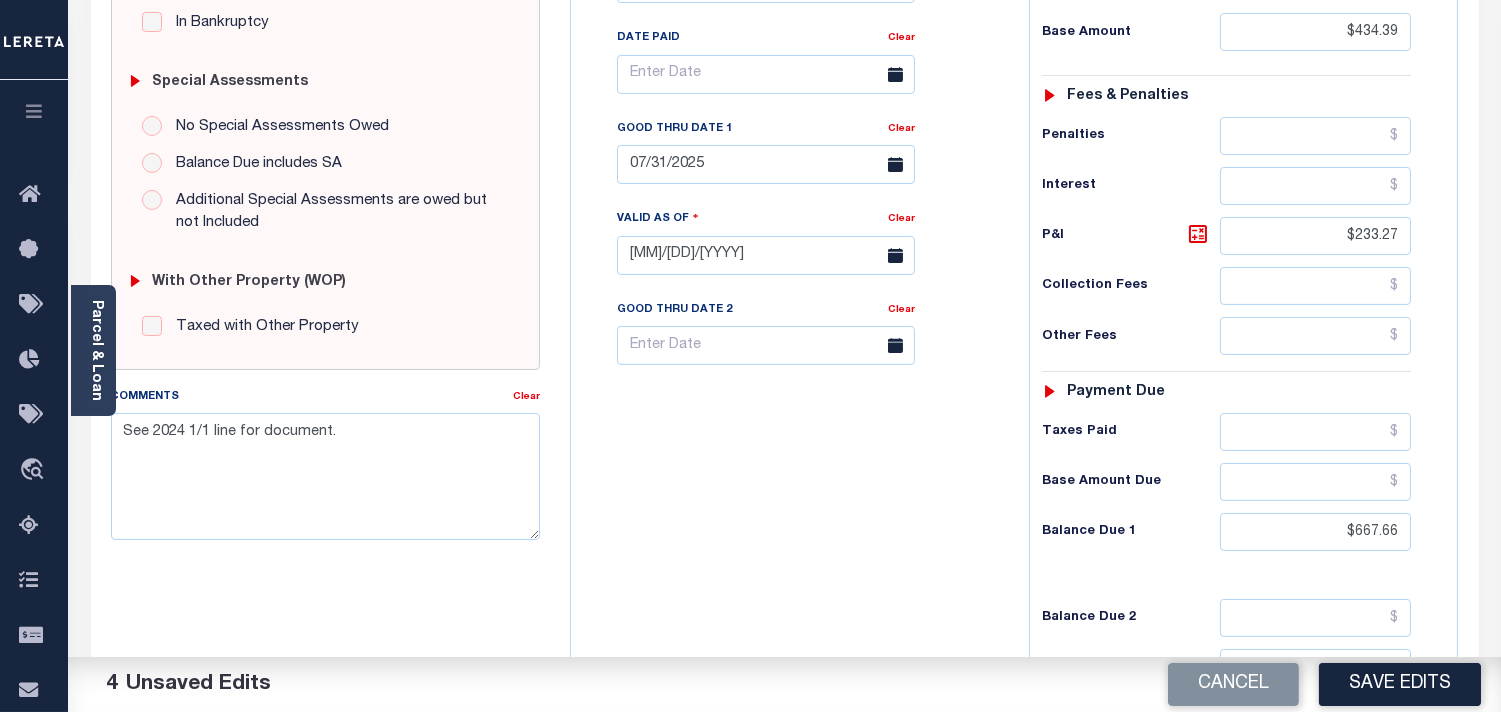 scroll, scrollTop: 333, scrollLeft: 0, axis: vertical 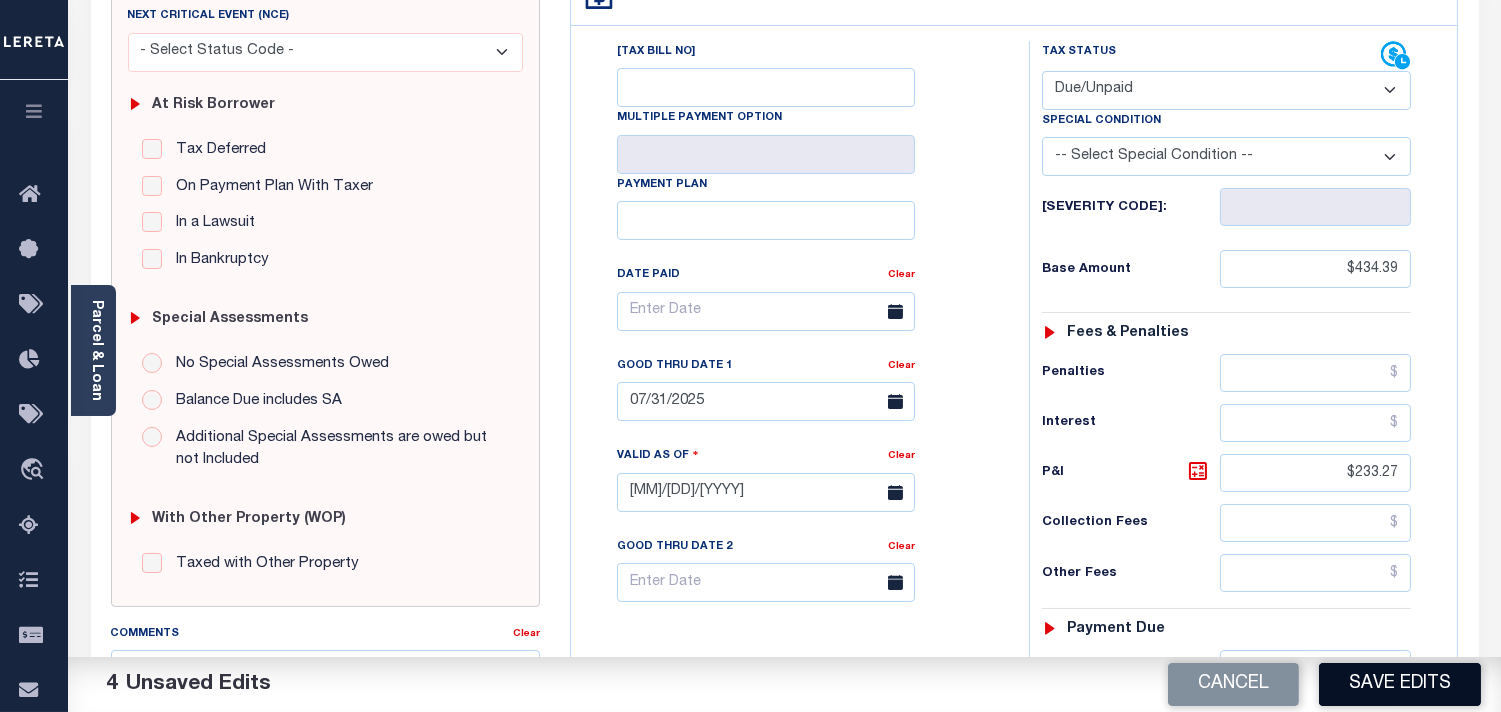 click on "Save Edits" at bounding box center (1400, 684) 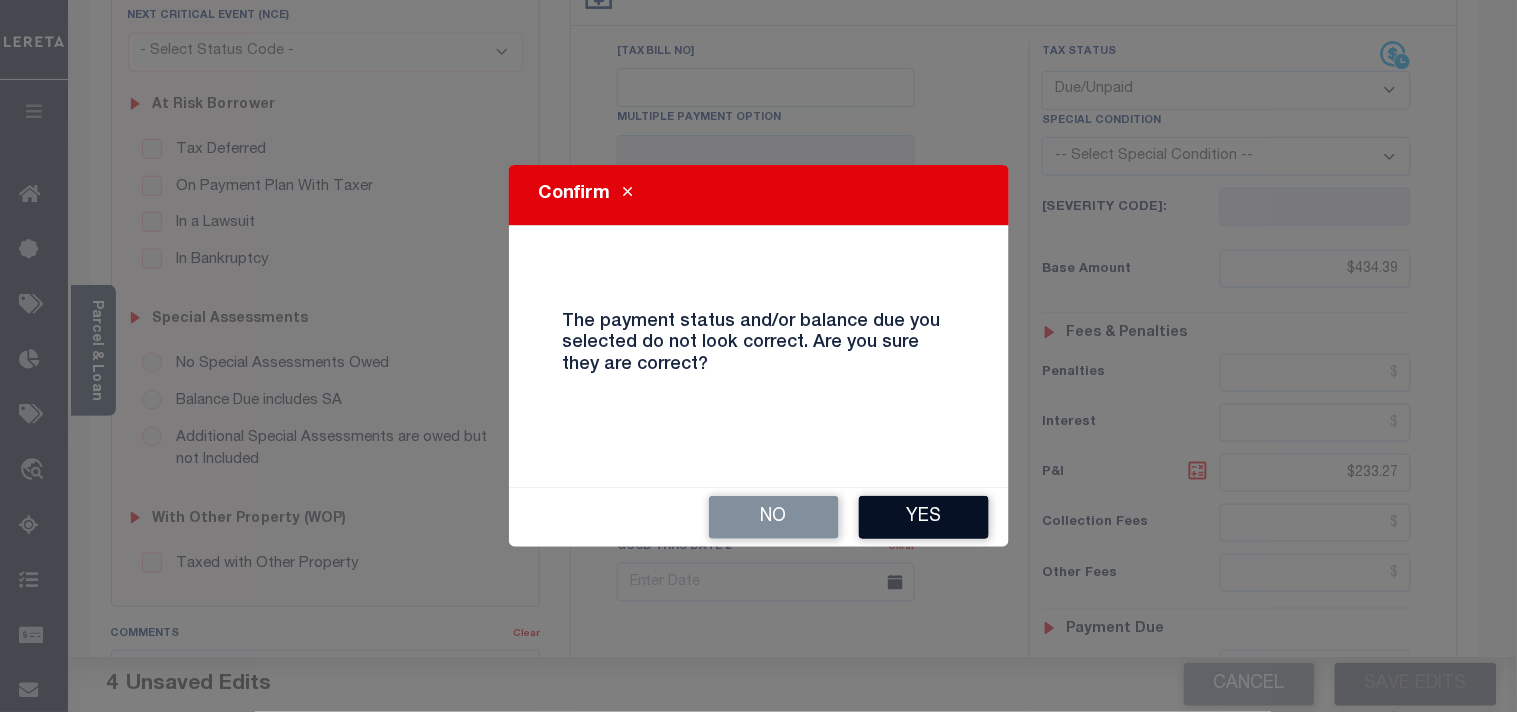 click on "Yes" at bounding box center (924, 517) 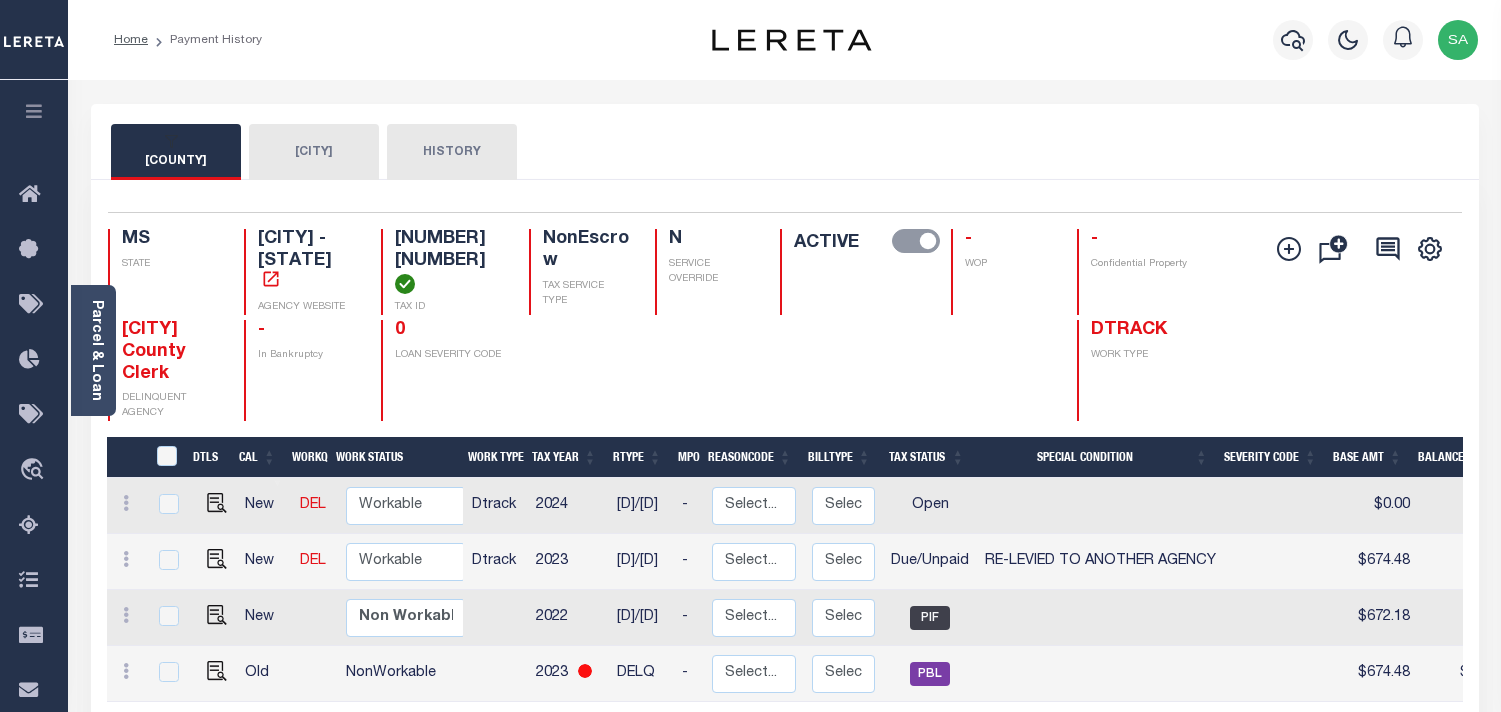 scroll, scrollTop: 0, scrollLeft: 0, axis: both 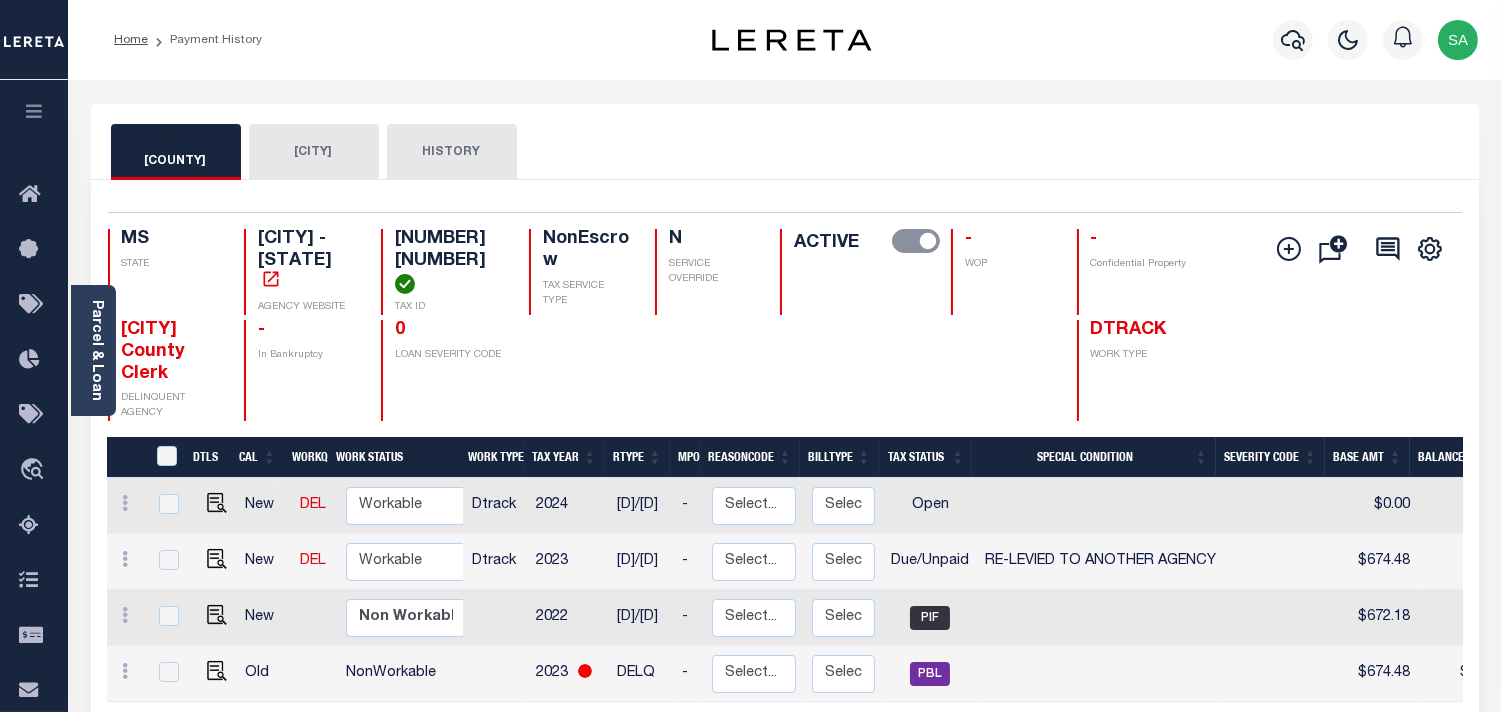 click on "[CITY]" at bounding box center (314, 152) 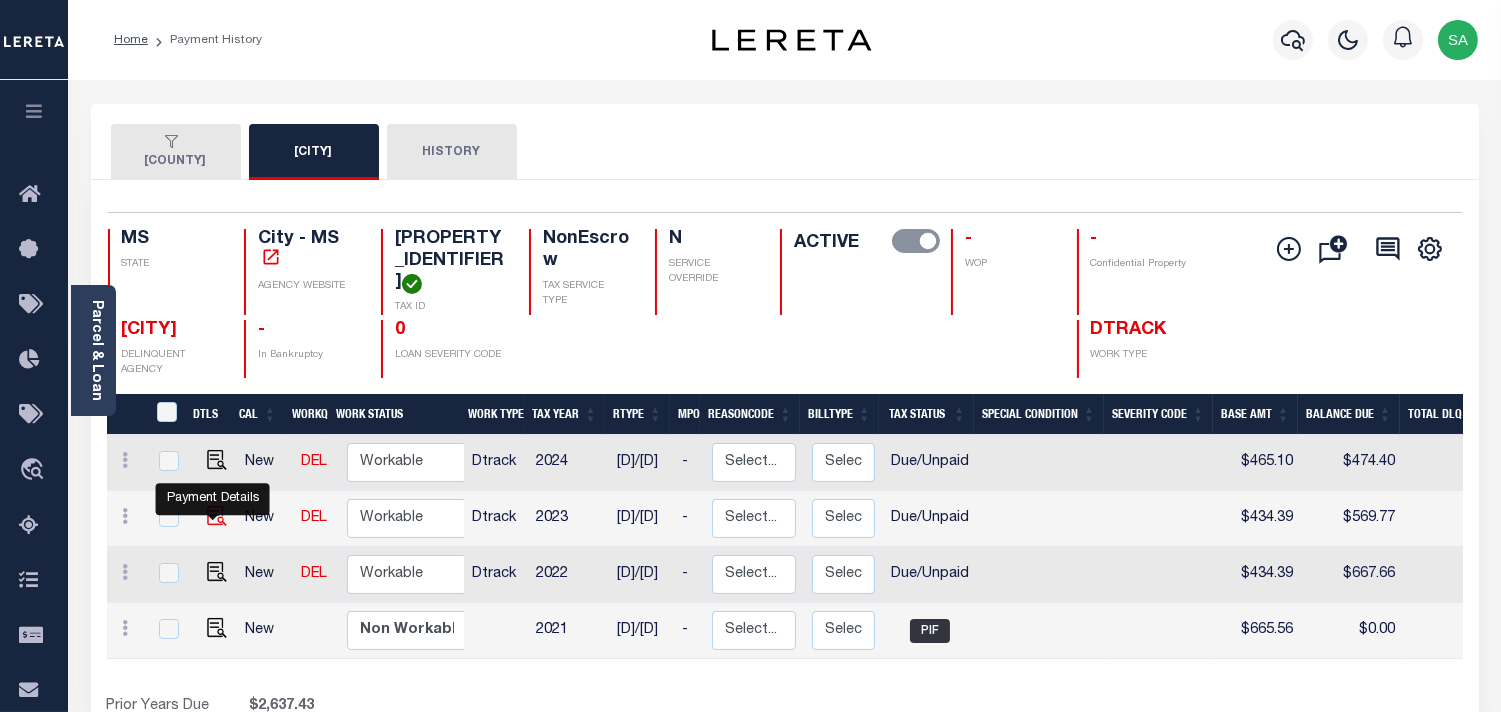 click at bounding box center (217, 509) 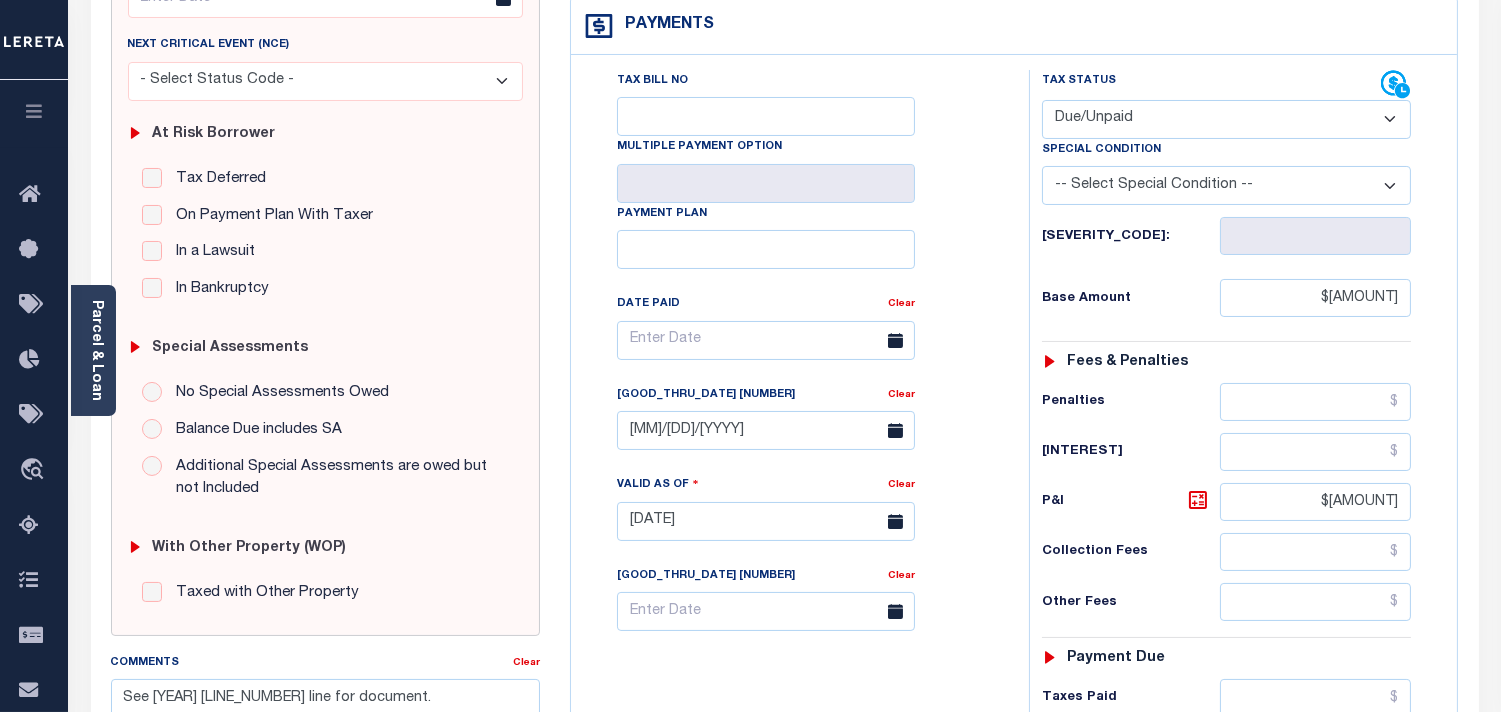 scroll, scrollTop: 333, scrollLeft: 0, axis: vertical 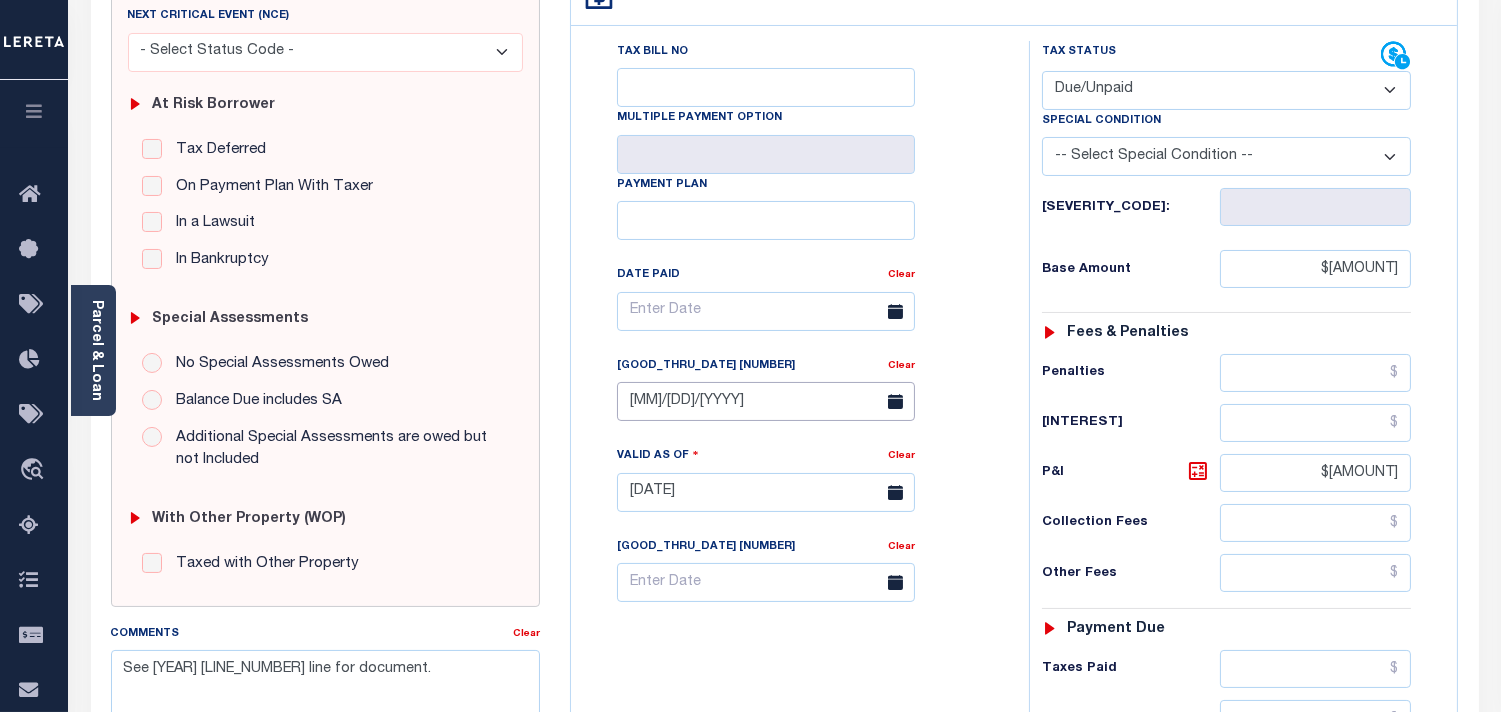 click on "[DATE]" at bounding box center [766, 401] 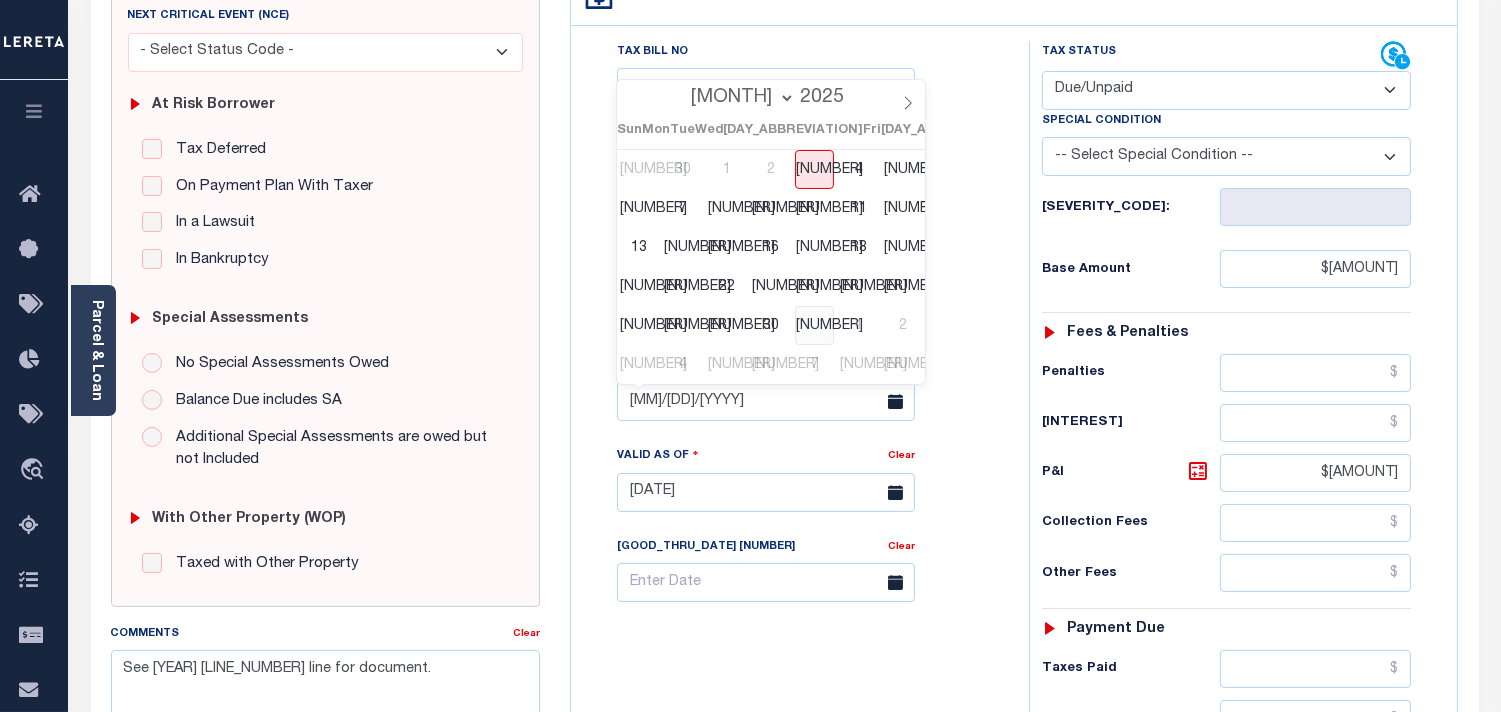click on "31" at bounding box center (814, 325) 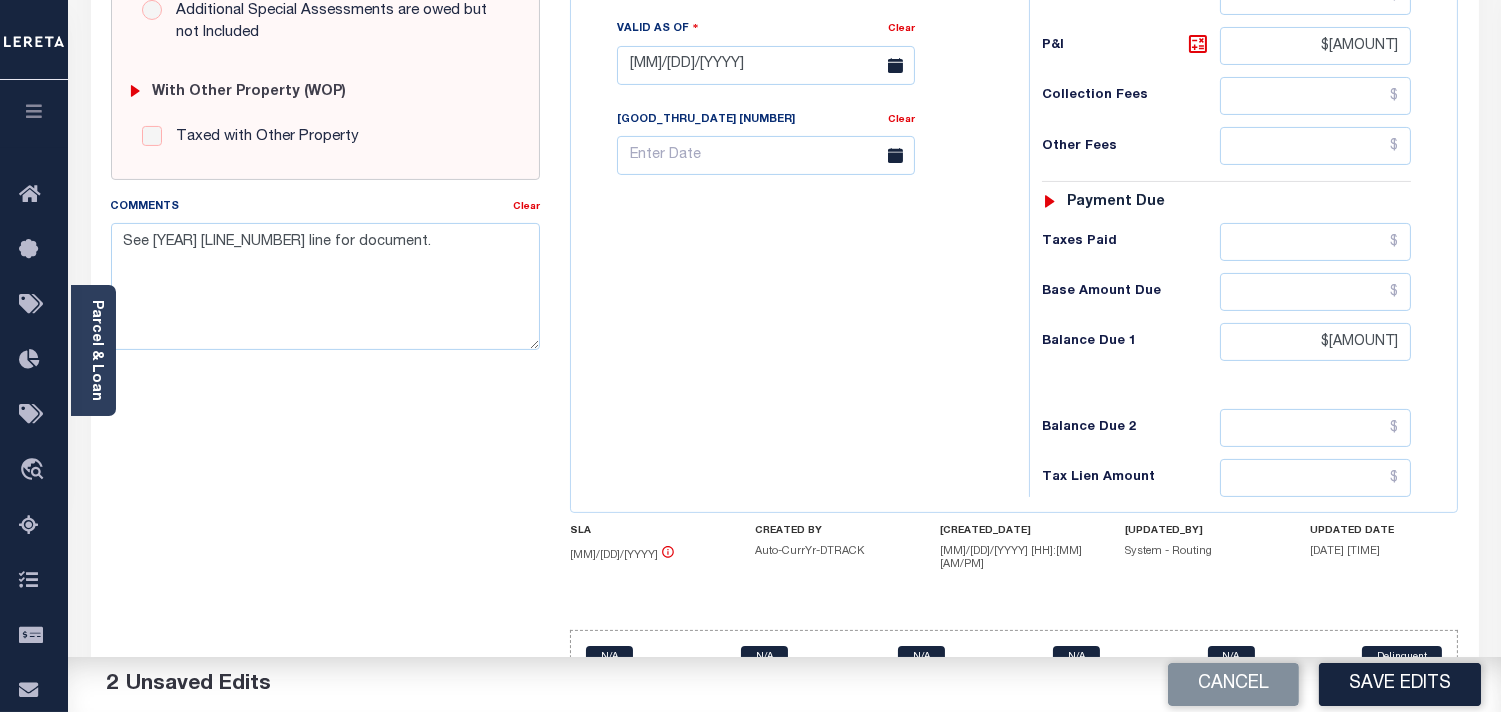 scroll, scrollTop: 777, scrollLeft: 0, axis: vertical 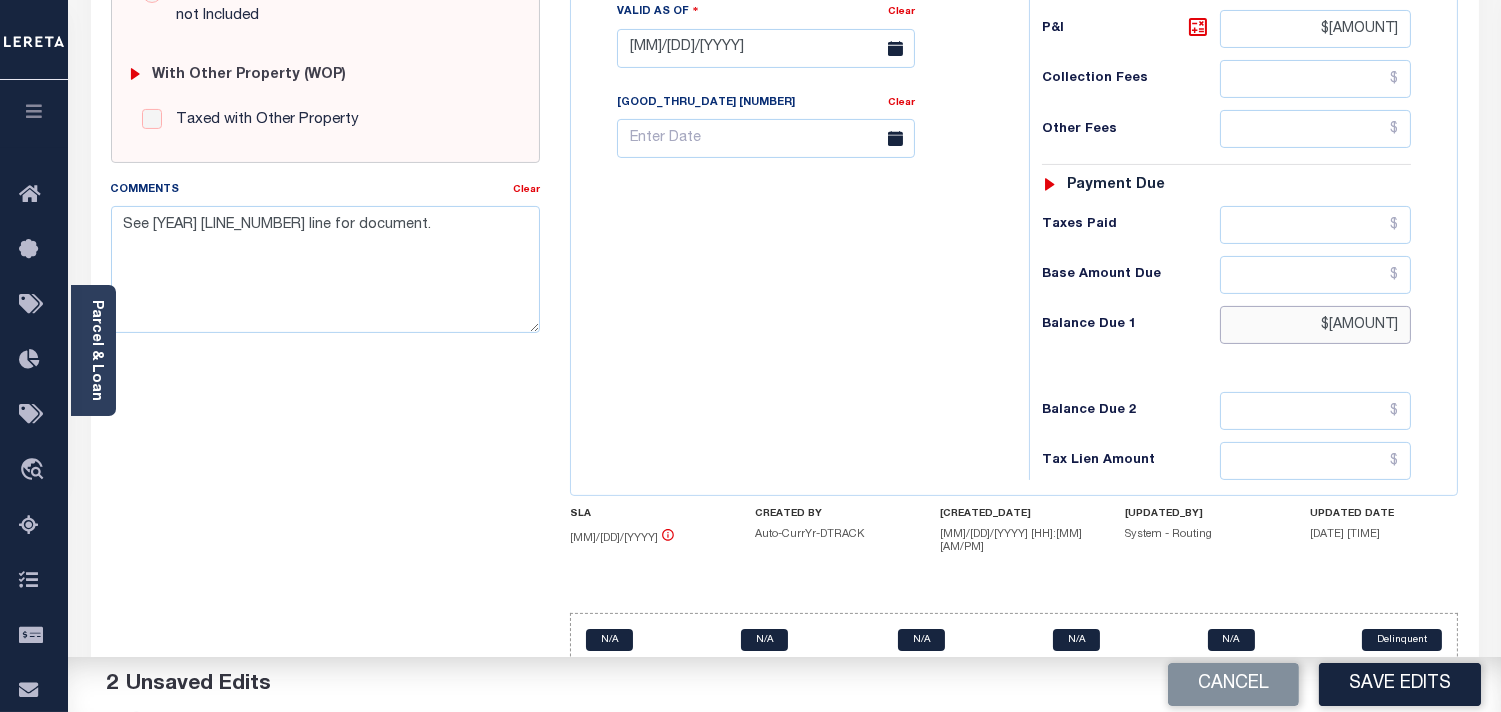 click on "Tax Status
Status
- Select Status Code -" at bounding box center (1233, 38) 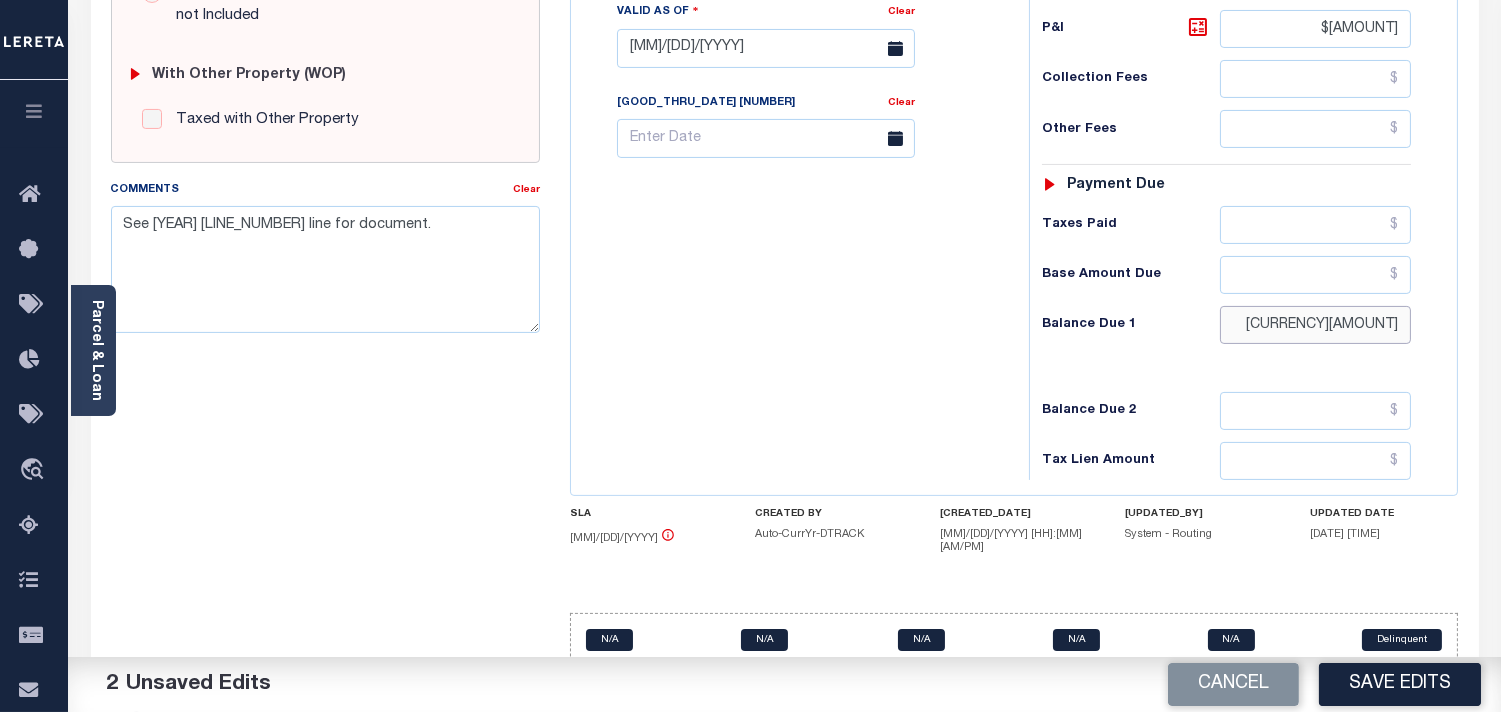 scroll, scrollTop: 666, scrollLeft: 0, axis: vertical 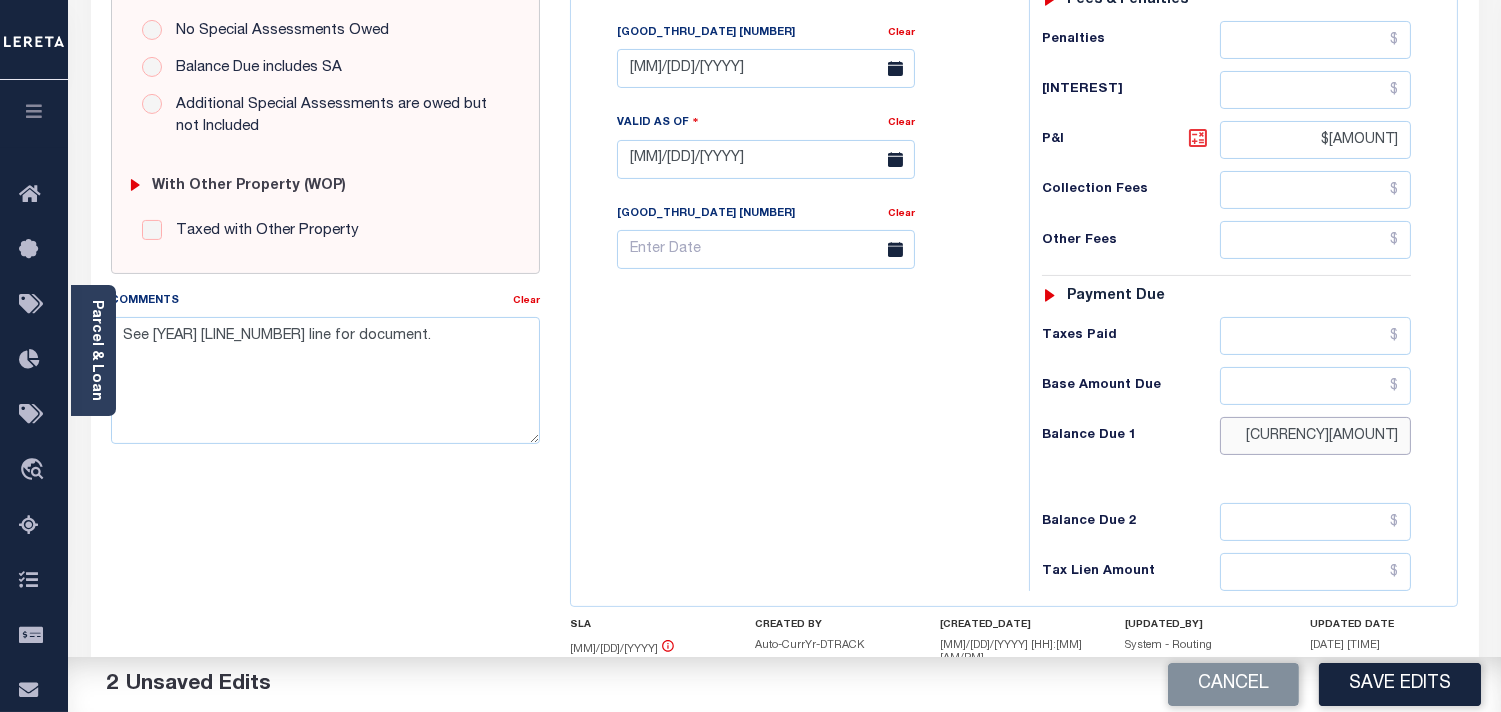 type on "$[NUMBER]" 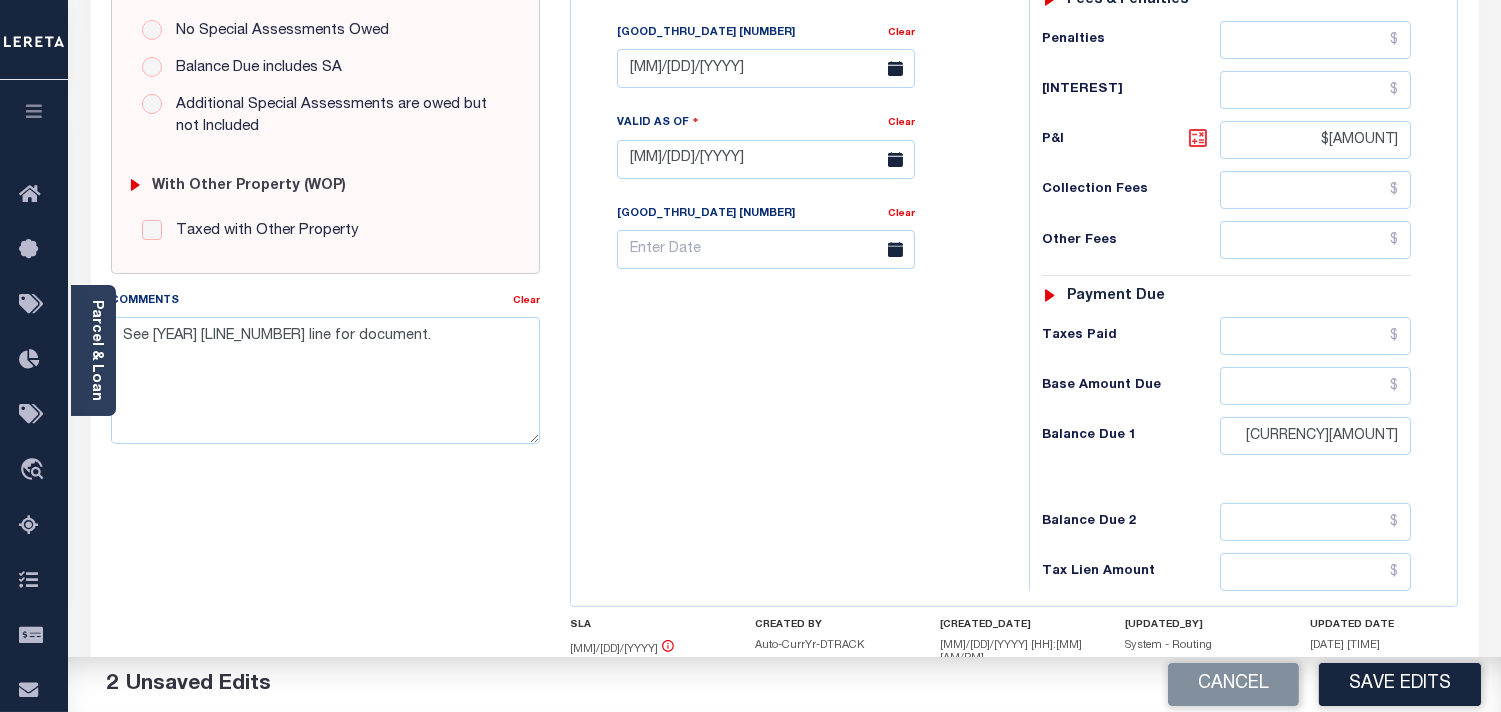click at bounding box center (1198, 138) 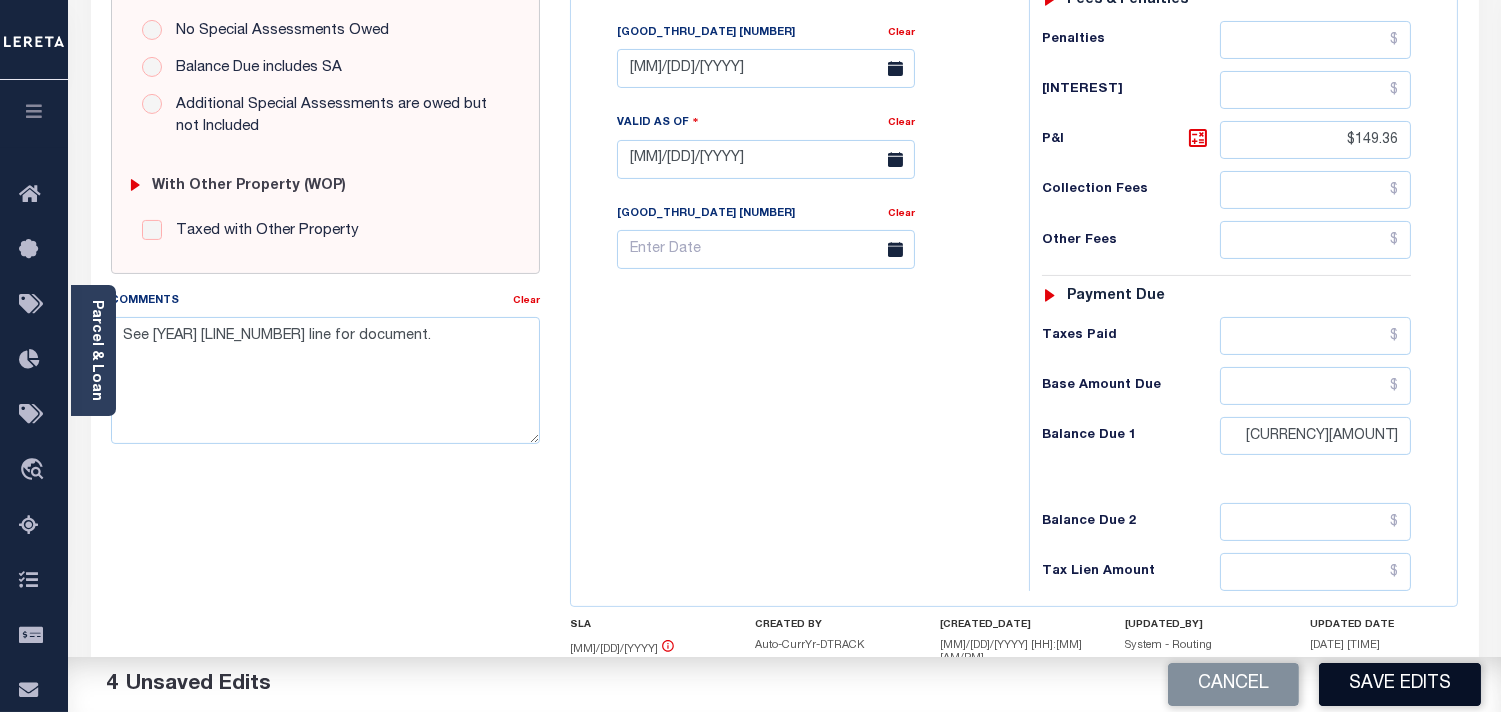 click on "Save Edits" at bounding box center [1400, 684] 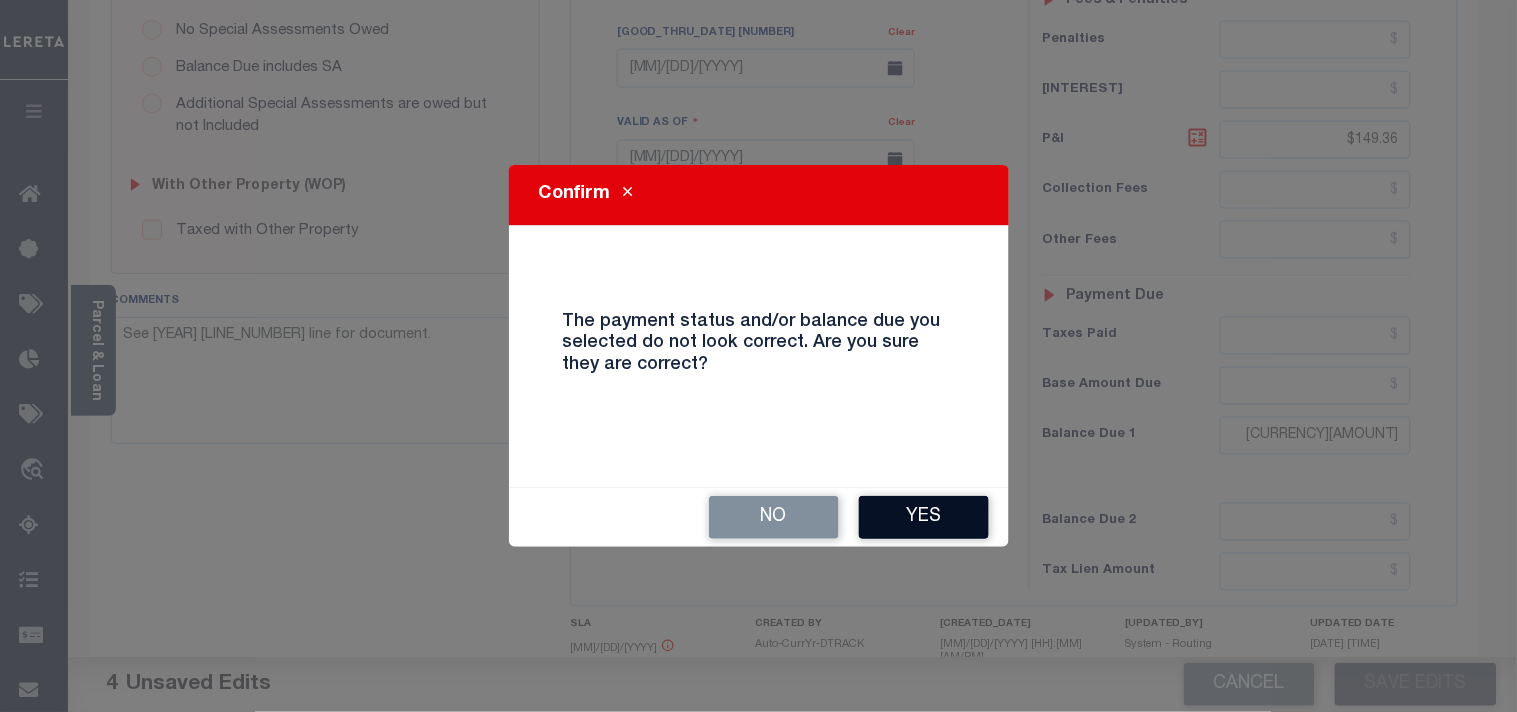 click on "Yes" at bounding box center [924, 517] 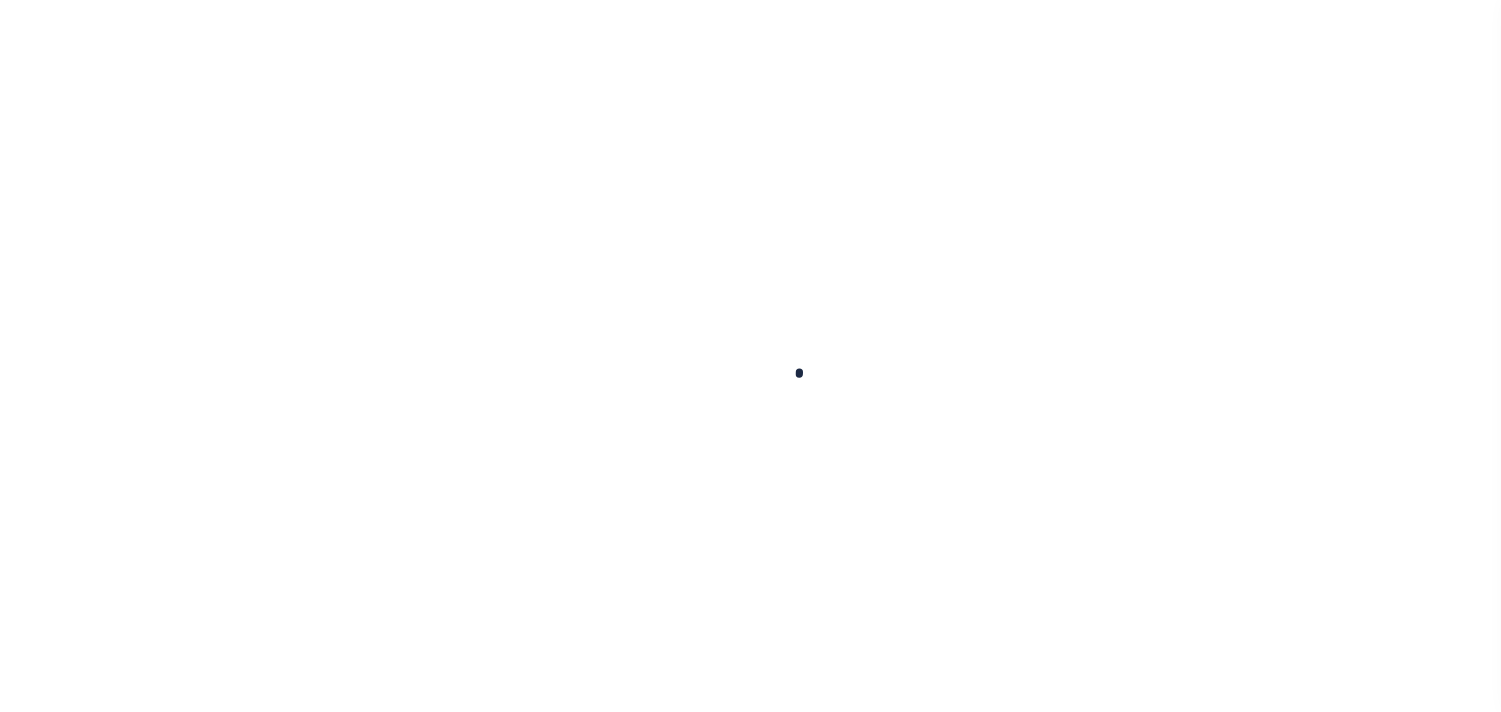 scroll, scrollTop: 0, scrollLeft: 0, axis: both 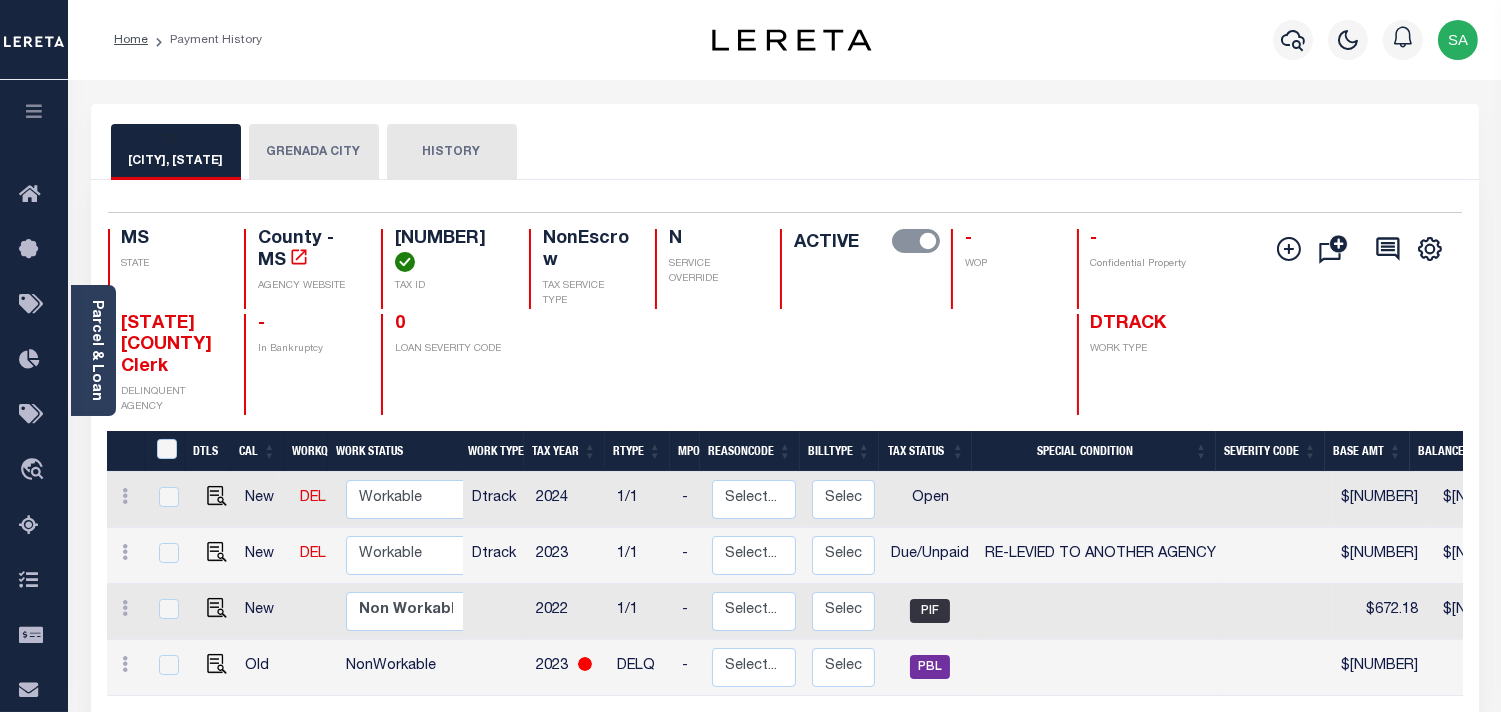 click on "[GRENADA] [CITY]" at bounding box center [340, 152] 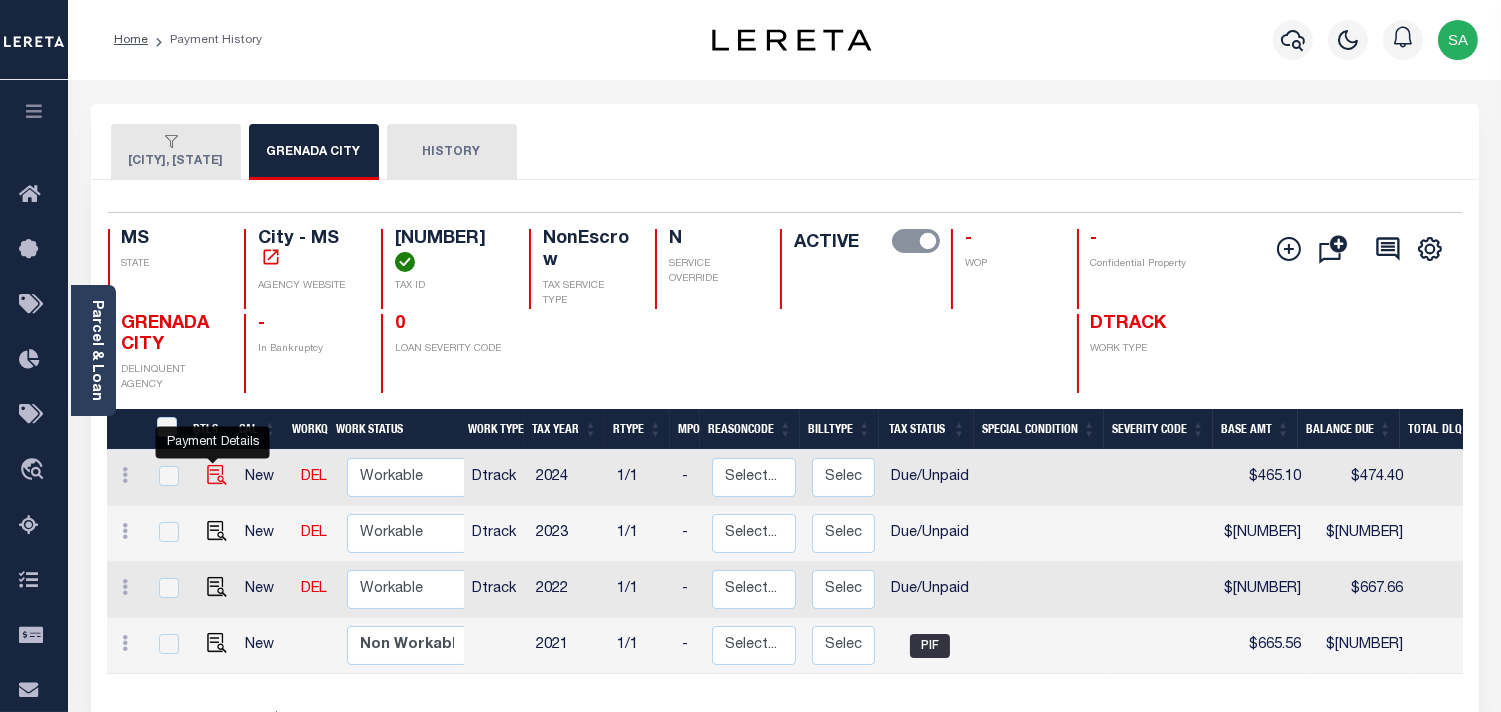 click at bounding box center [217, 503] 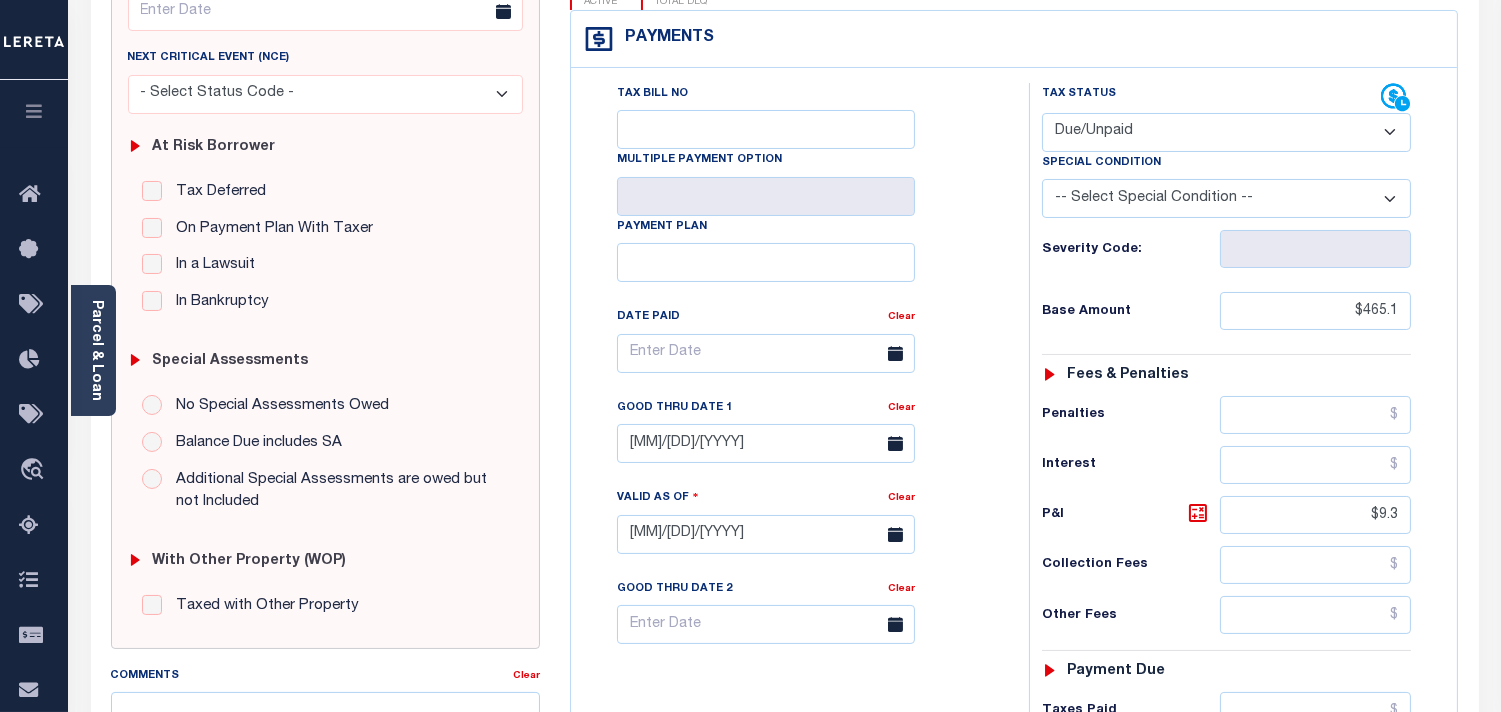 scroll, scrollTop: 333, scrollLeft: 0, axis: vertical 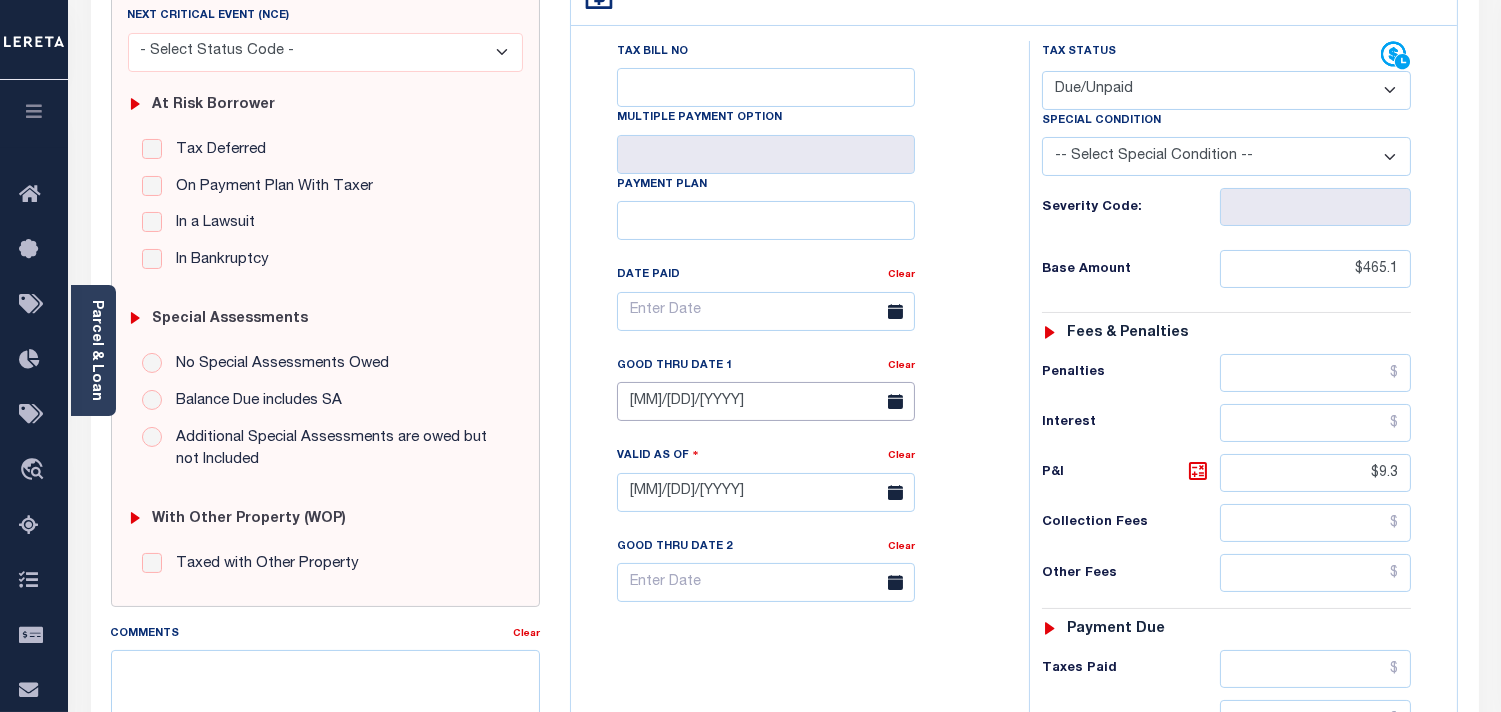 click on "05/31/2025" at bounding box center (766, 401) 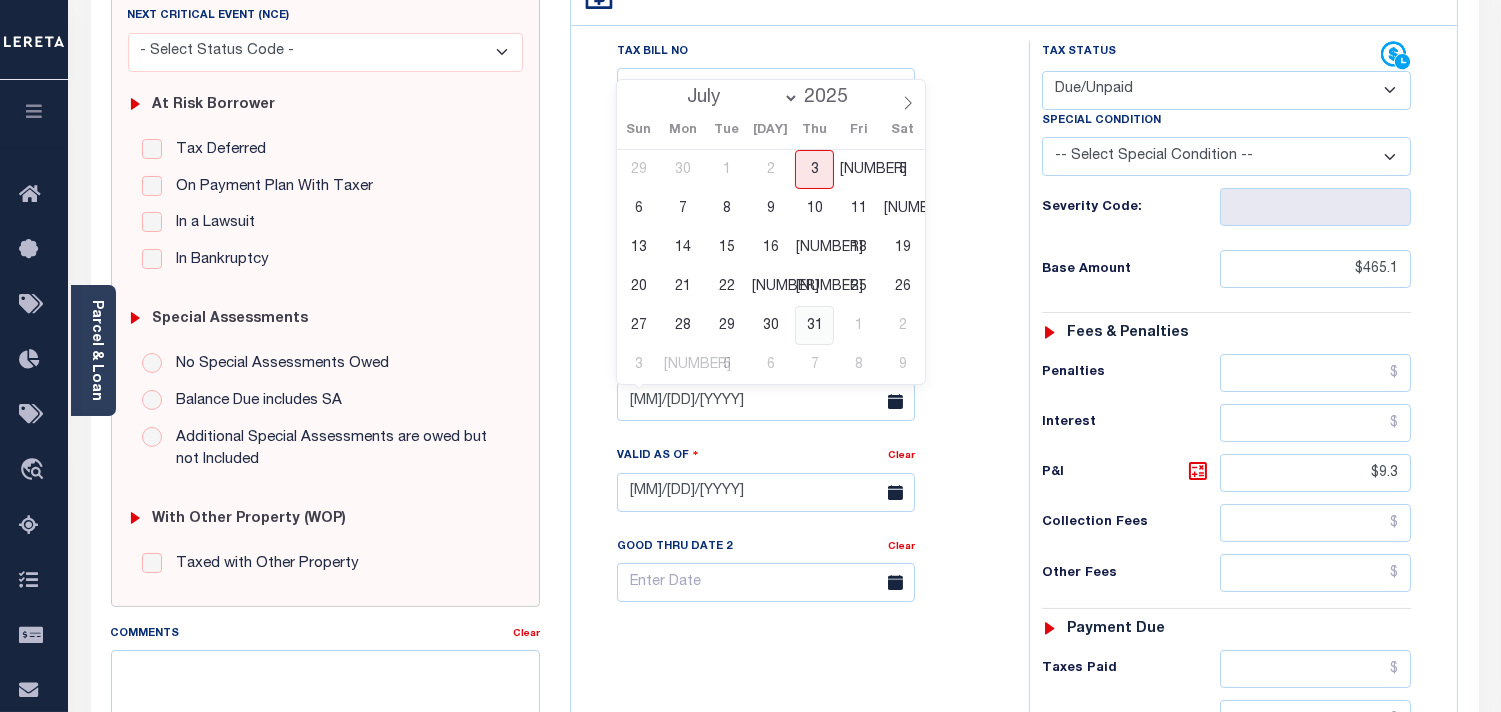 click on "[NUMBER]" at bounding box center [814, 325] 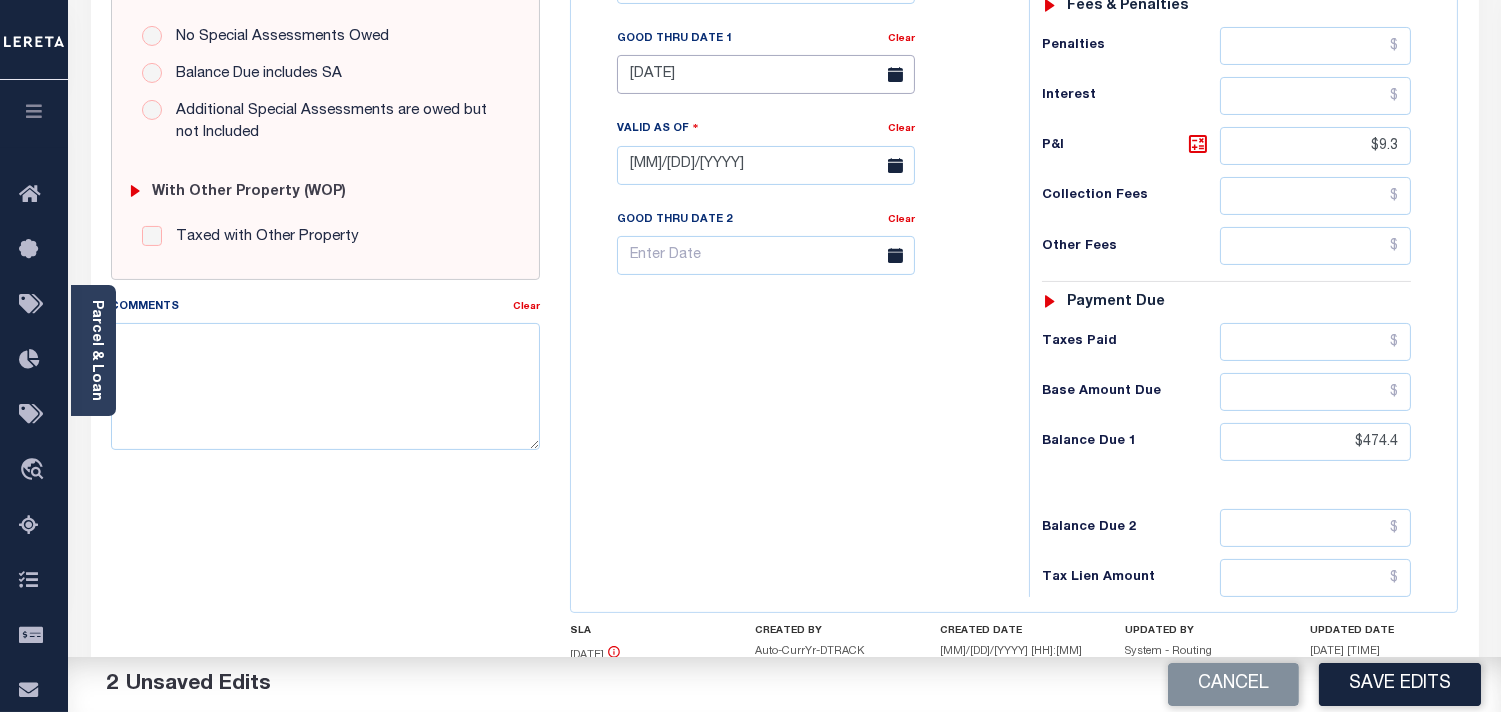 scroll, scrollTop: 666, scrollLeft: 0, axis: vertical 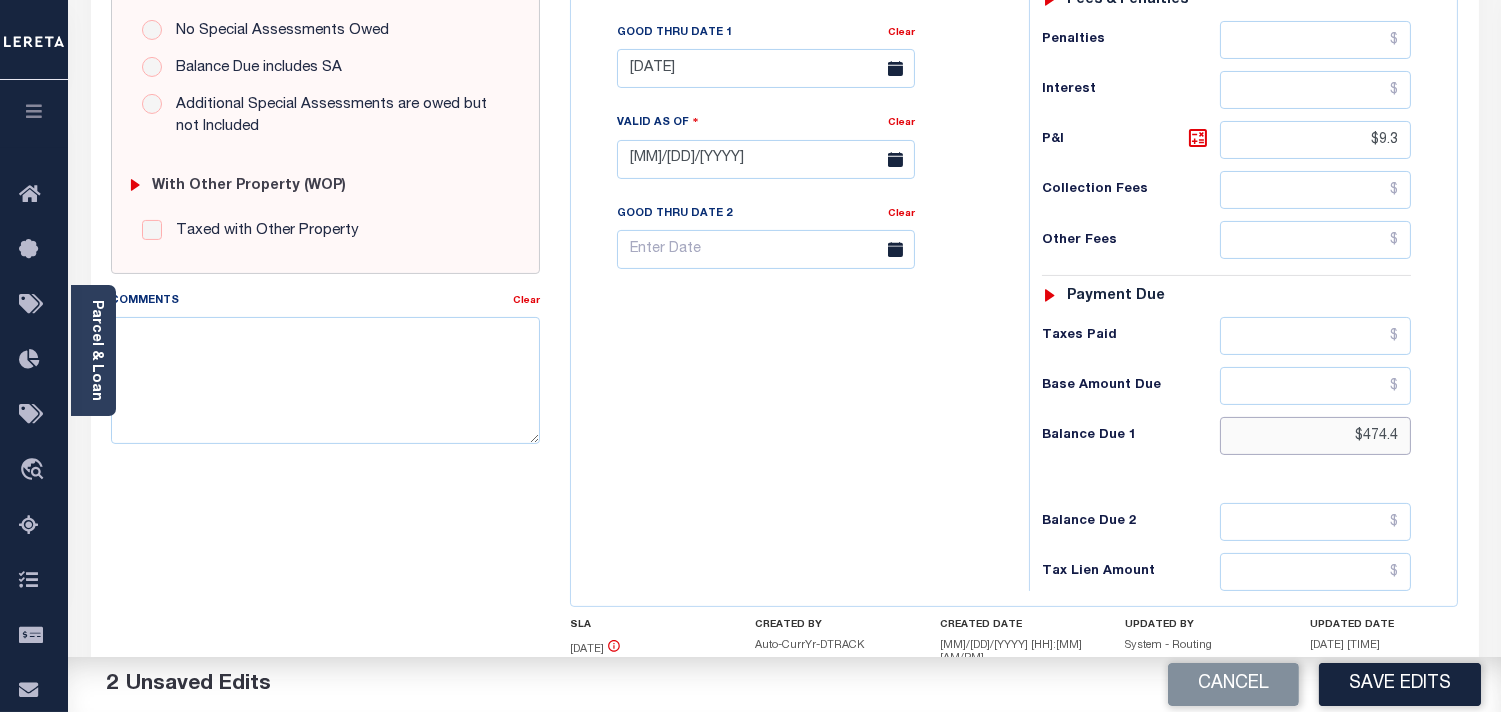 drag, startPoint x: 1348, startPoint y: 433, endPoint x: 1411, endPoint y: 440, distance: 63.387695 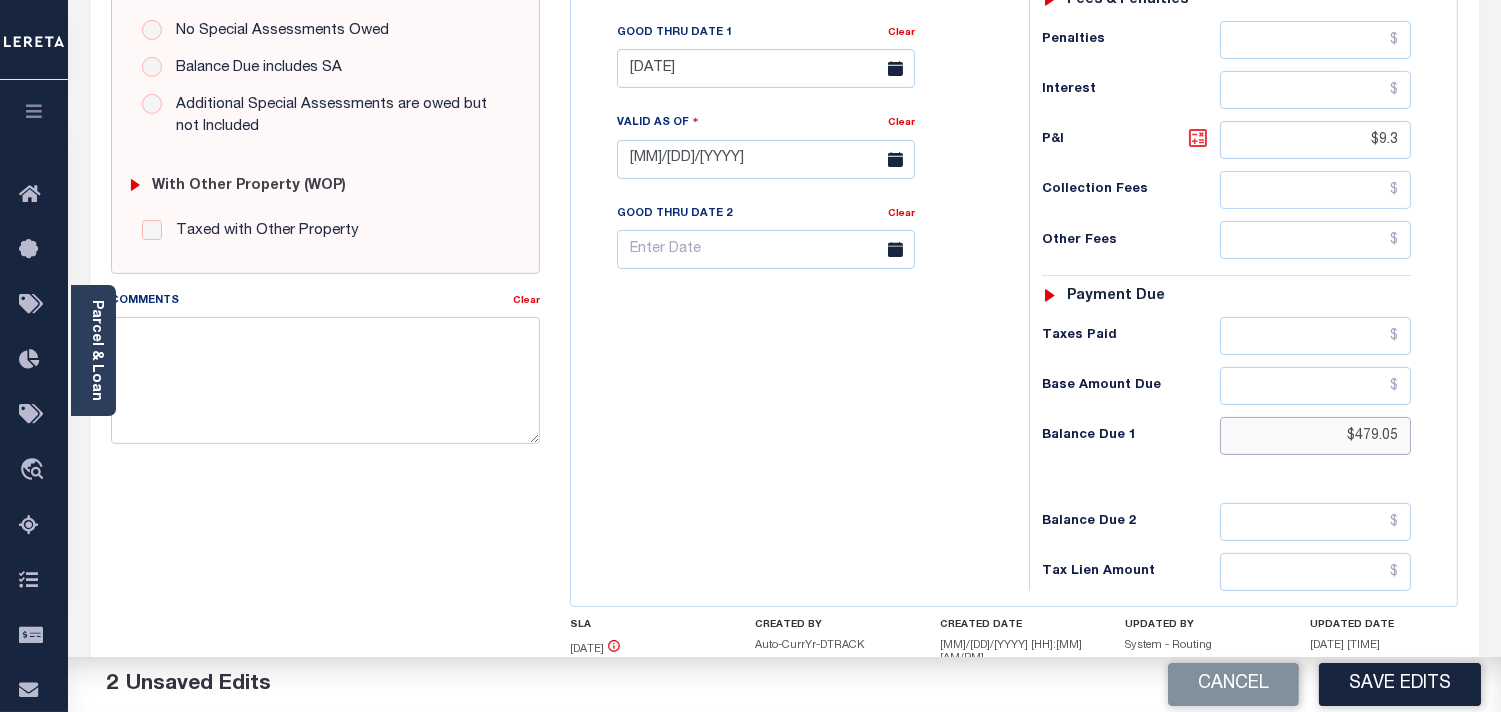 type on "$479.05" 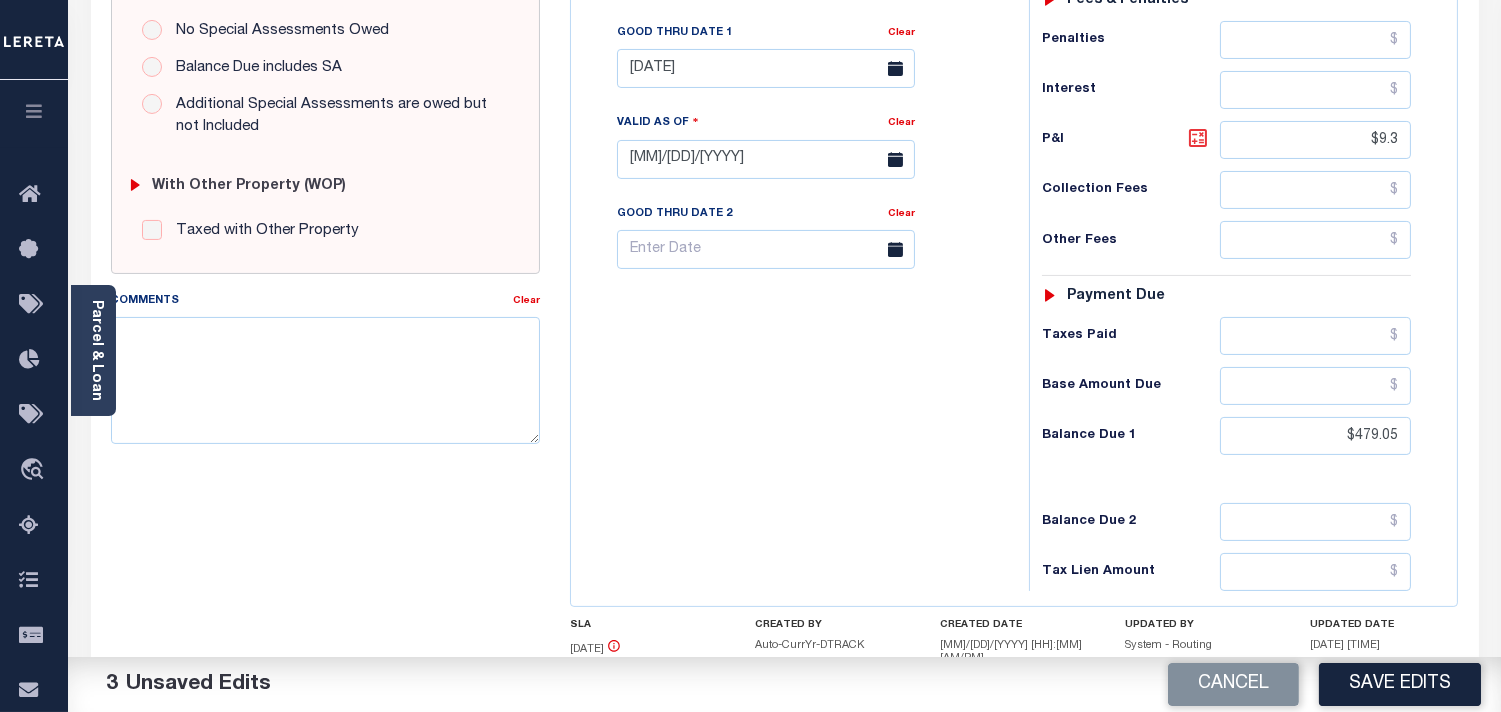click at bounding box center (1198, 138) 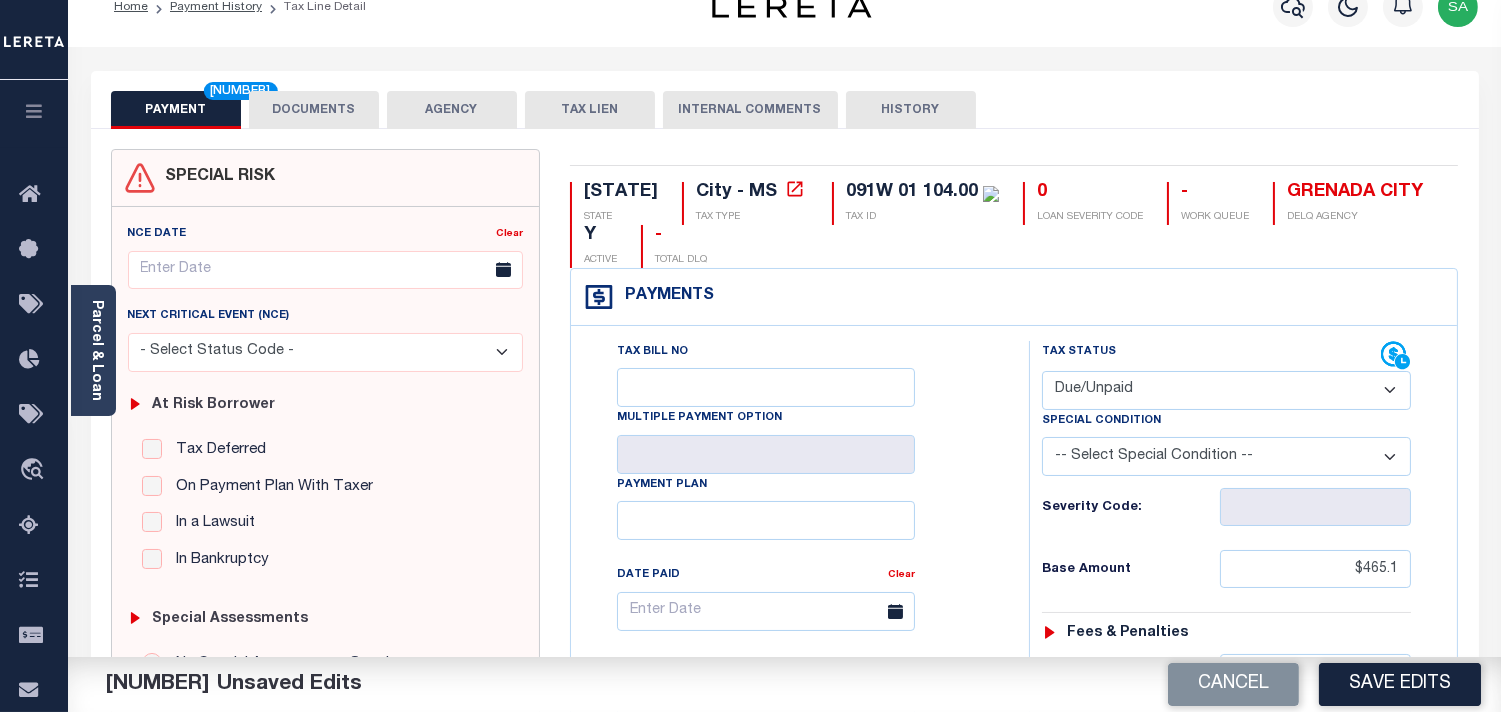 scroll, scrollTop: 0, scrollLeft: 0, axis: both 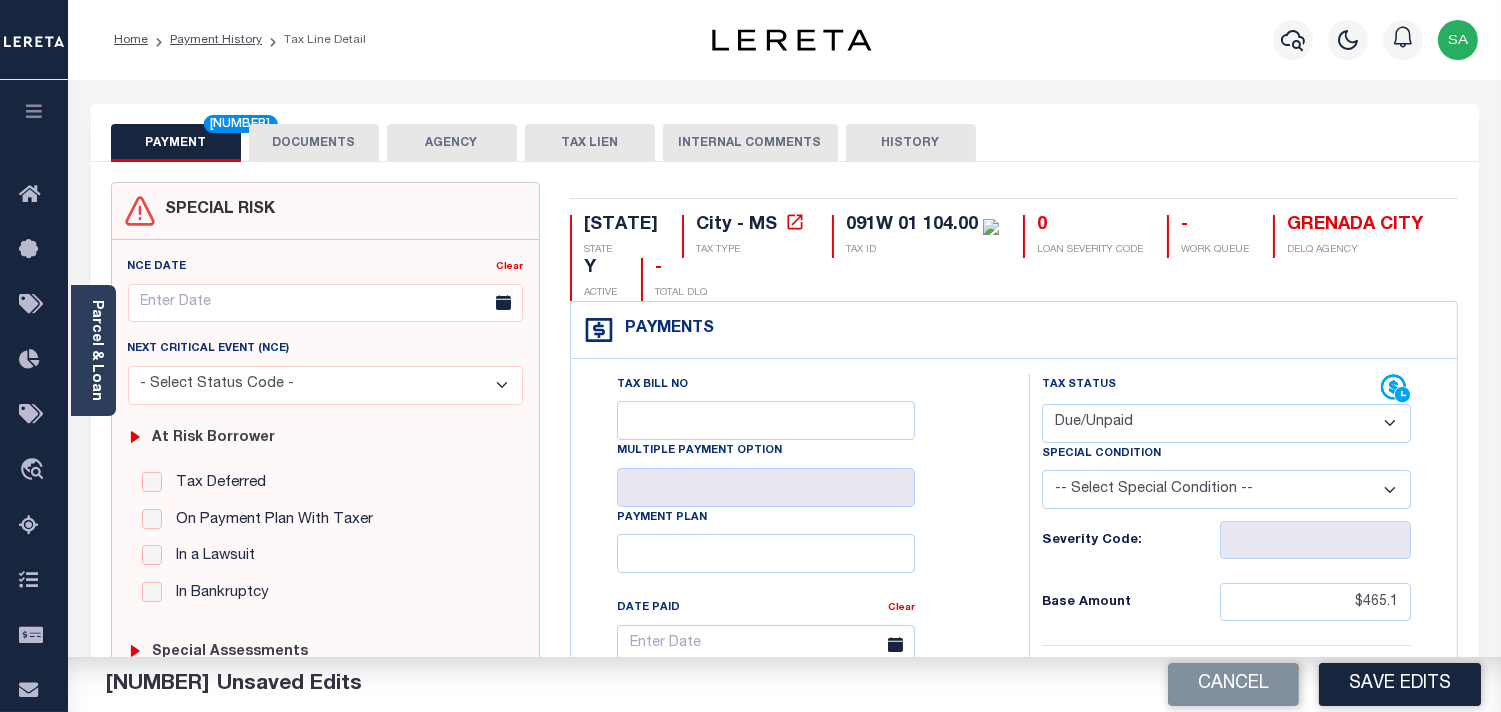 click on "DOCUMENTS" at bounding box center [314, 143] 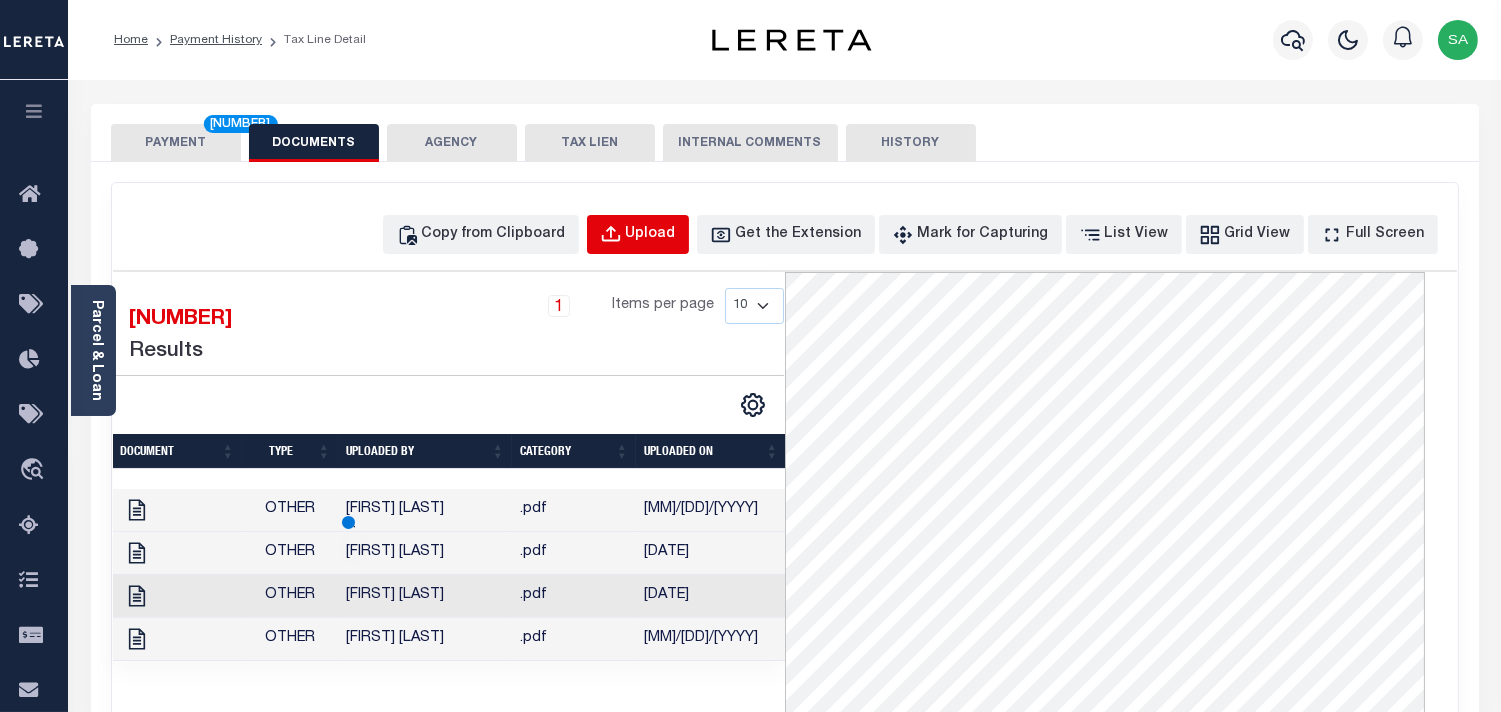 click on "Upload" at bounding box center (638, 234) 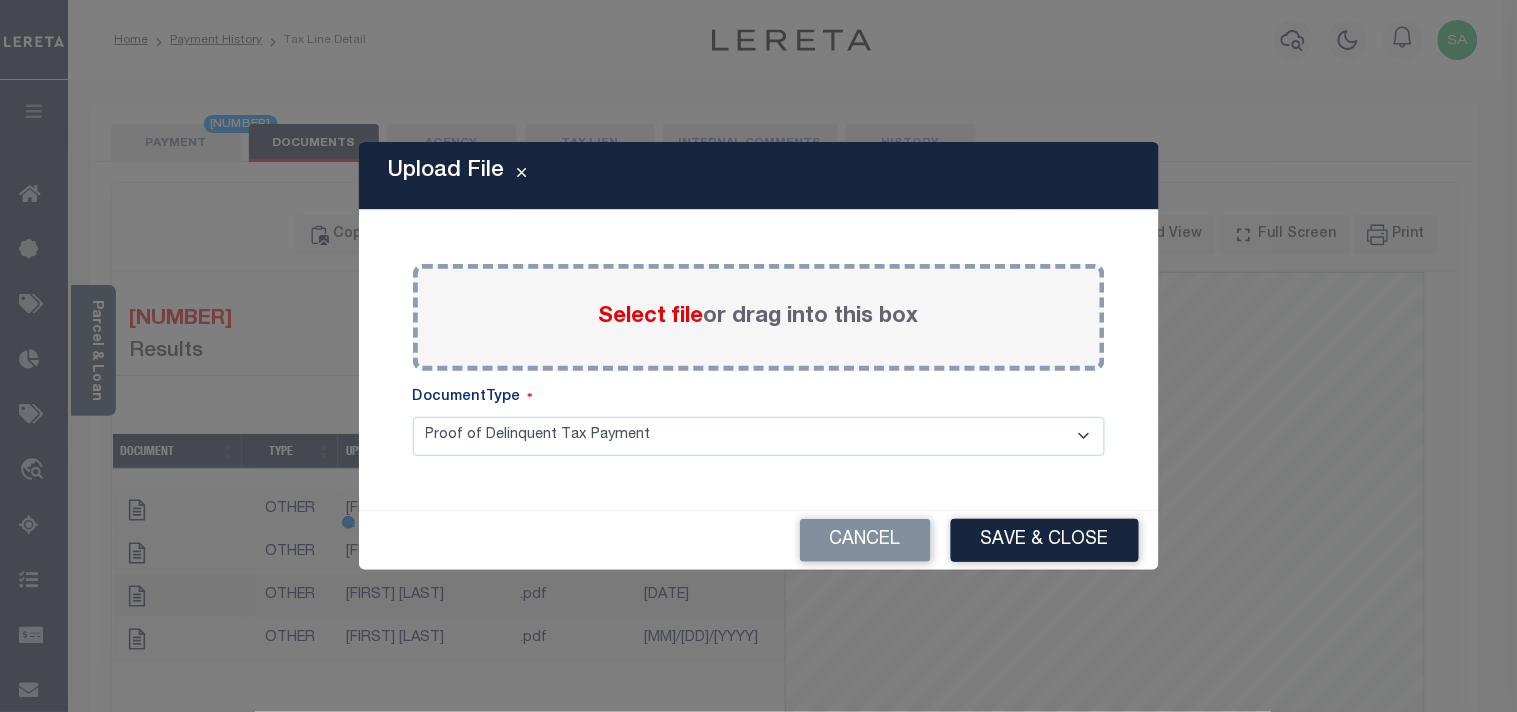 click on "Select file" at bounding box center [651, 317] 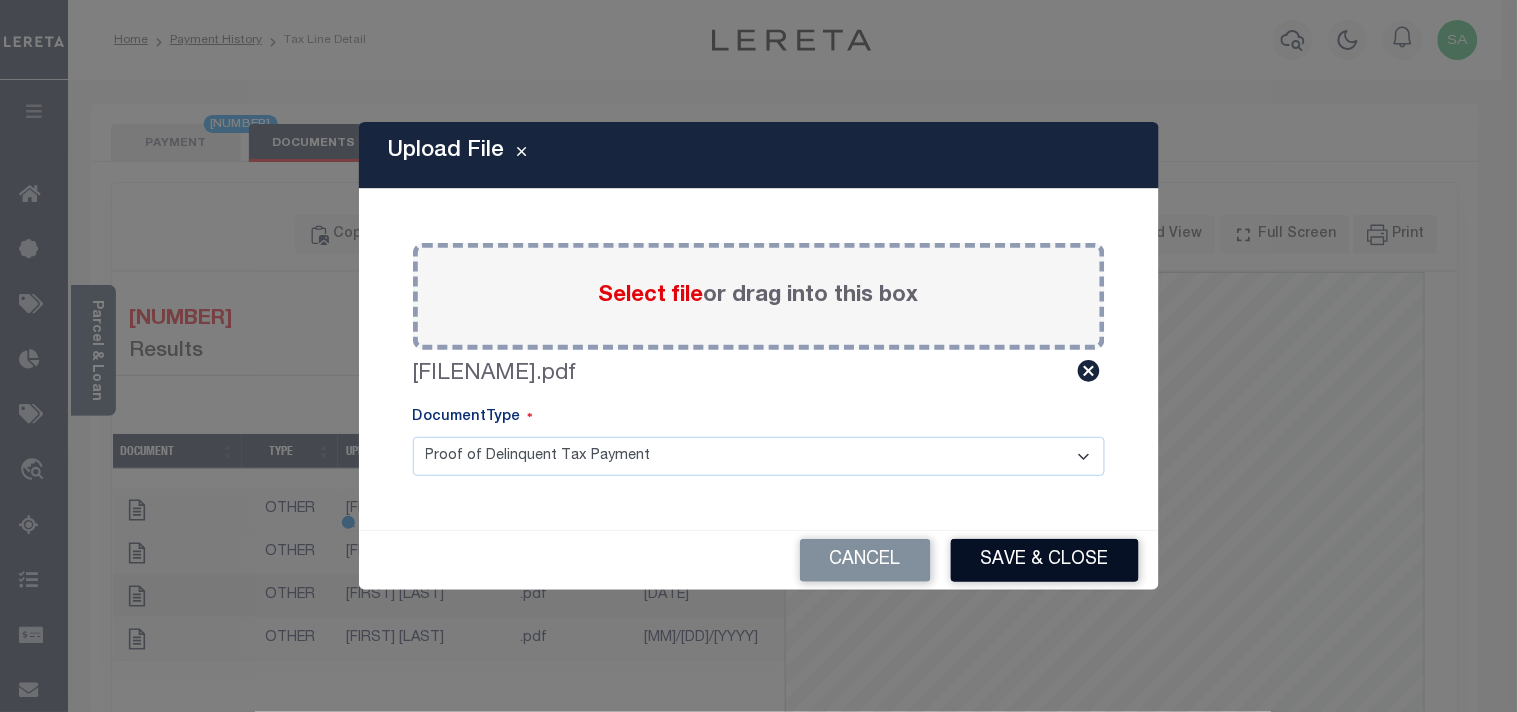click on "[LAST]" at bounding box center (1045, 560) 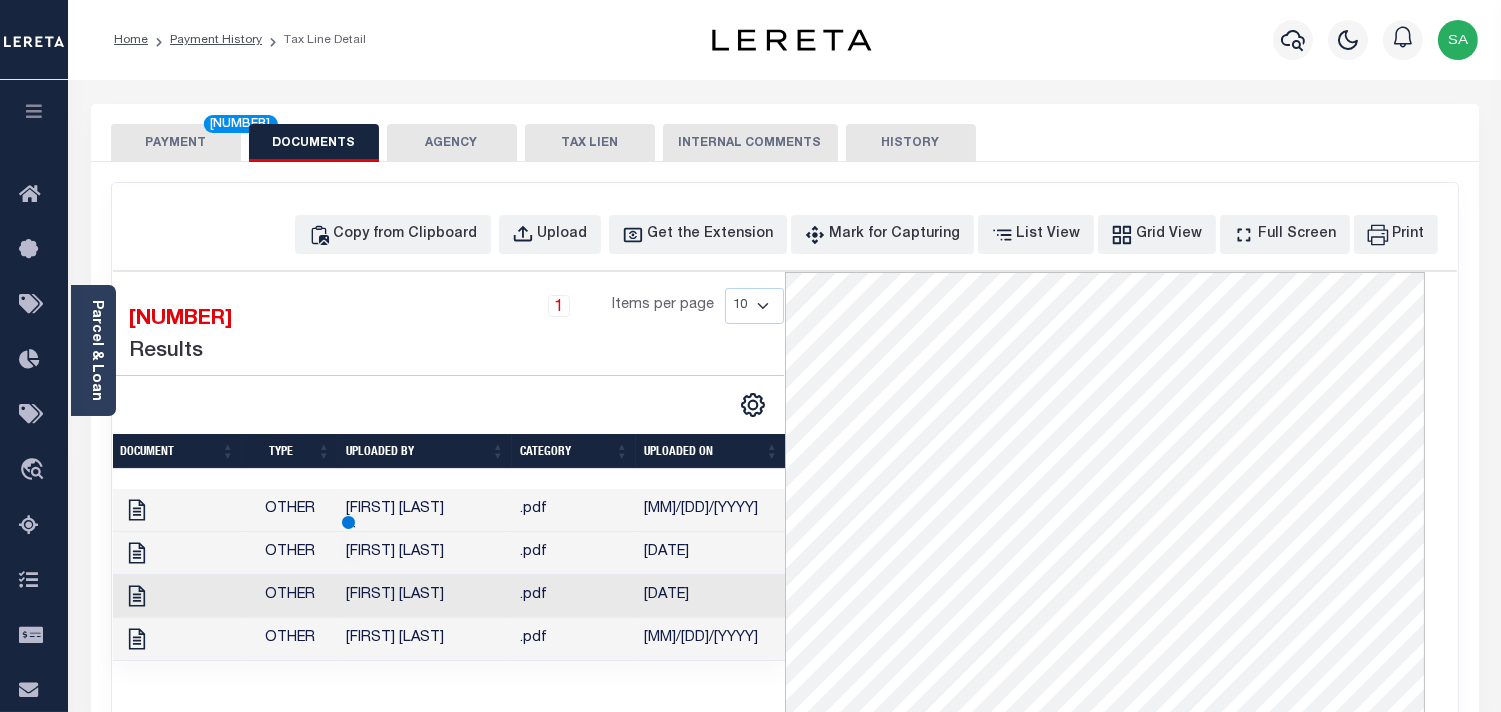 click on "PAYMENT
4" at bounding box center [176, 143] 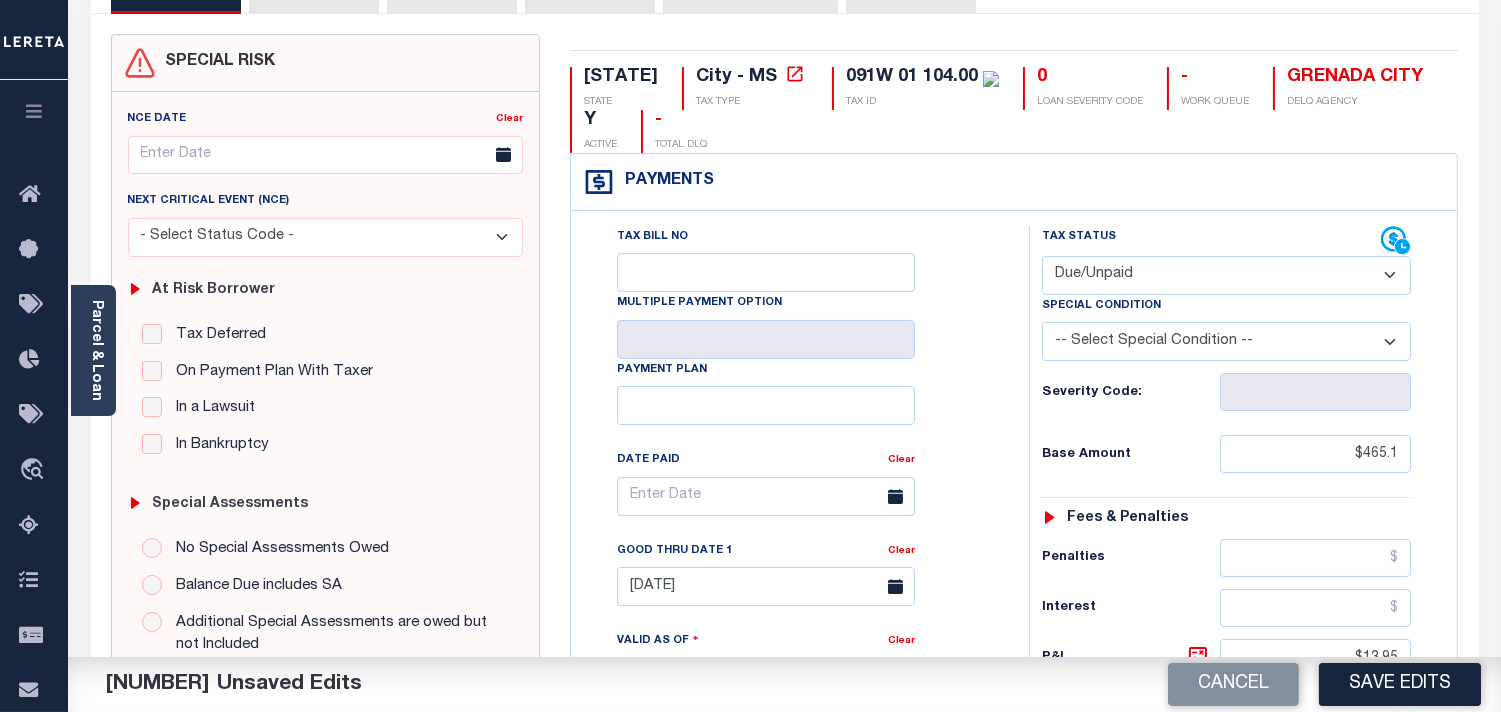 scroll, scrollTop: 666, scrollLeft: 0, axis: vertical 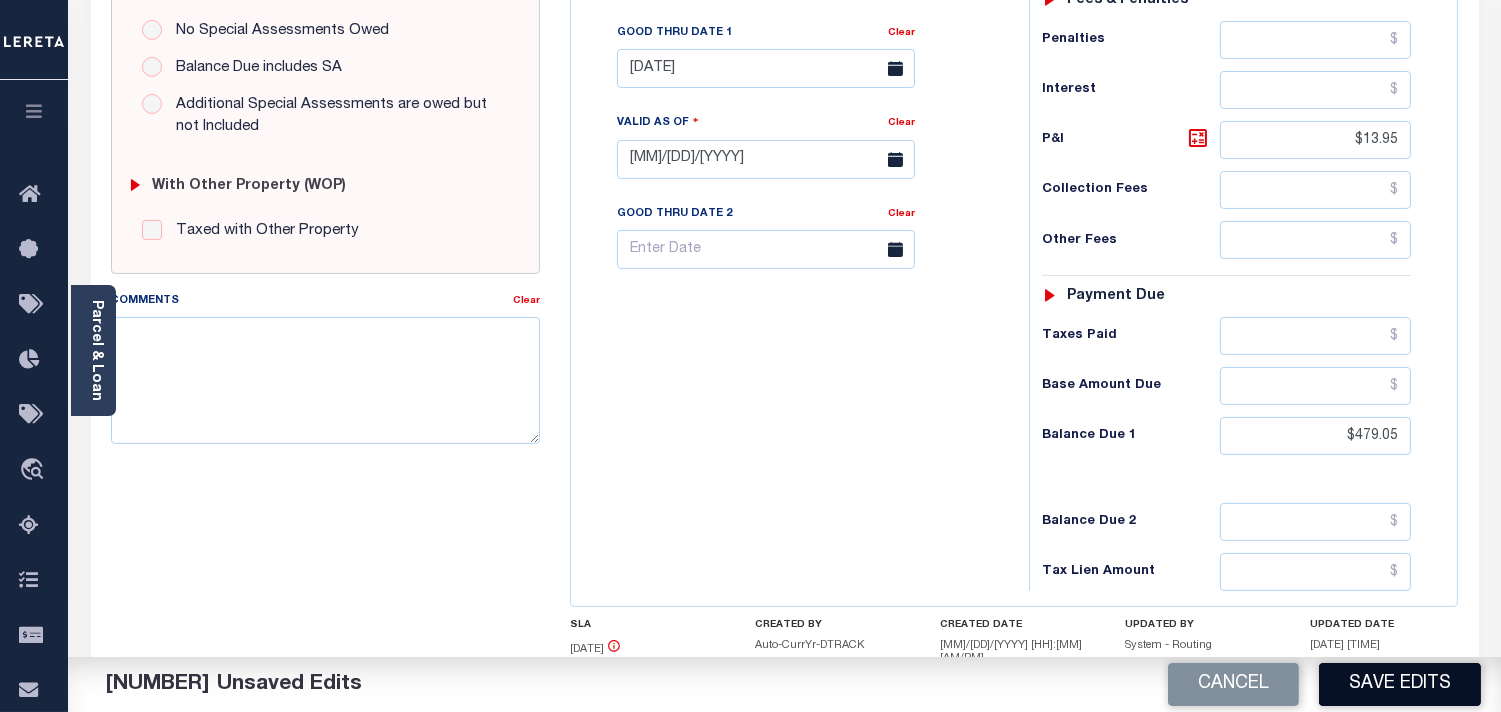 click on "Save Edits" at bounding box center (1400, 684) 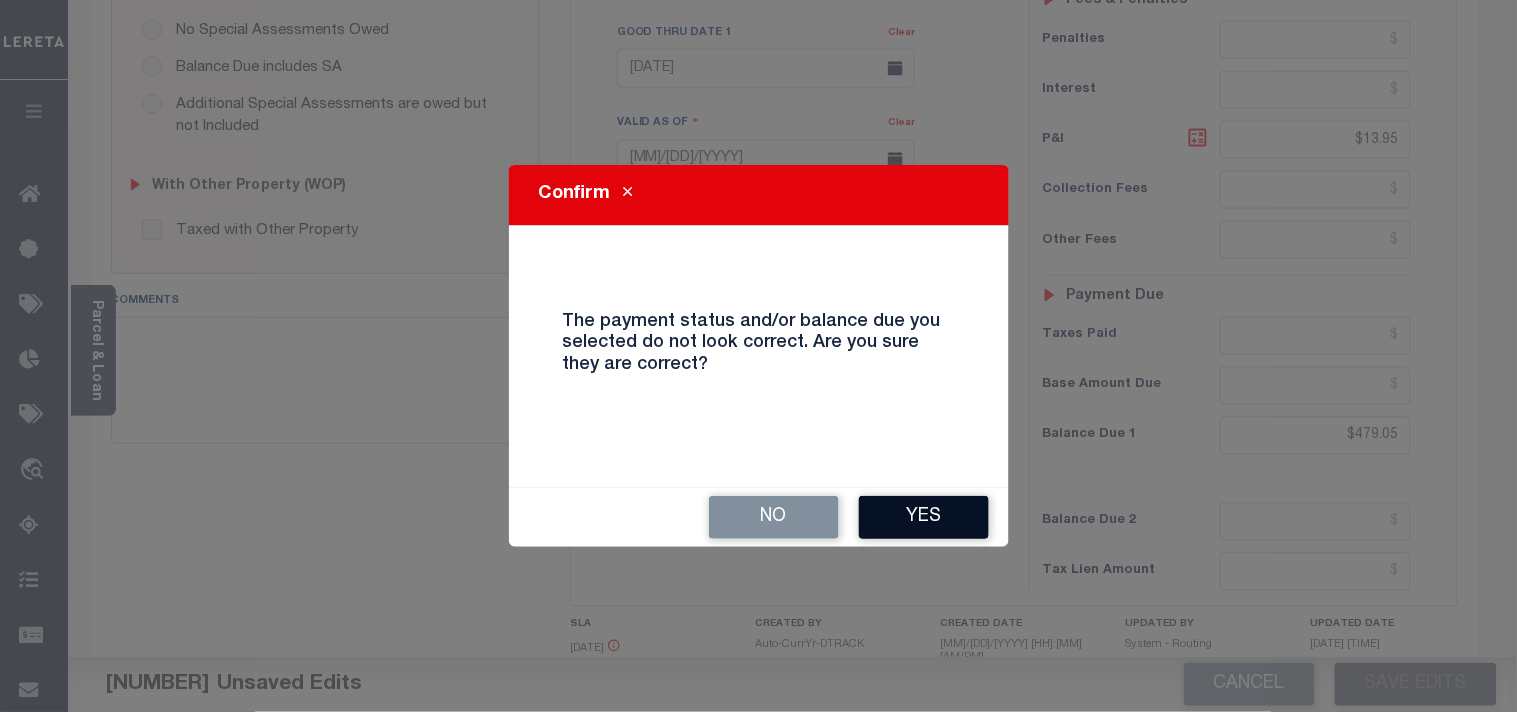 click on "Yes" at bounding box center [924, 517] 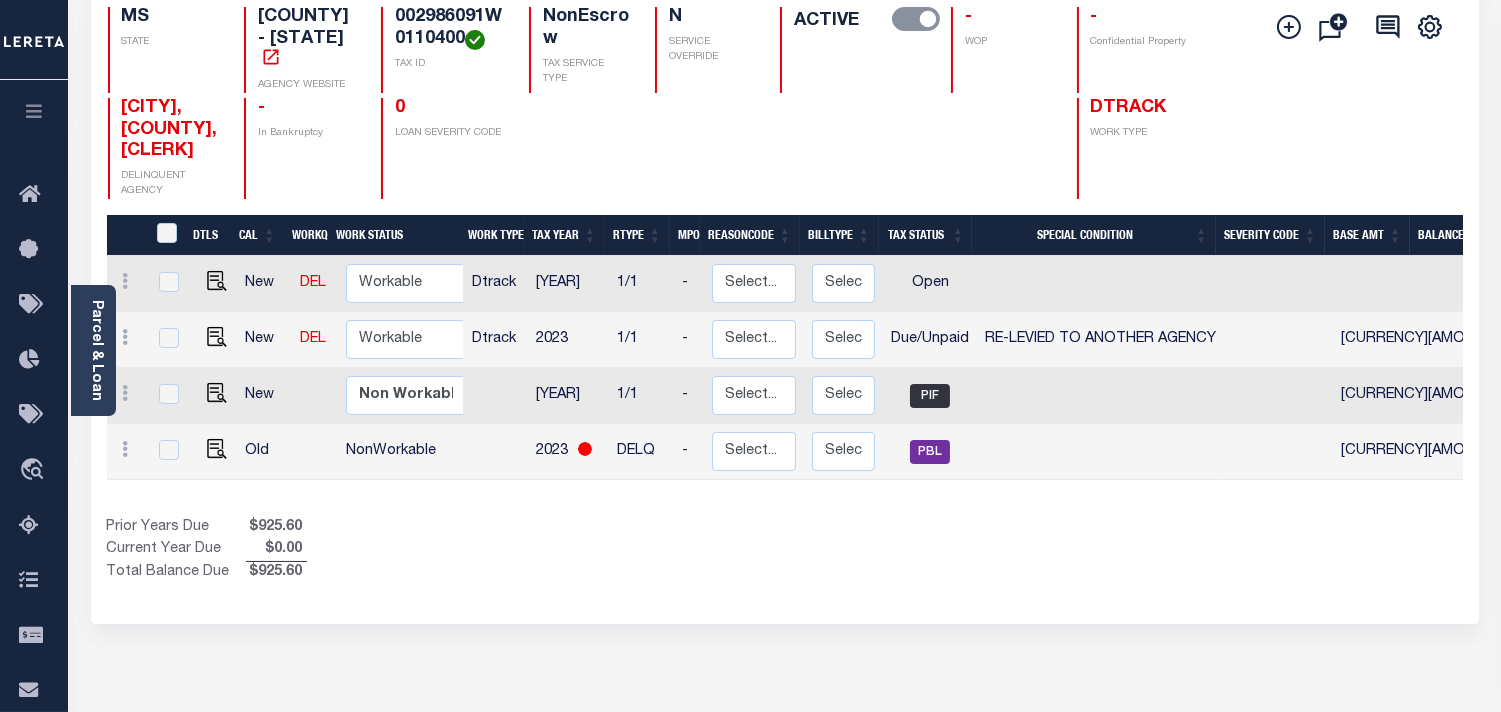 scroll, scrollTop: 111, scrollLeft: 0, axis: vertical 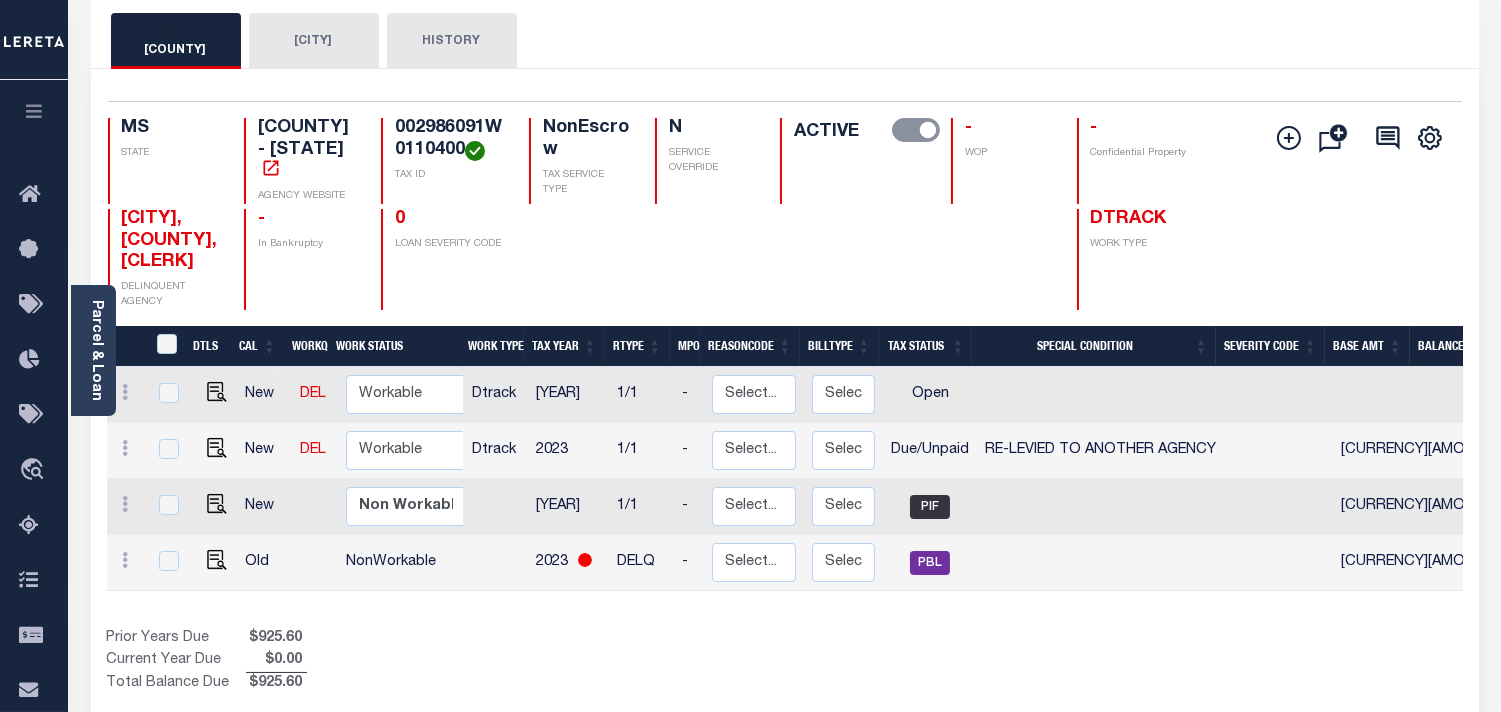 drag, startPoint x: 323, startPoint y: 40, endPoint x: 386, endPoint y: 66, distance: 68.154236 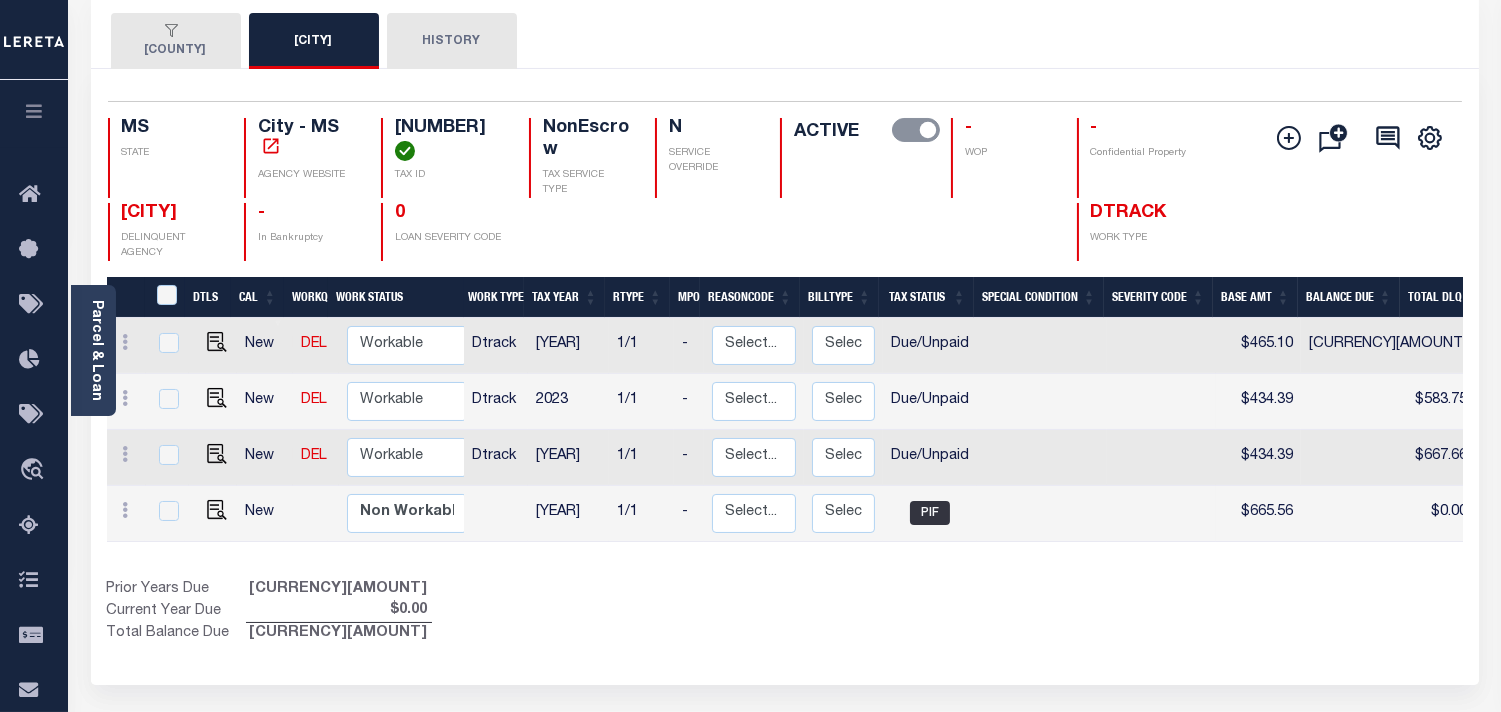 scroll, scrollTop: 0, scrollLeft: 398, axis: horizontal 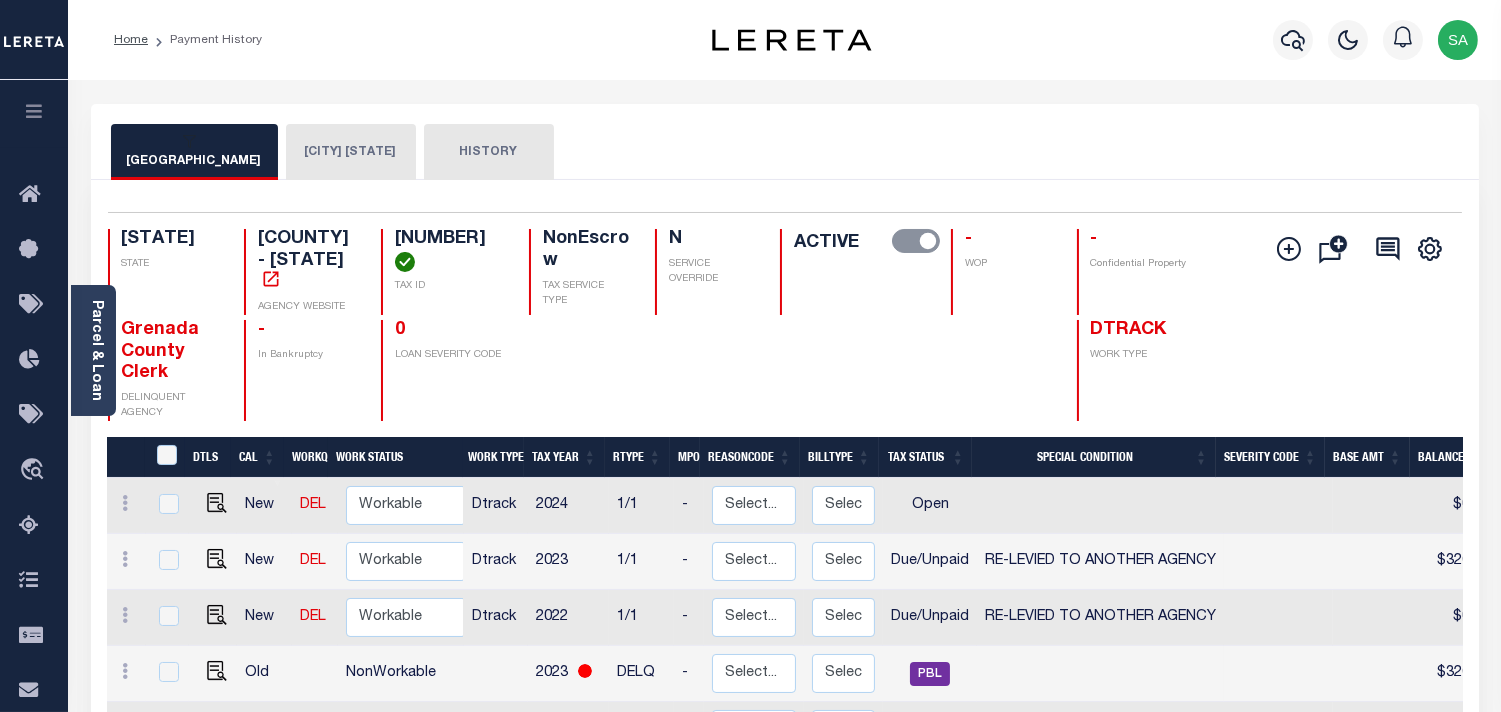 click on "[CITY]" at bounding box center [316, 152] 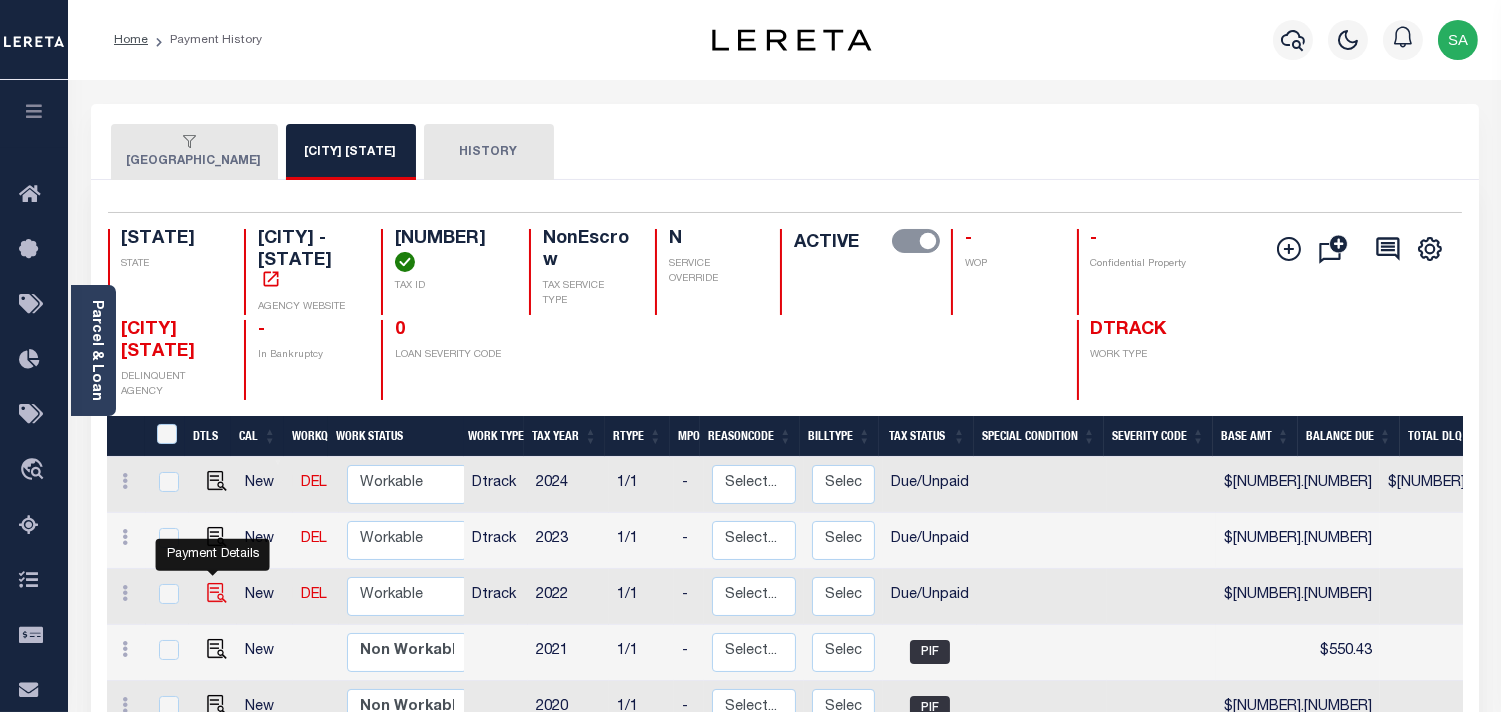 type 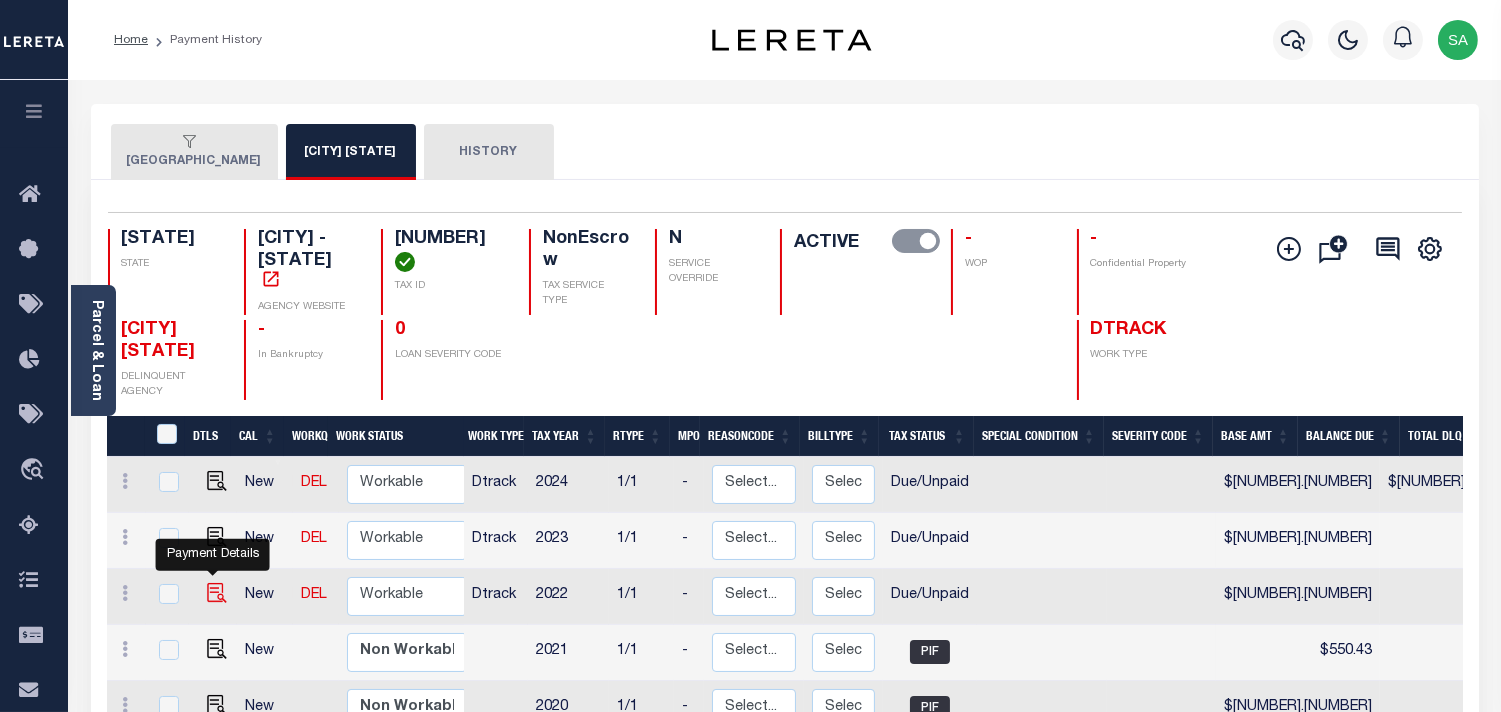 click at bounding box center (217, 615) 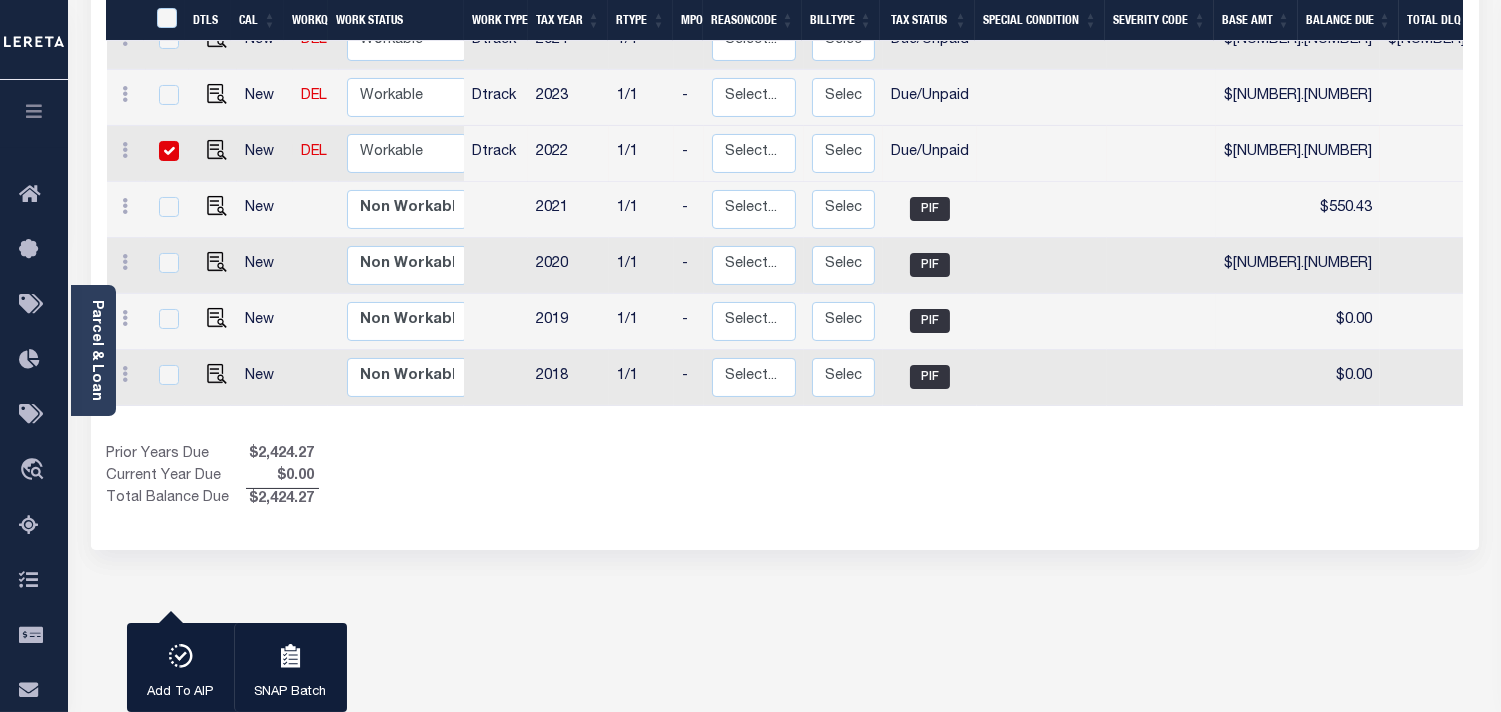 scroll, scrollTop: 444, scrollLeft: 0, axis: vertical 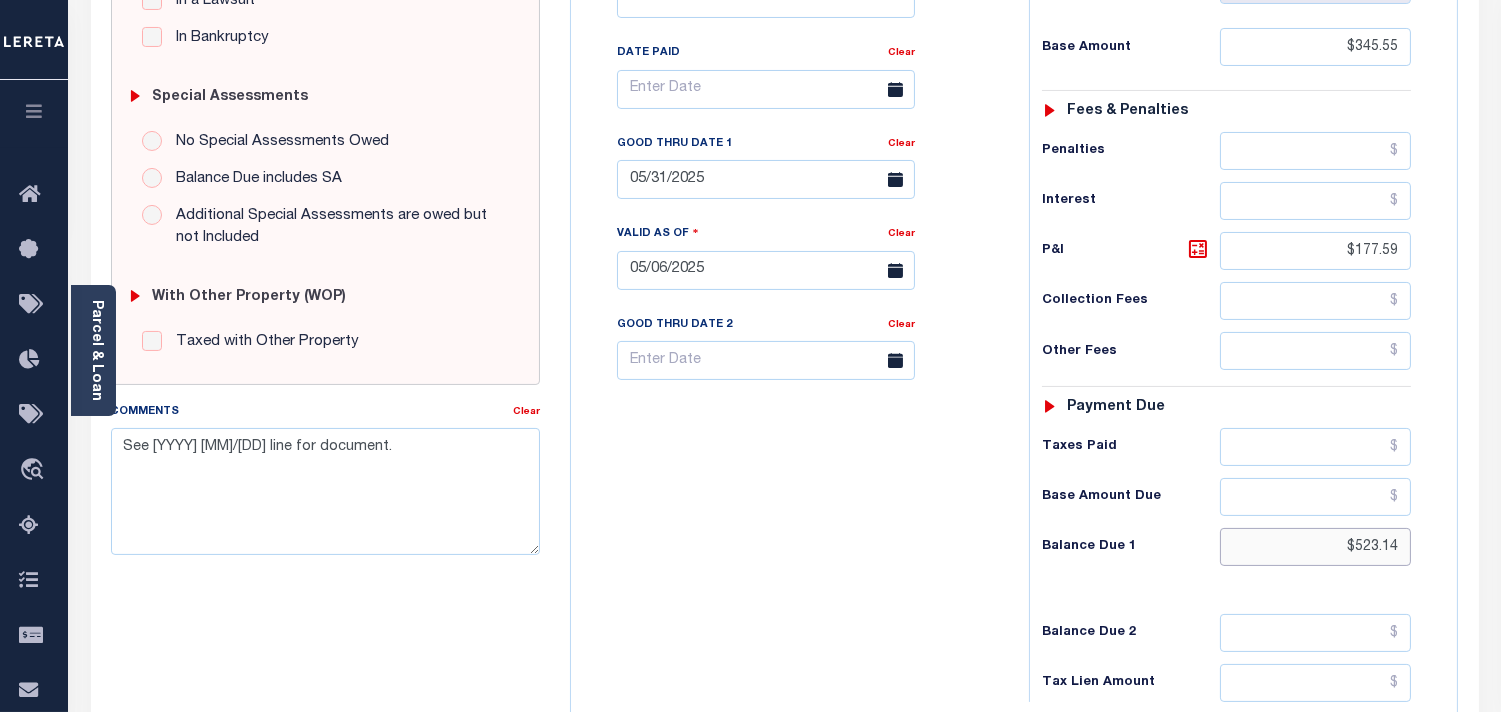 drag, startPoint x: 1310, startPoint y: 533, endPoint x: 1418, endPoint y: 536, distance: 108.04166 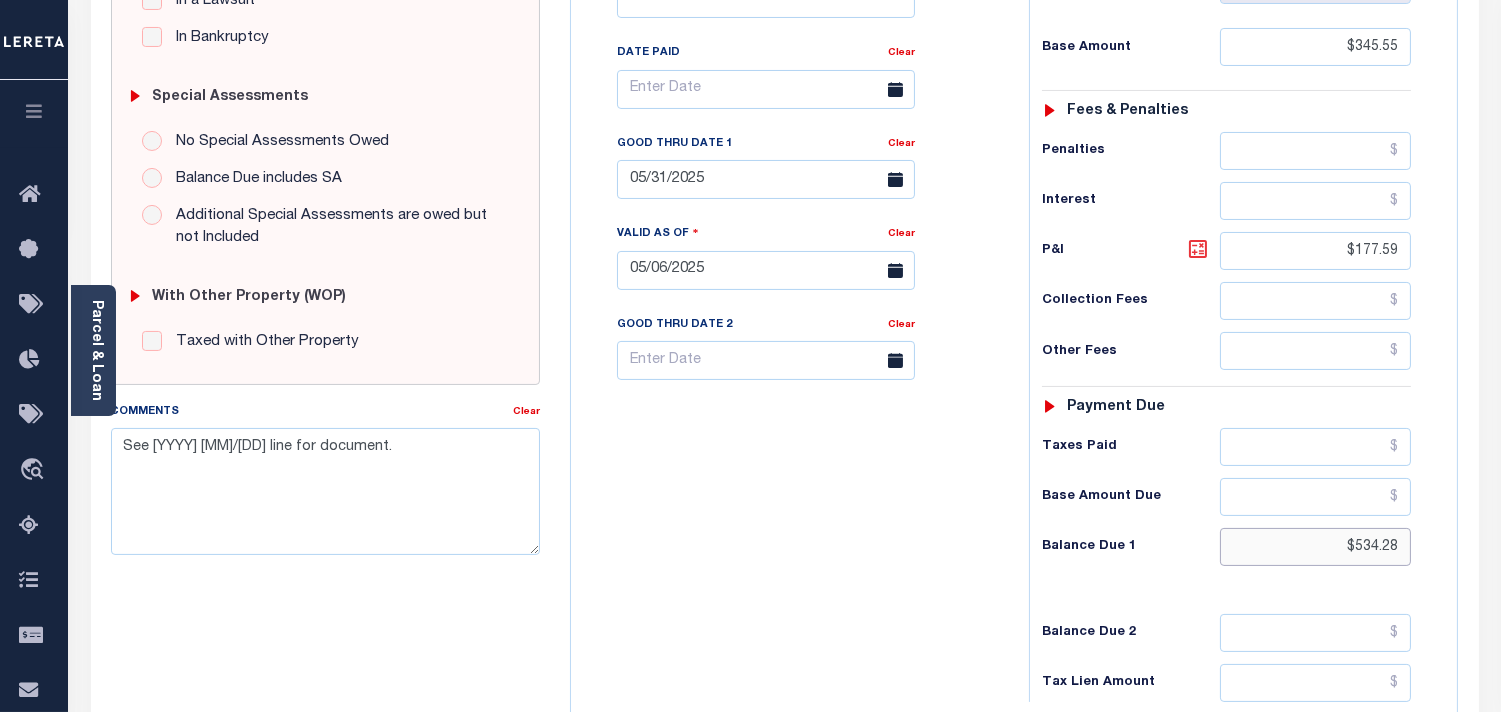 type on "$534.28" 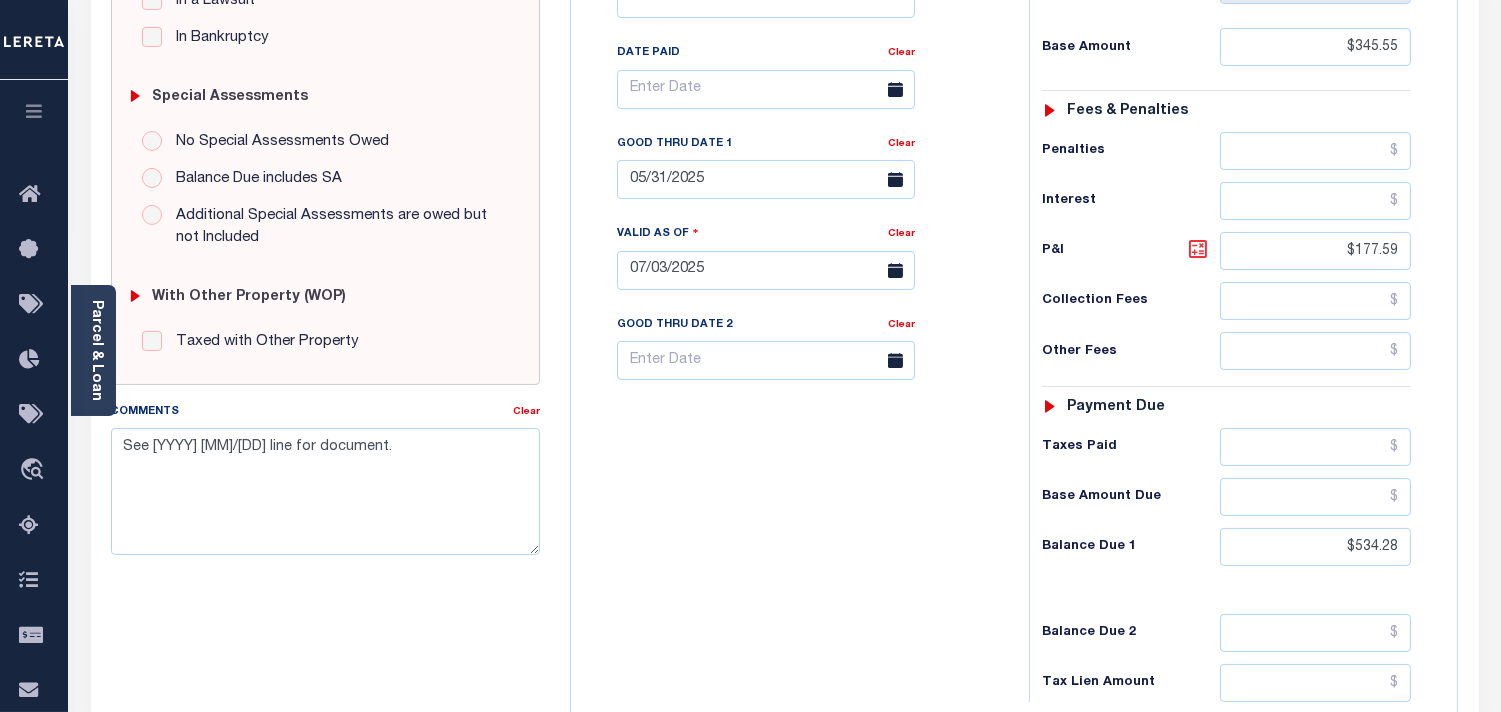 click at bounding box center [1198, 249] 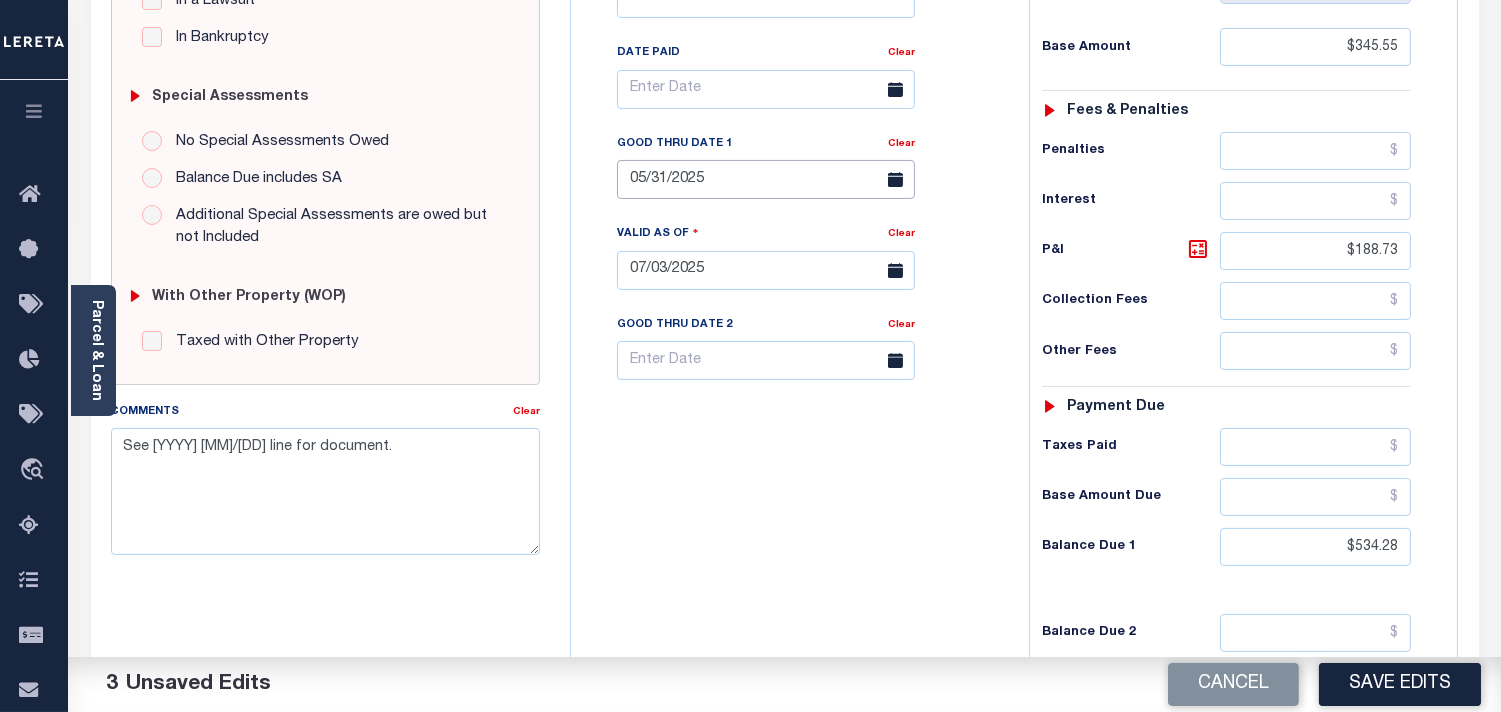 drag, startPoint x: 760, startPoint y: 191, endPoint x: 744, endPoint y: 271, distance: 81.58431 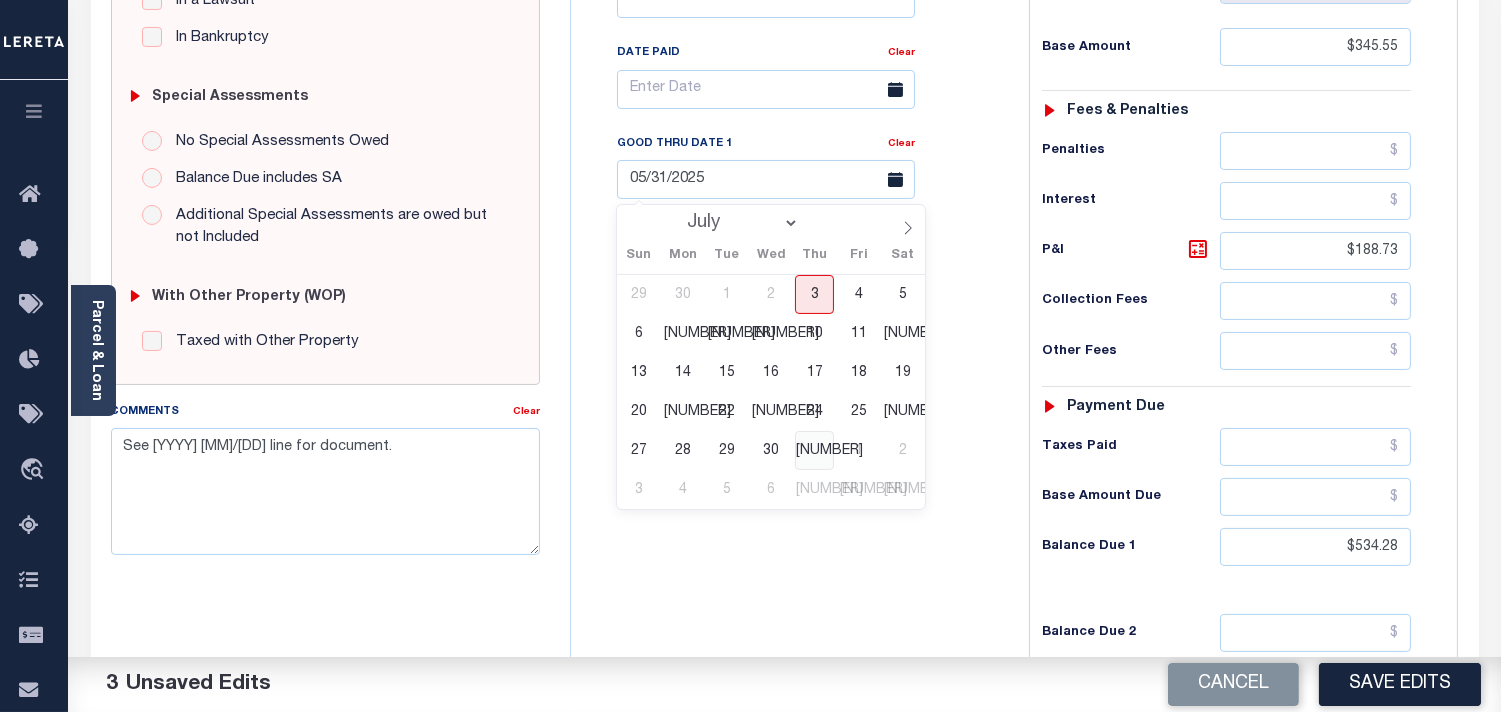 click on "[LAST]" at bounding box center [814, 450] 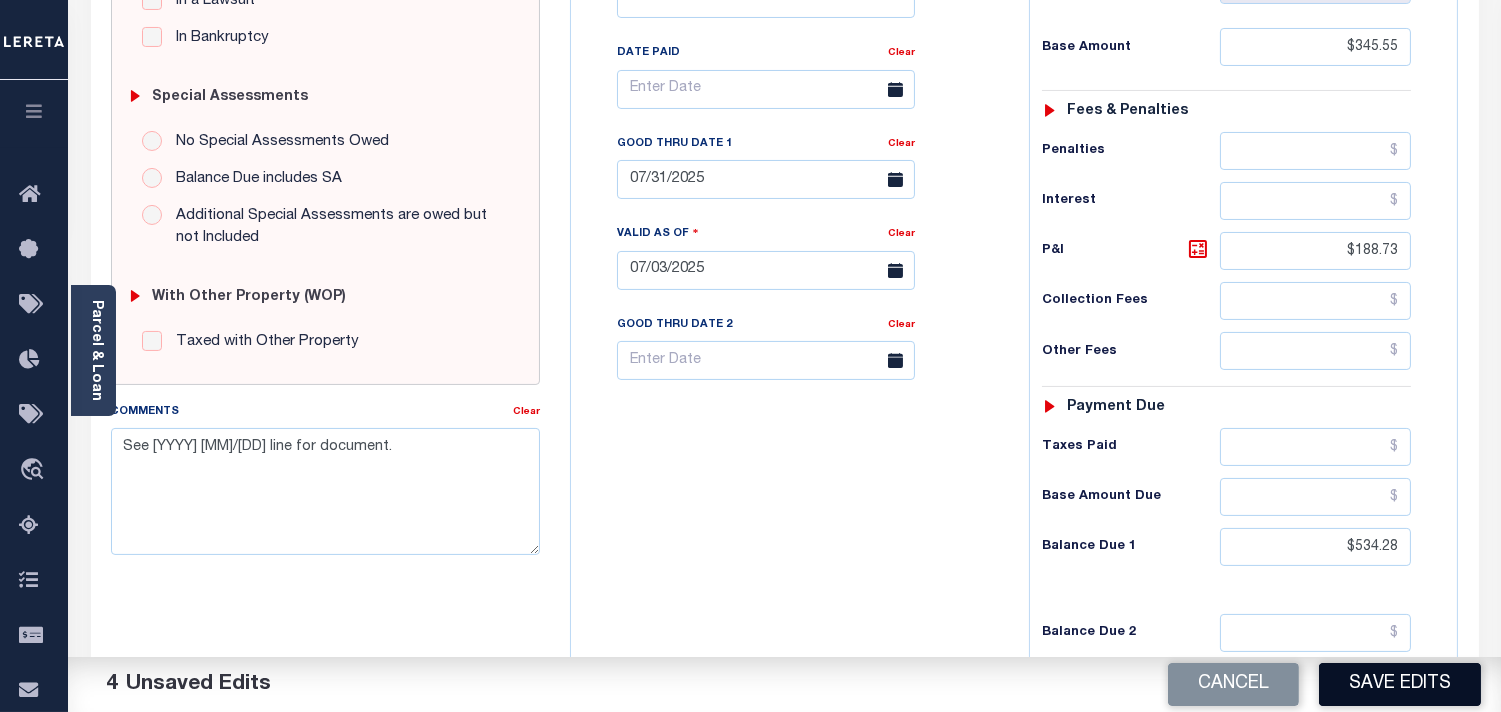 click on "Save Edits" at bounding box center [1400, 684] 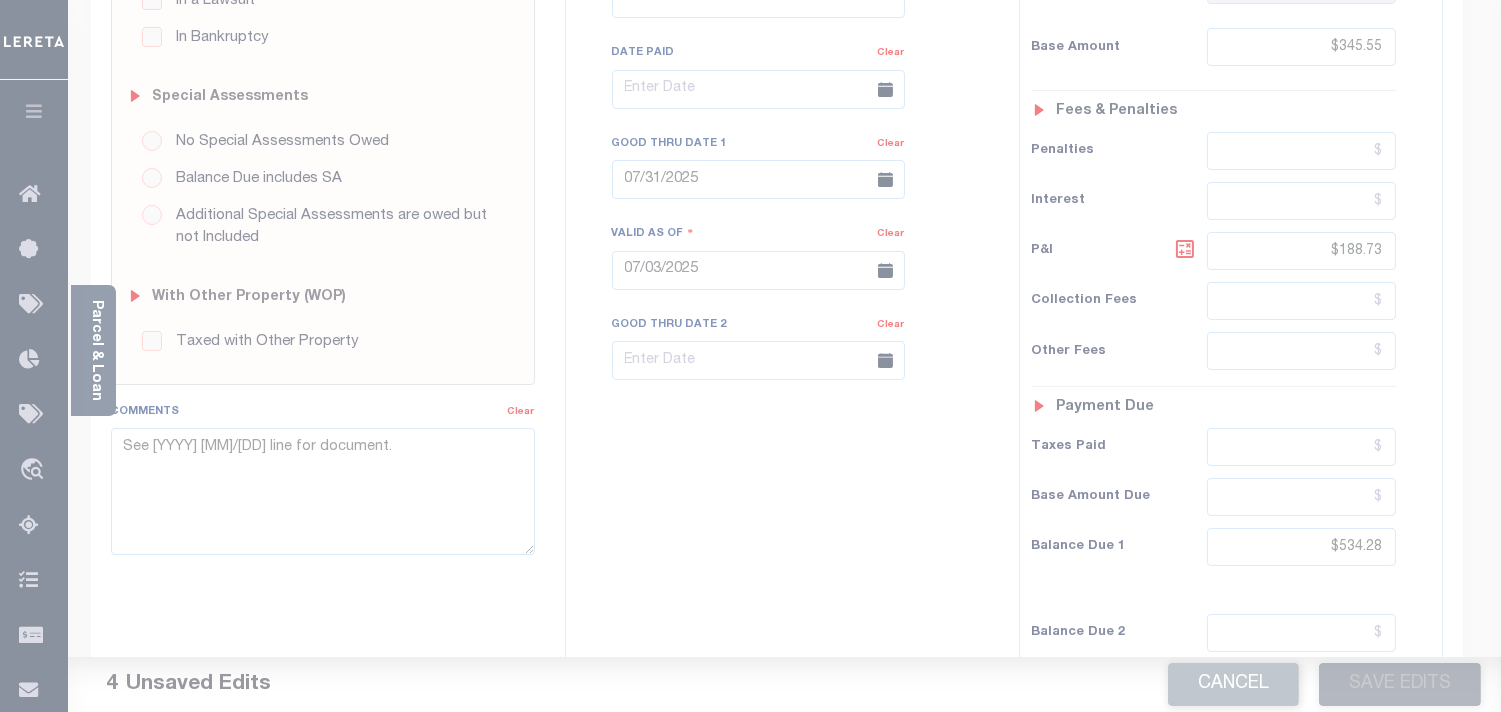 scroll, scrollTop: 444, scrollLeft: 0, axis: vertical 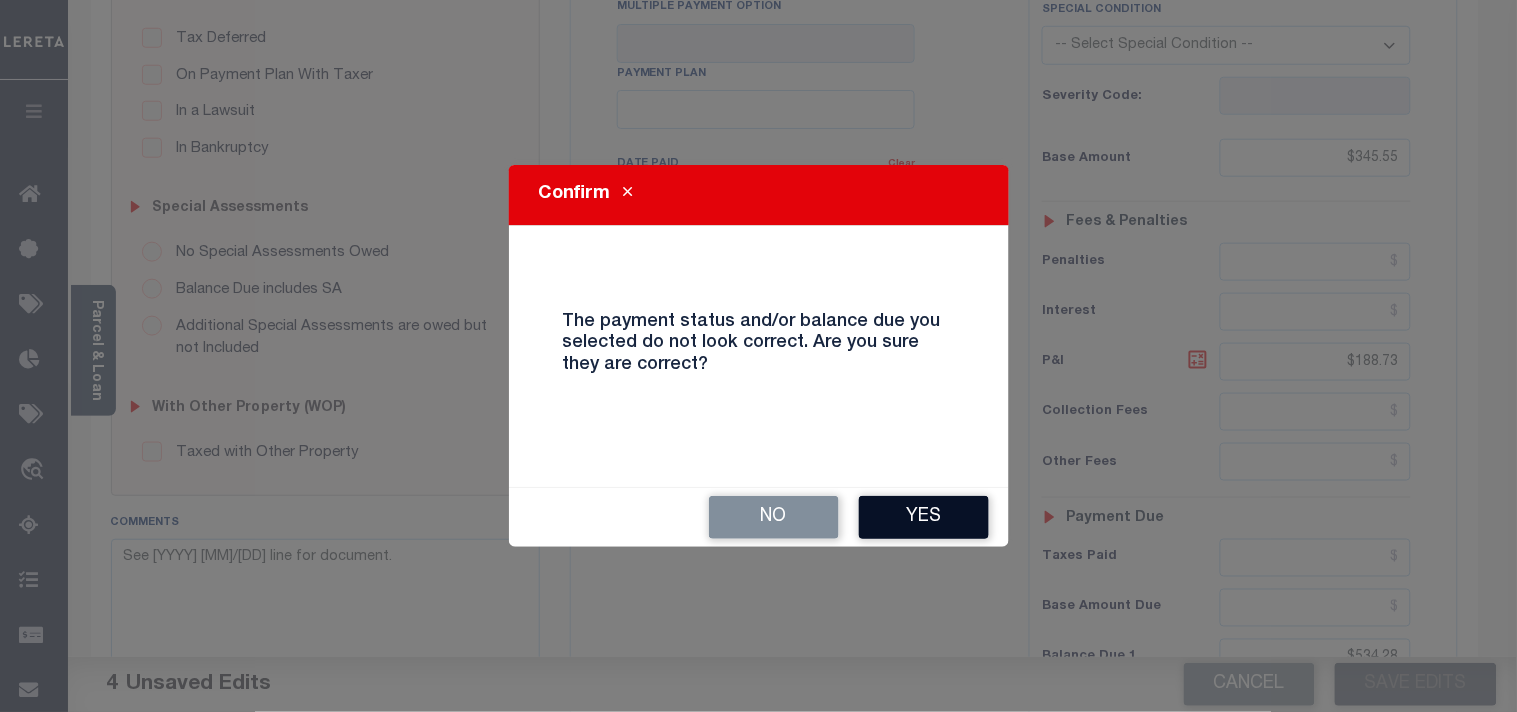 click on "Yes" at bounding box center [924, 517] 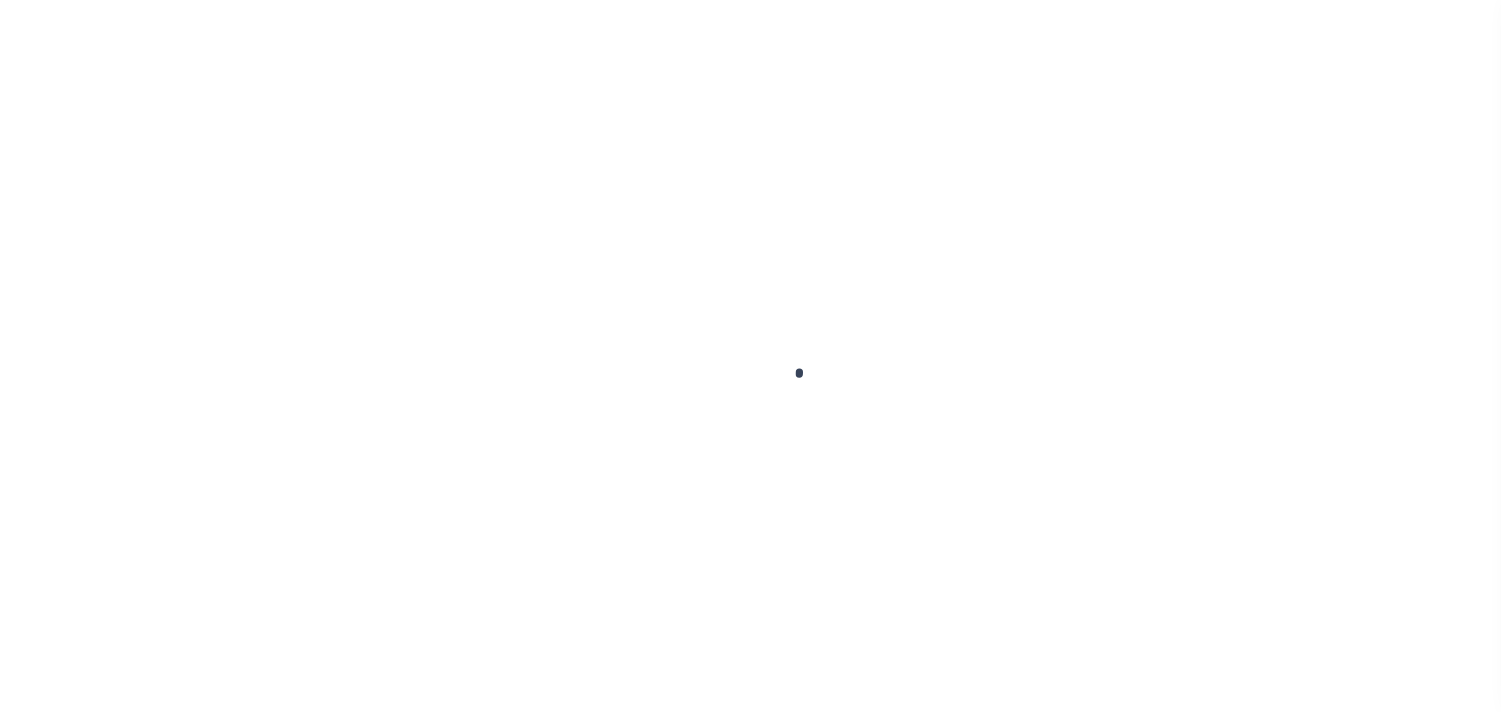 scroll, scrollTop: 0, scrollLeft: 0, axis: both 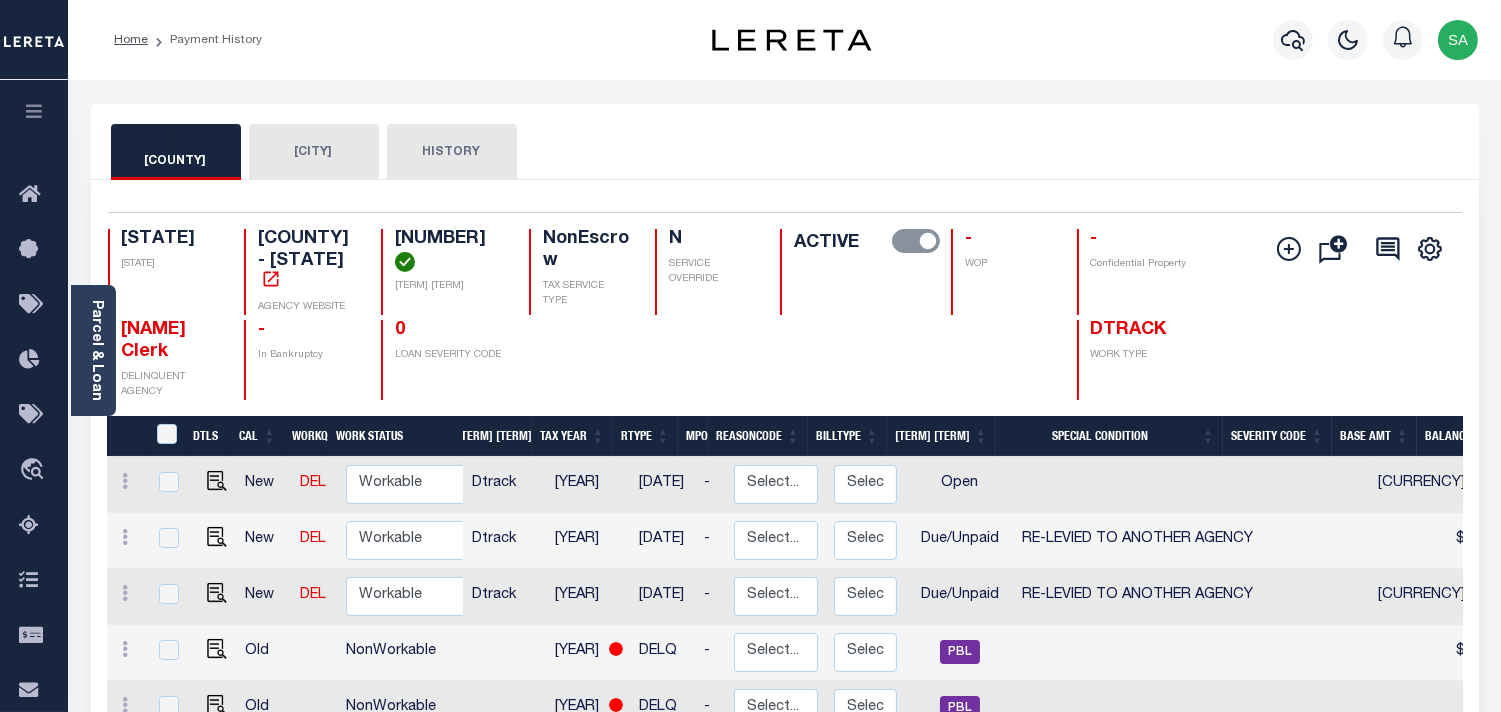 click on "[CITY]" at bounding box center (314, 152) 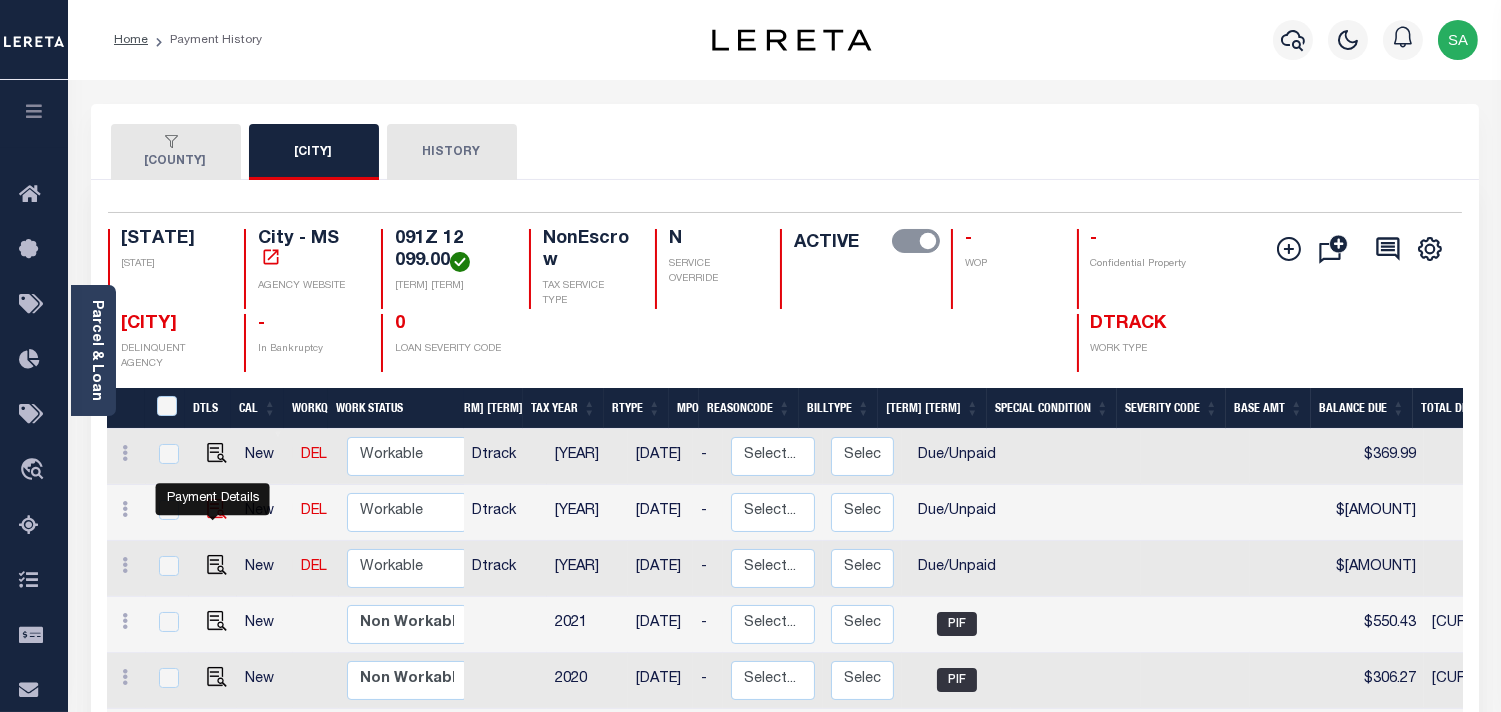 click at bounding box center [213, 473] 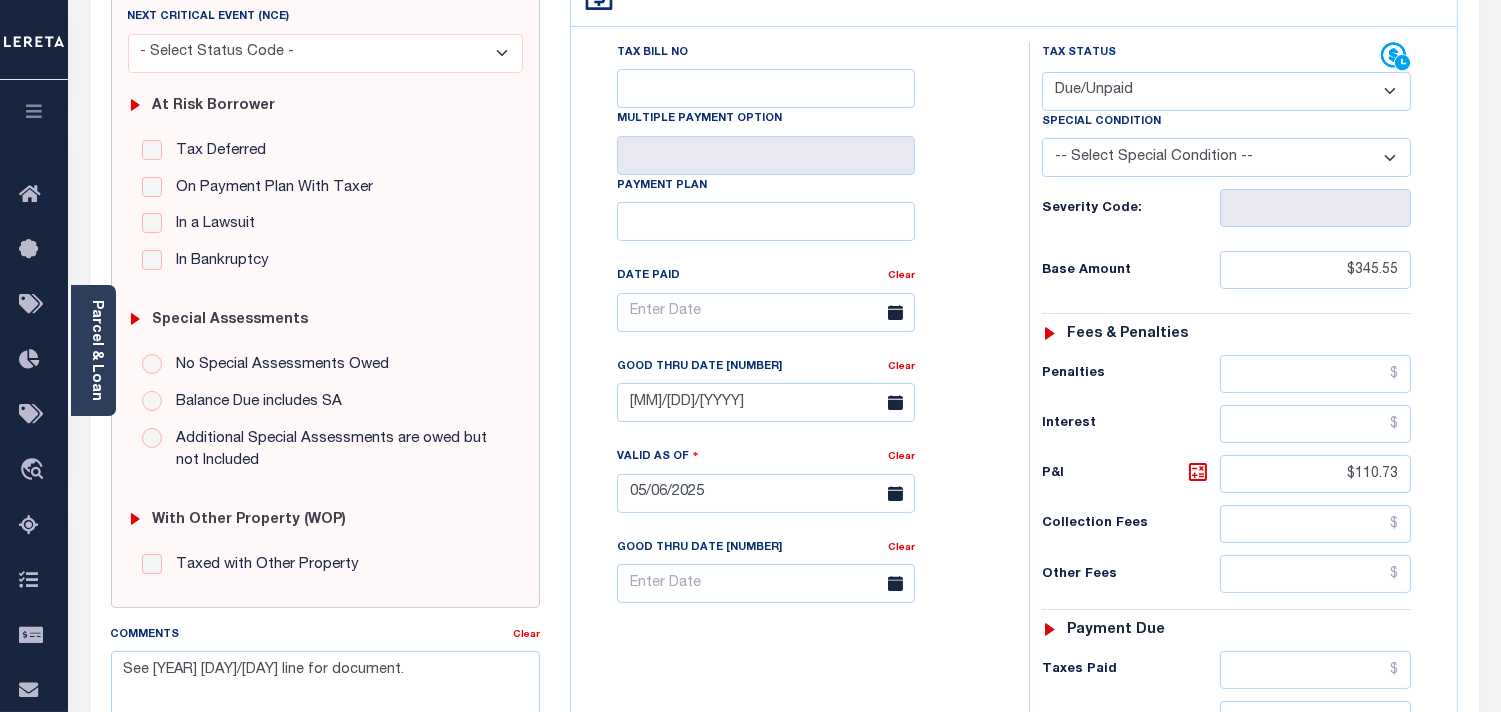 scroll, scrollTop: 333, scrollLeft: 0, axis: vertical 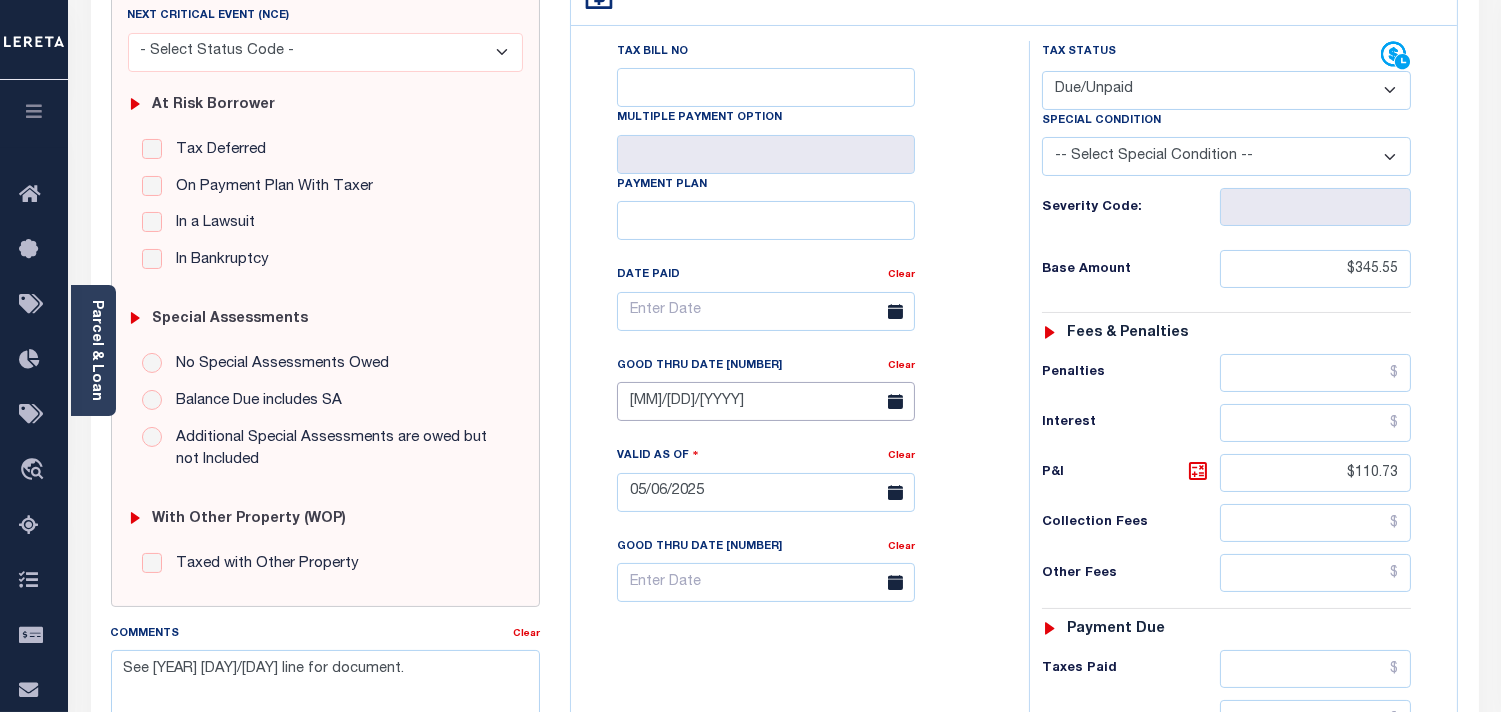 click on "05/31/2025" at bounding box center (766, 401) 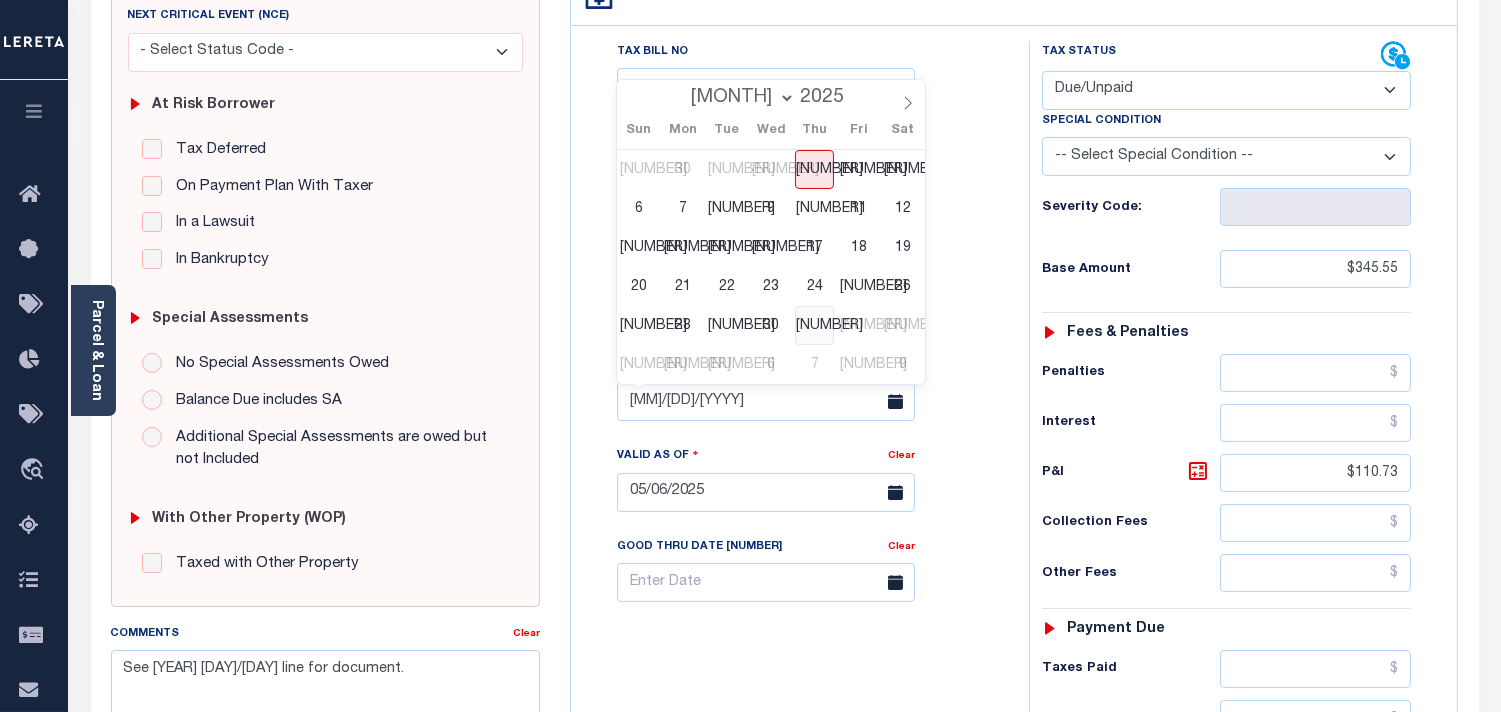 click on "[LAST]" at bounding box center (814, 325) 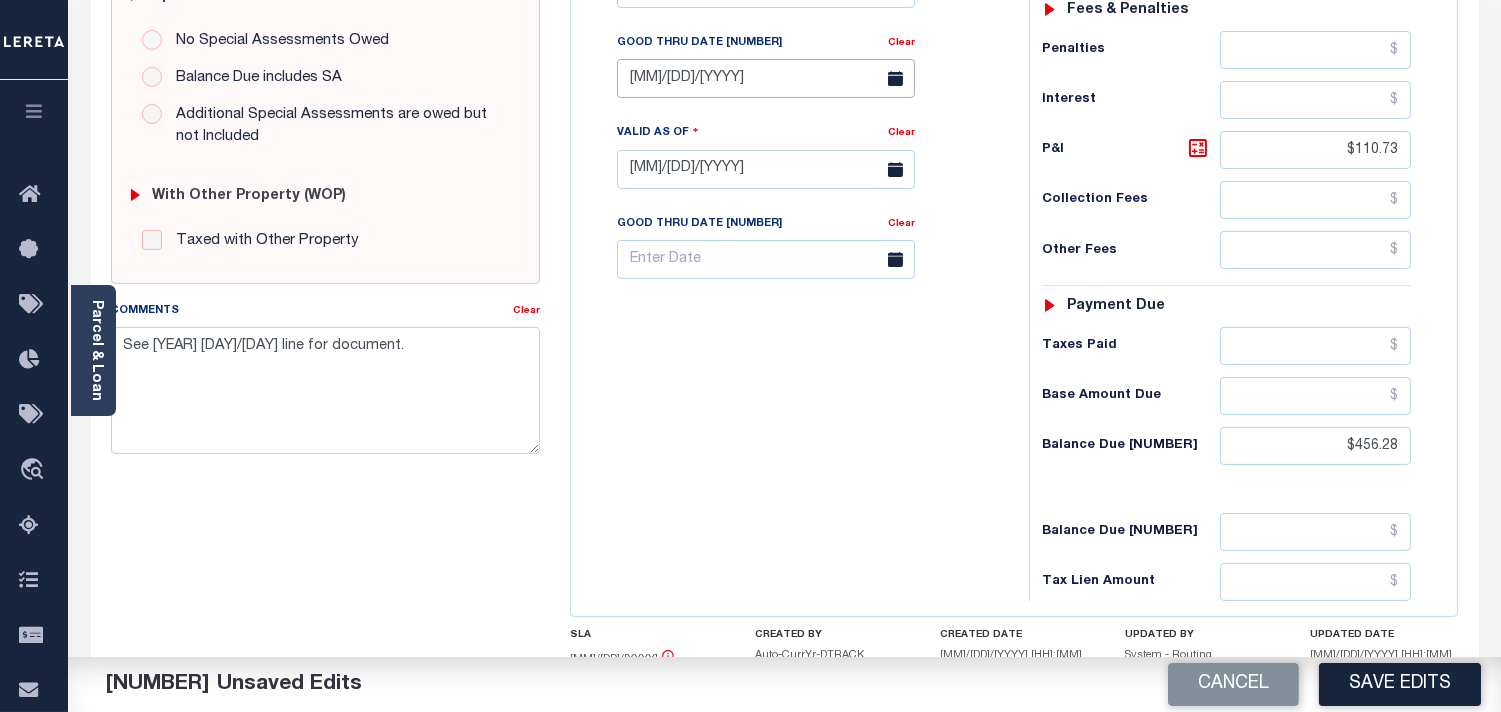 scroll, scrollTop: 666, scrollLeft: 0, axis: vertical 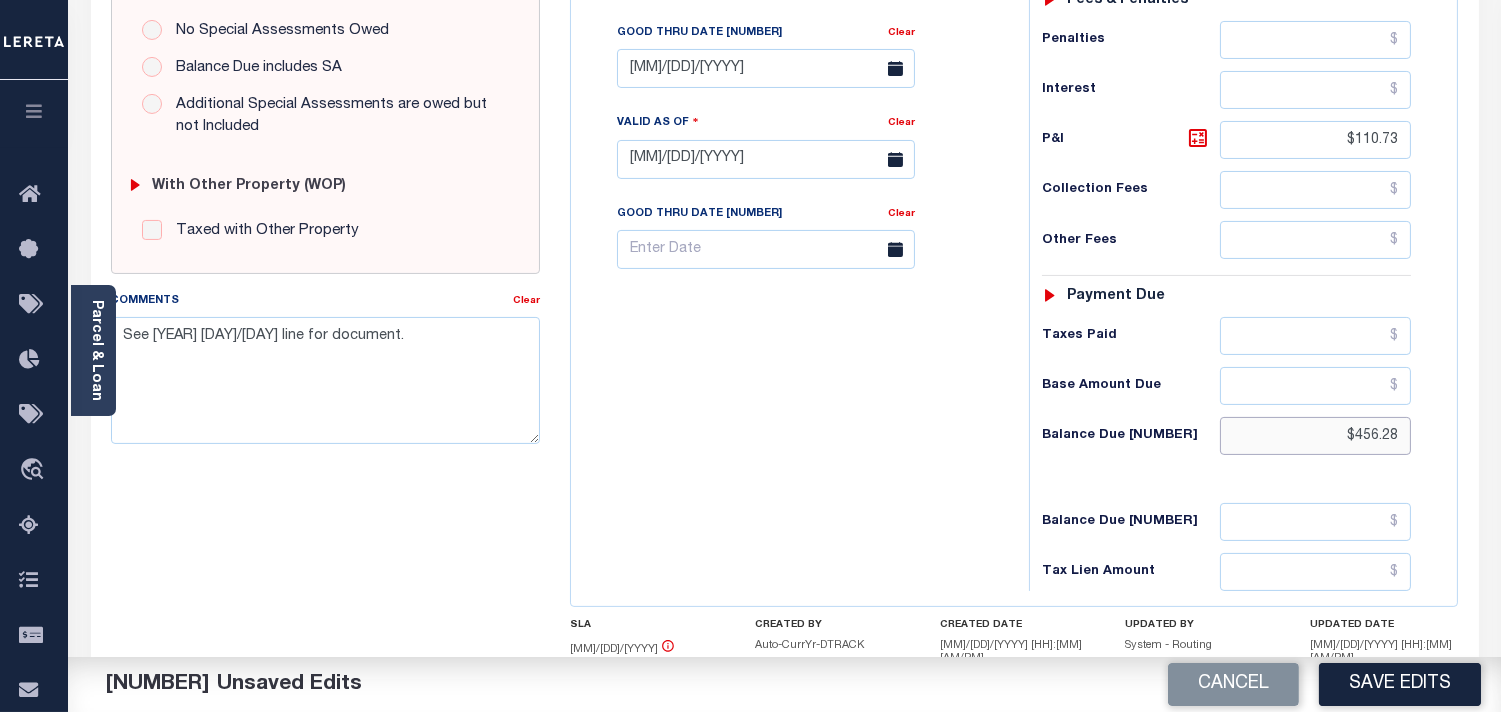 drag, startPoint x: 1307, startPoint y: 427, endPoint x: 1427, endPoint y: 431, distance: 120.06665 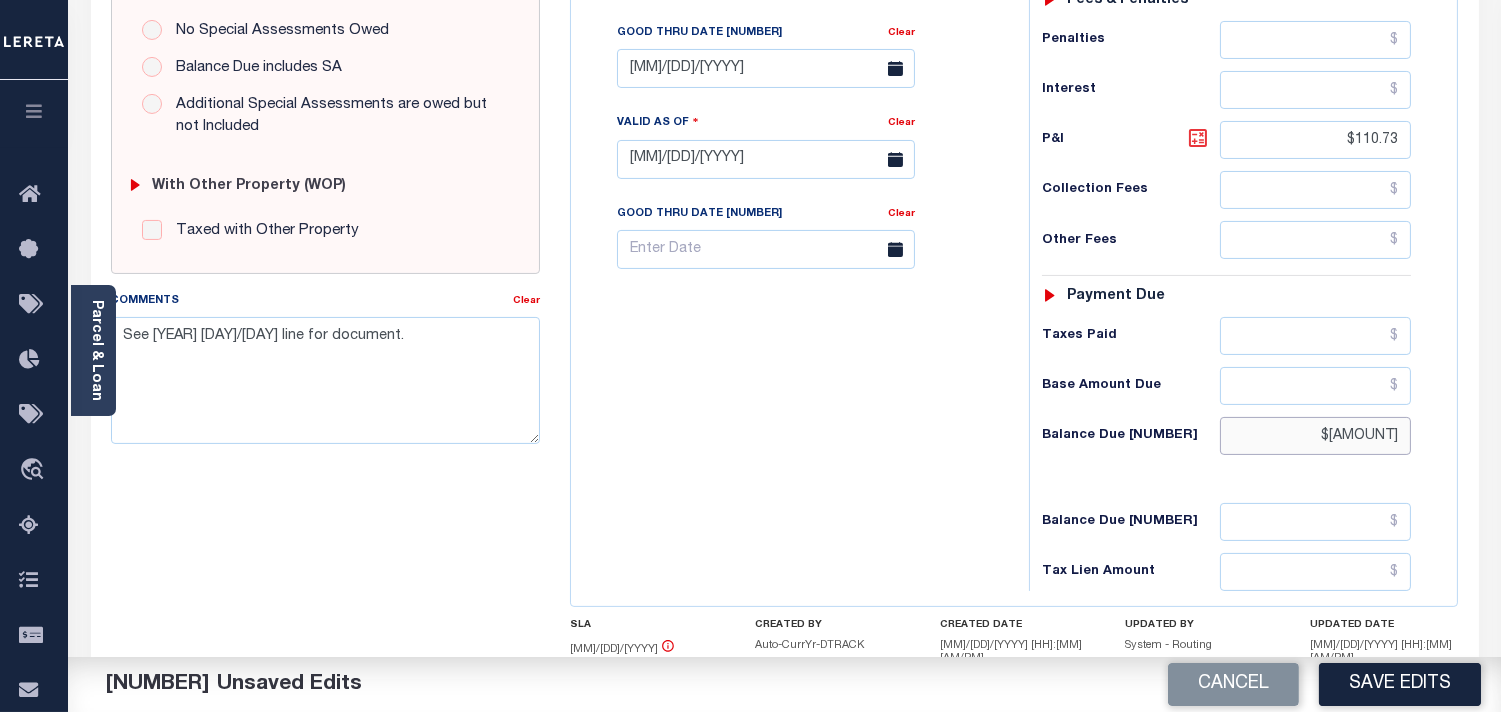 type on "$467.43" 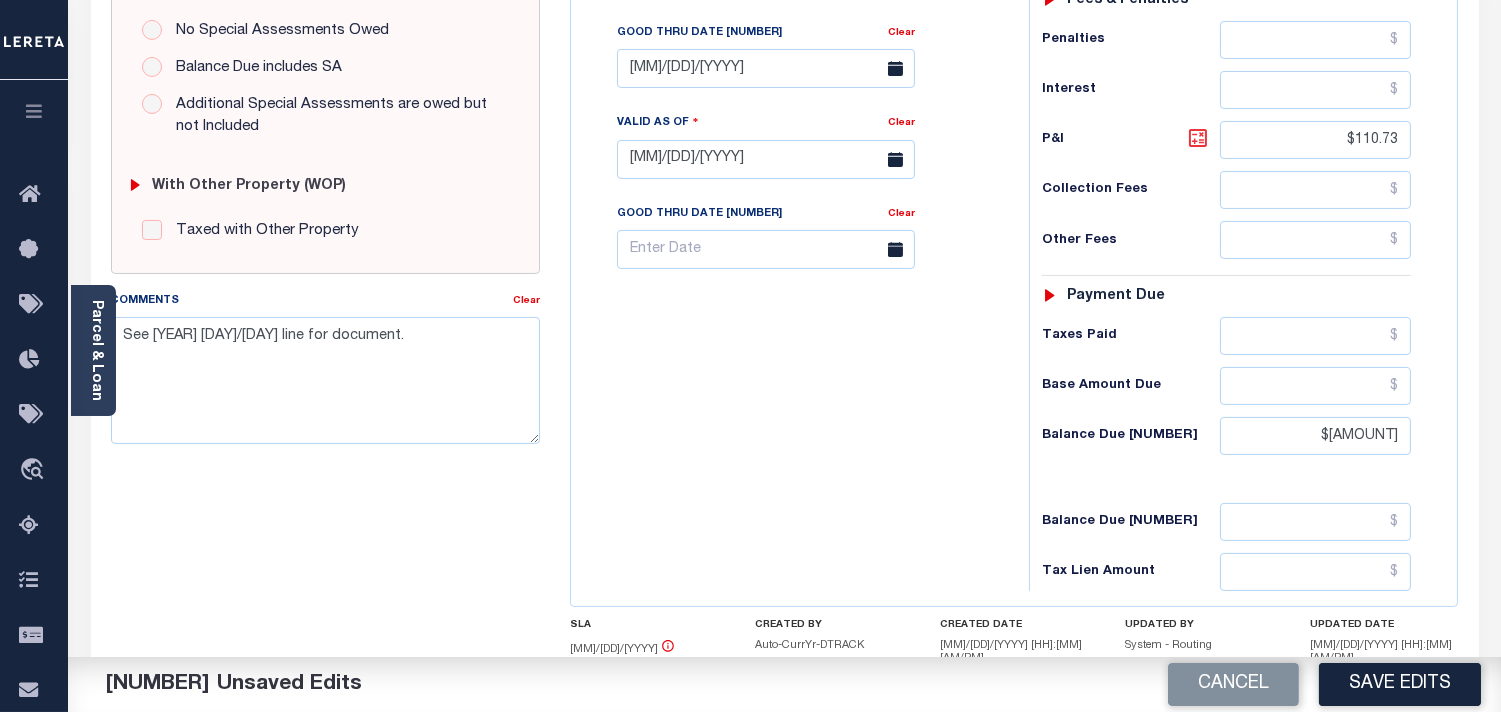 click at bounding box center (1198, 138) 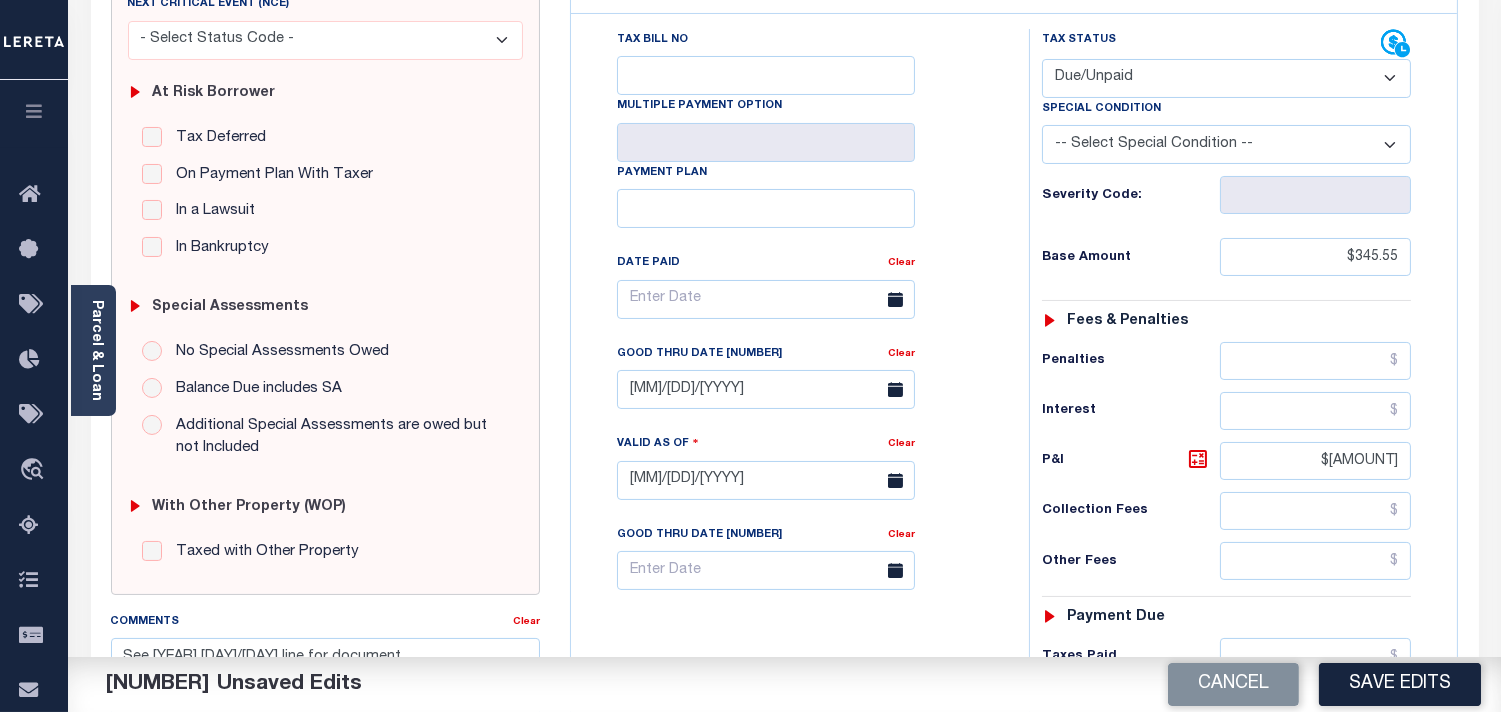scroll, scrollTop: 333, scrollLeft: 0, axis: vertical 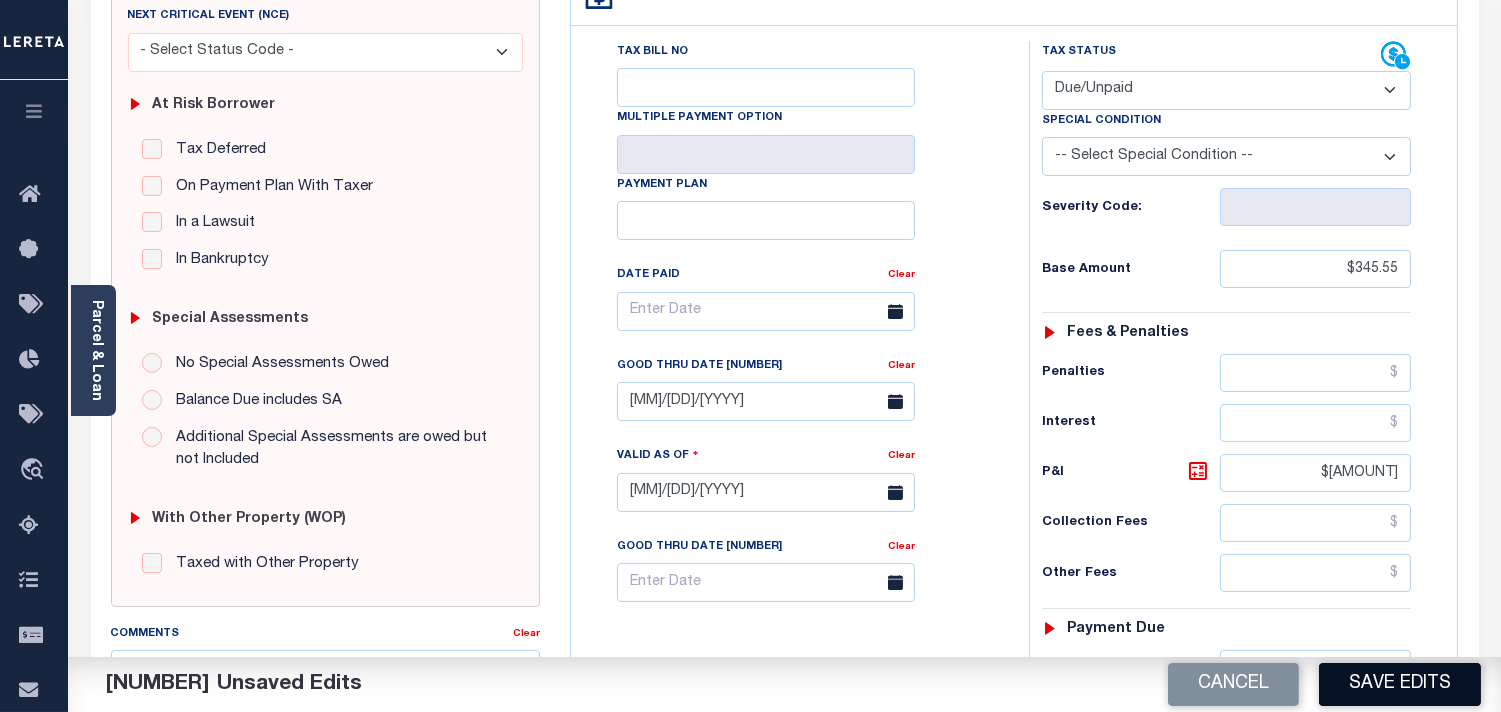 click on "Save Edits" at bounding box center [1400, 684] 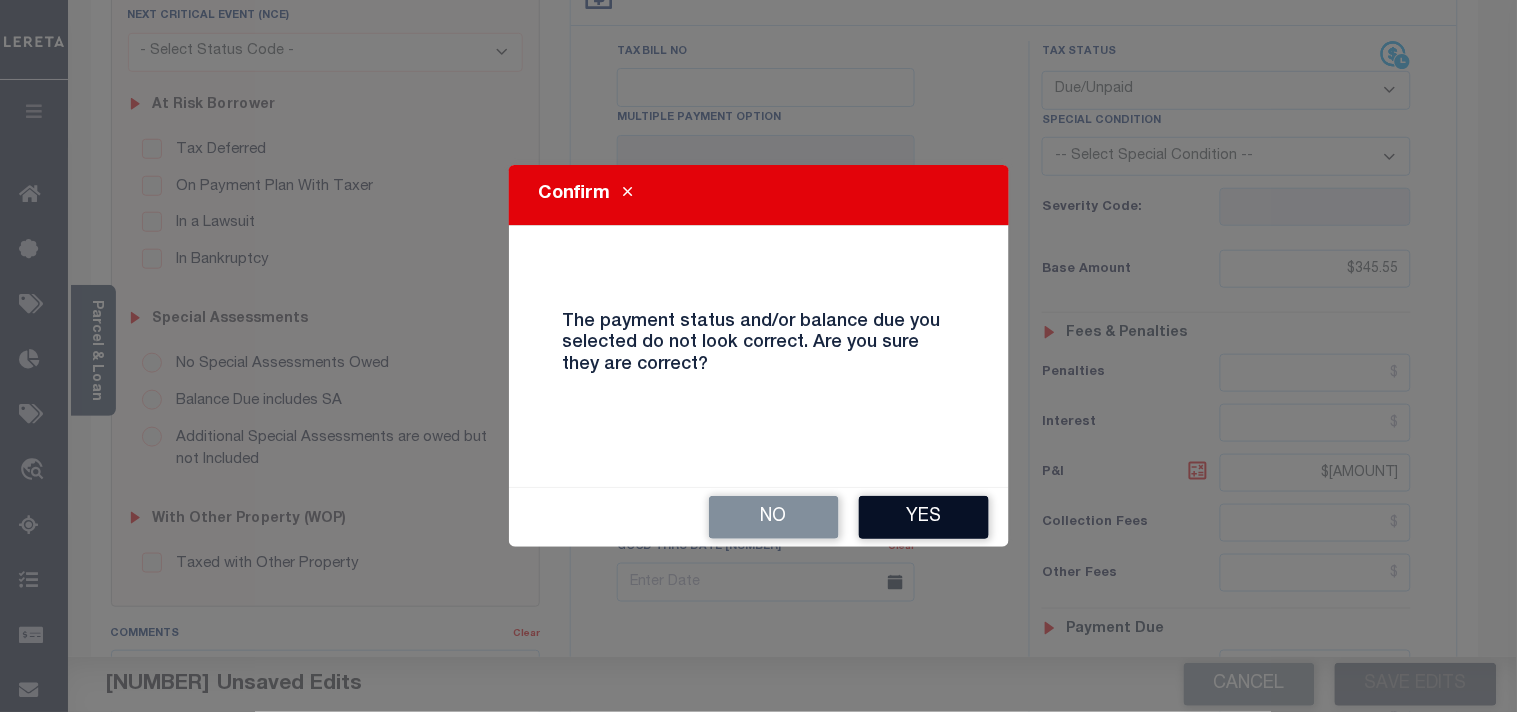 click on "Yes" at bounding box center (924, 517) 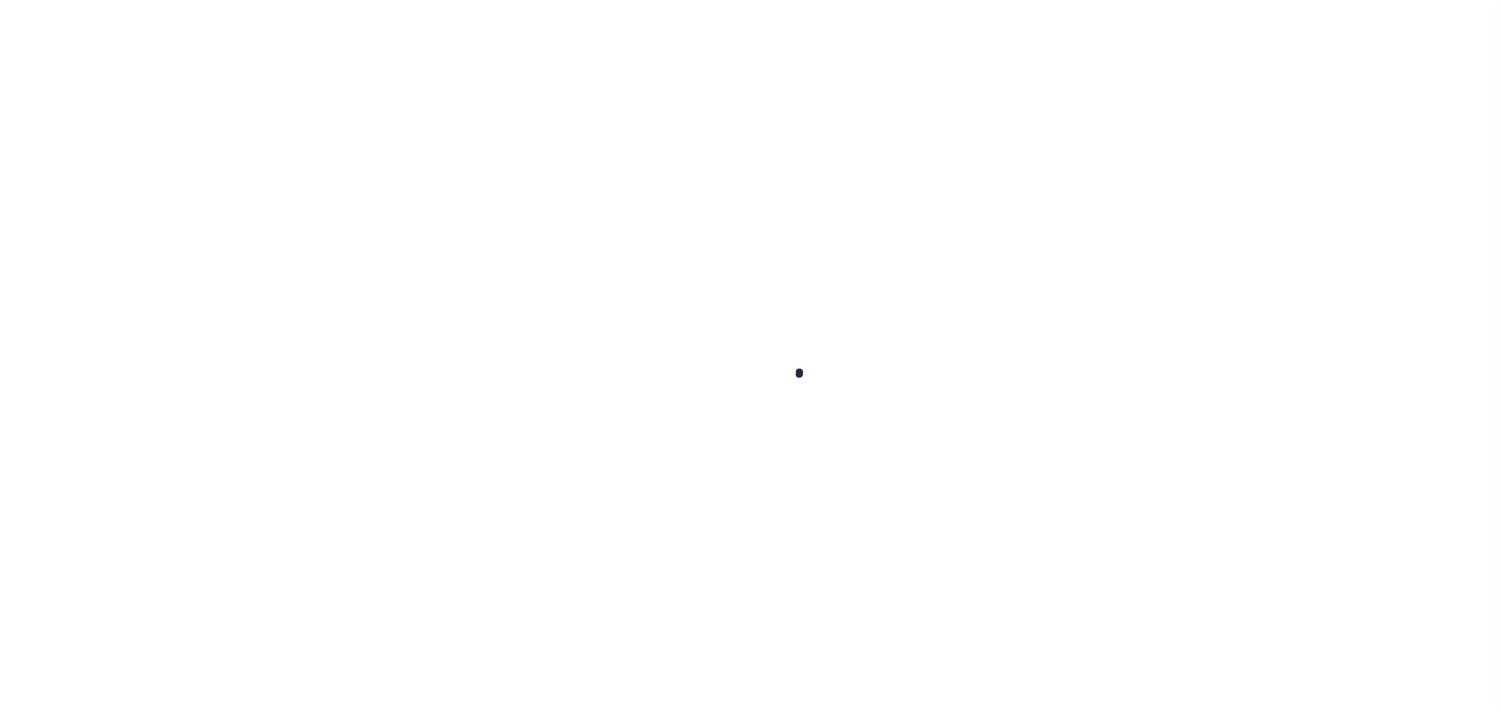 scroll, scrollTop: 0, scrollLeft: 0, axis: both 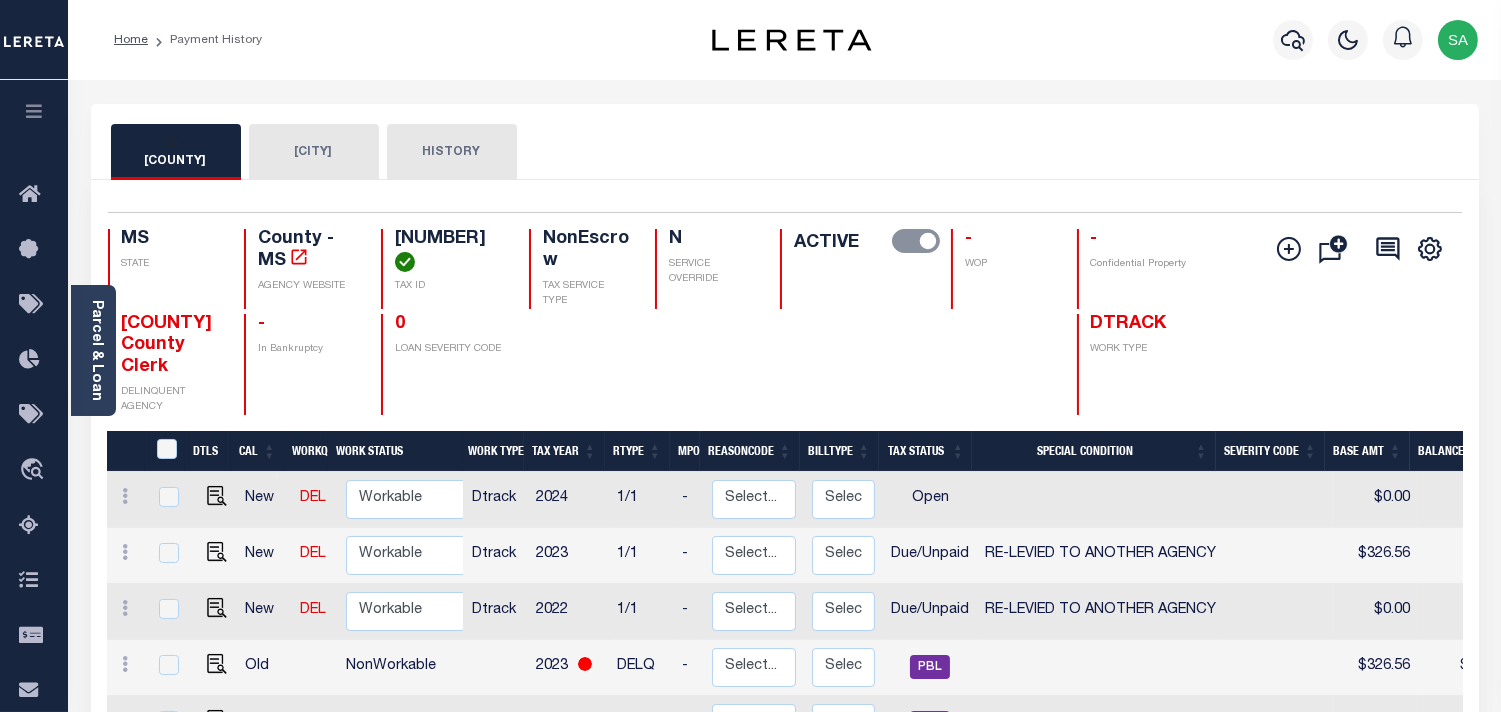 click on "[CITY]" at bounding box center (382, 152) 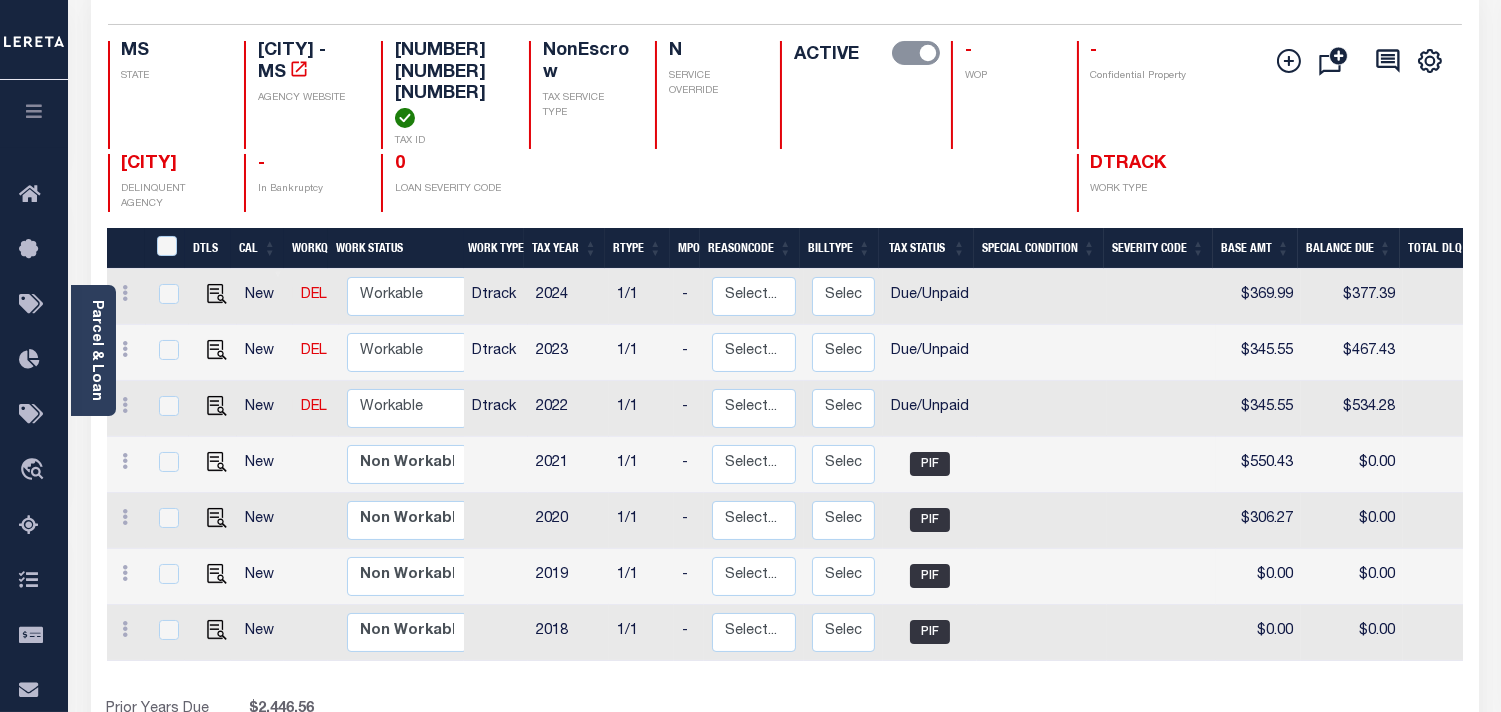 scroll, scrollTop: 222, scrollLeft: 0, axis: vertical 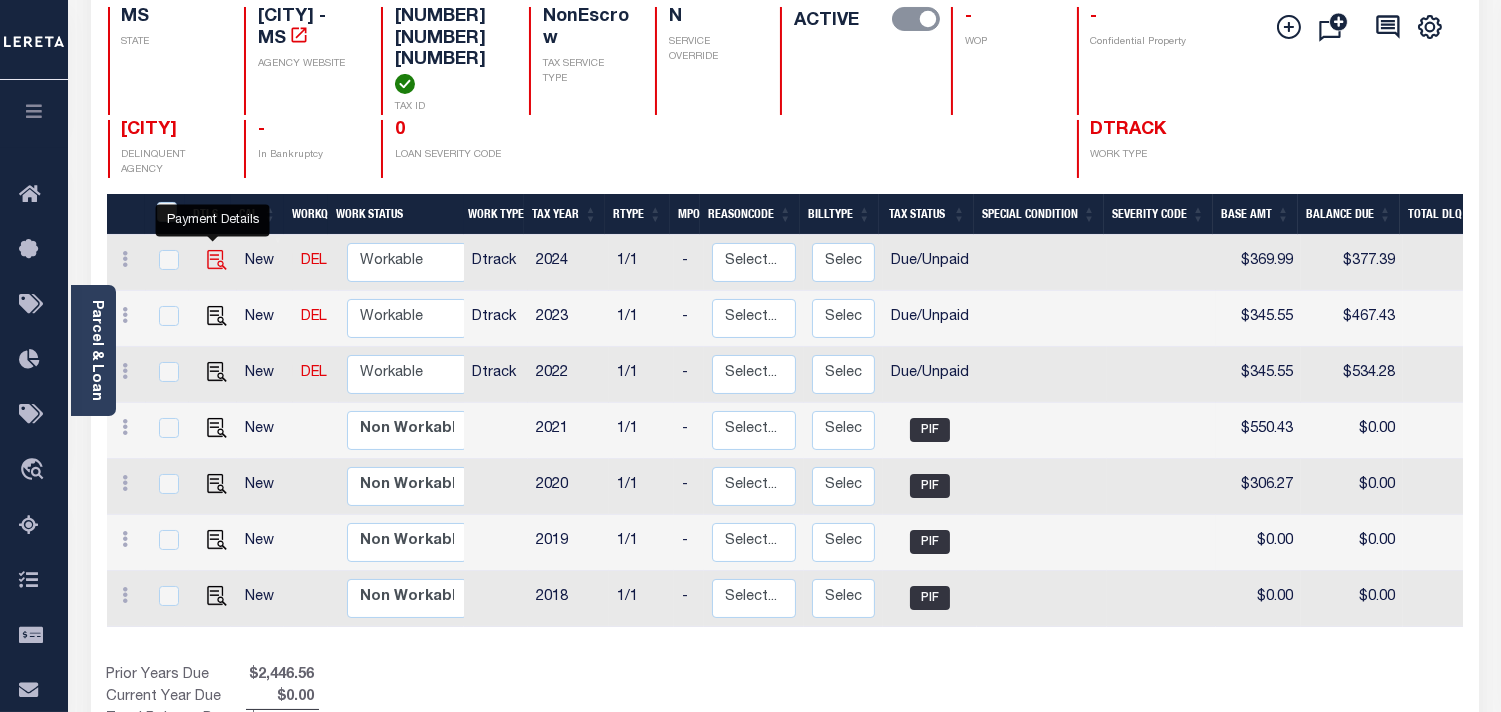 click at bounding box center (217, 231) 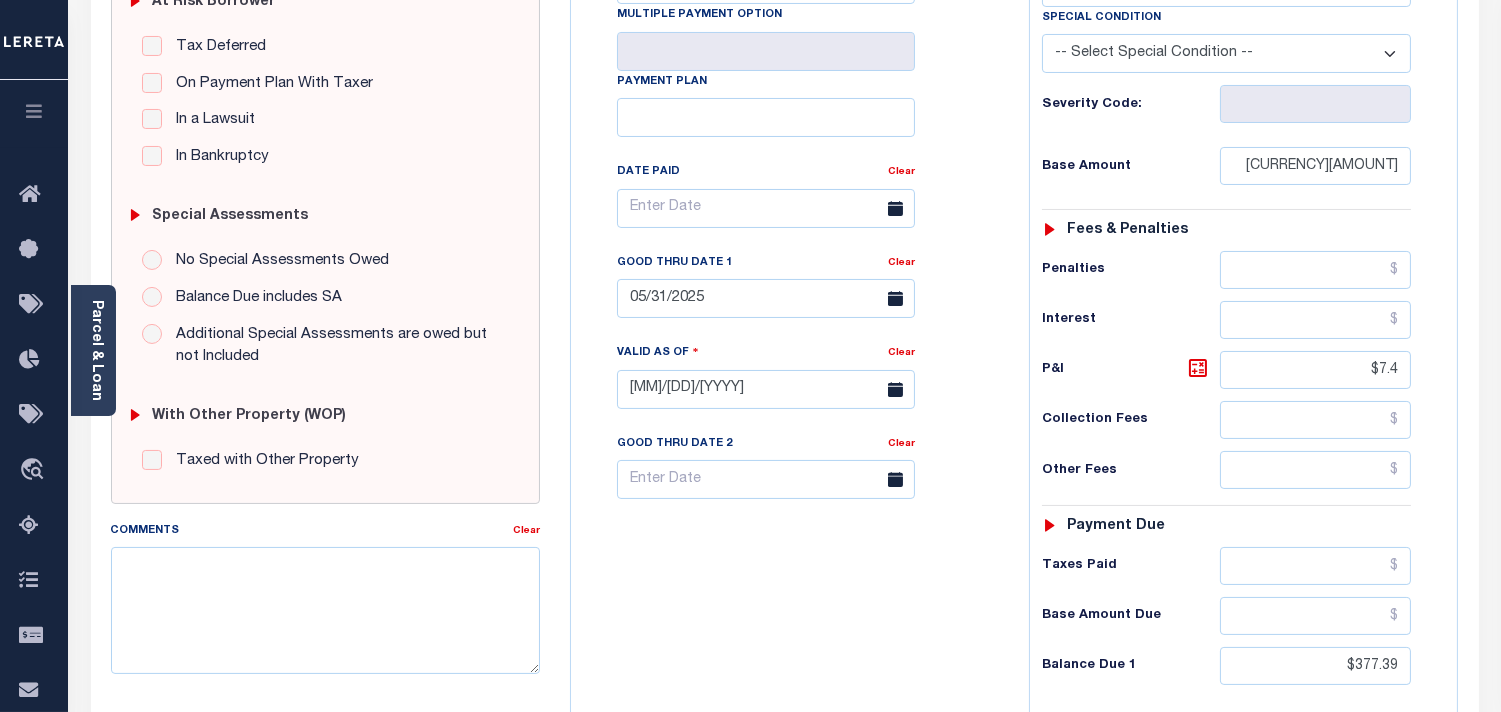 scroll, scrollTop: 444, scrollLeft: 0, axis: vertical 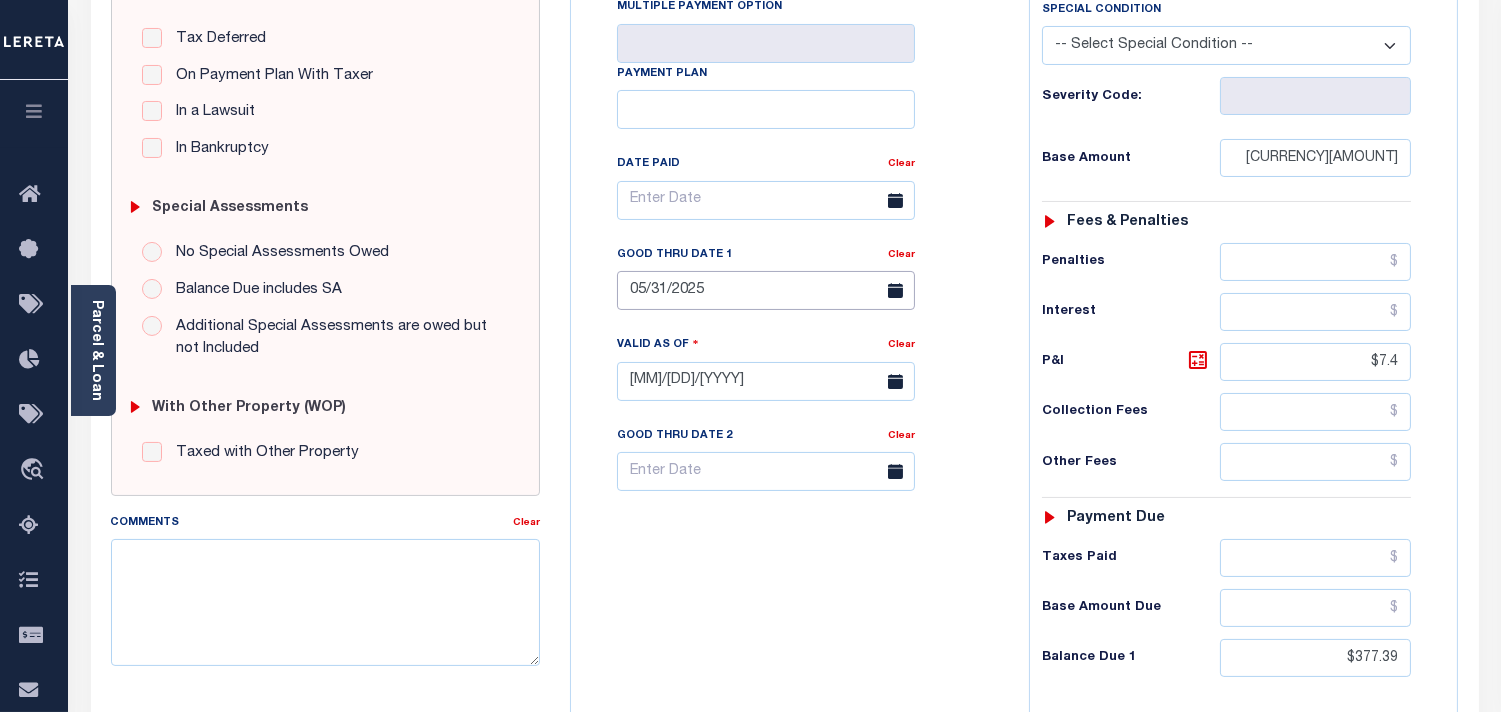 click on "••••••••••" at bounding box center [766, 290] 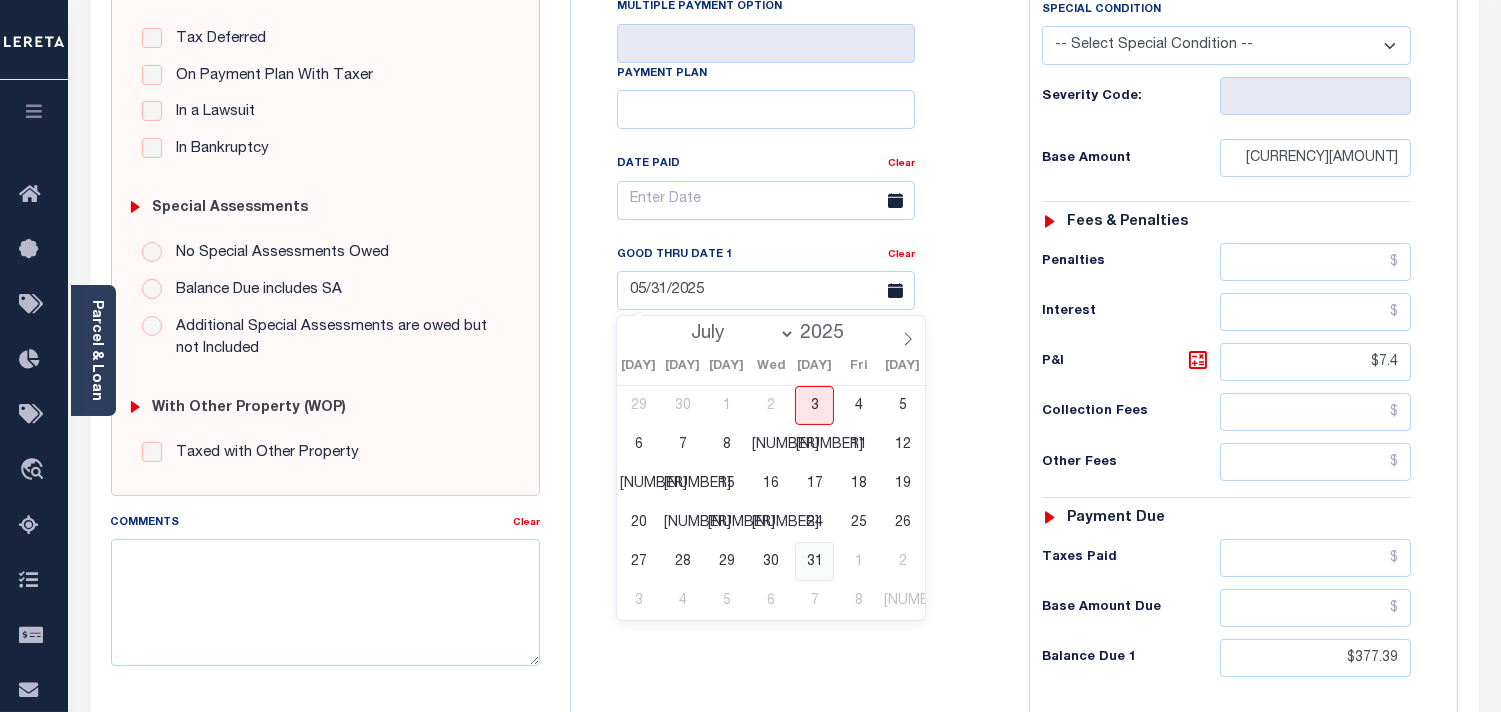 click on "31" at bounding box center (814, 561) 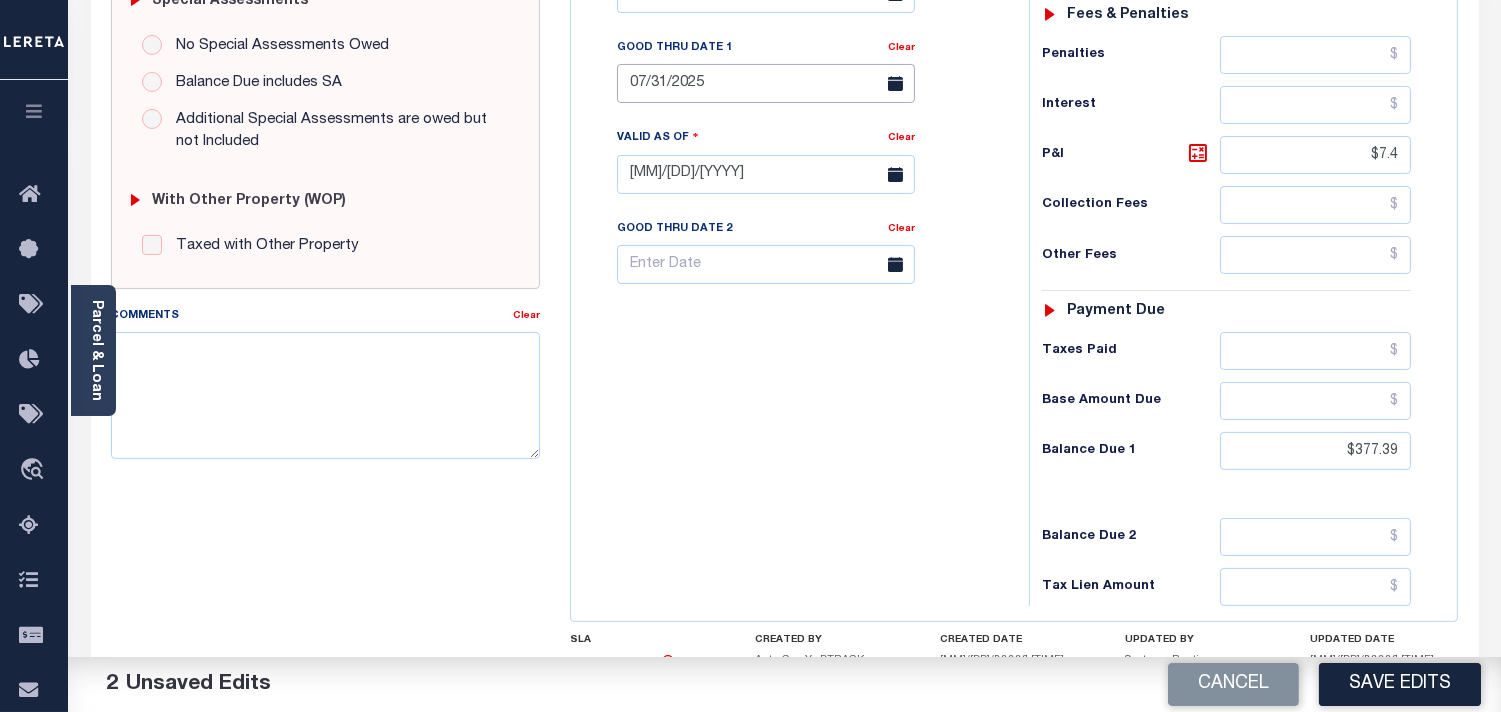scroll, scrollTop: 666, scrollLeft: 0, axis: vertical 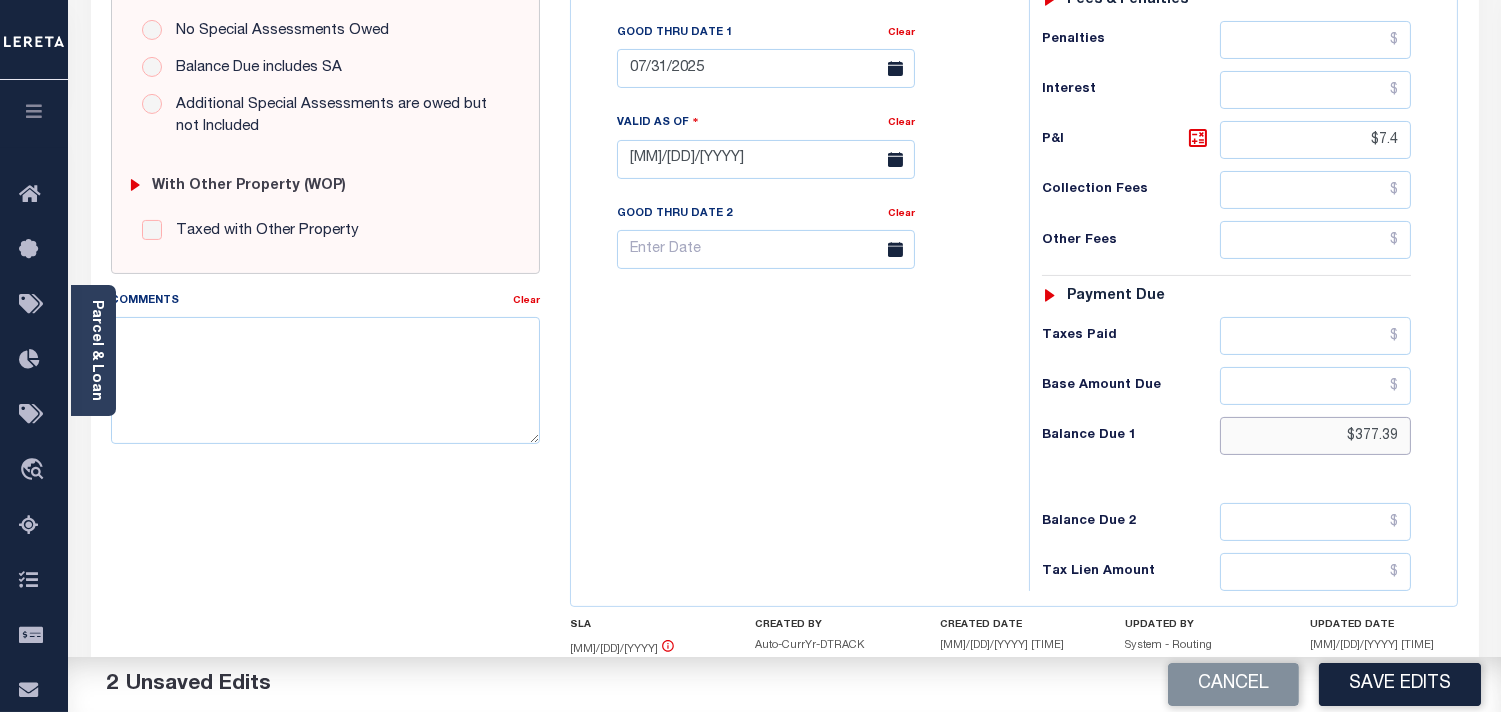 drag, startPoint x: 1360, startPoint y: 425, endPoint x: 1407, endPoint y: 431, distance: 47.38143 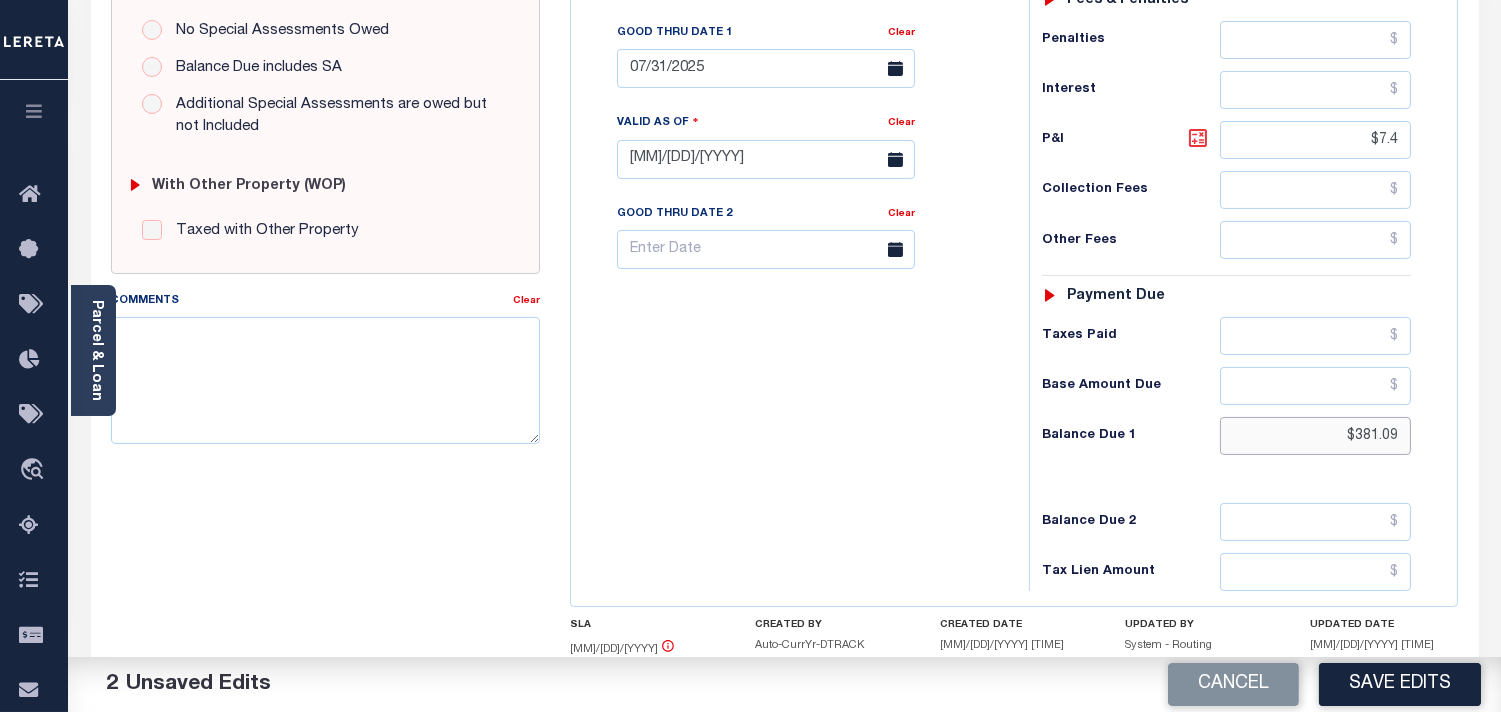 type on "$381.09" 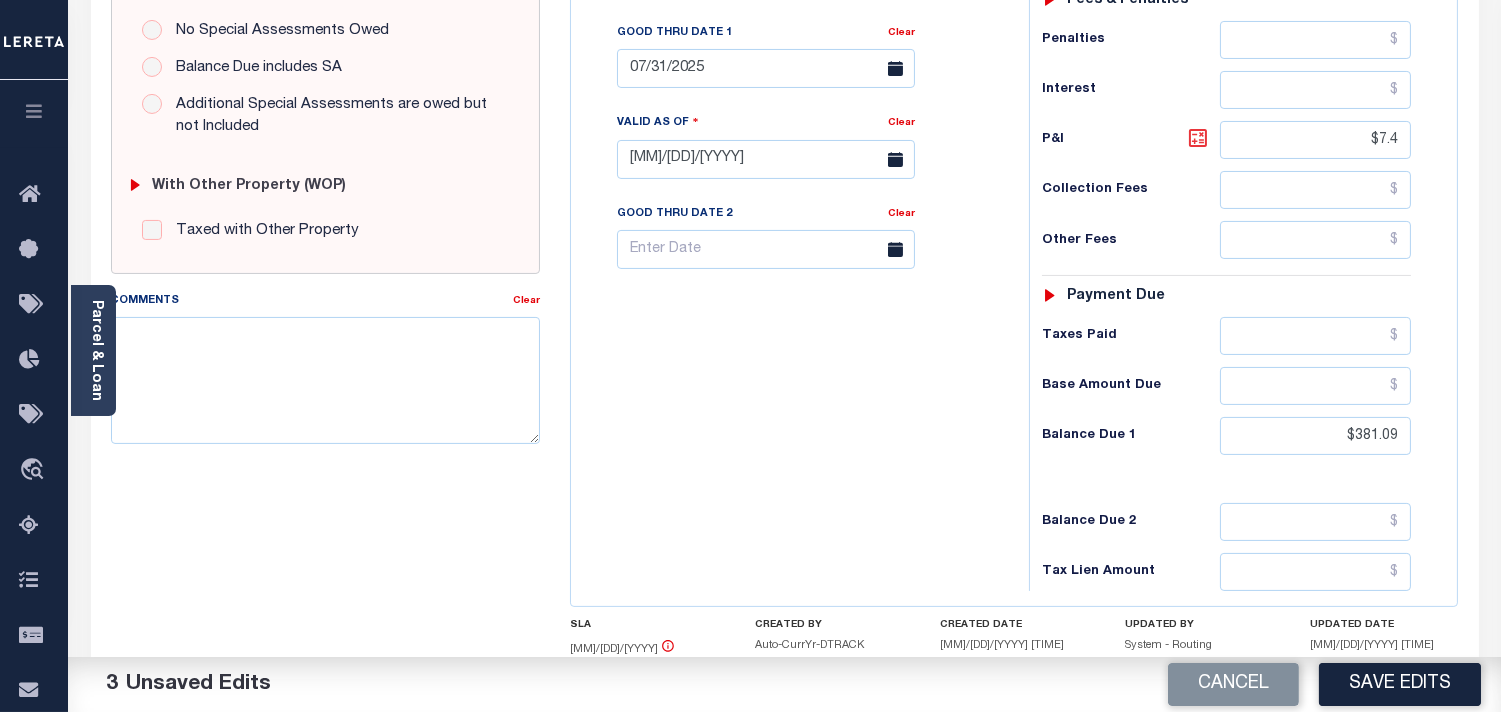 click at bounding box center (1198, 138) 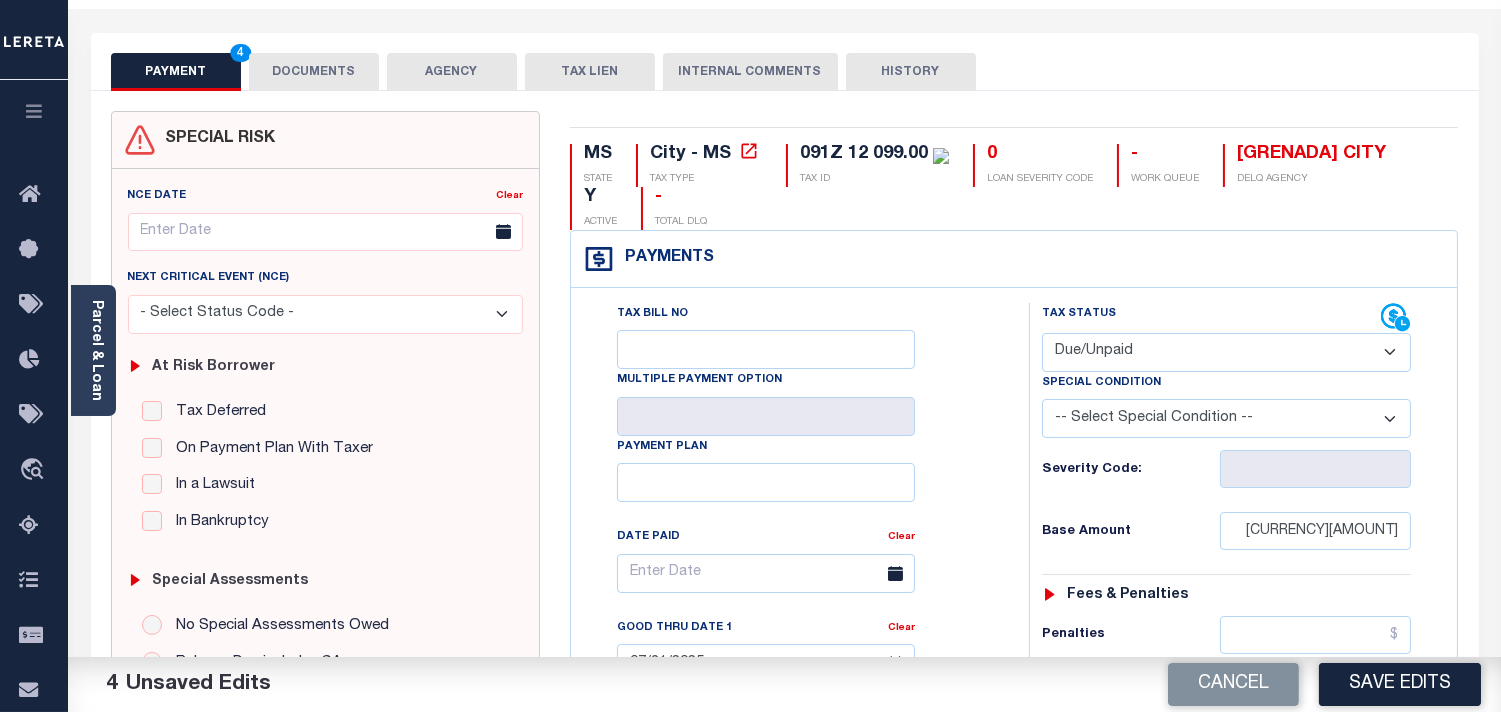 scroll, scrollTop: 0, scrollLeft: 0, axis: both 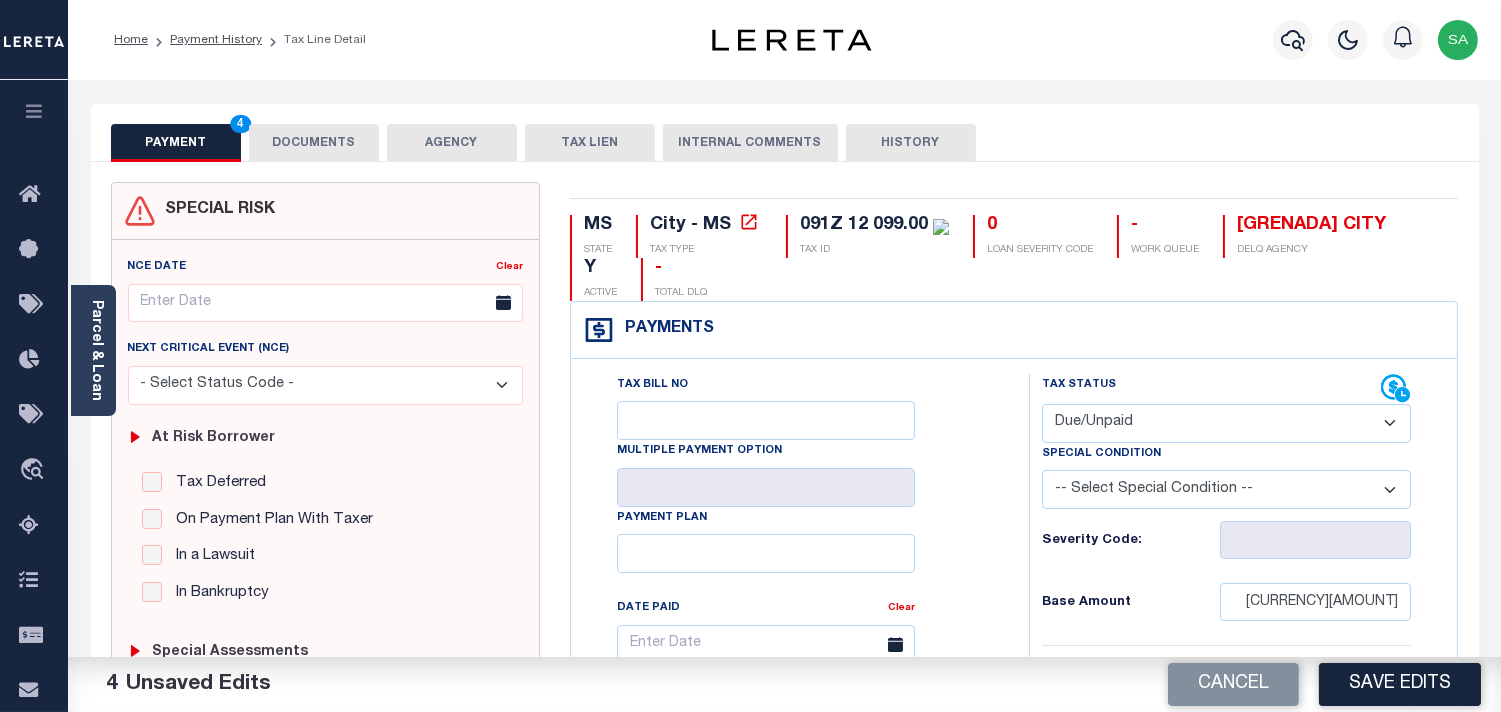 click on "DOCUMENTS" at bounding box center [314, 143] 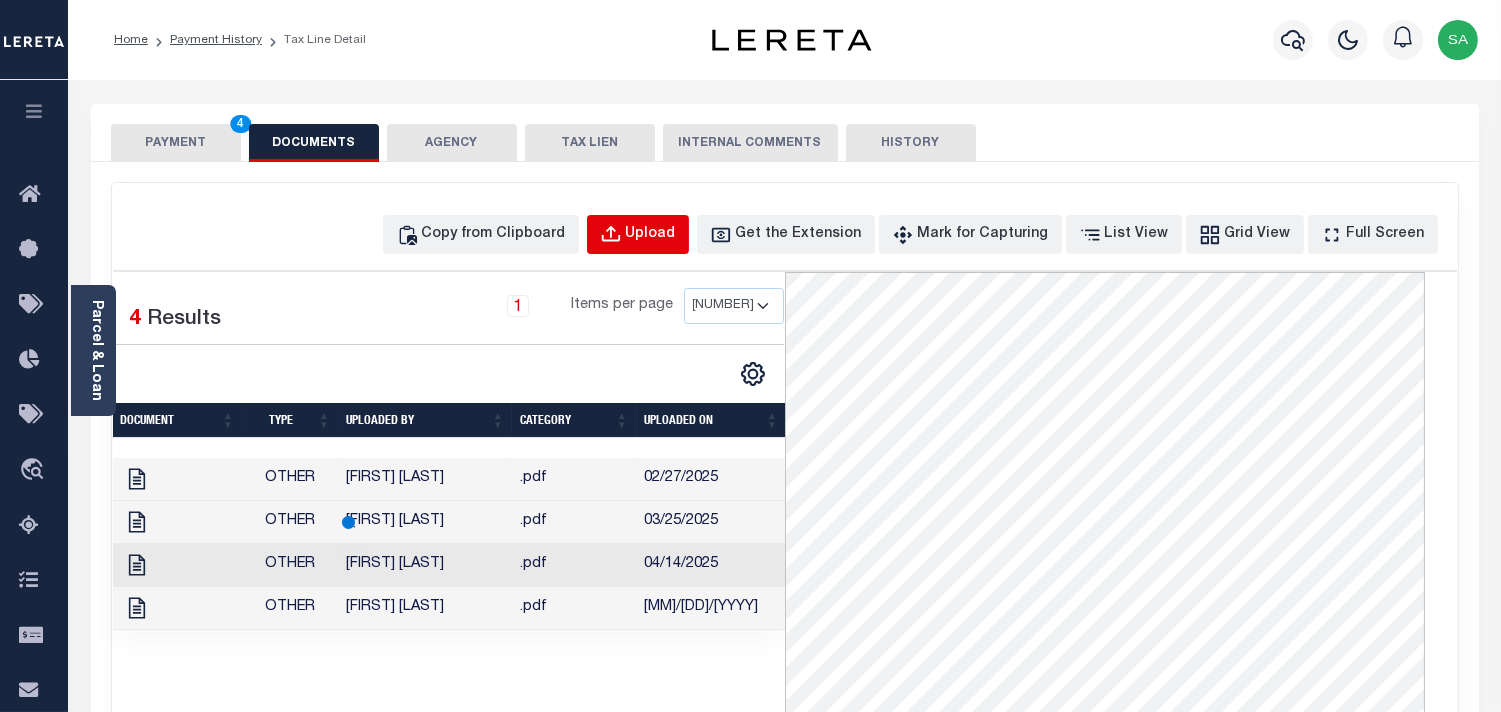 click on "Upload" at bounding box center (663, 235) 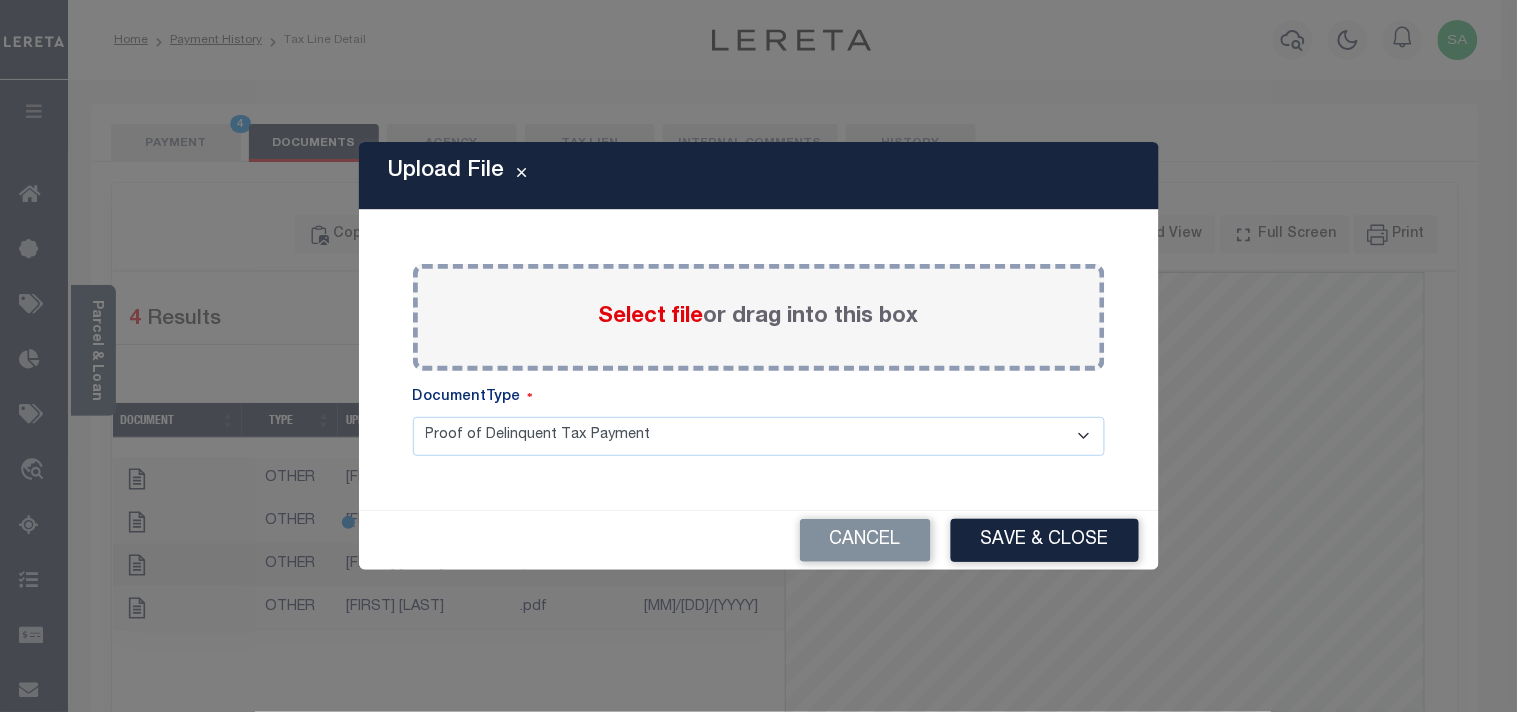 click on "Select file" at bounding box center (645, 317) 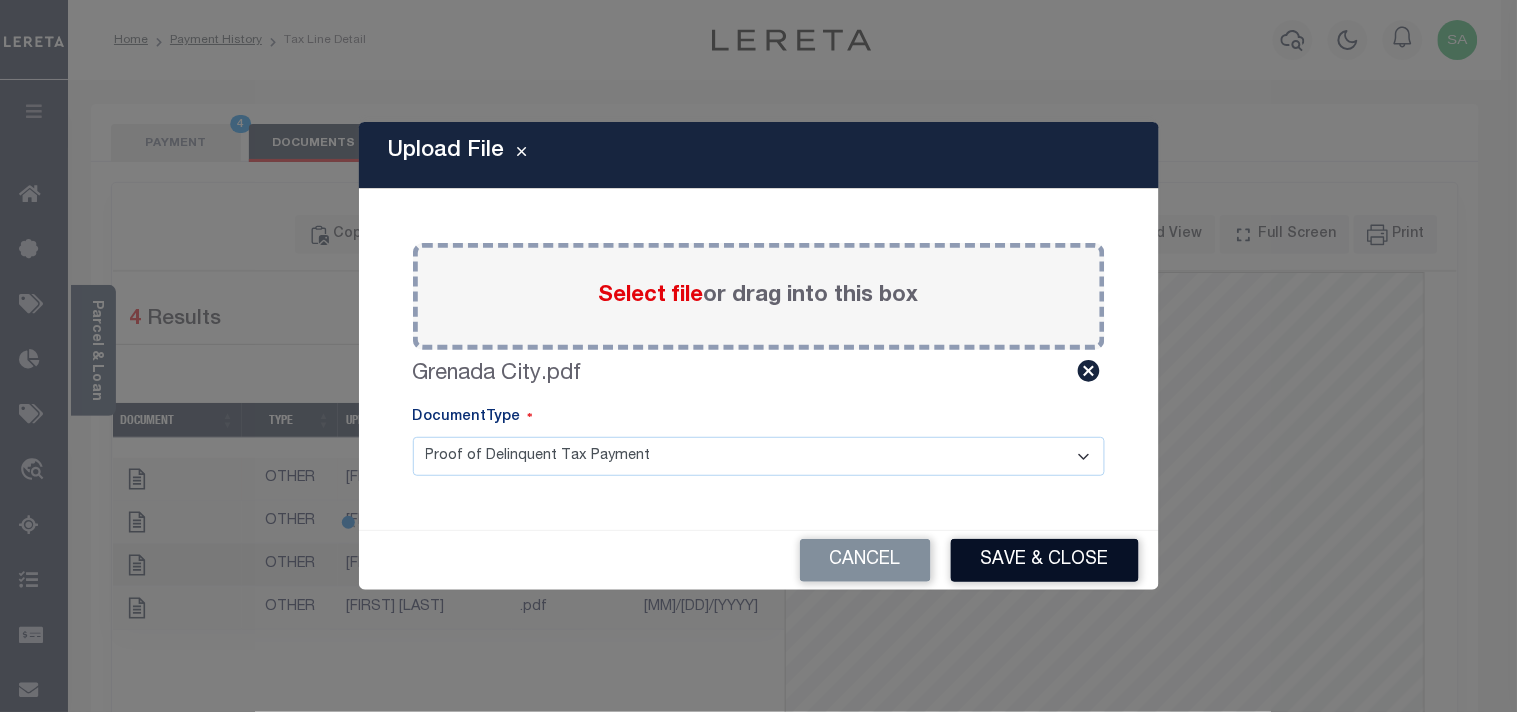 click on "Save & Close" at bounding box center [1064, 560] 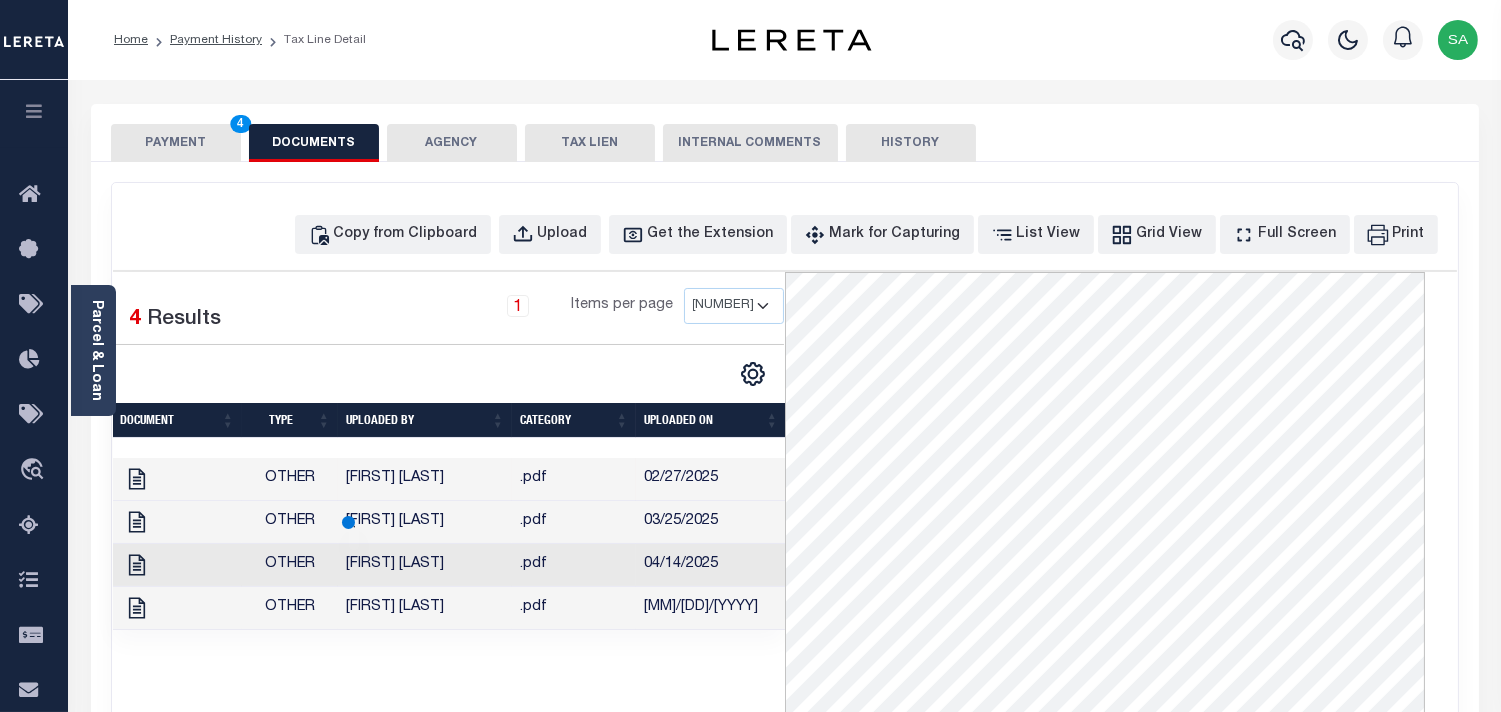 click on "PAYMENT
4" at bounding box center (176, 143) 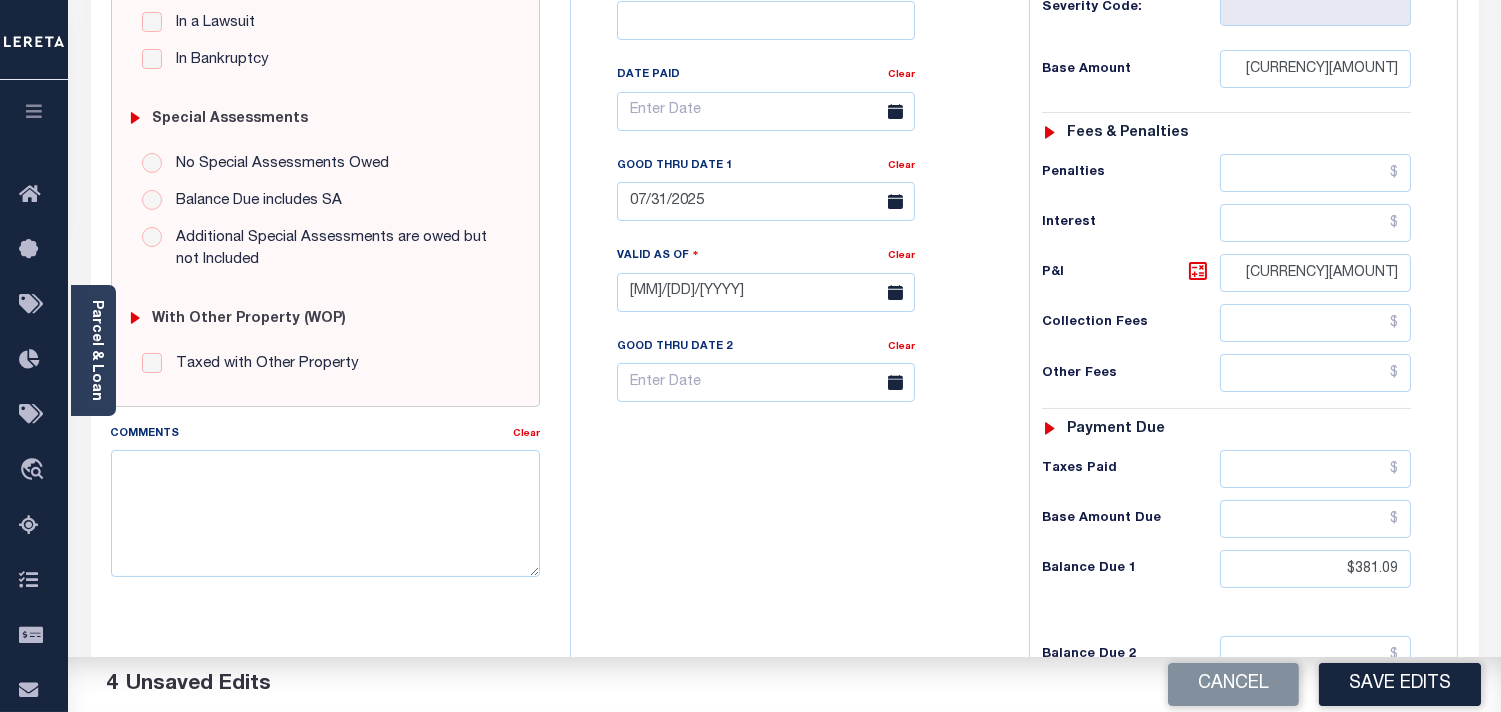 scroll, scrollTop: 555, scrollLeft: 0, axis: vertical 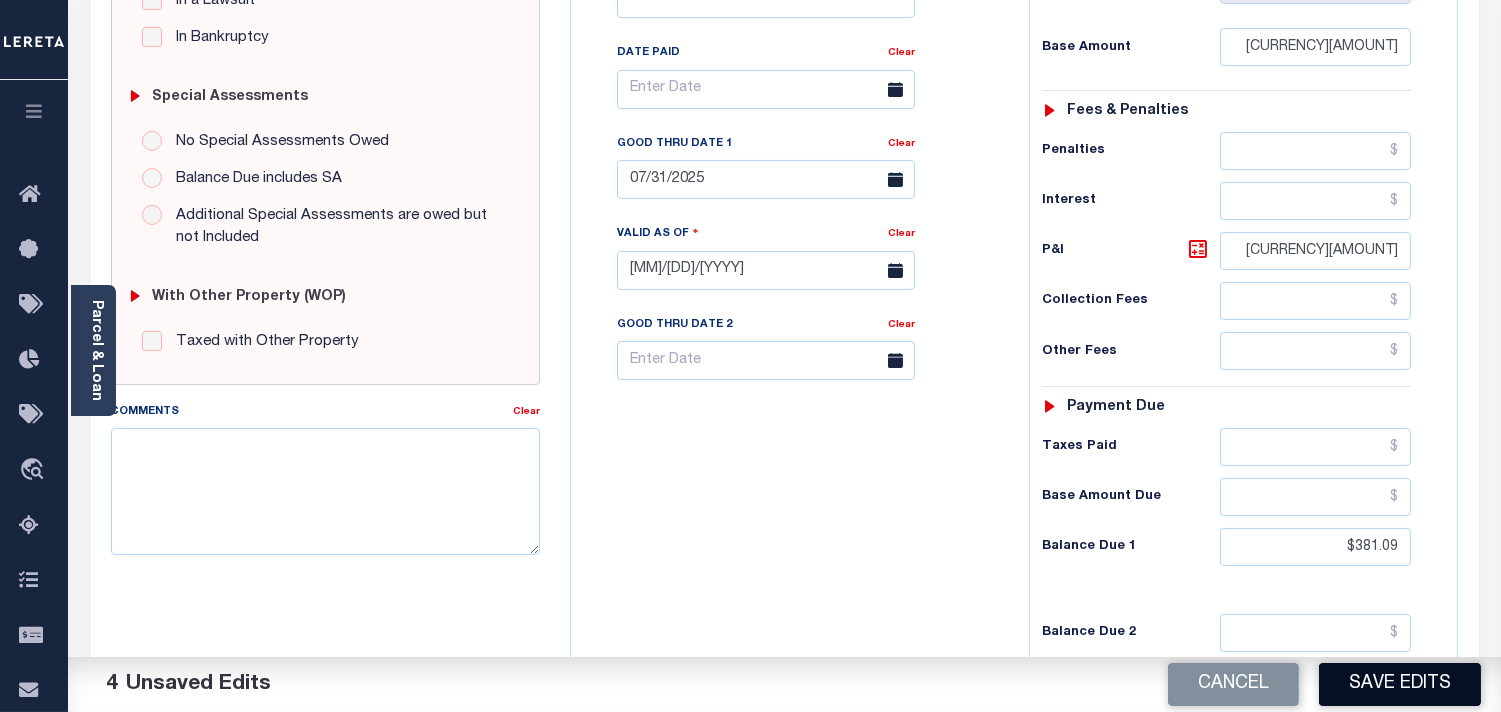 click on "Save Edits" at bounding box center [1400, 684] 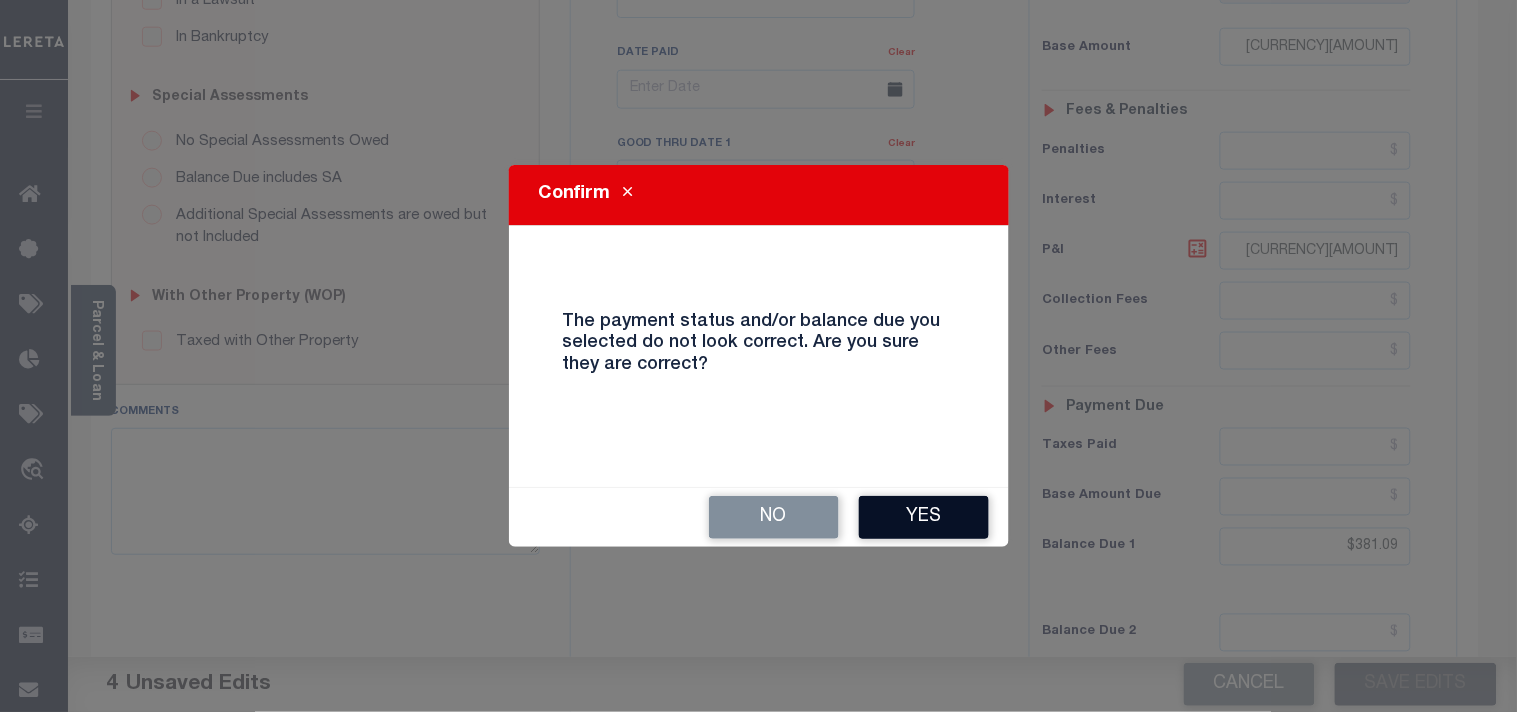 click on "Yes" at bounding box center (924, 506) 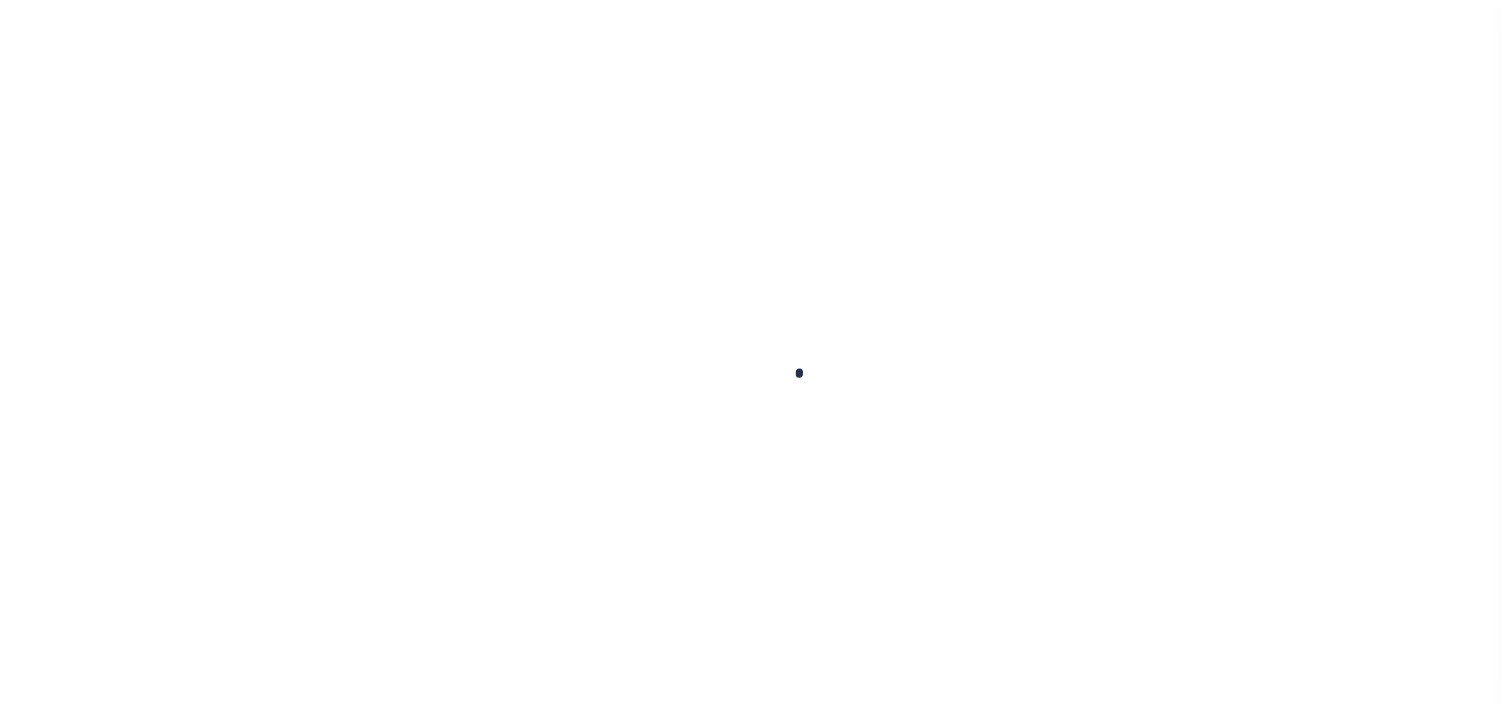 scroll, scrollTop: 0, scrollLeft: 0, axis: both 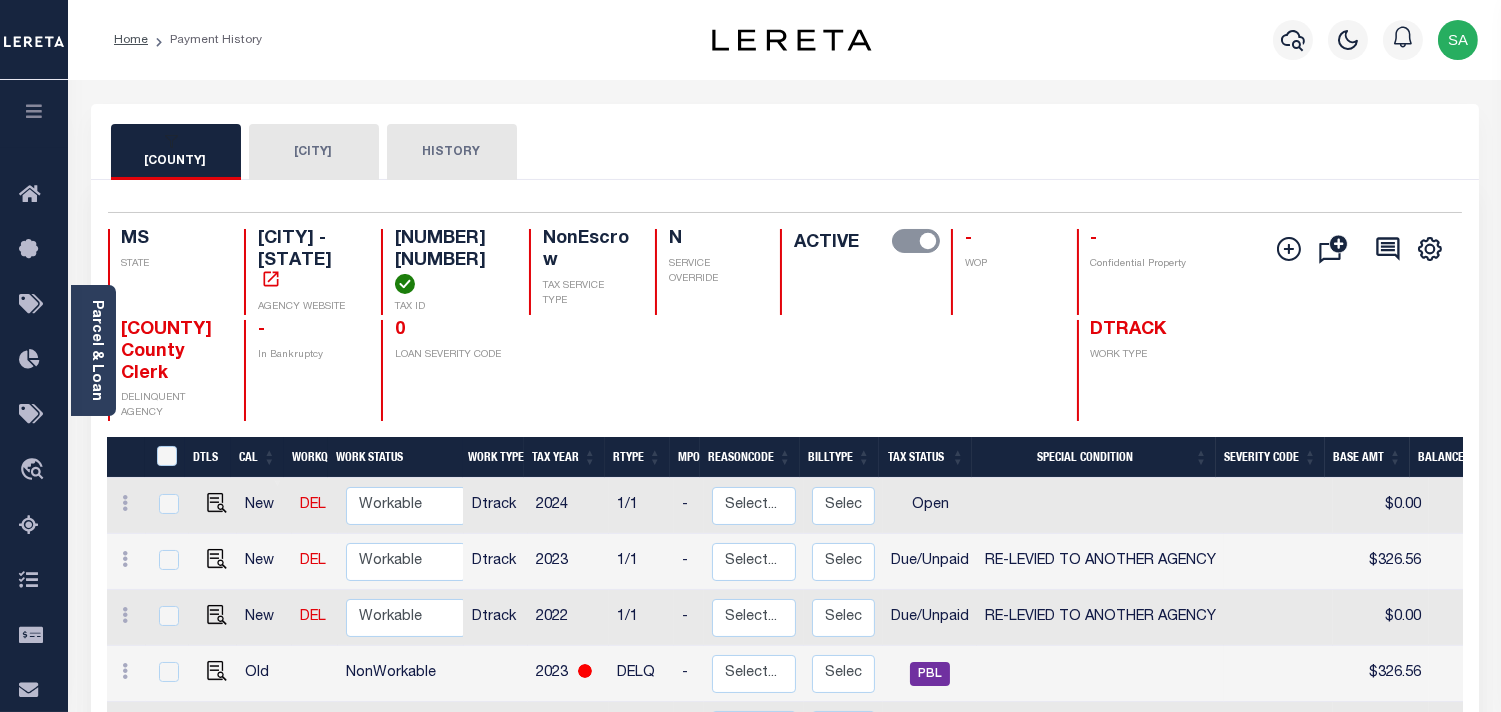 click on "[CITY]" at bounding box center [334, 152] 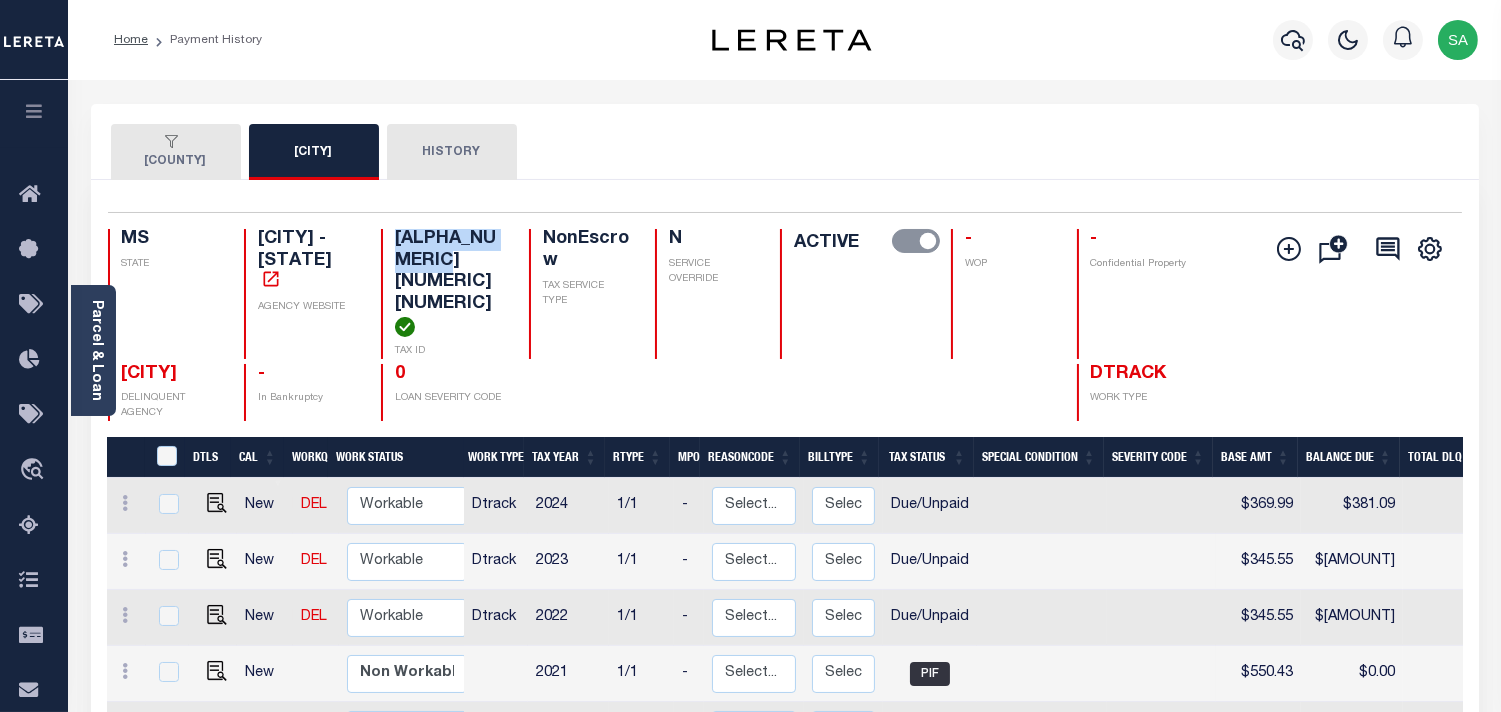 drag, startPoint x: 397, startPoint y: 235, endPoint x: 447, endPoint y: 255, distance: 53.851646 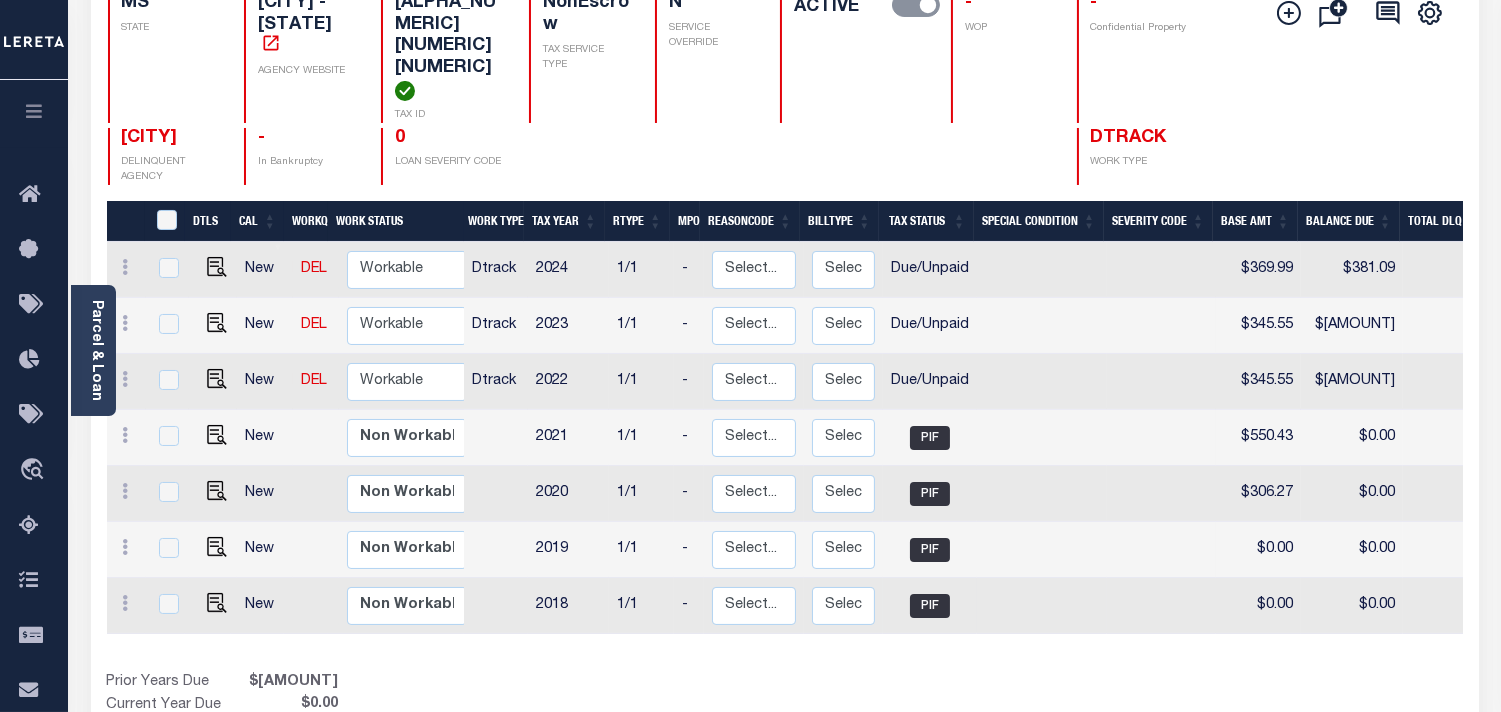 scroll, scrollTop: 205, scrollLeft: 0, axis: vertical 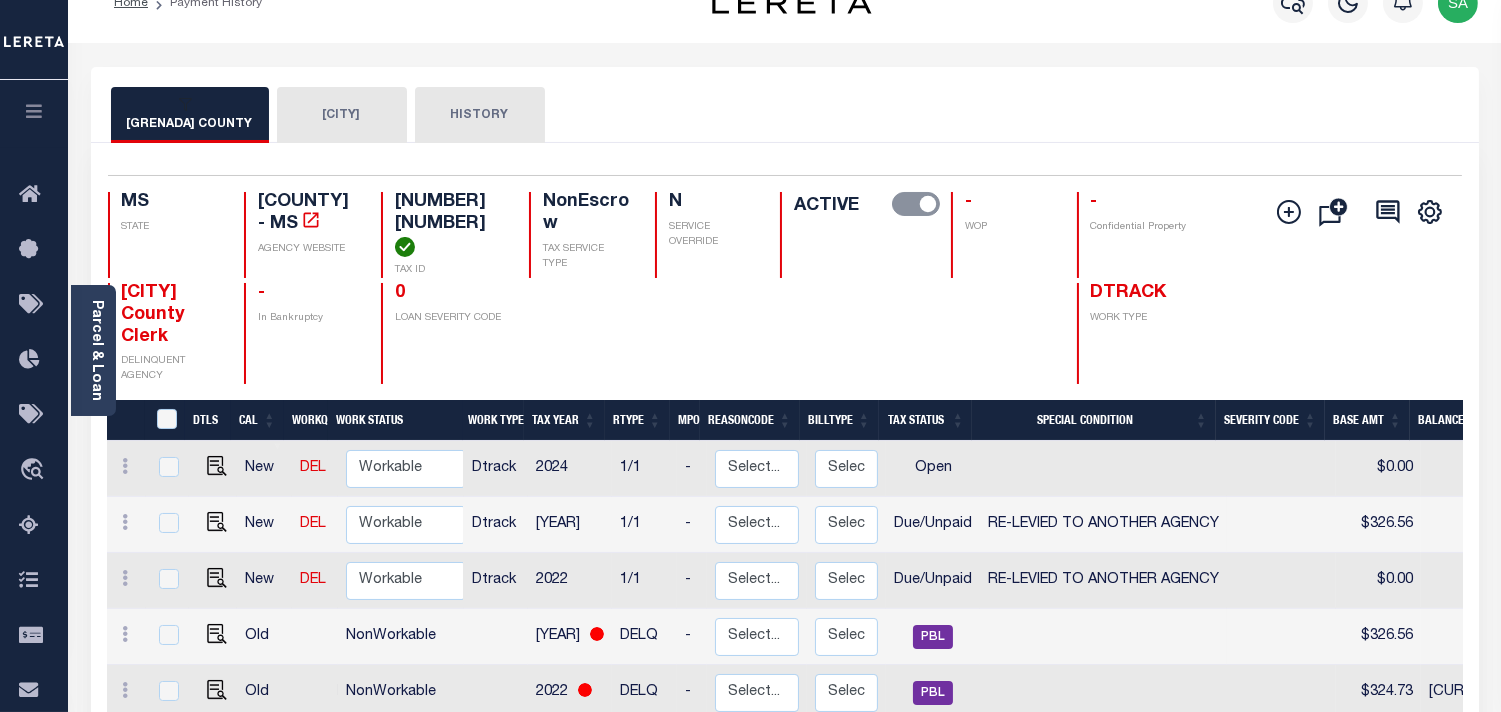 click on "[CITY]" at bounding box center [314, 115] 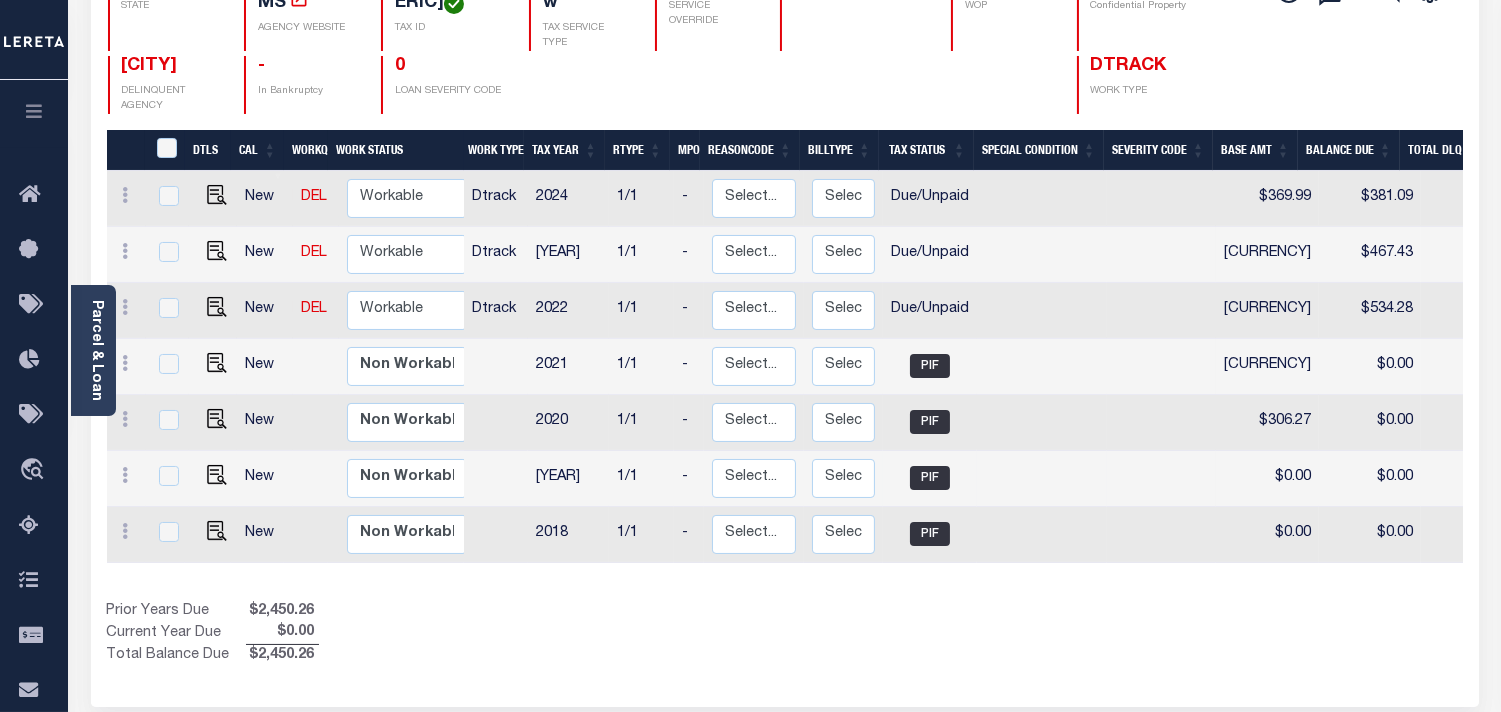 scroll, scrollTop: 260, scrollLeft: 0, axis: vertical 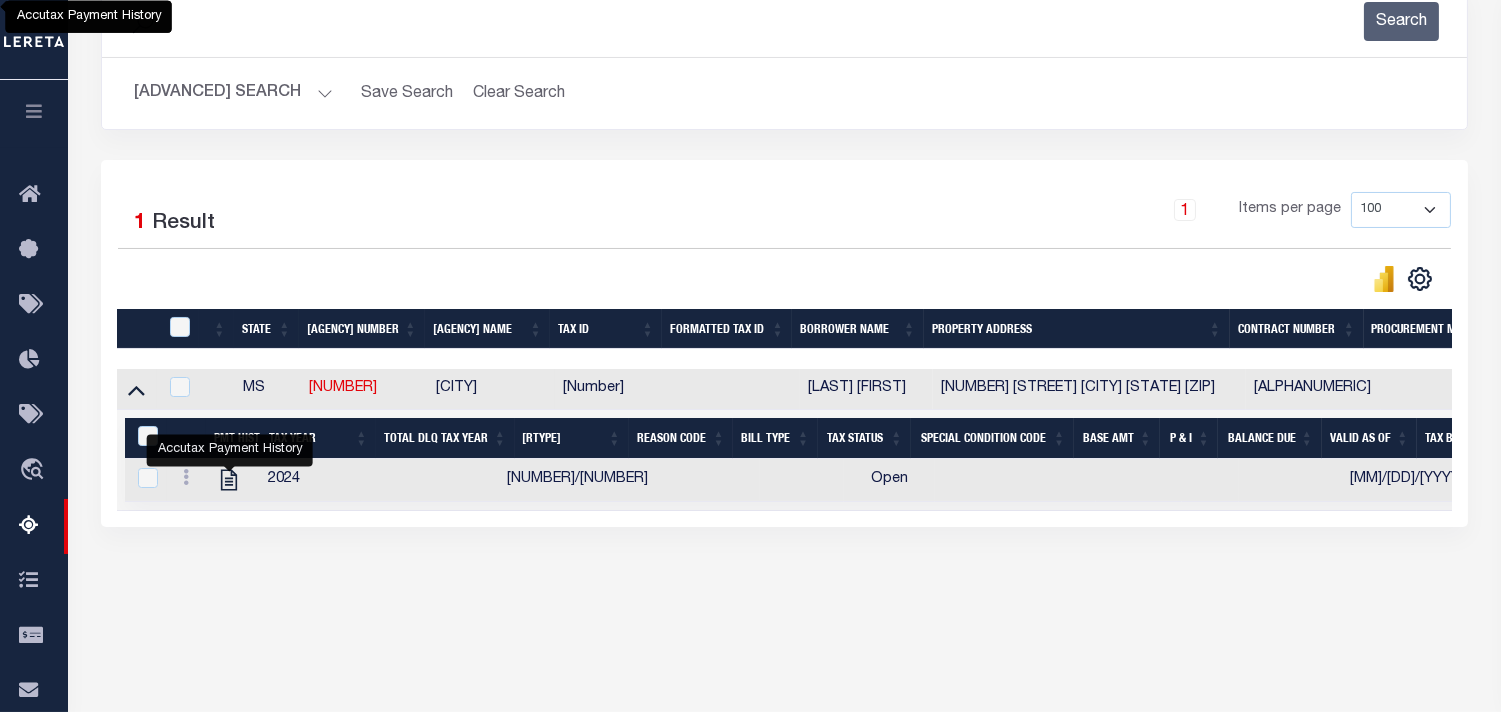 click on "Advanced Search" at bounding box center [217, 93] 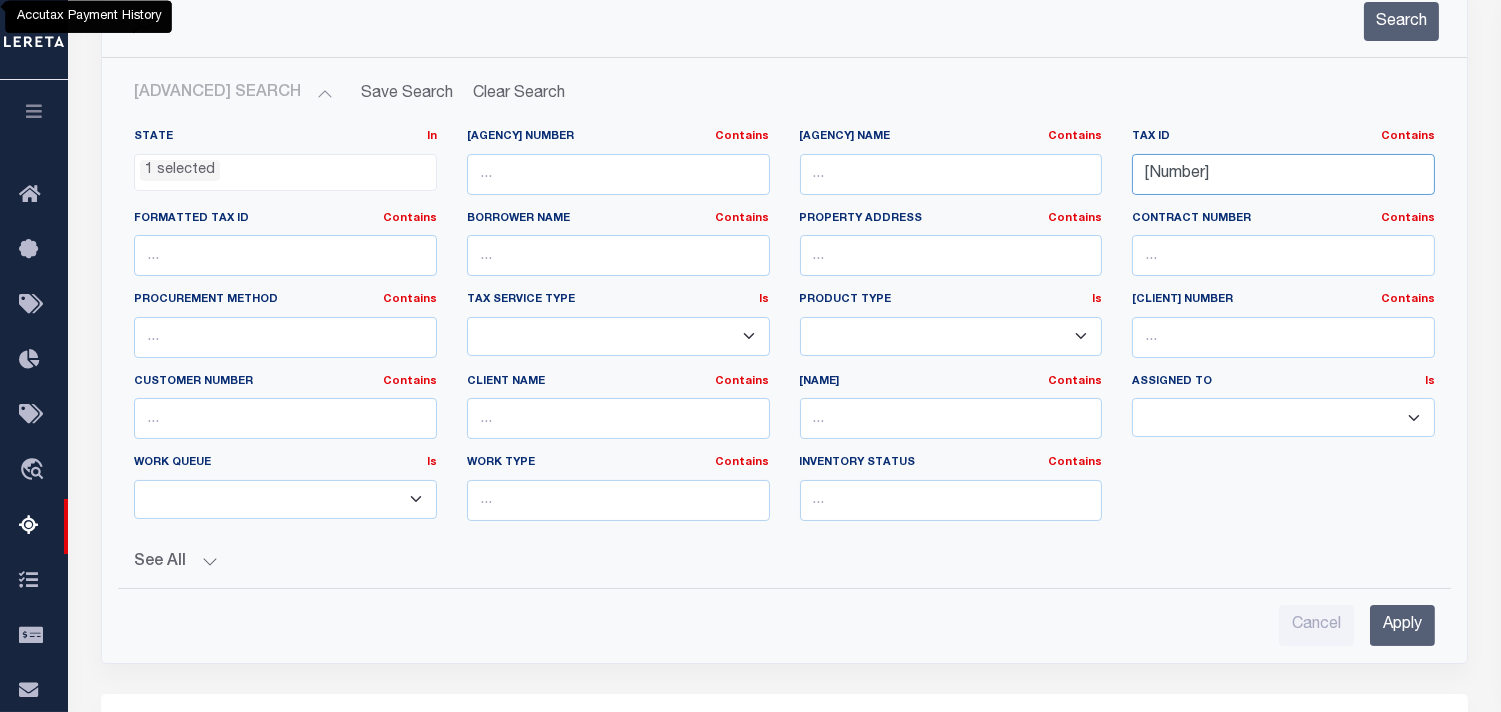 drag, startPoint x: 1303, startPoint y: 168, endPoint x: 1036, endPoint y: 170, distance: 267.00748 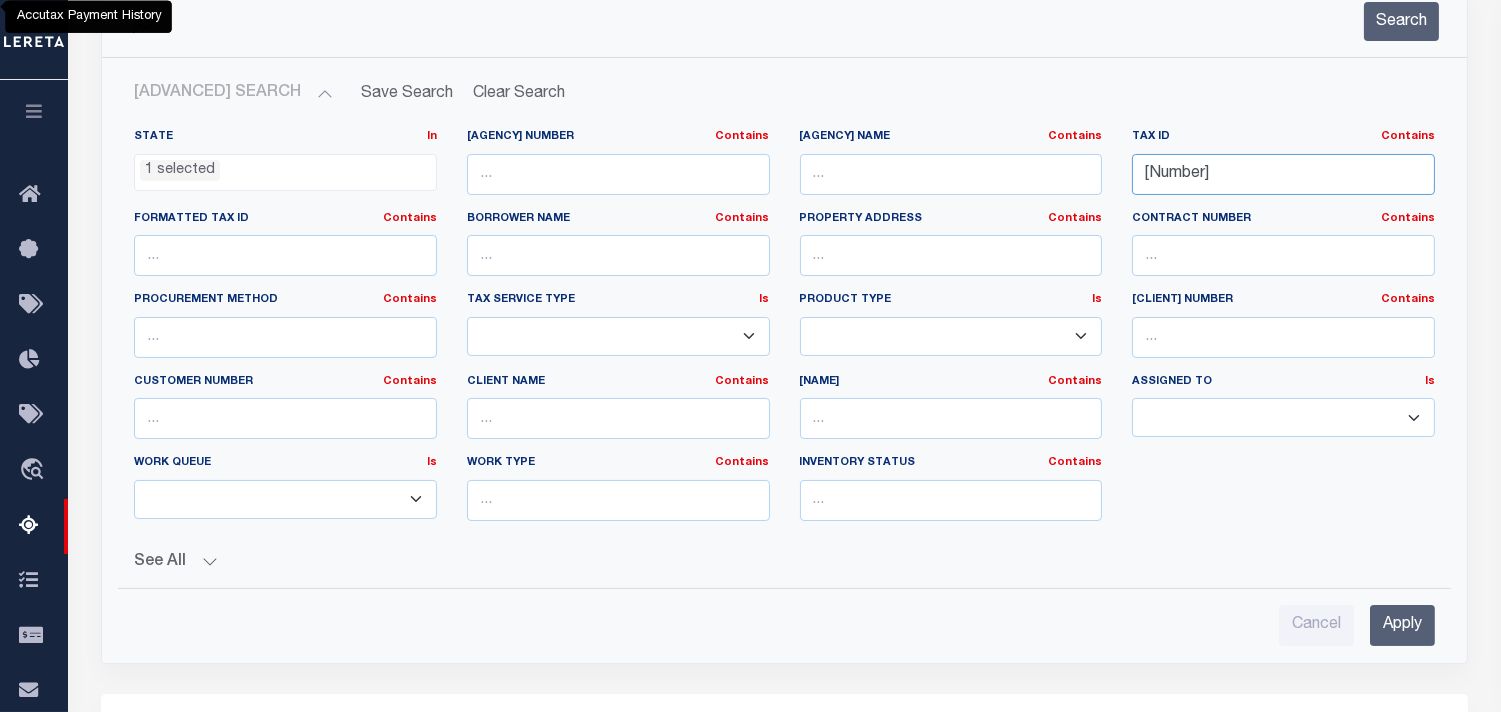 click on "State
In
In
AK AL AR AZ CA CO CT DC DE FL GA GU HI IA ID IL IN KS KY LA MA MD ME MI MN MO MS MT NC ND NE NH NJ NM NV NY OH OK OR PA PR RI SC SD TN TX UT VA VI VT WA WI WV WY 1 selected
Agency Number
Contains
Contains" at bounding box center [784, 333] 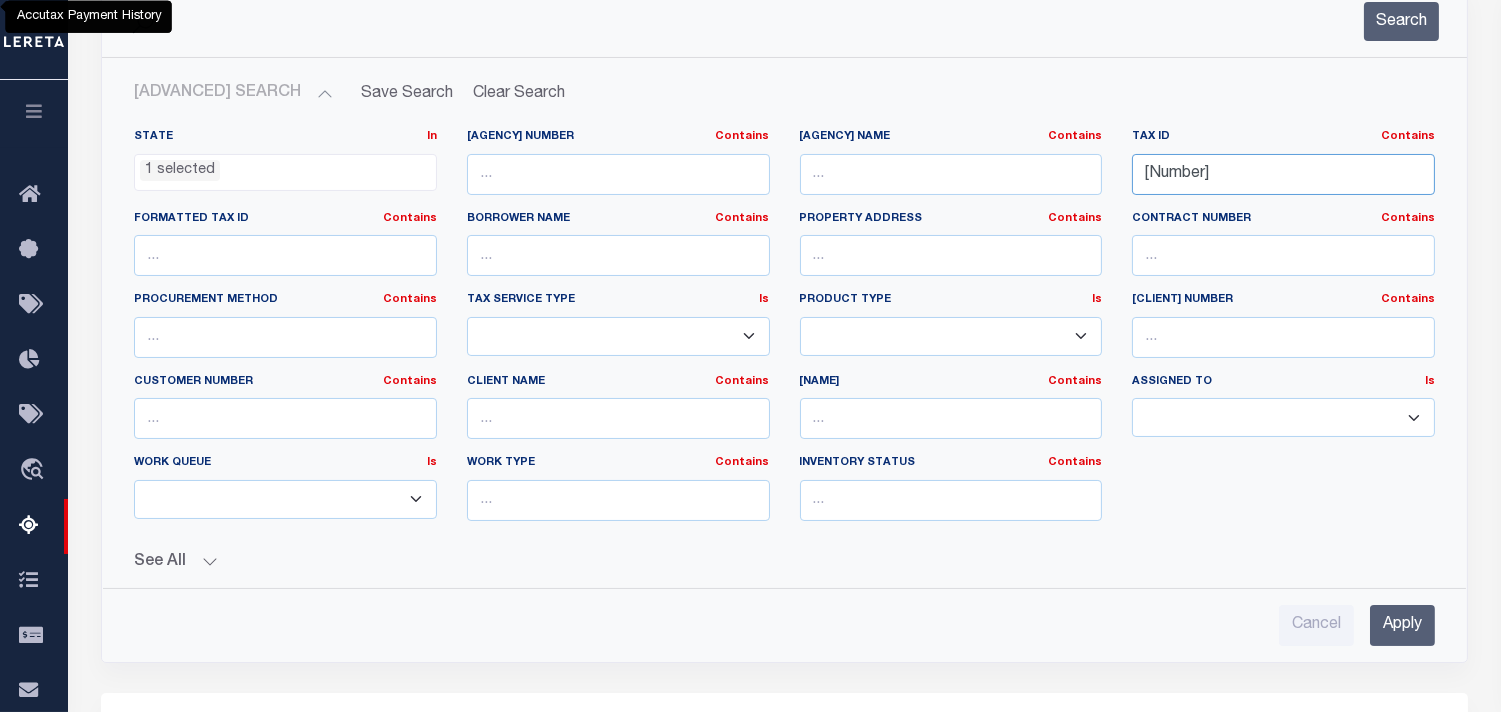 paste on "6W 13 006.00" 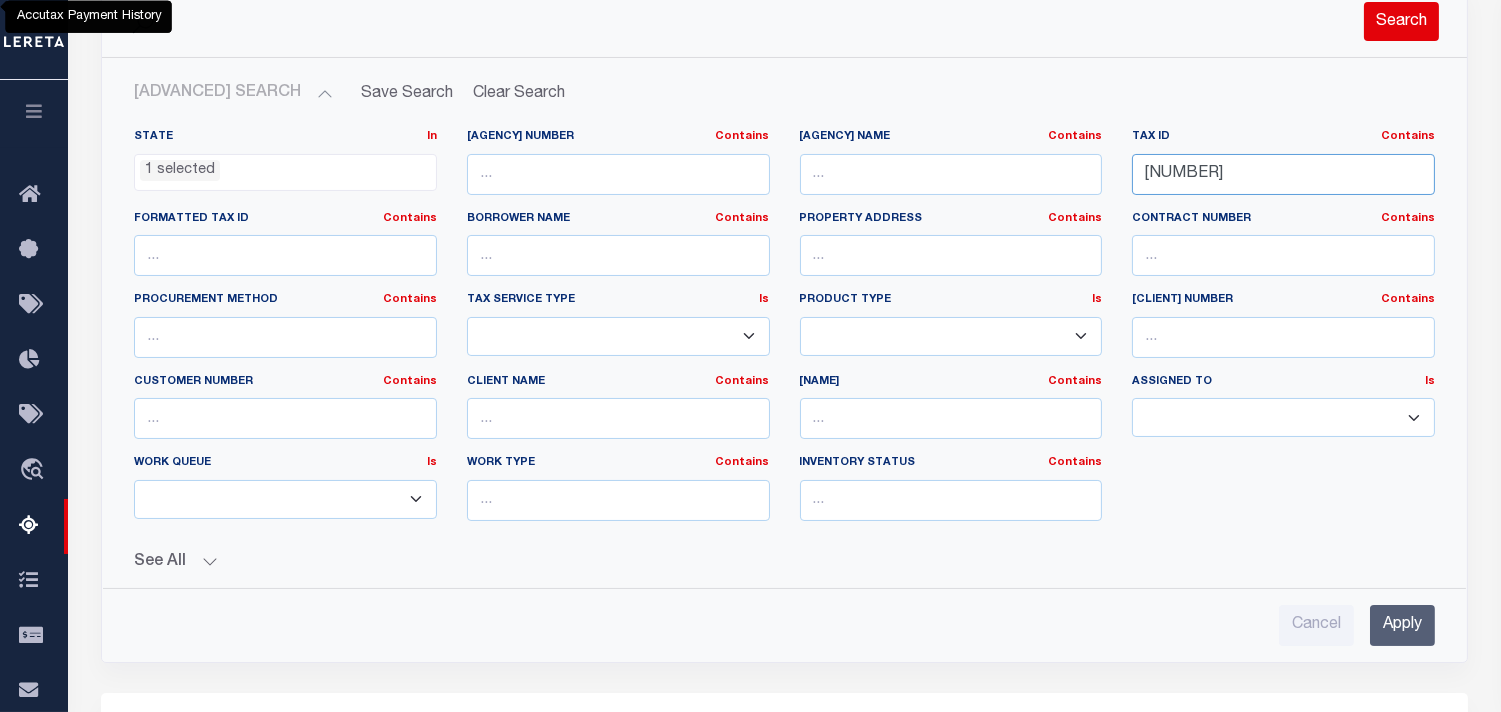 type on "096W 13 006.00" 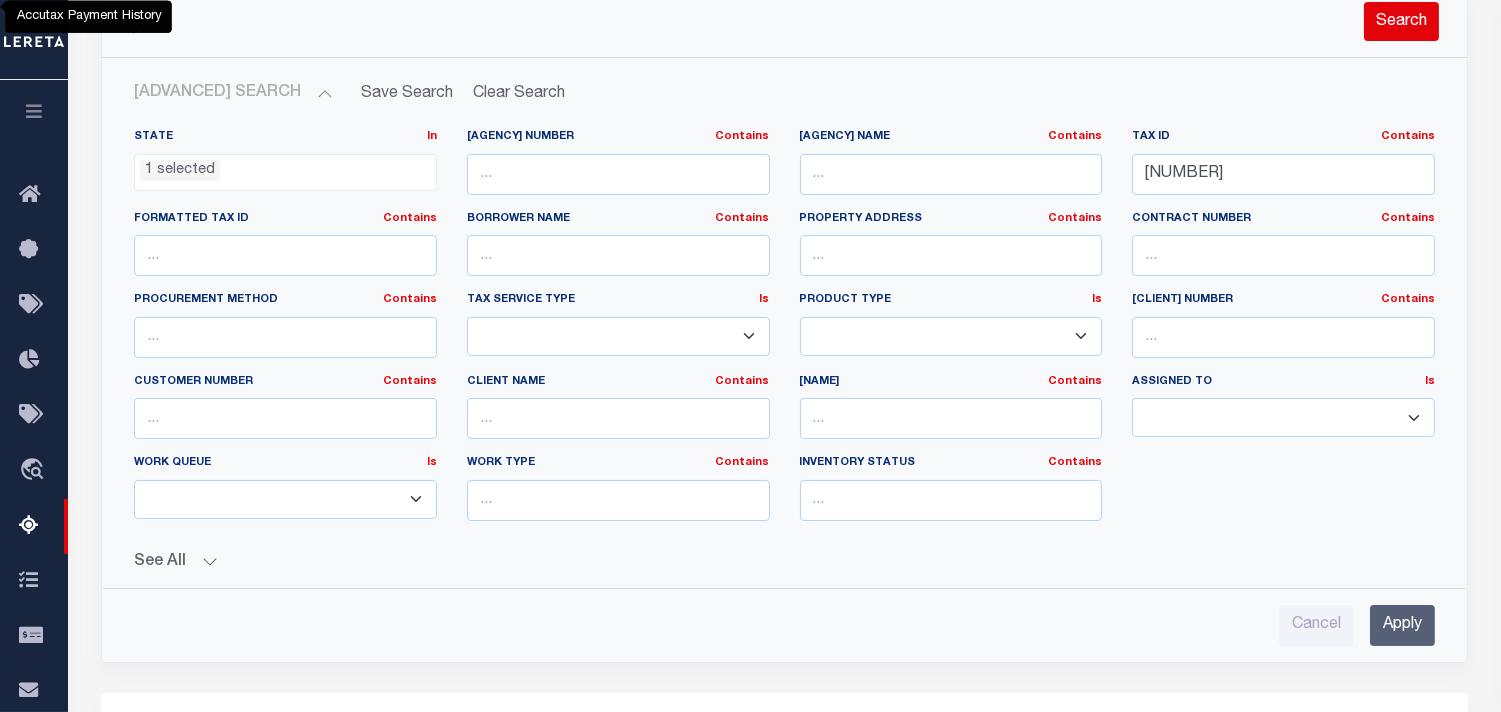click on "Search" at bounding box center [1390, 21] 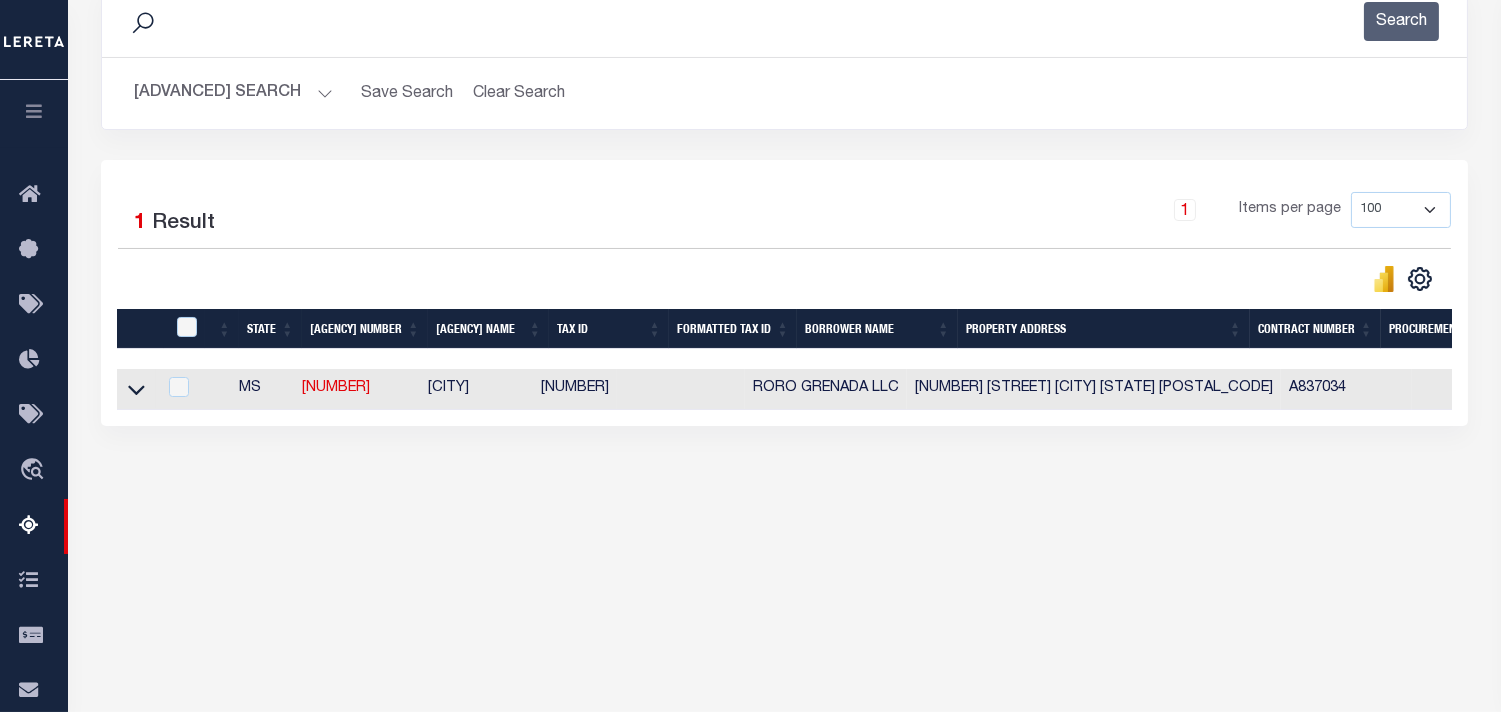 scroll, scrollTop: 177, scrollLeft: 0, axis: vertical 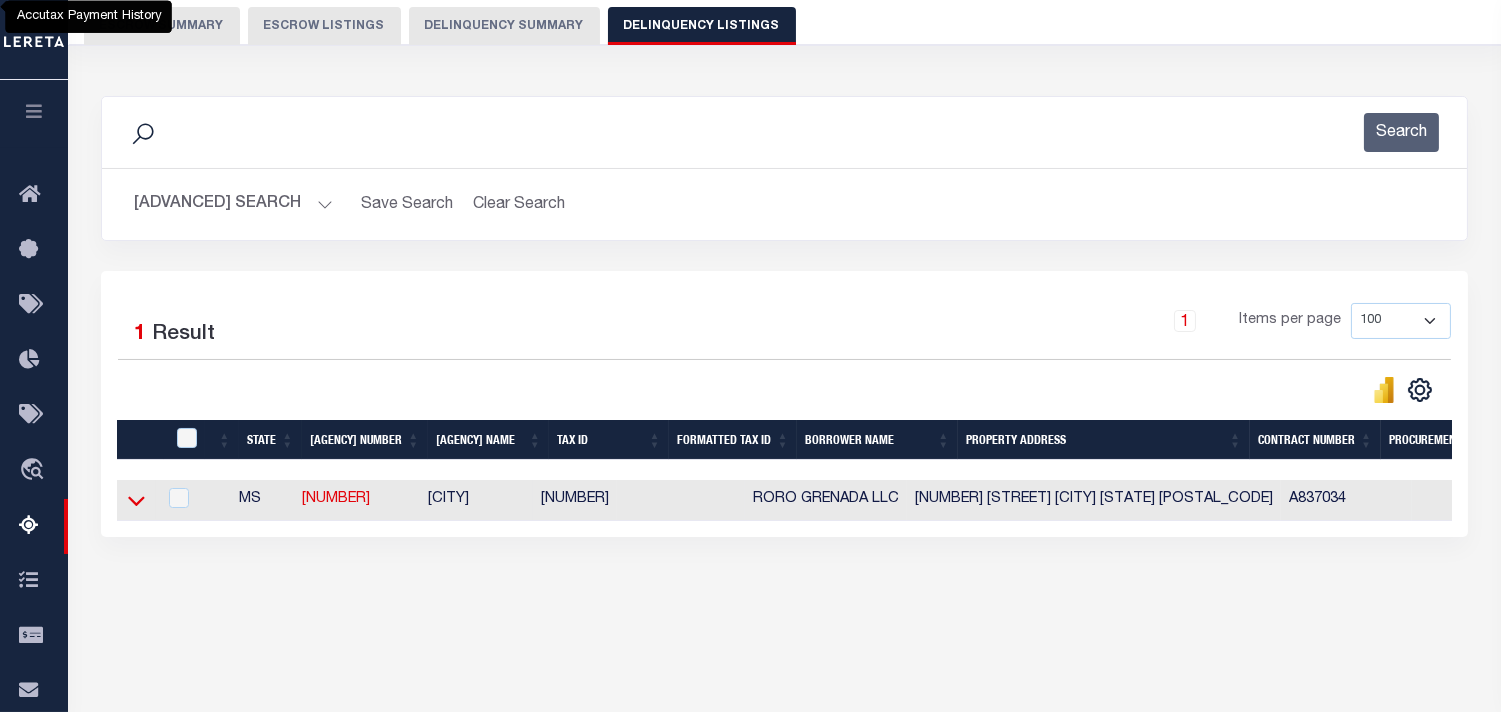 click at bounding box center (136, 502) 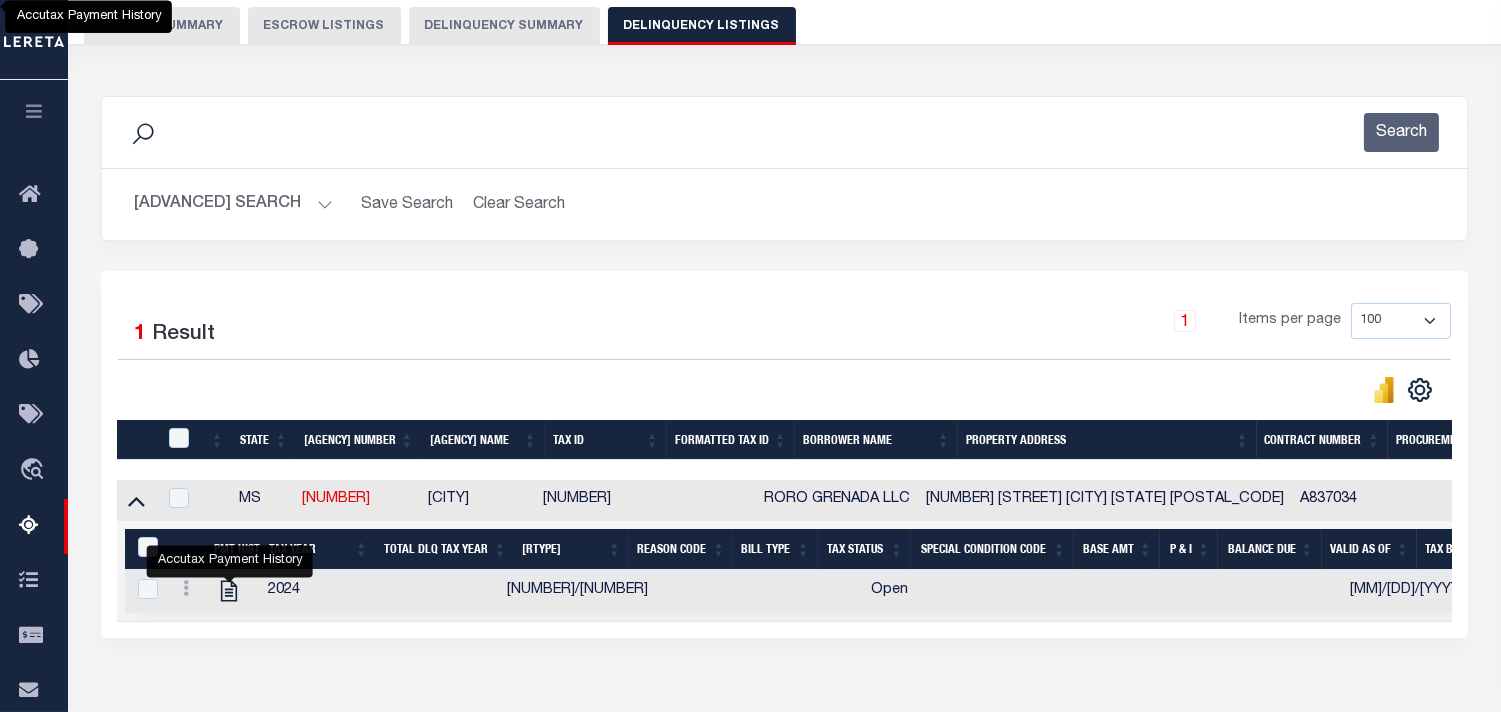drag, startPoint x: 231, startPoint y: 600, endPoint x: 263, endPoint y: 587, distance: 34.539833 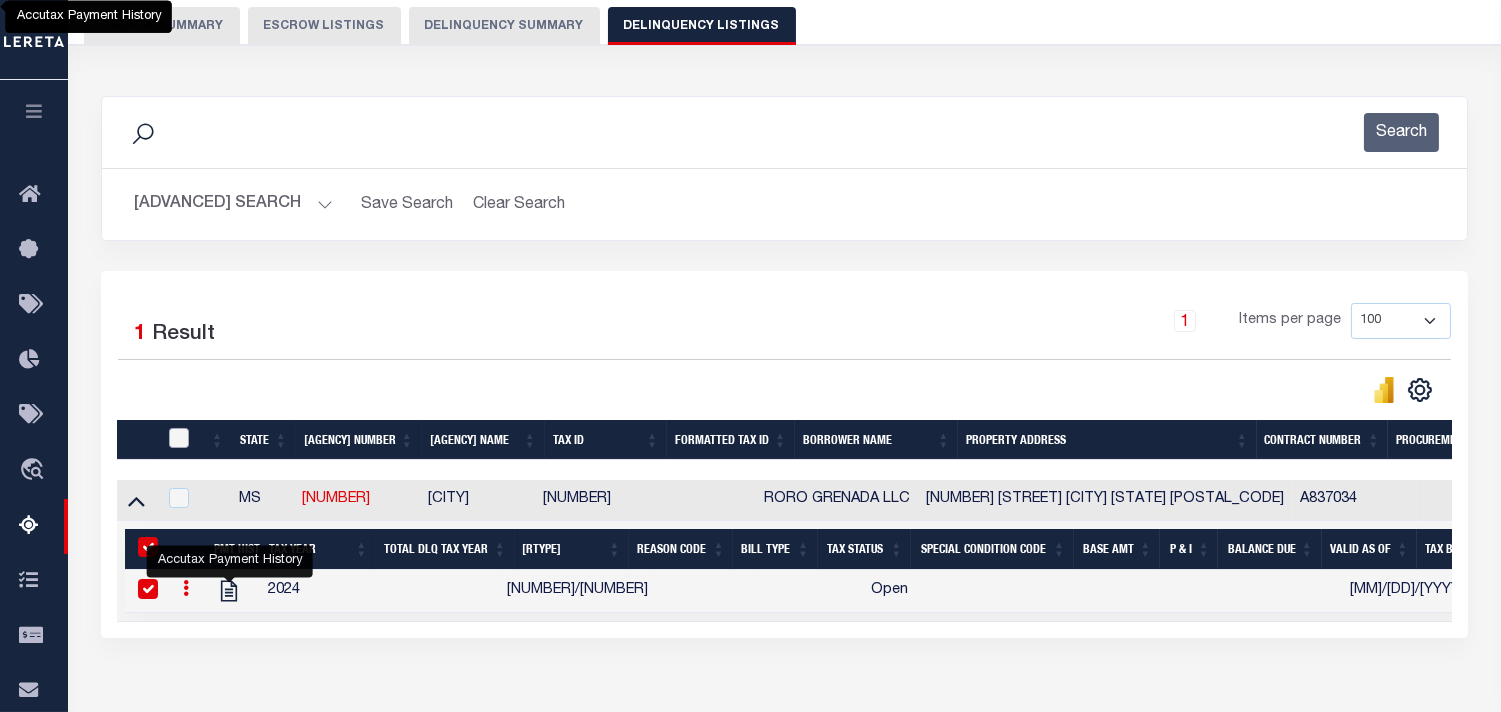 click at bounding box center [179, 438] 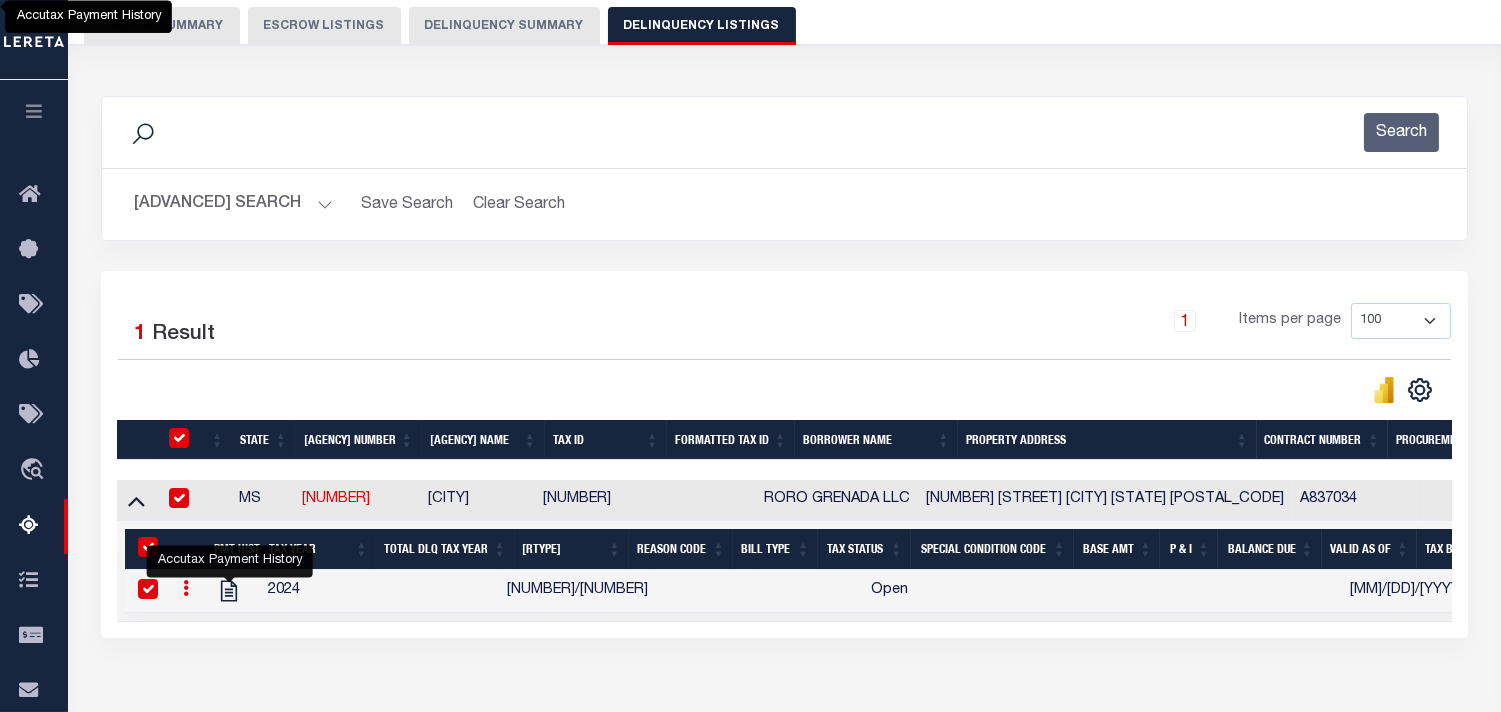 checkbox on "true" 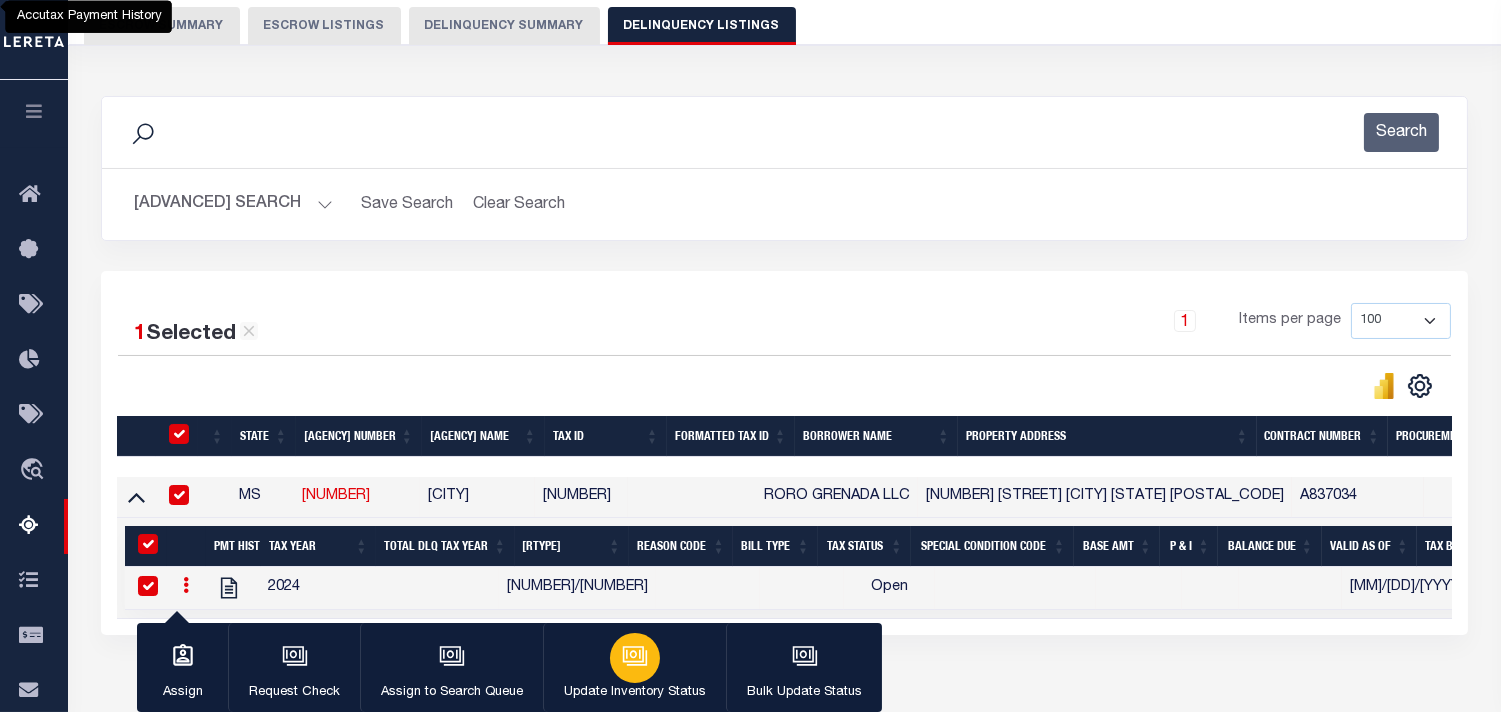 click at bounding box center (635, 656) 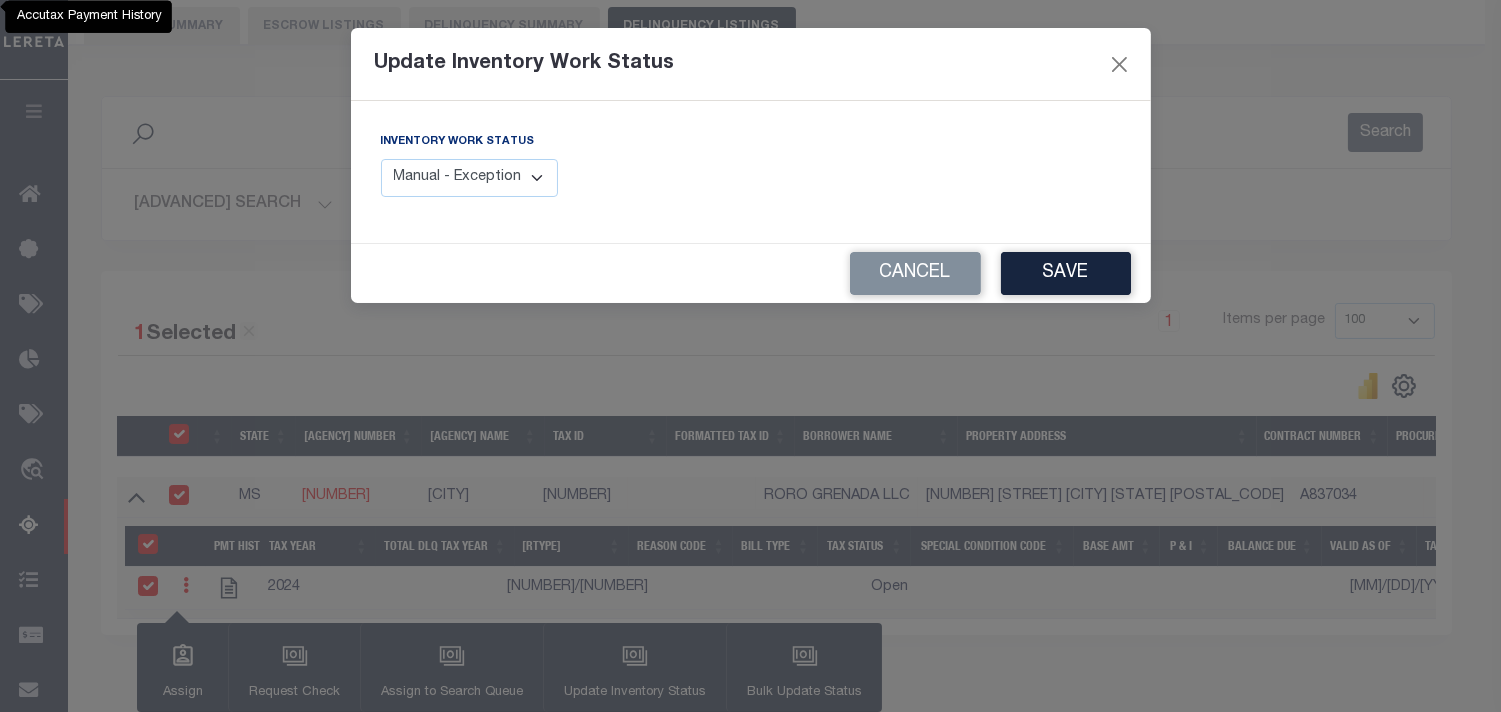 click on "Processing data updates, please wait...
Inventory Work Status
Manual - Exception
Pended - Awaiting Search
Late Add Exception
Completed" at bounding box center [751, 172] 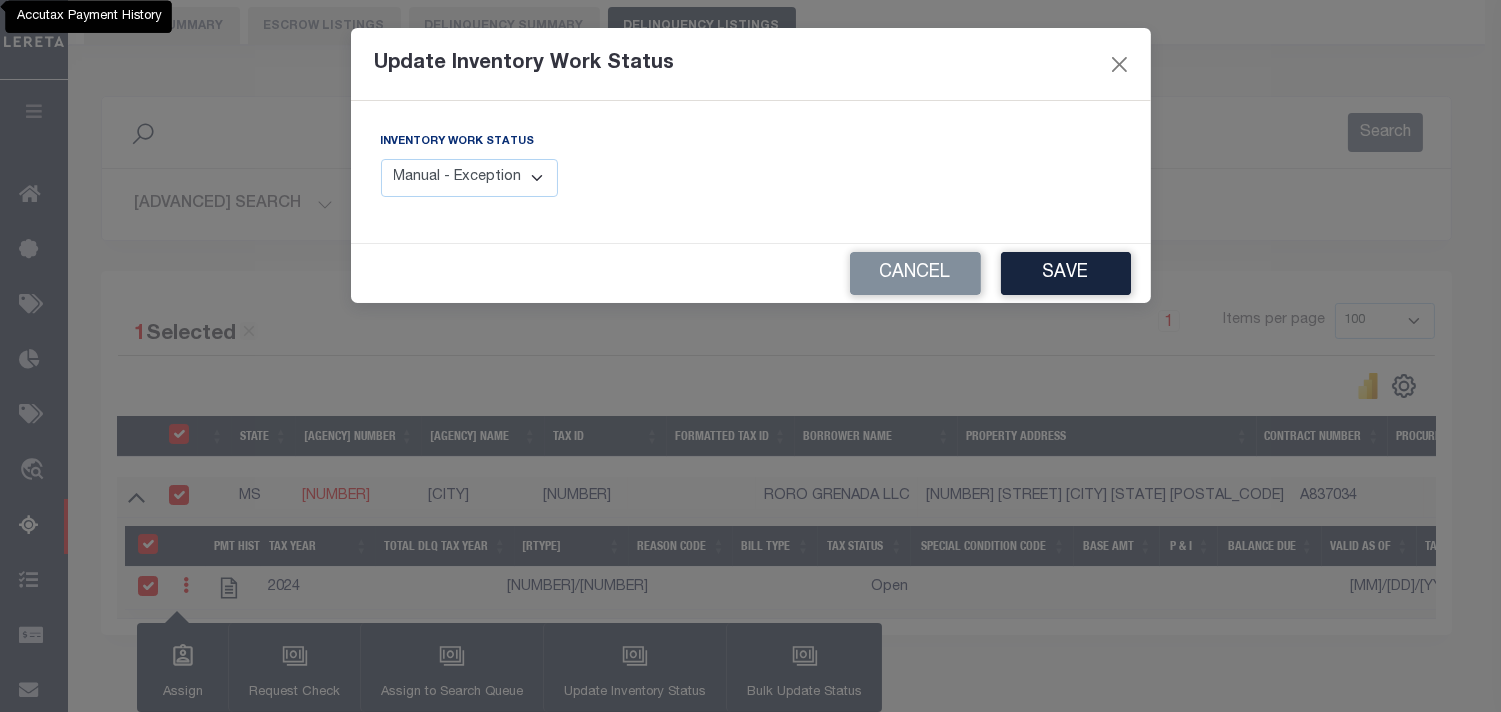 click on "Manual - Exception
Pended - Awaiting Search
Late Add Exception
Completed" at bounding box center (470, 178) 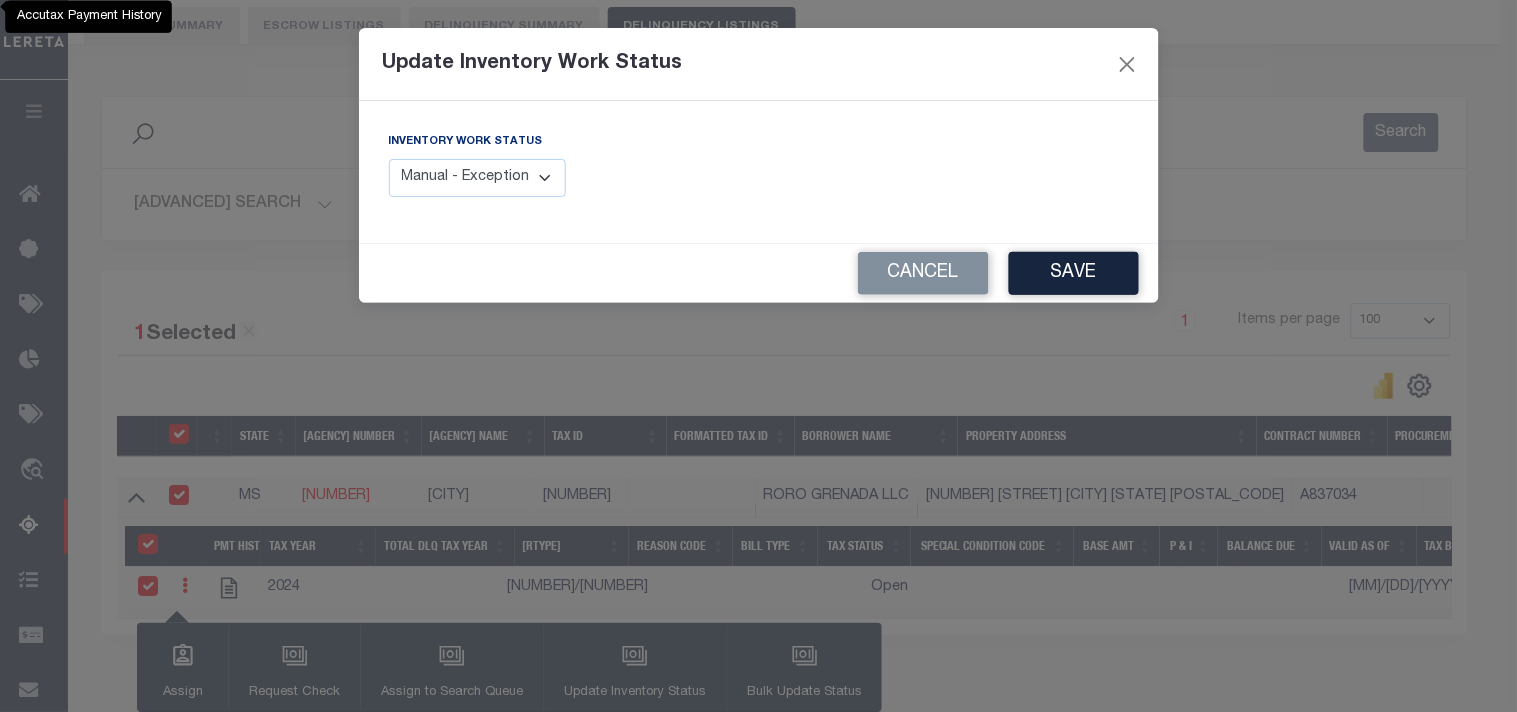 select on "4" 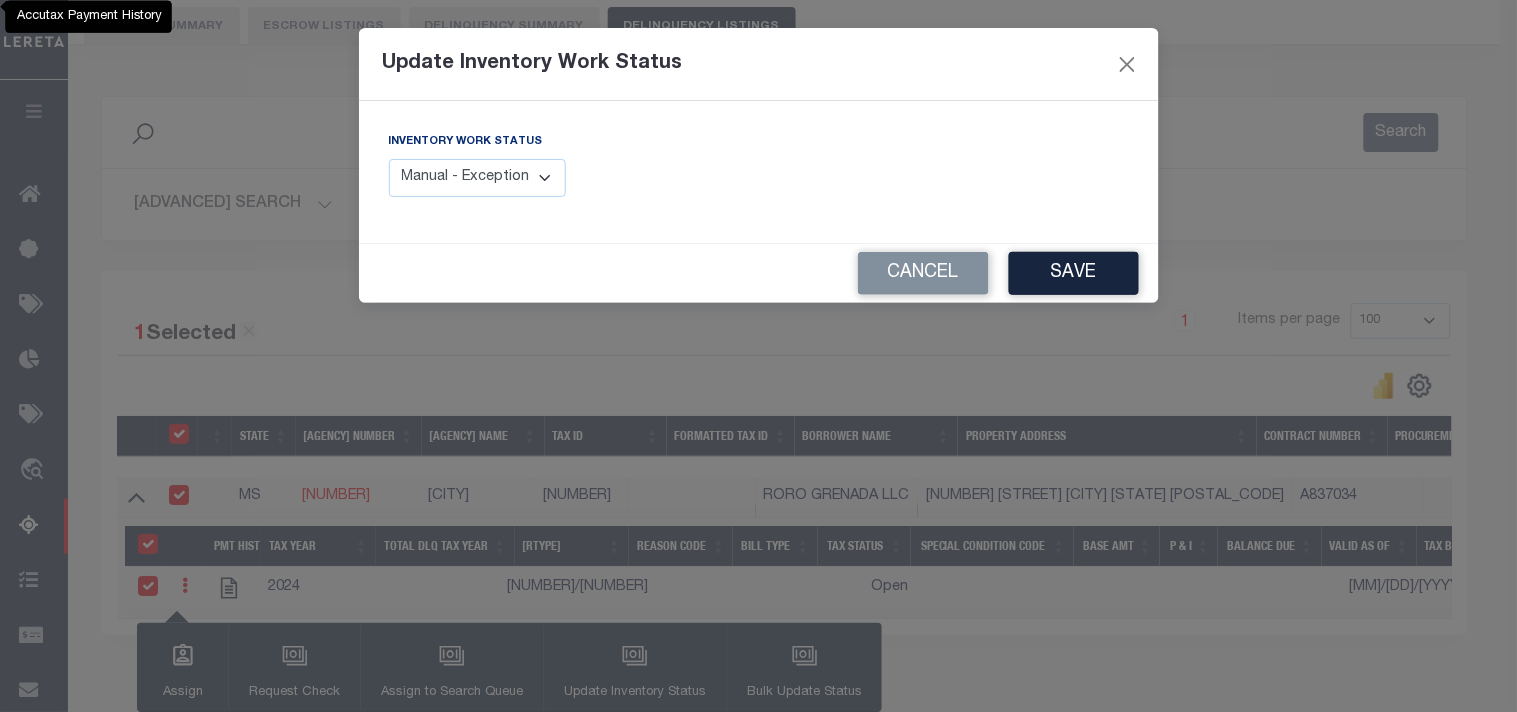 click on "Manual - Exception
Pended - Awaiting Search
Late Add Exception
Completed" at bounding box center (478, 178) 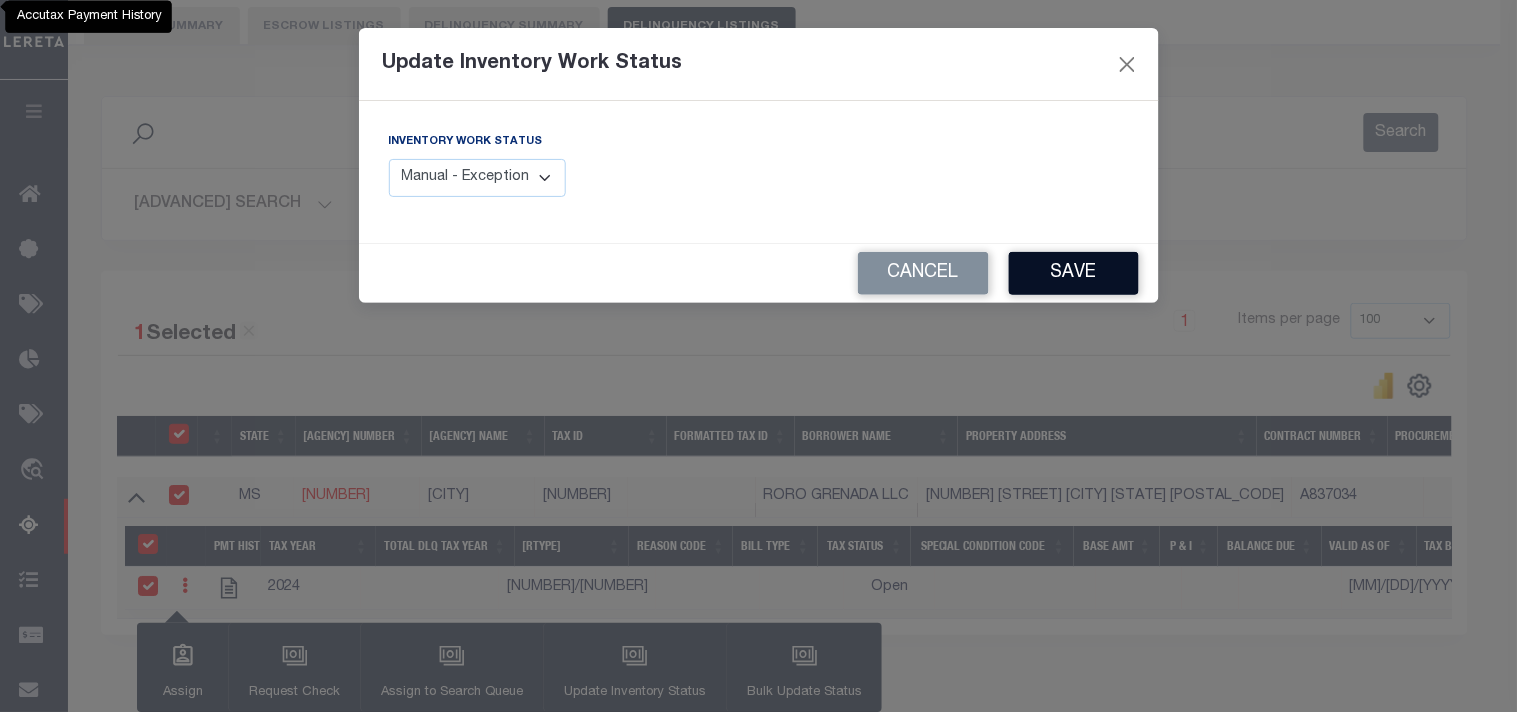 click on "Save" at bounding box center [1074, 273] 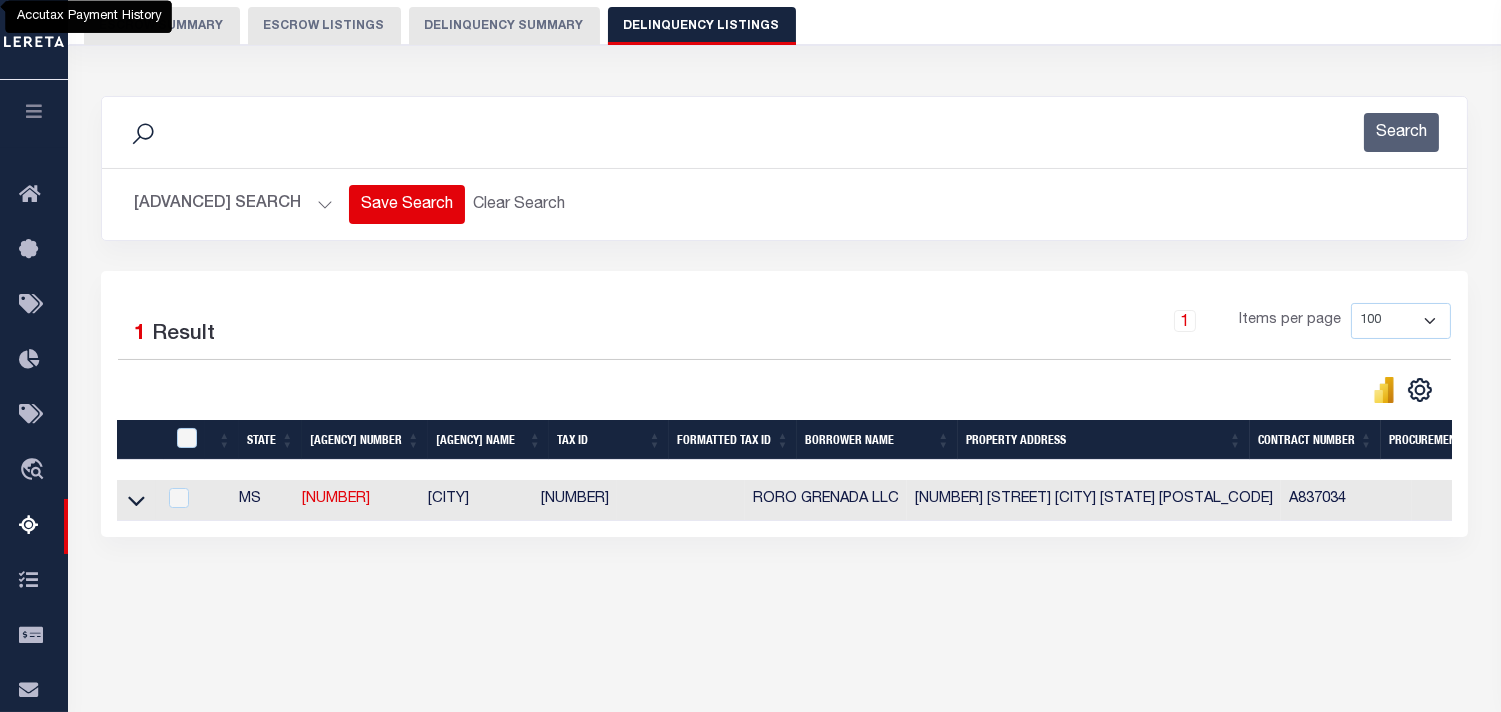drag, startPoint x: 292, startPoint y: 198, endPoint x: 351, endPoint y: 213, distance: 60.876926 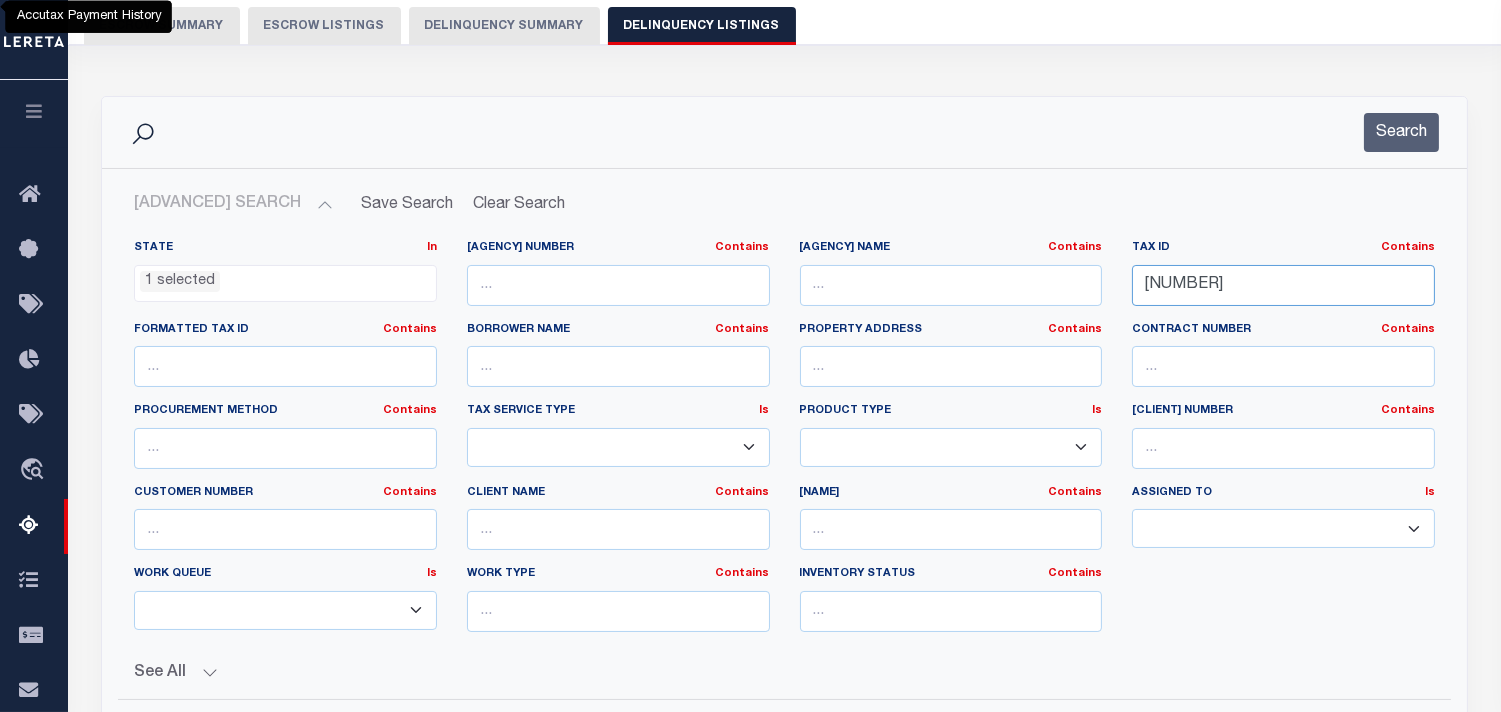 drag, startPoint x: 1157, startPoint y: 290, endPoint x: 1030, endPoint y: 290, distance: 127 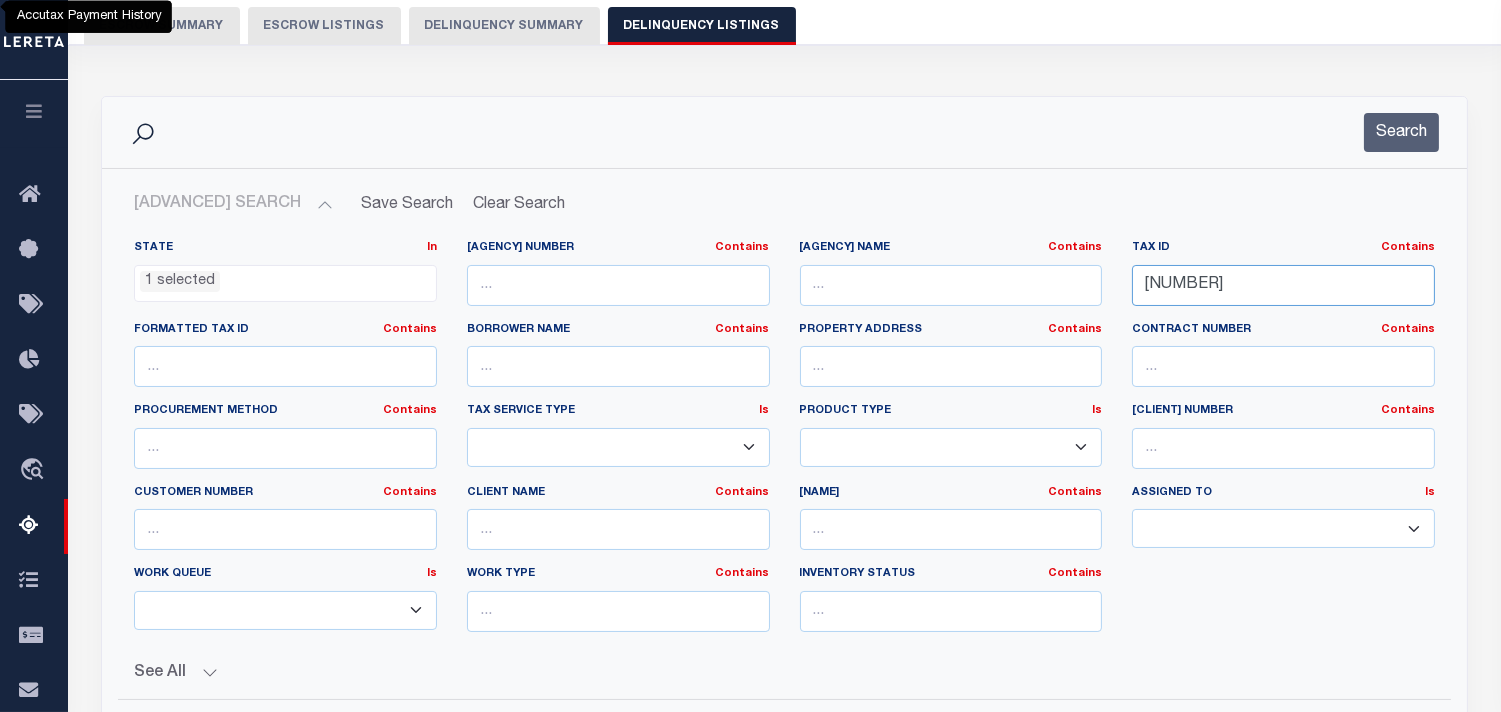 click on "State
In
In
AK AL AR AZ CA CO CT DC DE FL GA GU HI IA ID IL IN KS KY LA MA MD ME MI MN MO MS MT NC ND NE NH NJ NM NV NY OH OK OR PA PR RI SC SD TN TX UT VA VI VT WA WI WV WY 1 selected
Agency Number
Contains
Contains" at bounding box center [784, 444] 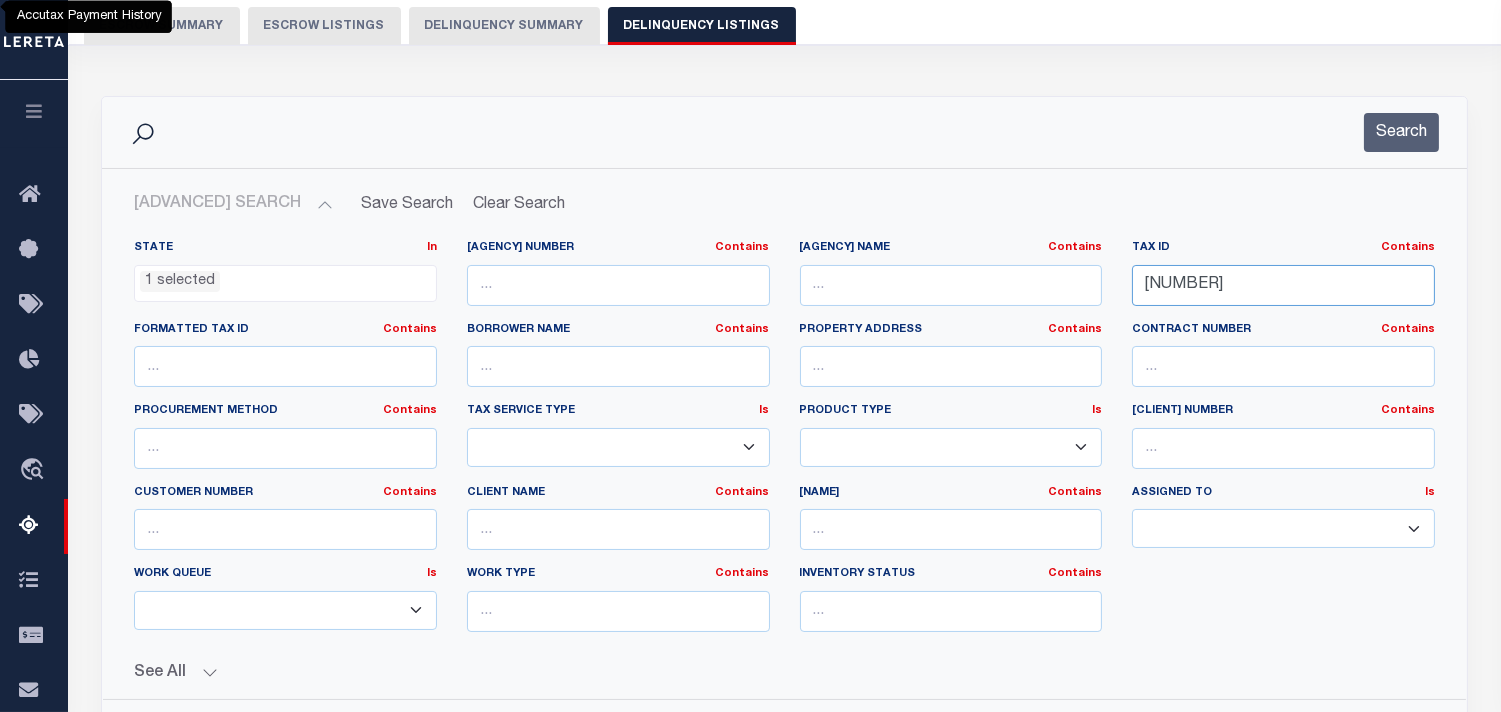 paste on "14" 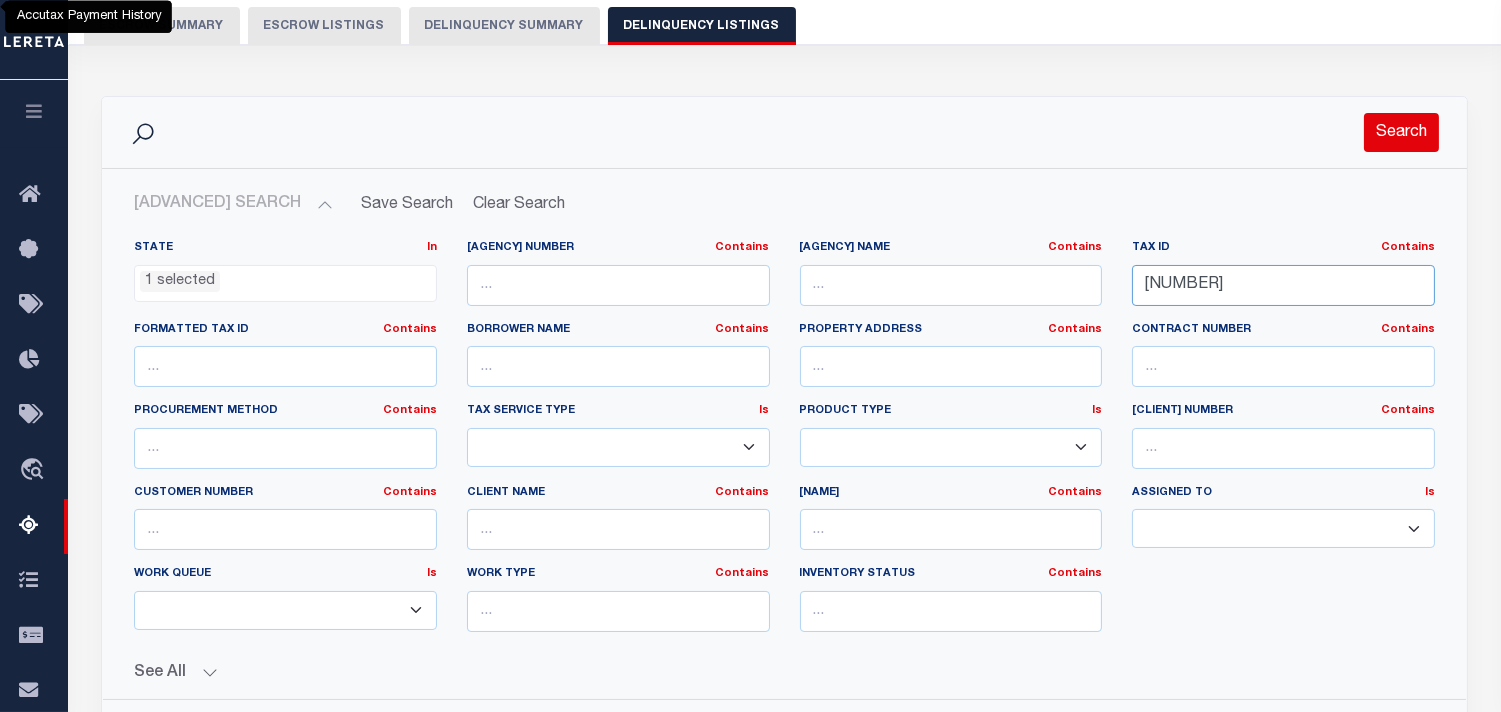 type on "096W 13 014.00" 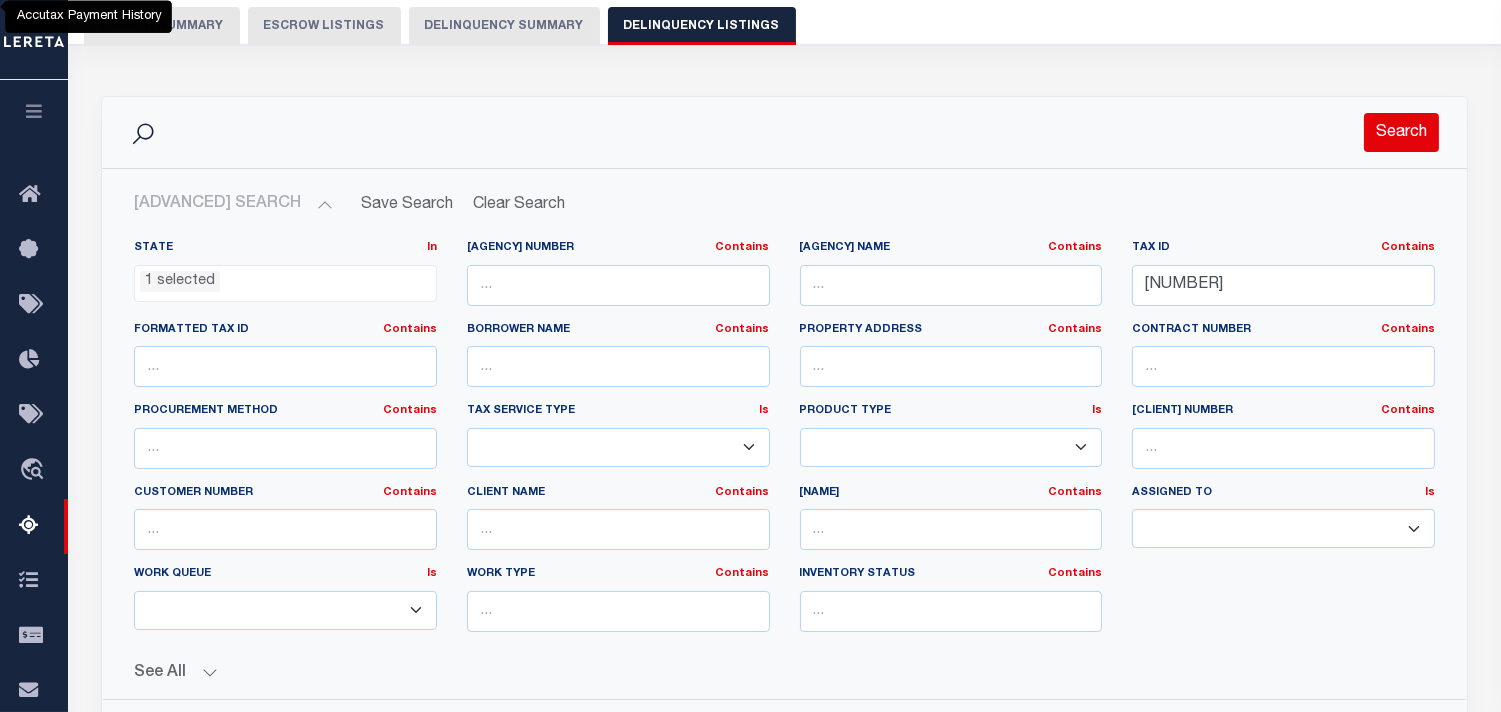 click on "Search" at bounding box center [1390, 132] 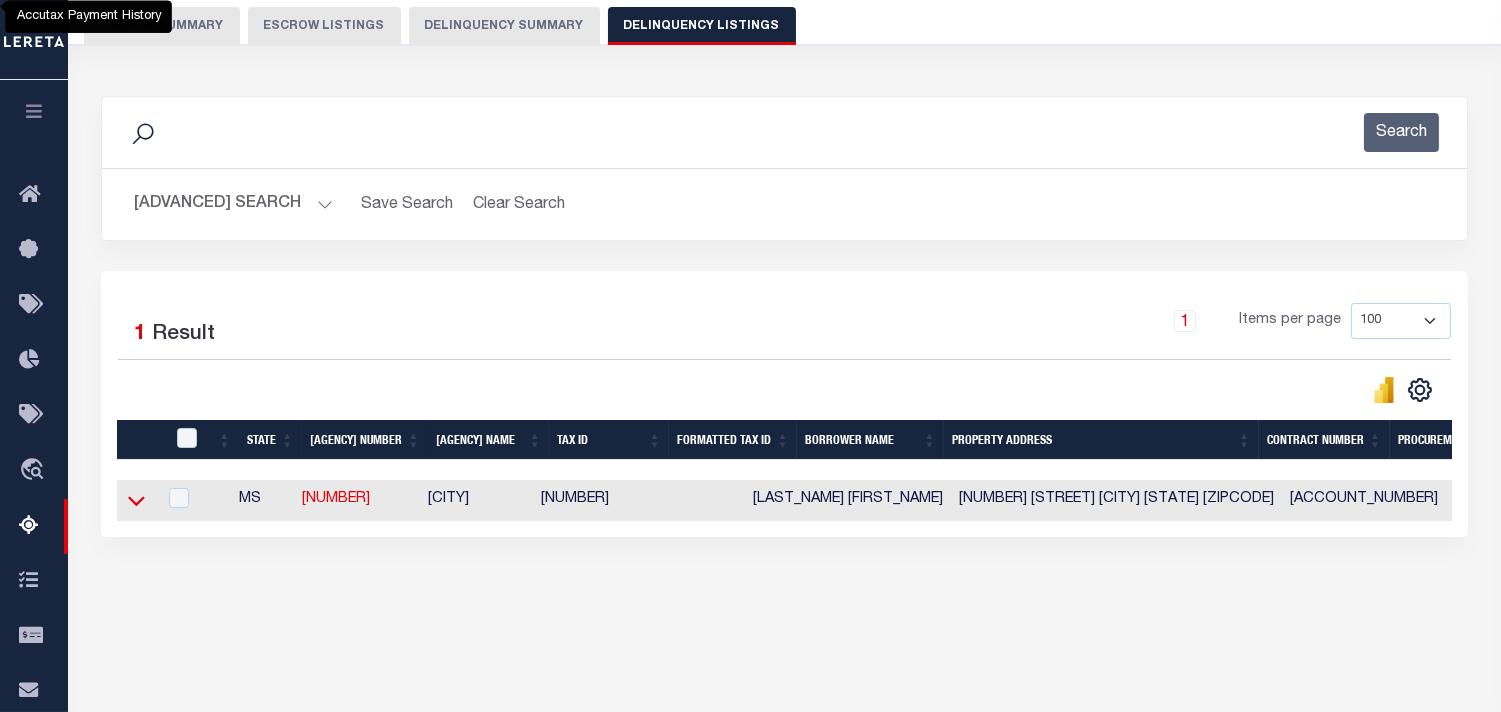 click at bounding box center (136, 500) 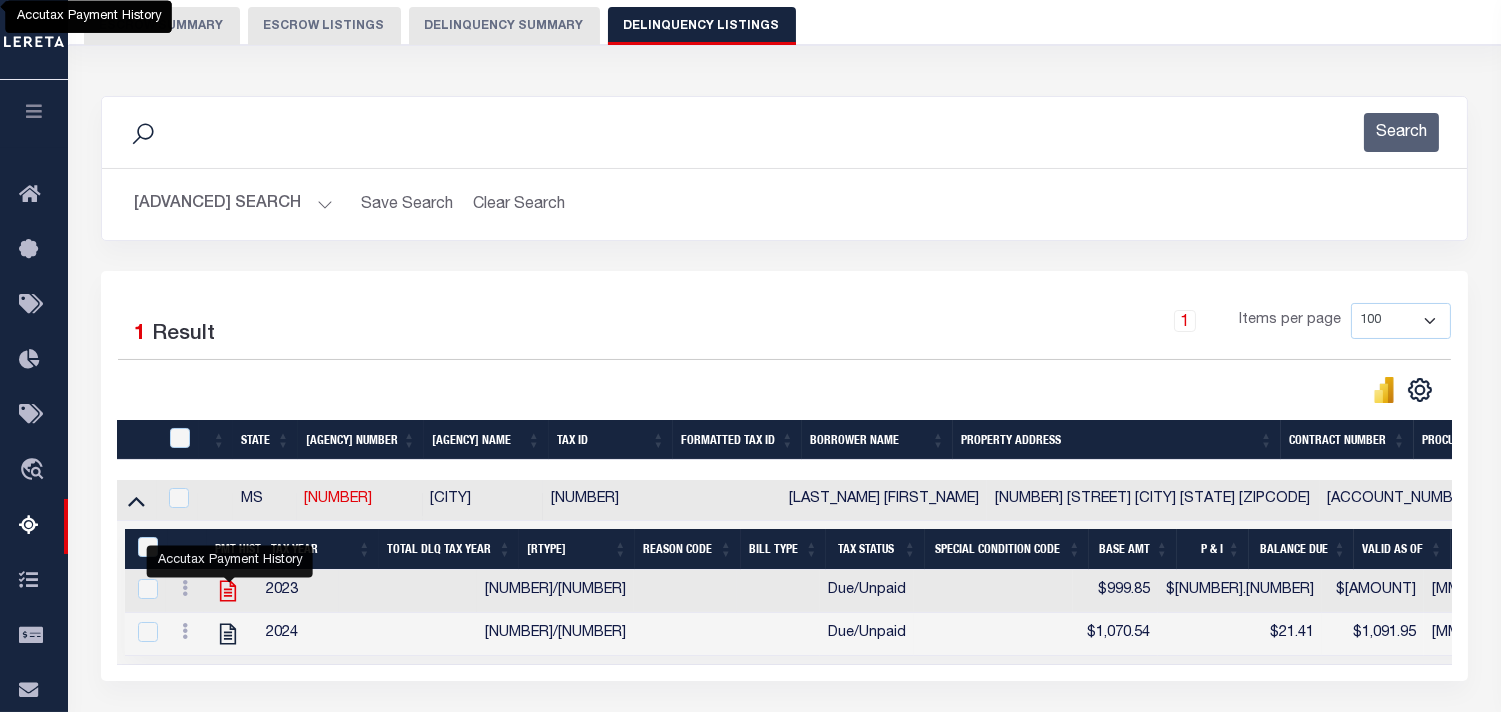 click at bounding box center [228, 591] 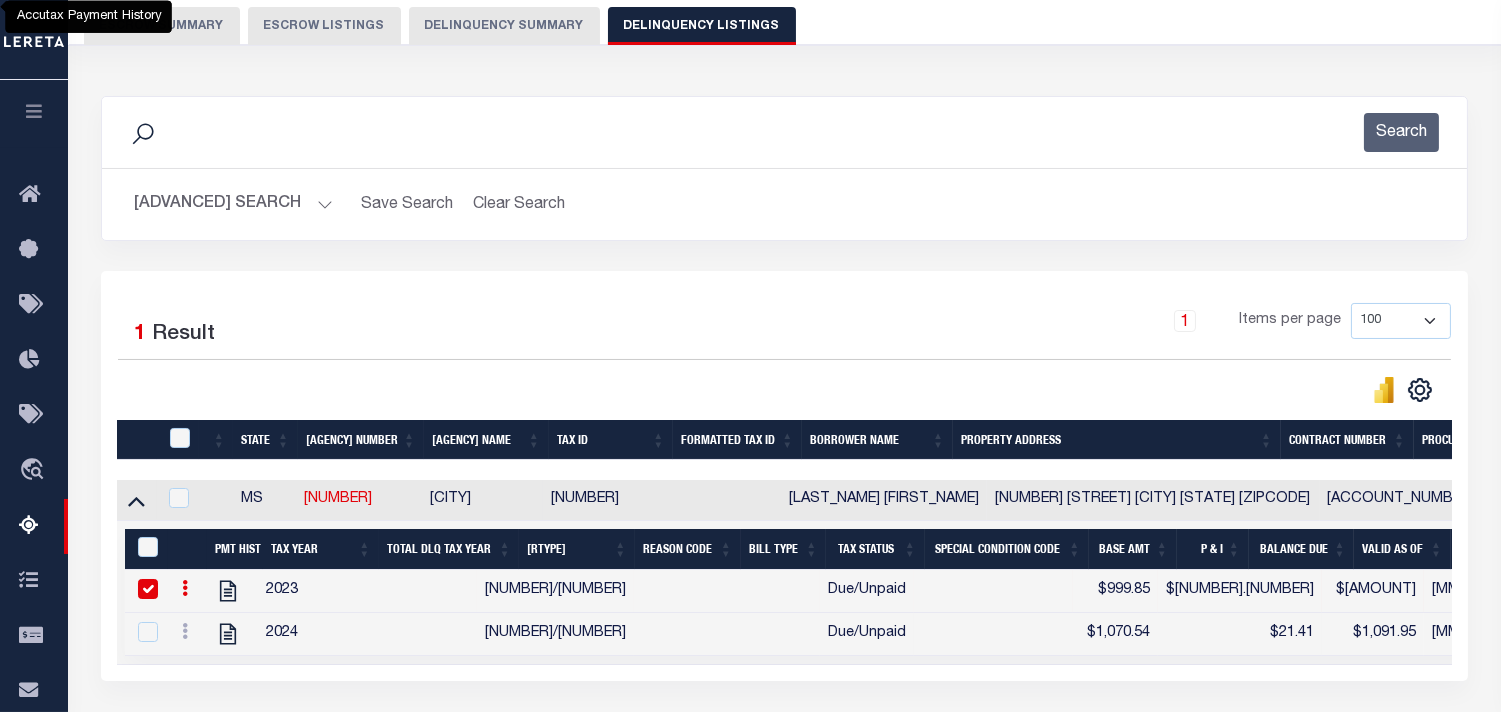 click on "Advanced Search" at bounding box center [217, 204] 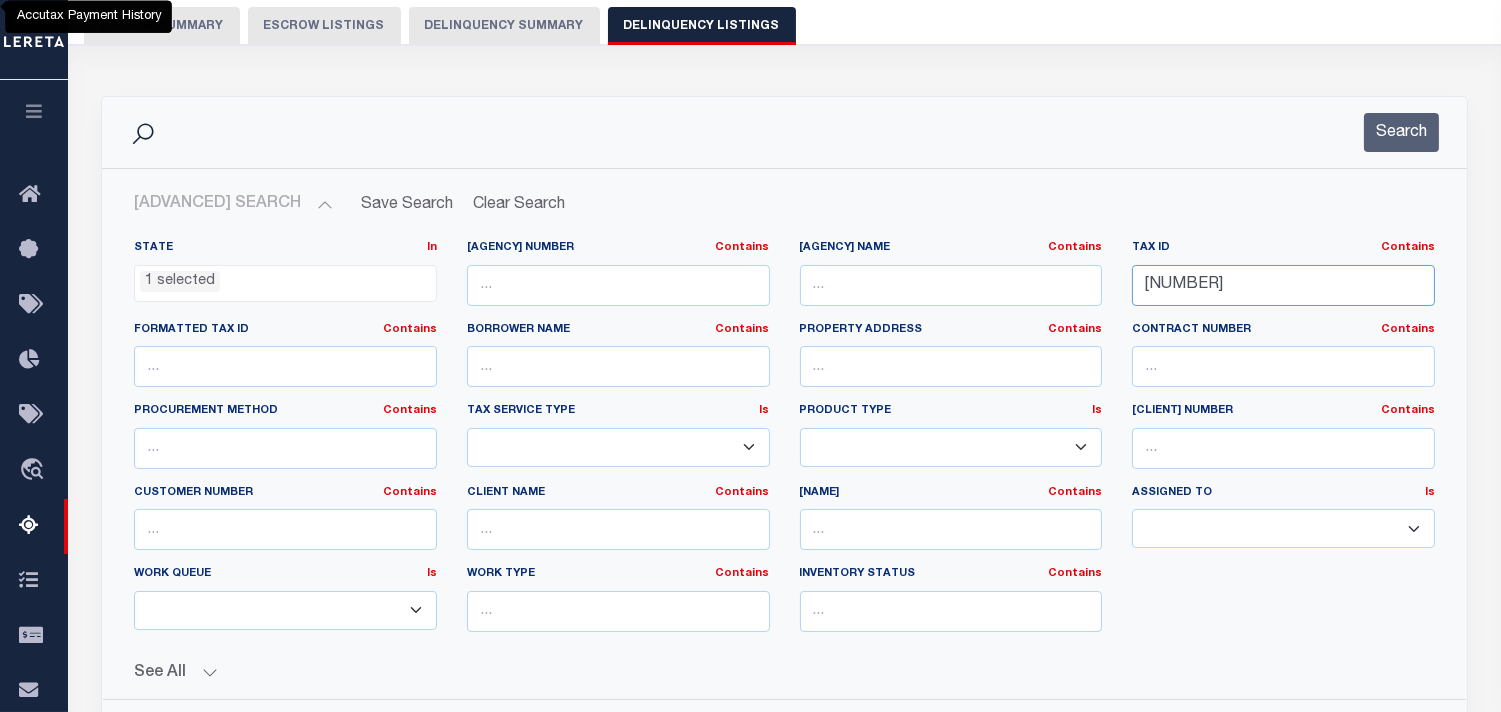 click on "State
In
In
AK AL AR AZ CA CO CT DC DE FL GA GU HI IA ID IL IN KS KY LA MA MD ME MI MN MO MS MT NC ND NE NH NJ NM NV NY OH OK OR PA PR RI SC SD TN TX UT VA VI VT WA WI WV WY 1 selected
Agency Number
Contains
Contains" at bounding box center (784, 444) 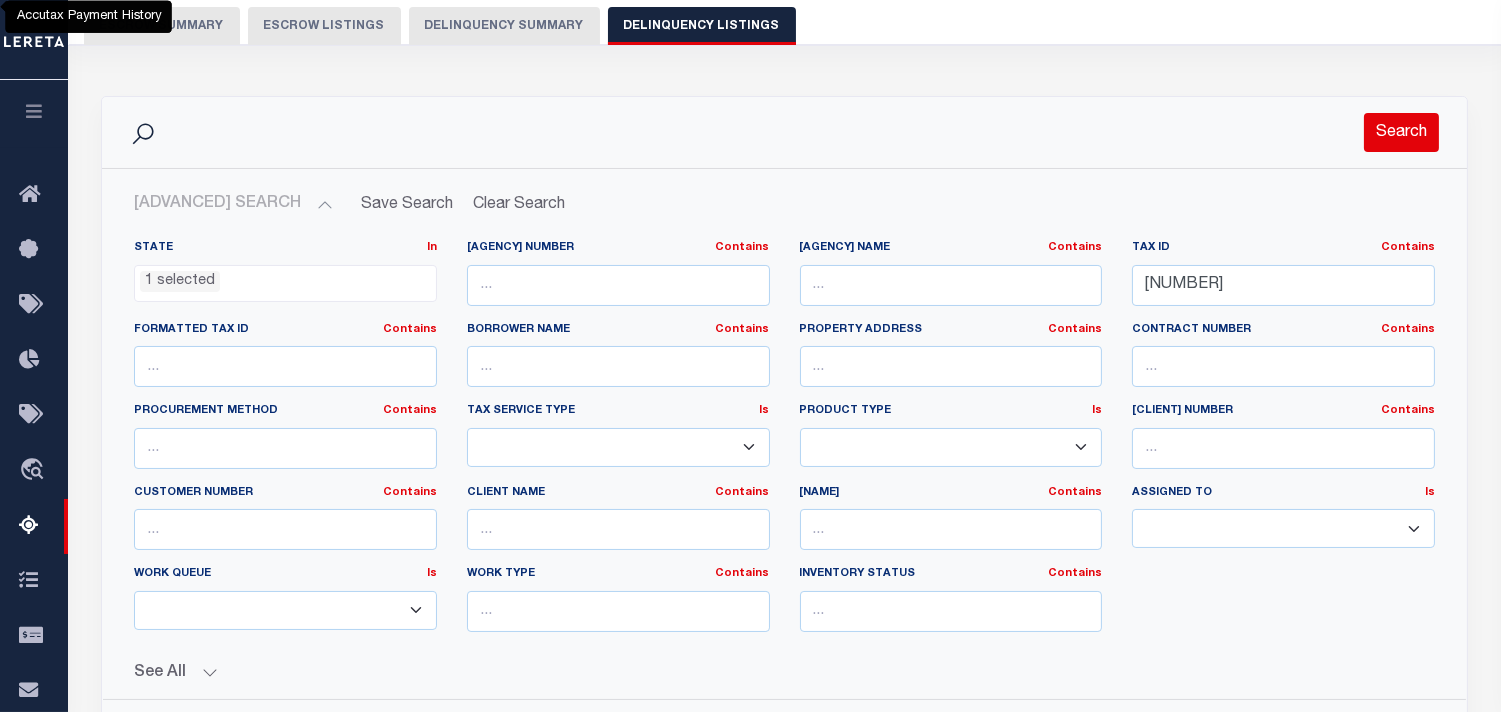 click on "Search" at bounding box center (1390, 132) 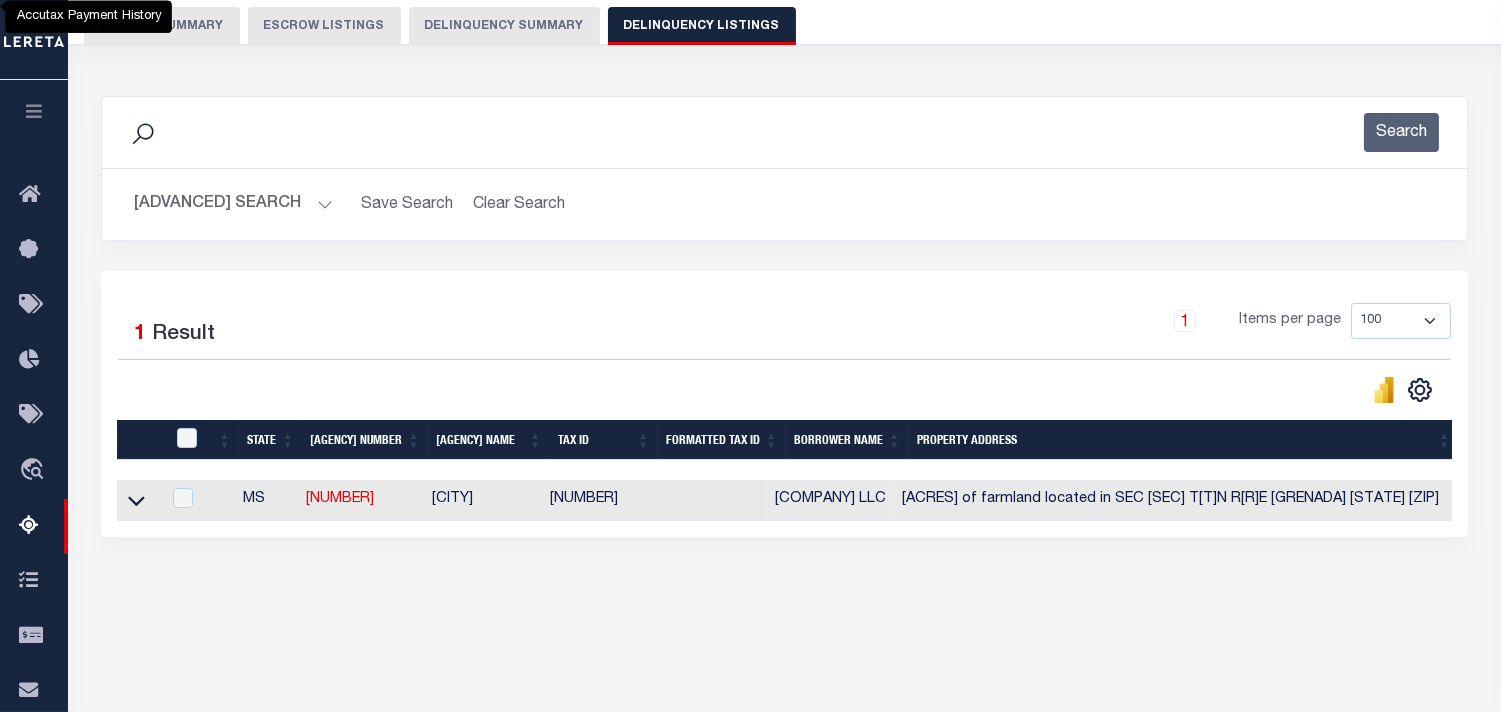 scroll, scrollTop: 0, scrollLeft: 1393, axis: horizontal 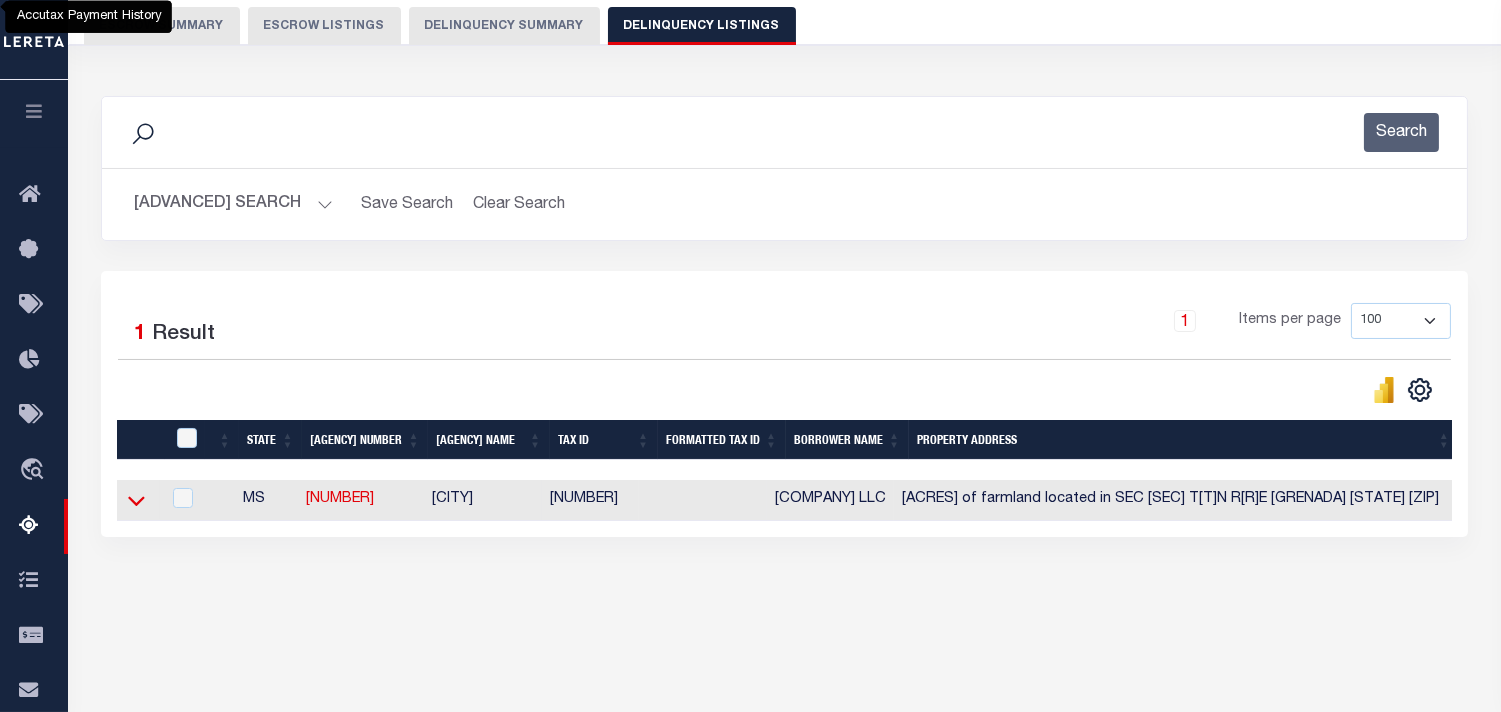 click at bounding box center [136, 500] 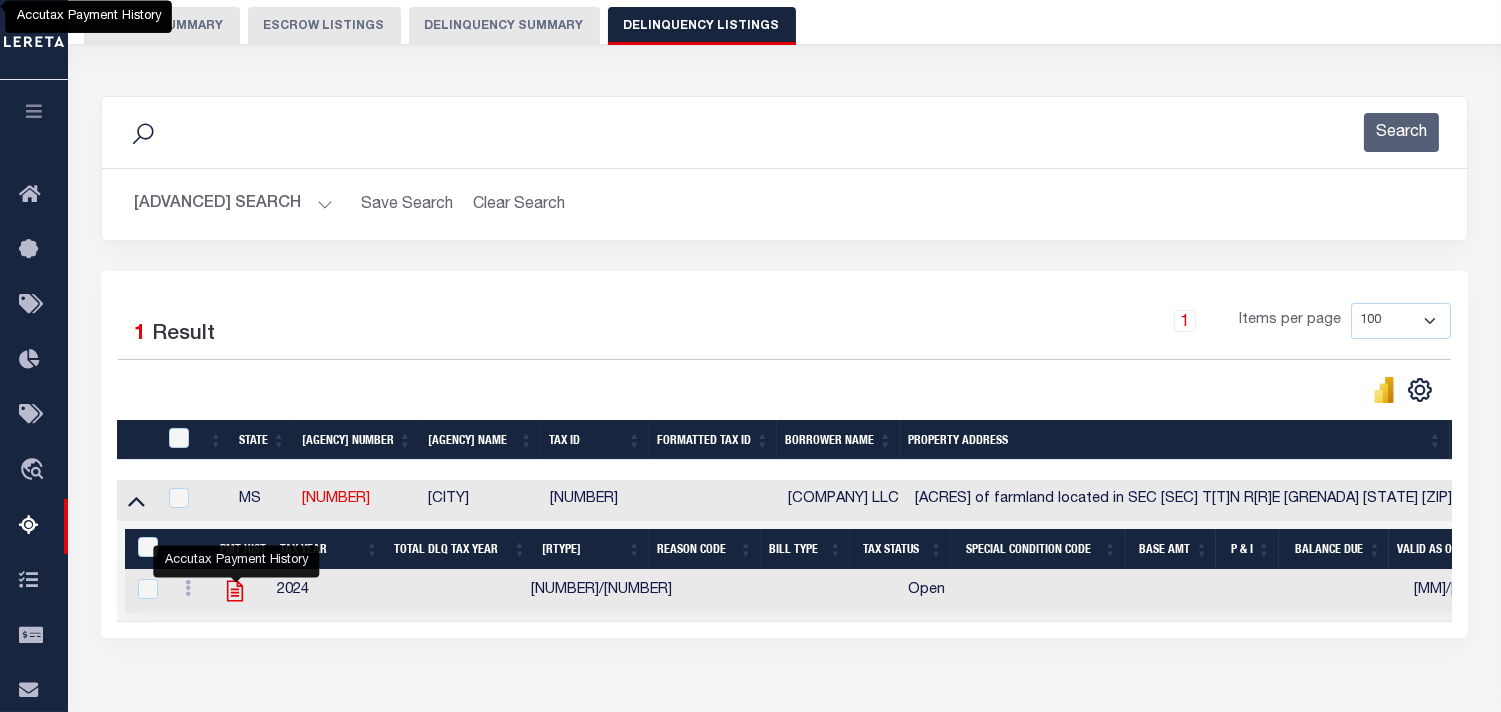 click at bounding box center (241, 591) 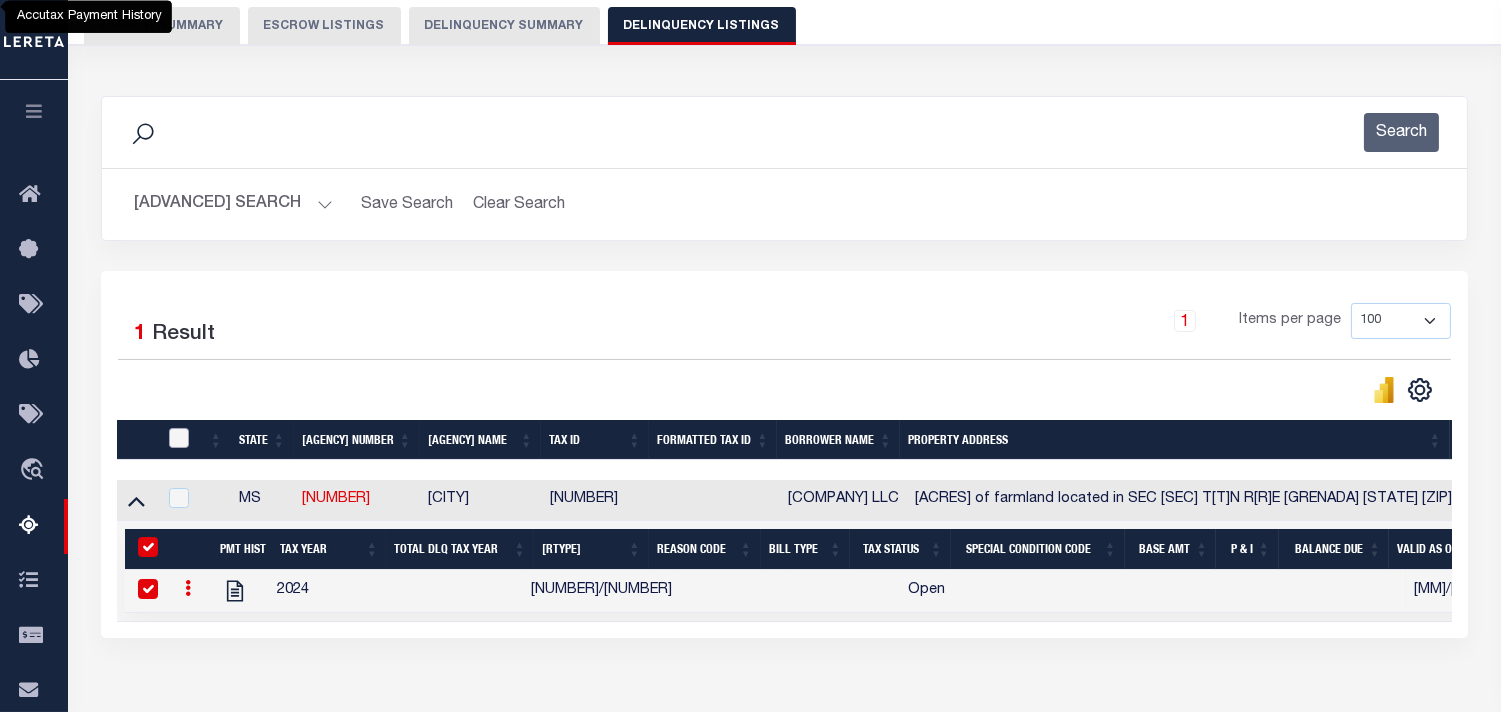 click at bounding box center [179, 438] 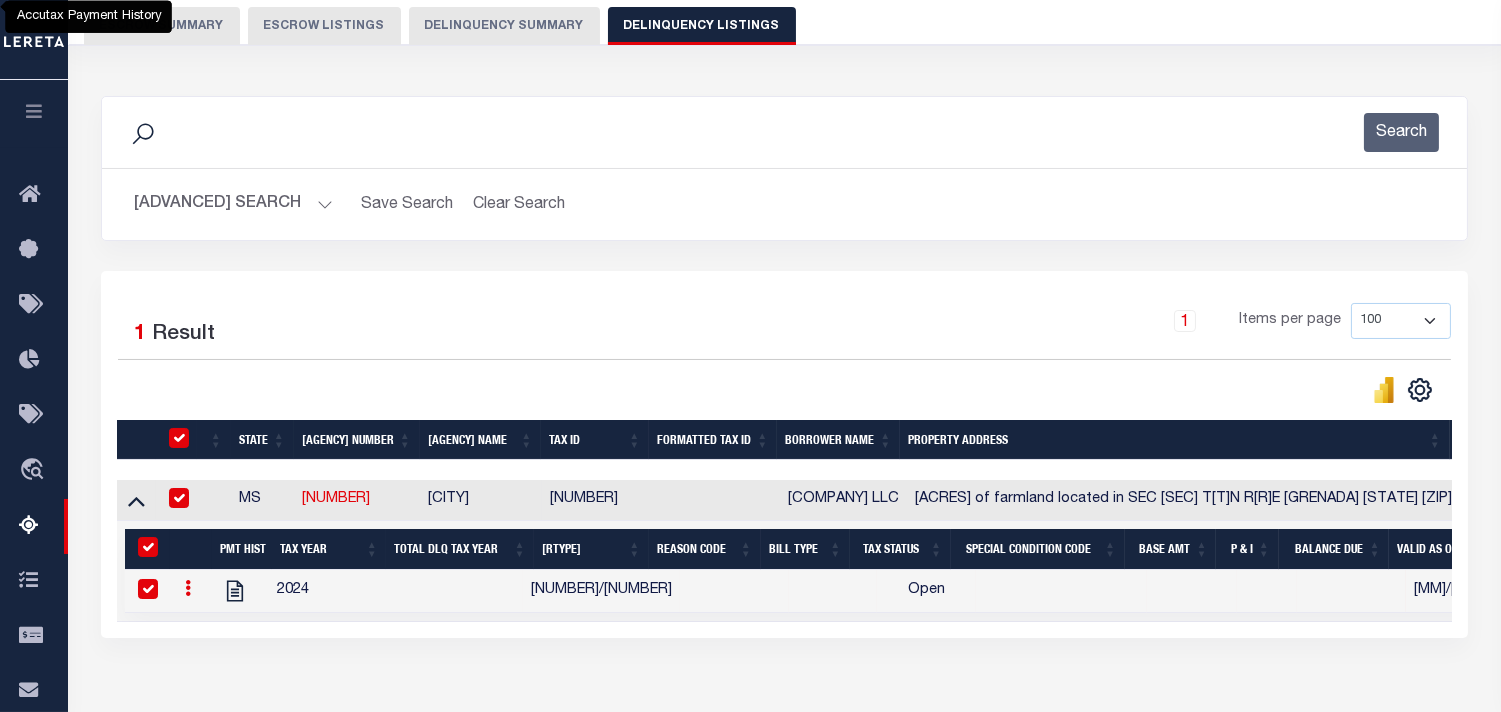 checkbox on "true" 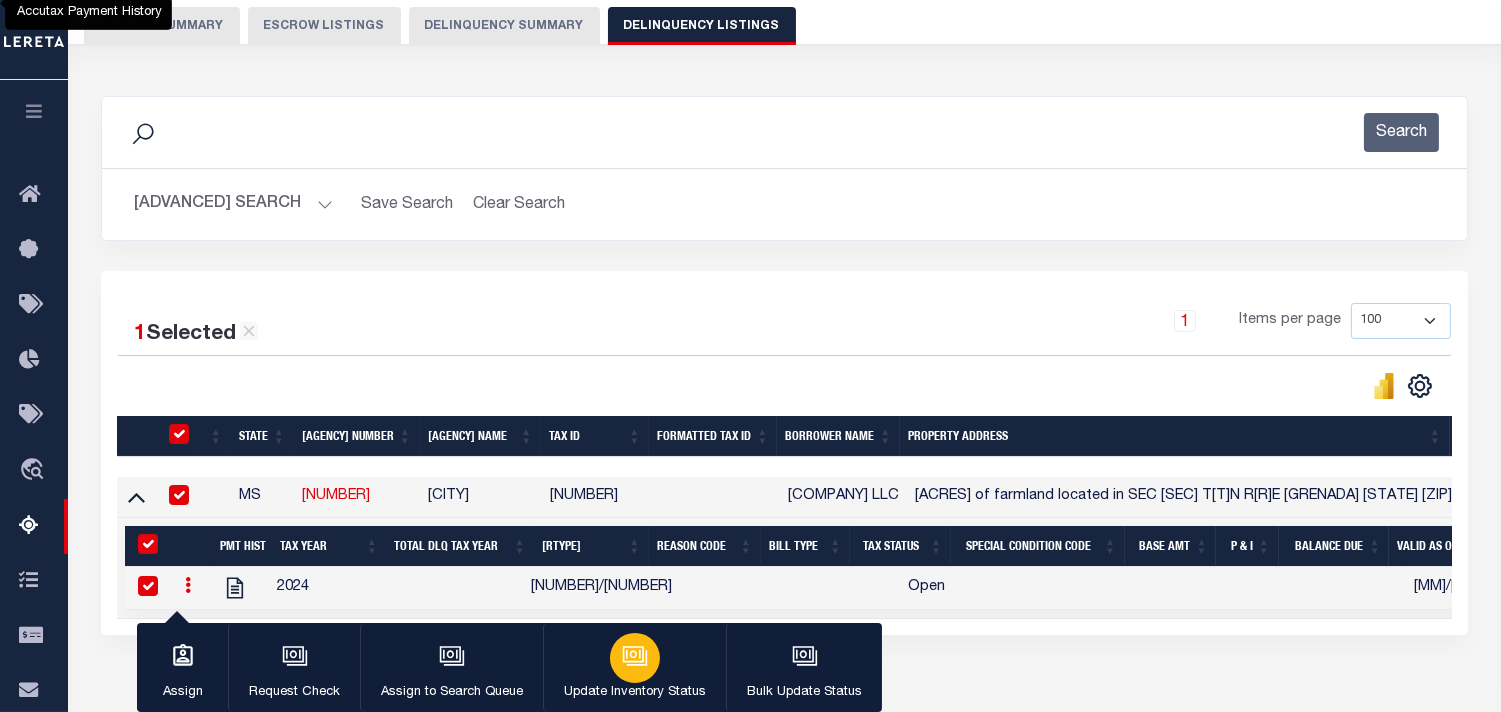 click at bounding box center (637, 657) 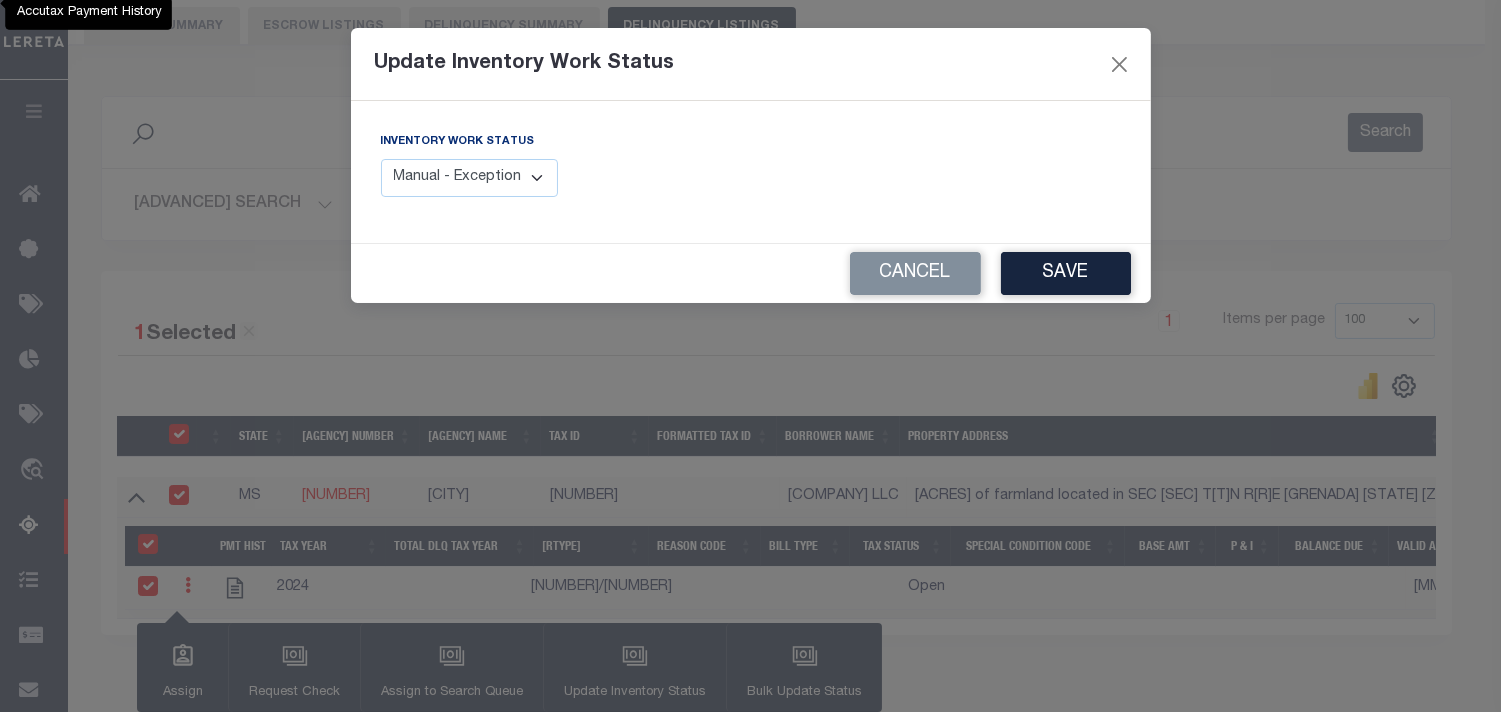 click on "Processing data updates, please wait...
Inventory Work Status
Manual - Exception
Pended - Awaiting Search
Late Add Exception
Completed" at bounding box center (751, 172) 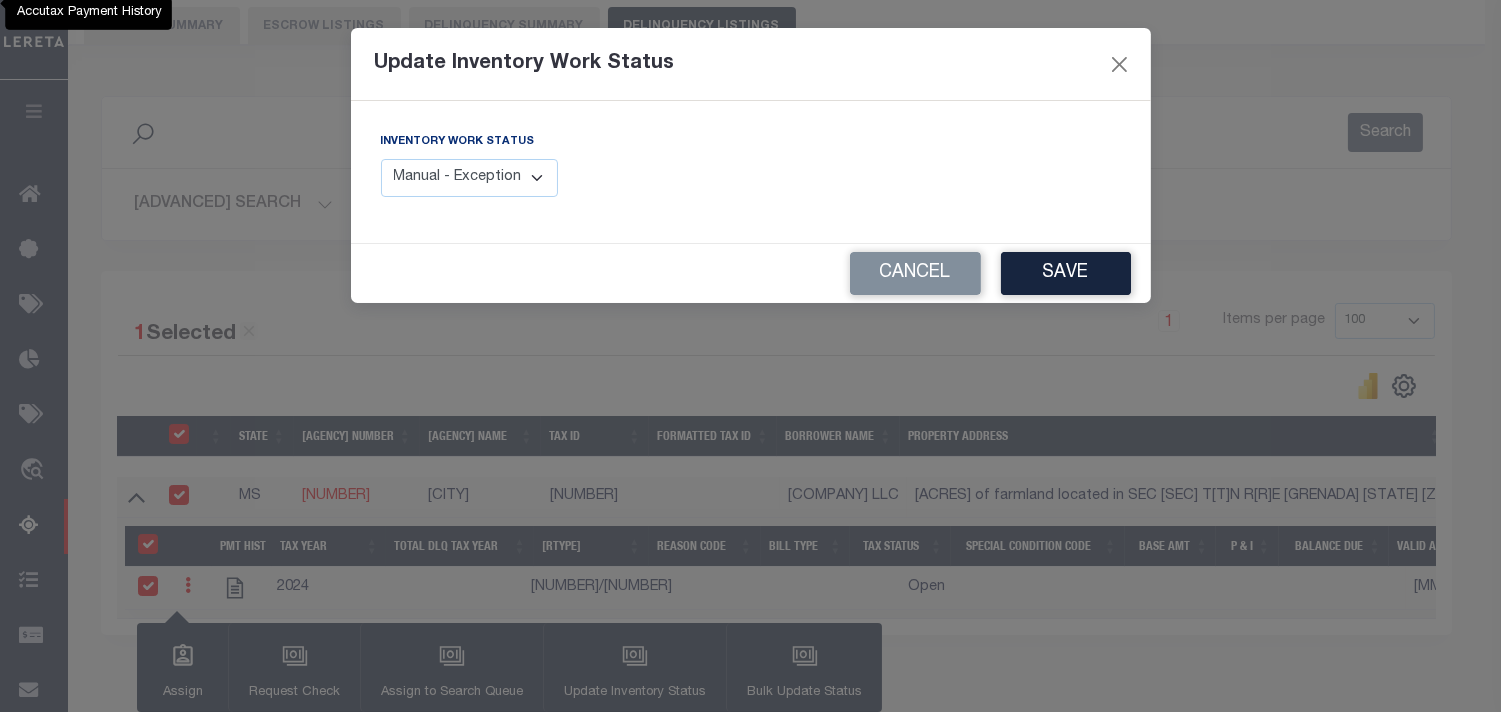 click on "Processing data updates, please wait...
Inventory Work Status
Manual - Exception
Pended - Awaiting Search
Late Add Exception
Completed" at bounding box center [751, 172] 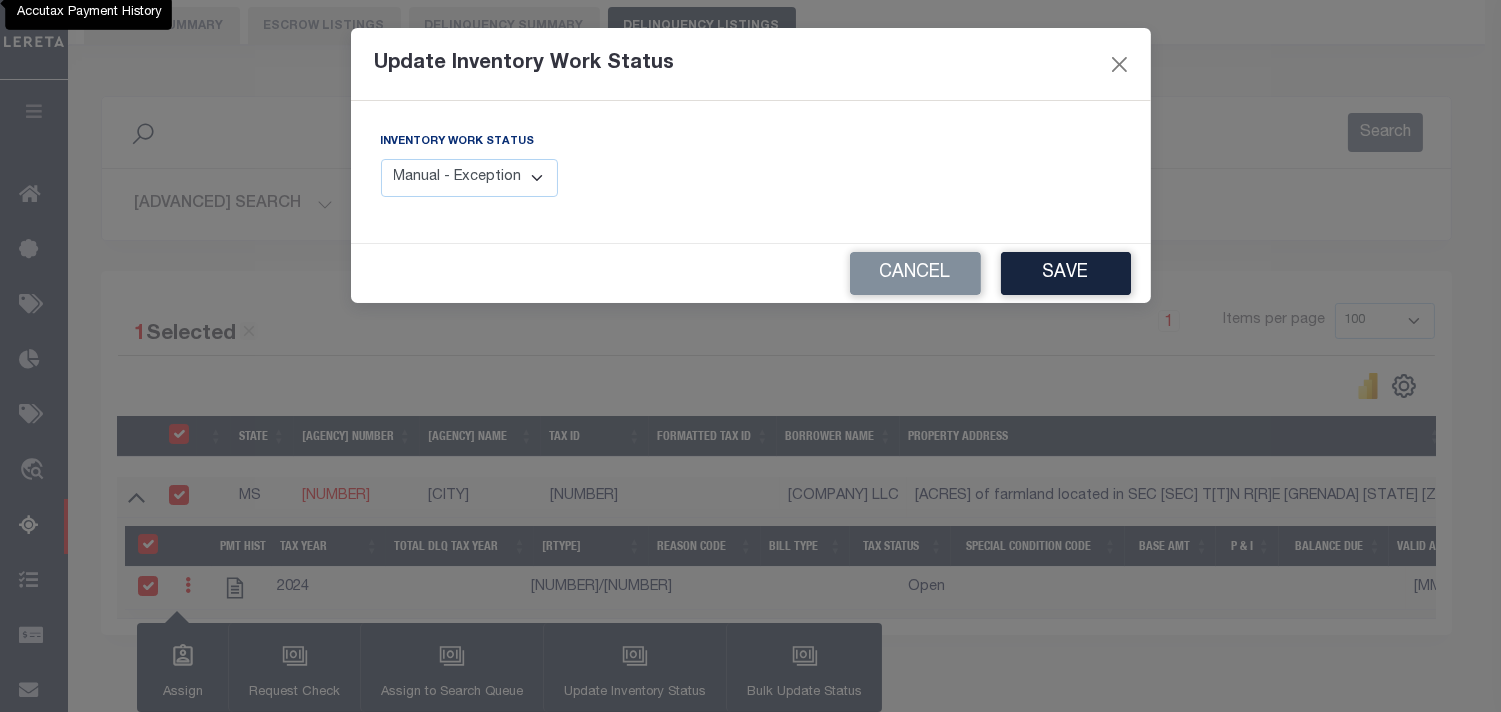 click on "Manual - Exception
Pended - Awaiting Search
Late Add Exception
Completed" at bounding box center [470, 178] 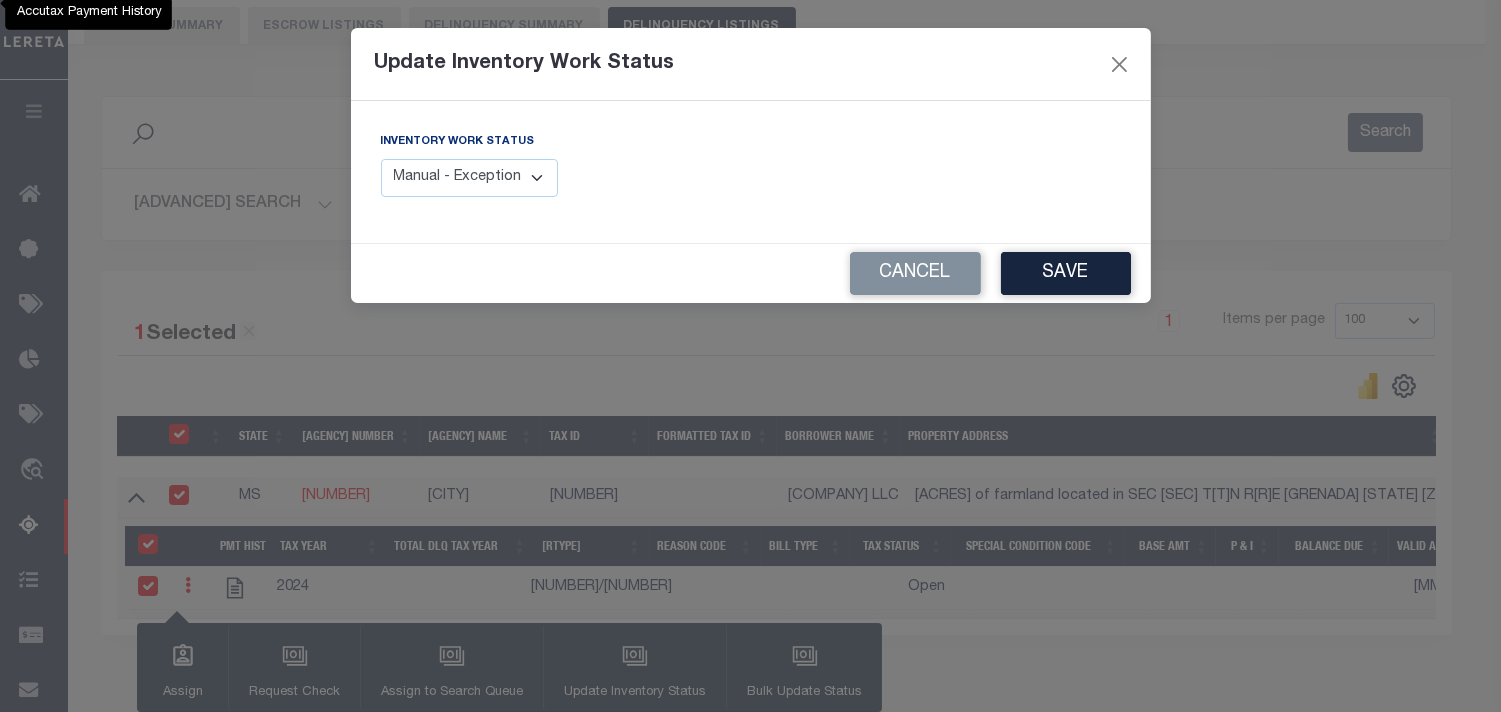 scroll, scrollTop: 174, scrollLeft: 0, axis: vertical 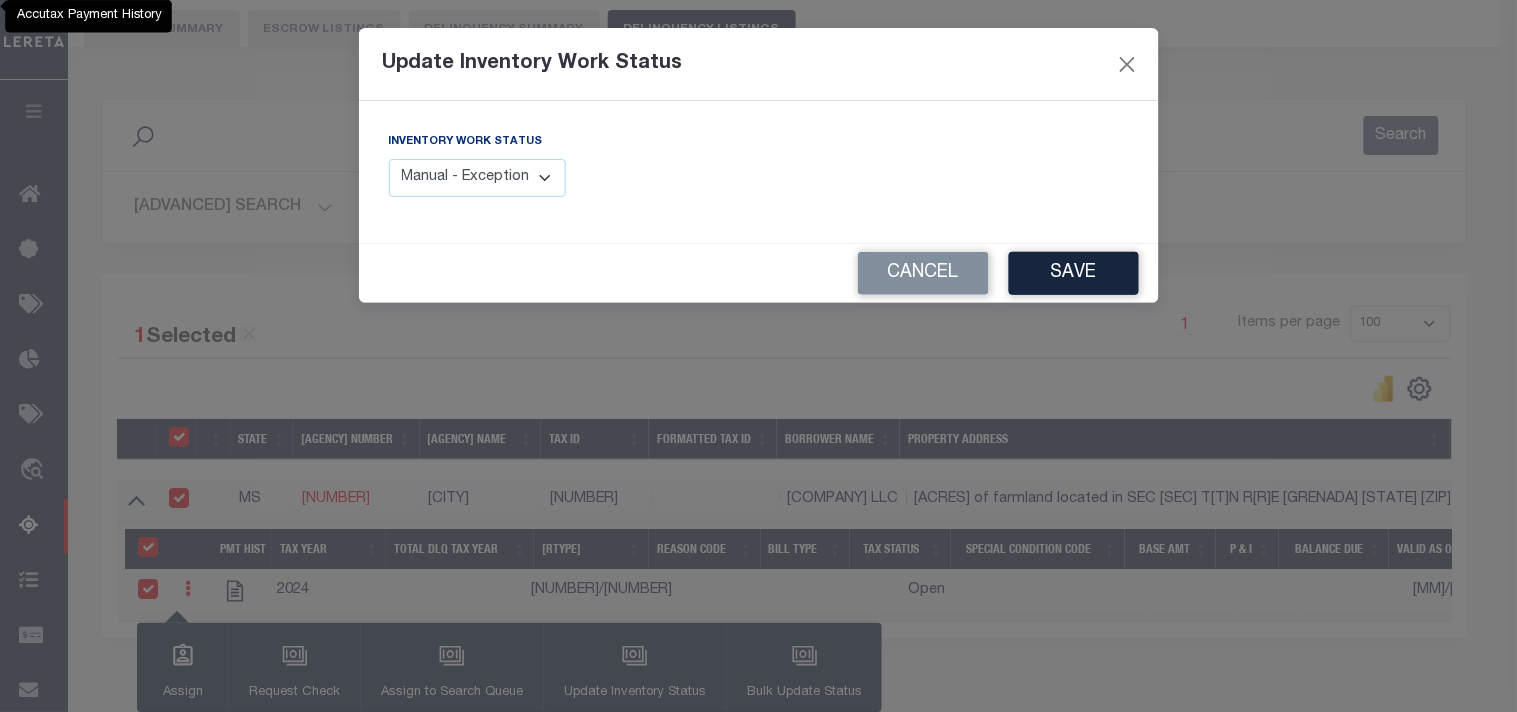 select on "4" 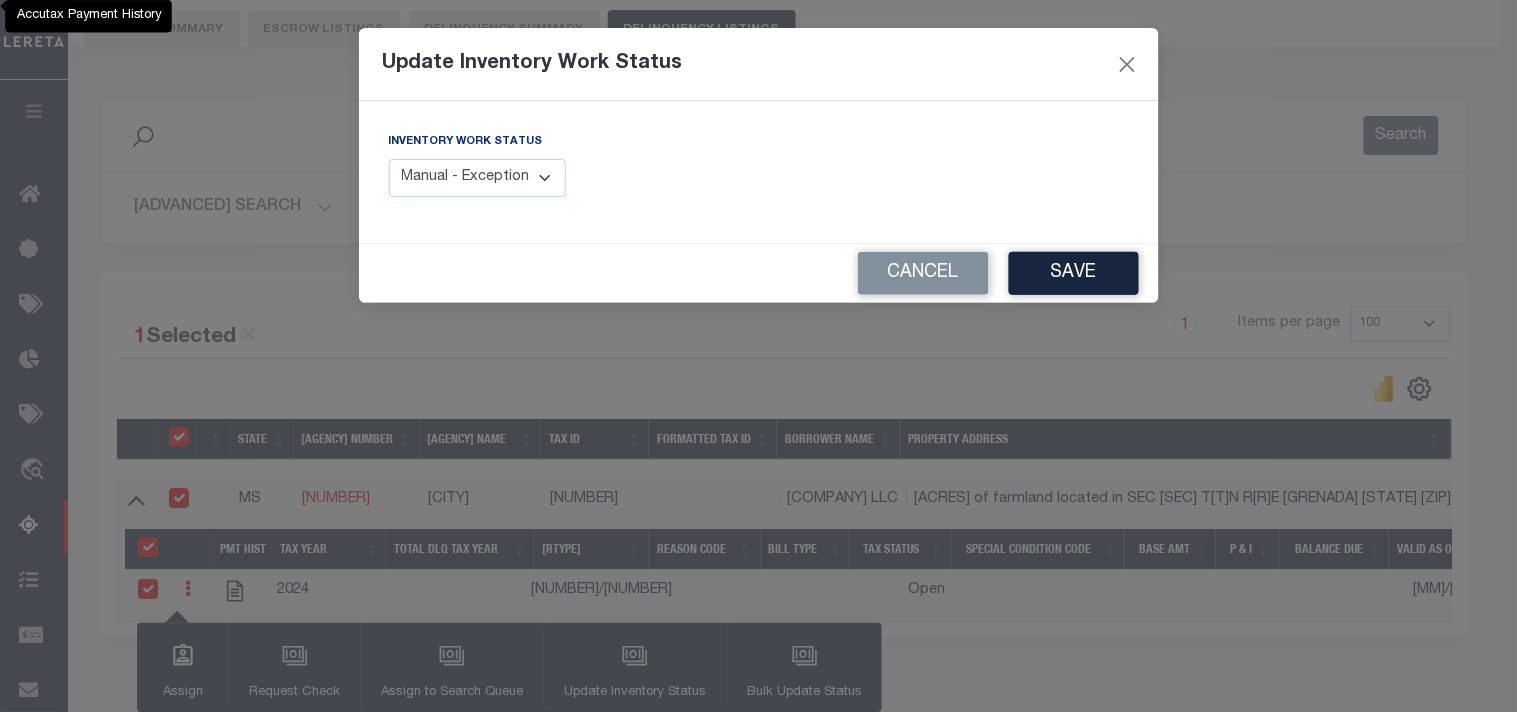click on "Manual - Exception
Pended - Awaiting Search
Late Add Exception
Completed" at bounding box center [478, 178] 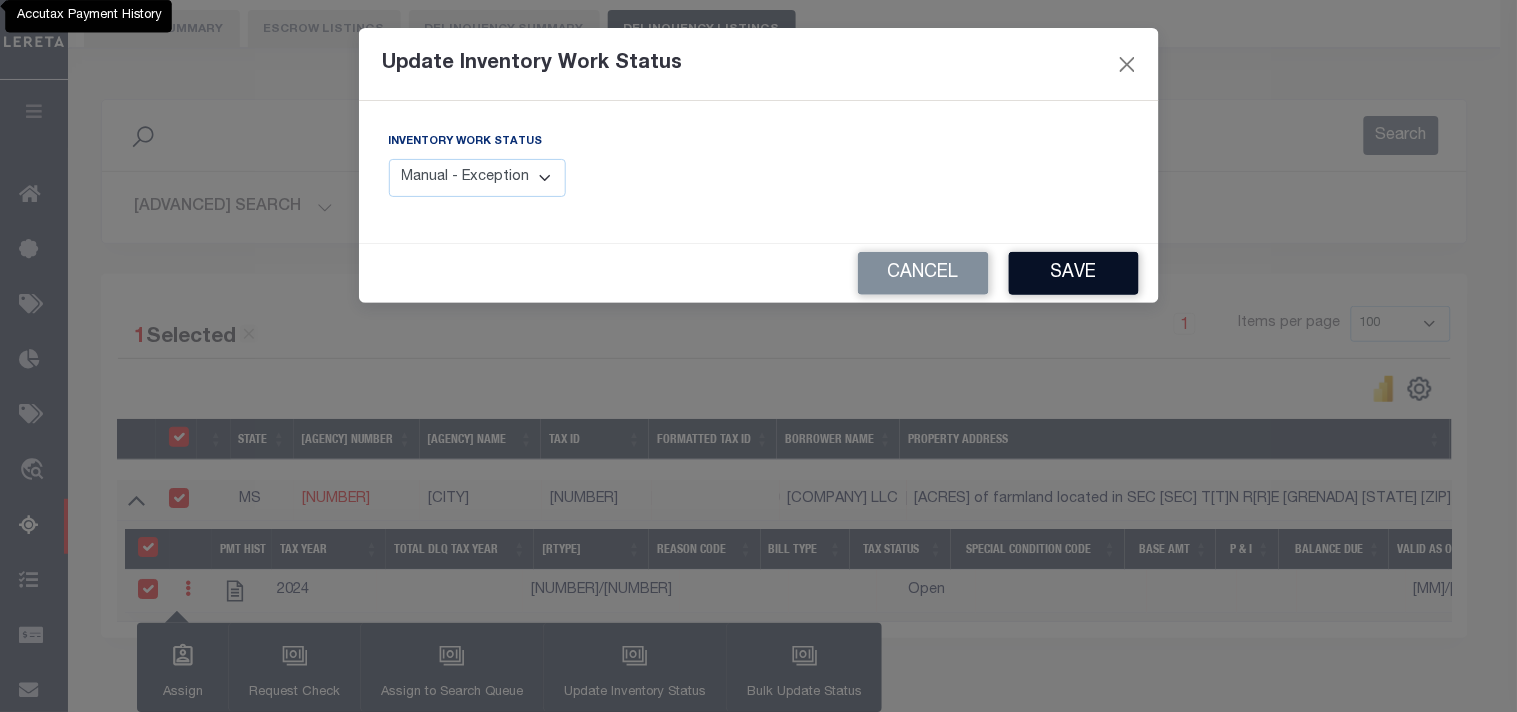 click on "Save" at bounding box center [1074, 273] 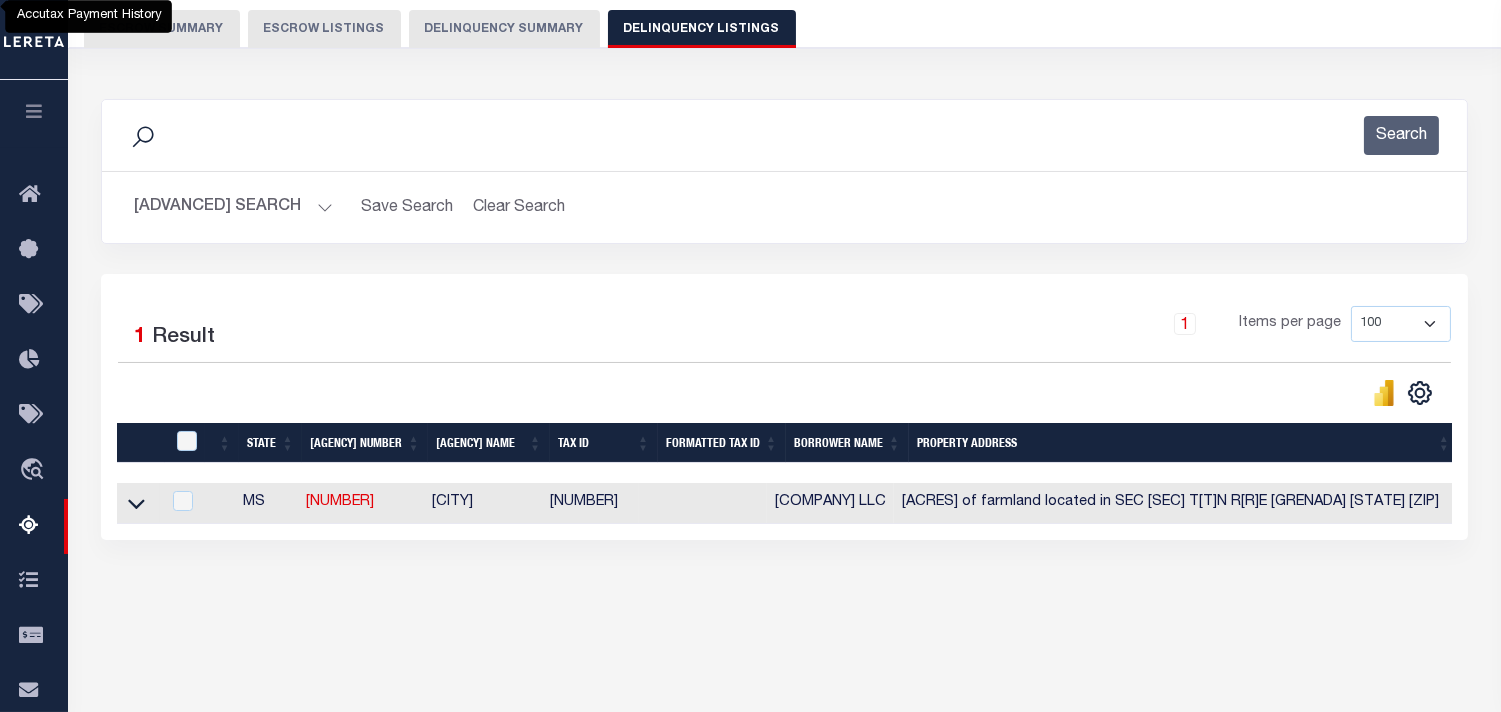 scroll, scrollTop: 0, scrollLeft: 1032, axis: horizontal 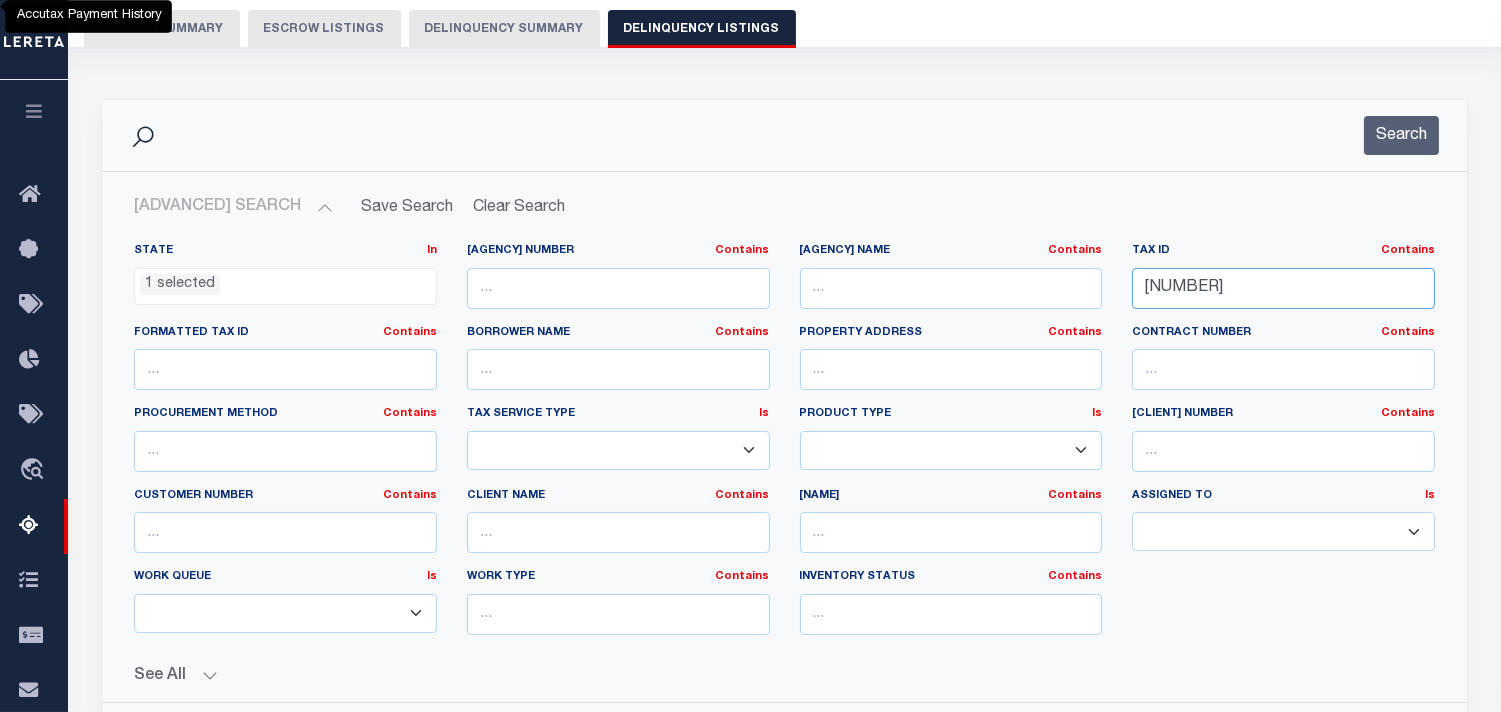 drag, startPoint x: 1273, startPoint y: 288, endPoint x: 988, endPoint y: 304, distance: 285.44876 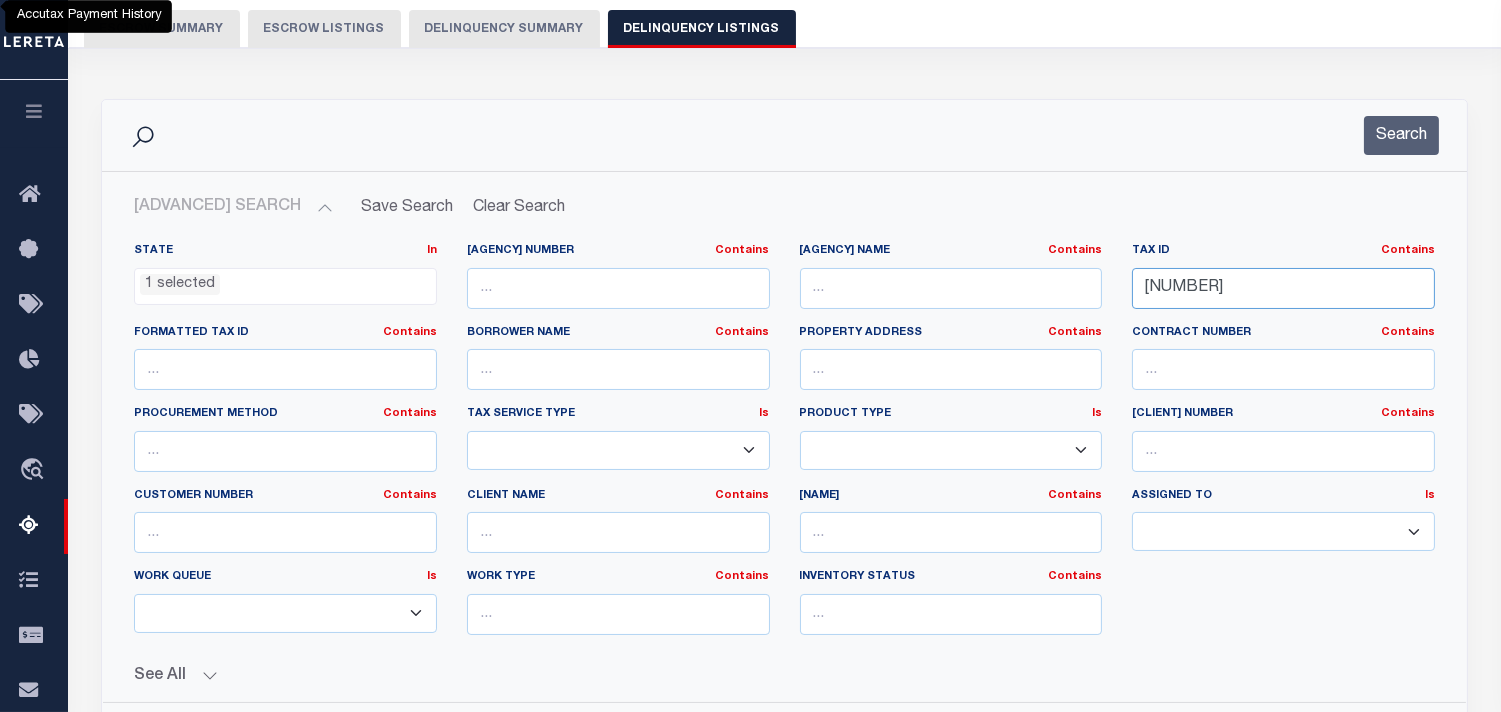 click on "State
In
In
AK AL AR AZ CA CO CT DC DE FL GA GU HI IA ID IL IN KS KY LA MA MD ME MI MN MO MS MT NC ND NE NH NJ NM NV NY OH OK OR PA PR RI SC SD TN TX UT VA VI VT WA WI WV WY 1 selected
Agency Number
Contains
Contains" at bounding box center (784, 447) 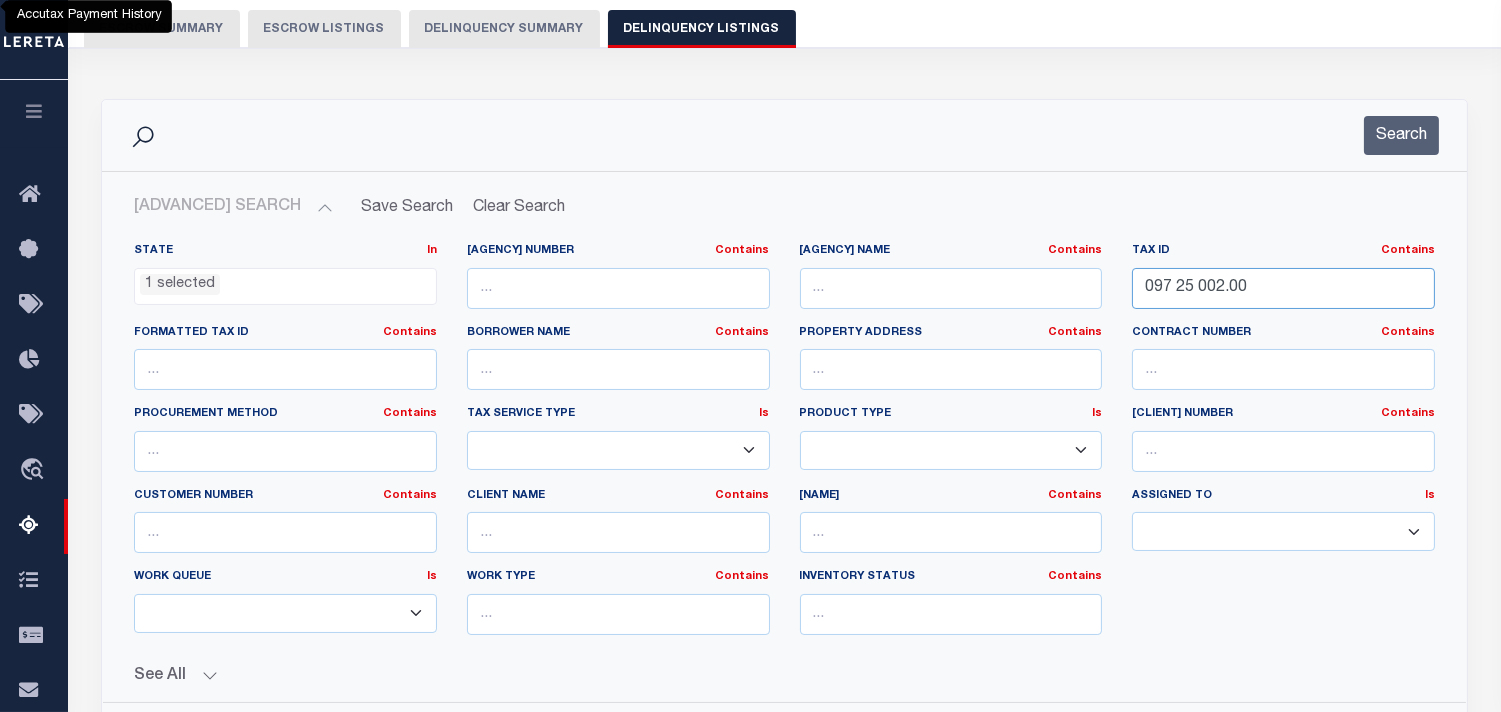 type on "097 25 002.00" 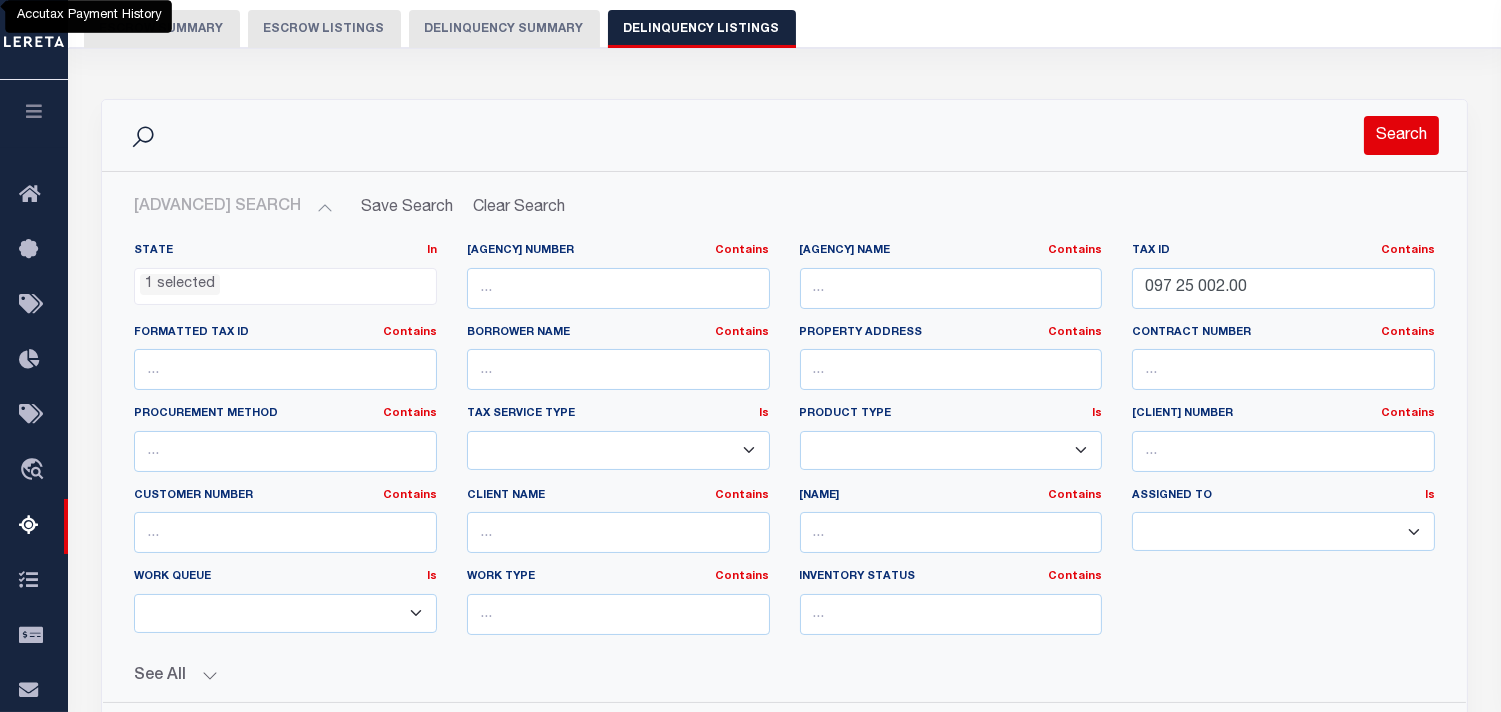 click on "Search" at bounding box center (1390, 135) 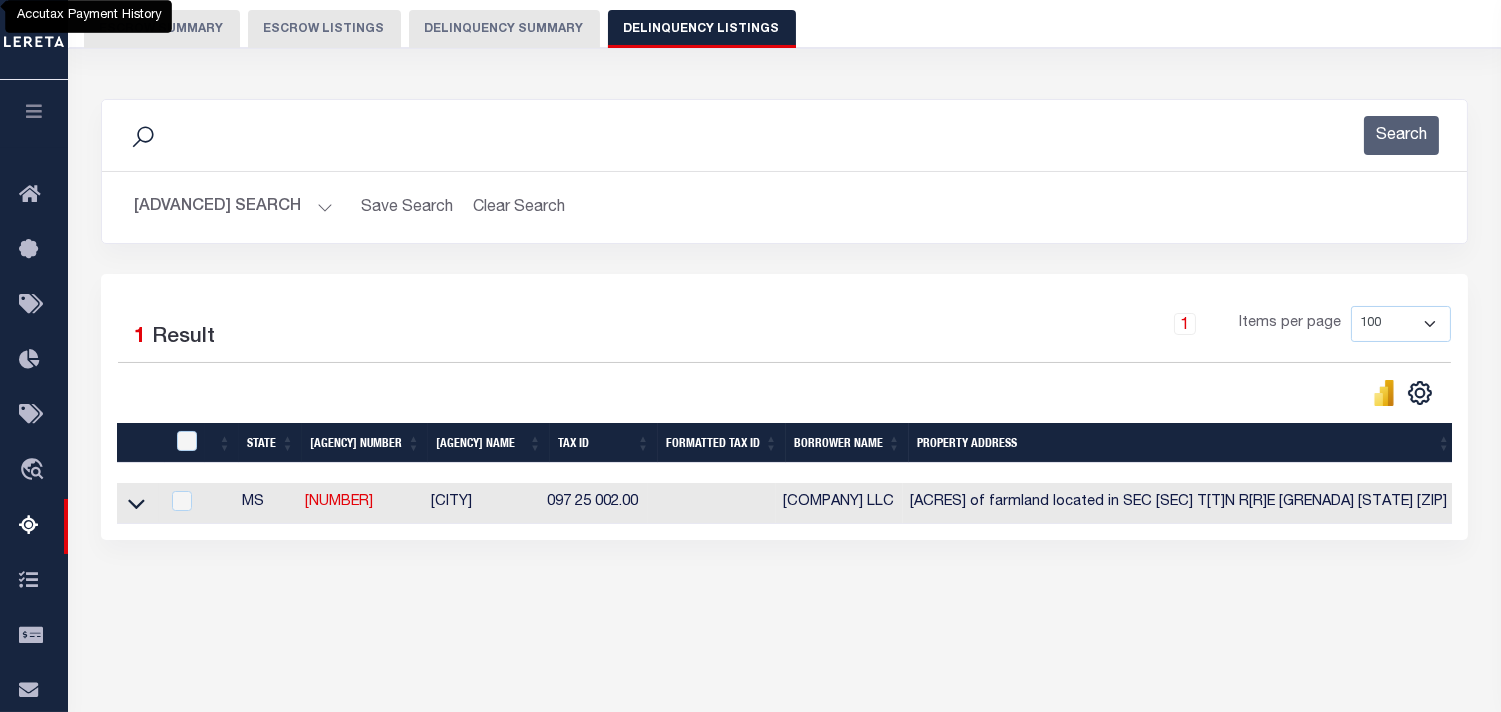drag, startPoint x: 134, startPoint y: 508, endPoint x: 617, endPoint y: 5, distance: 697.3507 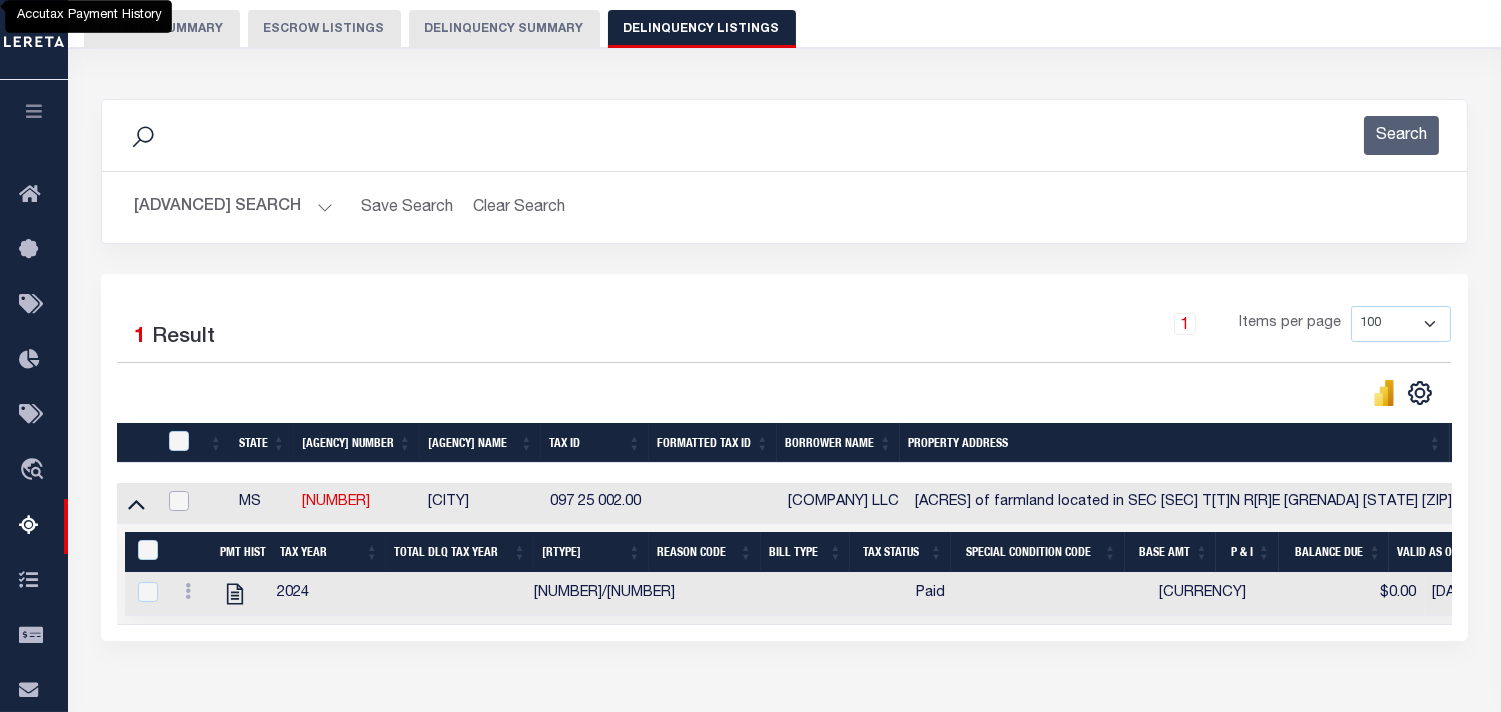 click at bounding box center (179, 501) 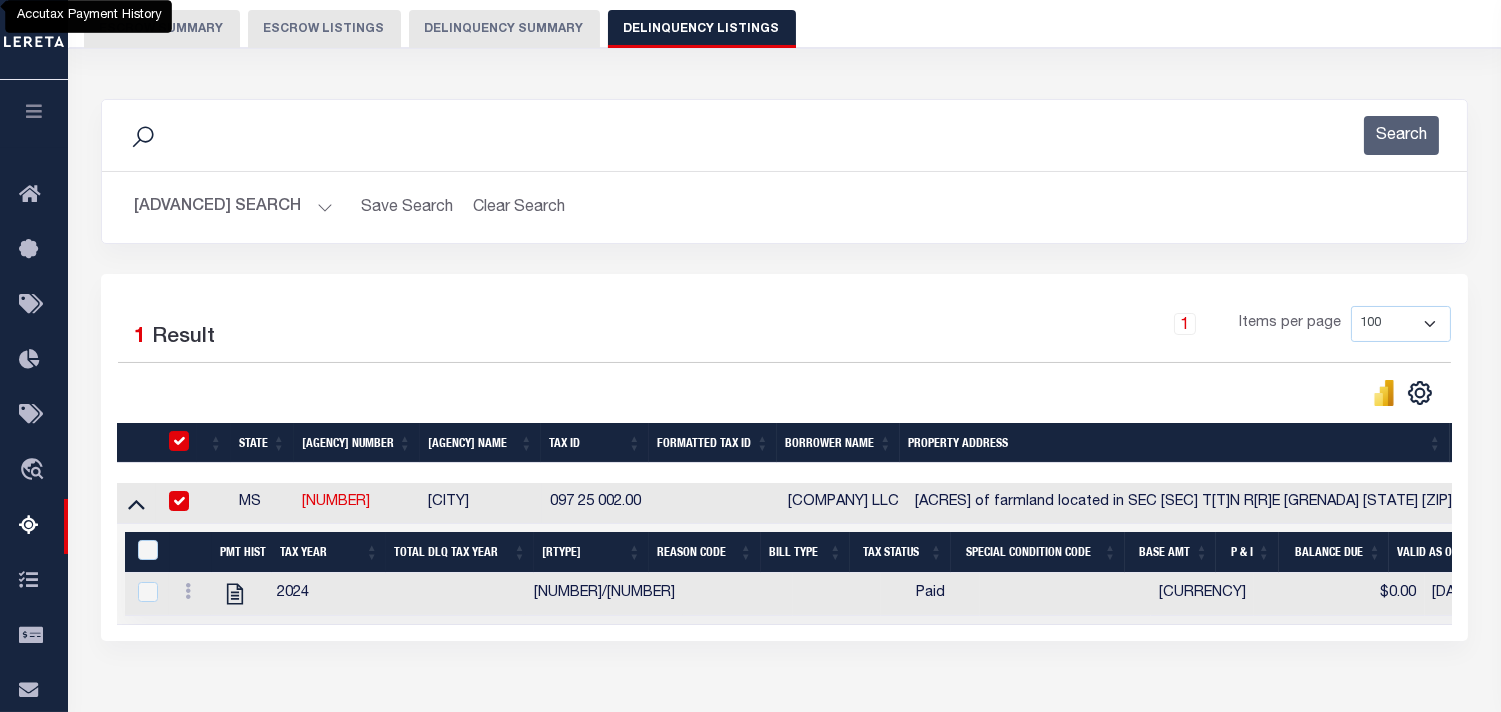 checkbox on "true" 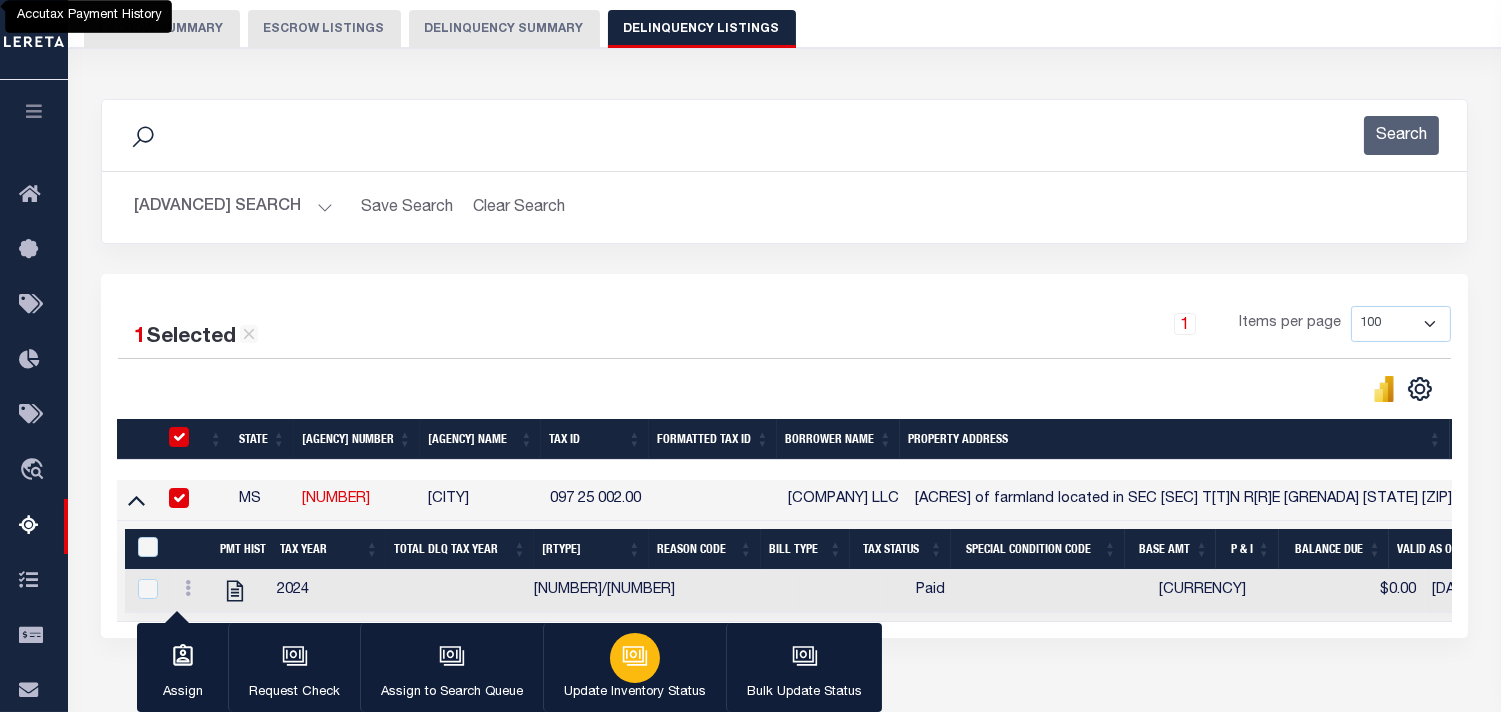 drag, startPoint x: 636, startPoint y: 653, endPoint x: 542, endPoint y: 242, distance: 421.6124 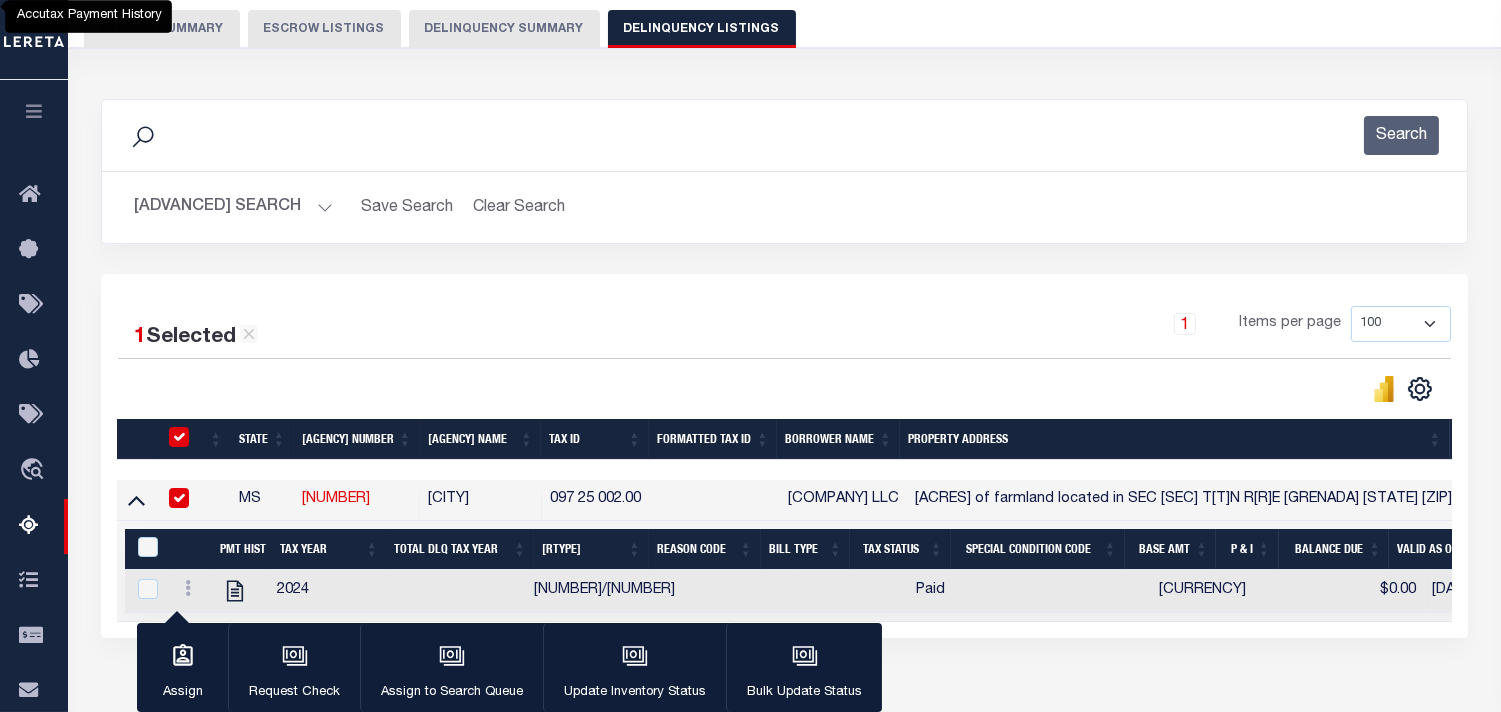 click at bounding box center [633, 654] 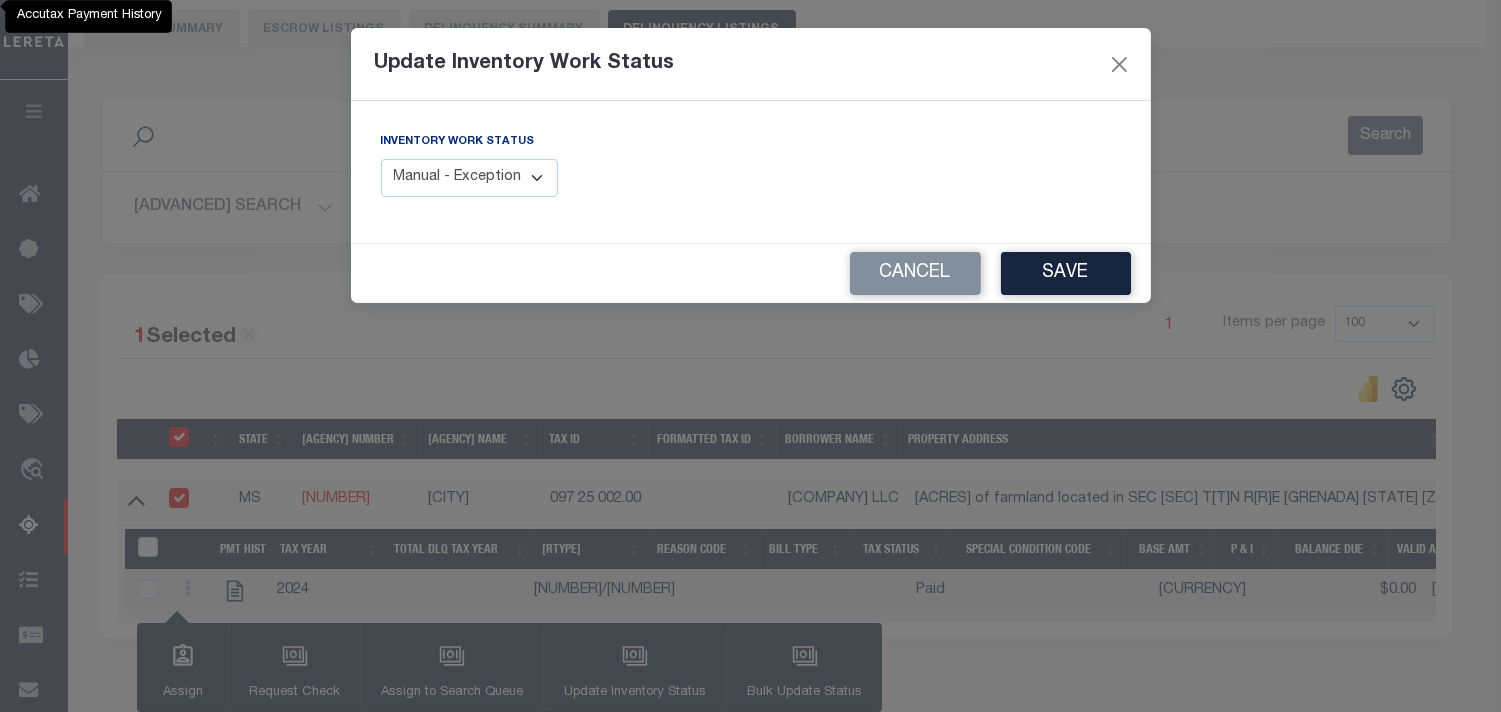 click on "Manual - Exception
Pended - Awaiting Search
Late Add Exception
Completed" at bounding box center [470, 178] 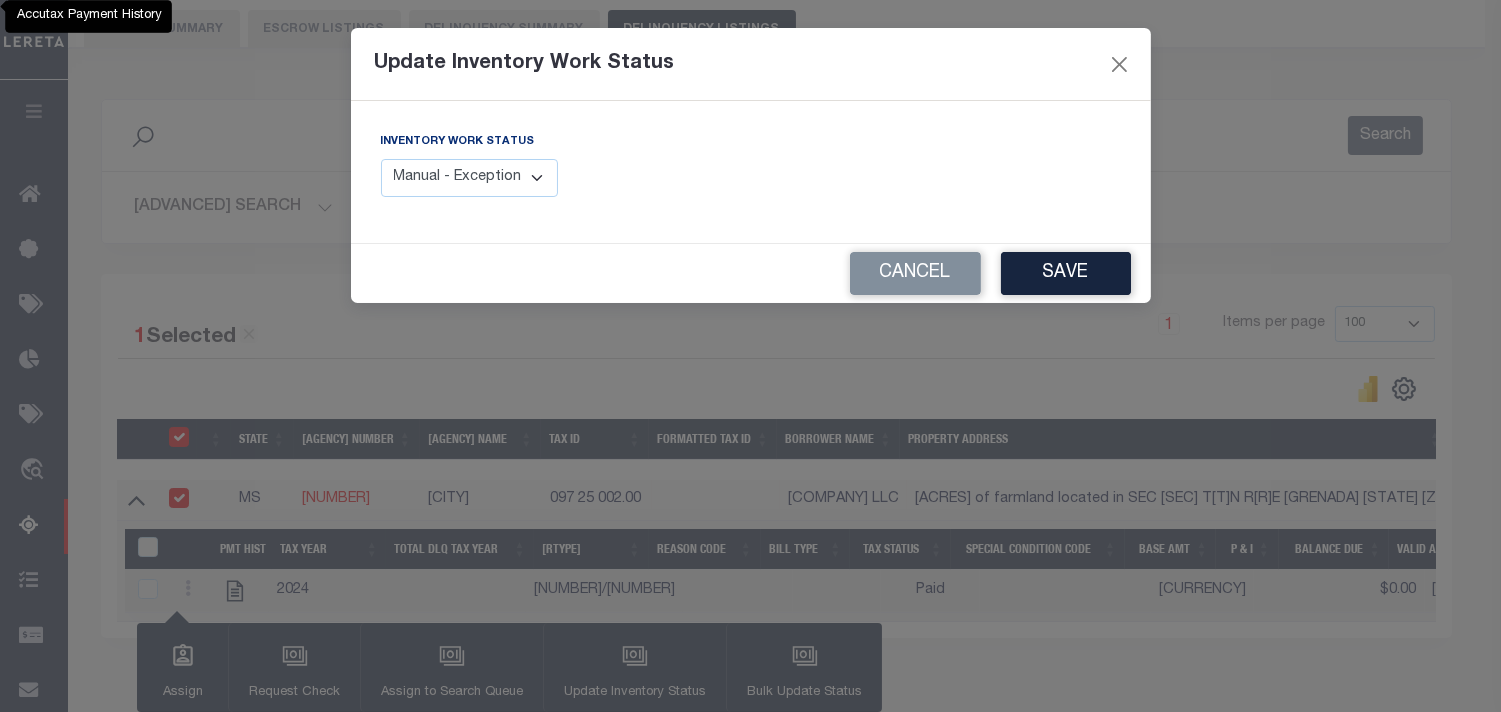 click on "Manual - Exception
Pended - Awaiting Search
Late Add Exception
Completed" at bounding box center (470, 178) 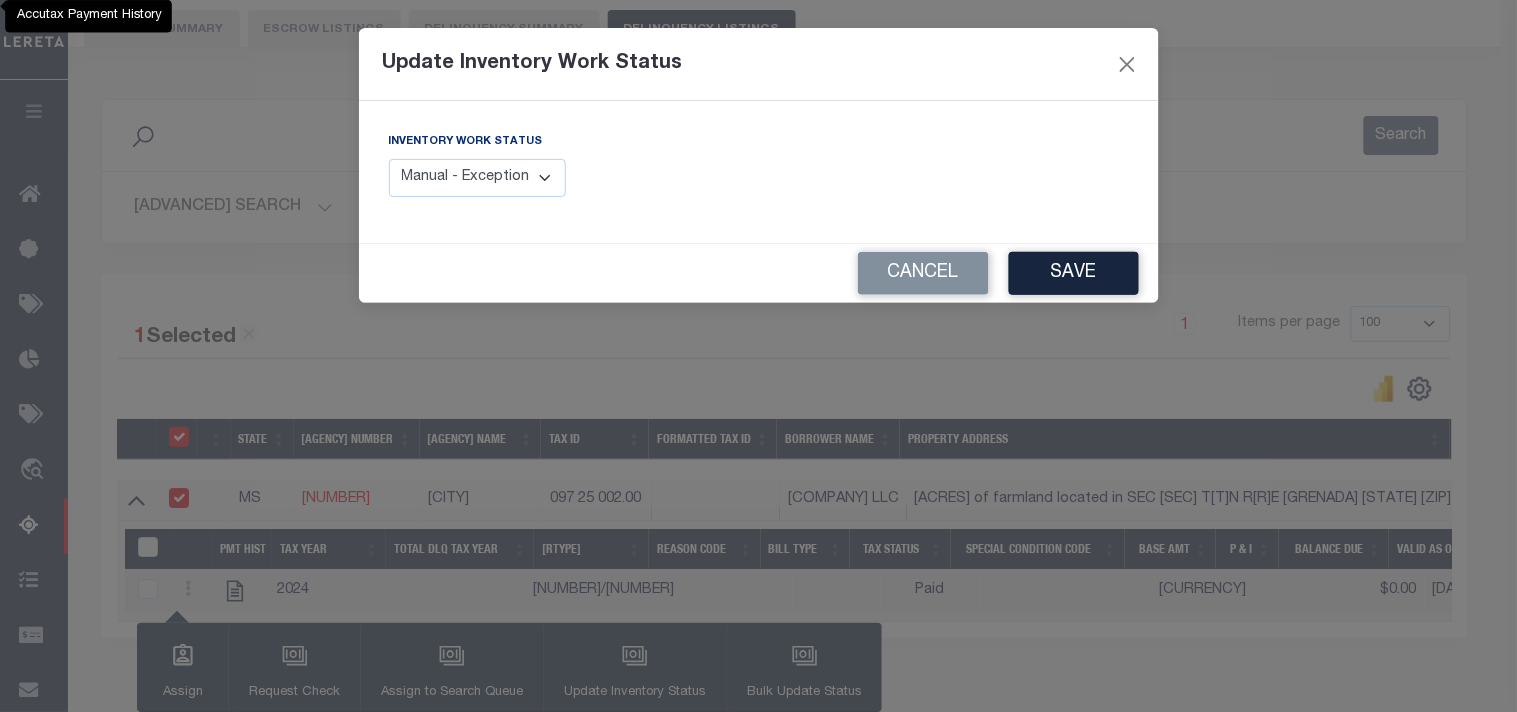 select on "4" 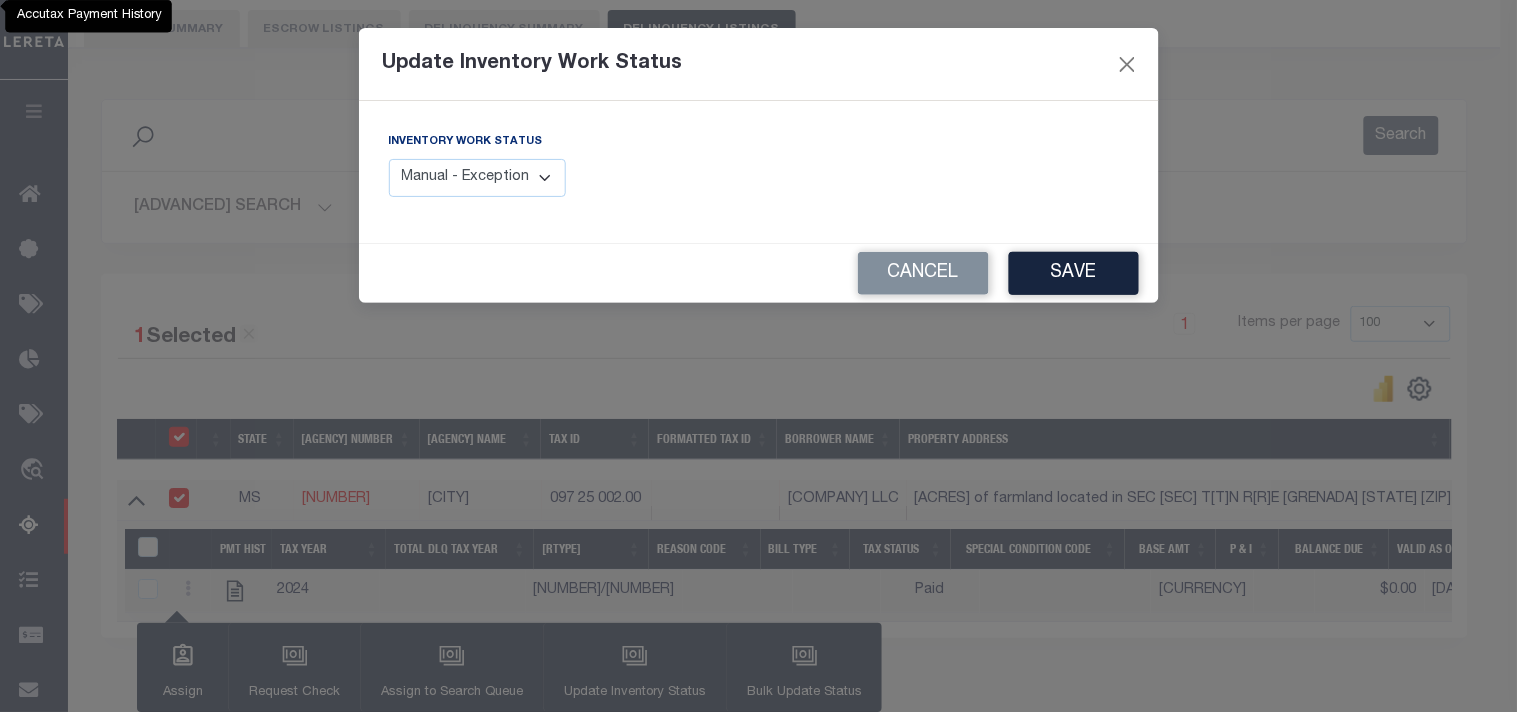 click on "Manual - Exception
Pended - Awaiting Search
Late Add Exception
Completed" at bounding box center [478, 178] 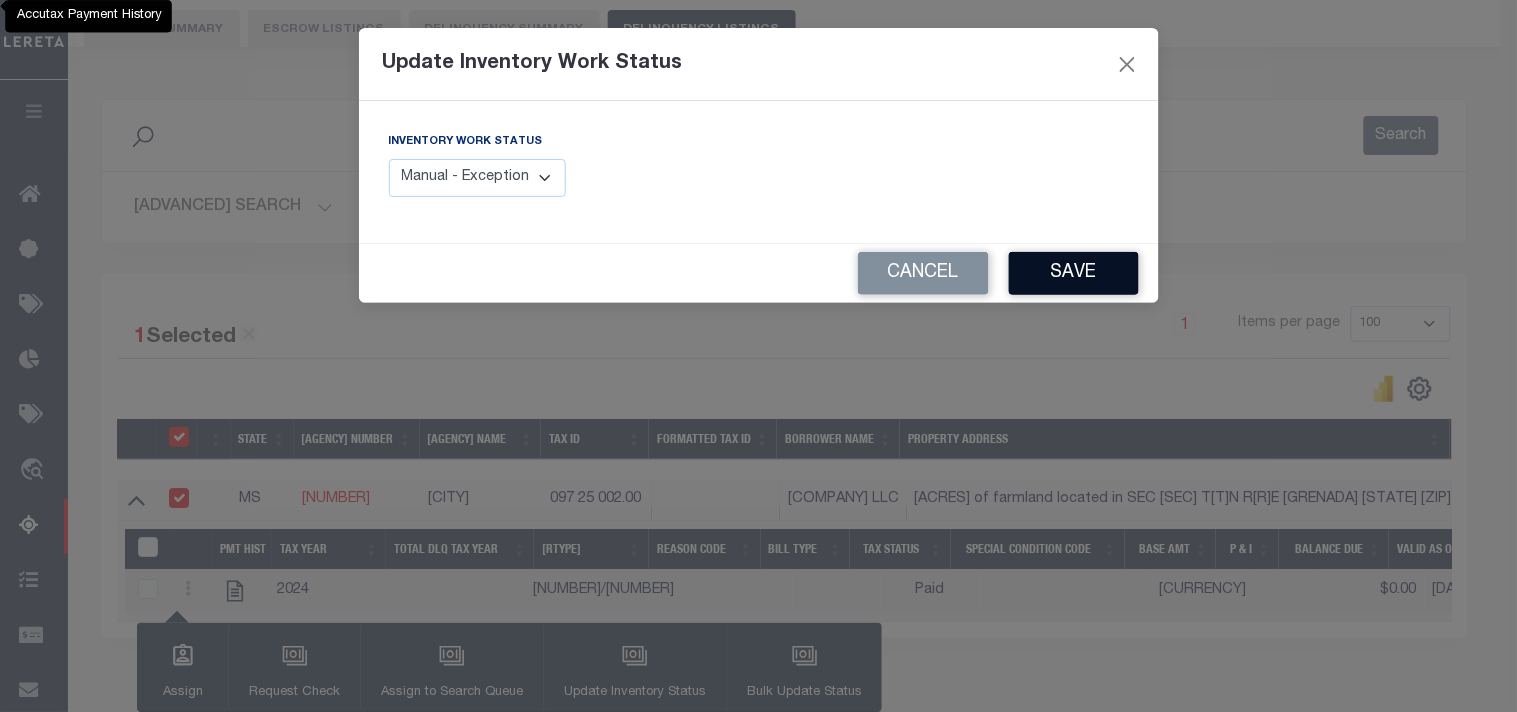 click on "Save" at bounding box center (1074, 273) 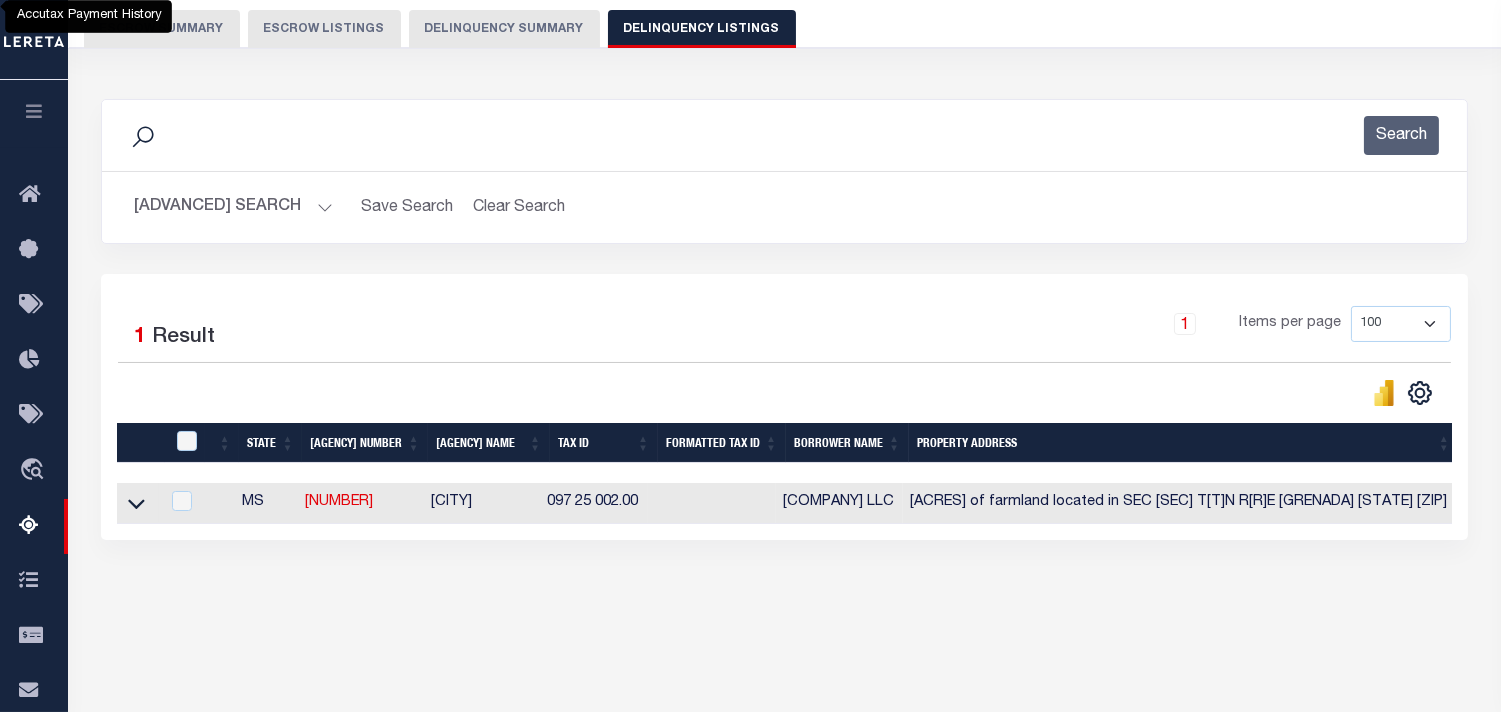 click on "Advanced Search" at bounding box center [217, 207] 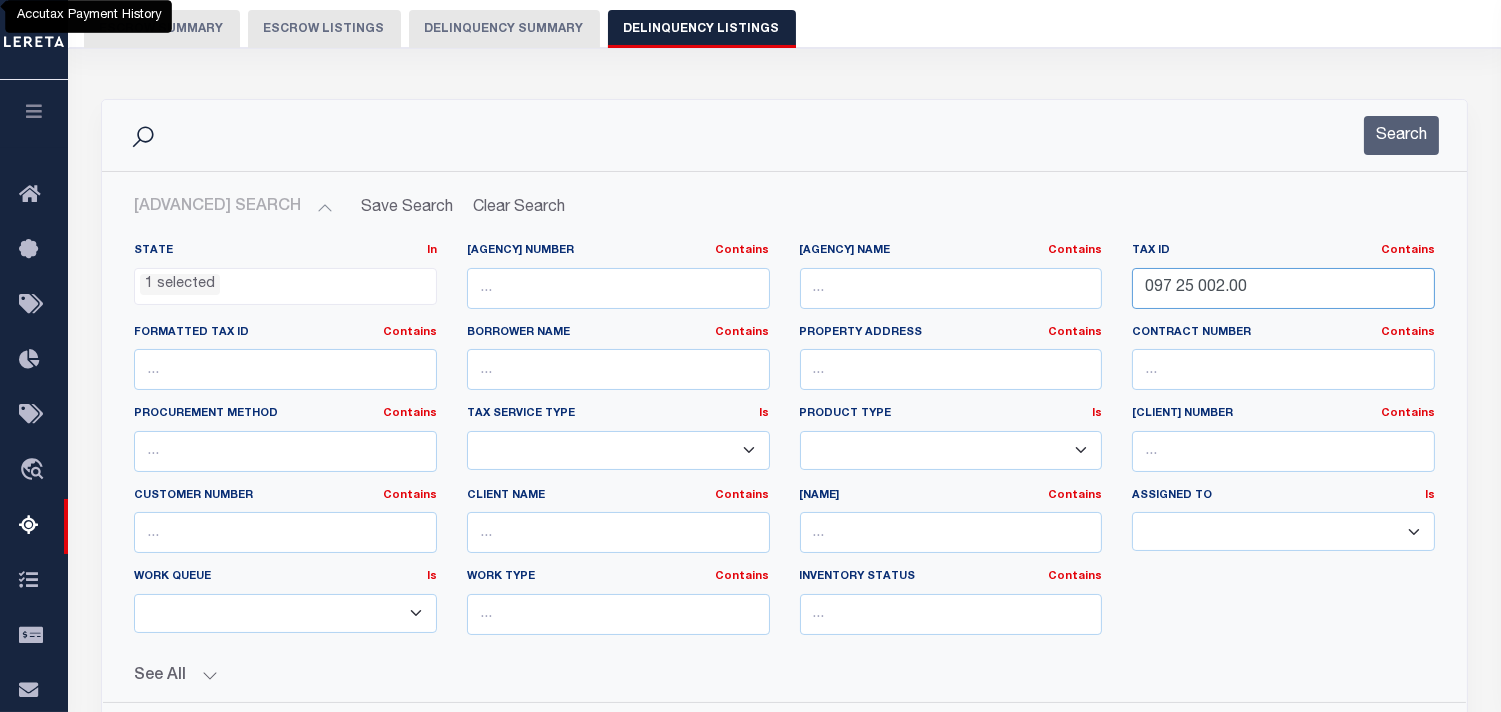 click on "State
In
In
AK AL AR AZ CA CO CT DC DE FL GA GU HI IA ID IL IN KS KY LA MA MD ME MI MN MO MS MT NC ND NE NH NJ NM NV NY OH OK OR PA PR RI SC SD TN TX UT VA VI VT WA WI WV WY 1 selected
Agency Number
Contains
Contains" at bounding box center [784, 447] 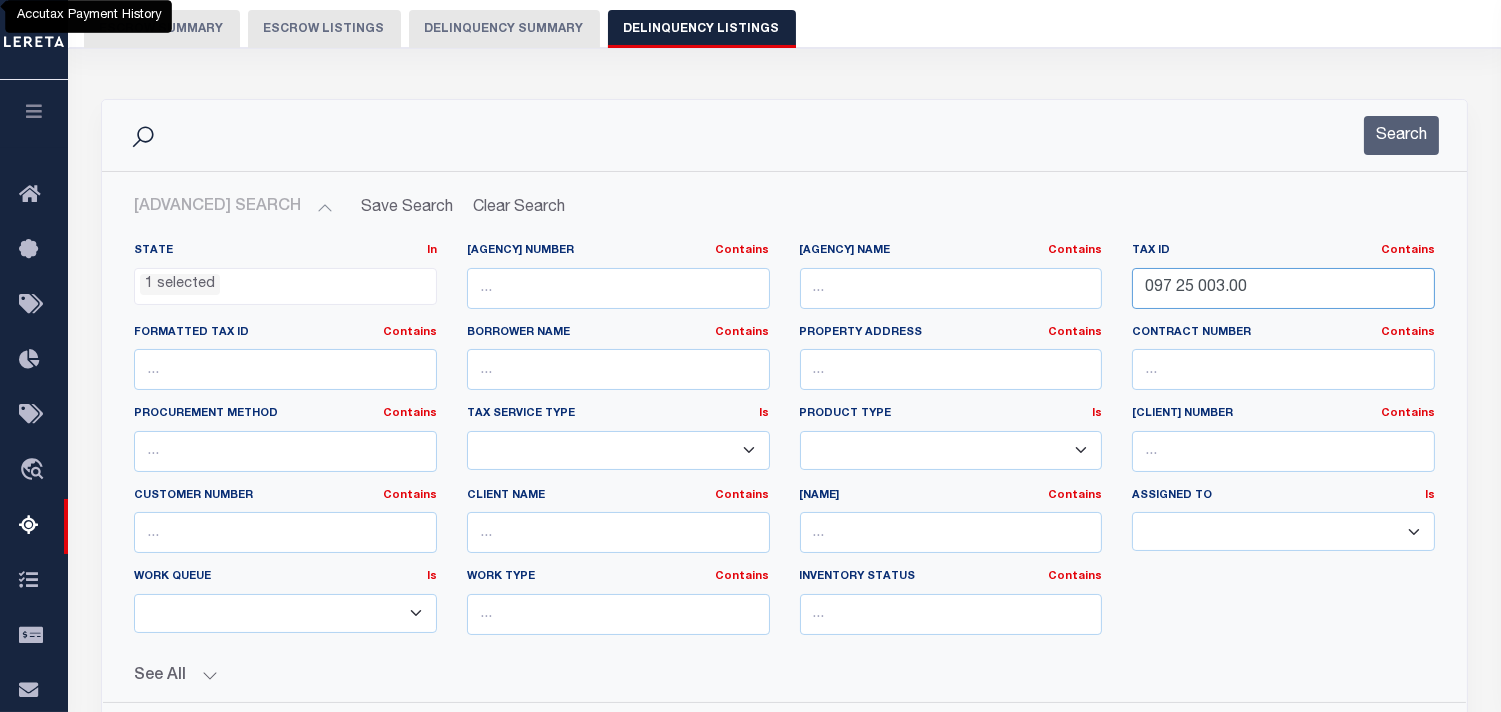 type on "097 25 003.00" 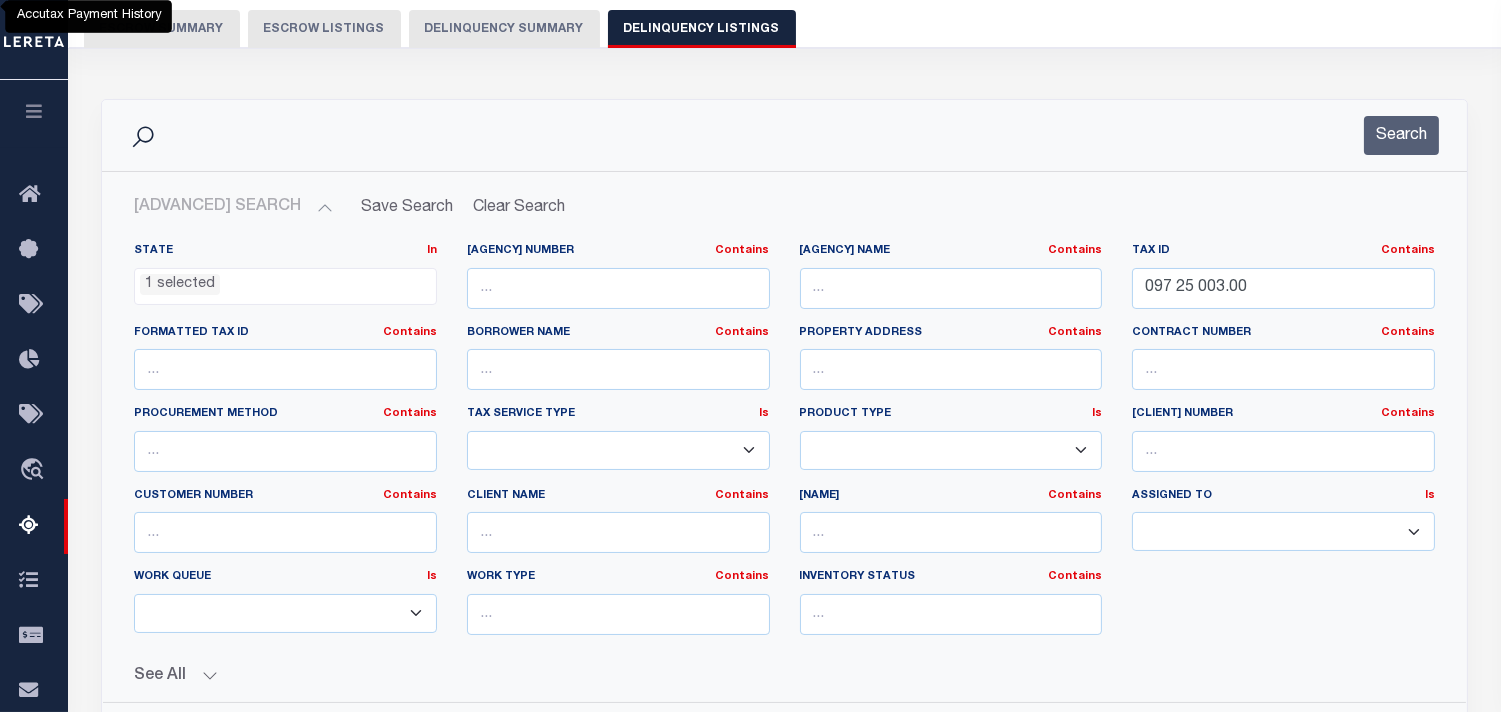click on "Search" at bounding box center (1390, 135) 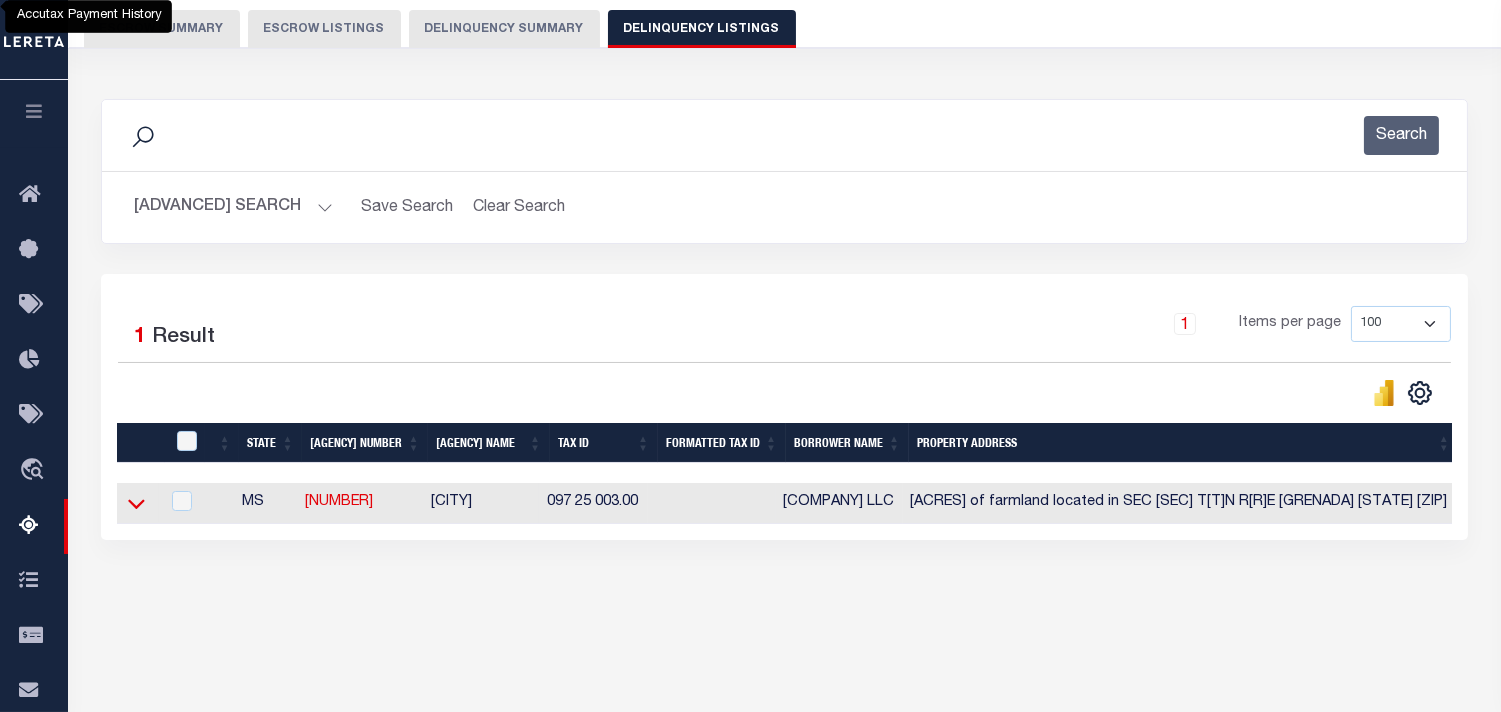 click at bounding box center (136, 503) 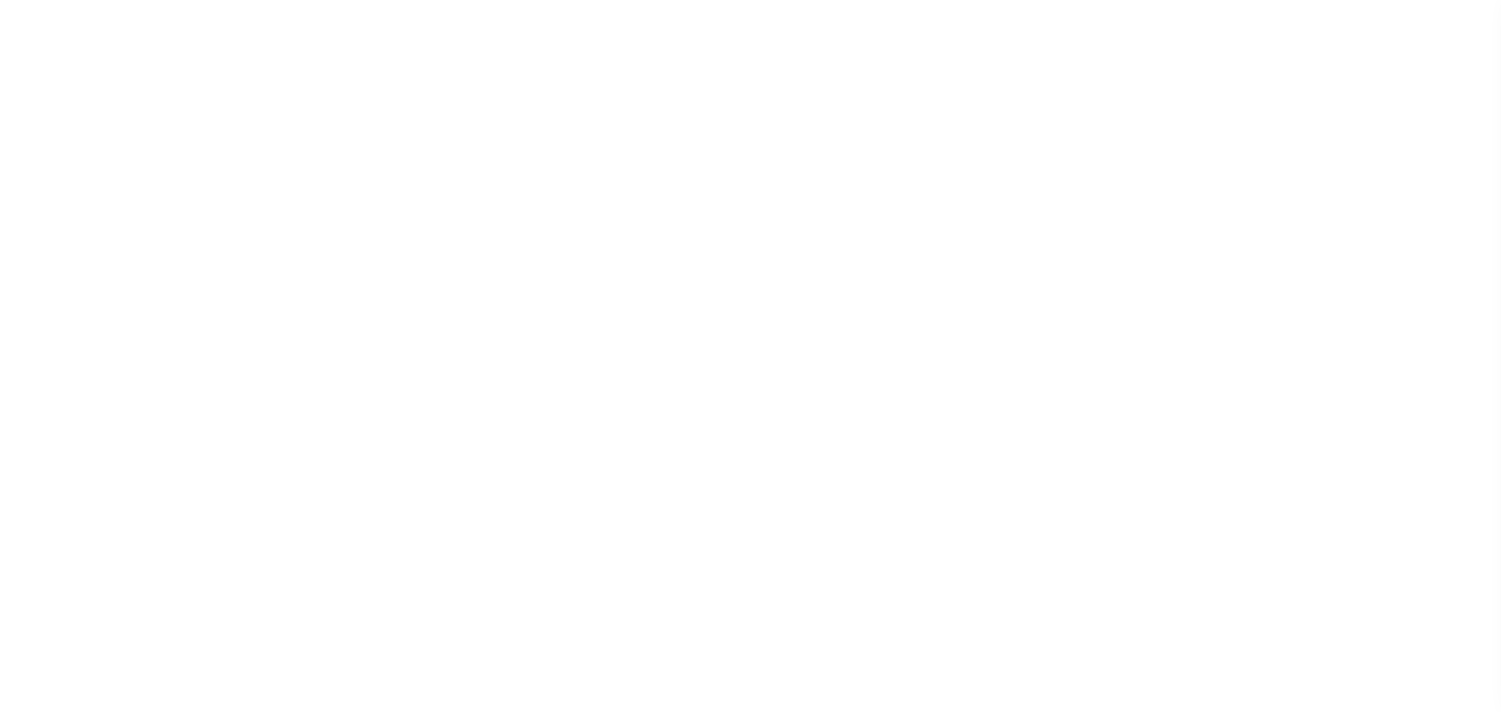 scroll, scrollTop: 0, scrollLeft: 0, axis: both 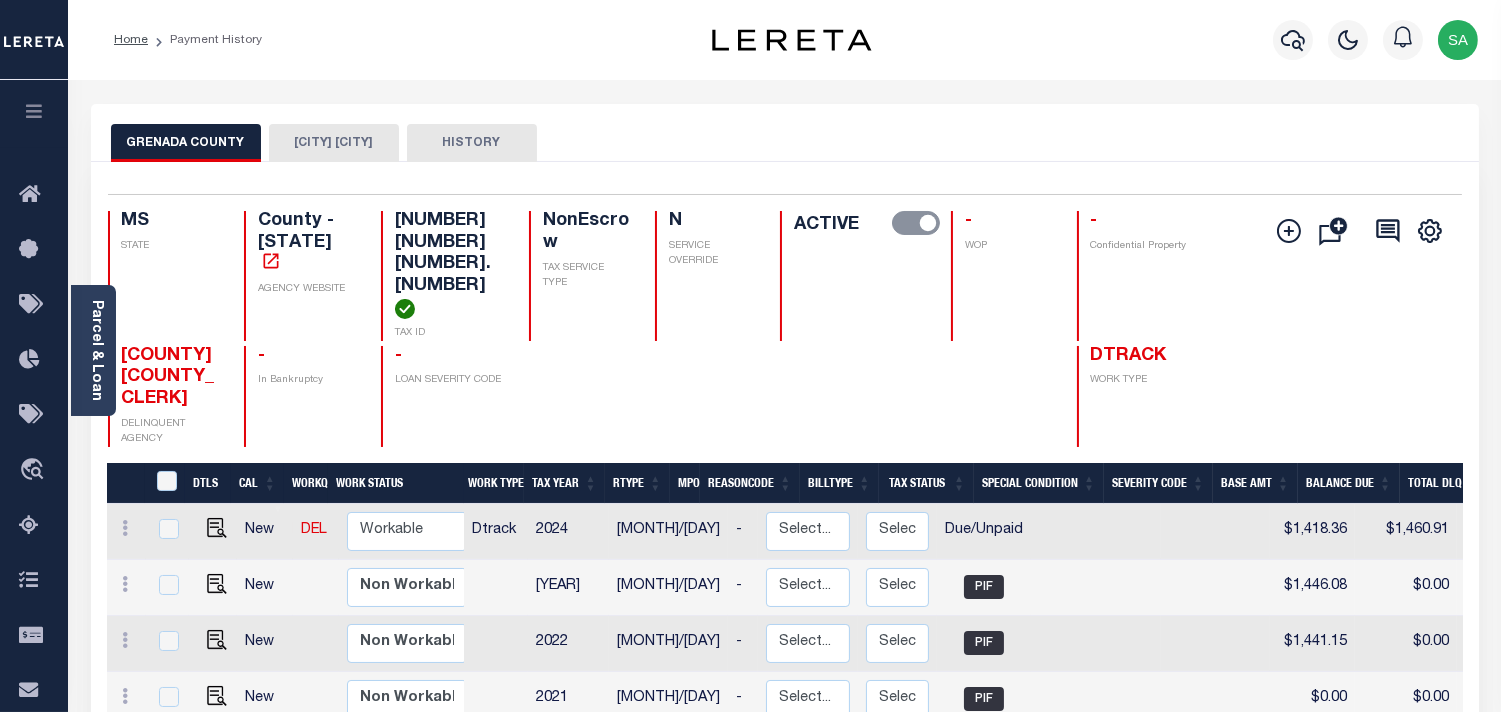 click on "[CITY]" at bounding box center (344, 143) 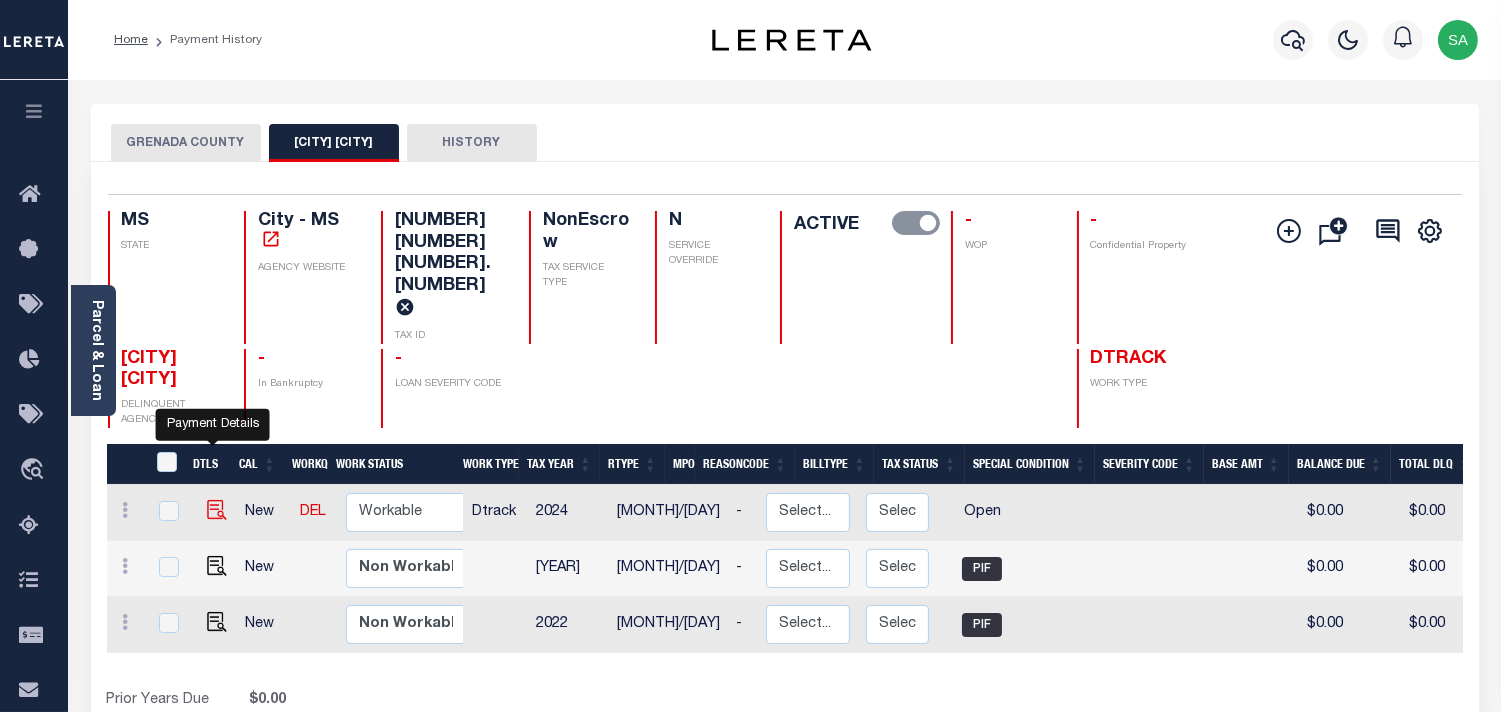click at bounding box center (217, 457) 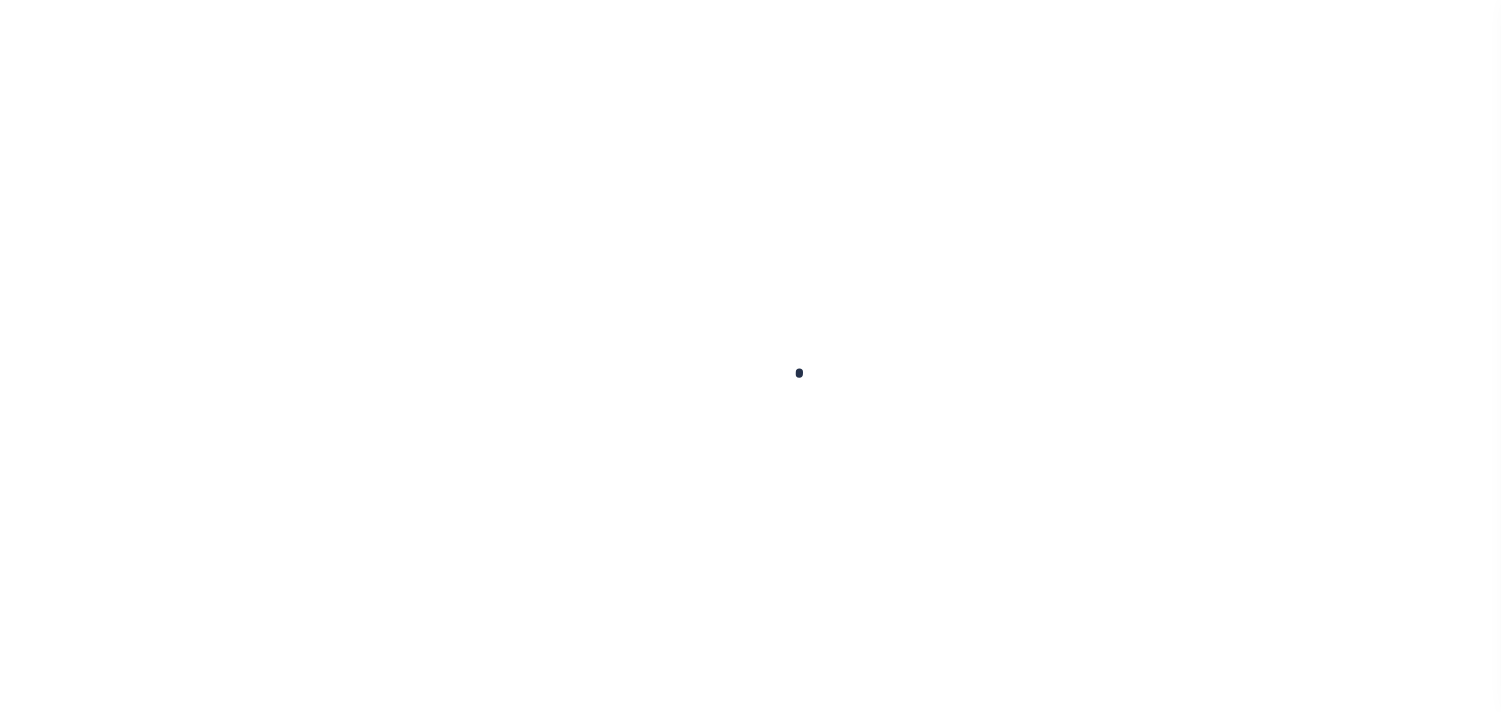 scroll, scrollTop: 0, scrollLeft: 0, axis: both 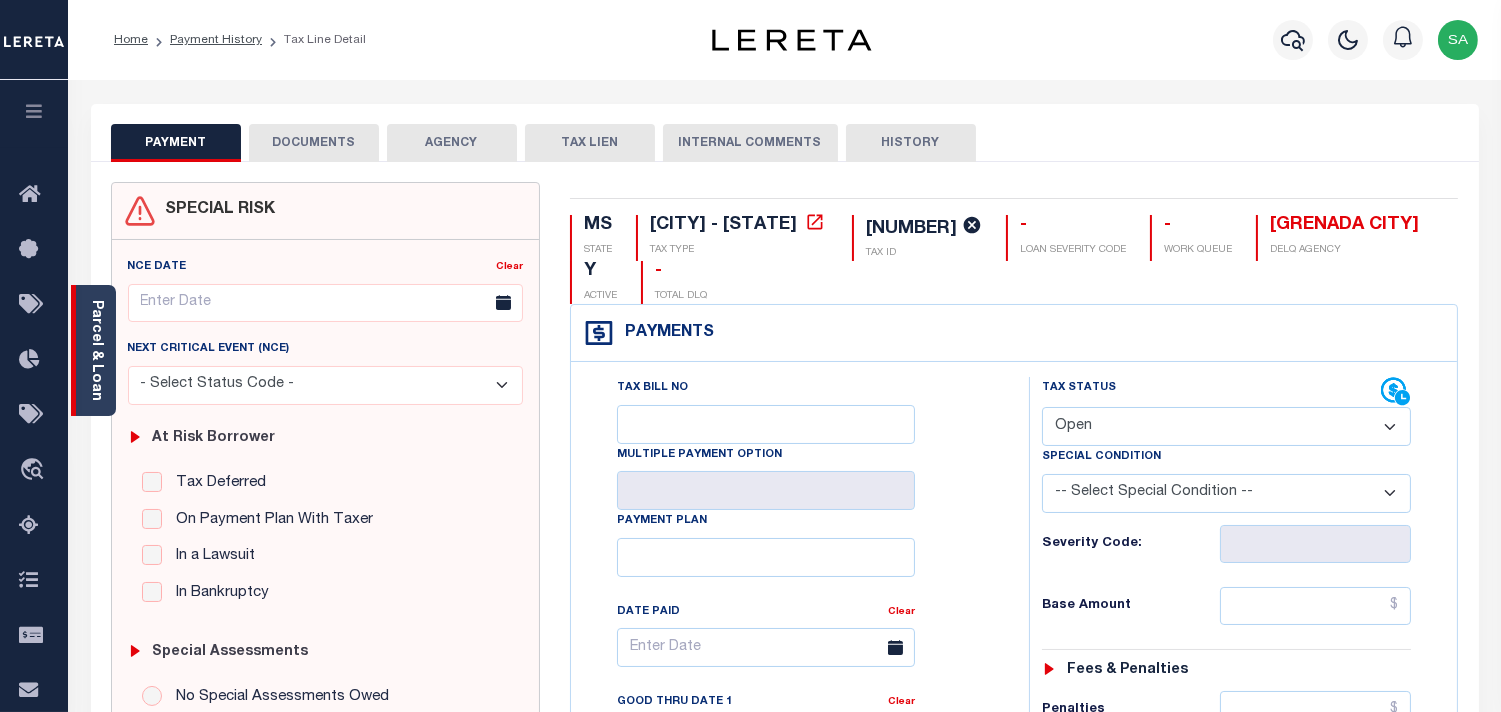 click on "Parcel & Loan" at bounding box center (96, 350) 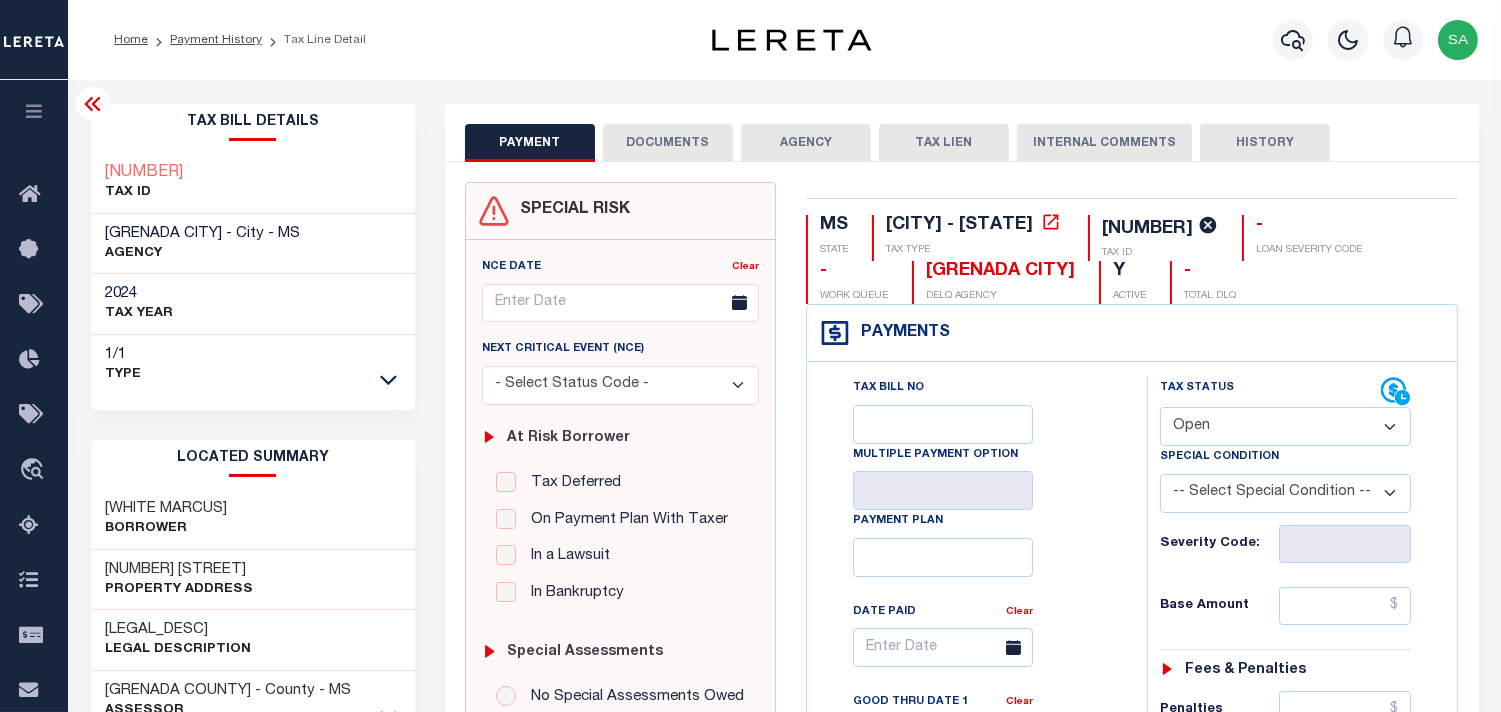 drag, startPoint x: 1225, startPoint y: 413, endPoint x: 1221, endPoint y: 430, distance: 17.464249 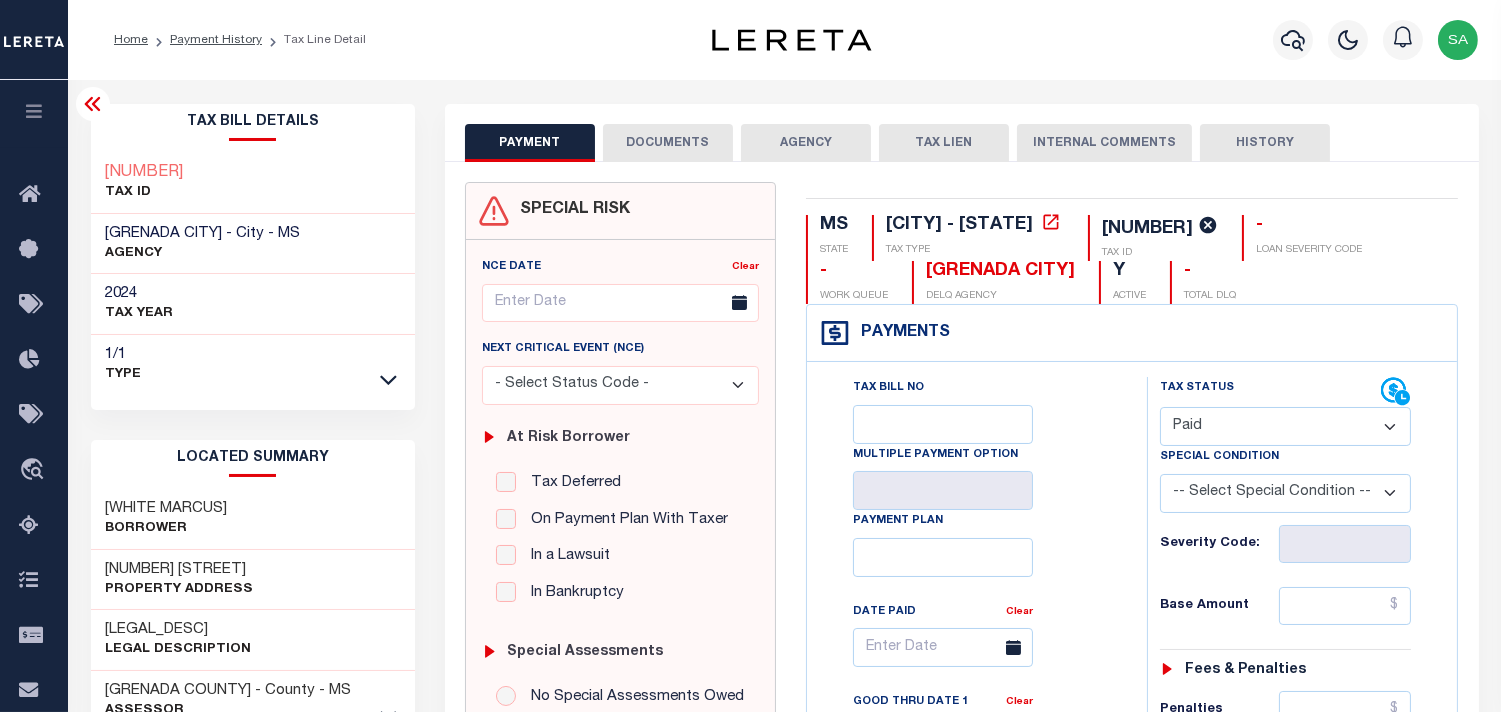 click on "- Select Status Code -
Open
Due/Unpaid
Paid
Incomplete
No Tax Due
Internal Refund Processed
New" at bounding box center (1285, 426) 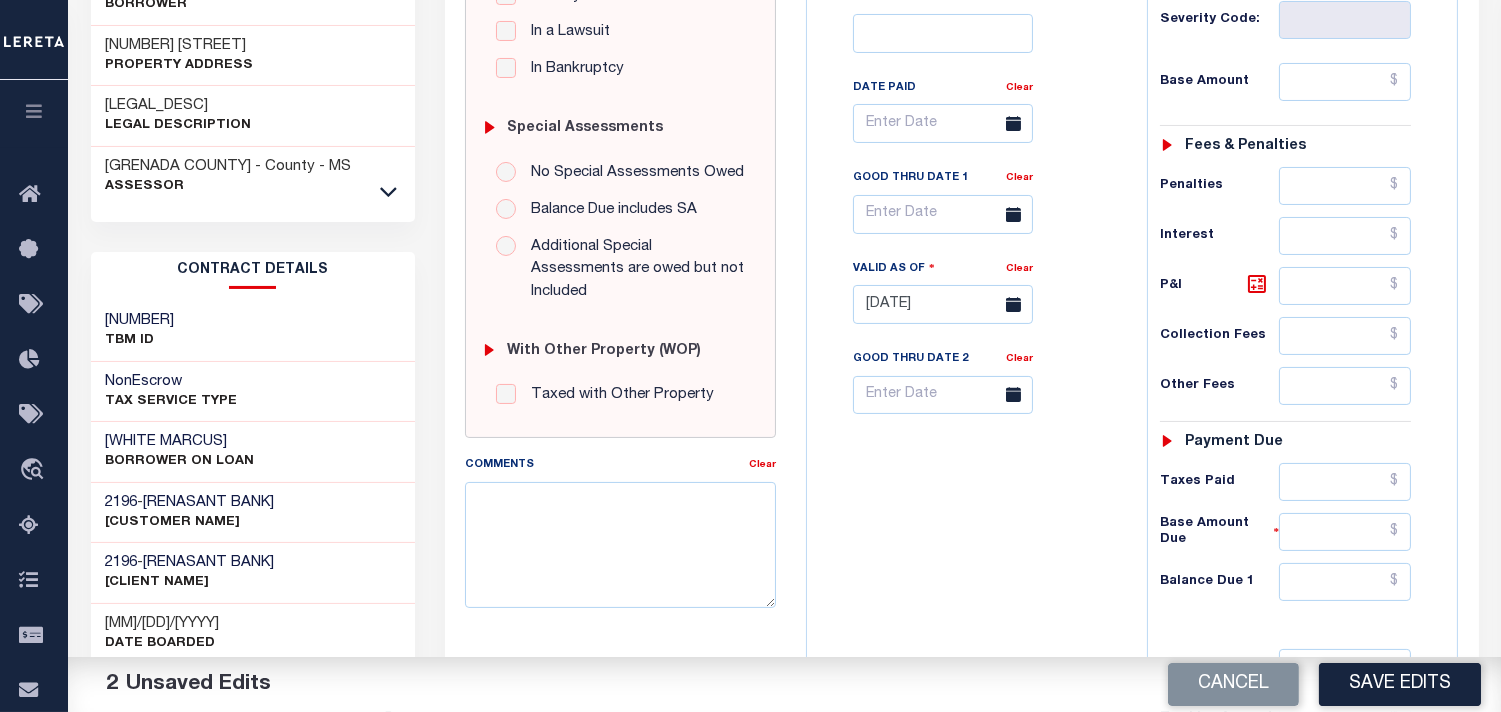 scroll, scrollTop: 555, scrollLeft: 0, axis: vertical 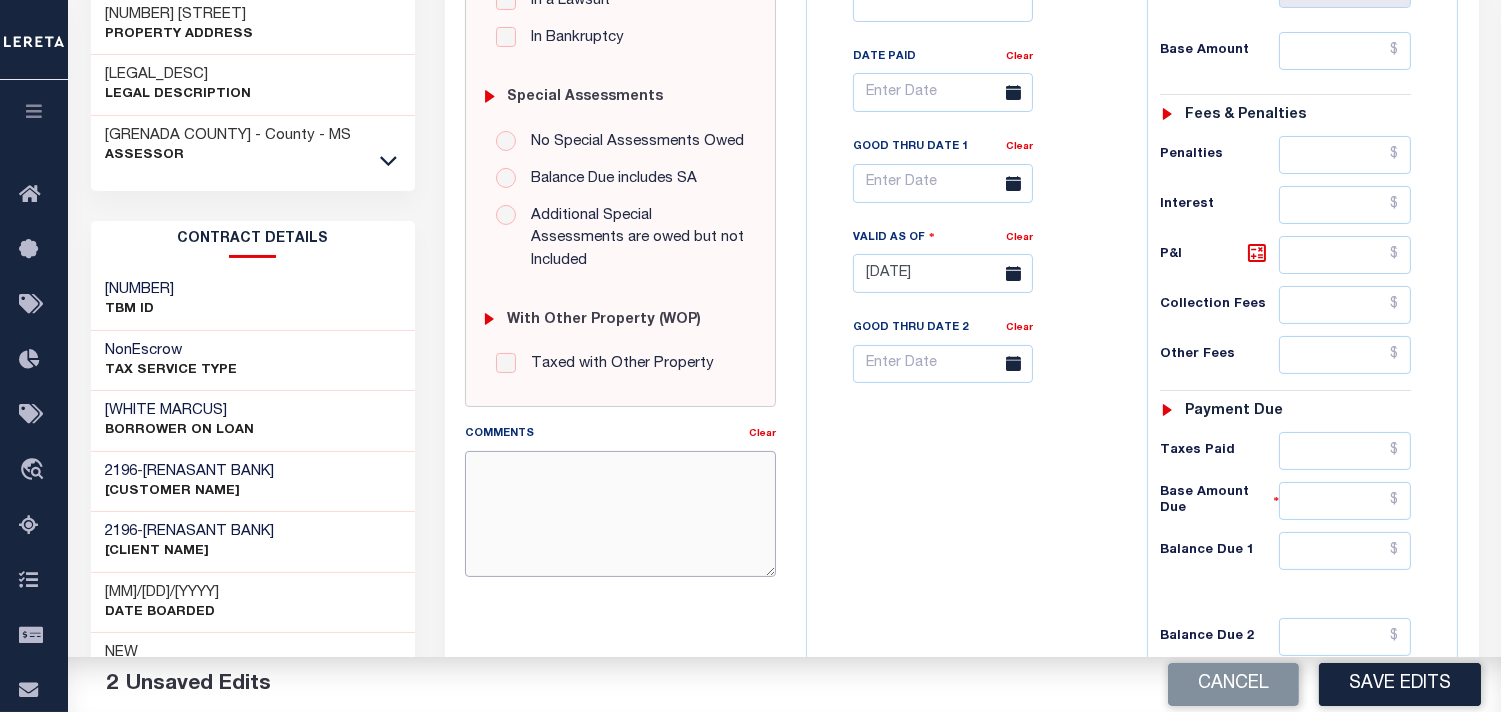 click on "Comments" at bounding box center (620, 514) 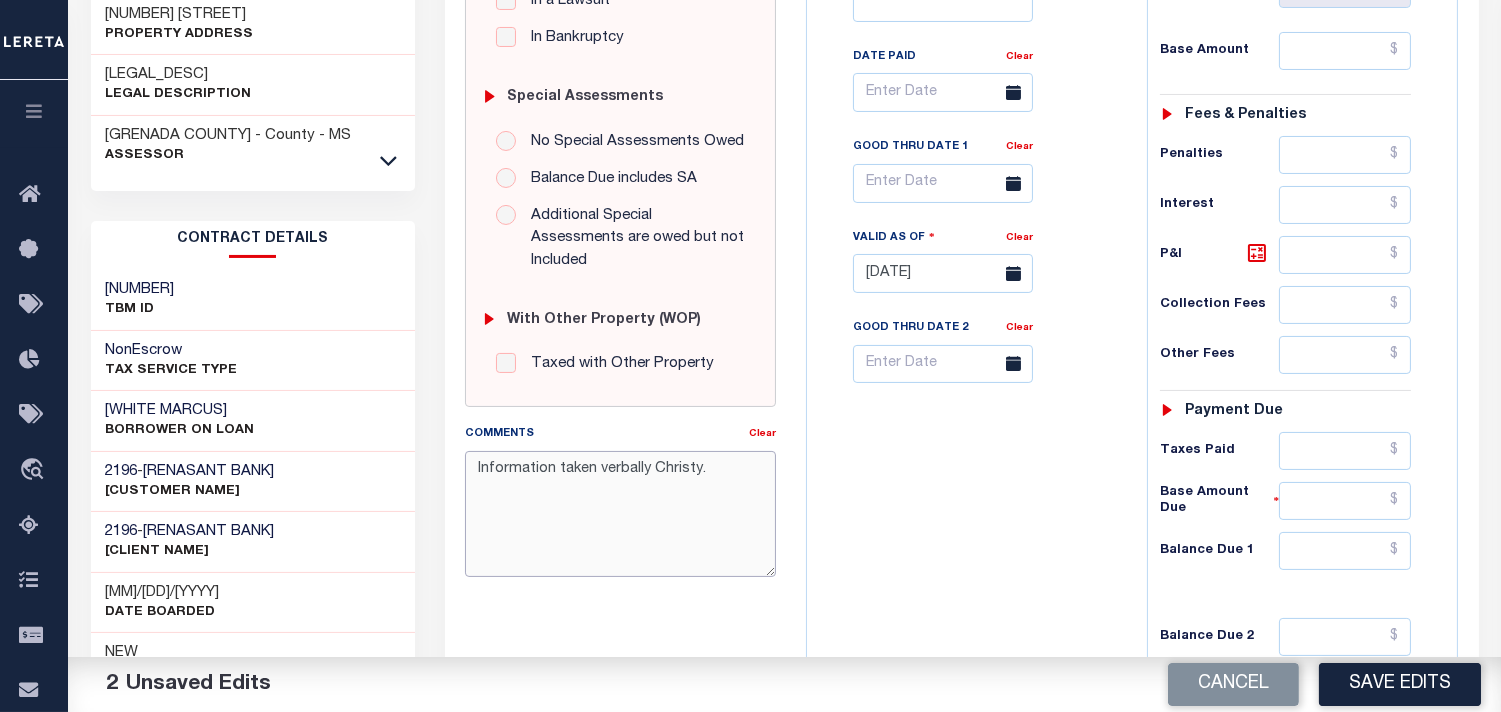 type on "Information taken verbally Christy." 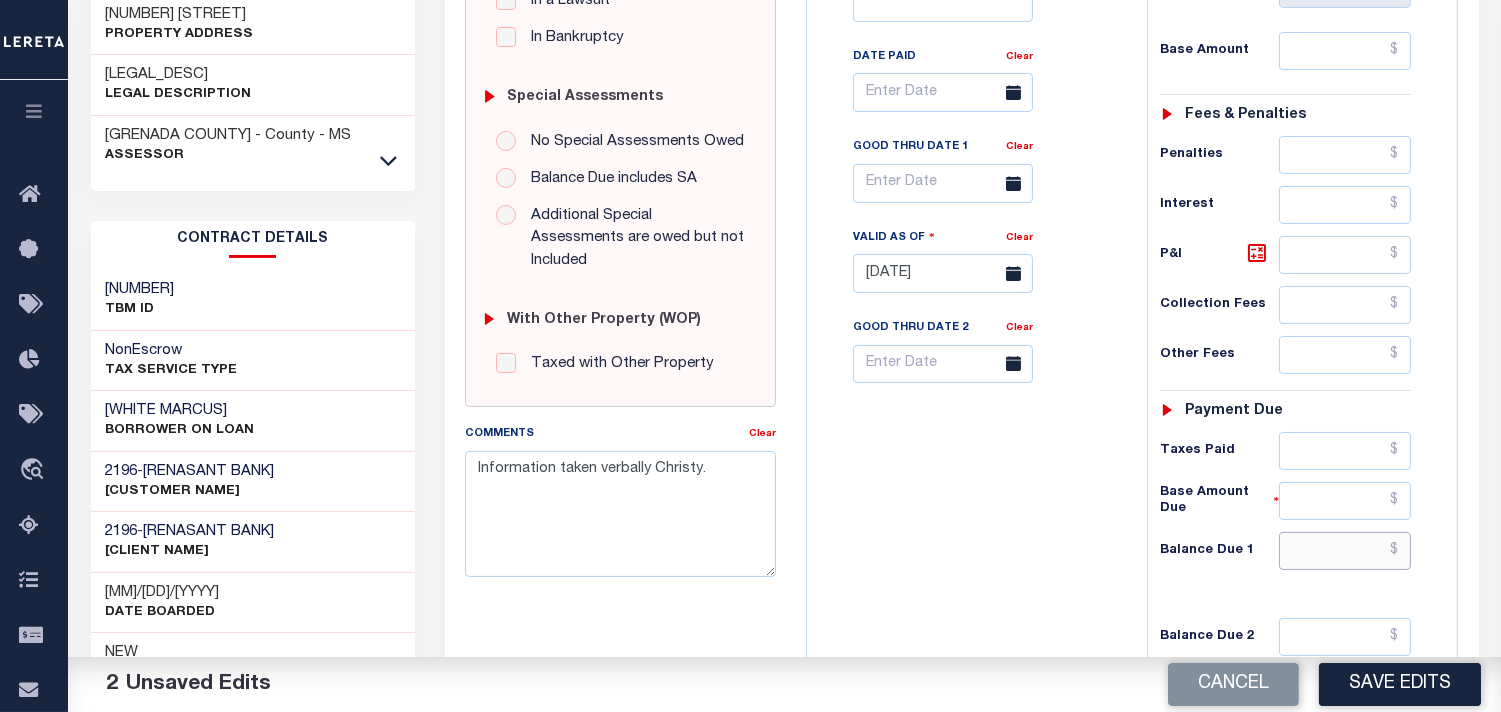 drag, startPoint x: 1362, startPoint y: 545, endPoint x: 1341, endPoint y: 548, distance: 21.213203 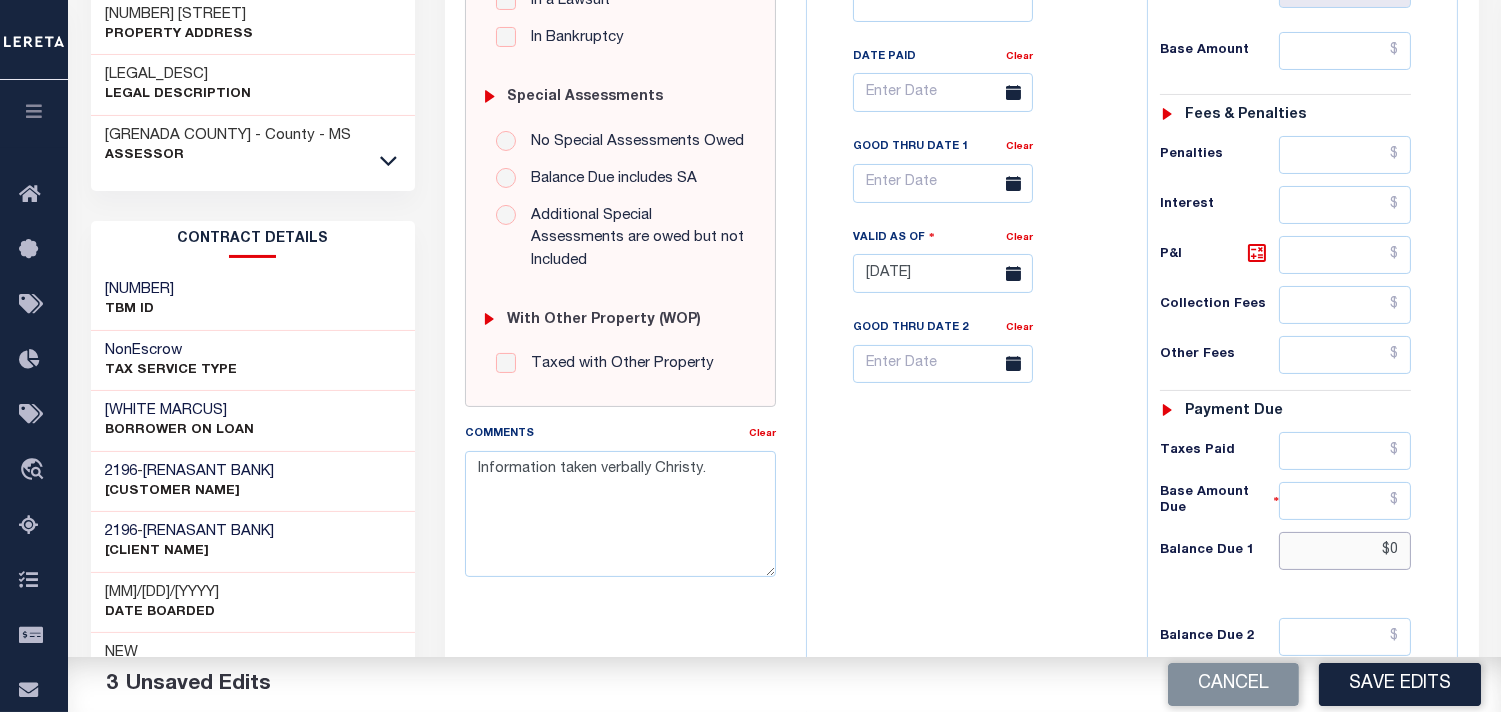 type on "$0" 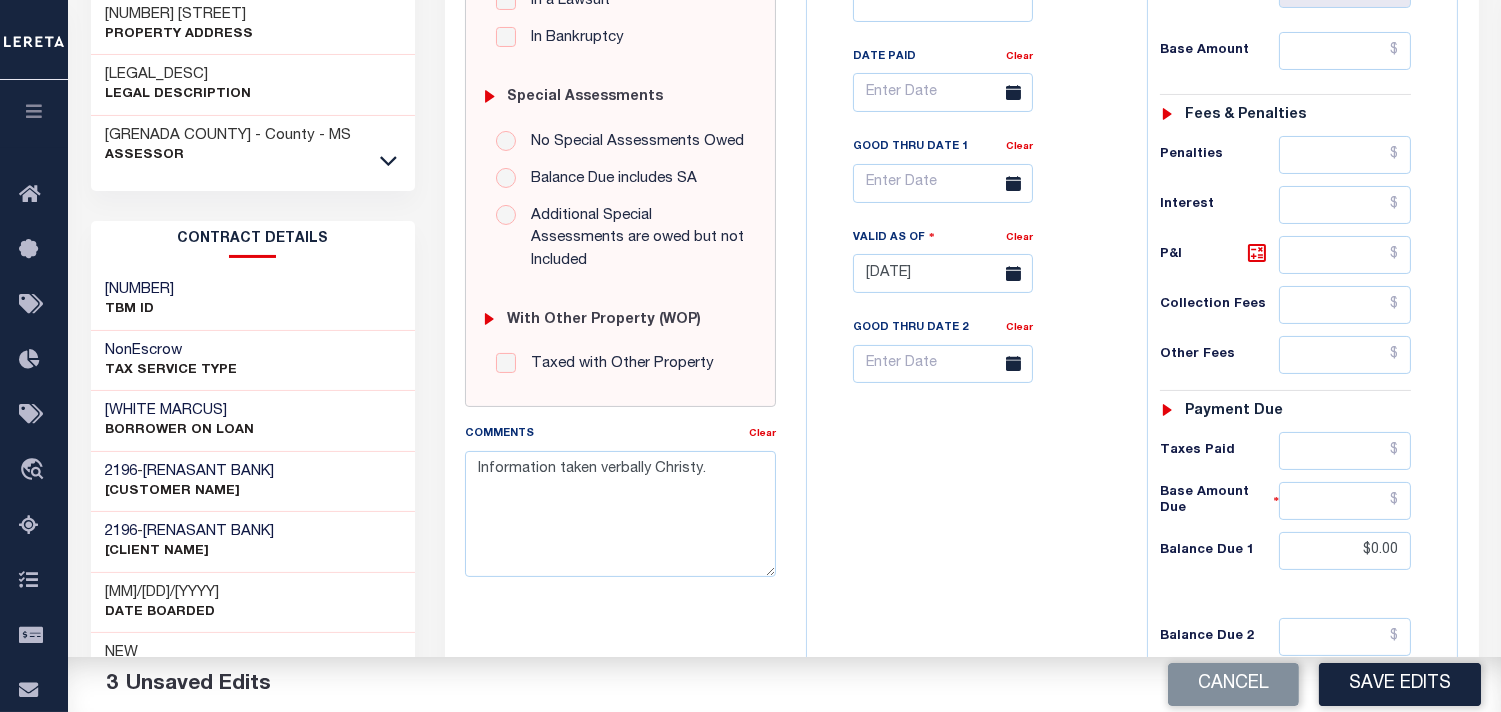 click on "Tax Bill No
Multiple Payment Option
Payment Plan
Clear" at bounding box center [972, 263] 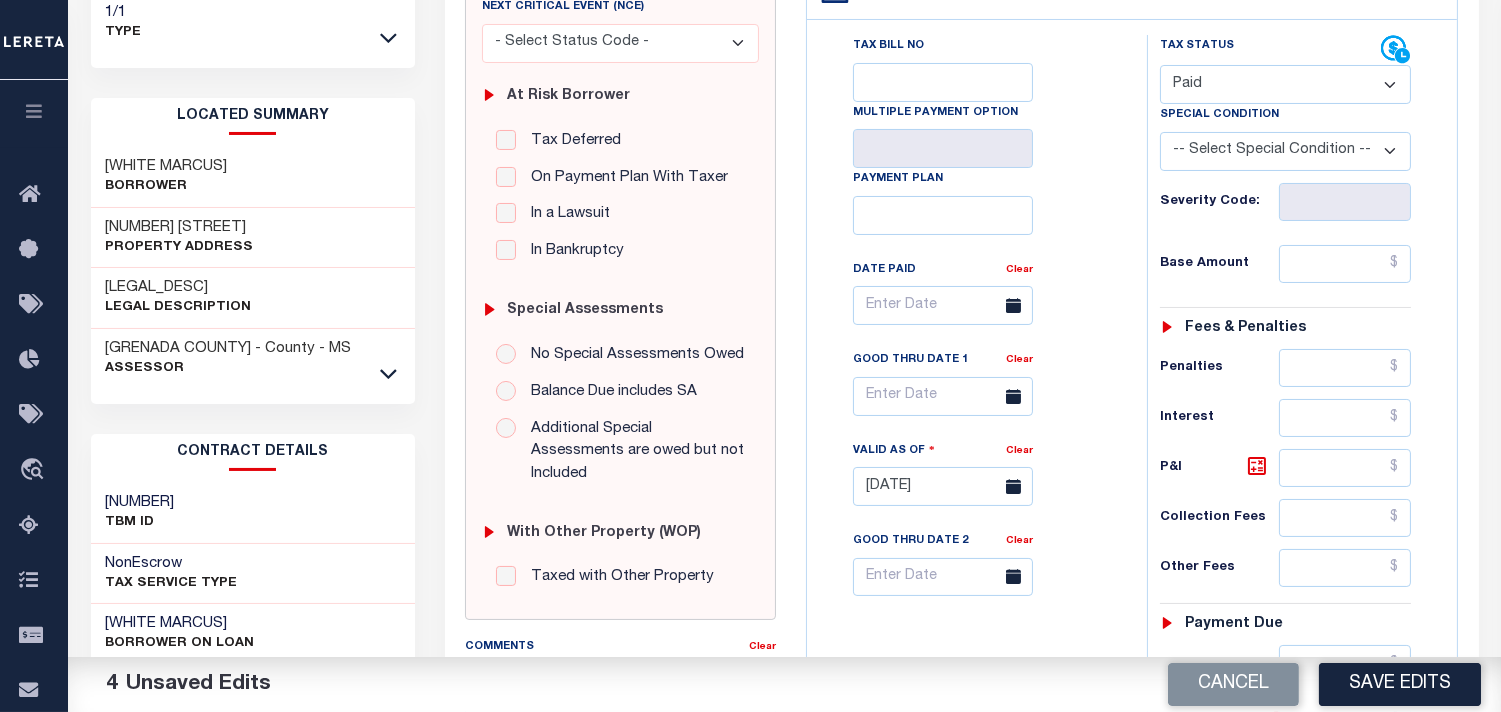 scroll, scrollTop: 333, scrollLeft: 0, axis: vertical 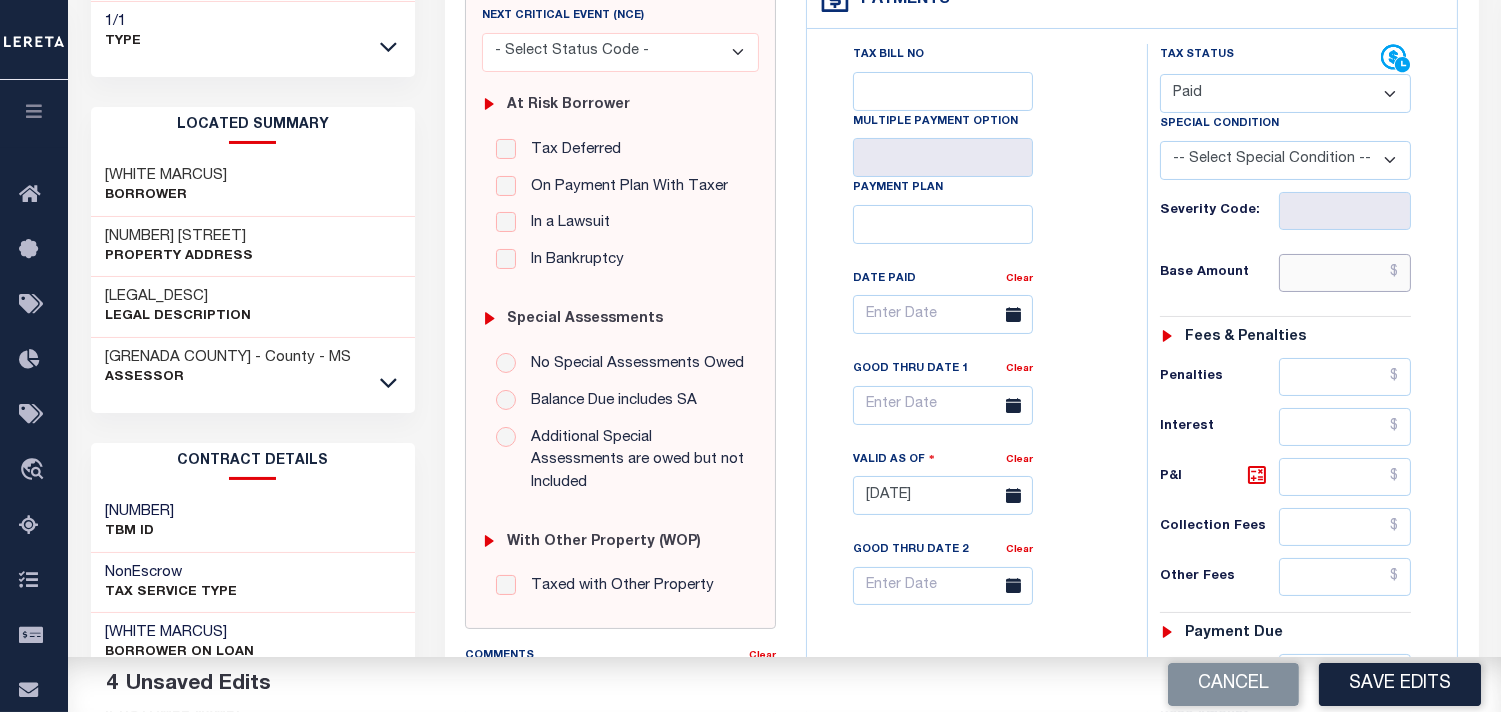 click at bounding box center [1345, 273] 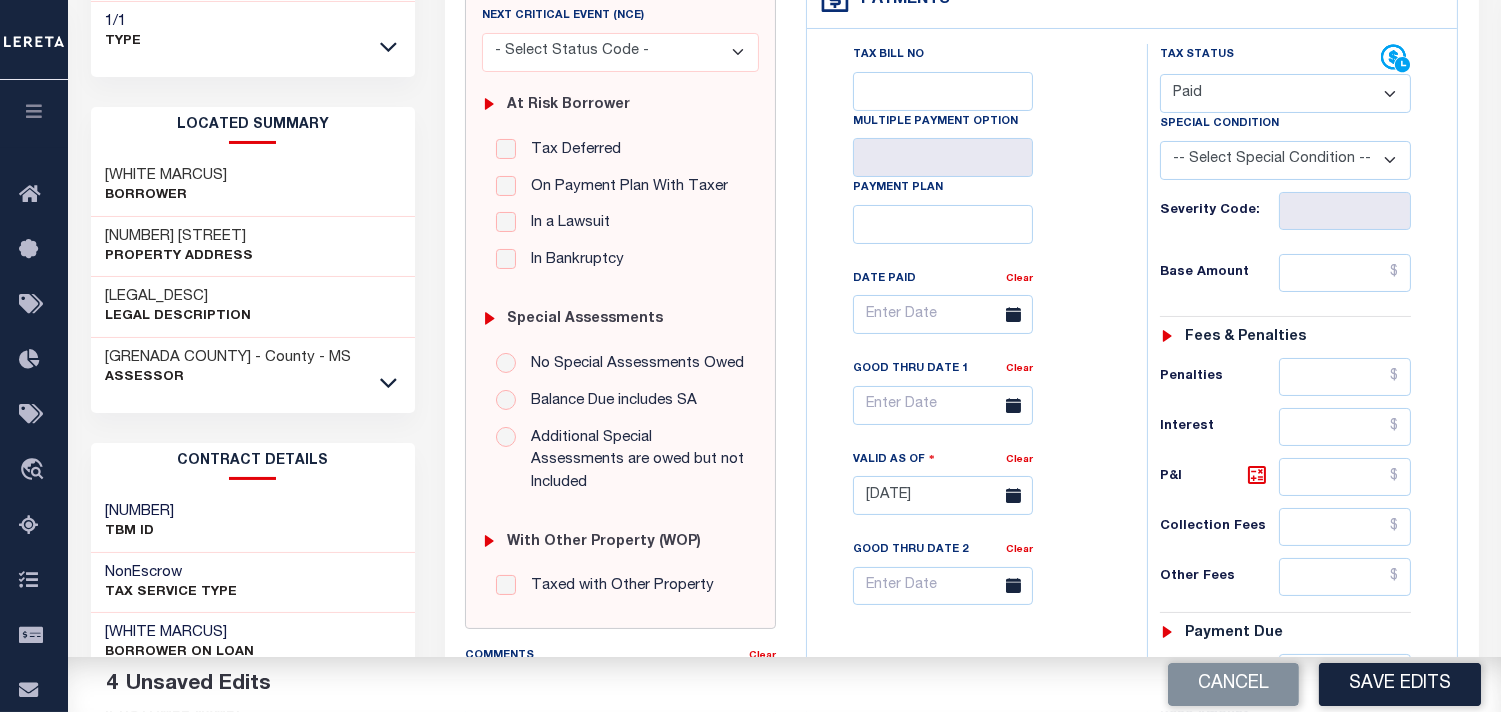 click on "- Select Status Code -
Open
Due/Unpaid
Paid
Incomplete
No Tax Due
Internal Refund Processed
New" at bounding box center (1285, 93) 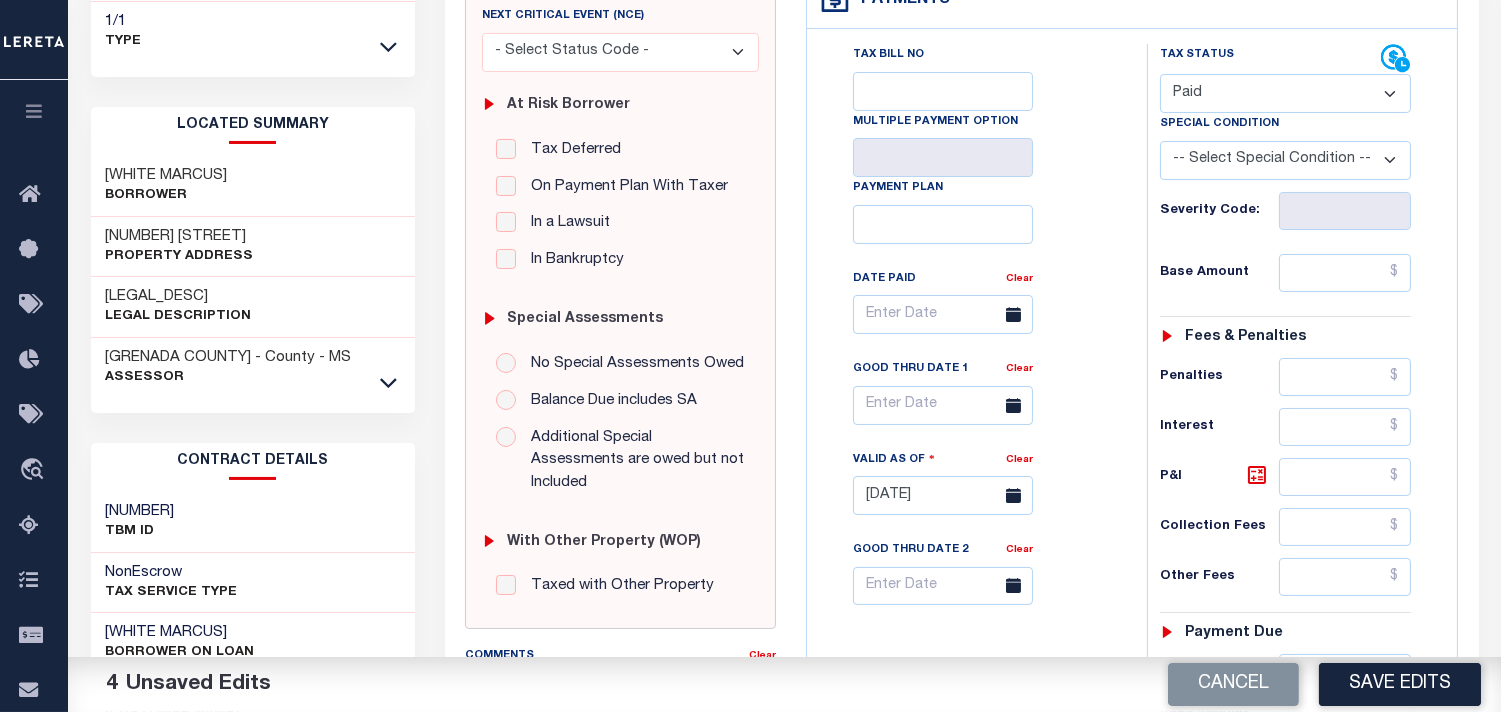 select on "DUE" 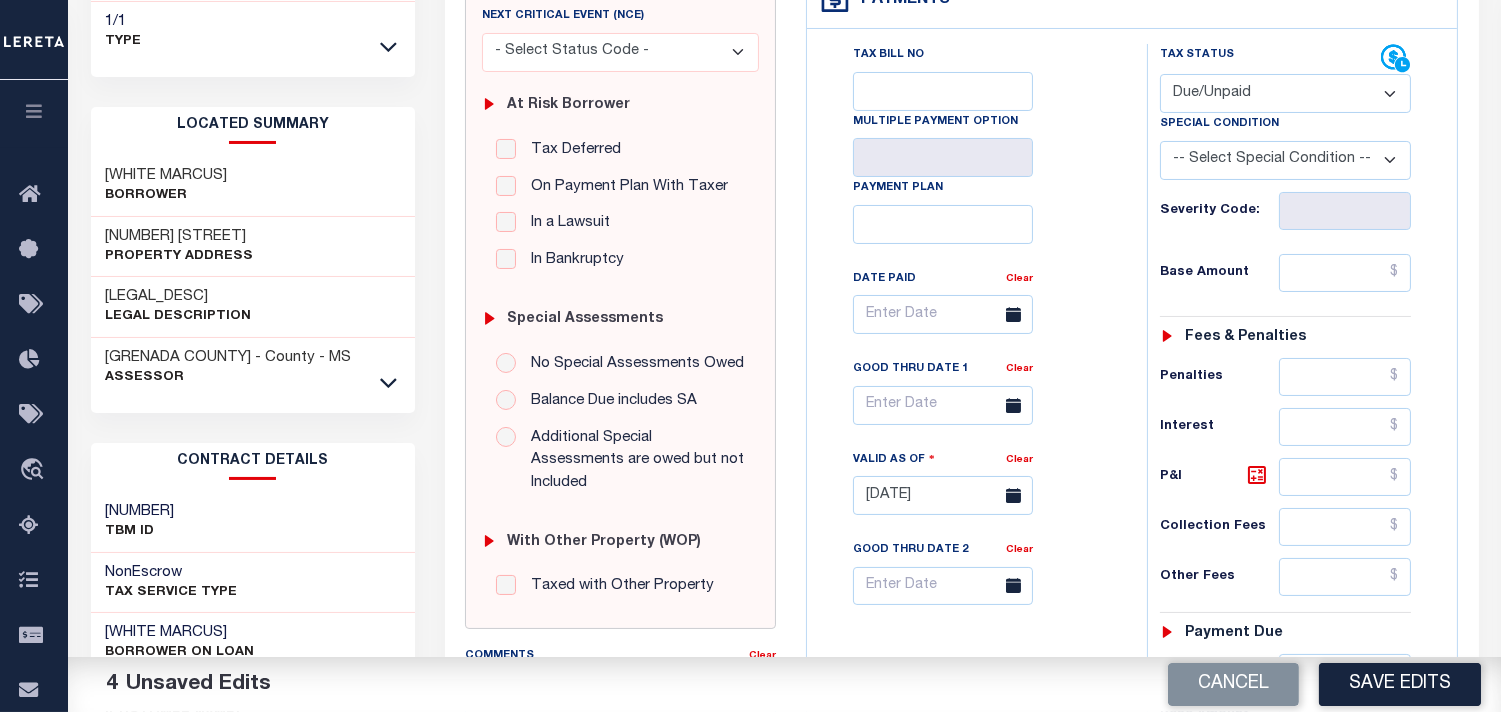 click on "- Select Status Code -
Open
Due/Unpaid
Paid
Incomplete
No Tax Due
Internal Refund Processed
New" at bounding box center (1285, 93) 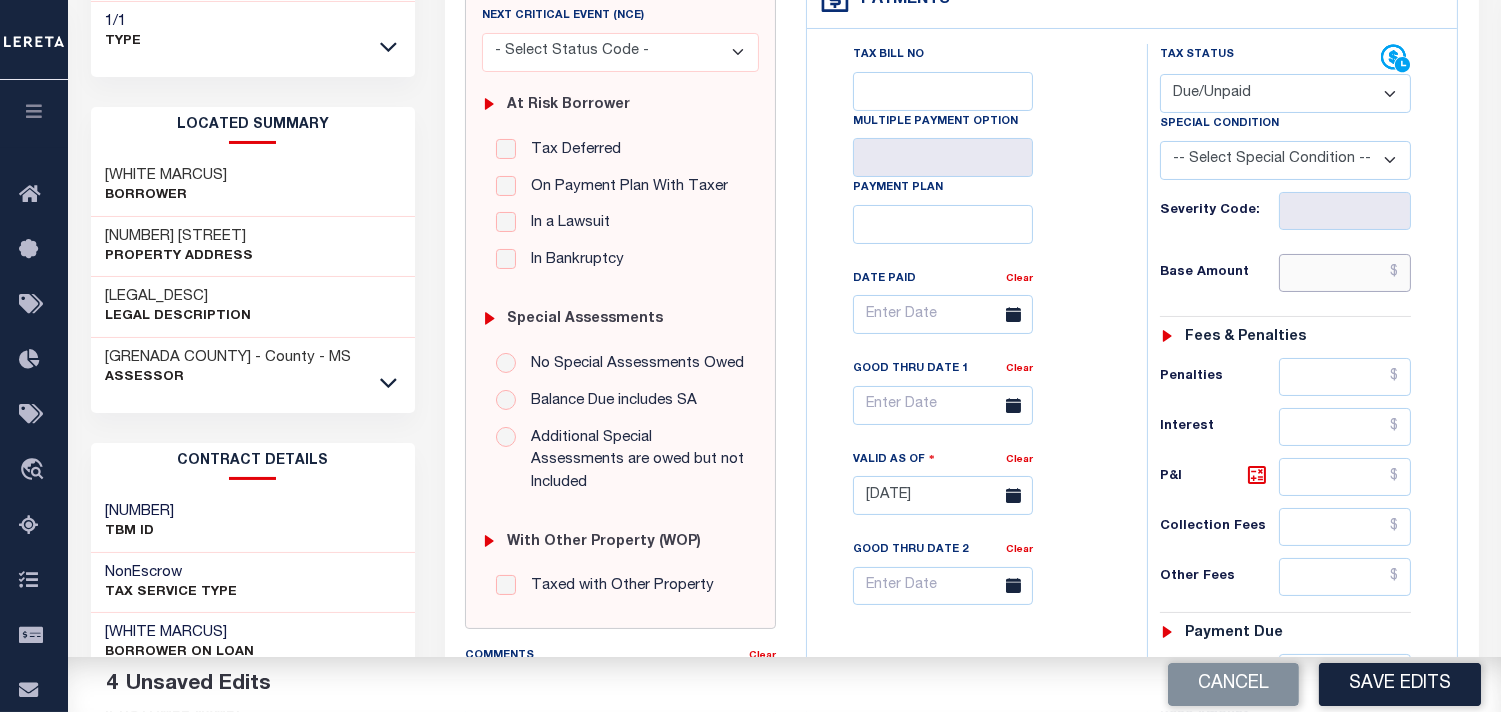click at bounding box center (1345, 273) 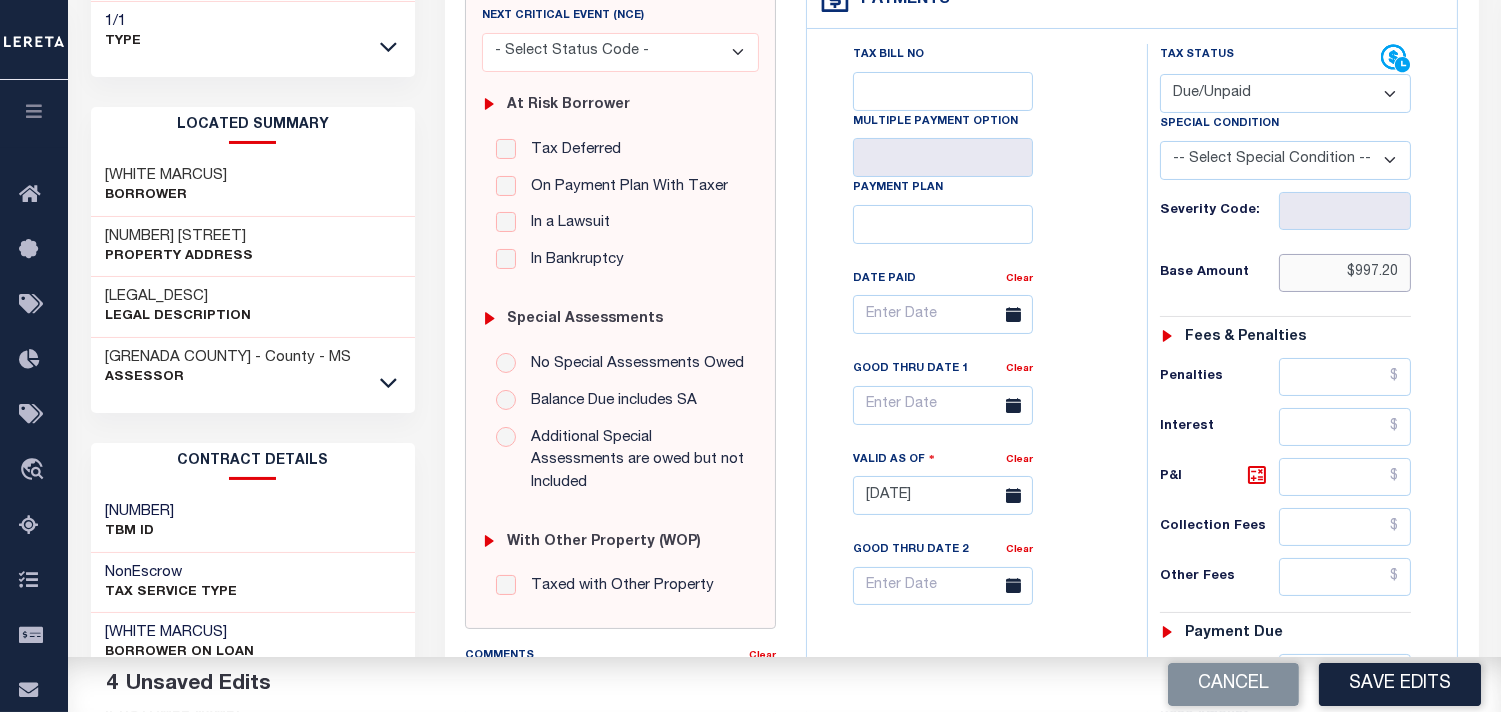 type on "$997.20" 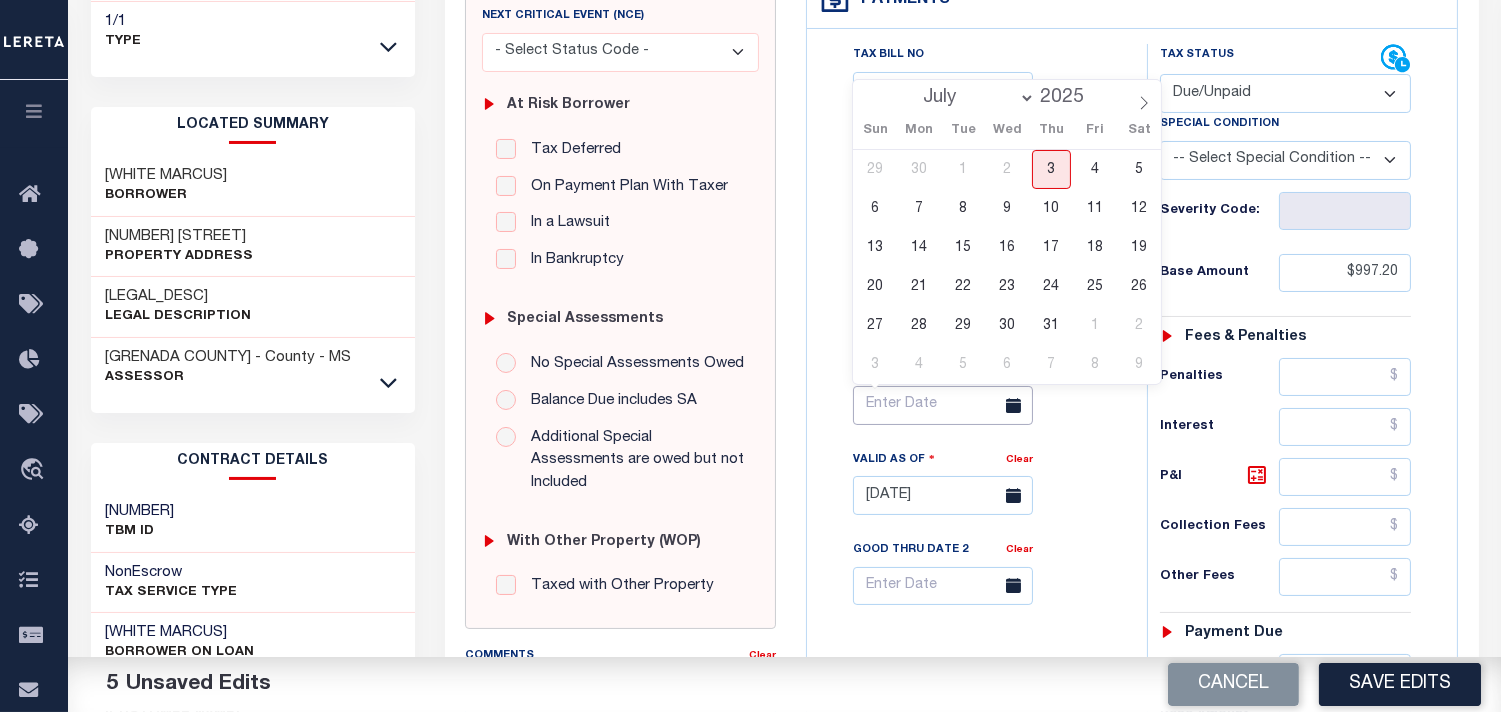 click at bounding box center [943, 405] 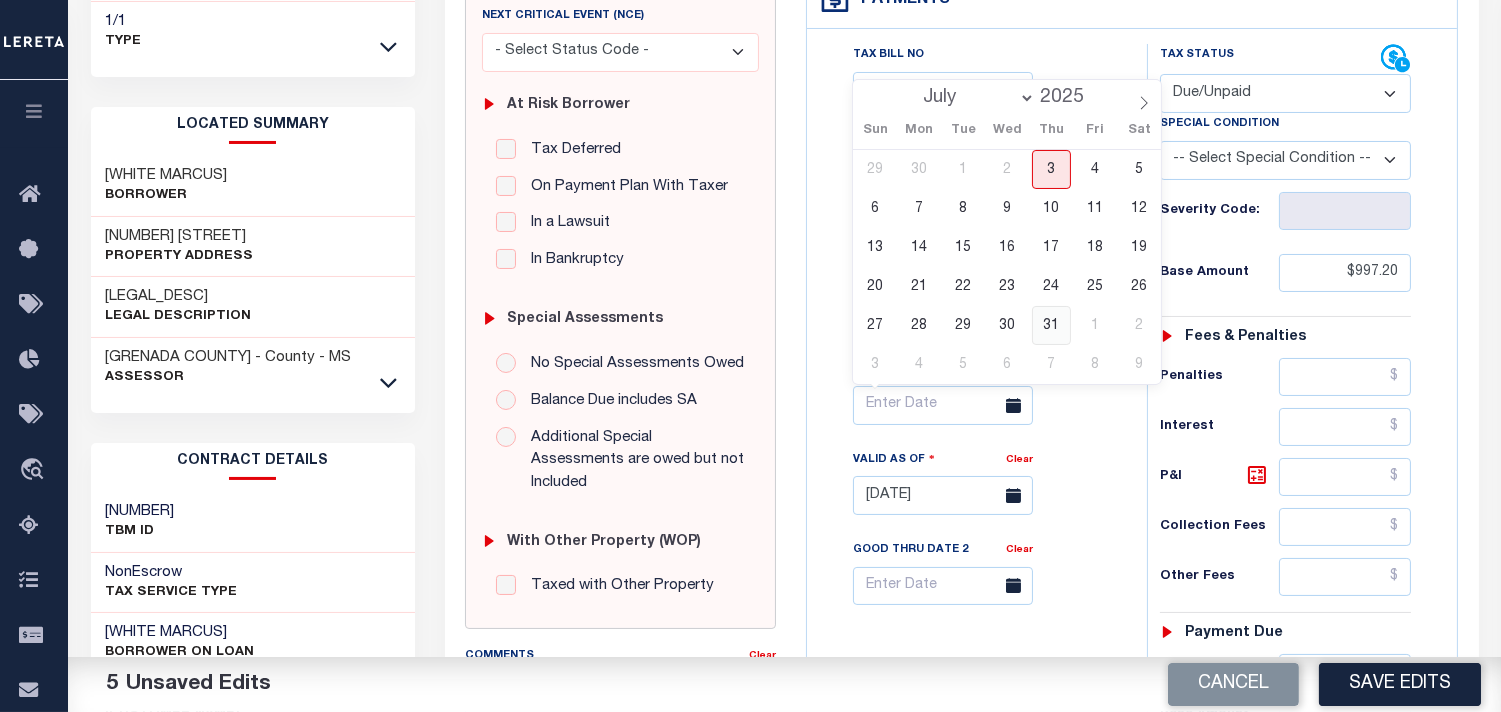 click on "31" at bounding box center [1051, 325] 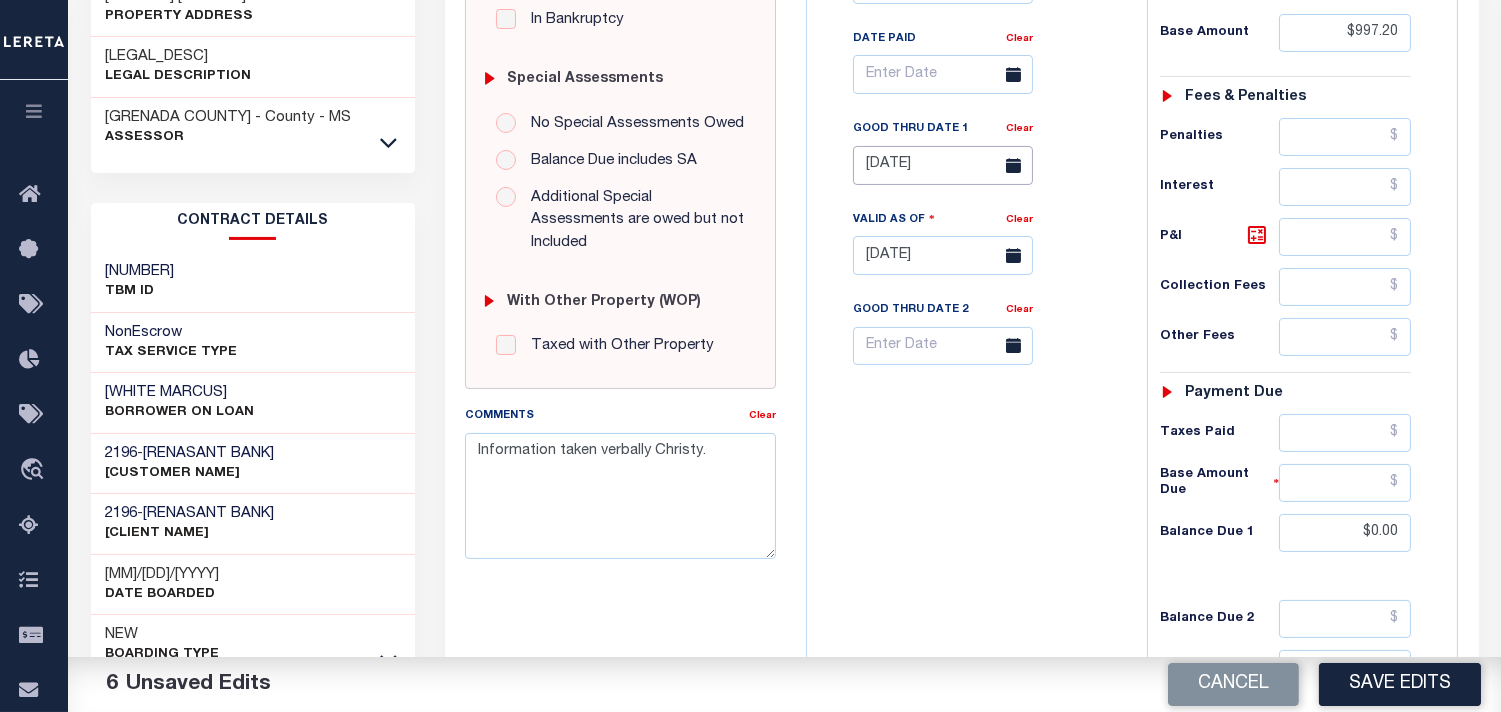 scroll, scrollTop: 555, scrollLeft: 0, axis: vertical 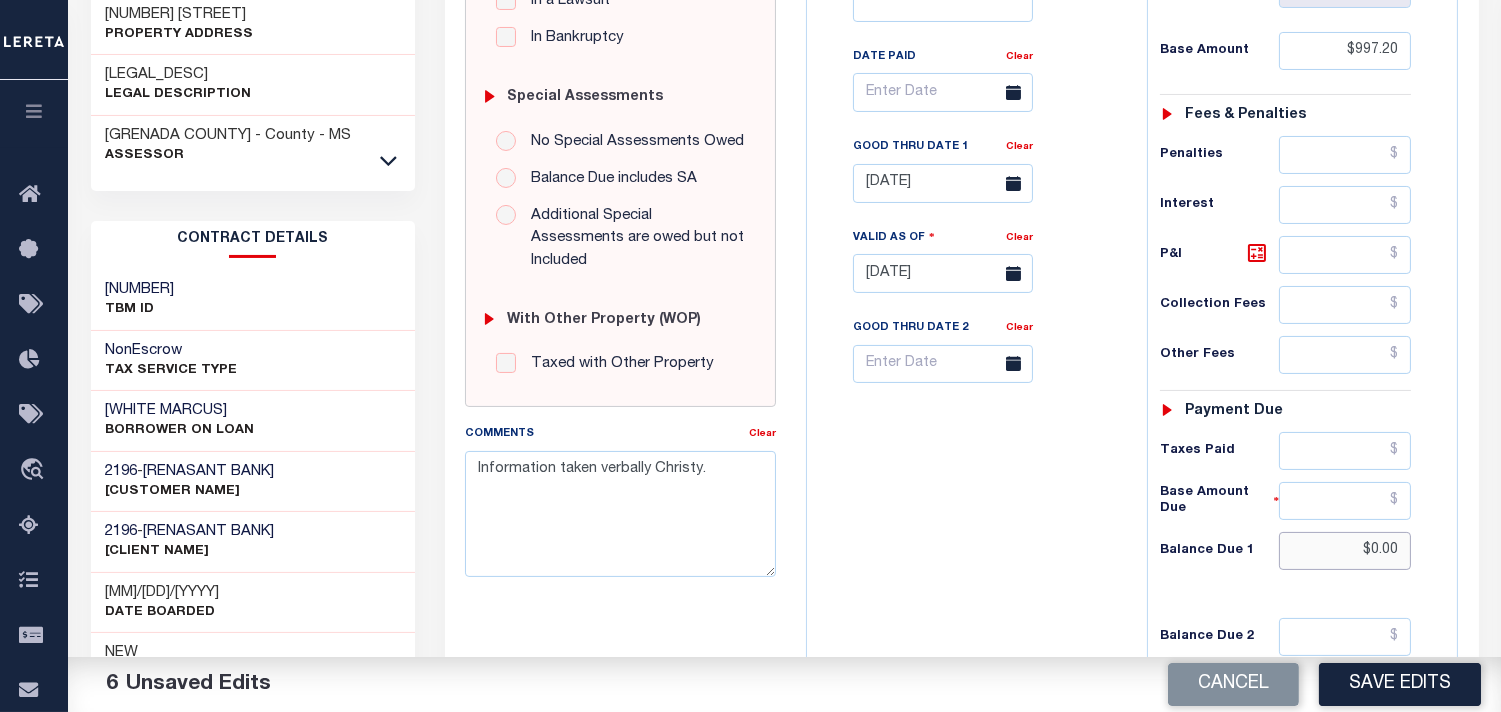 drag, startPoint x: 1371, startPoint y: 552, endPoint x: 1404, endPoint y: 551, distance: 33.01515 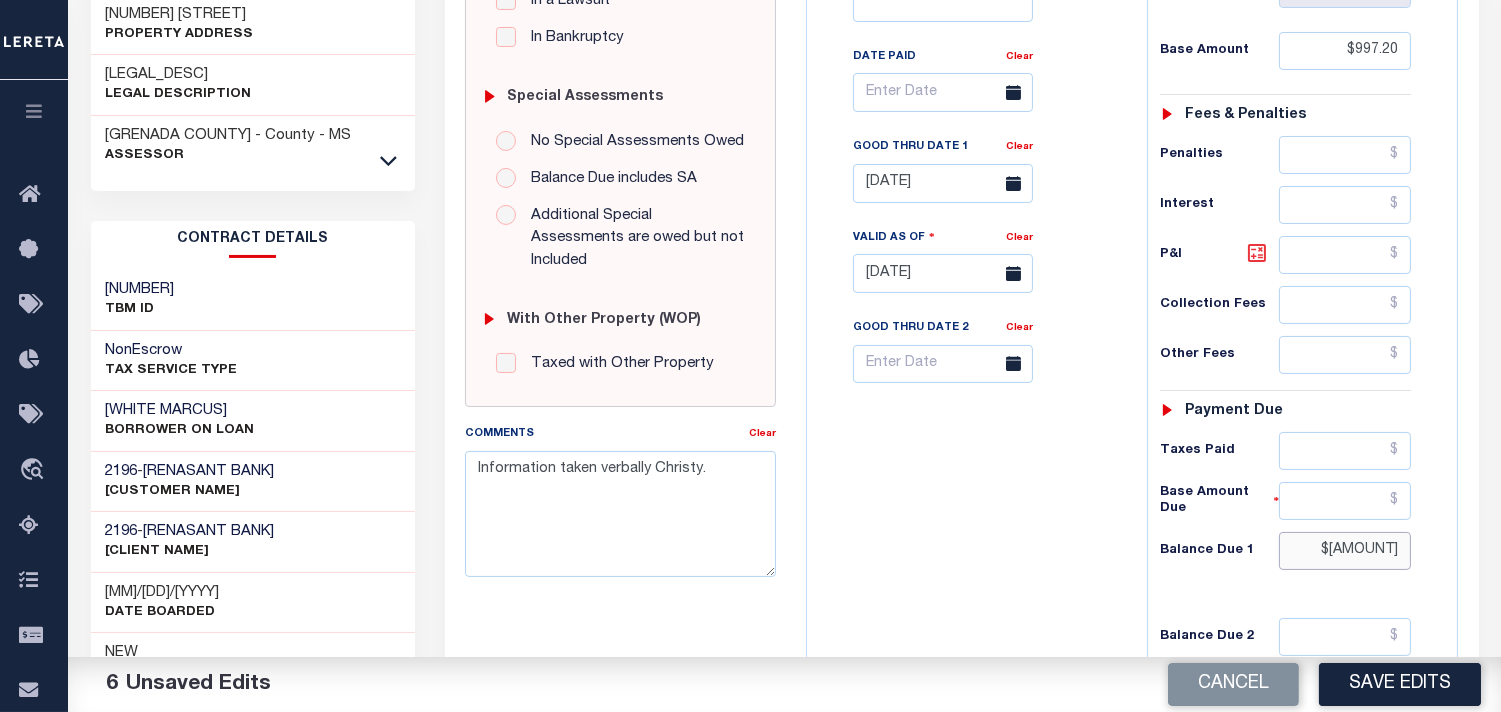 type on "$1,027.11" 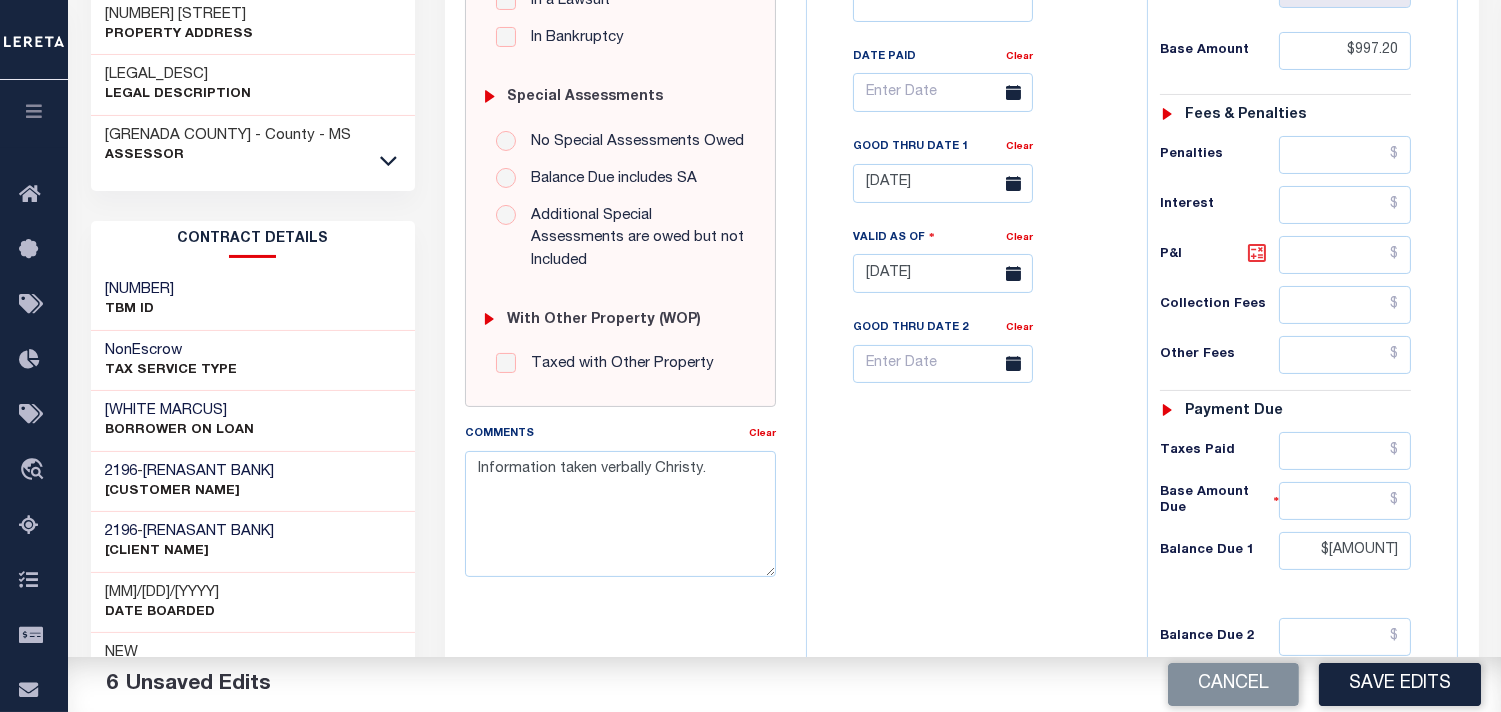 click at bounding box center (1257, 253) 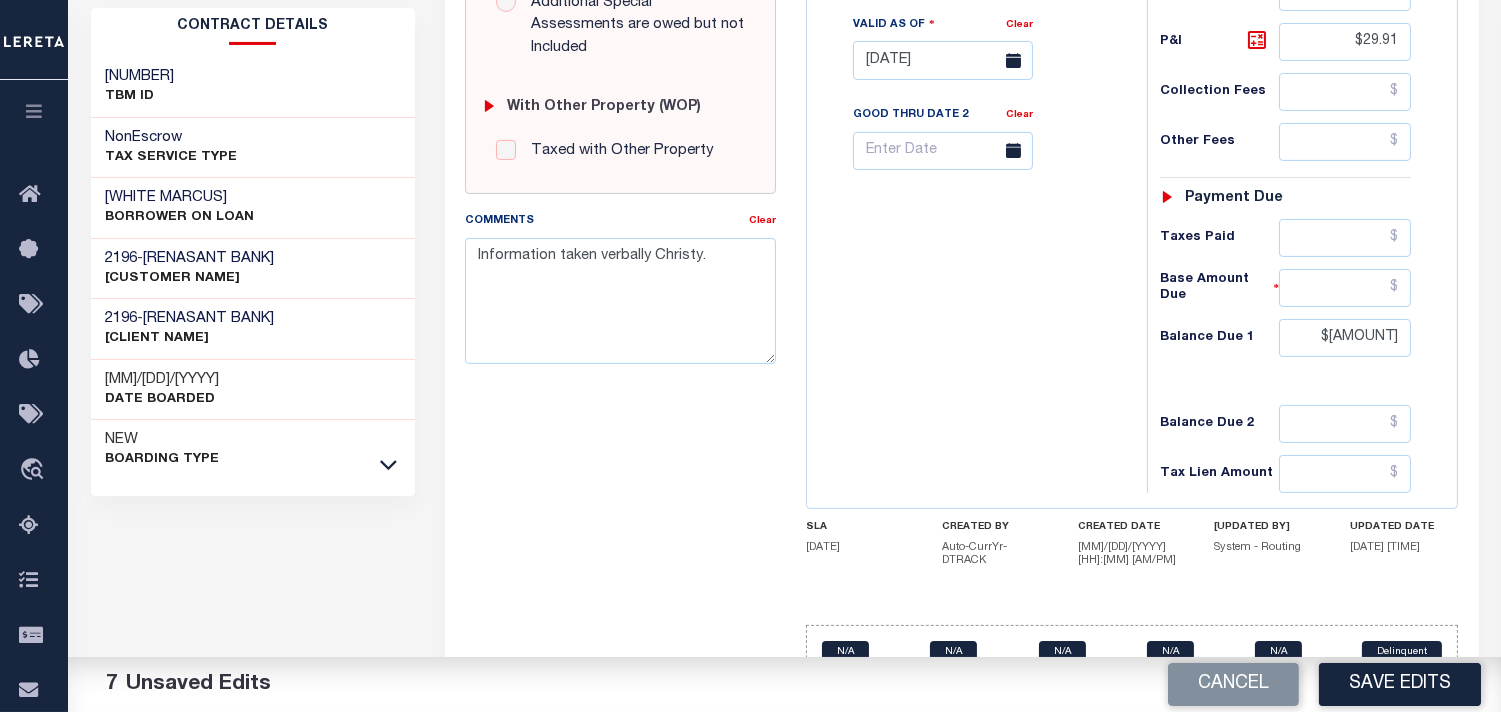 scroll, scrollTop: 777, scrollLeft: 0, axis: vertical 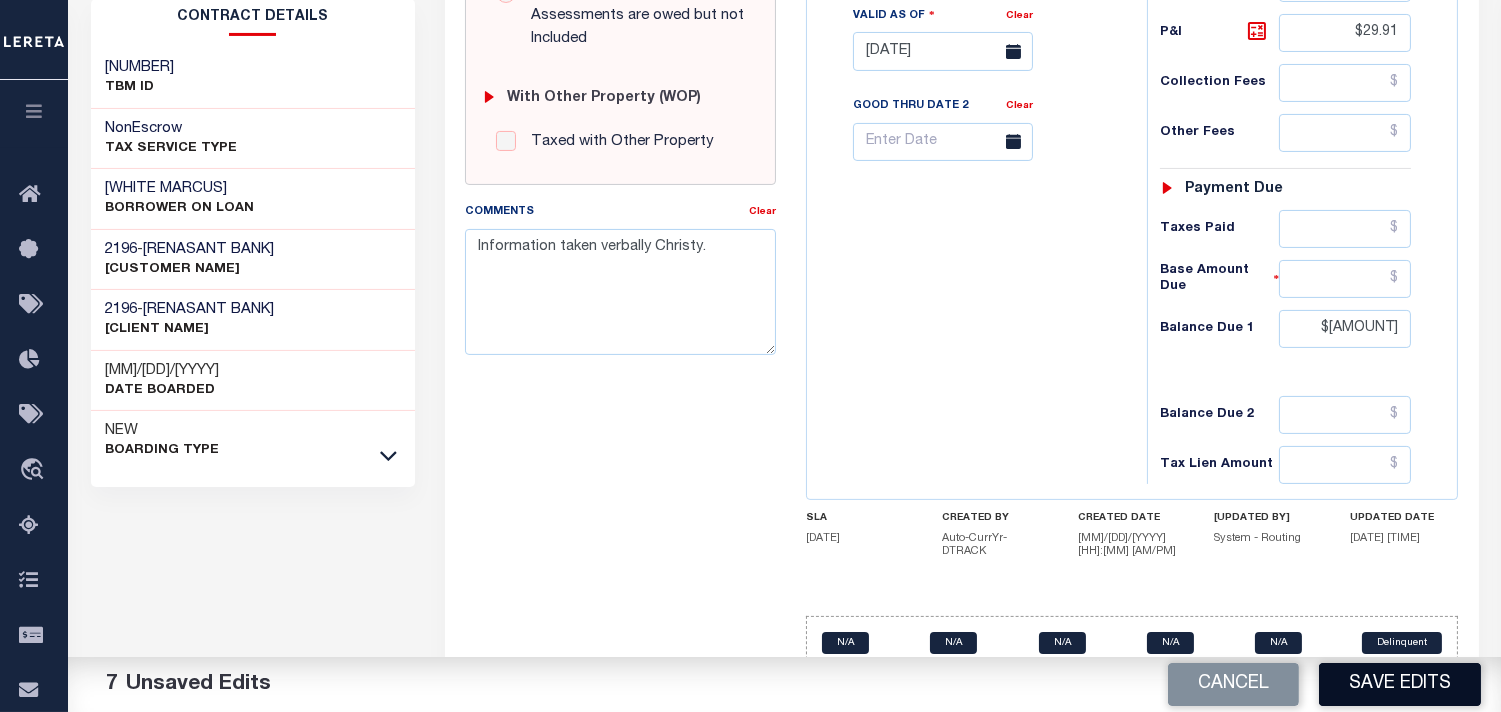 click on "Save Edits" at bounding box center [1400, 684] 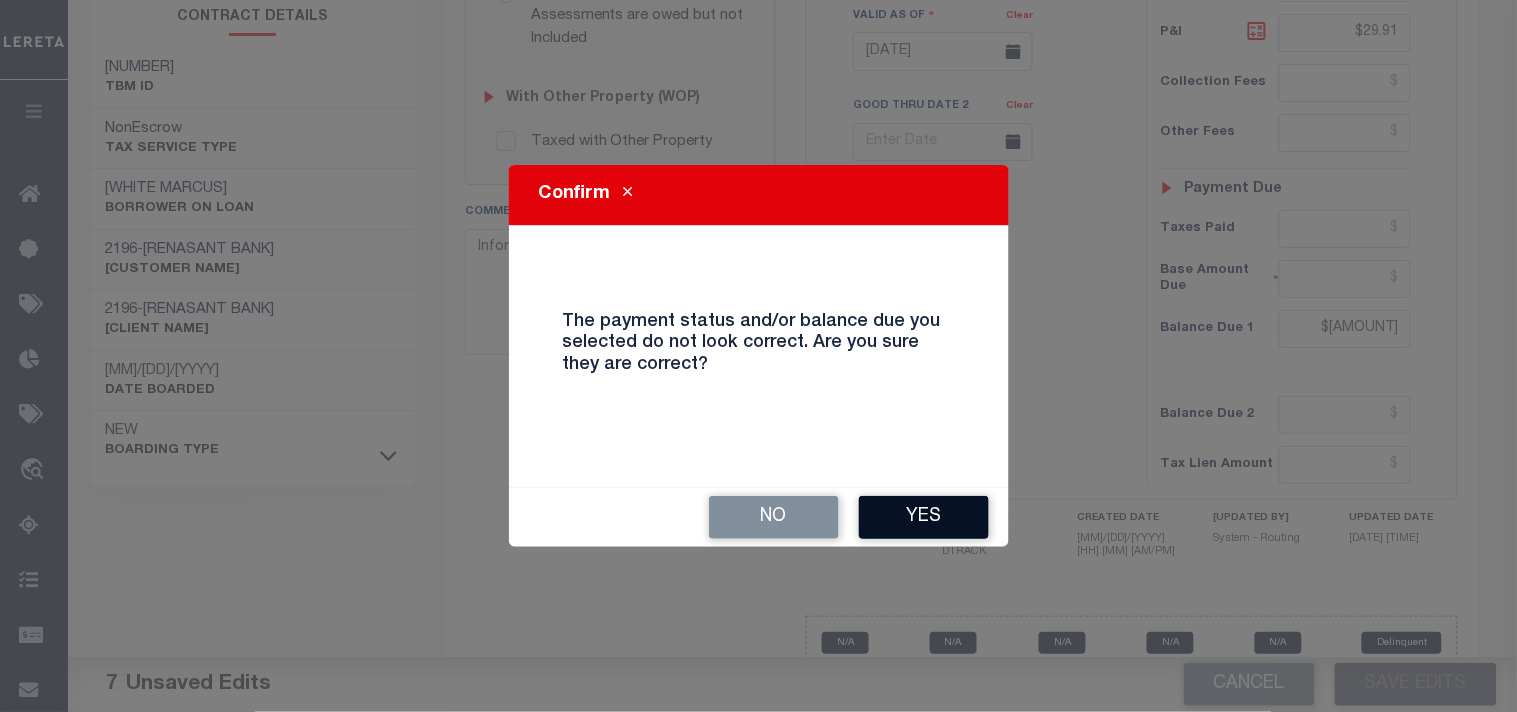 click on "Yes" at bounding box center (924, 517) 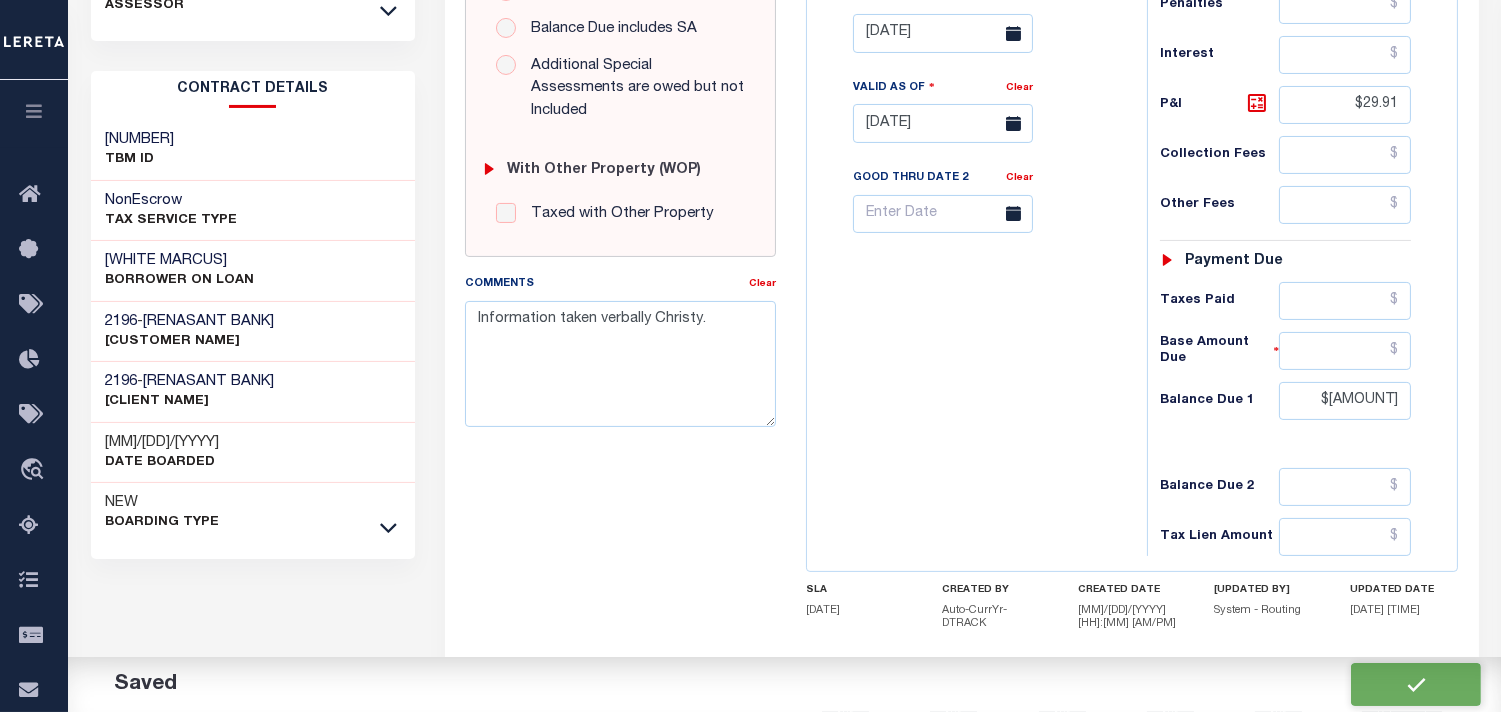 scroll, scrollTop: 666, scrollLeft: 0, axis: vertical 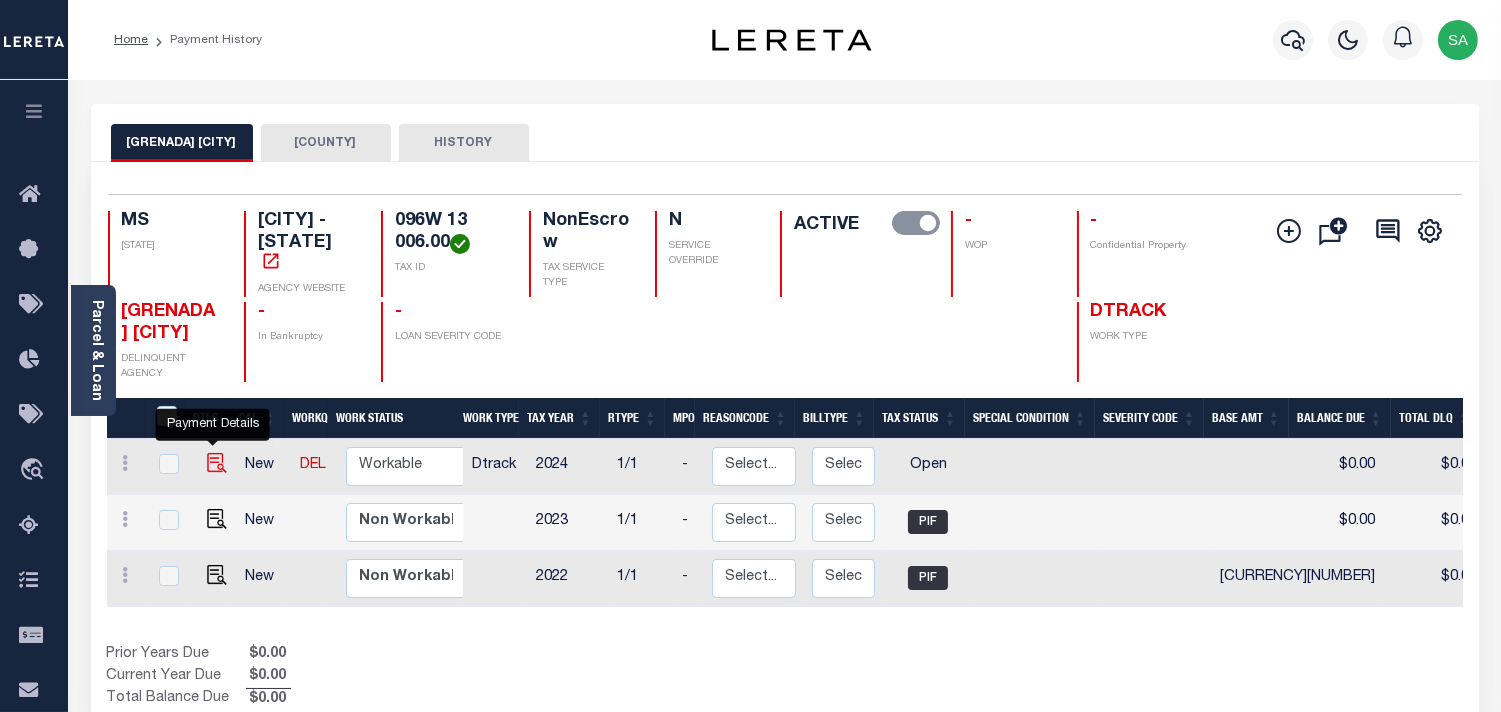 click at bounding box center [217, 435] 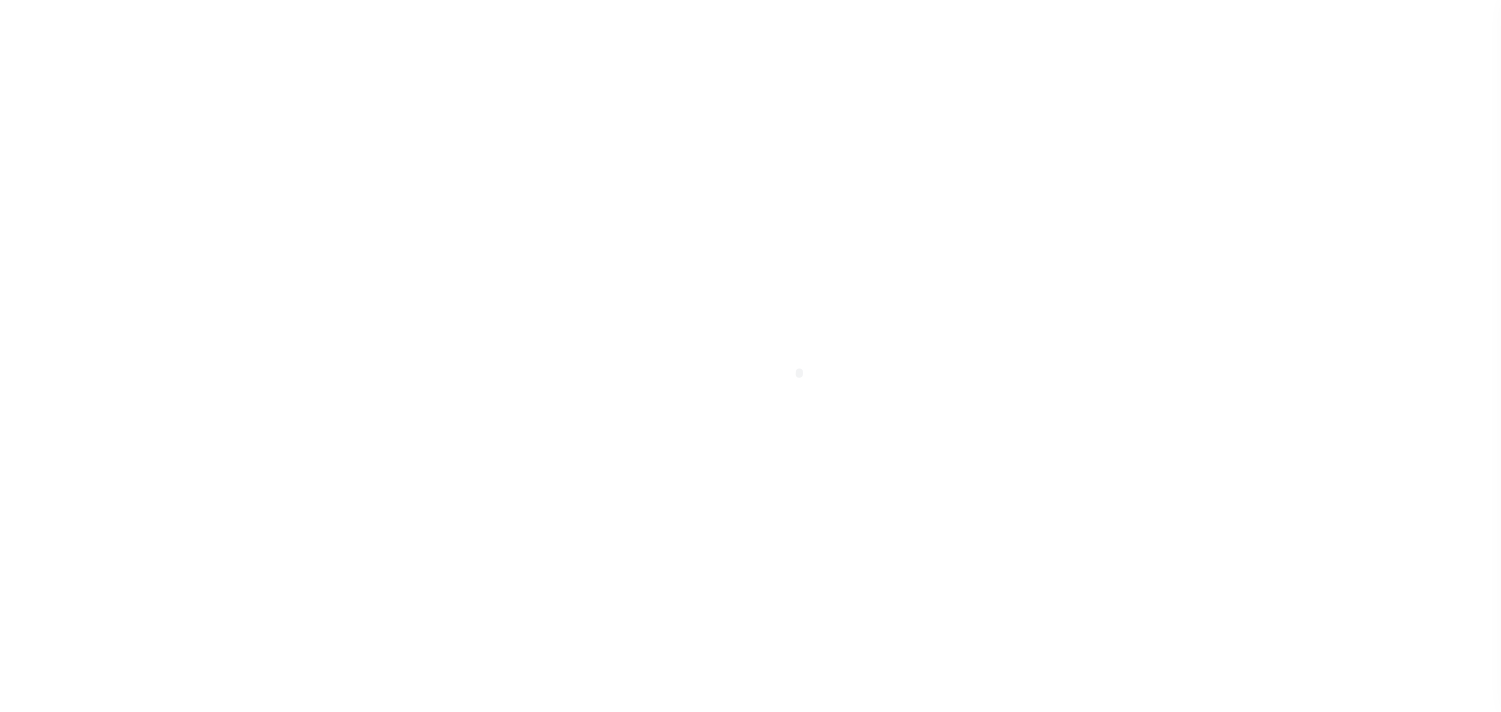 scroll, scrollTop: 0, scrollLeft: 0, axis: both 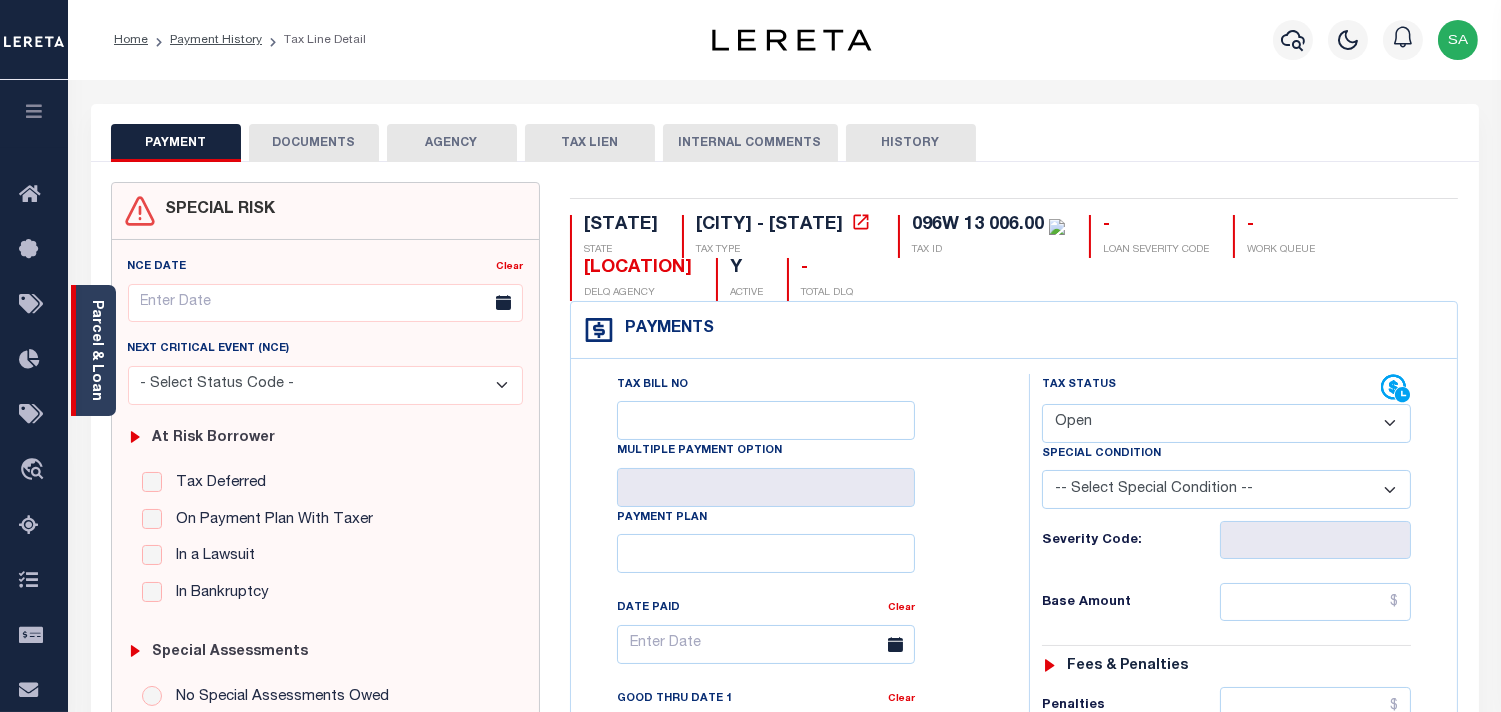 click on "Parcel & Loan" at bounding box center [96, 350] 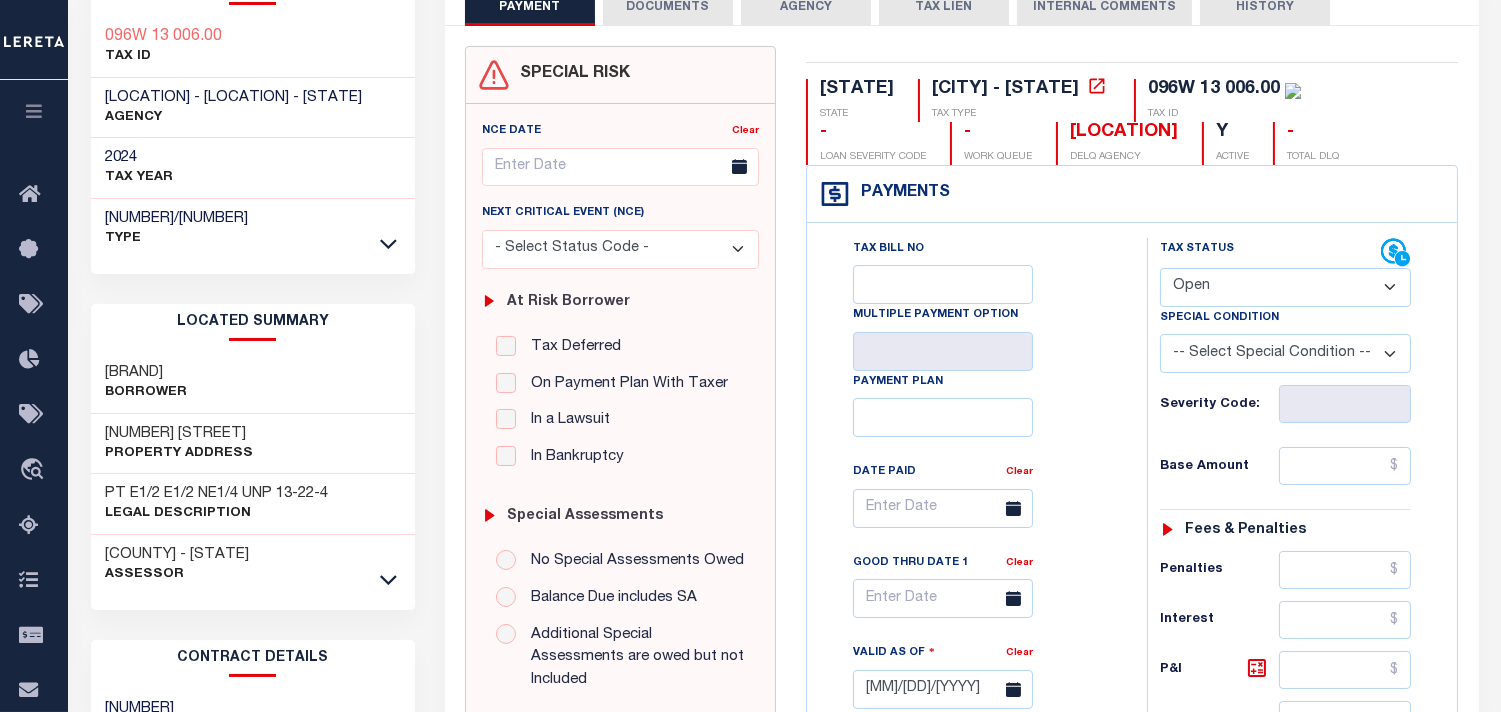 scroll, scrollTop: 555, scrollLeft: 0, axis: vertical 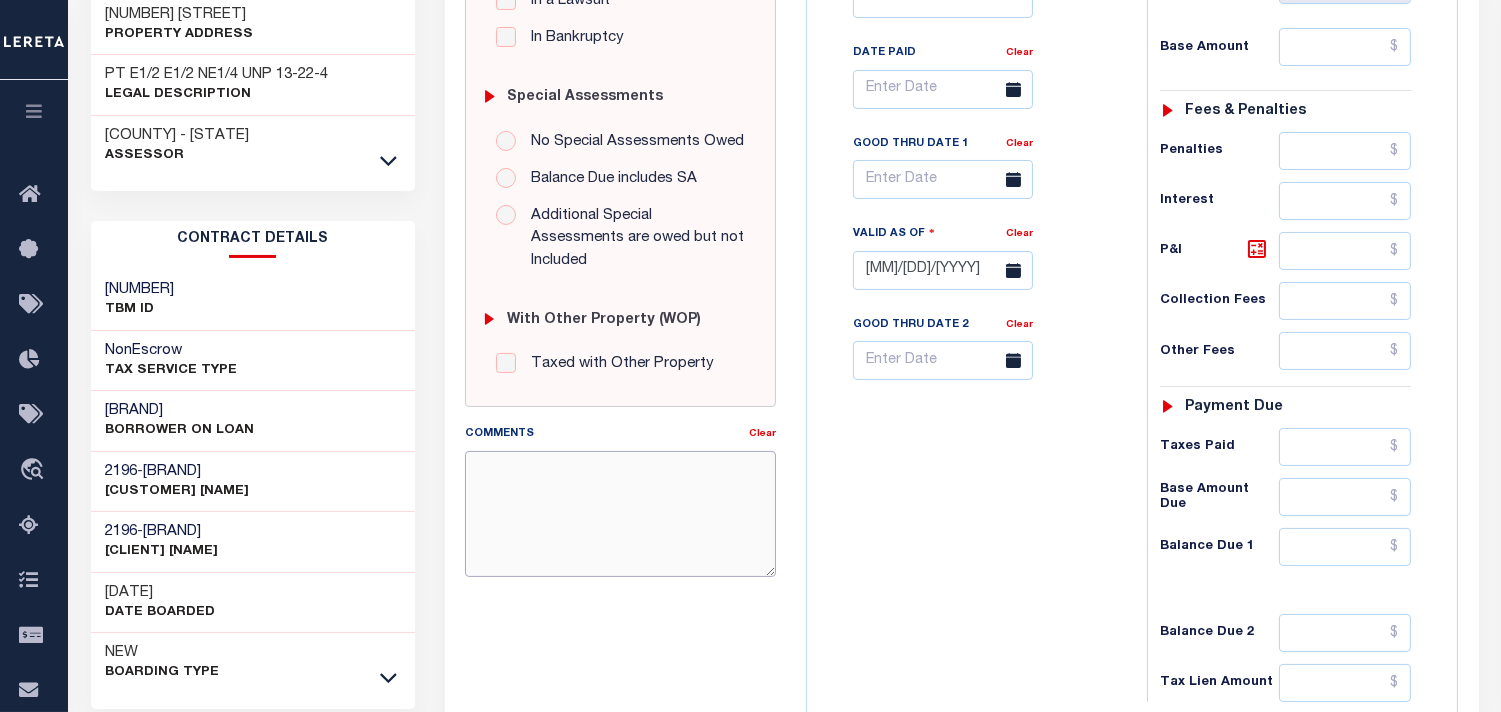 click on "Comments" at bounding box center [620, 514] 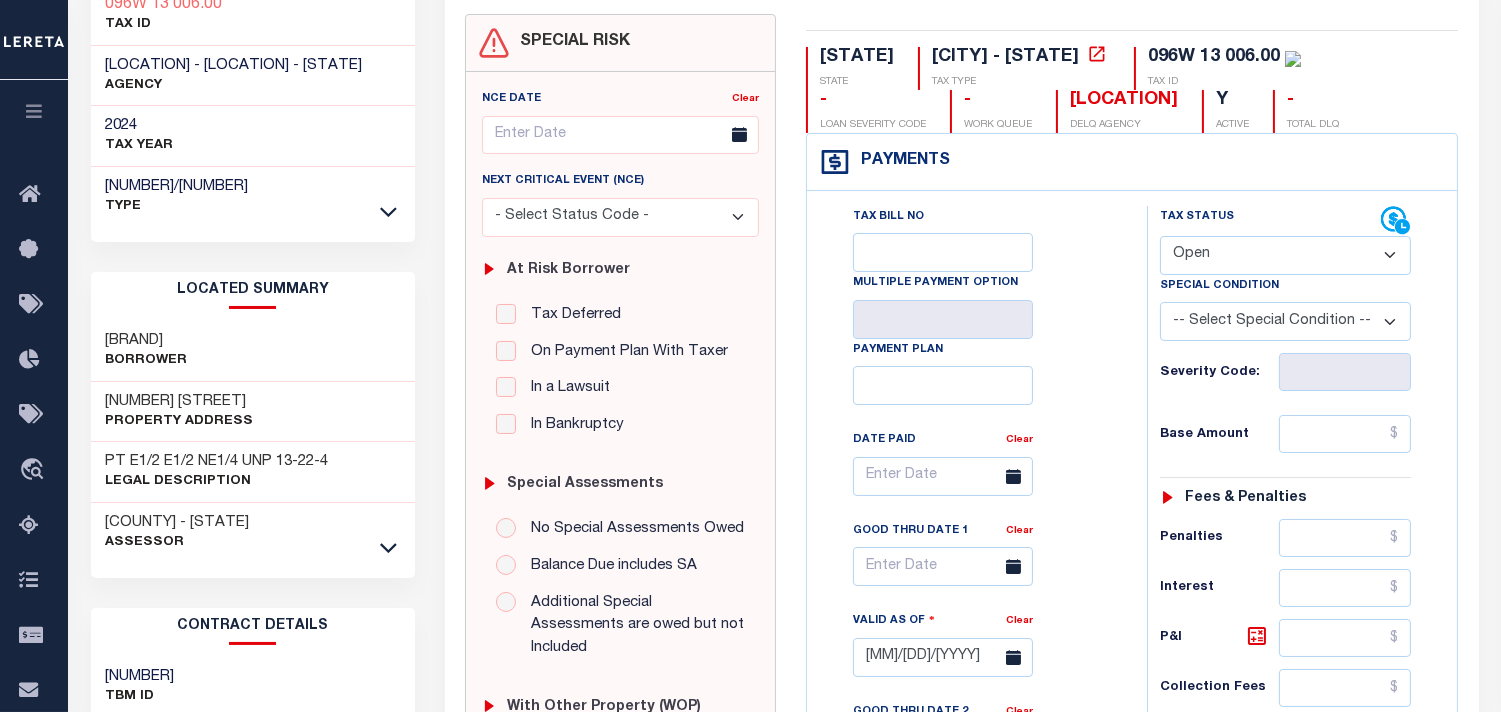 scroll, scrollTop: 111, scrollLeft: 0, axis: vertical 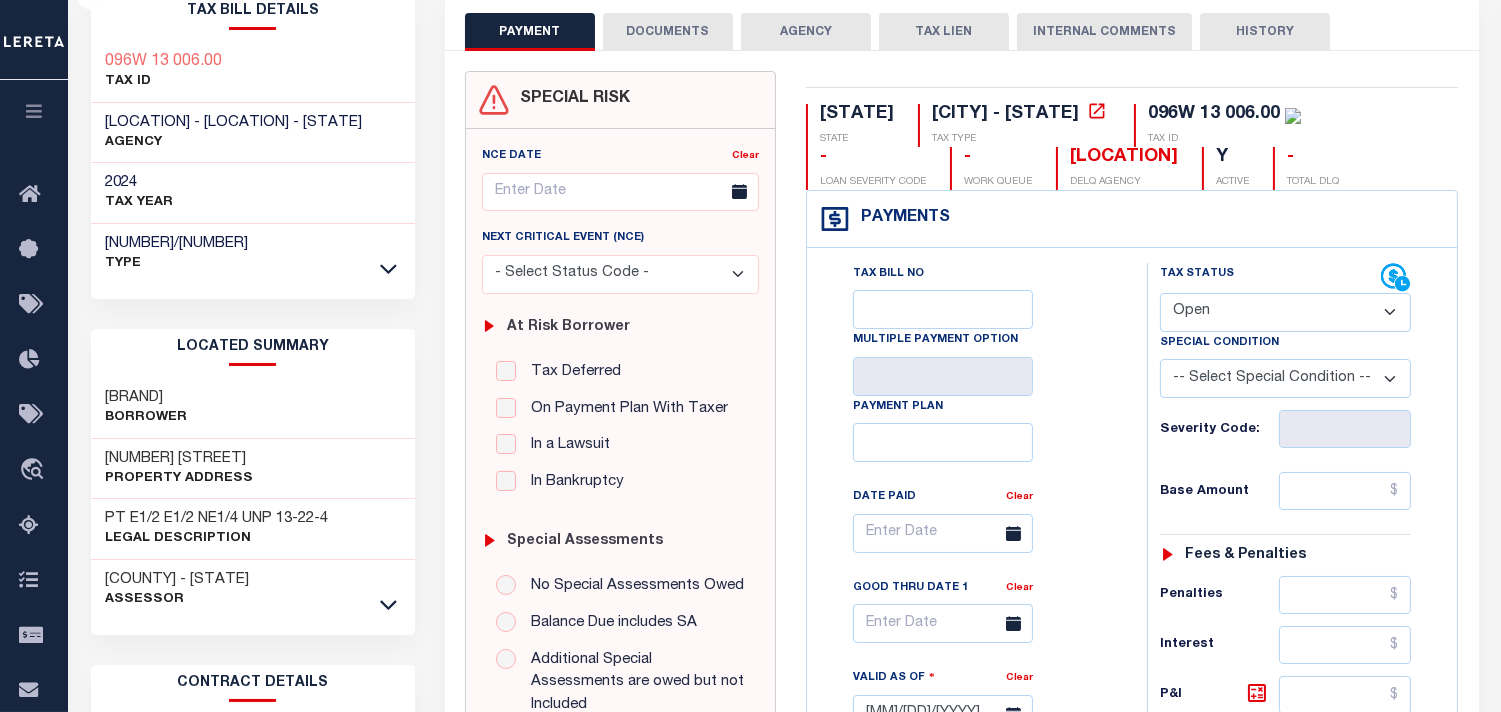 type on "Information taken verbally Christy." 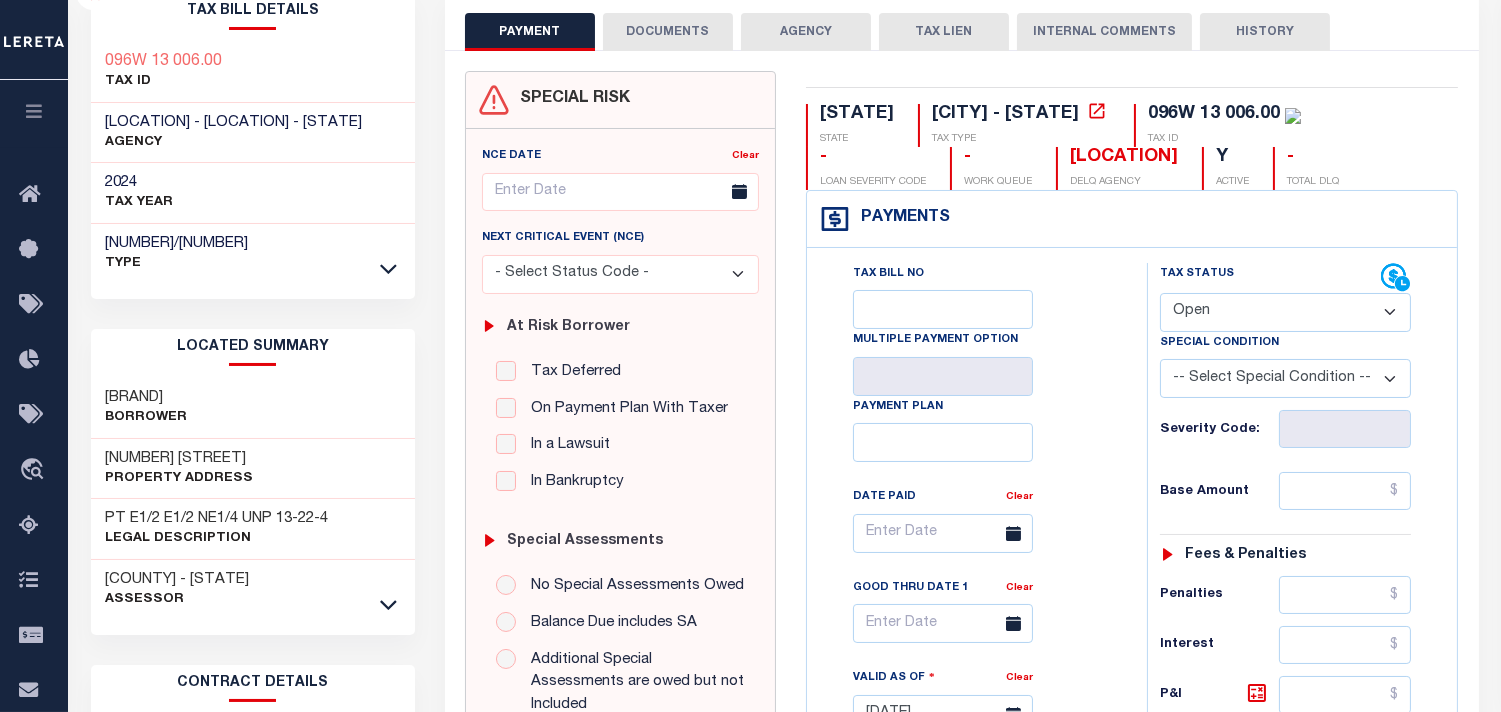 drag, startPoint x: 1224, startPoint y: 311, endPoint x: 1224, endPoint y: 327, distance: 16 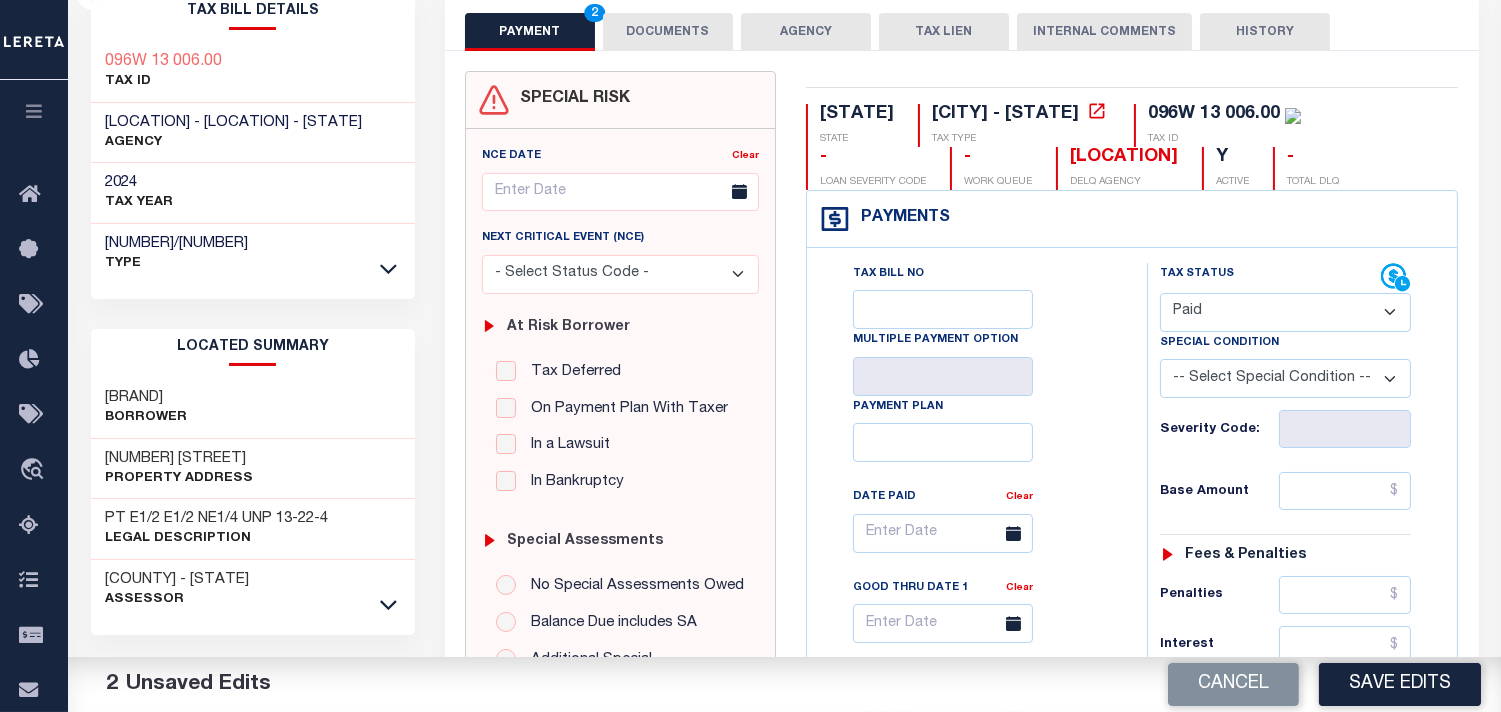 click on "- Select Status Code -
Open
Due/Unpaid
Paid
Incomplete
No Tax Due
Internal Refund Processed
New" at bounding box center [1285, 312] 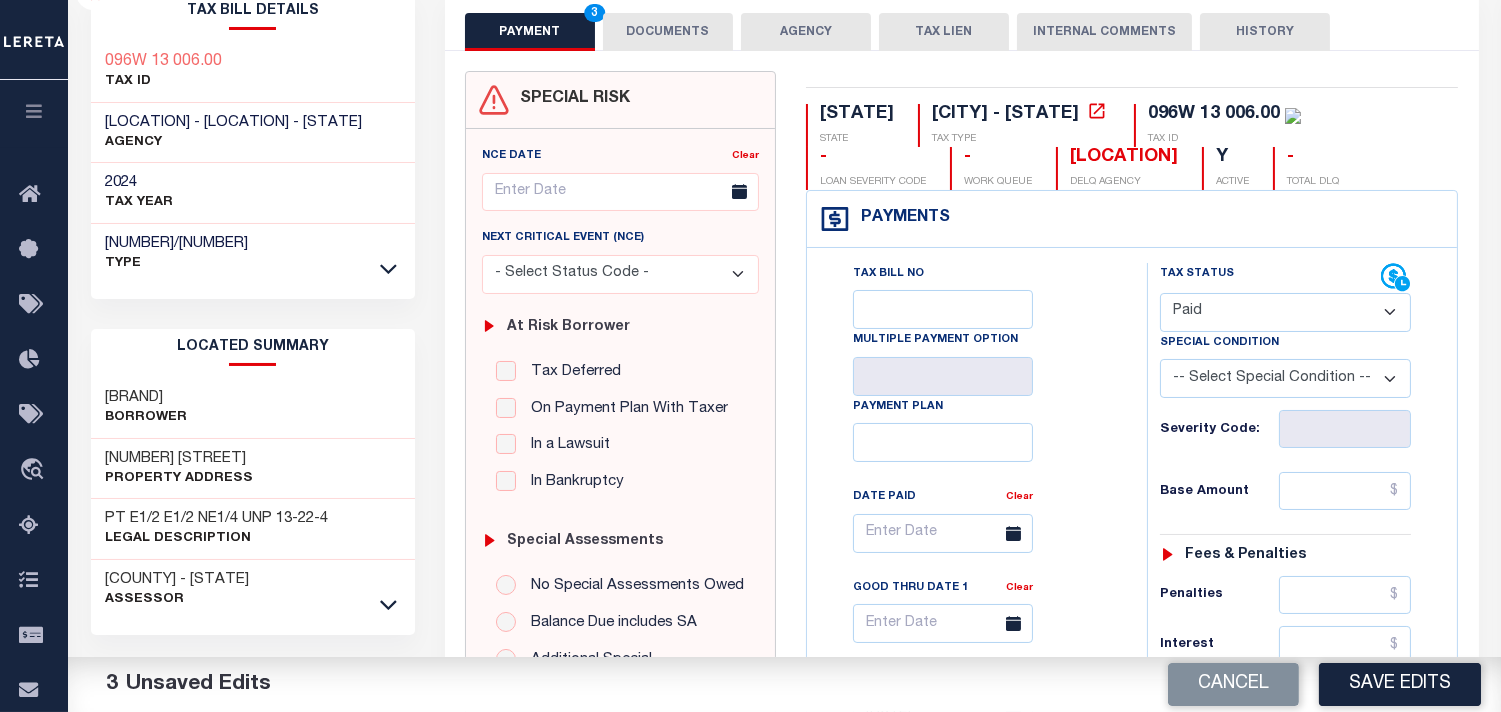 click on "- Select Status Code -
Open
Due/Unpaid
Paid
Incomplete
No Tax Due
Internal Refund Processed
New" at bounding box center [1285, 312] 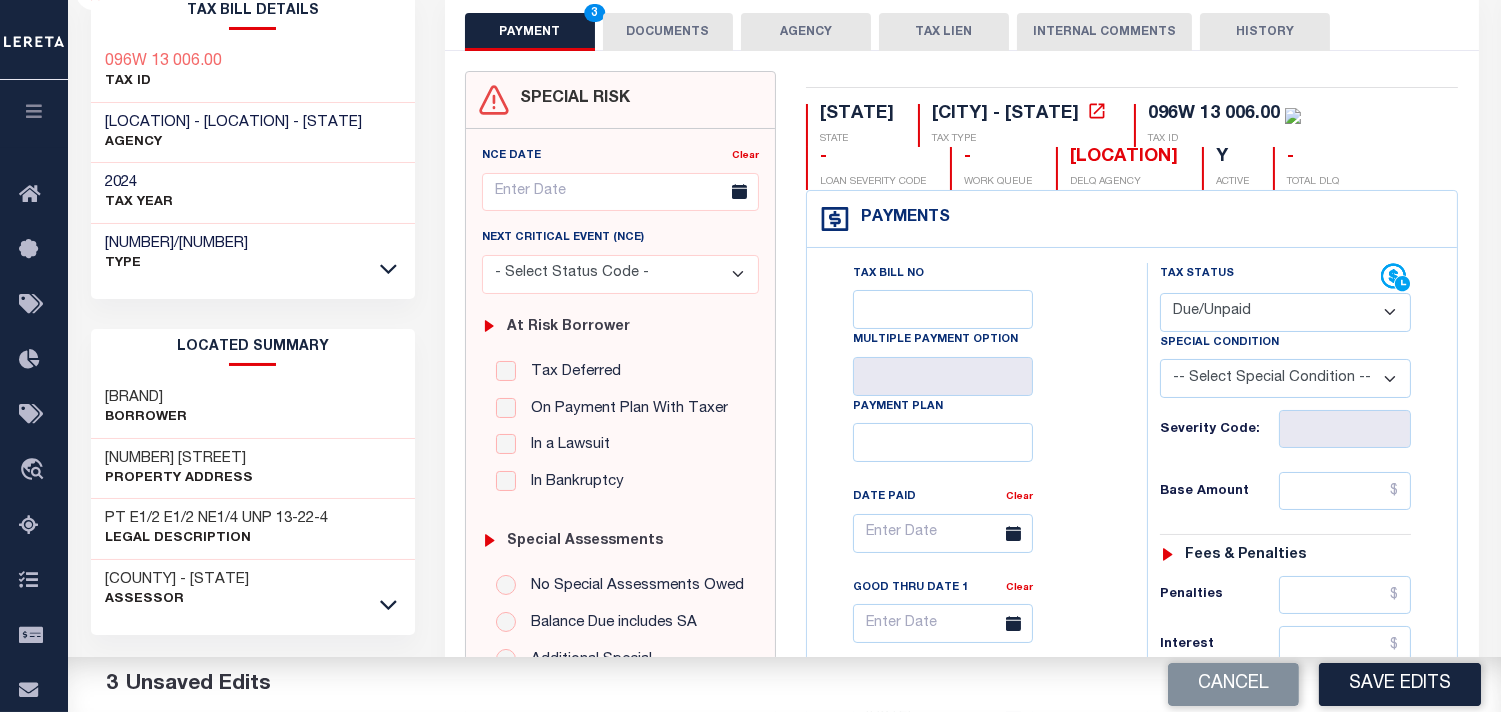 click on "- Select Status Code -
Open
Due/Unpaid
Paid
Incomplete
No Tax Due
Internal Refund Processed
New" at bounding box center (1285, 312) 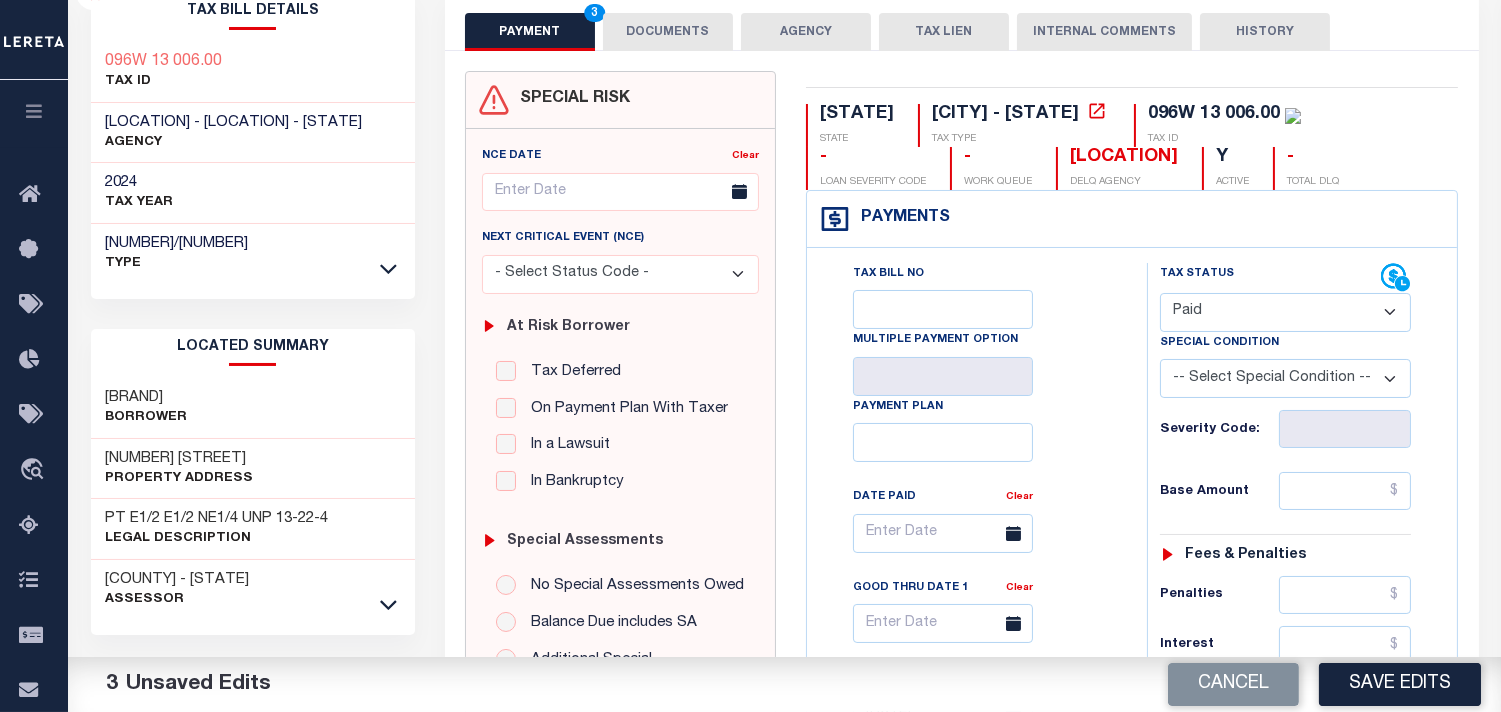 click on "- Select Status Code -
Open
Due/Unpaid
Paid
Incomplete
No Tax Due
Internal Refund Processed
New" at bounding box center (1285, 312) 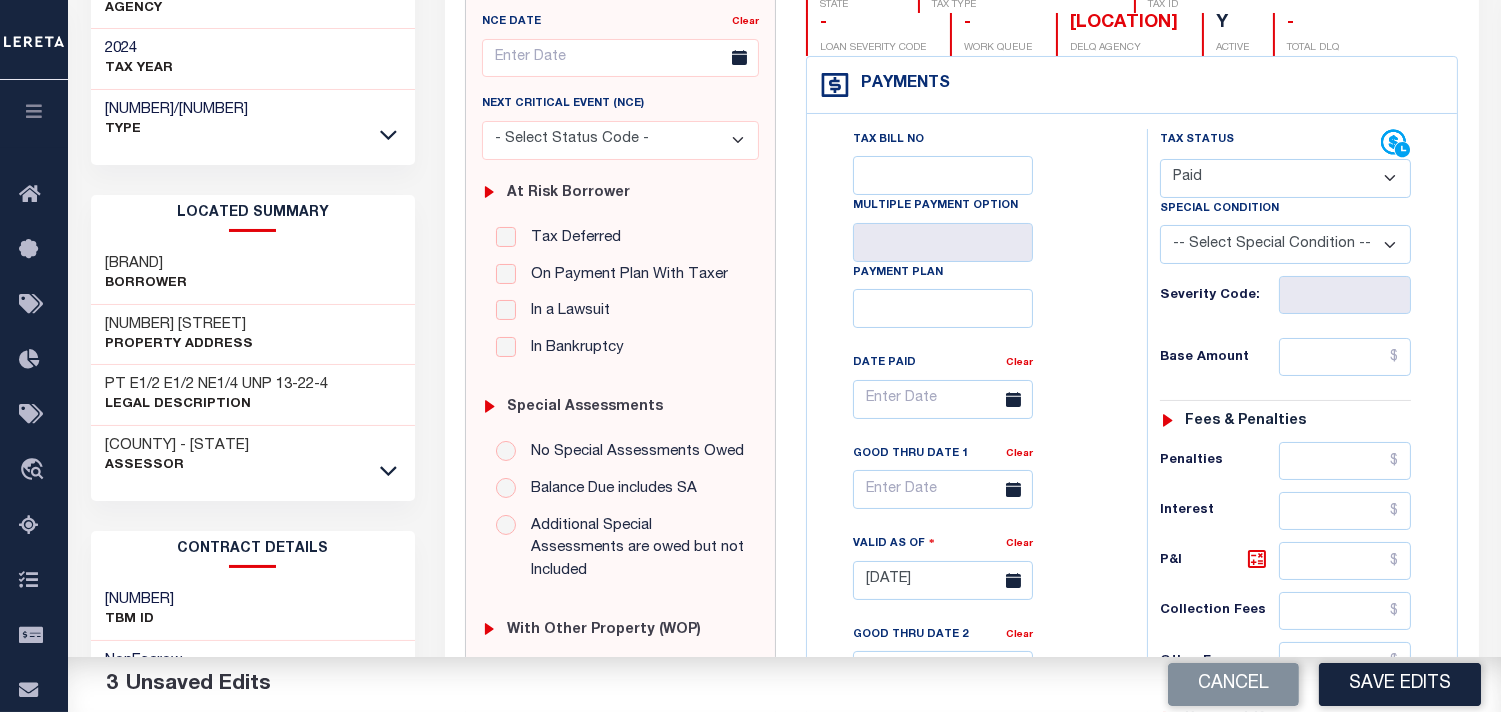 scroll, scrollTop: 333, scrollLeft: 0, axis: vertical 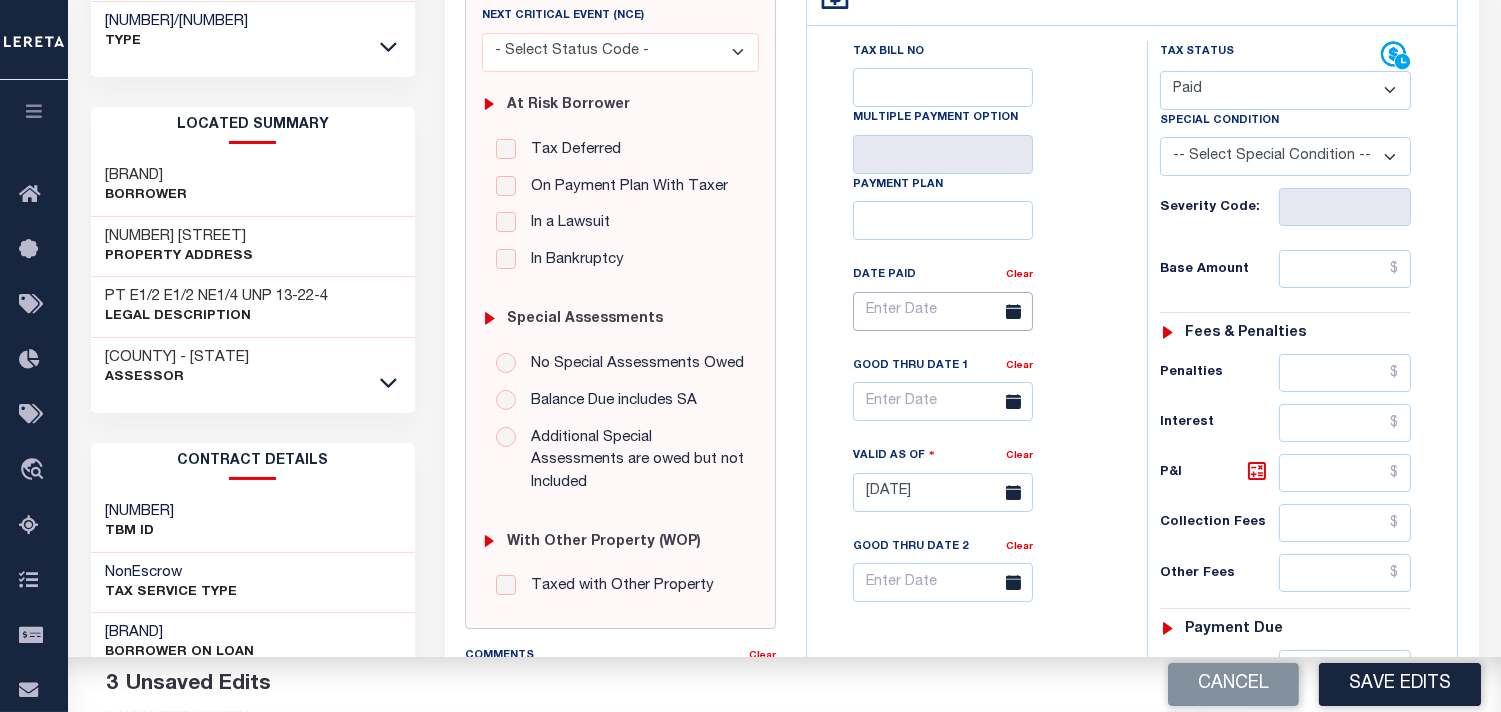 click at bounding box center (943, 311) 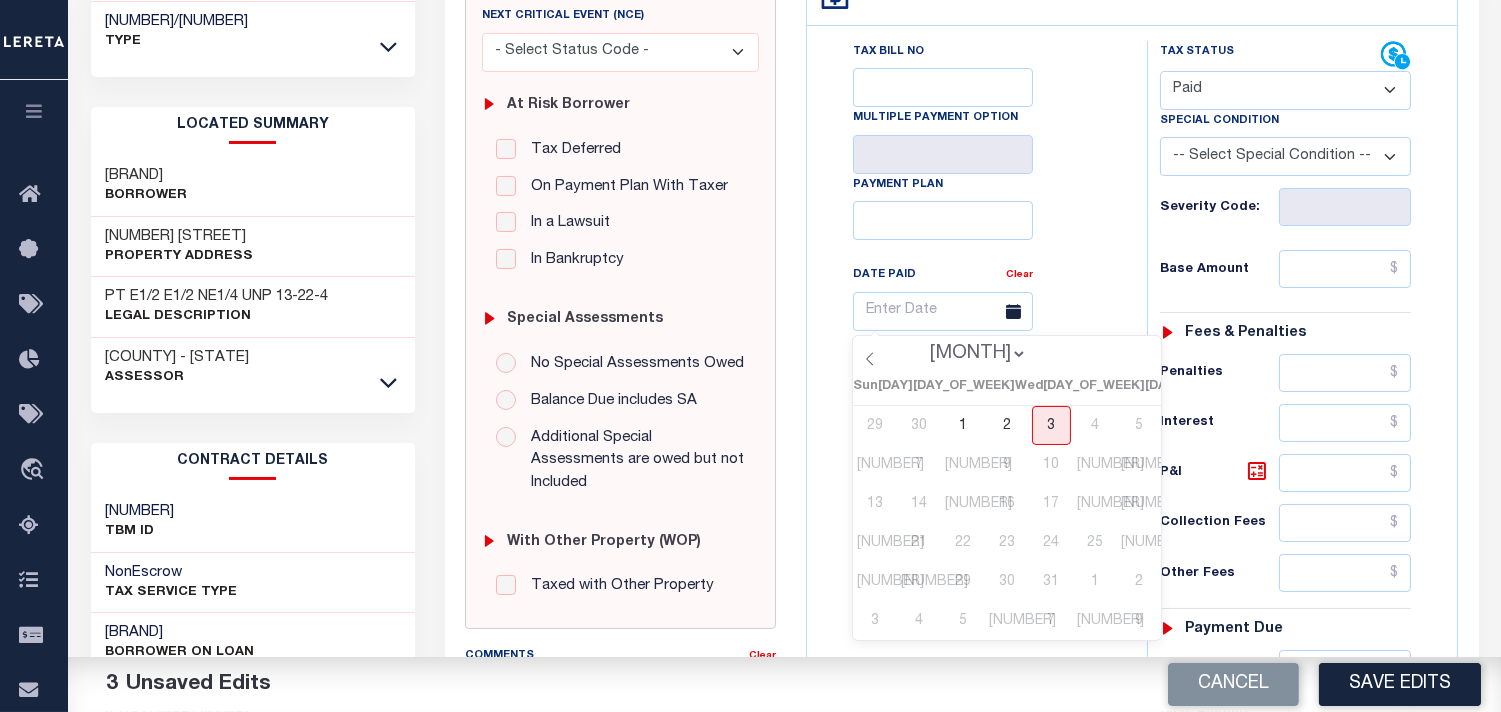 click on "January February March April May June July" at bounding box center [974, 354] 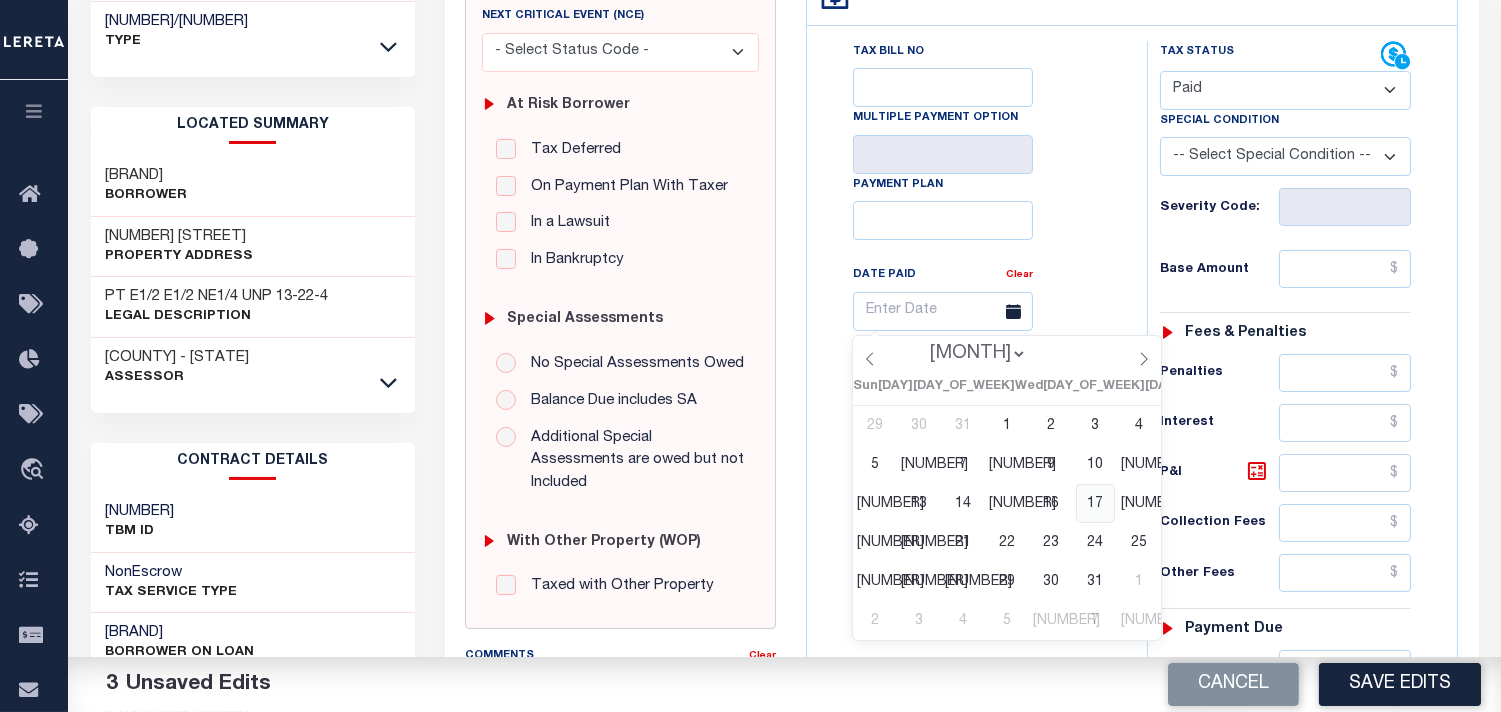 click on "17" at bounding box center (1095, 503) 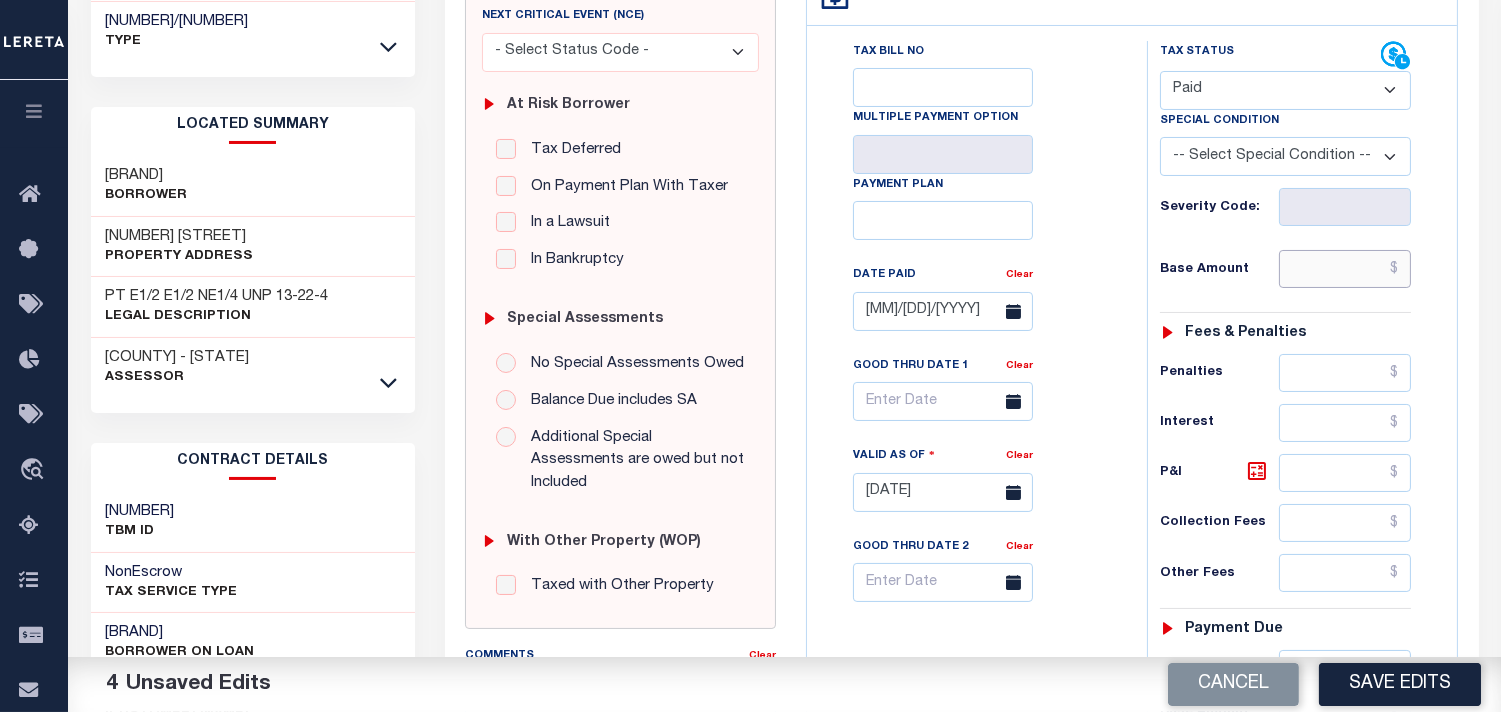 drag, startPoint x: 1338, startPoint y: 270, endPoint x: 1310, endPoint y: 284, distance: 31.304953 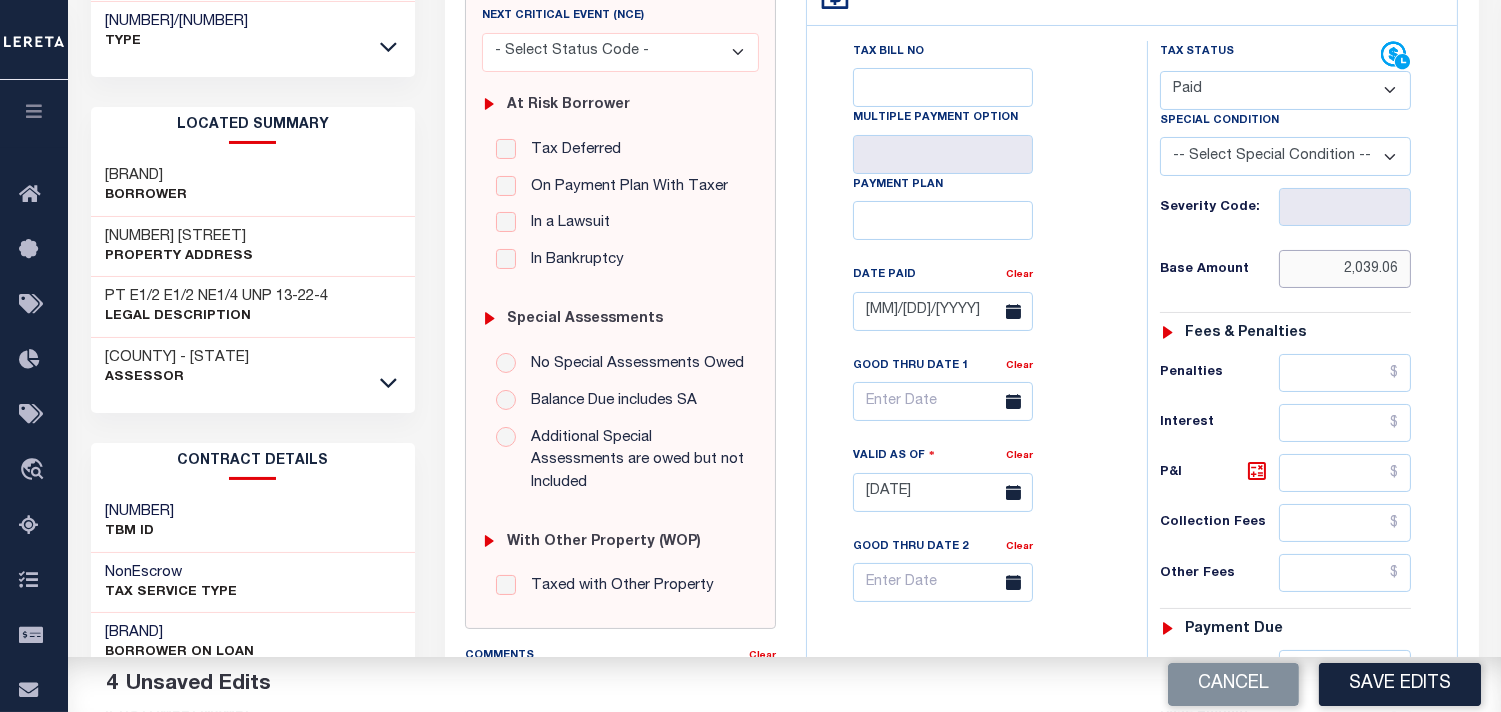 click on "$2,039.06" at bounding box center [1345, 269] 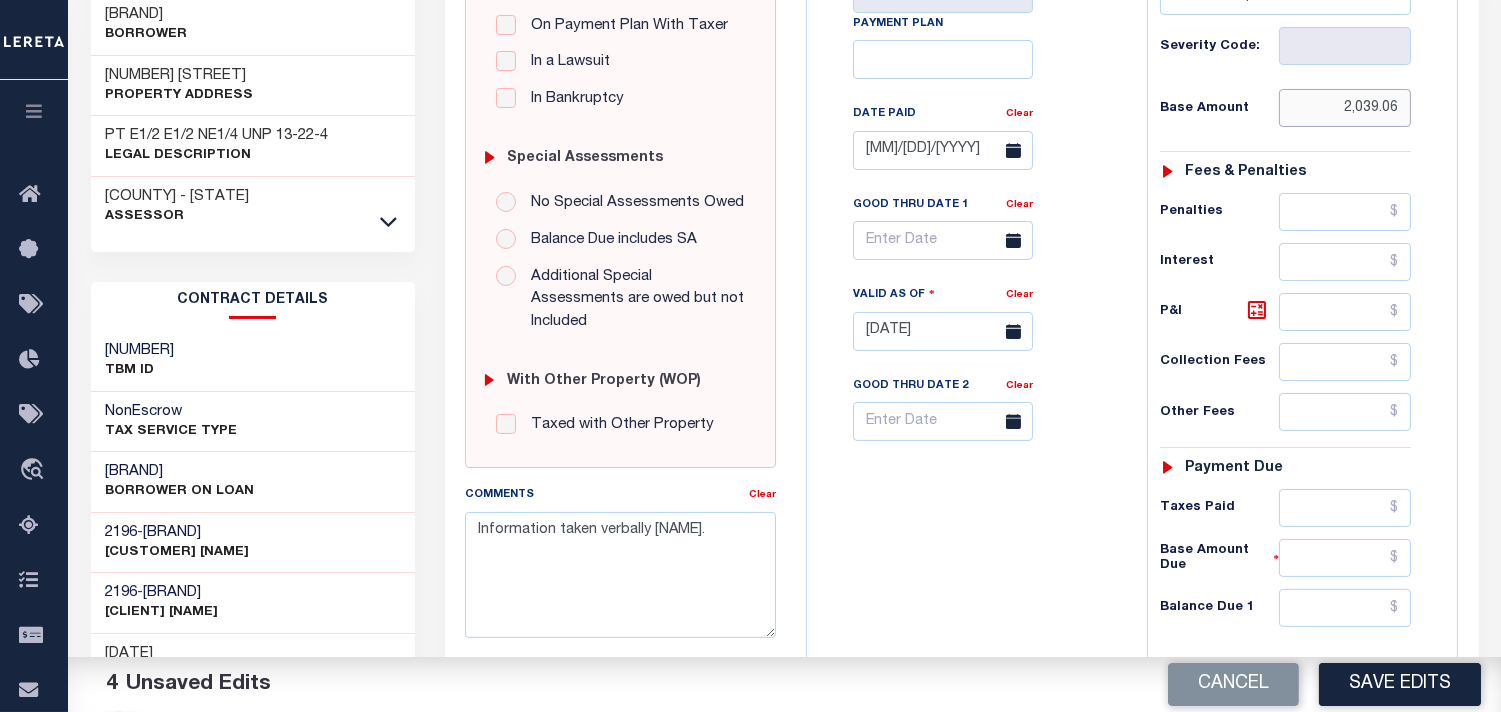 scroll, scrollTop: 666, scrollLeft: 0, axis: vertical 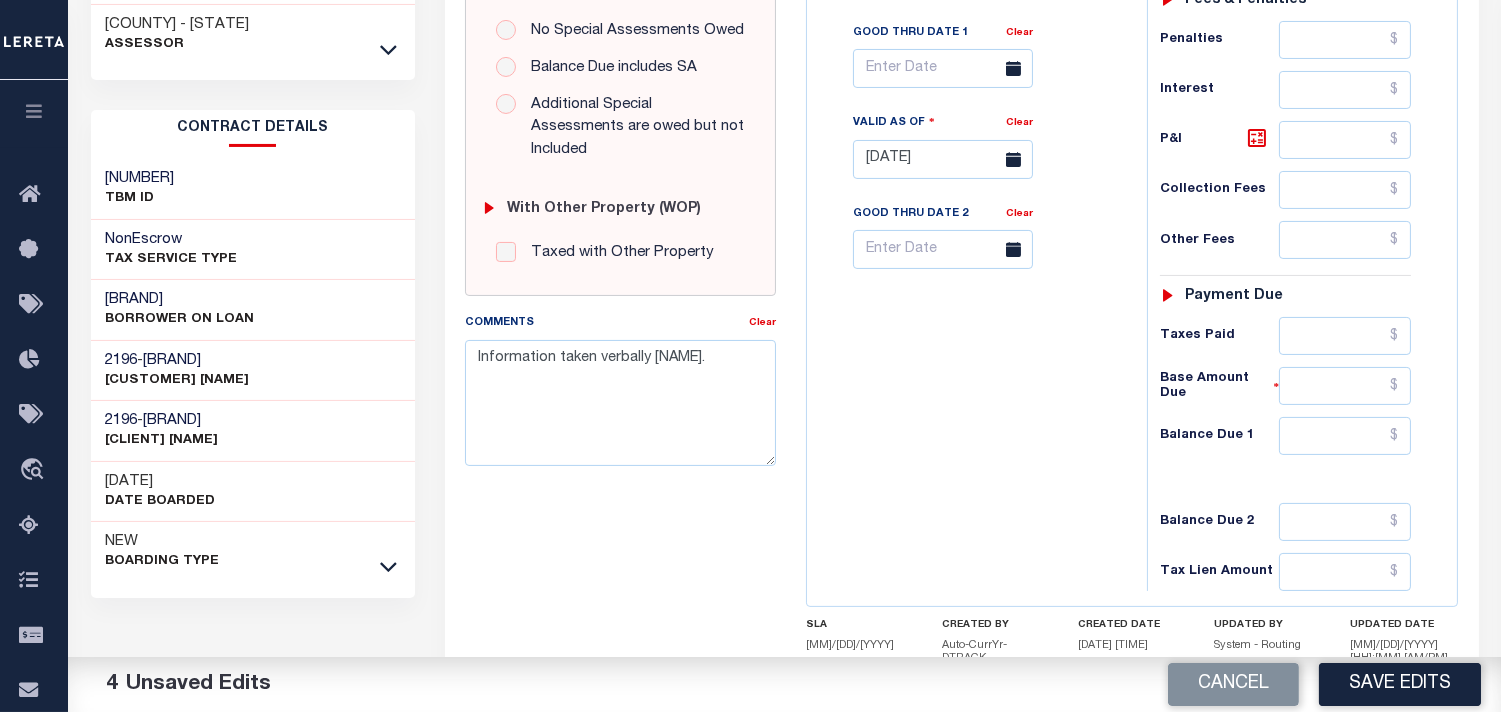 type on "$2,039.06" 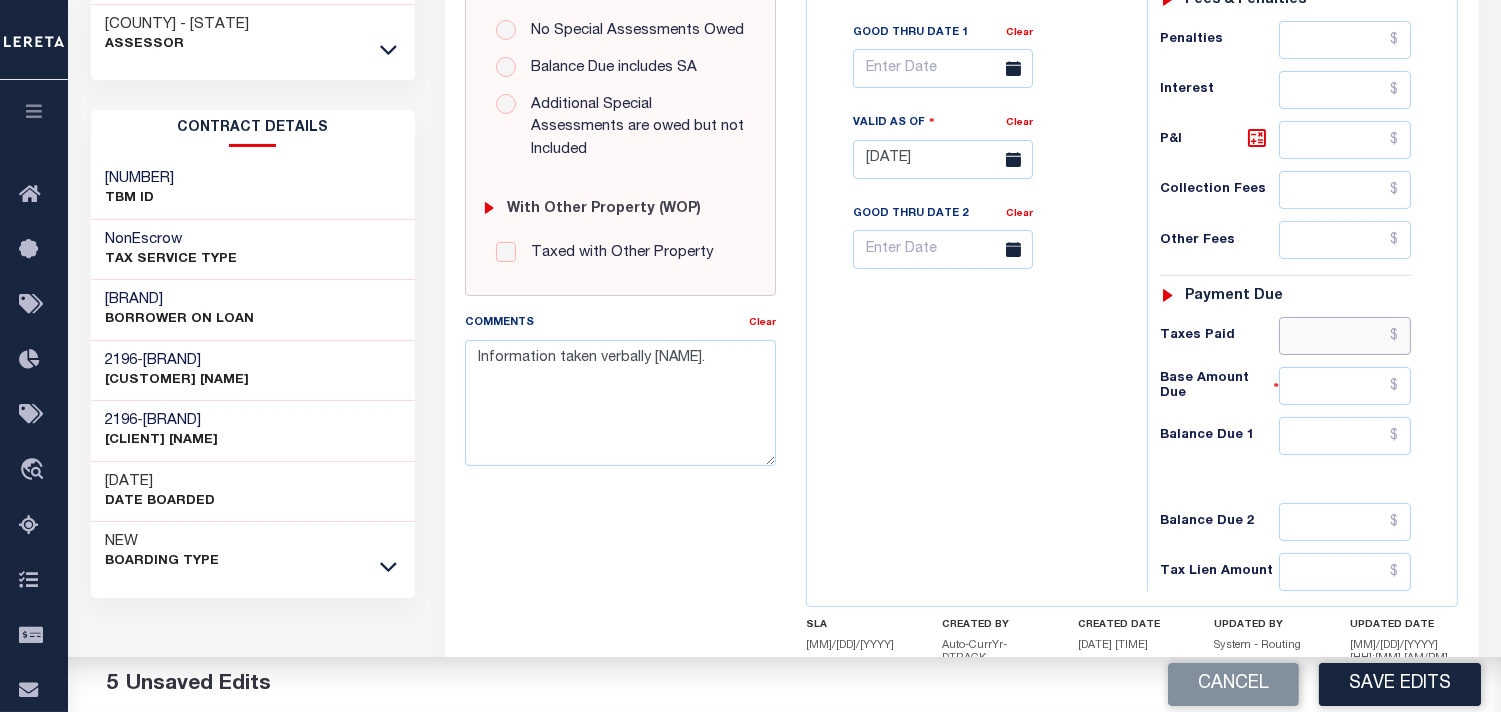 drag, startPoint x: 1330, startPoint y: 342, endPoint x: 1045, endPoint y: 350, distance: 285.11224 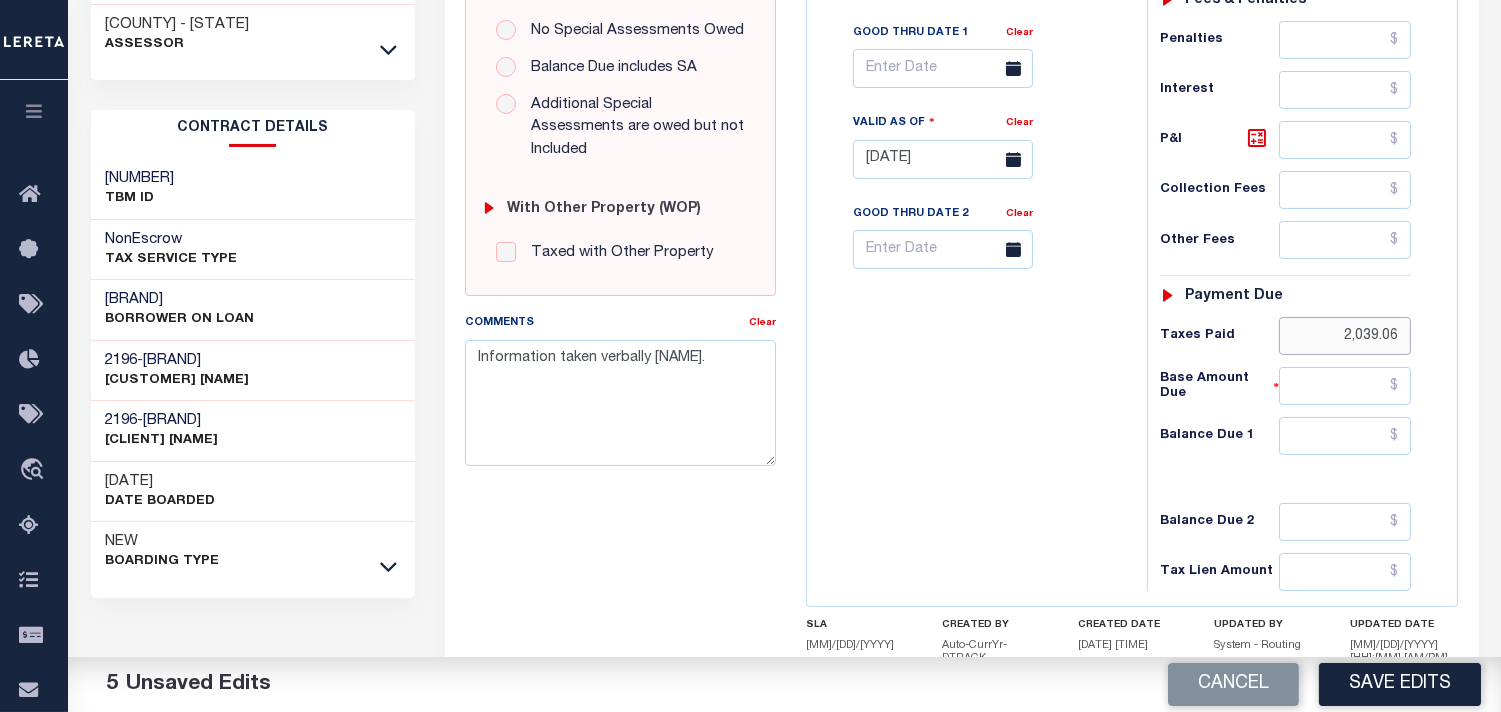 type on "$2,039.06" 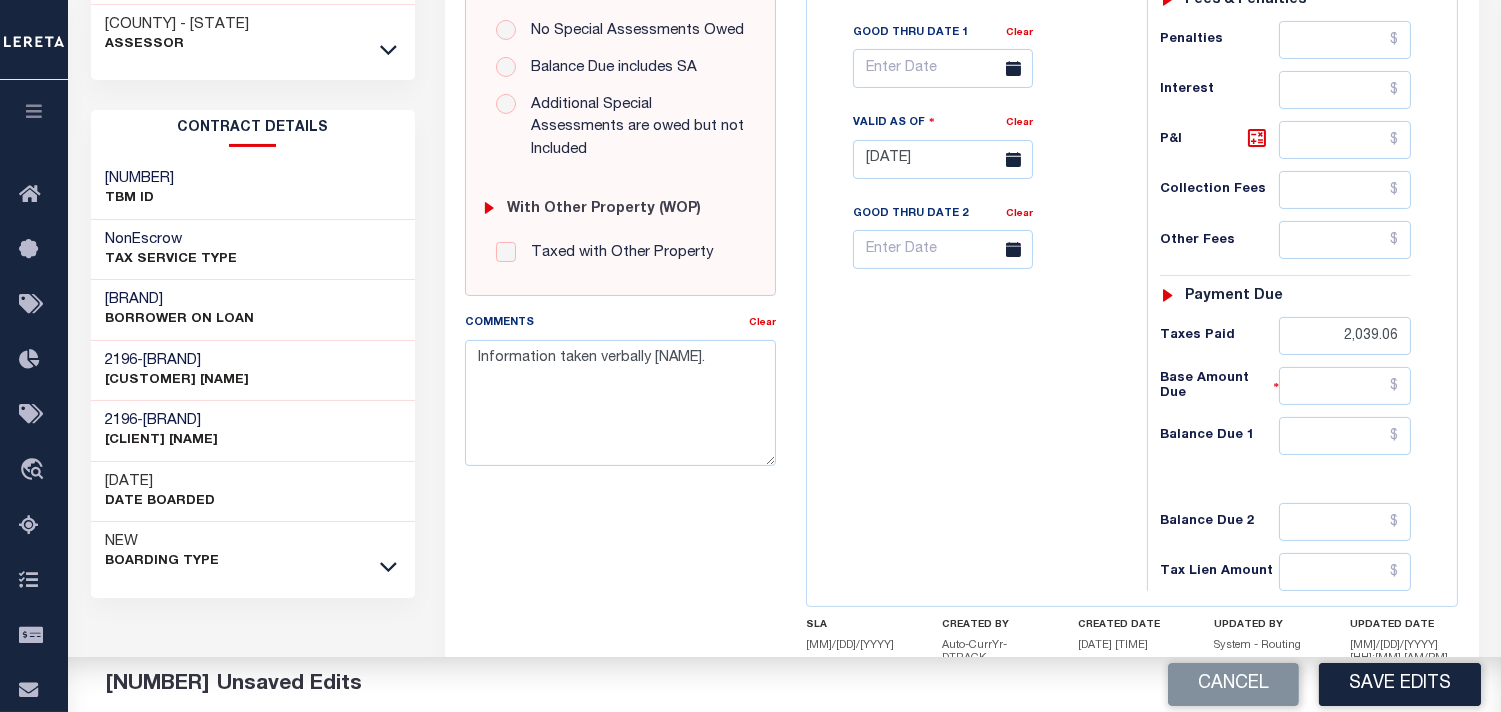 click on "Tax Status
Status
- Select Status Code -" at bounding box center [1292, 149] 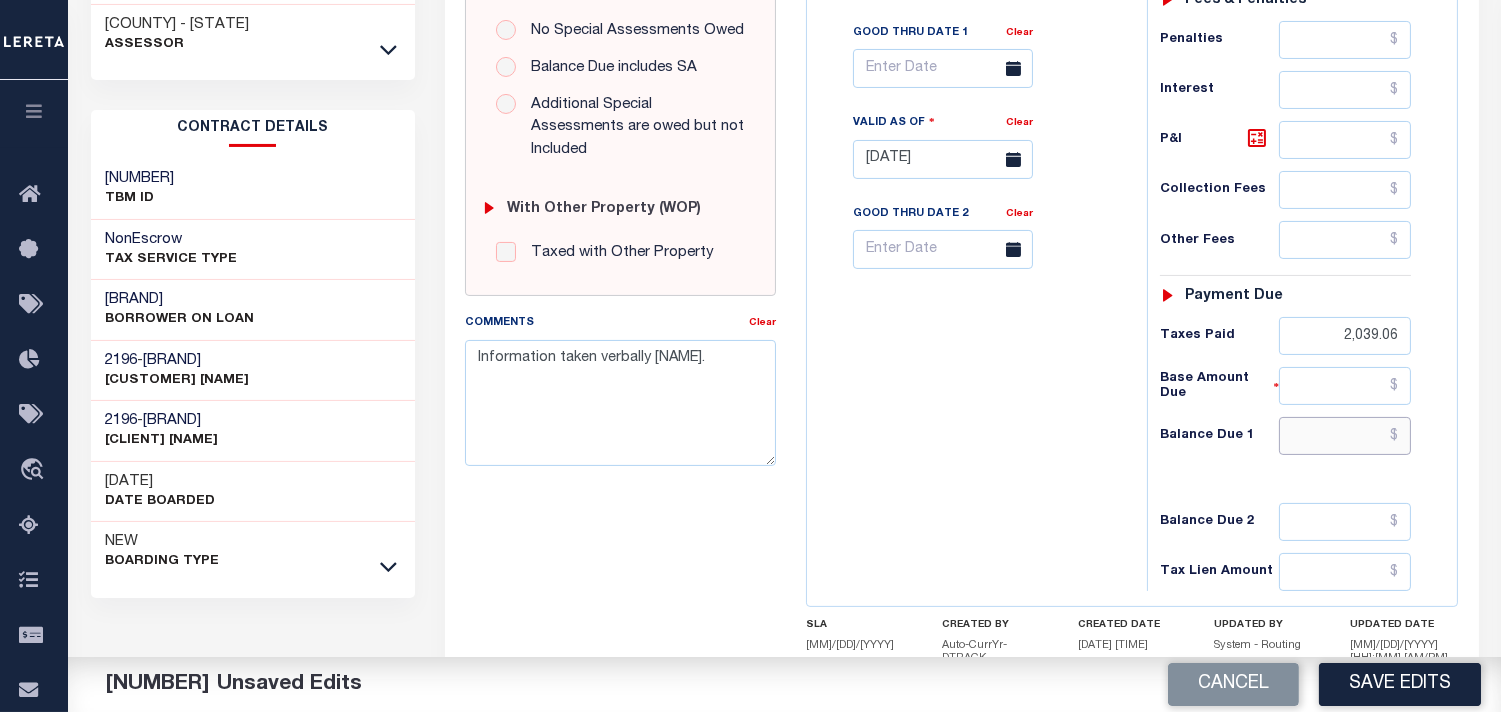 drag, startPoint x: 1351, startPoint y: 435, endPoint x: 1202, endPoint y: 446, distance: 149.40549 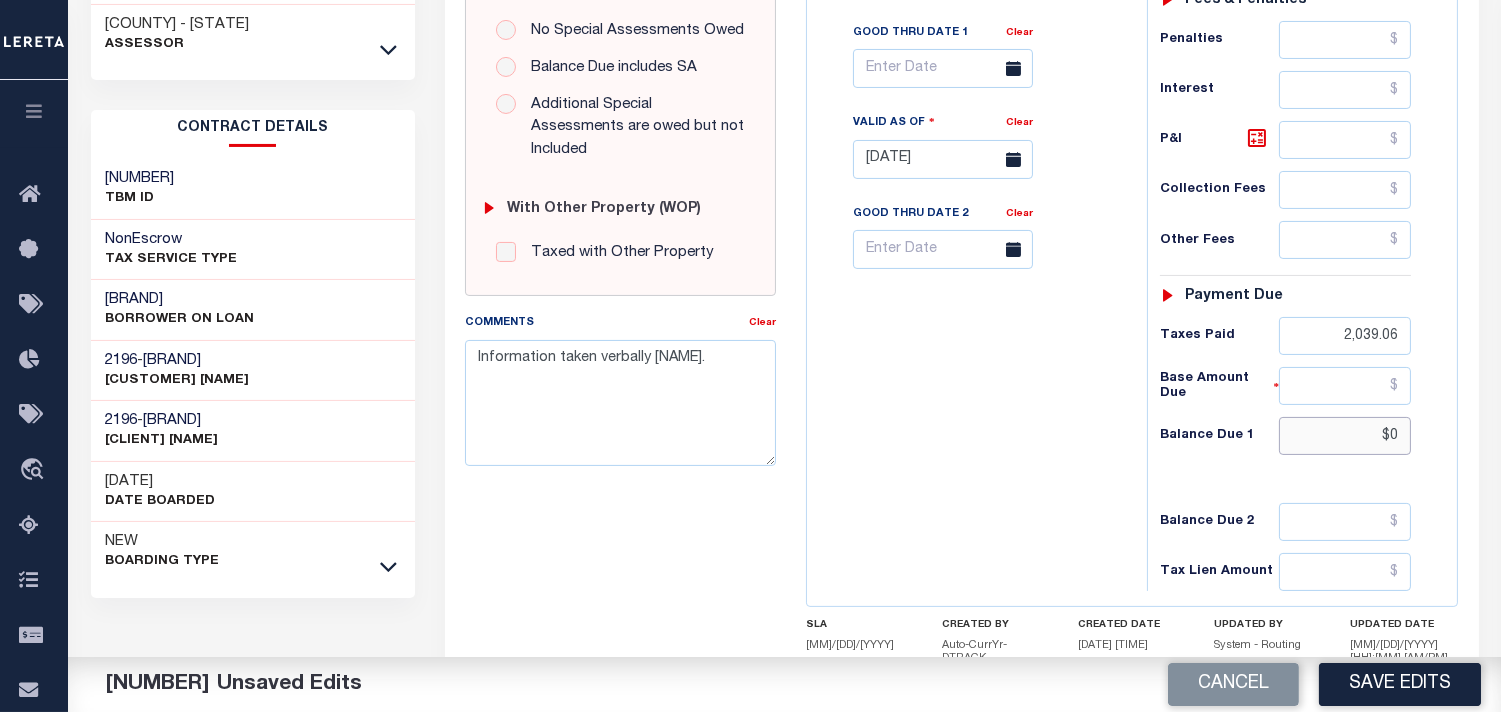 type on "$0" 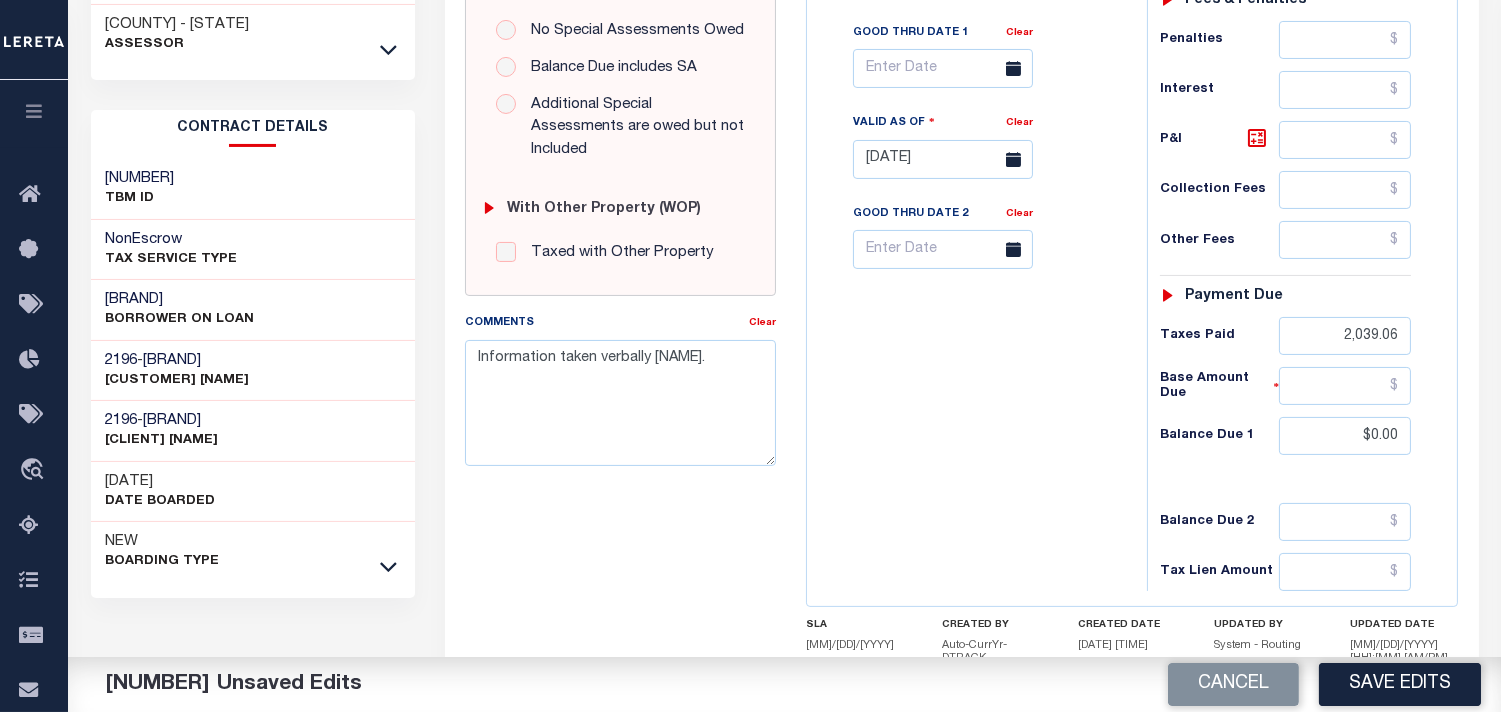 click on "Tax Bill No
Multiple Payment Option
Payment Plan
Clear" at bounding box center (972, 149) 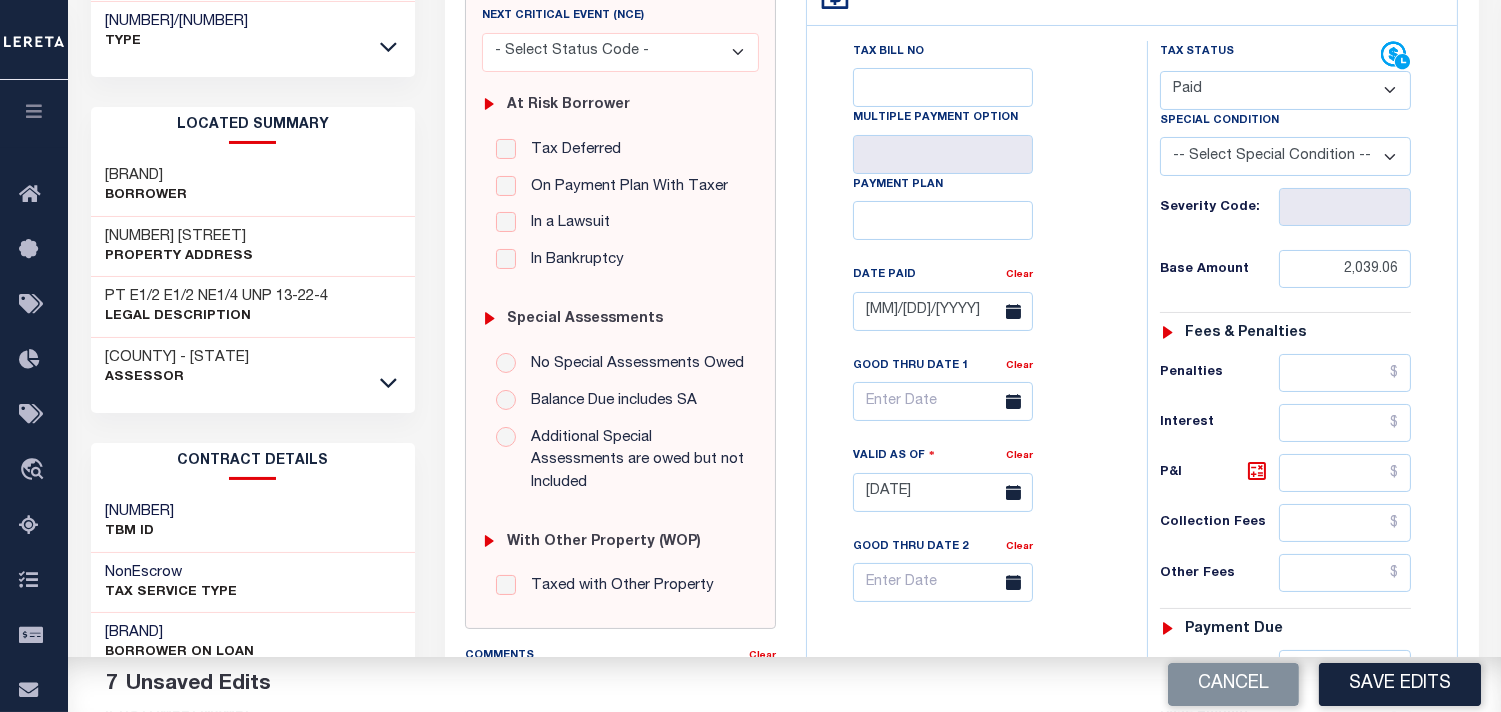 scroll, scrollTop: 222, scrollLeft: 0, axis: vertical 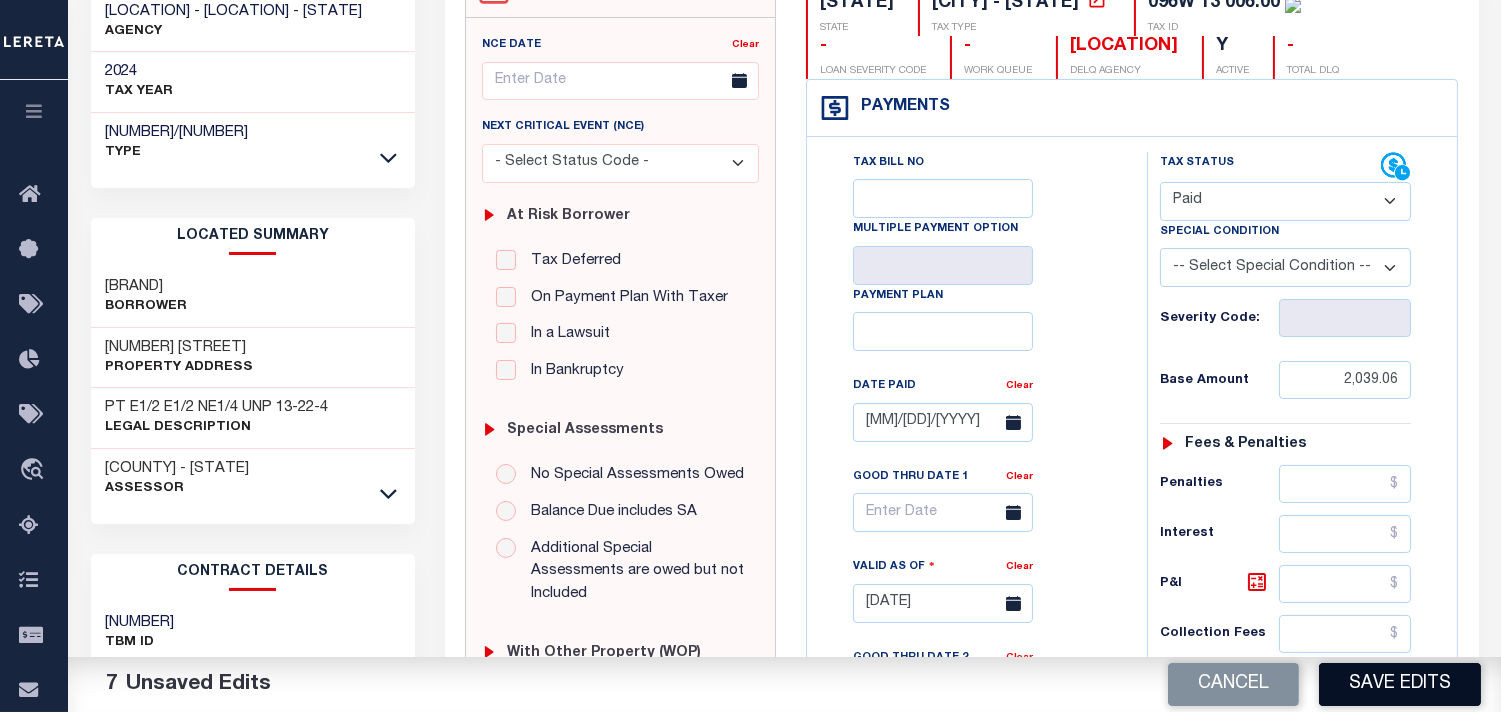 click on "Save Edits" at bounding box center [1400, 684] 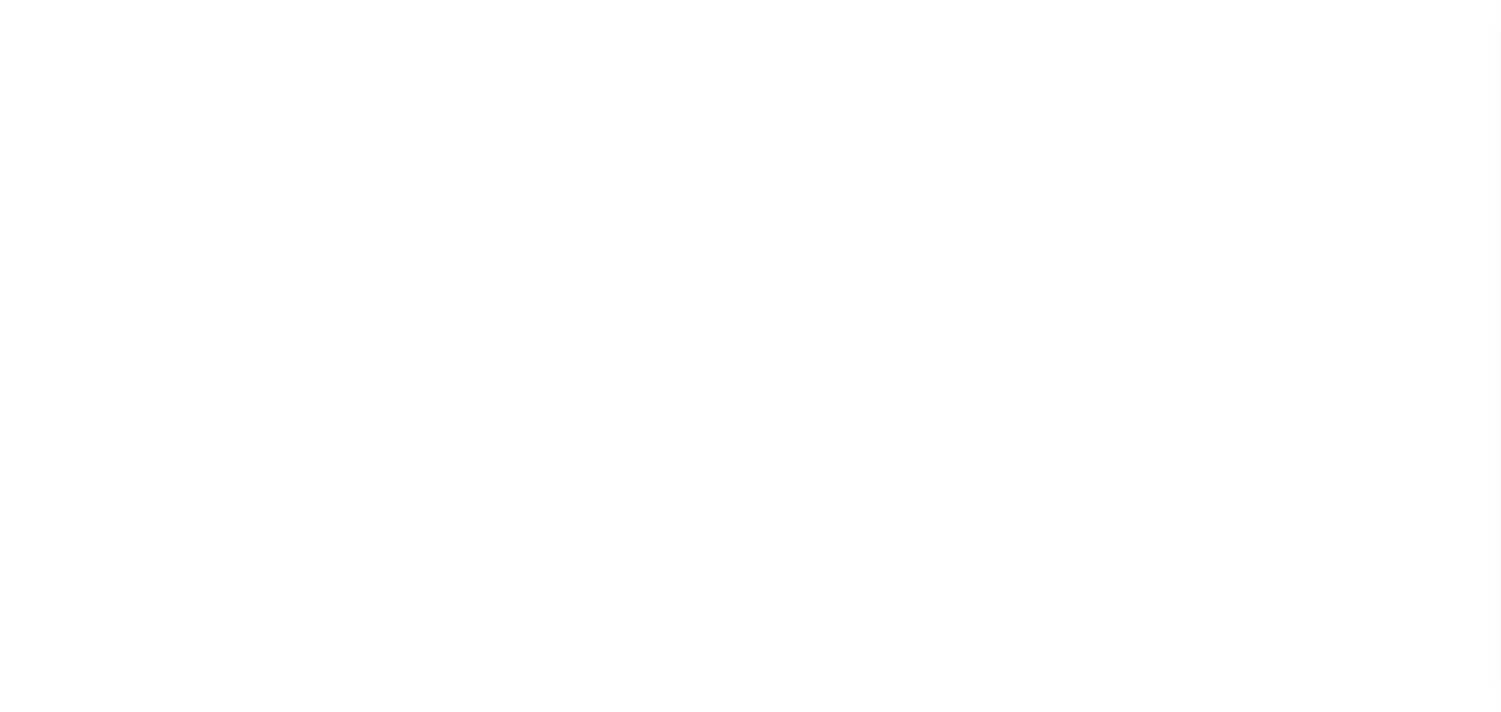 scroll, scrollTop: 0, scrollLeft: 0, axis: both 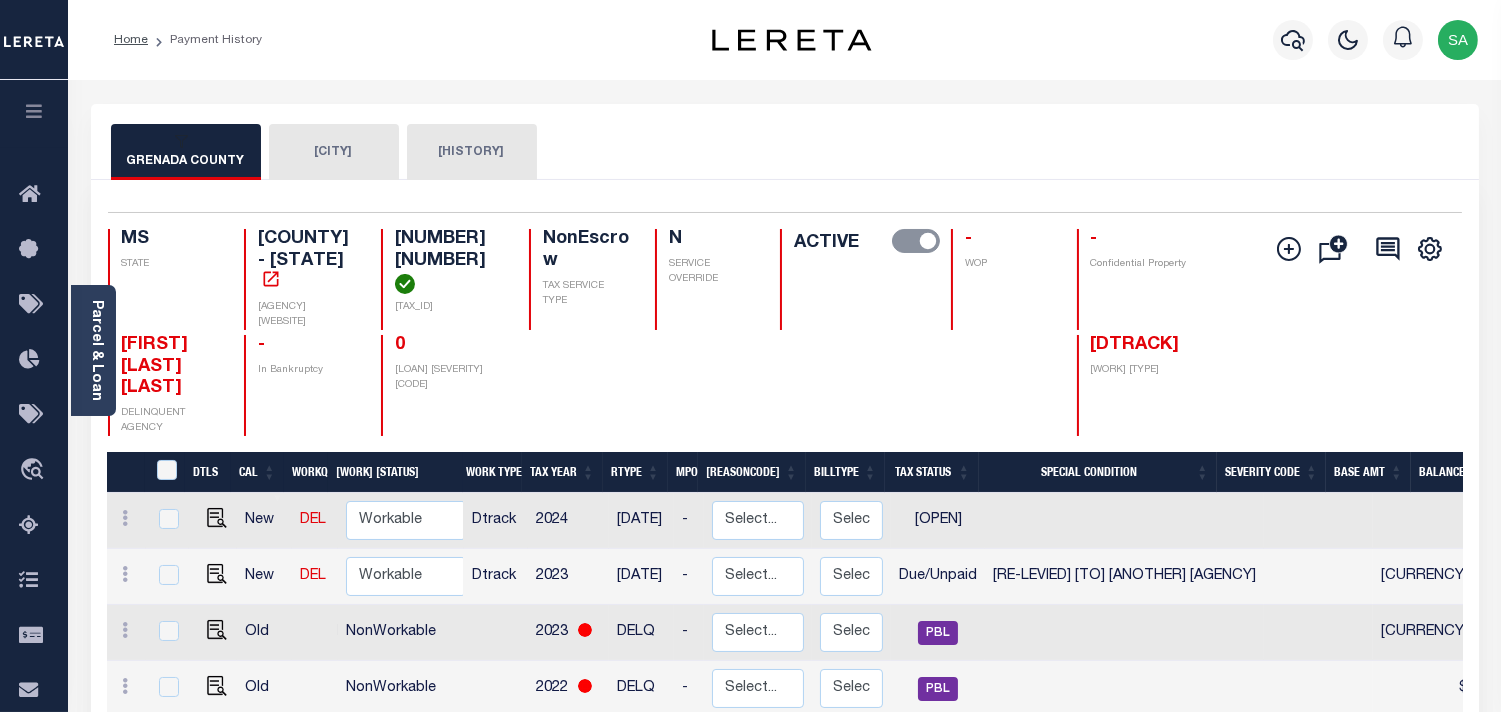 click on "[CITY]" at bounding box center [314, 152] 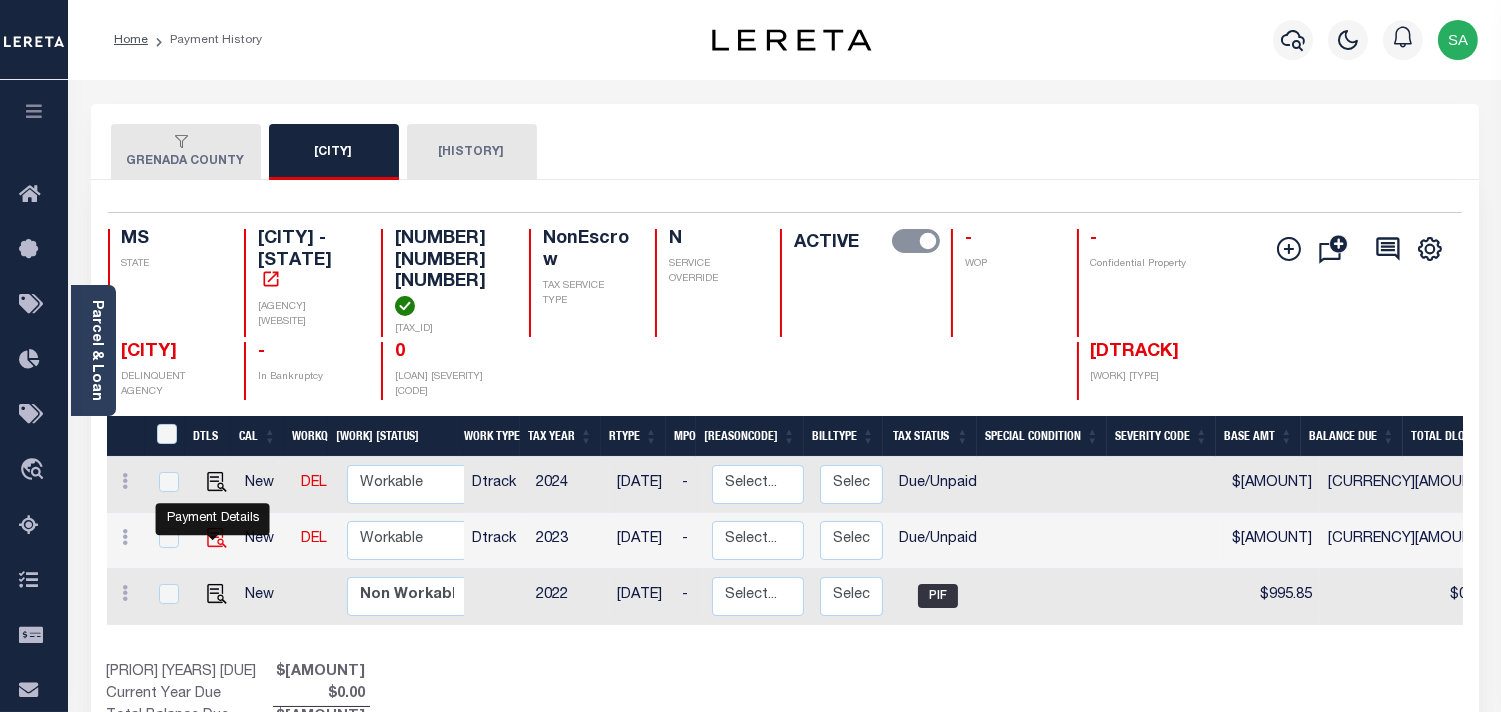 click at bounding box center [217, 509] 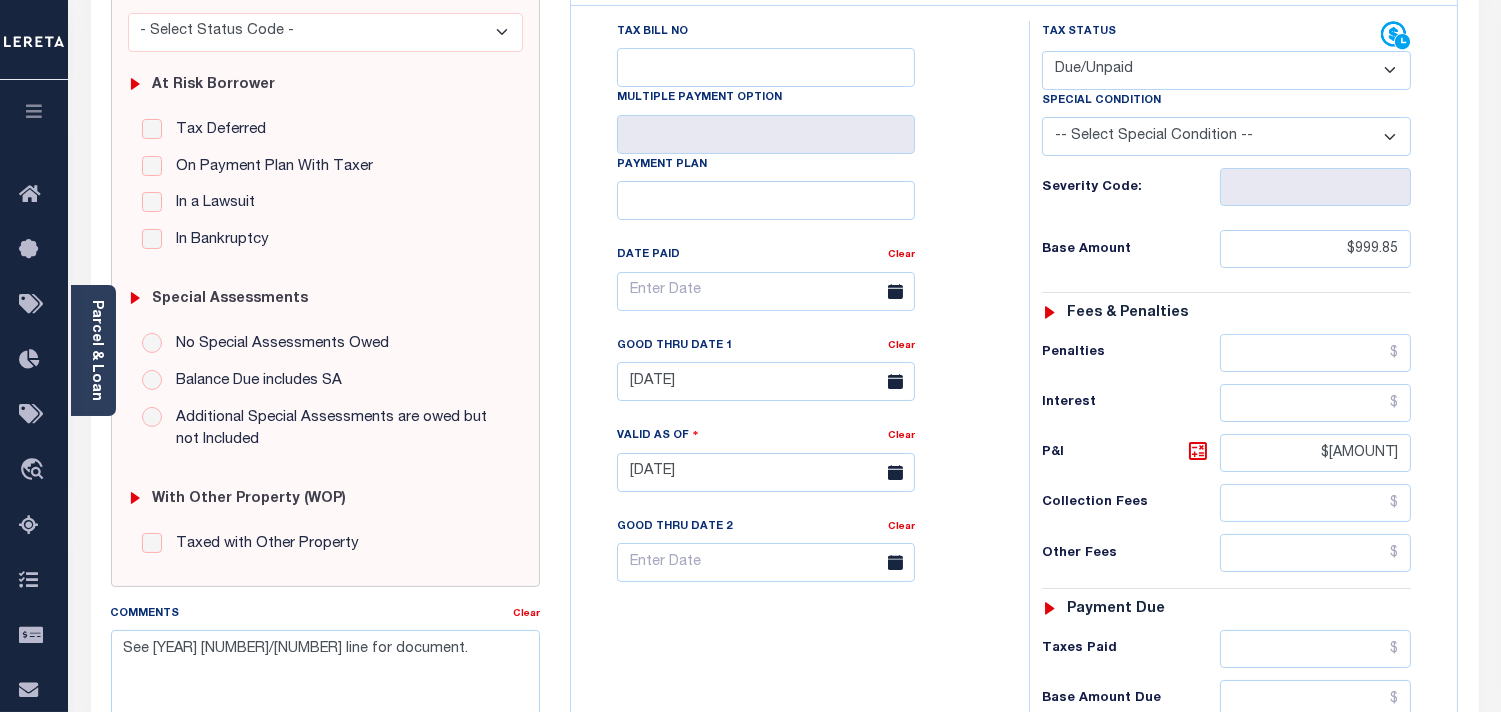 scroll, scrollTop: 444, scrollLeft: 0, axis: vertical 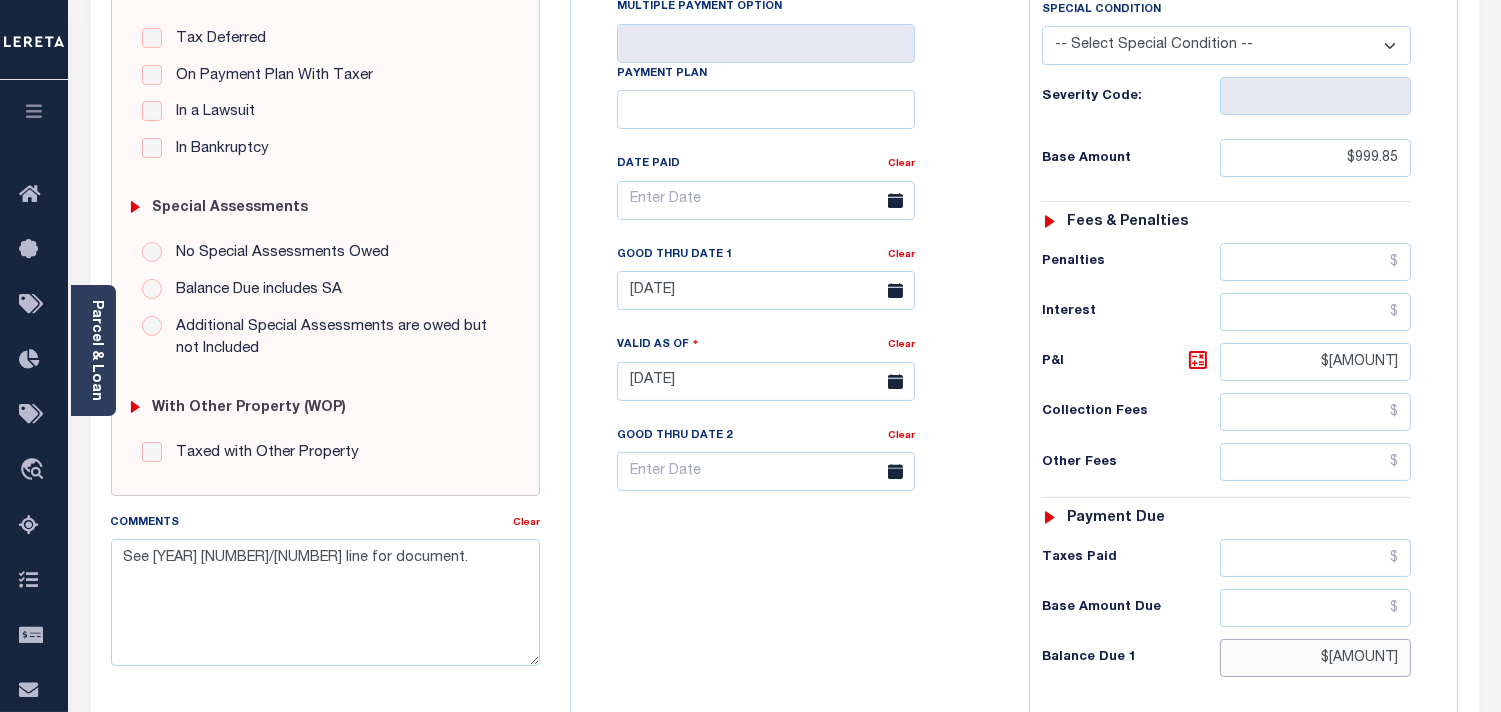 click on "$[AMOUNT]" at bounding box center (1315, 658) 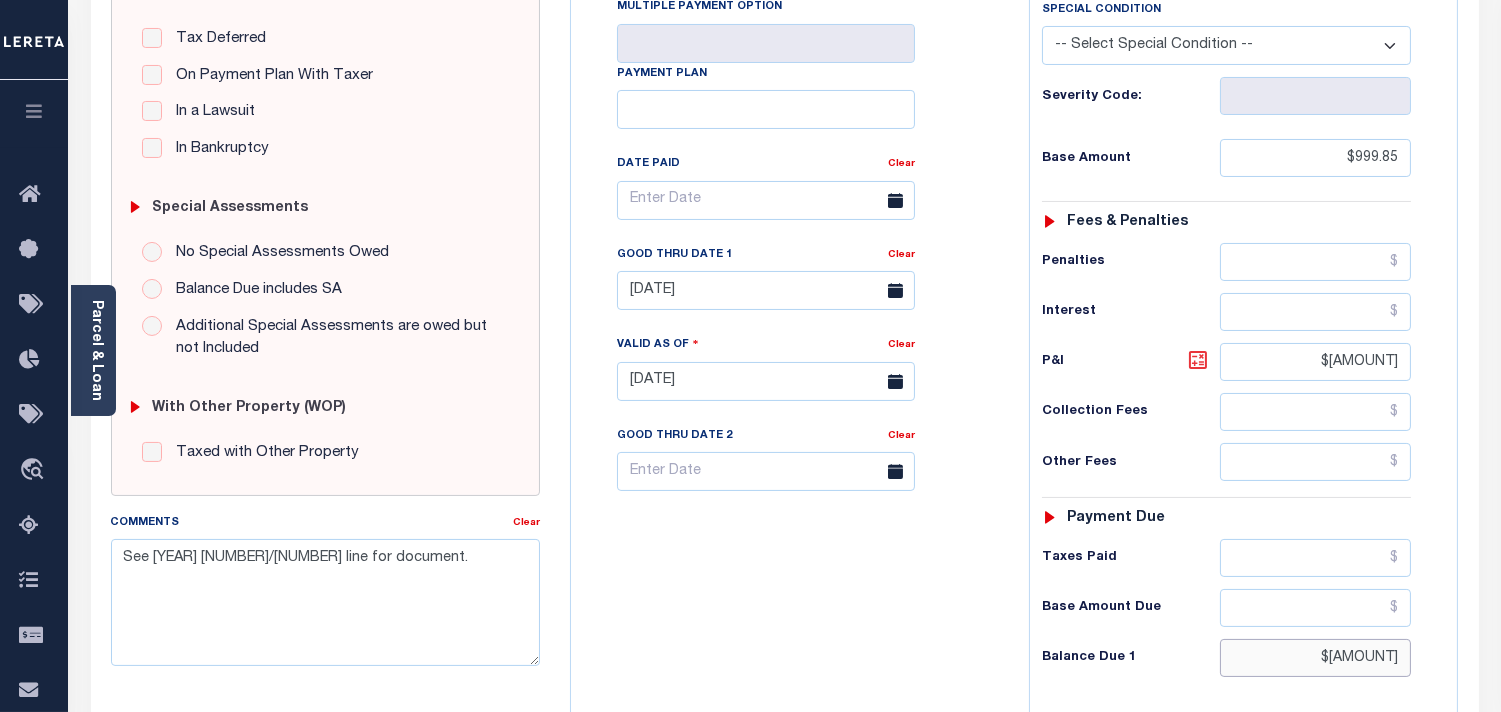 type on "$1,324.18" 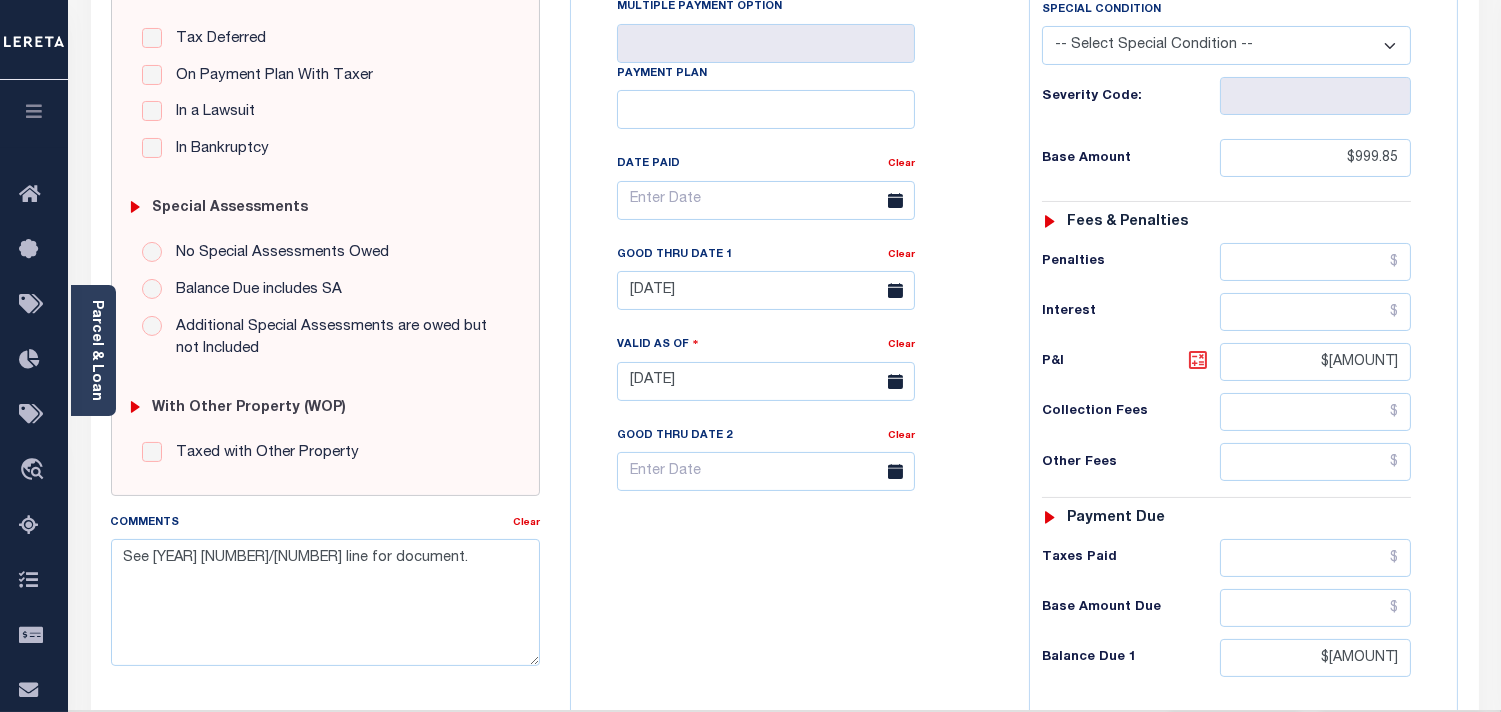 click at bounding box center (1198, 360) 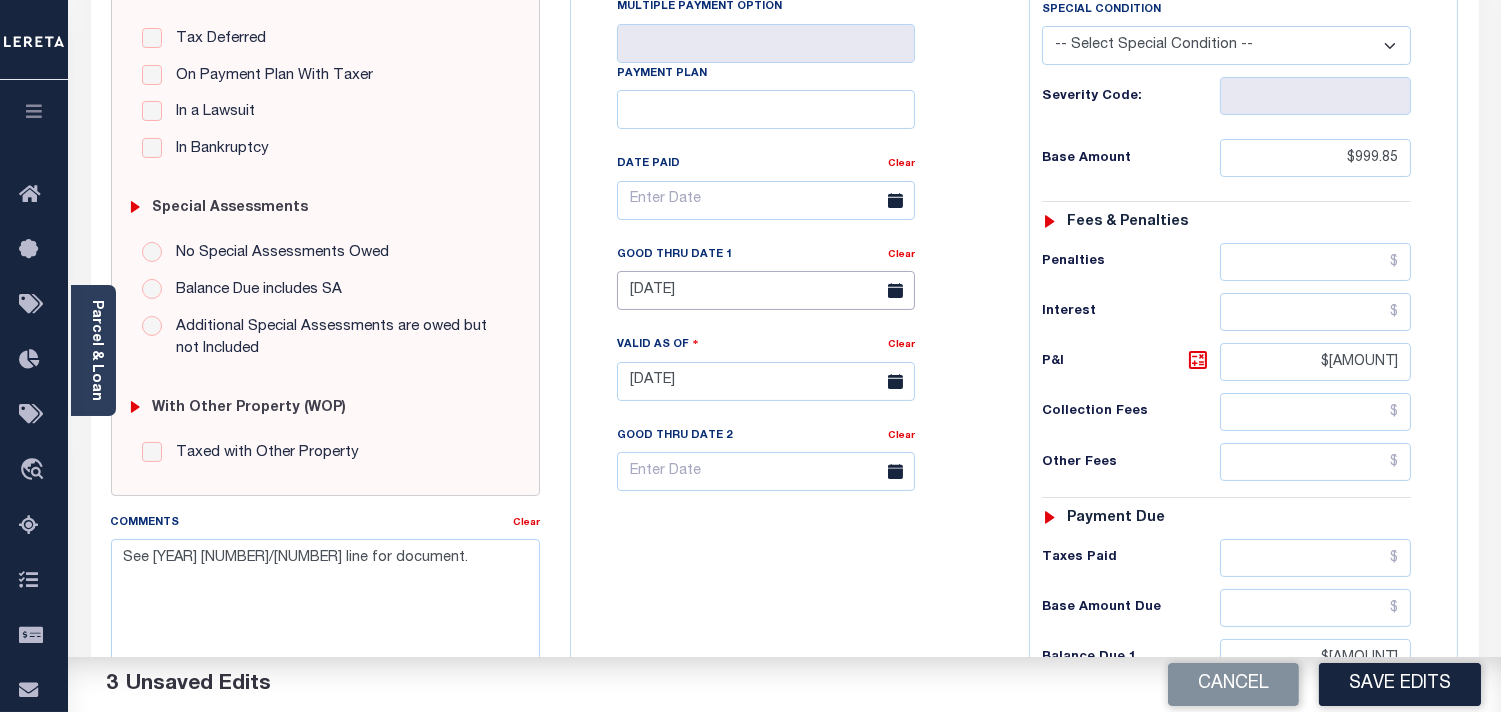 click on "05/31/2025" at bounding box center (766, 290) 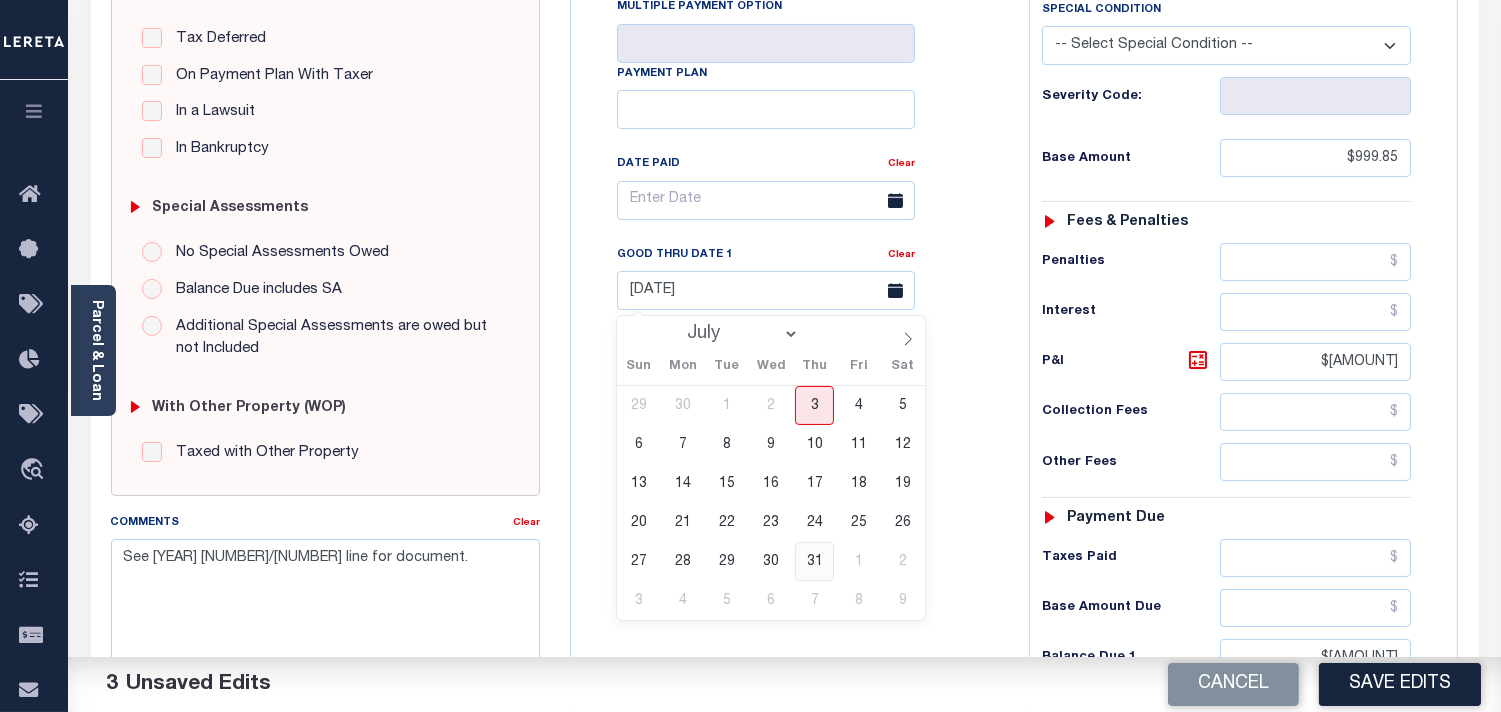click on "31" at bounding box center (814, 561) 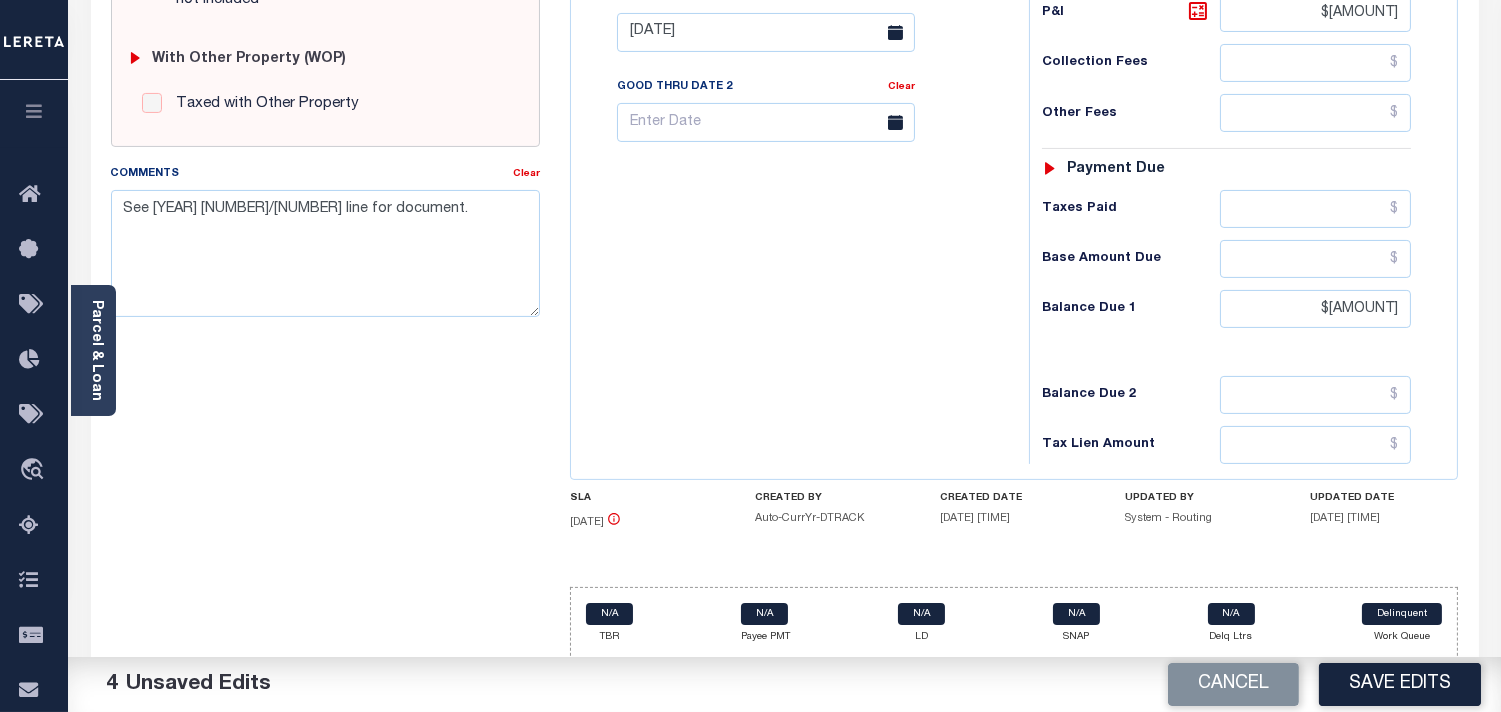 scroll, scrollTop: 807, scrollLeft: 0, axis: vertical 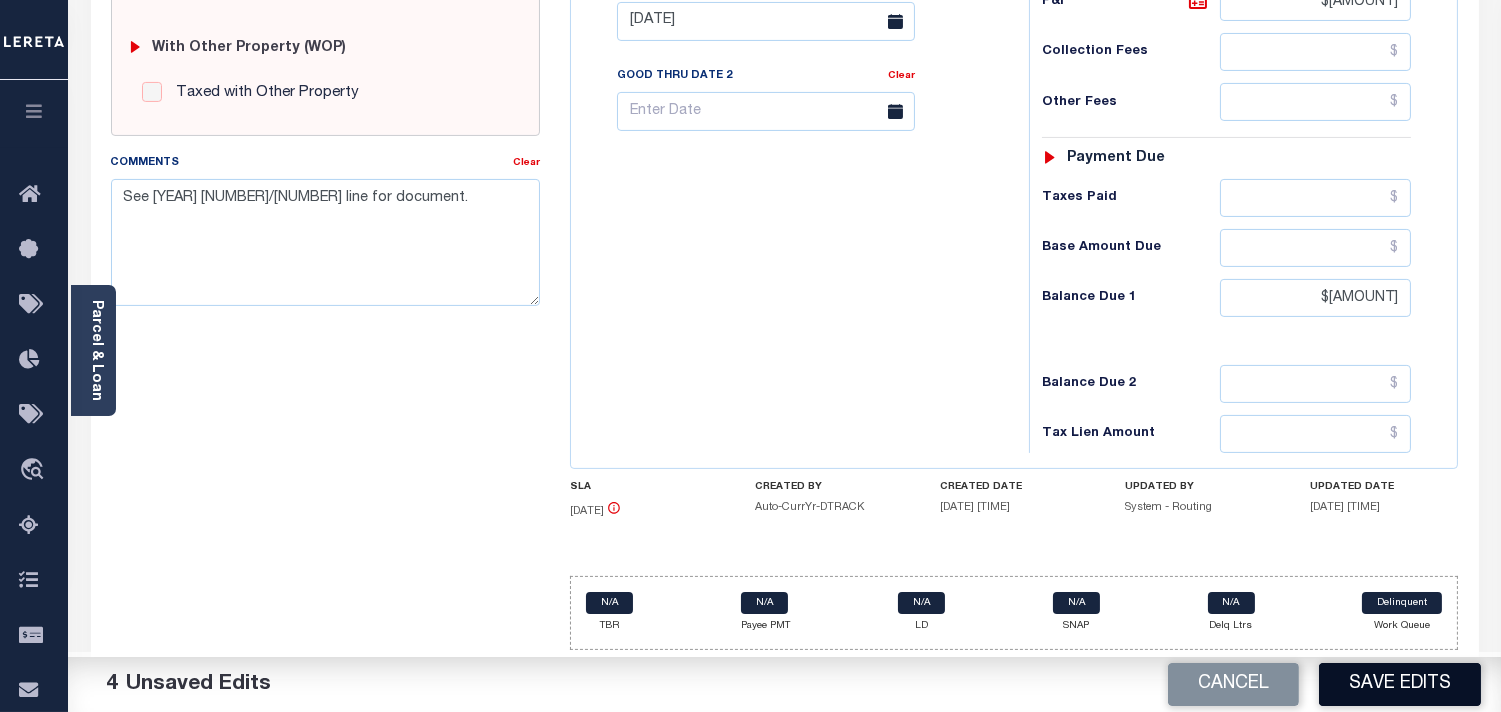 click on "Save Edits" at bounding box center [1400, 684] 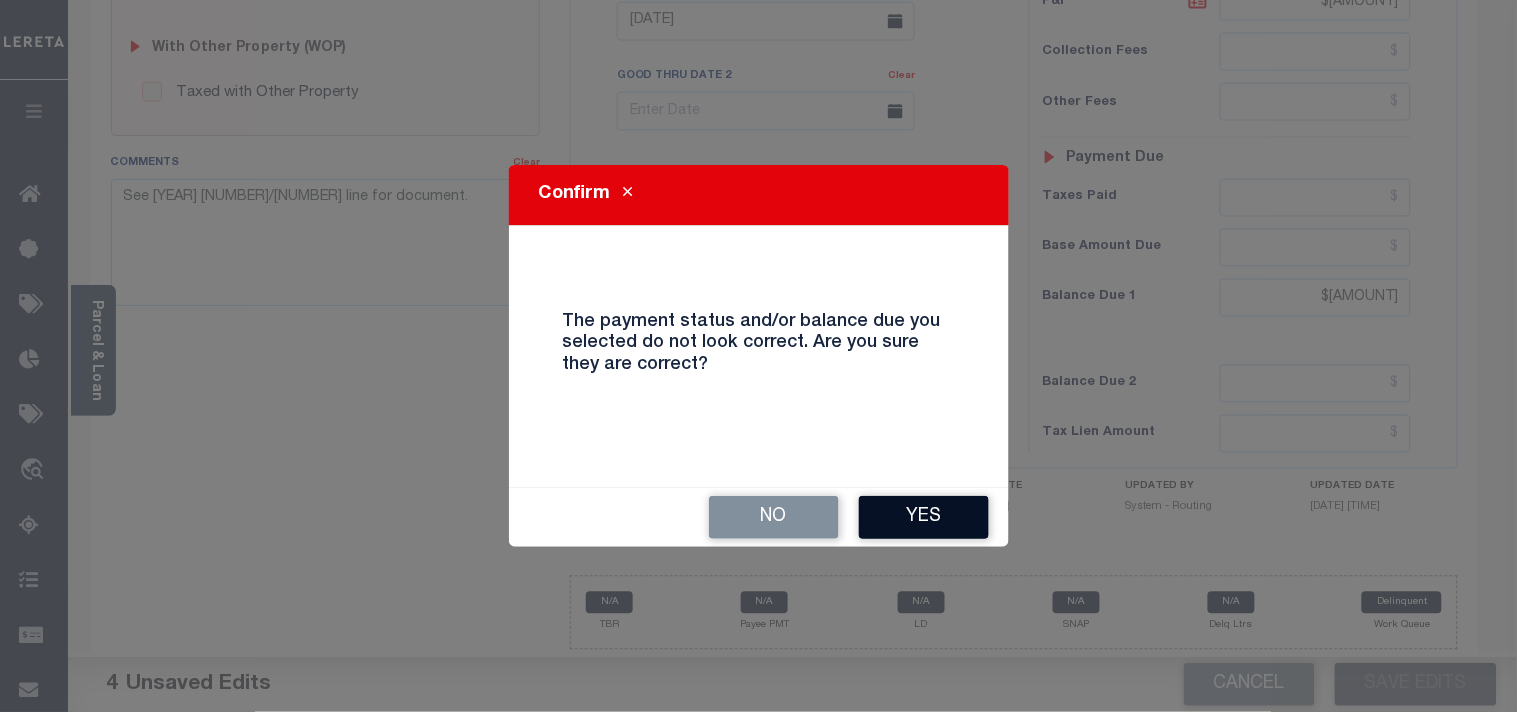 click on "Yes" at bounding box center [924, 517] 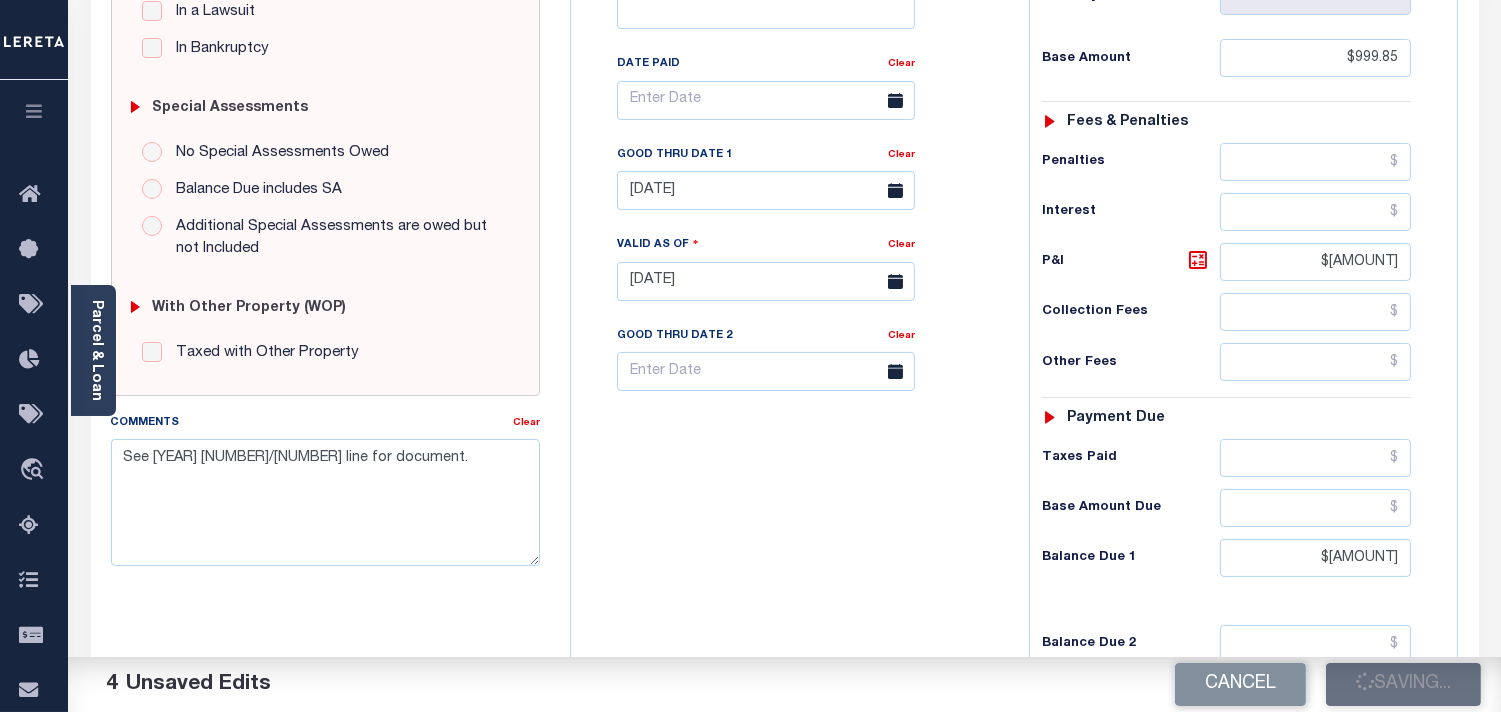 scroll, scrollTop: 474, scrollLeft: 0, axis: vertical 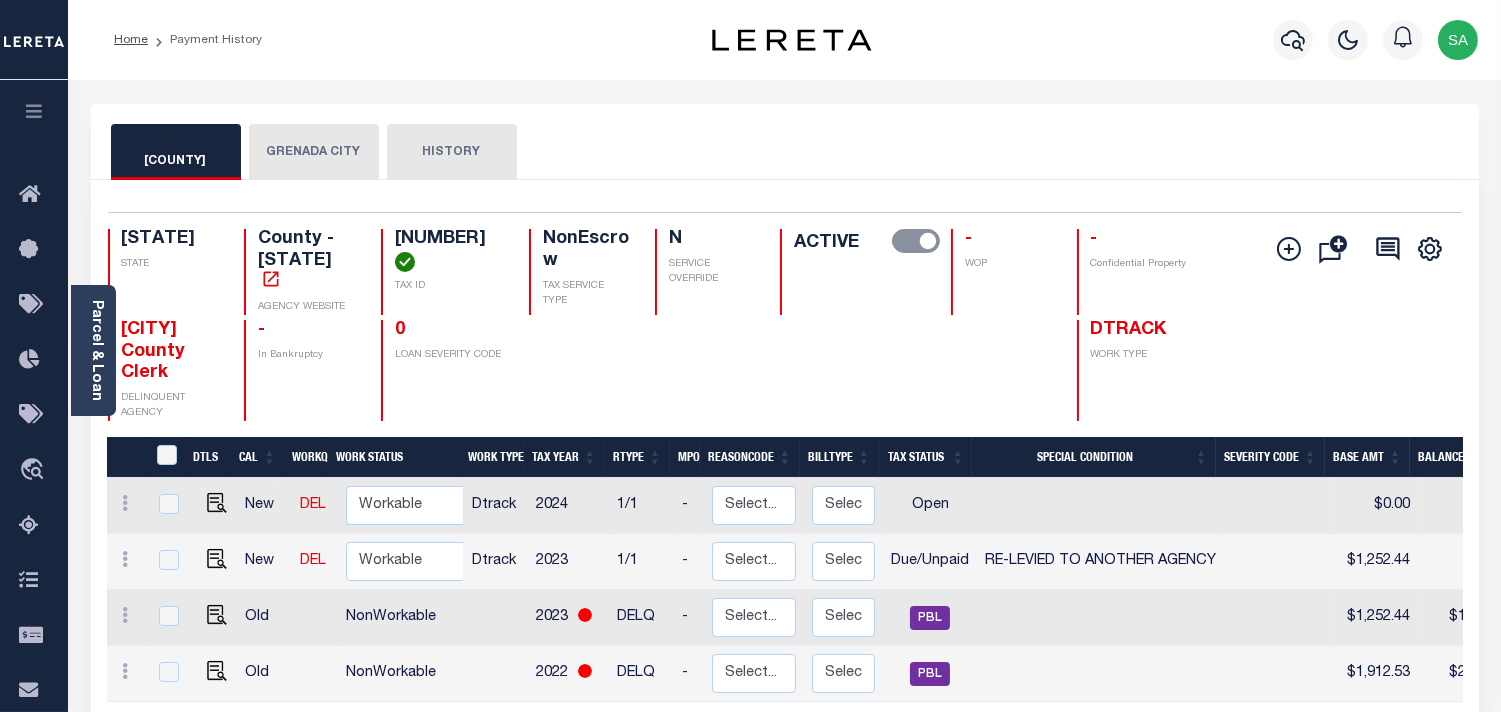 click on "GRENADA CITY" at bounding box center (334, 152) 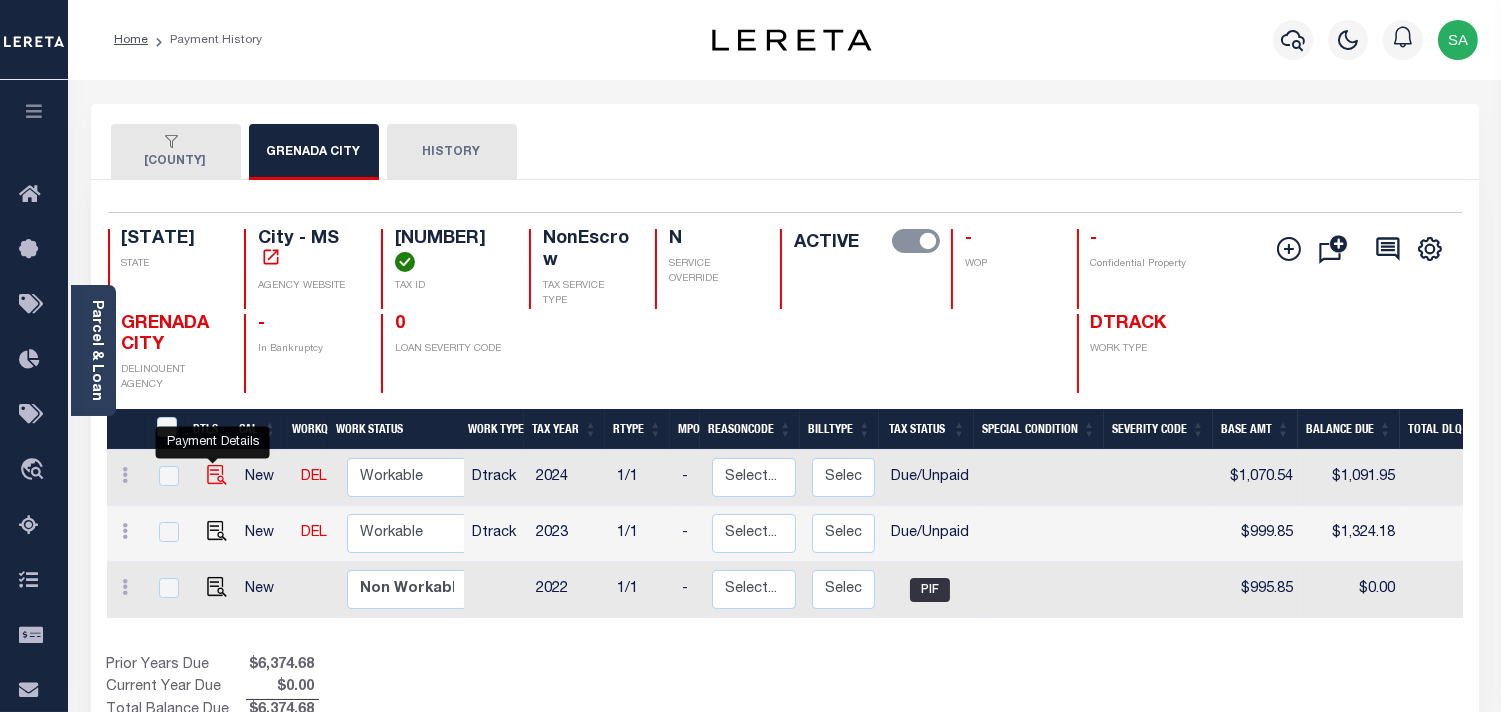 click at bounding box center [217, 475] 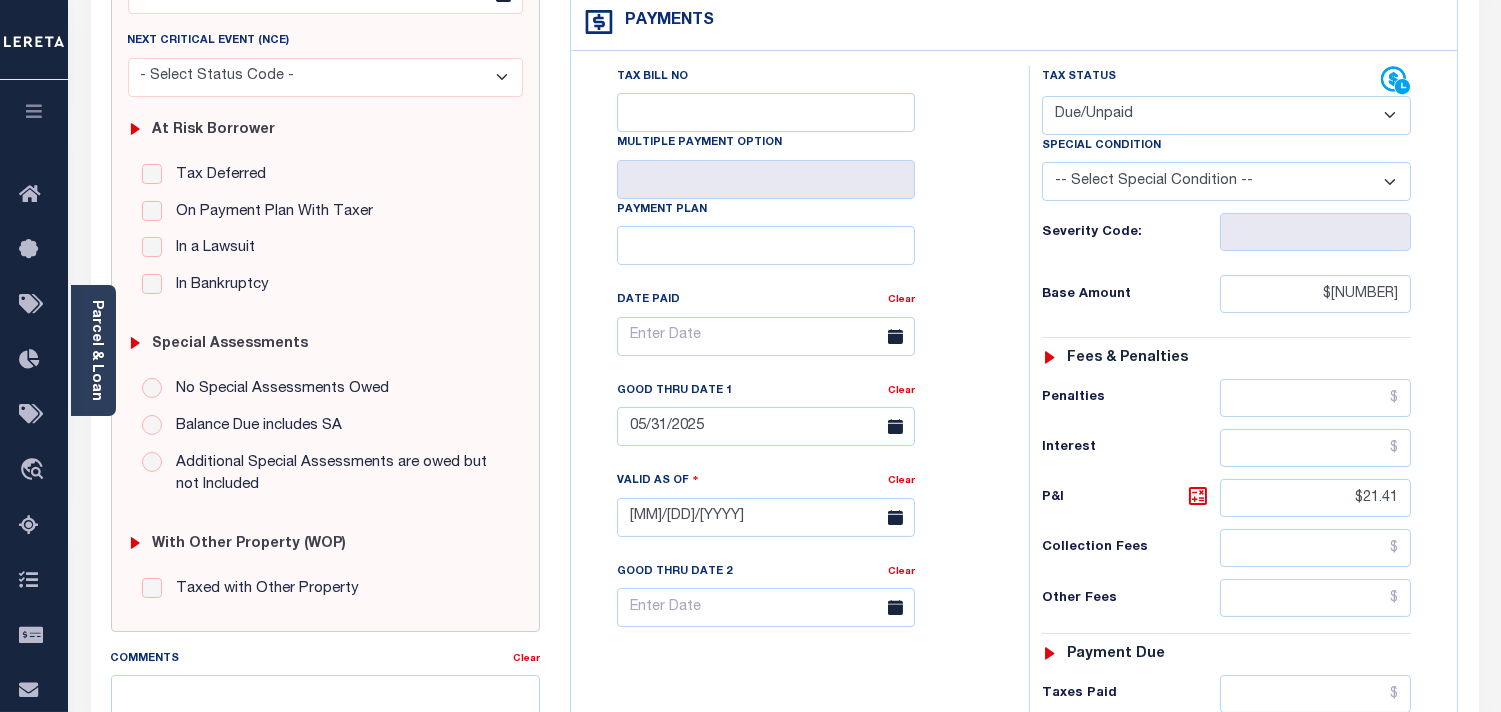 scroll, scrollTop: 333, scrollLeft: 0, axis: vertical 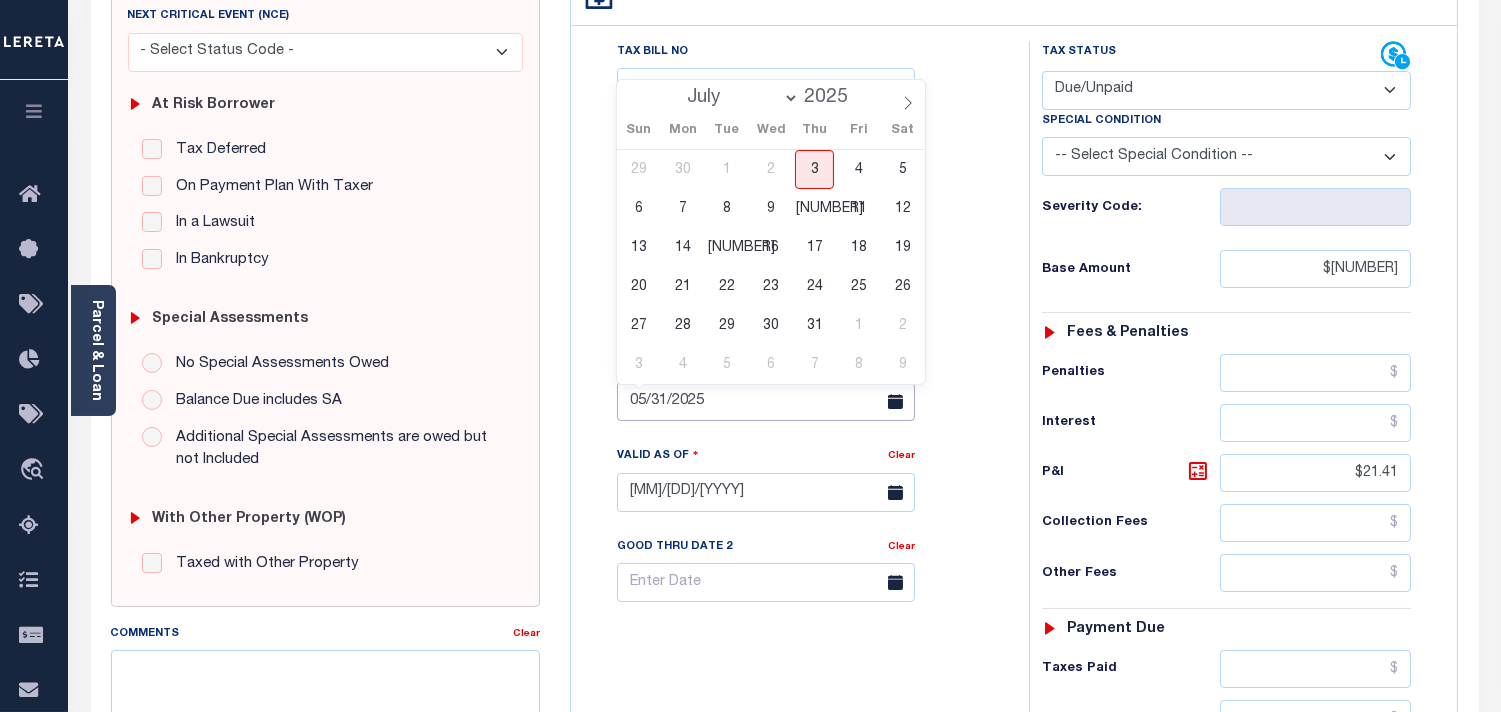 click on "05/31/2025" at bounding box center (766, 401) 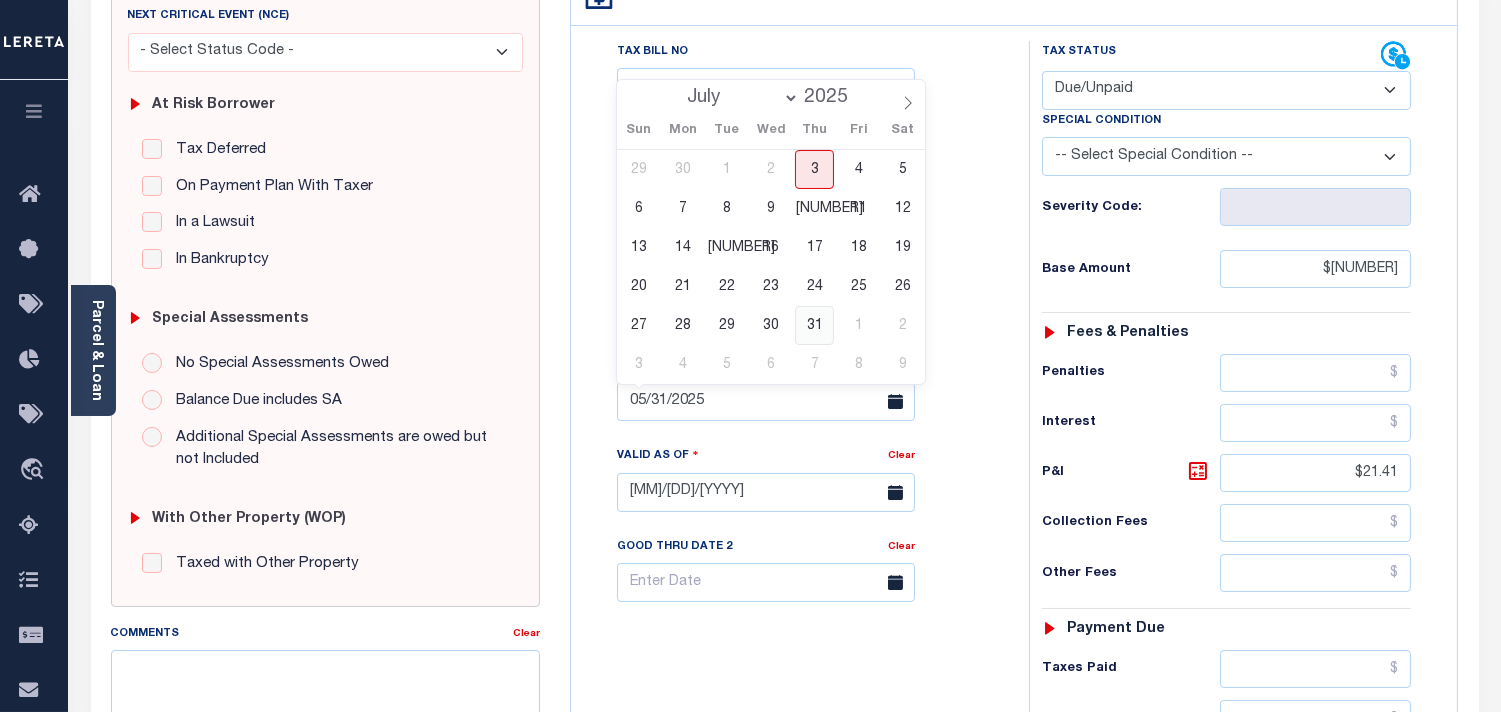click on "31" at bounding box center [814, 325] 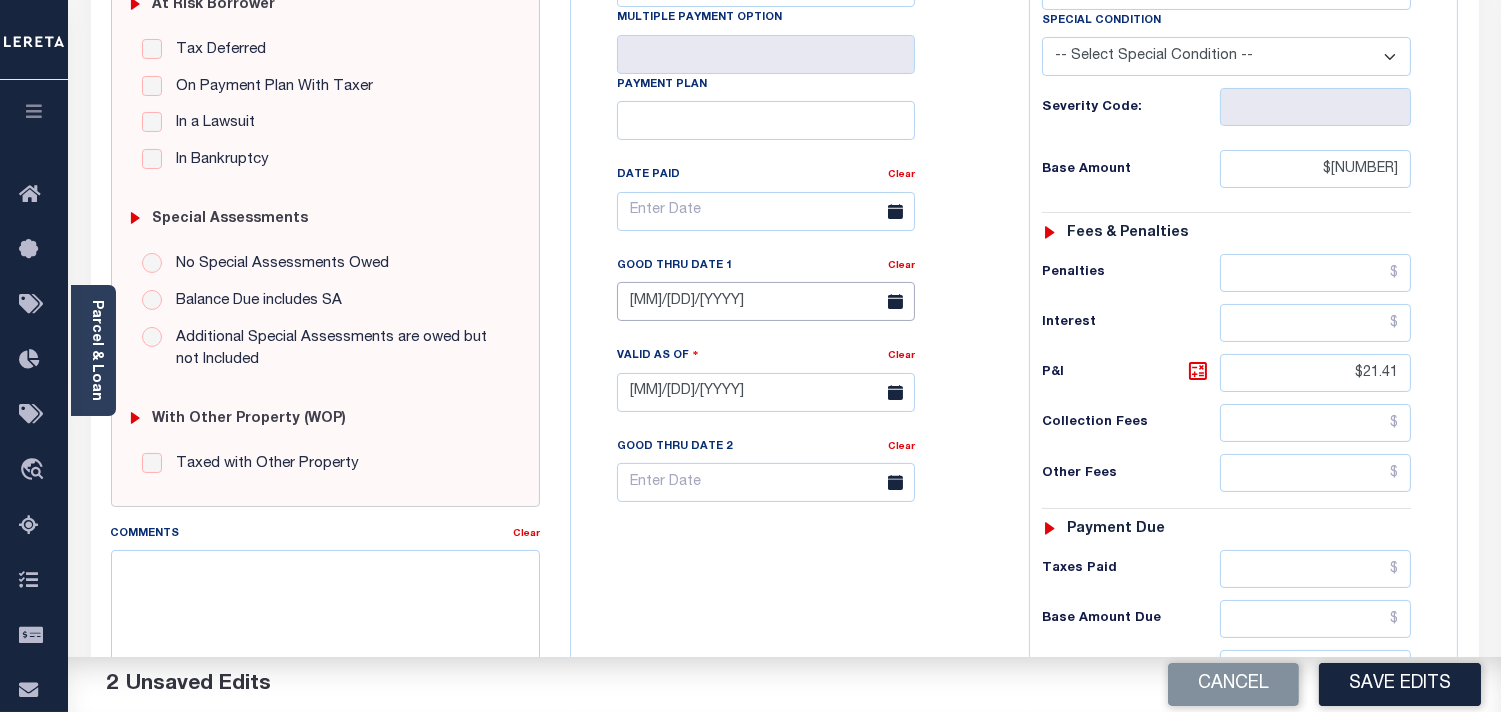 scroll, scrollTop: 666, scrollLeft: 0, axis: vertical 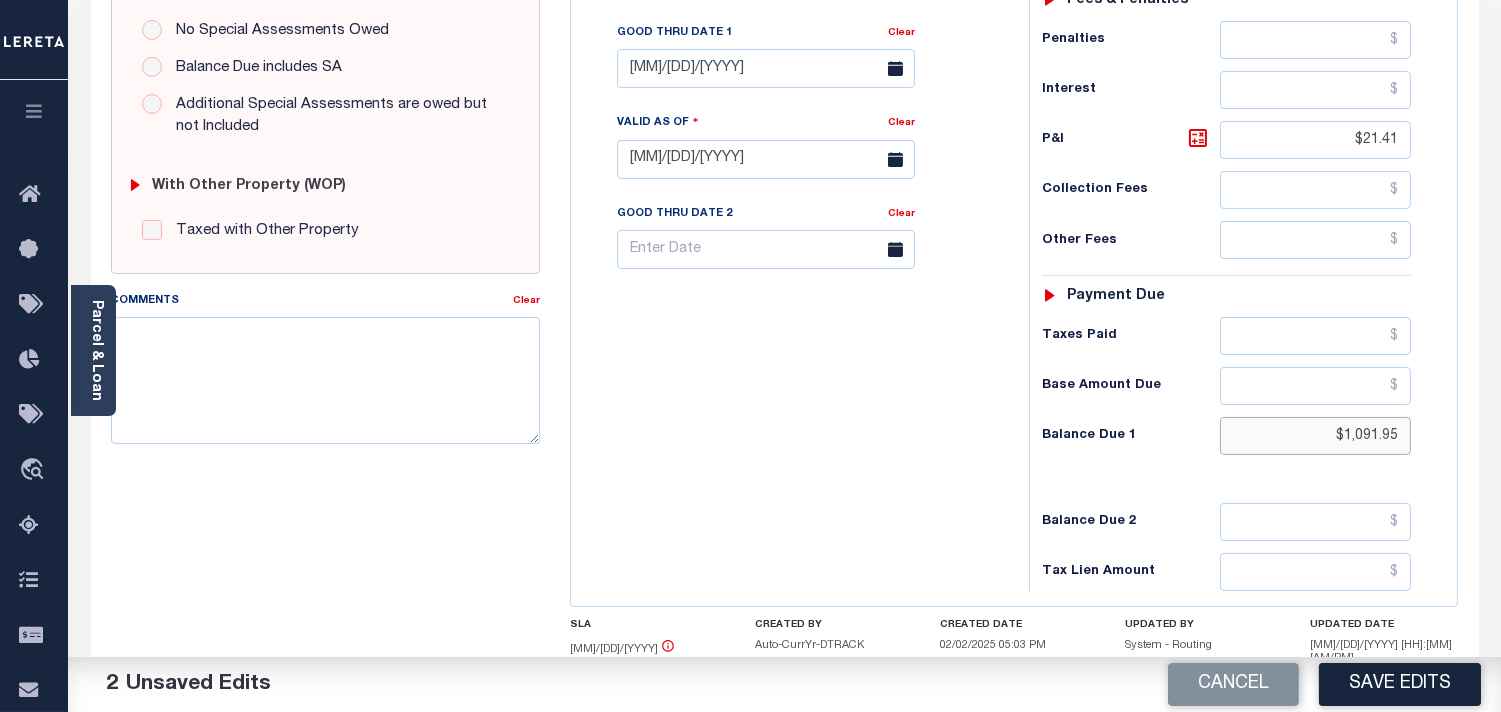 click on "Tax Status
Status
- Select Status Code -" at bounding box center [1233, 149] 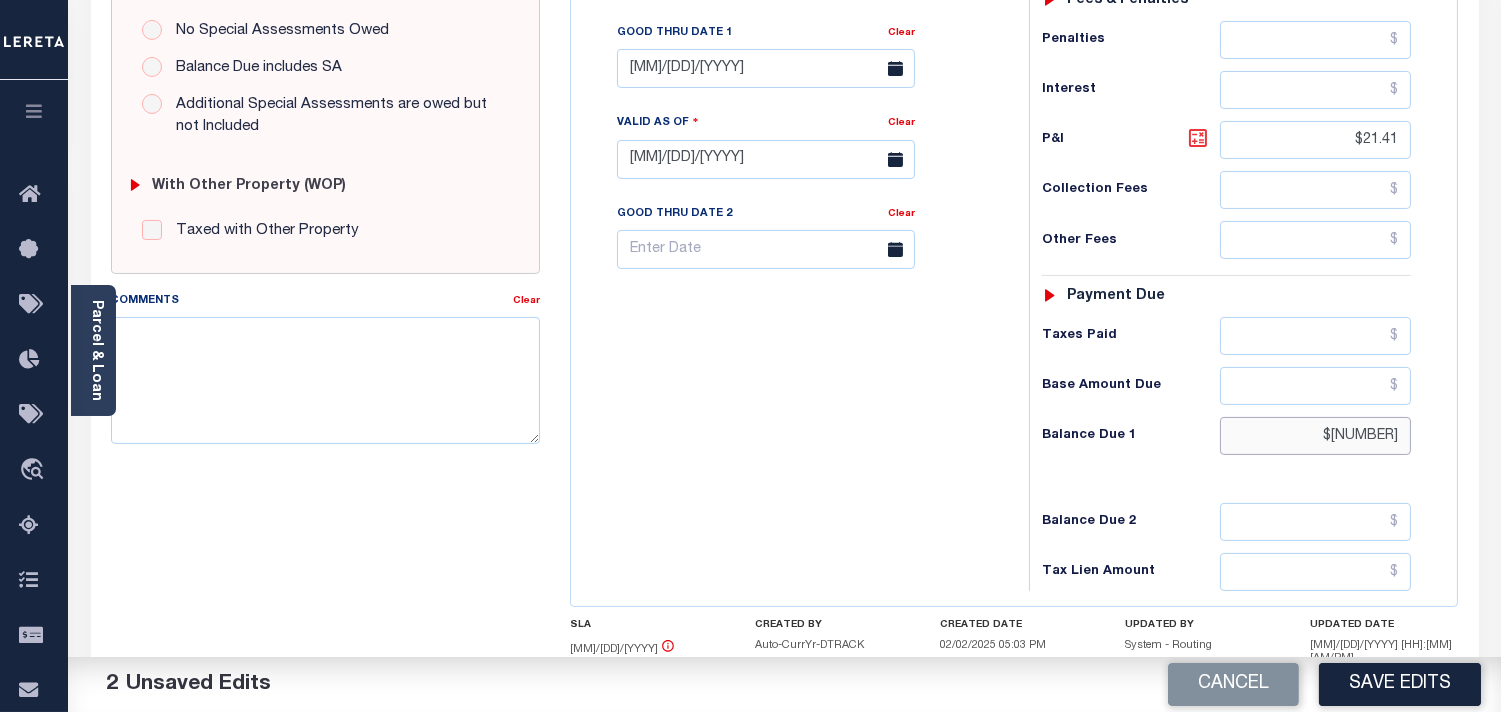 type on "$1,102.66" 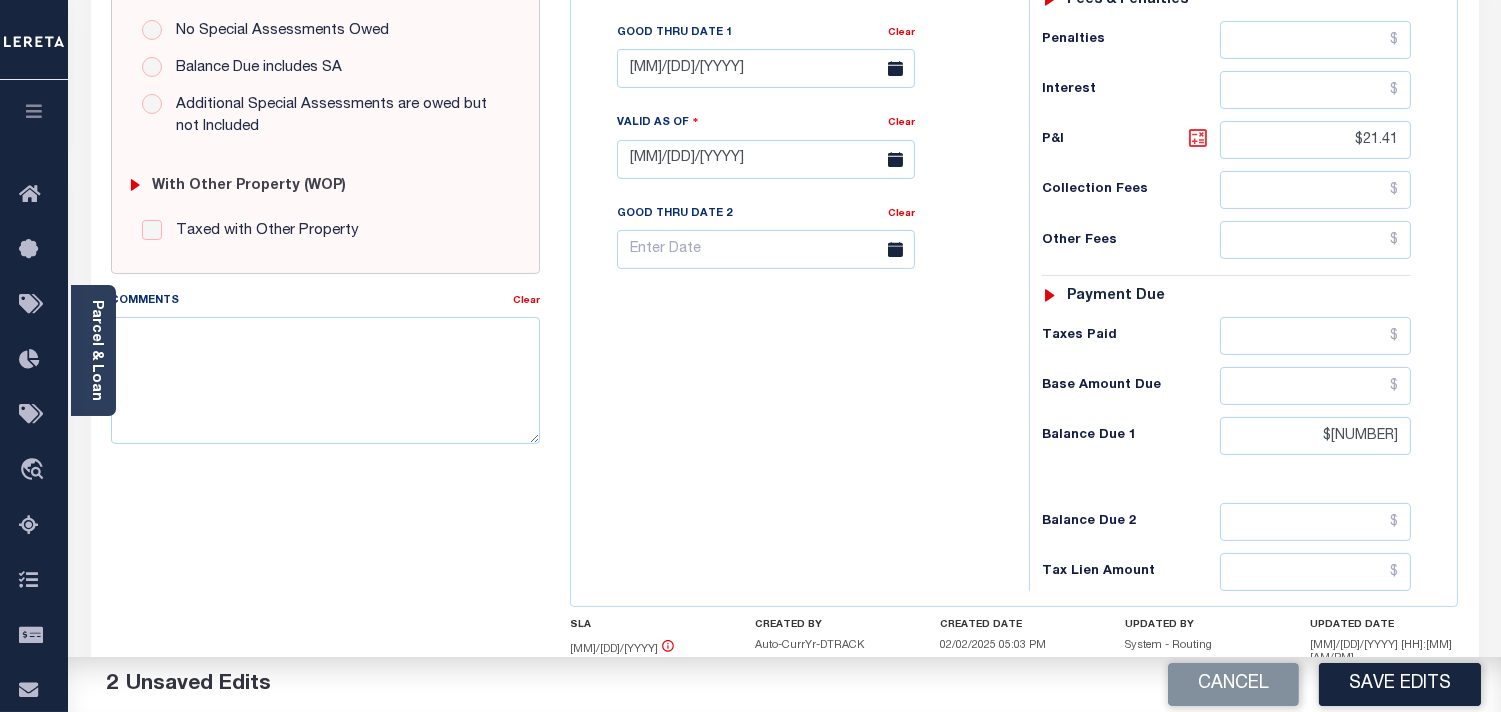 click at bounding box center [1198, 138] 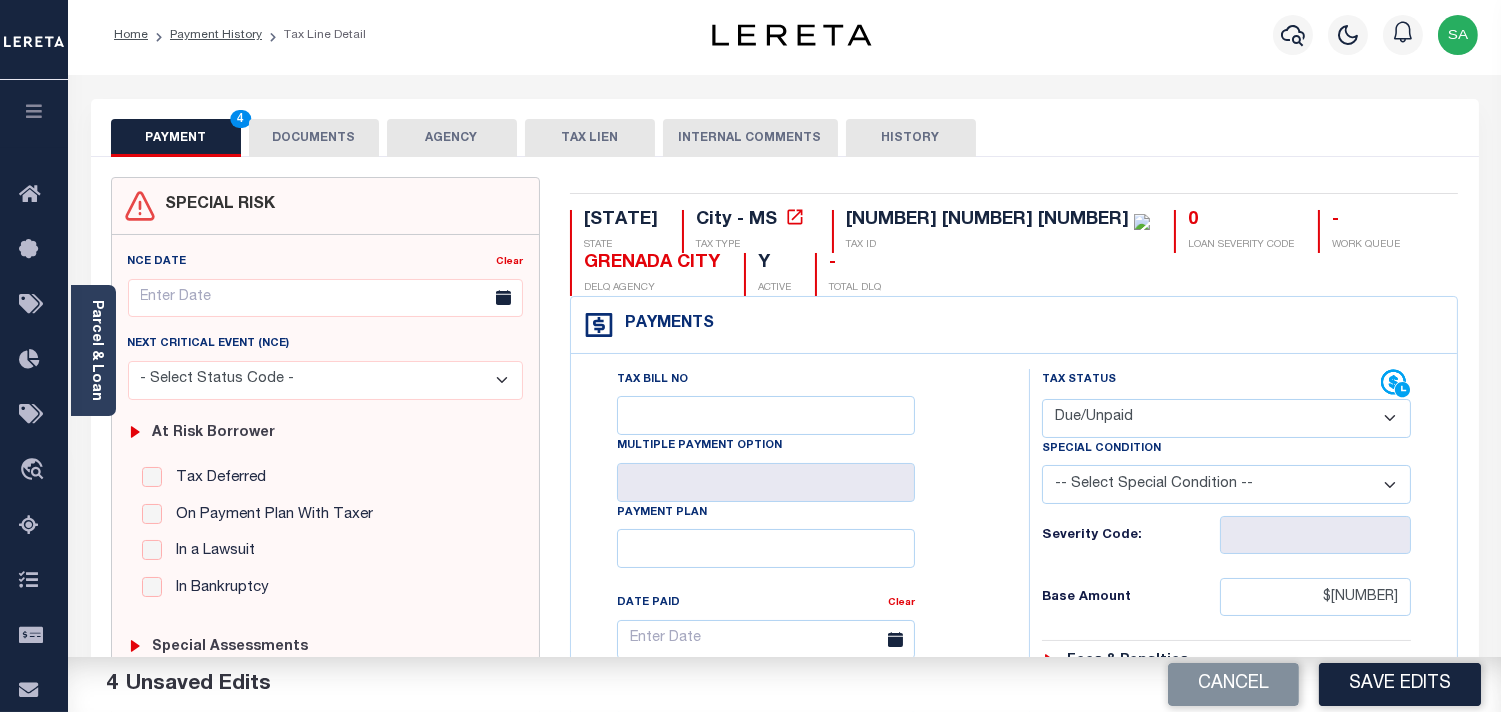scroll, scrollTop: 0, scrollLeft: 0, axis: both 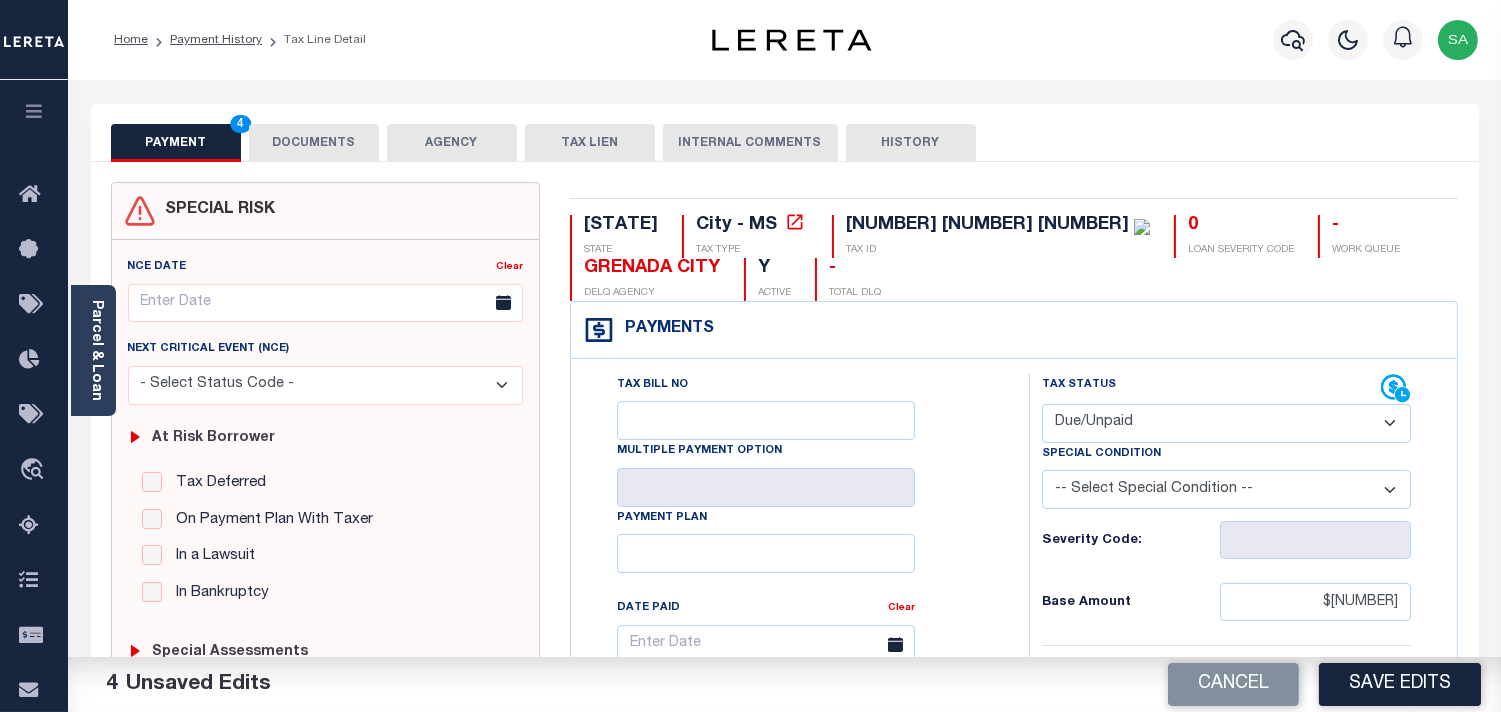 click on "DOCUMENTS" at bounding box center [314, 143] 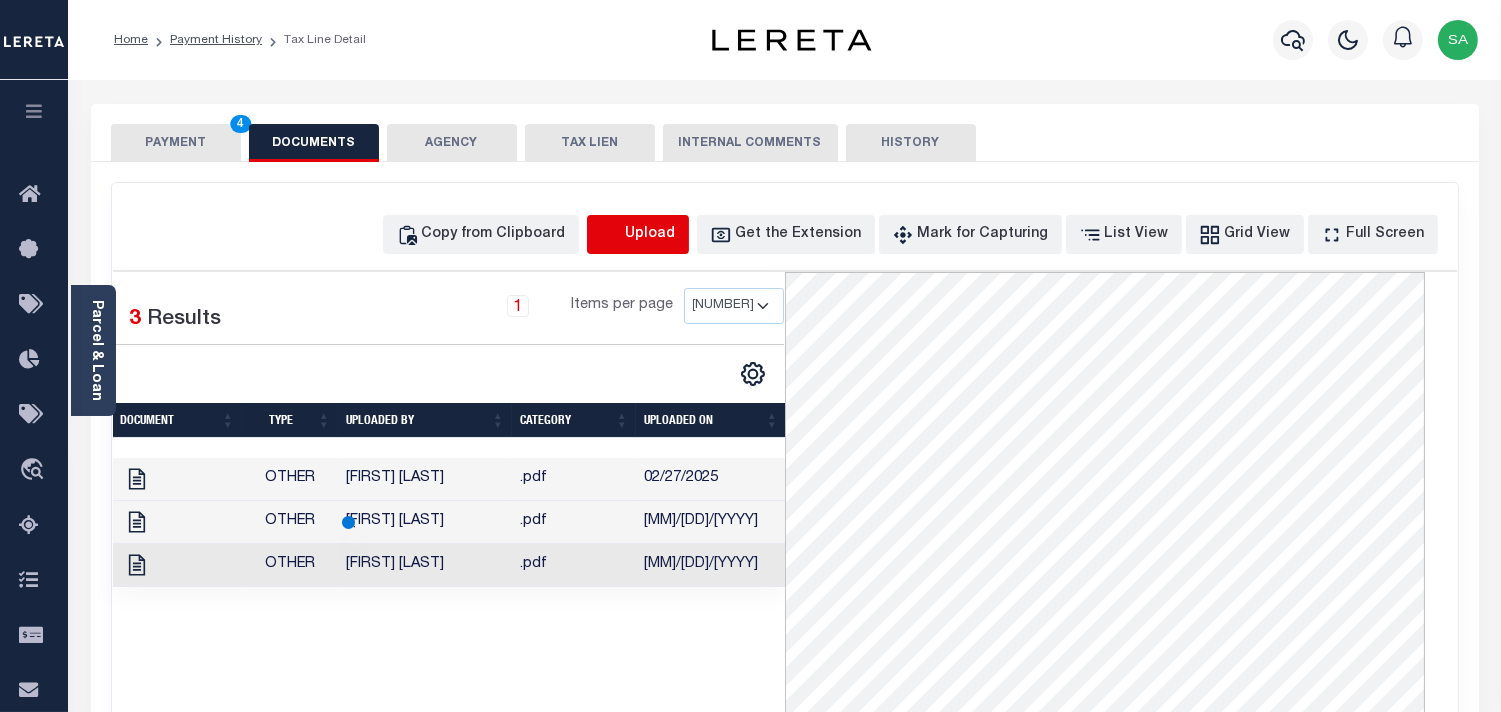 click at bounding box center (611, 235) 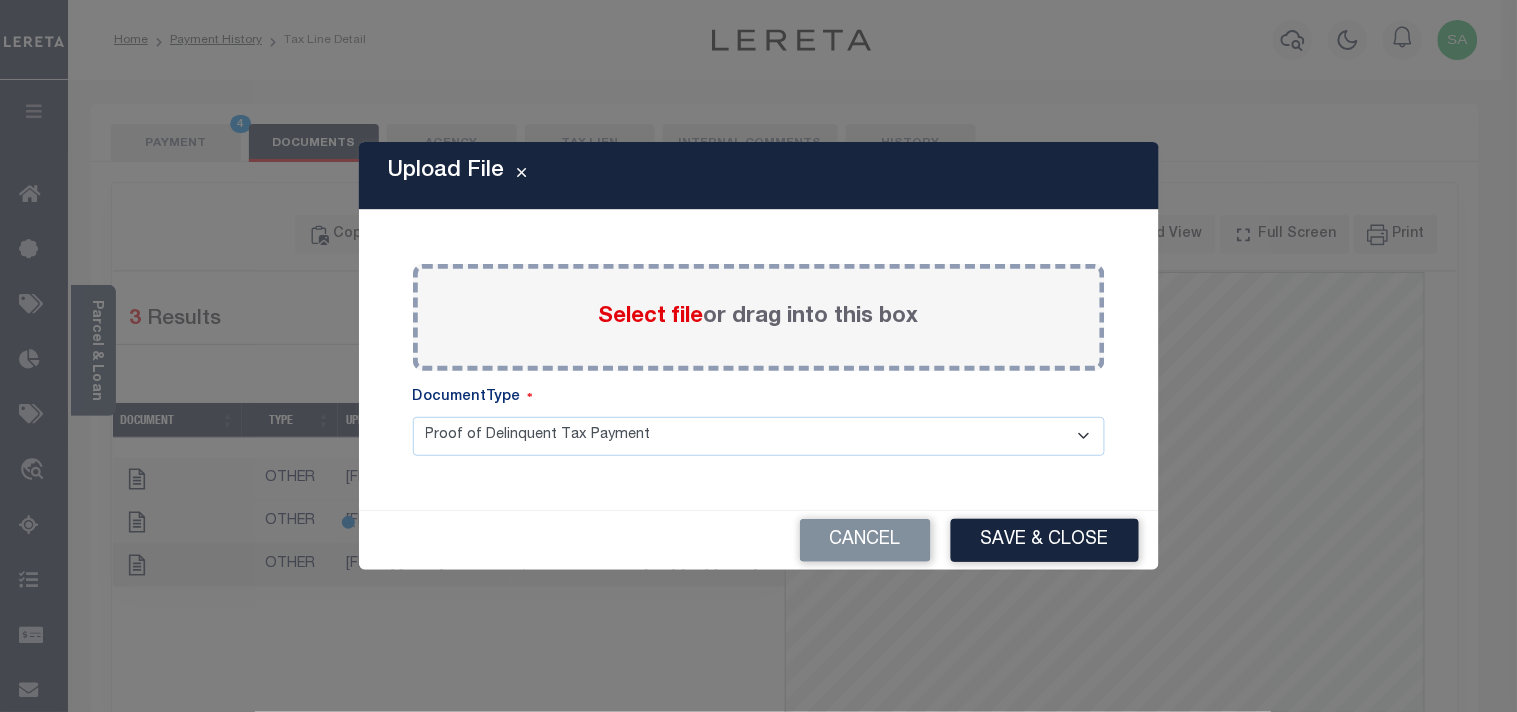 click on "Select file" at bounding box center (651, 317) 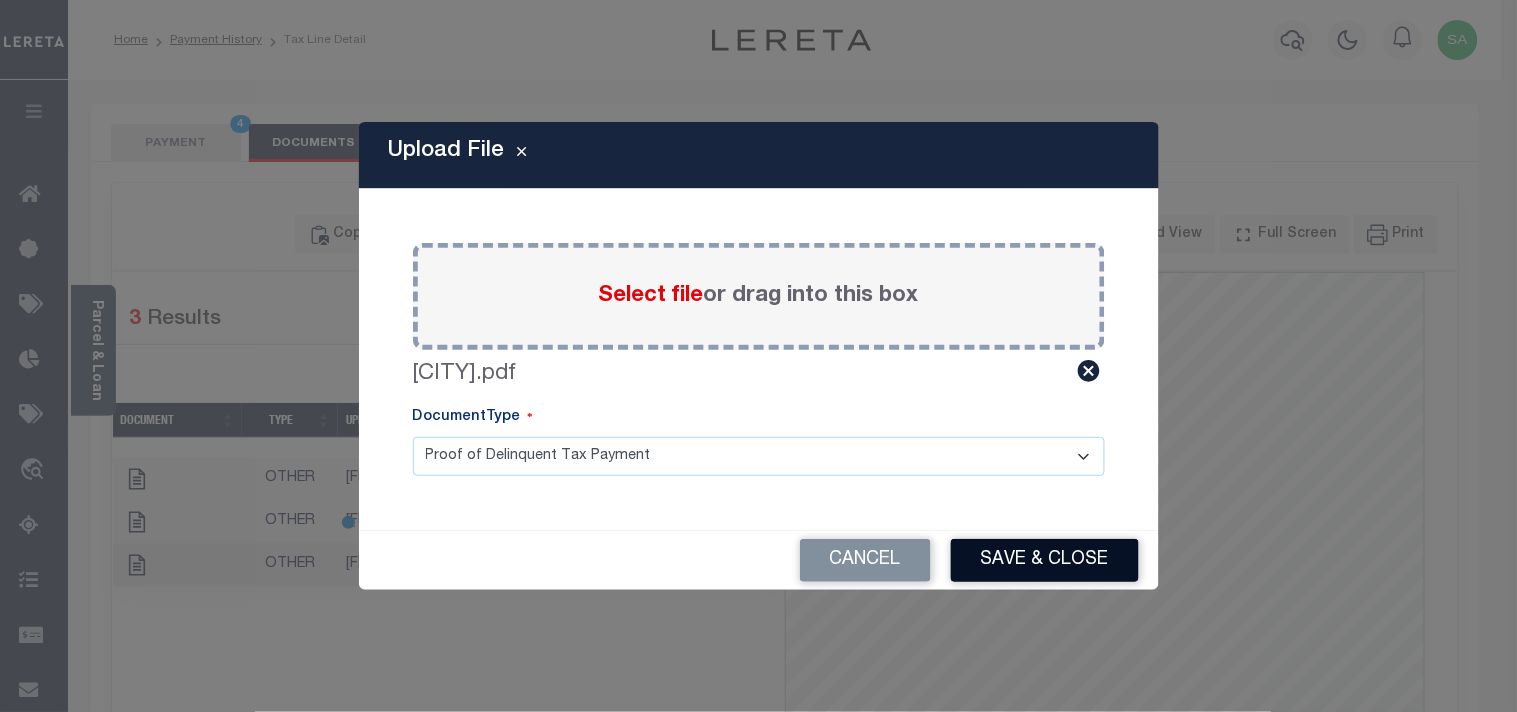 click on "Save & Close" at bounding box center [1045, 560] 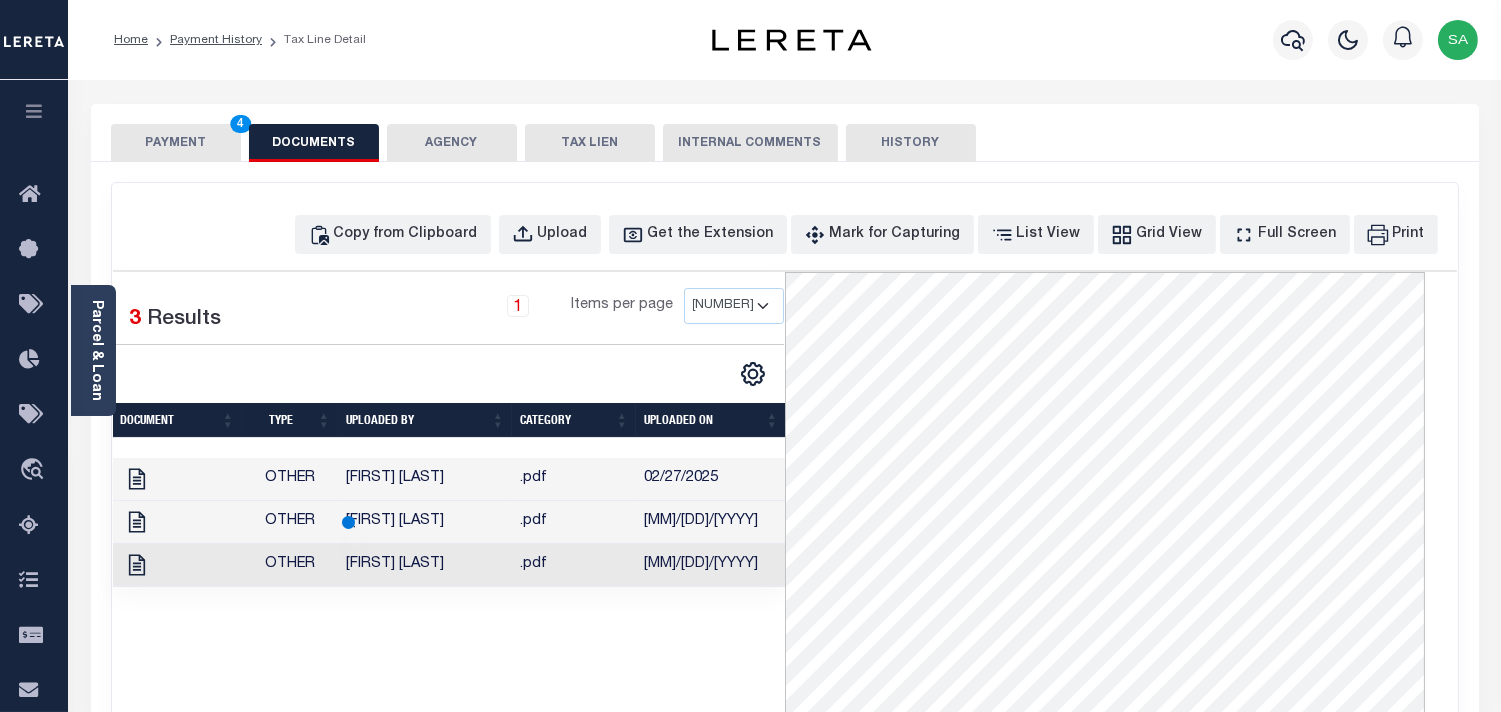 click on "PAYMENT
4" at bounding box center (176, 143) 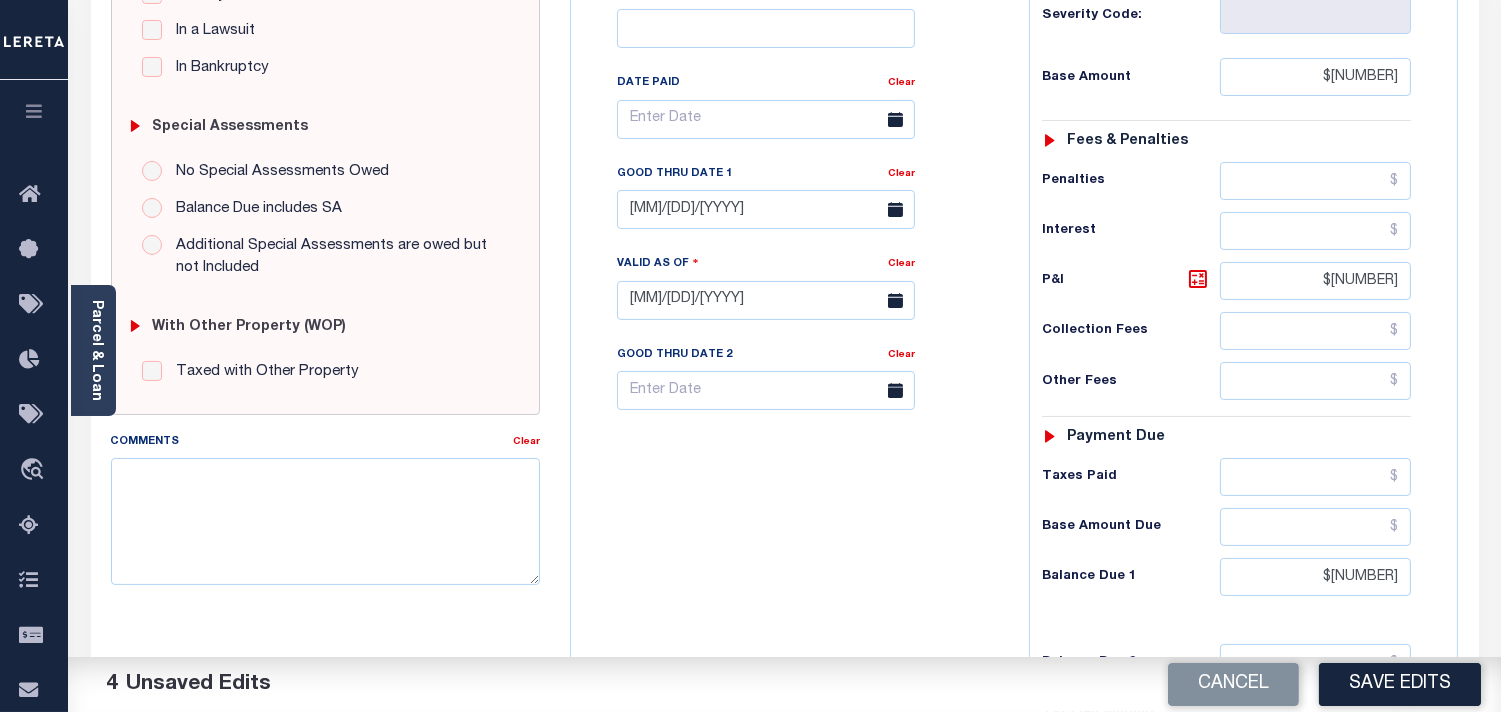 scroll, scrollTop: 555, scrollLeft: 0, axis: vertical 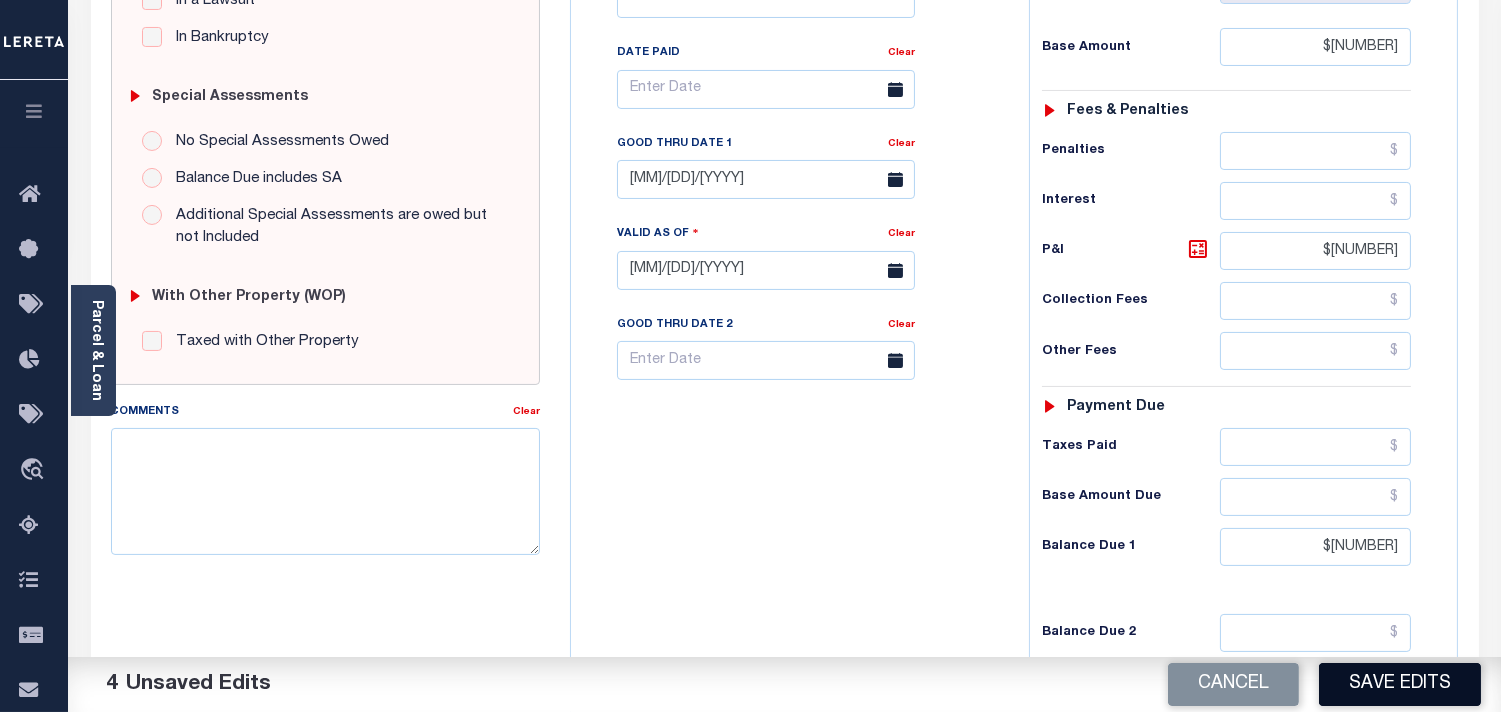 click on "Save Edits" at bounding box center (1400, 684) 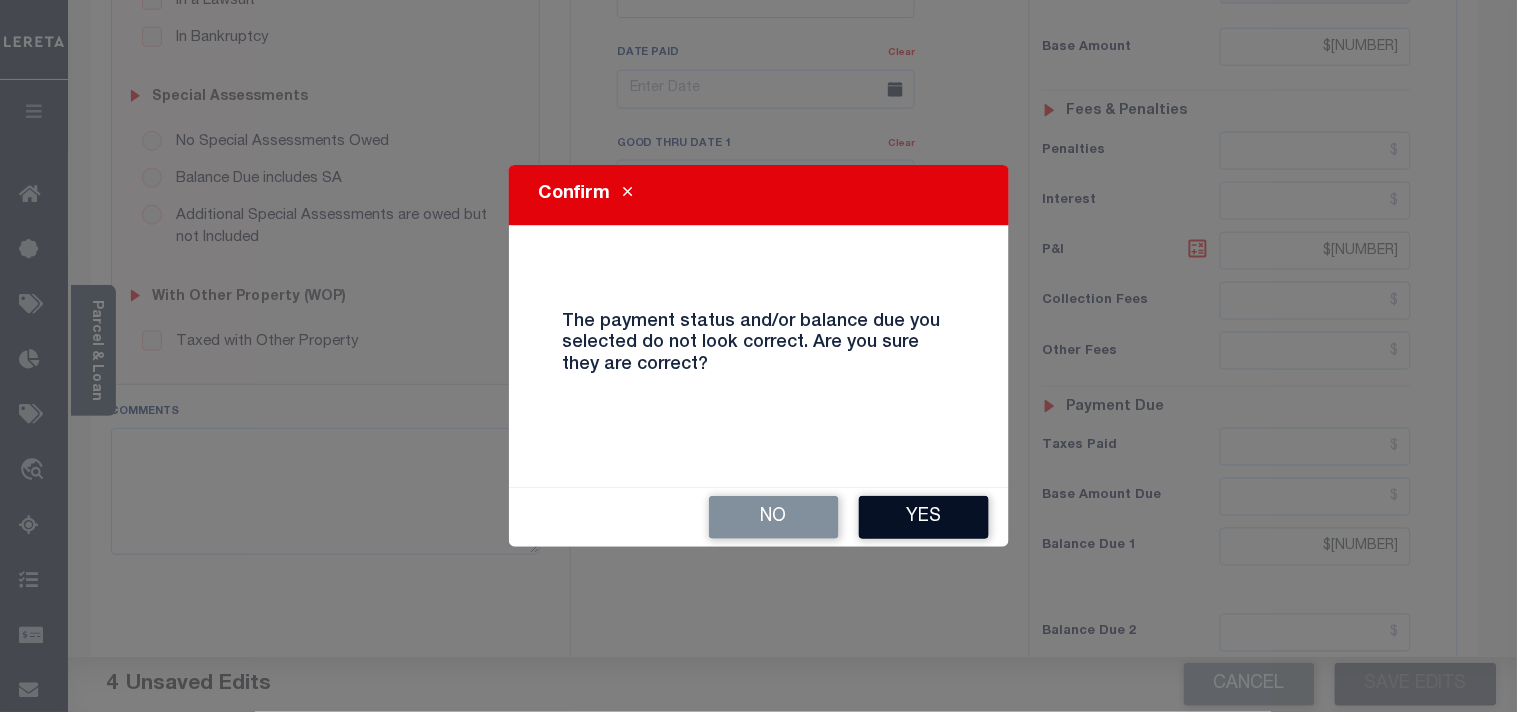 click on "Yes" at bounding box center (924, 517) 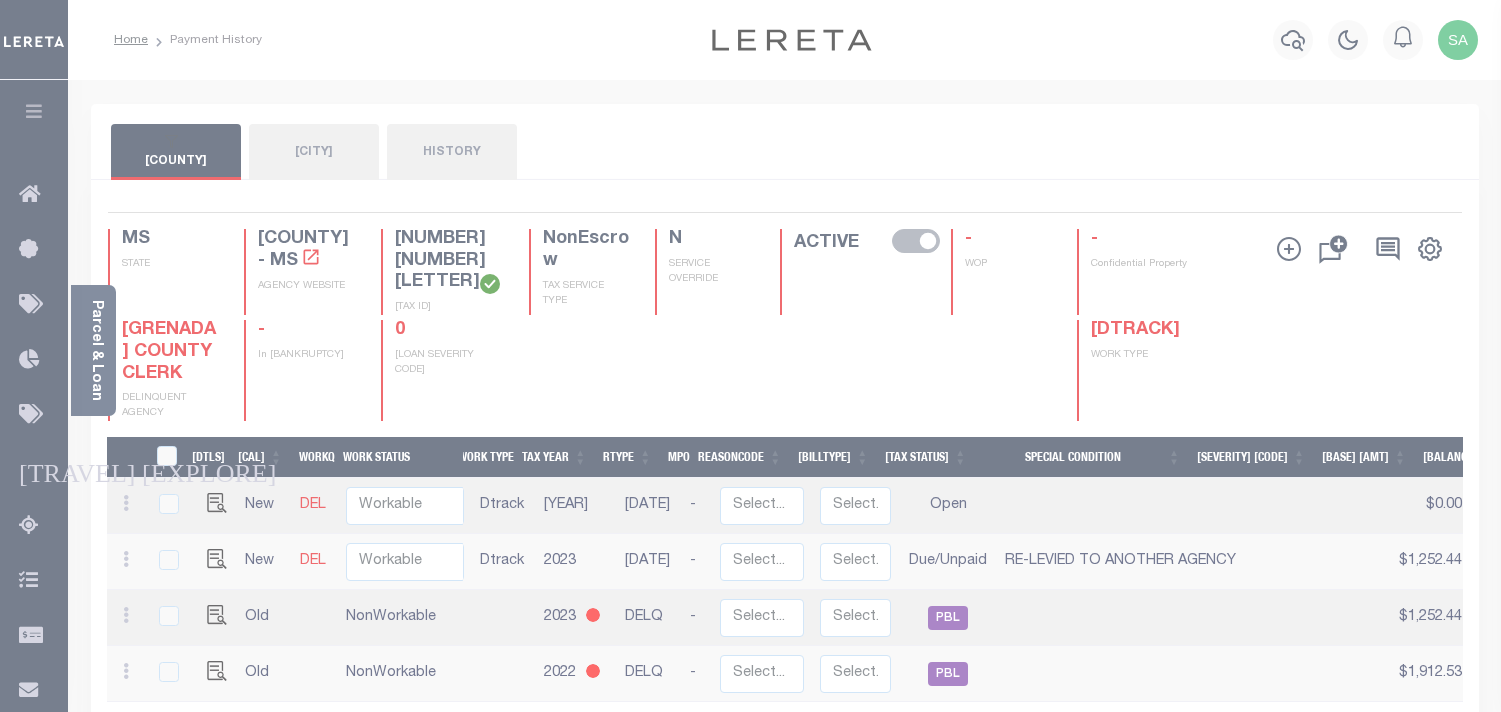 scroll, scrollTop: 0, scrollLeft: 0, axis: both 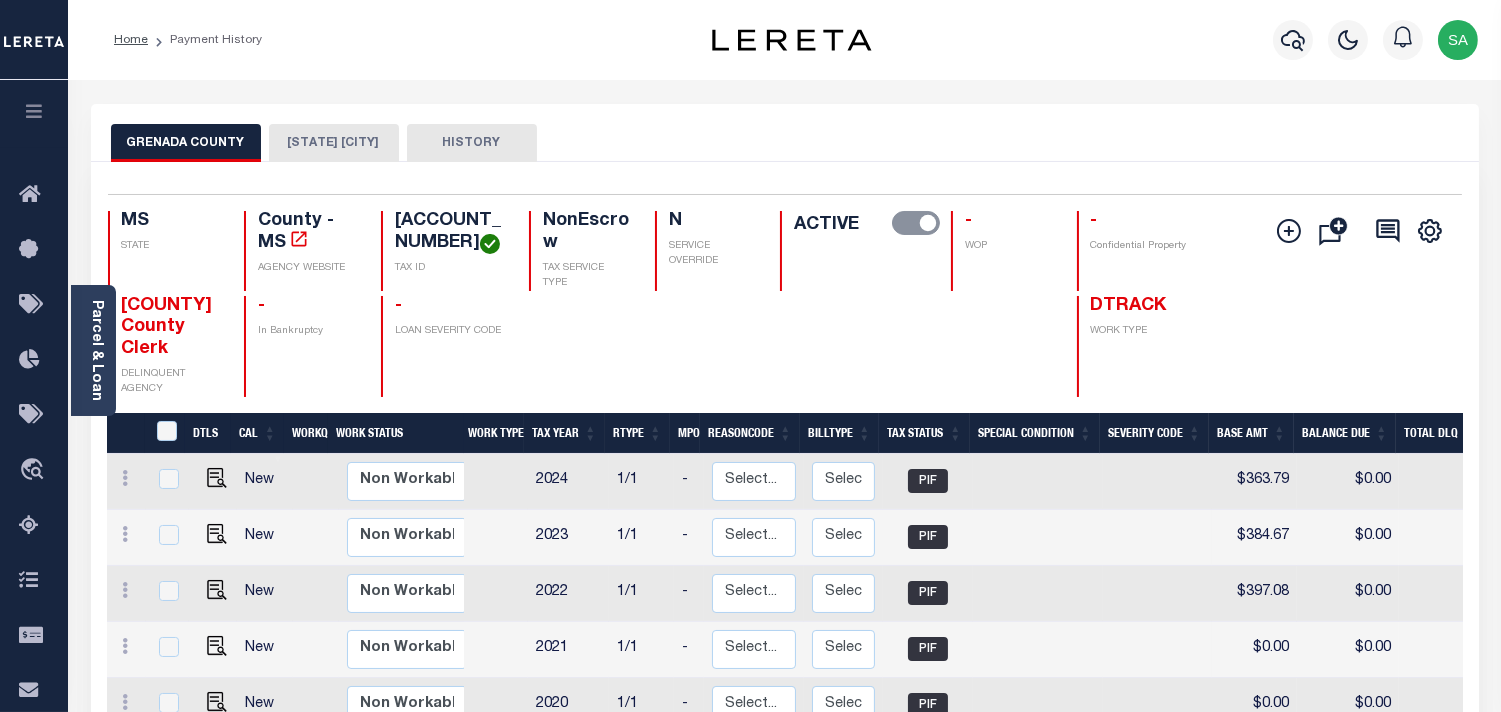 click on "GRENADA CITY" at bounding box center (334, 143) 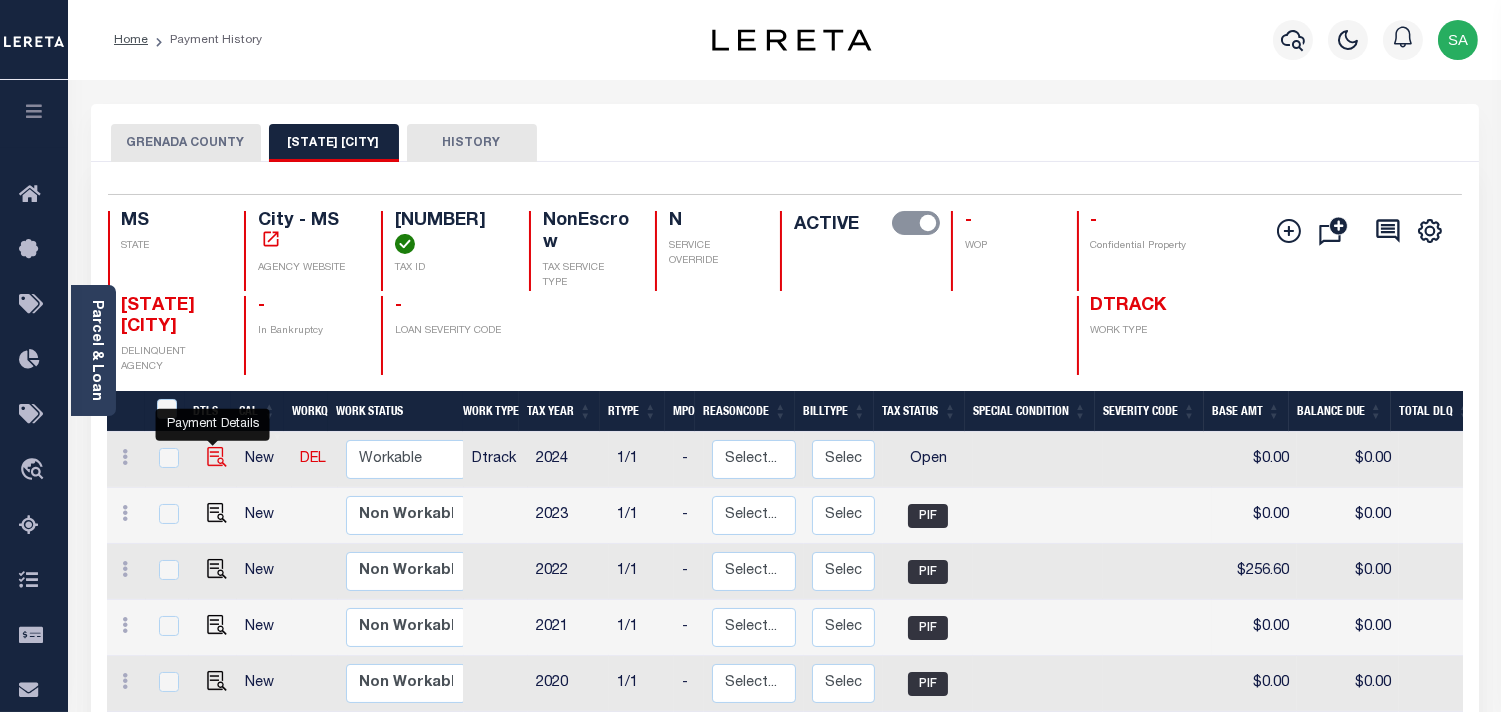 click at bounding box center (217, 463) 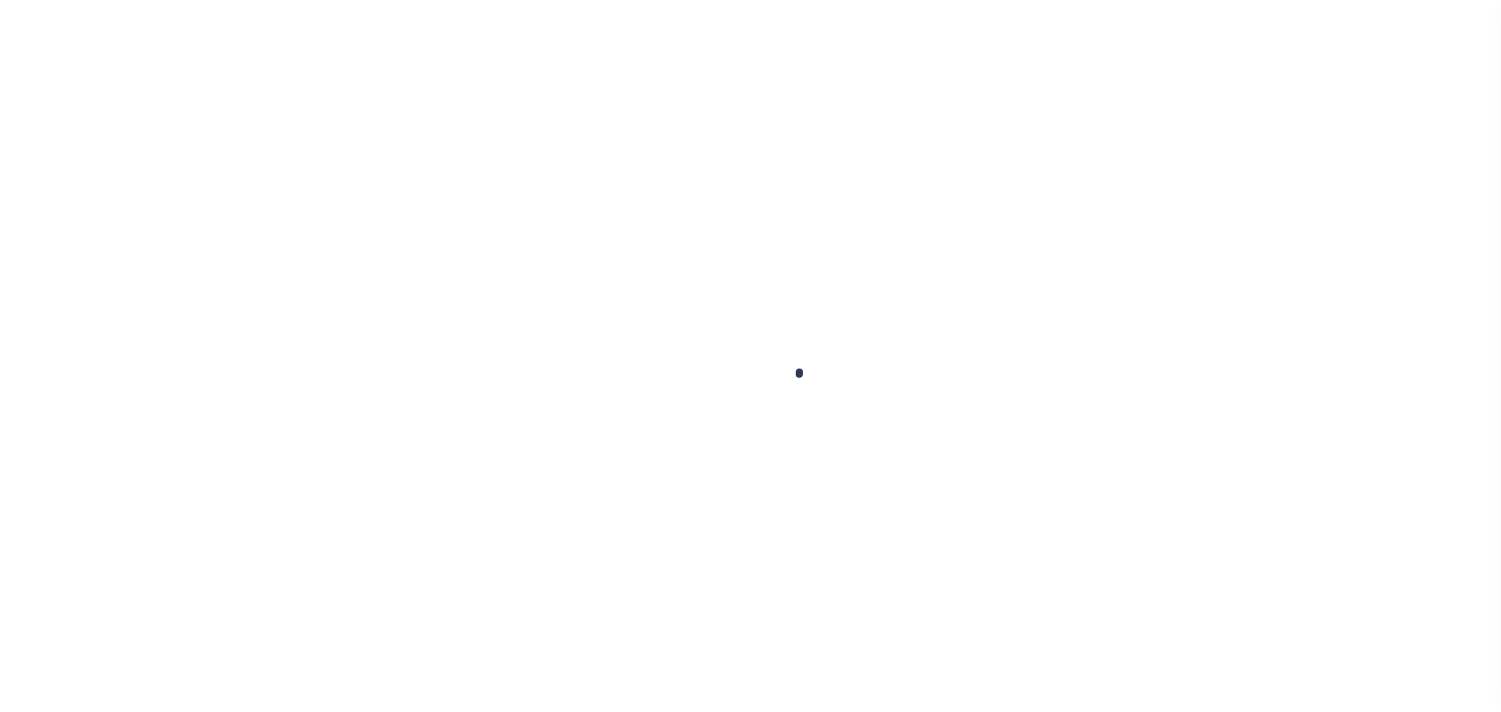 scroll, scrollTop: 0, scrollLeft: 0, axis: both 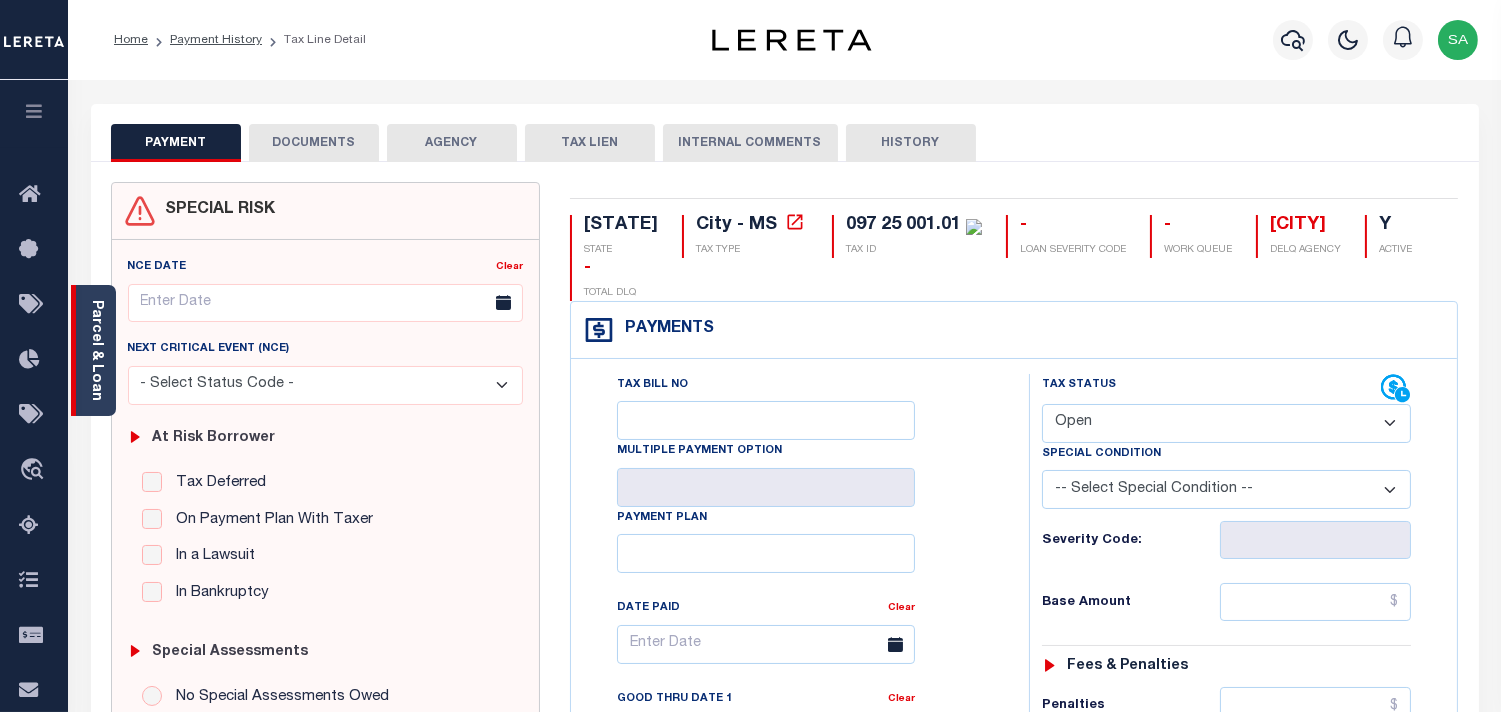 click on "Parcel & Loan" at bounding box center (96, 350) 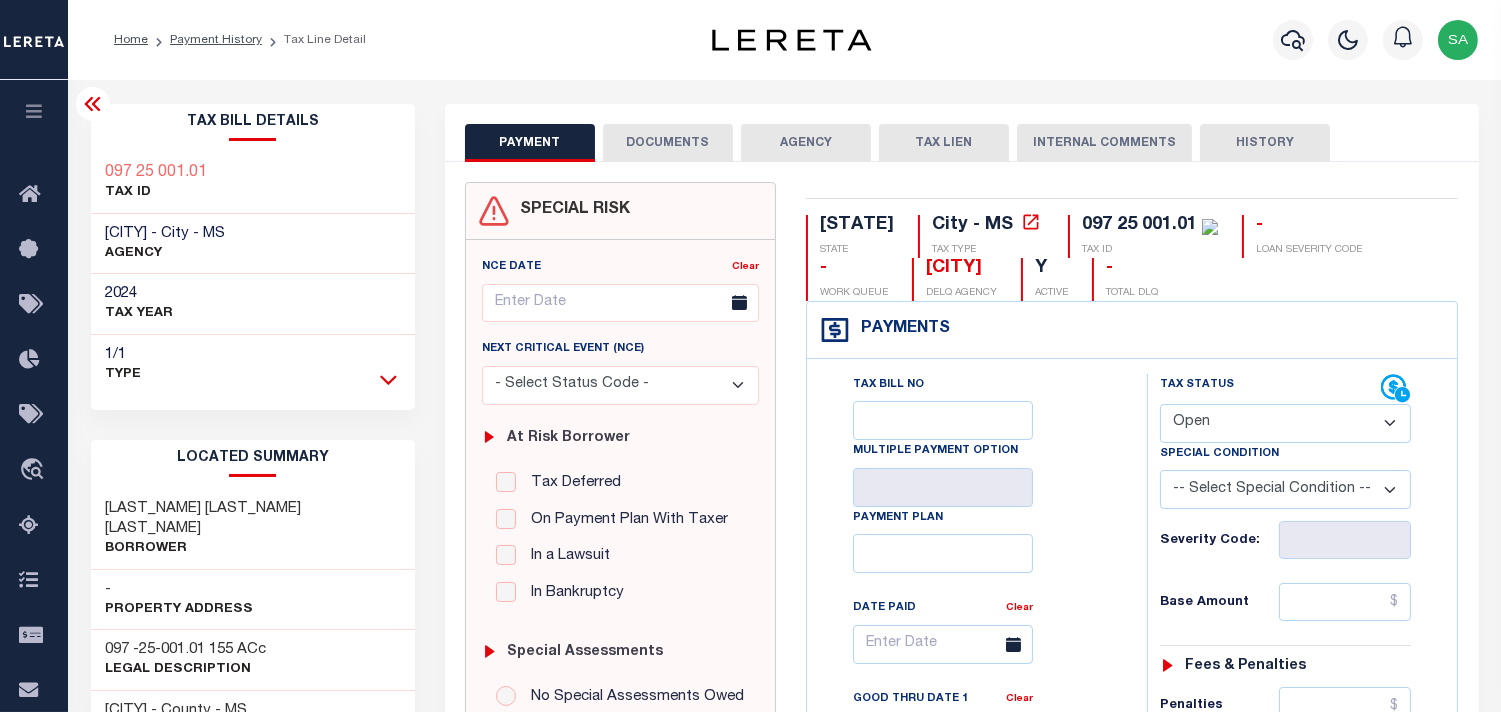 click at bounding box center [388, 380] 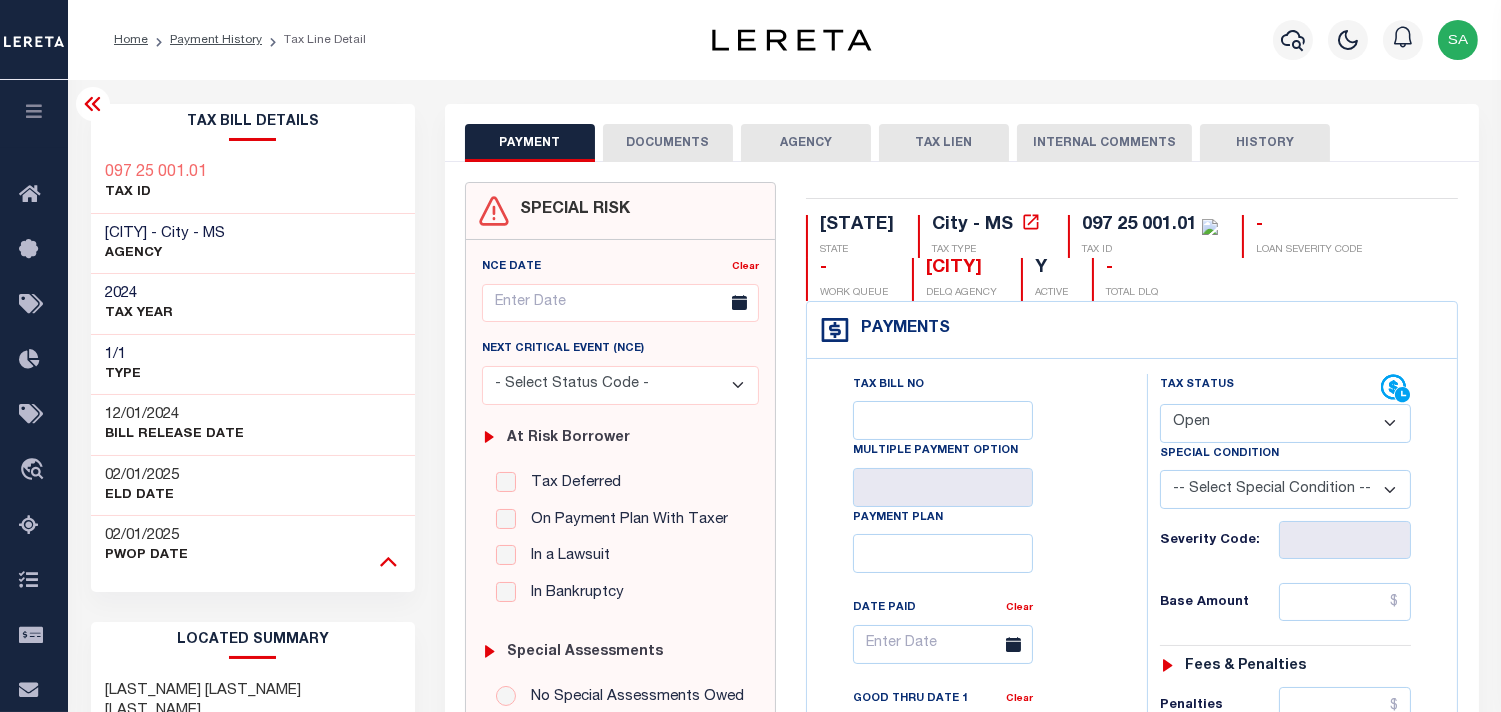 click at bounding box center (388, 560) 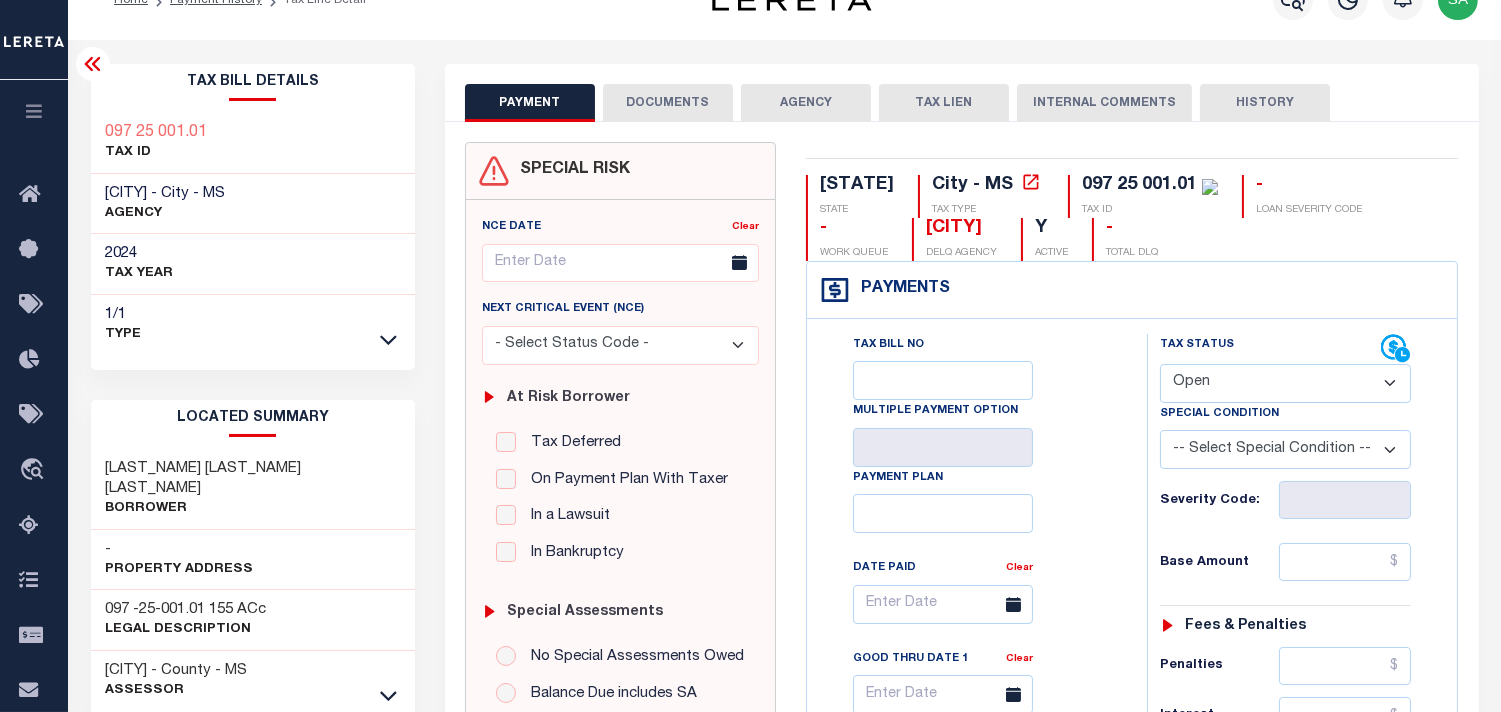 scroll, scrollTop: 0, scrollLeft: 0, axis: both 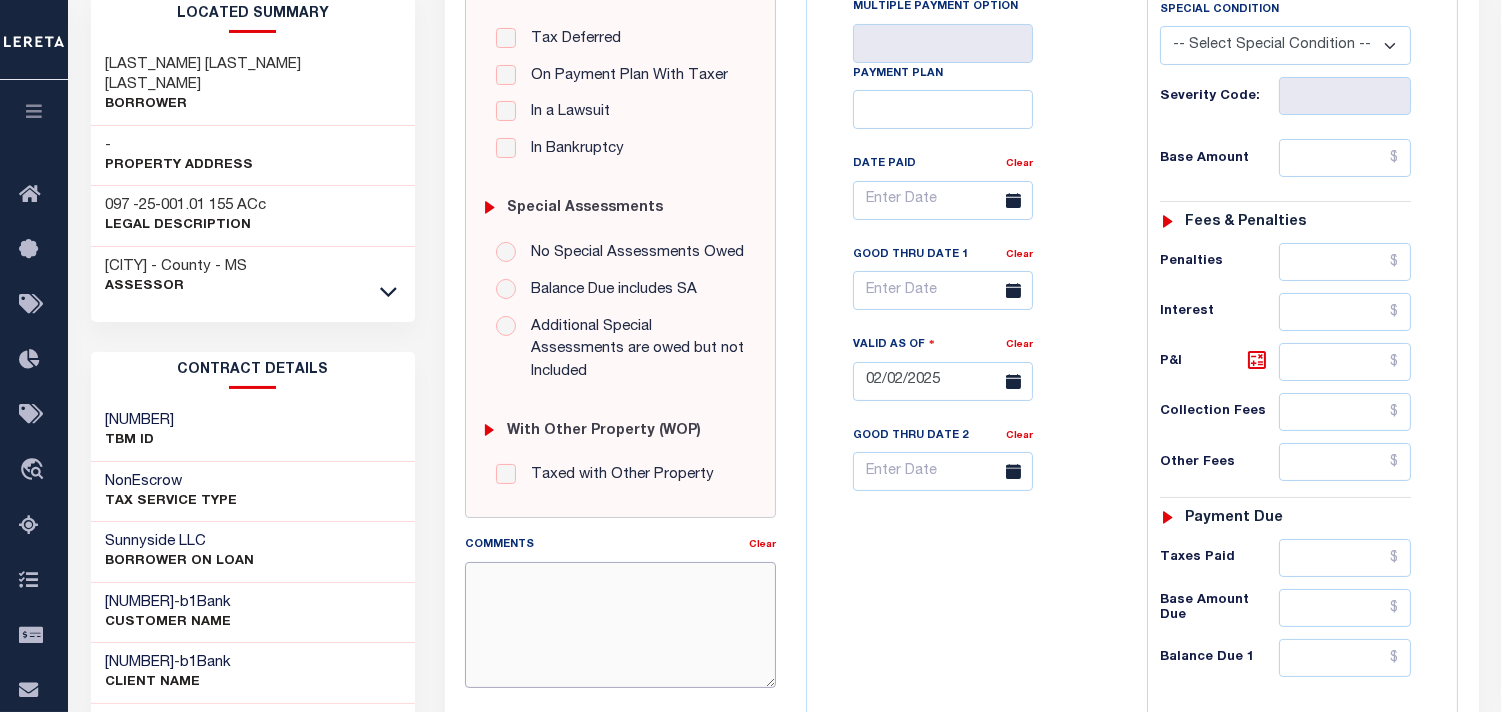 click on "Comments" at bounding box center [620, 625] 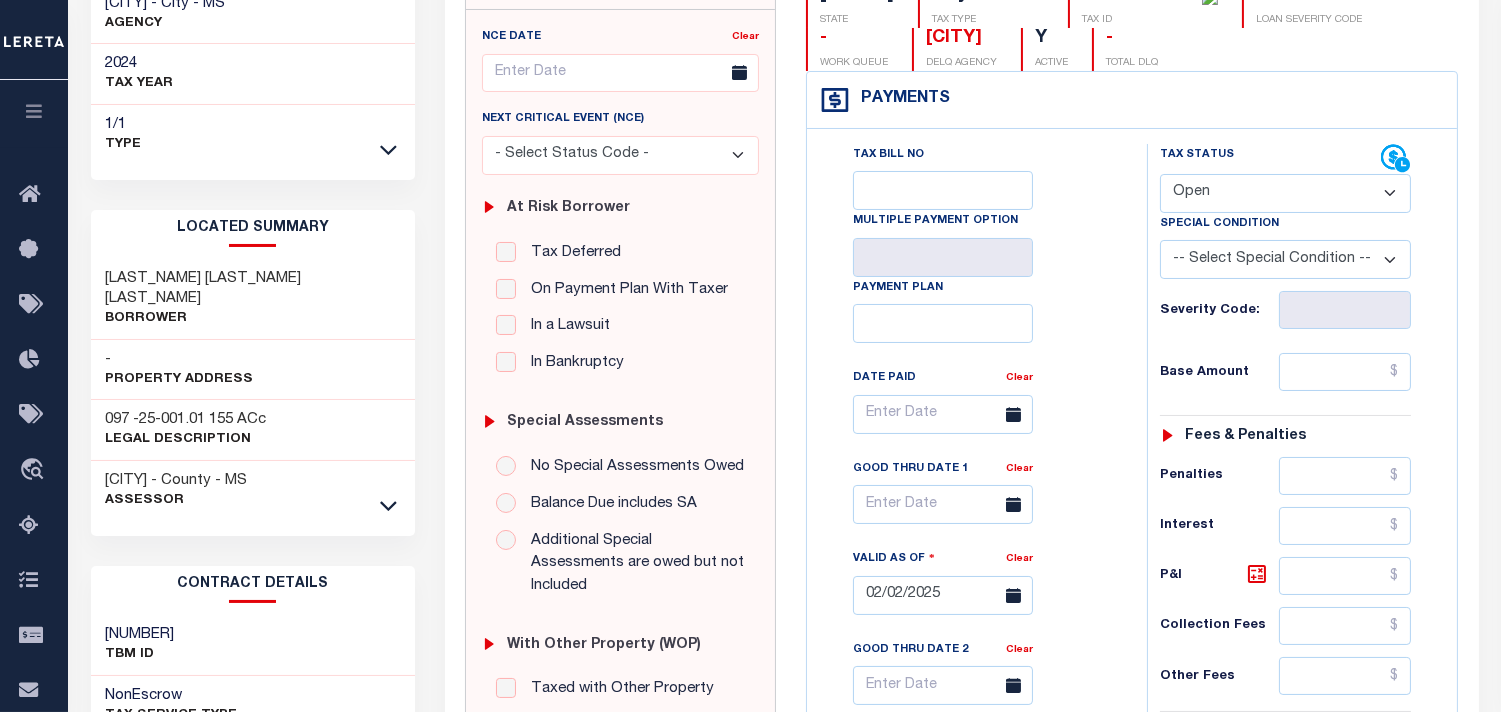 scroll, scrollTop: 111, scrollLeft: 0, axis: vertical 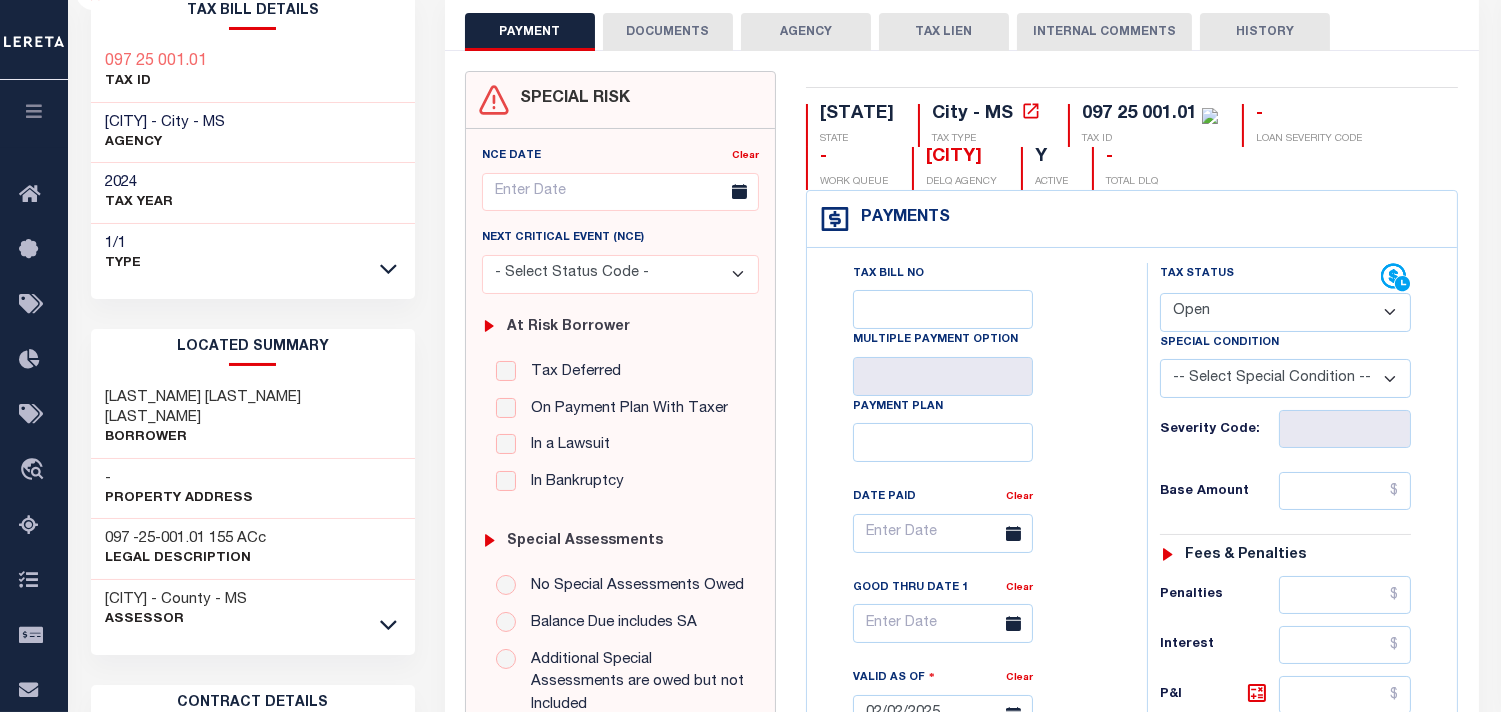 type on "Information taken verbally Christy." 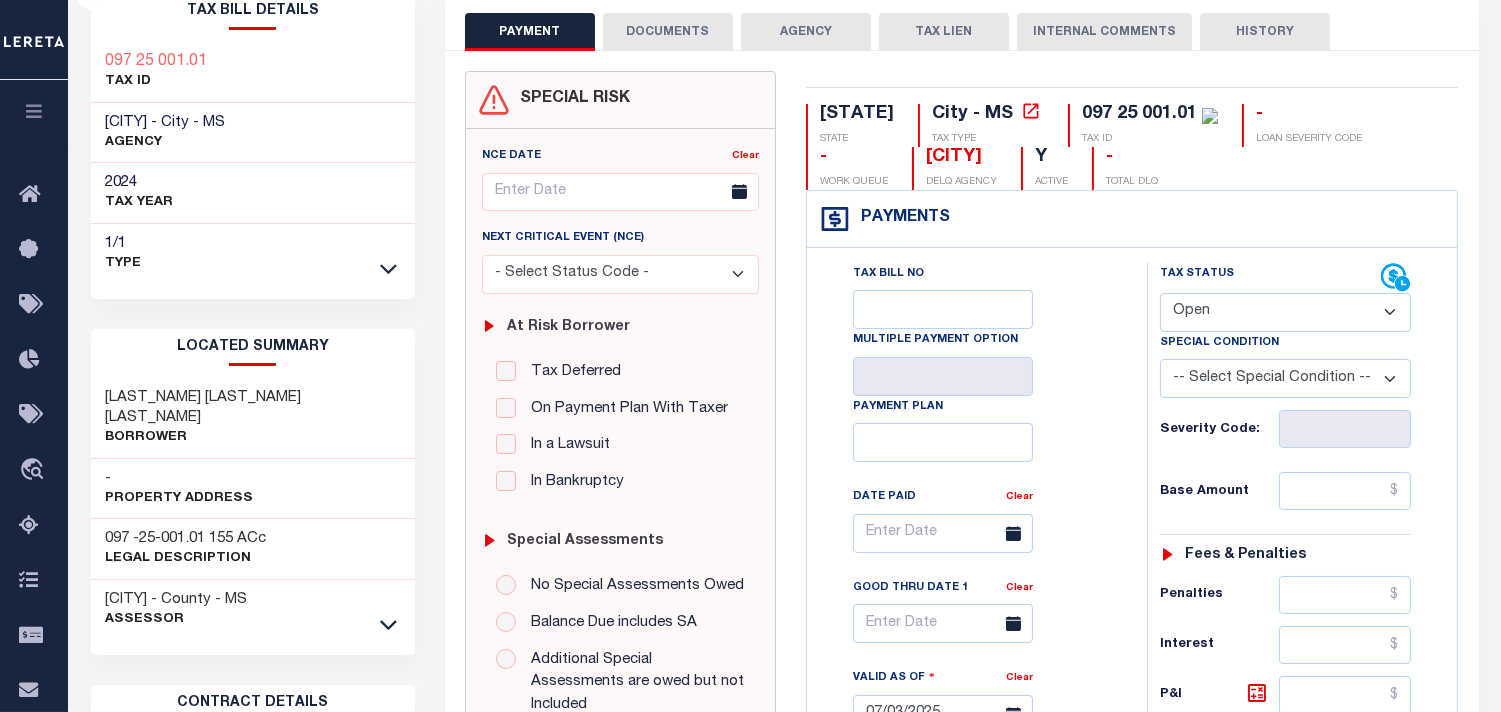 click on "- Select Status Code -
Open
Due/Unpaid
Paid
Incomplete
No Tax Due
Internal Refund Processed
New" at bounding box center [1285, 312] 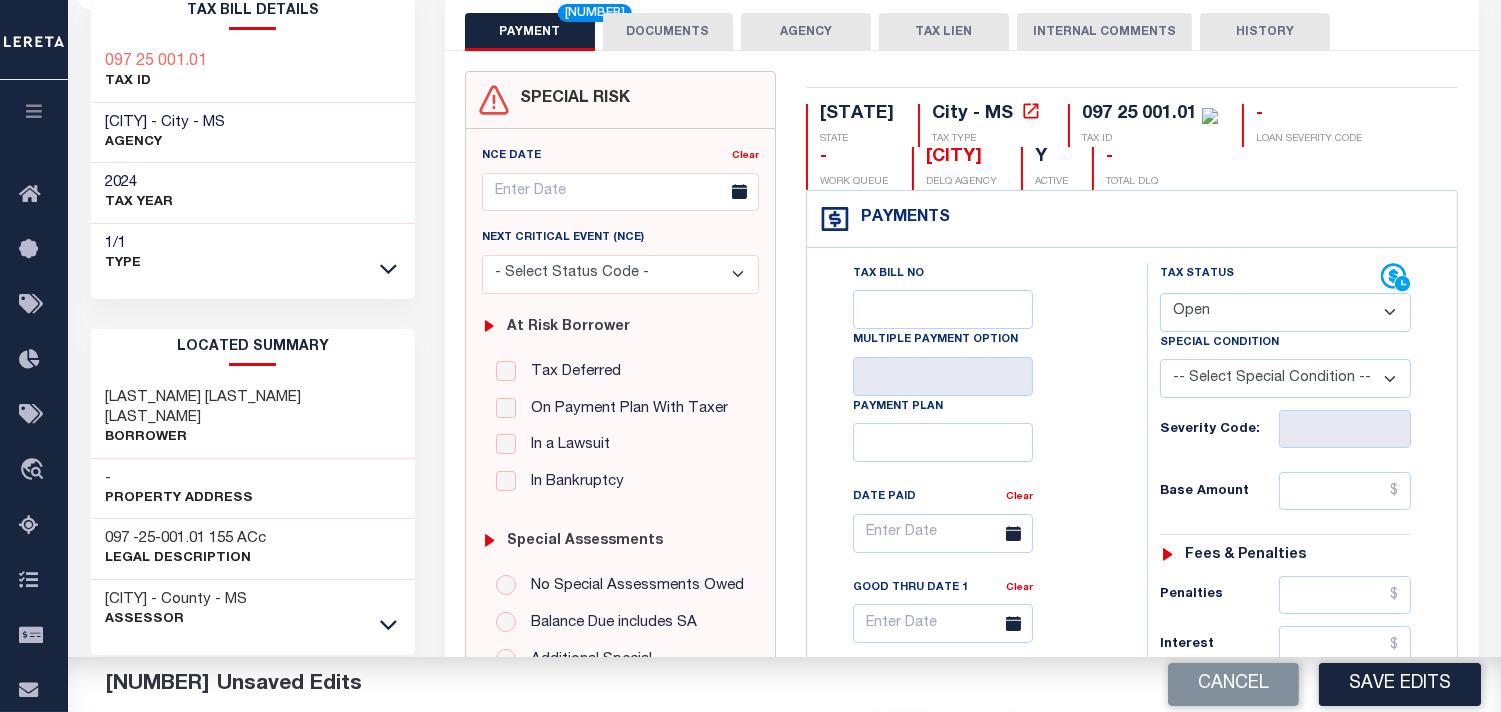 select on "PYD" 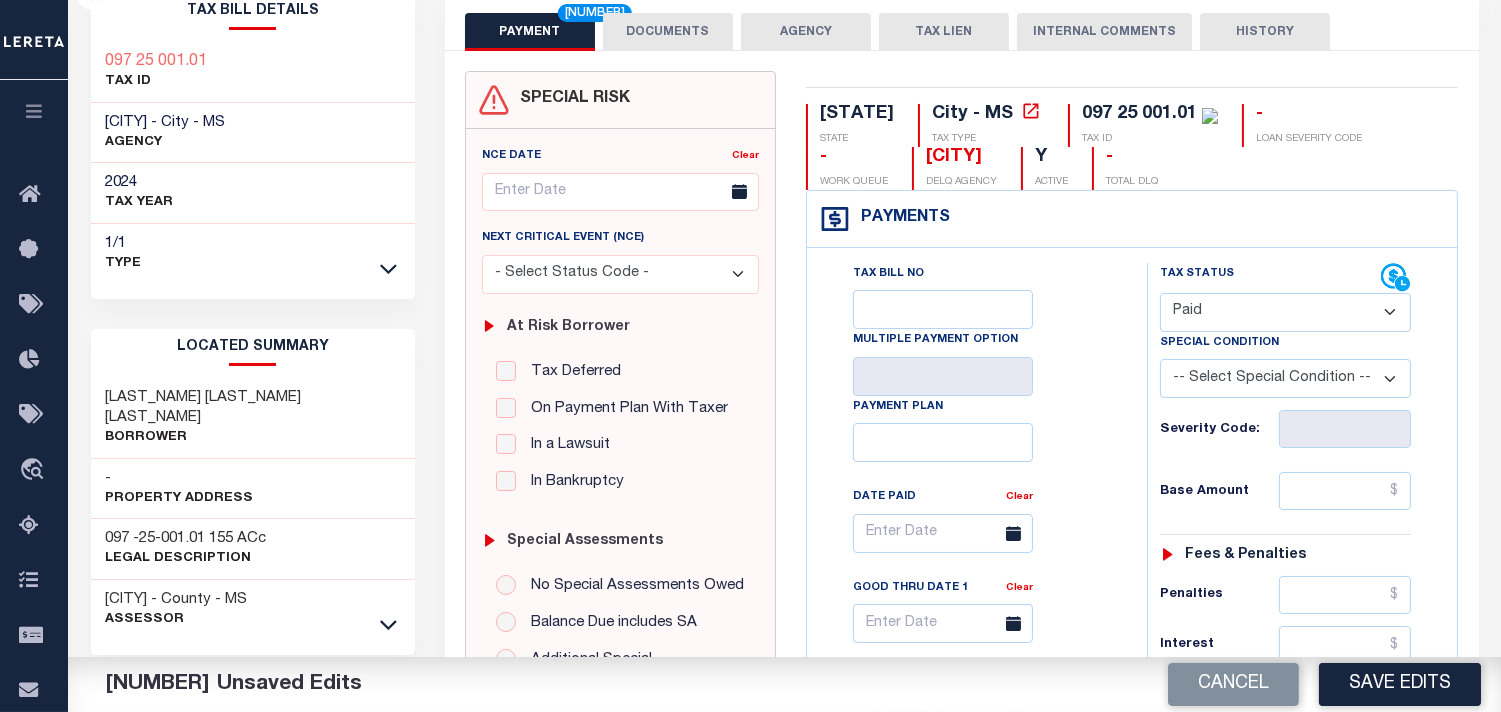 click on "- Select Status Code -
Open
Due/Unpaid
Paid
Incomplete
No Tax Due
Internal Refund Processed
New" at bounding box center (1285, 312) 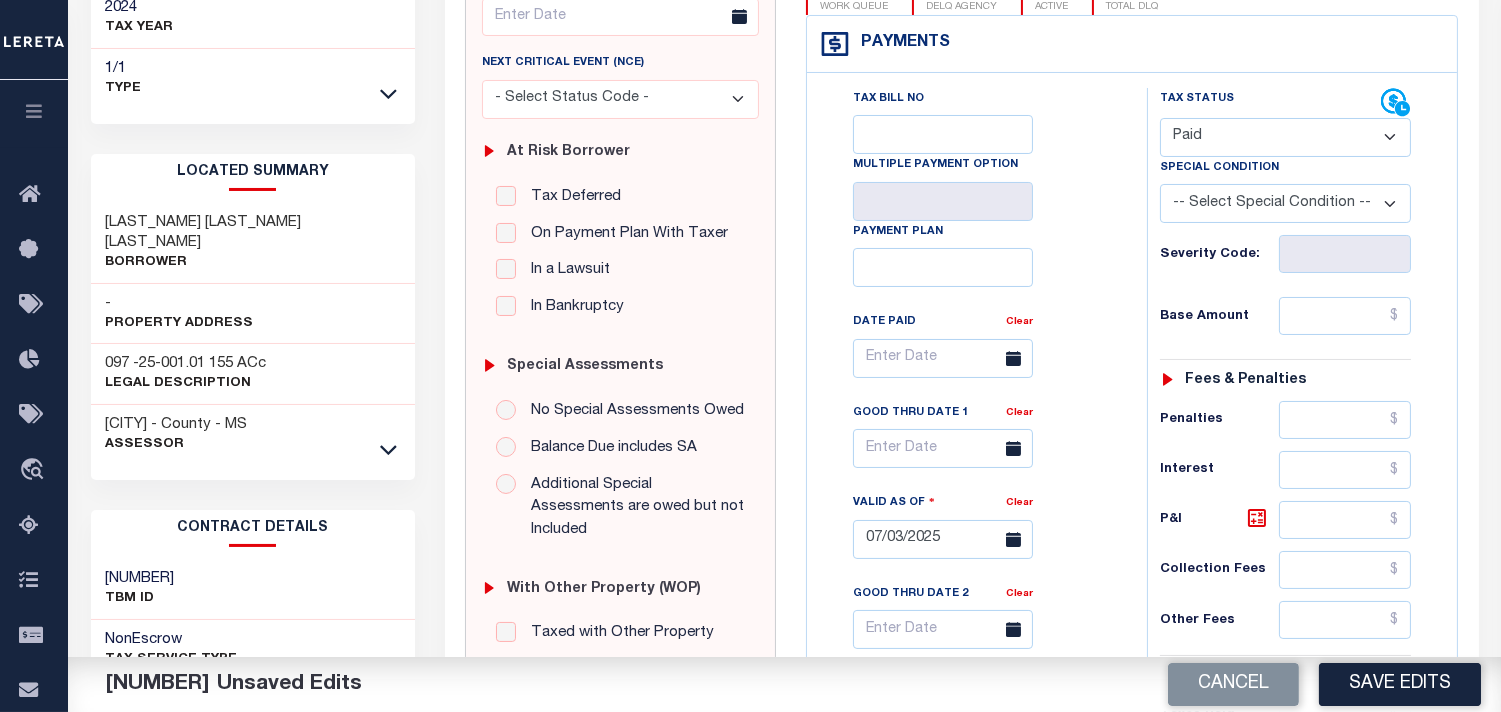 scroll, scrollTop: 222, scrollLeft: 0, axis: vertical 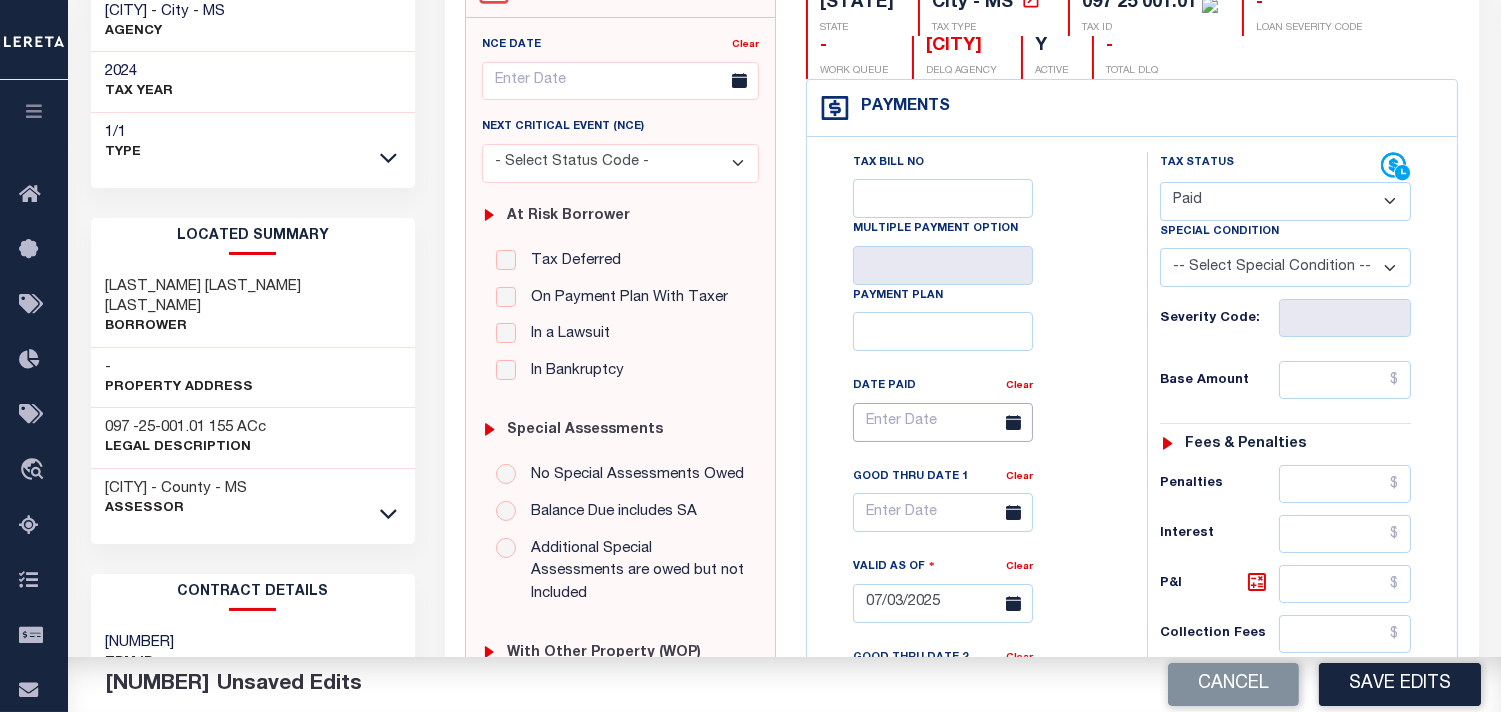 click at bounding box center [943, 422] 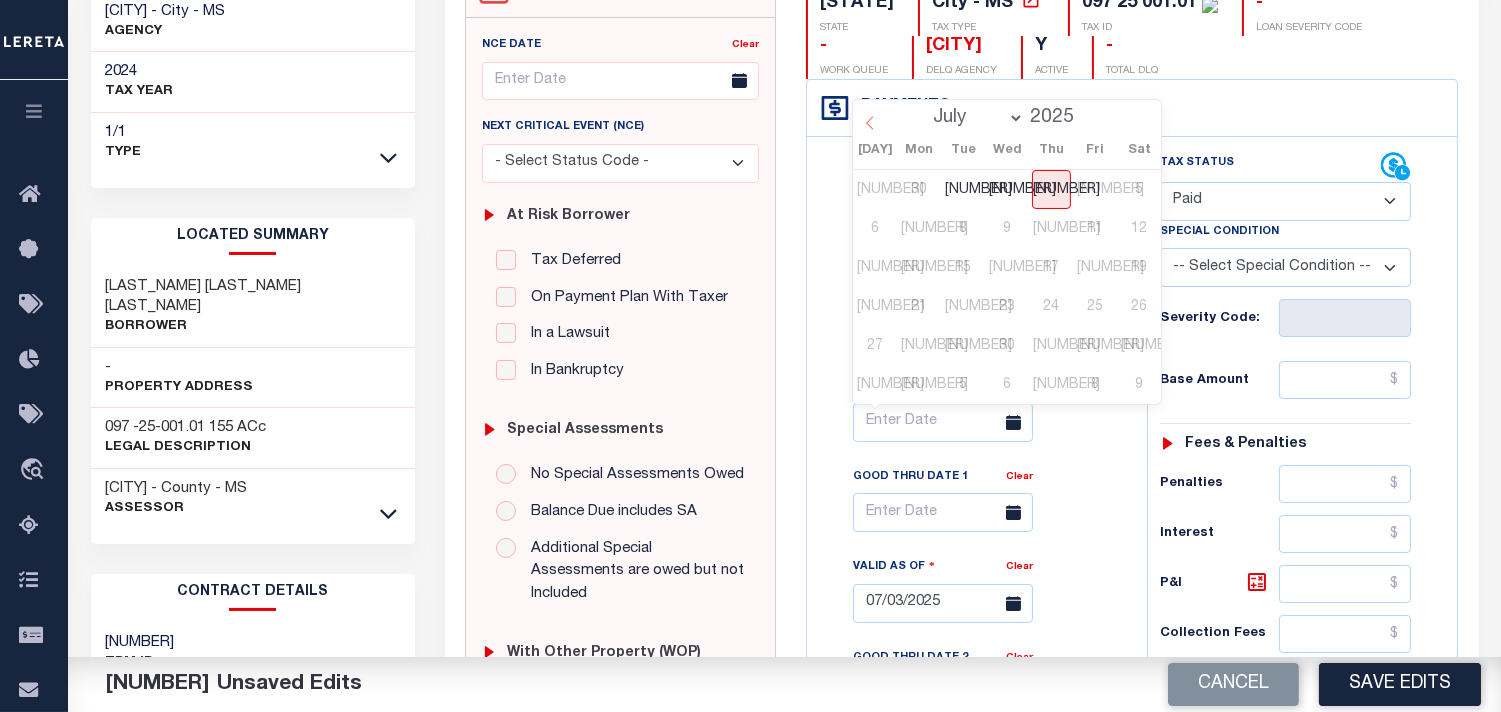 click at bounding box center (870, 123) 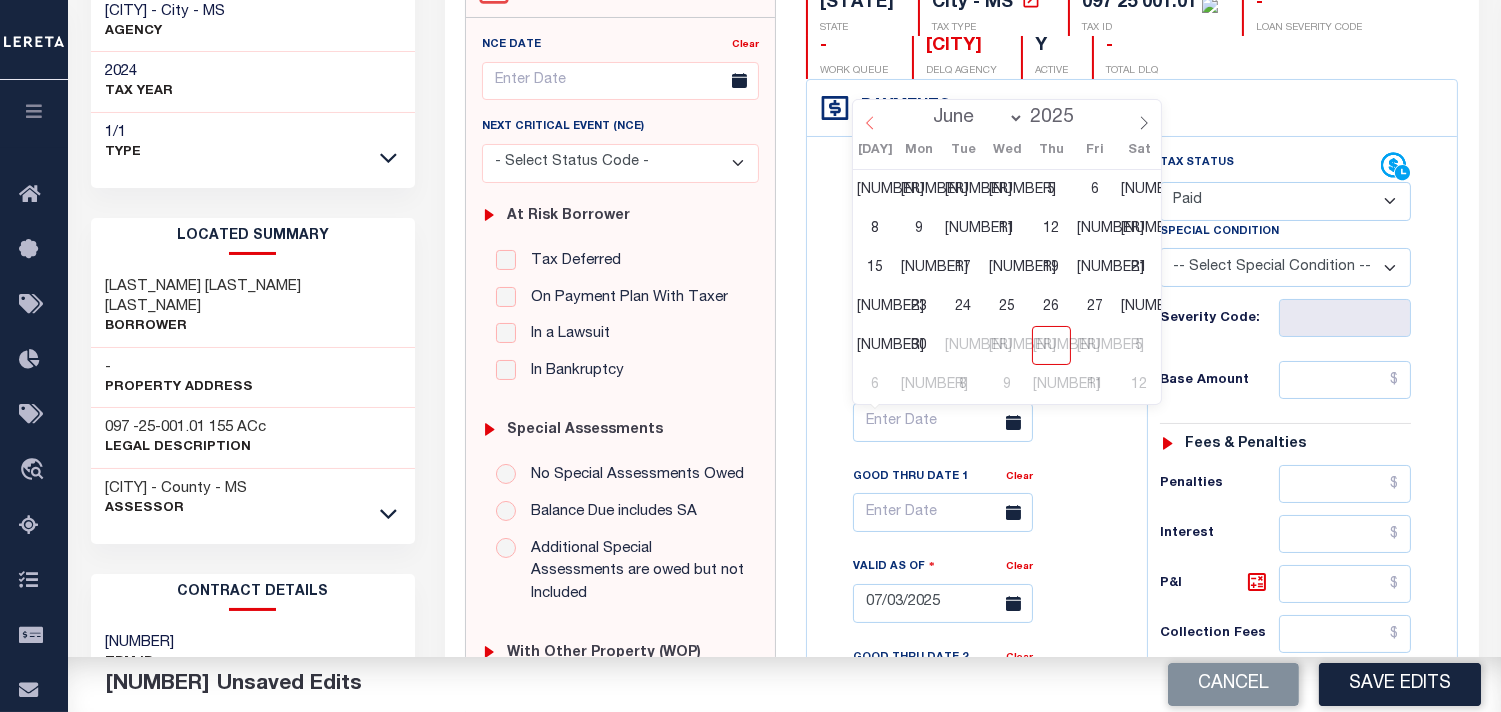click at bounding box center (870, 123) 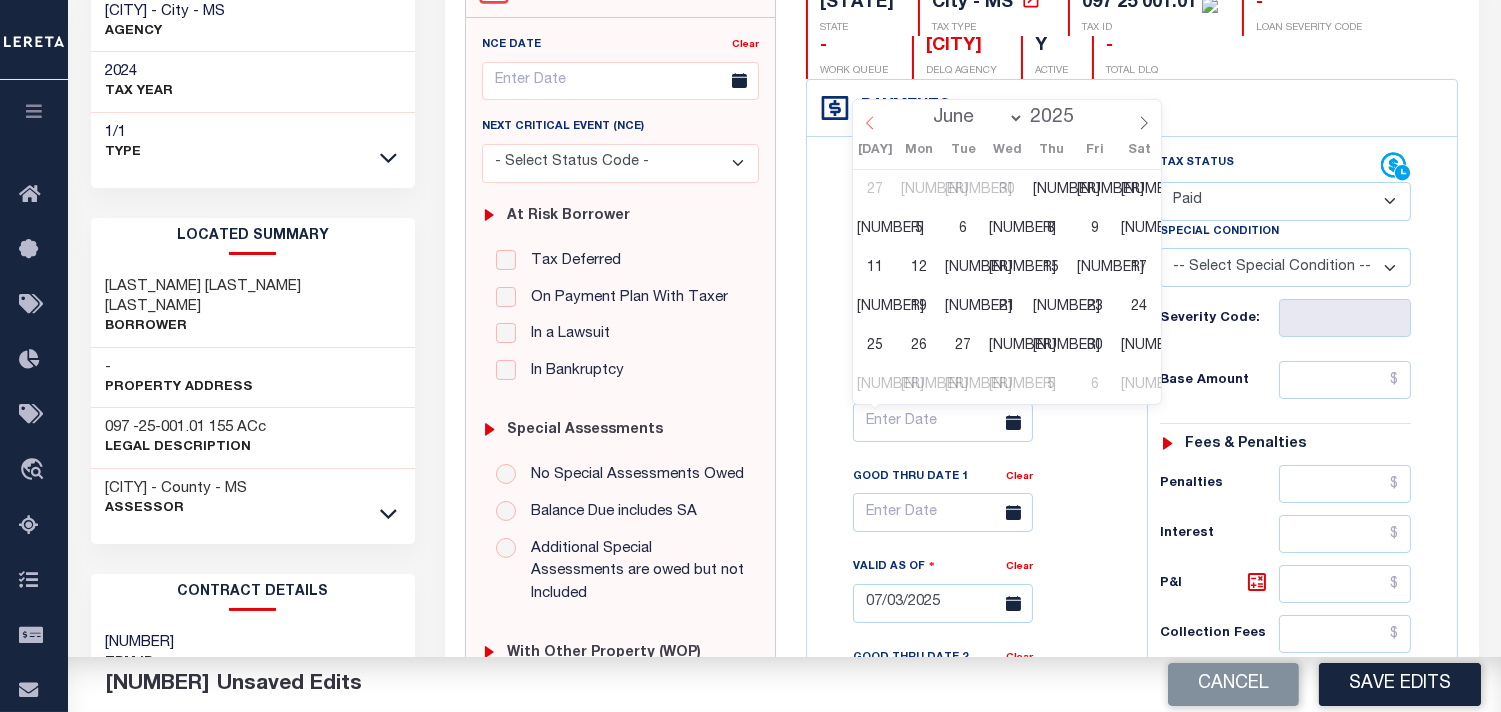 click at bounding box center (870, 123) 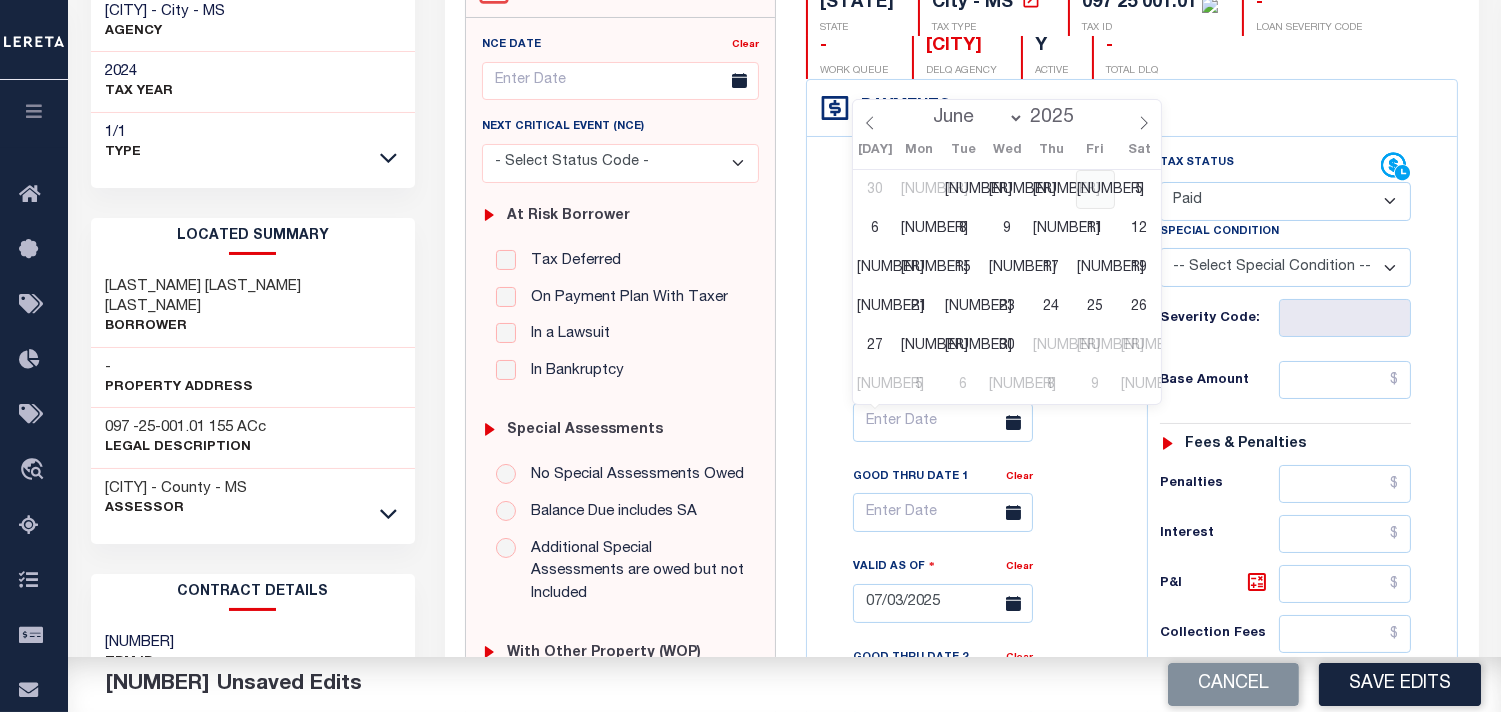 click on "4" at bounding box center (1095, 189) 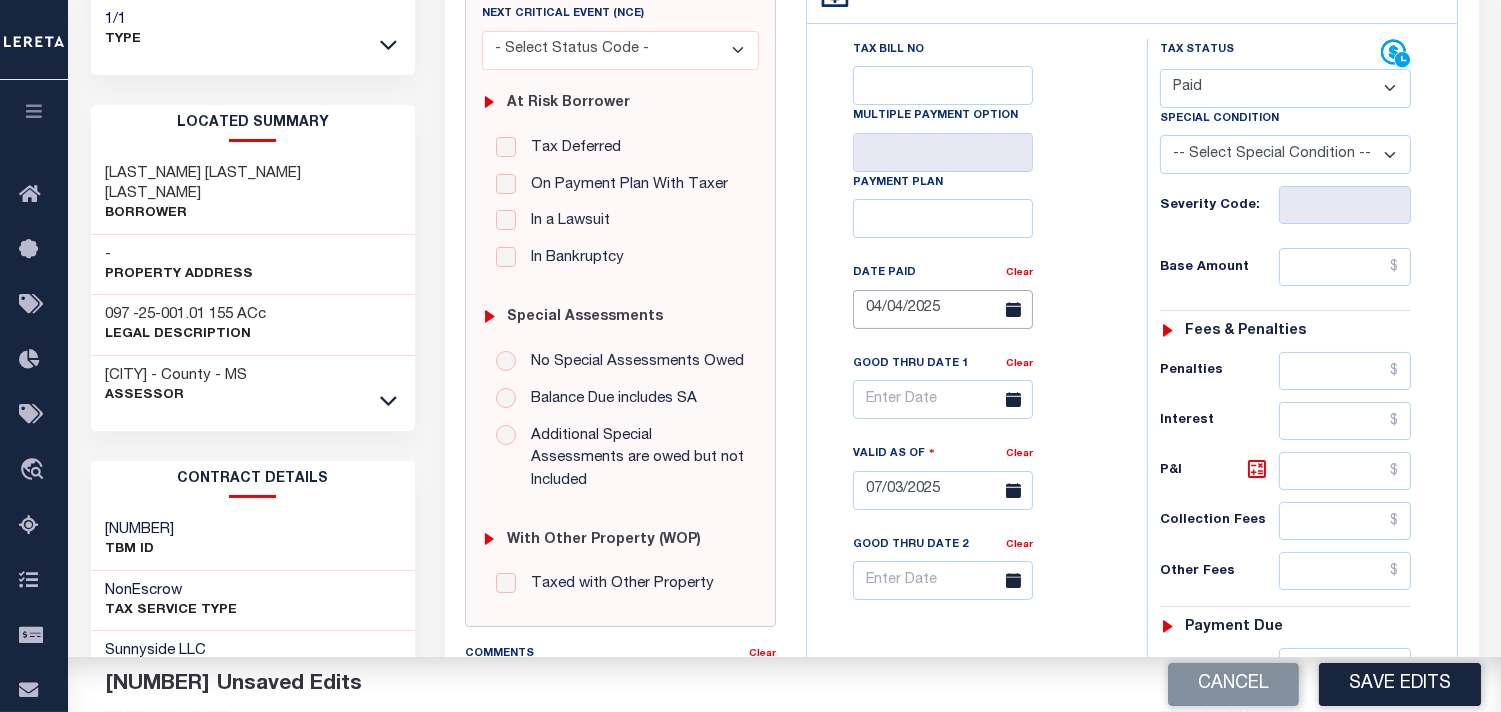 scroll, scrollTop: 333, scrollLeft: 0, axis: vertical 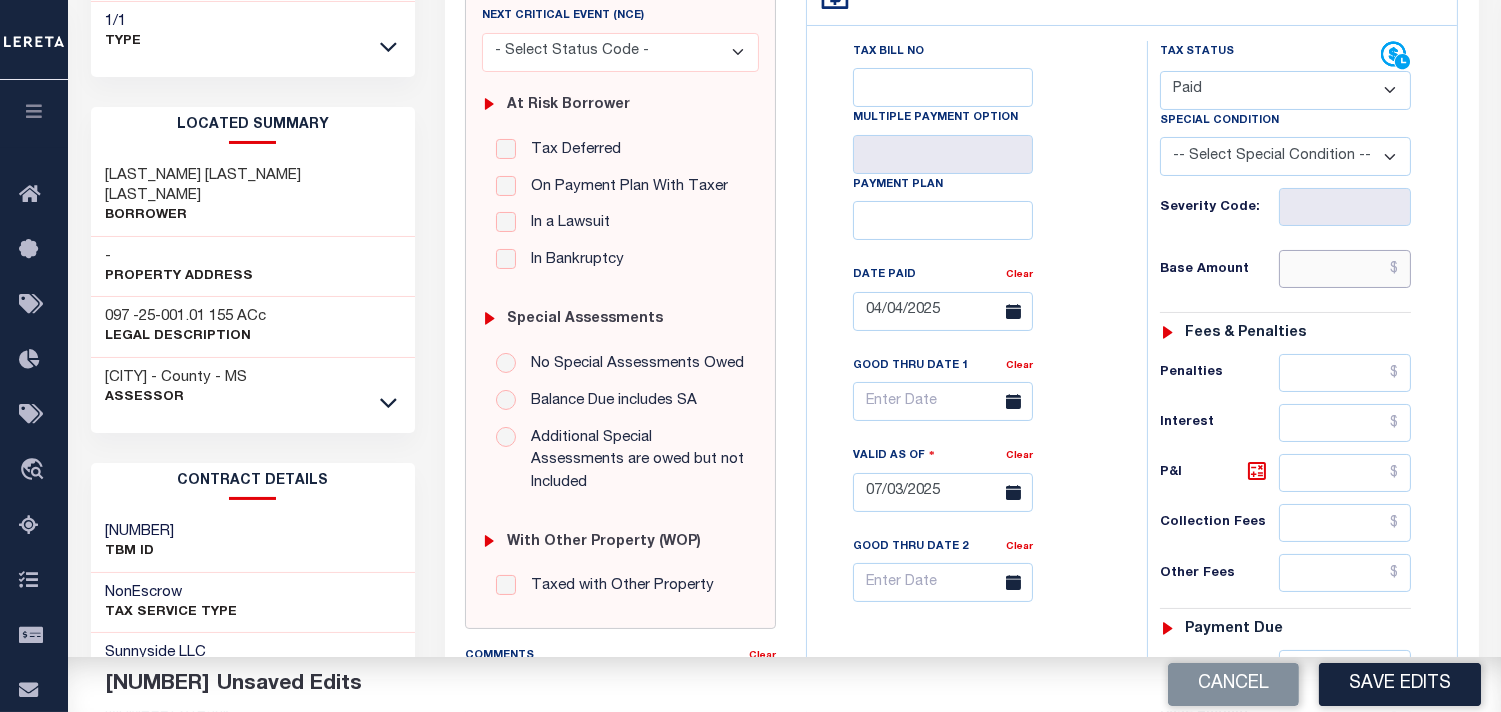 click at bounding box center [1345, 269] 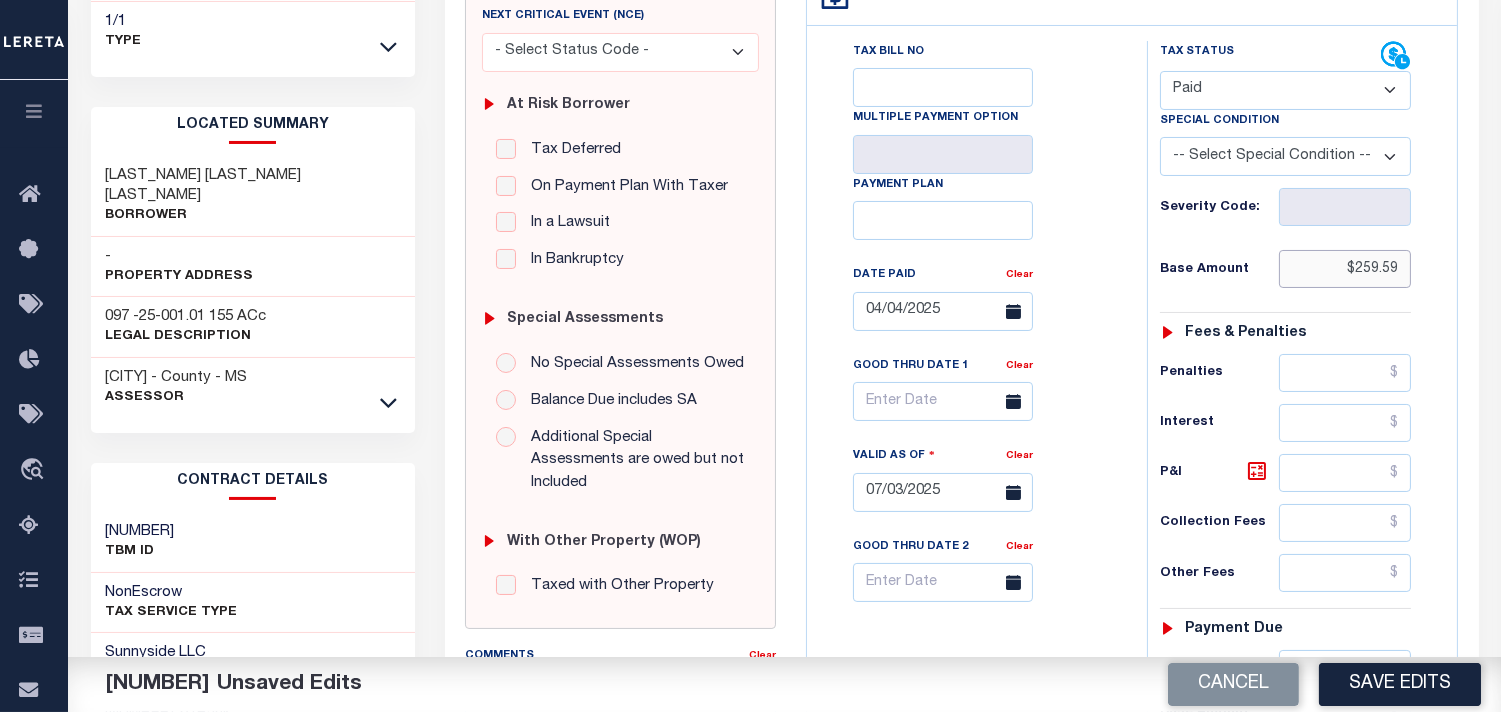 click on "$259.59" at bounding box center [1345, 269] 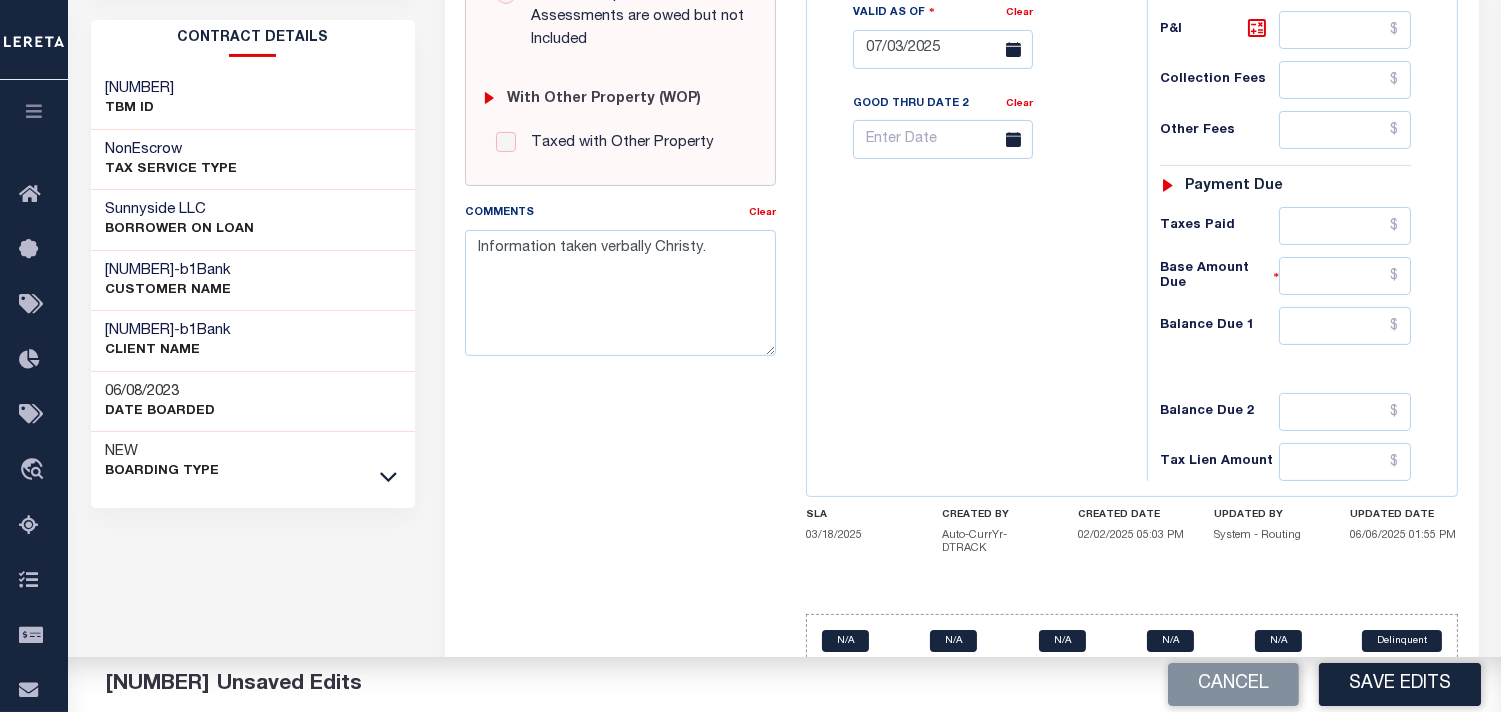 scroll, scrollTop: 777, scrollLeft: 0, axis: vertical 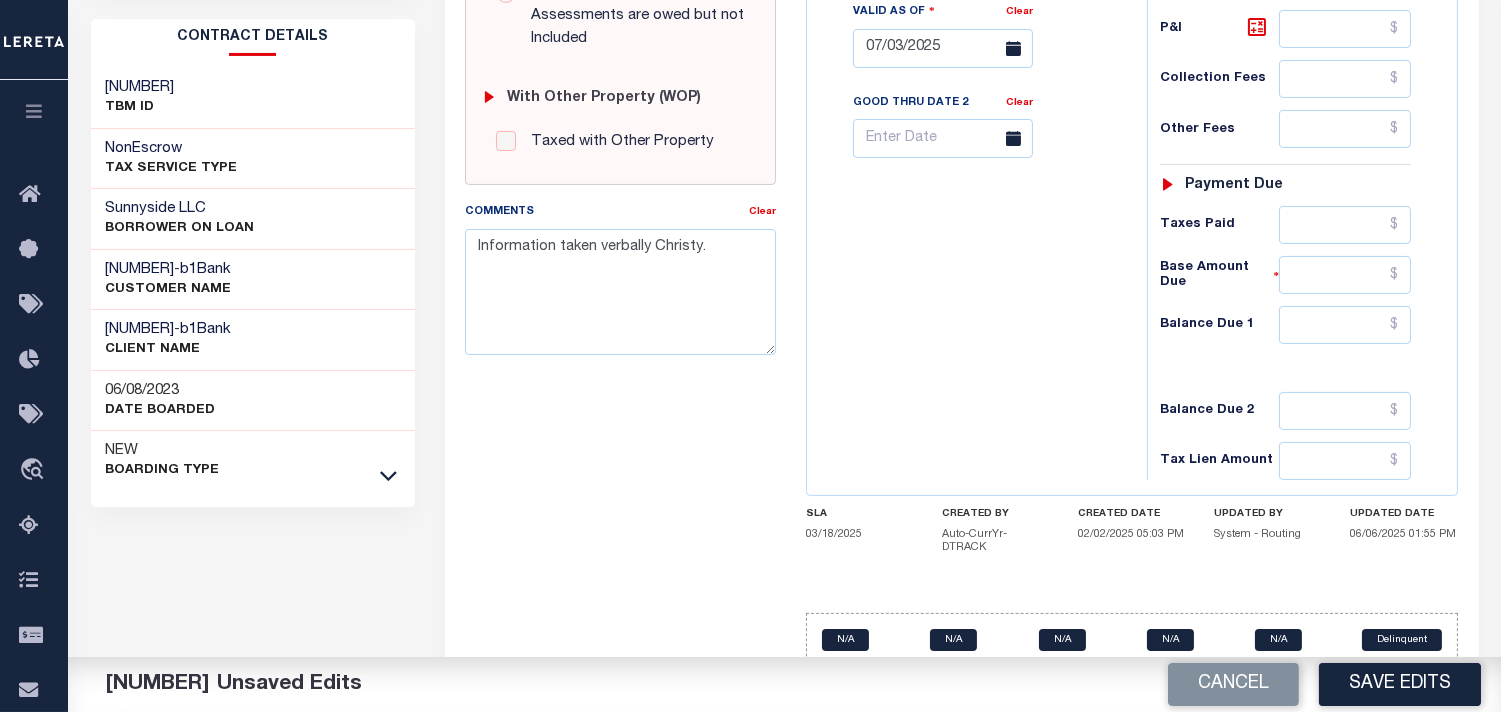 type on "$259.59" 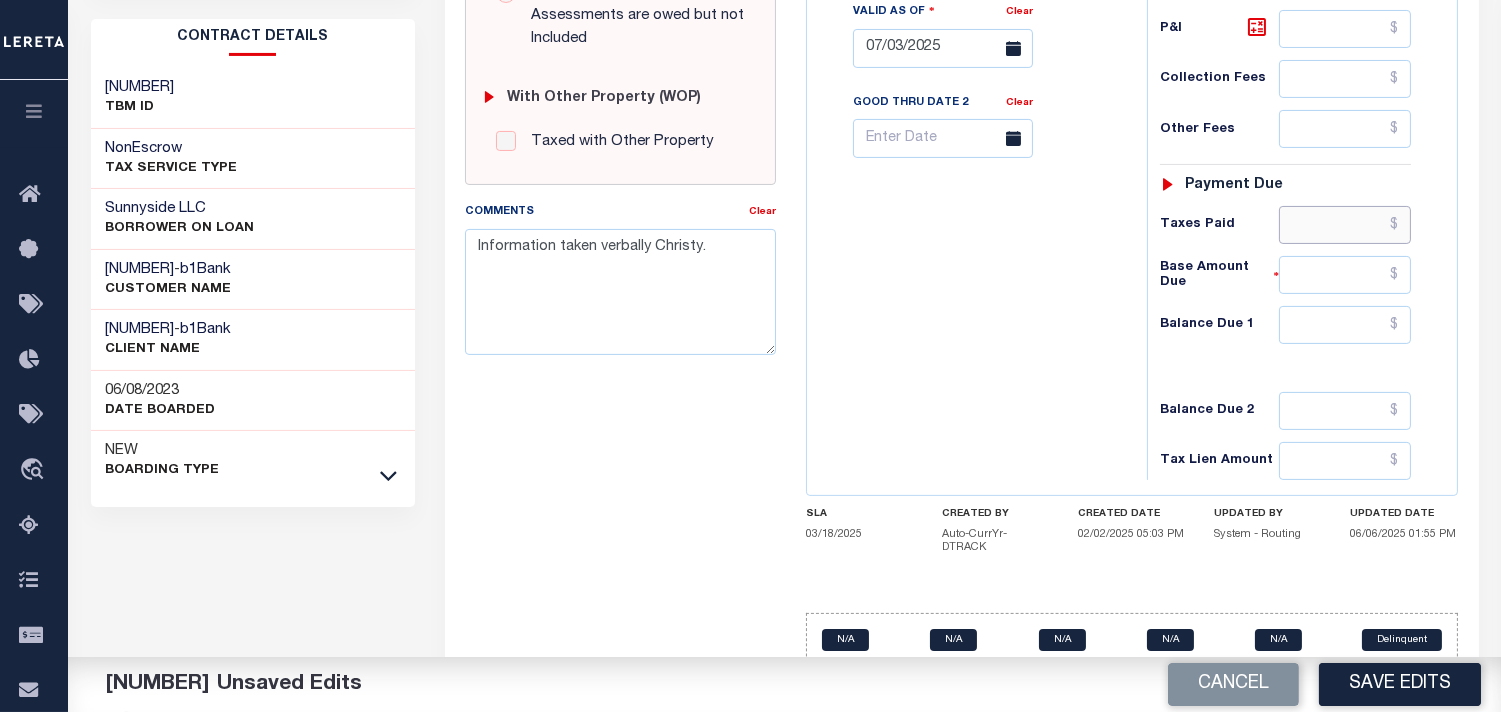 click at bounding box center [1345, 225] 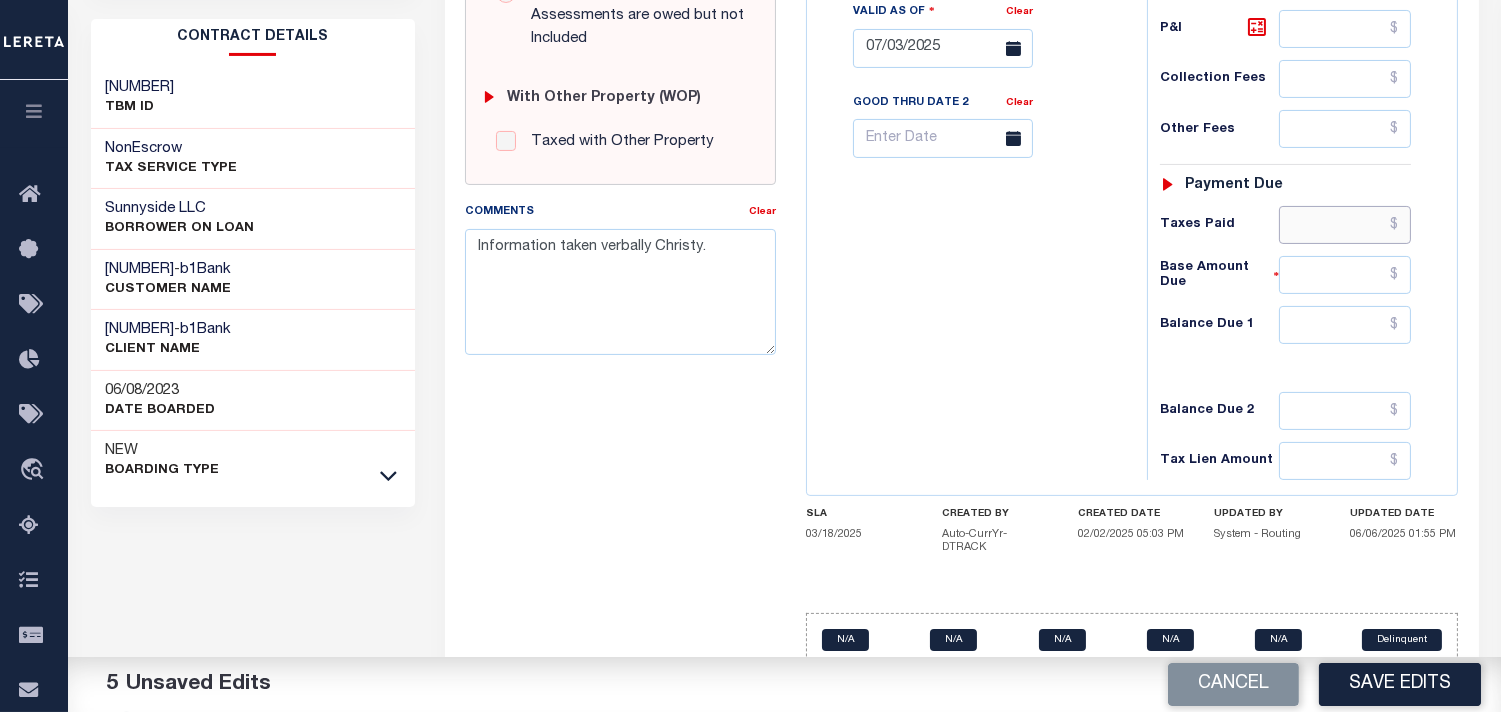 paste on "259.59" 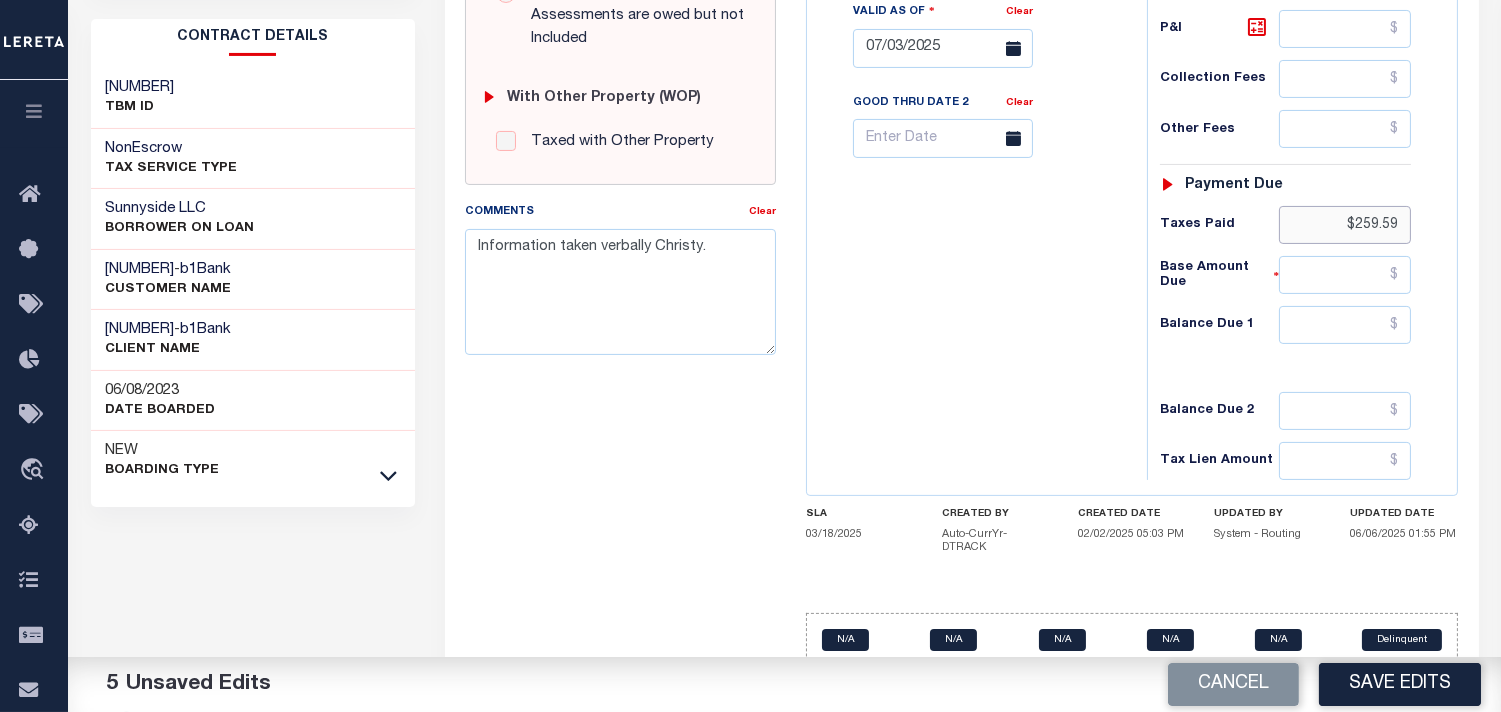 type on "$259.59" 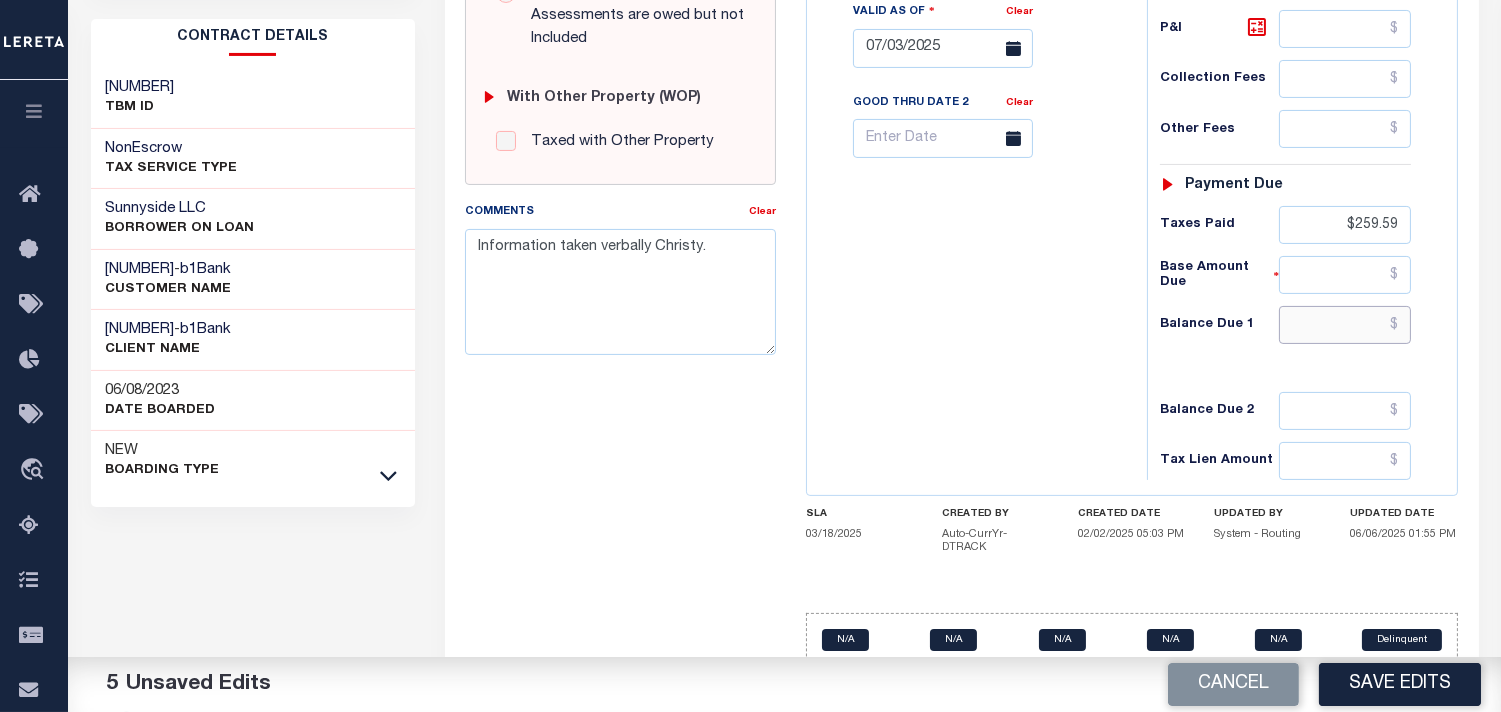 click at bounding box center (1345, 325) 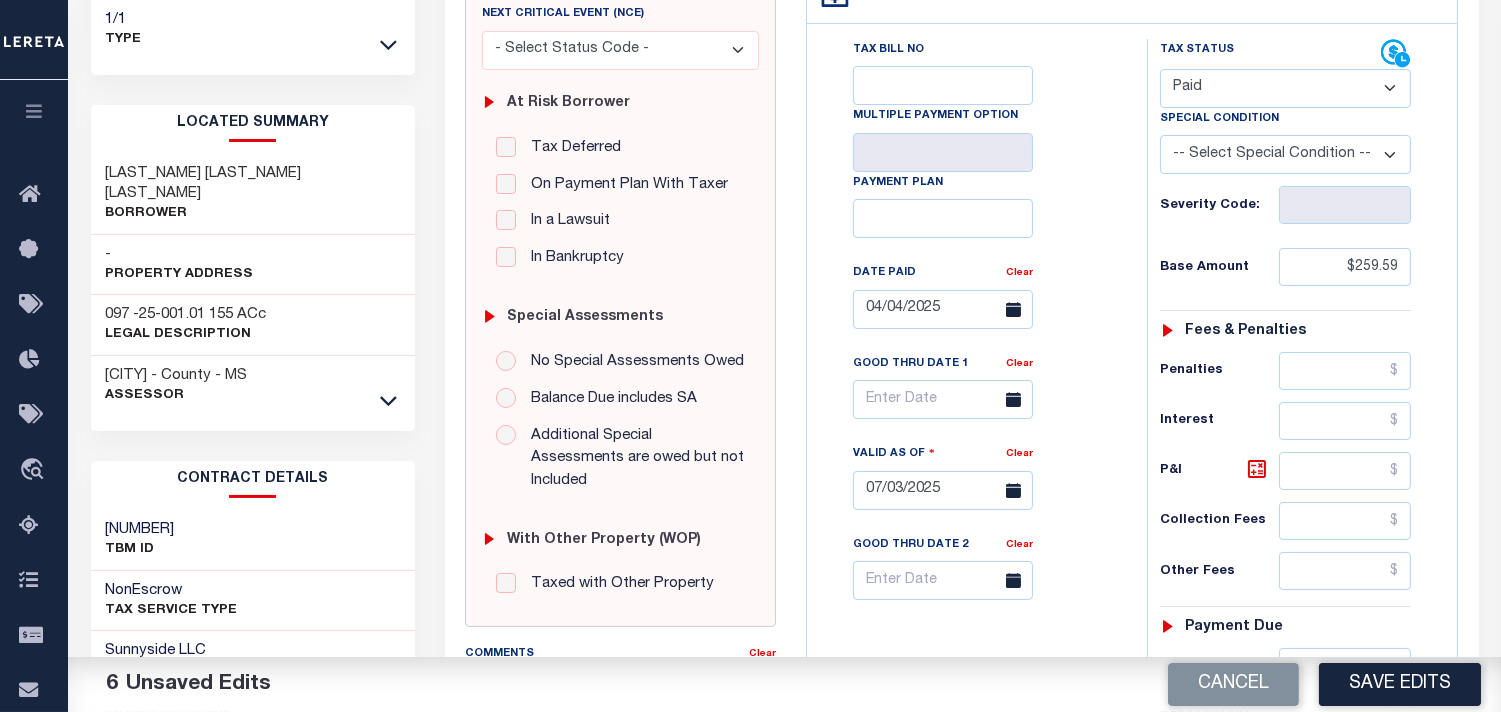 scroll, scrollTop: 333, scrollLeft: 0, axis: vertical 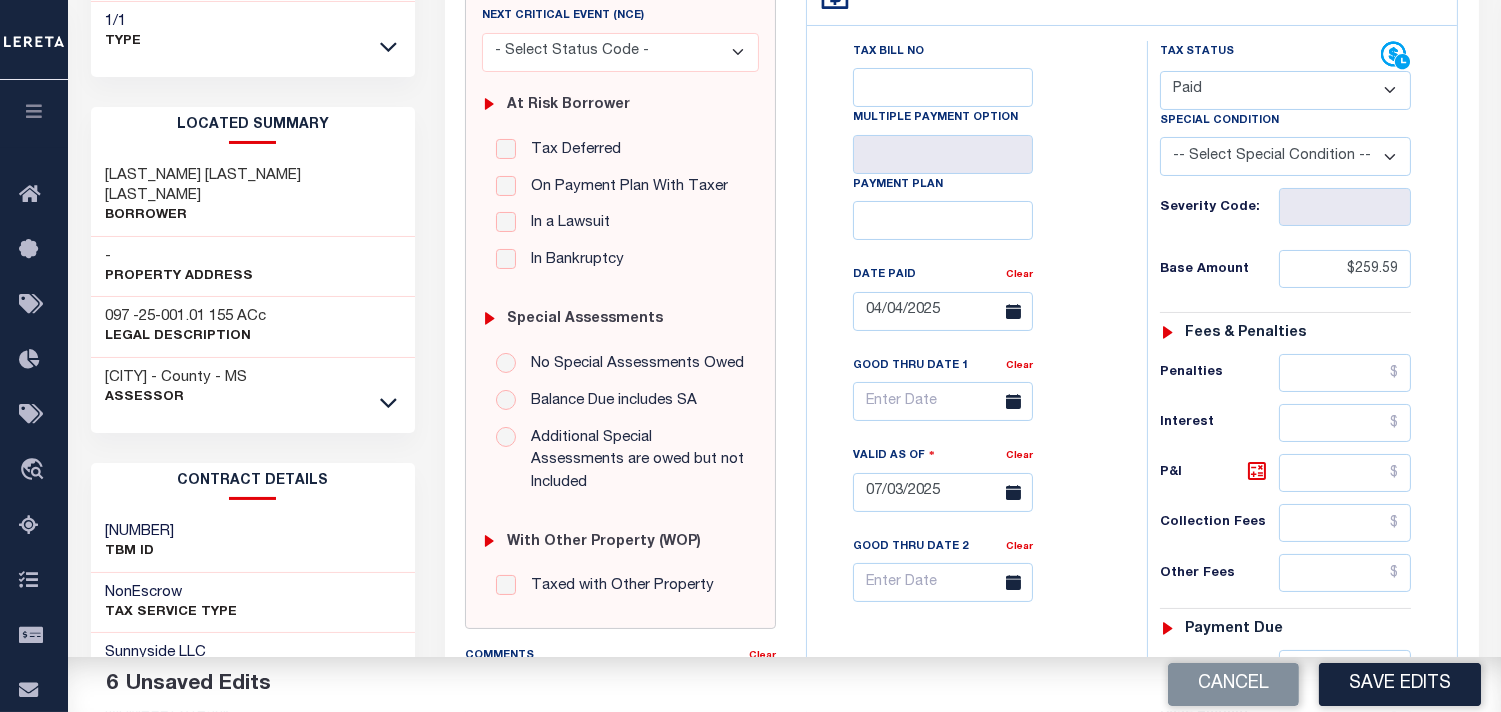 type on "$0" 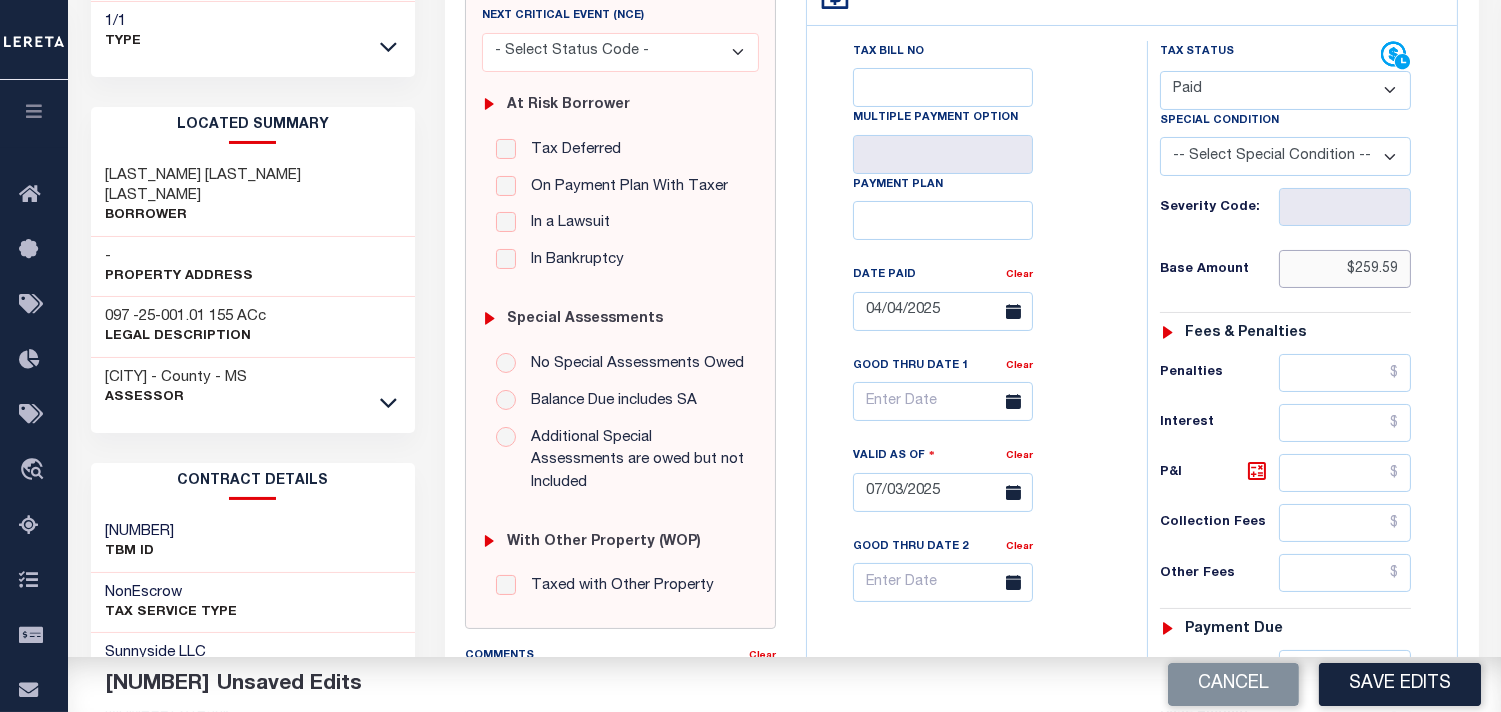 drag, startPoint x: 1373, startPoint y: 268, endPoint x: 1417, endPoint y: 270, distance: 44.04543 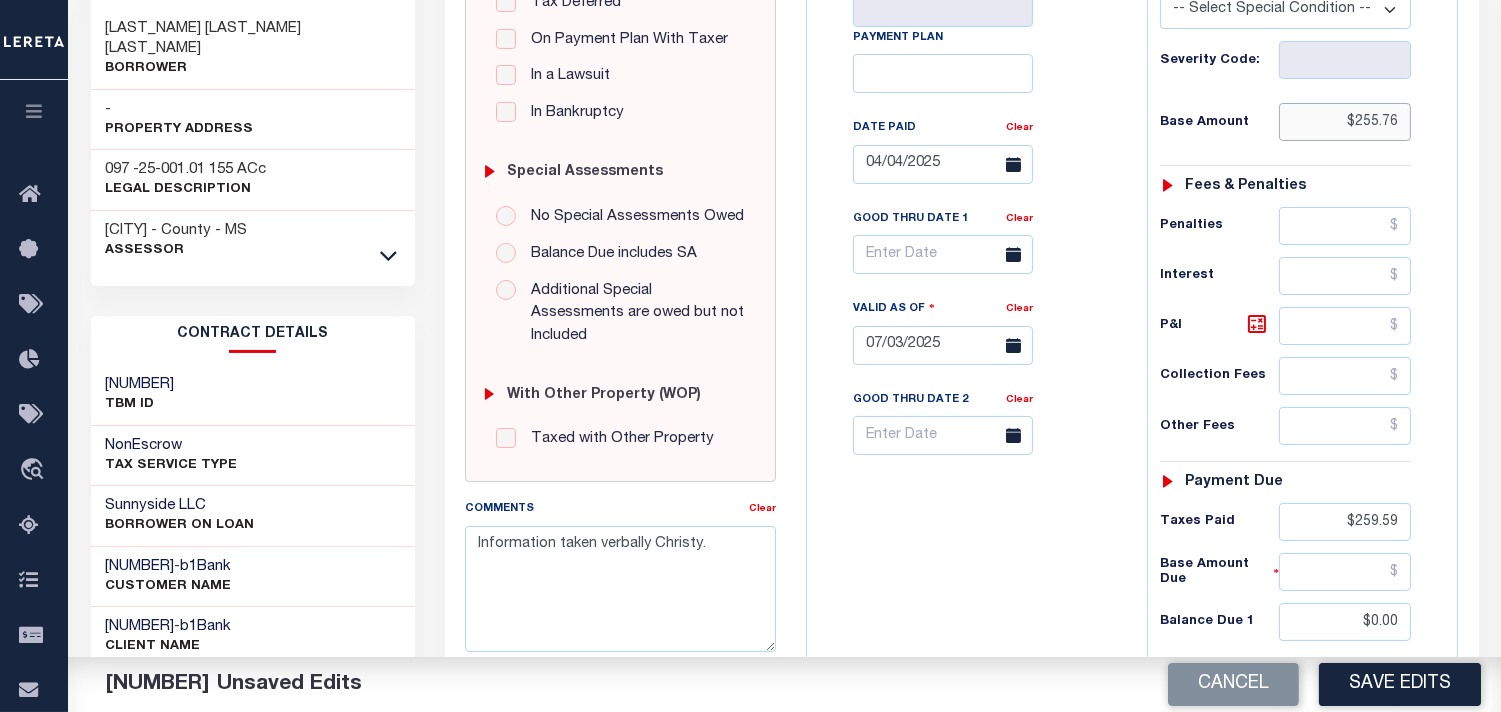 scroll, scrollTop: 555, scrollLeft: 0, axis: vertical 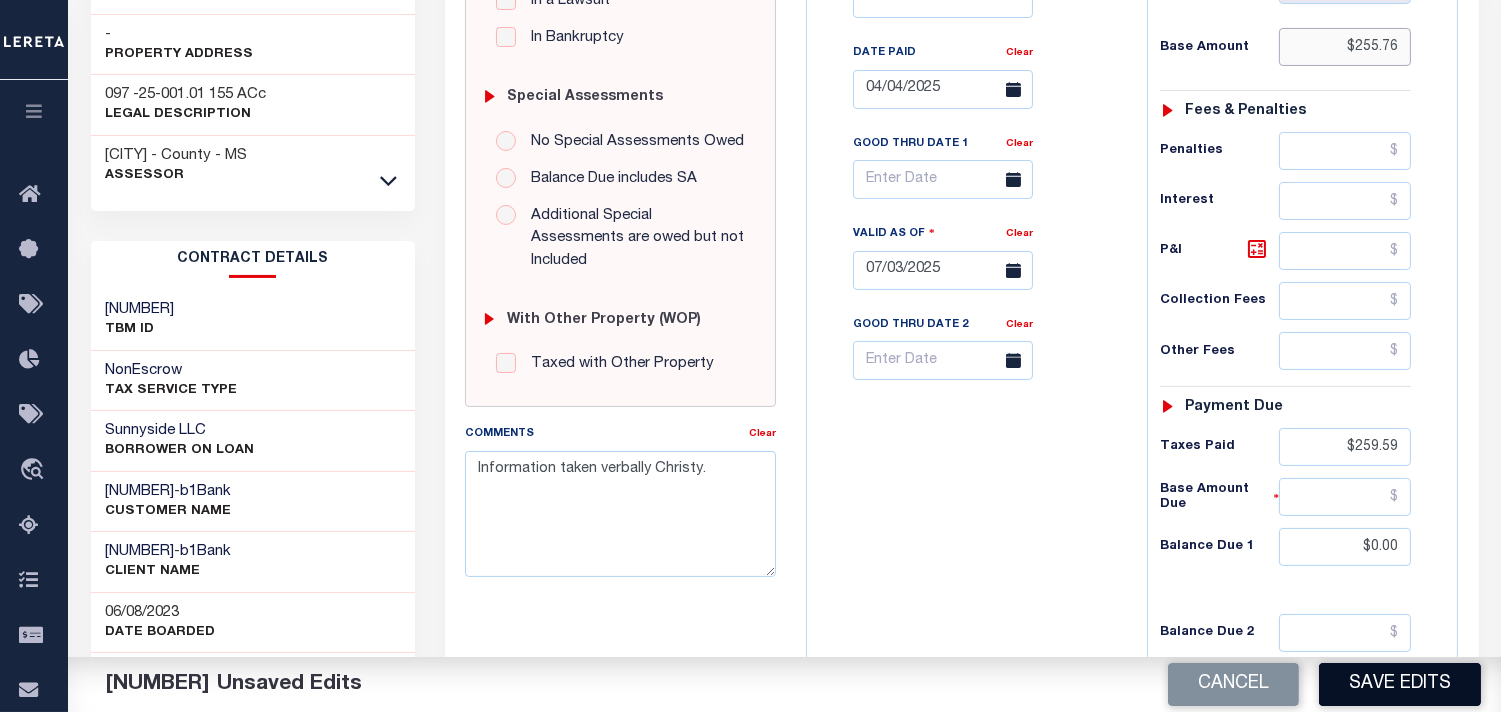 type on "$255.76" 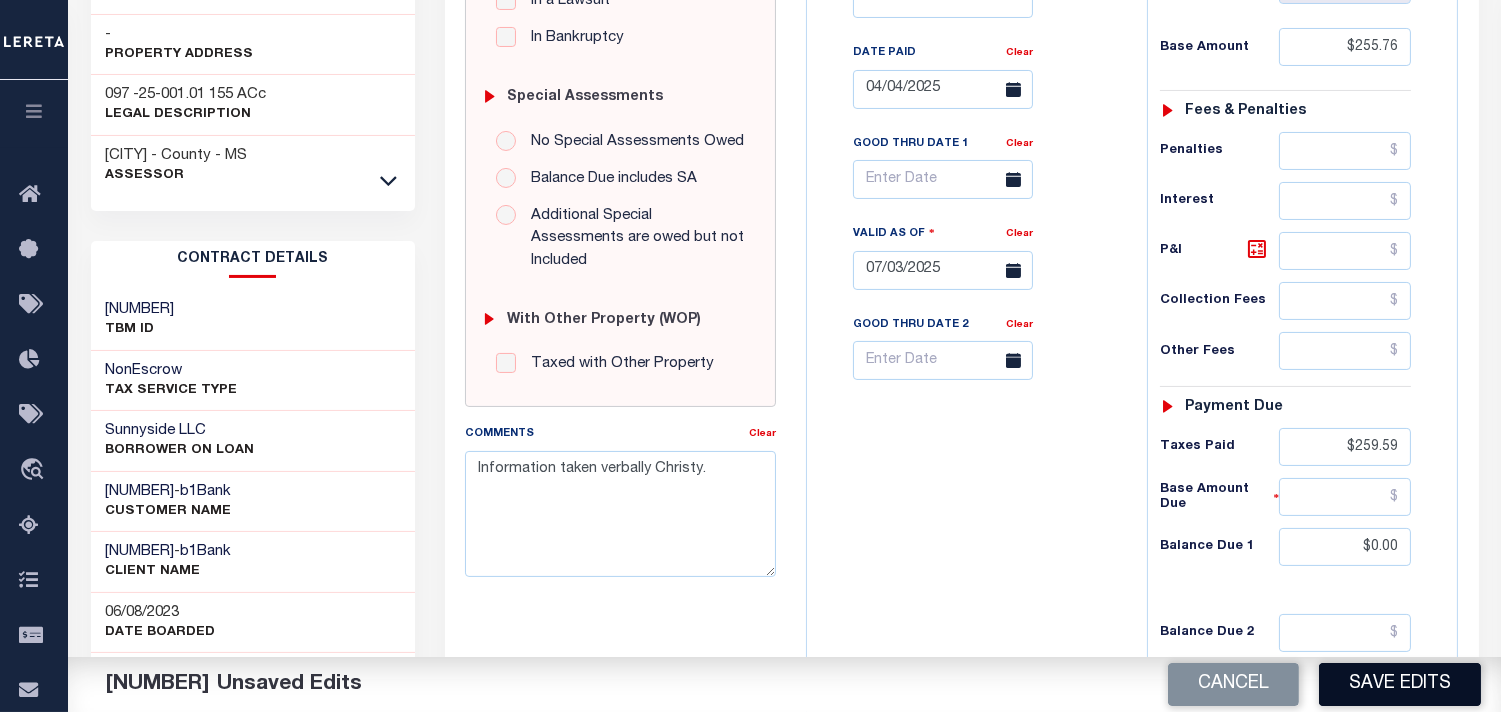 click on "Save Edits" at bounding box center (1400, 684) 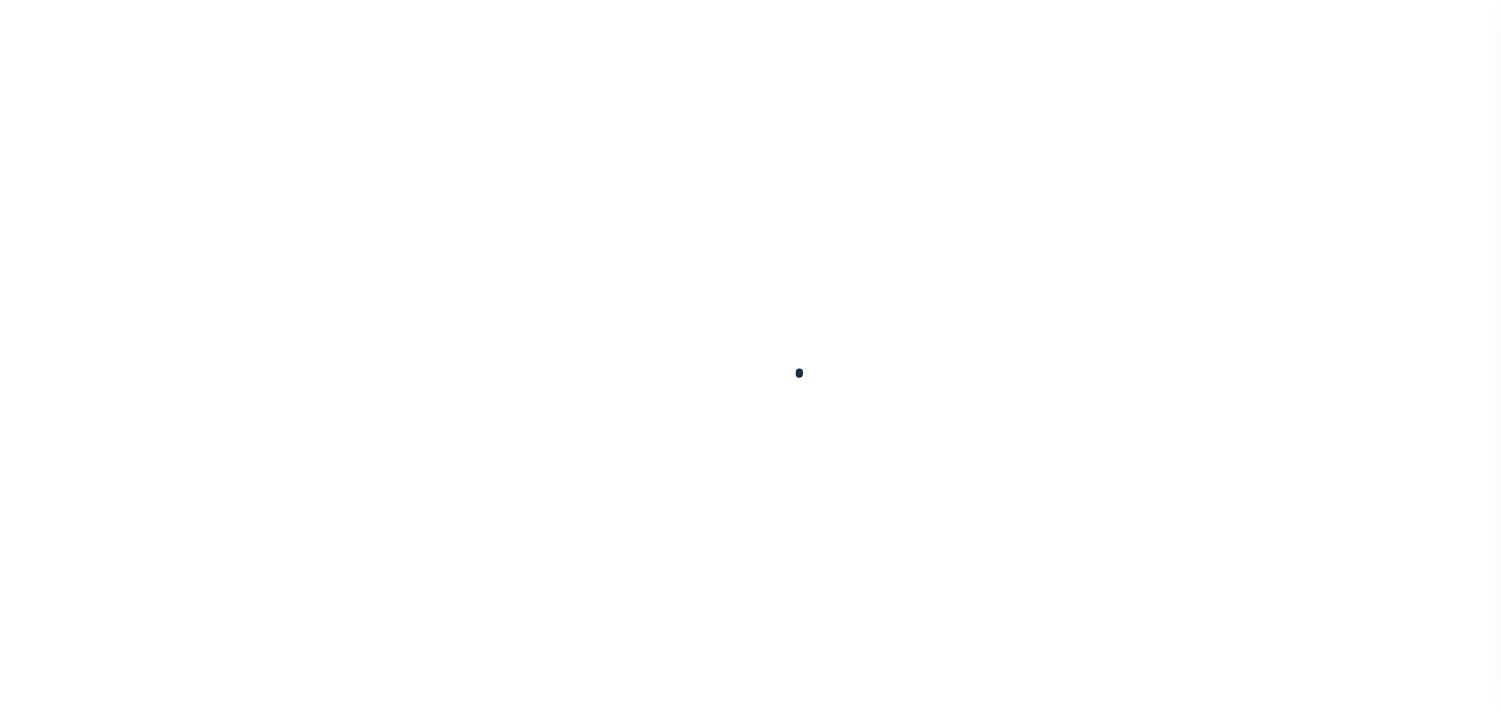 scroll, scrollTop: 0, scrollLeft: 0, axis: both 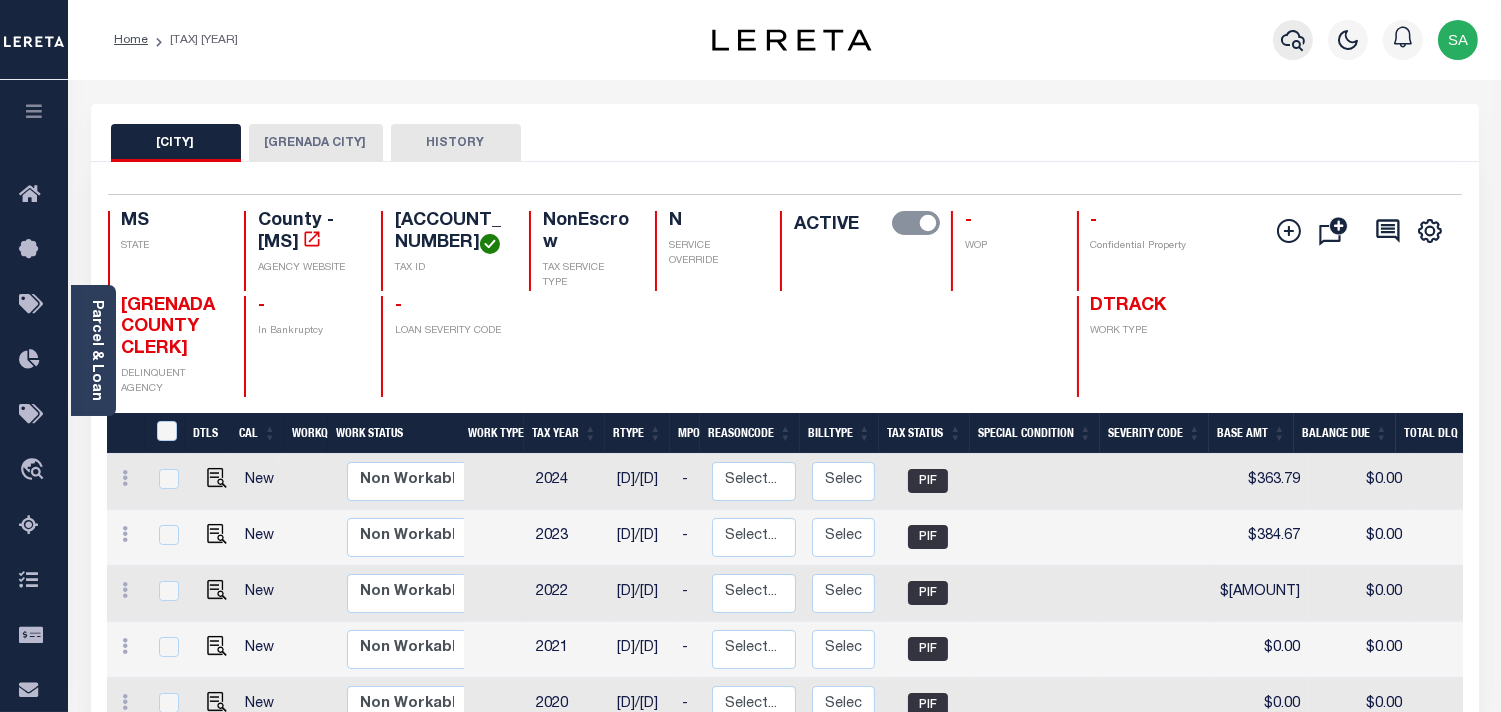 click at bounding box center (1293, 40) 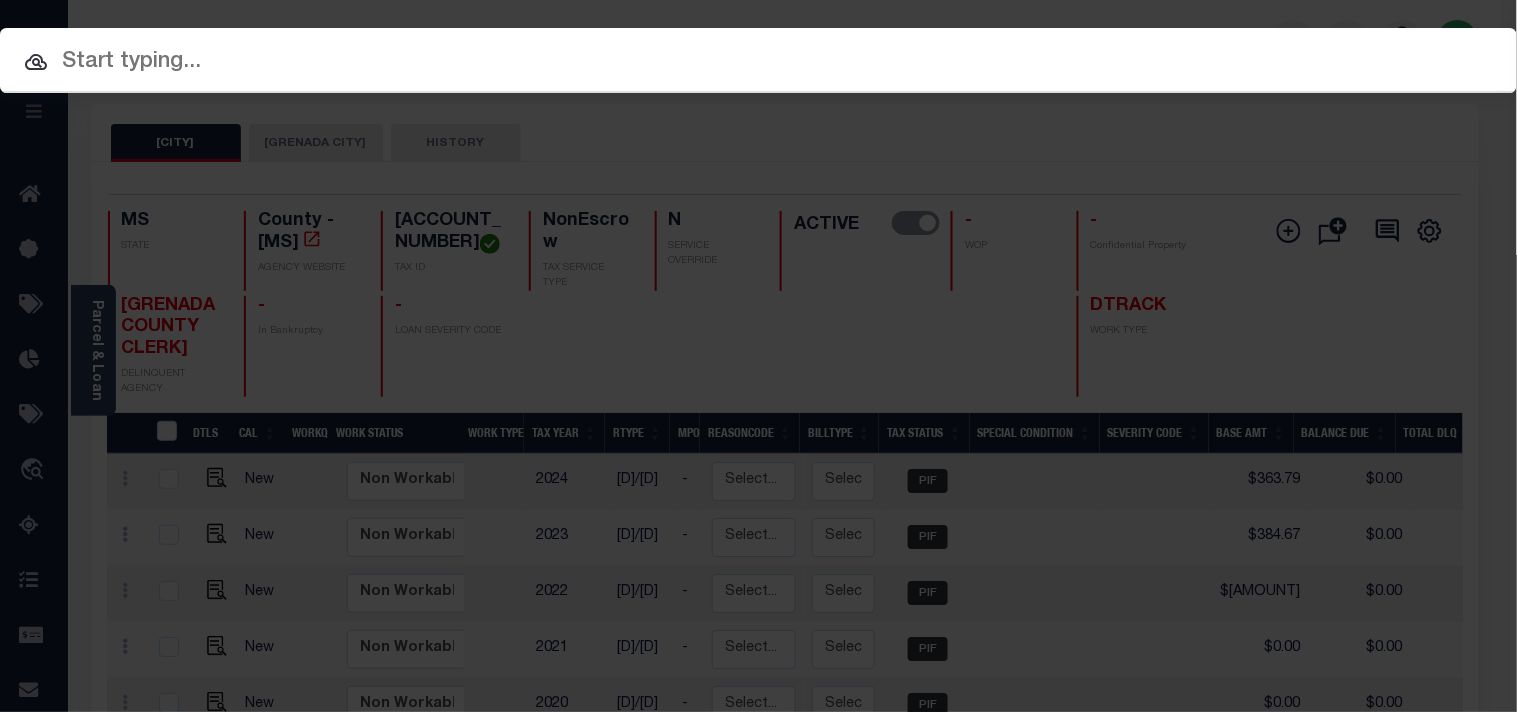 click at bounding box center [758, 62] 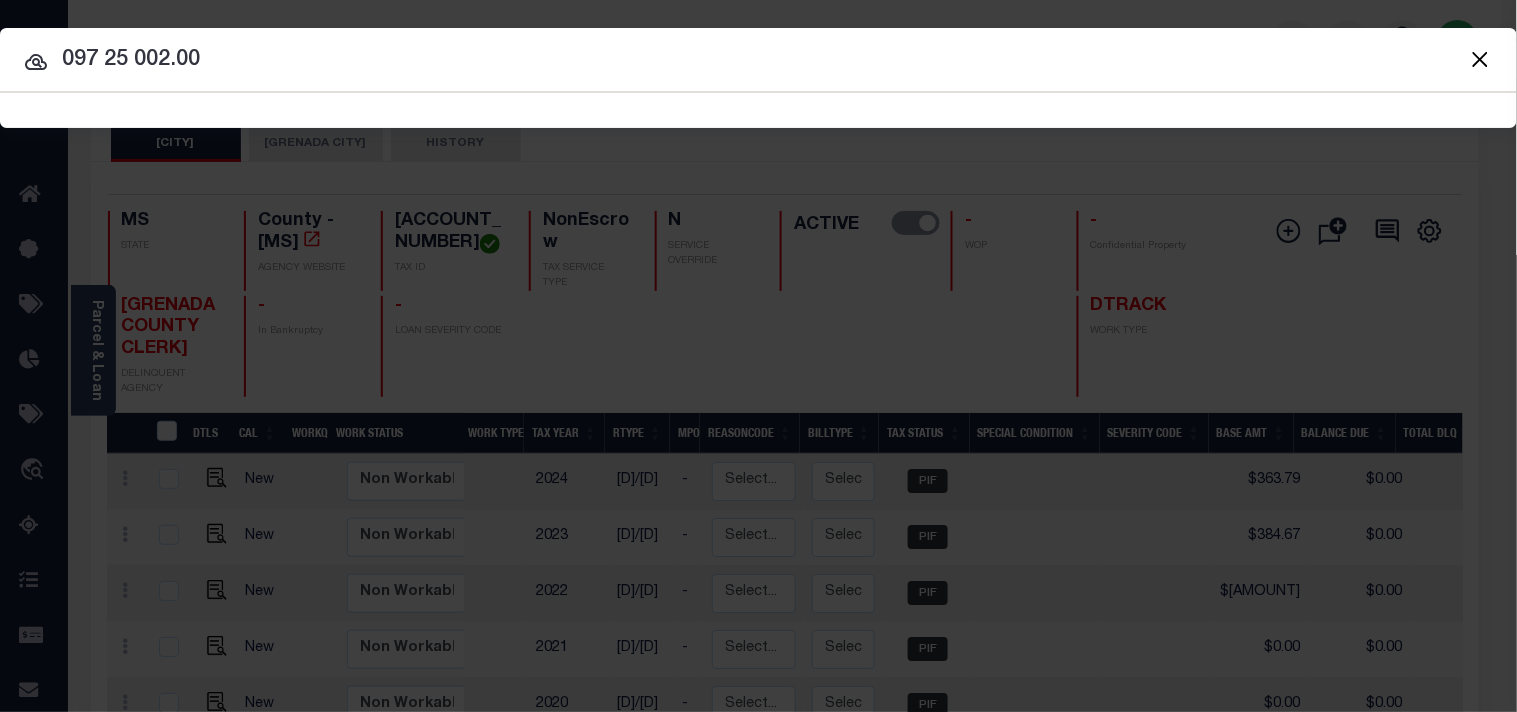 type on "[NUMBER] [NUMBER] [NUMBER]" 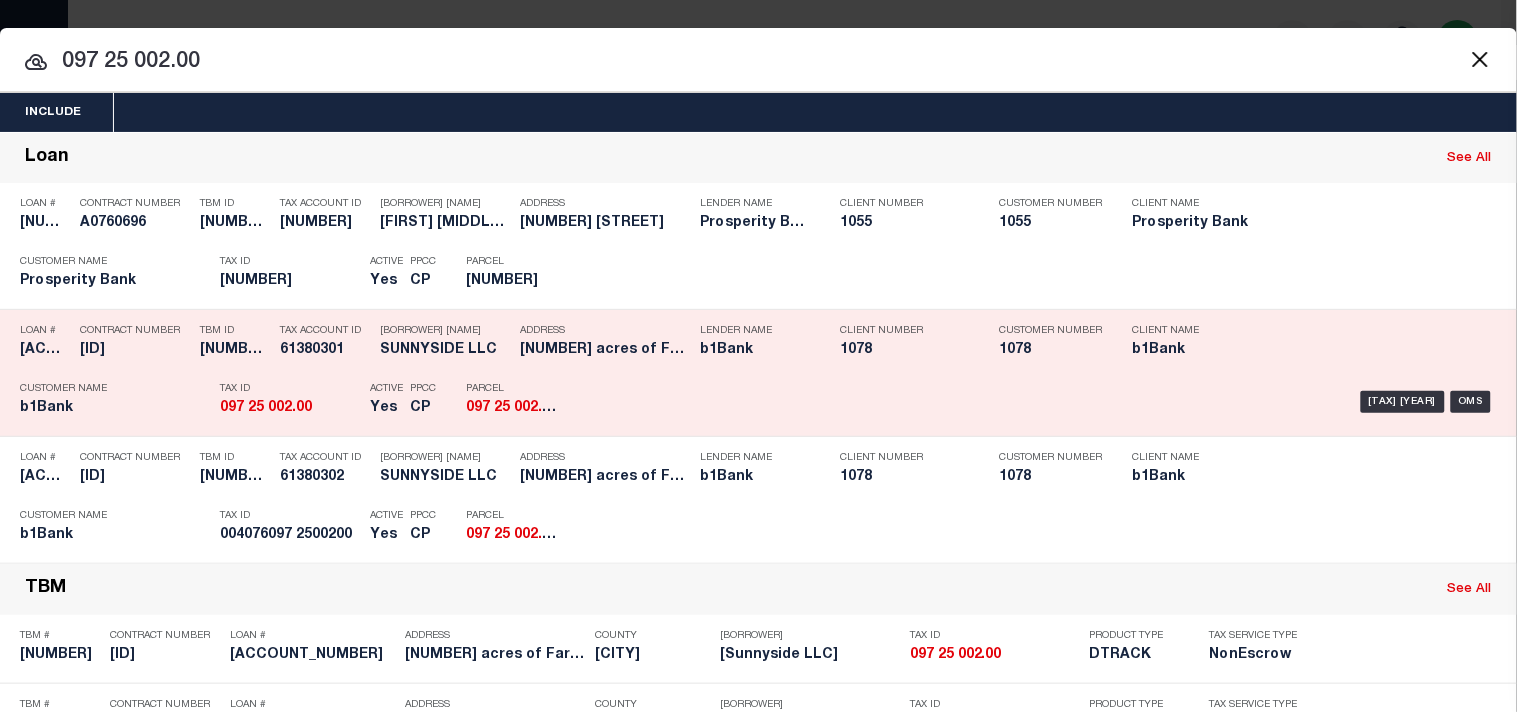 click on "Payment History OMS" at bounding box center (1041, 402) 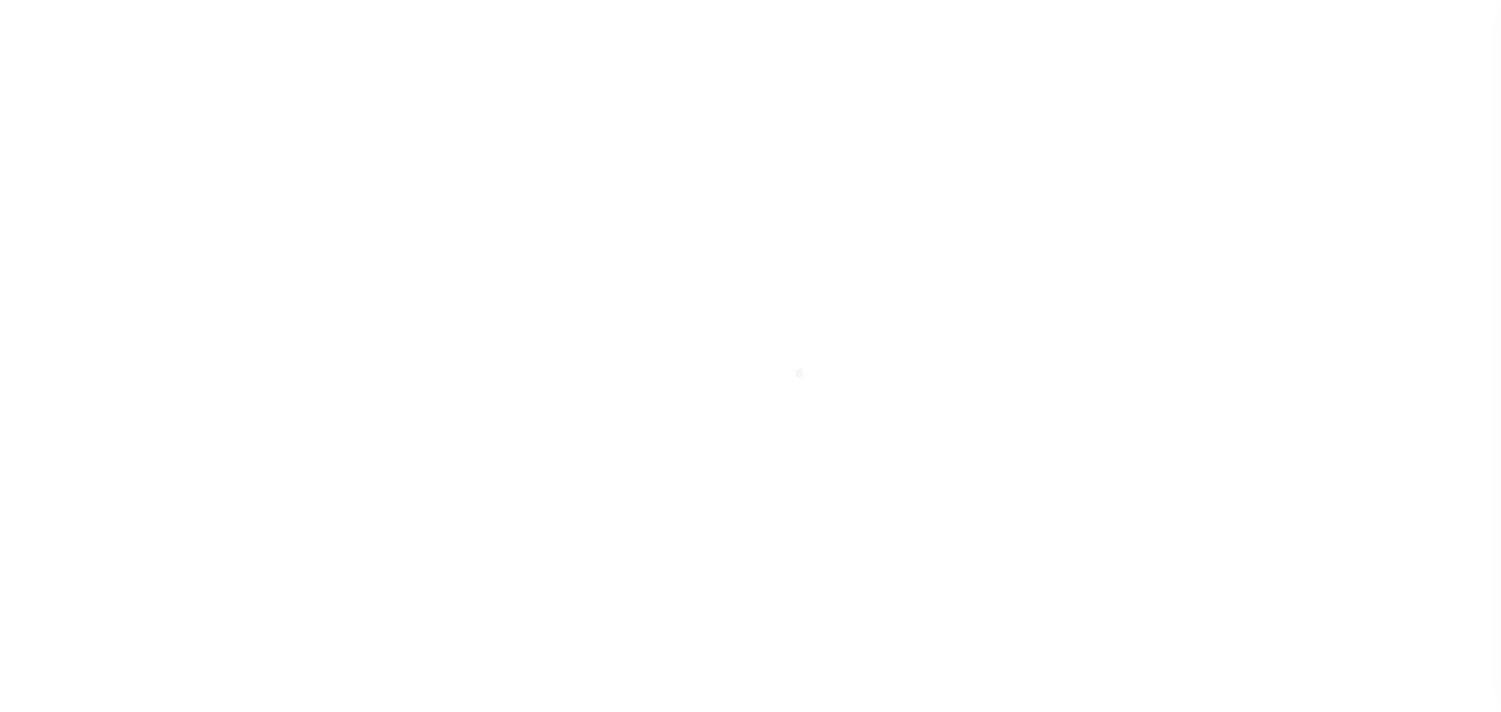 scroll, scrollTop: 0, scrollLeft: 0, axis: both 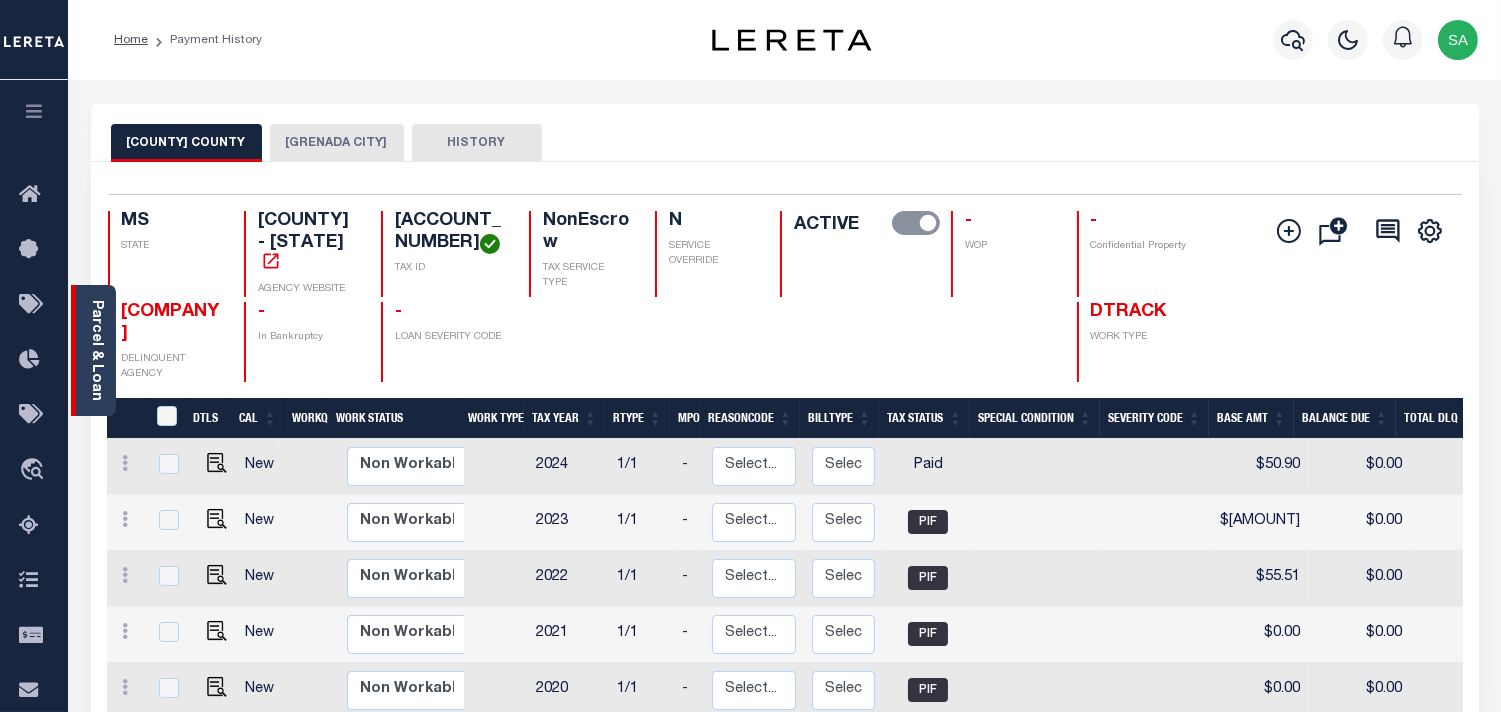 click on "Parcel & Loan" at bounding box center (96, 350) 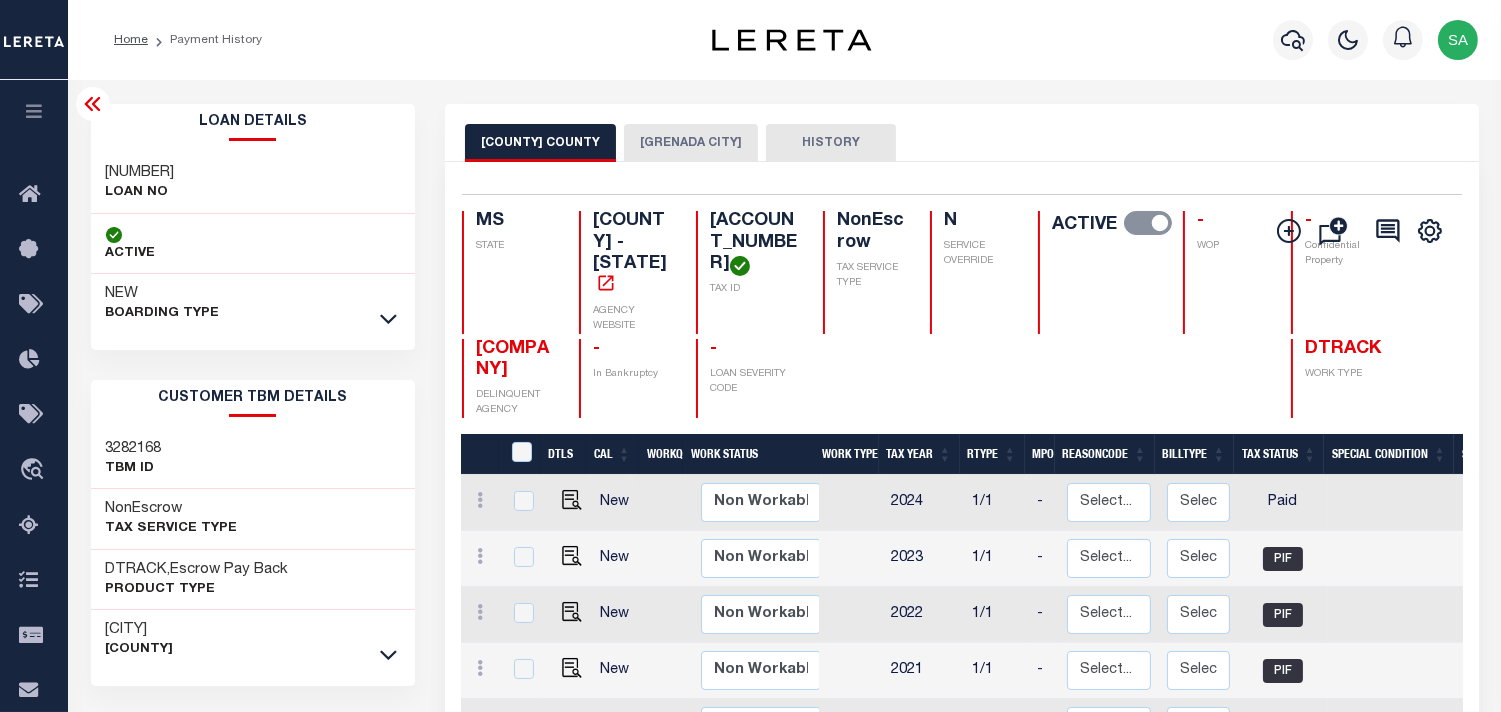 click on "[CITY]" at bounding box center [668, 143] 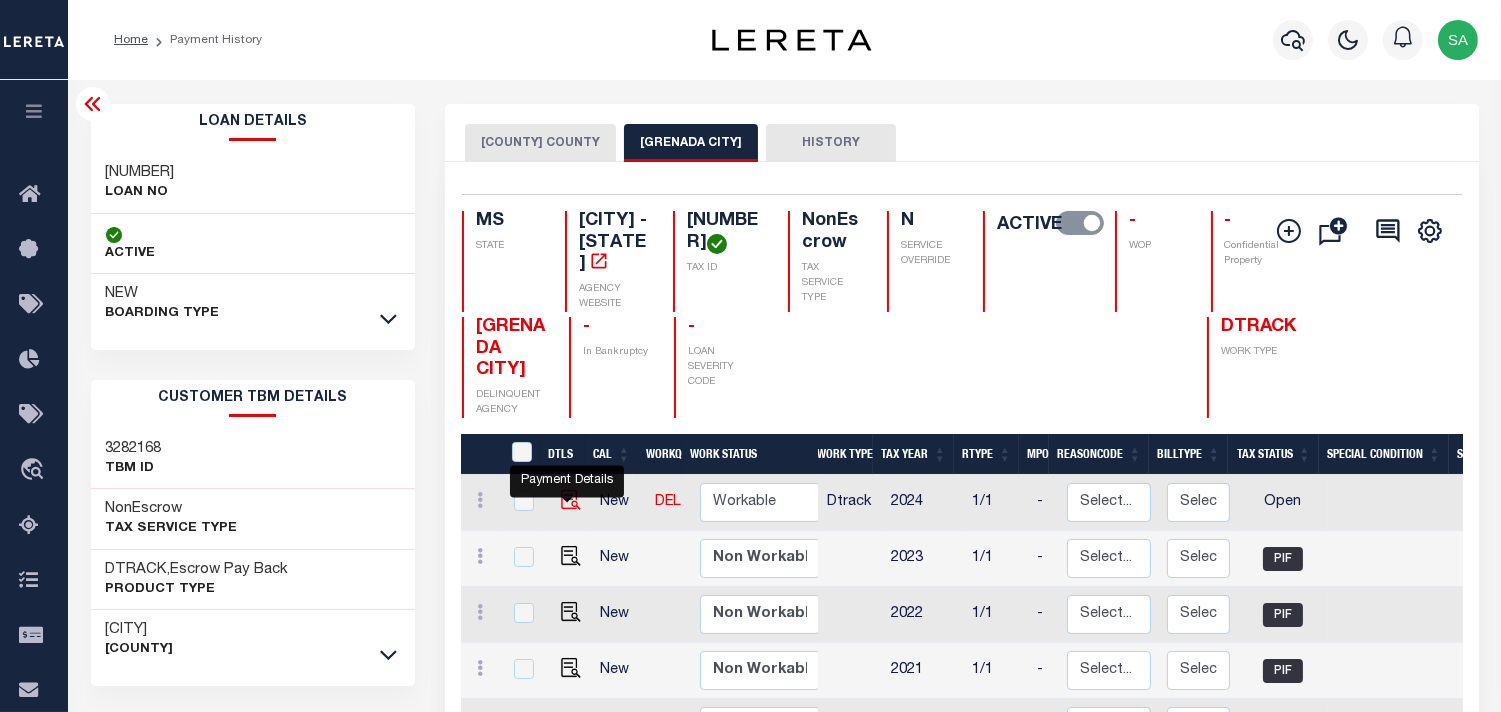click at bounding box center [571, 472] 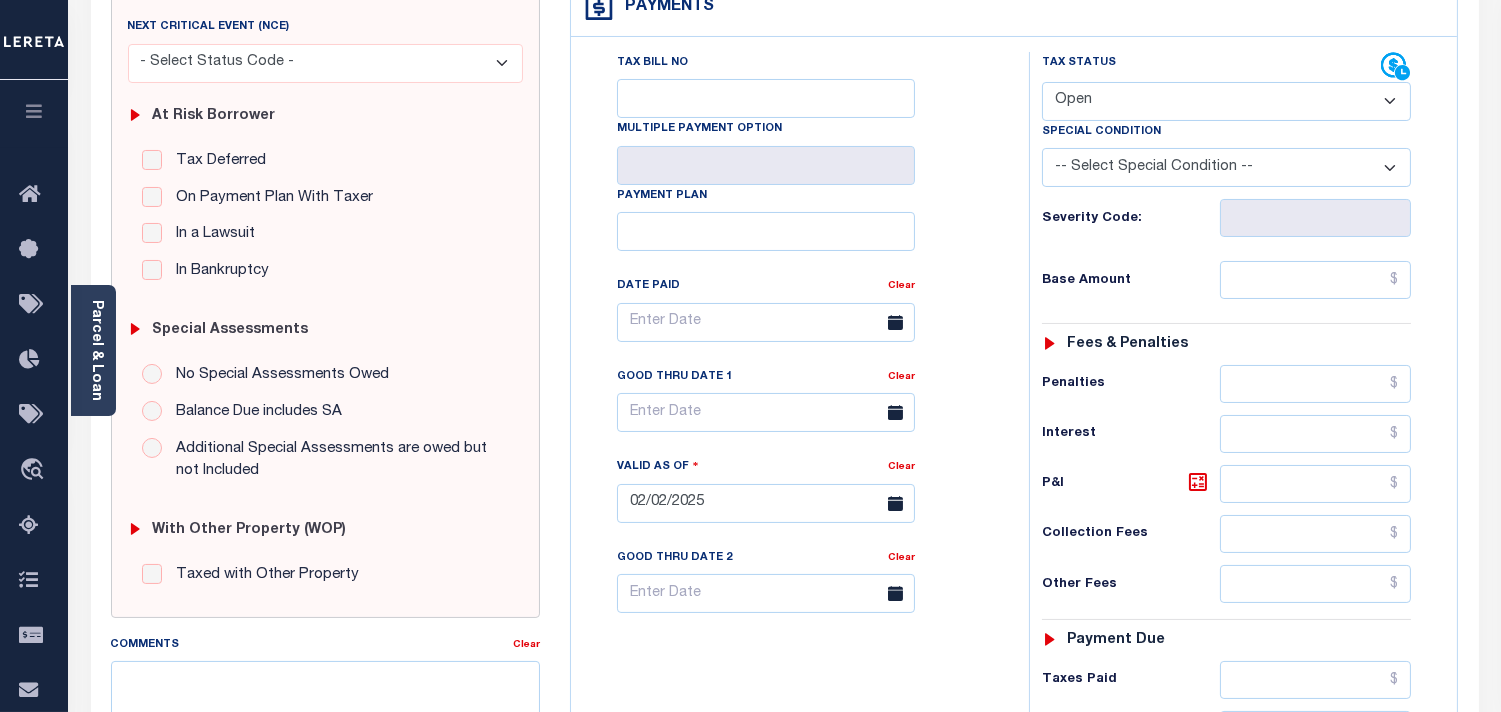 scroll, scrollTop: 333, scrollLeft: 0, axis: vertical 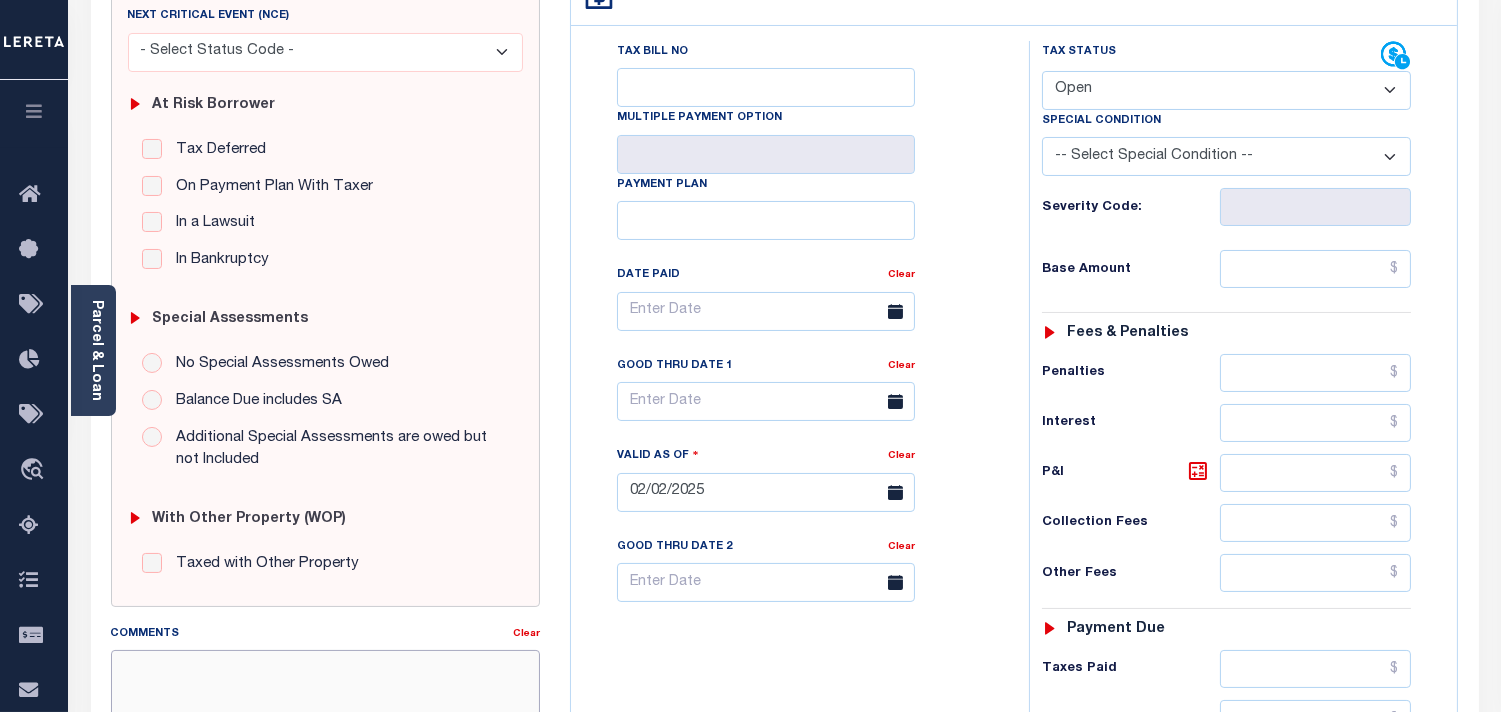 click on "Comments" at bounding box center (325, 713) 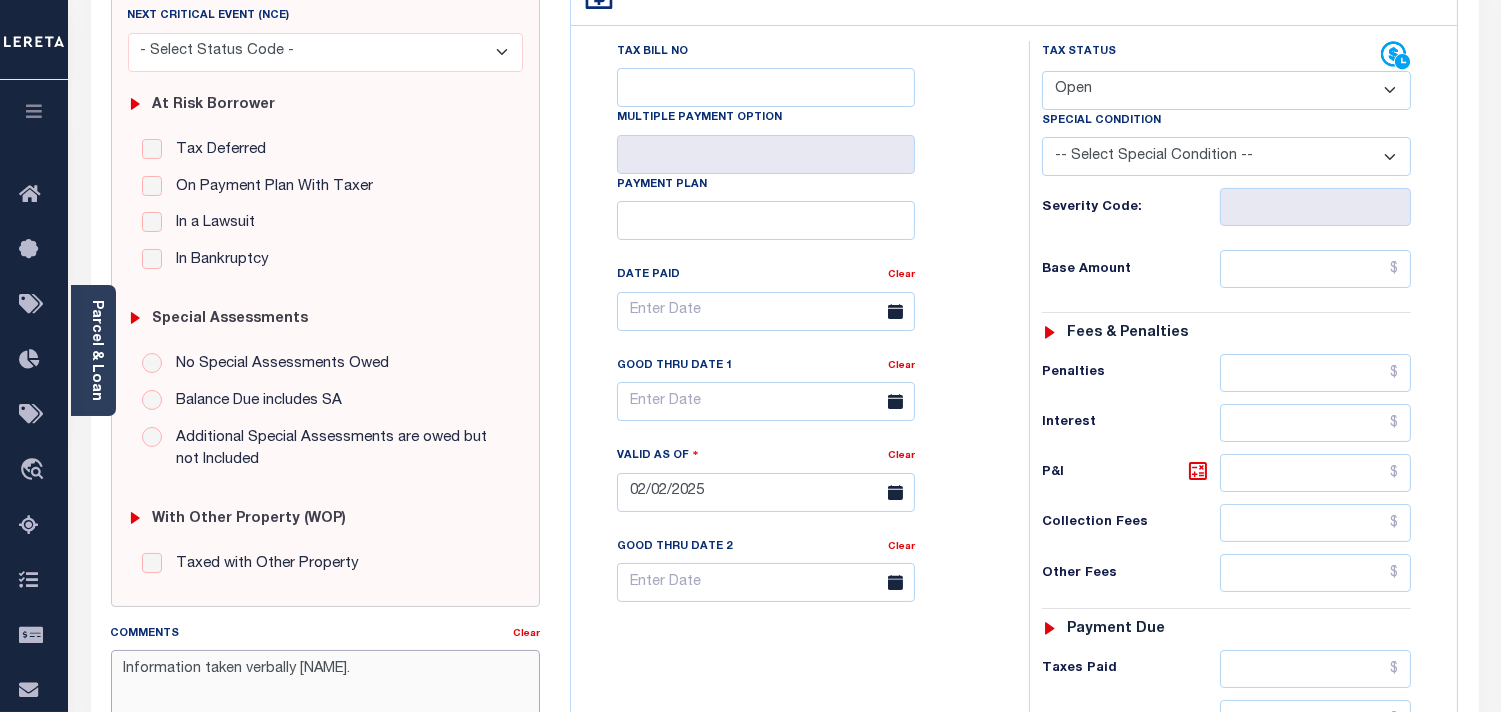 type on "Information taken verbally [PERSON]." 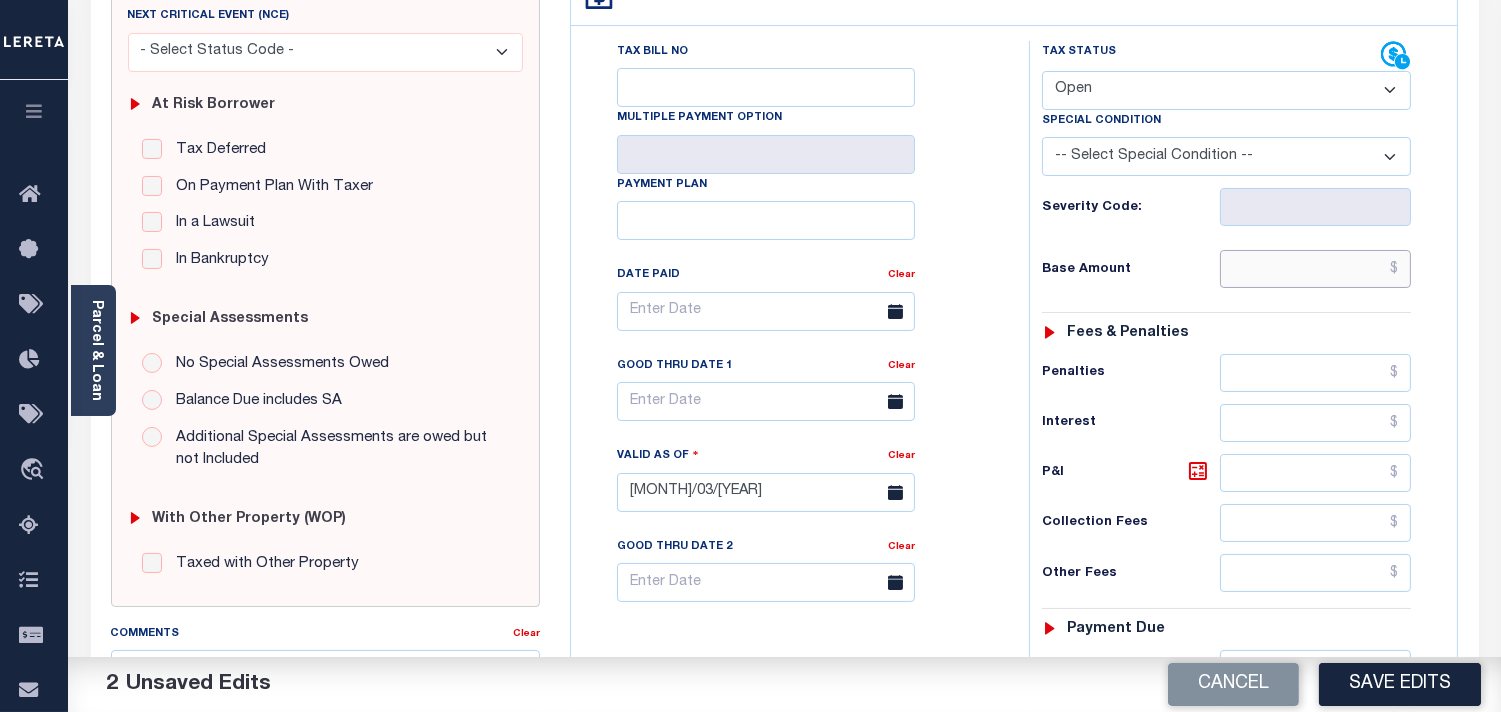 click at bounding box center [1315, 269] 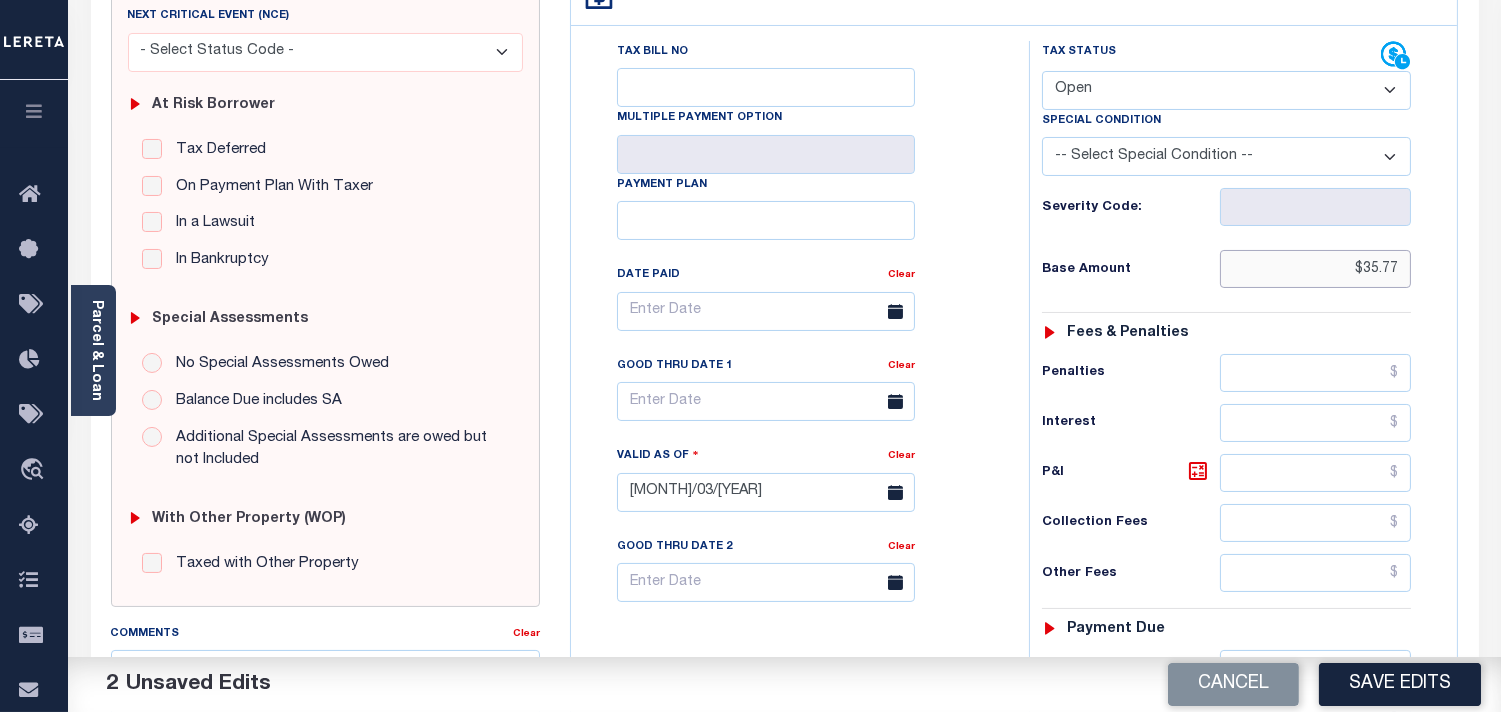 type on "$35.77" 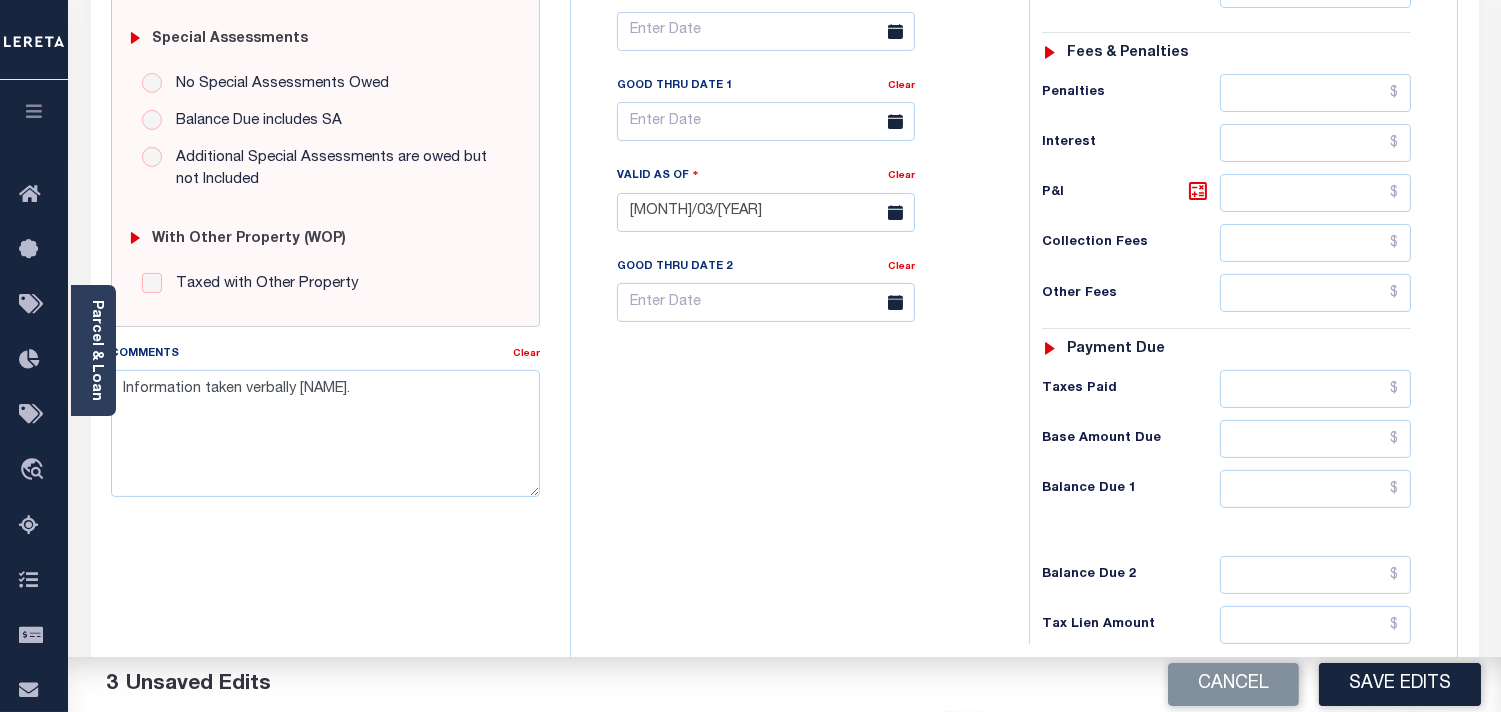 scroll, scrollTop: 777, scrollLeft: 0, axis: vertical 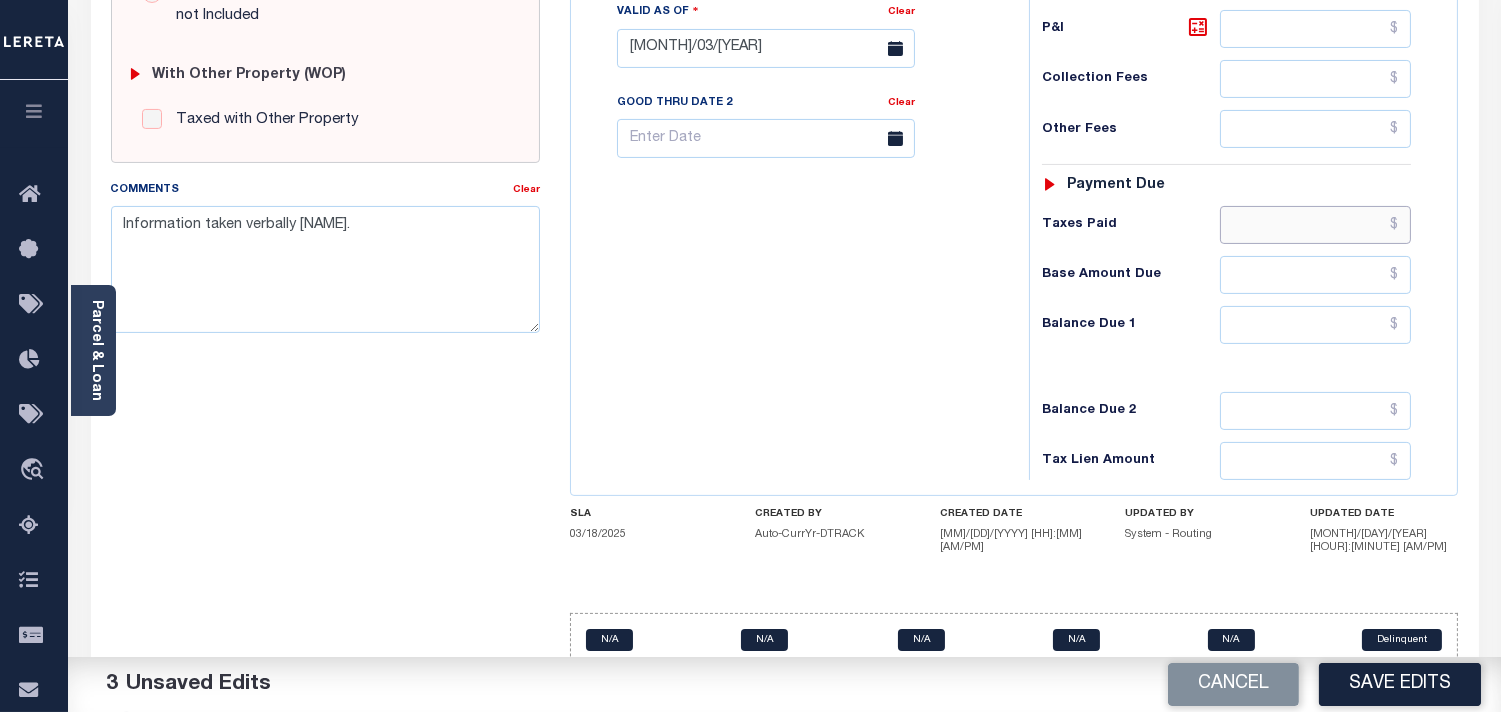 drag, startPoint x: 1325, startPoint y: 232, endPoint x: 1203, endPoint y: 247, distance: 122.91867 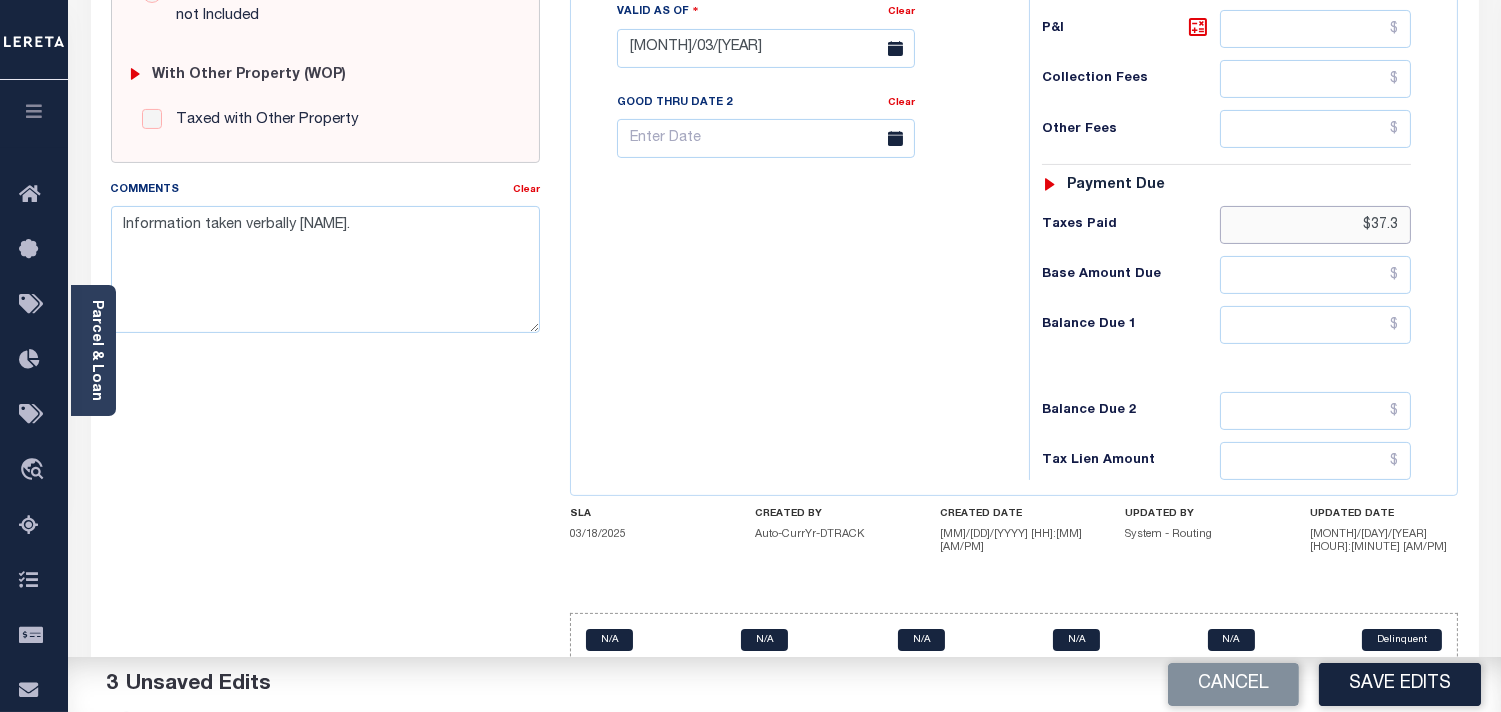 type on "$37.3" 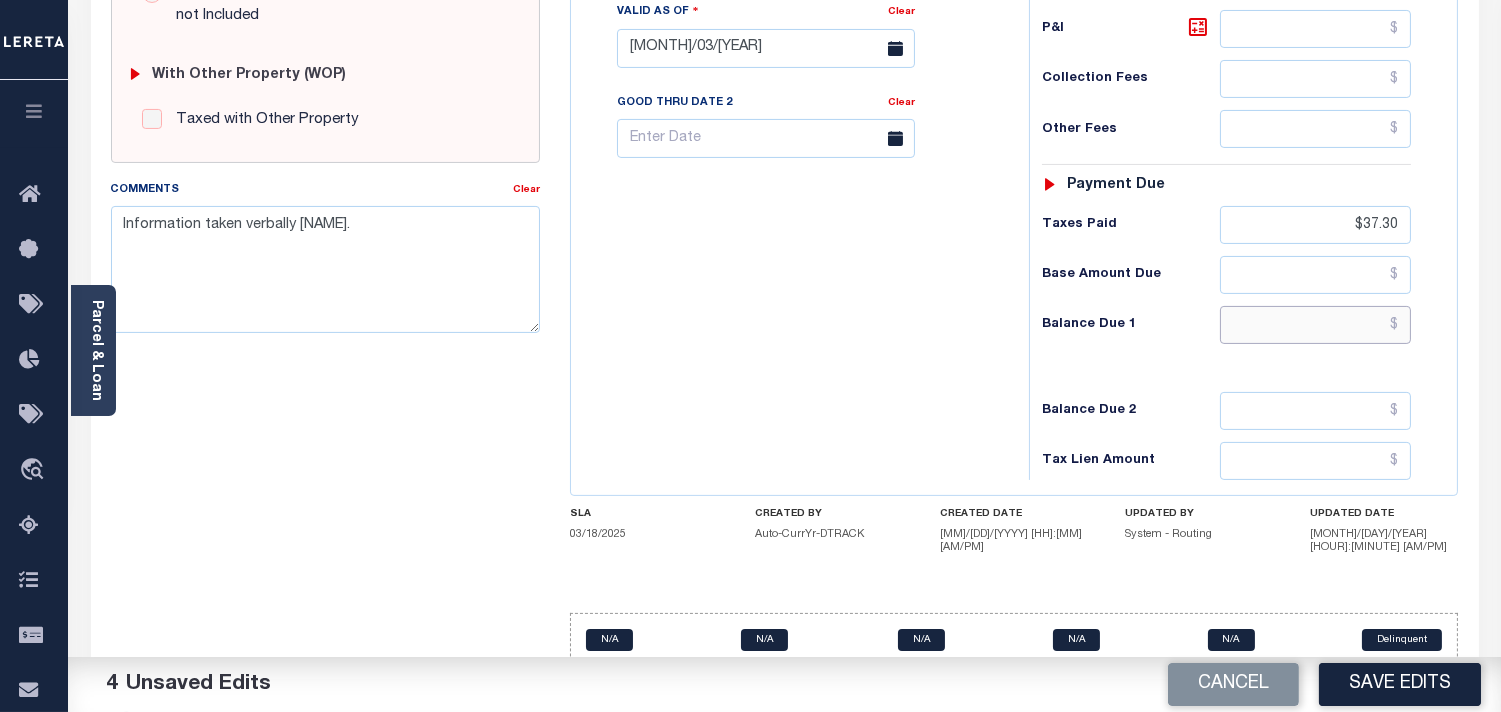 click at bounding box center (1315, 325) 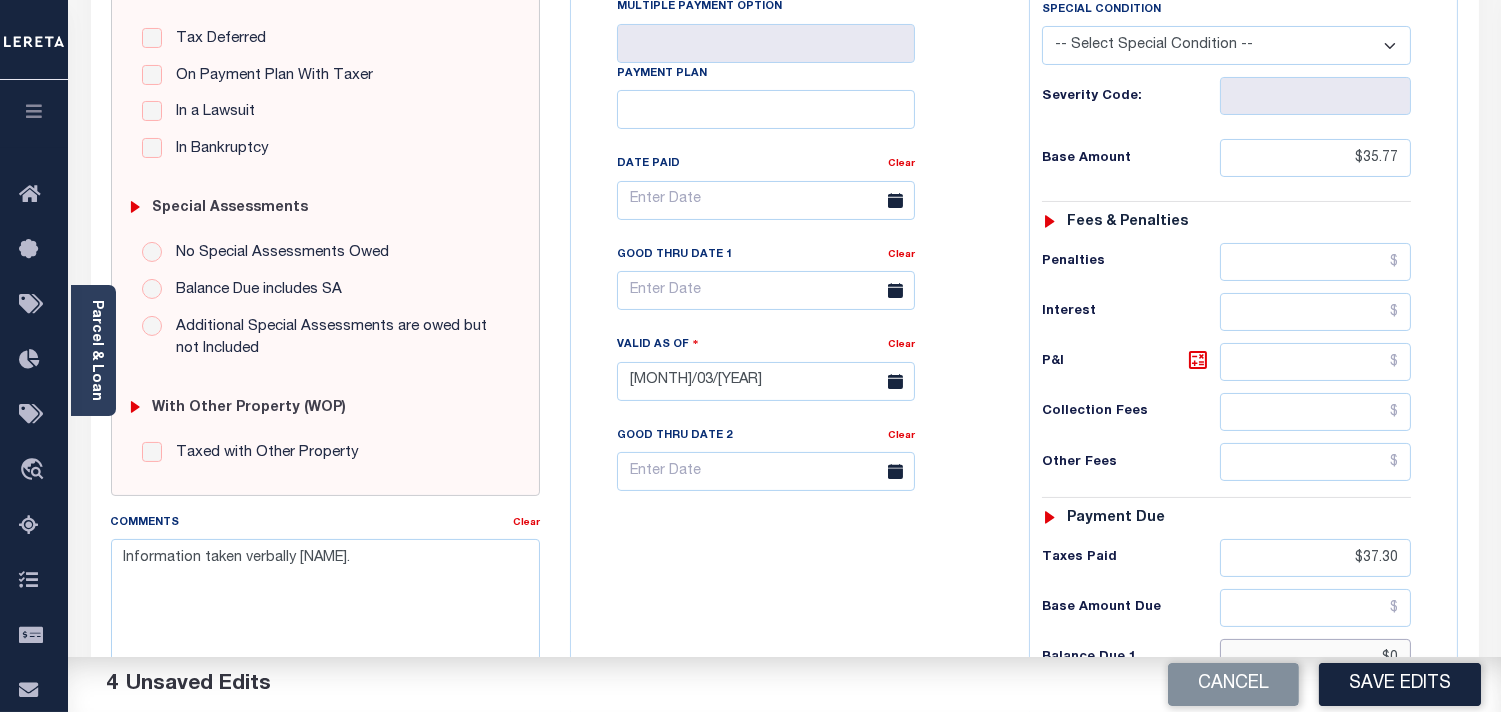 scroll, scrollTop: 333, scrollLeft: 0, axis: vertical 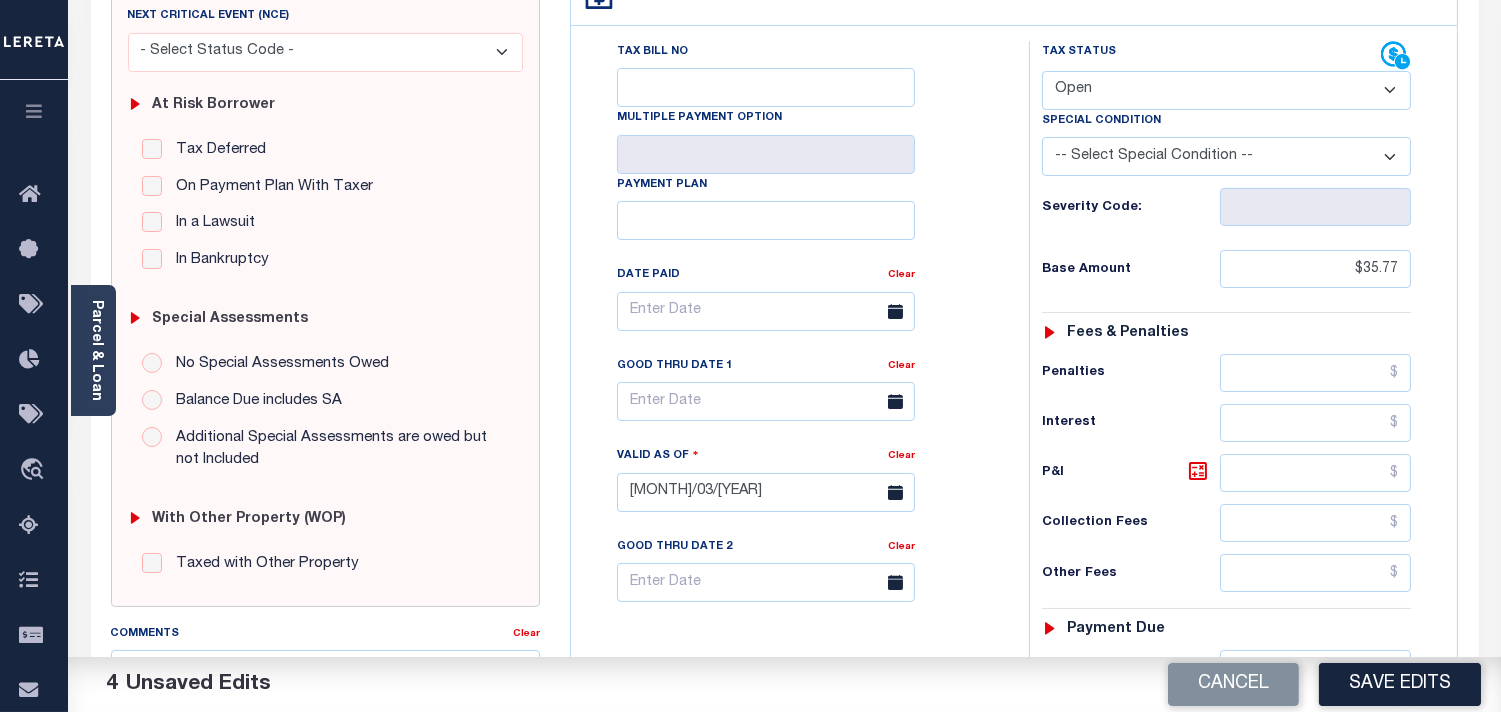 type on "$0" 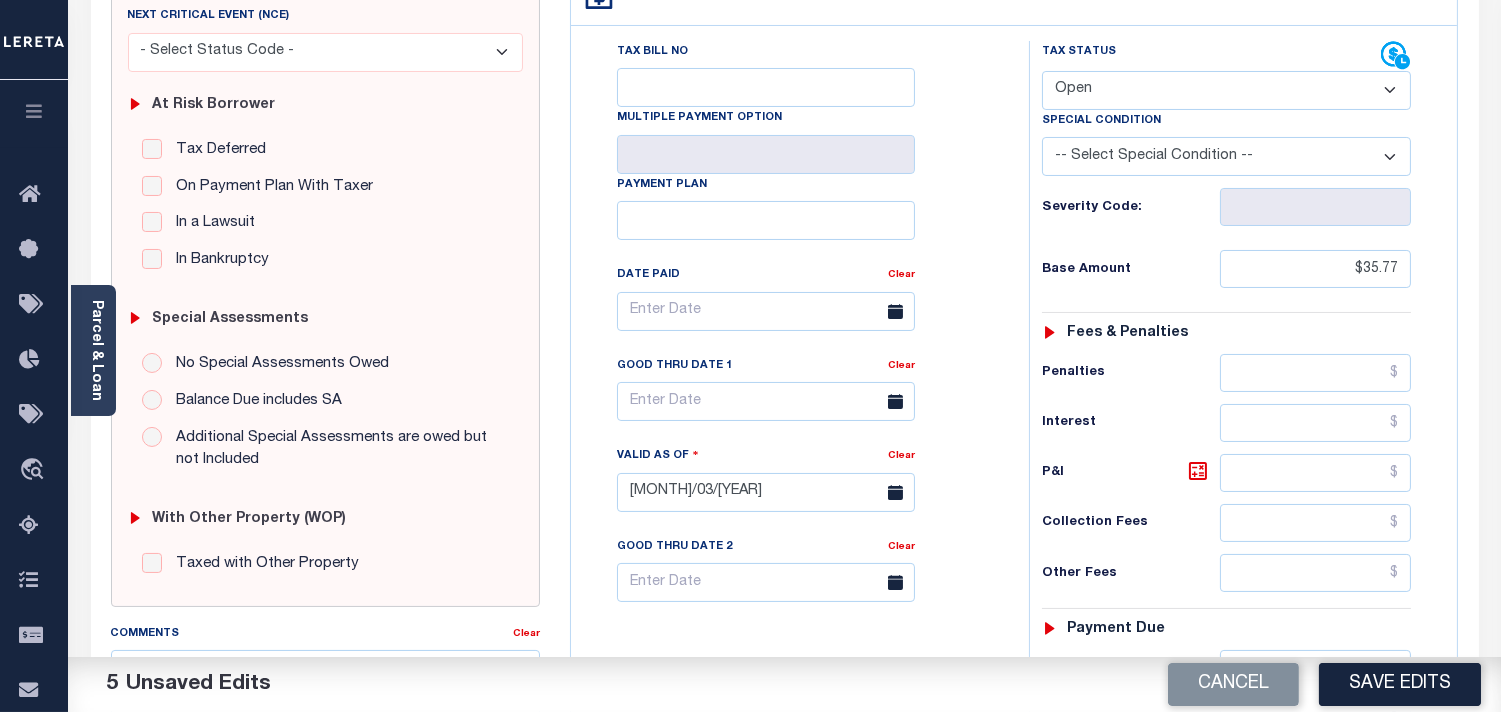 drag, startPoint x: 1128, startPoint y: 93, endPoint x: 1120, endPoint y: 105, distance: 14.422205 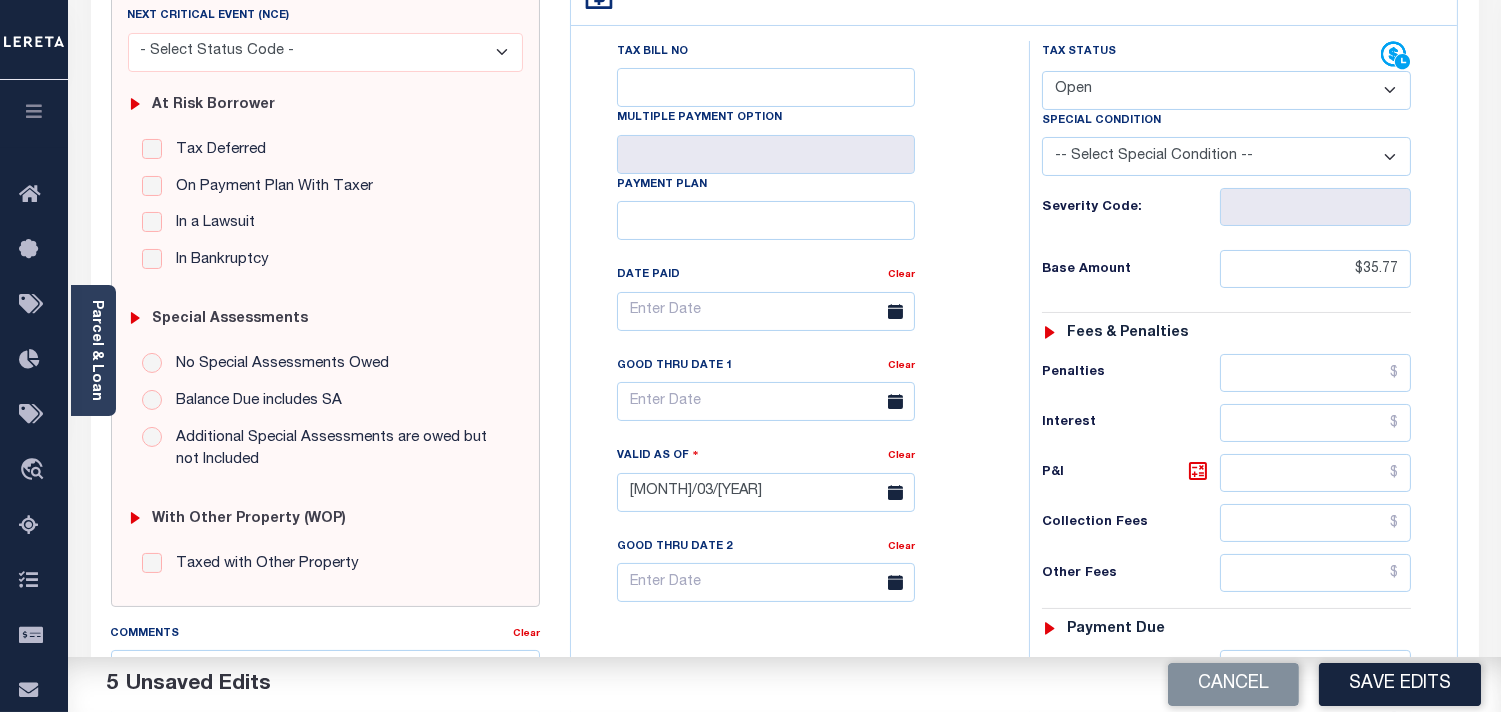 select on "PYD" 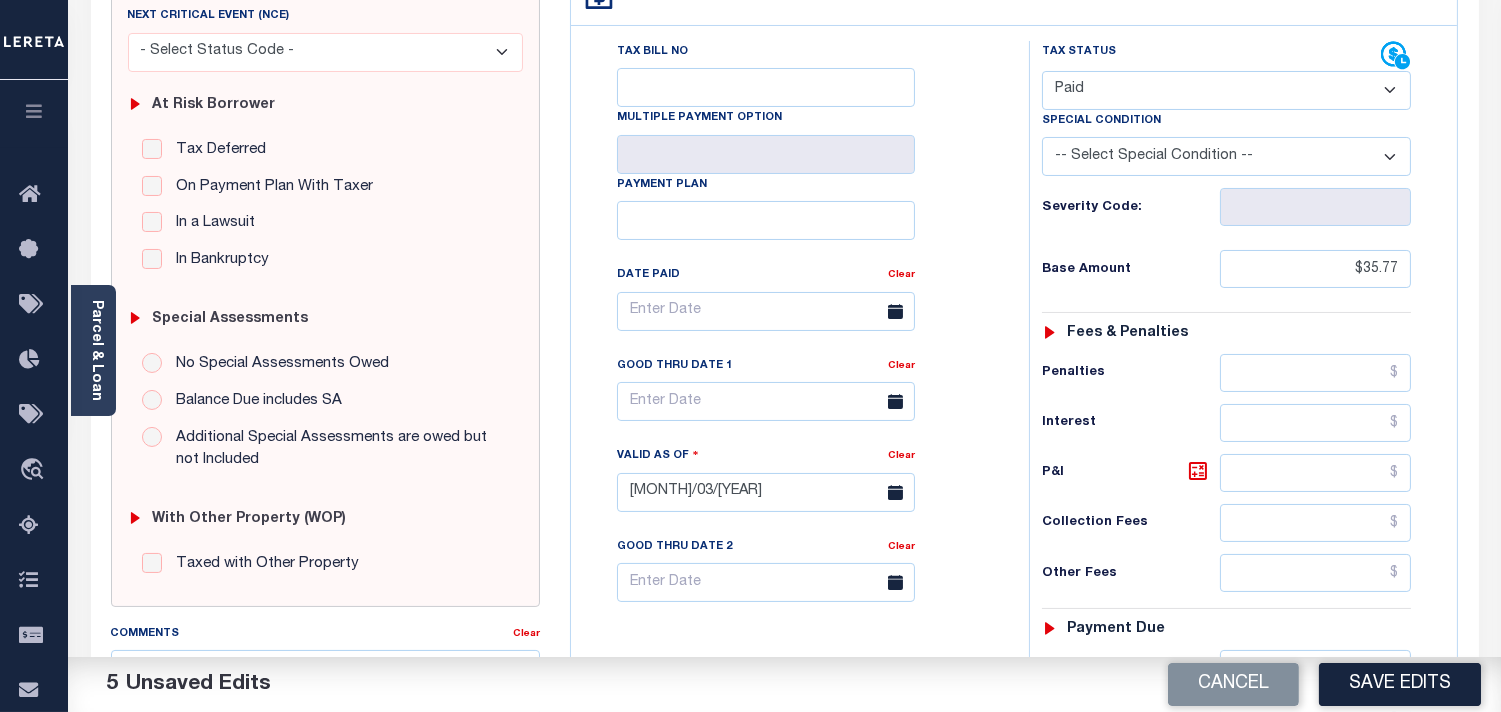 click on "- Select Status Code -
Open
Due/Unpaid
Paid
Incomplete
No Tax Due
Internal Refund Processed
New" at bounding box center (1226, 90) 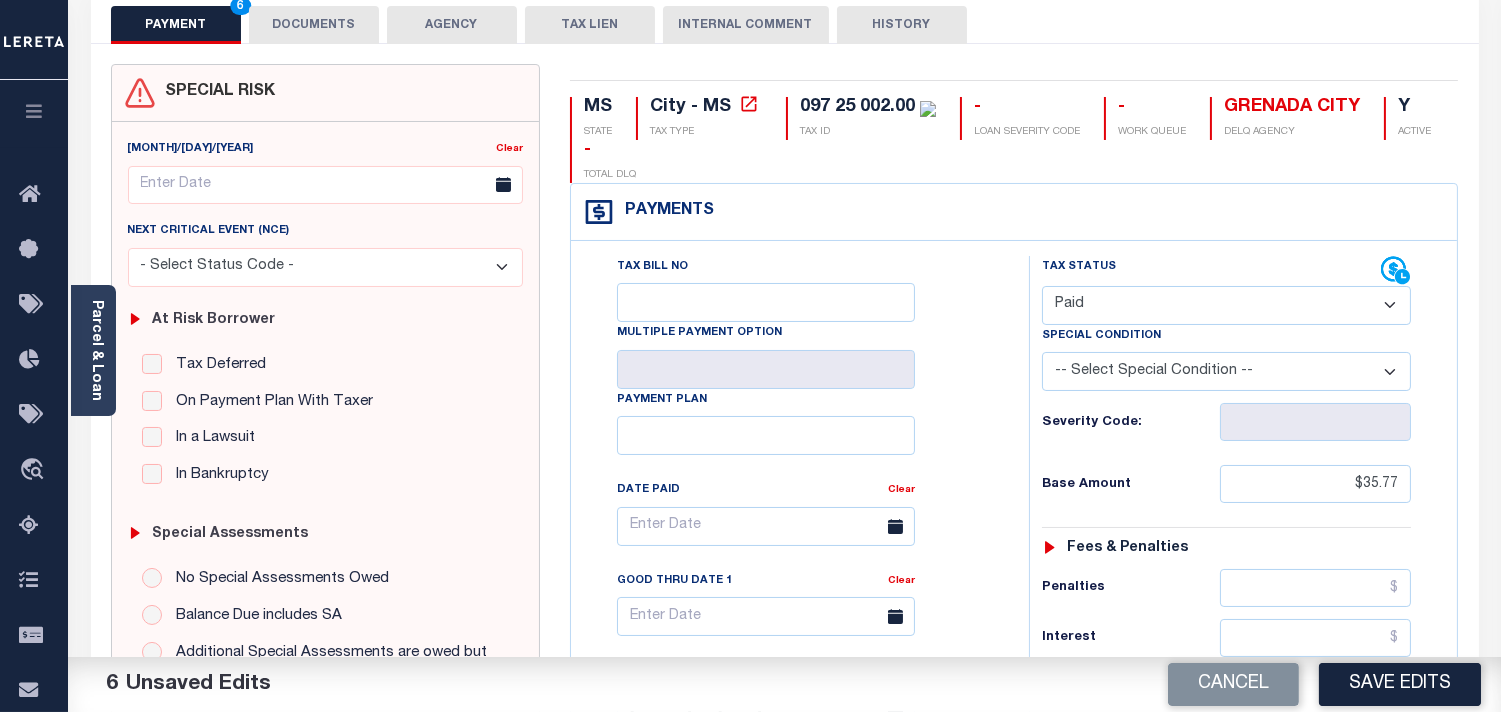 scroll, scrollTop: 111, scrollLeft: 0, axis: vertical 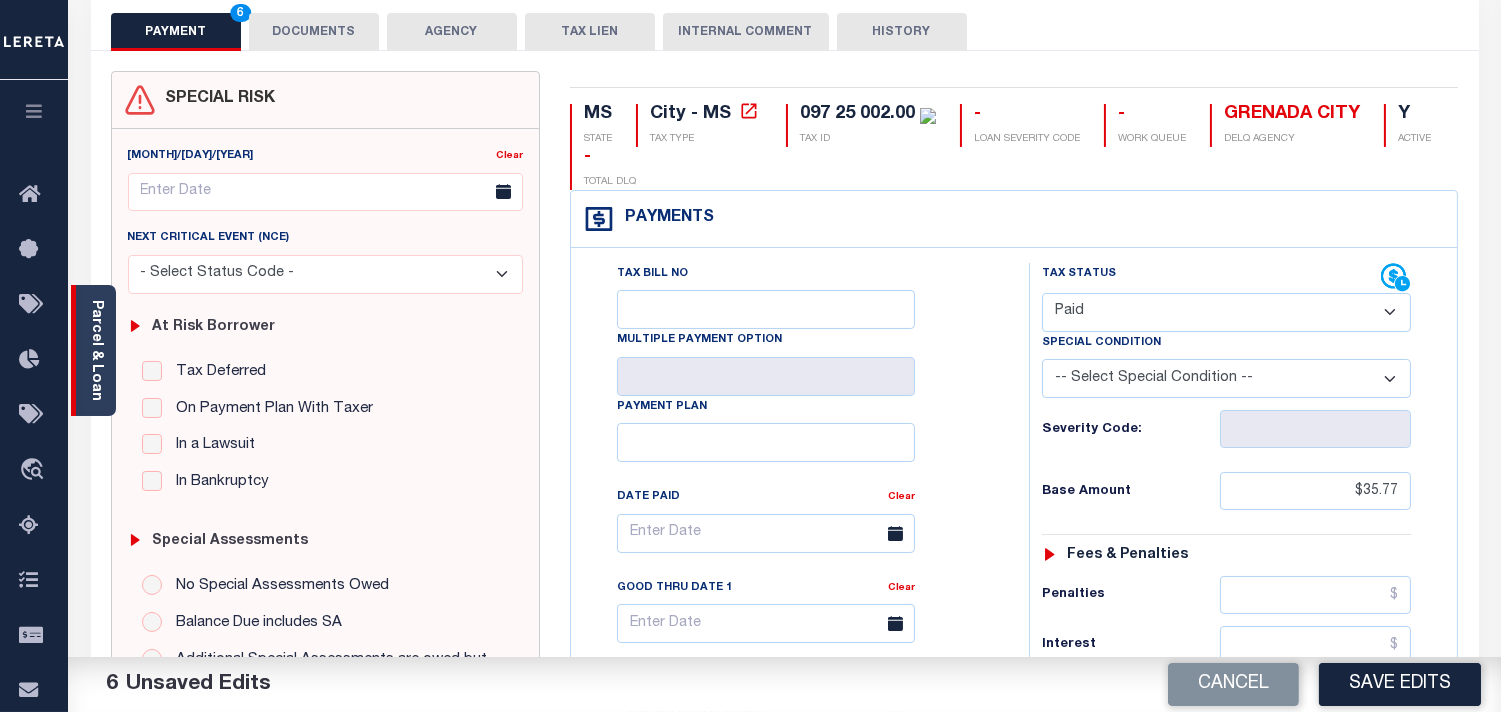 click on "Parcel & Loan" at bounding box center (96, 350) 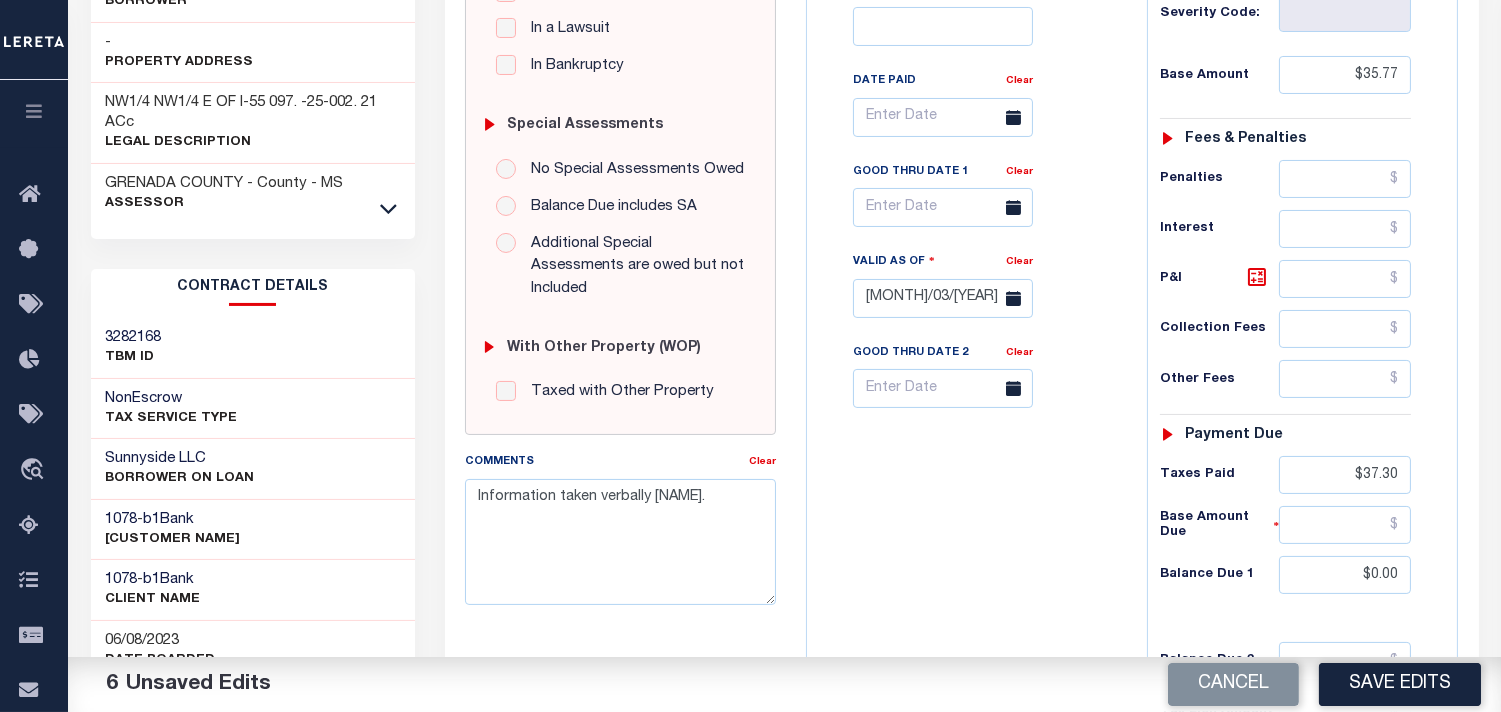 scroll, scrollTop: 555, scrollLeft: 0, axis: vertical 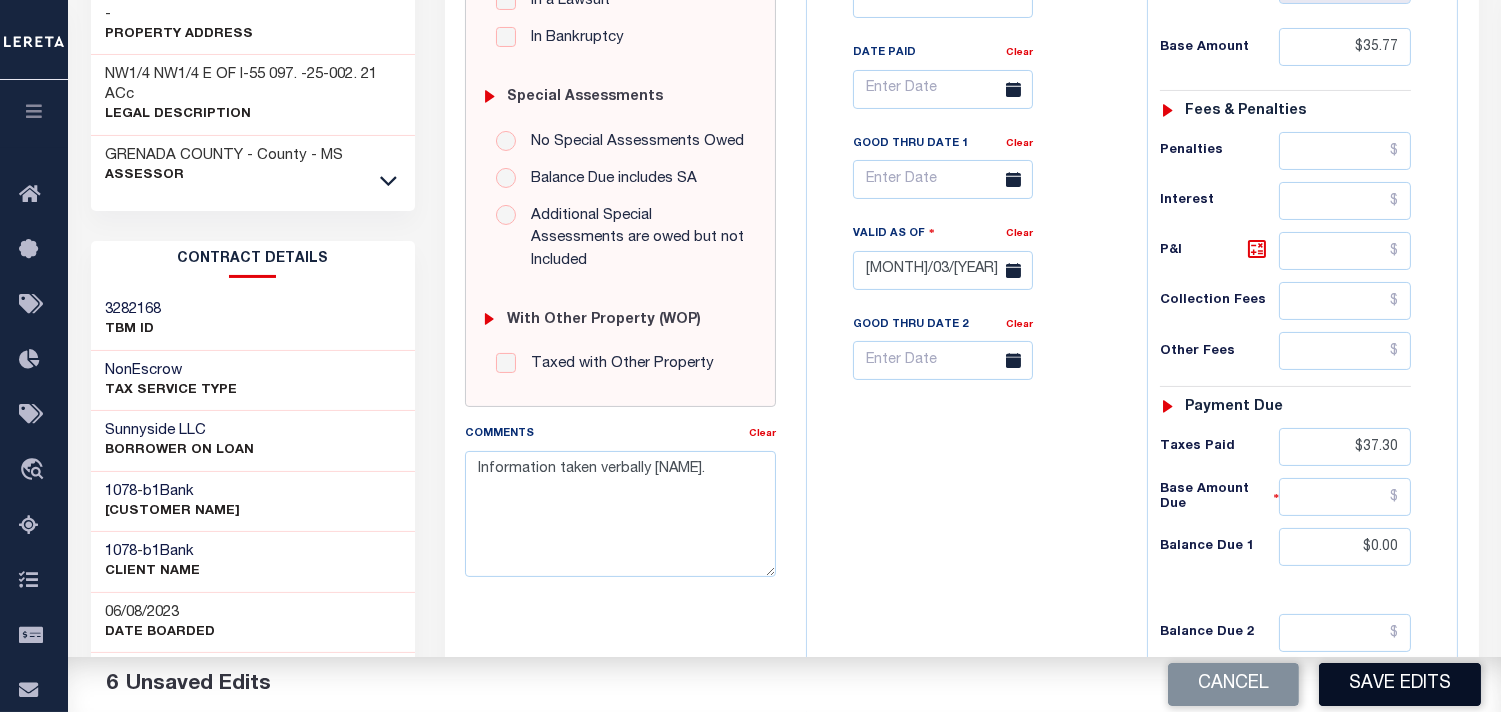 click on "Save Edits" at bounding box center [1400, 684] 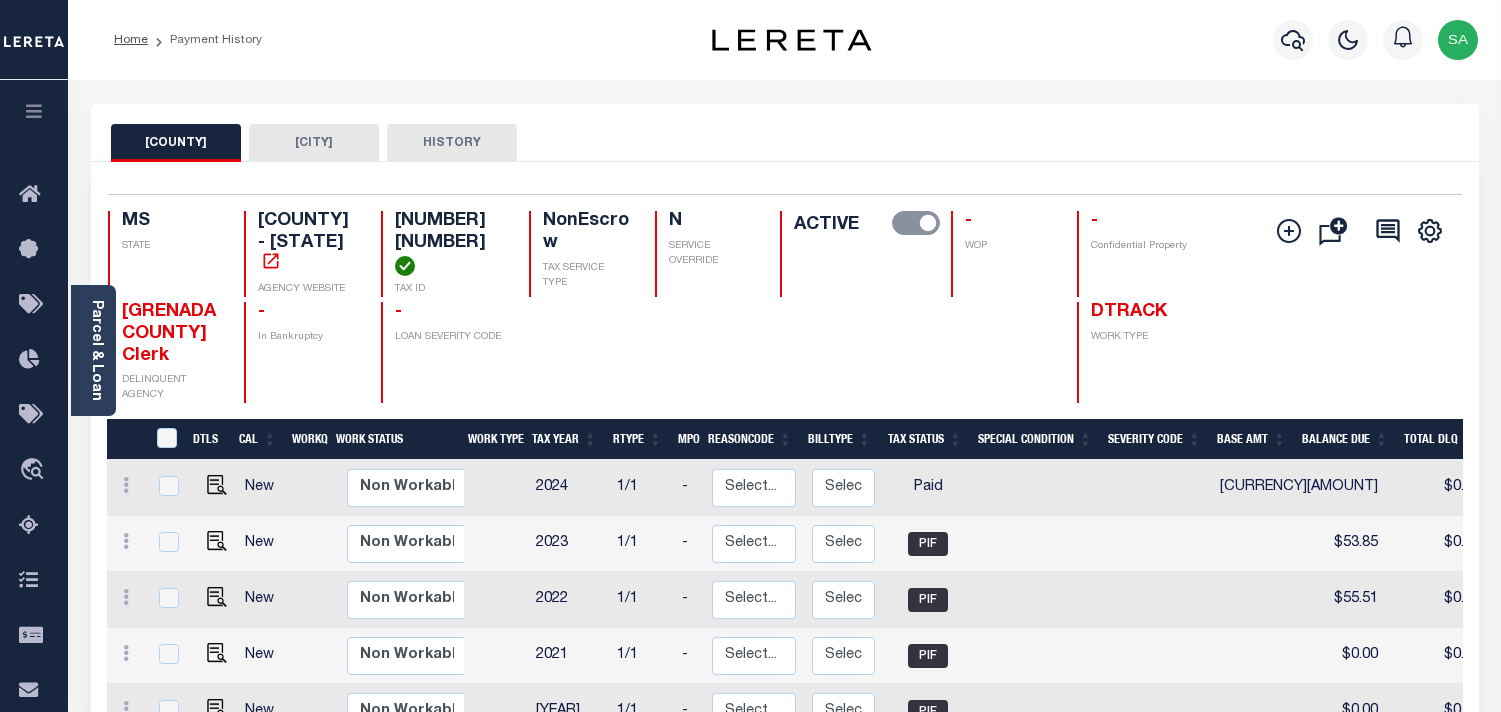 scroll, scrollTop: 0, scrollLeft: 0, axis: both 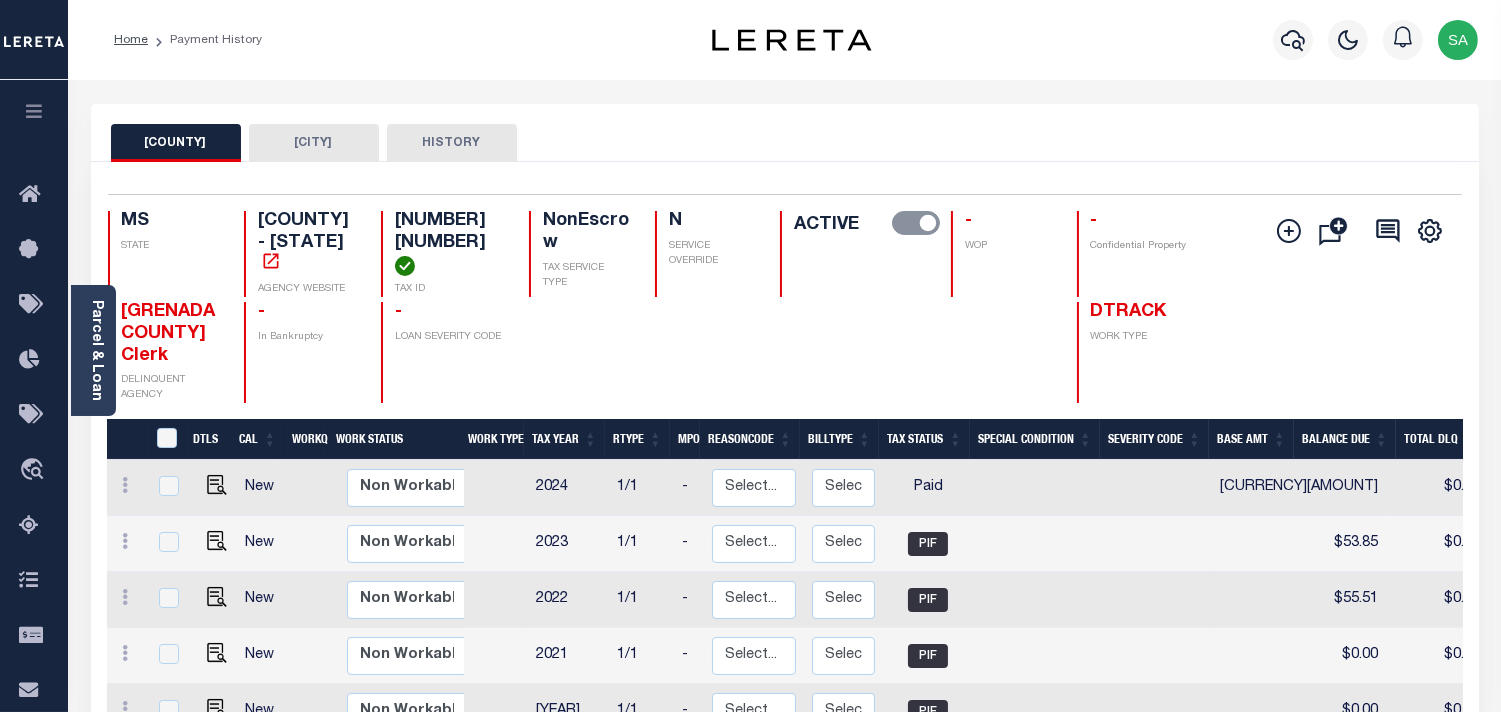 click on "GRENADA CITY" at bounding box center (334, 143) 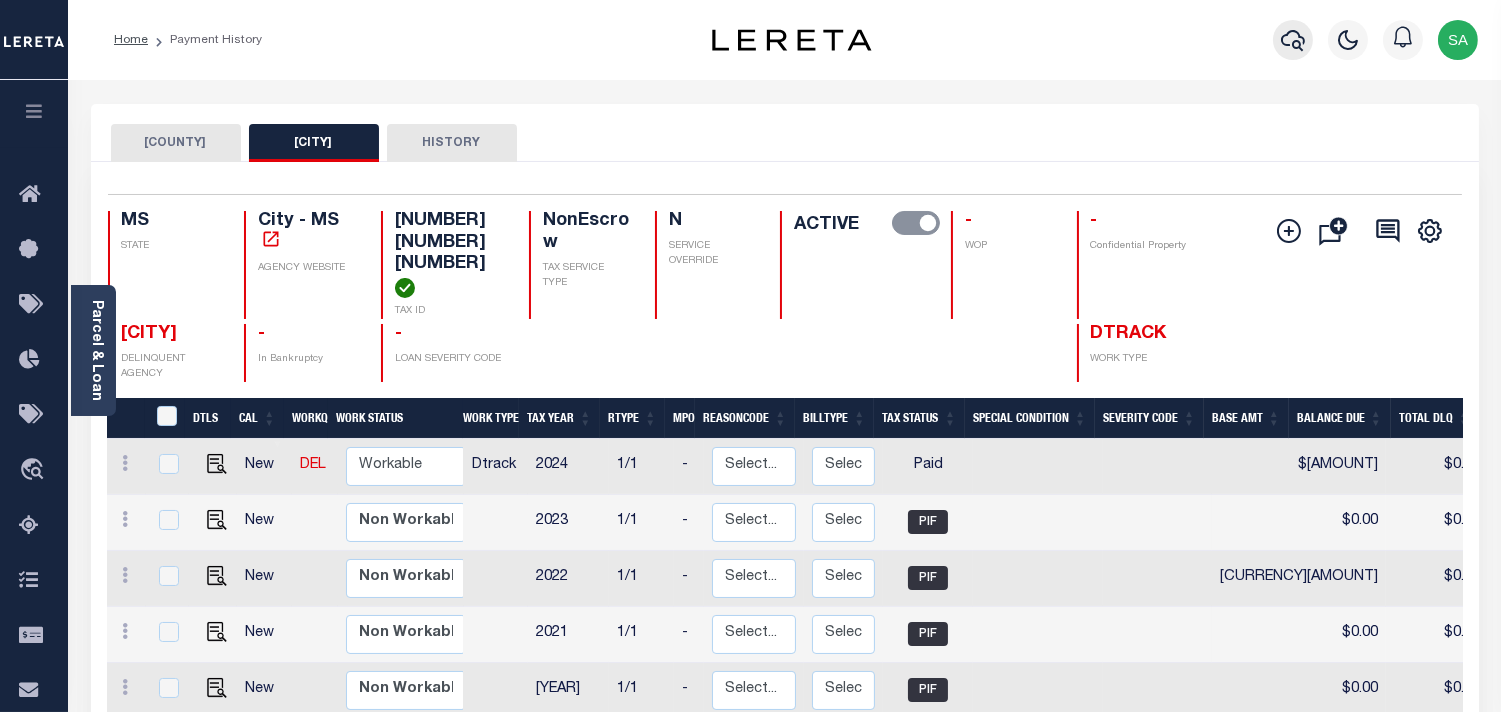 click at bounding box center [1293, 40] 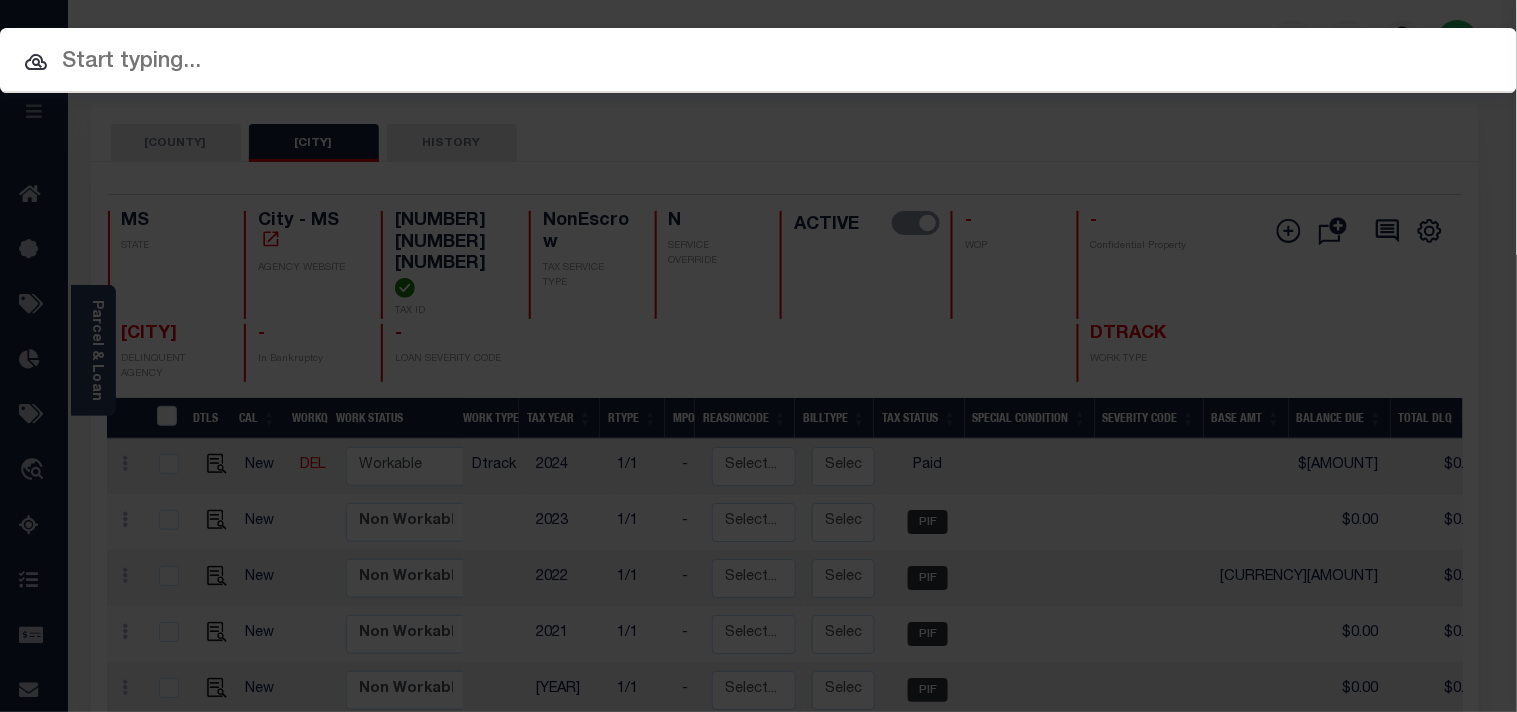 click at bounding box center (758, 62) 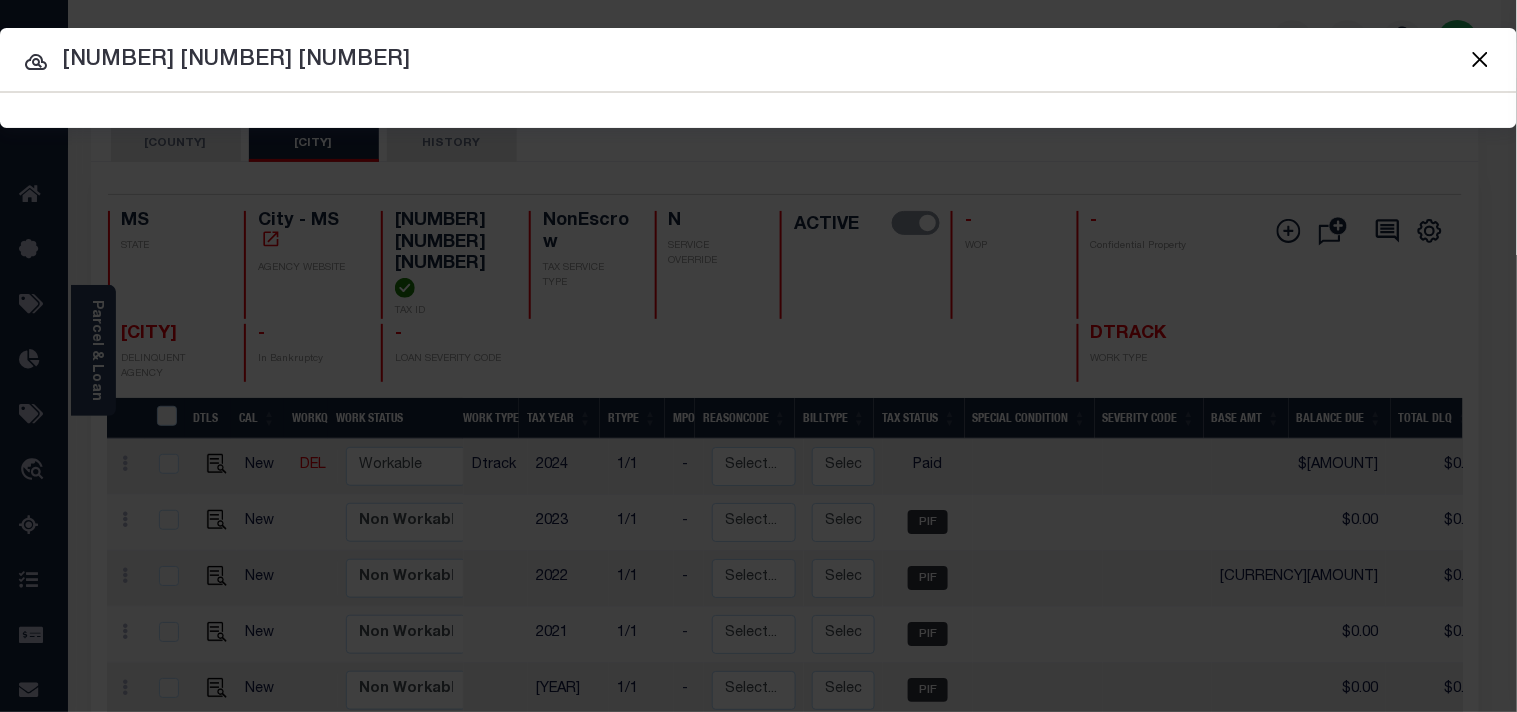 type on "097 25 003.00" 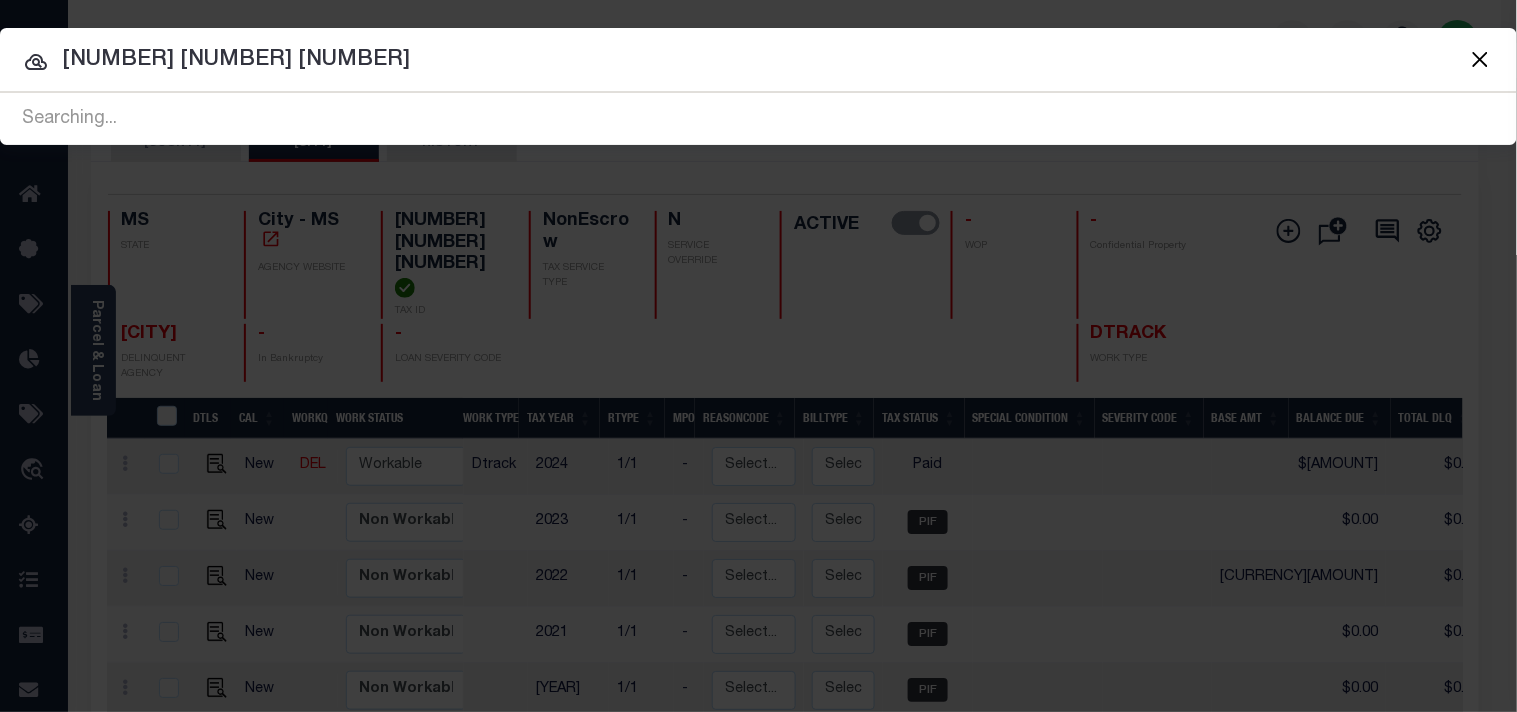 click at bounding box center [1480, 59] 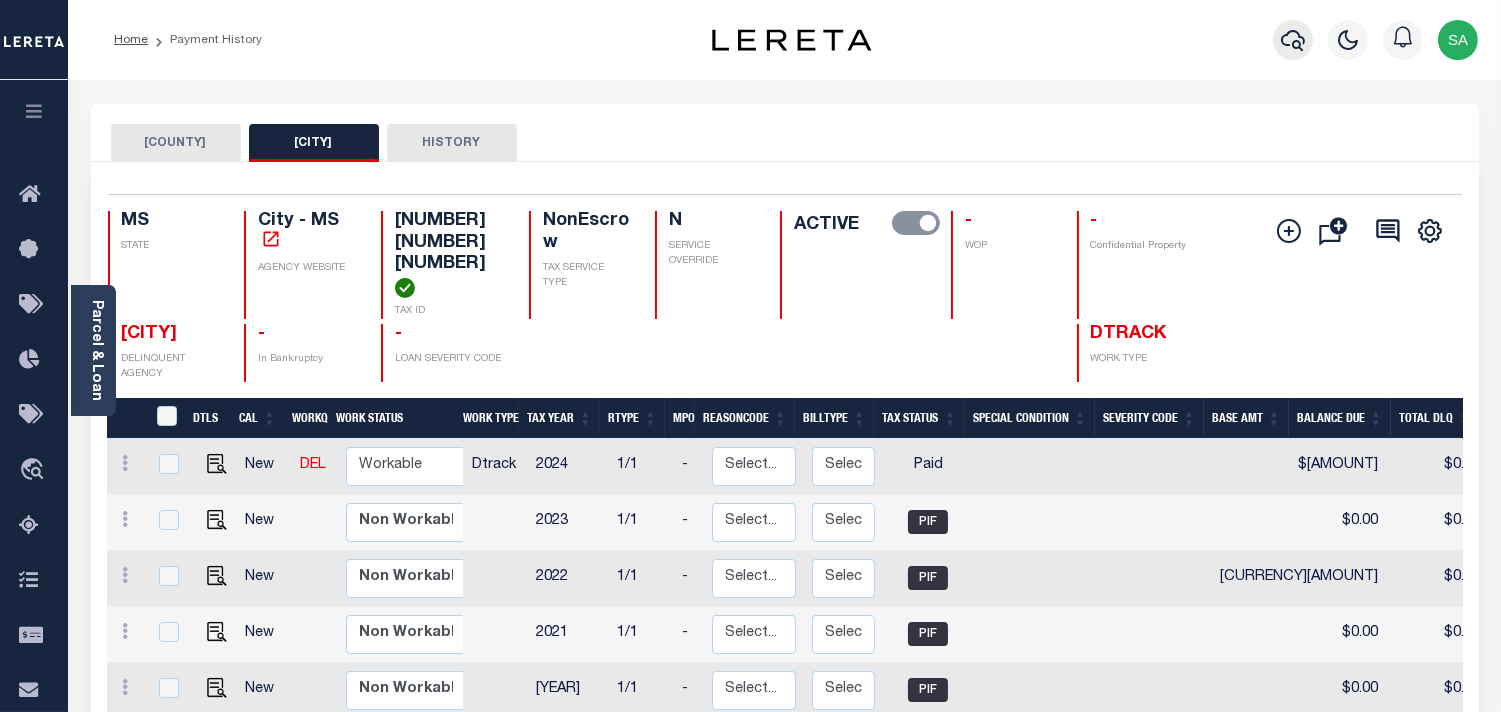 click at bounding box center [1293, 40] 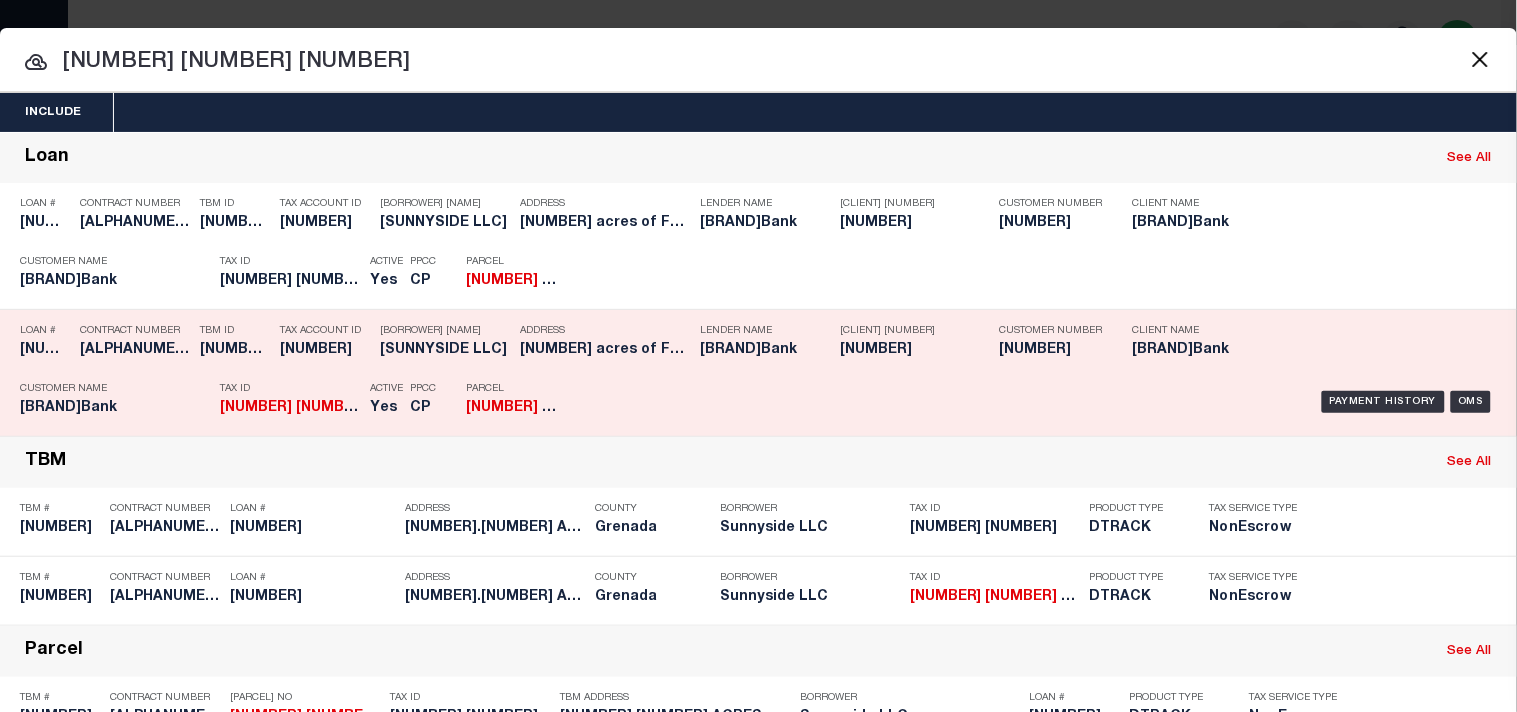 click on "Payment History OMS" at bounding box center (1041, 402) 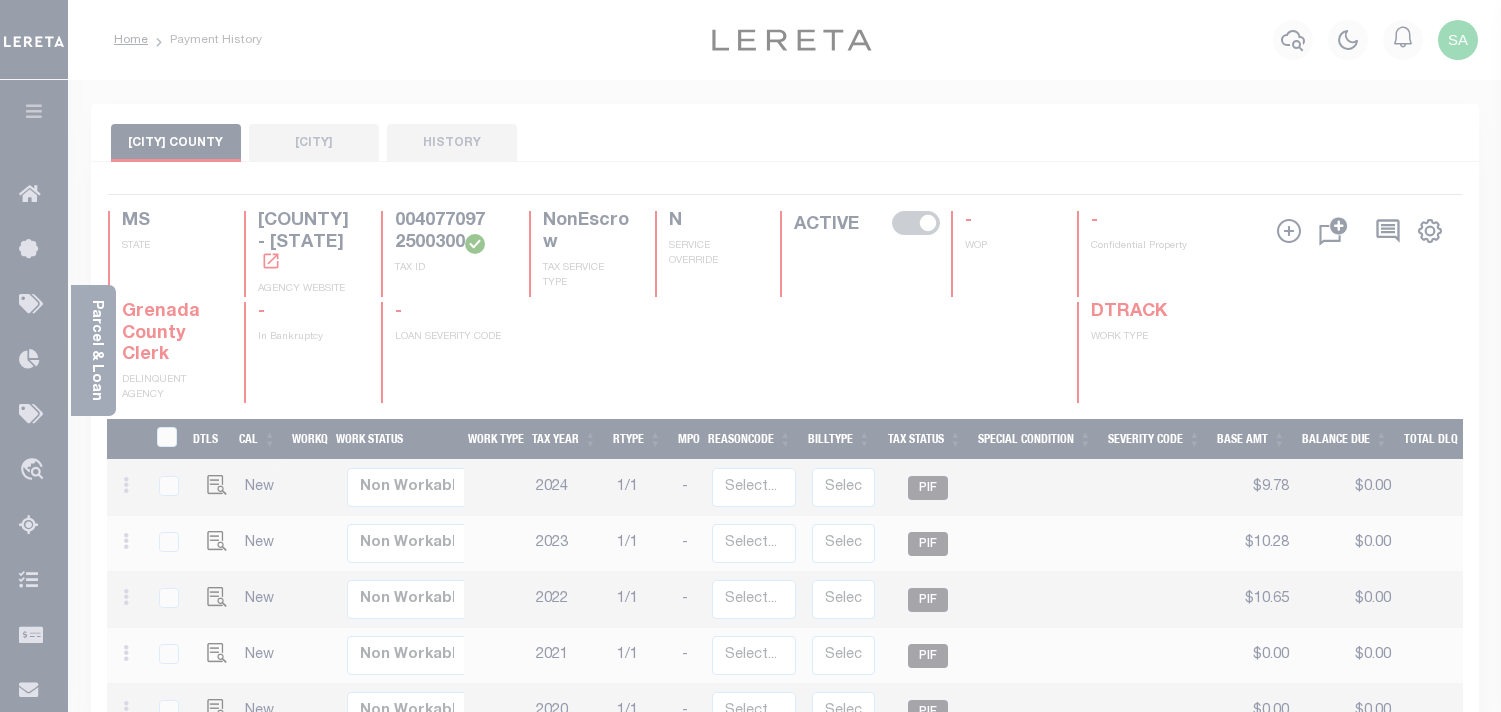 scroll, scrollTop: 0, scrollLeft: 0, axis: both 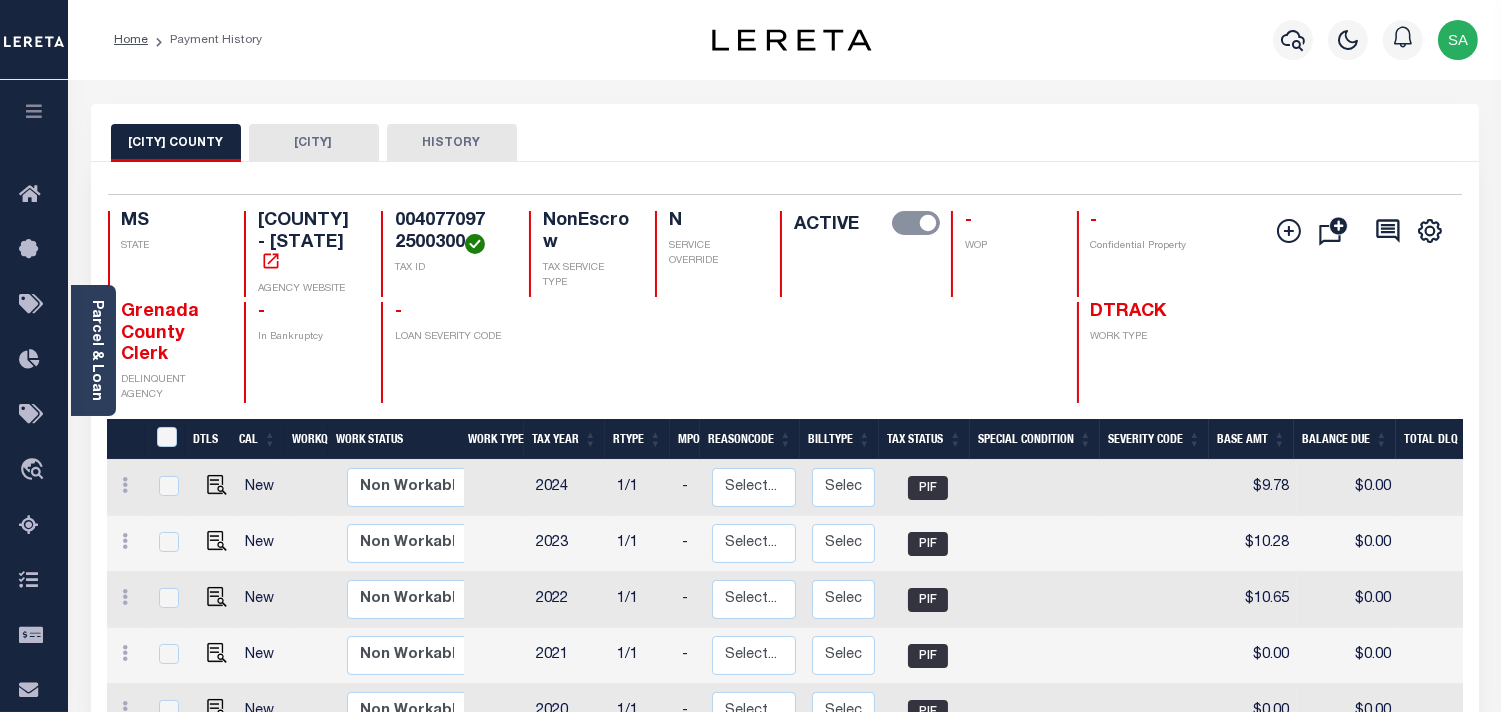 click on "[CITY]" at bounding box center [314, 143] 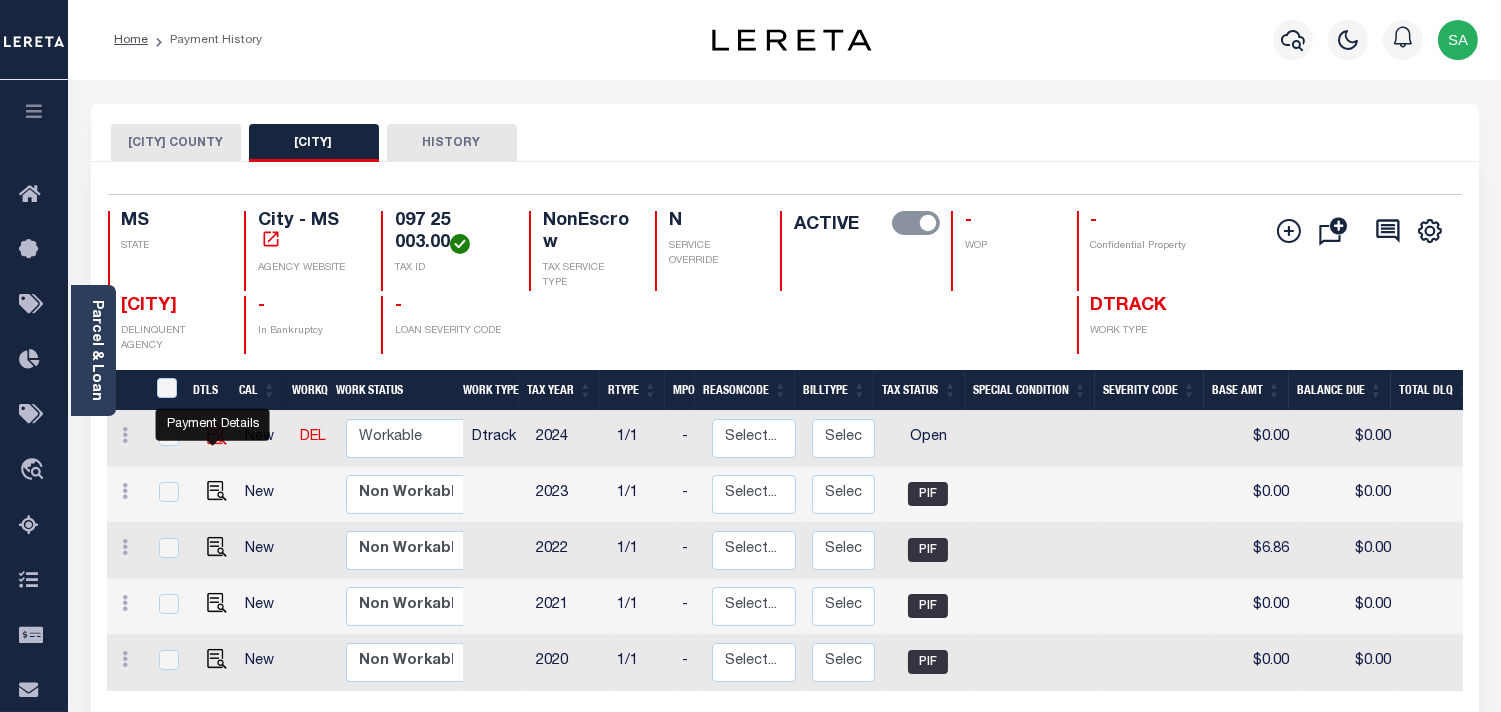 click at bounding box center [217, 435] 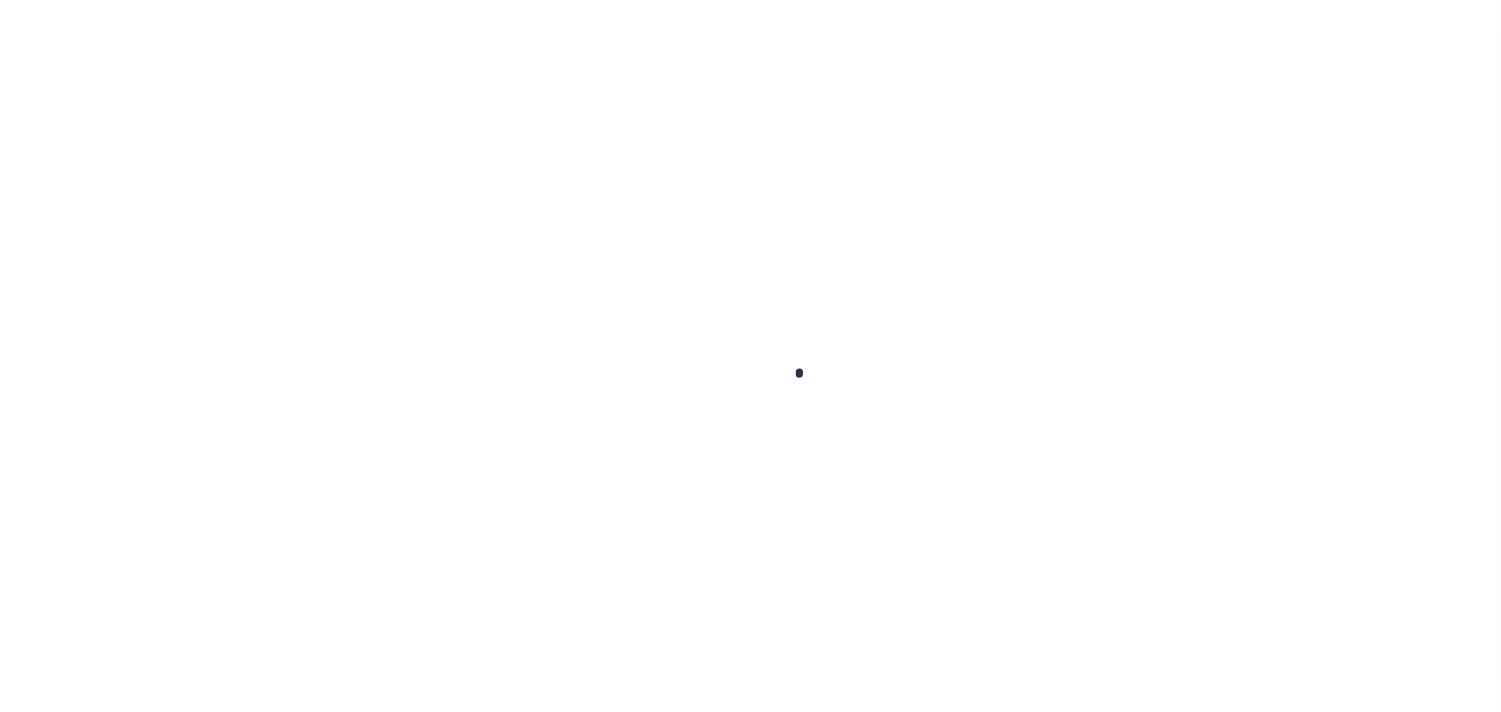 scroll, scrollTop: 0, scrollLeft: 0, axis: both 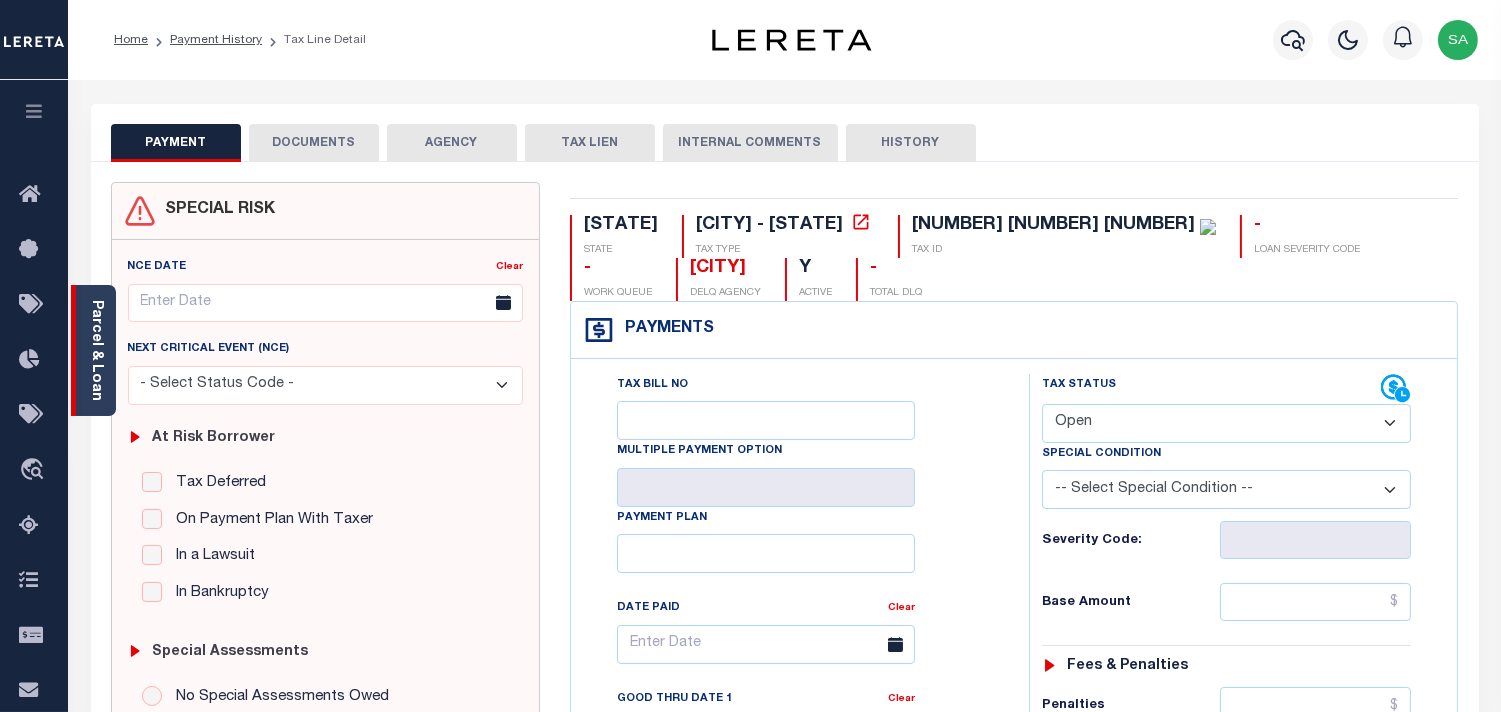click on "Parcel & Loan" at bounding box center (96, 350) 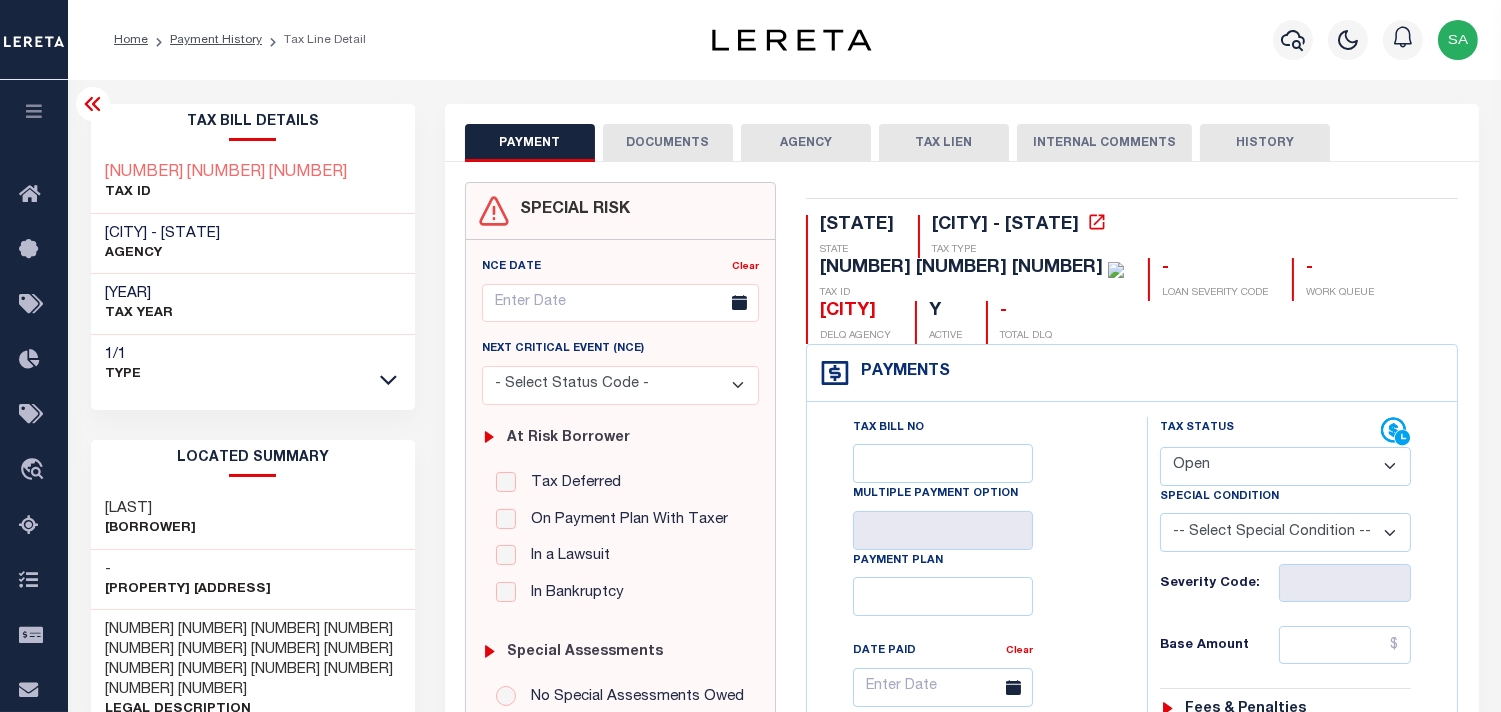scroll, scrollTop: 111, scrollLeft: 0, axis: vertical 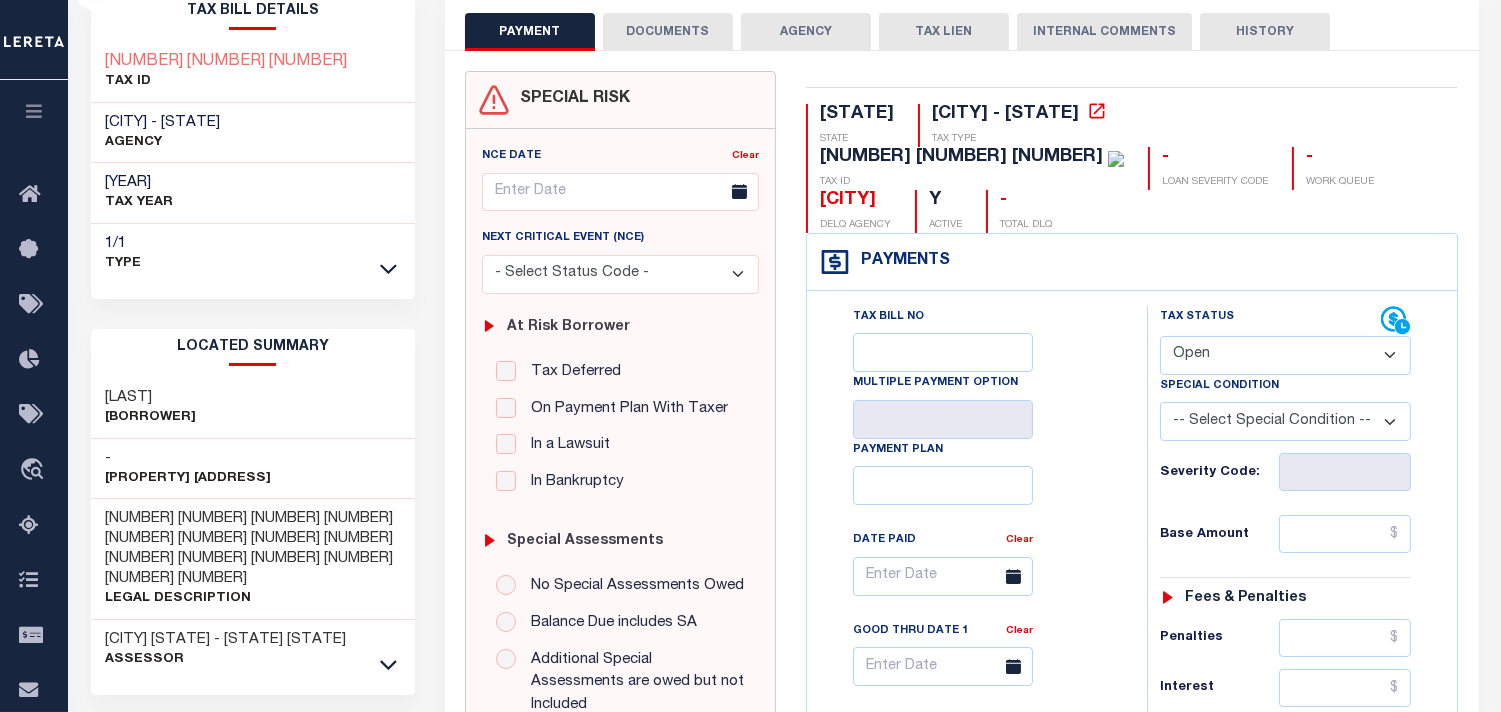 click on "- Select Status Code -
Open
Due/Unpaid
Paid
Incomplete
No Tax Due
Internal Refund Processed
New" at bounding box center [1285, 312] 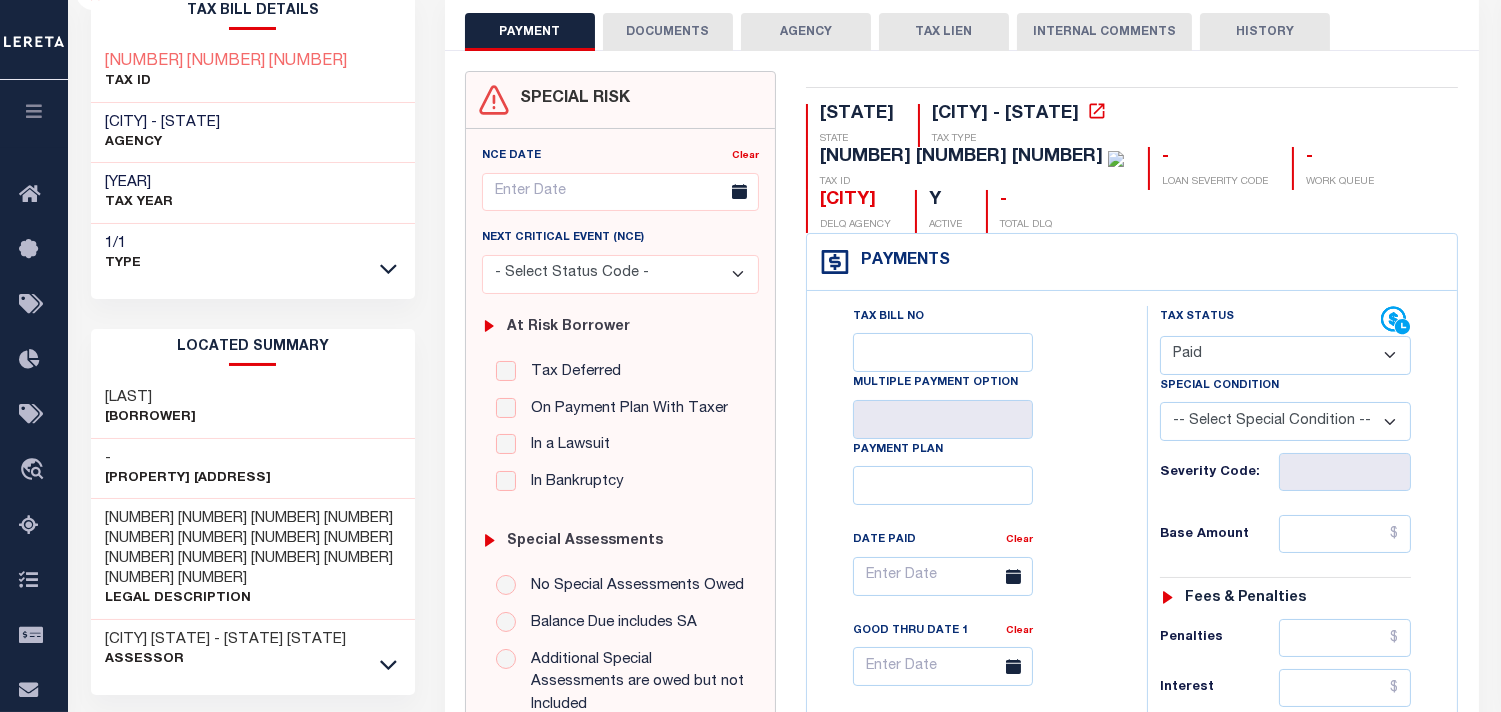 click on "- Select Status Code -
Open
Due/Unpaid
Paid
Incomplete
No Tax Due
Internal Refund Processed
New" at bounding box center (1285, 312) 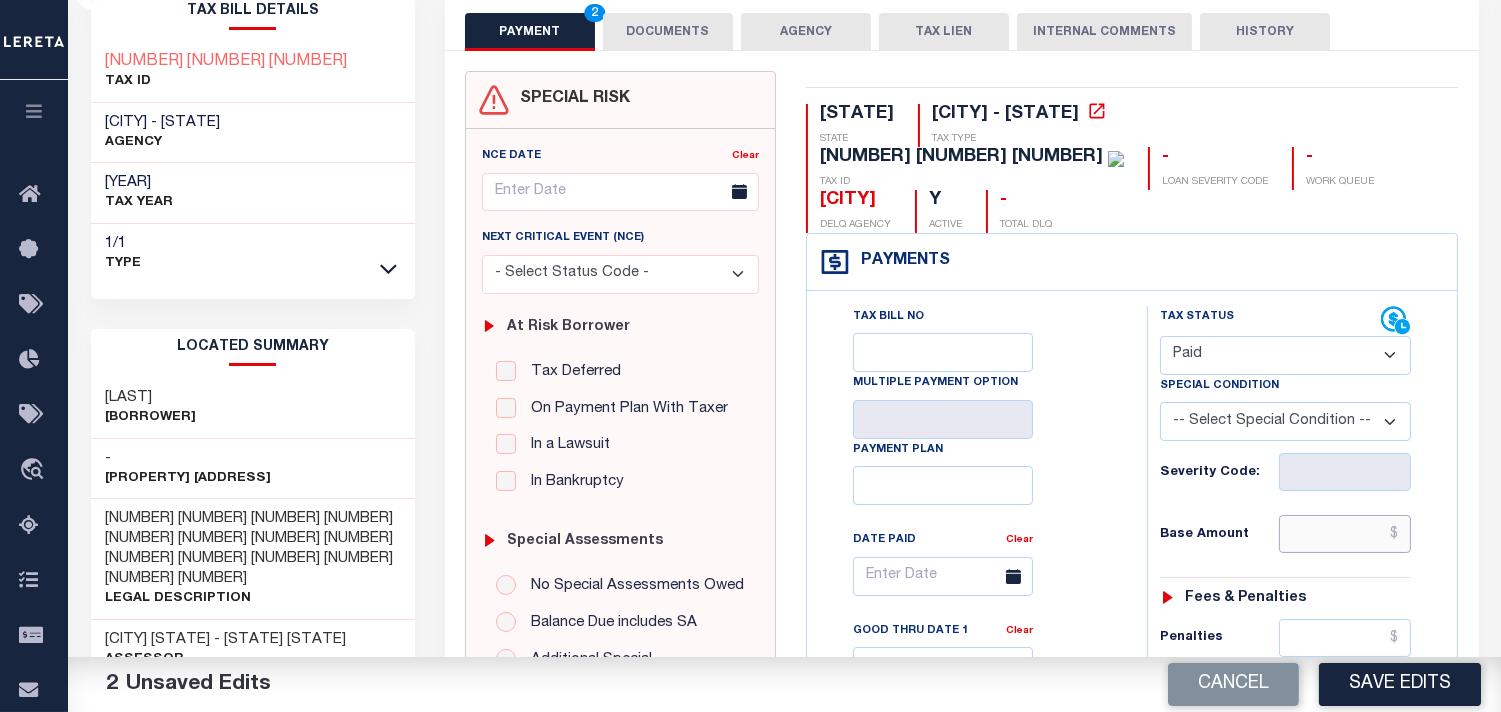 click at bounding box center [1345, 491] 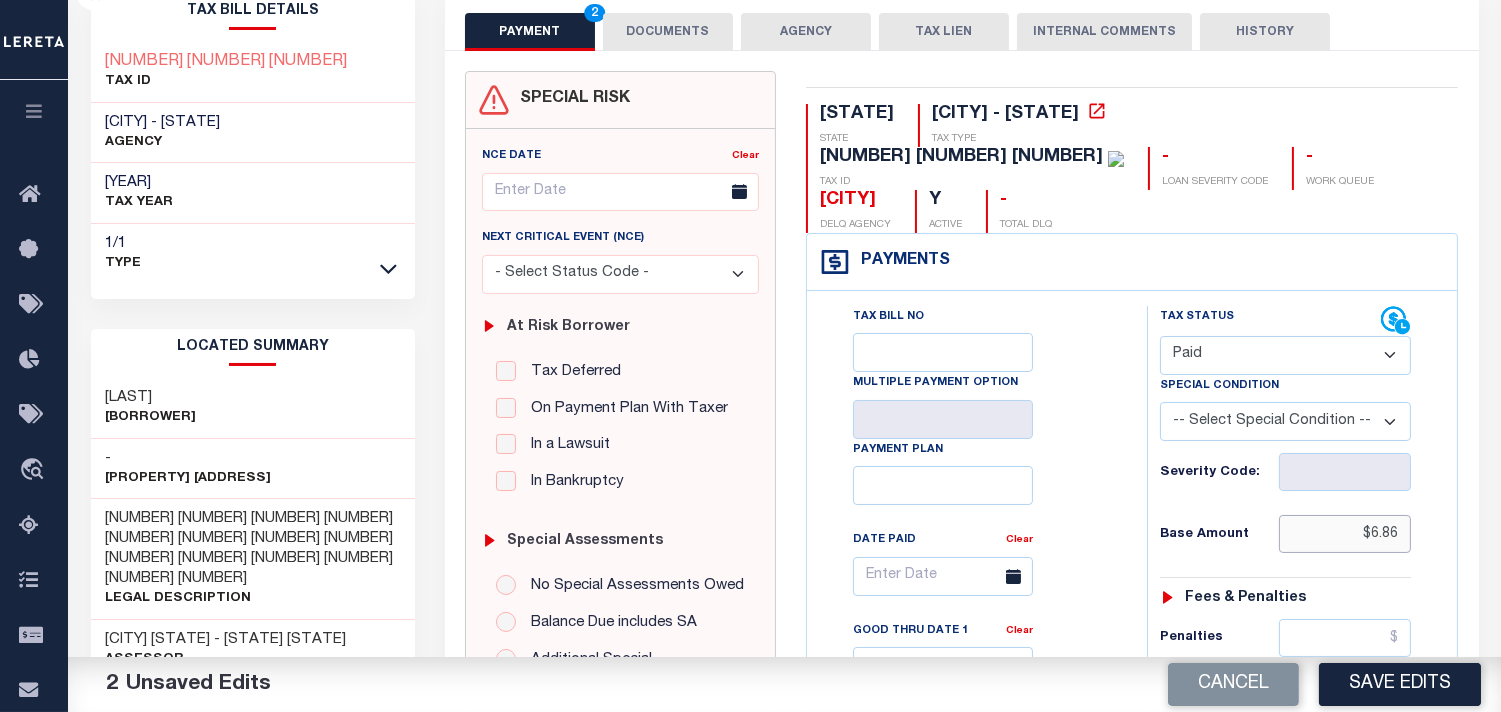 type on "$6.86" 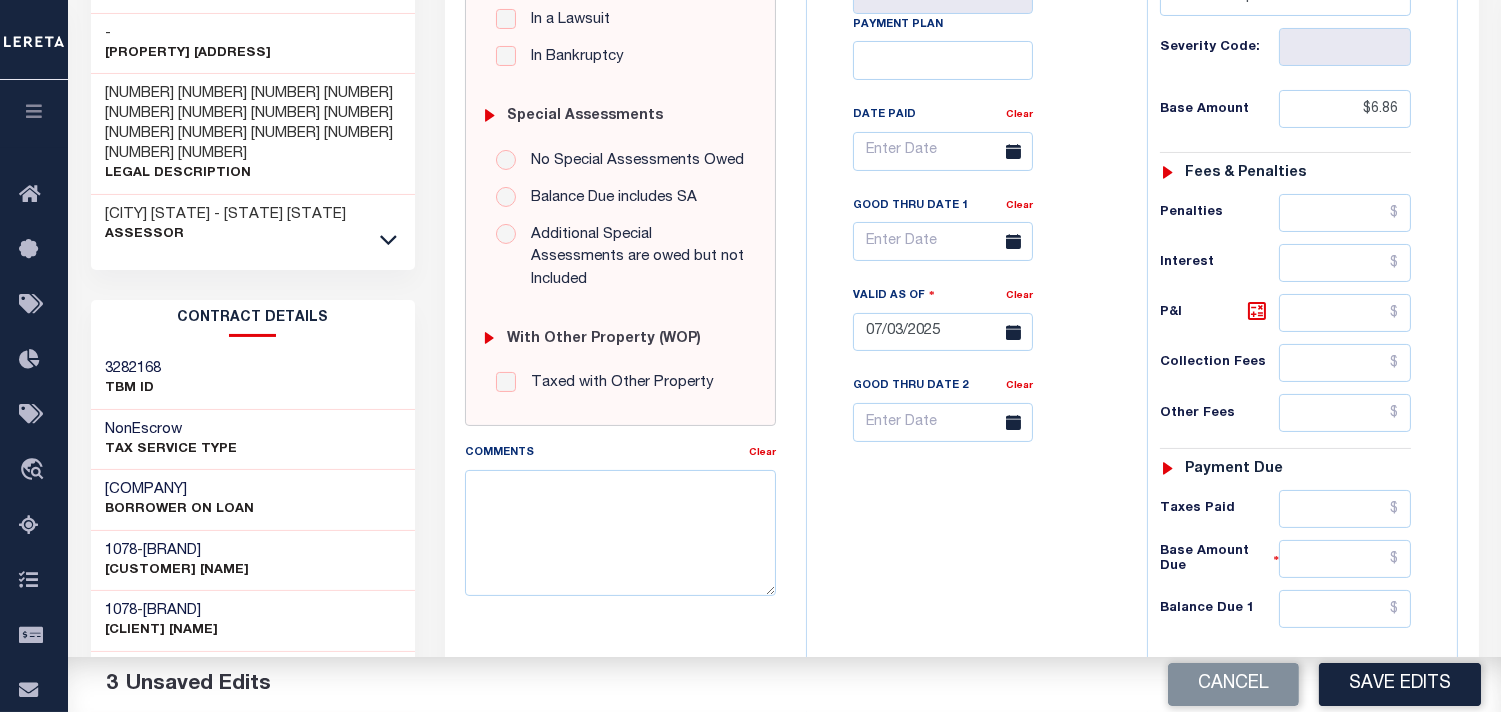 scroll, scrollTop: 555, scrollLeft: 0, axis: vertical 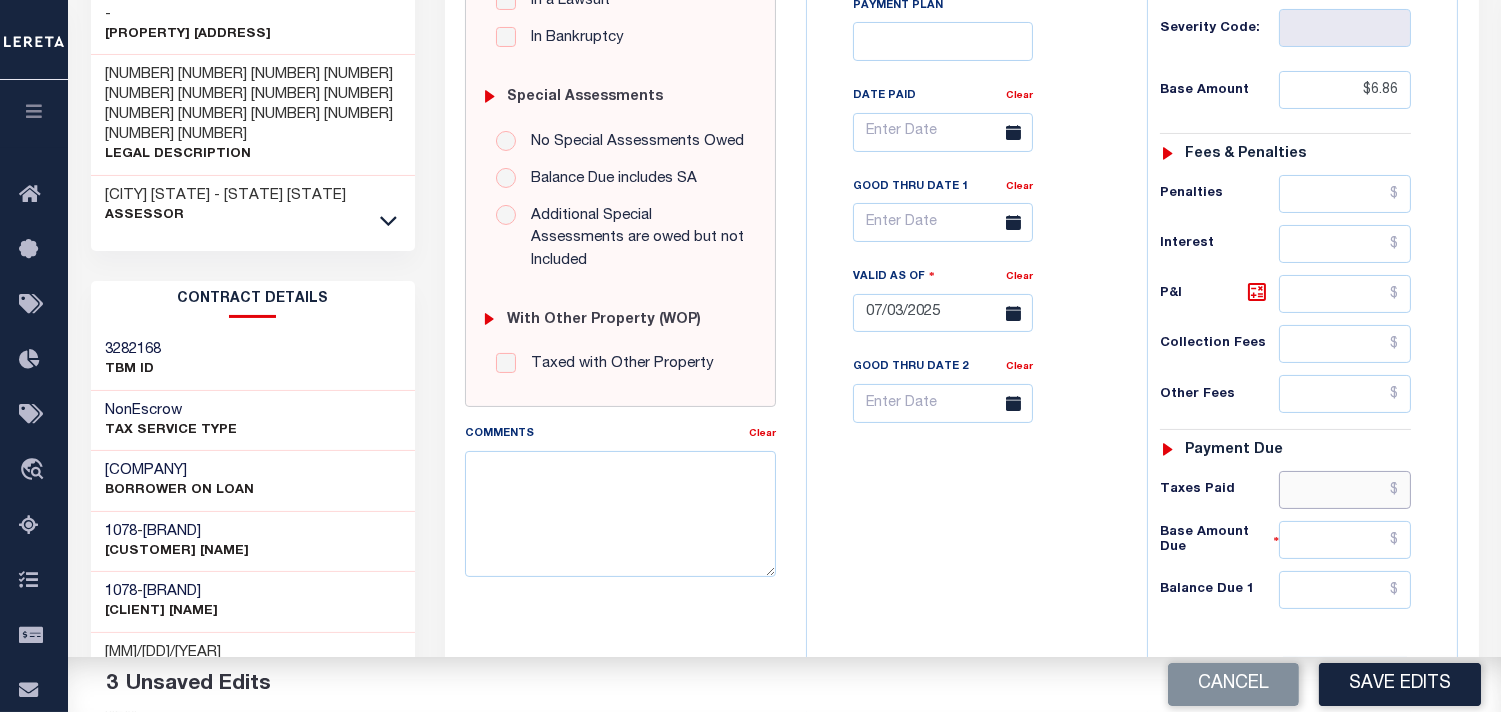 drag, startPoint x: 1351, startPoint y: 443, endPoint x: 1234, endPoint y: 484, distance: 123.97581 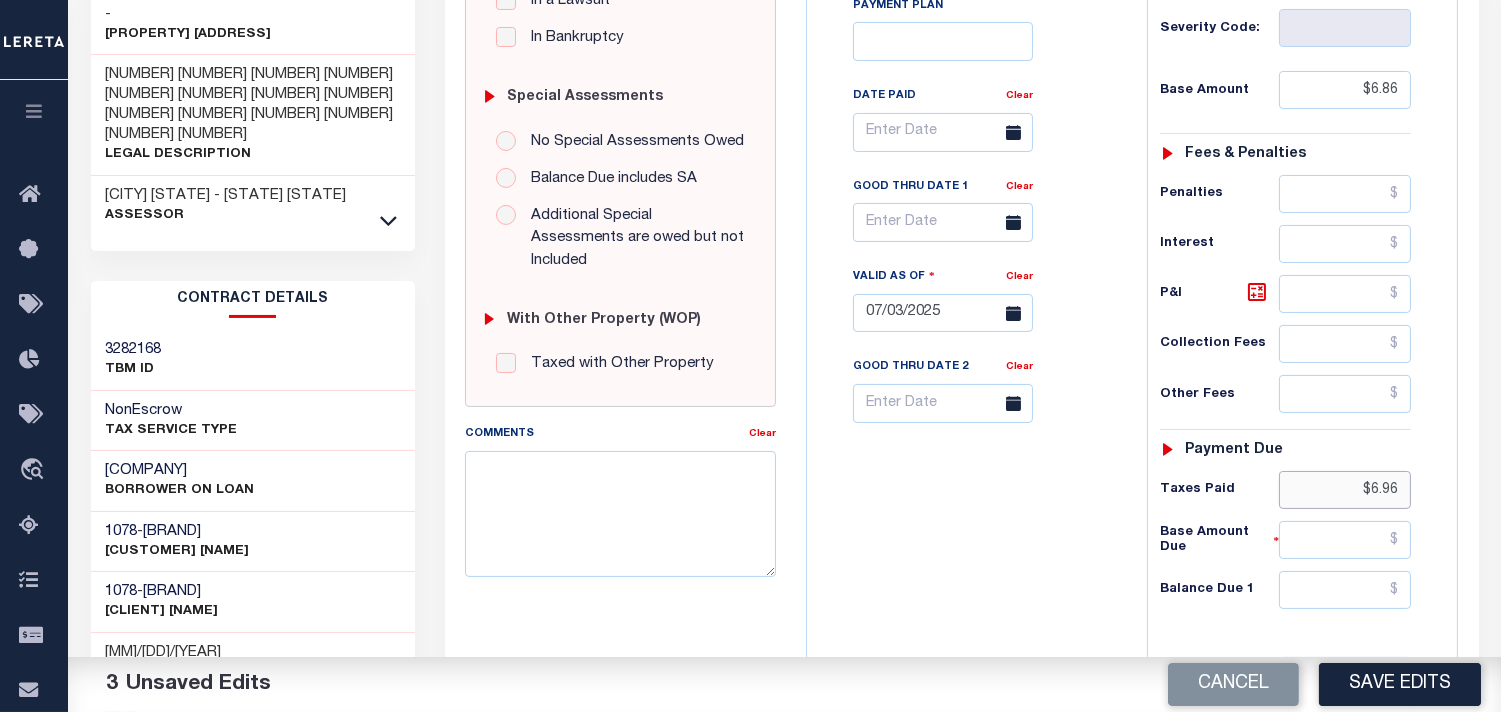 type on "$6.96" 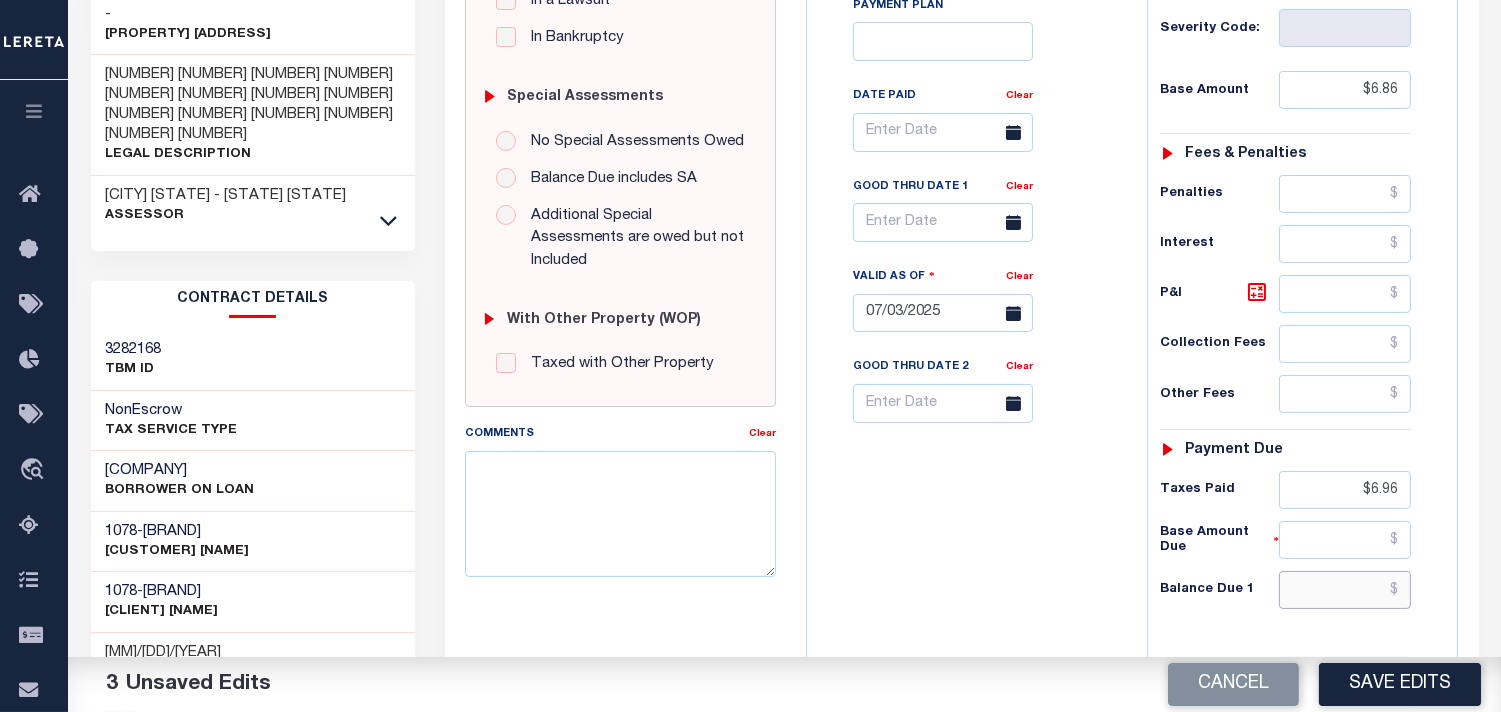 click at bounding box center (1345, 547) 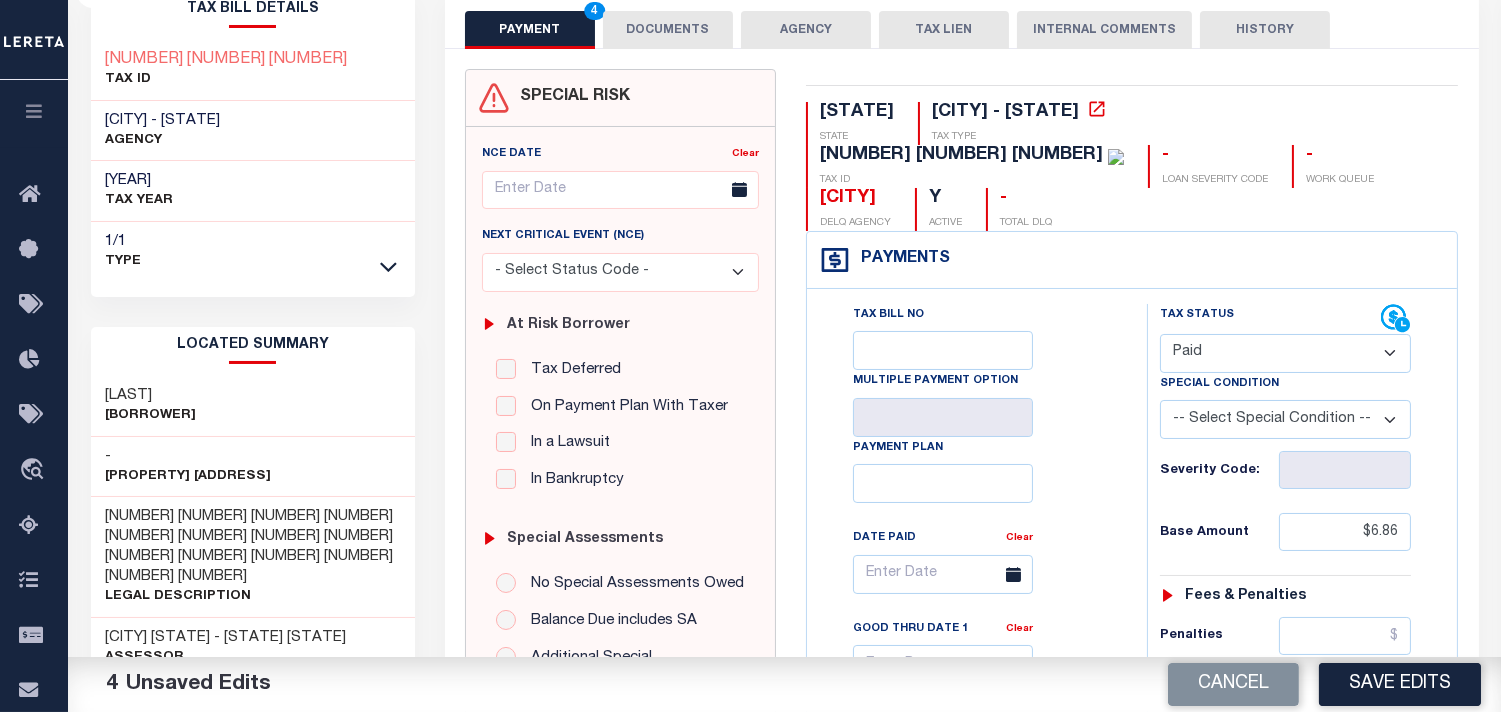 scroll, scrollTop: 111, scrollLeft: 0, axis: vertical 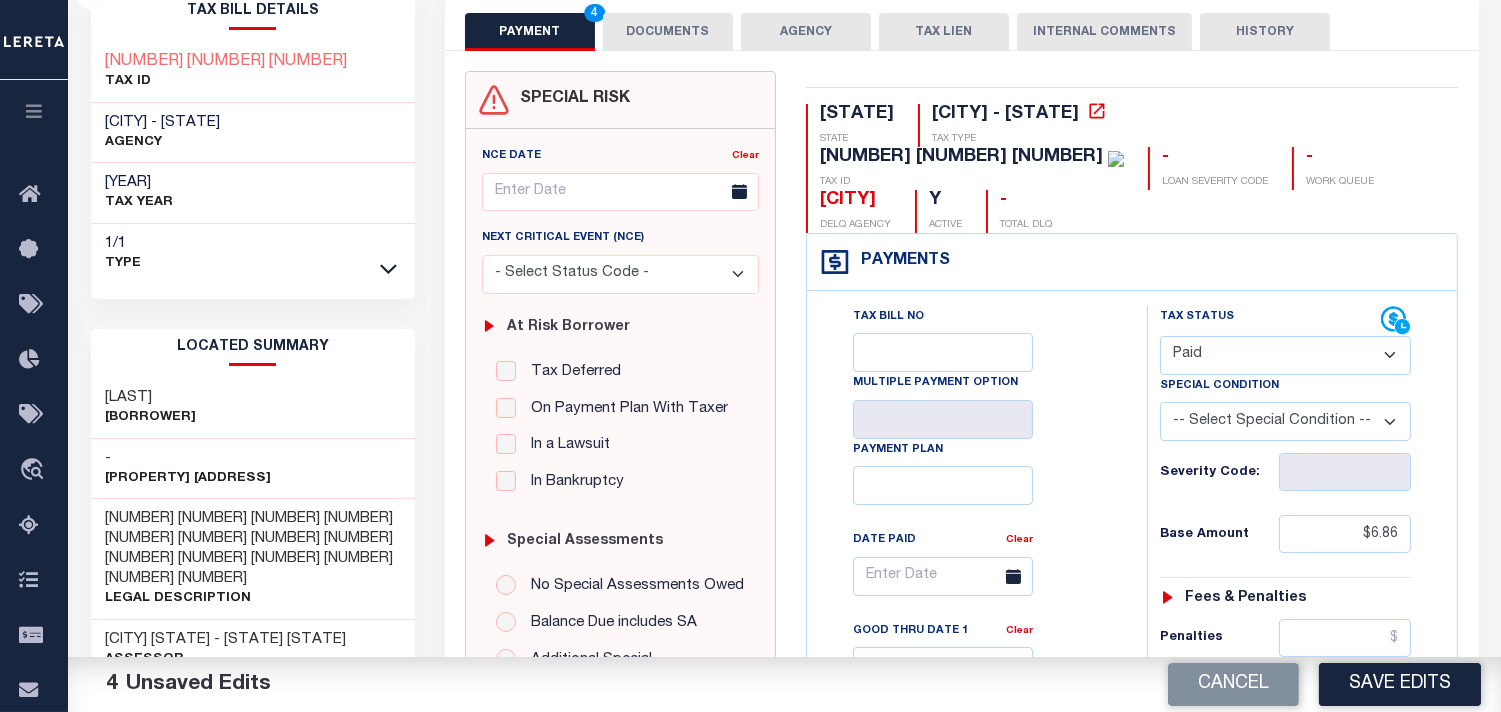type on "$0" 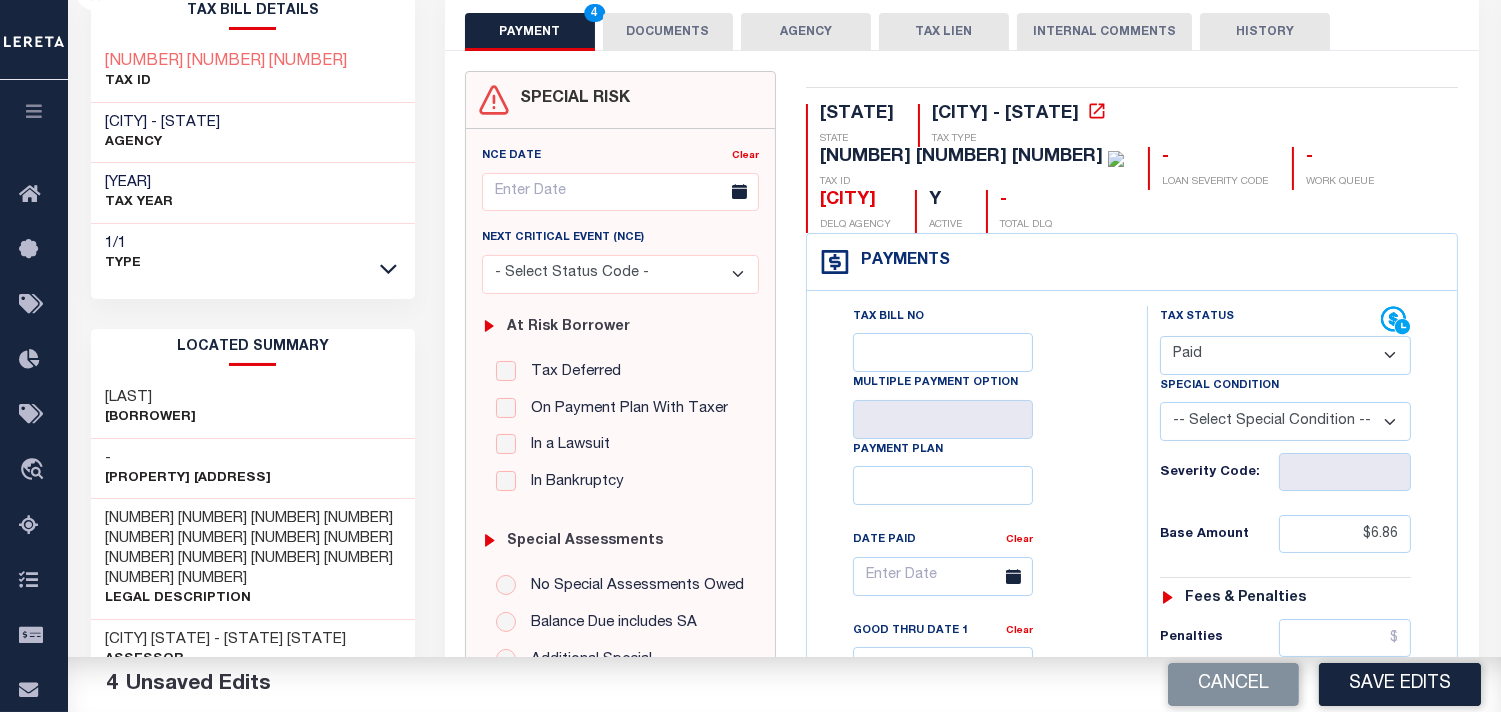 click on "DOCUMENTS" at bounding box center (668, 32) 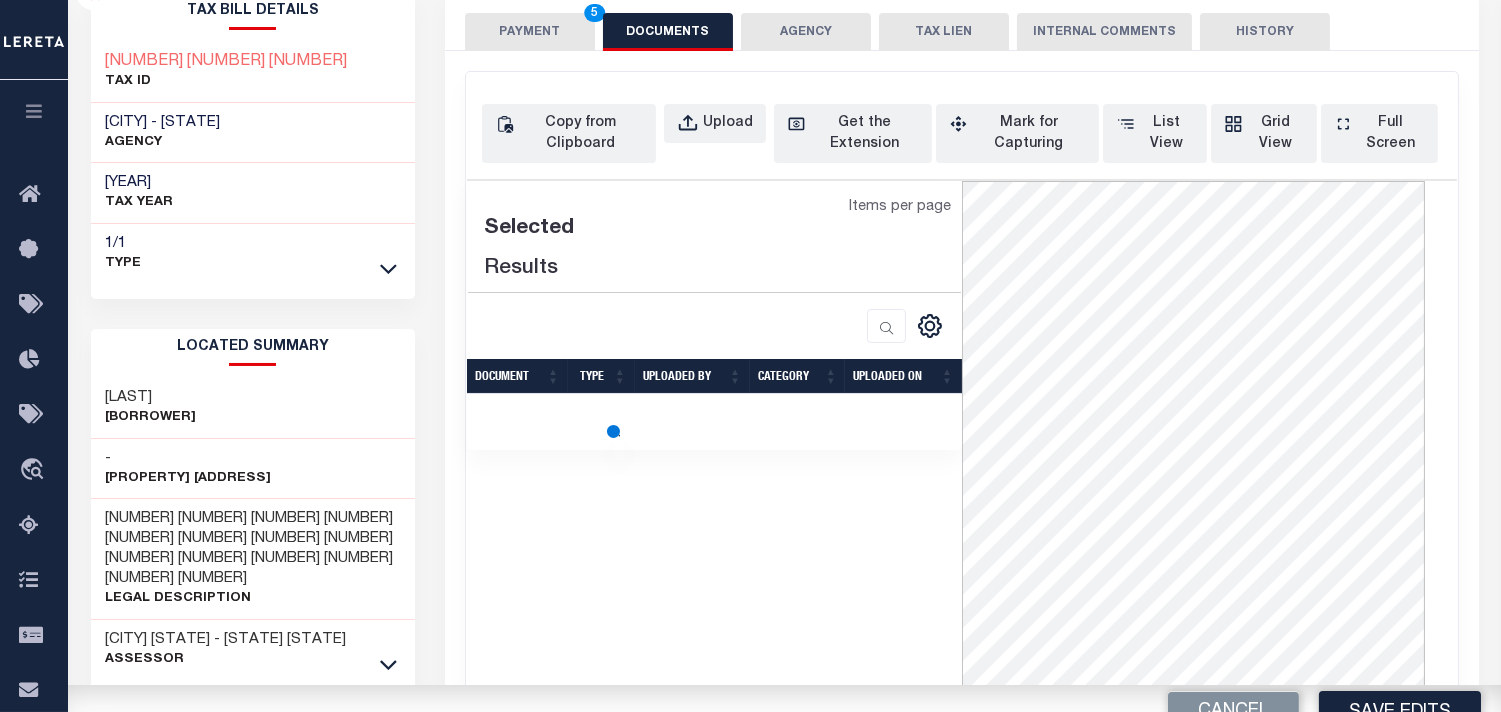 click on "PAYMENT
5" at bounding box center [530, 32] 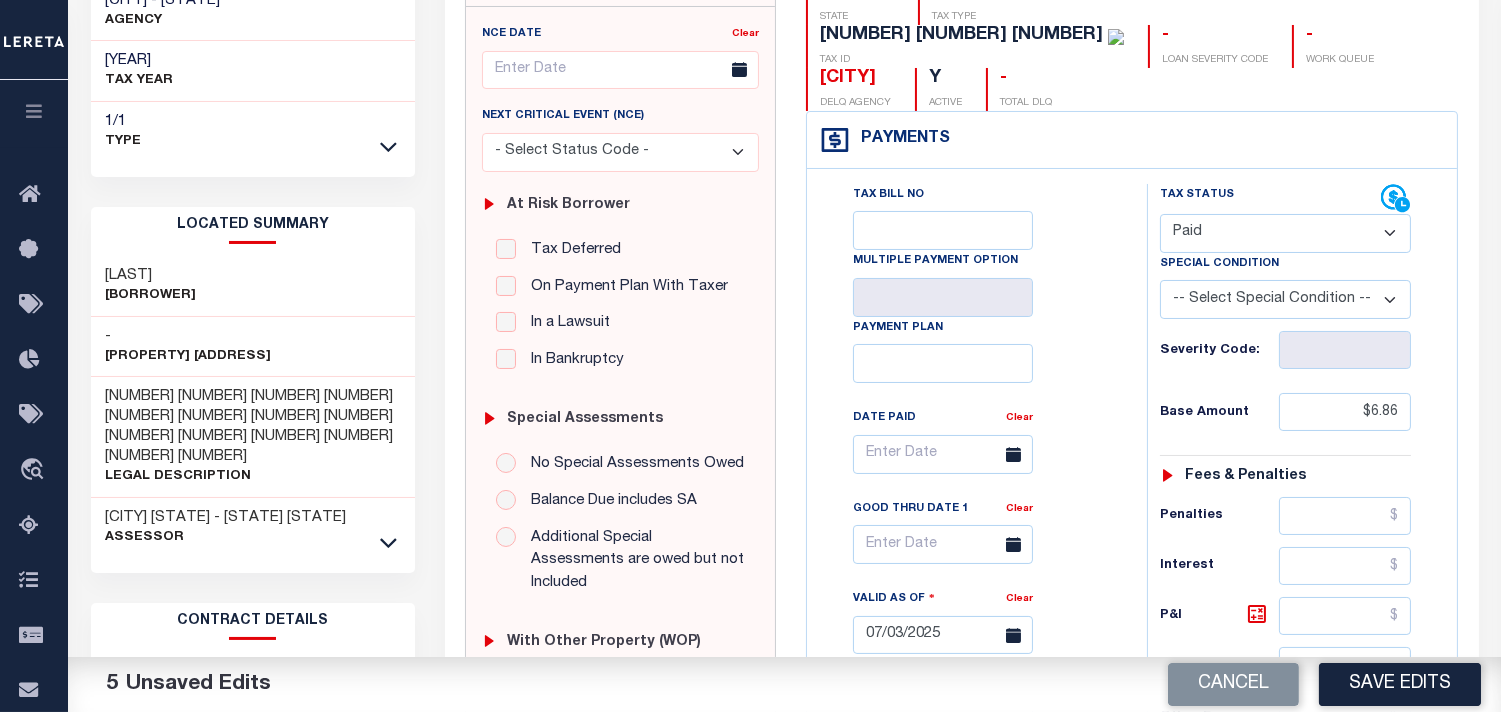 scroll, scrollTop: 444, scrollLeft: 0, axis: vertical 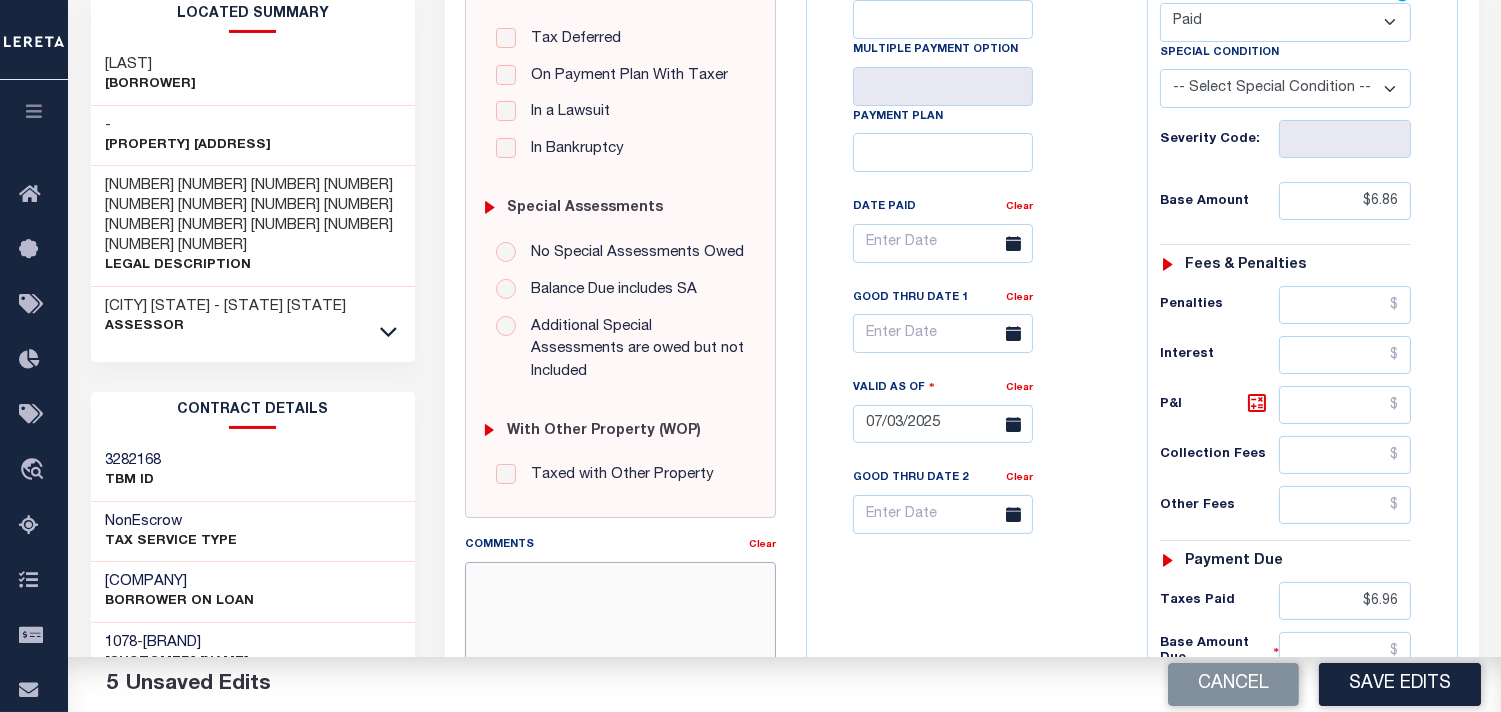 click on "Comments" at bounding box center [620, 625] 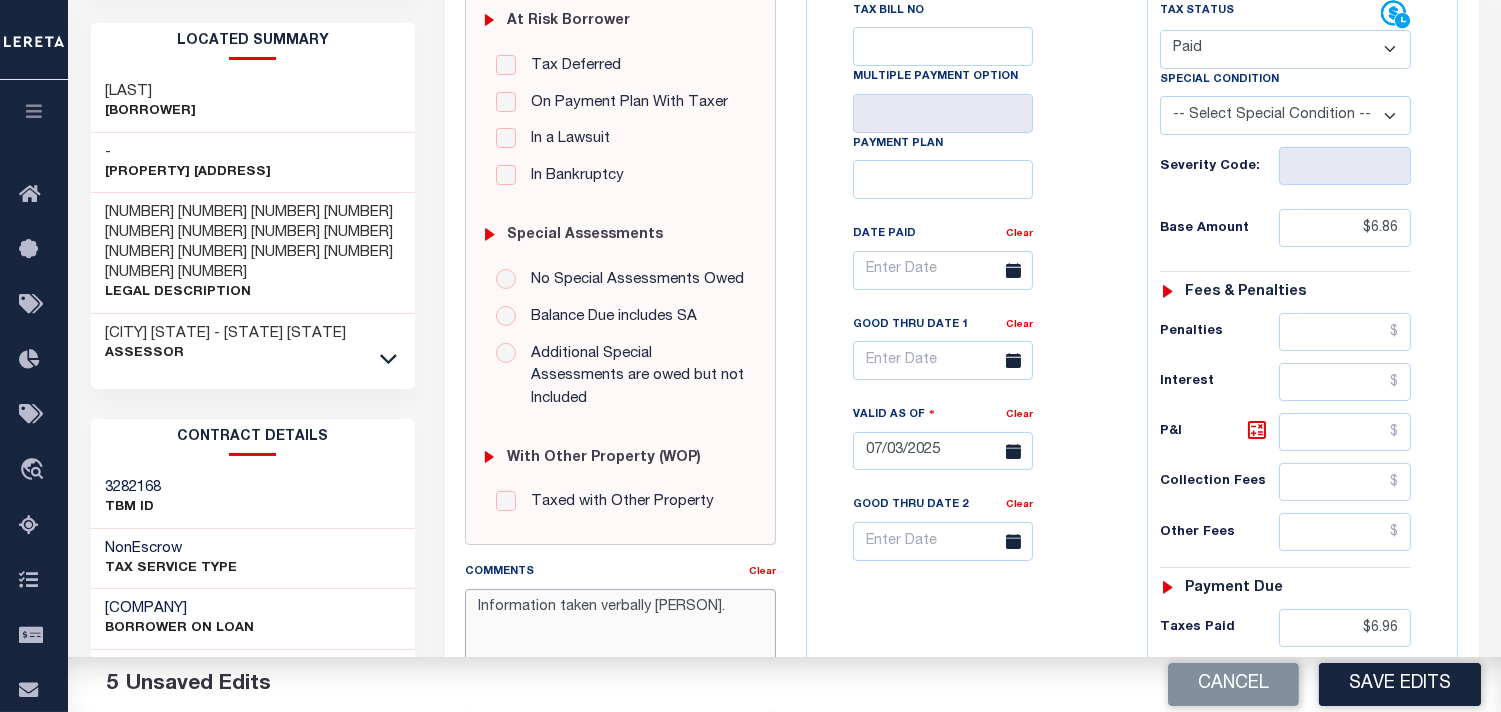 scroll, scrollTop: 555, scrollLeft: 0, axis: vertical 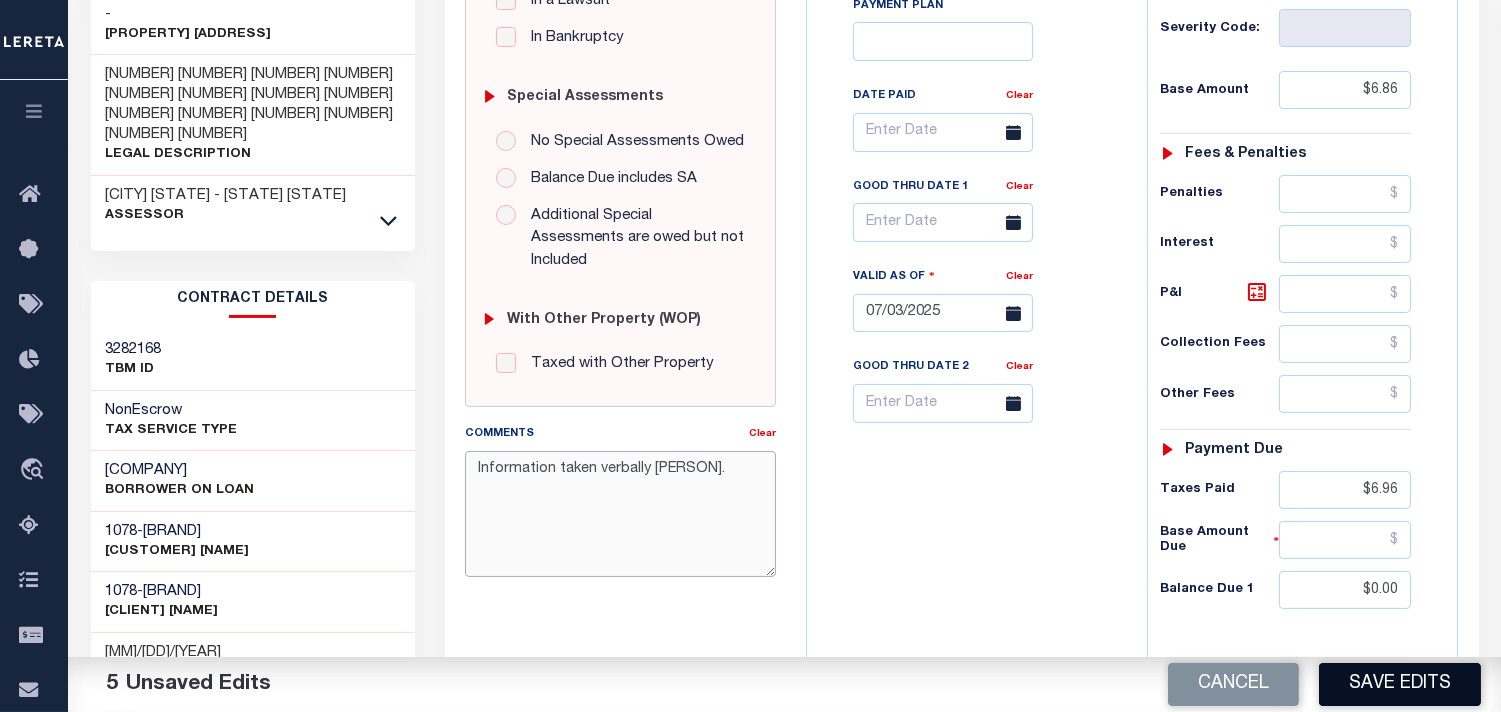 type on "Information taken verbally Christy." 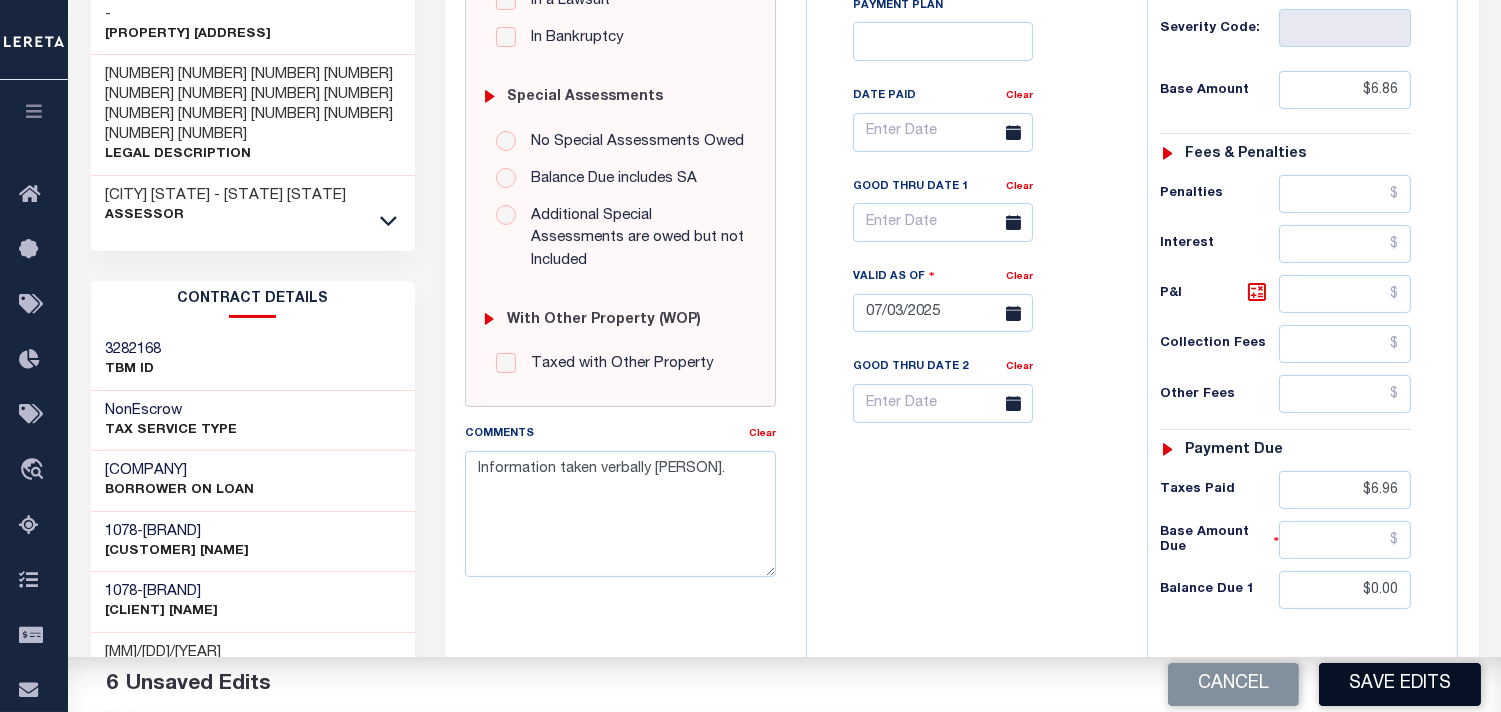 click on "Save Edits" at bounding box center (1400, 684) 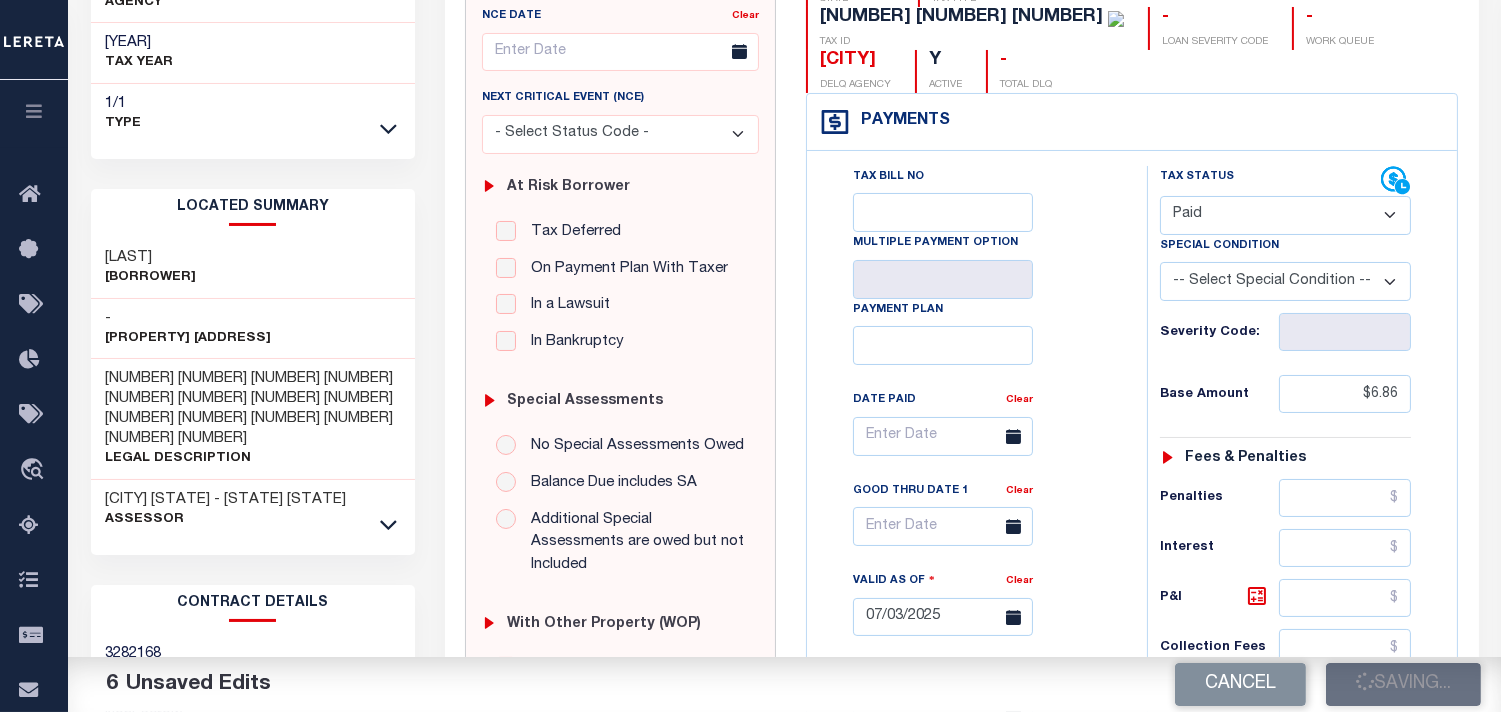 scroll, scrollTop: 222, scrollLeft: 0, axis: vertical 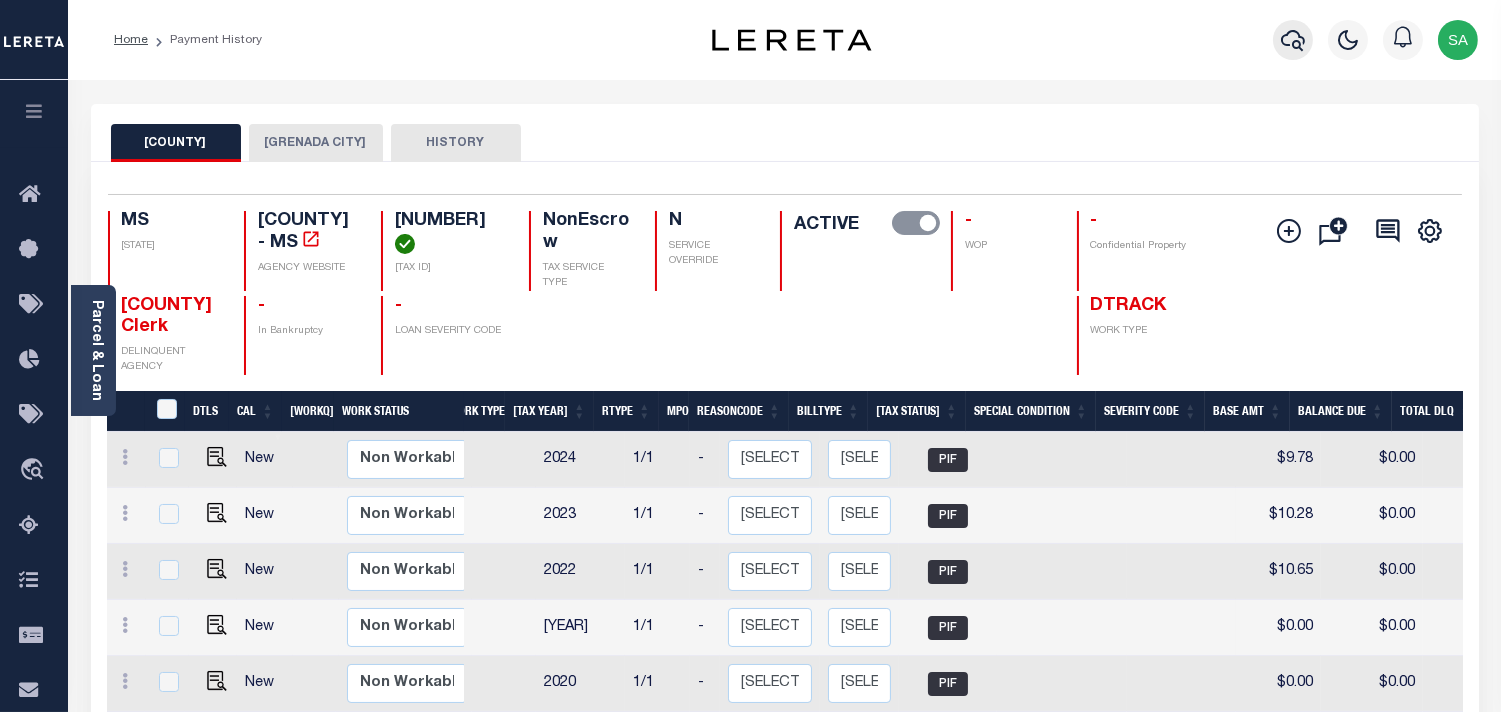 click at bounding box center (1293, 40) 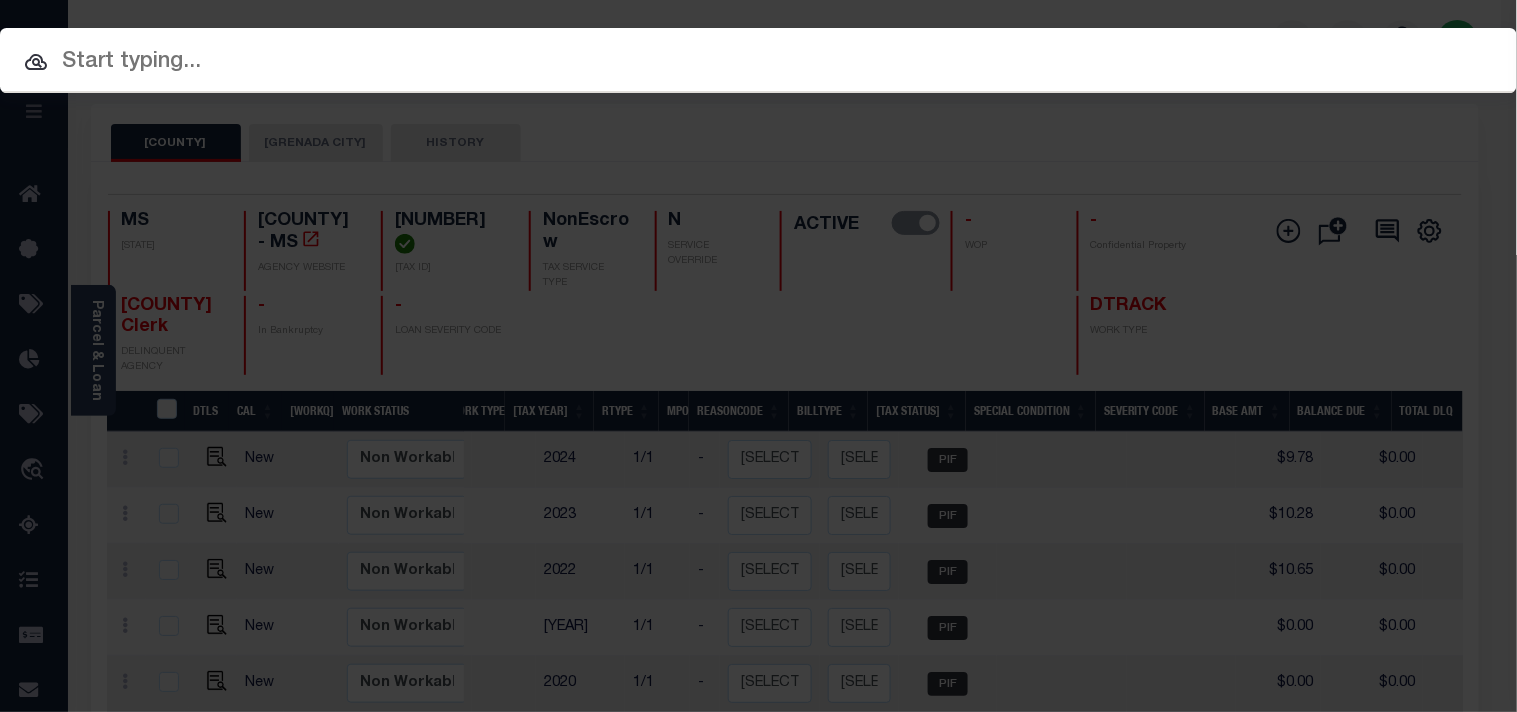 click at bounding box center [758, 62] 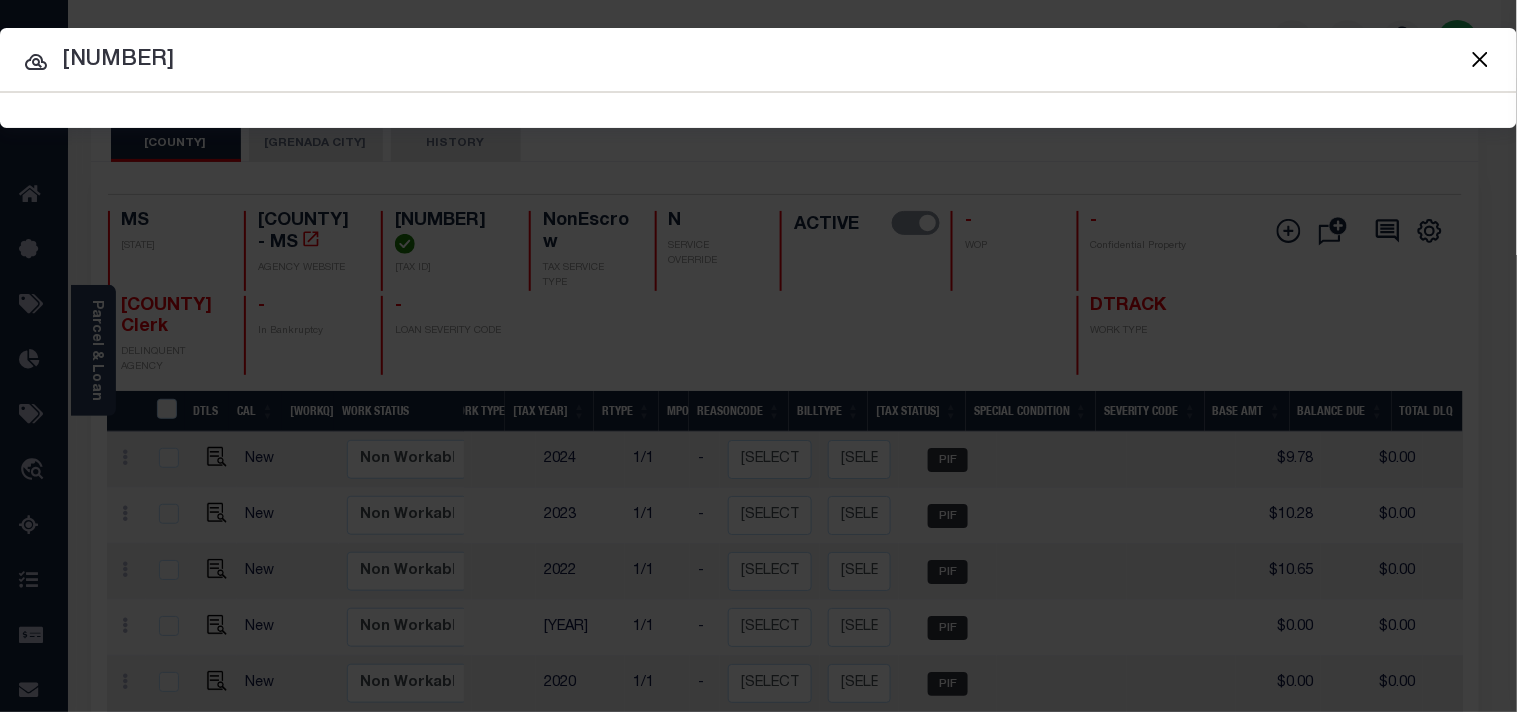 type on "2513894-00003" 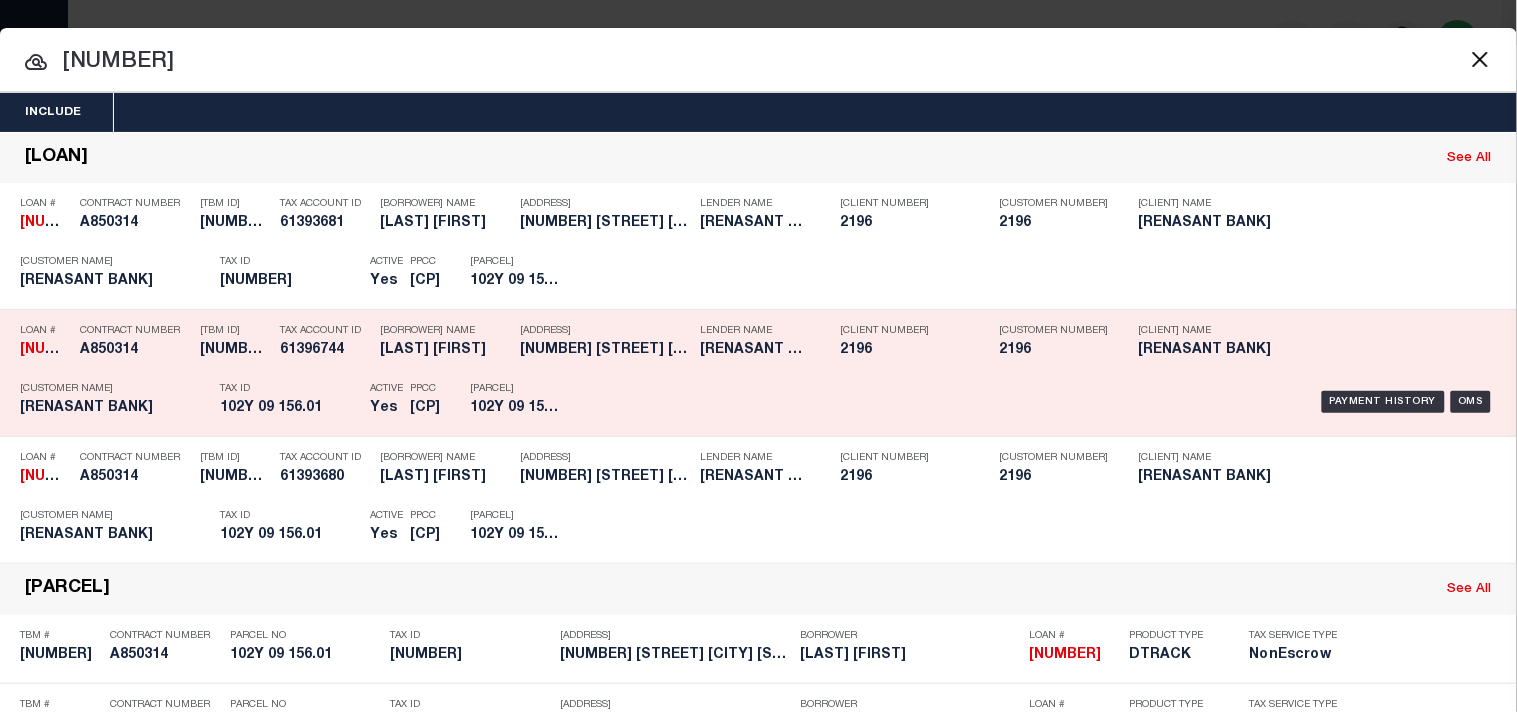 click on "Payment History OMS" at bounding box center [1041, 402] 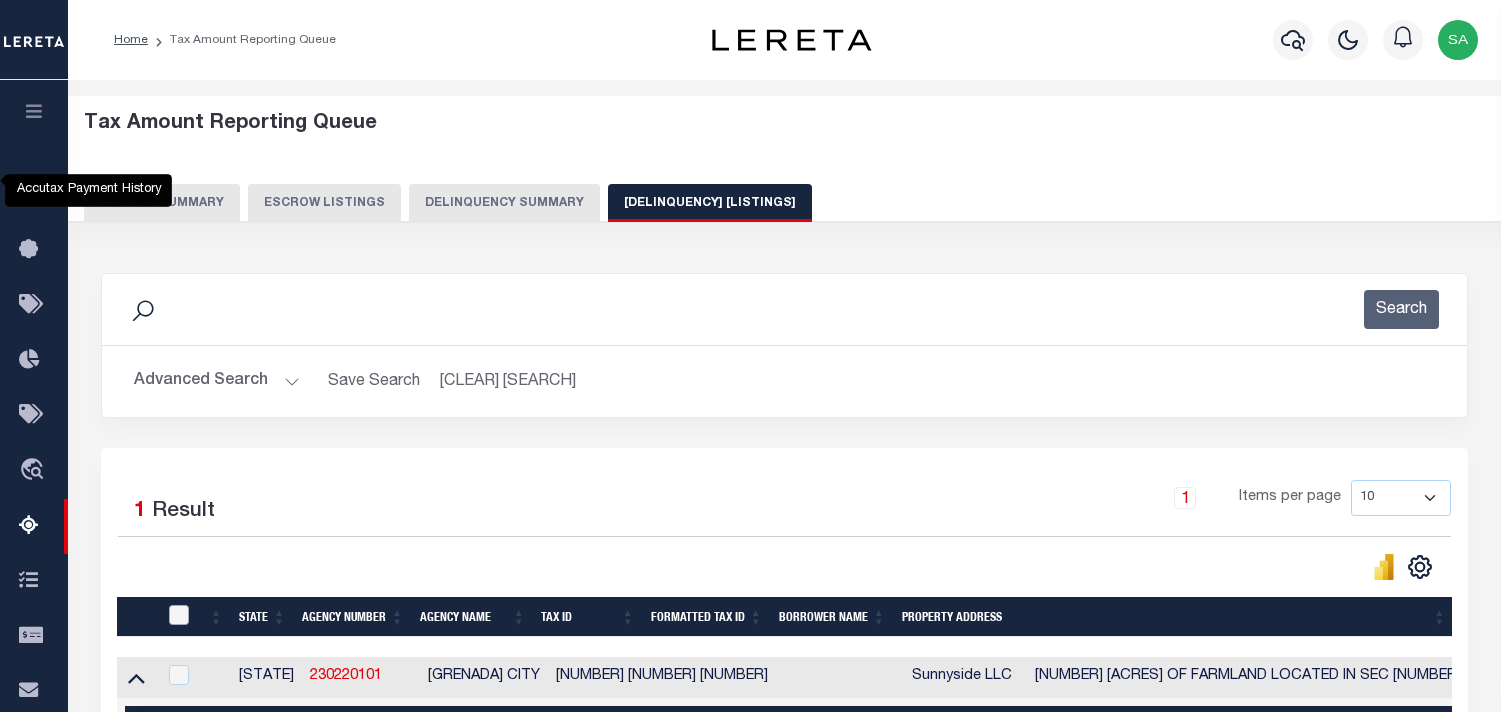 click at bounding box center (179, 615) 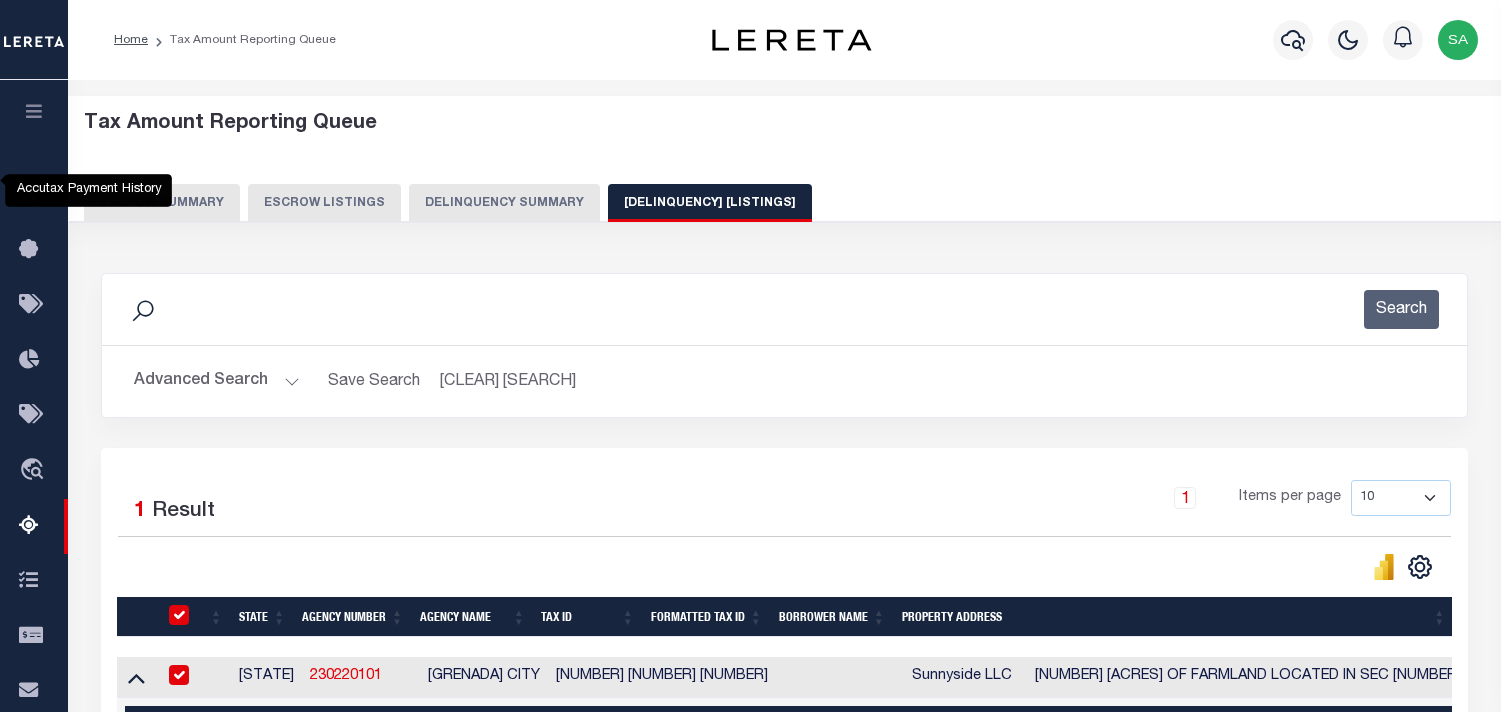 checkbox on "true" 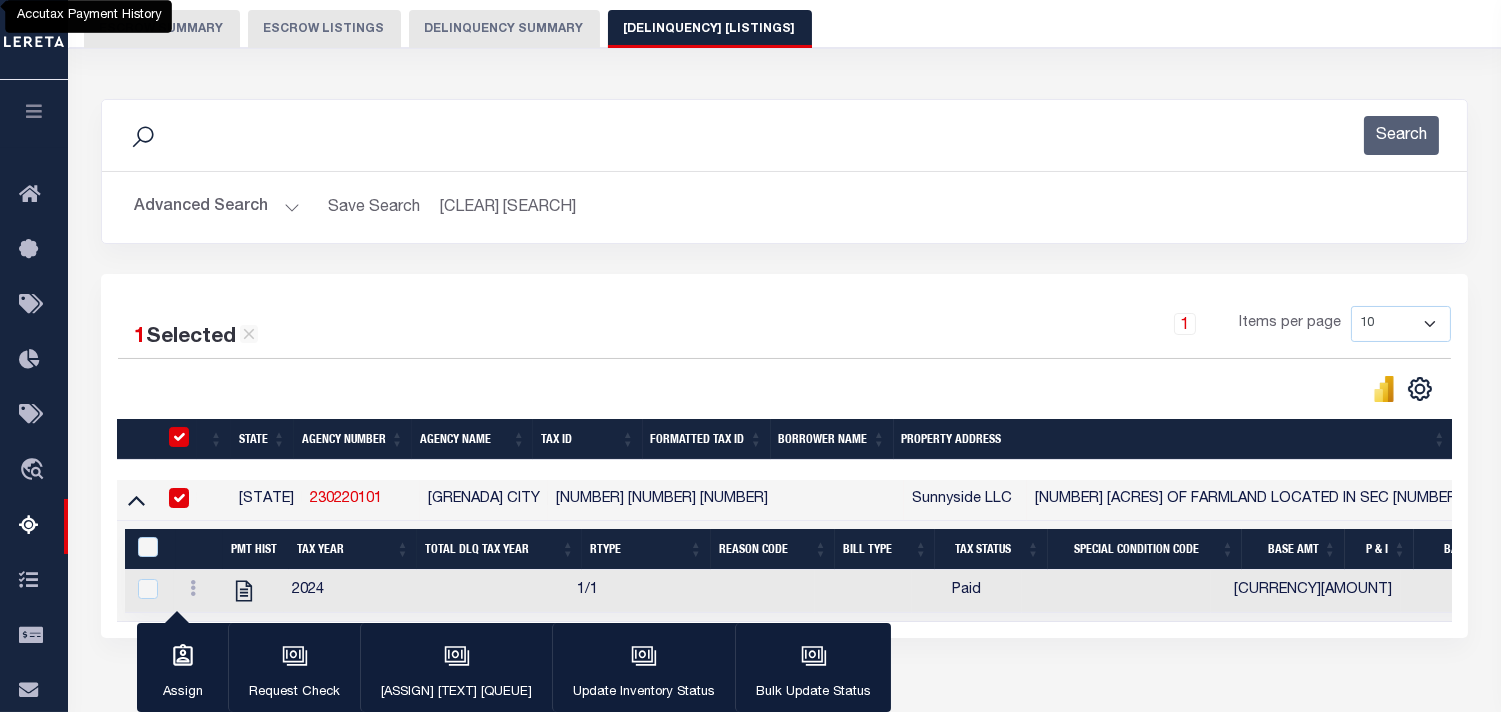 scroll, scrollTop: 174, scrollLeft: 0, axis: vertical 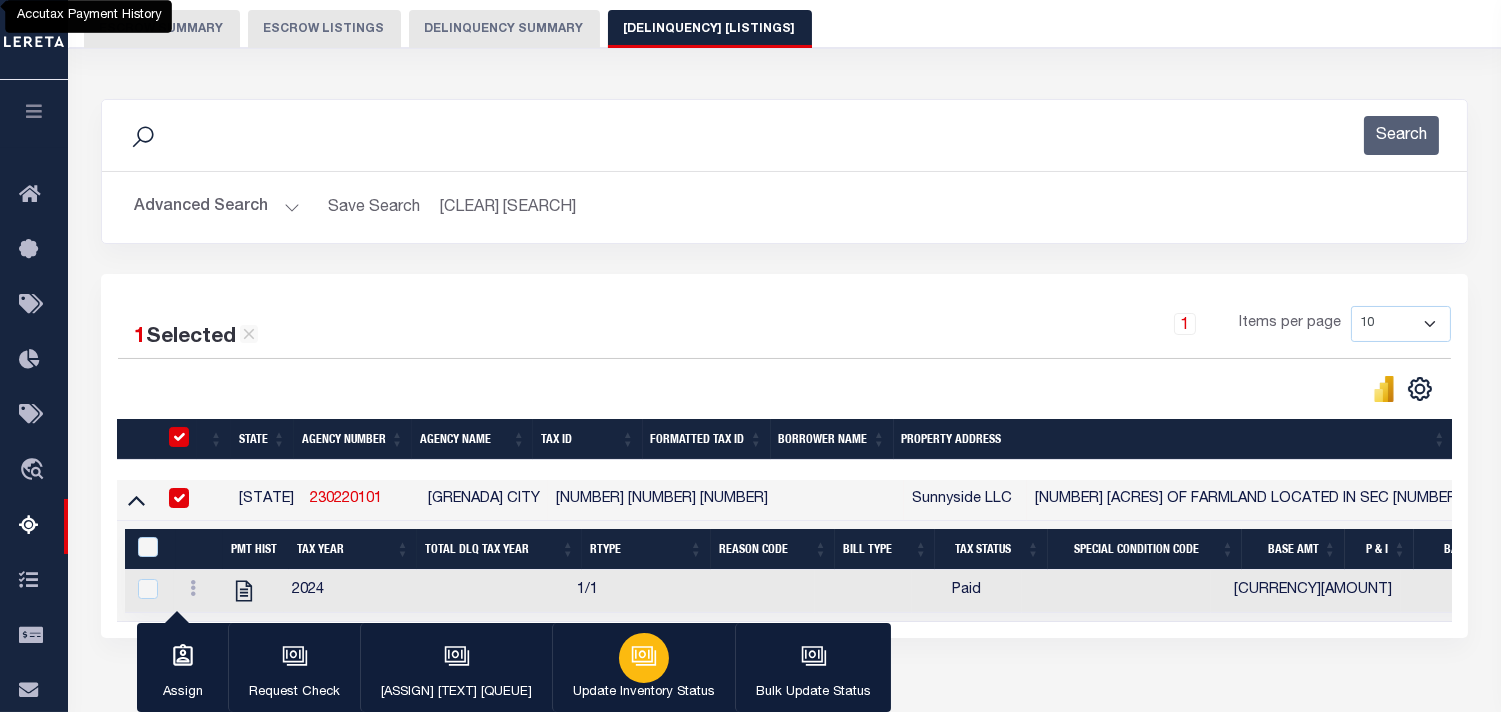 click at bounding box center (637, 657) 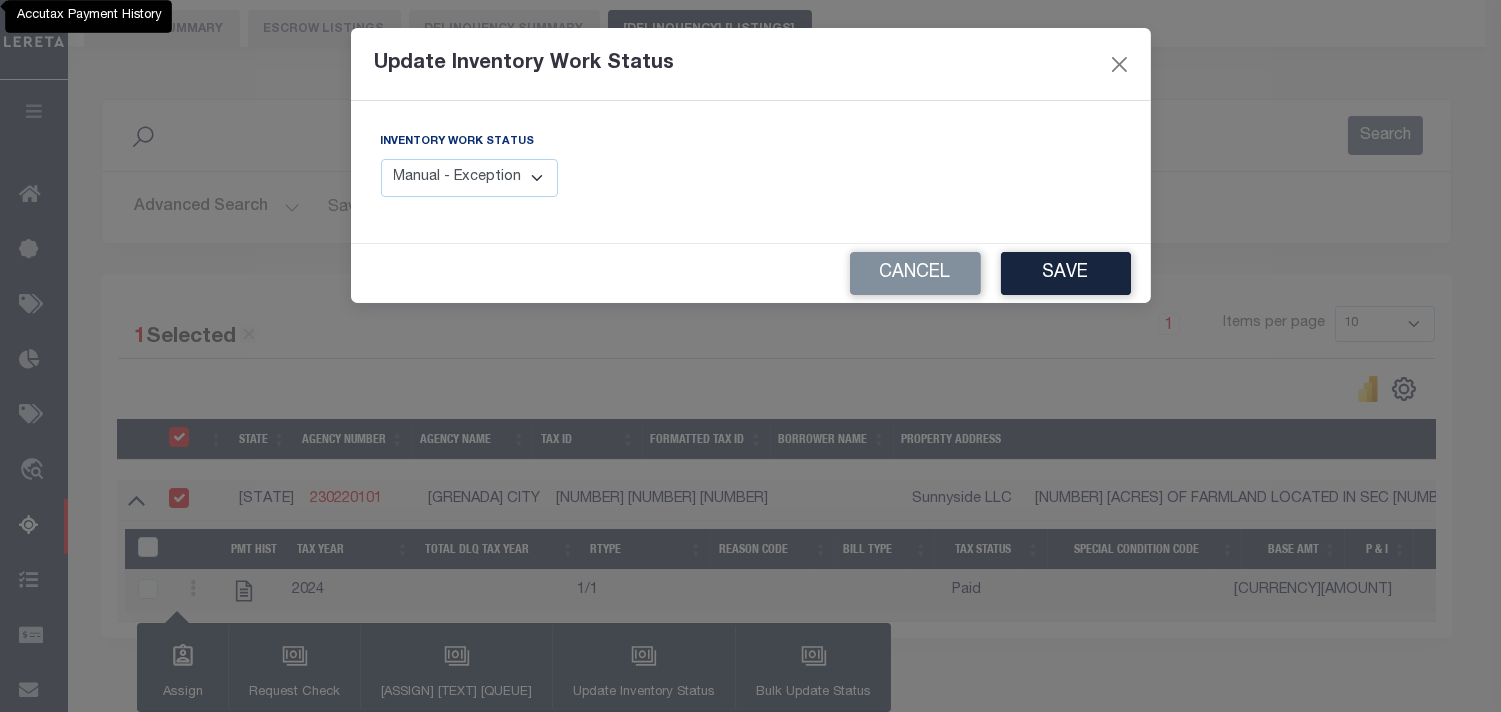 click on "Manual - Exception
Pended - Awaiting Search
Late Add Exception
Completed" at bounding box center (470, 178) 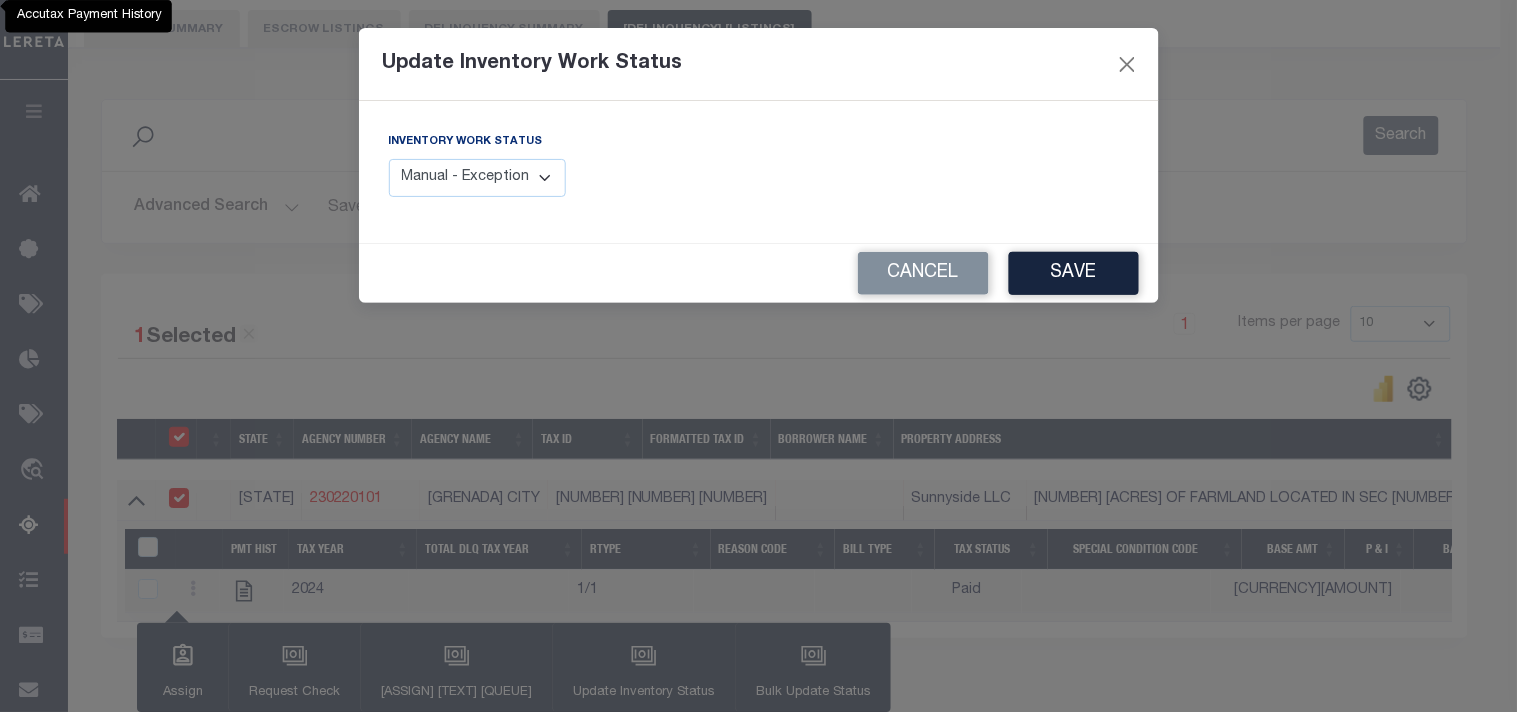 select on "4" 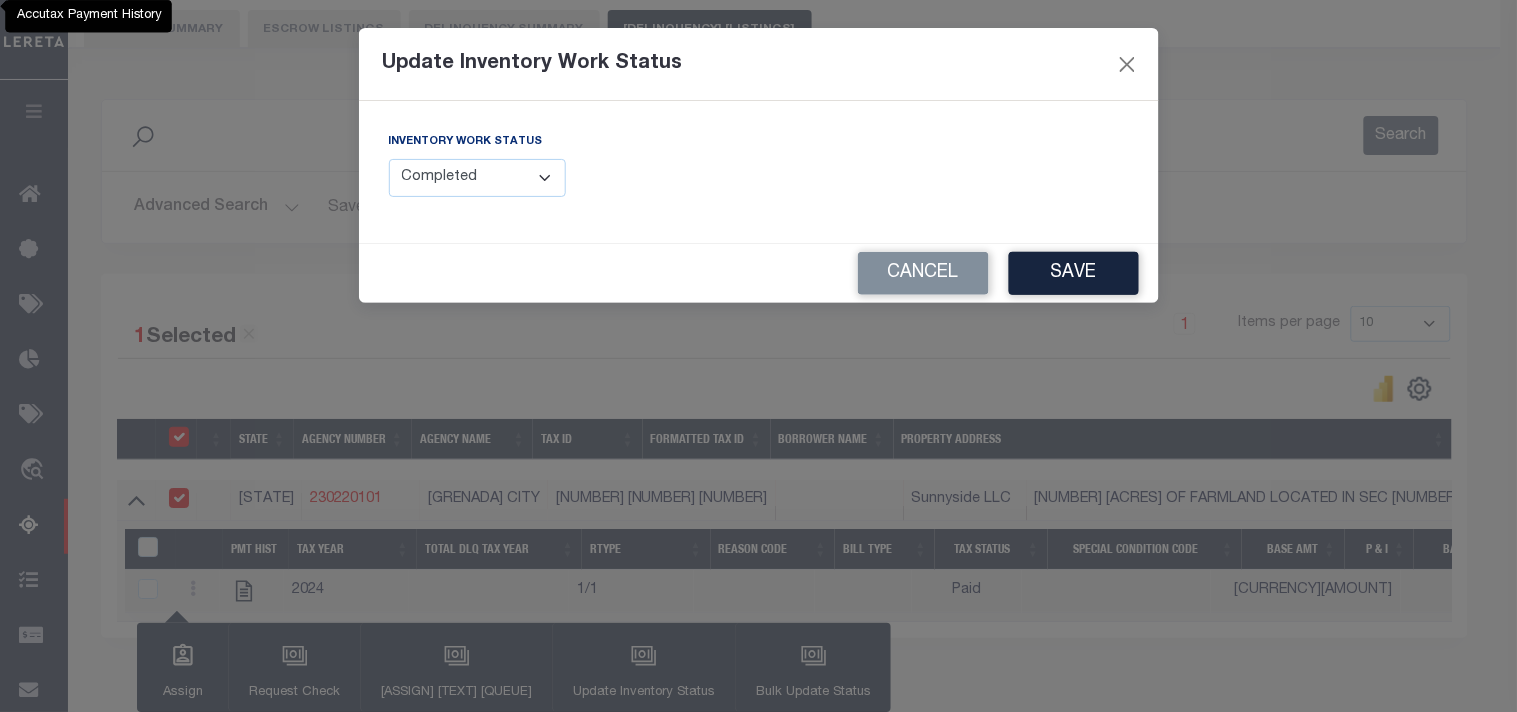 click on "Manual - Exception
Pended - Awaiting Search
Late Add Exception
Completed" at bounding box center (478, 178) 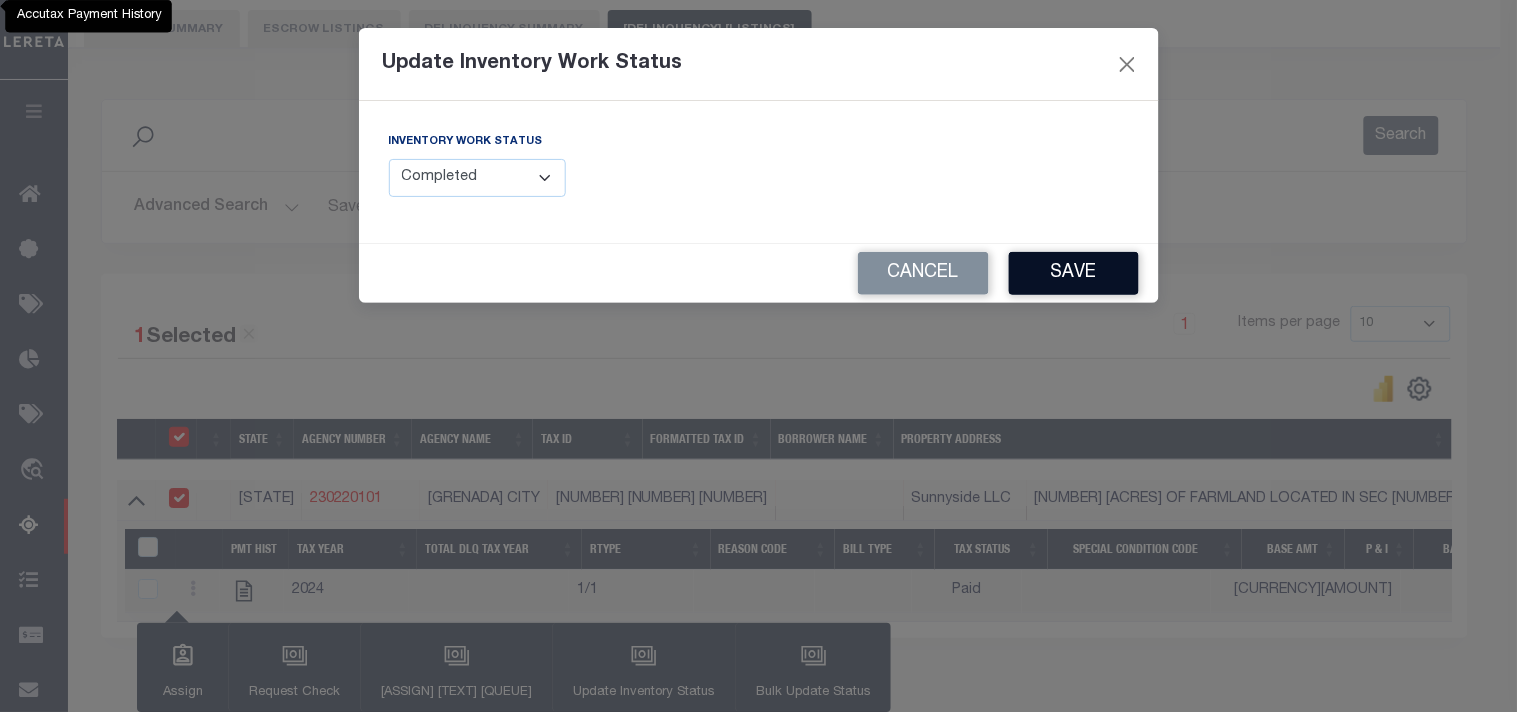click on "Save" at bounding box center (1074, 273) 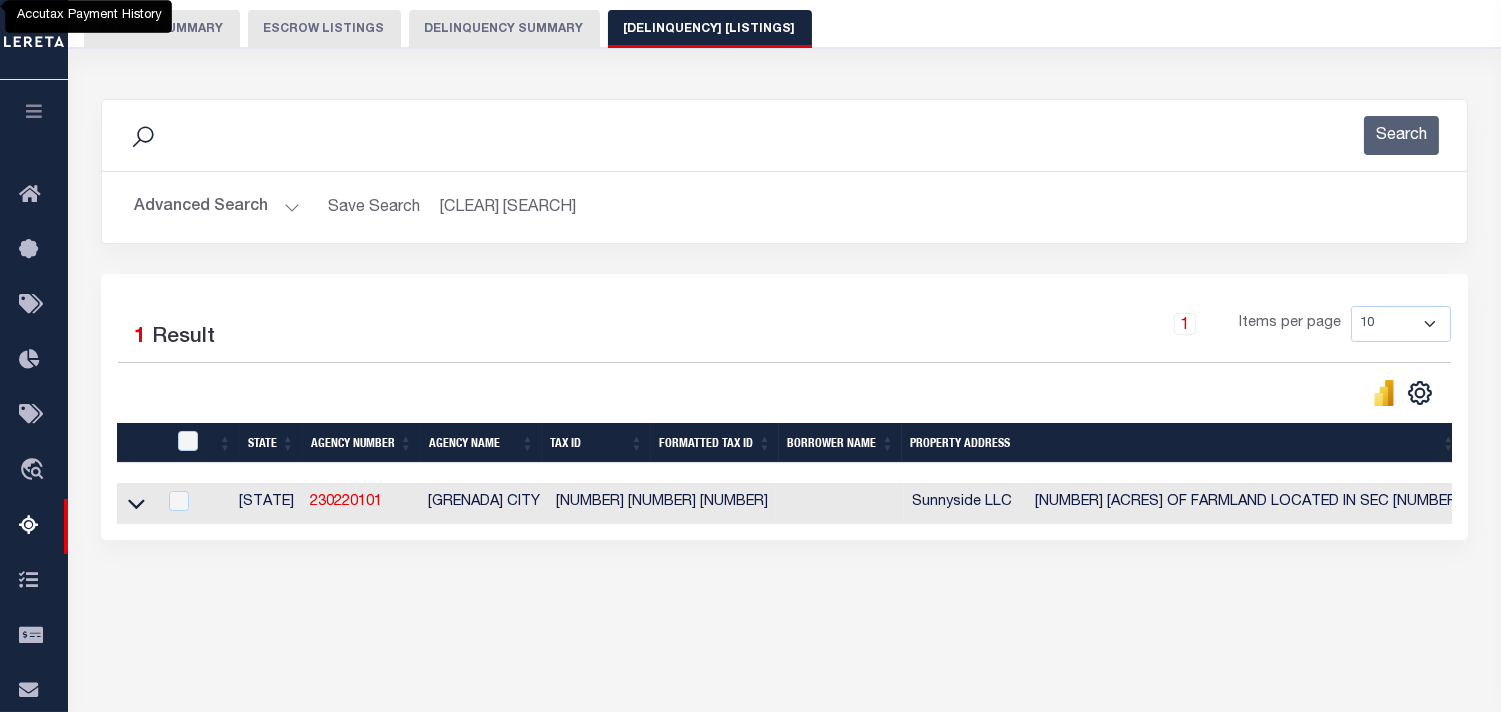 scroll, scrollTop: 0, scrollLeft: 1215, axis: horizontal 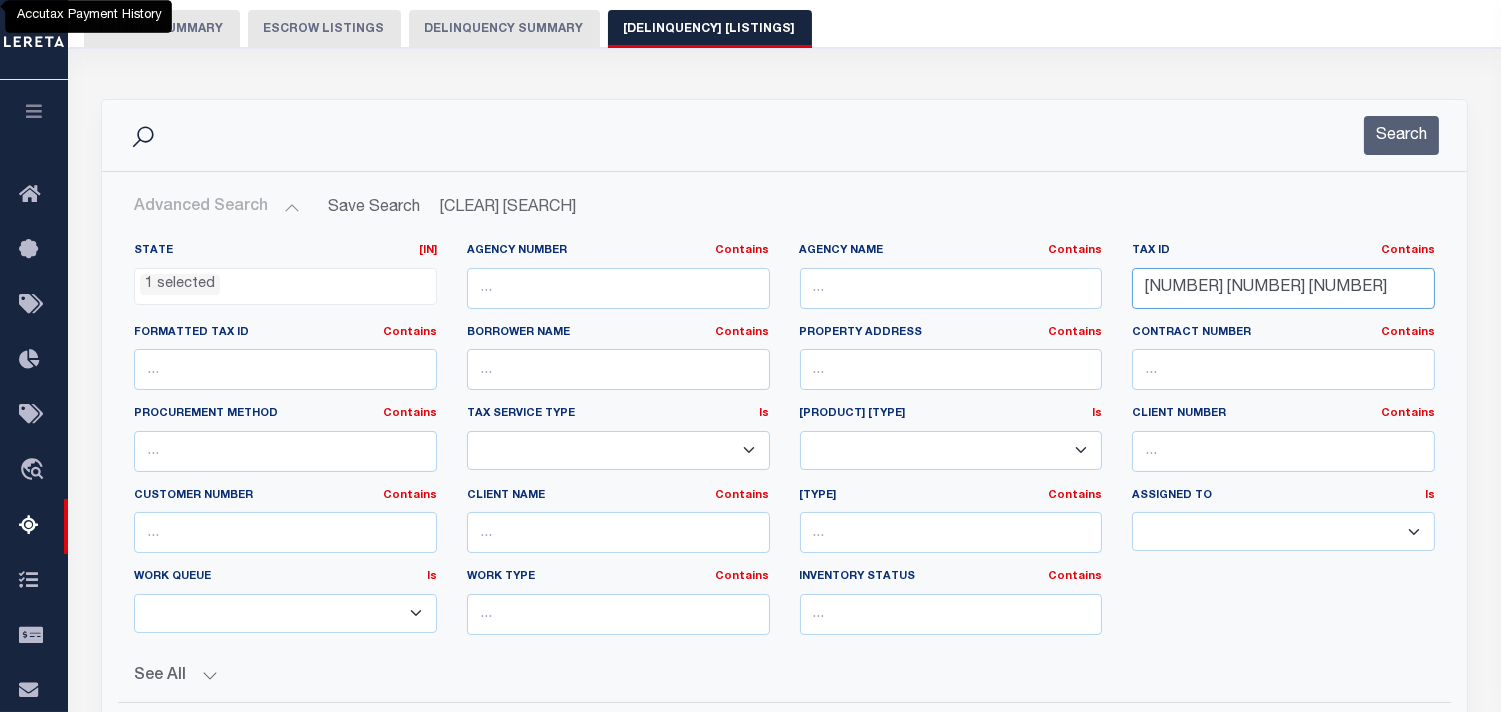 drag, startPoint x: 1291, startPoint y: 275, endPoint x: 1081, endPoint y: 292, distance: 210.68697 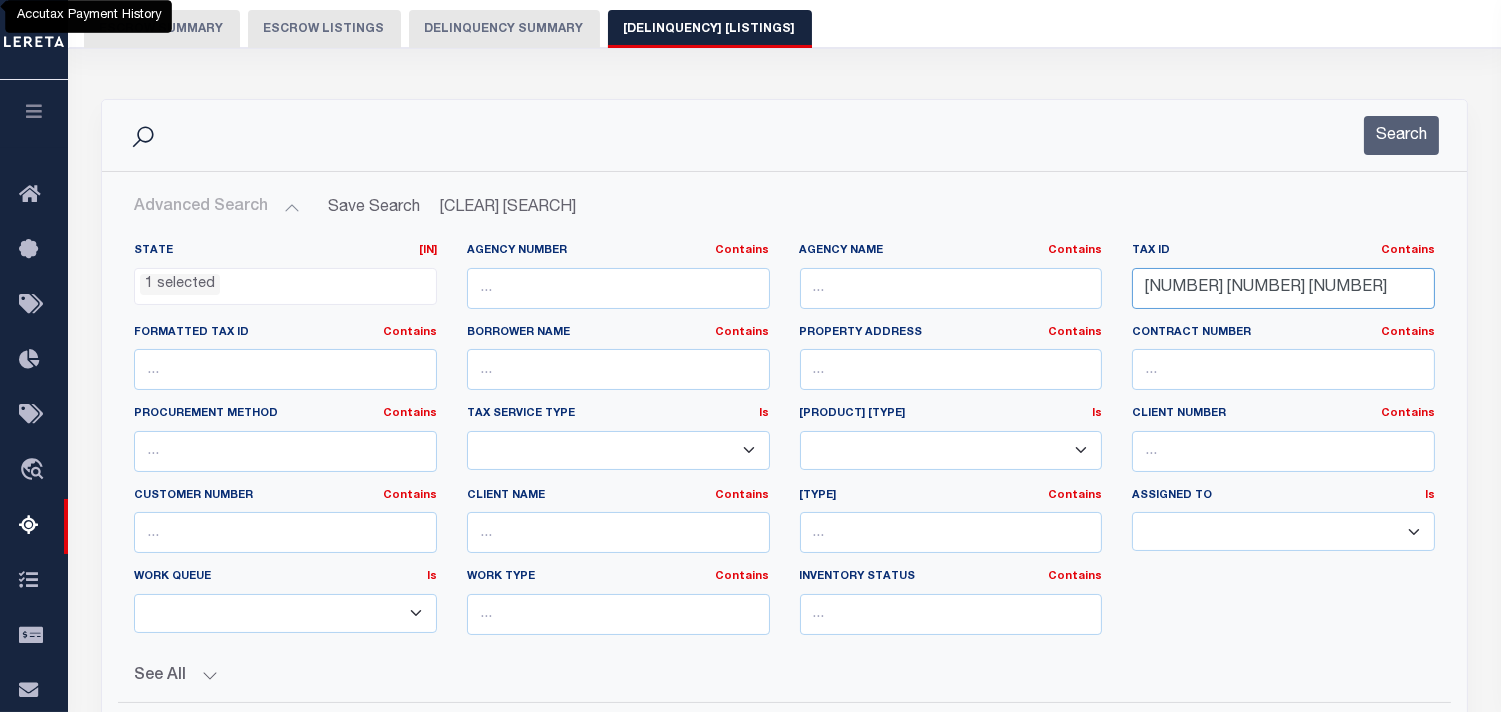 click on "State
In
In
AK AL AR AZ CA CO CT DC DE FL GA GU HI IA ID IL IN KS KY LA MA MD ME MI MN MO MS MT NC ND NE NH NJ NM NV NY OH OK OR PA PR RI SC SD TN TX UT VA VI VT WA WI WV WY 1 selected
Agency Number
Contains
Contains" at bounding box center [784, 447] 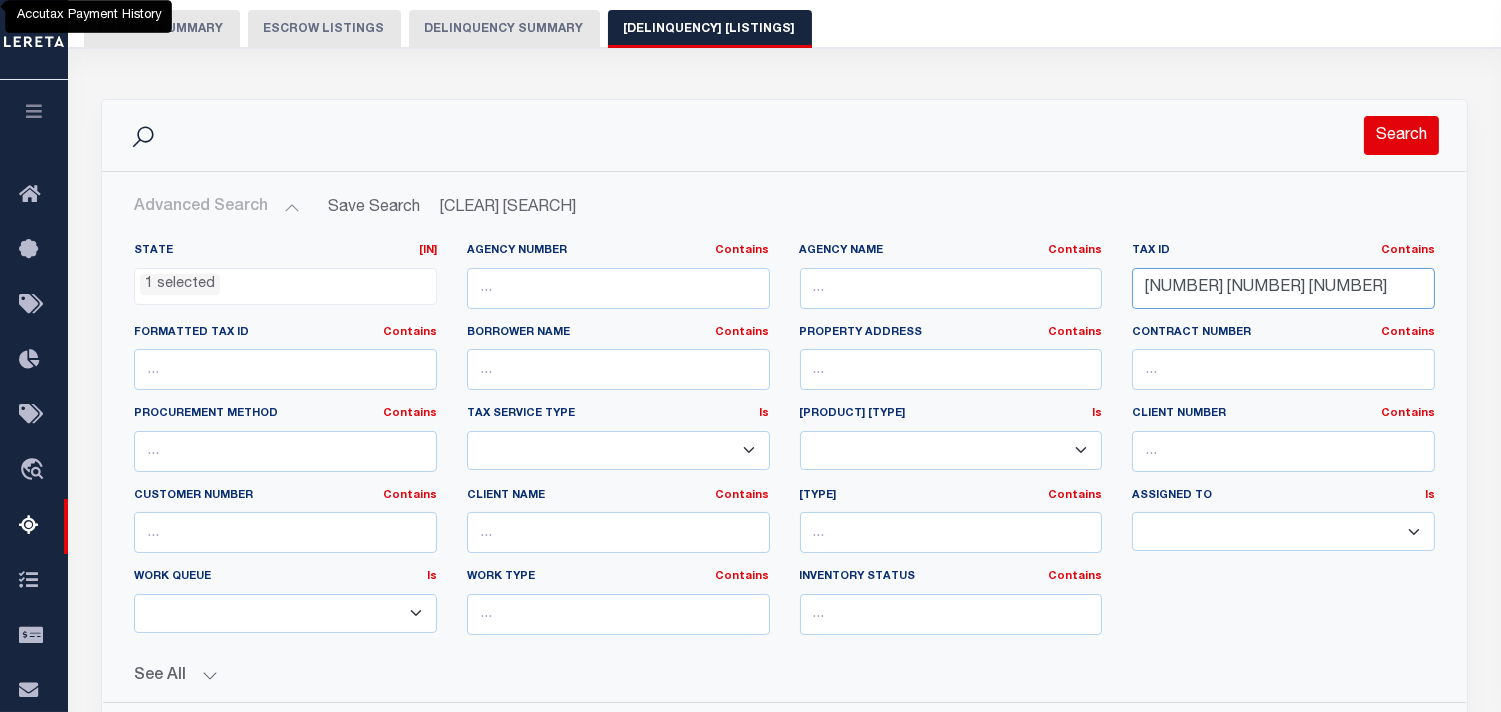 type on "102Y 09 203.00" 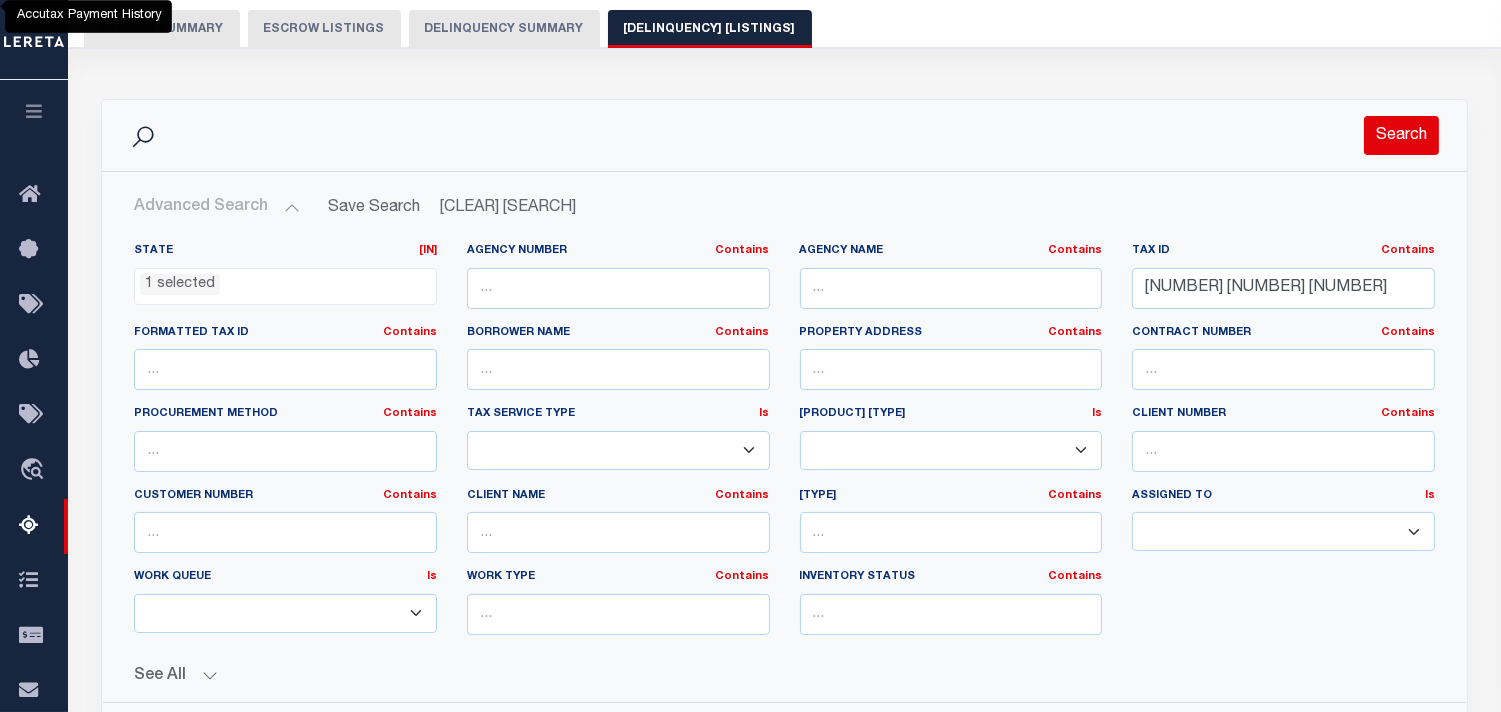 click on "Search" at bounding box center [1401, 135] 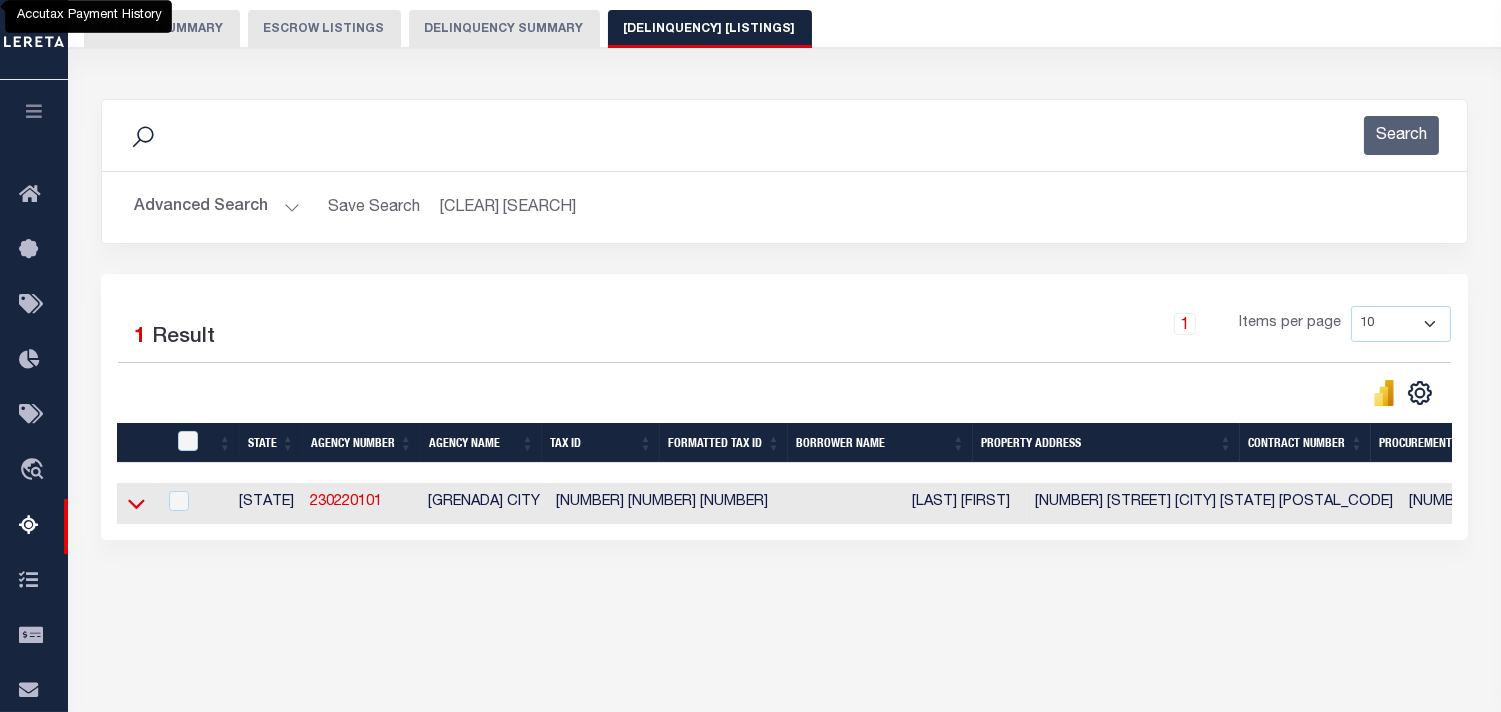 click at bounding box center (136, 505) 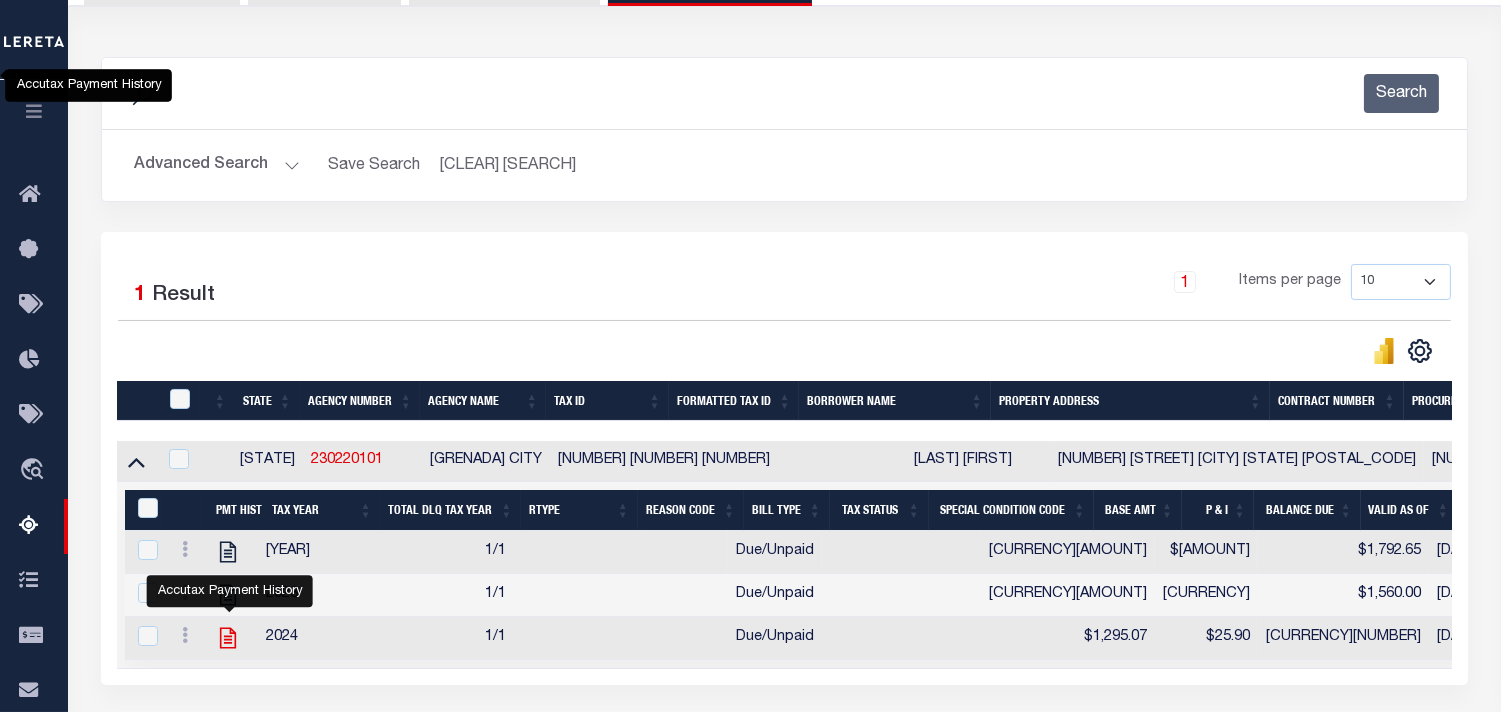 click at bounding box center [228, 638] 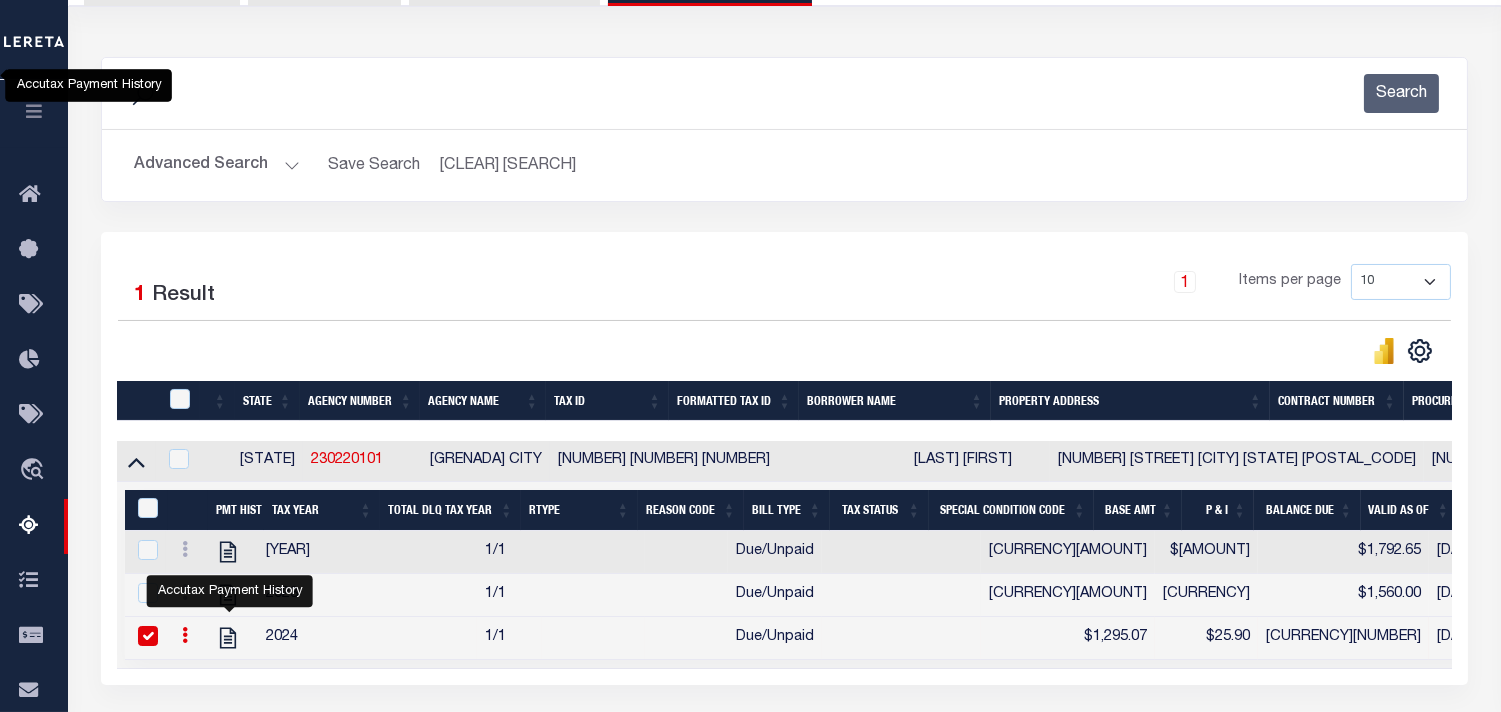 scroll, scrollTop: 285, scrollLeft: 0, axis: vertical 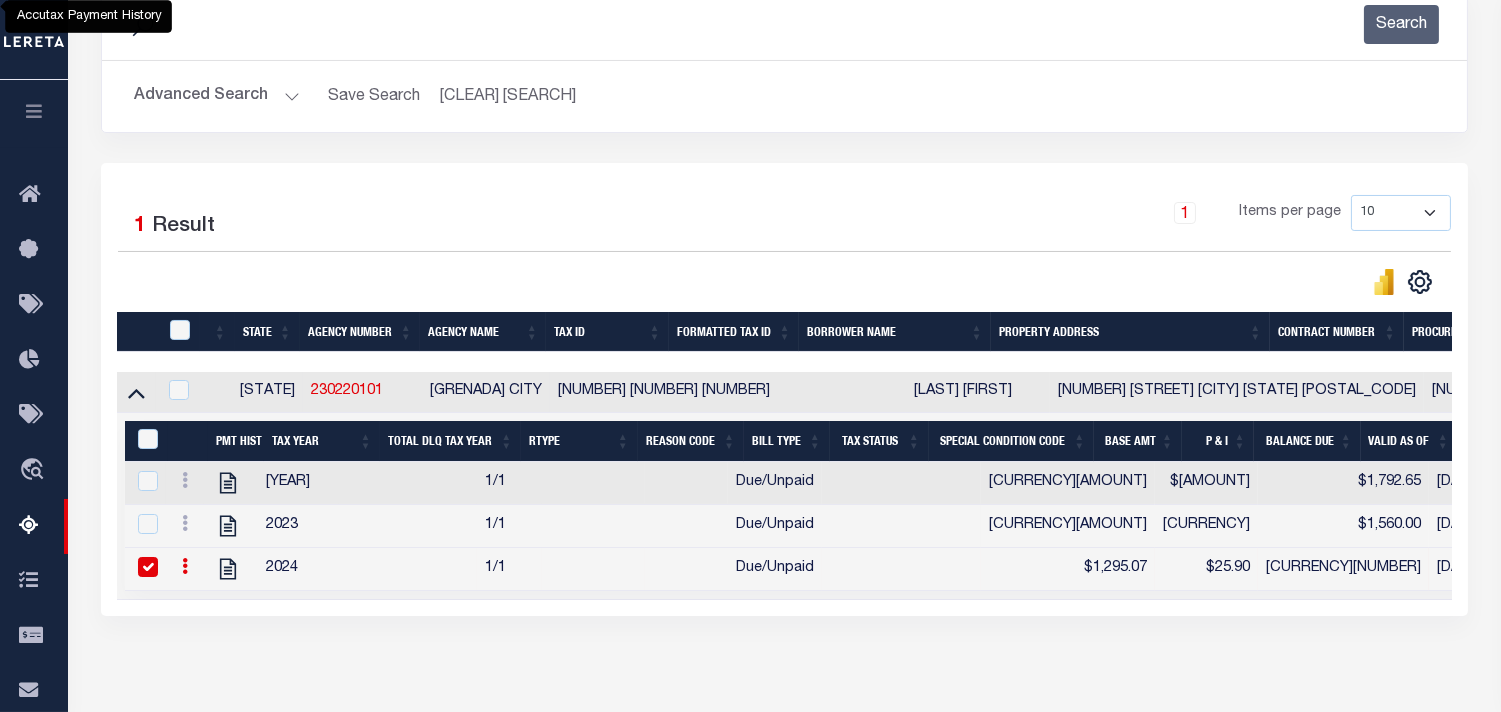 click on "Advanced Search" at bounding box center [217, 96] 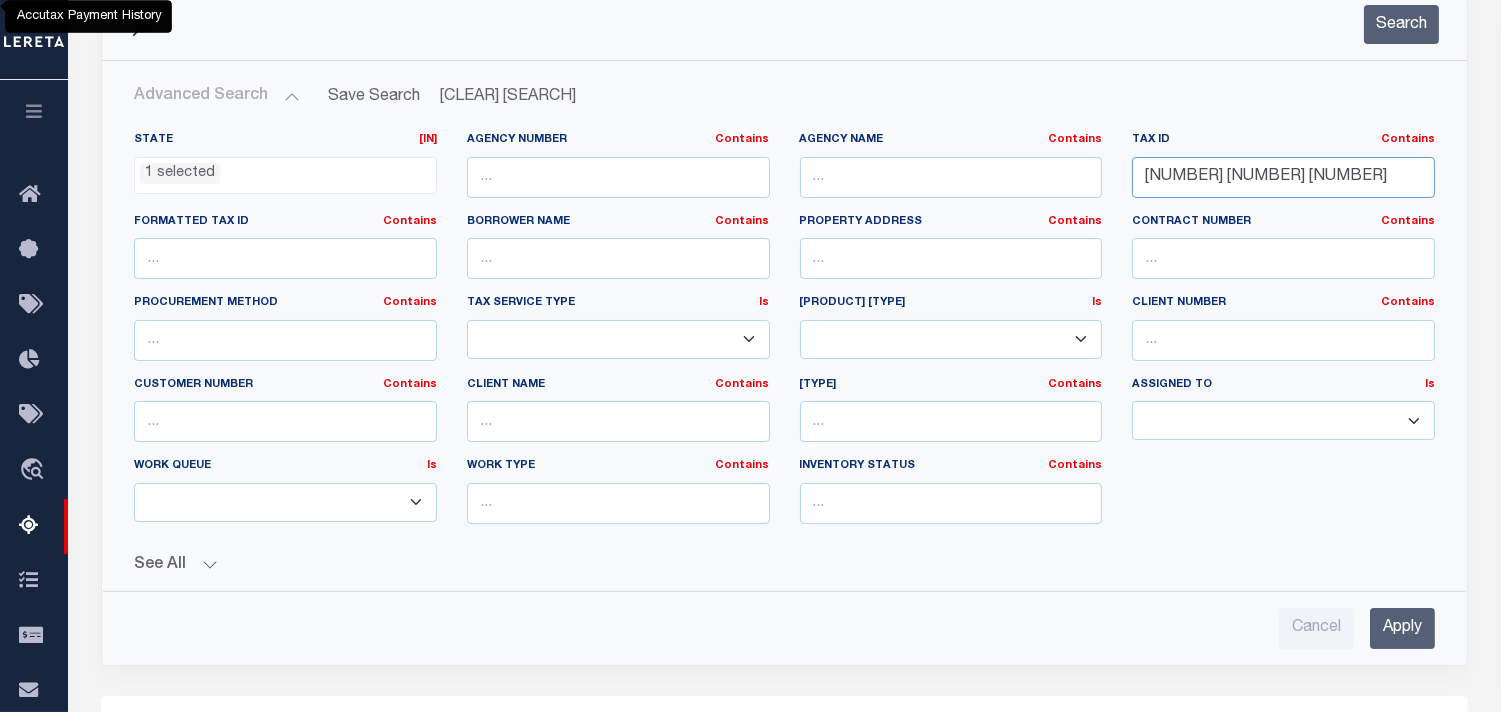 click on "State
In
In
AK AL AR AZ CA CO CT DC DE FL GA GU HI IA ID IL IN KS KY LA MA MD ME MI MN MO MS MT NC ND NE NH NJ NM NV NY OH OK OR PA PR RI SC SD TN TX UT VA VI VT WA WI WV WY 1 selected
Agency Number
Contains
Contains" at bounding box center (784, 336) 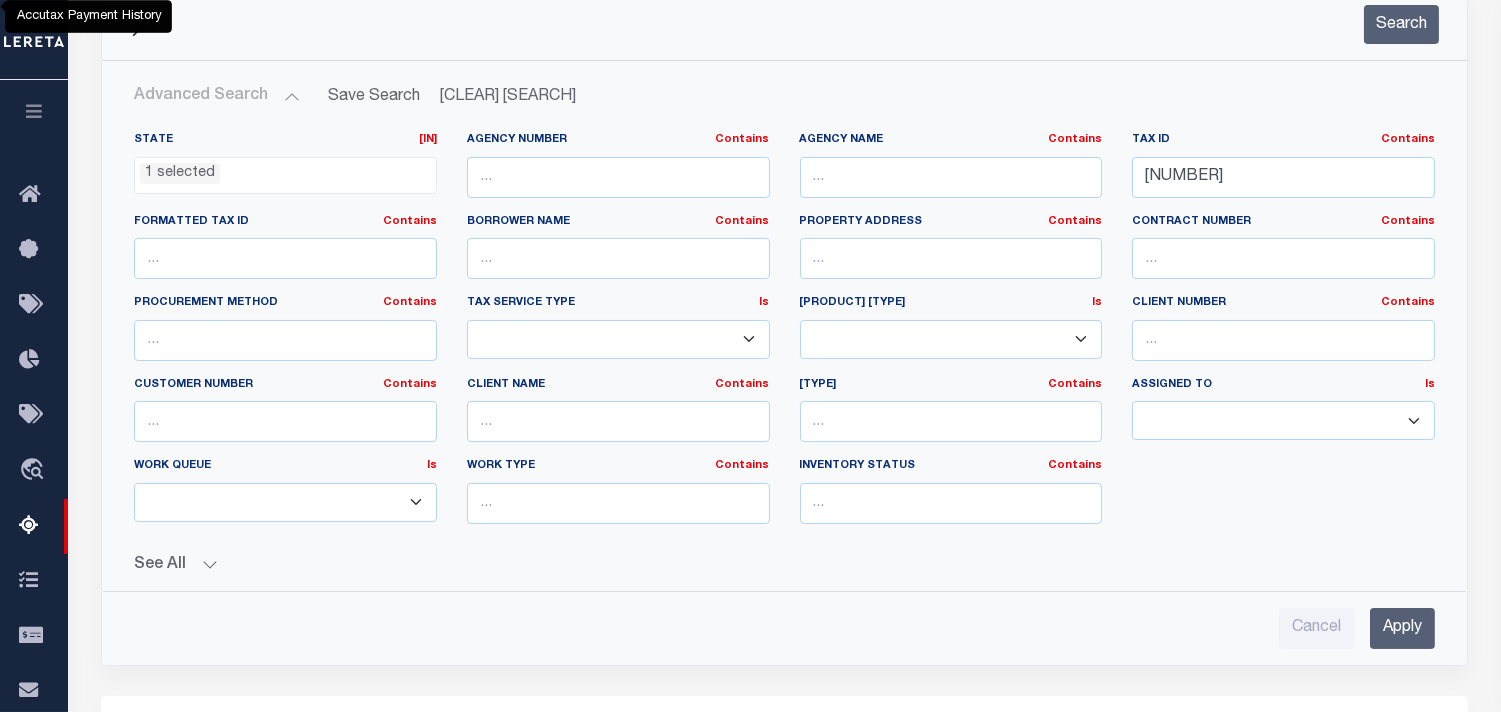 click on "Search" at bounding box center [784, 24] 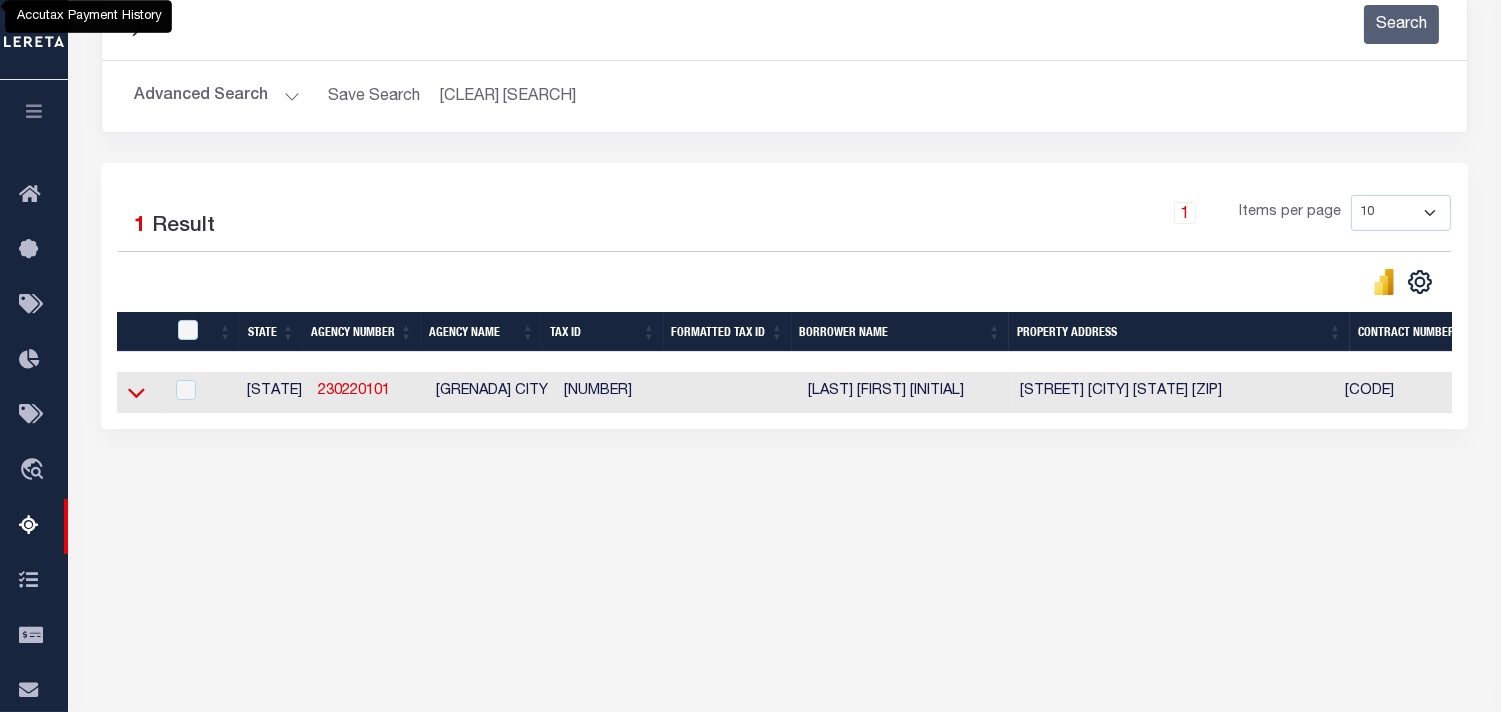 click at bounding box center (136, 392) 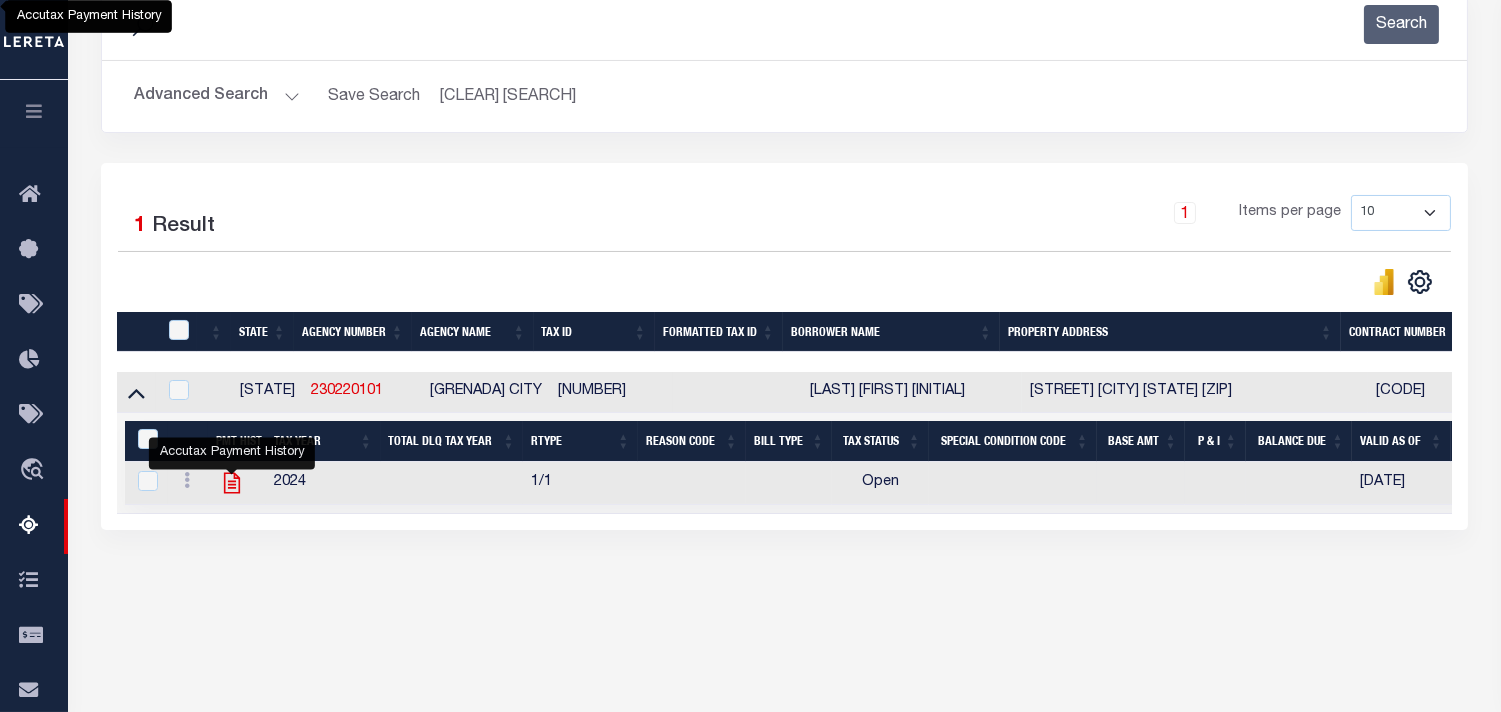 click at bounding box center [230, 483] 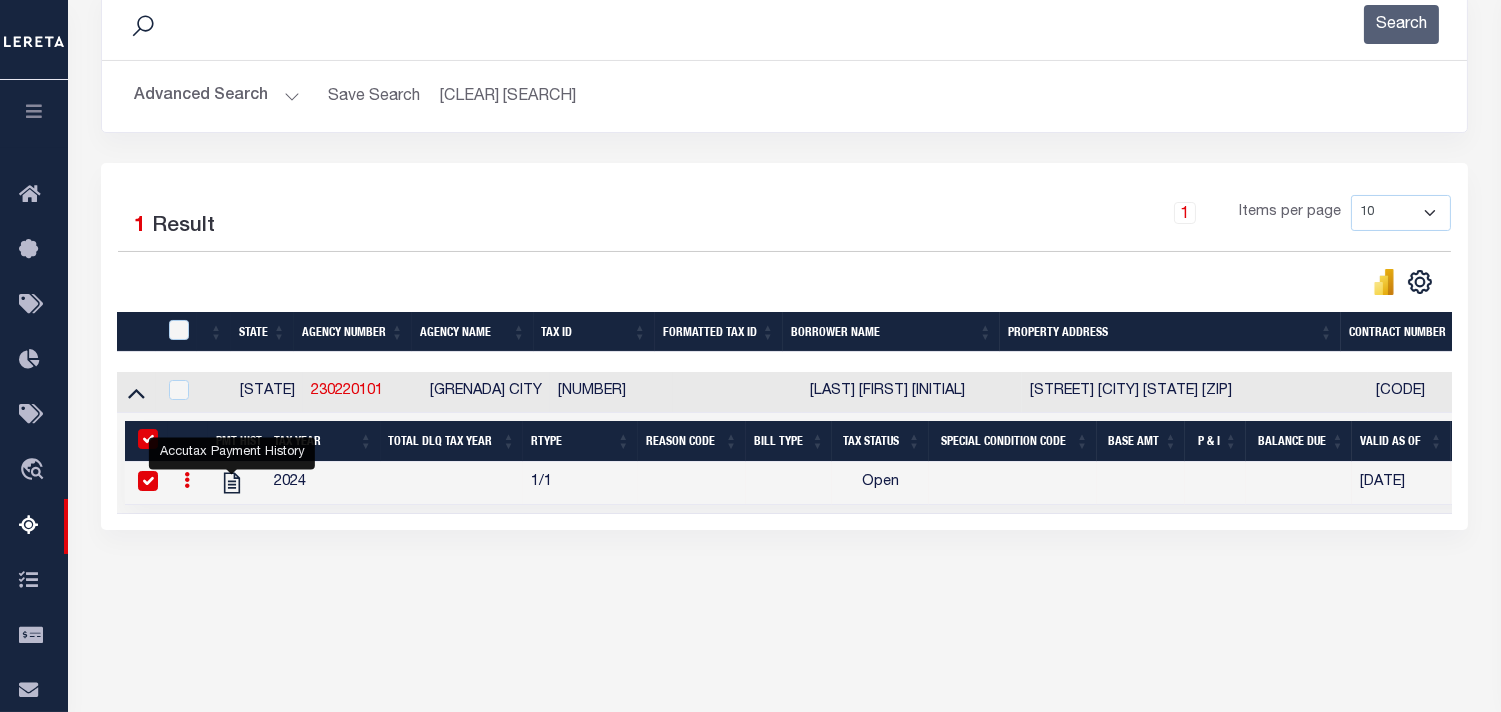 click on "Advanced Search" at bounding box center (217, 96) 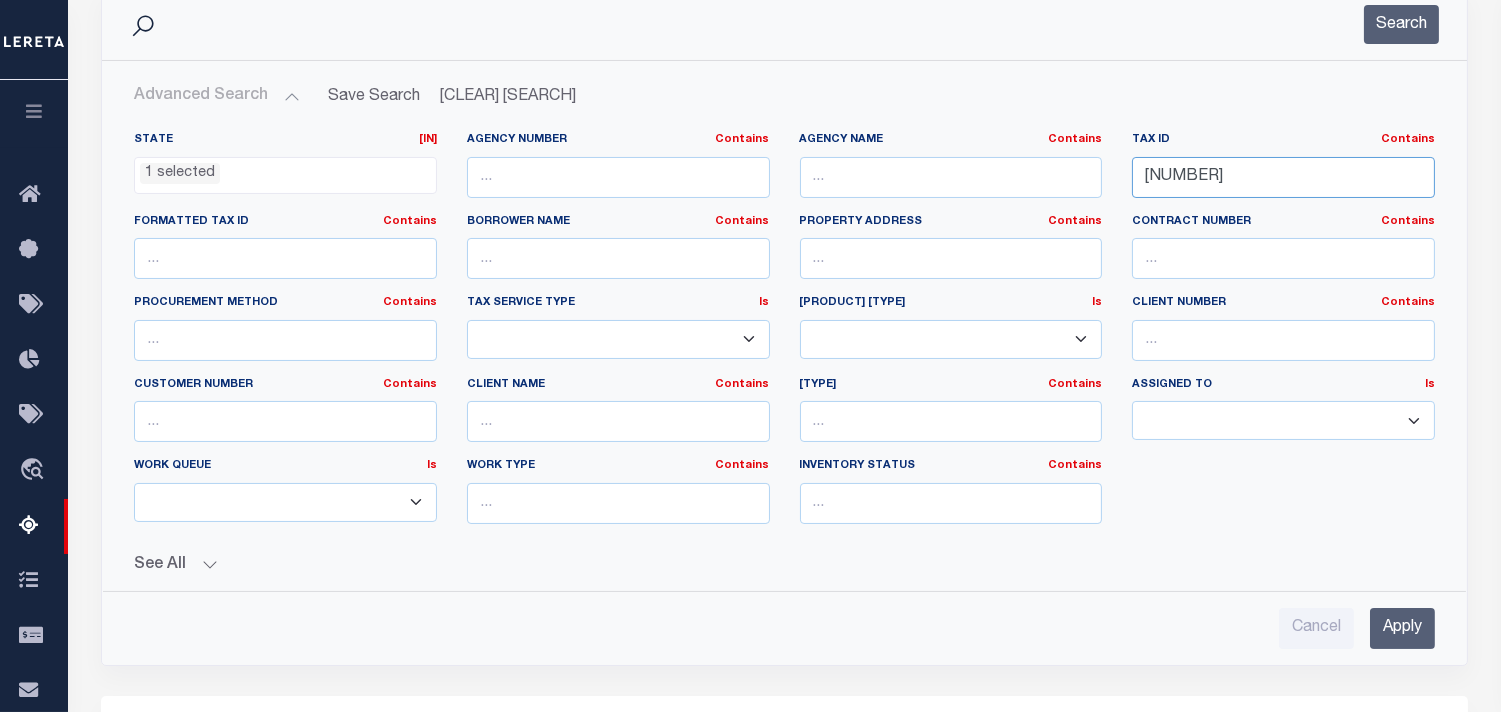 drag, startPoint x: 1276, startPoint y: 456, endPoint x: 1042, endPoint y: 456, distance: 234 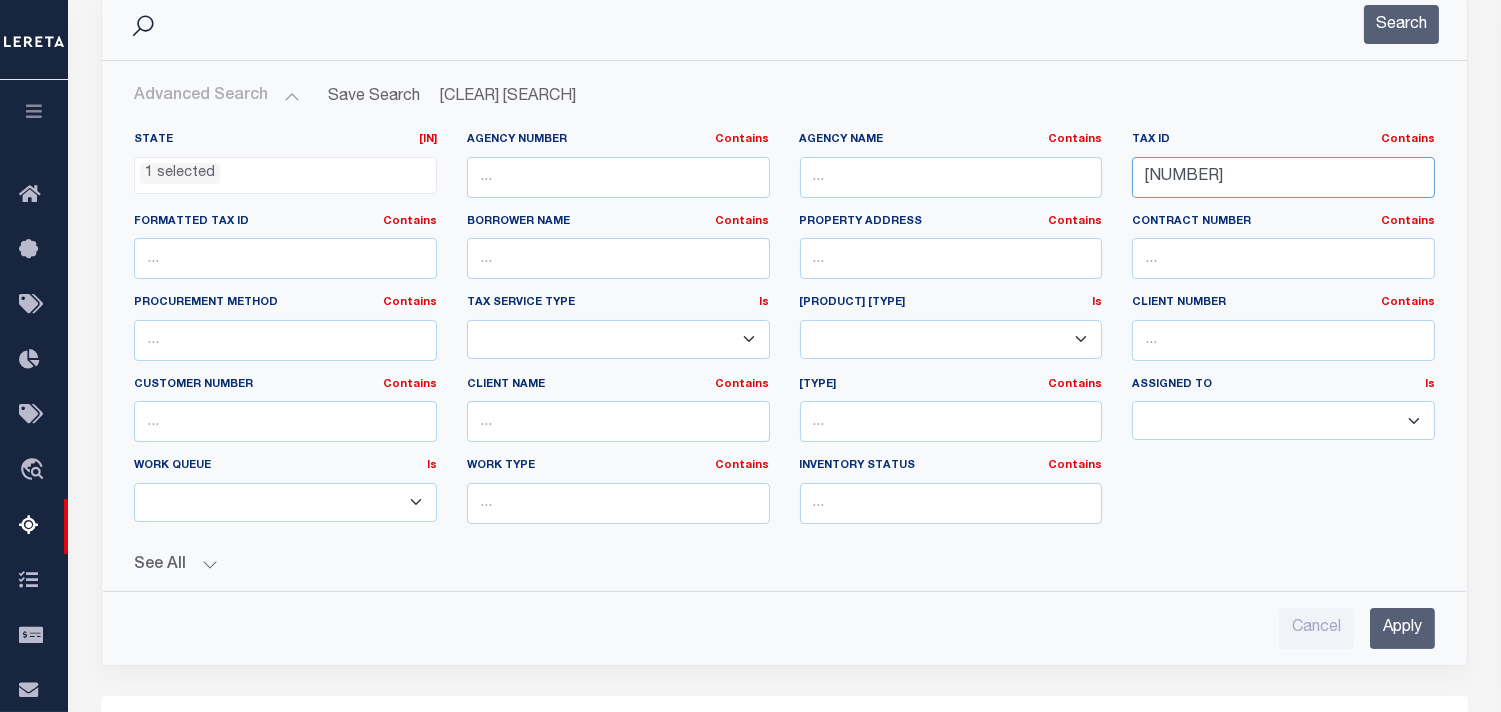 click on "State
In
In
AK AL AR AZ CA CO CT DC DE FL GA GU HI IA ID IL IN KS KY LA MA MD ME MI MN MO MS MT NC ND NE NH NJ NM NV NY OH OK OR PA PR RI SC SD TN TX UT VA VI VT WA WI WV WY 1 selected
Agency Number
Contains
Contains" at bounding box center (784, 336) 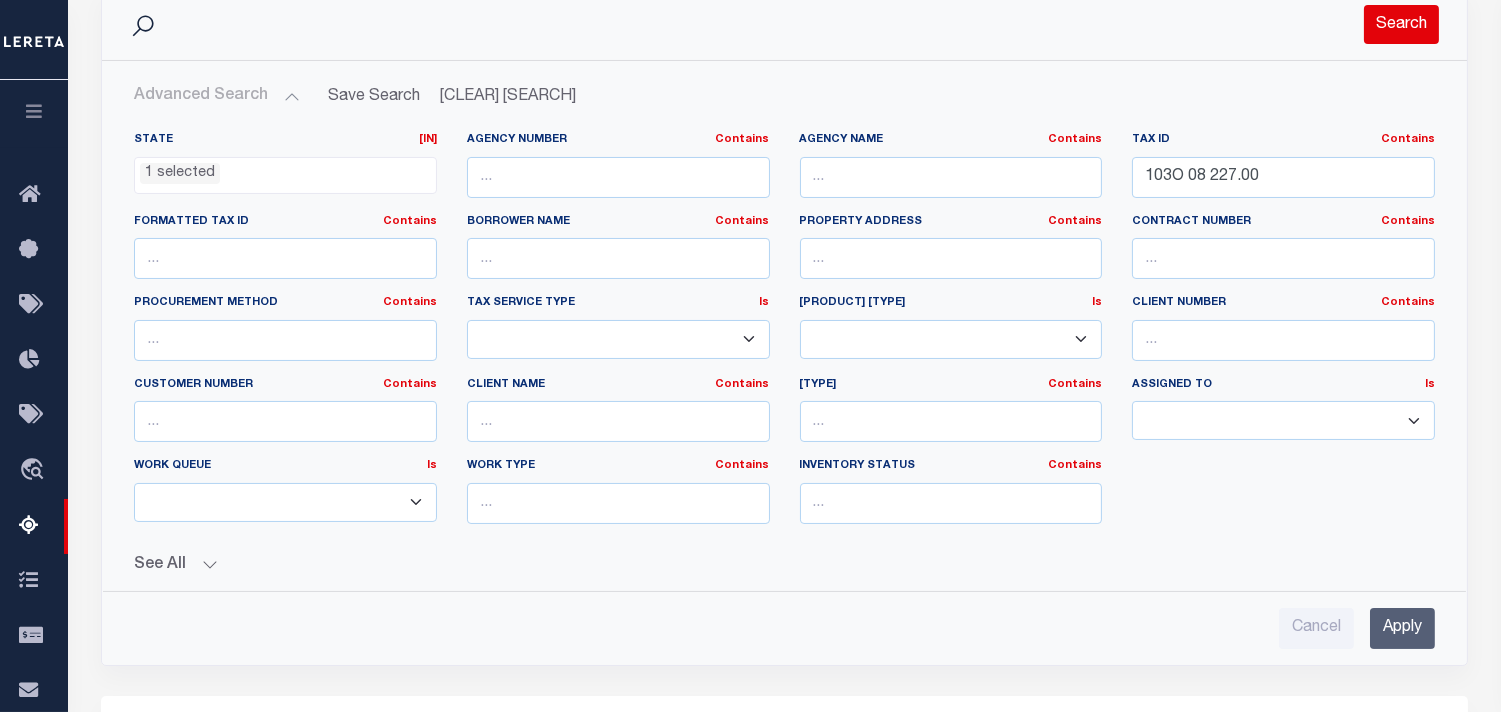 click on "Search" at bounding box center (1401, 24) 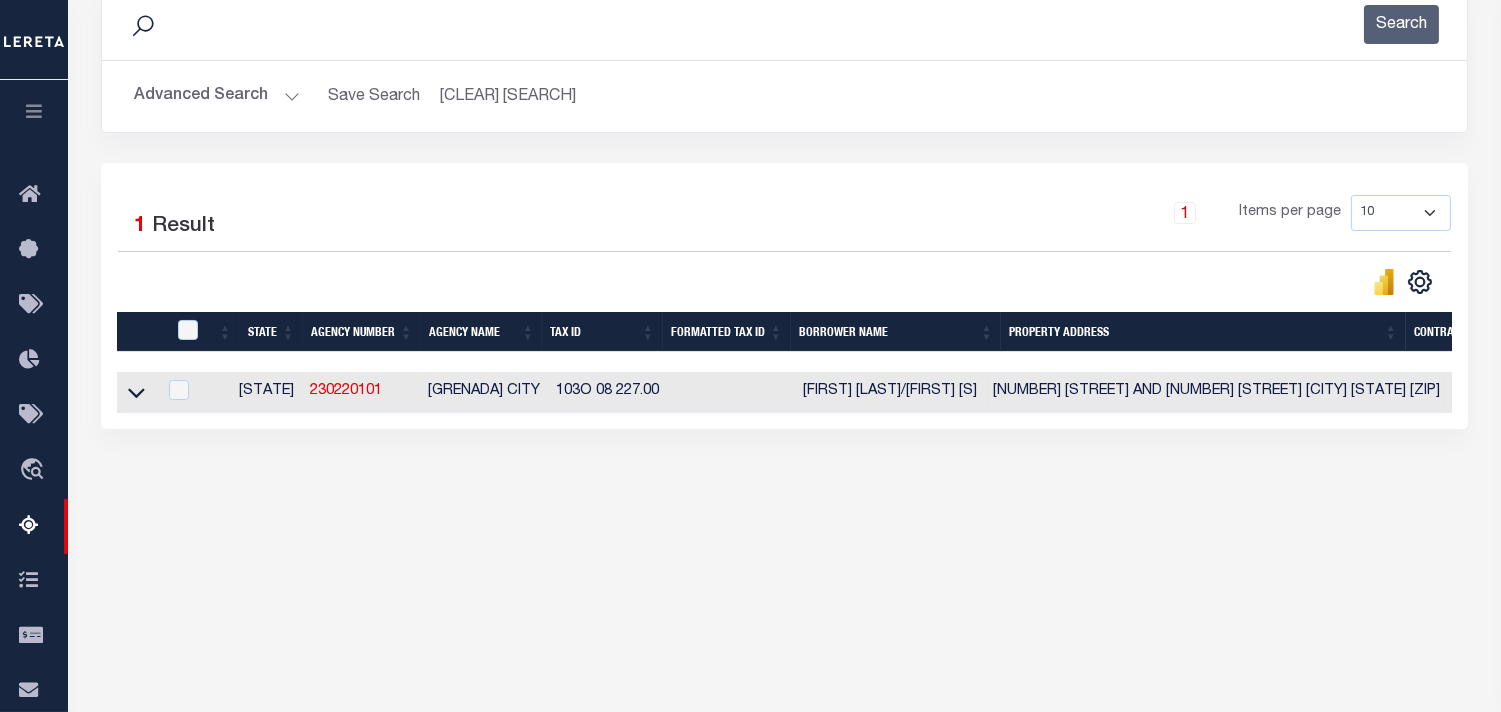 scroll, scrollTop: 222, scrollLeft: 0, axis: vertical 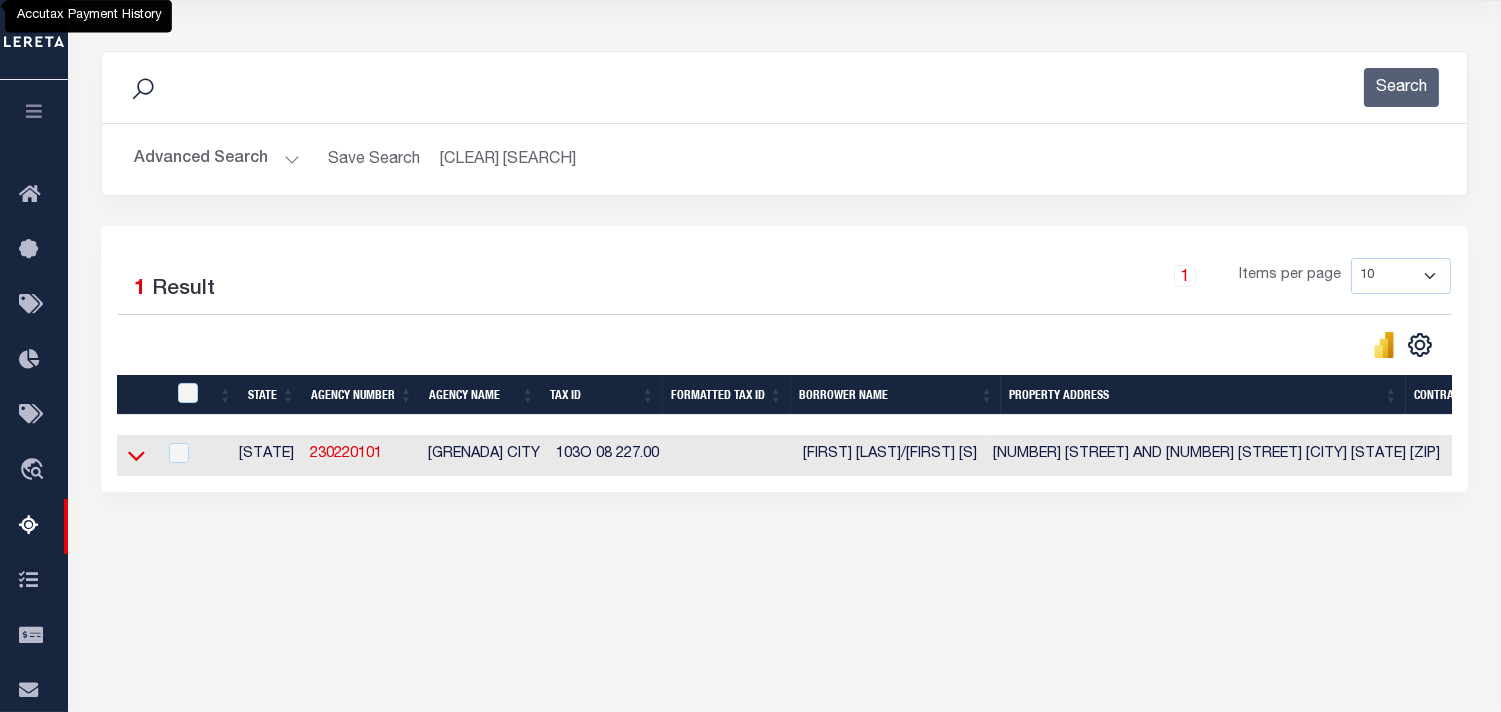 drag, startPoint x: 136, startPoint y: 461, endPoint x: 1462, endPoint y: 492, distance: 1326.3623 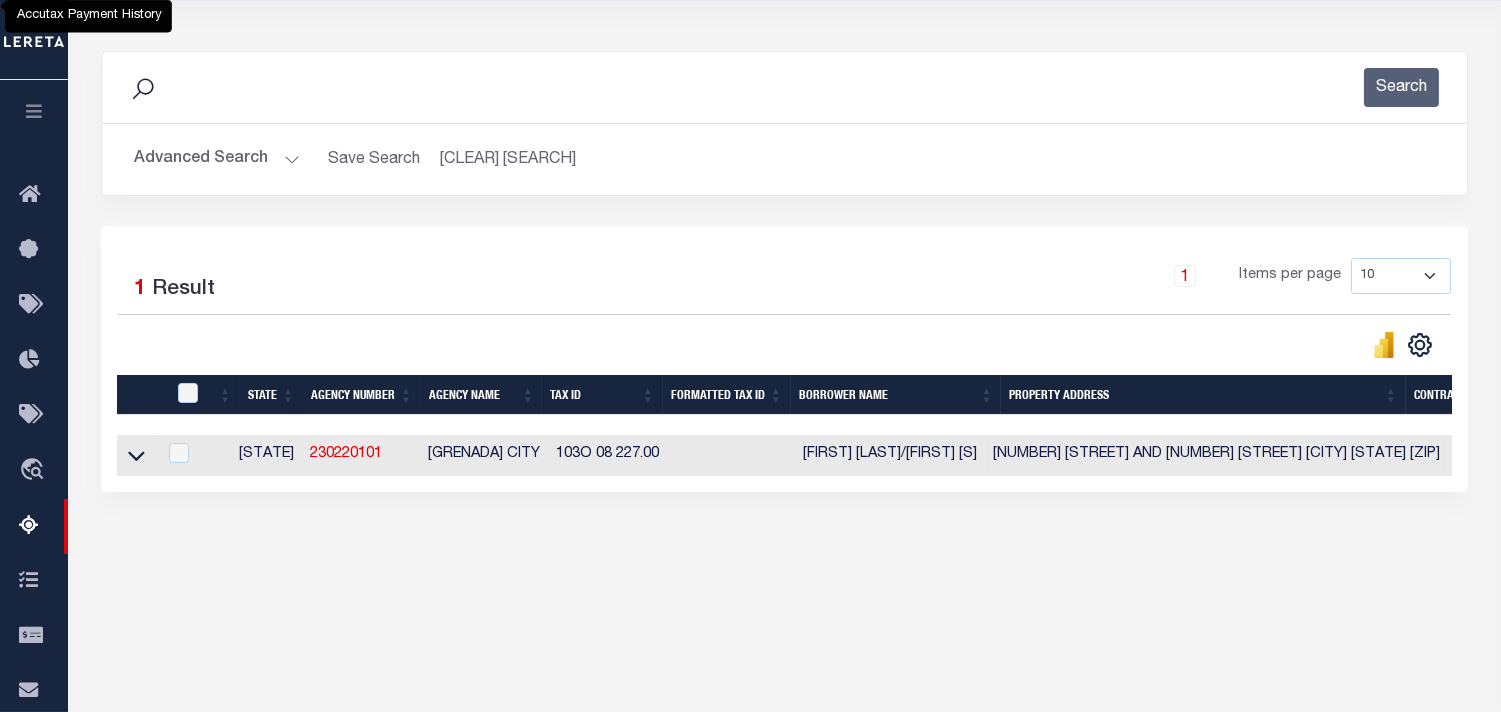 click at bounding box center (136, 455) 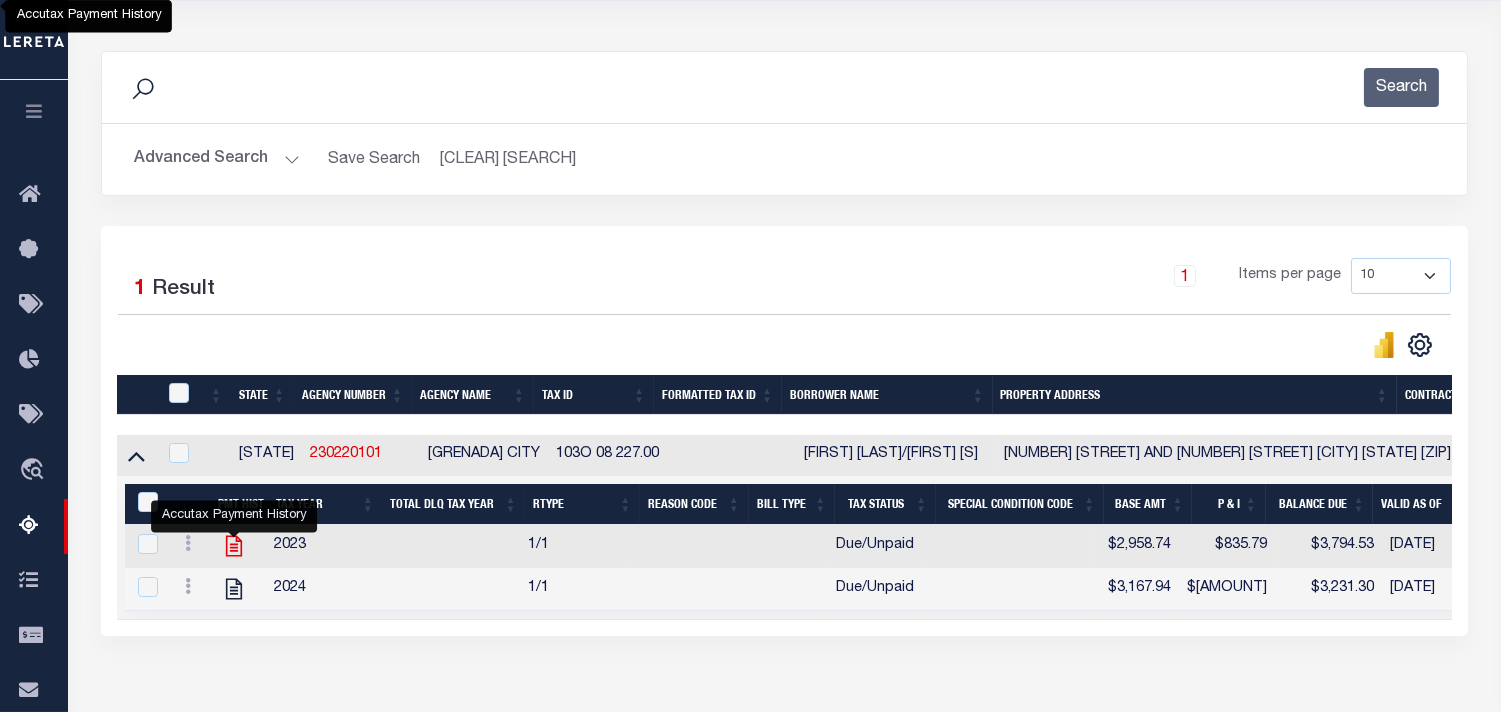 drag, startPoint x: 240, startPoint y: 555, endPoint x: 508, endPoint y: 7, distance: 610.02295 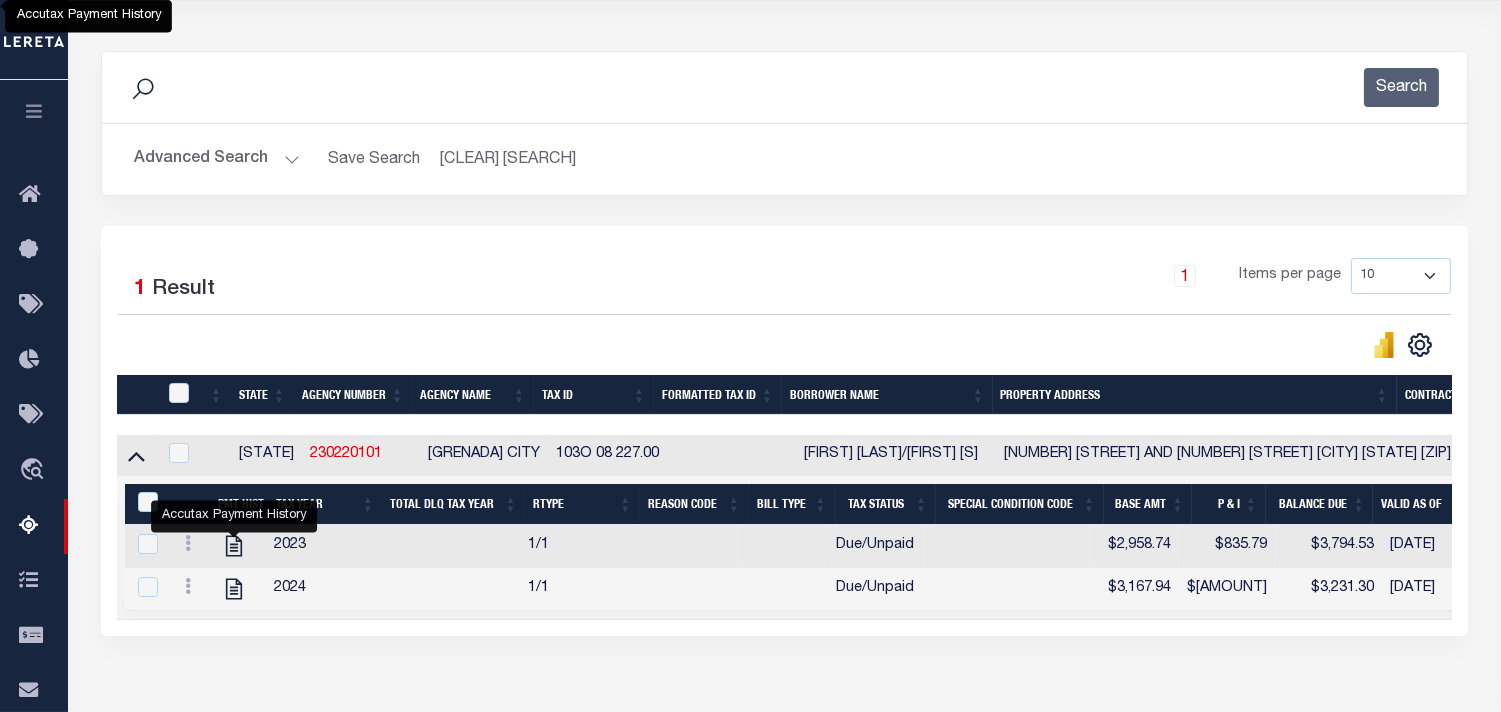 click at bounding box center (234, 546) 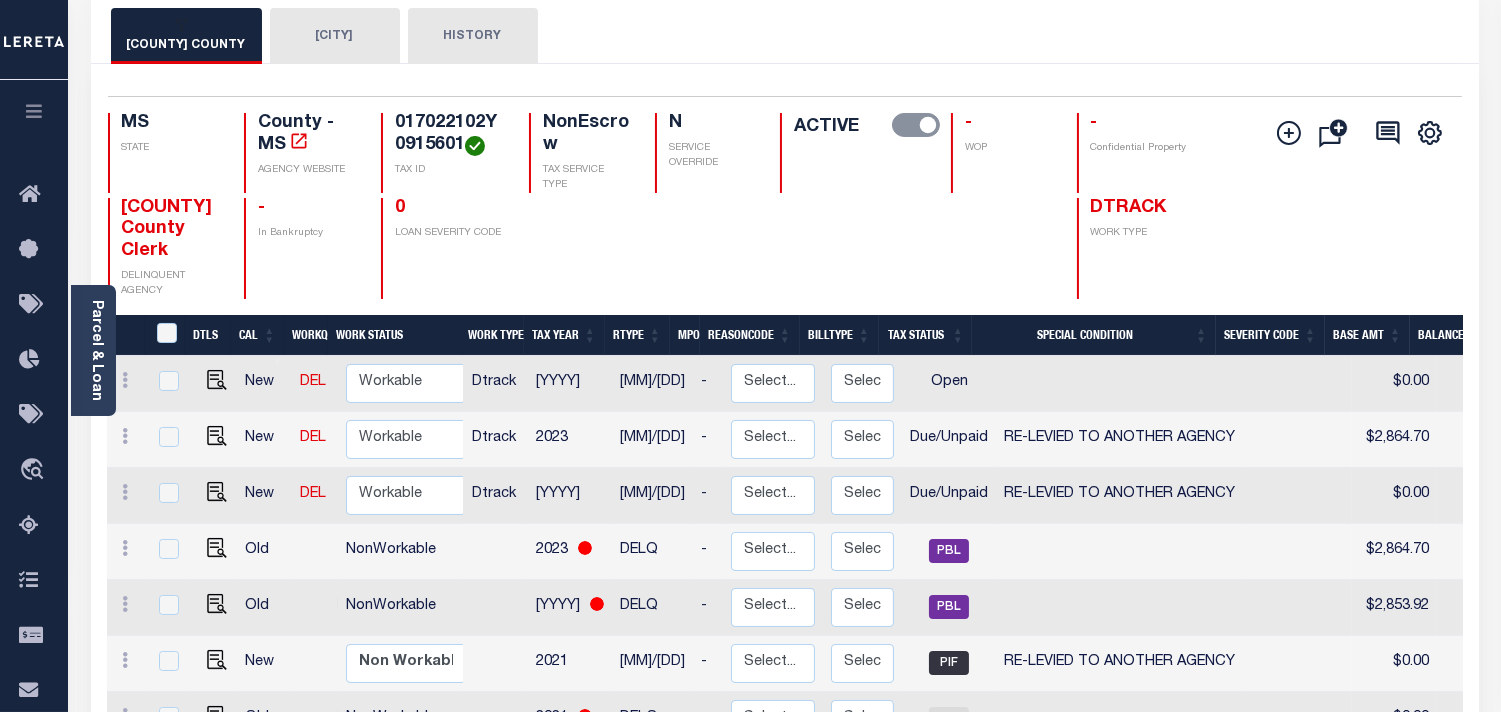 scroll, scrollTop: 94, scrollLeft: 0, axis: vertical 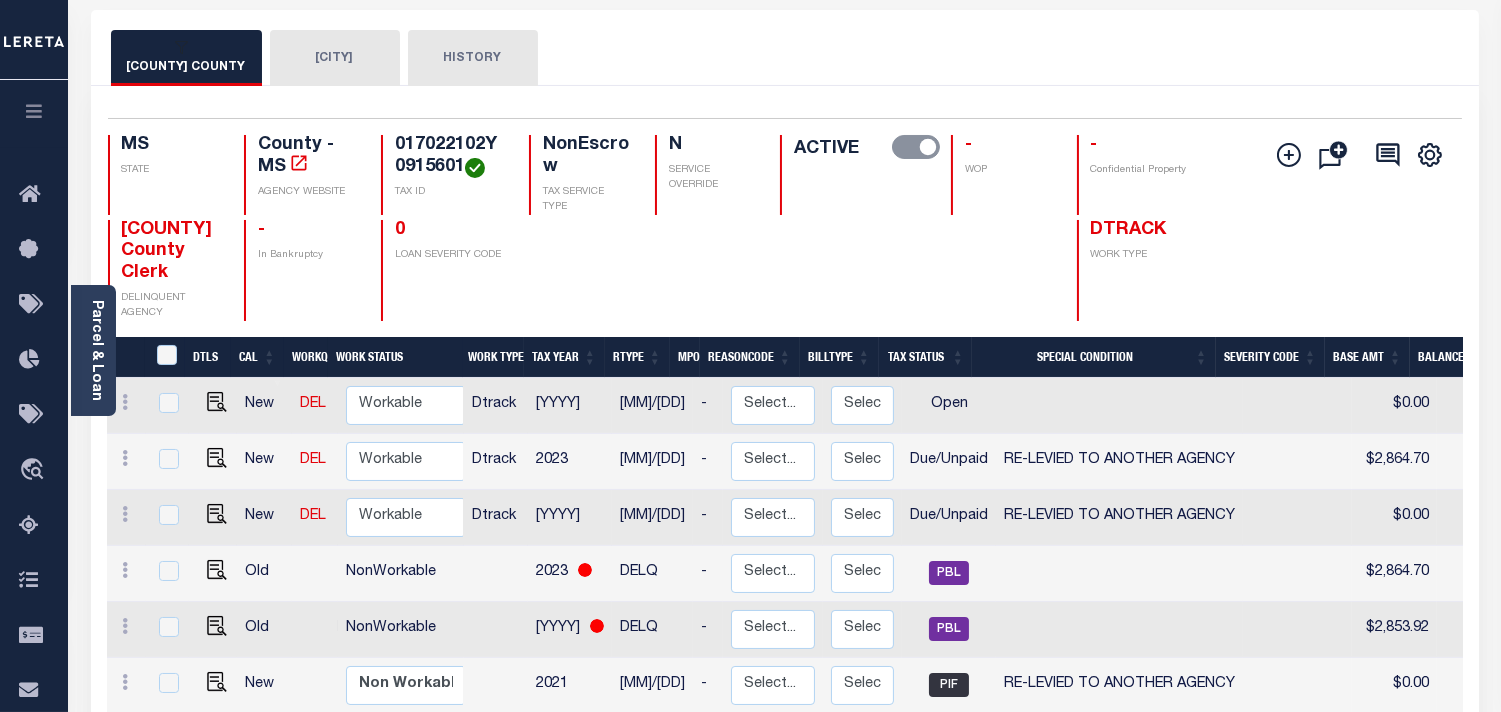 click on "[CITY]" at bounding box center (342, 58) 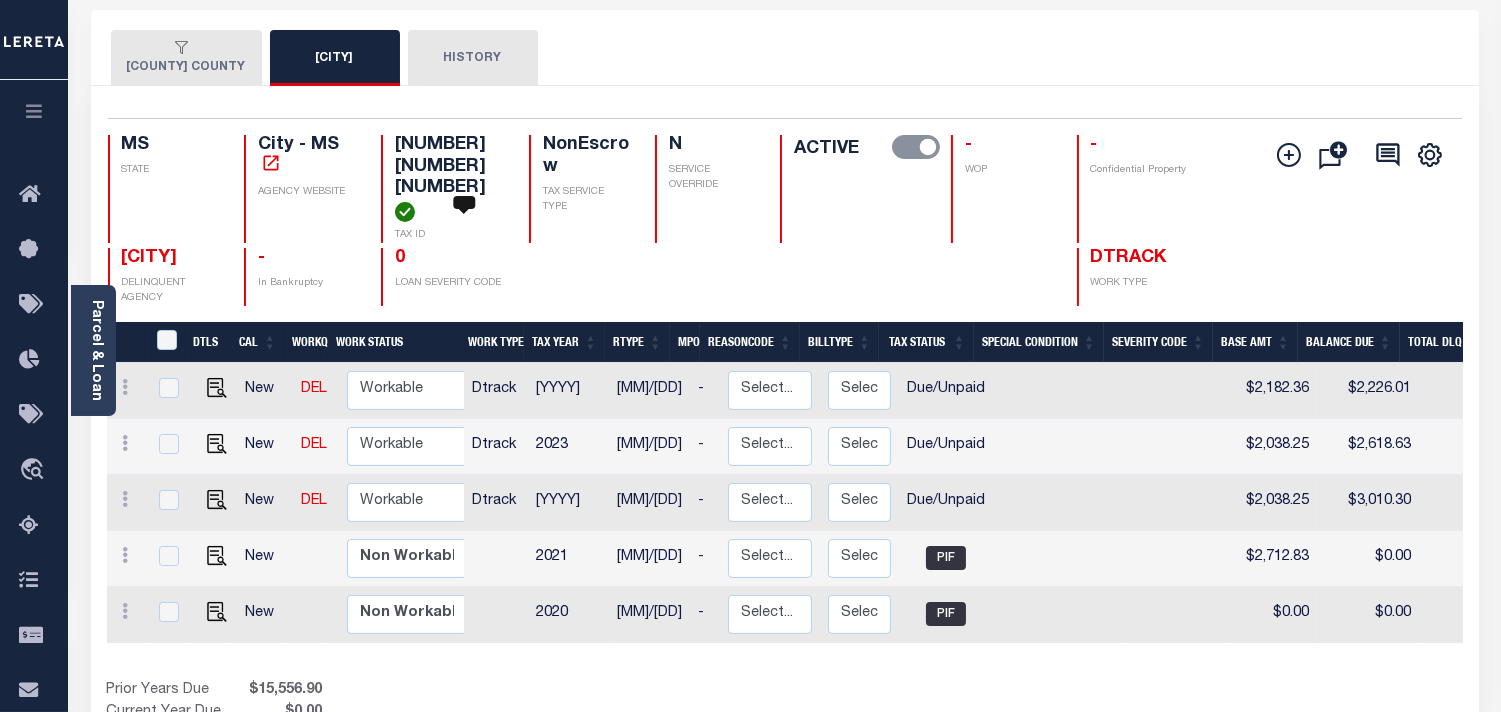 scroll, scrollTop: 0, scrollLeft: 174, axis: horizontal 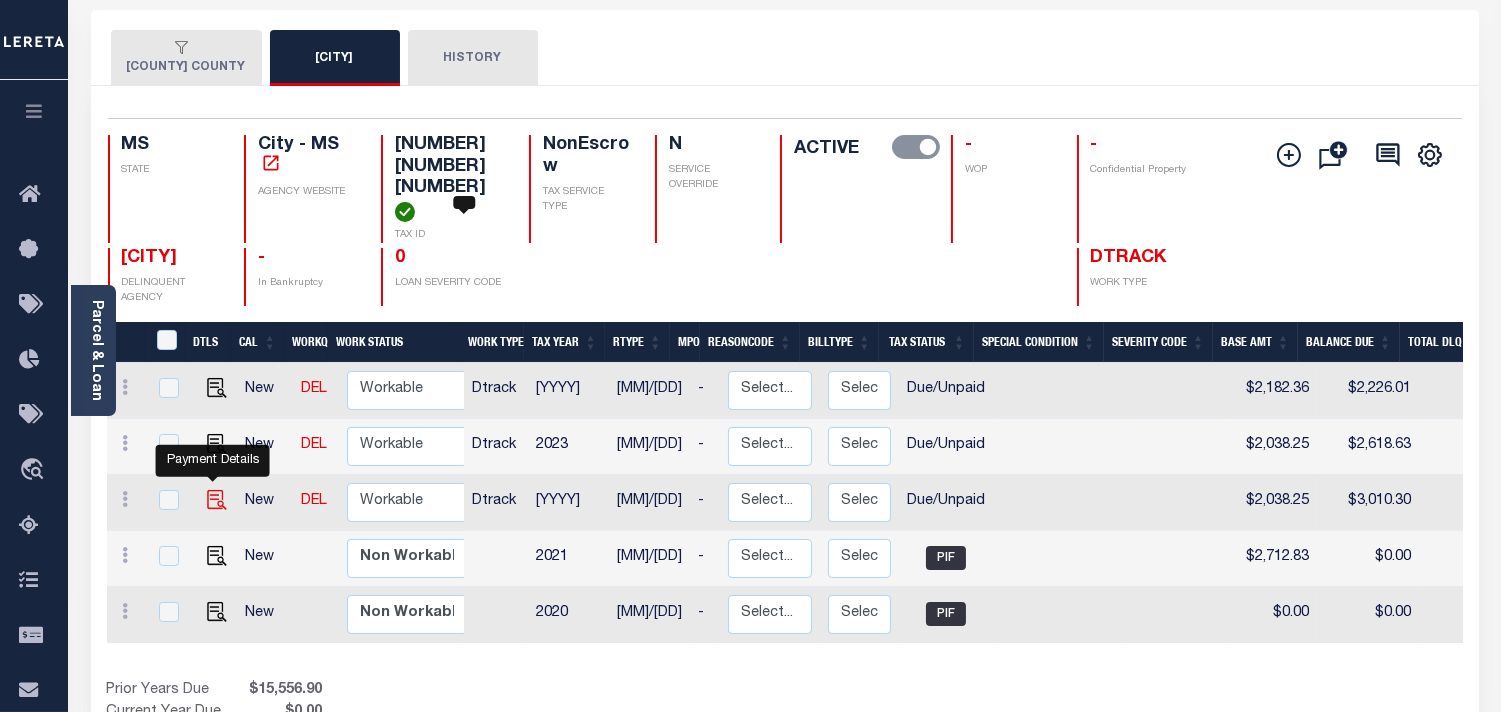 click at bounding box center [217, 478] 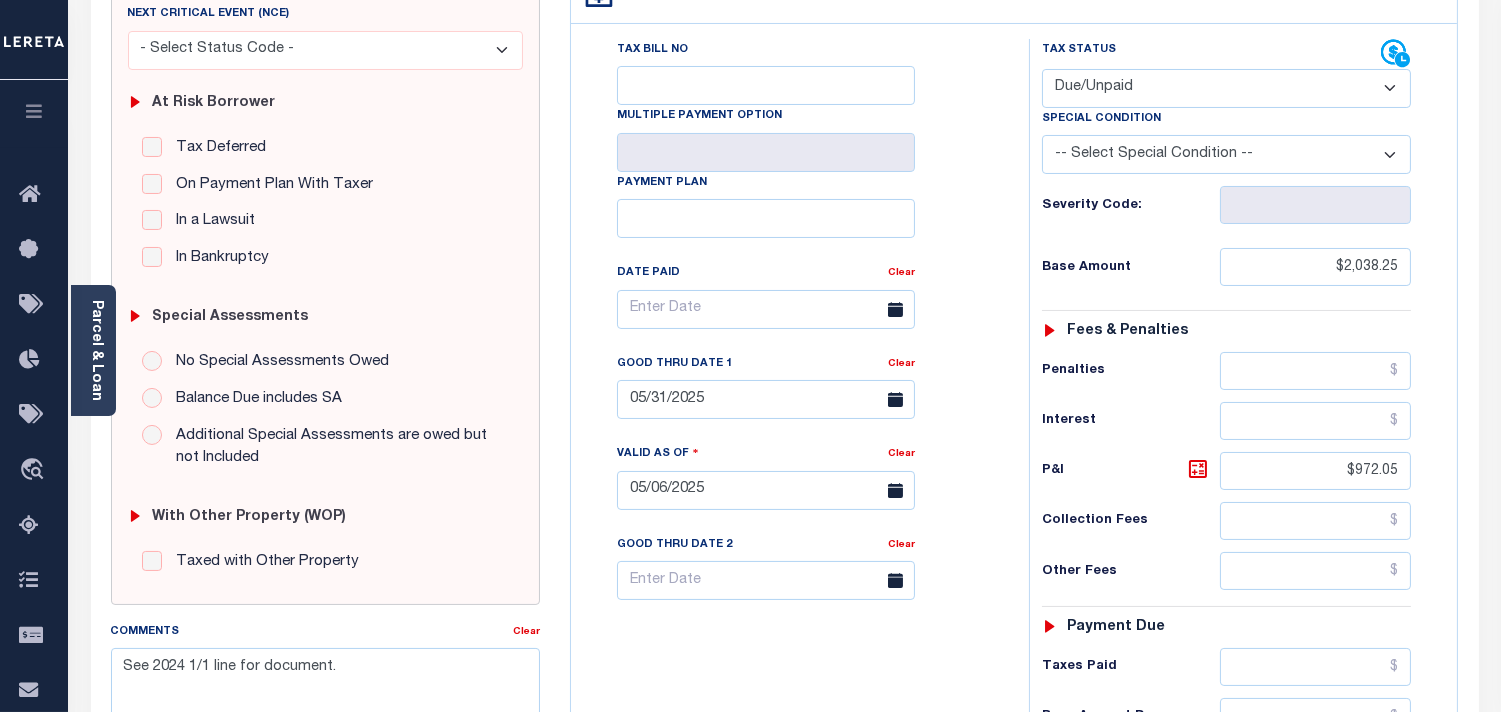 scroll, scrollTop: 444, scrollLeft: 0, axis: vertical 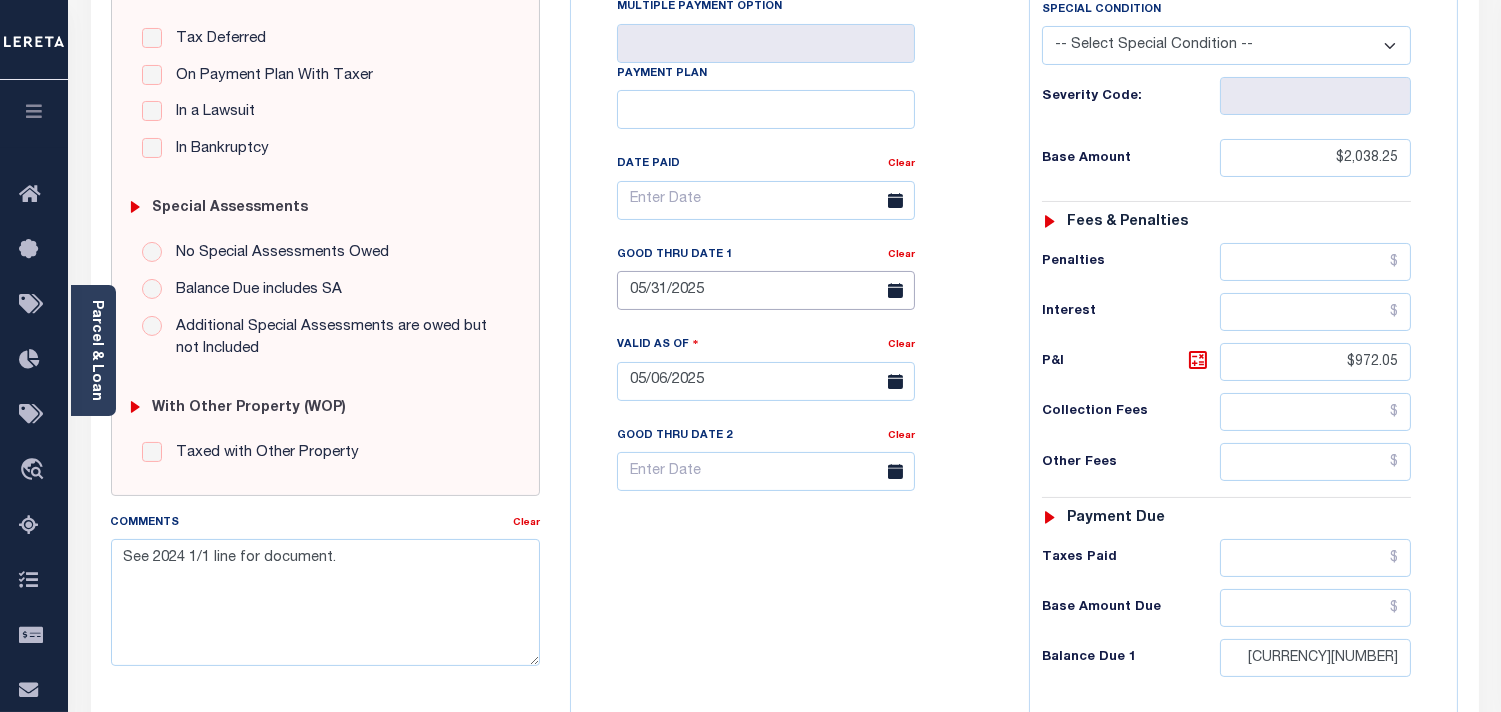 click on "05/31/2025" at bounding box center [766, 290] 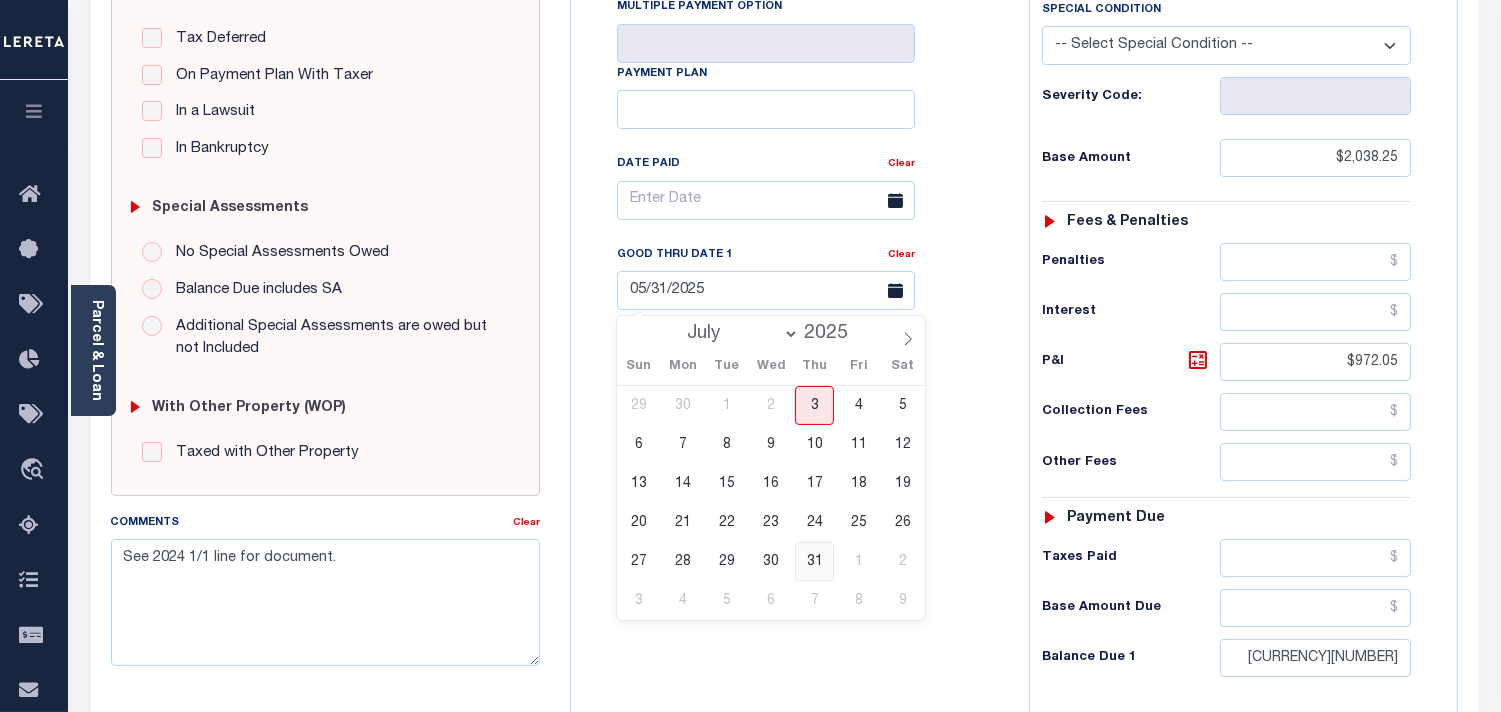 click on "31" at bounding box center [814, 561] 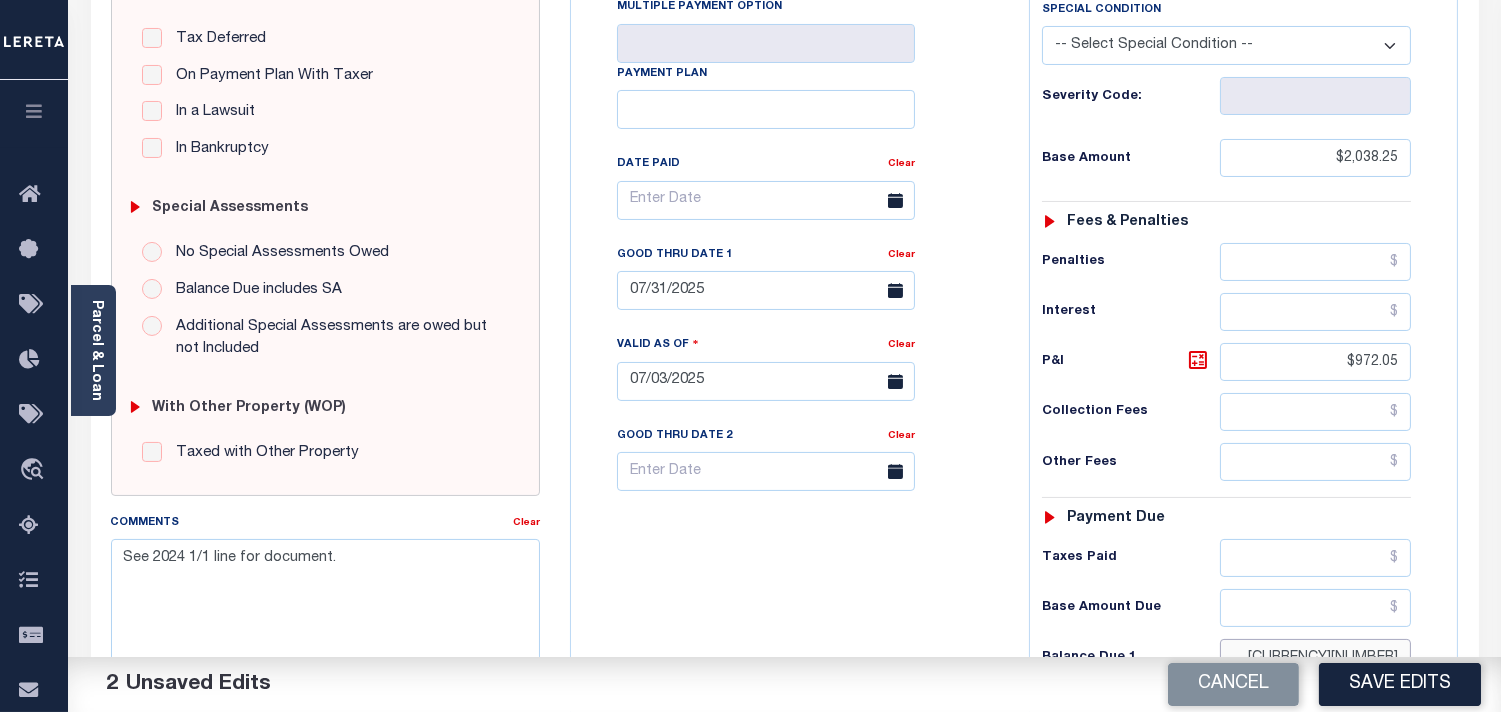 click on "$3,010.3" at bounding box center [1315, 658] 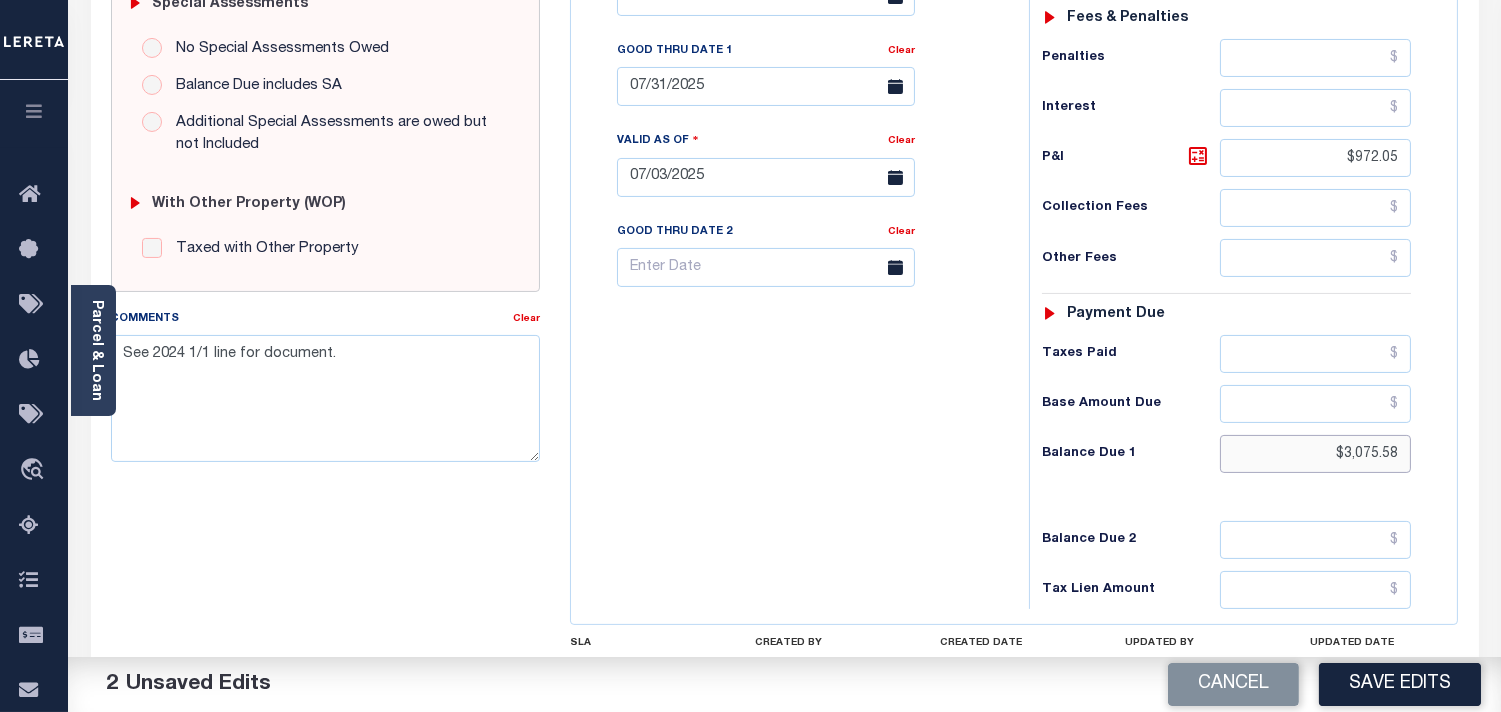 scroll, scrollTop: 666, scrollLeft: 0, axis: vertical 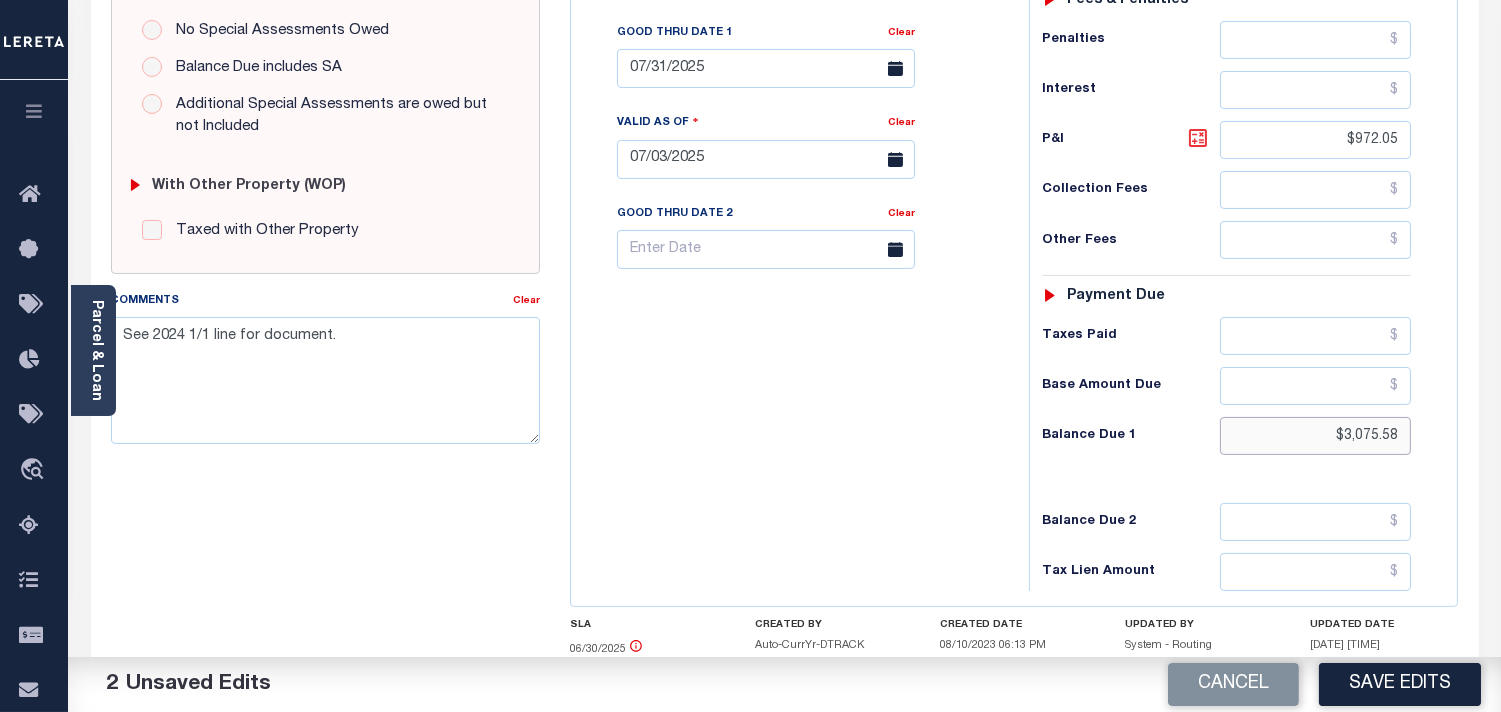 type on "$3,075.58" 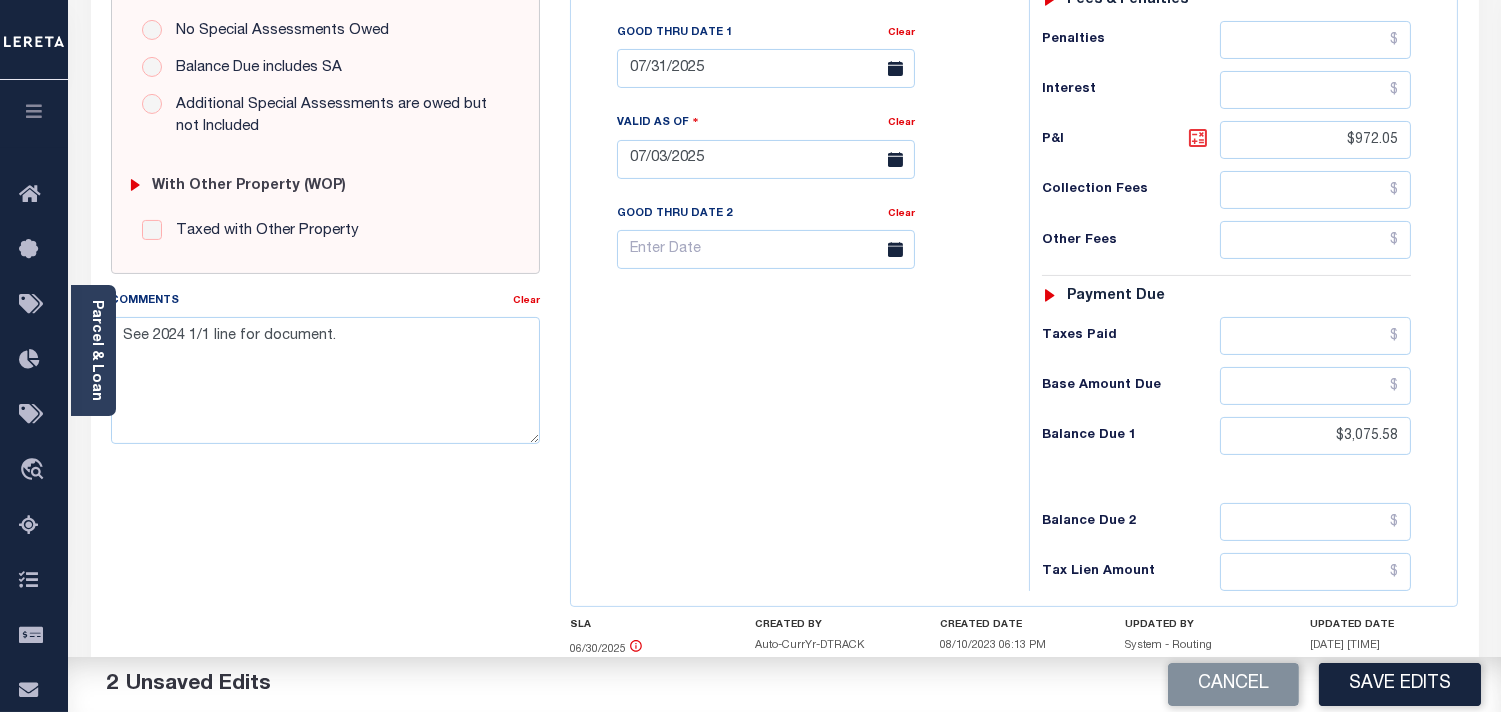 click at bounding box center [1198, 138] 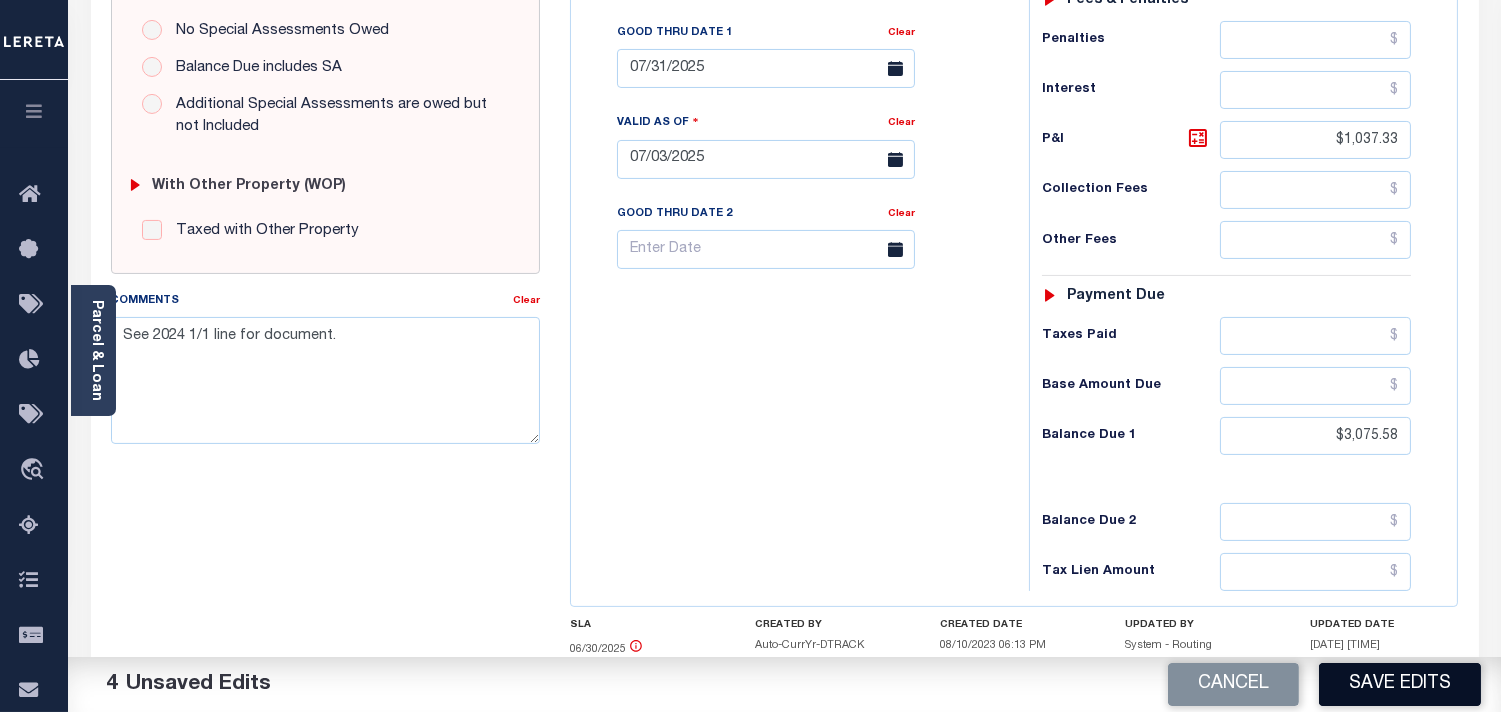 click on "Save Edits" at bounding box center (1400, 684) 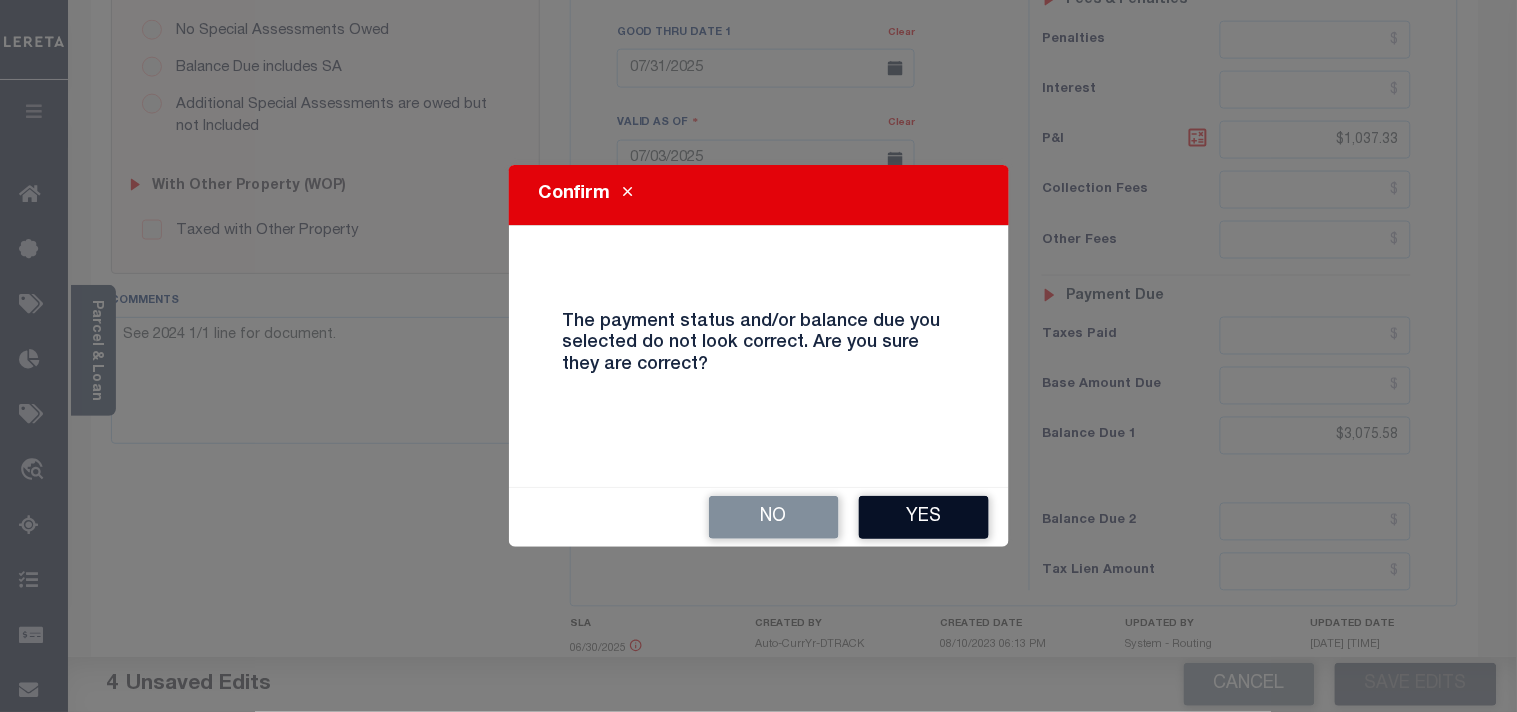 click on "Yes" at bounding box center [924, 517] 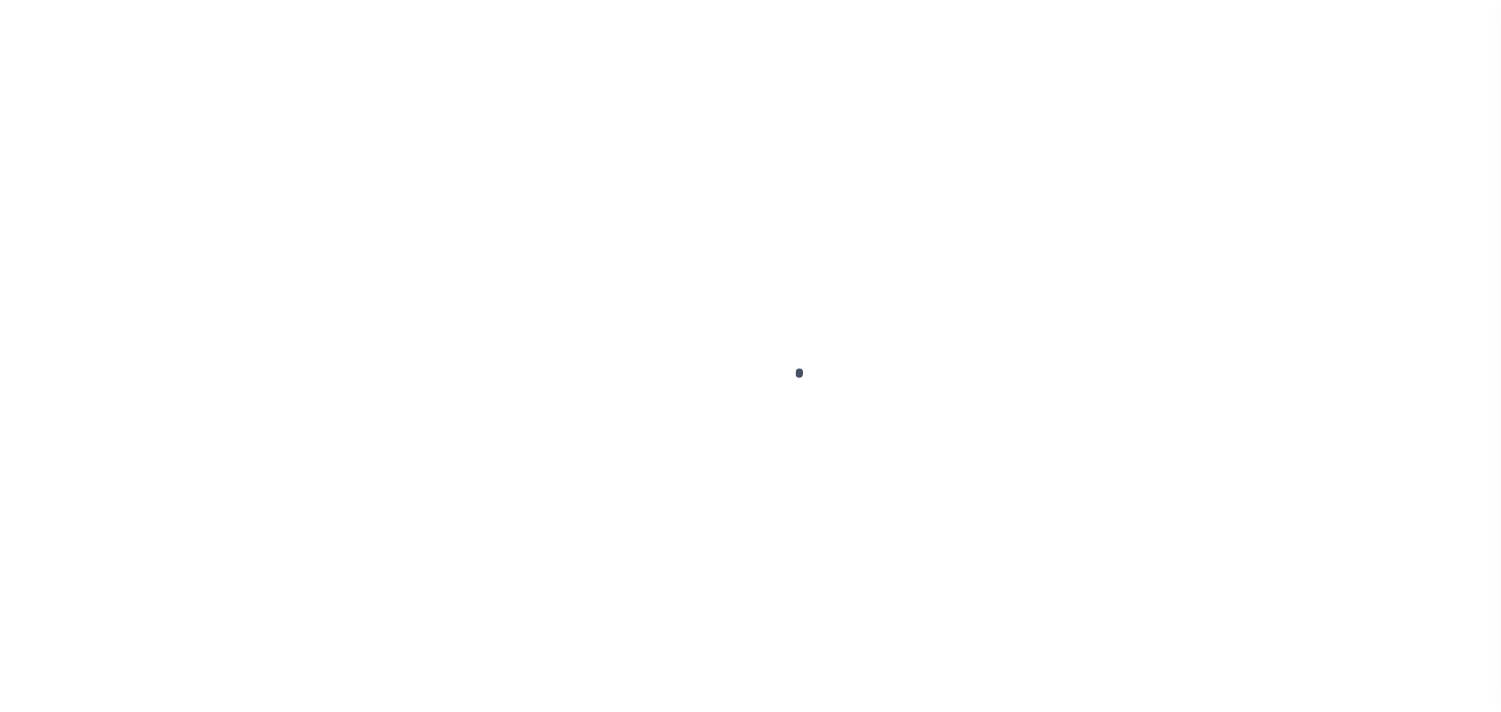 scroll, scrollTop: 0, scrollLeft: 0, axis: both 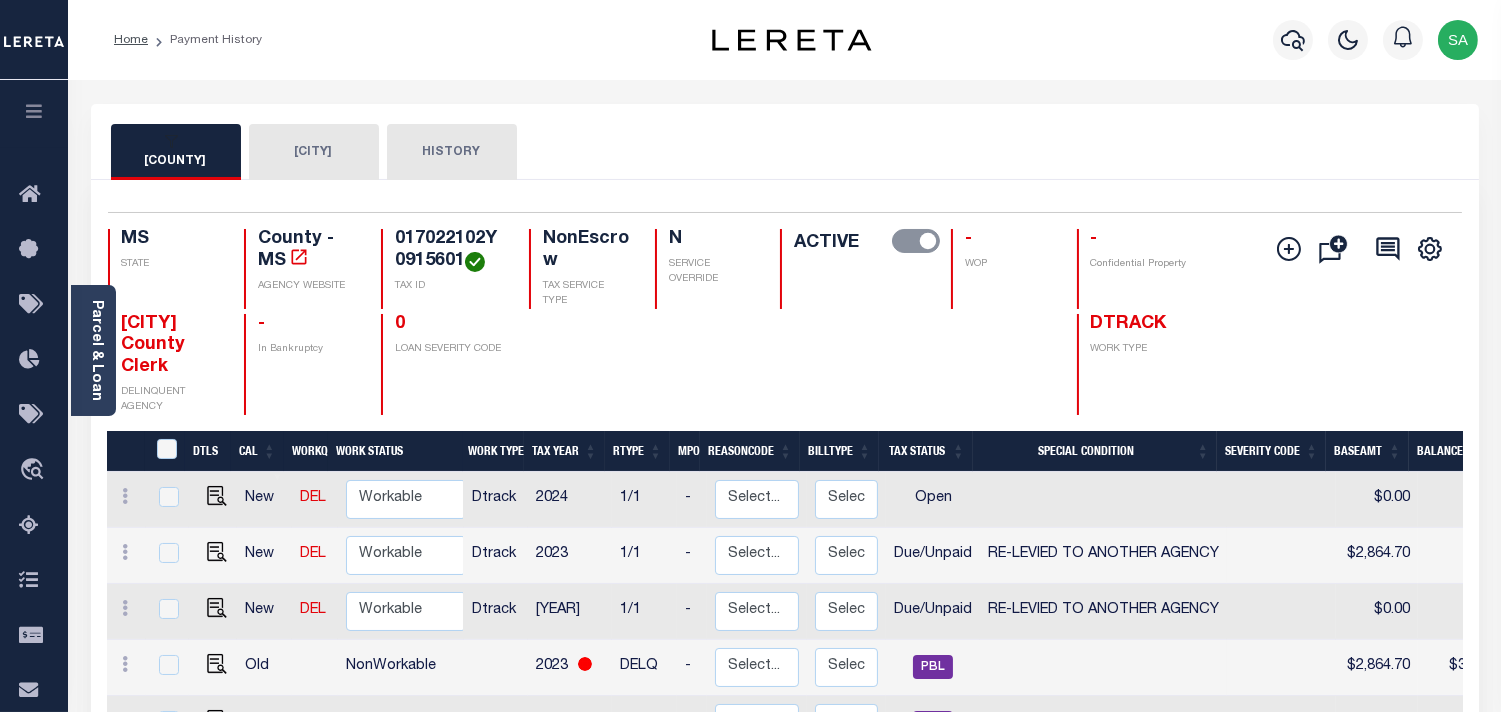 click on "[CITY]" at bounding box center (314, 152) 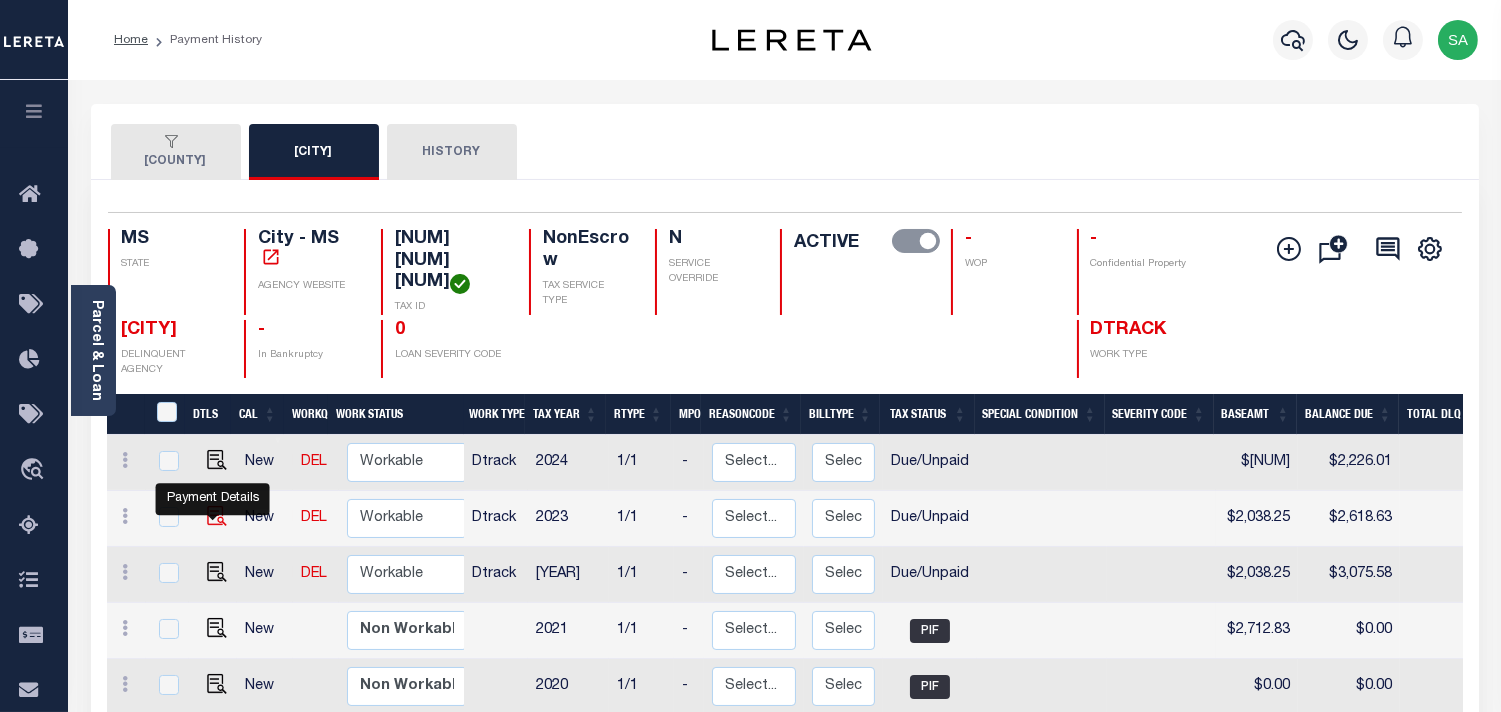 click at bounding box center [217, 509] 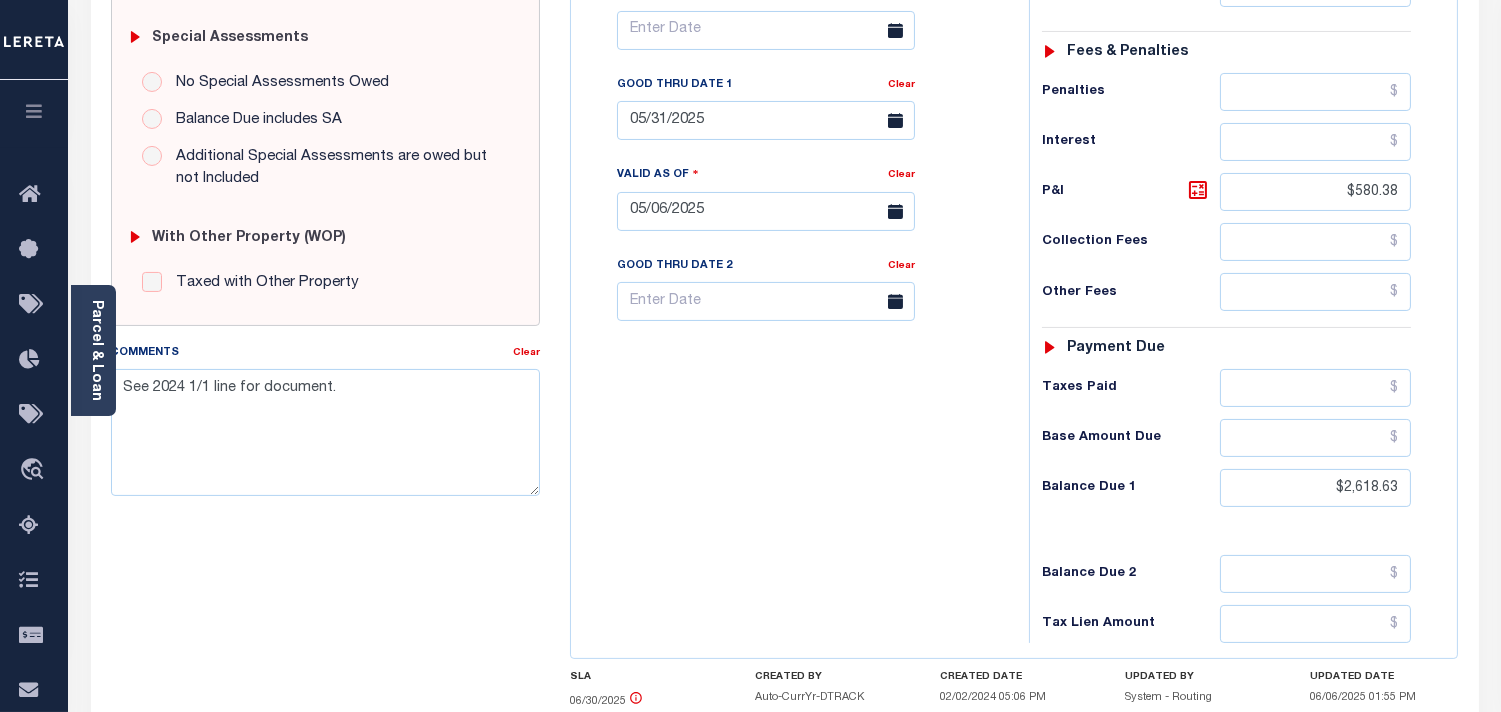 scroll, scrollTop: 777, scrollLeft: 0, axis: vertical 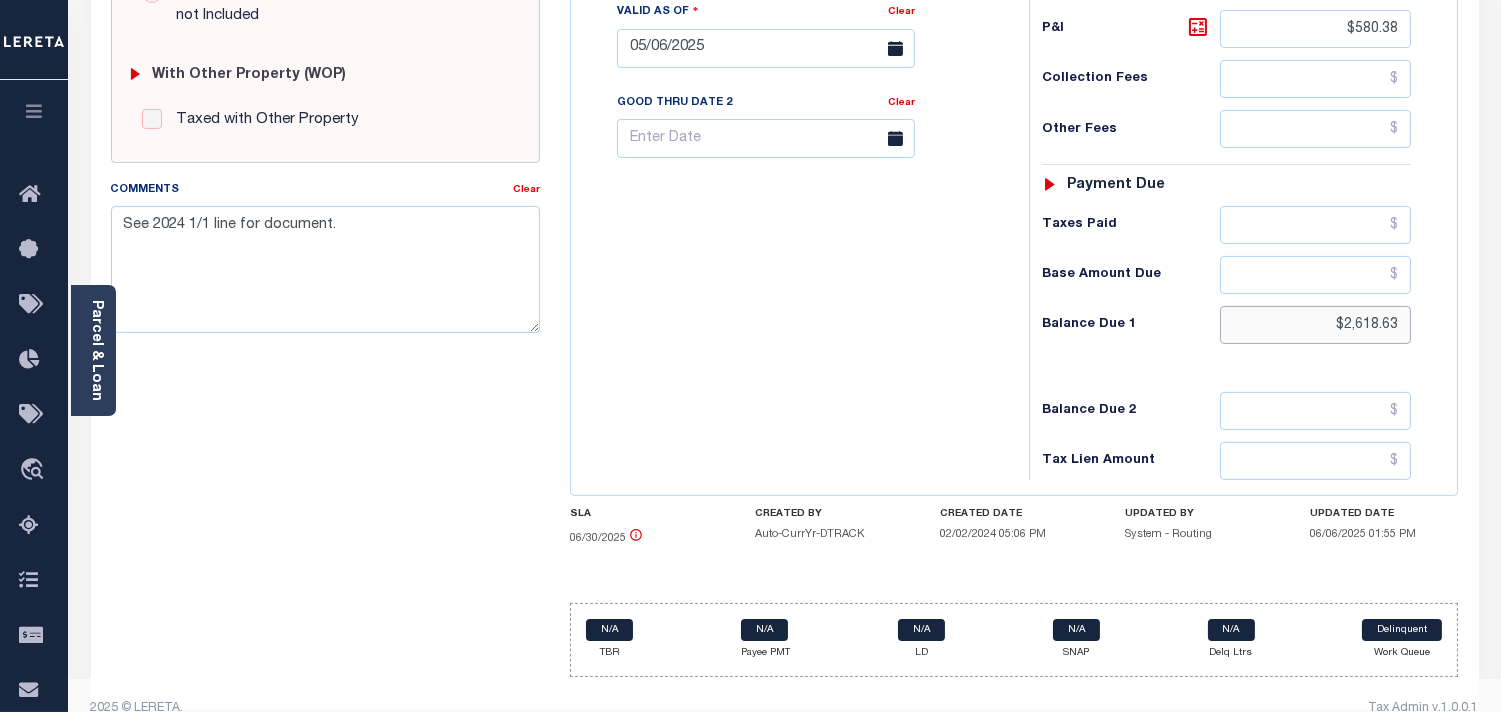 drag, startPoint x: 1312, startPoint y: 336, endPoint x: 1428, endPoint y: 326, distance: 116.43024 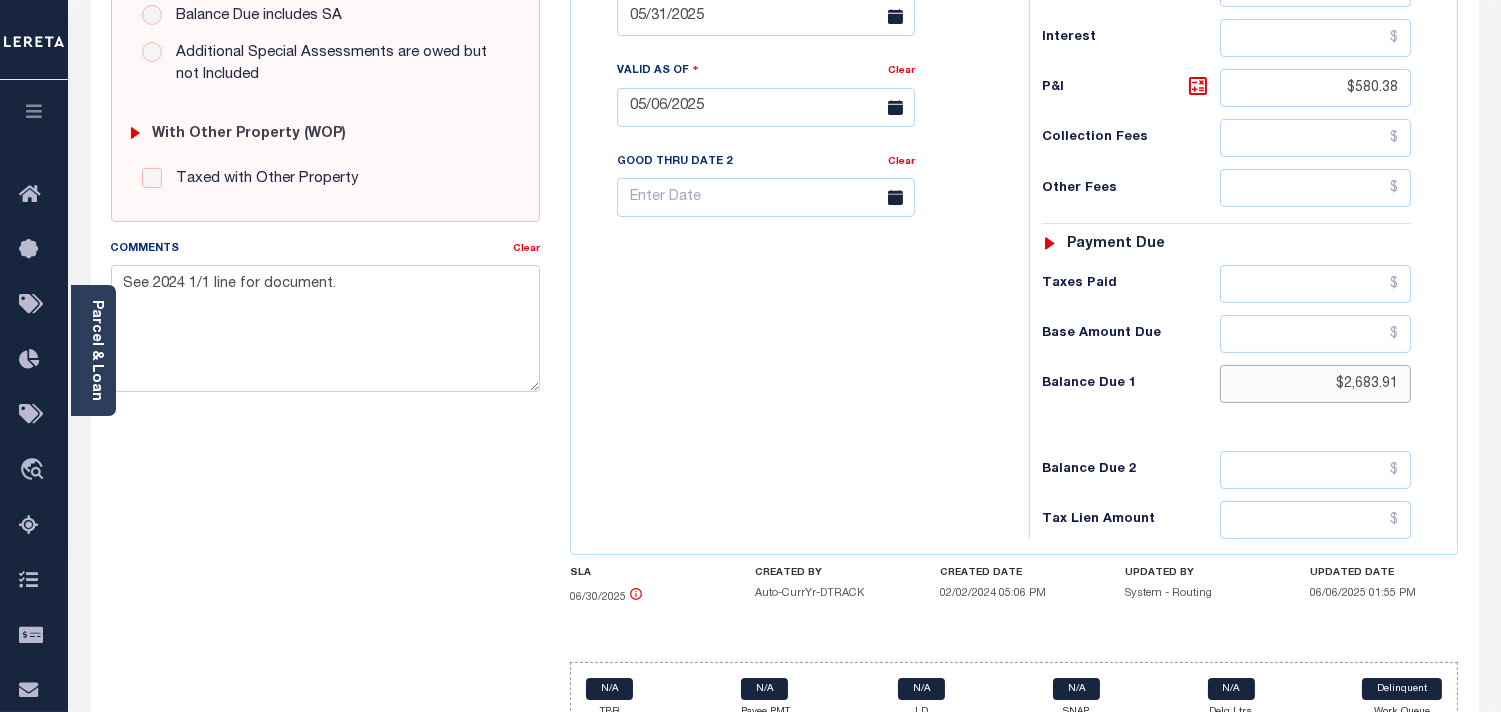 scroll, scrollTop: 666, scrollLeft: 0, axis: vertical 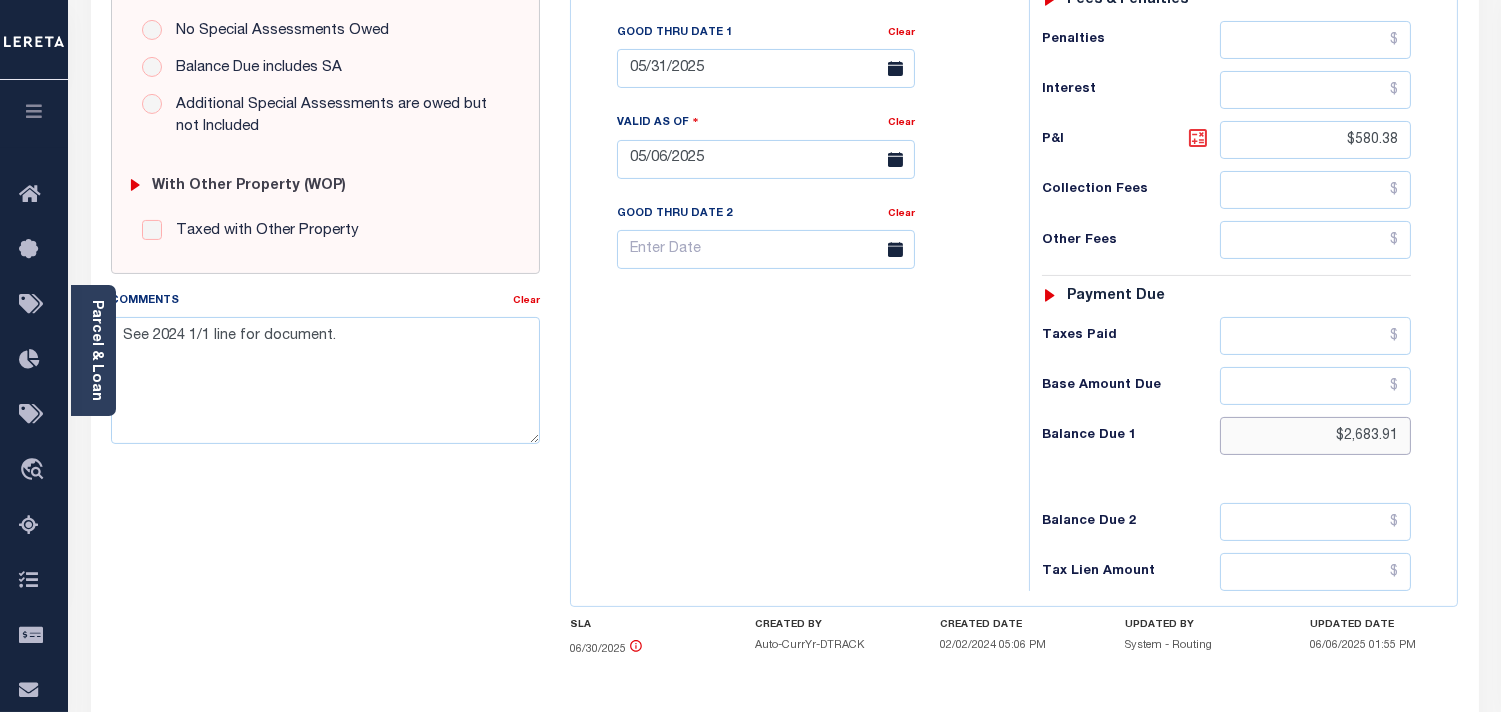 type on "$2,683.91" 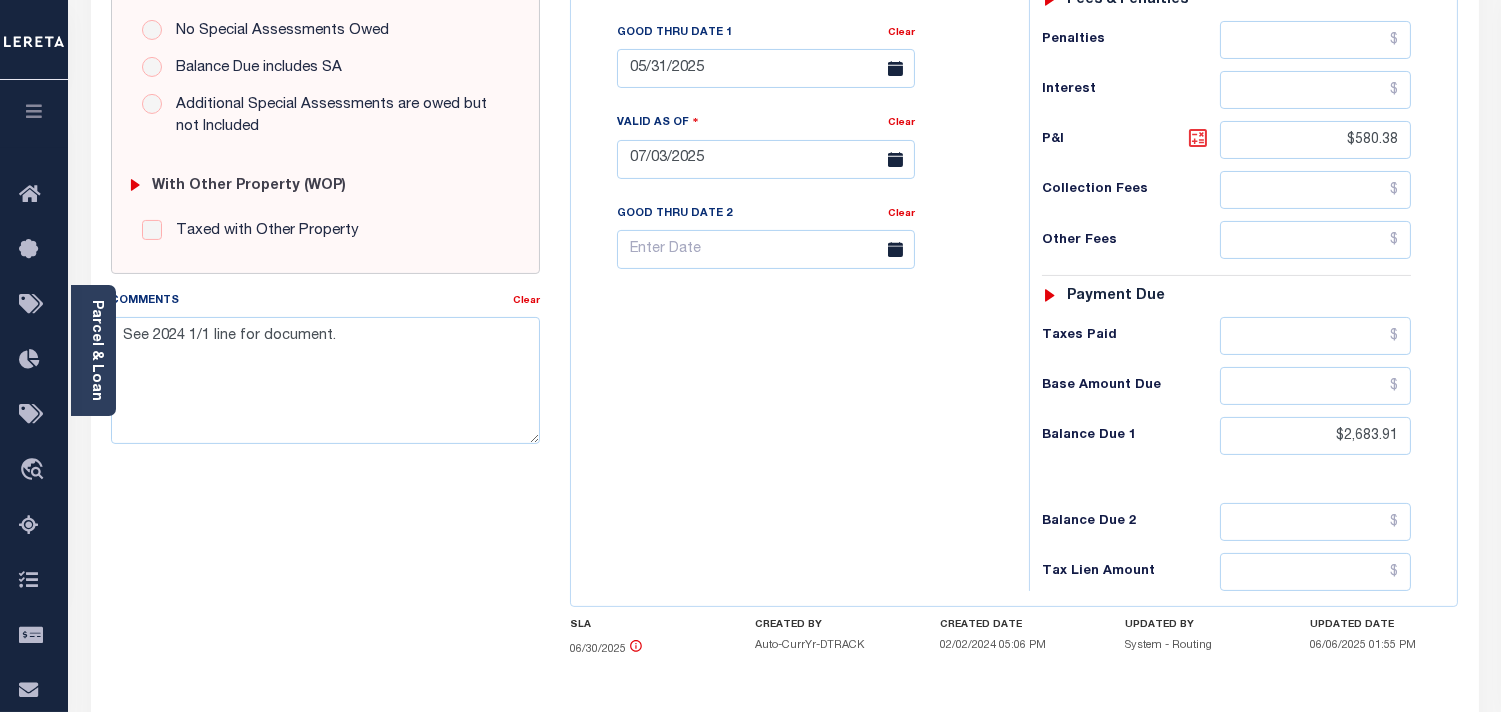 click at bounding box center (1198, 138) 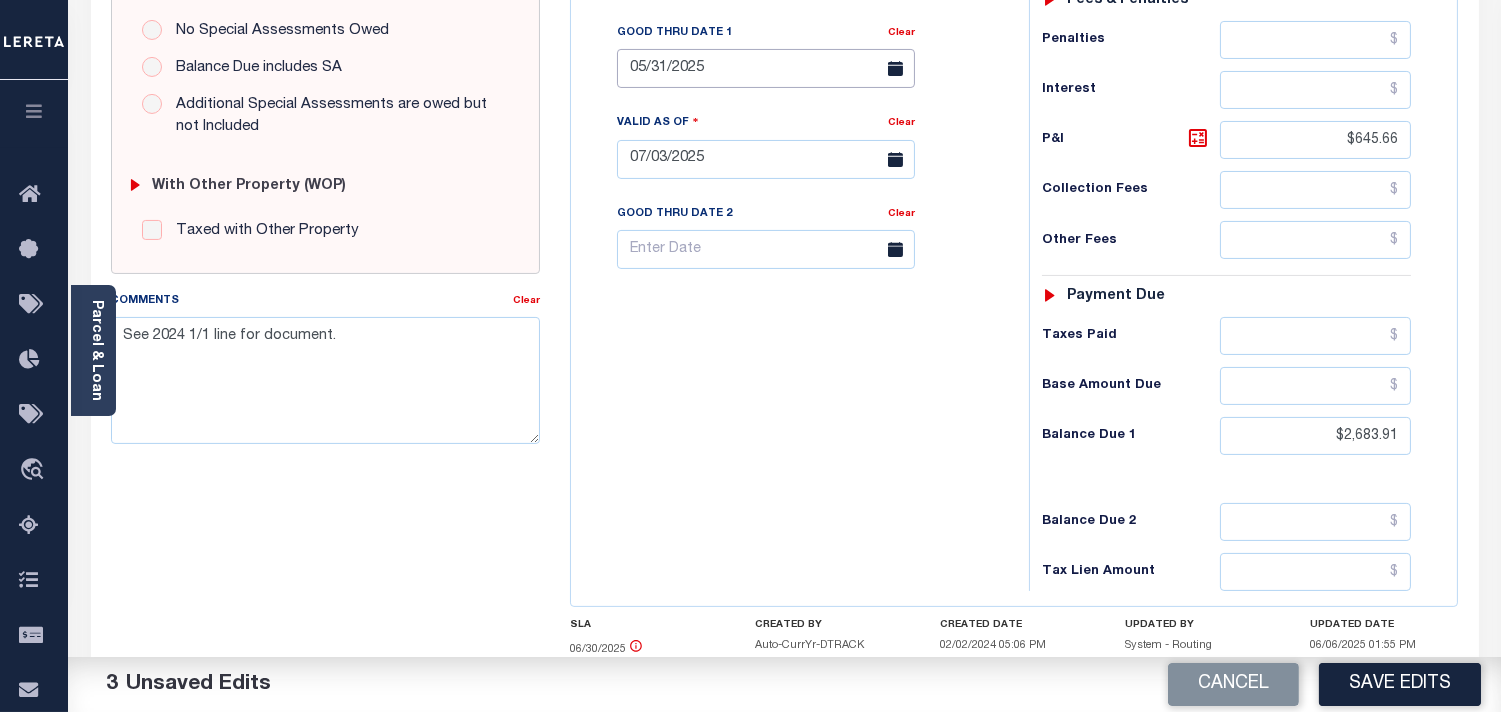 click on "MM/DD/YYYY" at bounding box center [766, 68] 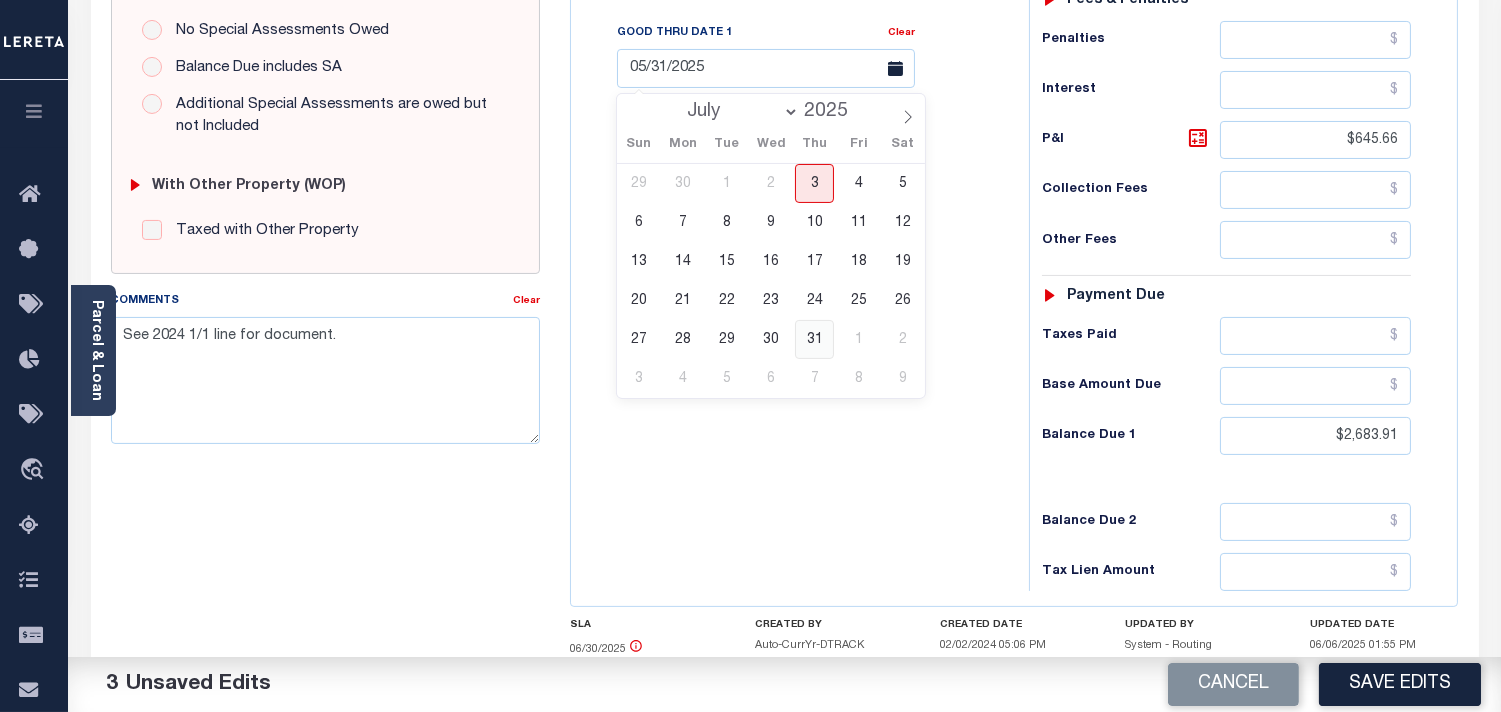 click on "31" at bounding box center [814, 339] 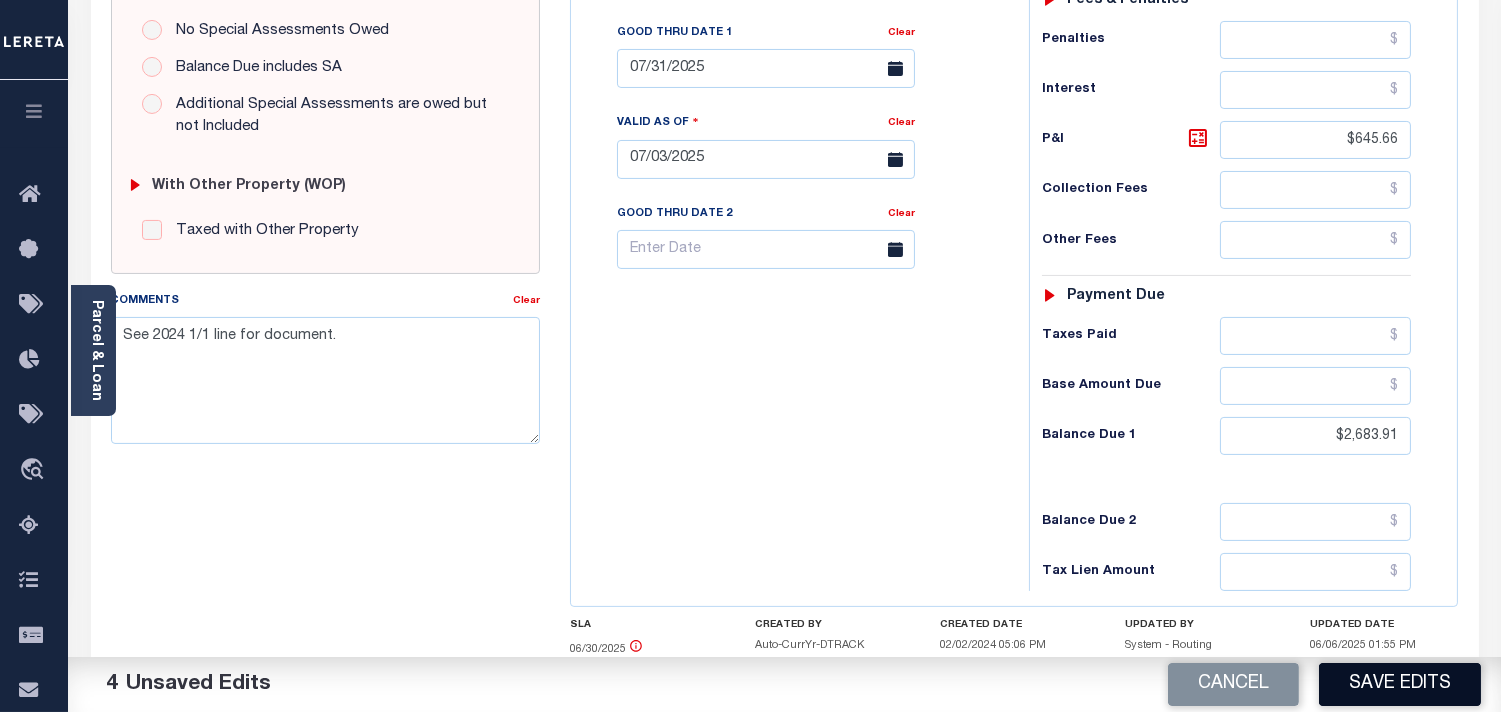 click on "Save Edits" at bounding box center (1400, 684) 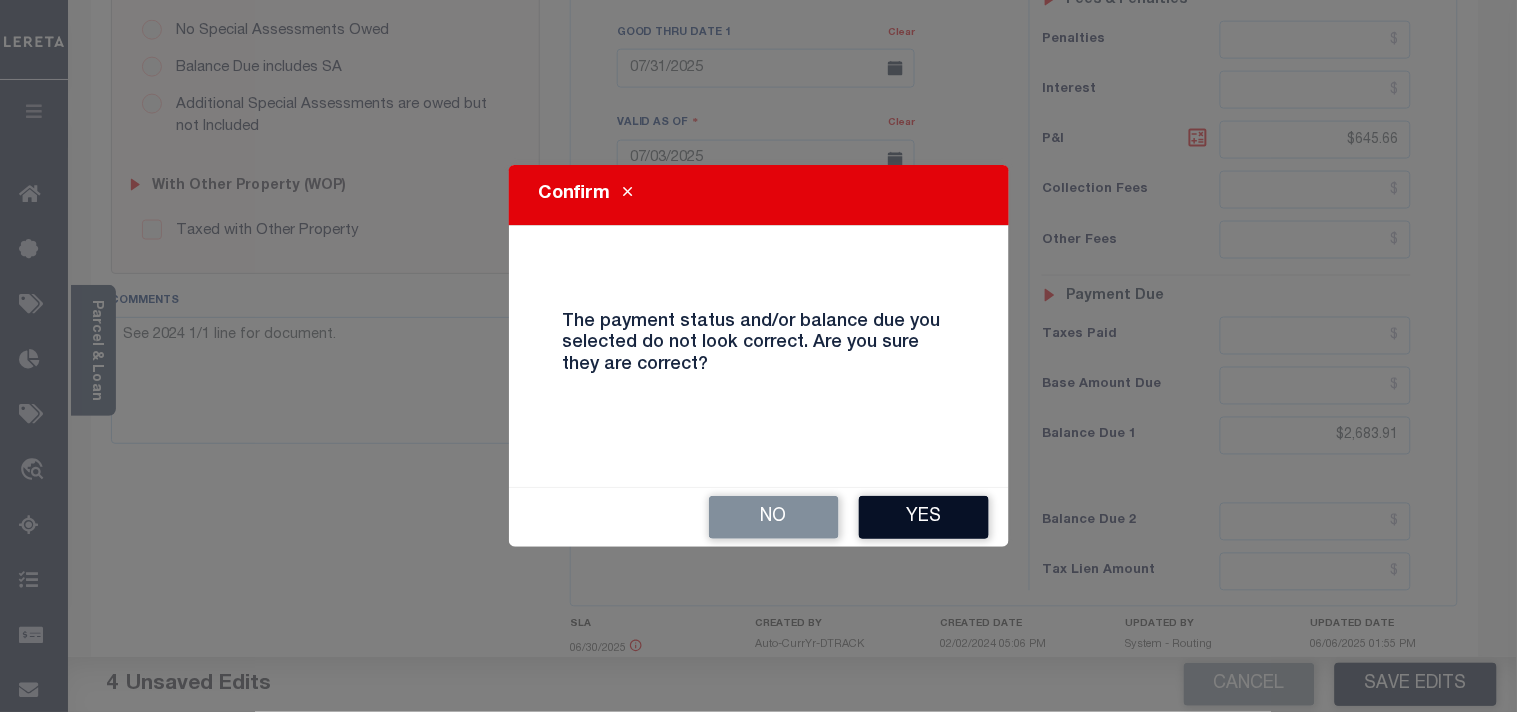 click on "Yes" at bounding box center [924, 517] 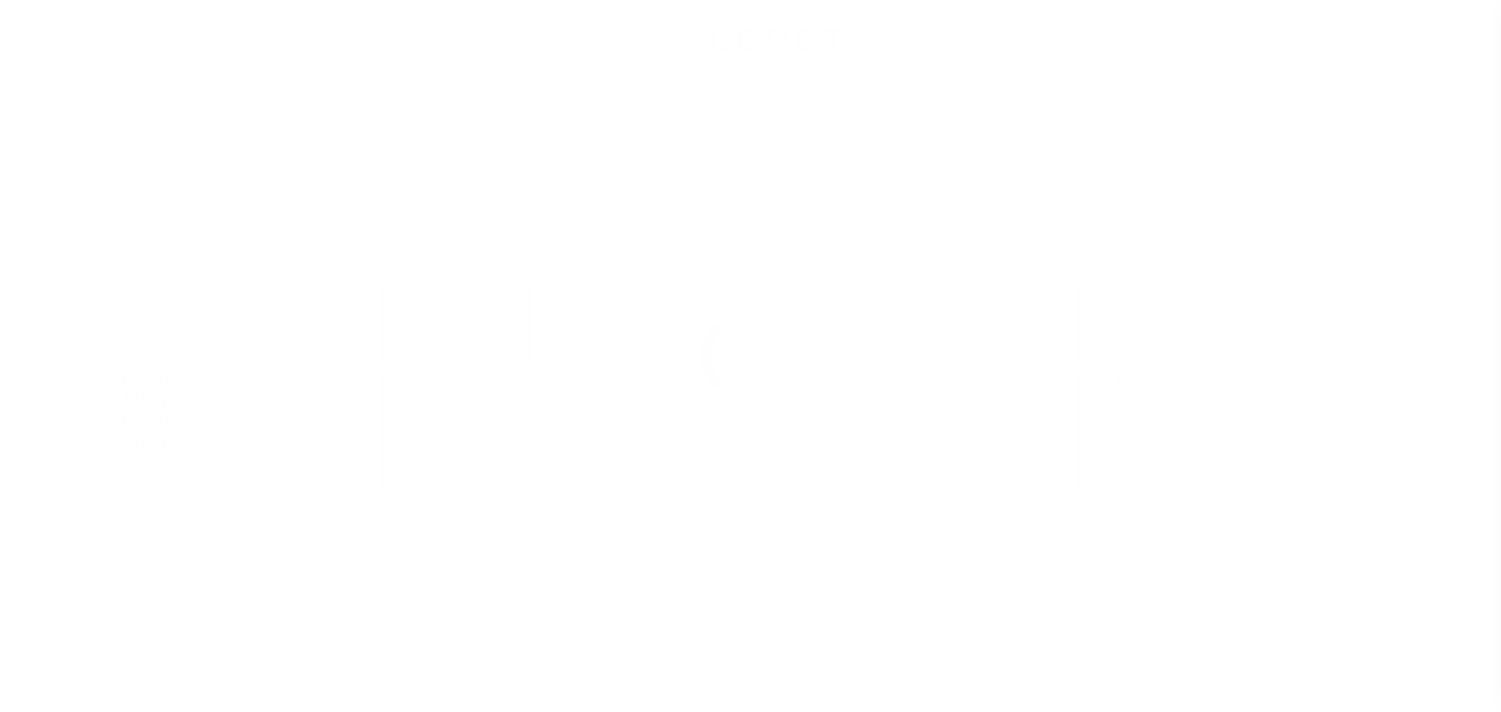 scroll, scrollTop: 0, scrollLeft: 0, axis: both 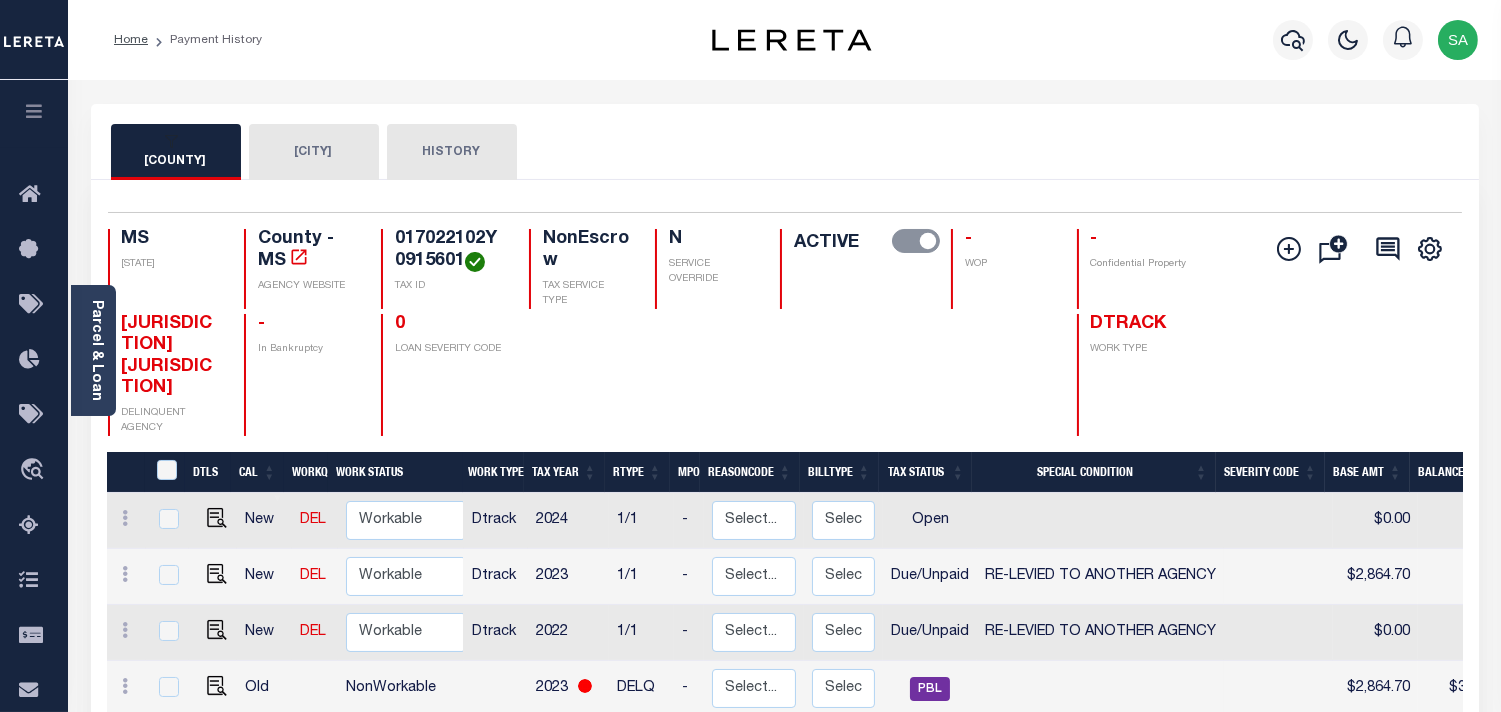 click on "[CITY]" at bounding box center [314, 152] 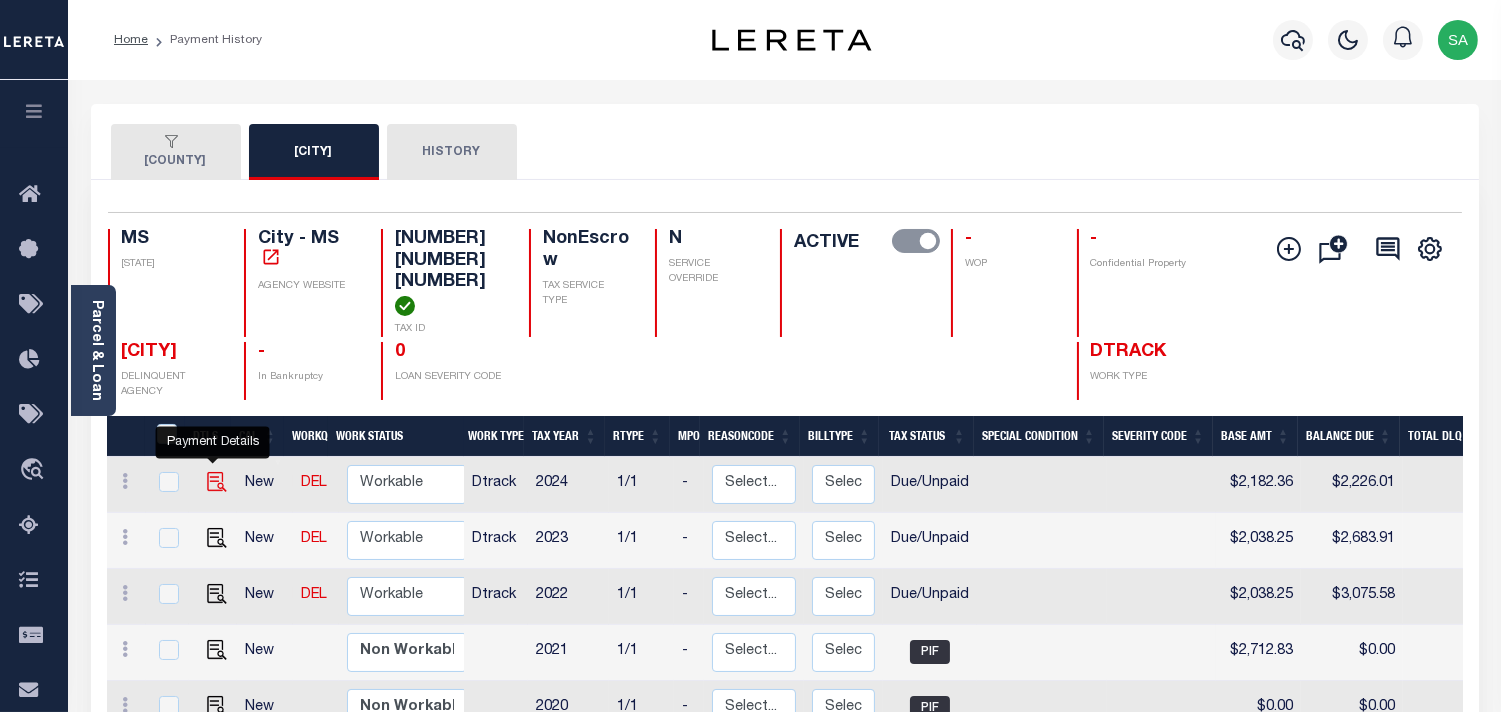 click at bounding box center (217, 453) 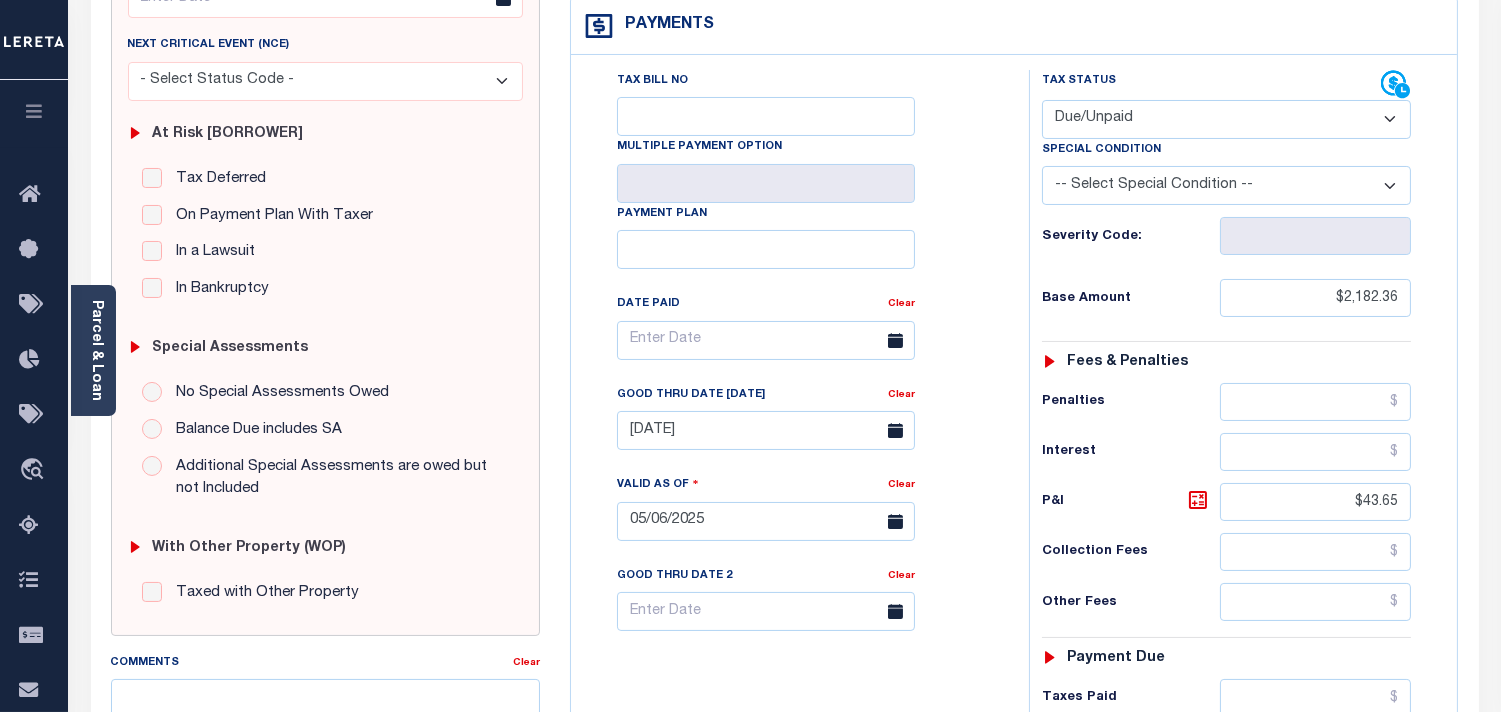 scroll, scrollTop: 333, scrollLeft: 0, axis: vertical 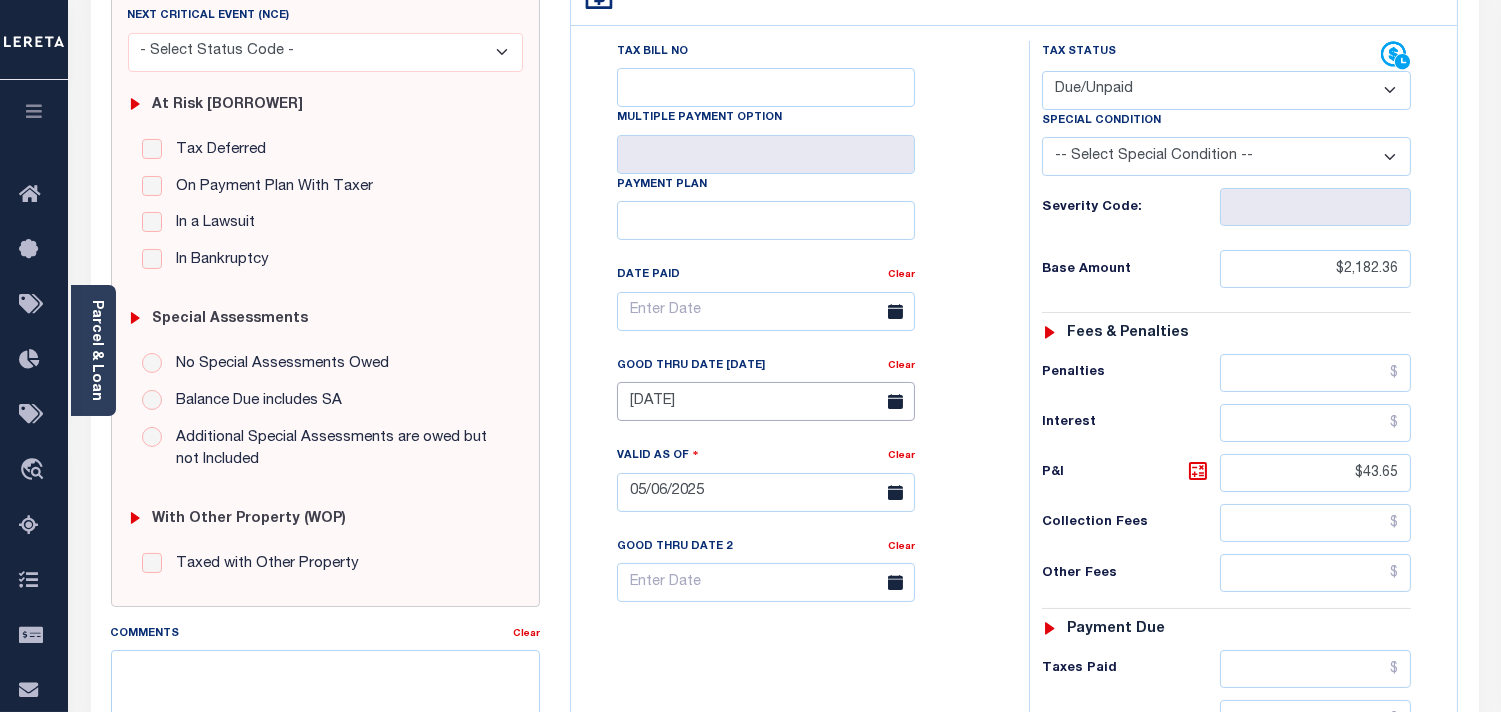 click on "[DATE]" at bounding box center (766, 401) 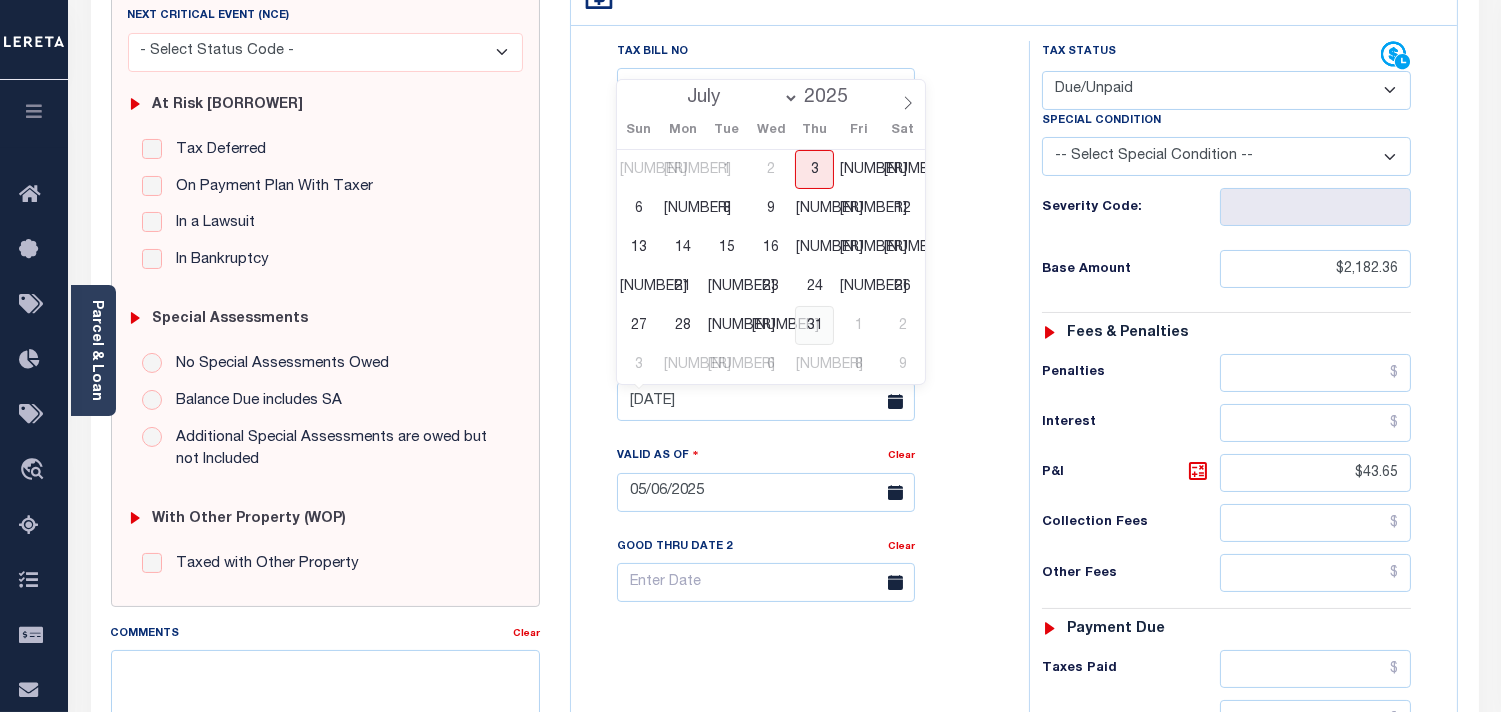 click on "31" at bounding box center (814, 325) 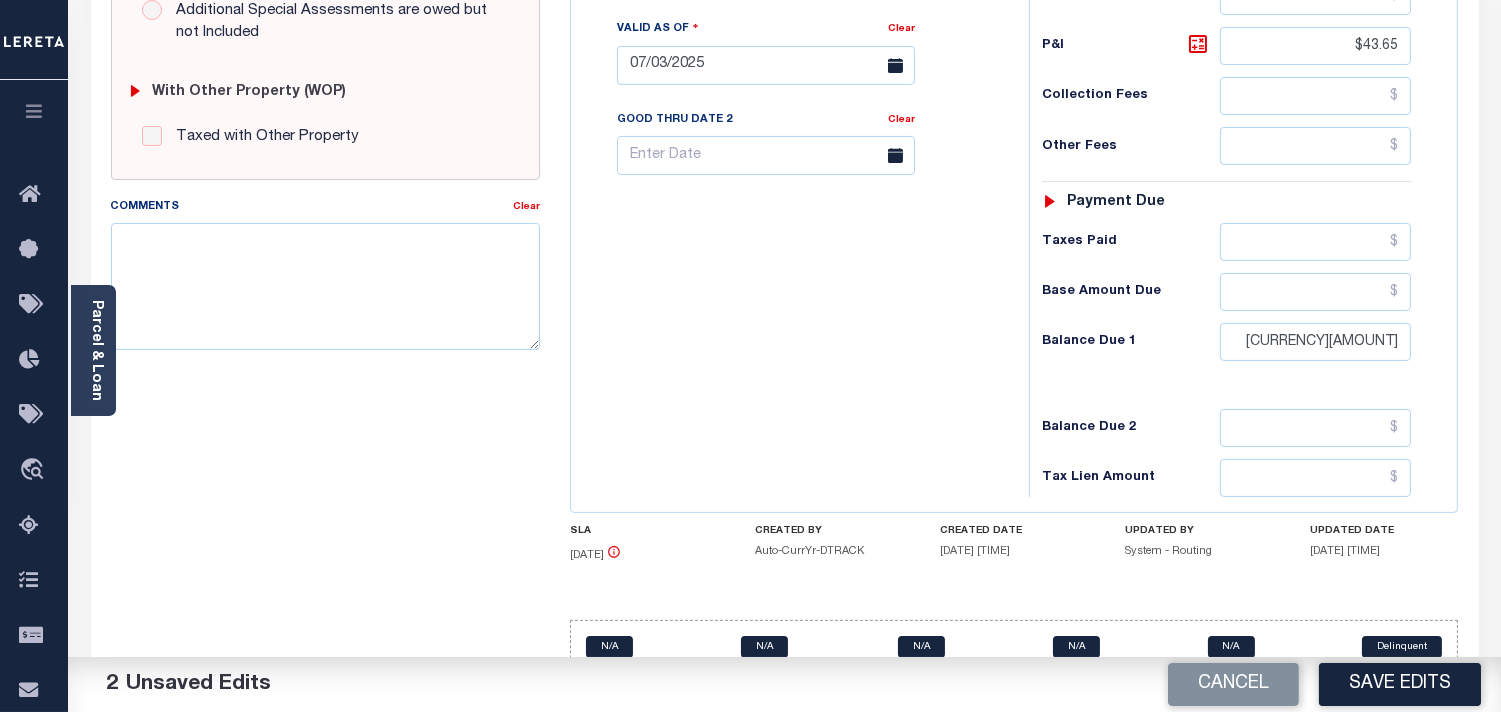 scroll, scrollTop: 777, scrollLeft: 0, axis: vertical 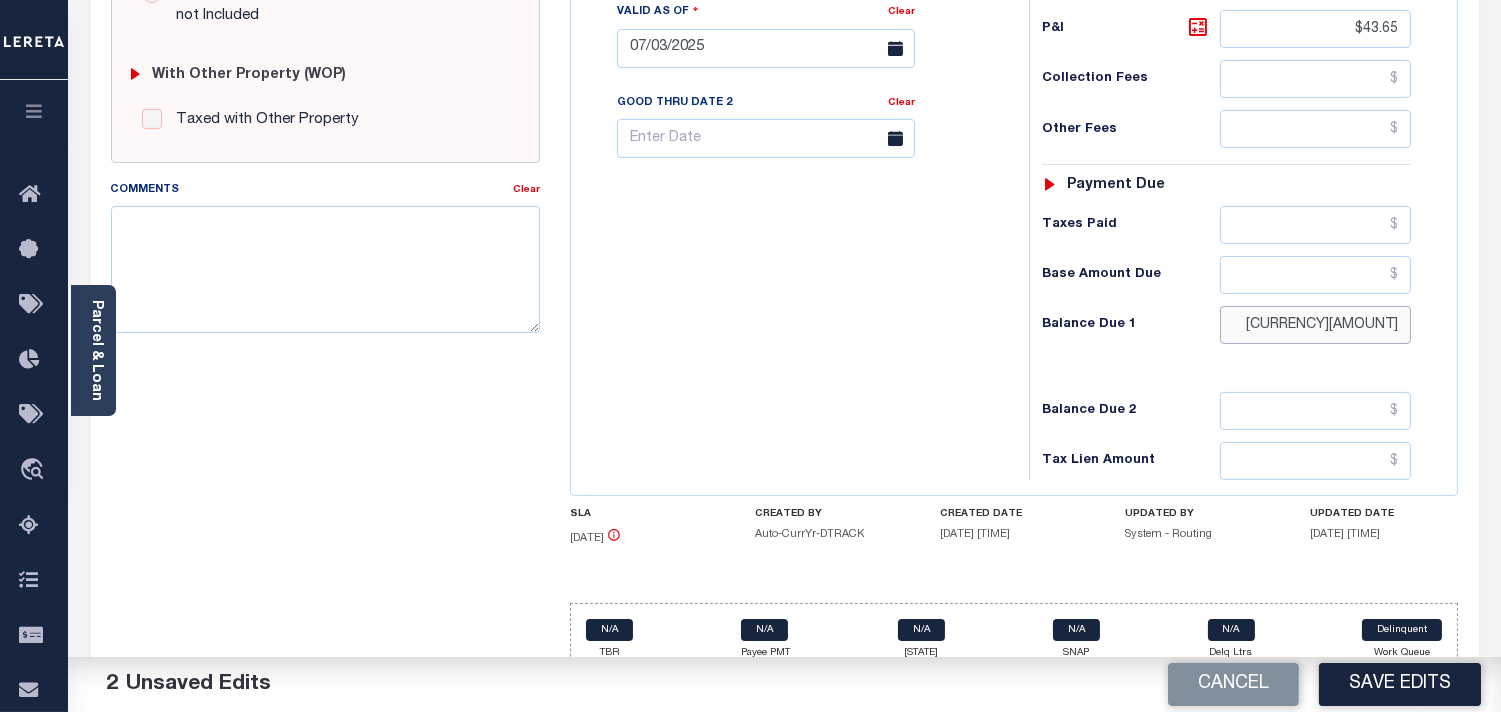drag, startPoint x: 1334, startPoint y: 328, endPoint x: 1442, endPoint y: 328, distance: 108 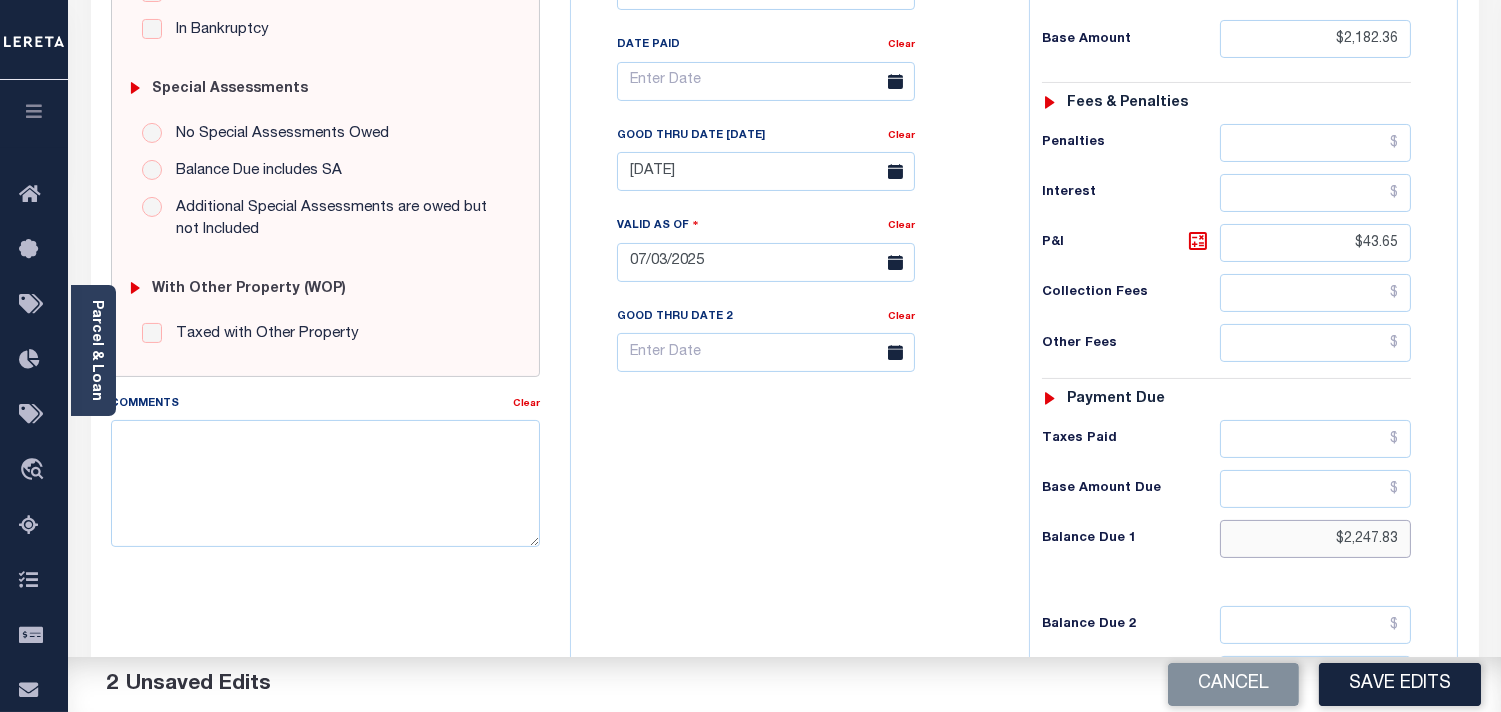 scroll, scrollTop: 555, scrollLeft: 0, axis: vertical 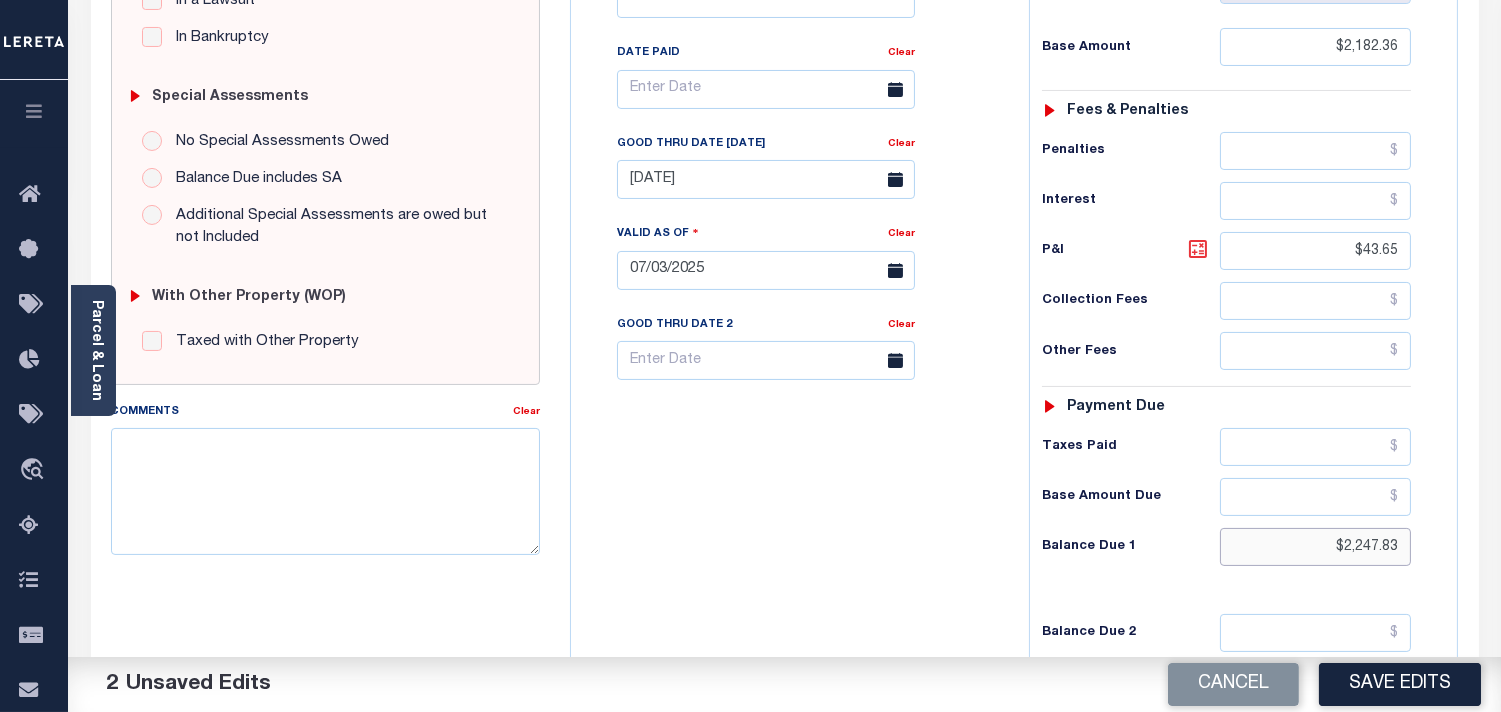type on "$2,247.83" 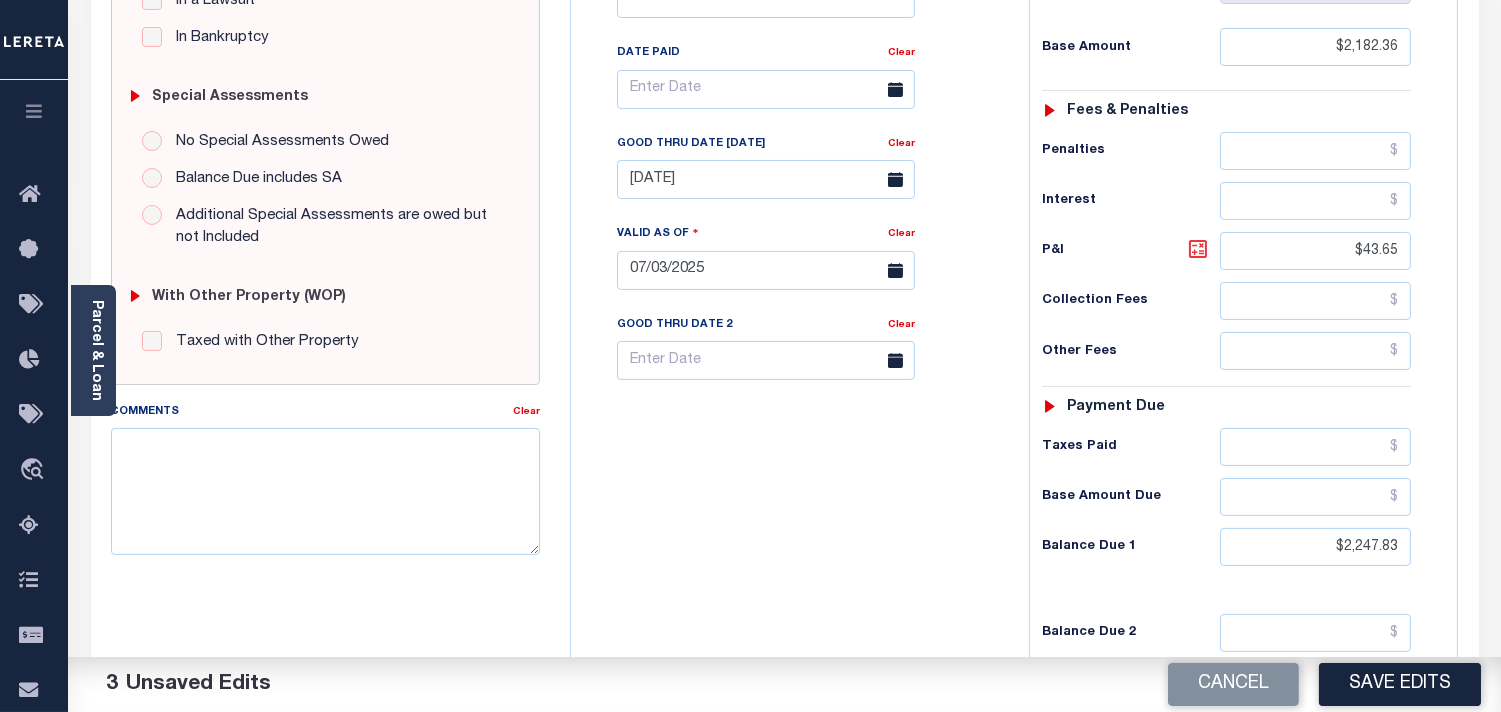 click at bounding box center (1198, 249) 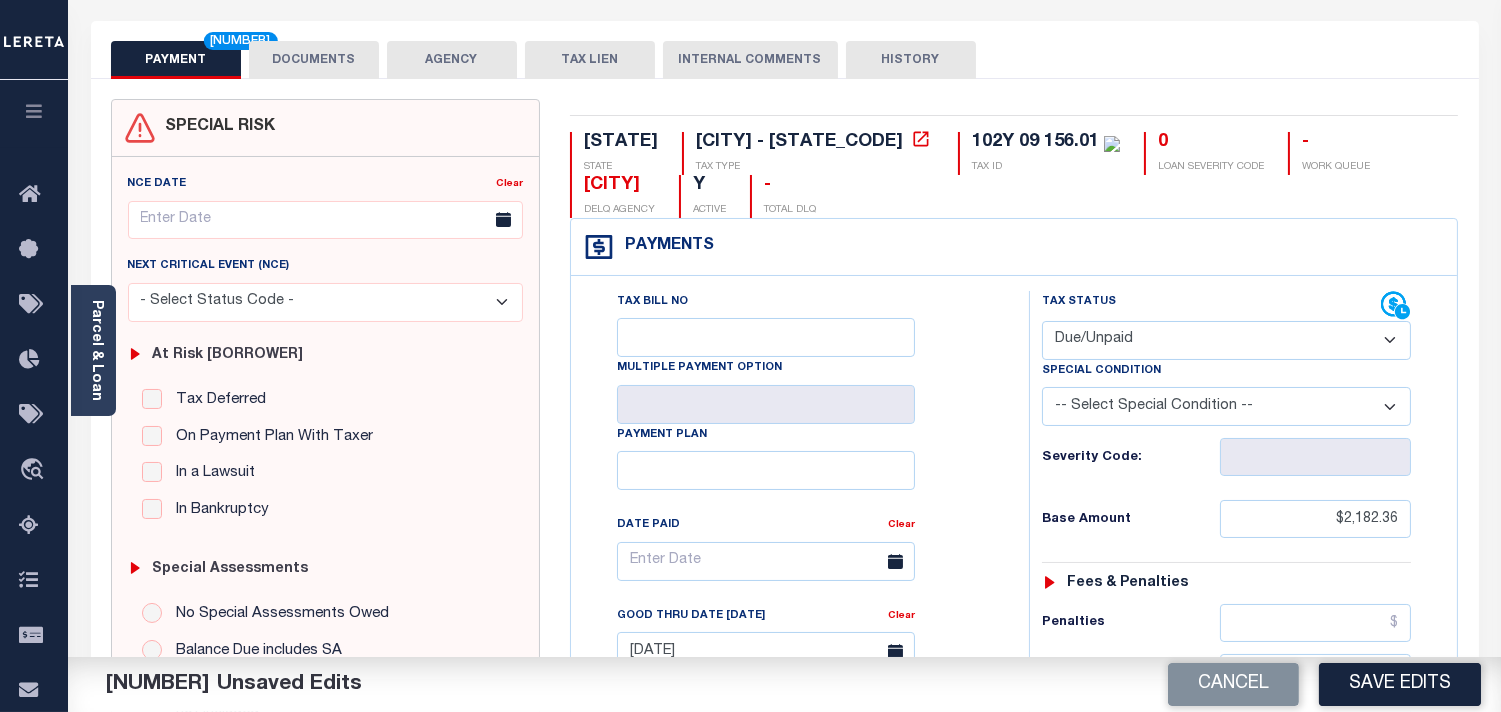 scroll, scrollTop: 0, scrollLeft: 0, axis: both 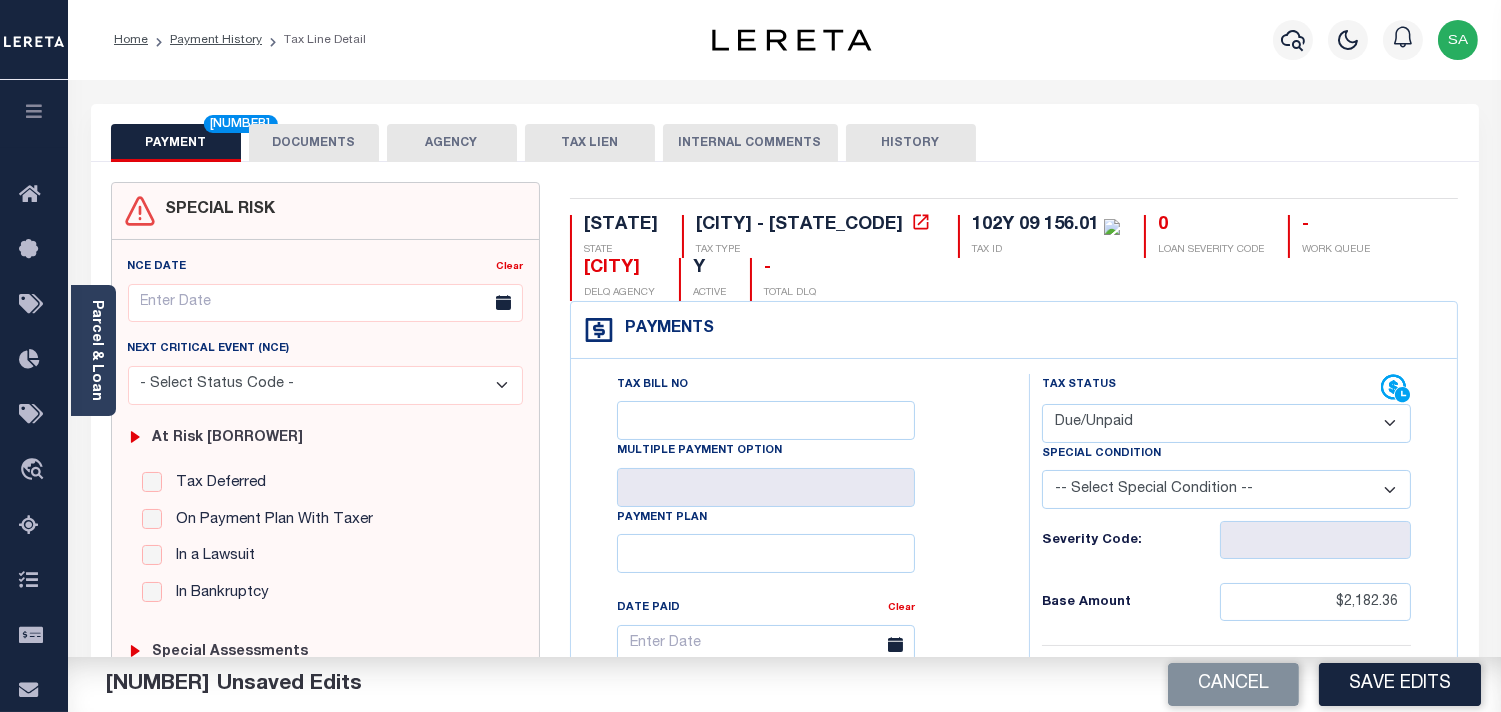 click on "DOCUMENTS" at bounding box center [314, 143] 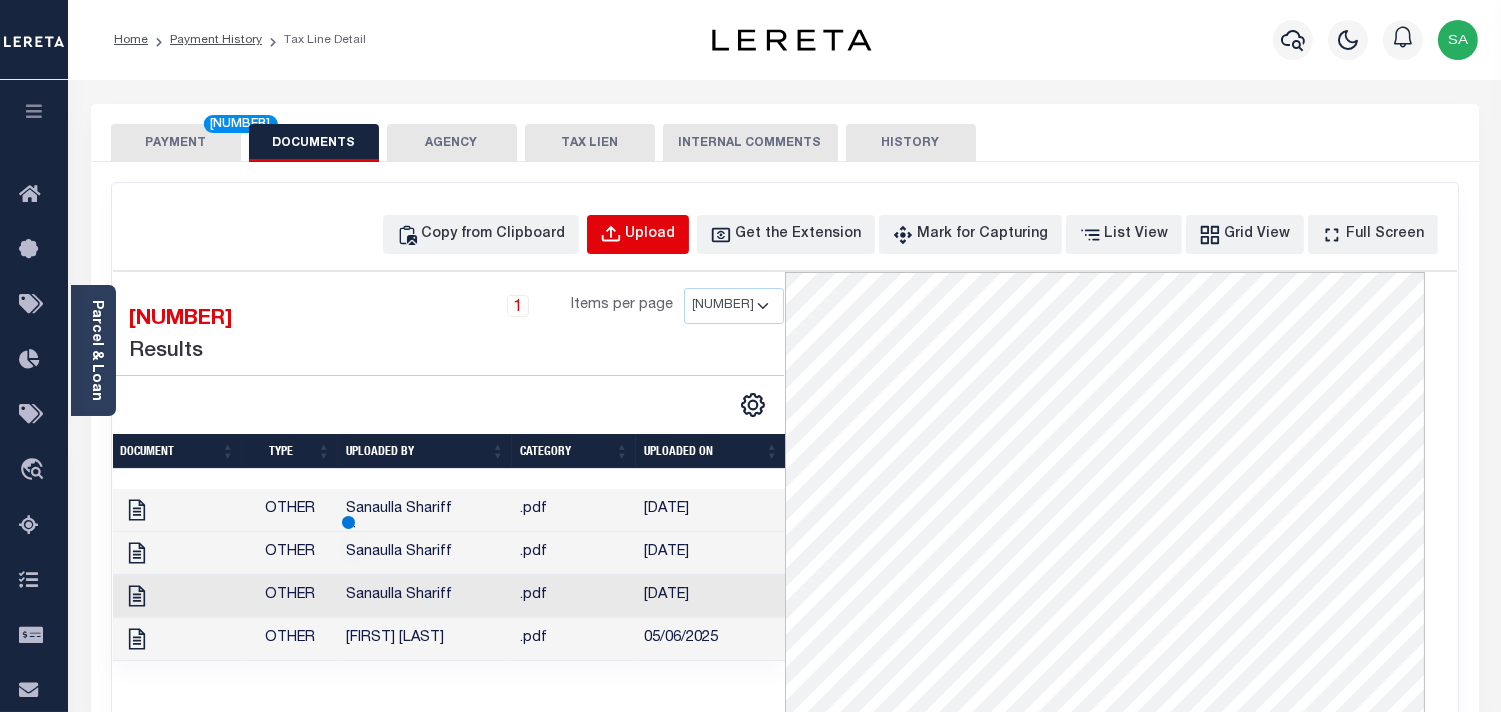click on "Upload" at bounding box center [638, 234] 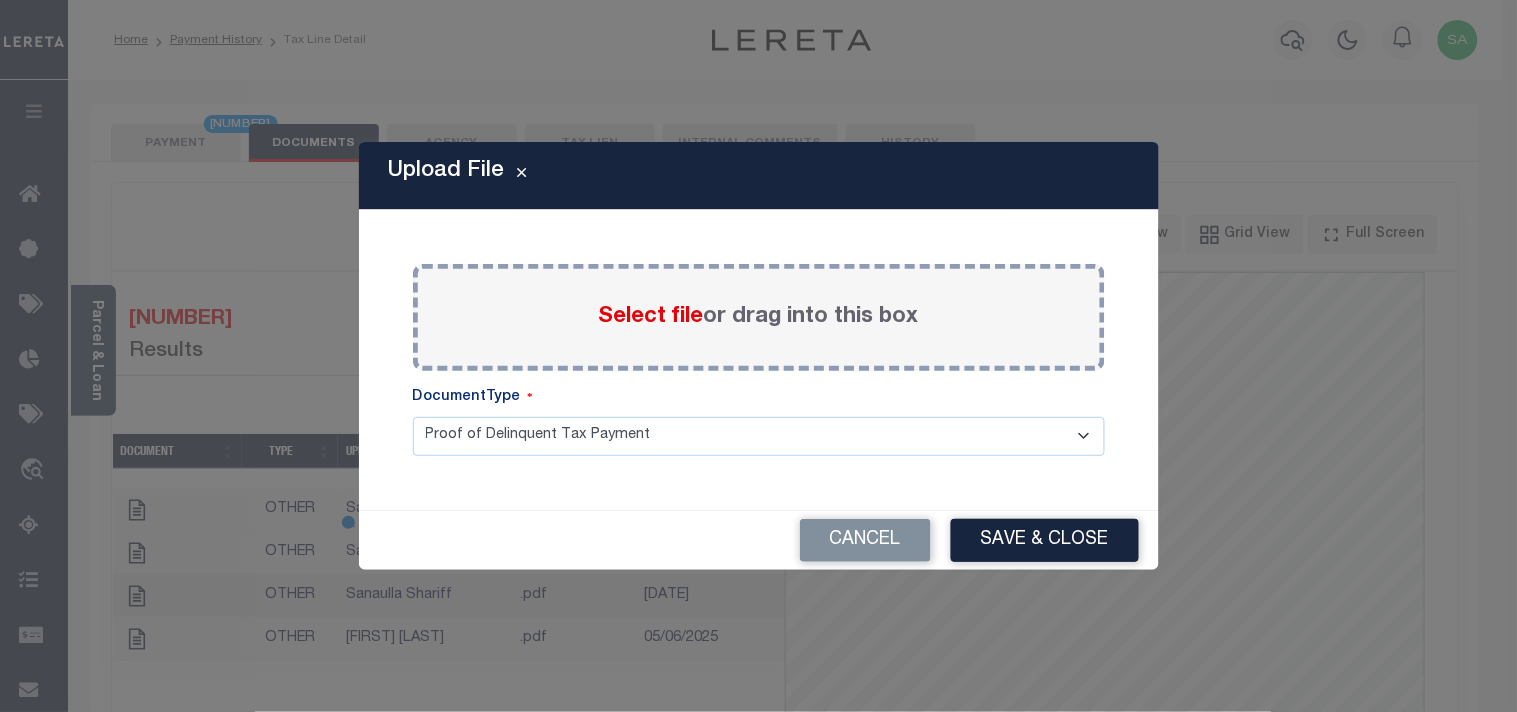click on "Select file" at bounding box center (651, 317) 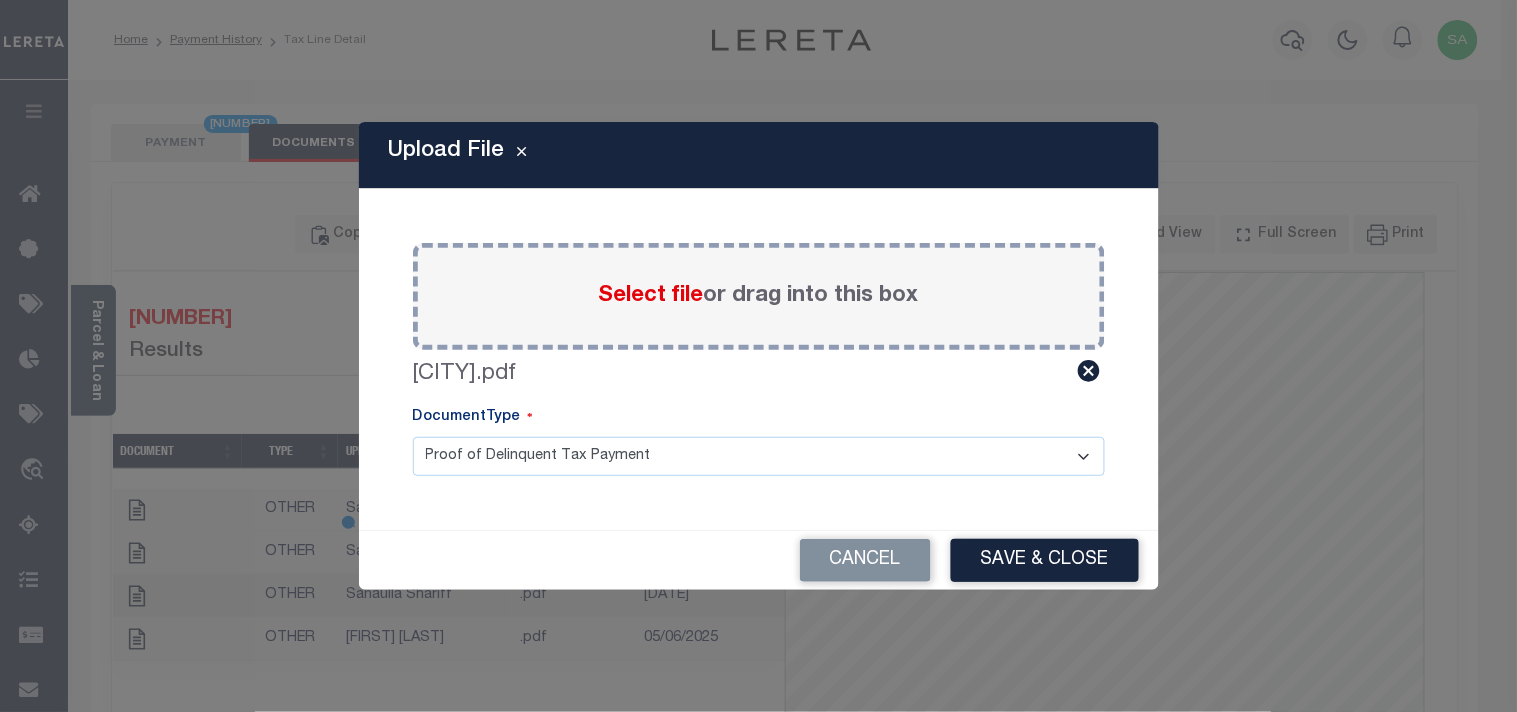 click on "Save & Close" at bounding box center (1045, 560) 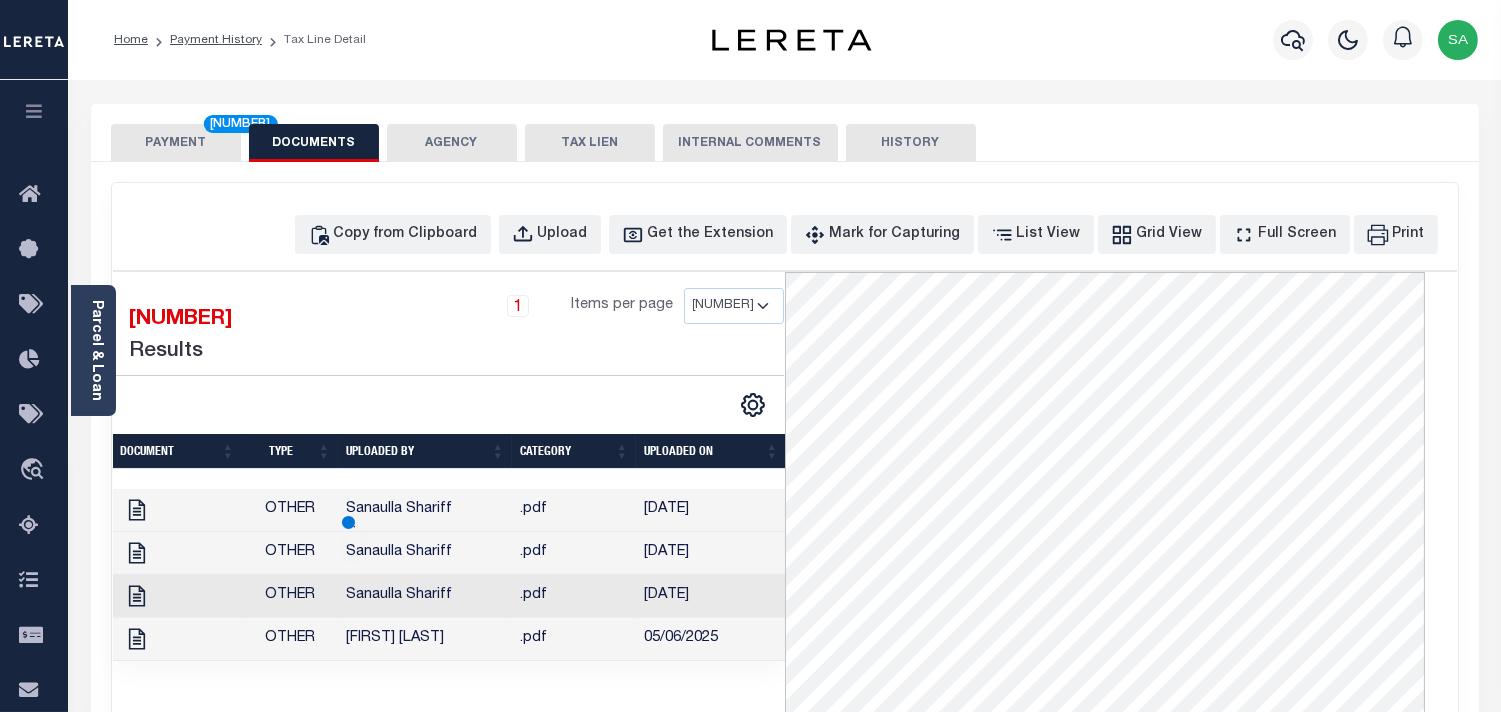 click on "PAYMENT
4" at bounding box center (176, 143) 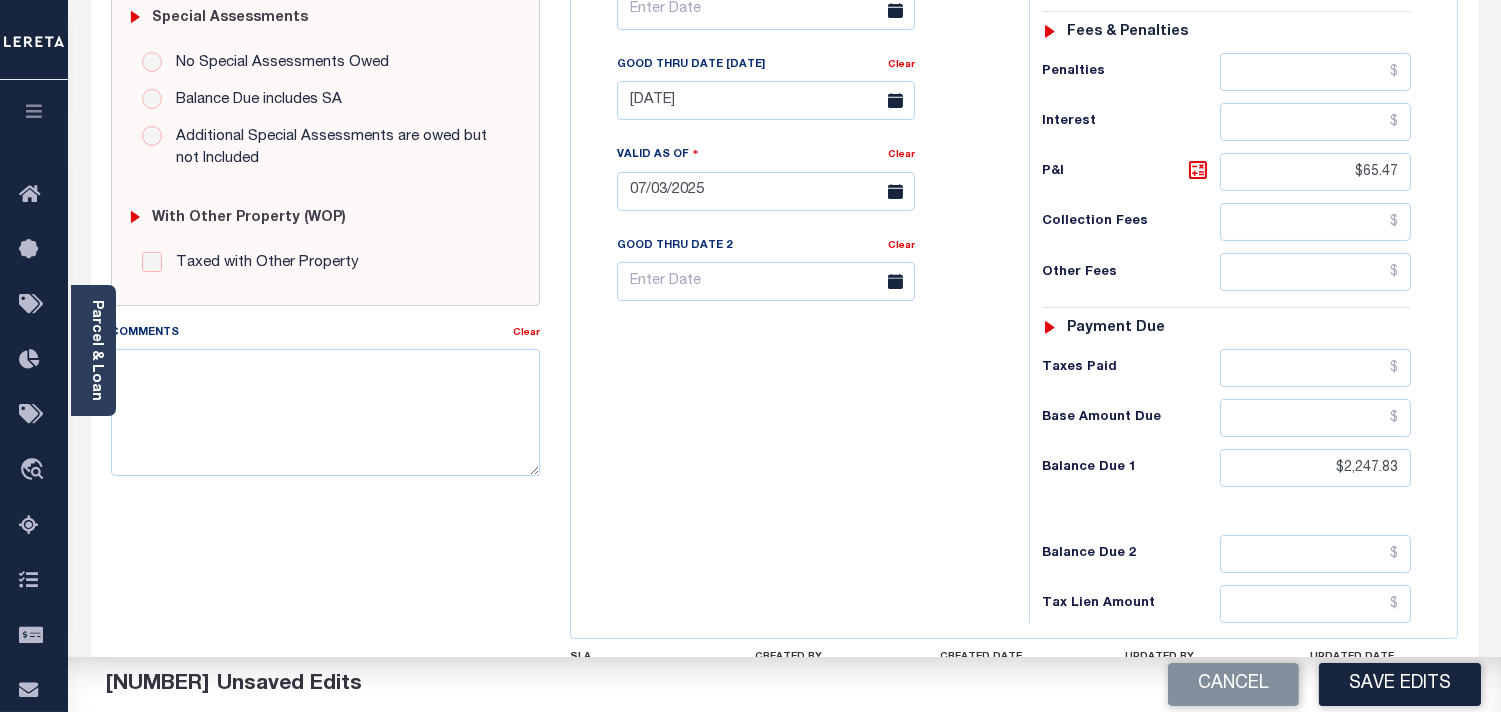 scroll, scrollTop: 666, scrollLeft: 0, axis: vertical 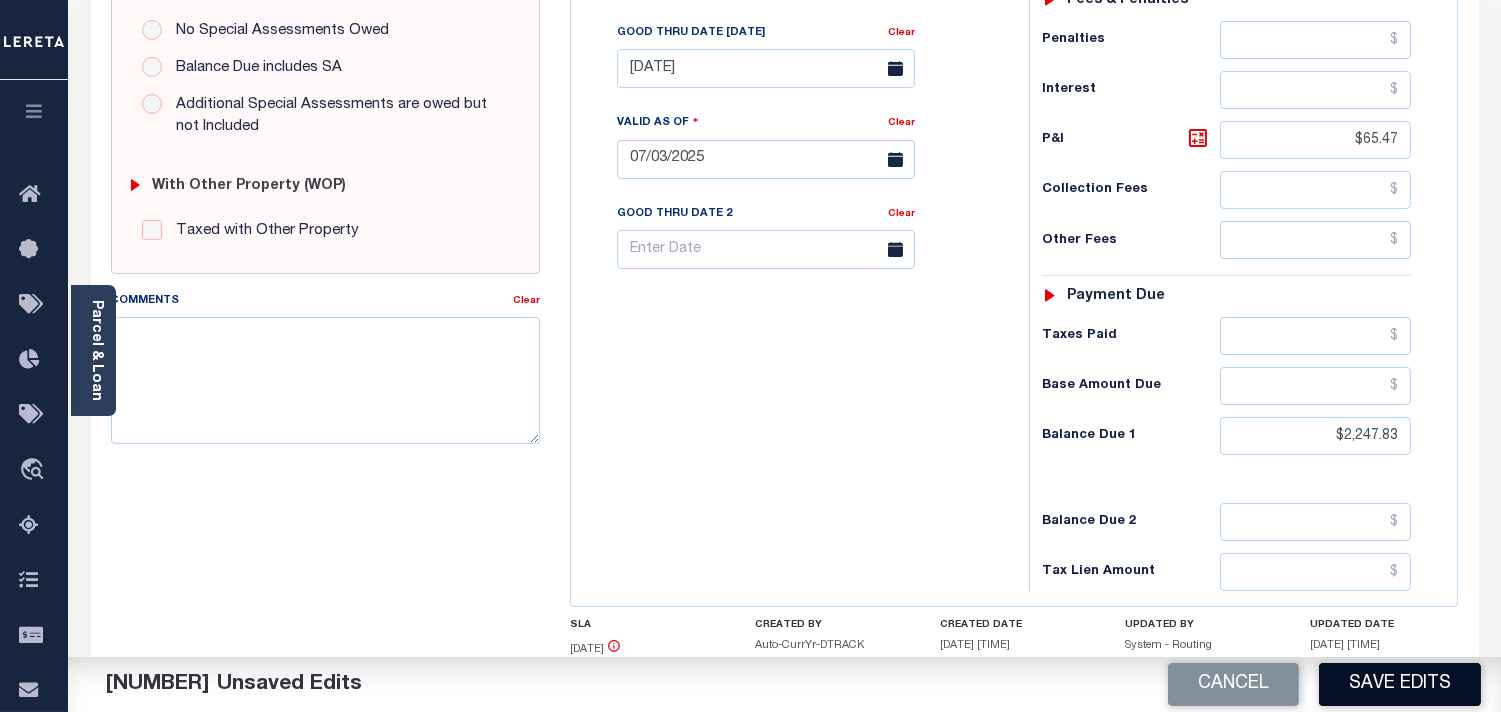 click on "Save Edits" at bounding box center (1400, 684) 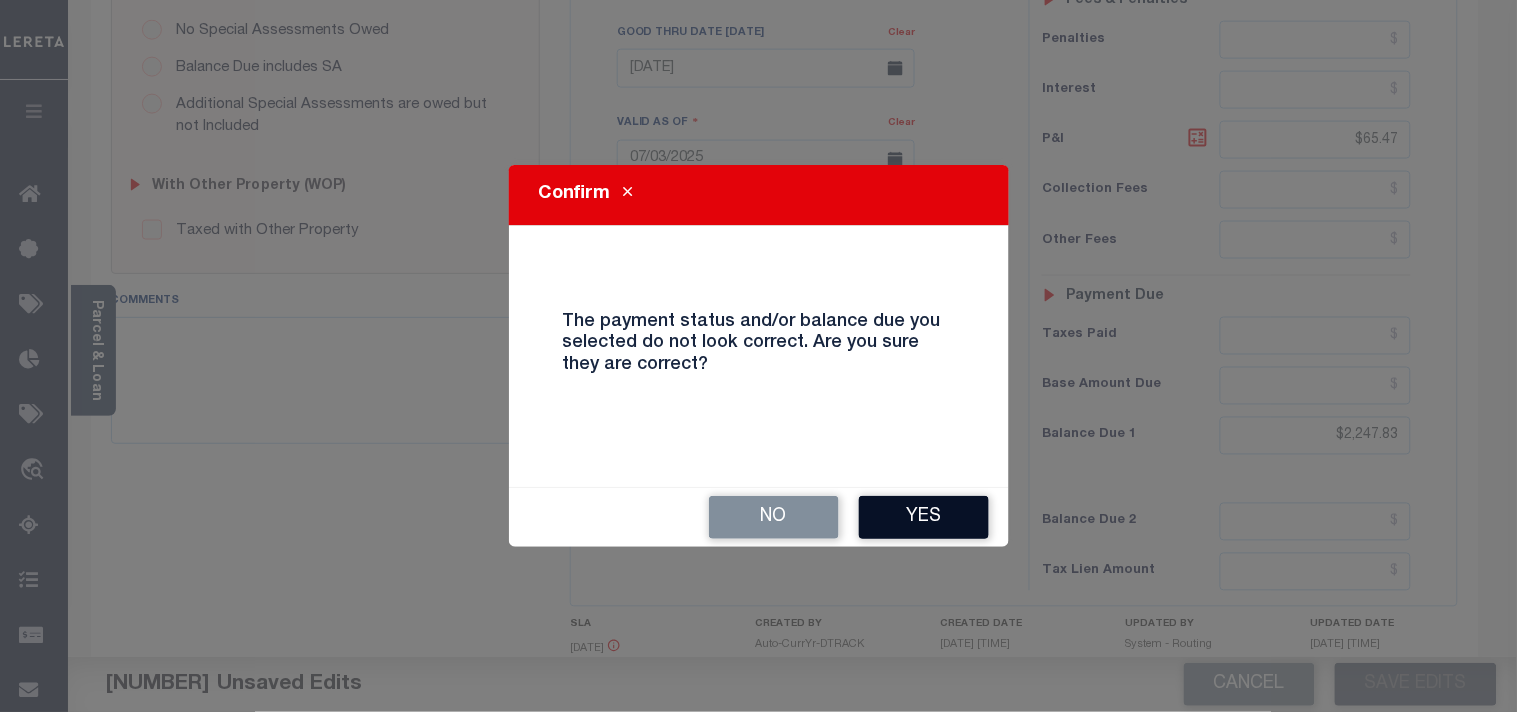 click on "Yes" at bounding box center [924, 517] 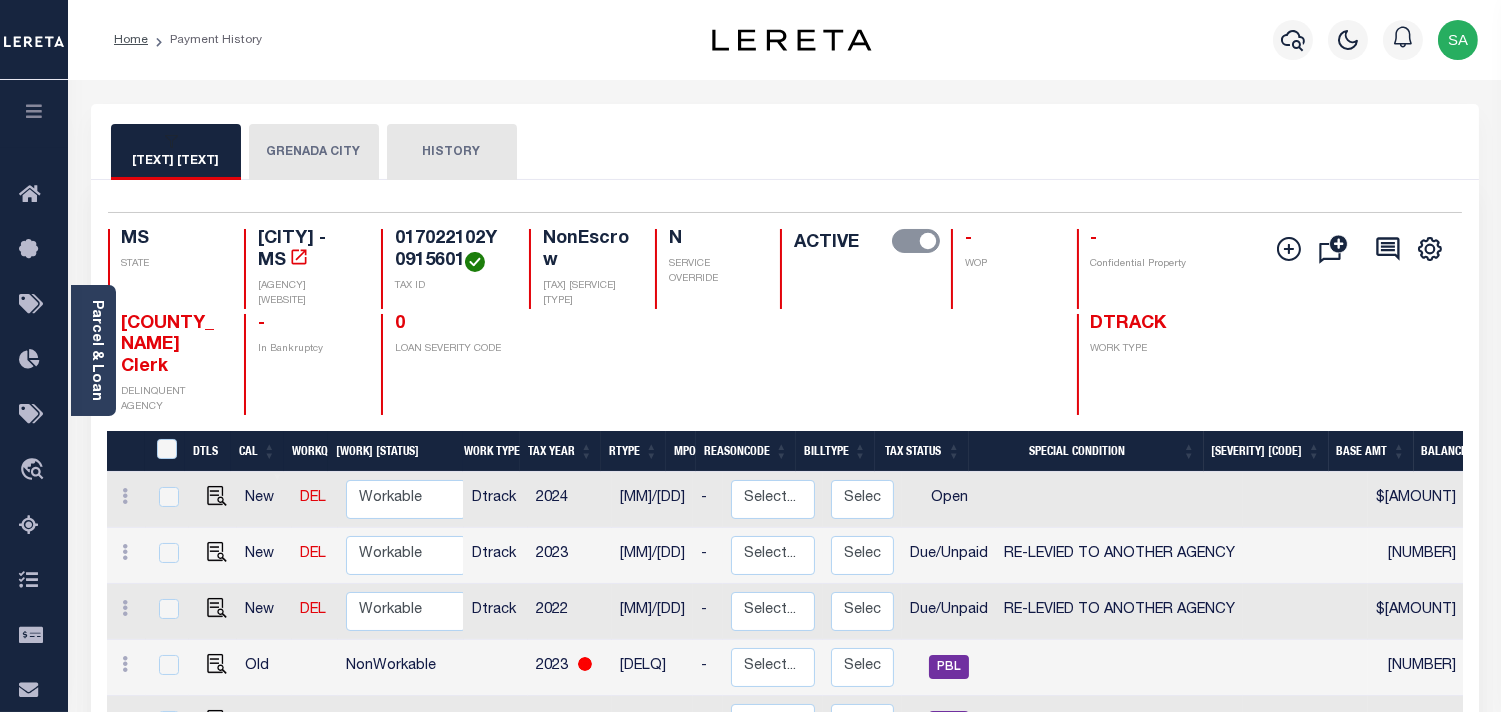 scroll, scrollTop: 111, scrollLeft: 0, axis: vertical 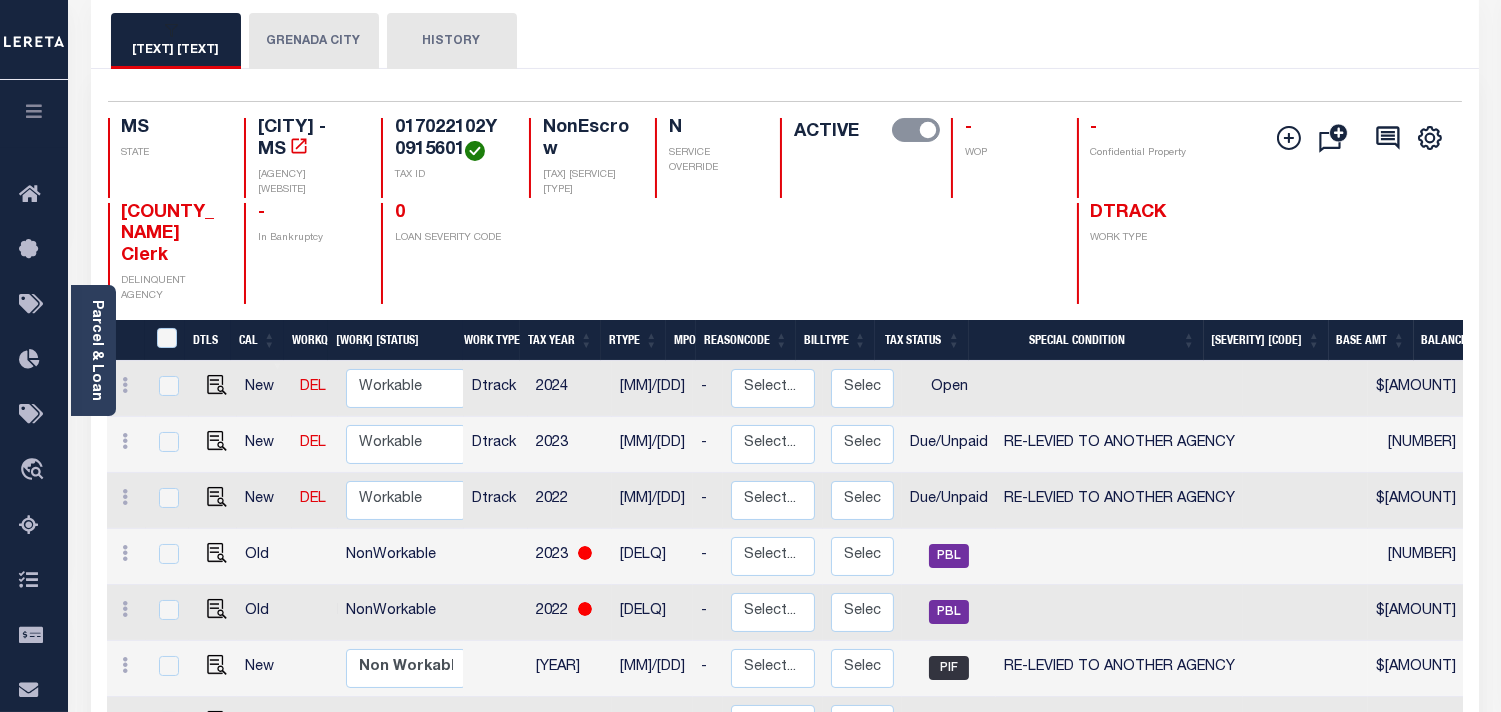 click on "GRENADA CITY" at bounding box center (334, 41) 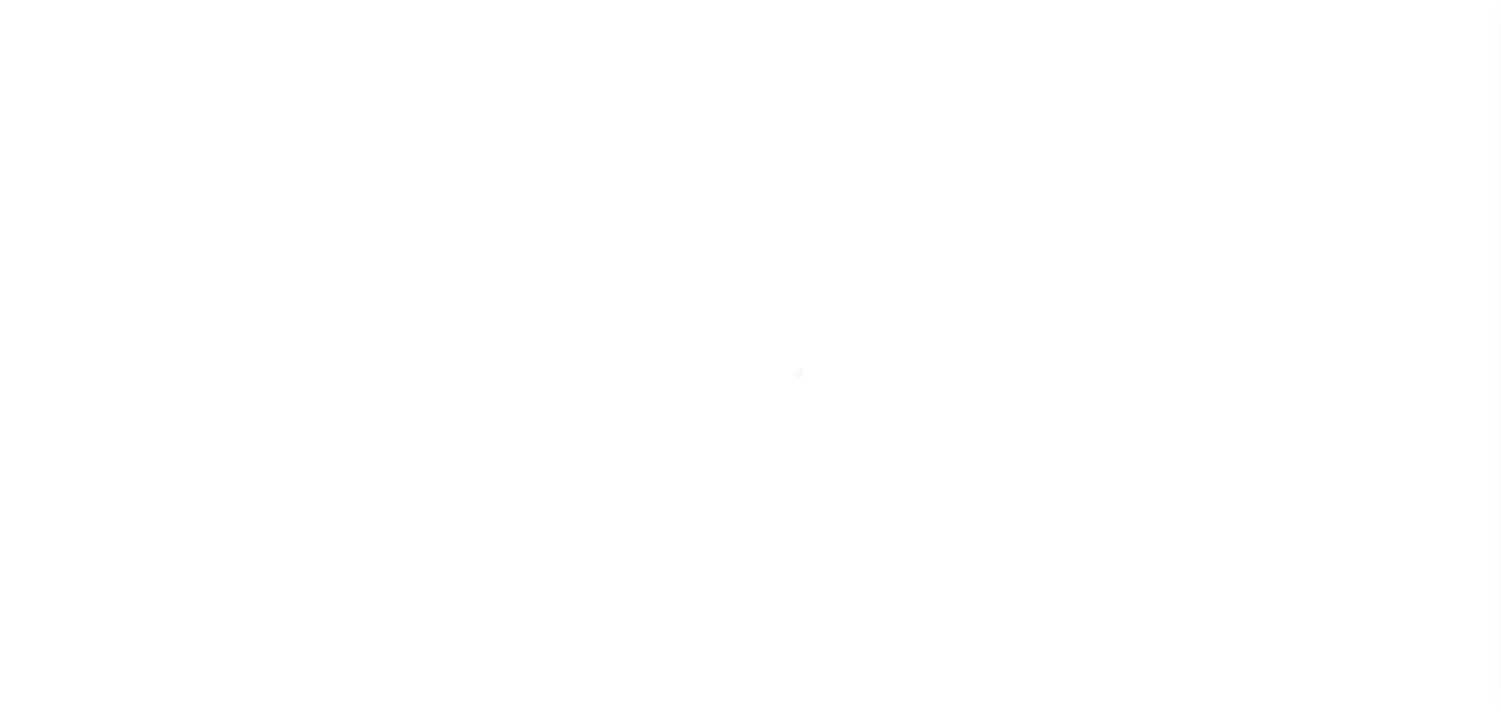 scroll, scrollTop: 0, scrollLeft: 0, axis: both 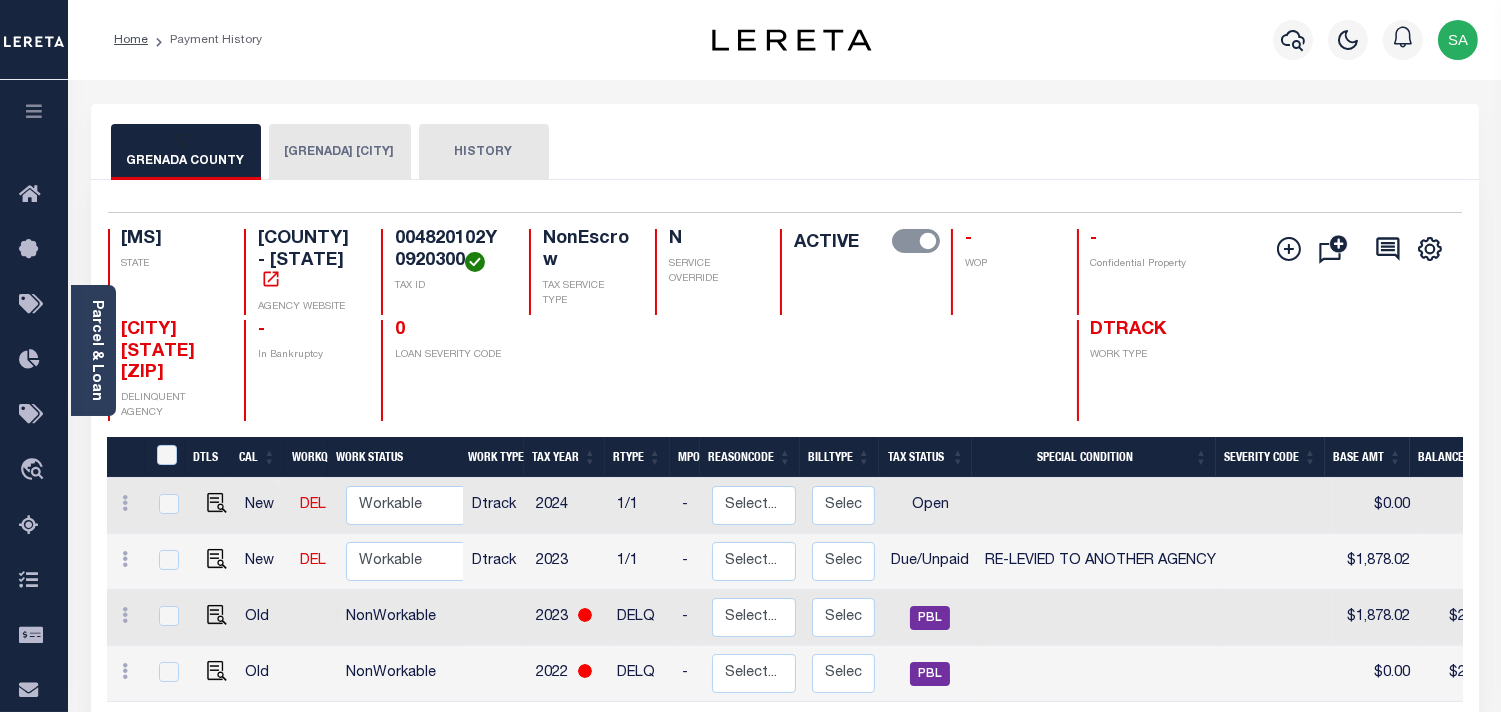 click on "GRENADA [CITY]" at bounding box center (316, 152) 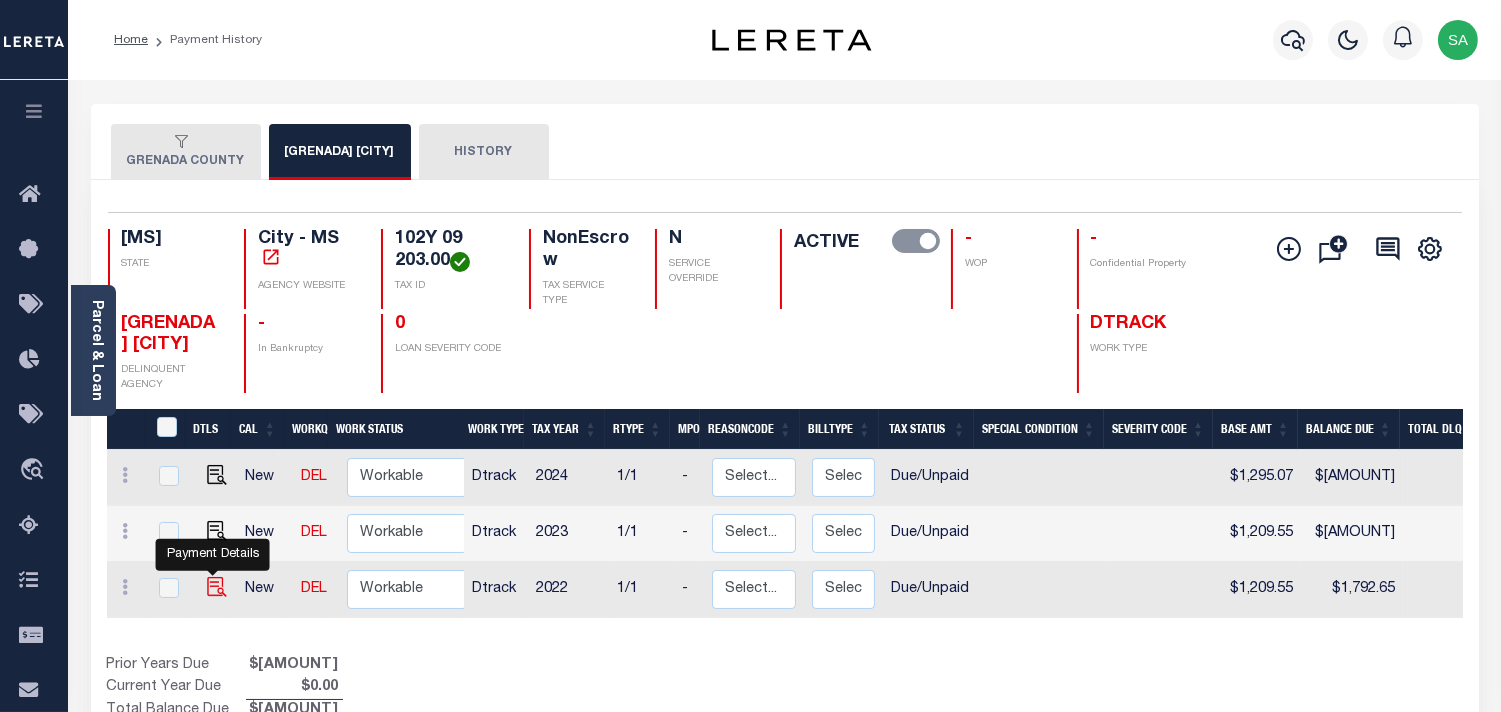 click at bounding box center (217, 587) 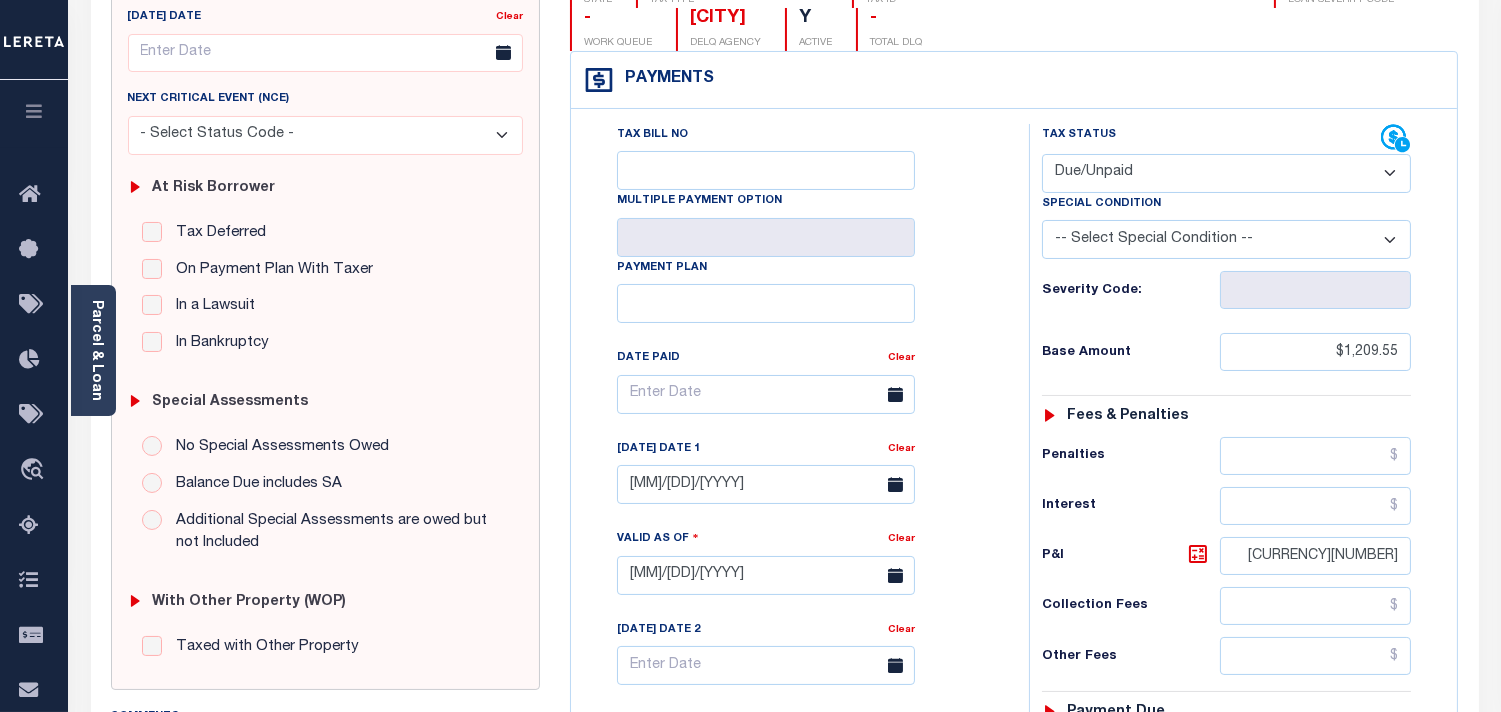 scroll, scrollTop: 444, scrollLeft: 0, axis: vertical 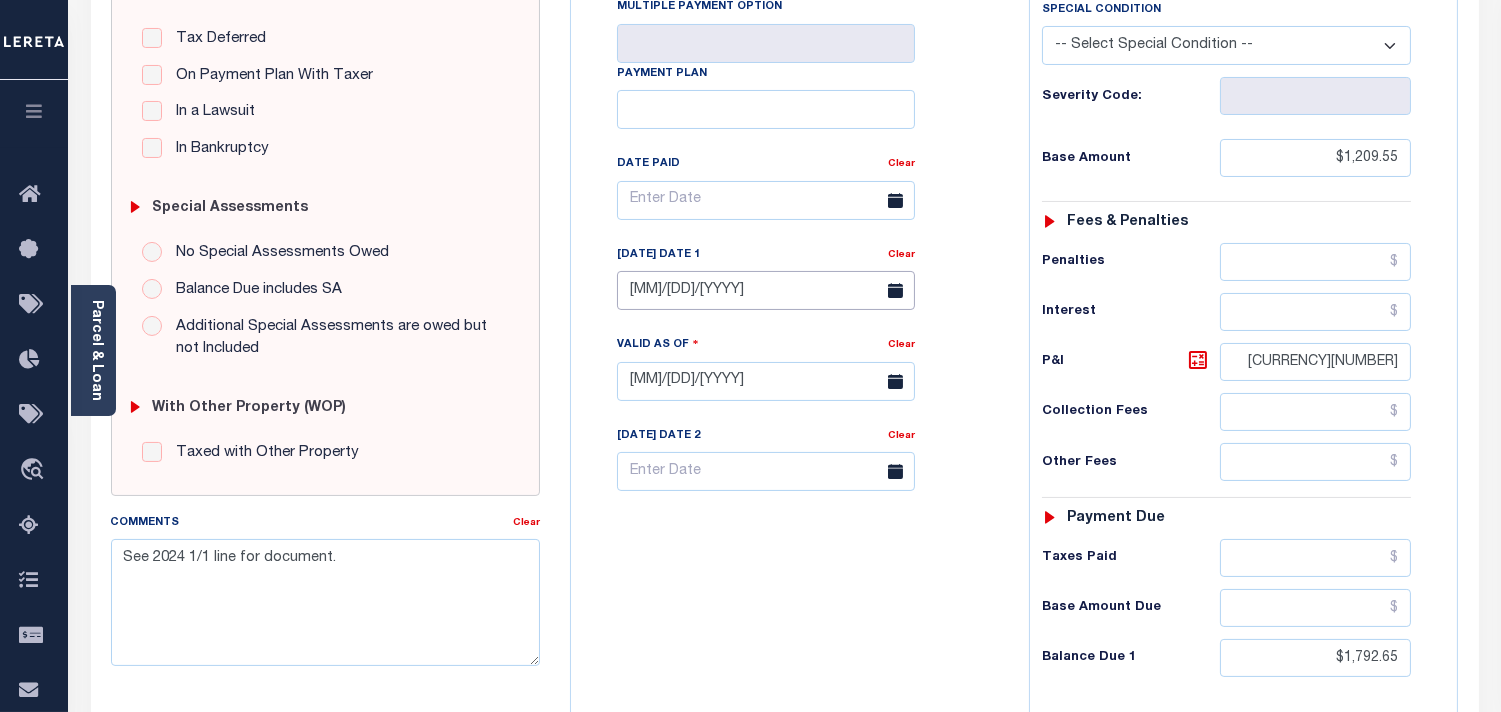 click on "[DATE]" at bounding box center (766, 290) 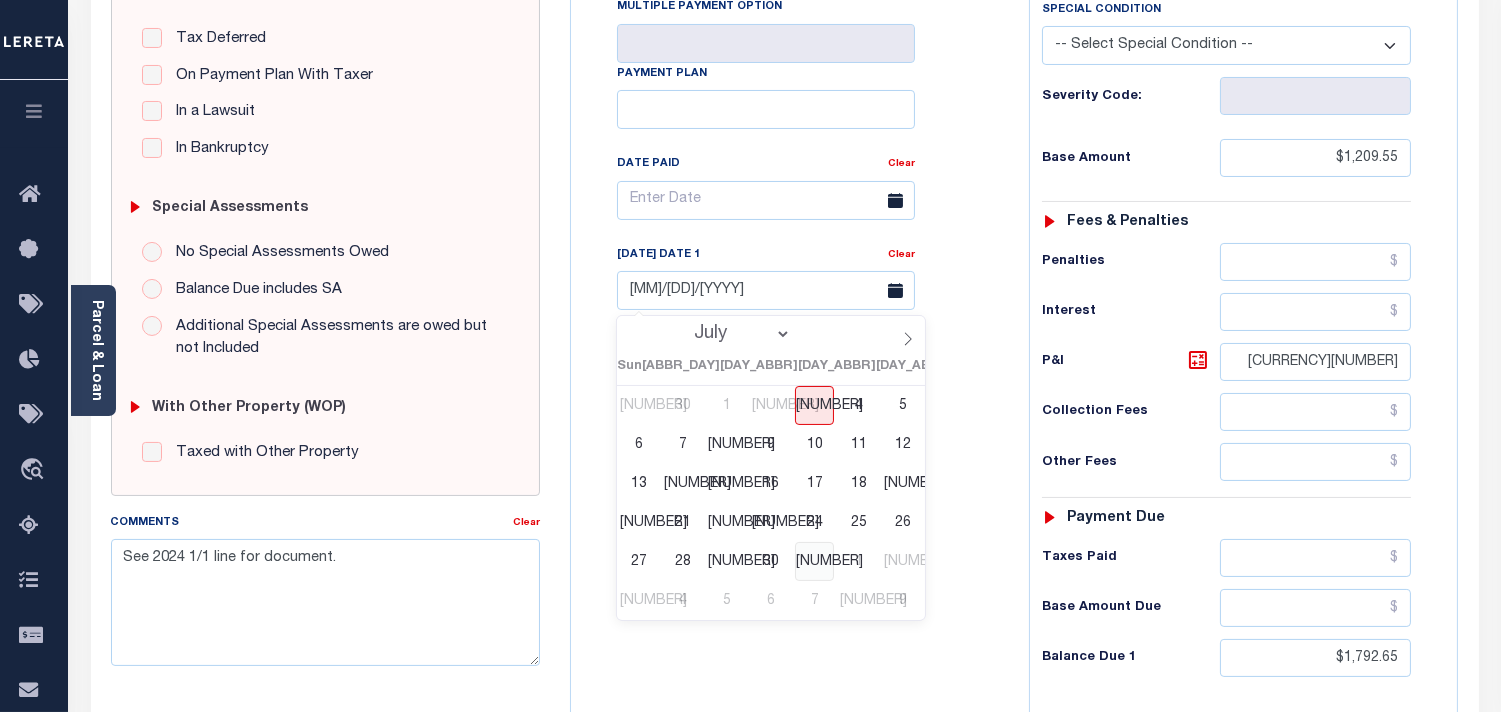 click on "31" at bounding box center (814, 561) 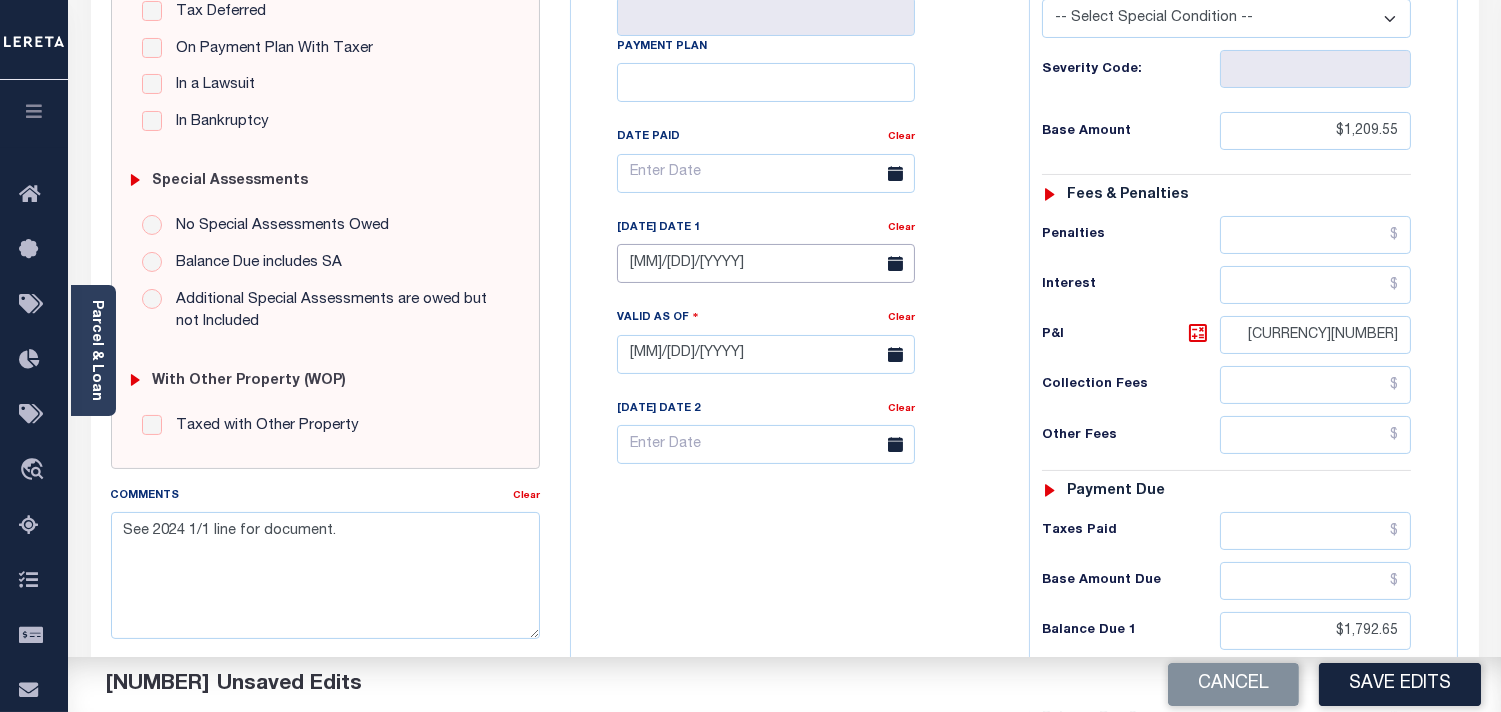 scroll, scrollTop: 666, scrollLeft: 0, axis: vertical 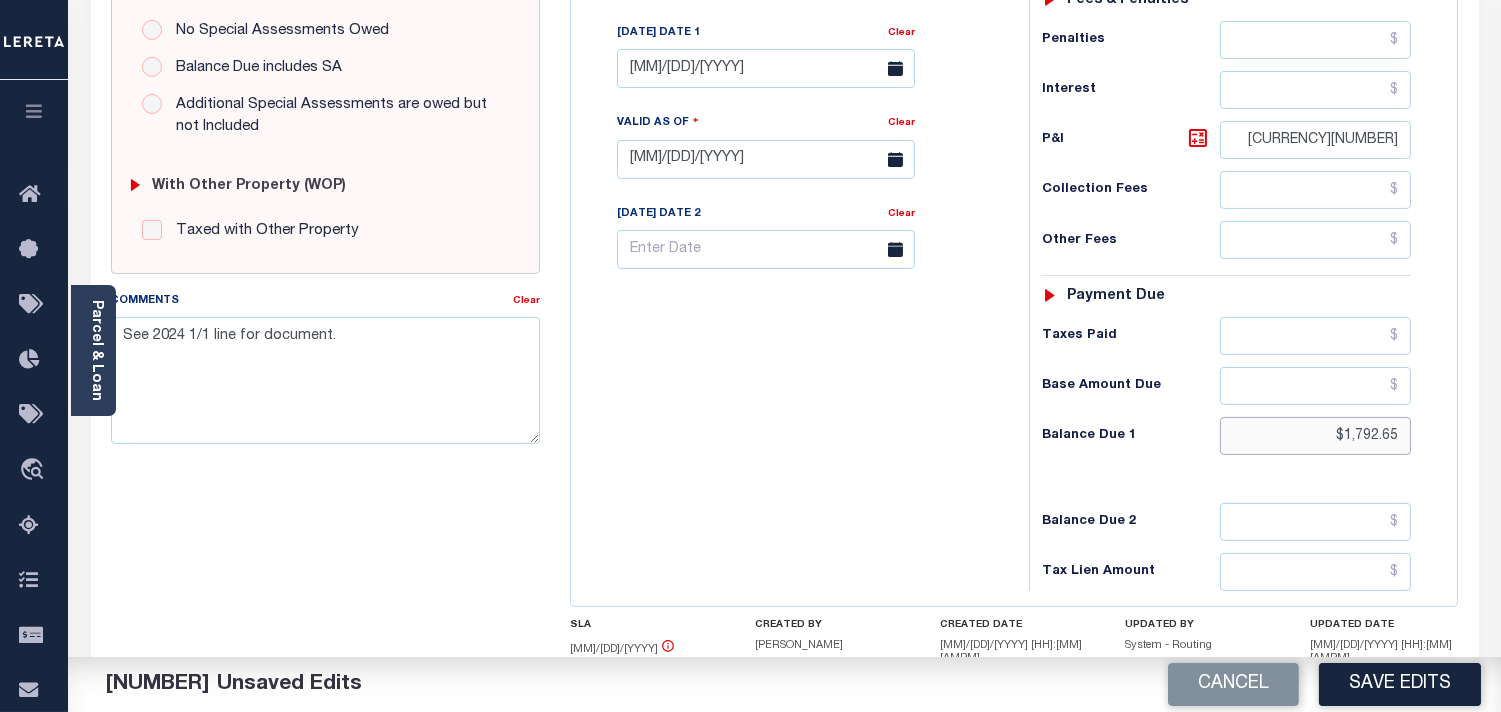 drag, startPoint x: 1347, startPoint y: 440, endPoint x: 1445, endPoint y: 437, distance: 98.045906 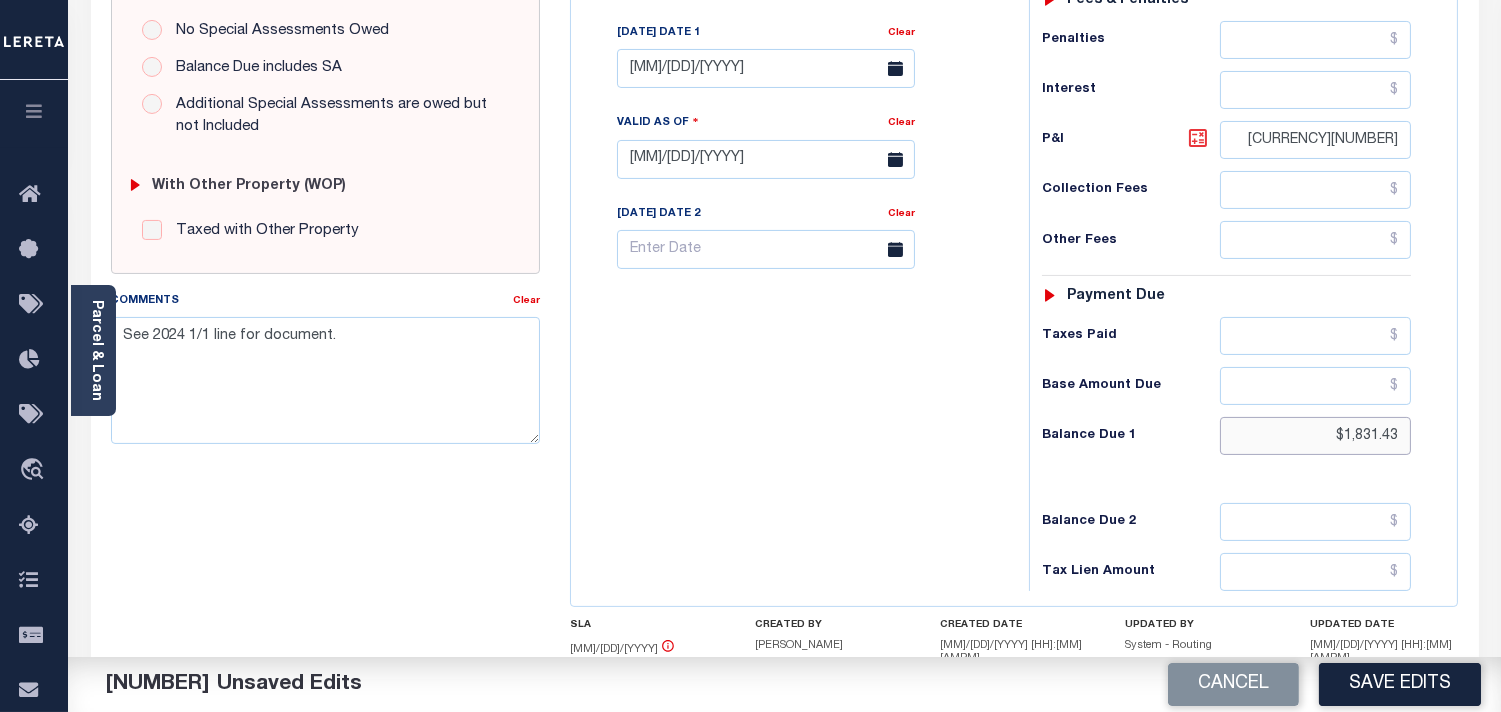 type on "$1,831.43" 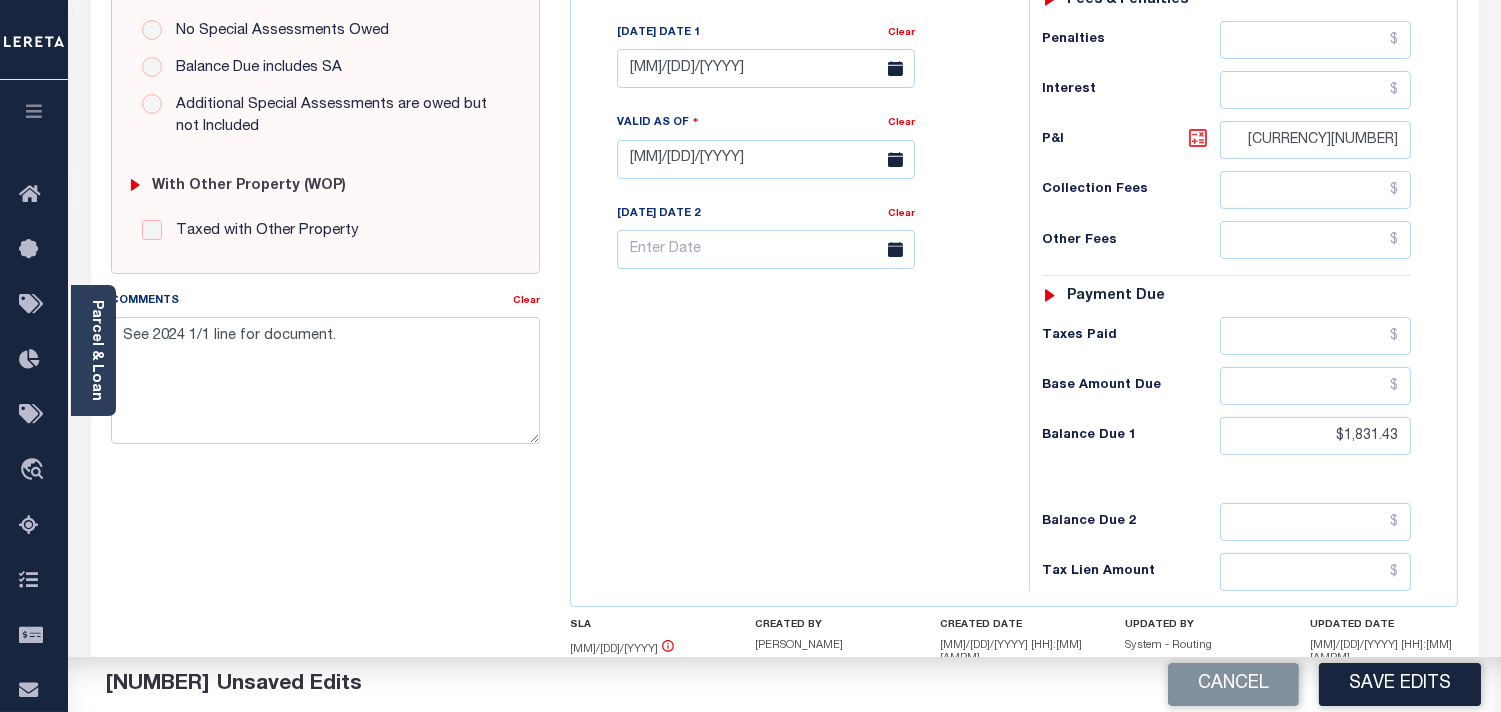 click at bounding box center (1198, 138) 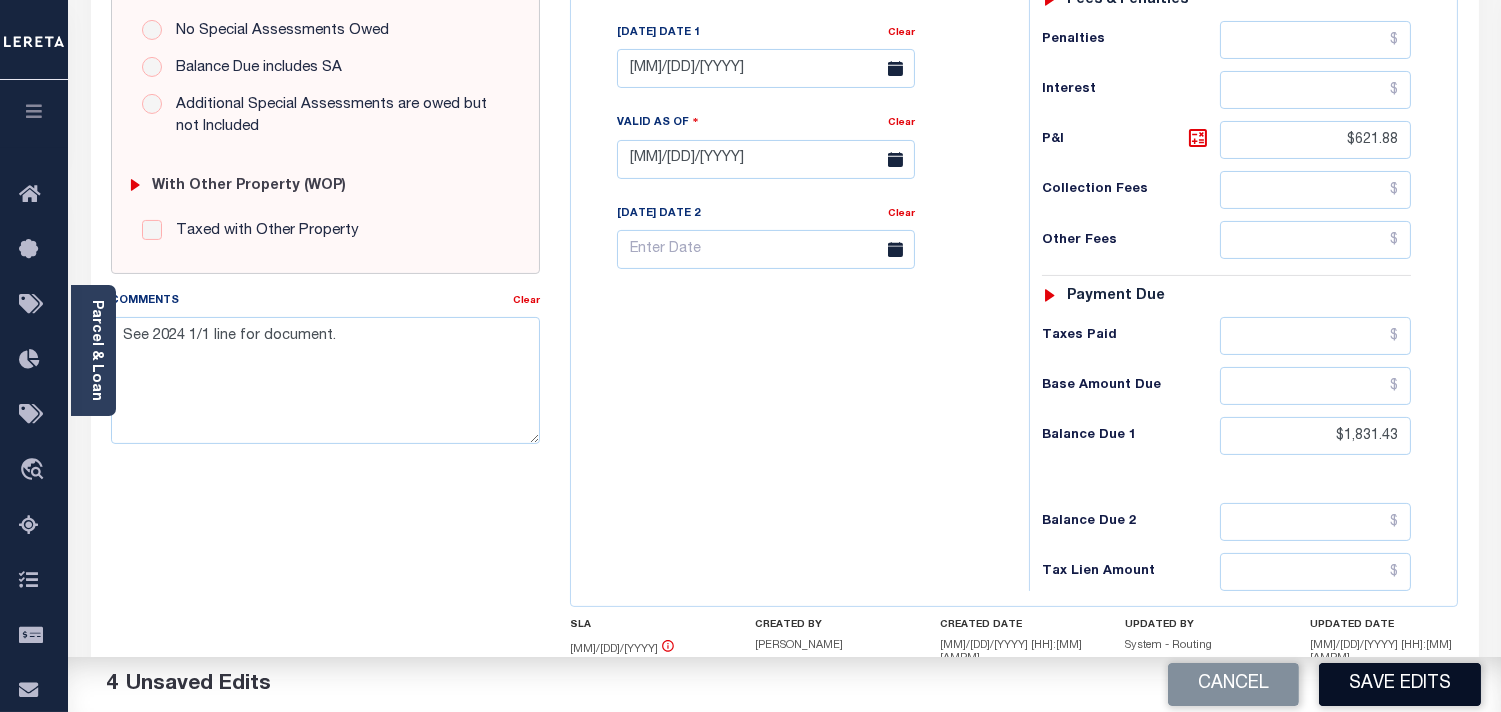 click on "Save Edits" at bounding box center [1400, 684] 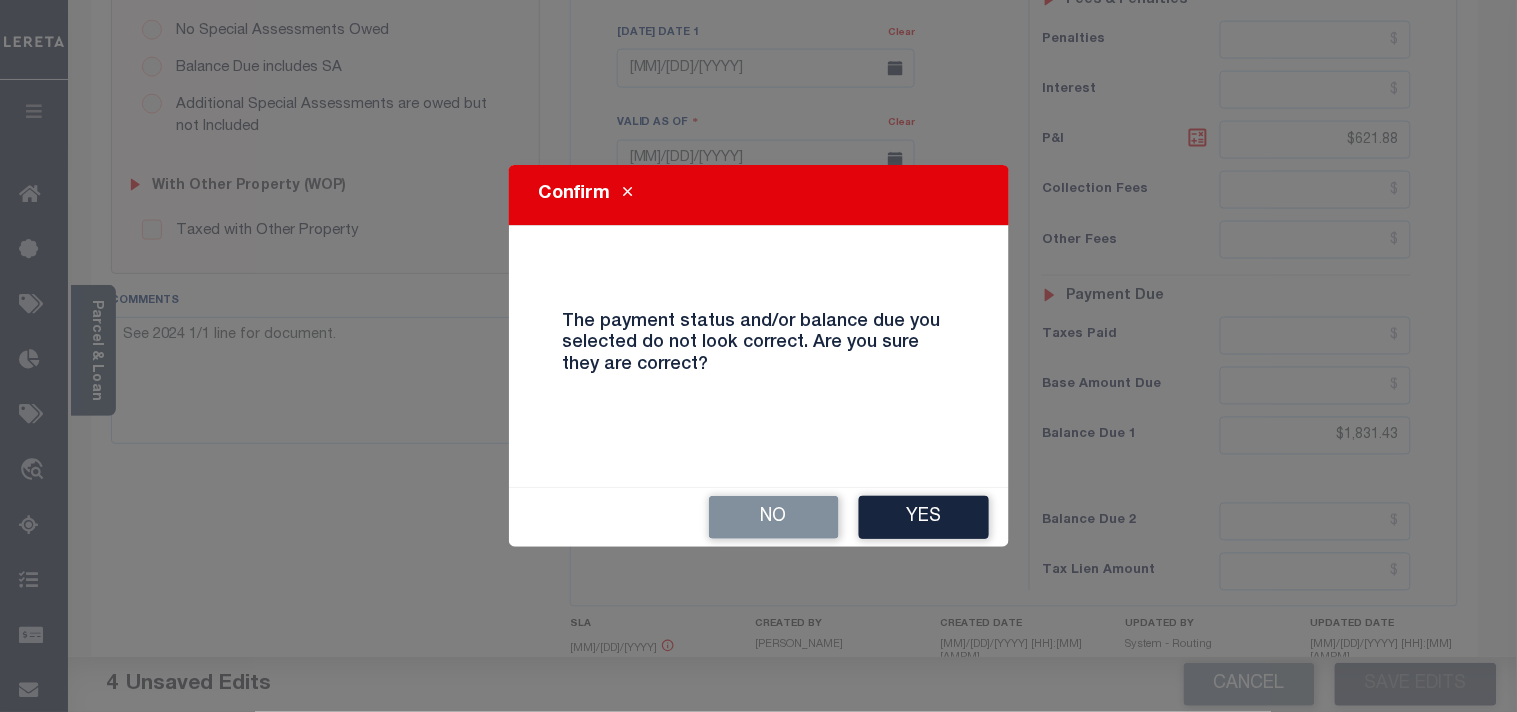 drag, startPoint x: 931, startPoint y: 511, endPoint x: 1135, endPoint y: 497, distance: 204.47983 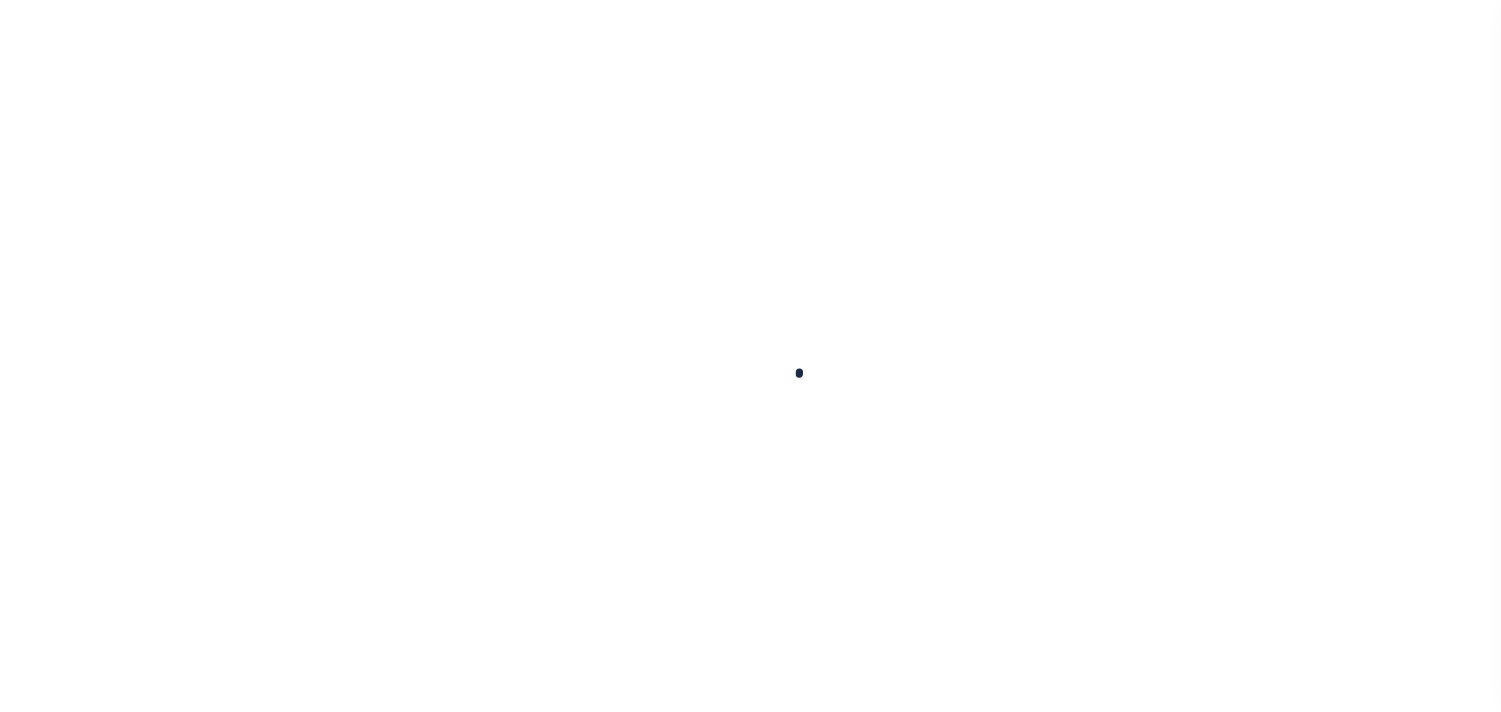 scroll, scrollTop: 0, scrollLeft: 0, axis: both 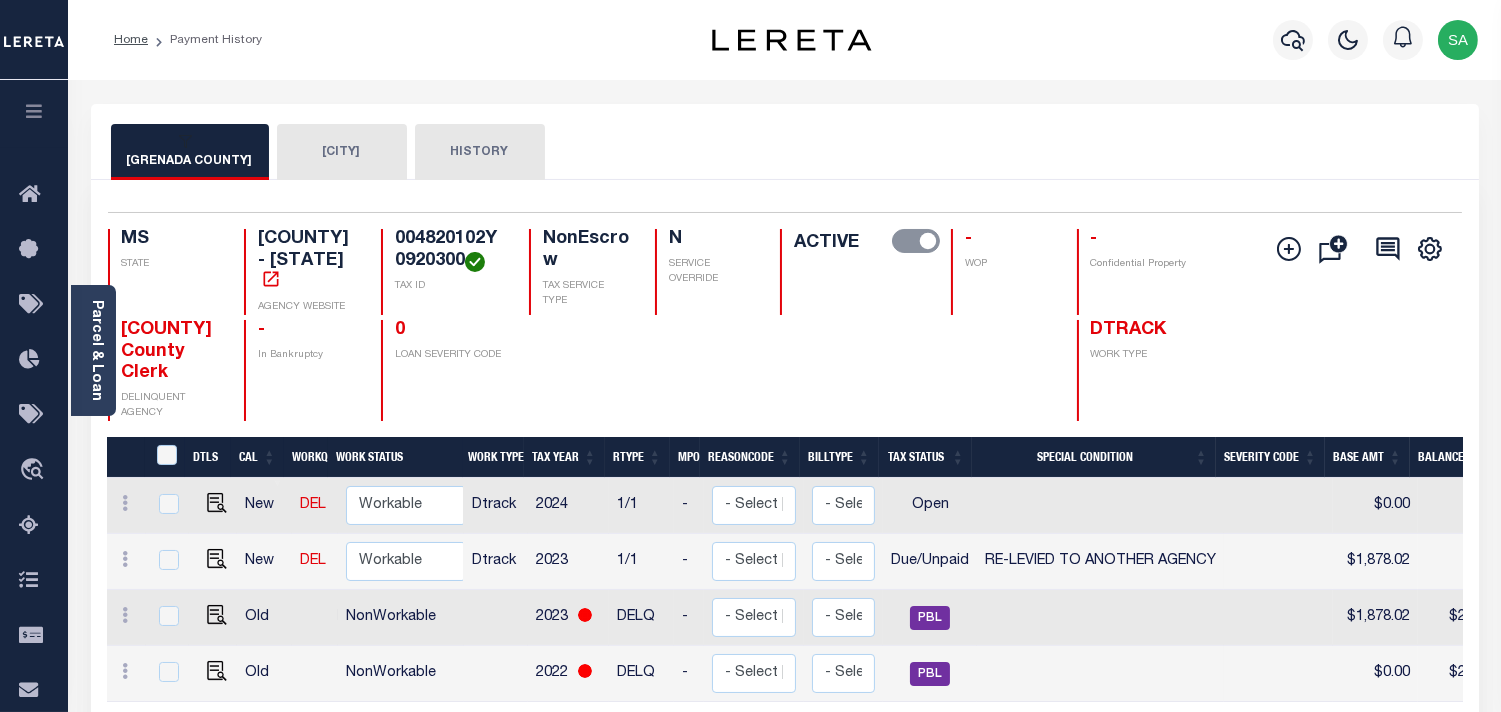 click on "[GRENADA] CITY" at bounding box center (336, 152) 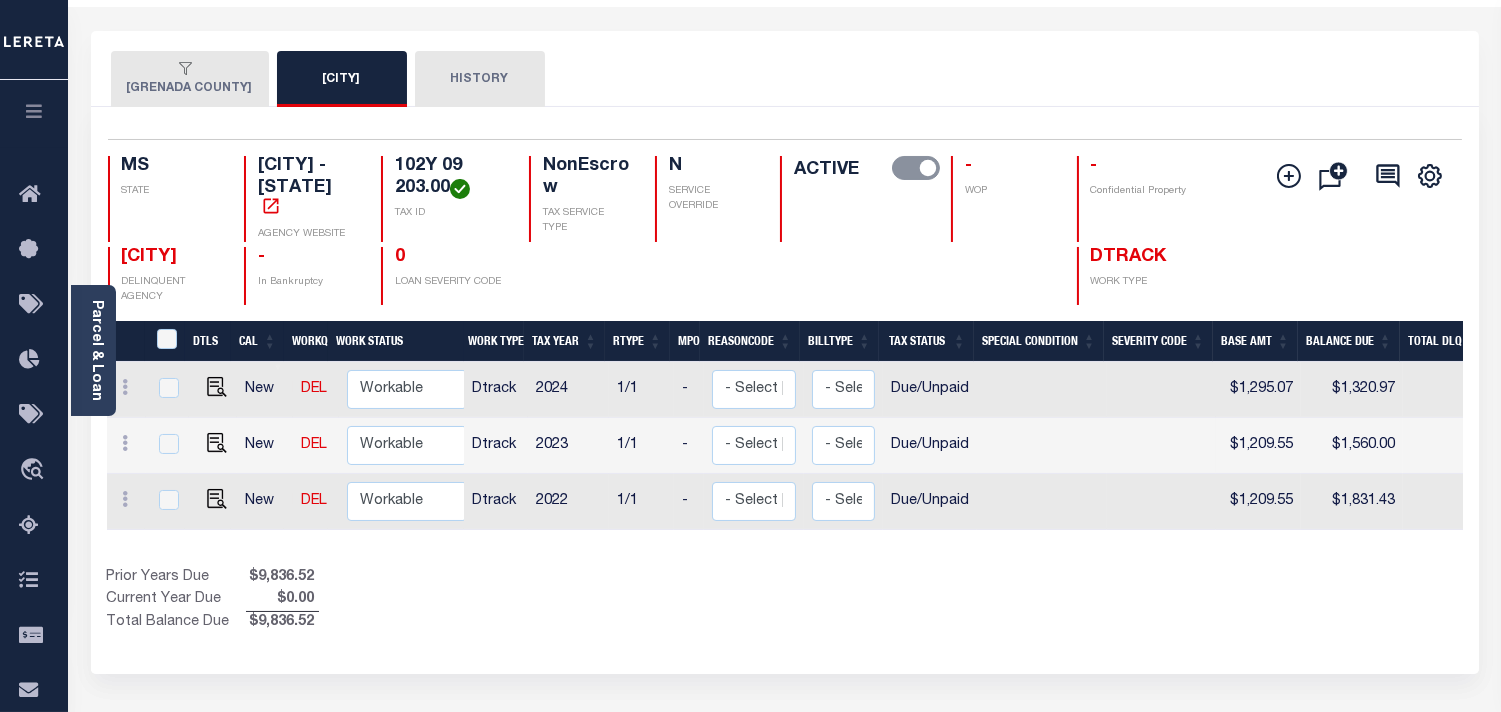 scroll, scrollTop: 111, scrollLeft: 0, axis: vertical 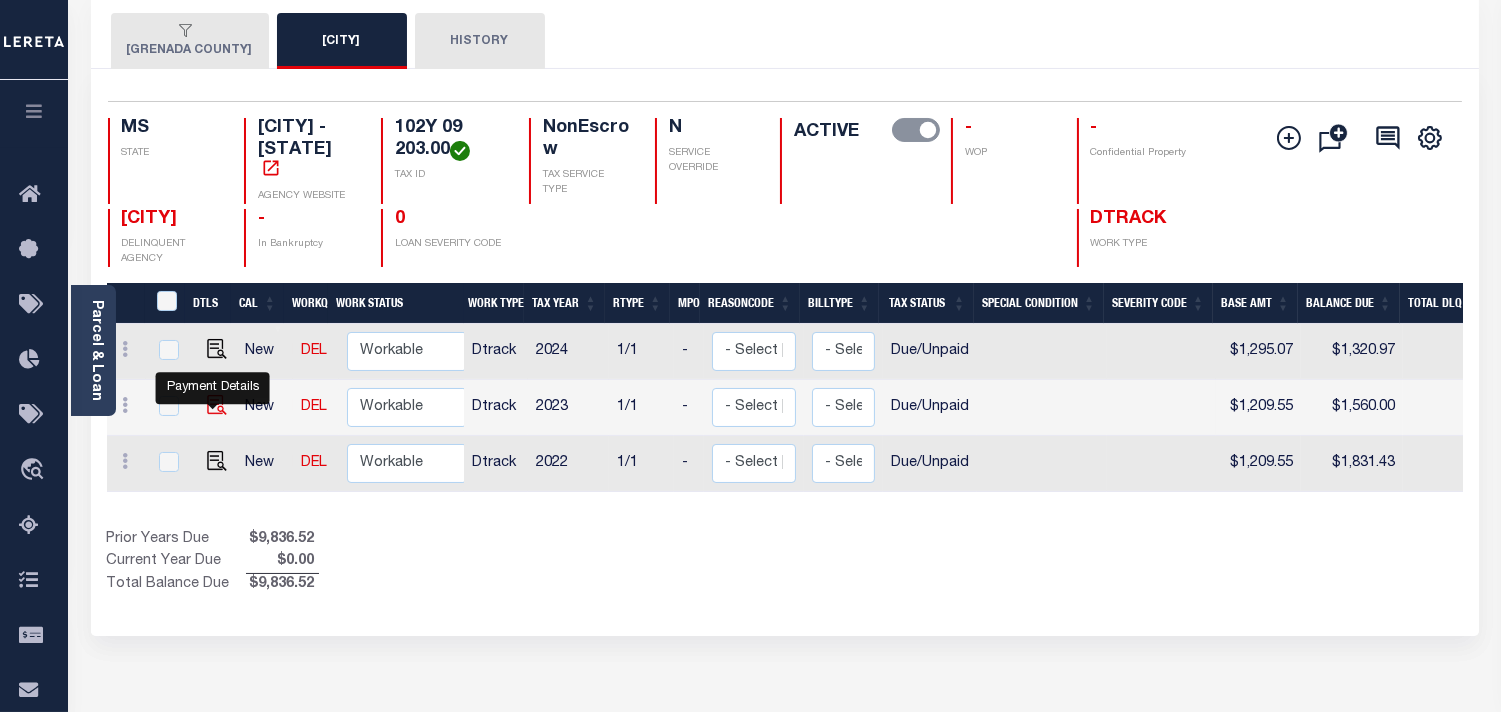 click at bounding box center [217, 426] 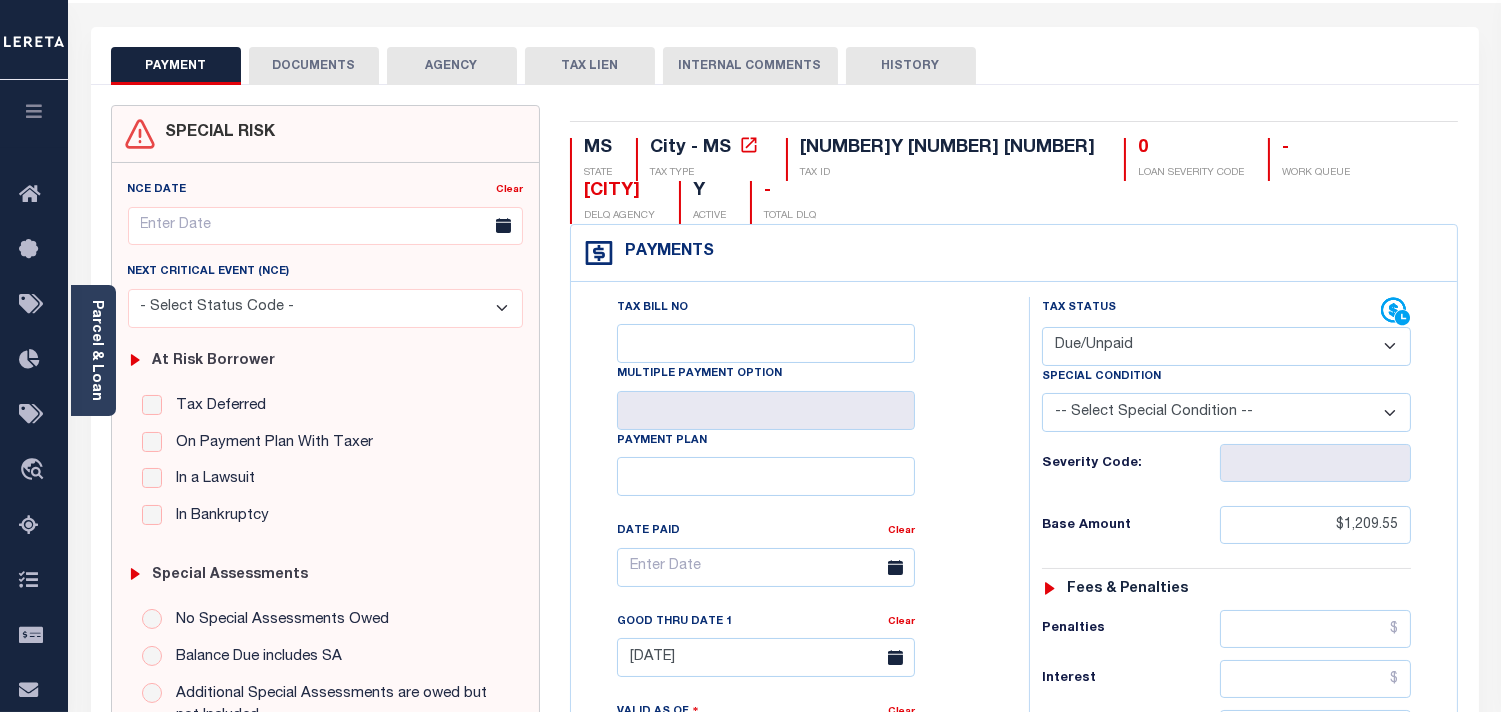 scroll, scrollTop: 444, scrollLeft: 0, axis: vertical 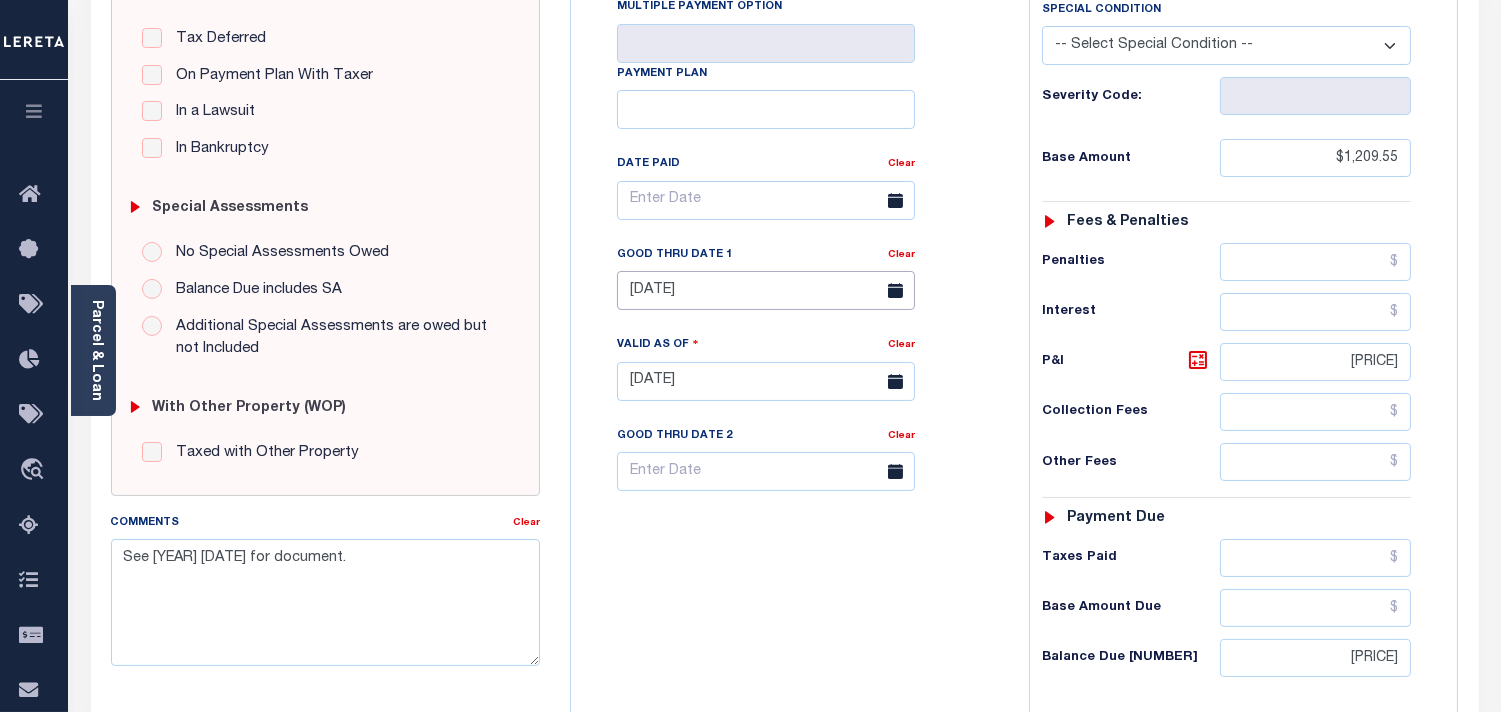 click on "[MONTH]/[DAY]/[YEAR]" at bounding box center (766, 290) 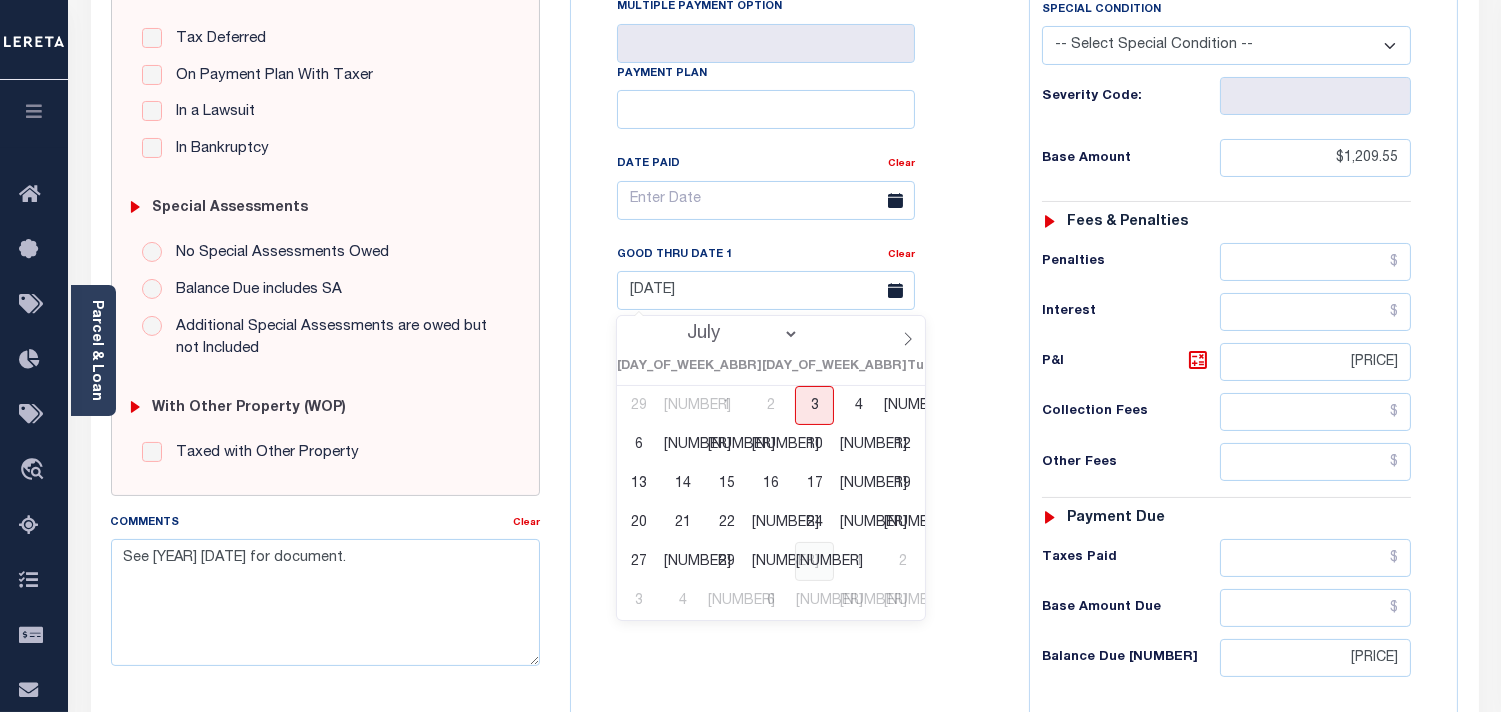 click on "31" at bounding box center (814, 561) 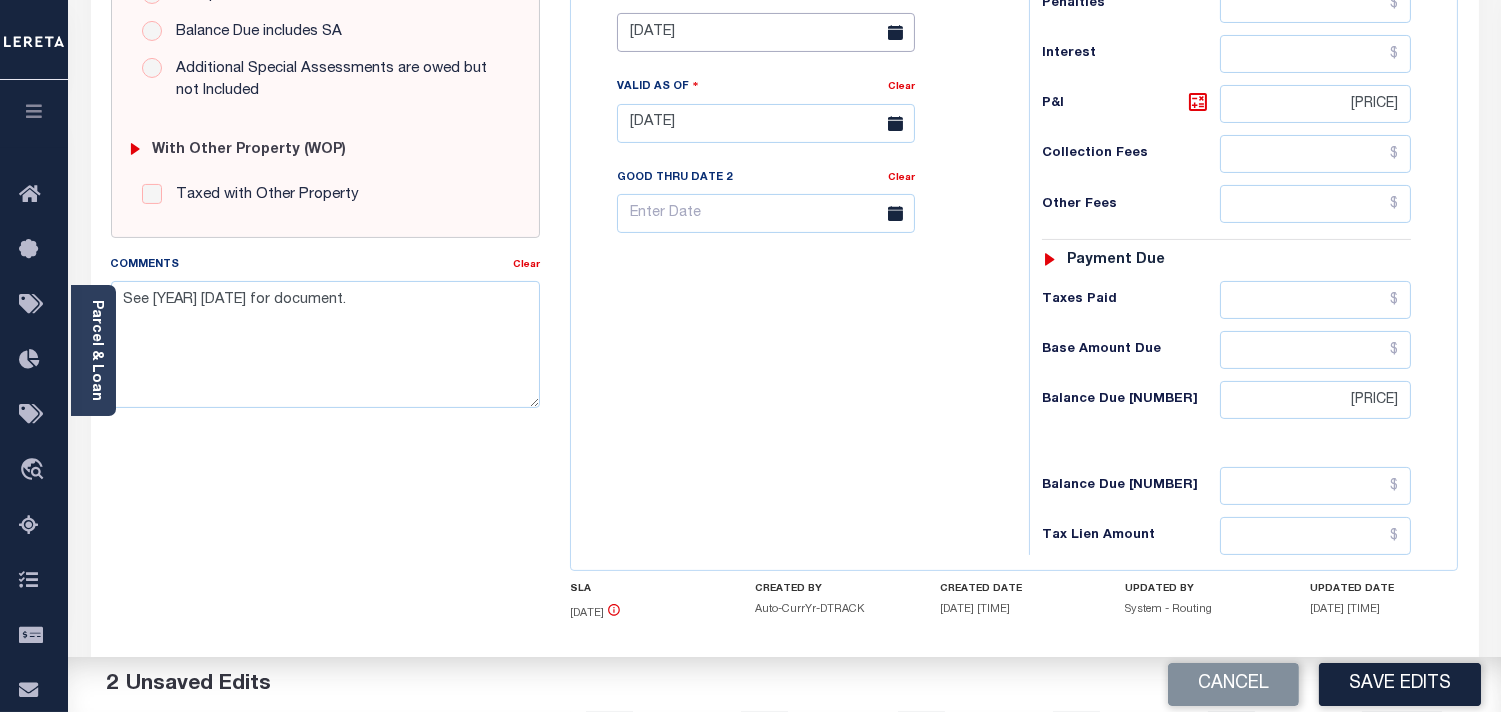 scroll, scrollTop: 777, scrollLeft: 0, axis: vertical 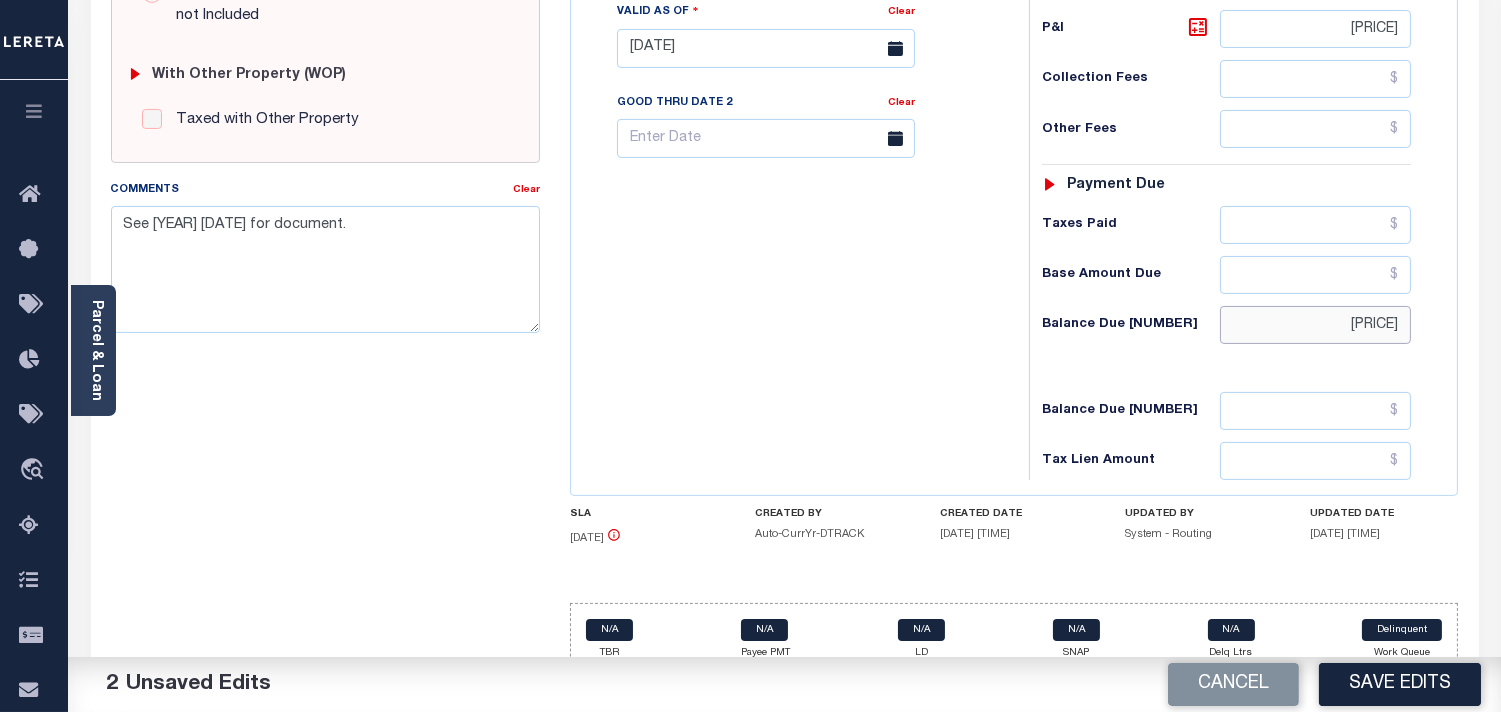 drag, startPoint x: 1347, startPoint y: 330, endPoint x: 1413, endPoint y: 331, distance: 66.007576 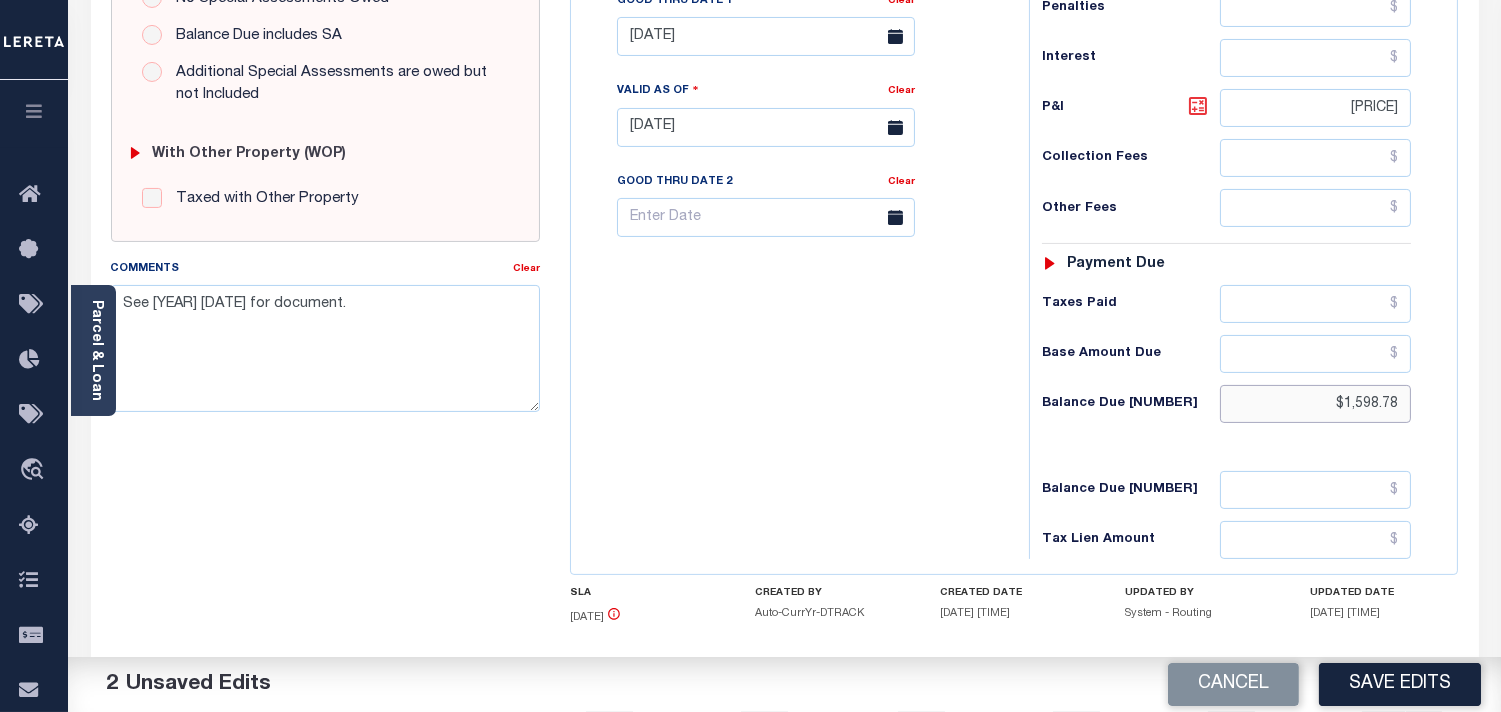 scroll, scrollTop: 555, scrollLeft: 0, axis: vertical 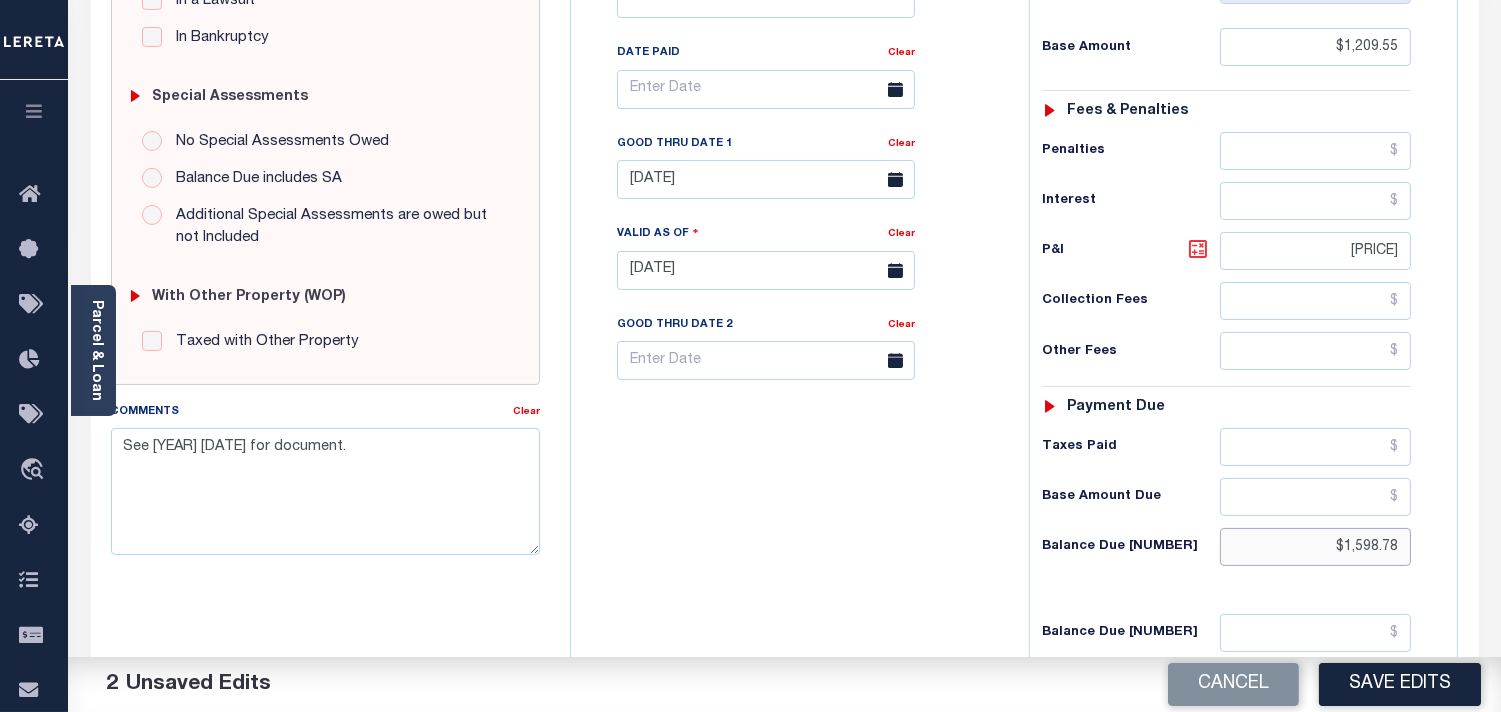 type on "$1,598.78" 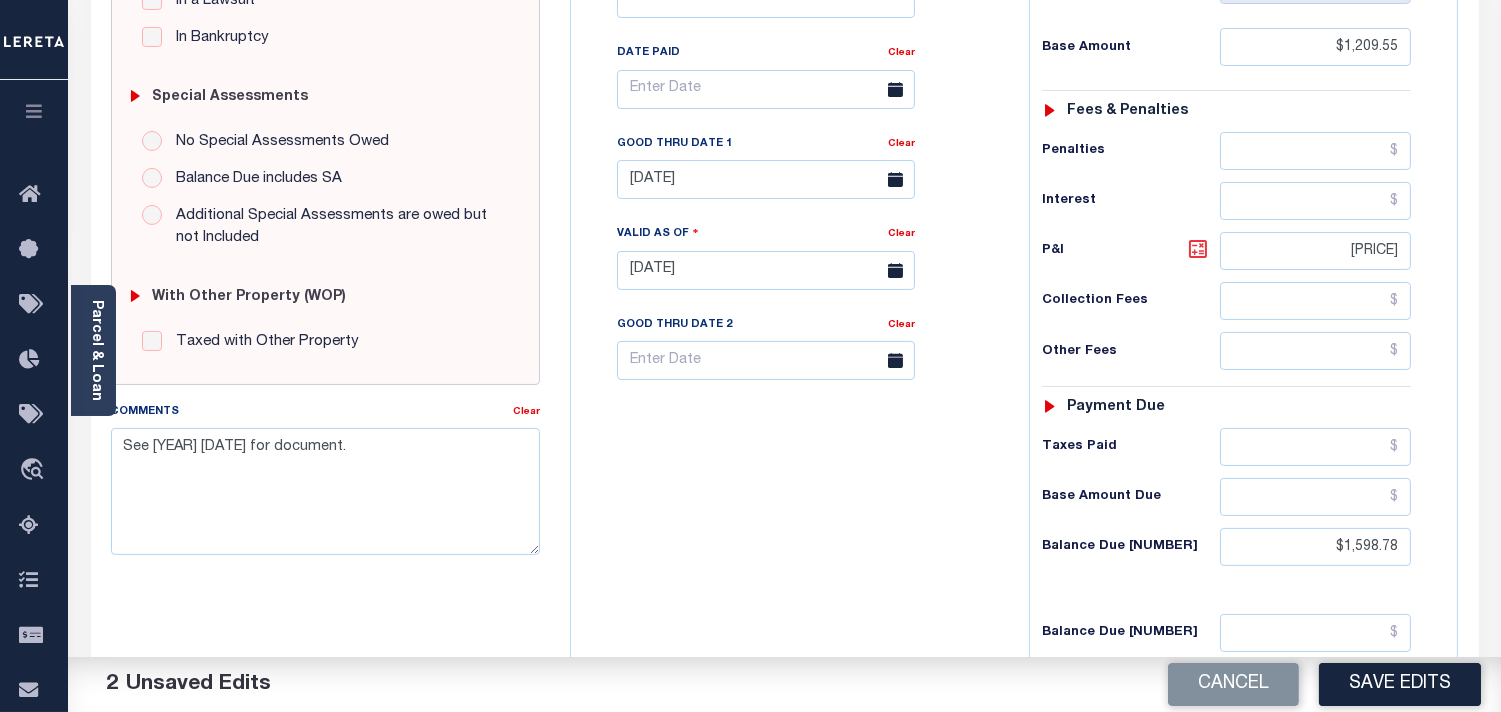 click at bounding box center (1198, 249) 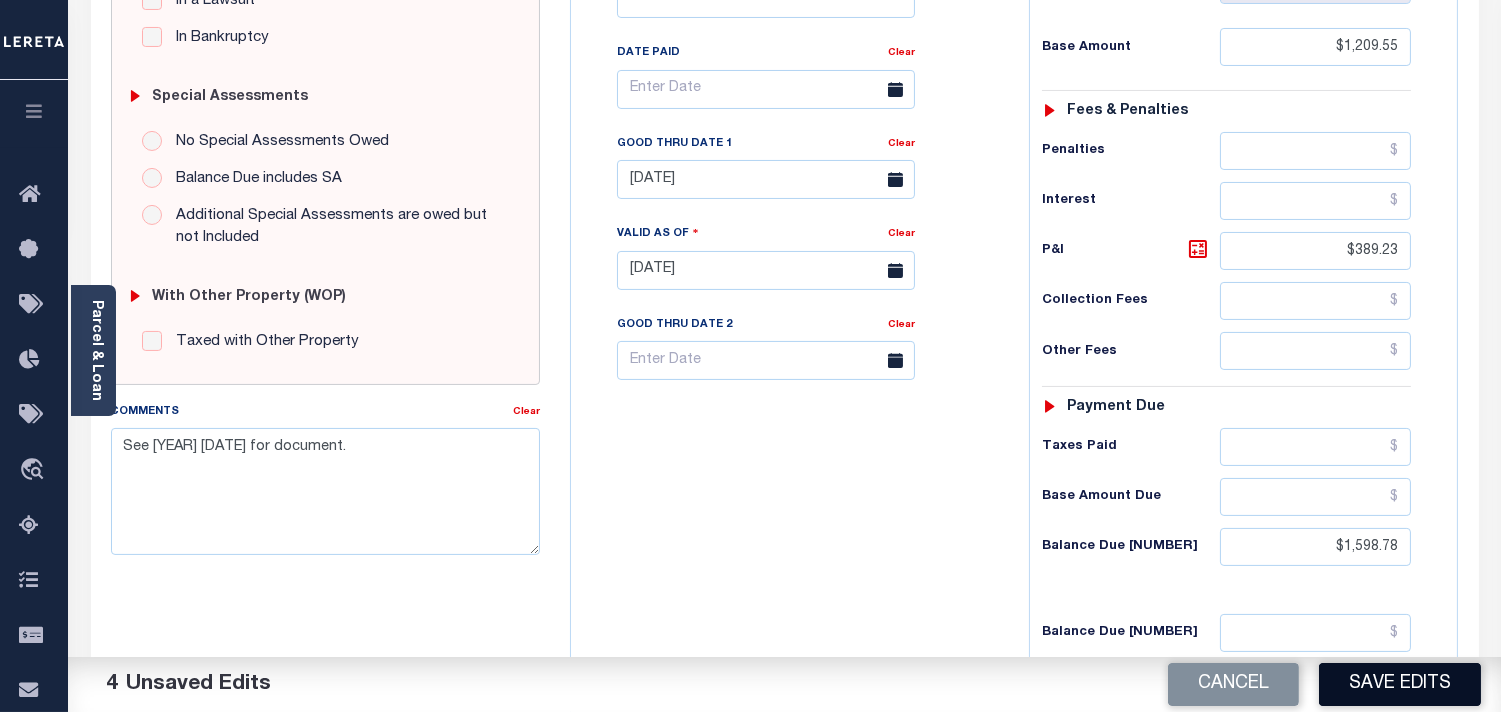 click on "Save Edits" at bounding box center (1400, 684) 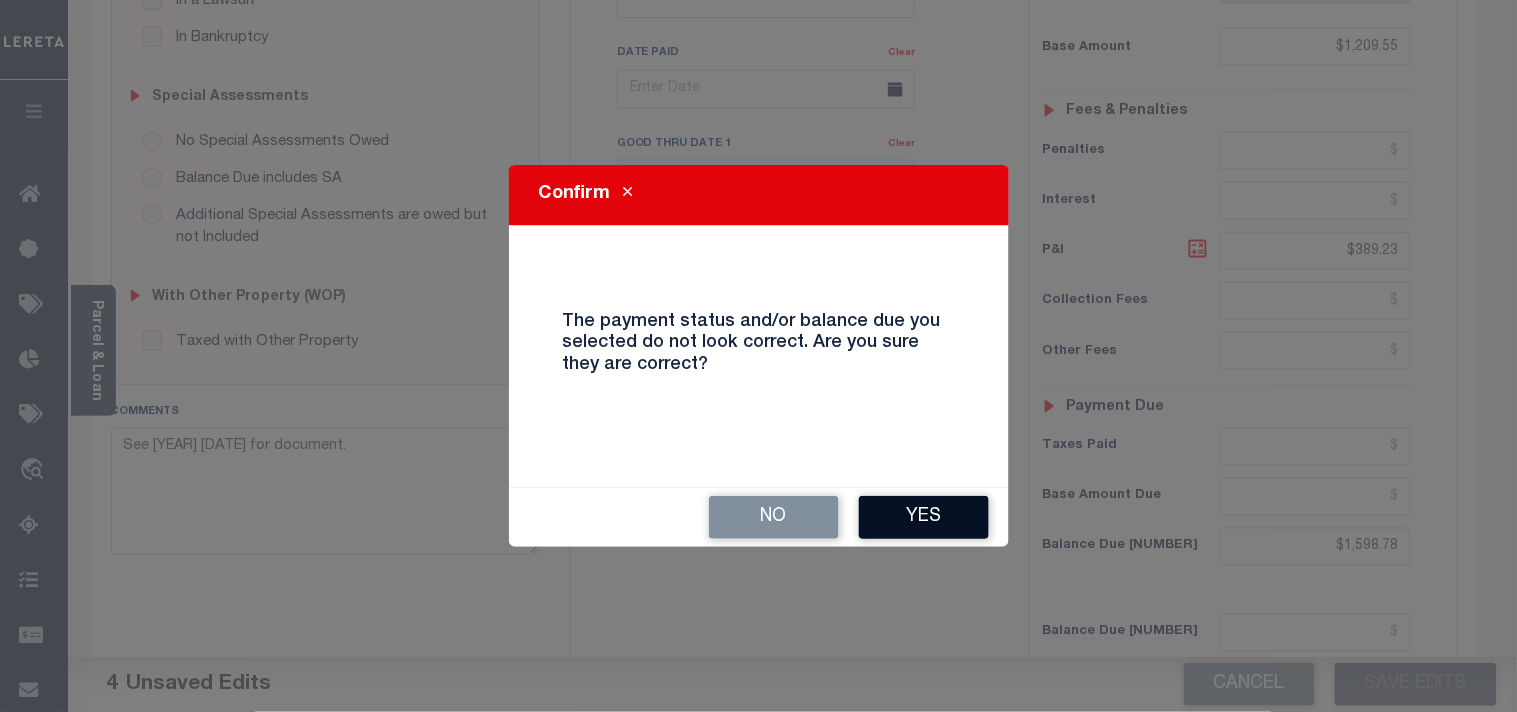 click on "Yes" at bounding box center [924, 517] 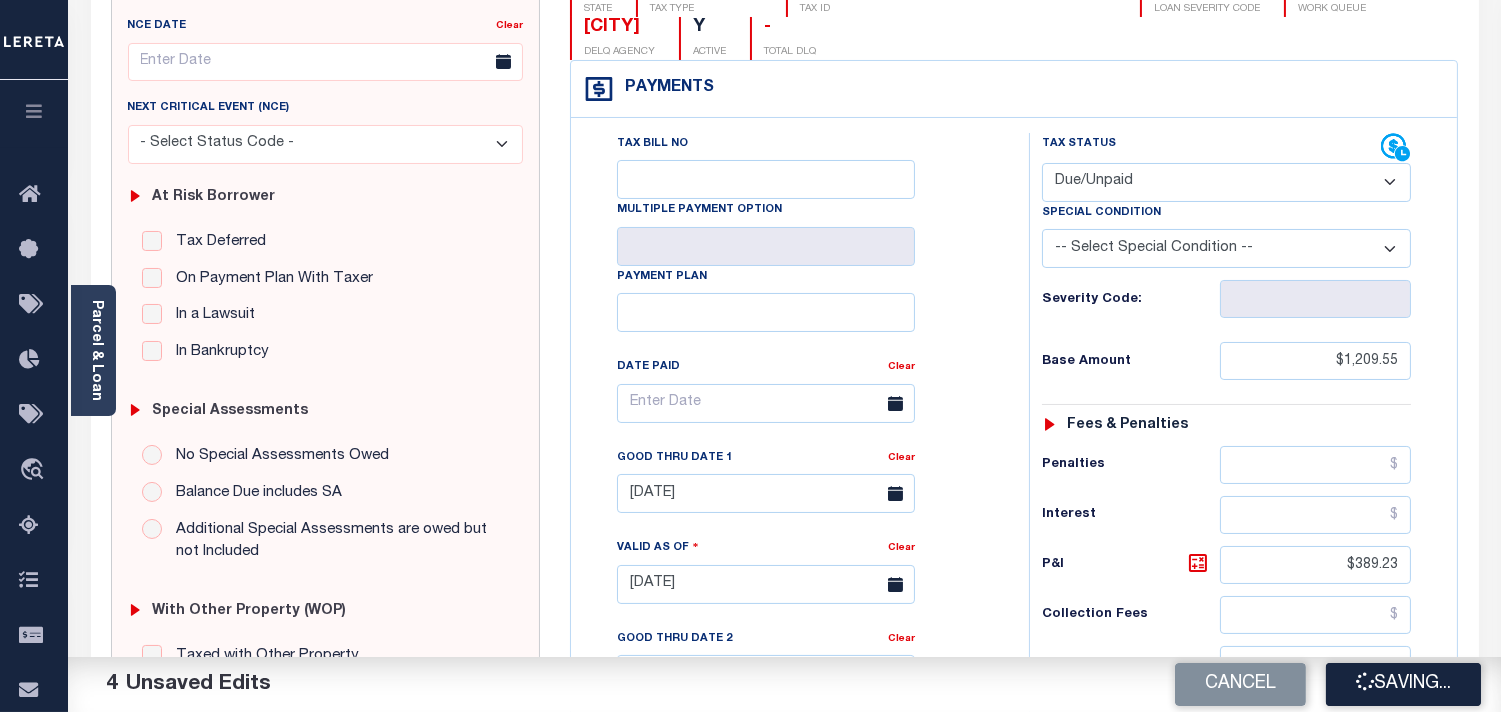 scroll, scrollTop: 222, scrollLeft: 0, axis: vertical 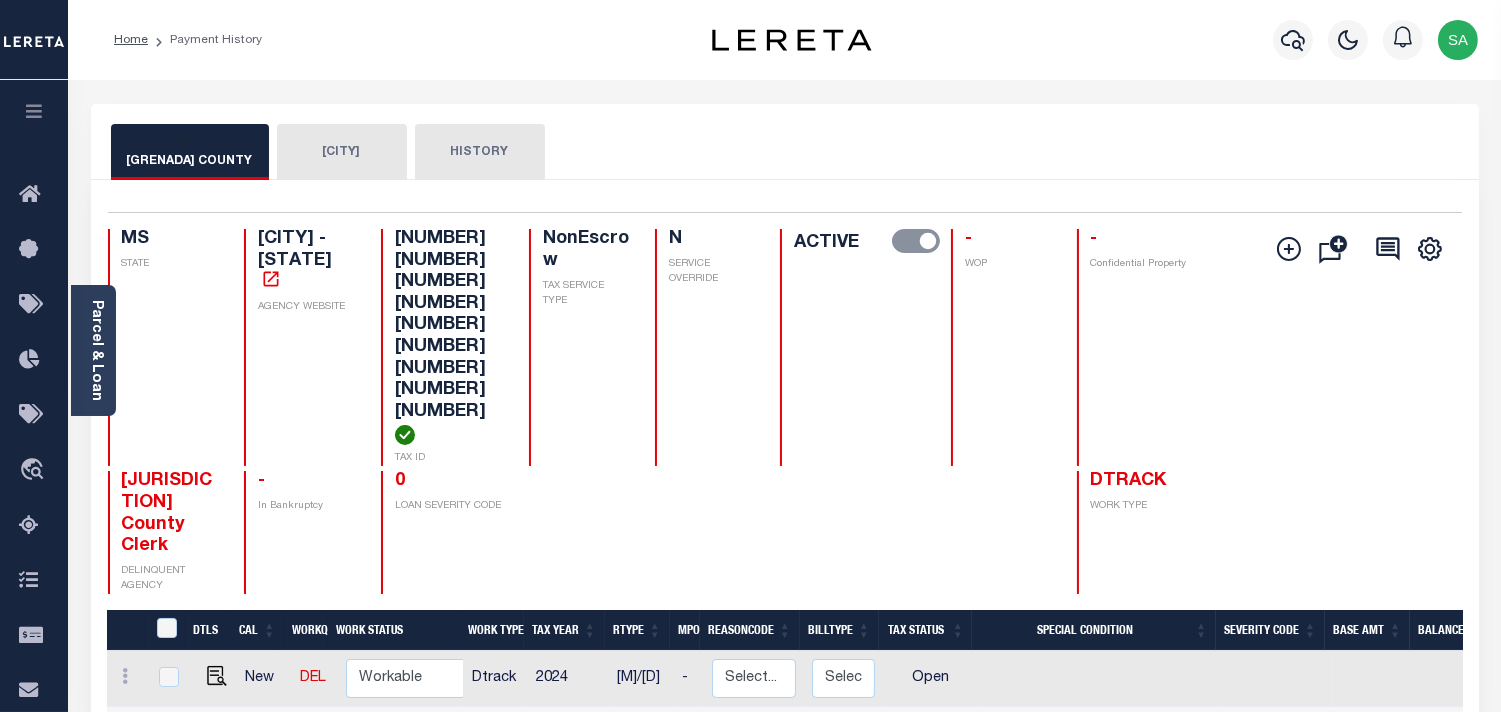 click on "[GRENADA] CITY" at bounding box center [344, 152] 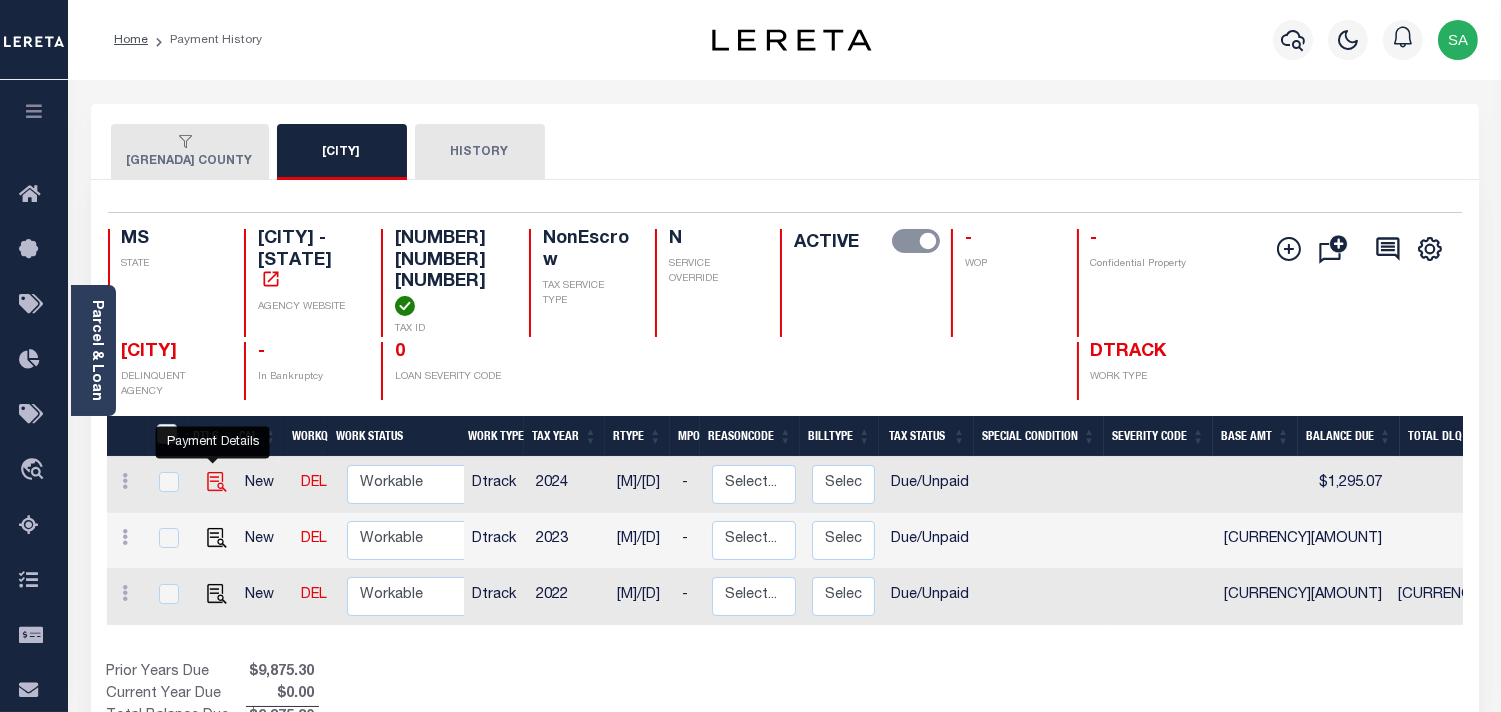 click at bounding box center [217, 475] 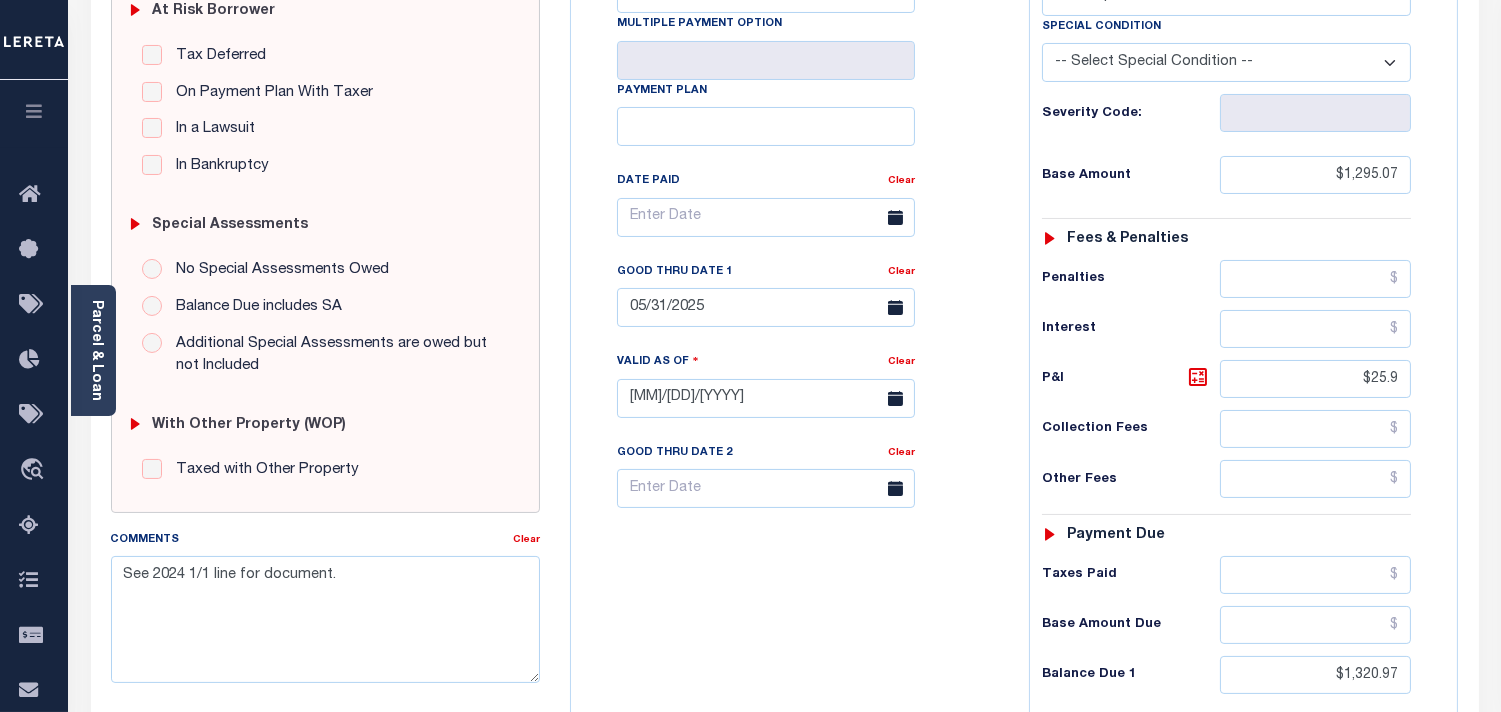 scroll, scrollTop: 444, scrollLeft: 0, axis: vertical 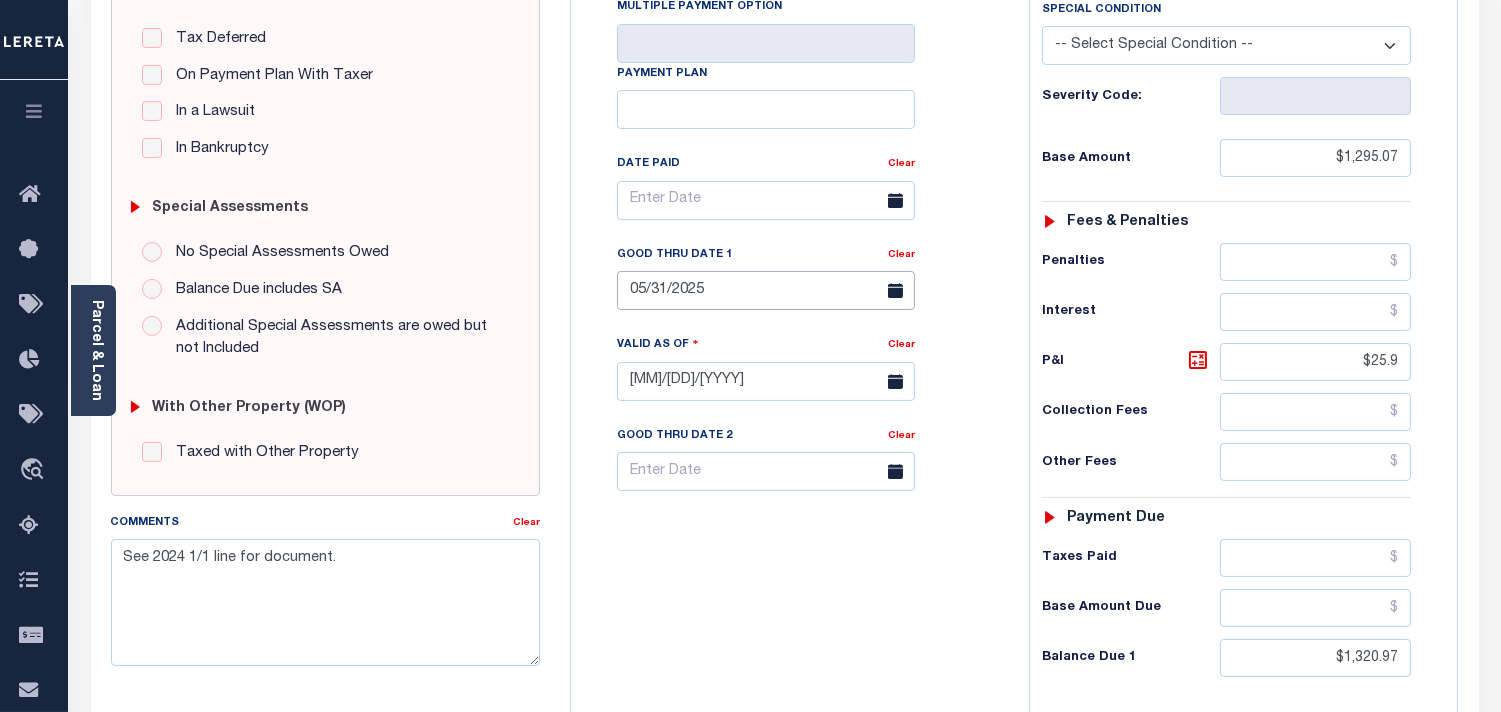 click on "[MONTH]/[DAY]/[YEAR]" at bounding box center (766, 290) 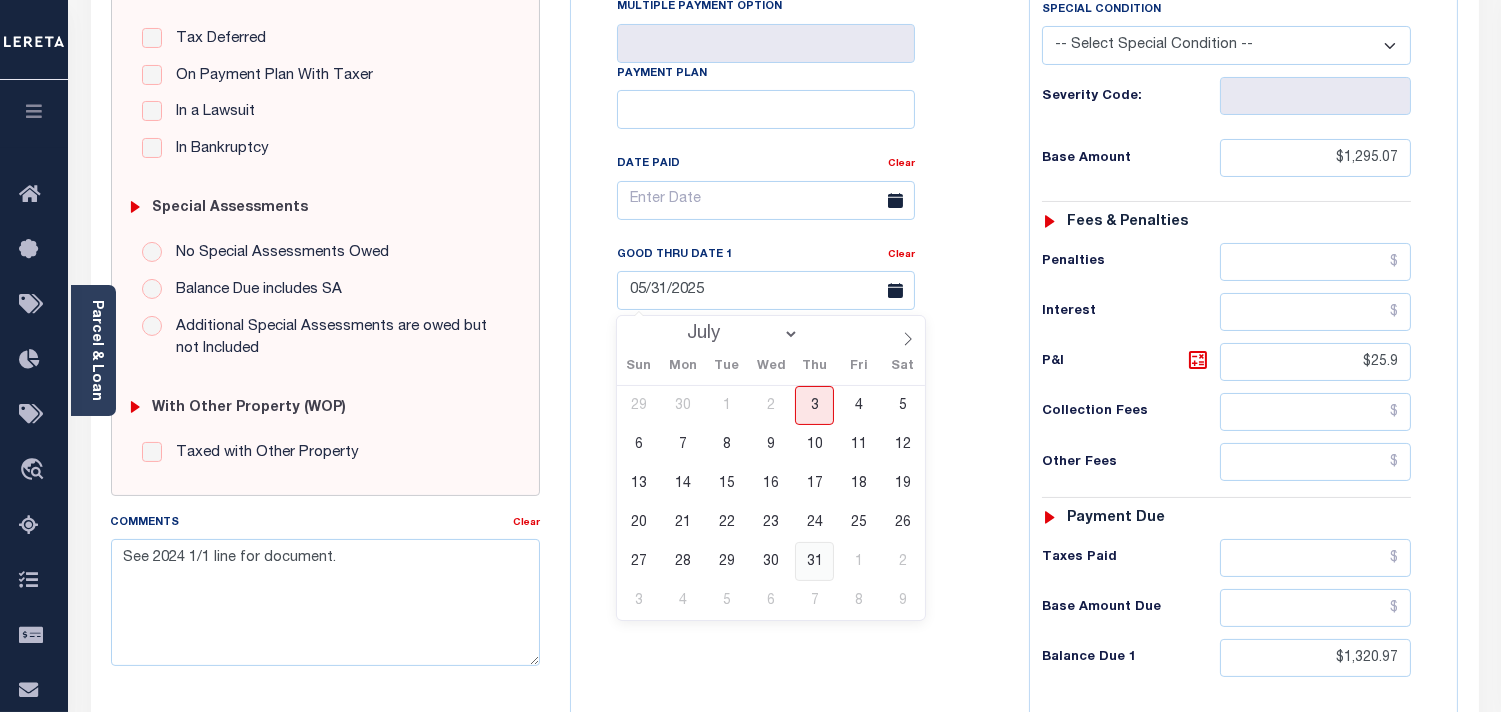 click on "31" at bounding box center (814, 561) 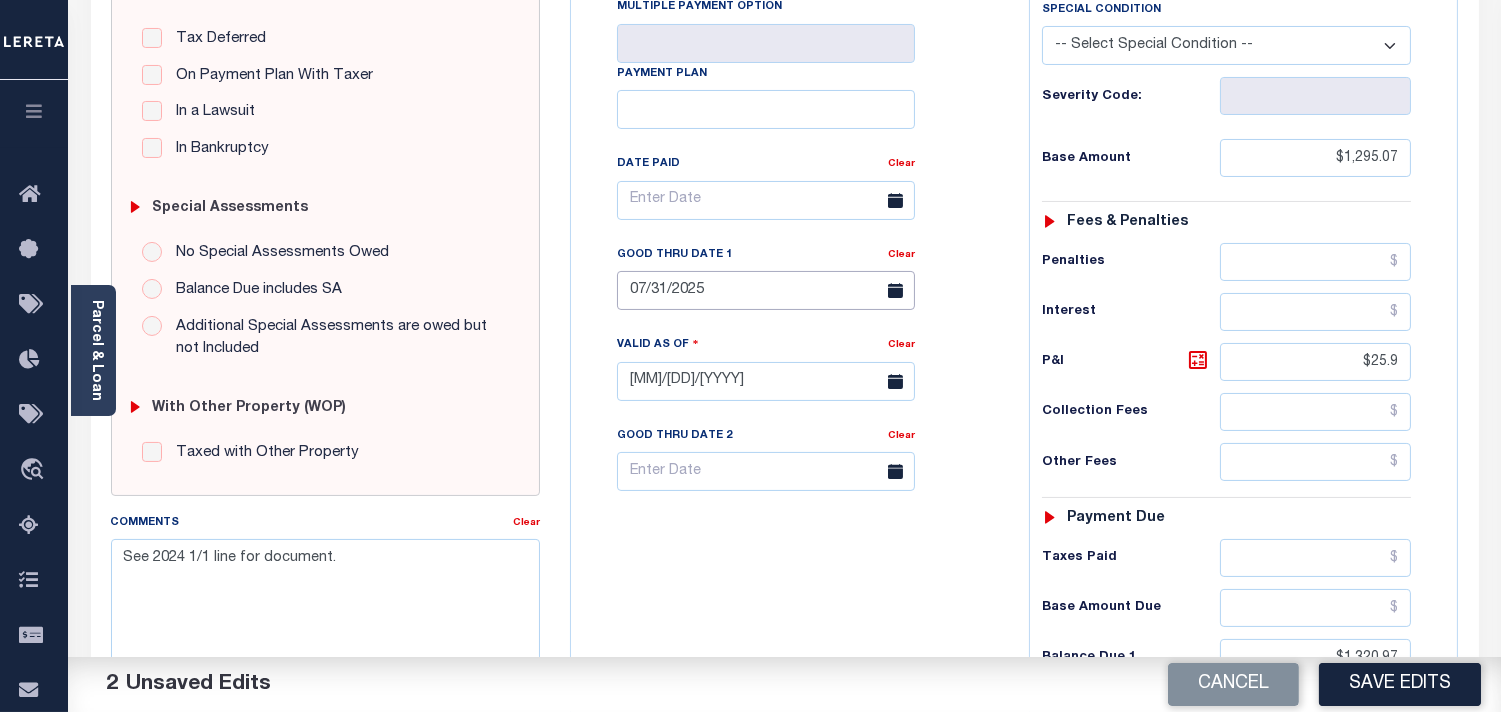 scroll, scrollTop: 666, scrollLeft: 0, axis: vertical 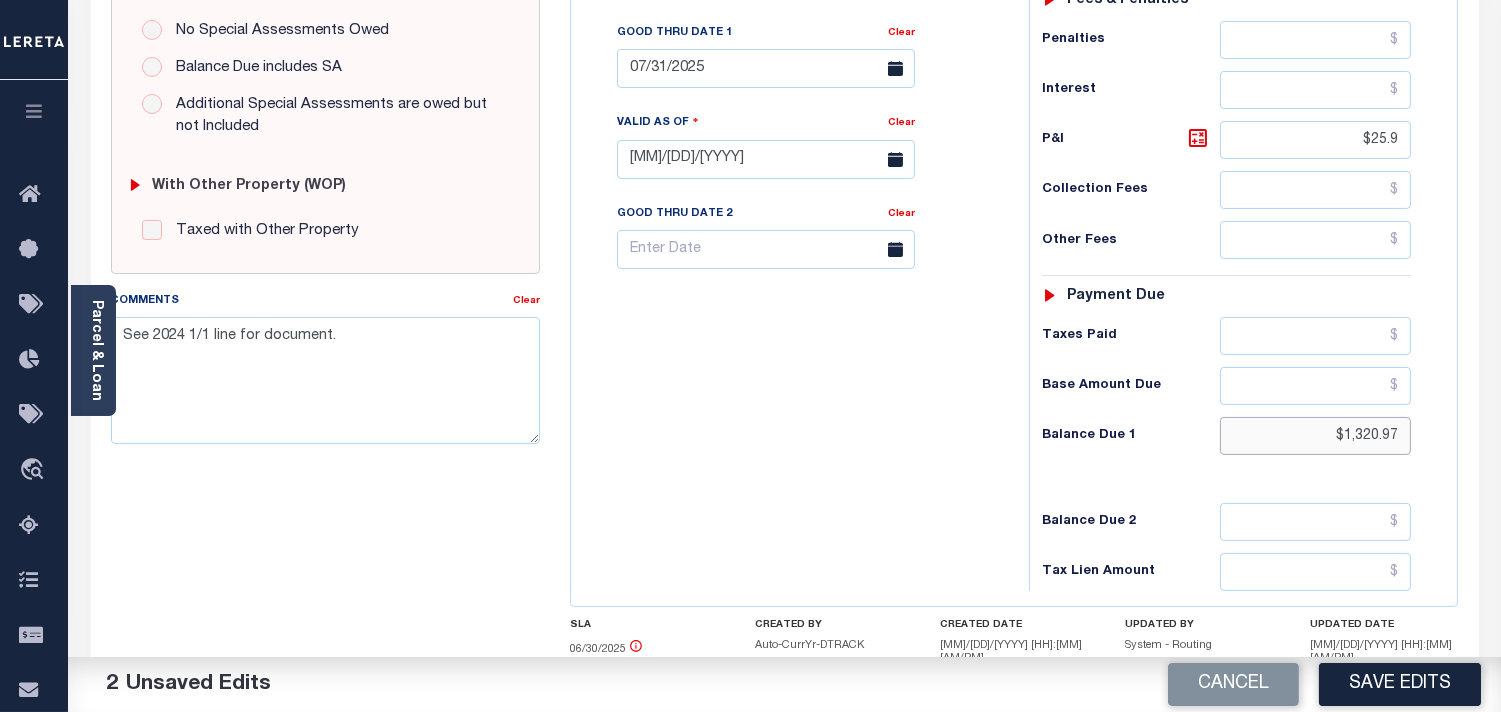 drag, startPoint x: 1305, startPoint y: 434, endPoint x: 1414, endPoint y: 425, distance: 109.370926 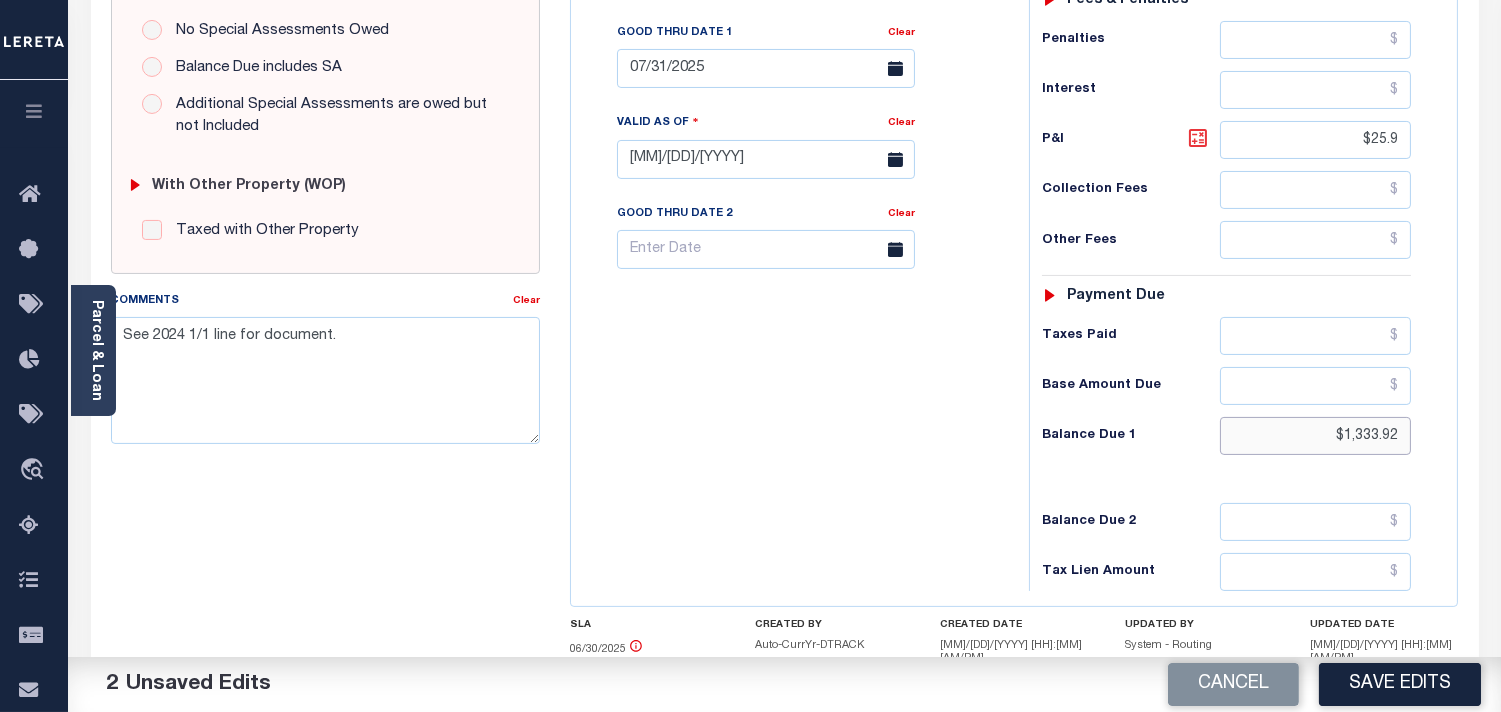 type on "$1,333.92" 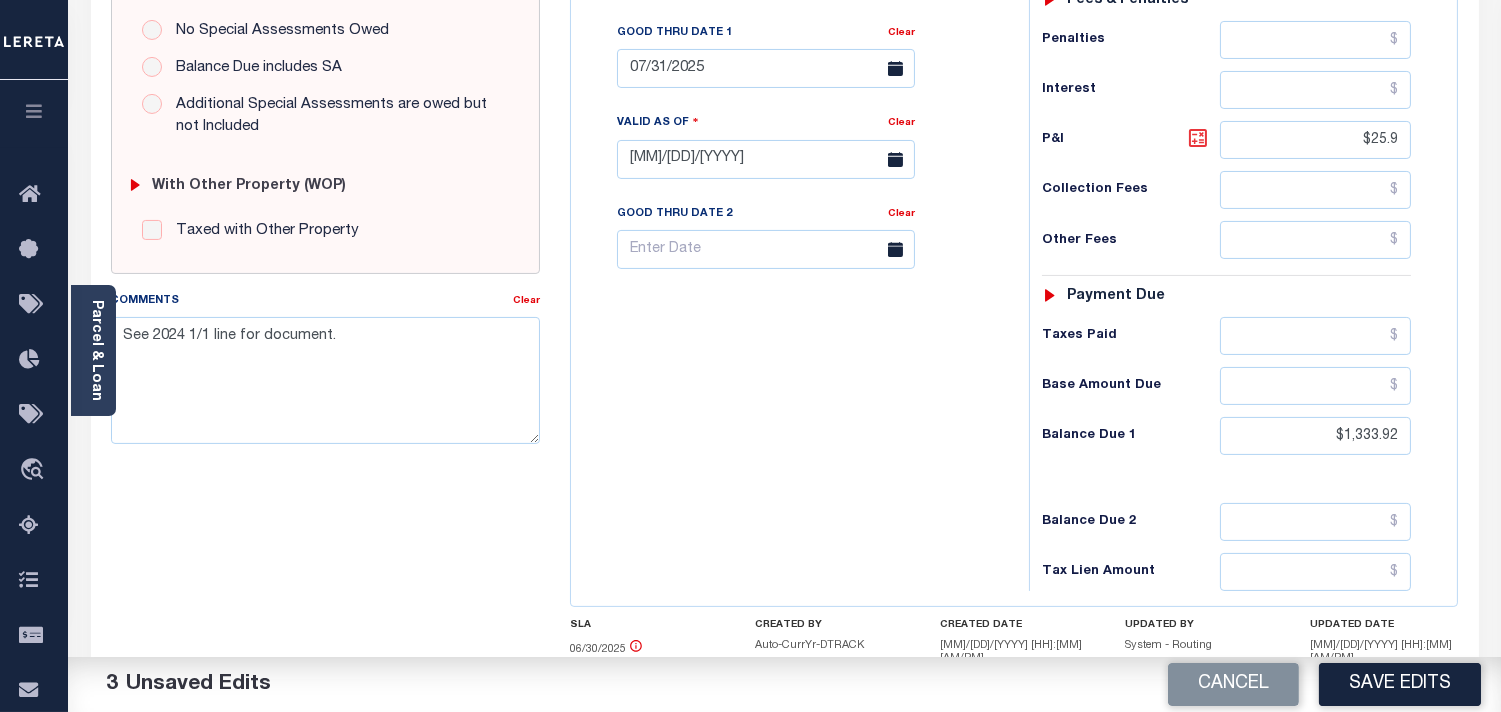 click at bounding box center [1198, 138] 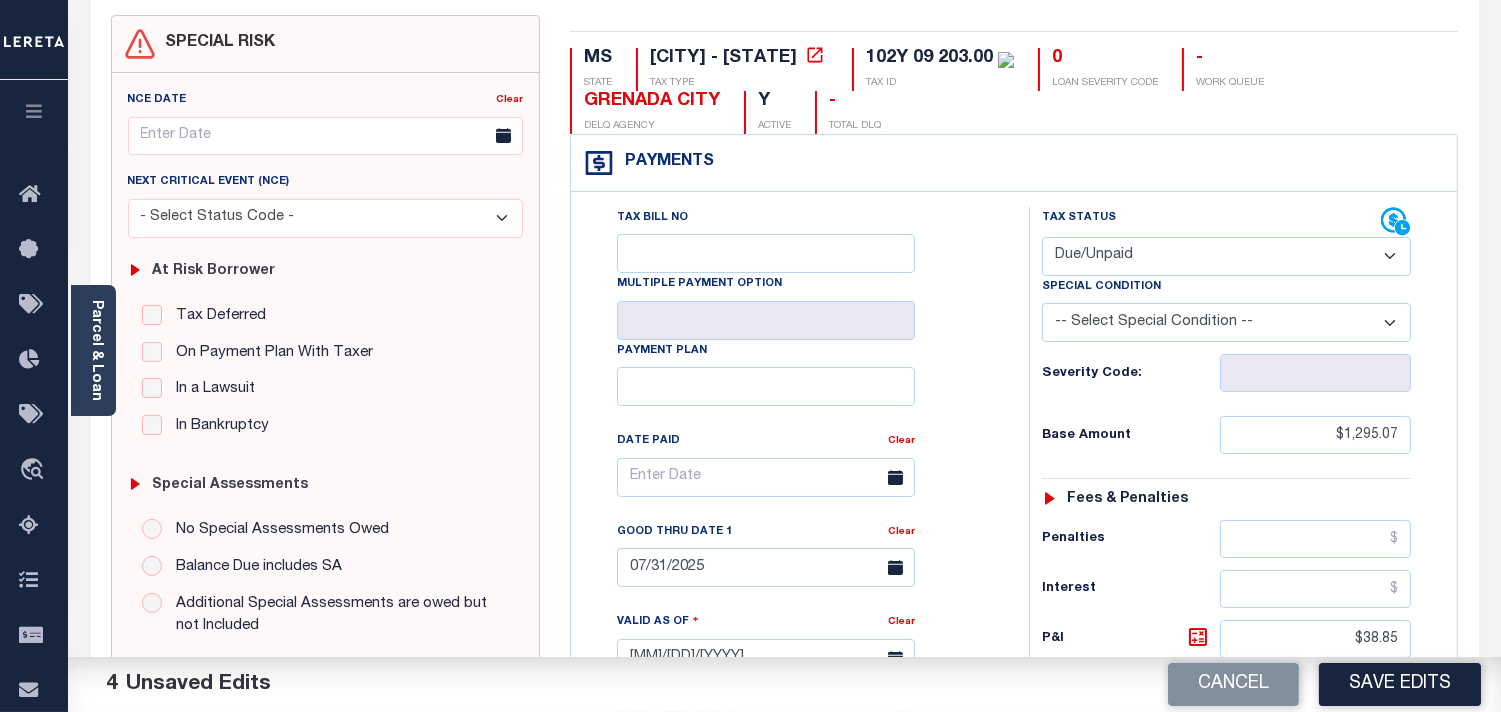 scroll, scrollTop: 111, scrollLeft: 0, axis: vertical 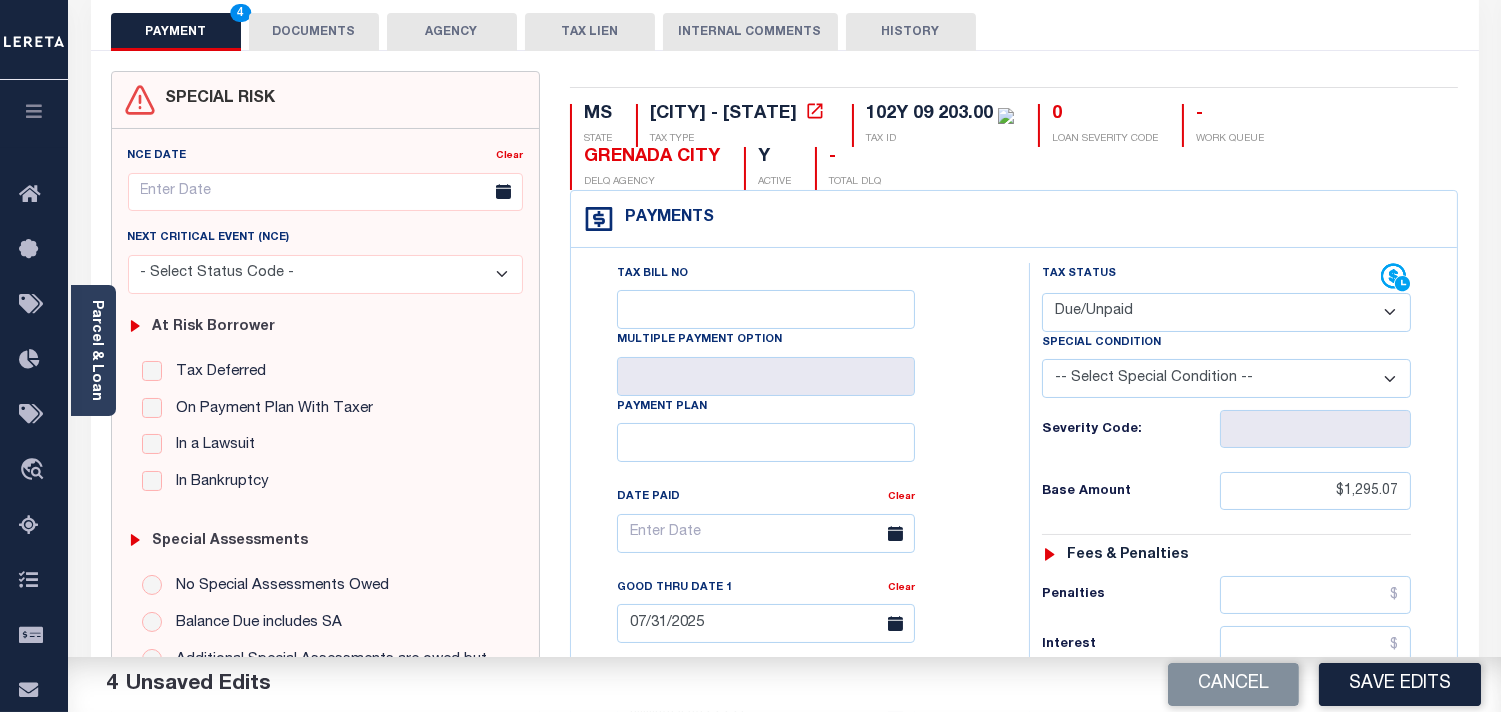 click on "DOCUMENTS" at bounding box center (314, 32) 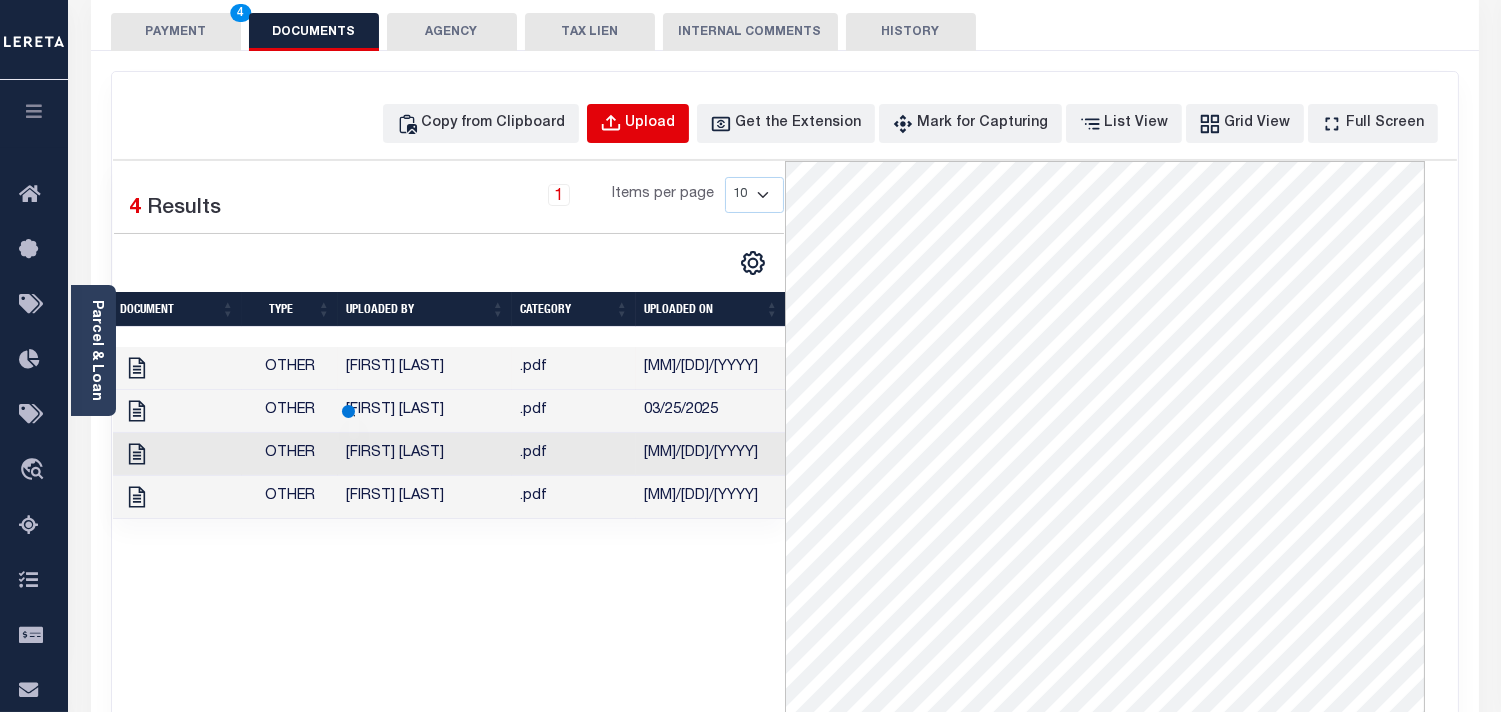 click on "Upload" at bounding box center (638, 123) 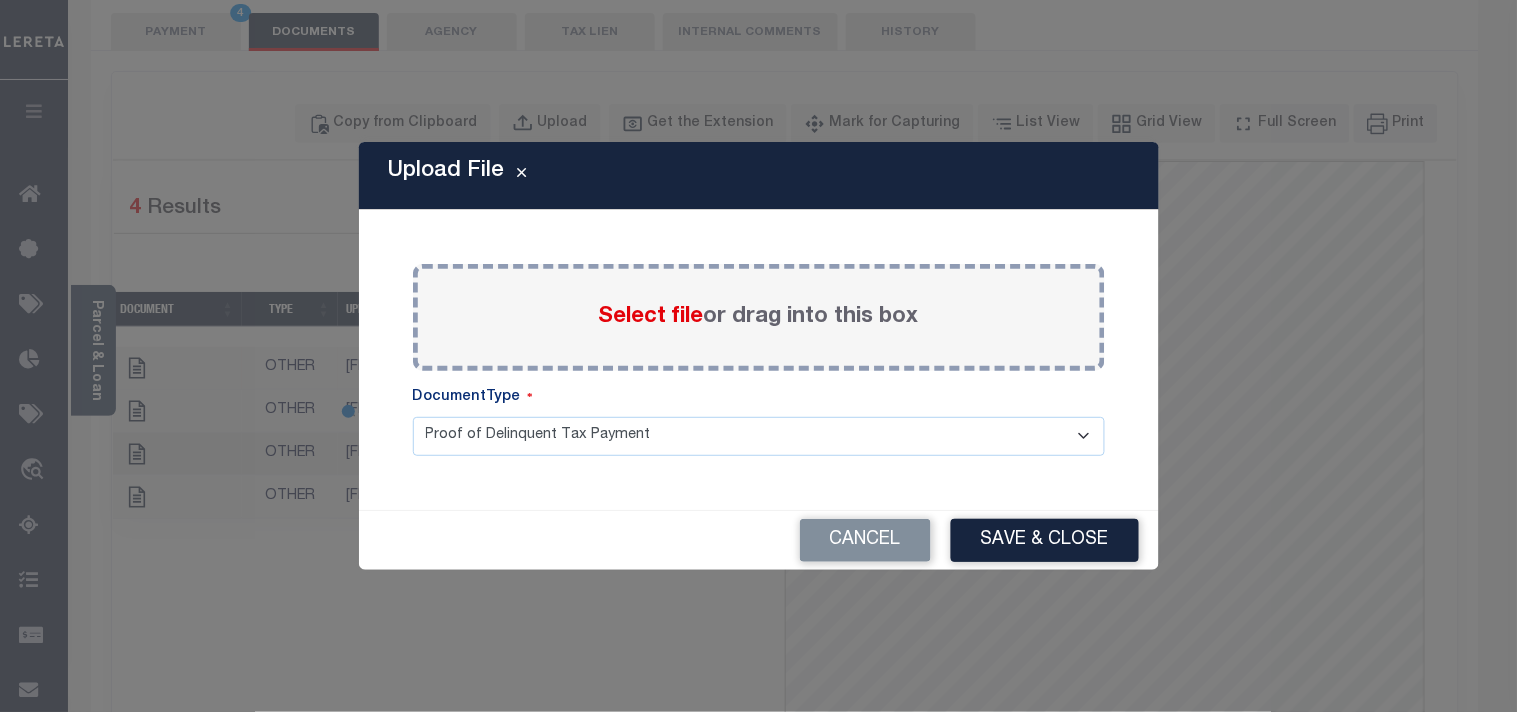 click on "Select file" at bounding box center (651, 317) 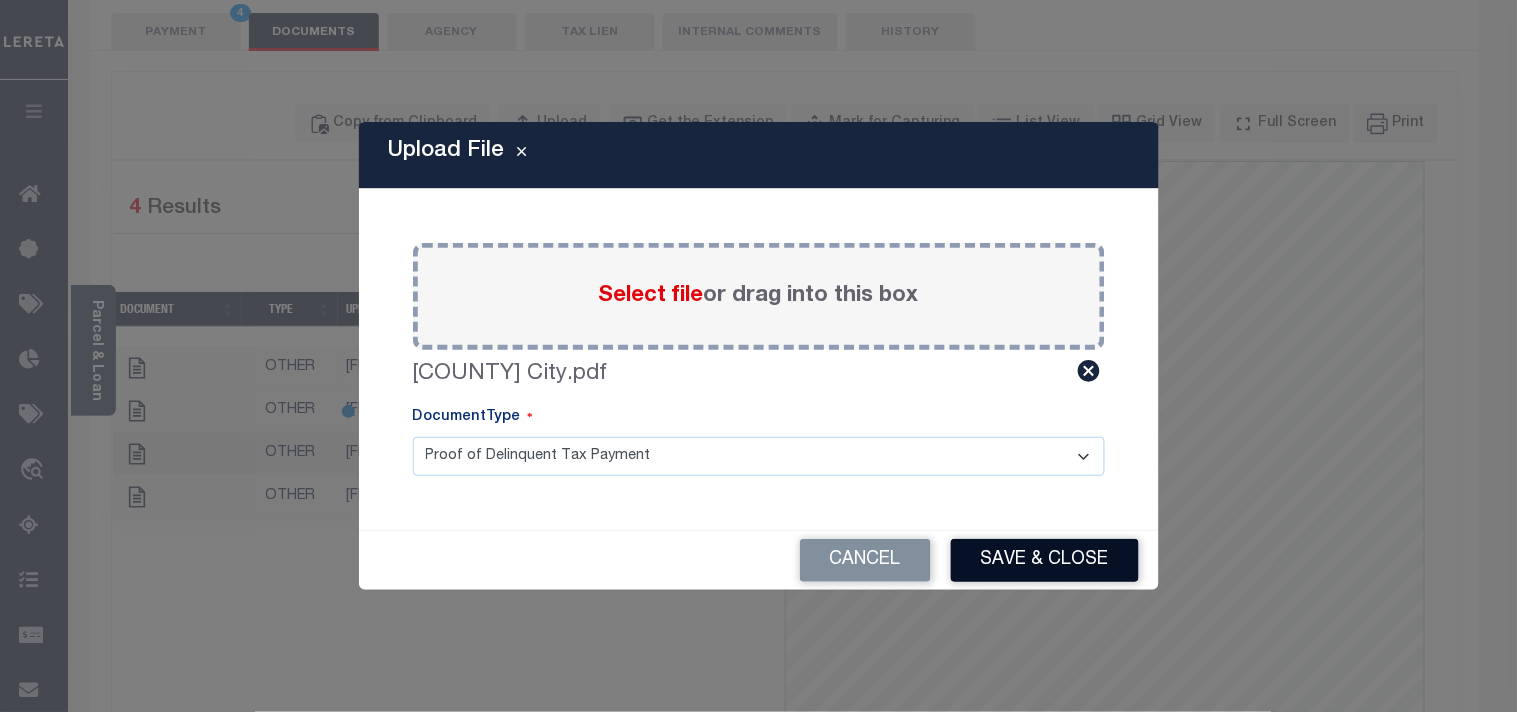 click on "Save & Close" at bounding box center (1045, 560) 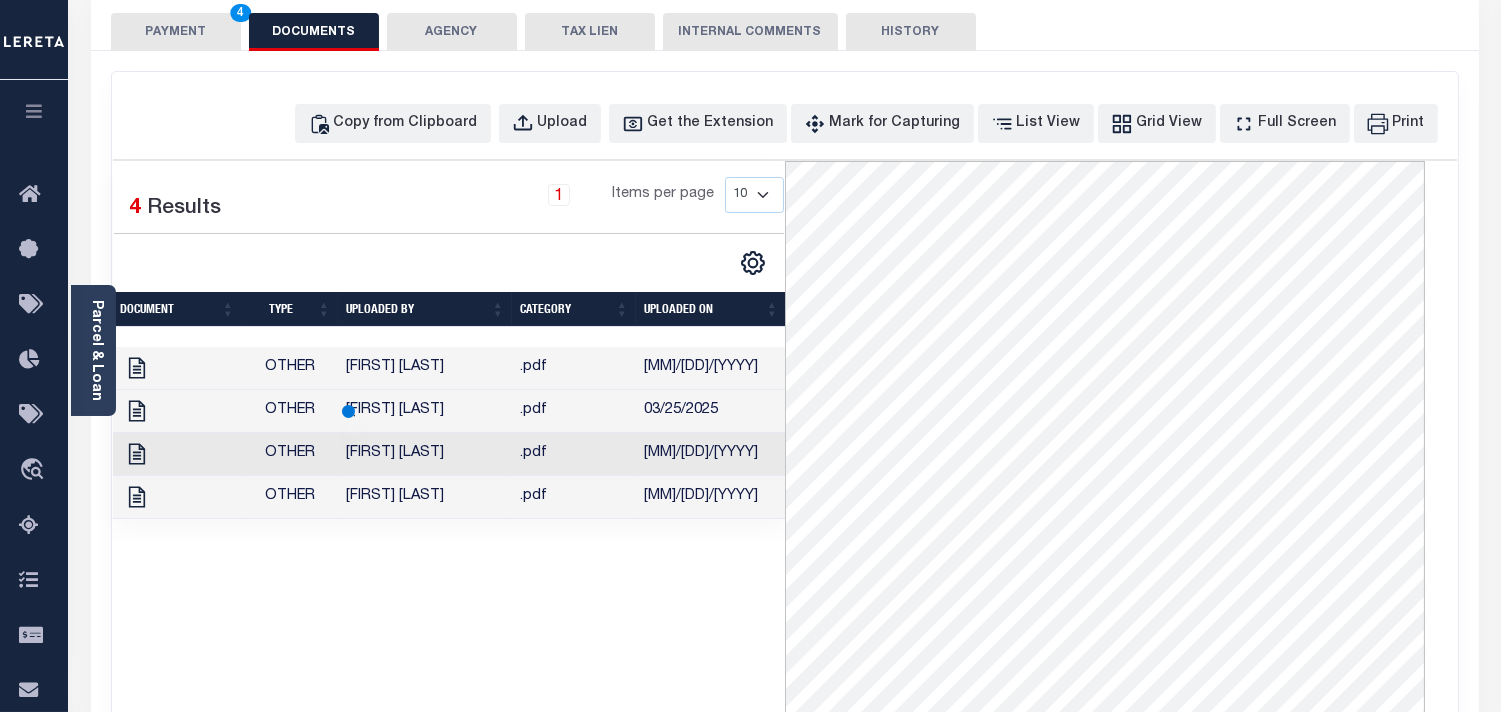 click on "PAYMENT
4" at bounding box center [176, 32] 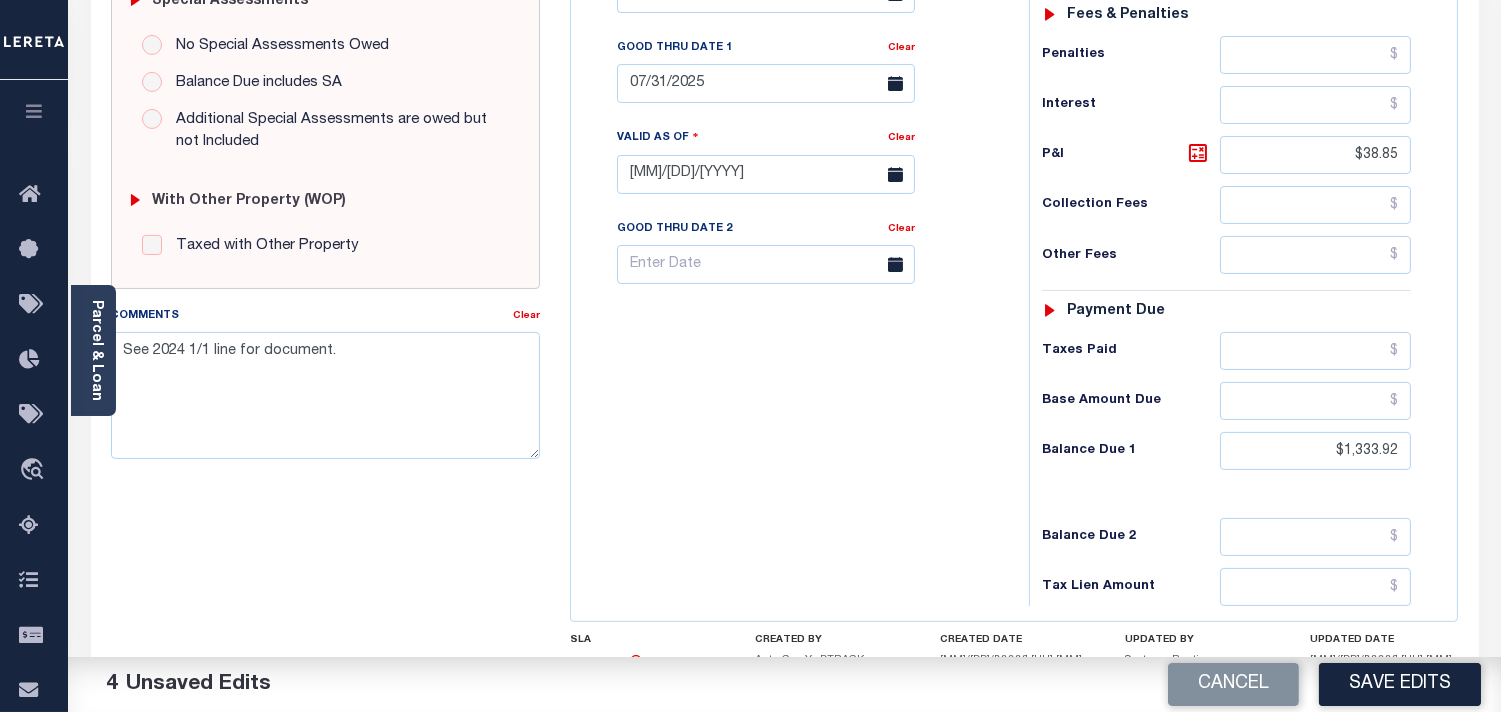 scroll, scrollTop: 666, scrollLeft: 0, axis: vertical 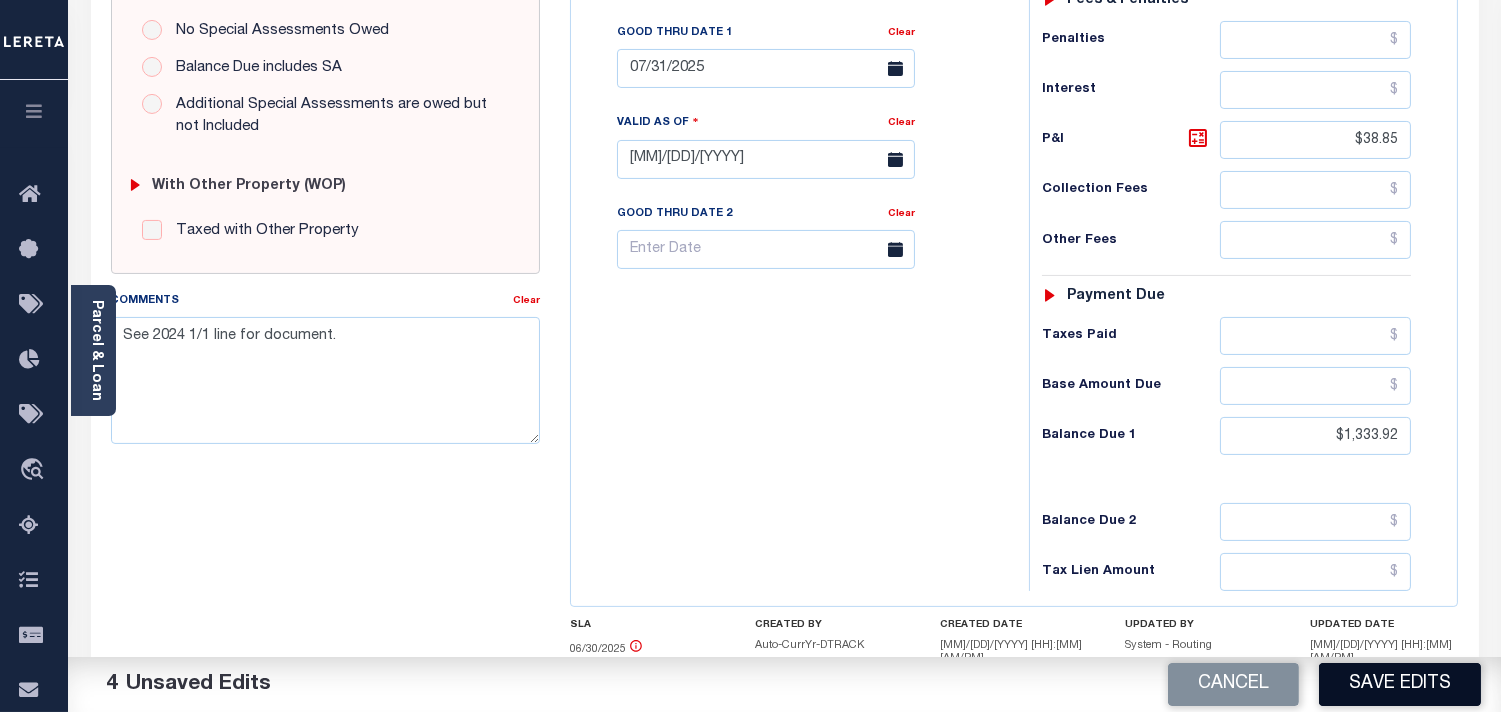 click on "Save Edits" at bounding box center (1400, 684) 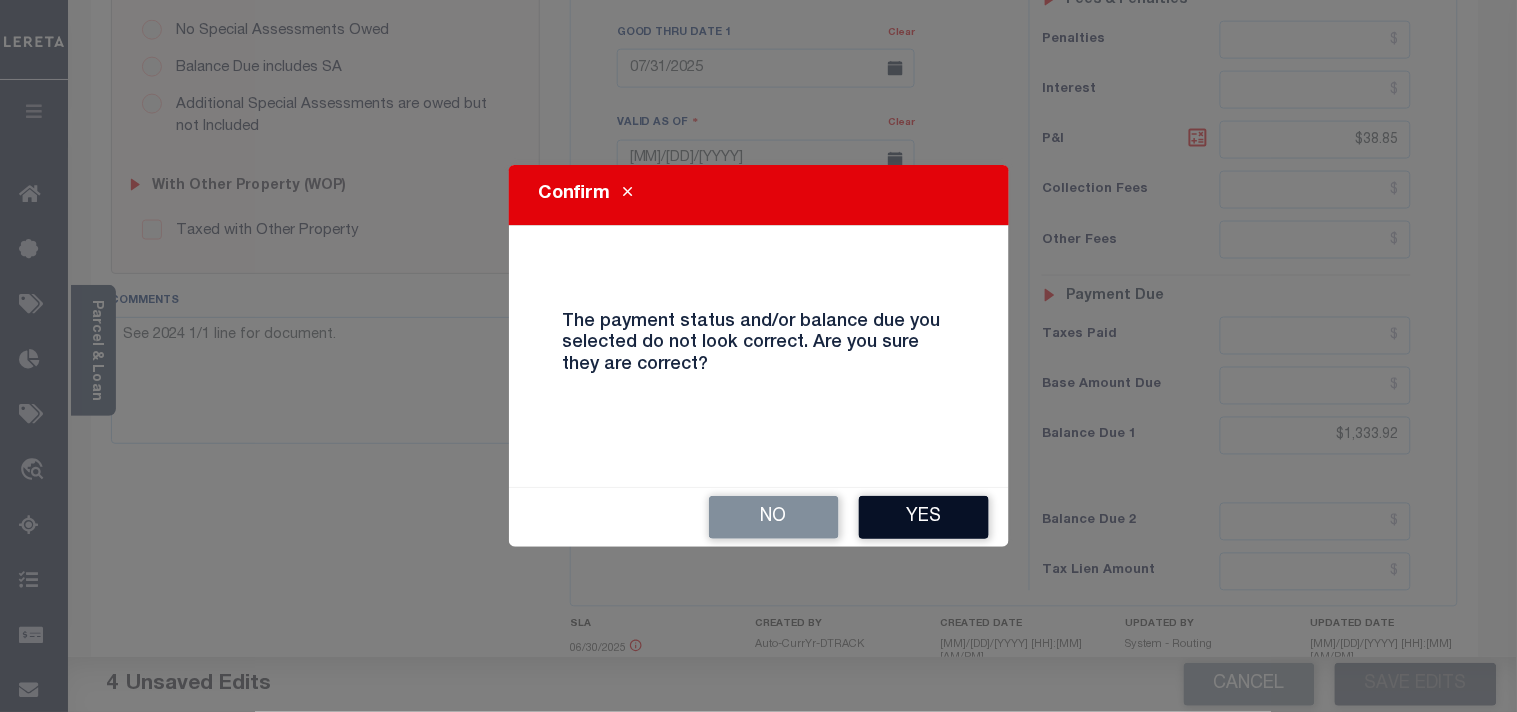 click on "Yes" at bounding box center (924, 517) 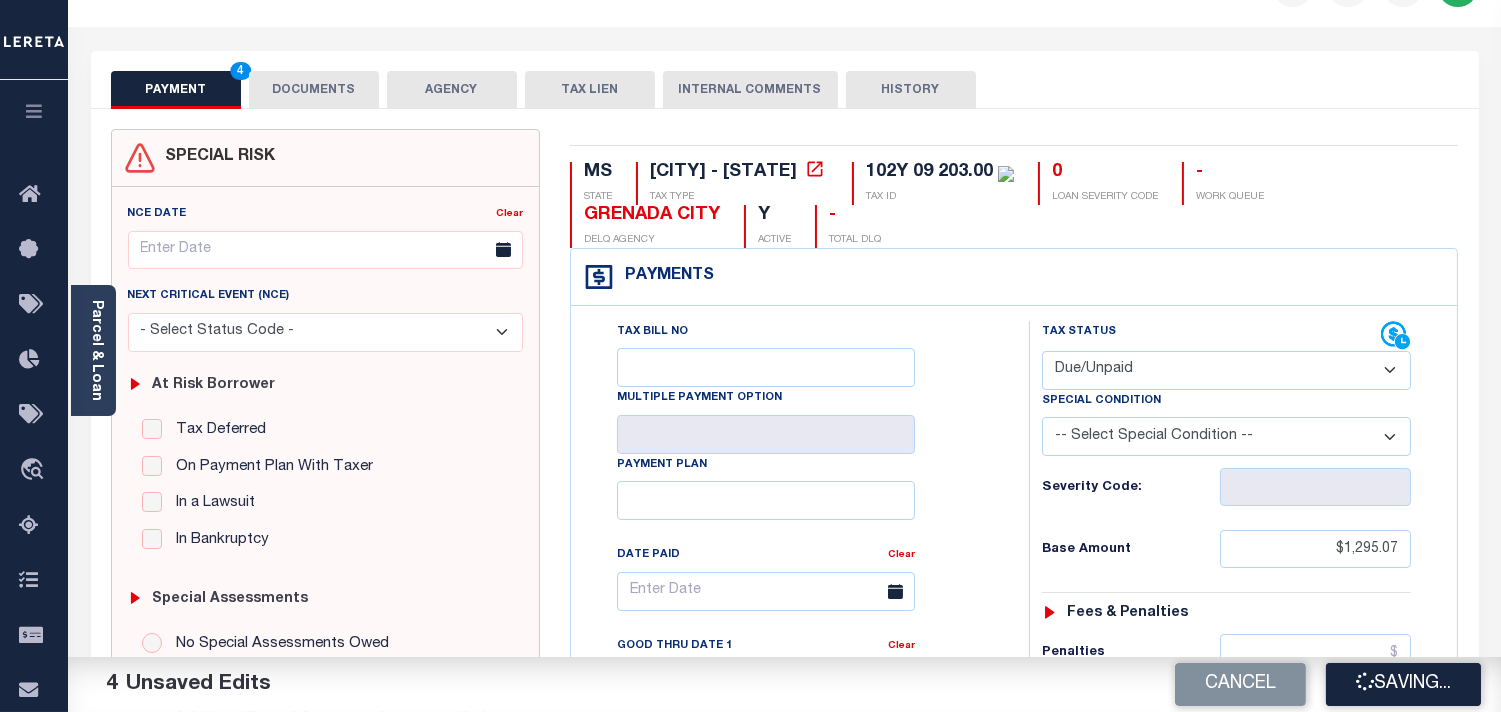 scroll, scrollTop: 0, scrollLeft: 0, axis: both 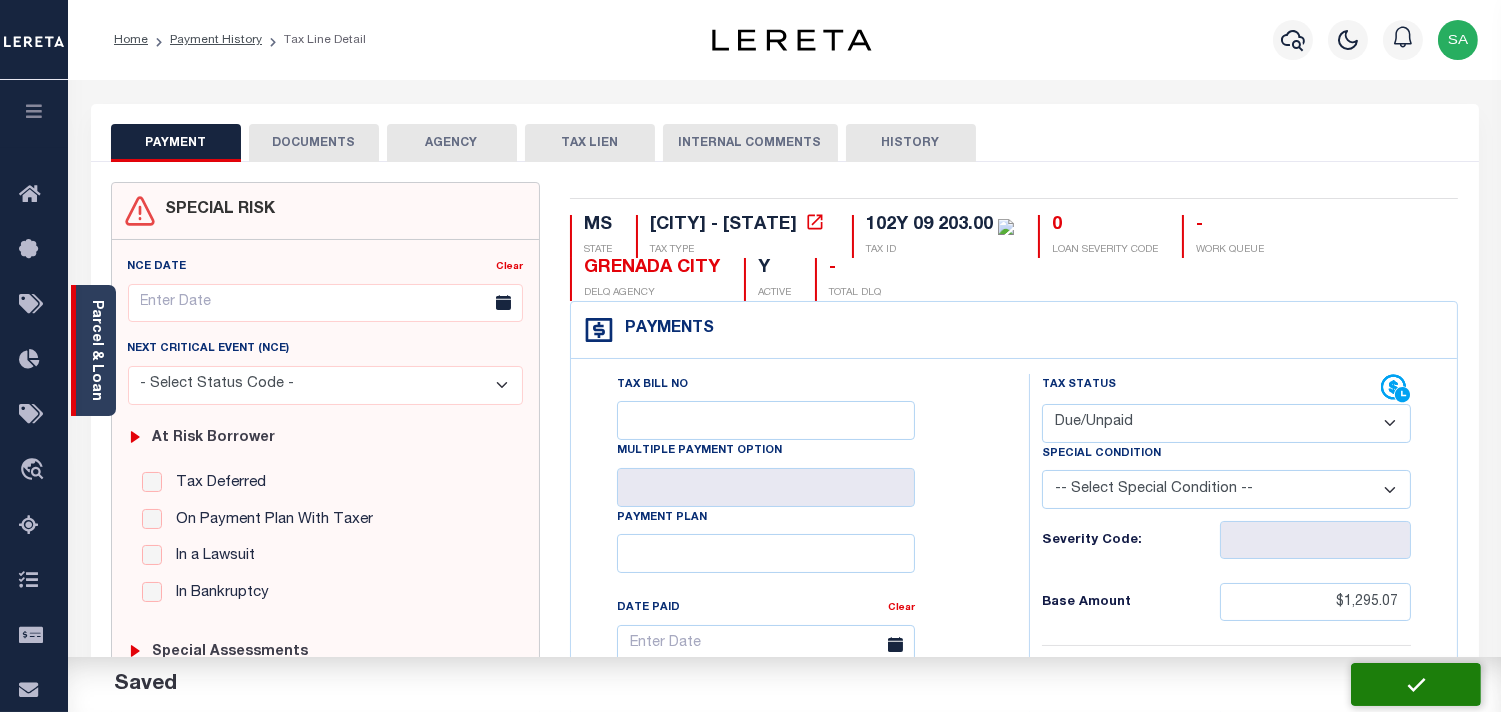 click on "Parcel & Loan" at bounding box center [96, 350] 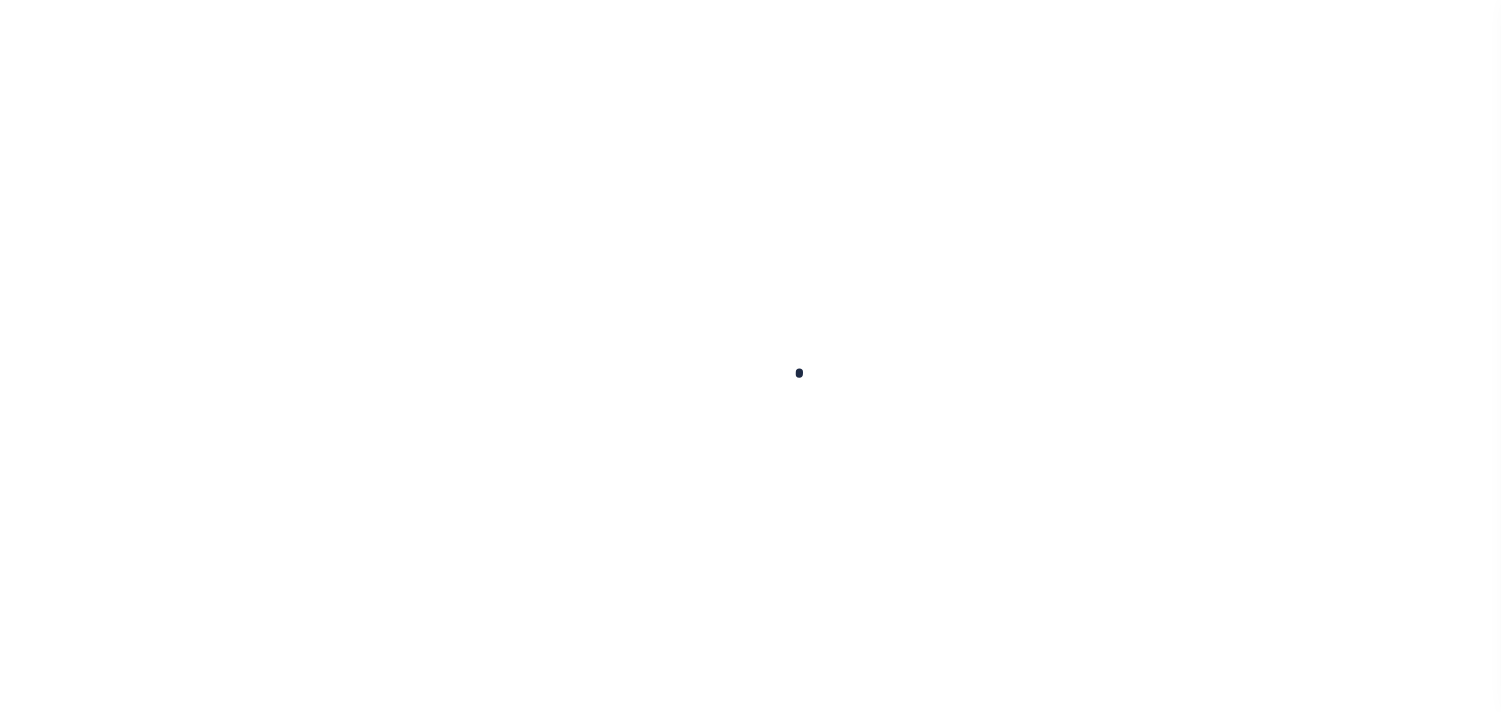scroll, scrollTop: 0, scrollLeft: 0, axis: both 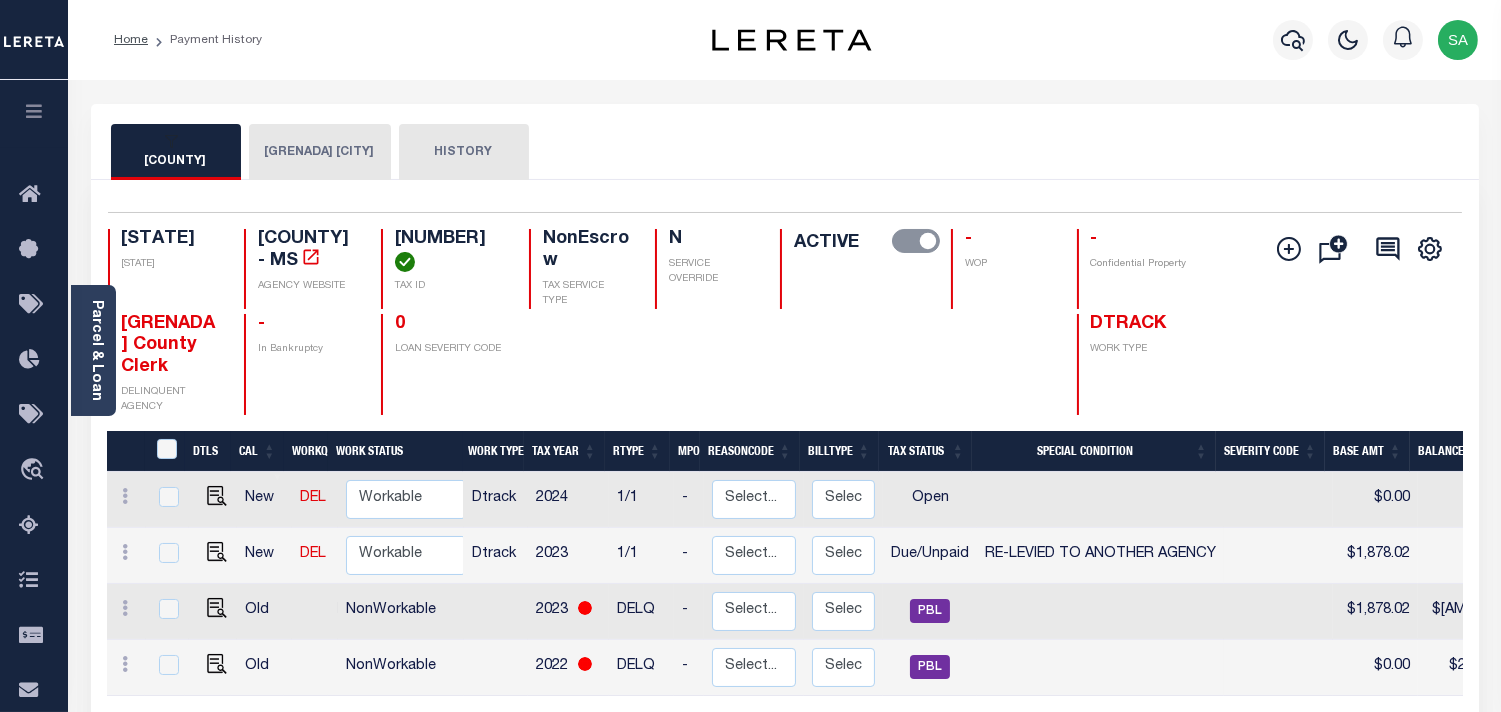 click on "[CITY]" at bounding box center [314, 152] 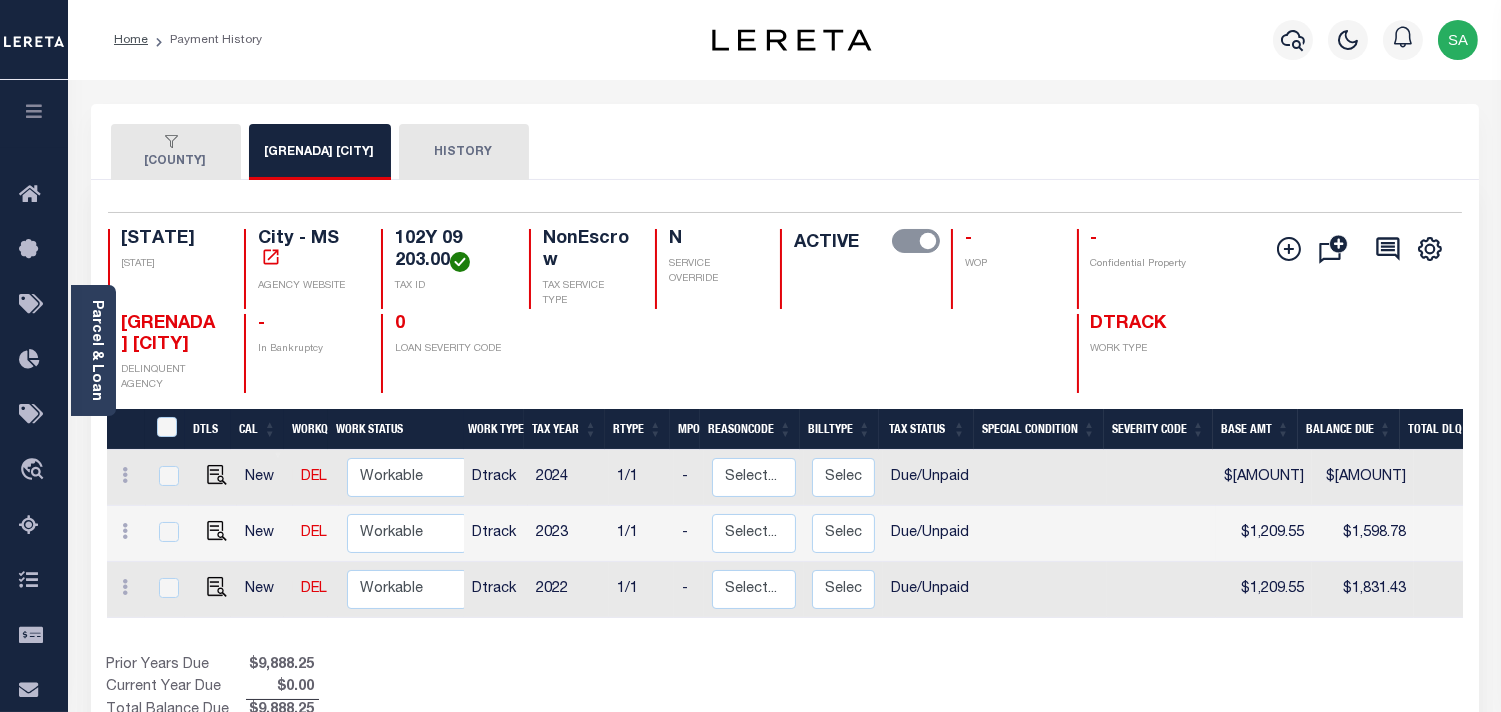 scroll, scrollTop: 0, scrollLeft: 263, axis: horizontal 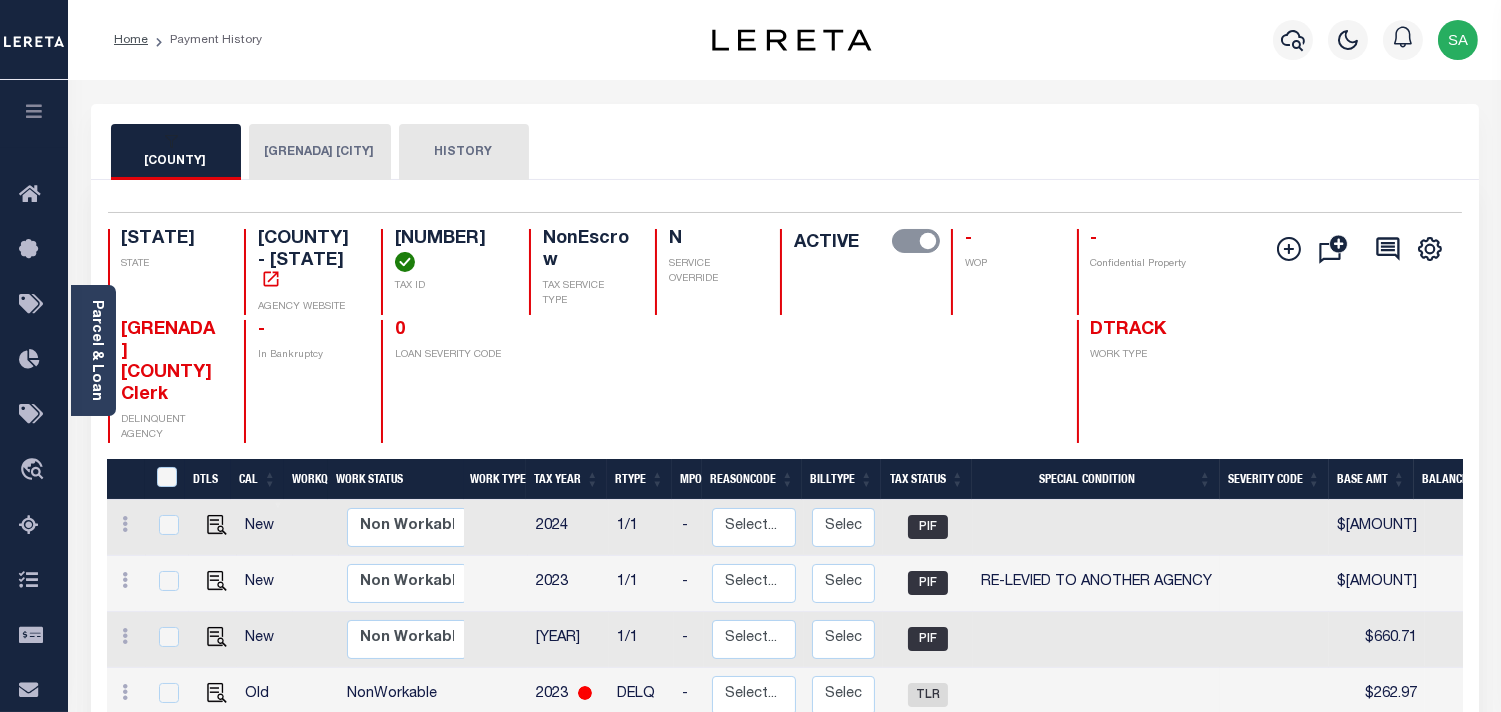 click on "[CITY] [STATE]" at bounding box center (314, 152) 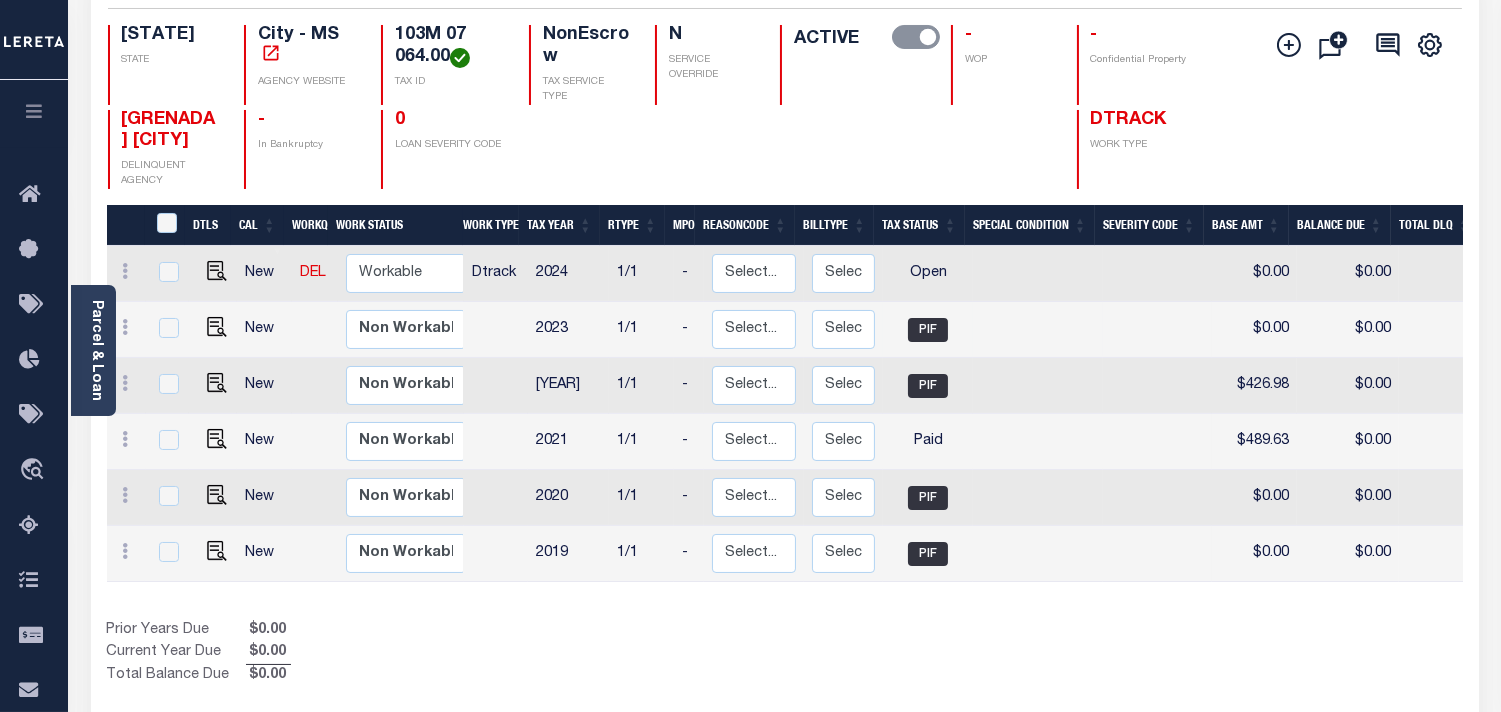 scroll, scrollTop: 222, scrollLeft: 0, axis: vertical 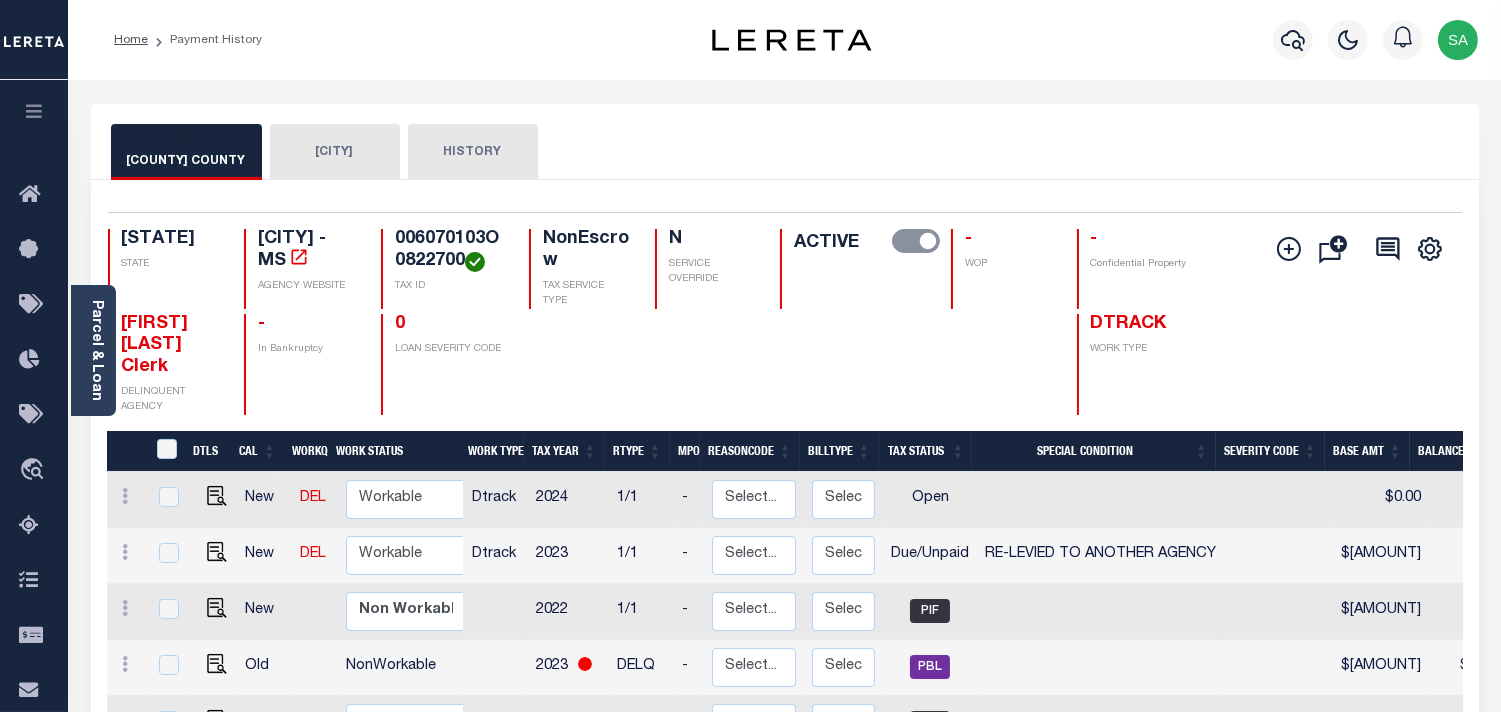 click on "[CITY]" at bounding box center [314, 152] 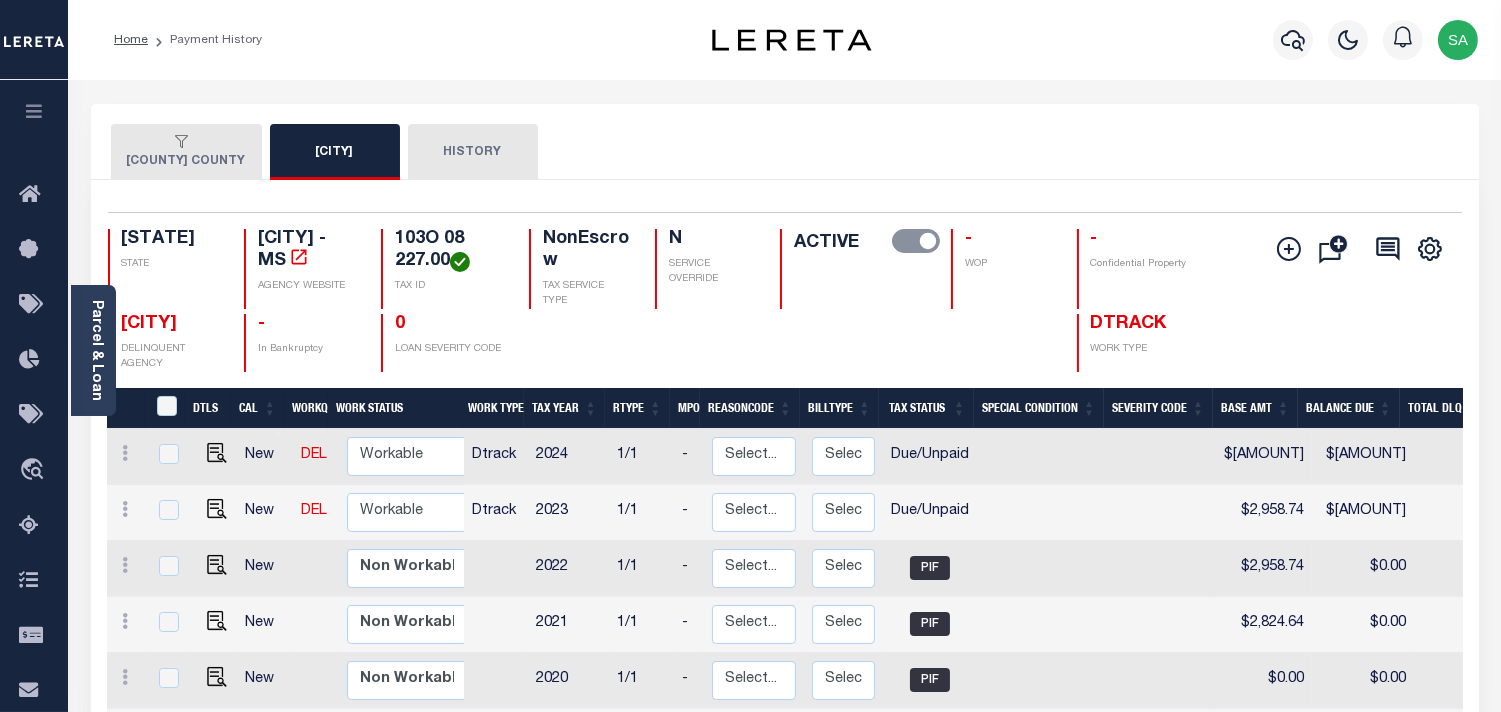 scroll, scrollTop: 4, scrollLeft: 0, axis: vertical 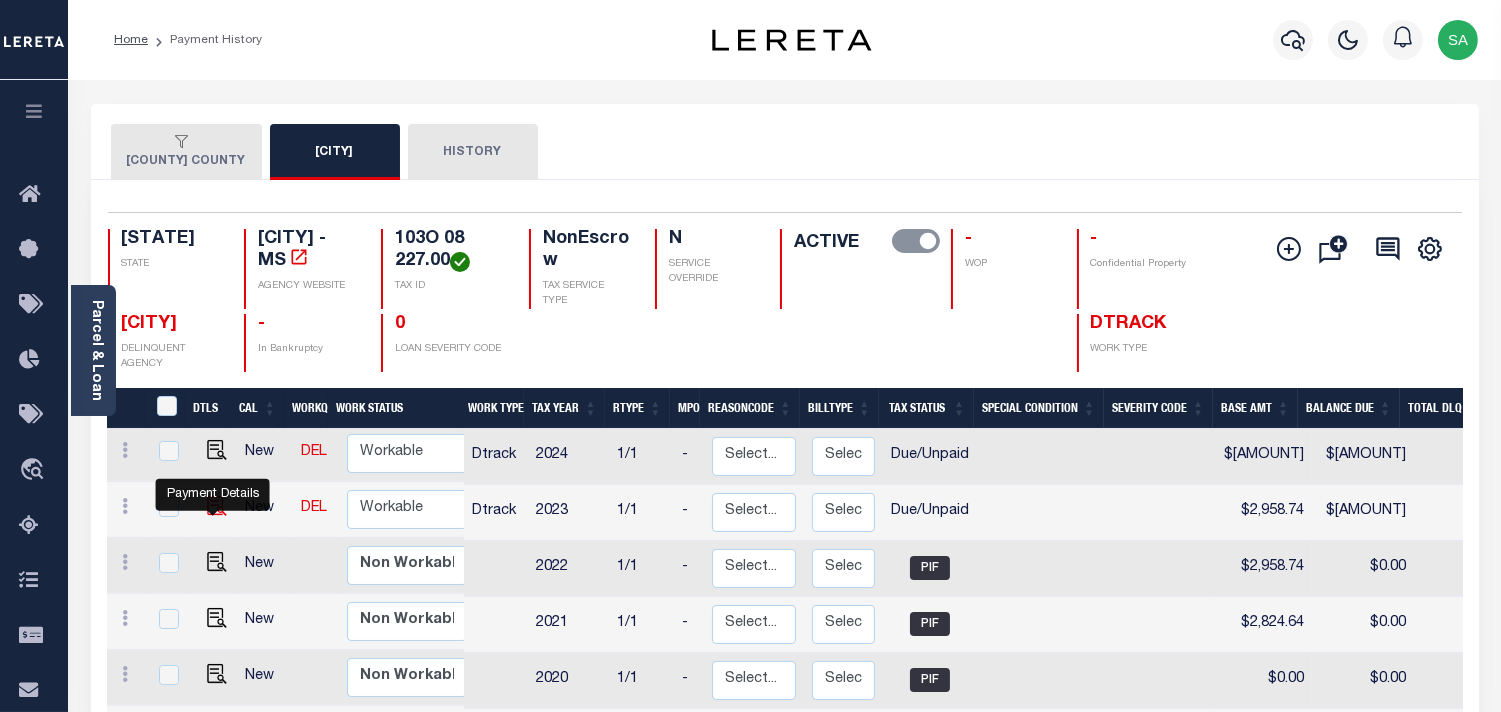 click at bounding box center [217, 506] 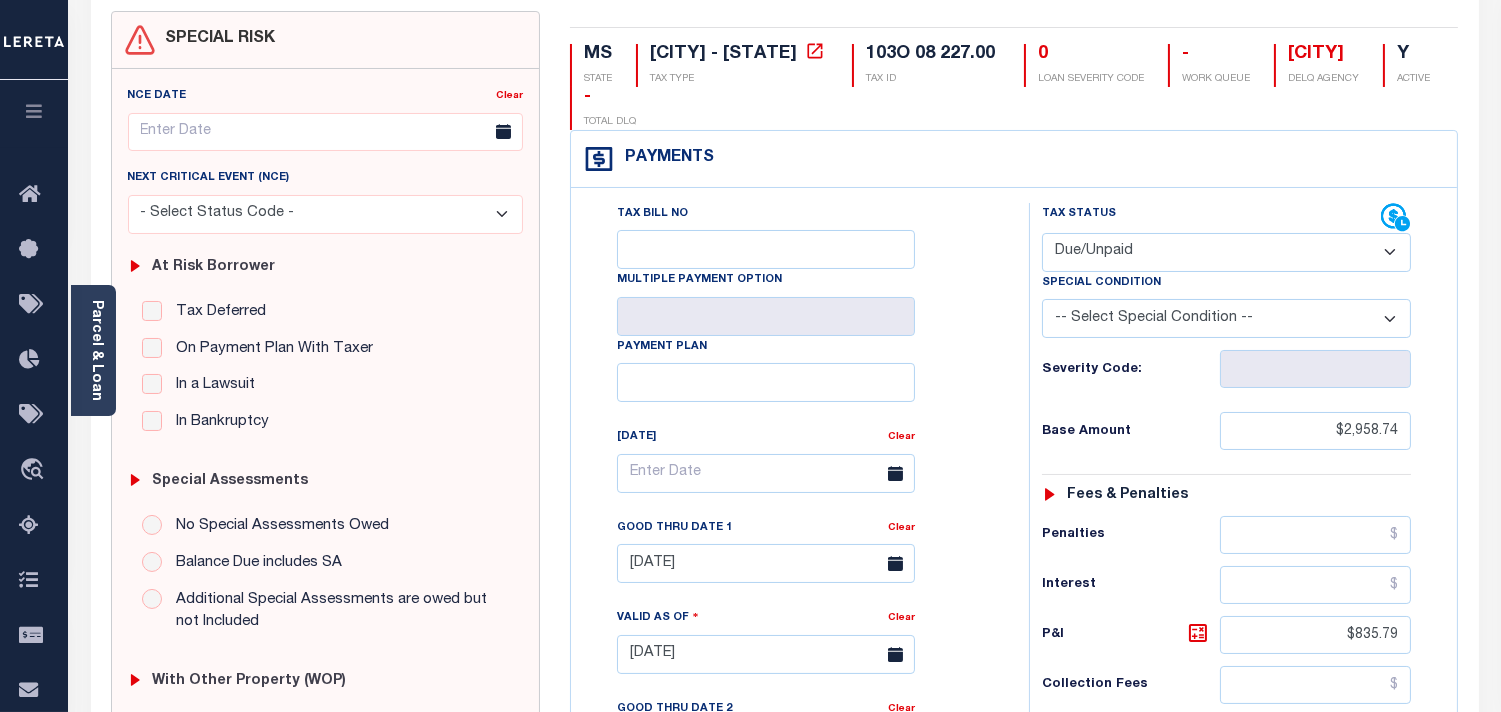 scroll, scrollTop: 444, scrollLeft: 0, axis: vertical 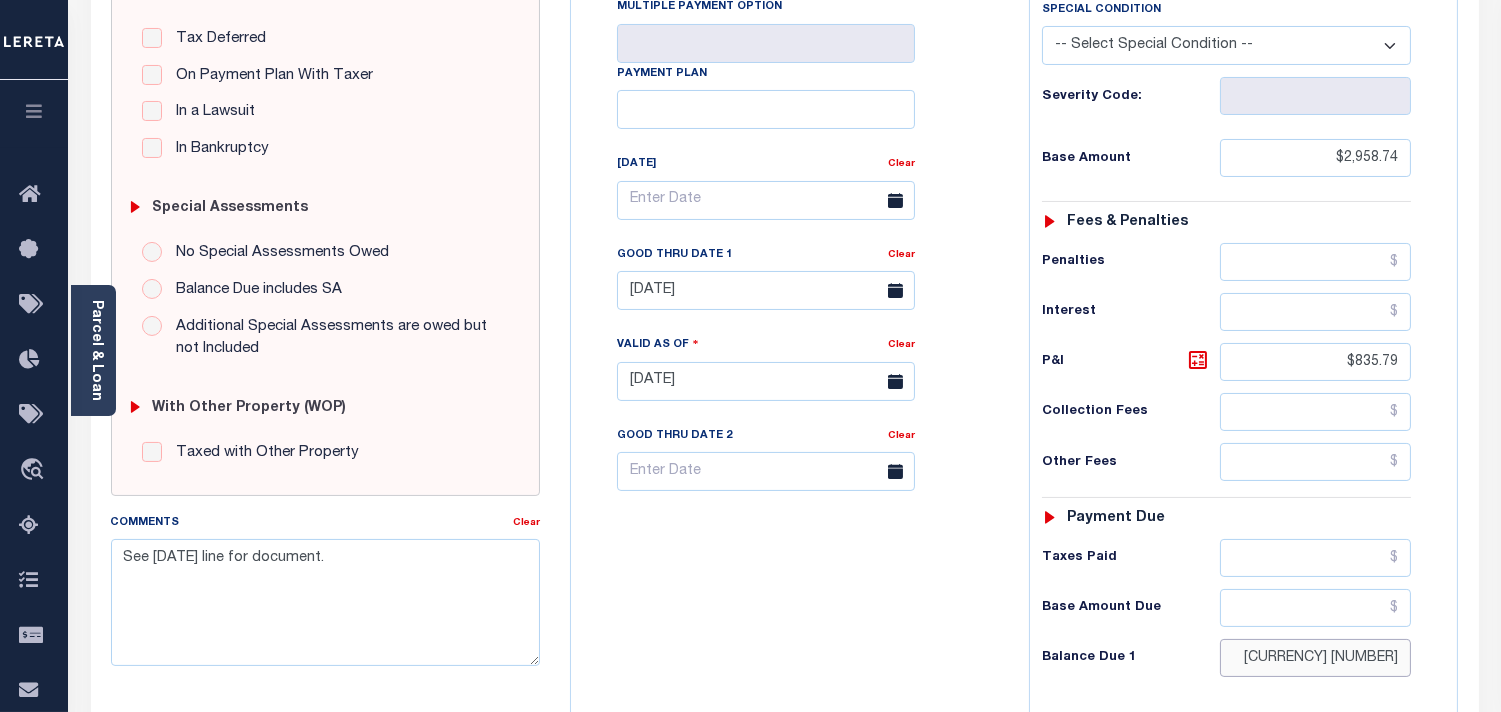 drag, startPoint x: 1324, startPoint y: 663, endPoint x: 1446, endPoint y: 662, distance: 122.0041 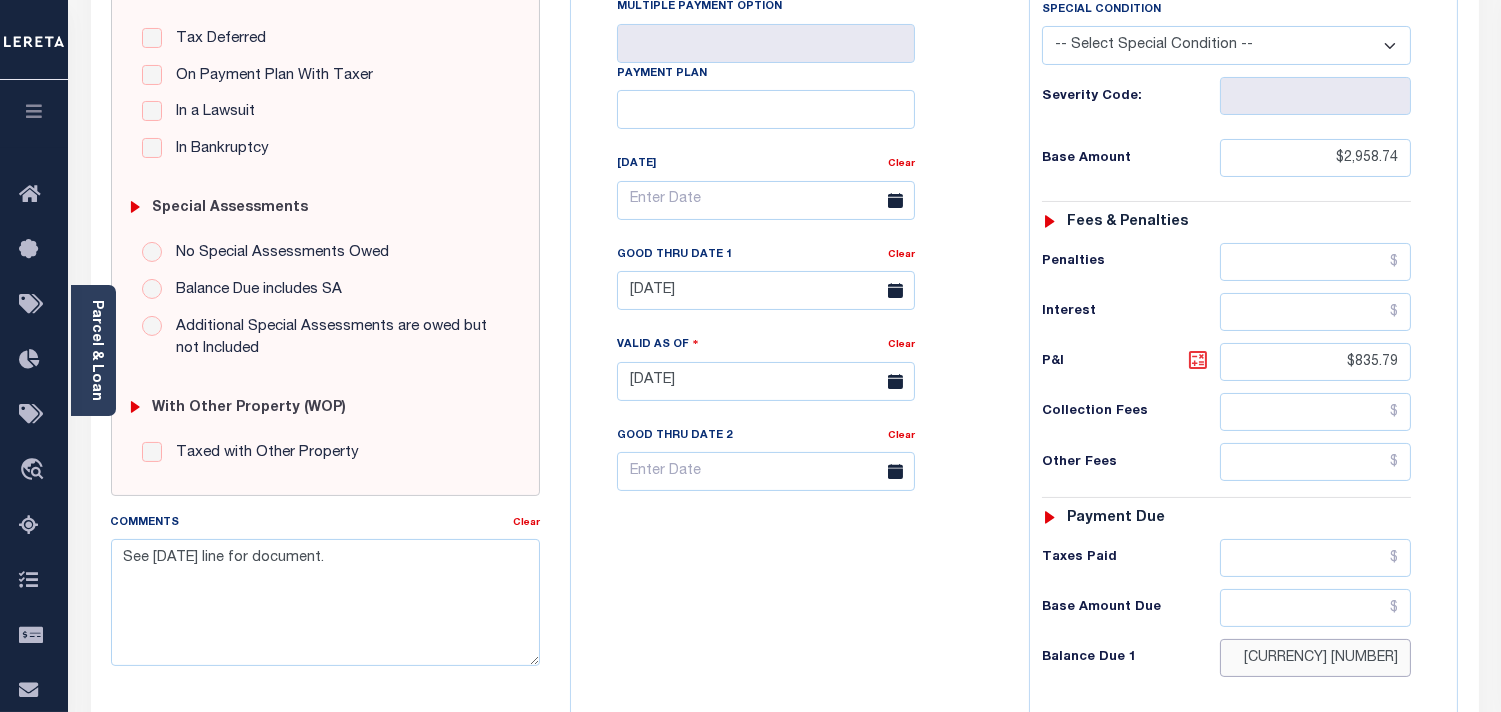 type on "$[AMOUNT]" 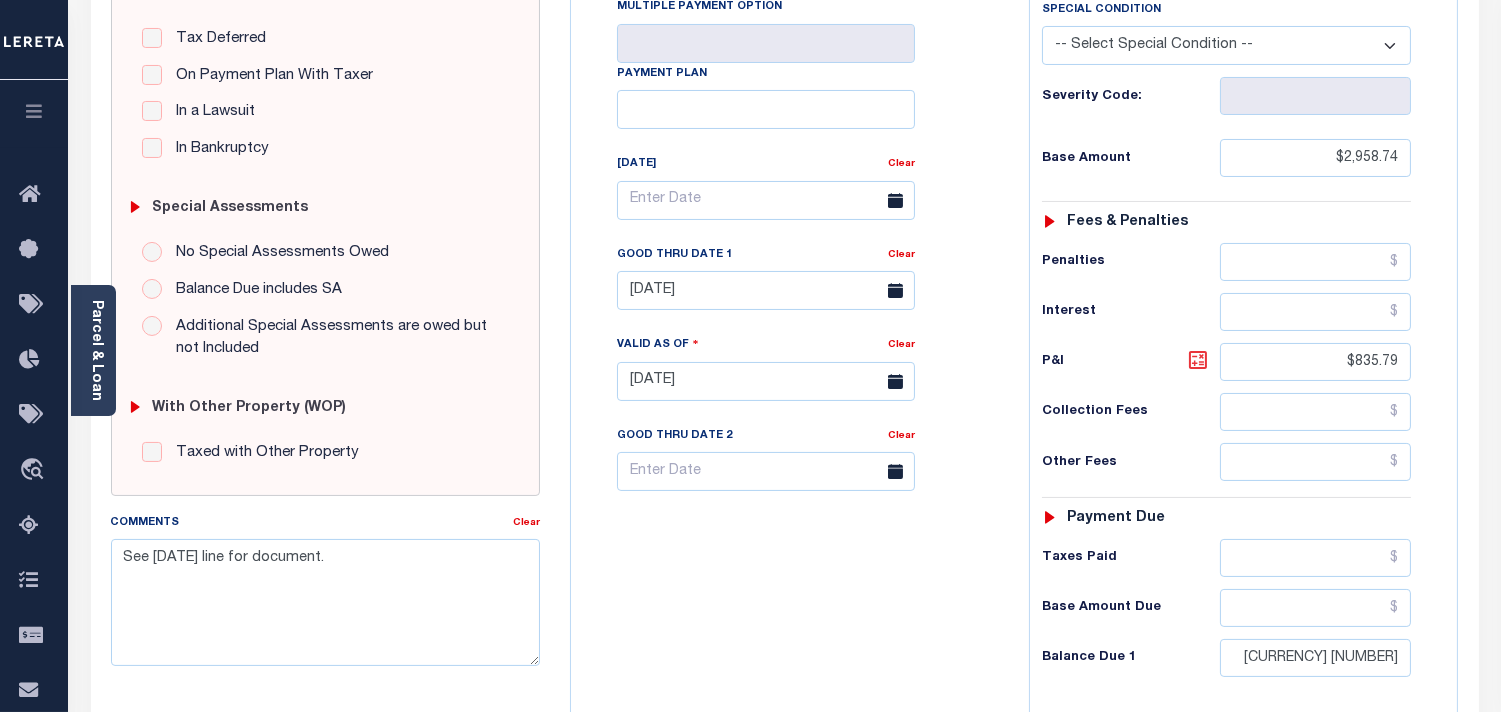 click at bounding box center [1198, 360] 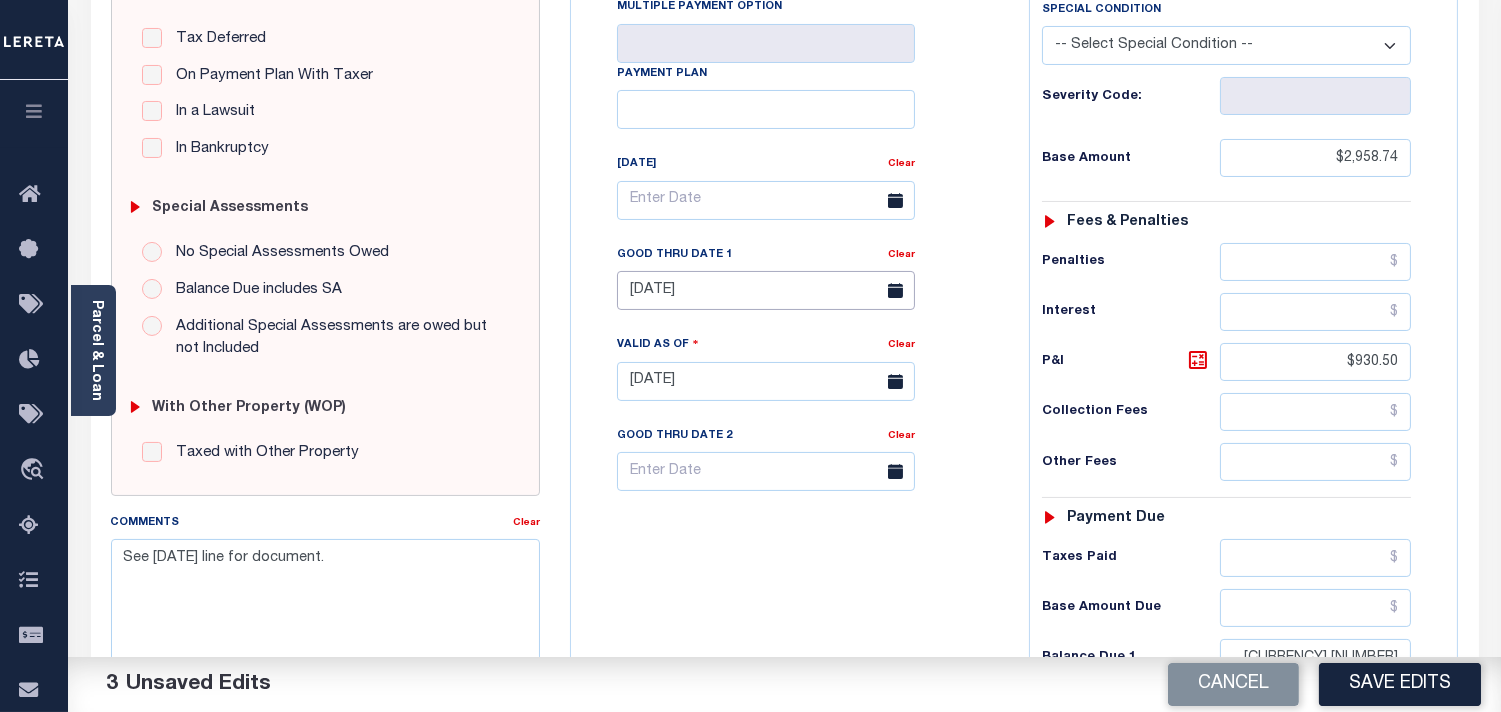 drag, startPoint x: 750, startPoint y: 298, endPoint x: 791, endPoint y: 388, distance: 98.89894 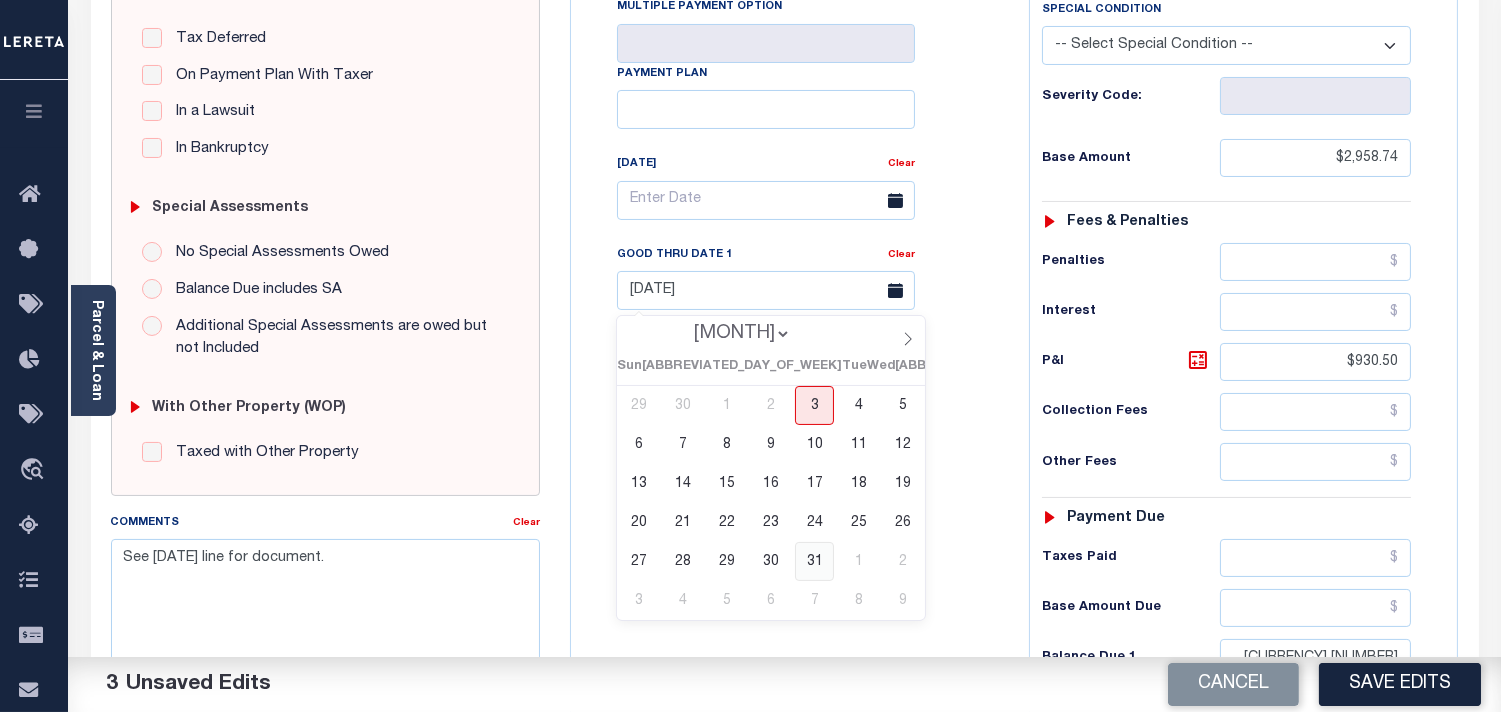 click on "31" at bounding box center [814, 561] 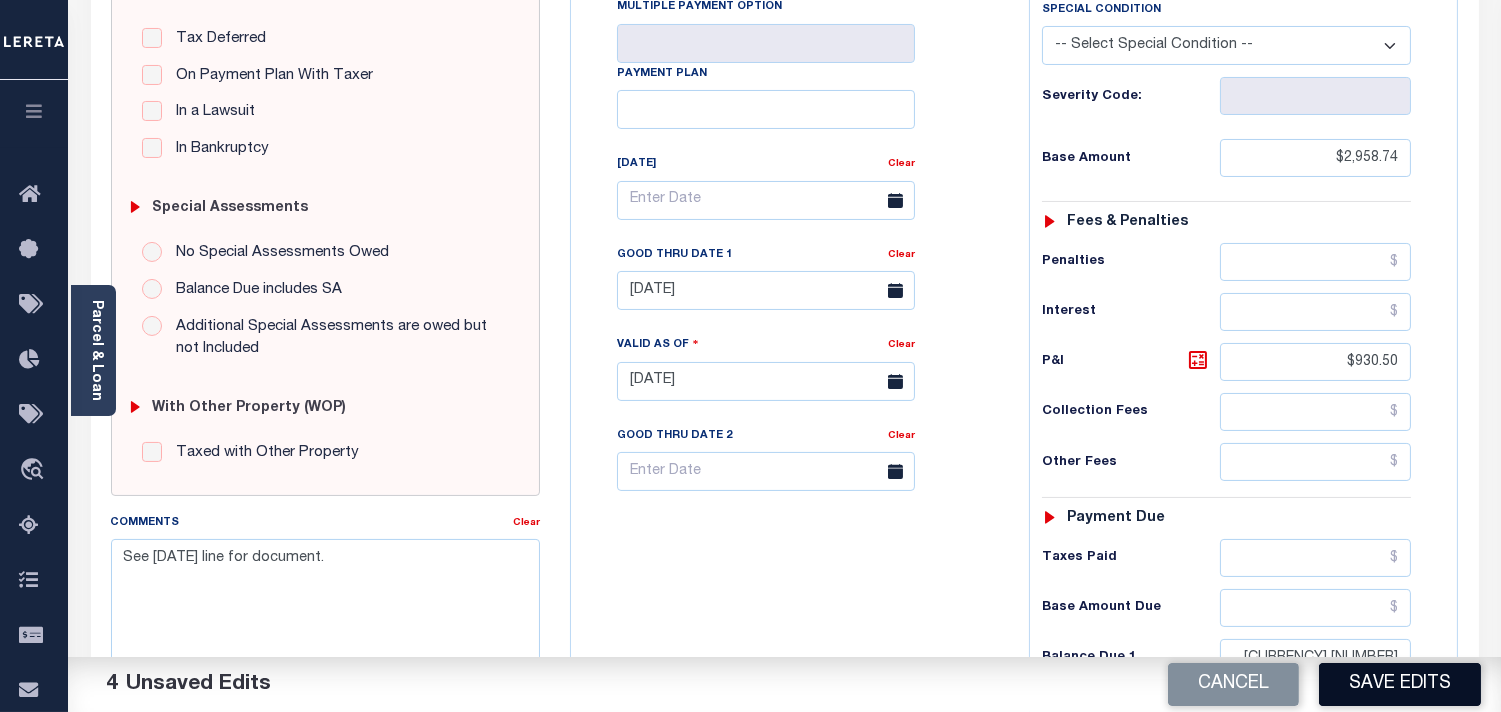 click on "Save Edits" at bounding box center (1400, 684) 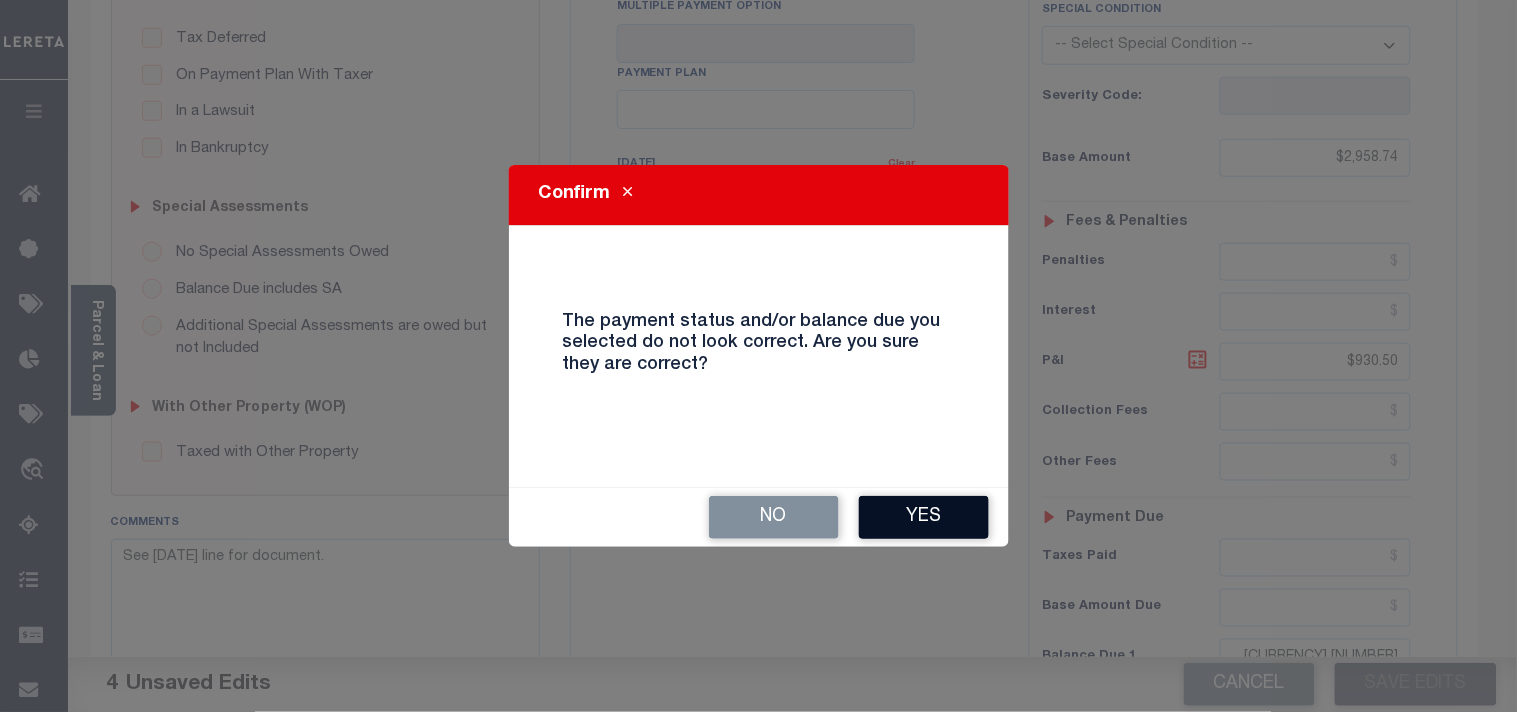 click on "Yes" at bounding box center (924, 517) 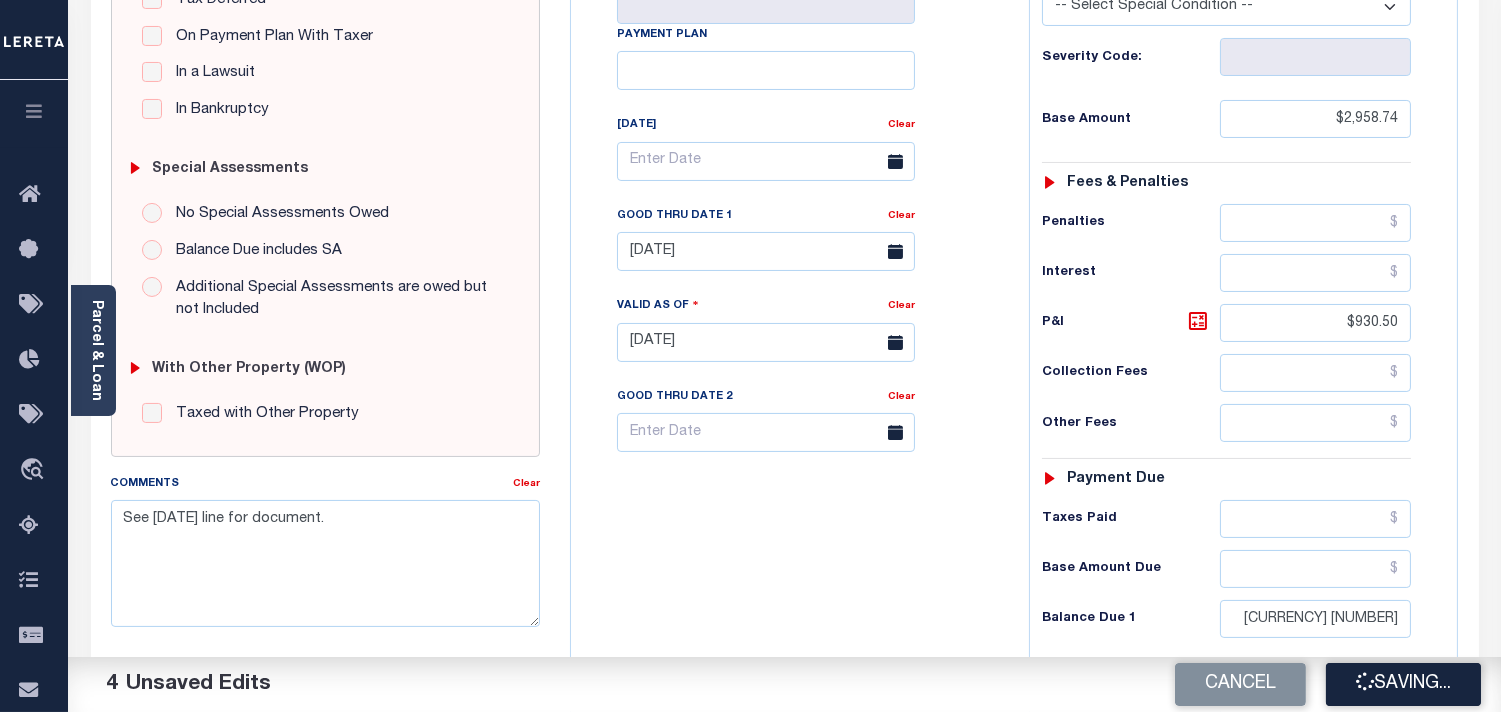 scroll, scrollTop: 444, scrollLeft: 0, axis: vertical 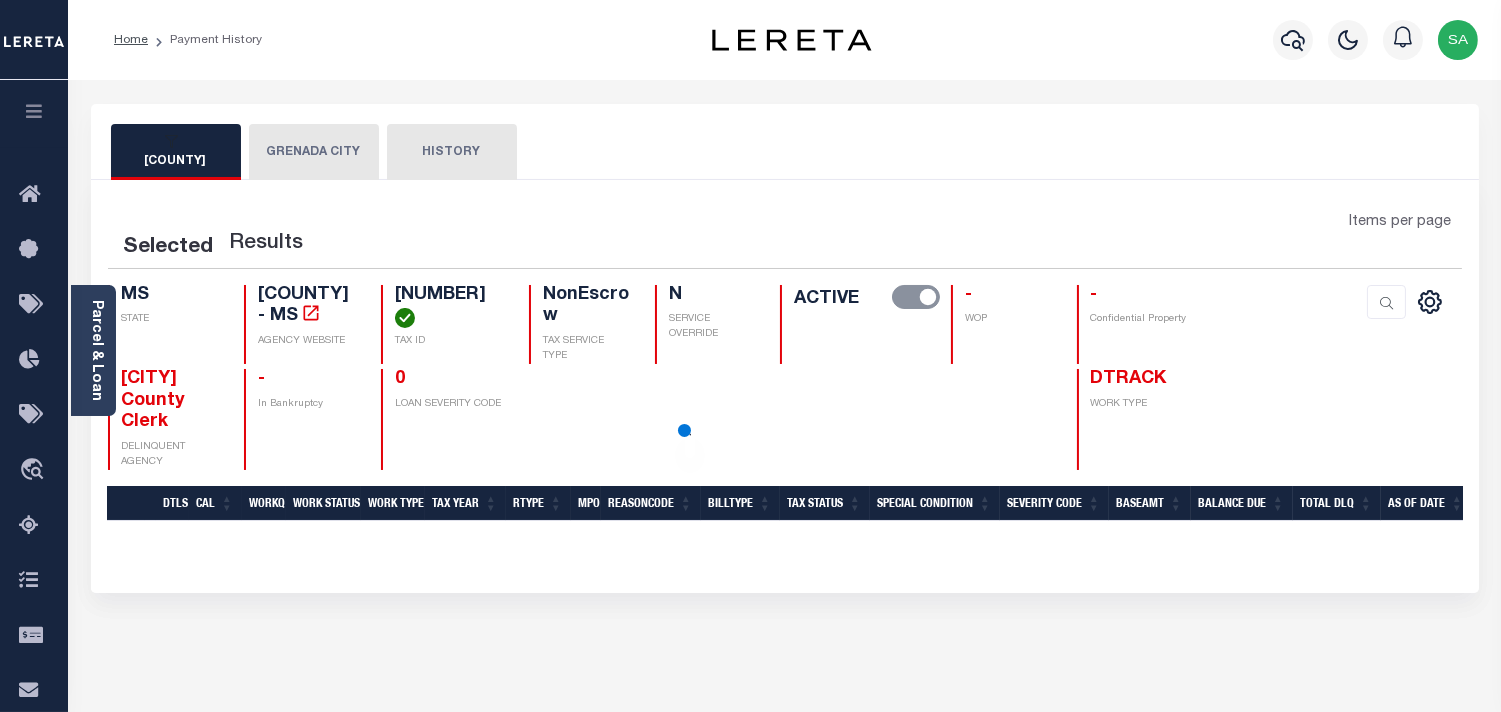 click on "[GRENADA CITY]" at bounding box center [337, 152] 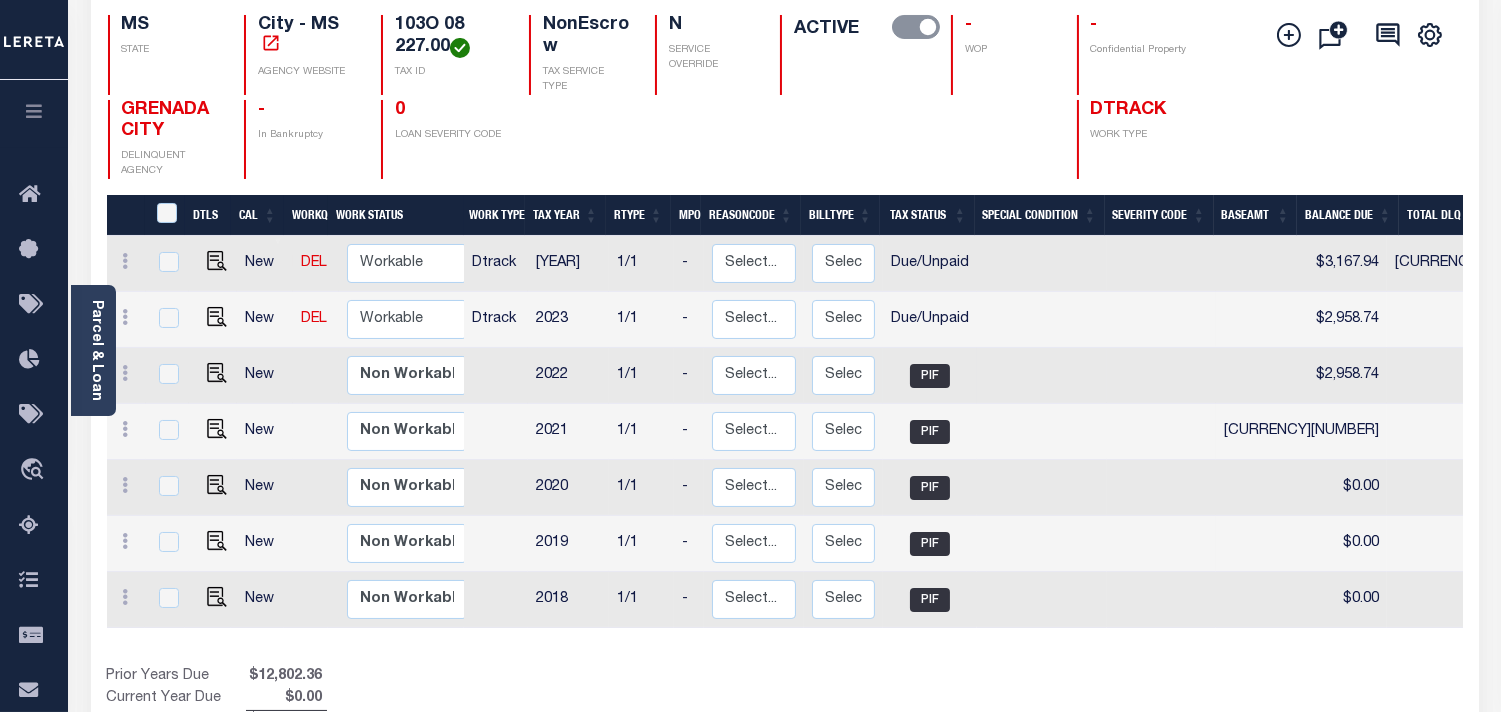 scroll, scrollTop: 222, scrollLeft: 0, axis: vertical 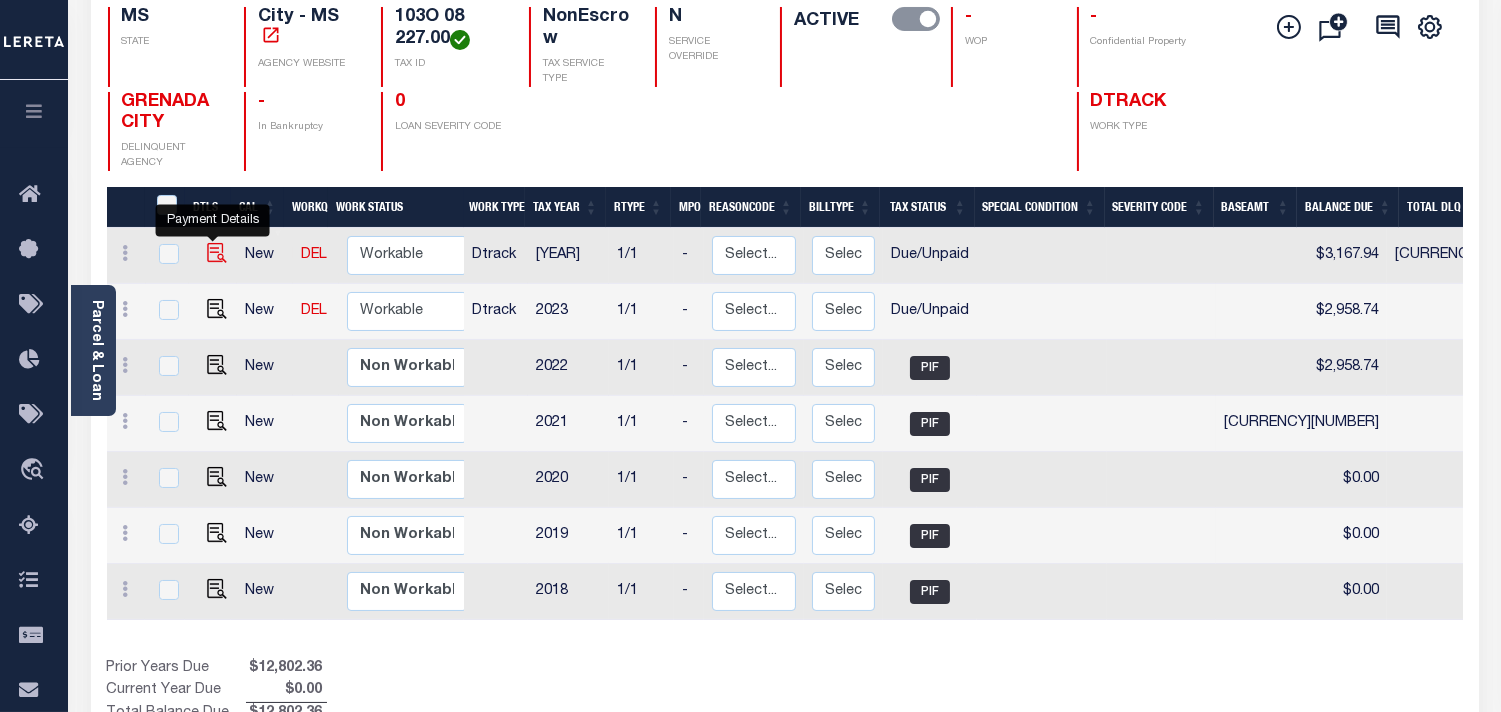 click at bounding box center (217, 281) 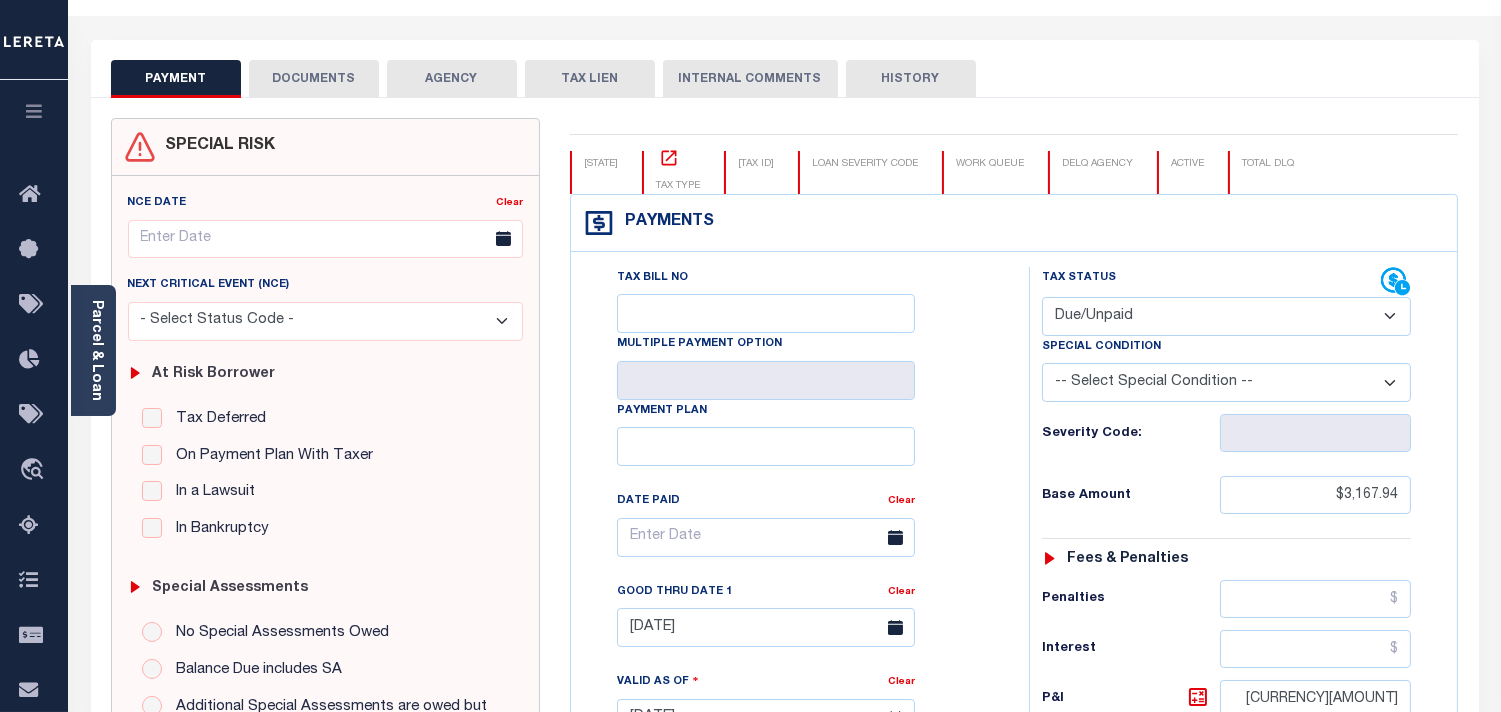 scroll, scrollTop: 333, scrollLeft: 0, axis: vertical 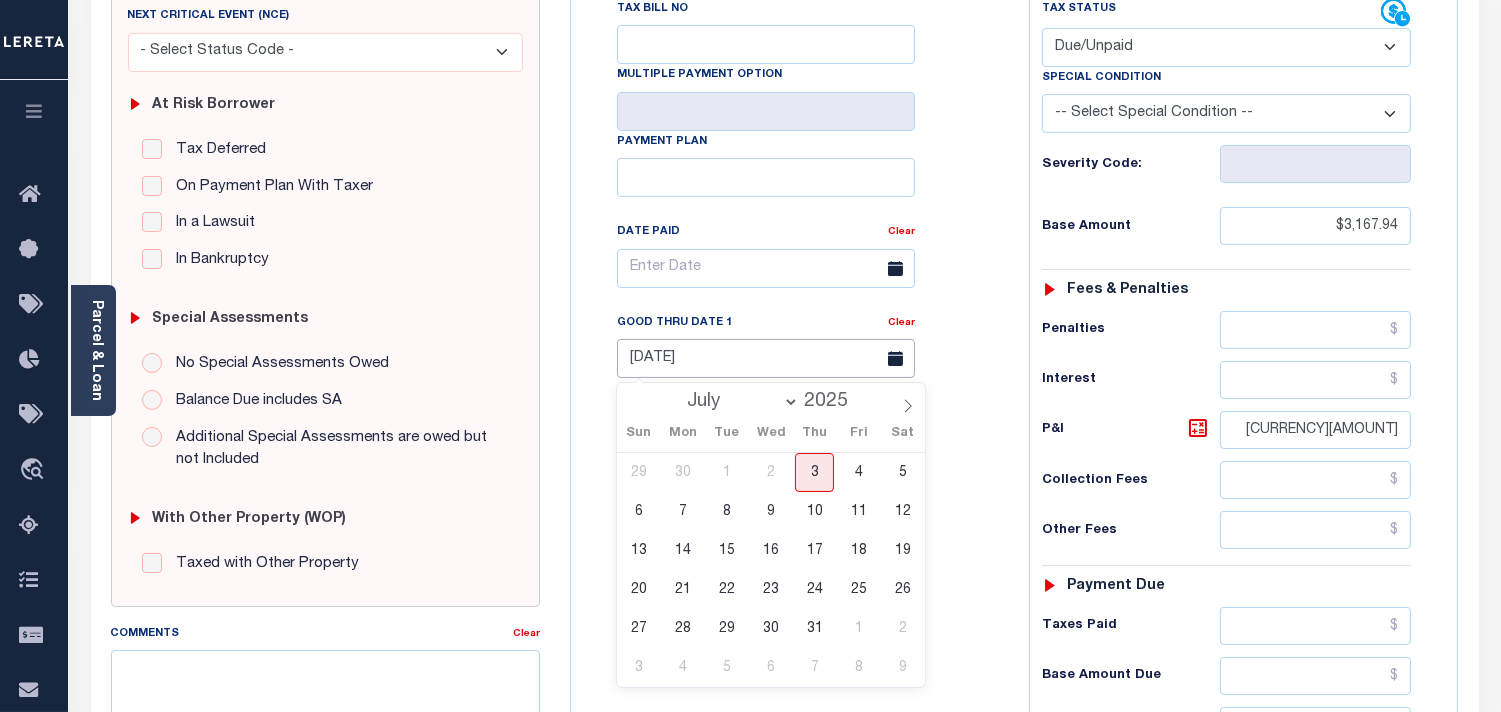 click on "05/31/2025" at bounding box center [766, 358] 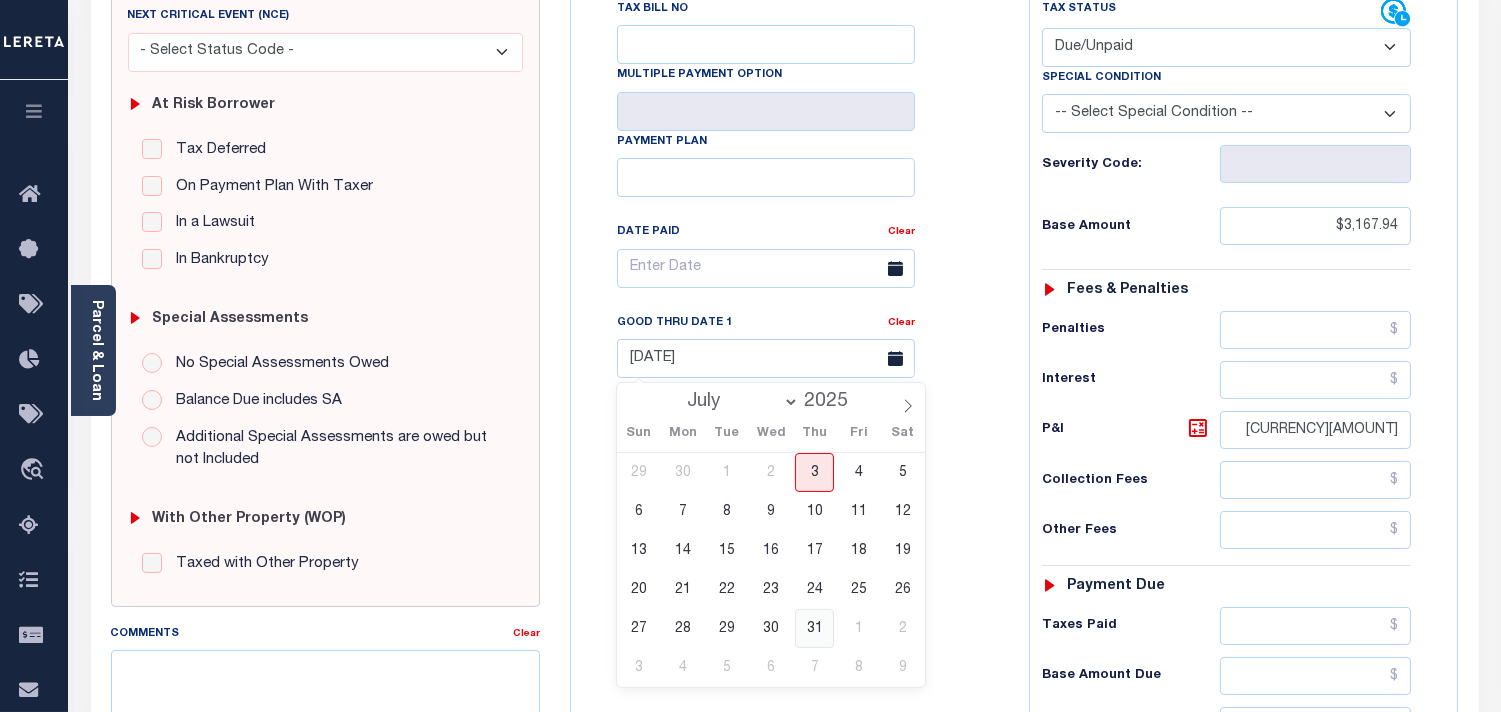 click on "31" at bounding box center [814, 628] 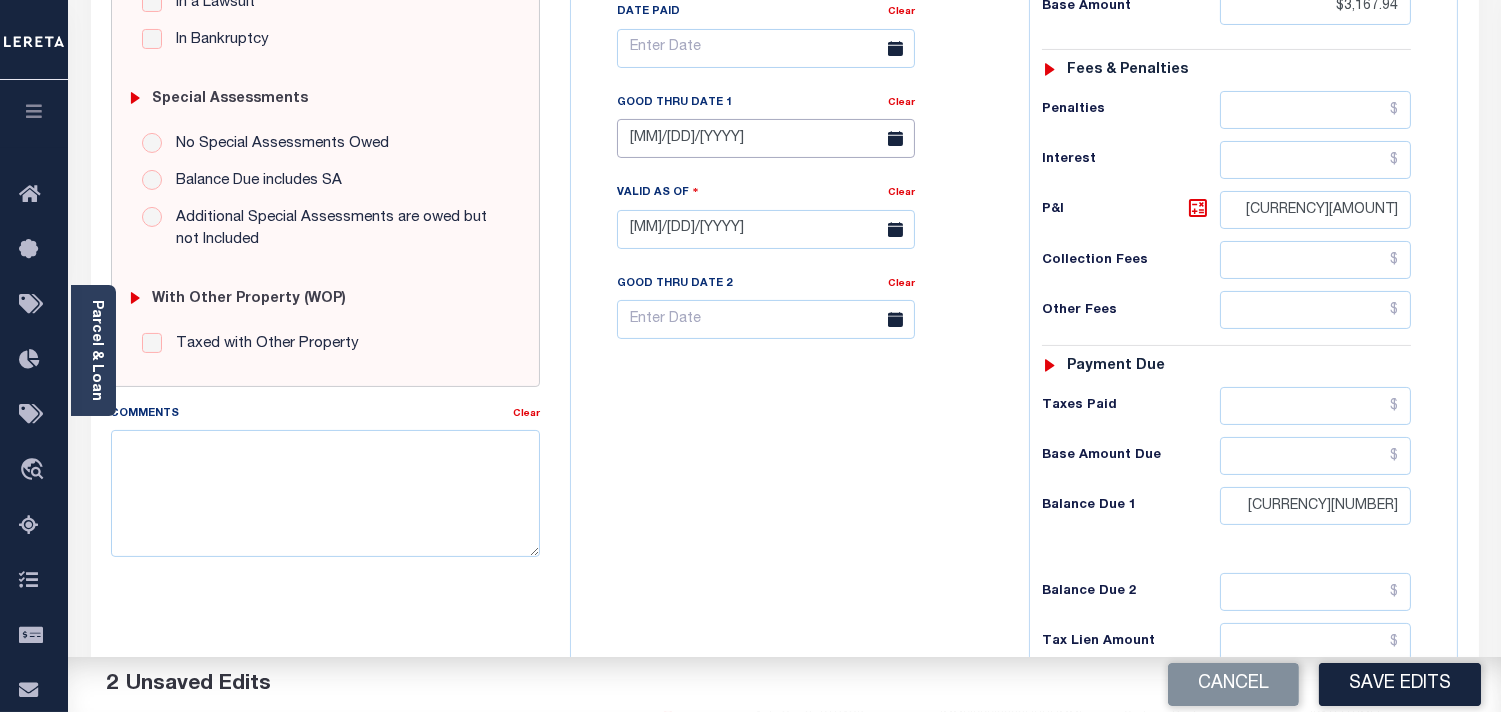 scroll, scrollTop: 555, scrollLeft: 0, axis: vertical 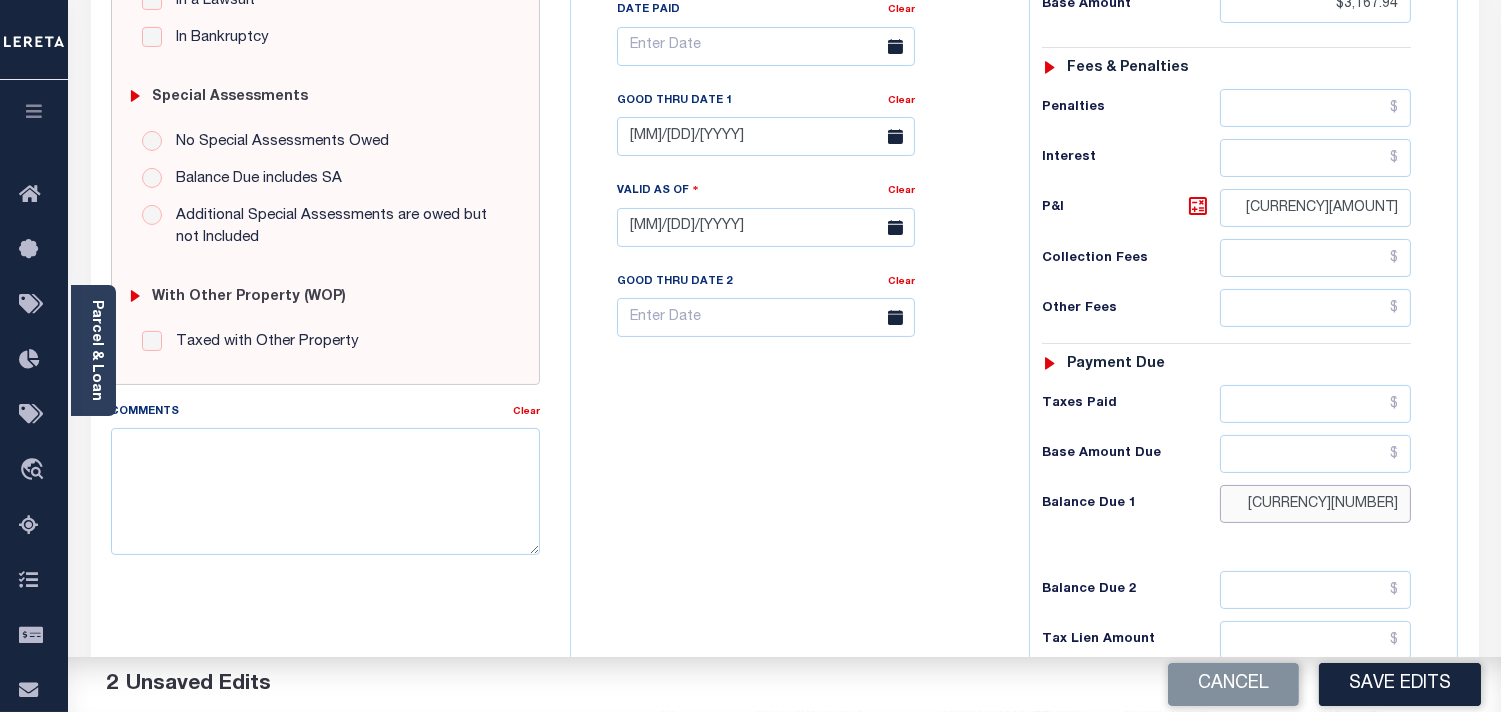drag, startPoint x: 1326, startPoint y: 494, endPoint x: 1446, endPoint y: 508, distance: 120.8139 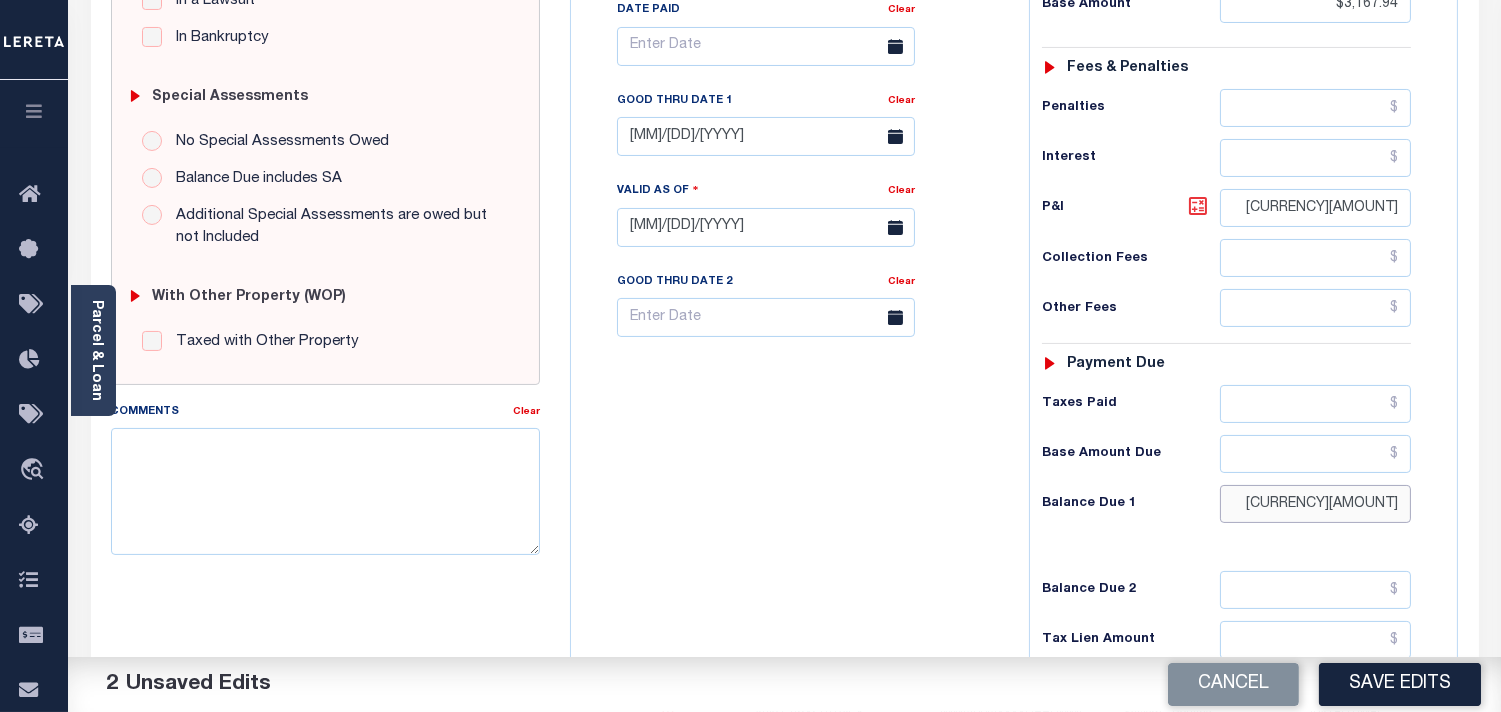 type on "$3,262.98" 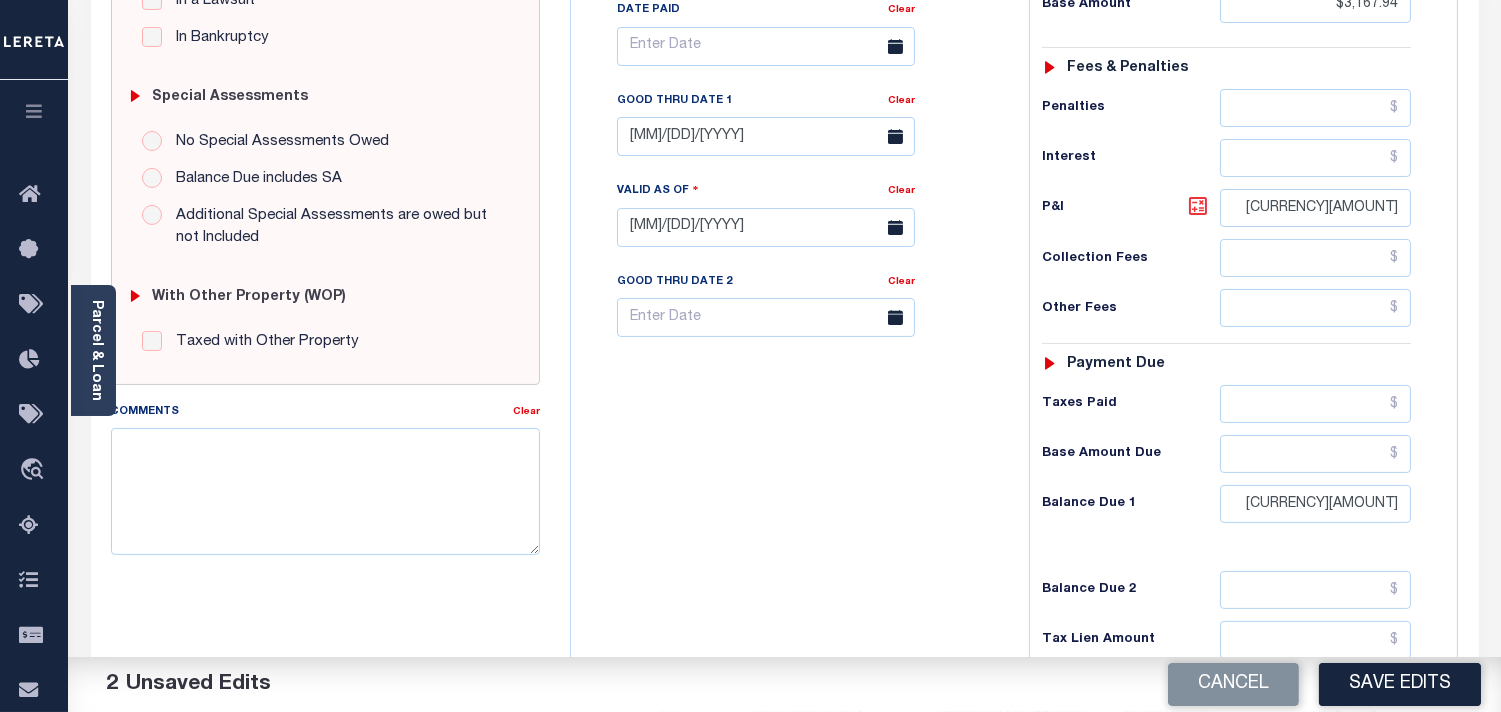 click on "Interest" at bounding box center (1131, 5) 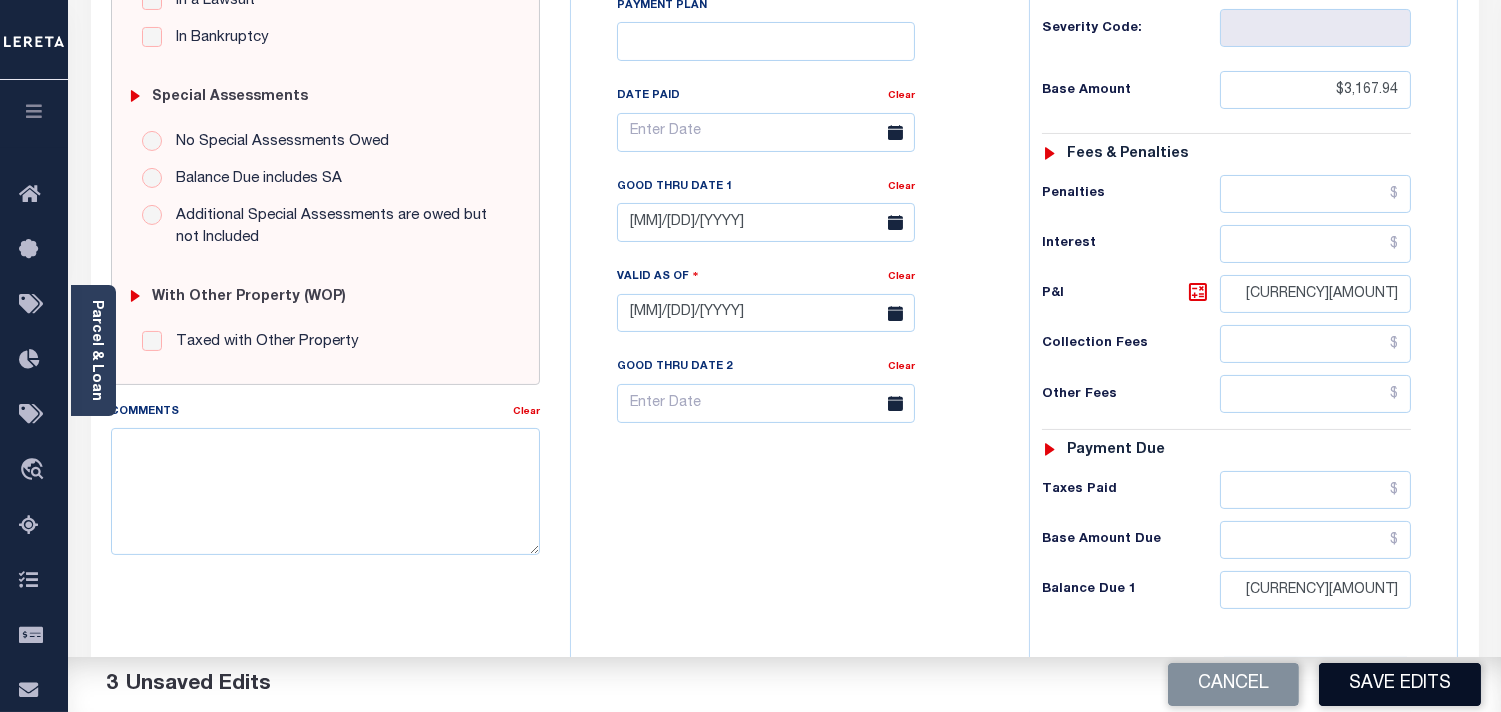 click on "Save Edits" at bounding box center [1400, 684] 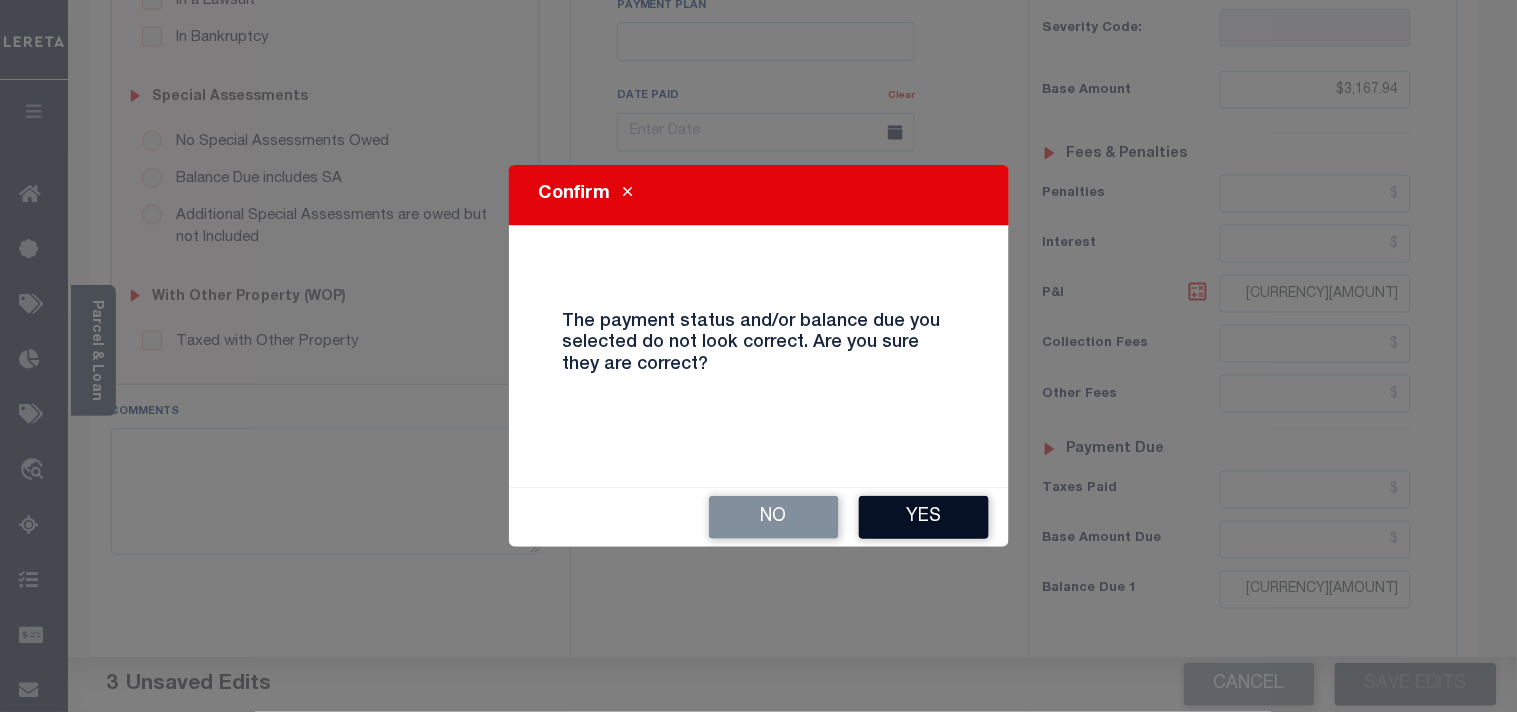 click on "Yes" at bounding box center [924, 517] 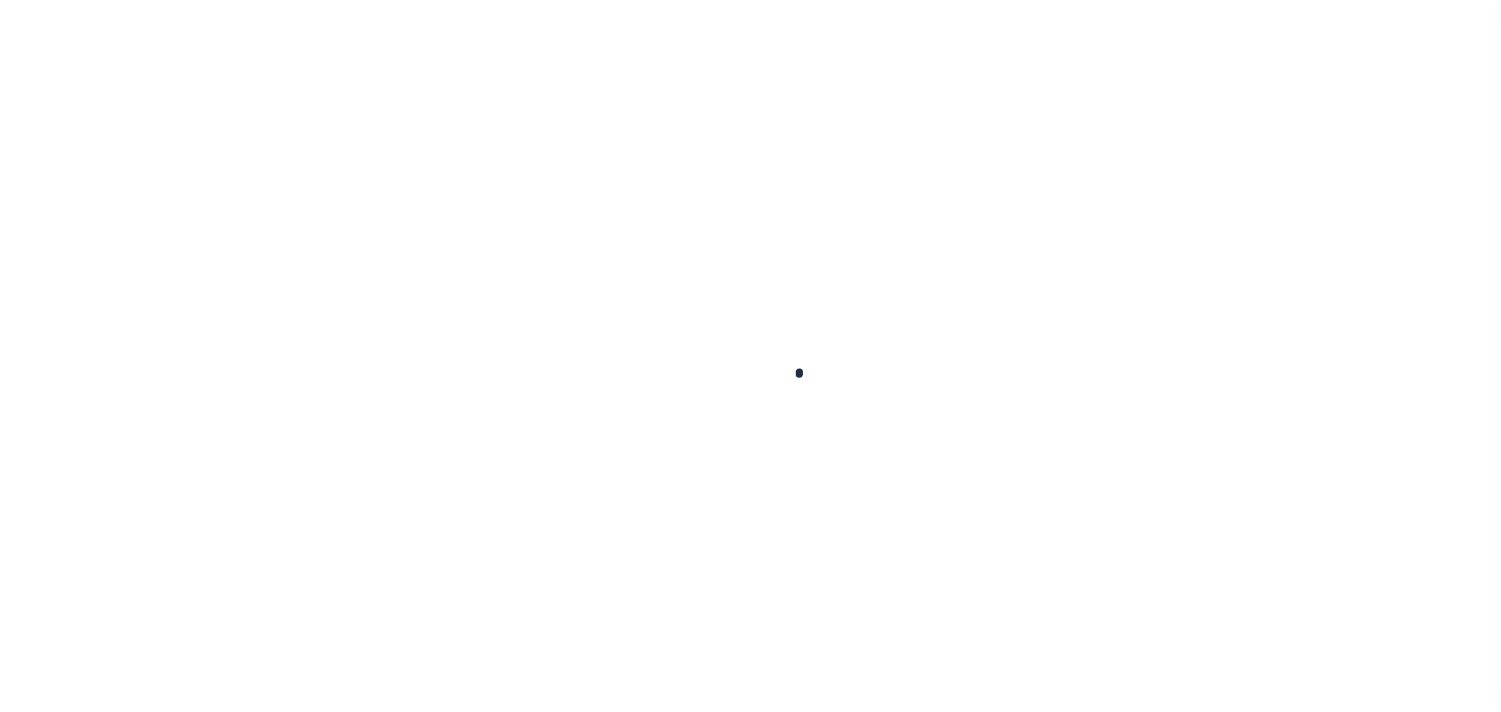 scroll, scrollTop: 0, scrollLeft: 0, axis: both 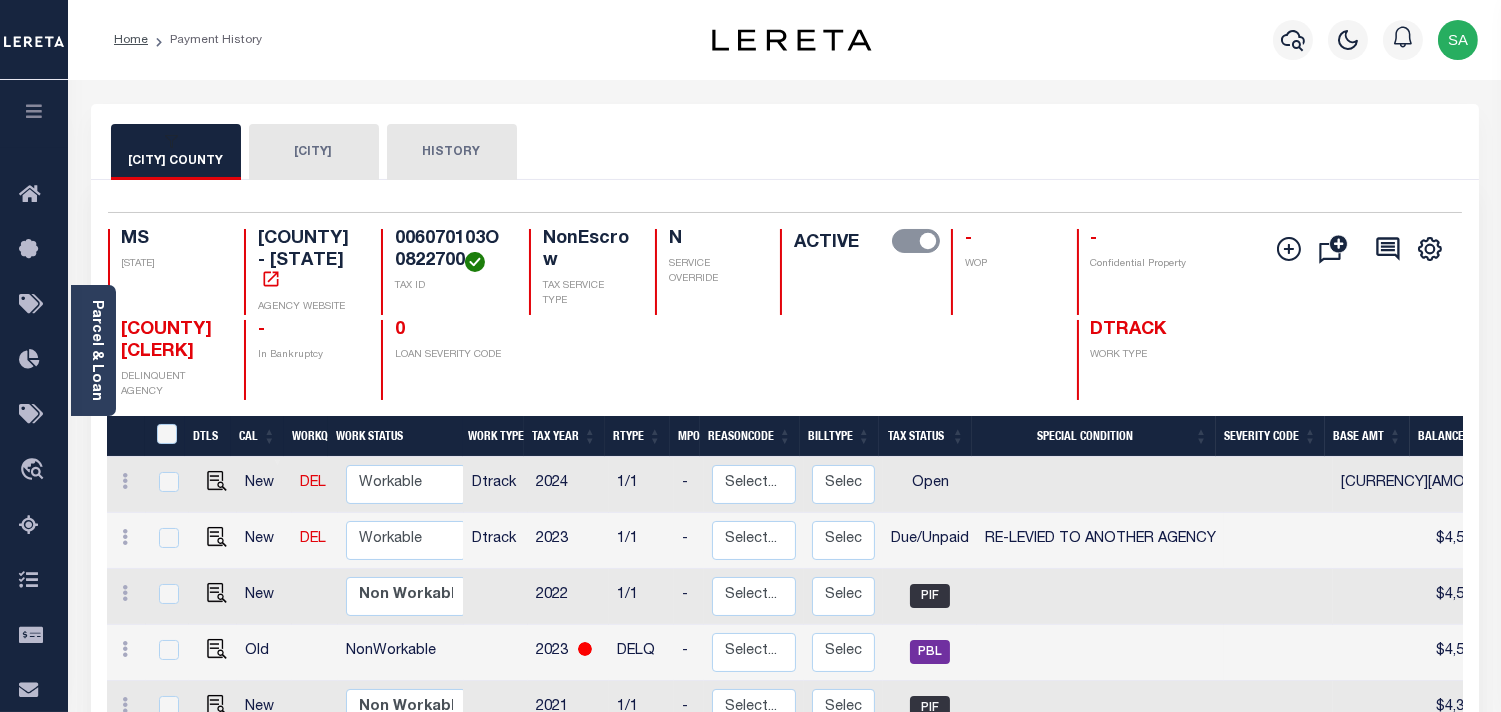 click on "[CITY]" at bounding box center [314, 152] 